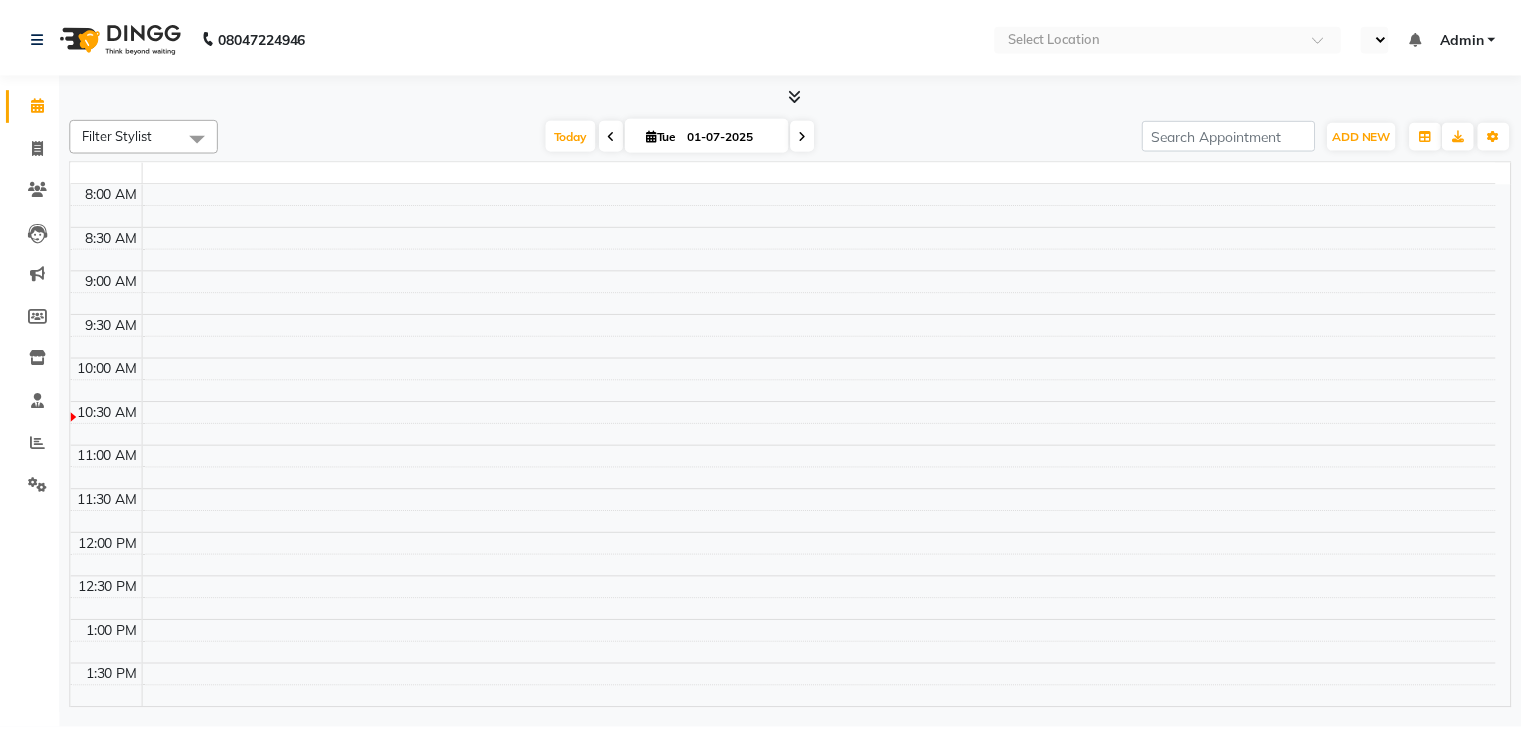 scroll, scrollTop: 0, scrollLeft: 0, axis: both 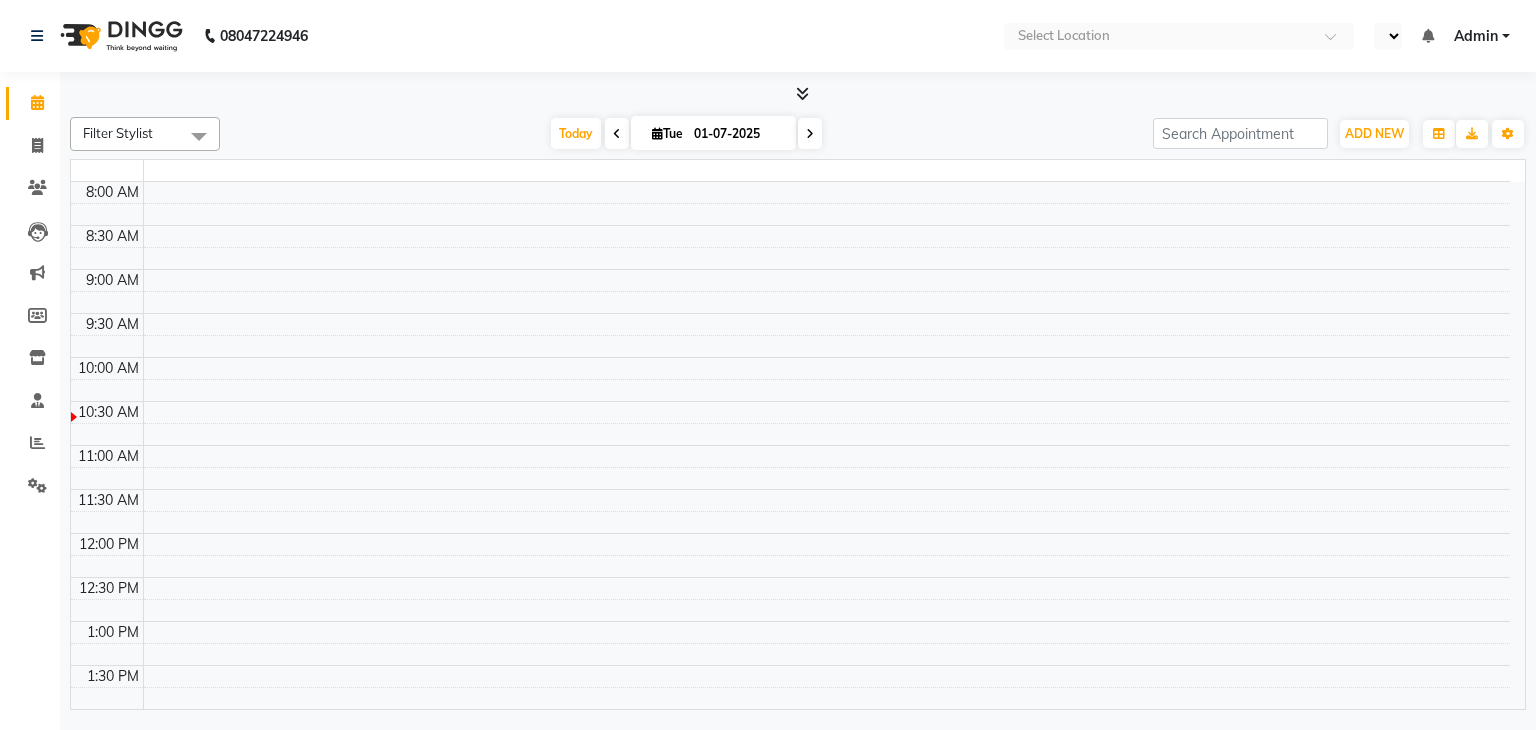 select on "en" 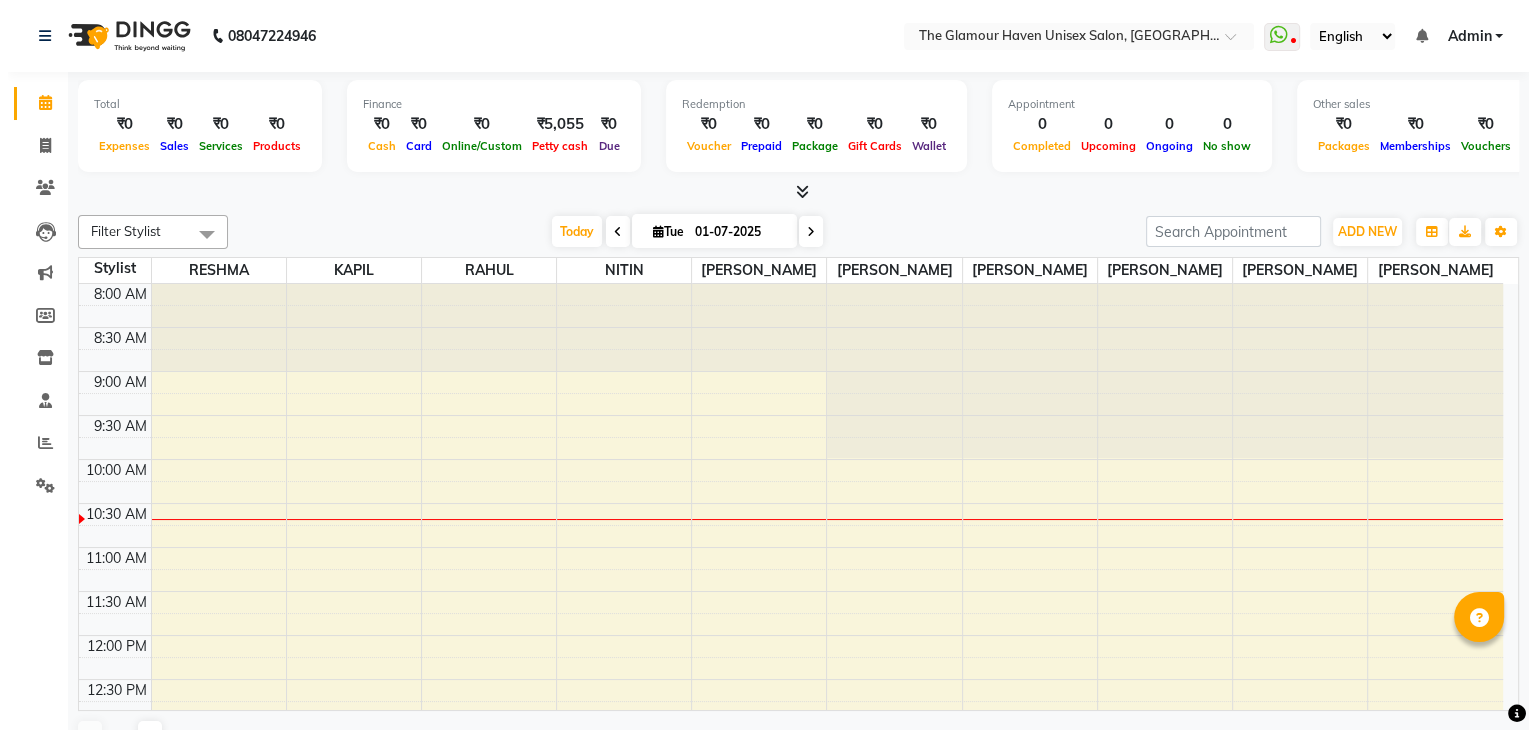 scroll, scrollTop: 0, scrollLeft: 0, axis: both 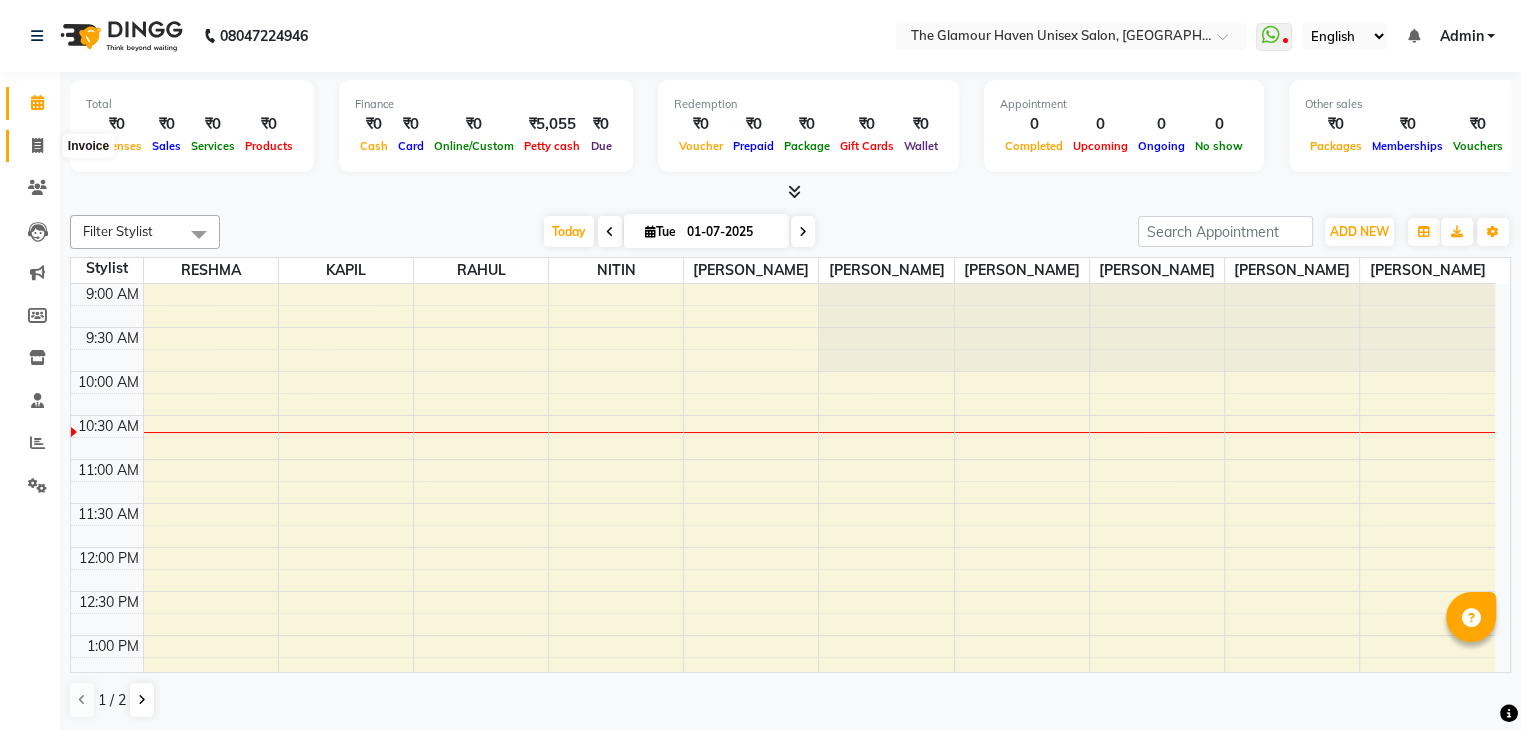 click 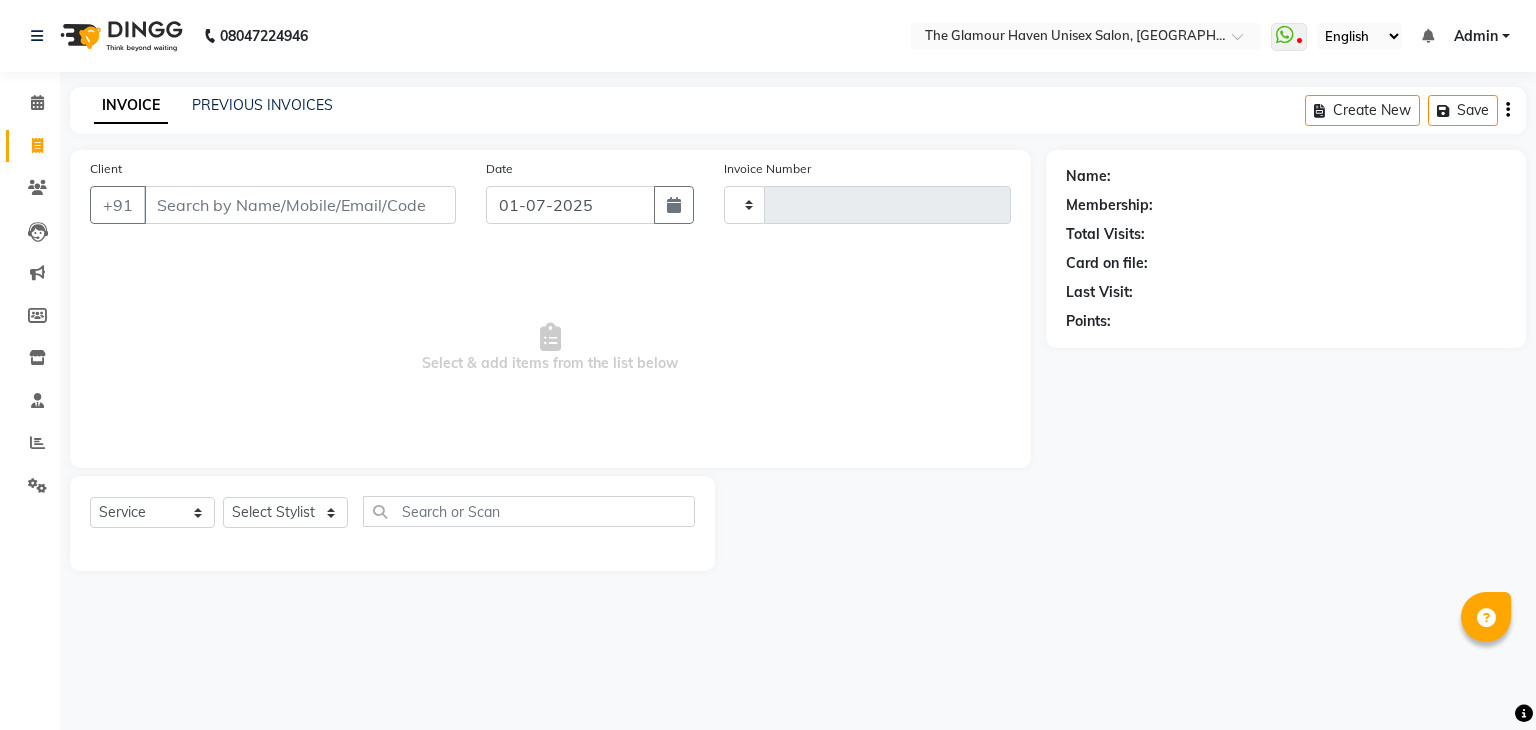 type on "0827" 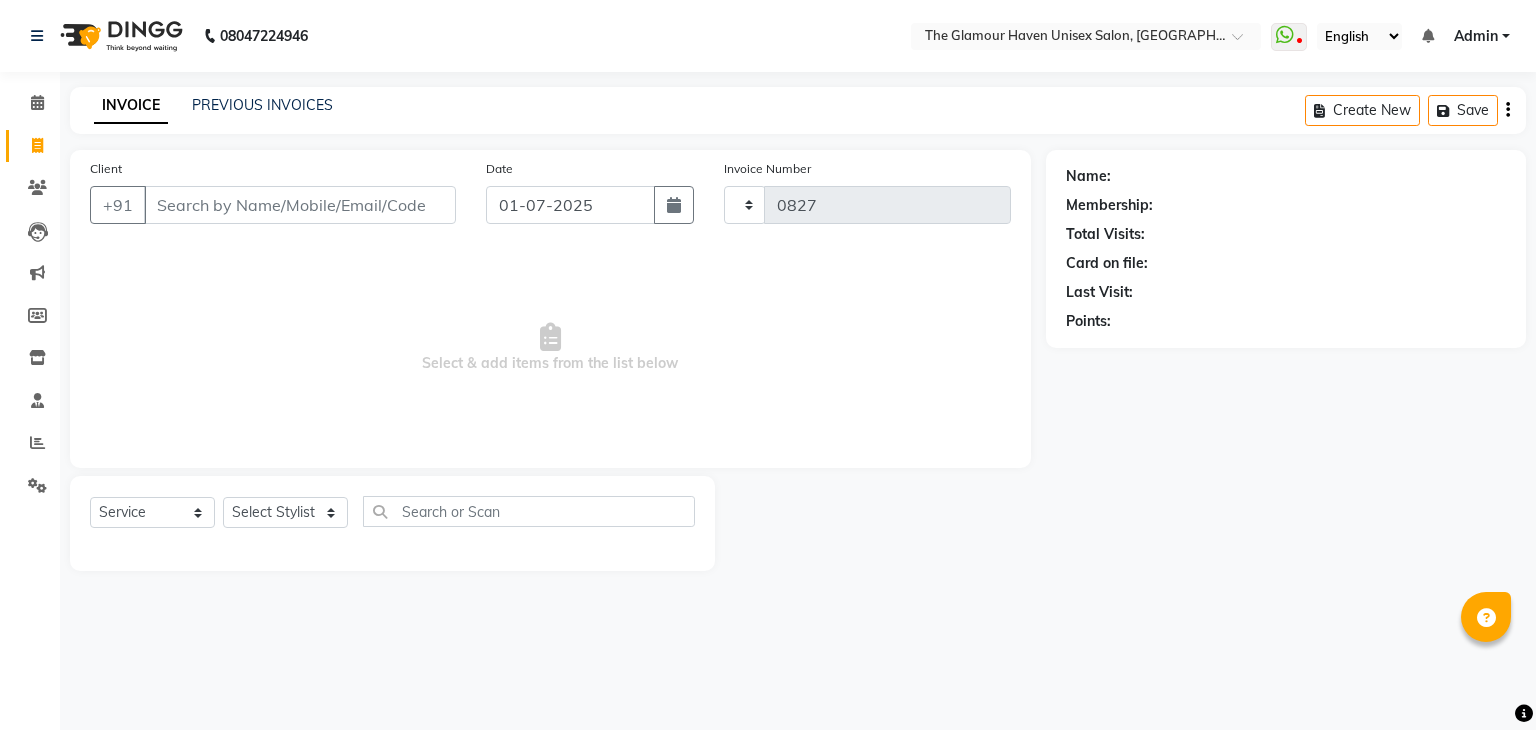 select on "7124" 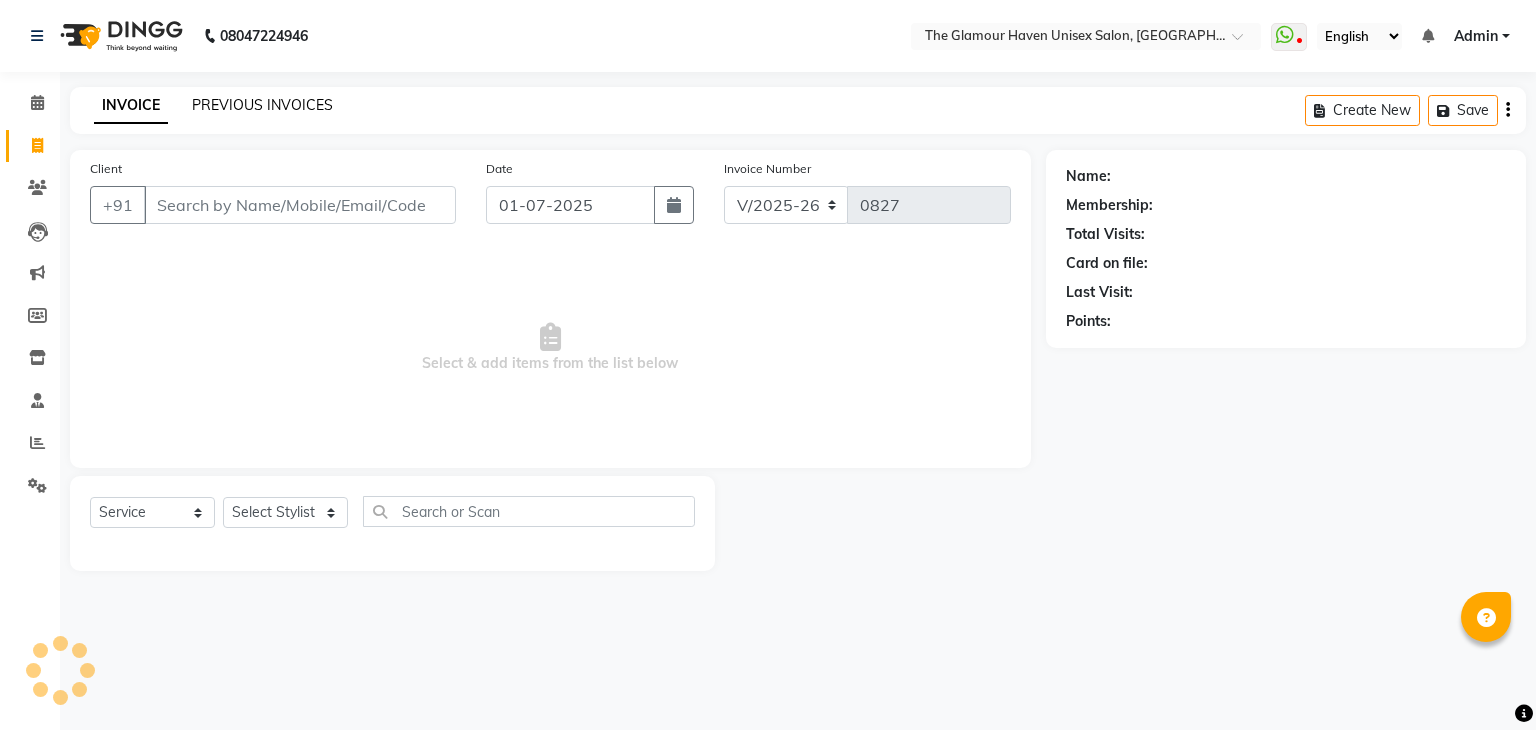 click on "PREVIOUS INVOICES" 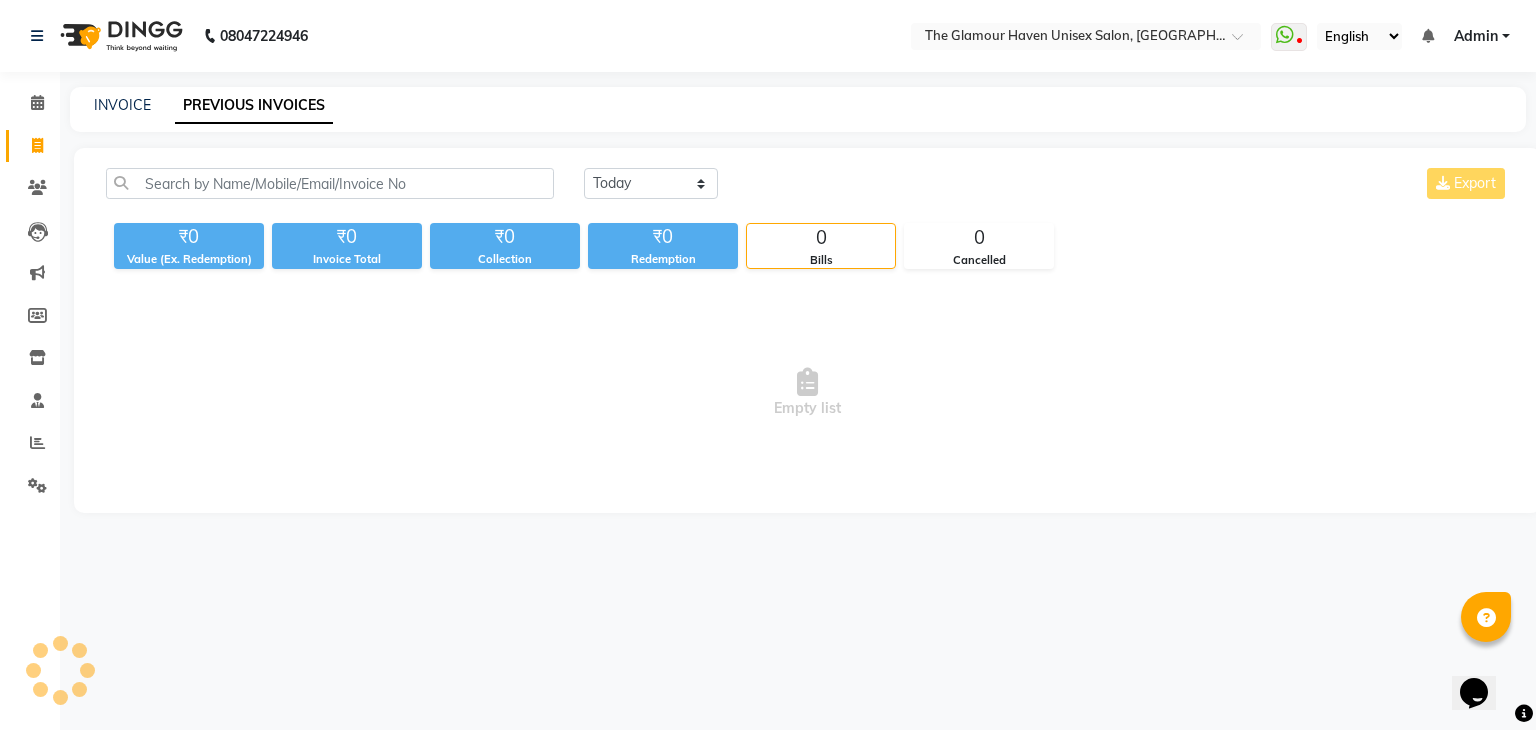 scroll, scrollTop: 0, scrollLeft: 0, axis: both 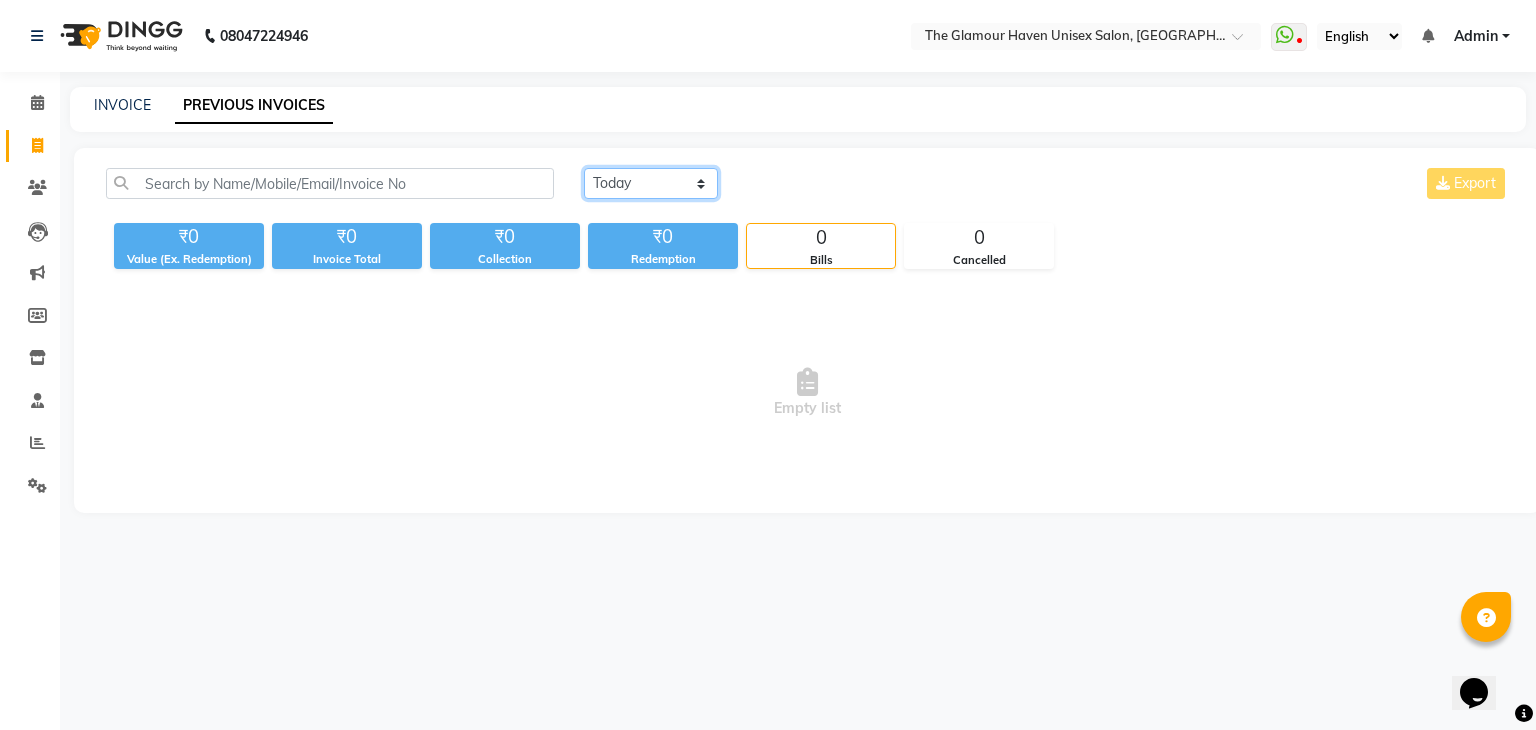 drag, startPoint x: 662, startPoint y: 180, endPoint x: 654, endPoint y: 193, distance: 15.264338 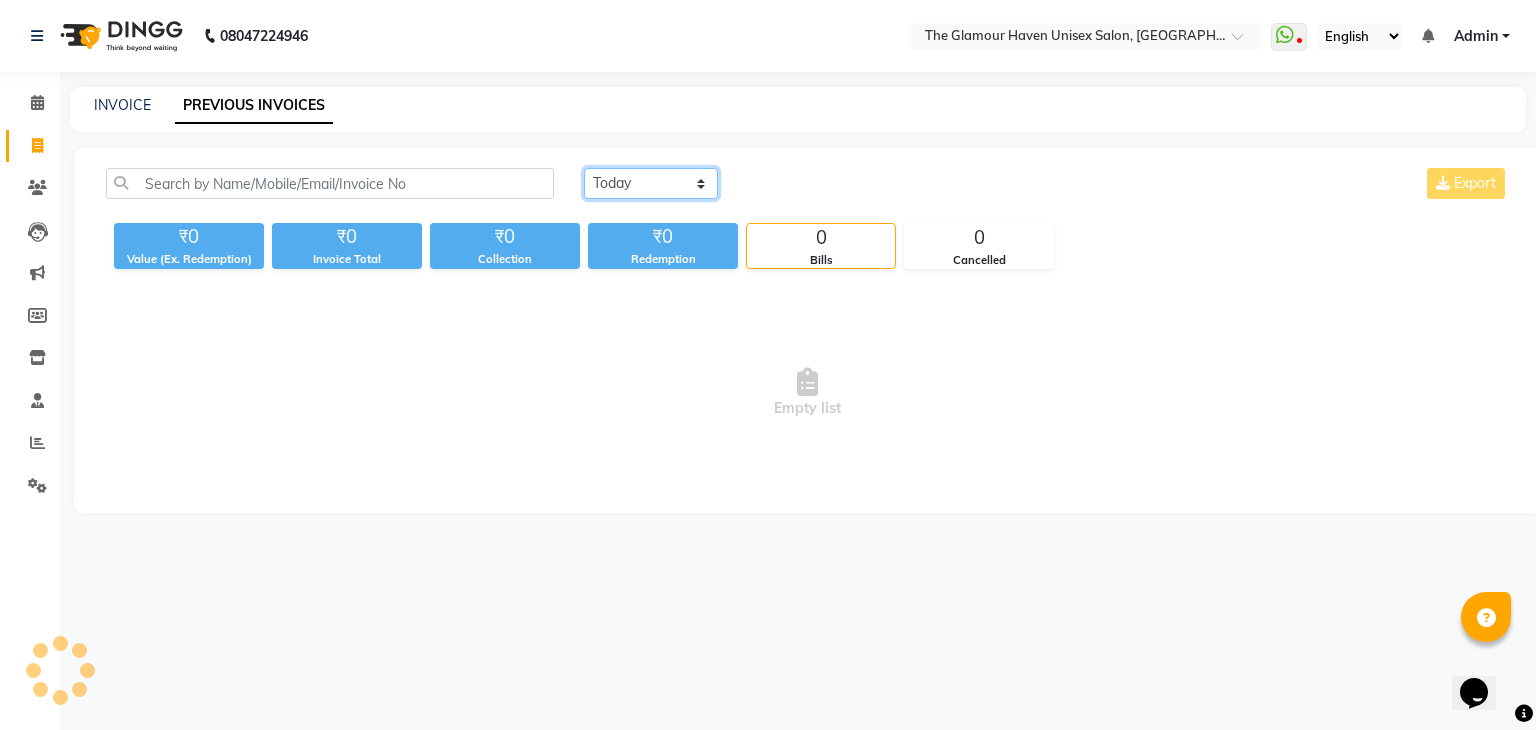 select on "yesterday" 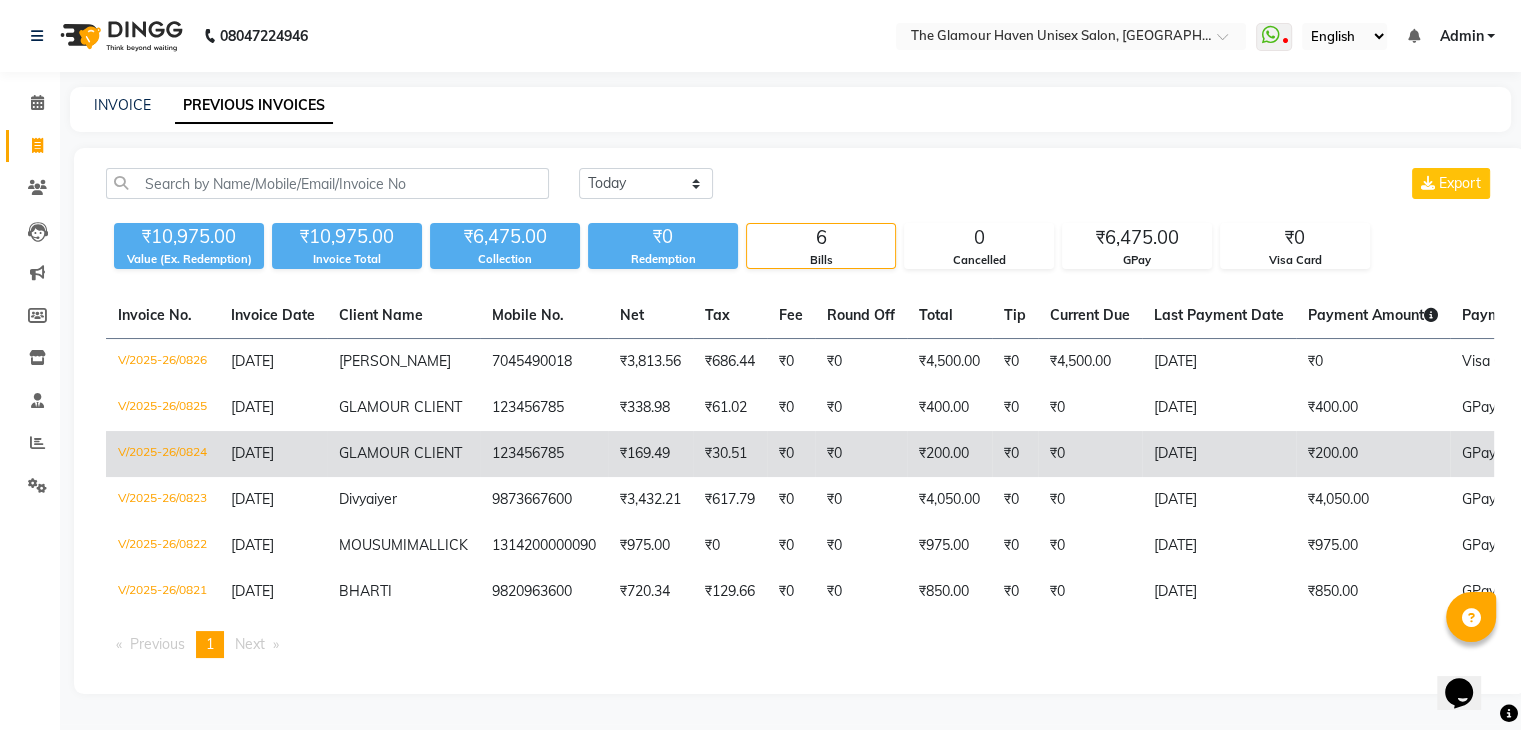click on "₹169.49" 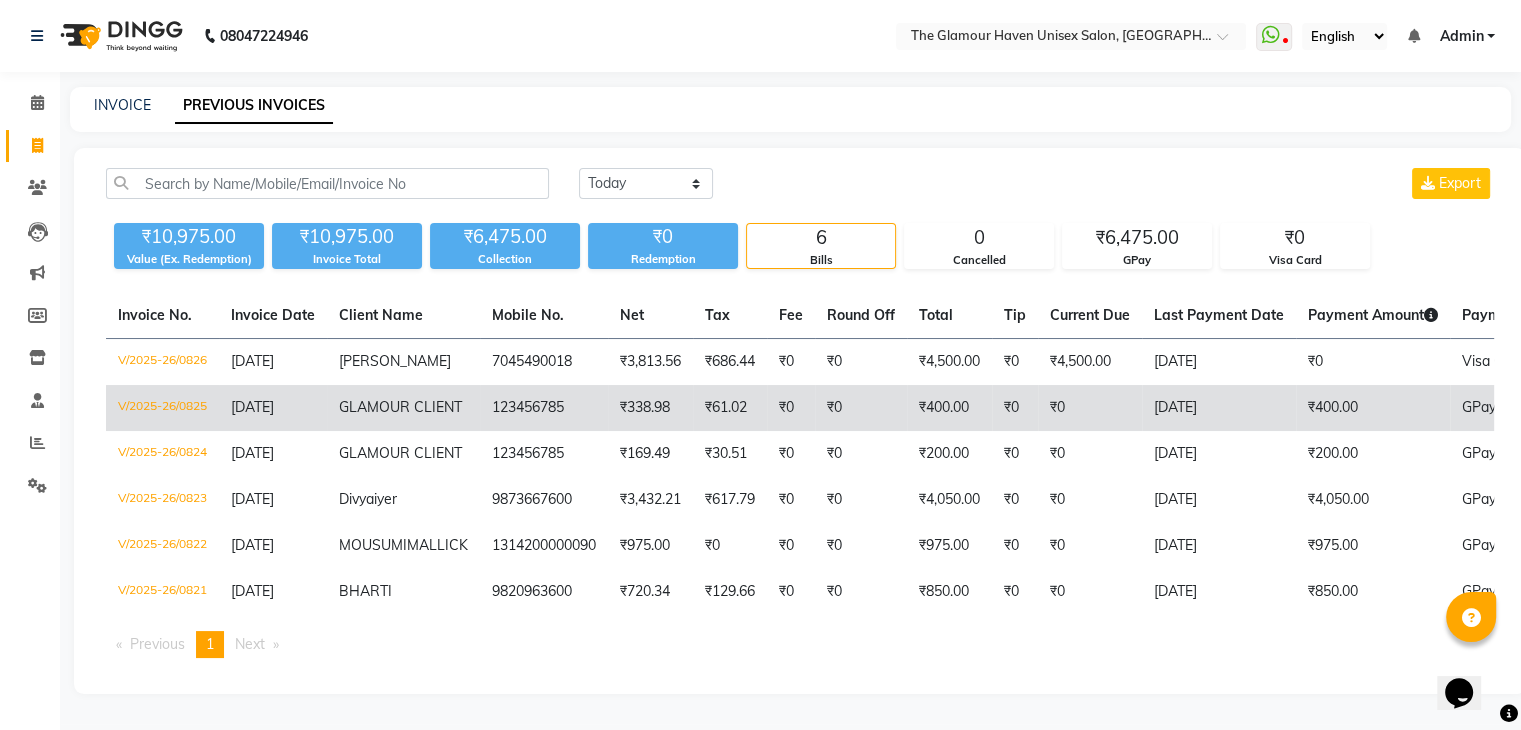 click on "123456785" 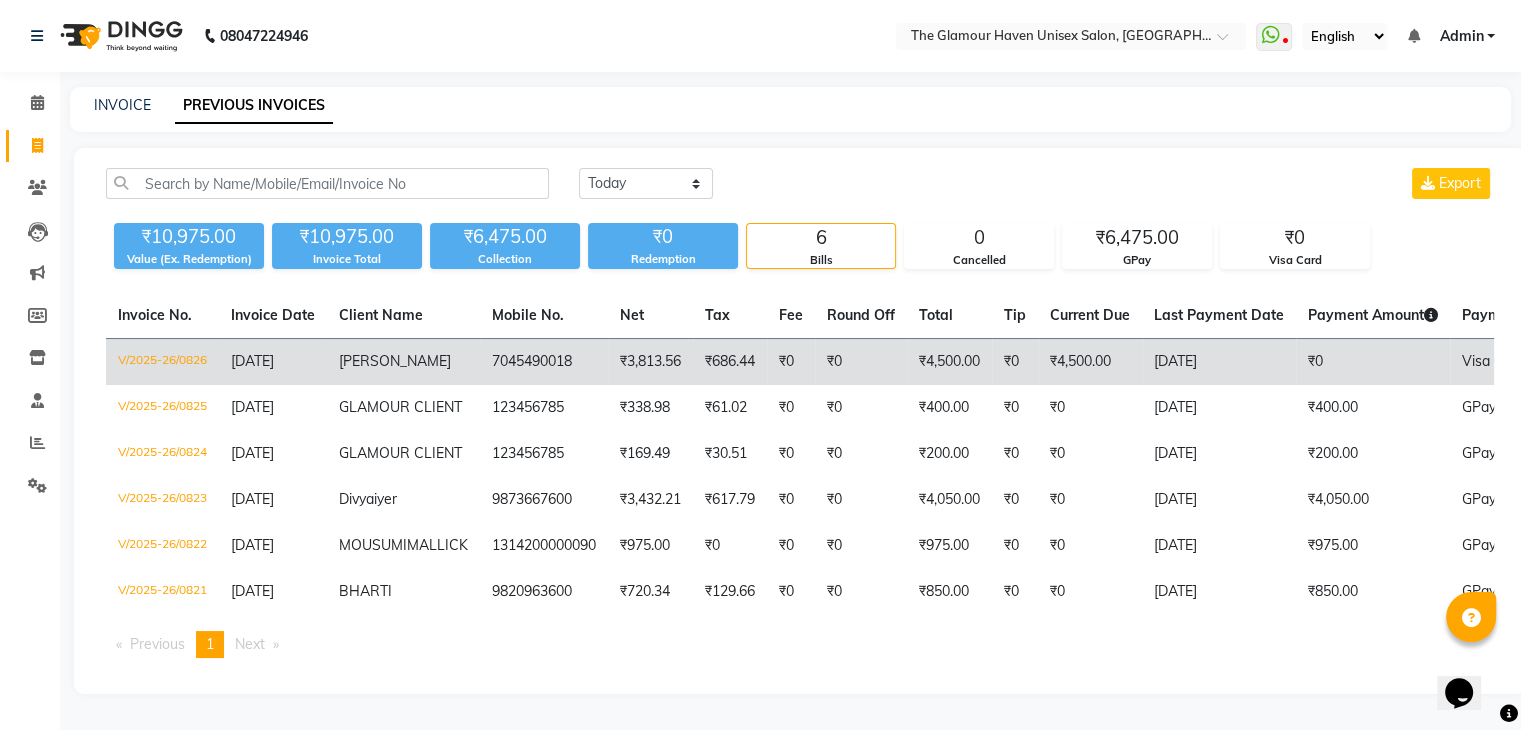 click on "7045490018" 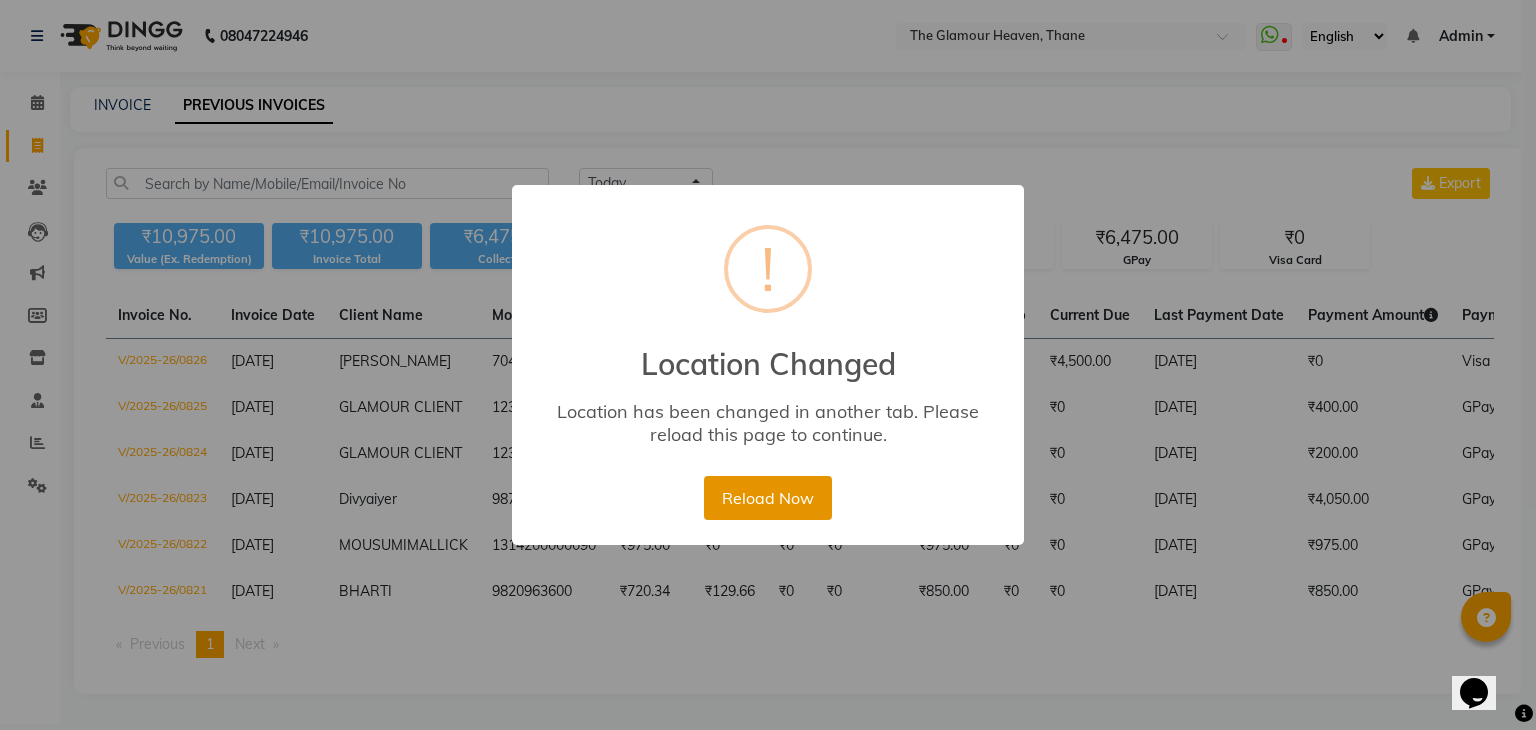 click on "Reload Now" at bounding box center (767, 498) 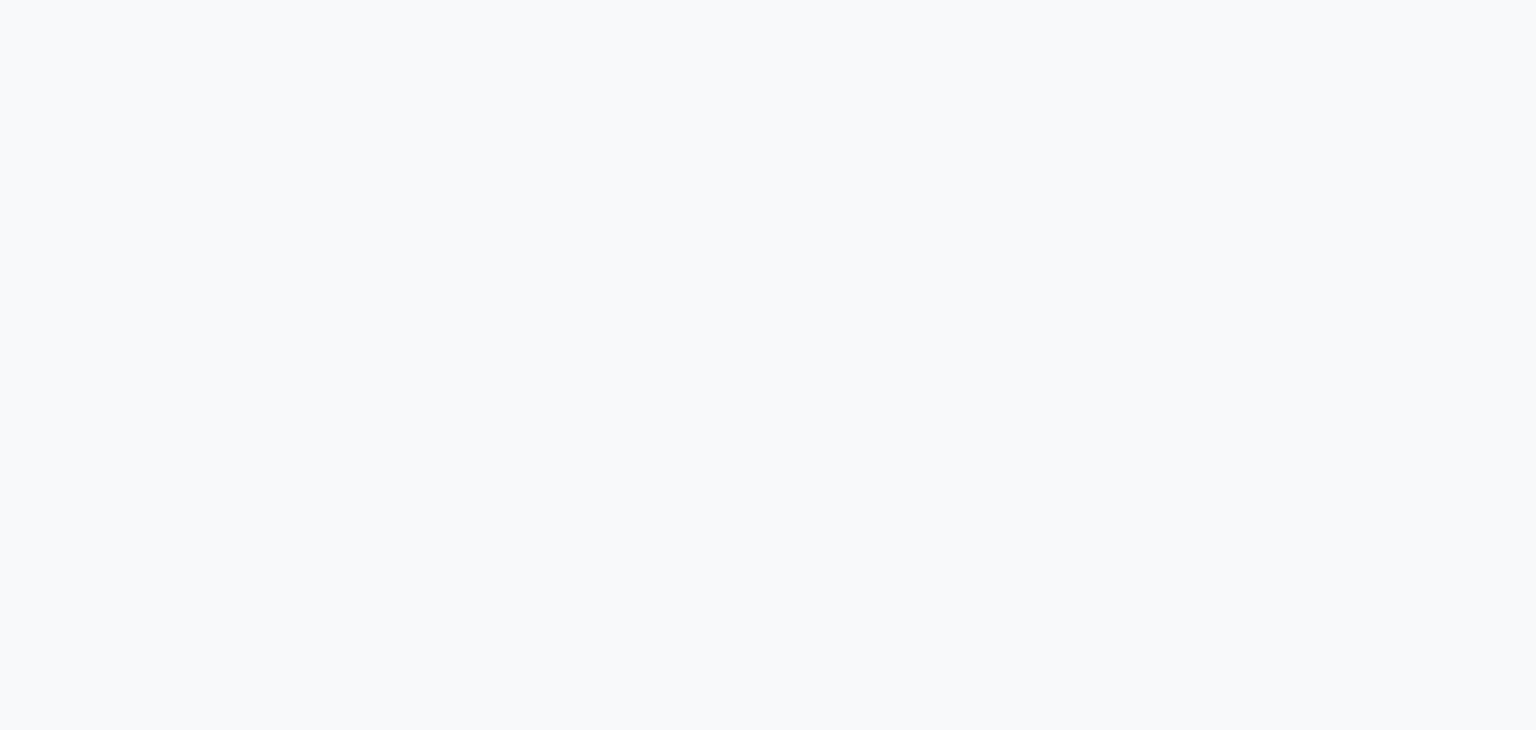 scroll, scrollTop: 0, scrollLeft: 0, axis: both 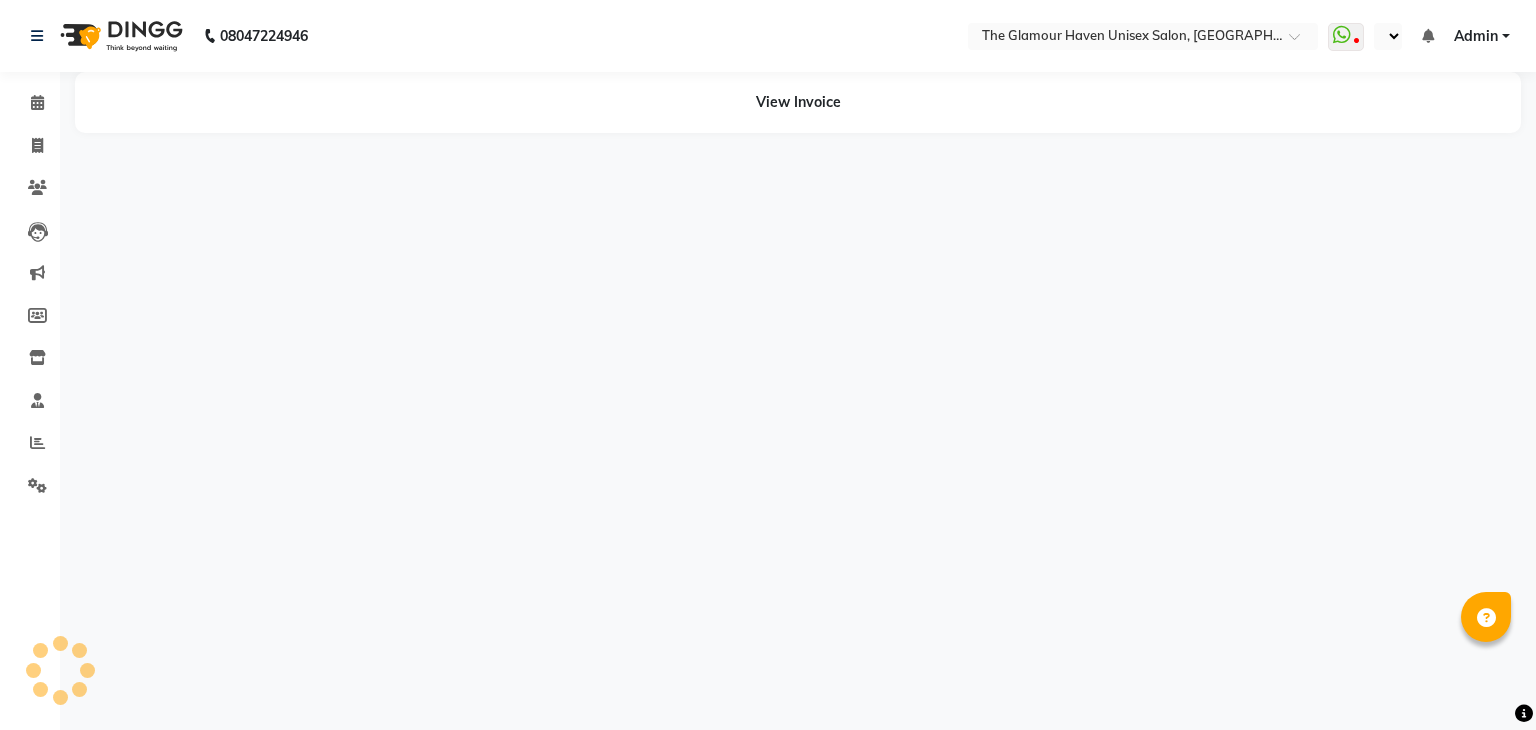 select on "en" 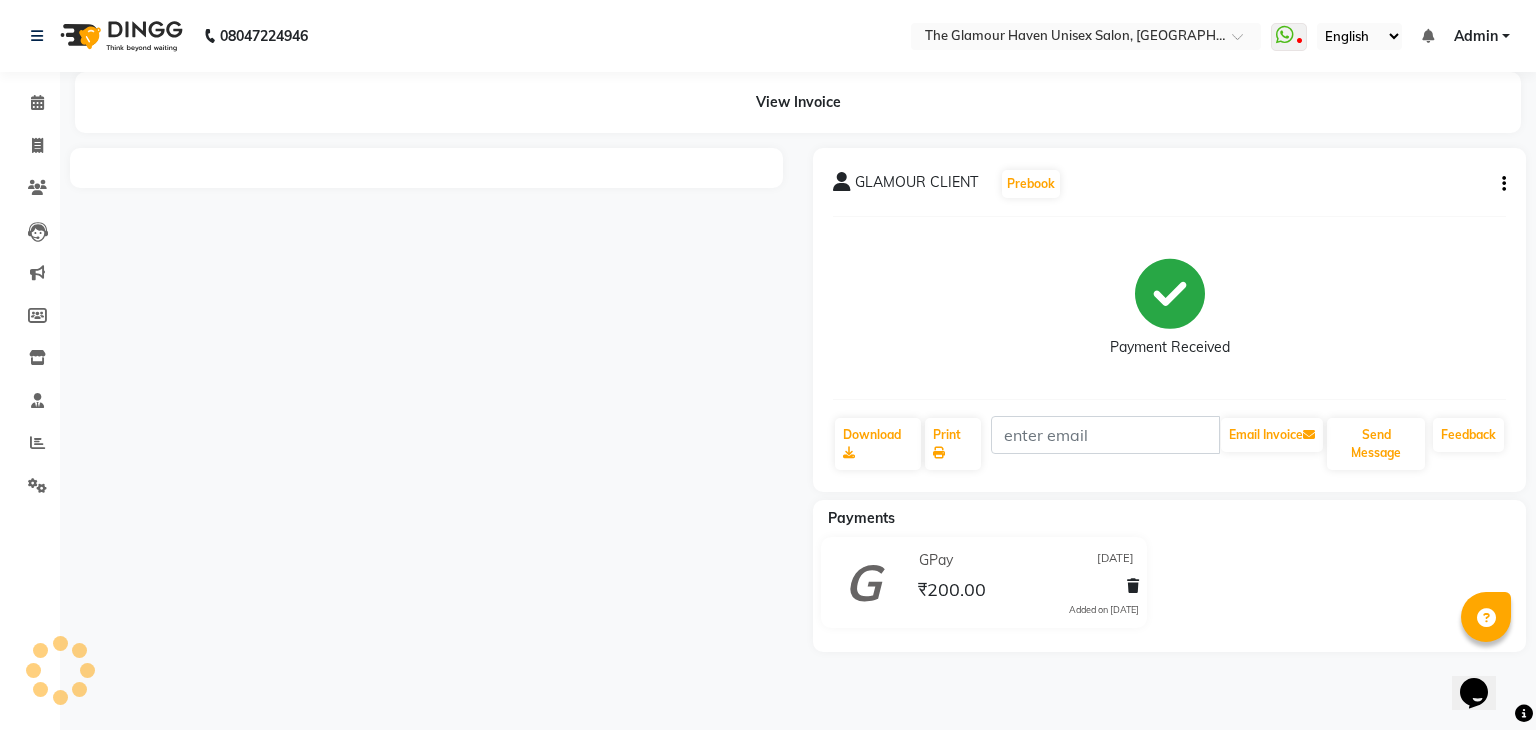 scroll, scrollTop: 0, scrollLeft: 0, axis: both 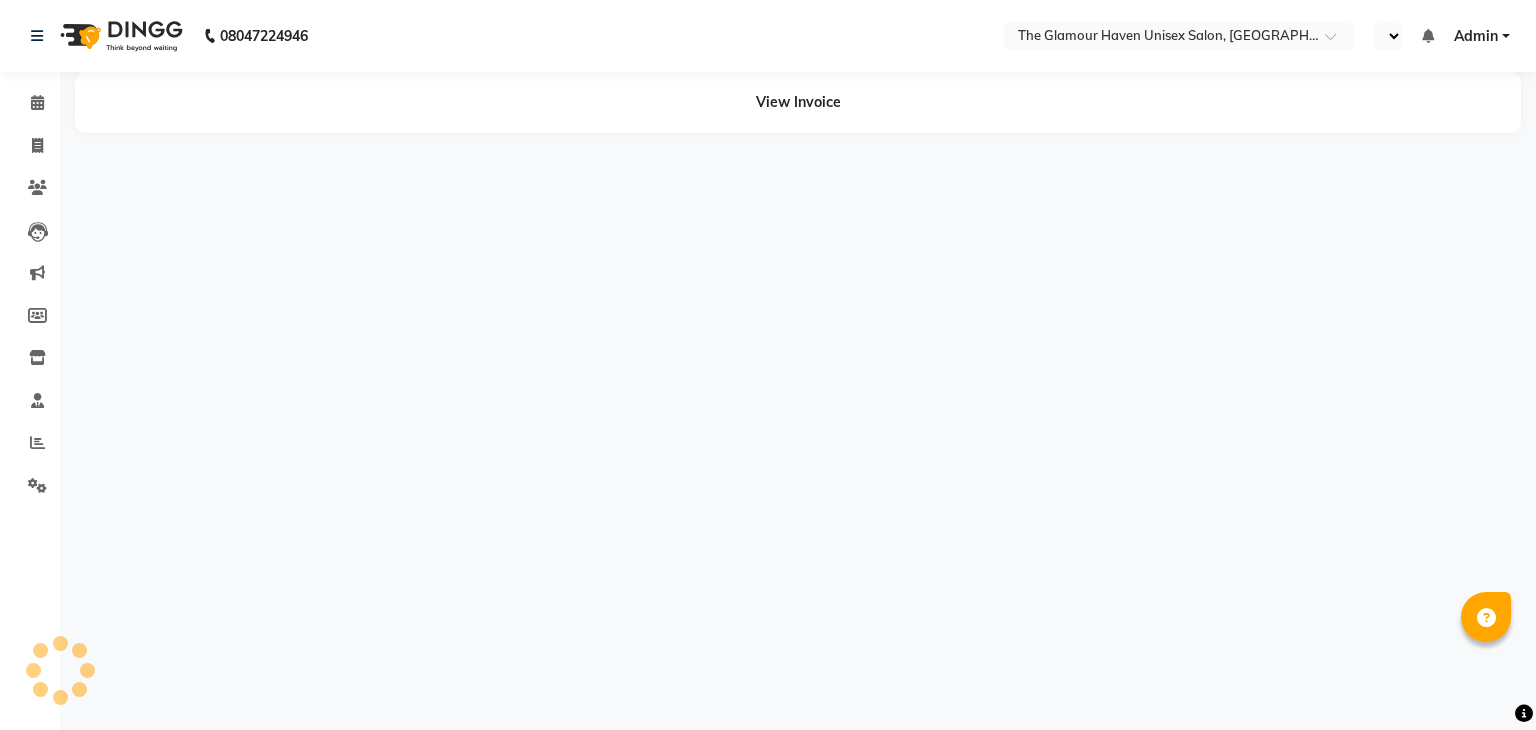 select on "en" 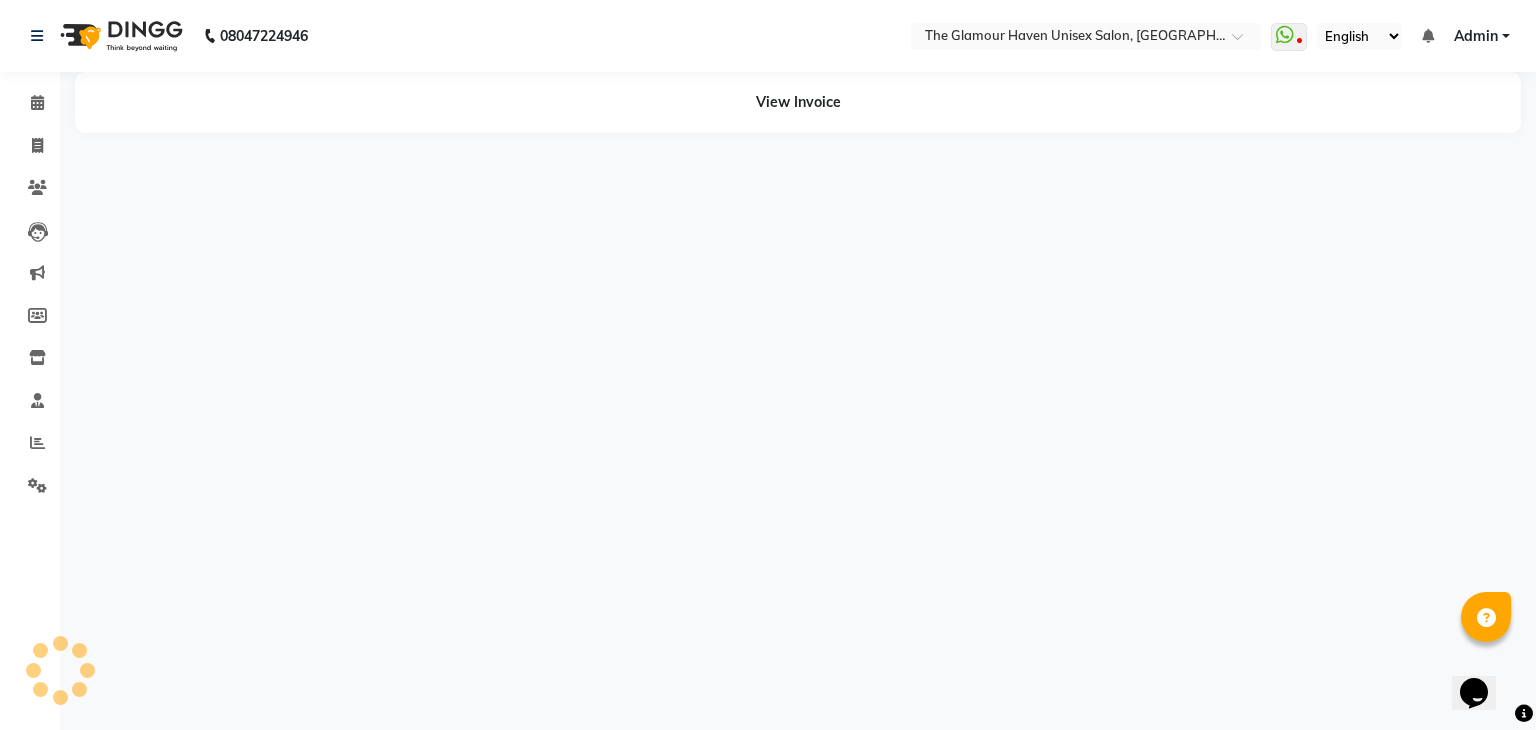 scroll, scrollTop: 0, scrollLeft: 0, axis: both 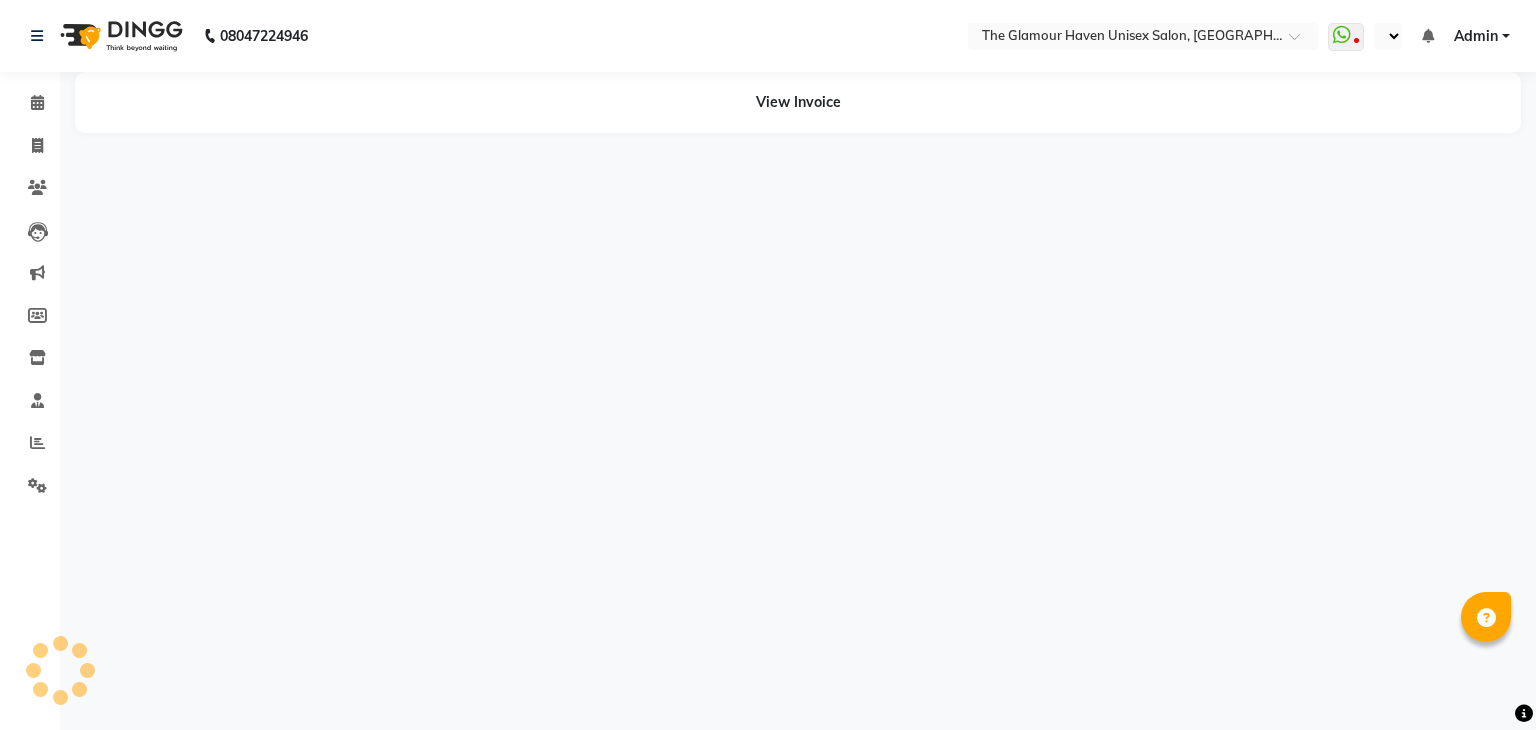 select on "en" 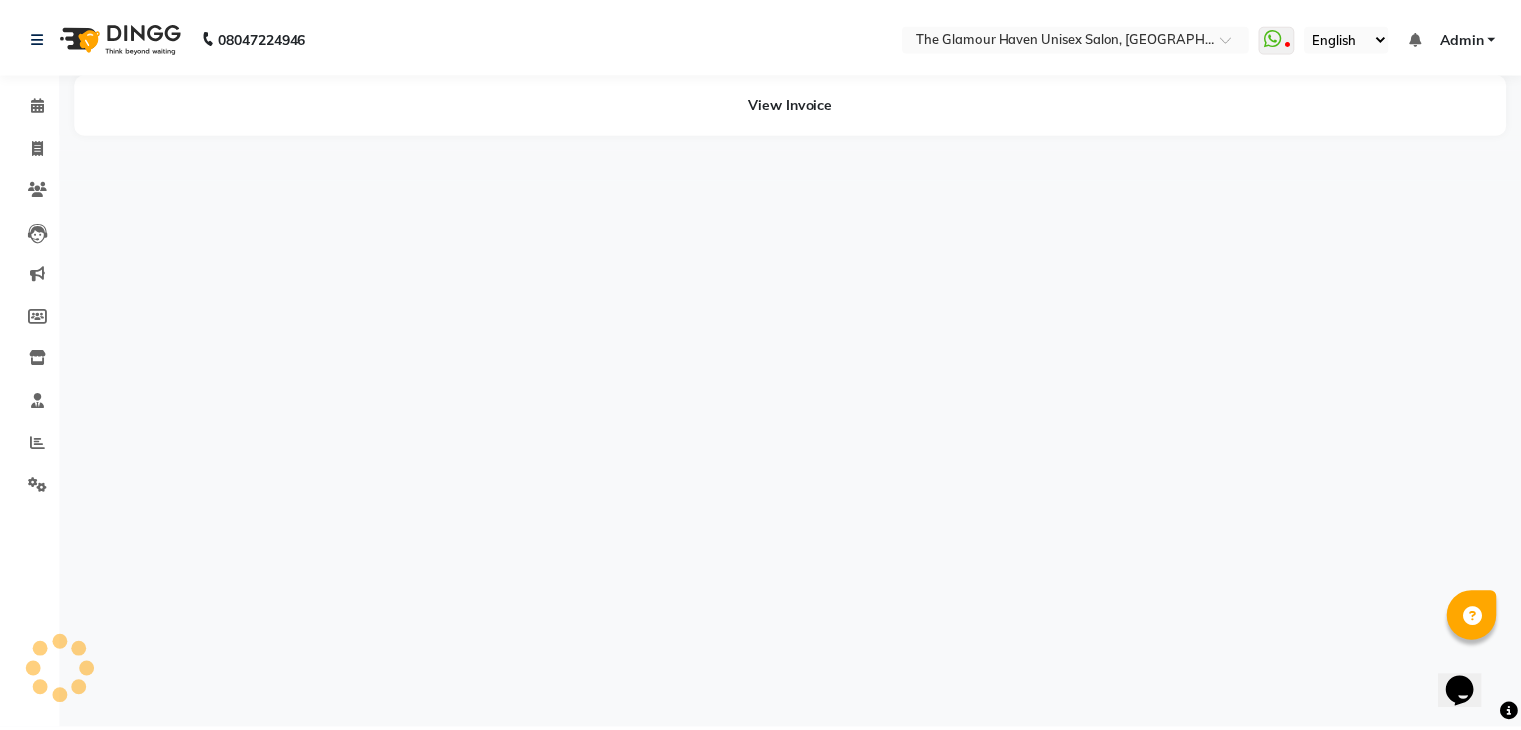 scroll, scrollTop: 0, scrollLeft: 0, axis: both 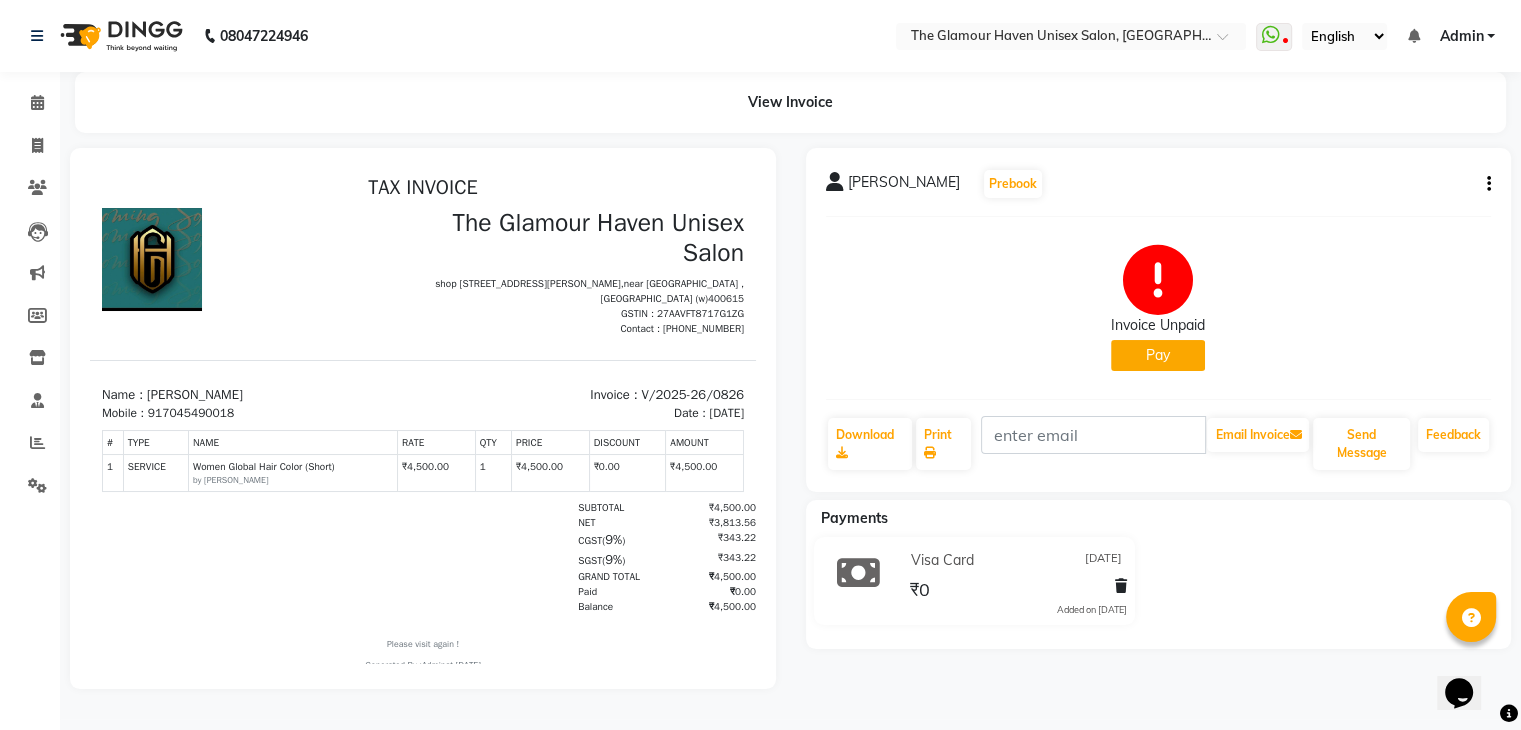 click 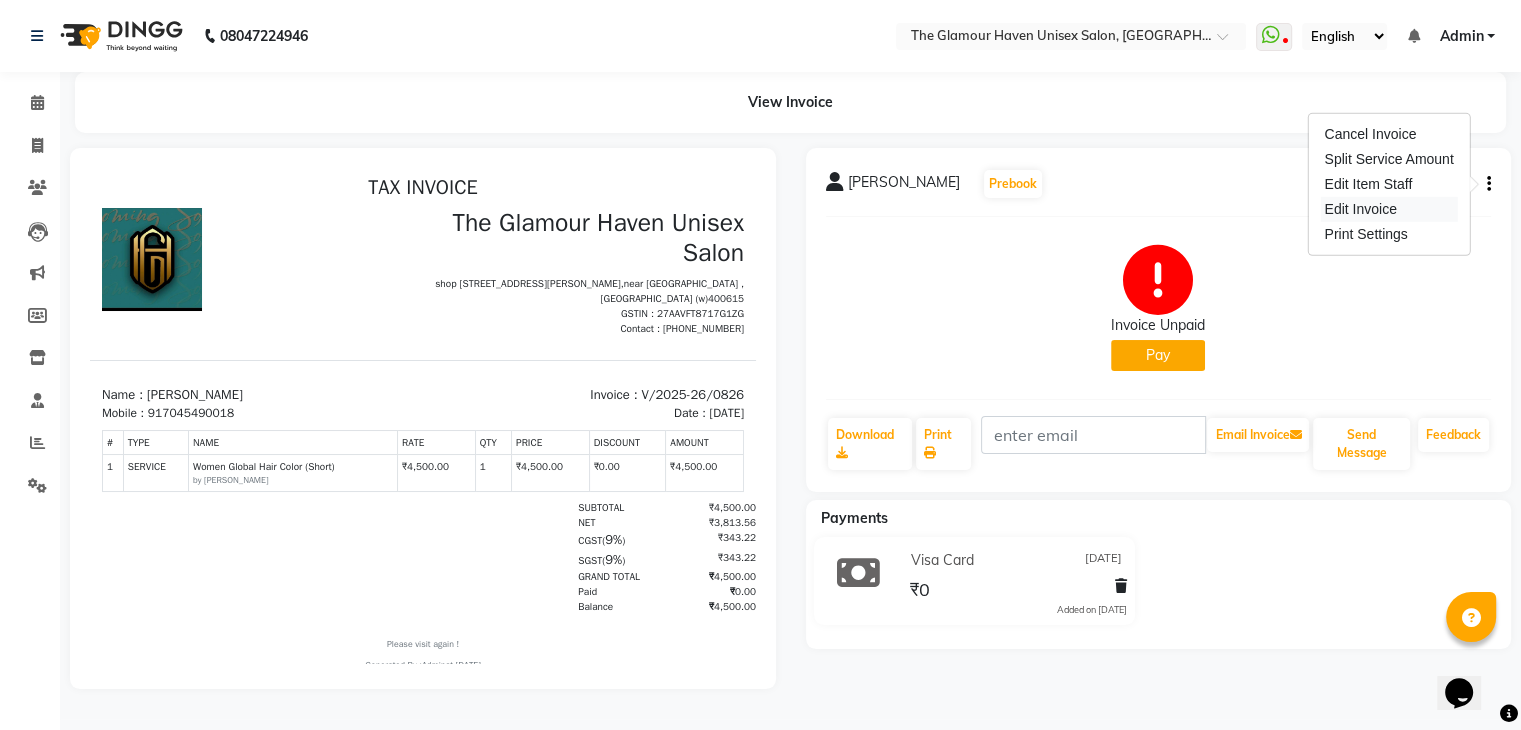 click on "Edit Invoice" at bounding box center (1388, 209) 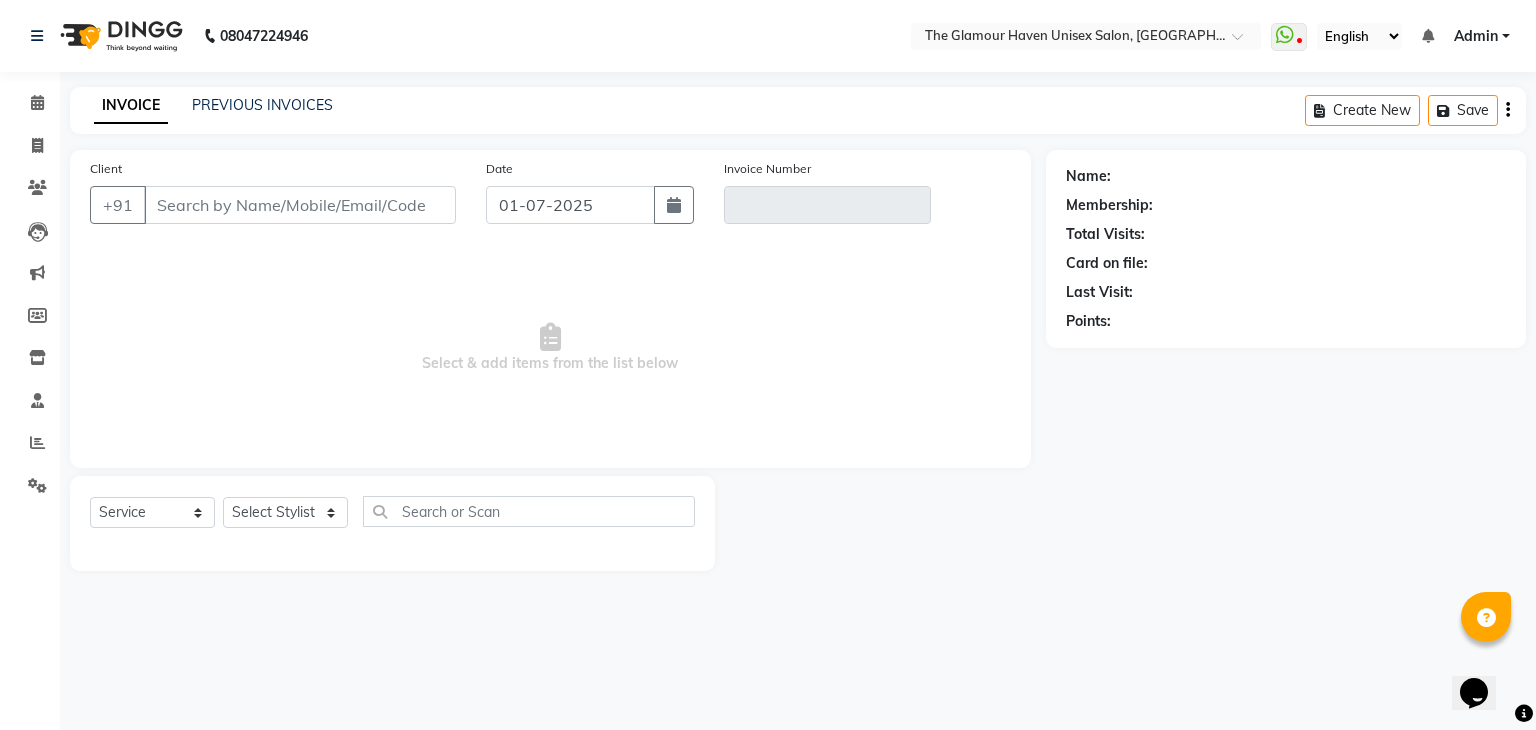 type on "7045490018" 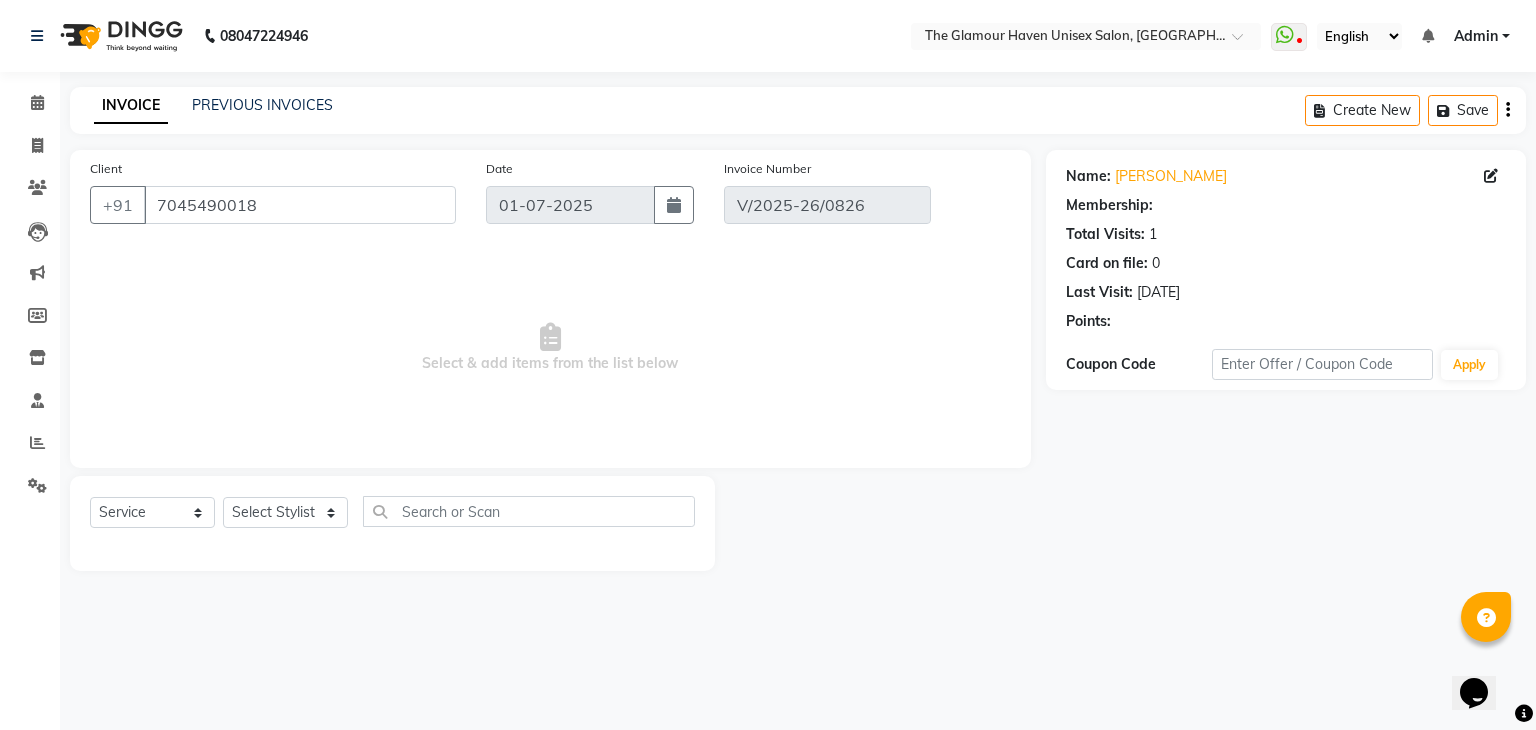 type on "[DATE]" 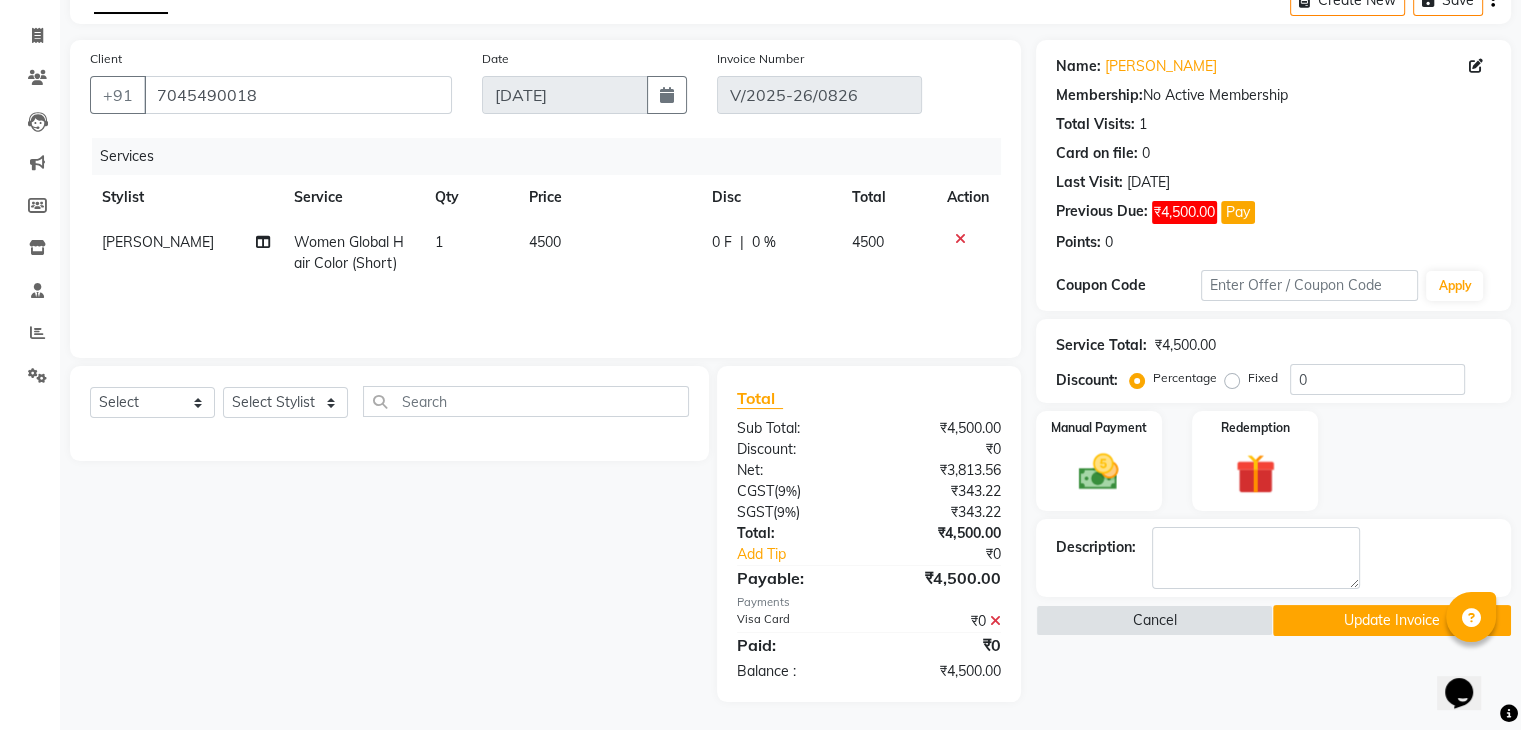 scroll, scrollTop: 112, scrollLeft: 0, axis: vertical 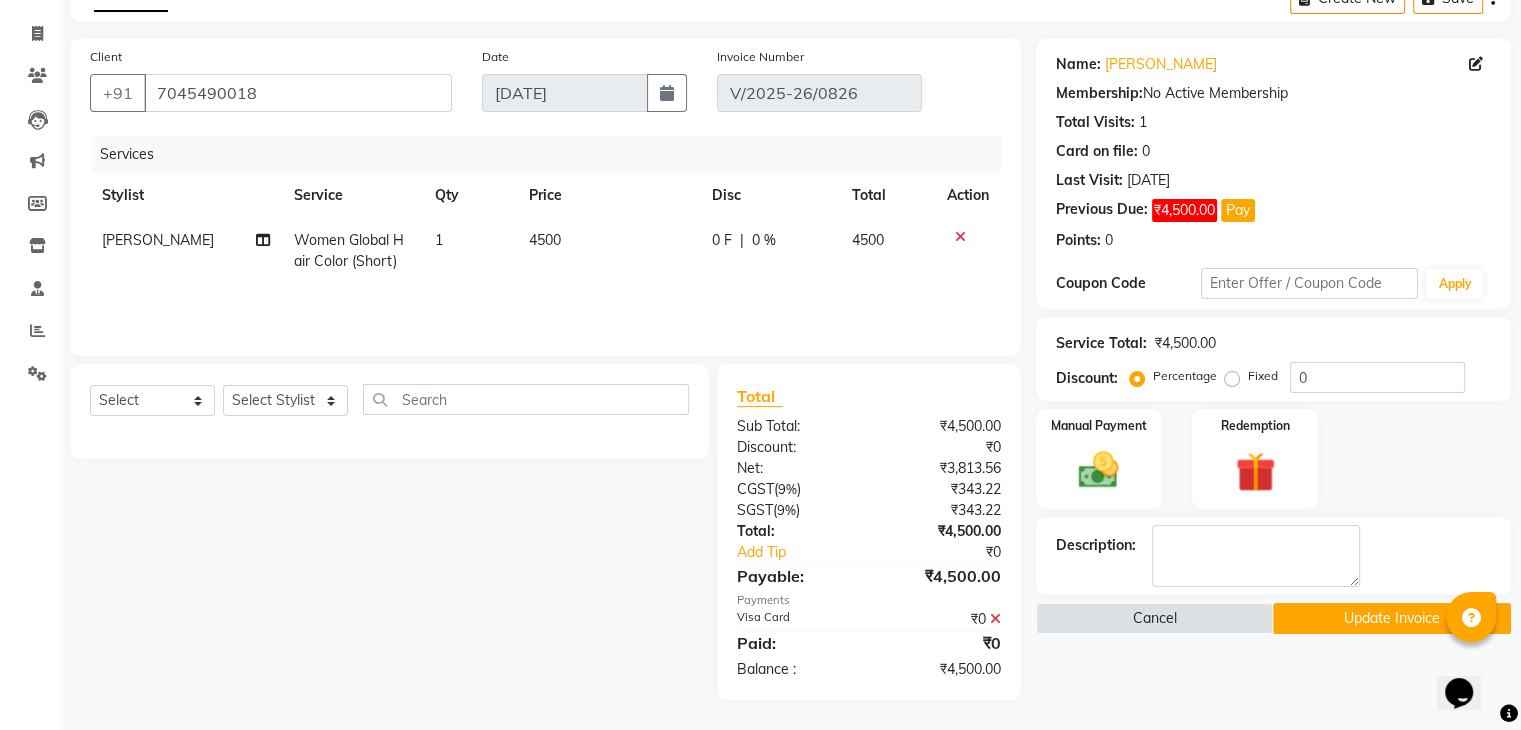 click 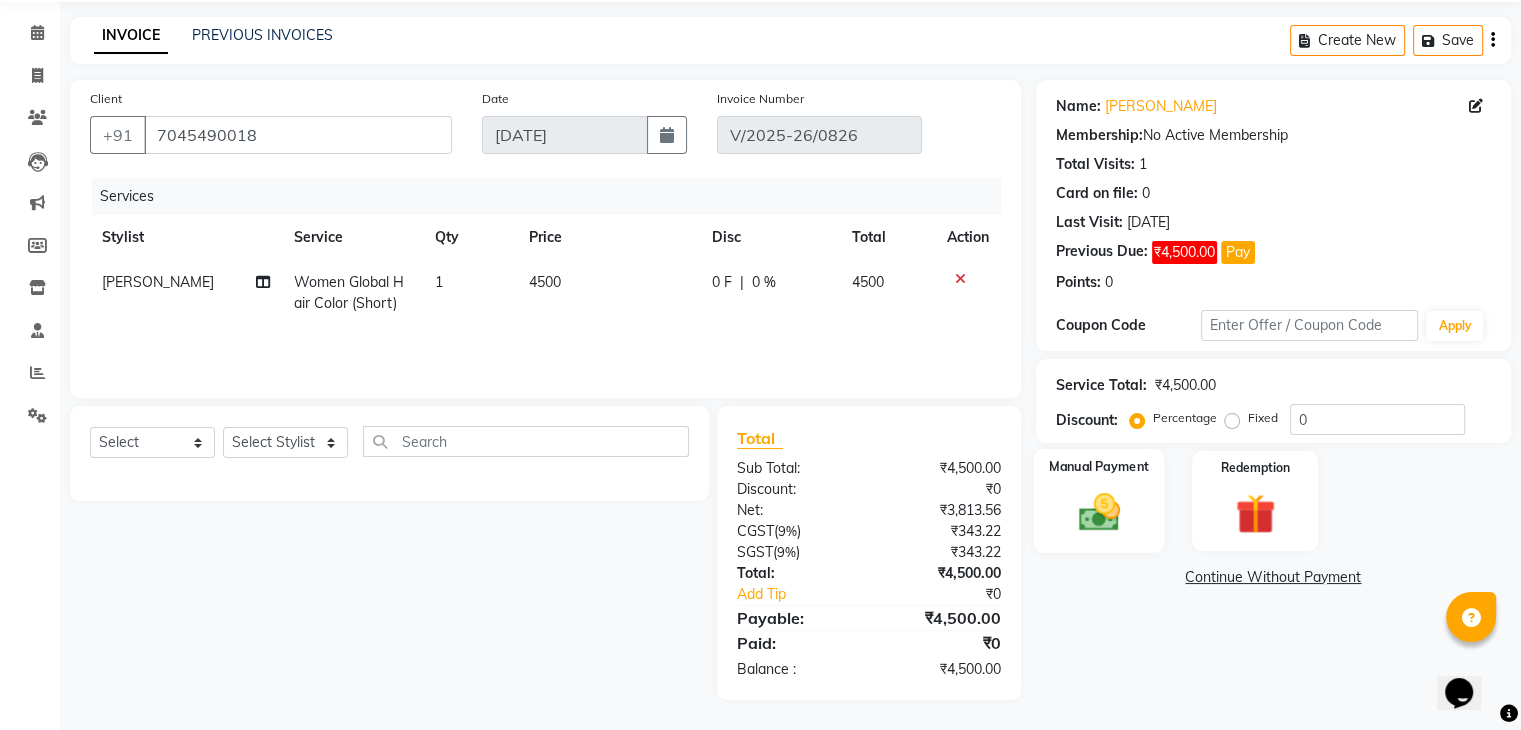 click 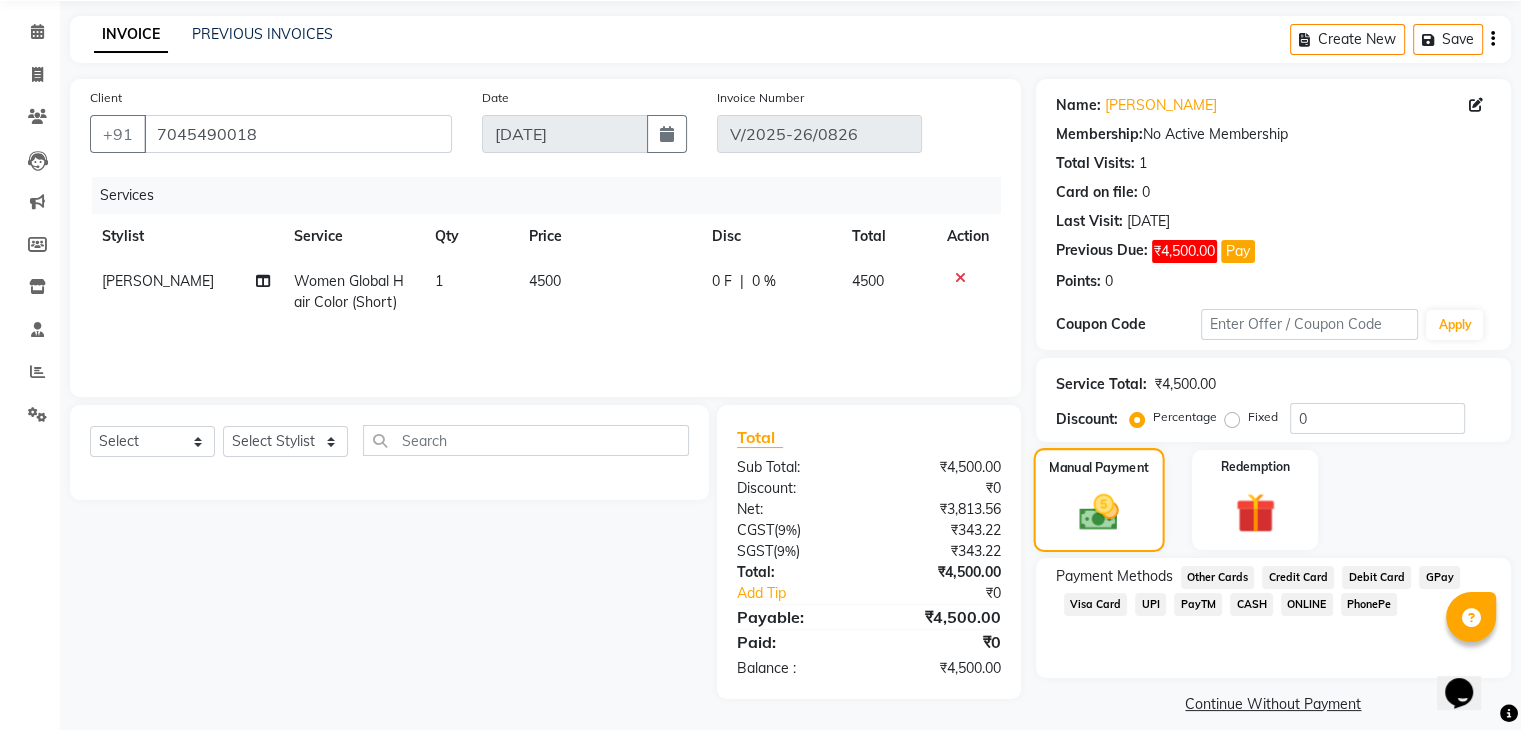 scroll, scrollTop: 89, scrollLeft: 0, axis: vertical 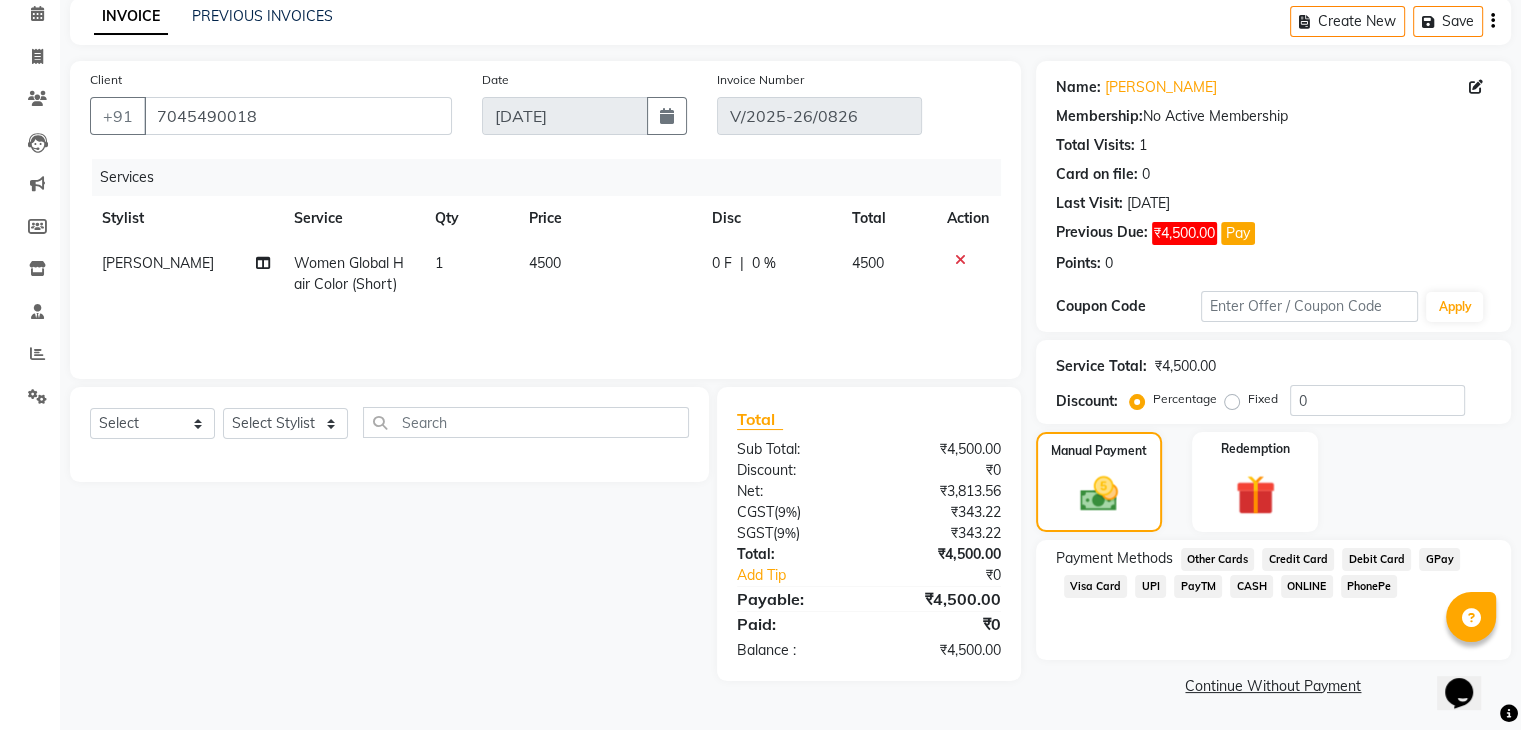 click on "Visa Card" 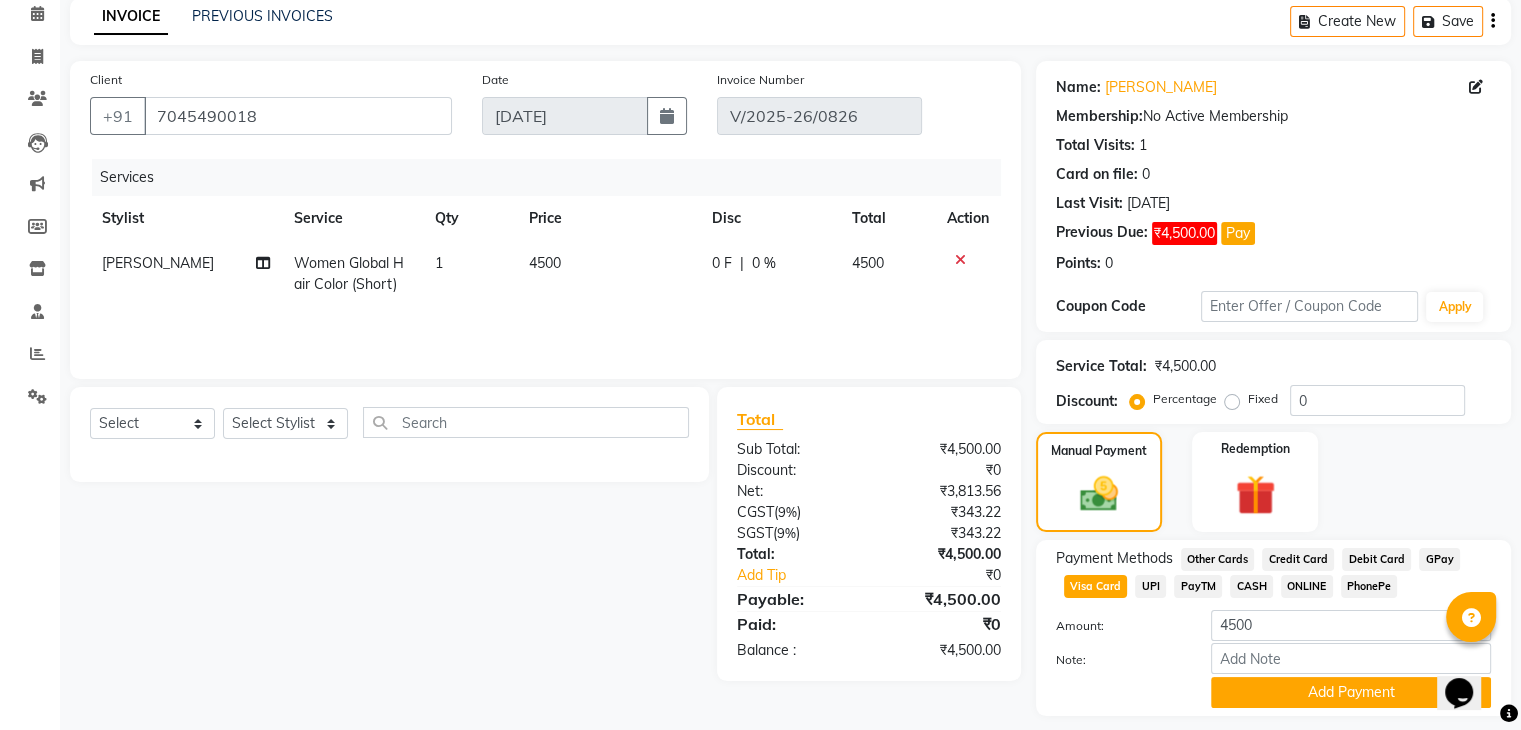 scroll, scrollTop: 112, scrollLeft: 0, axis: vertical 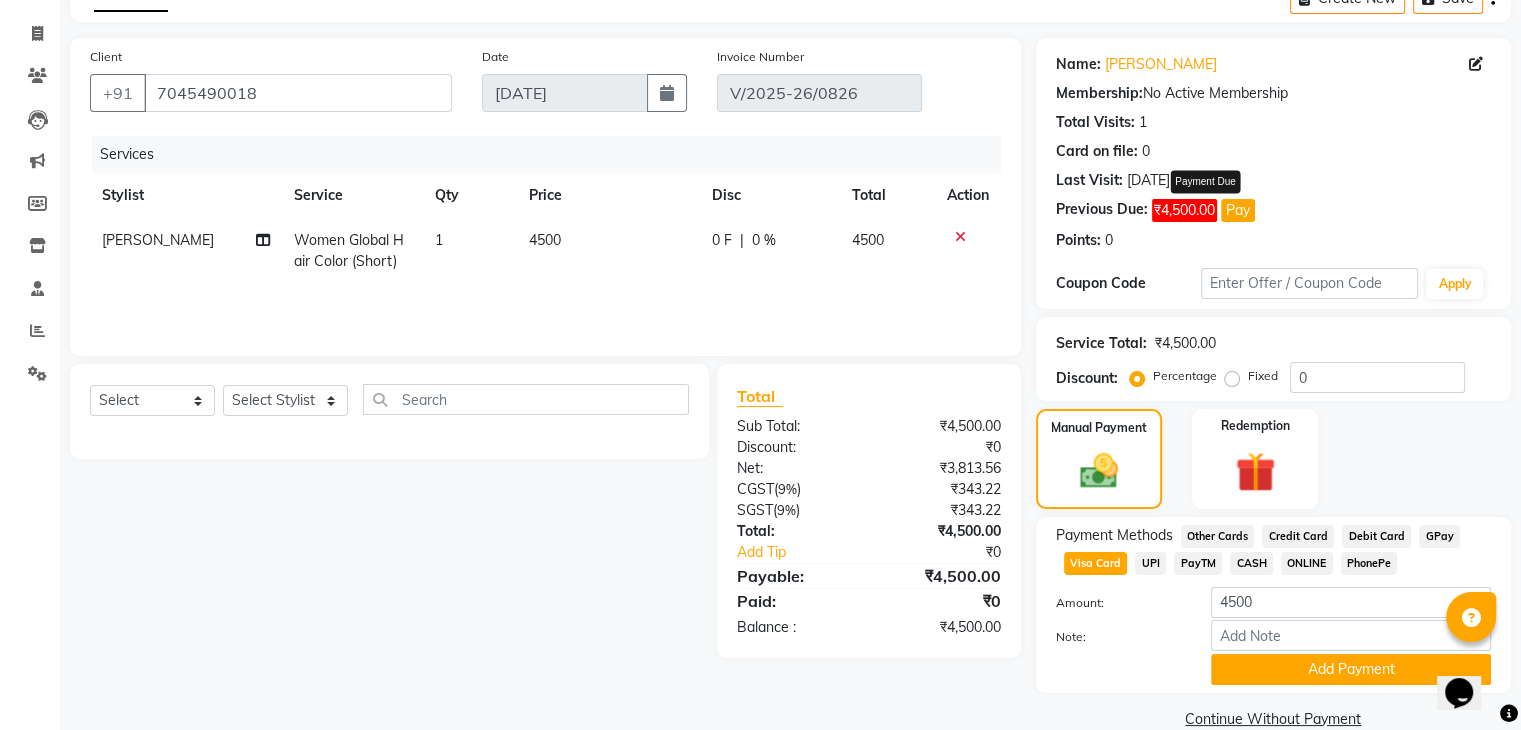 click on "Pay" 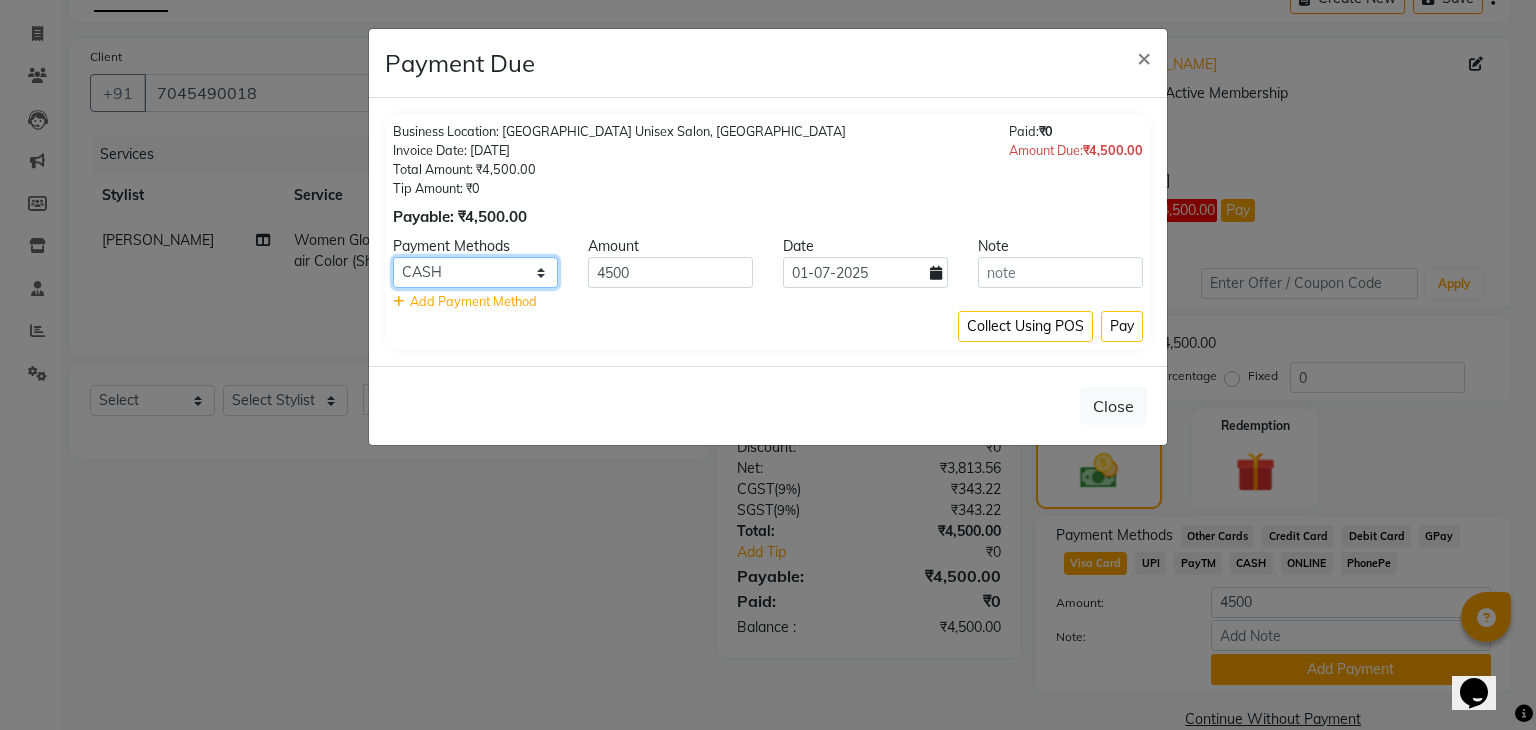 click on "Other Cards Credit Card Debit Card GPay Visa Card UPI PayTM CASH ONLINE PhonePe" 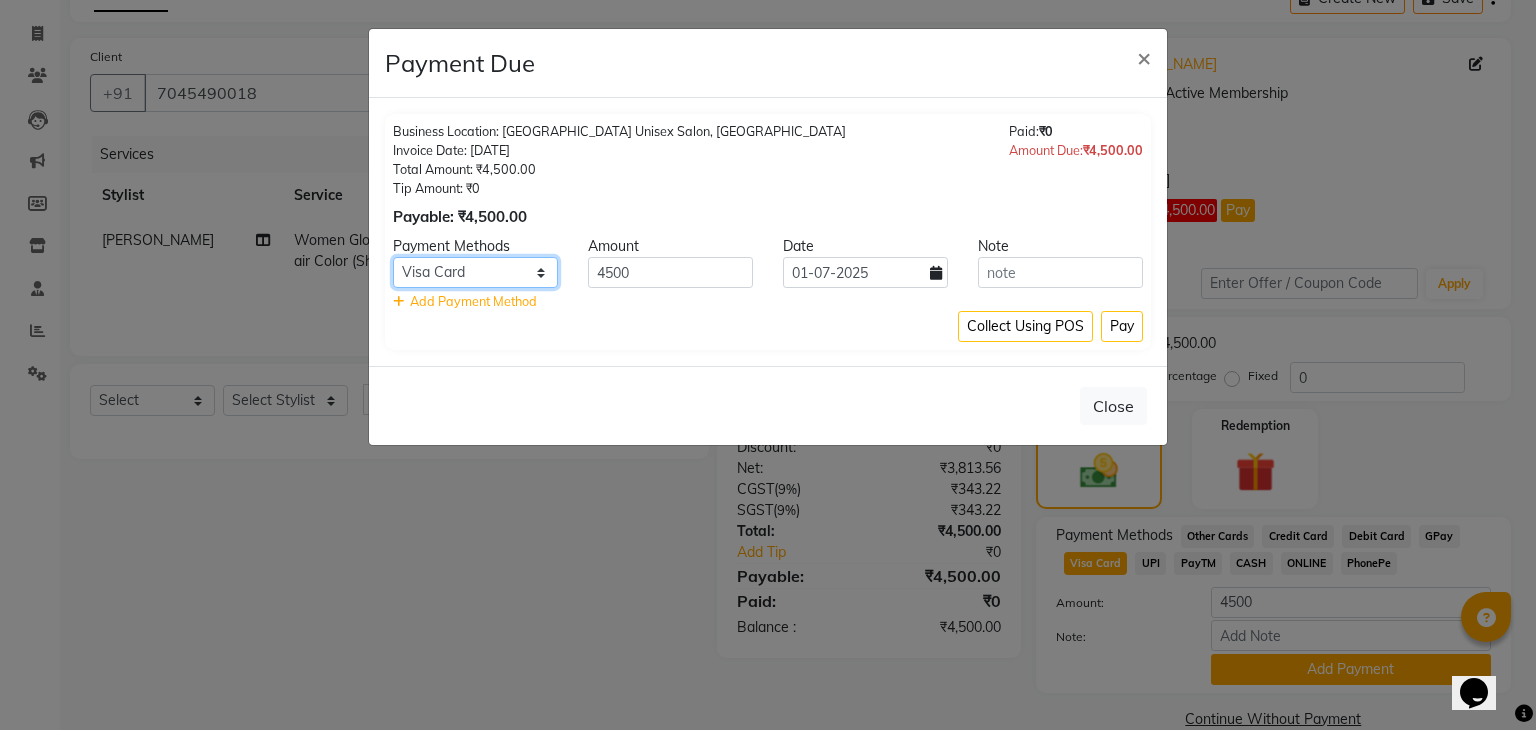 click on "Other Cards Credit Card Debit Card GPay Visa Card UPI PayTM CASH ONLINE PhonePe" 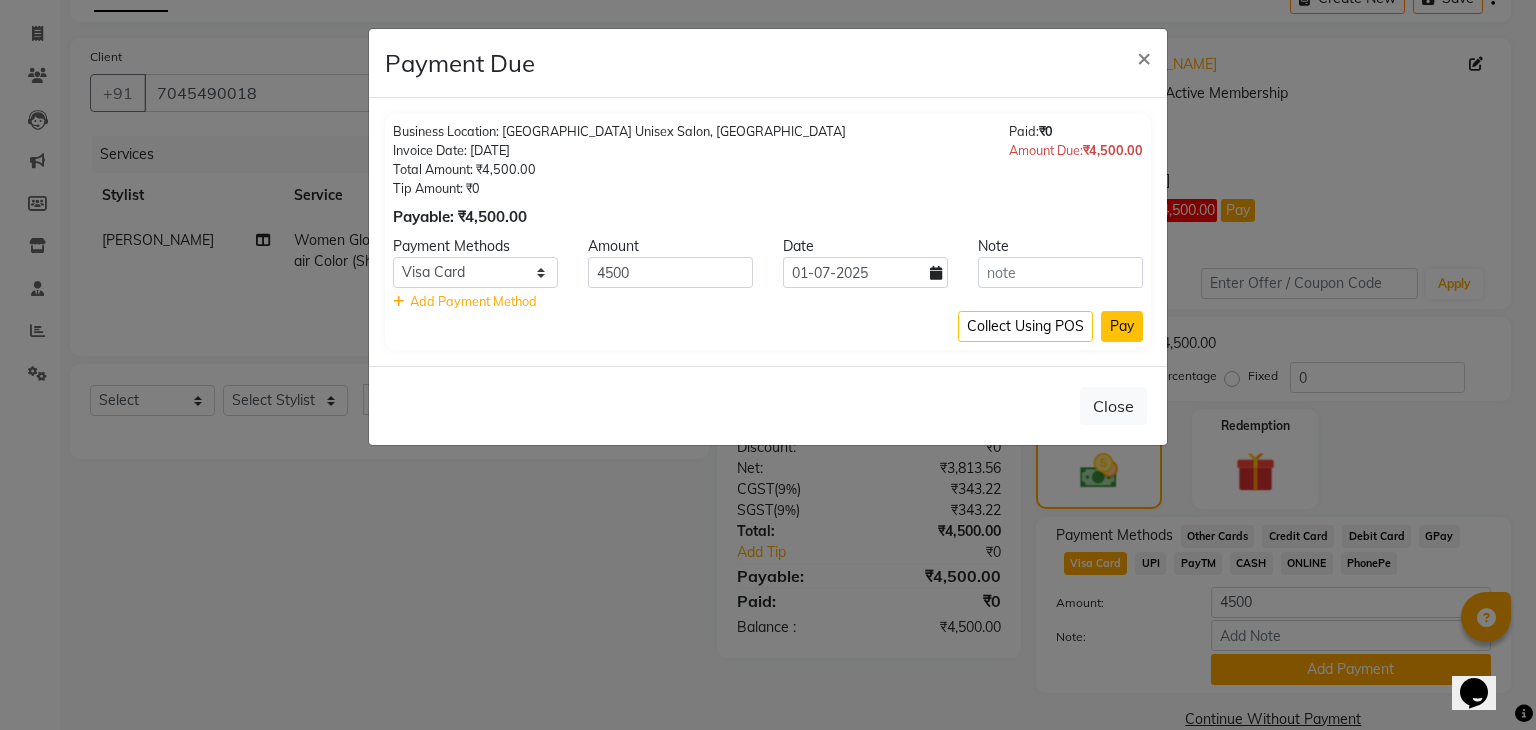 click on "Pay" 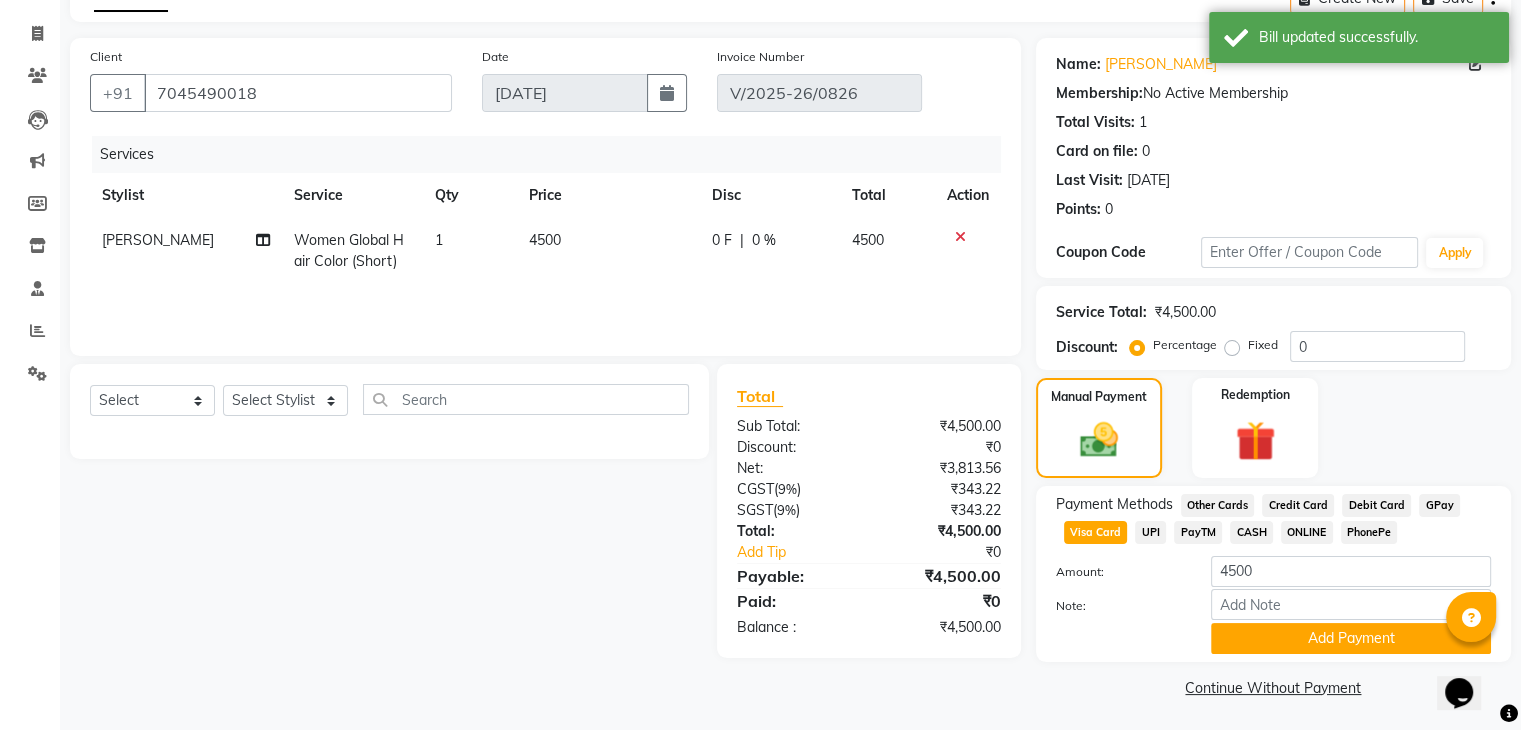 click on "Visa Card" 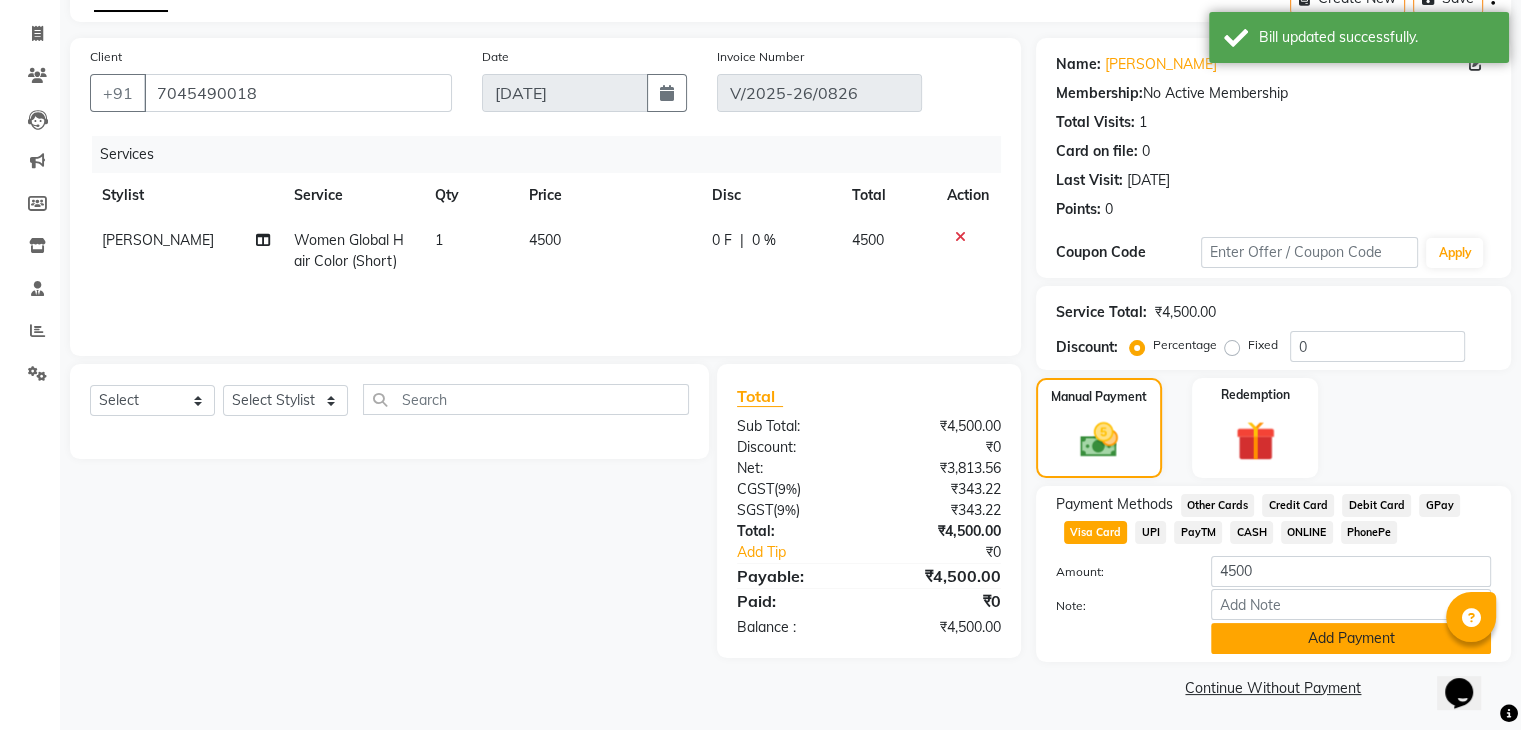 click on "Add Payment" 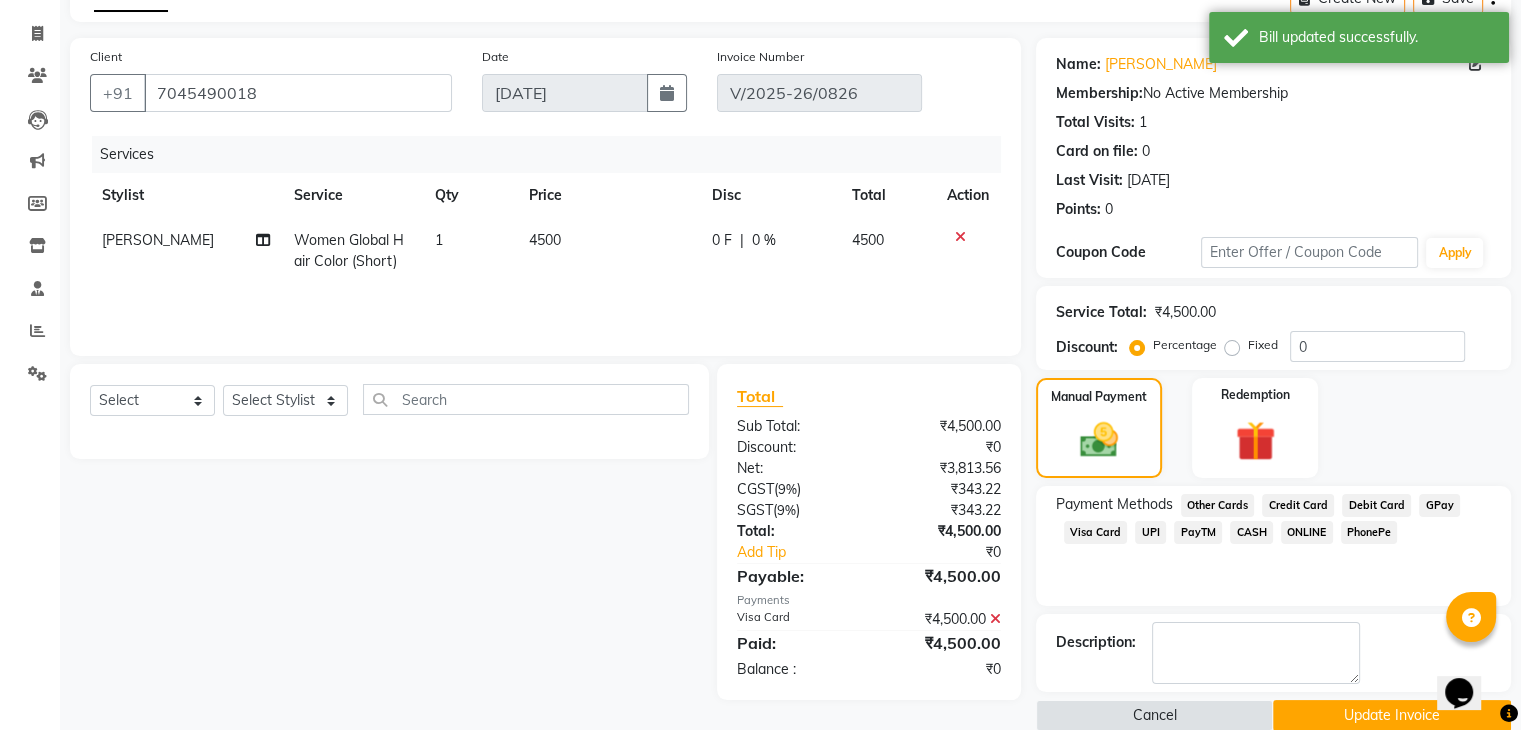 click on "Update Invoice" 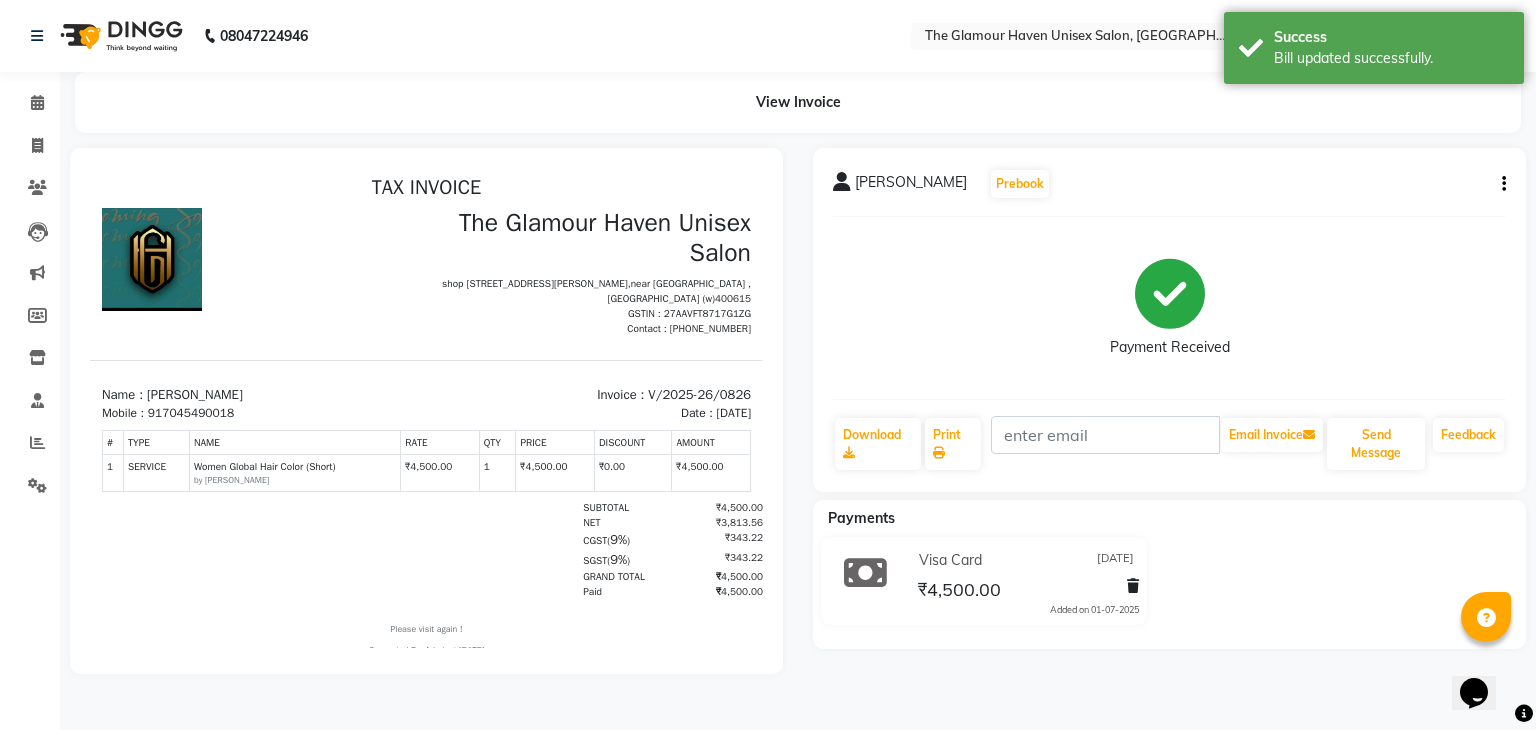 scroll, scrollTop: 0, scrollLeft: 0, axis: both 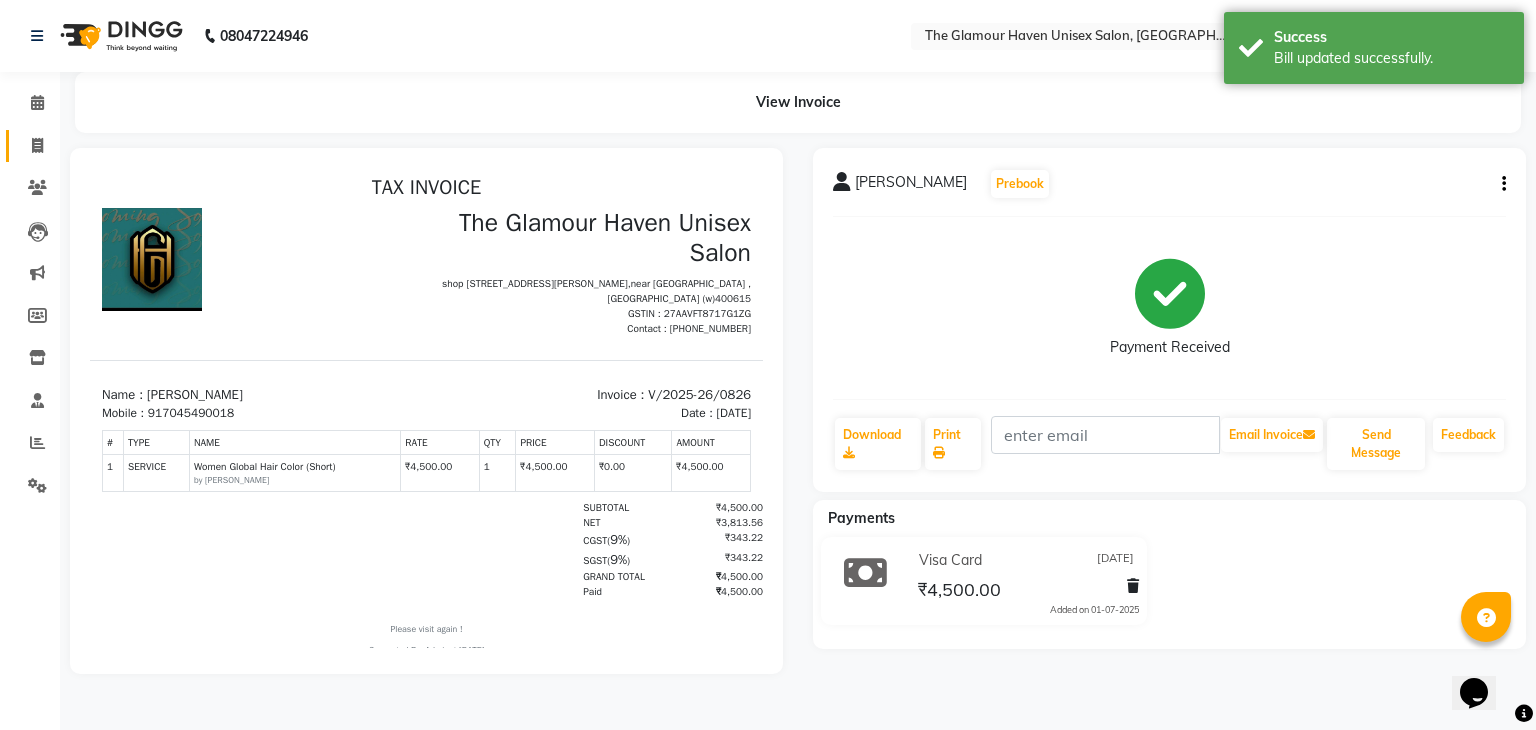 click on "Invoice" 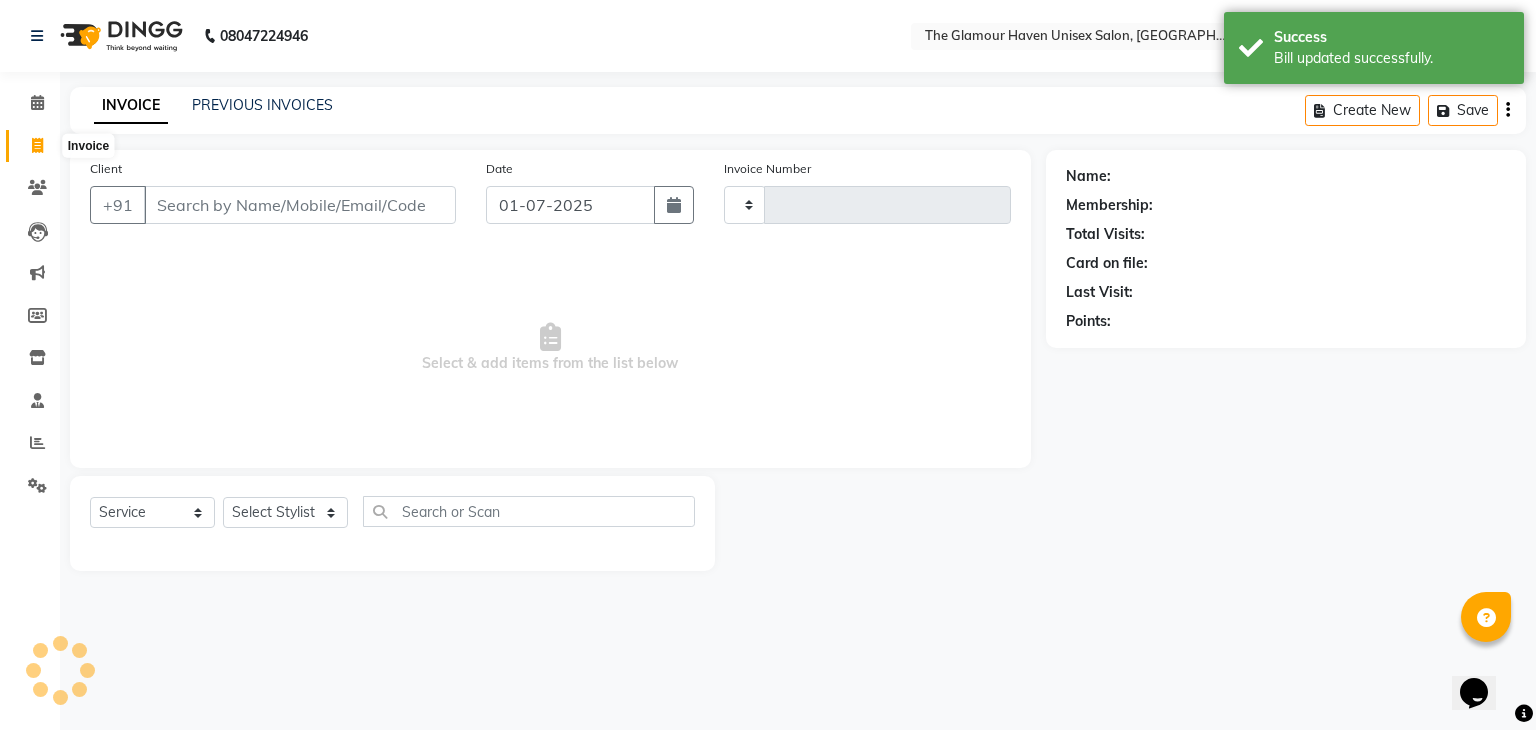 type on "0827" 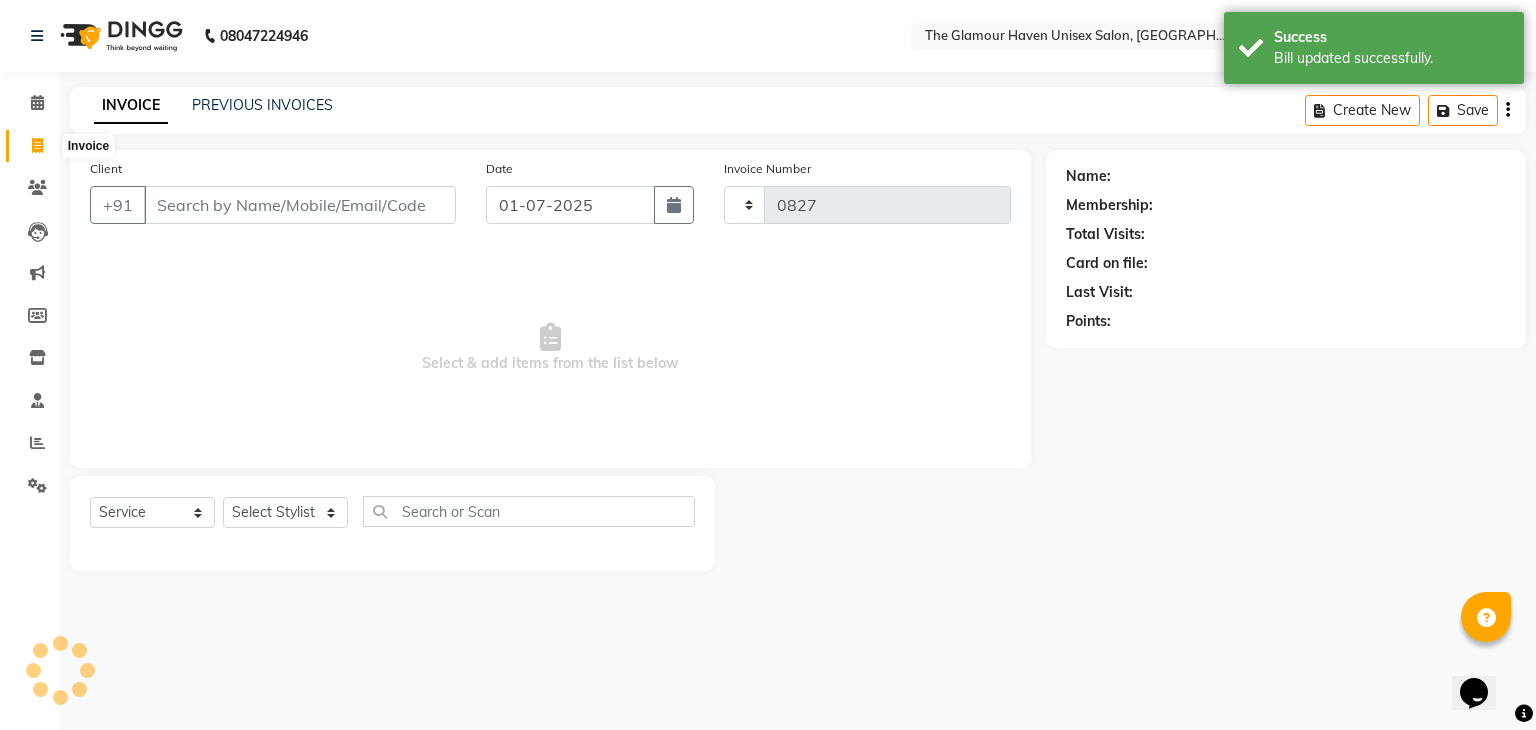 select on "7124" 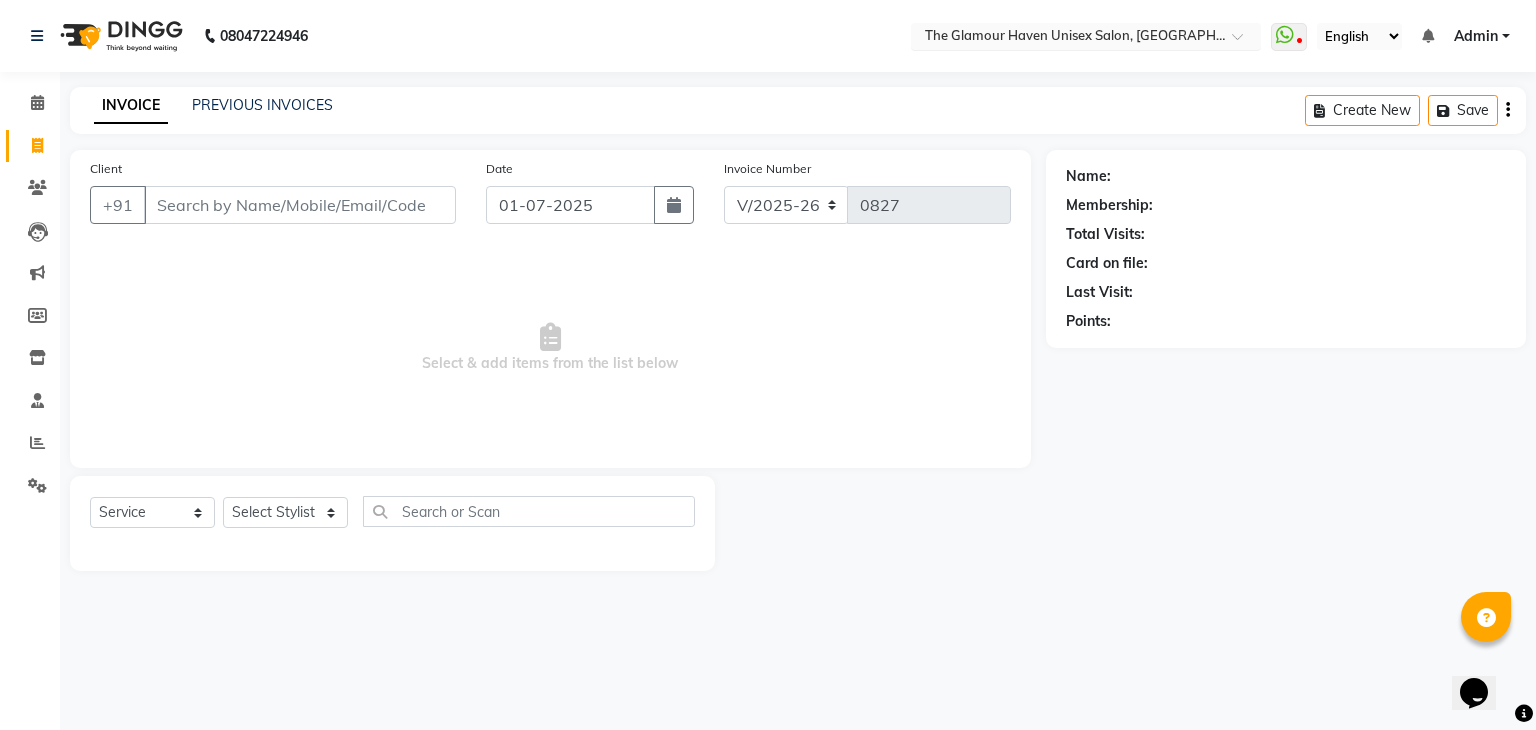 drag, startPoint x: 1018, startPoint y: 17, endPoint x: 1030, endPoint y: 38, distance: 24.186773 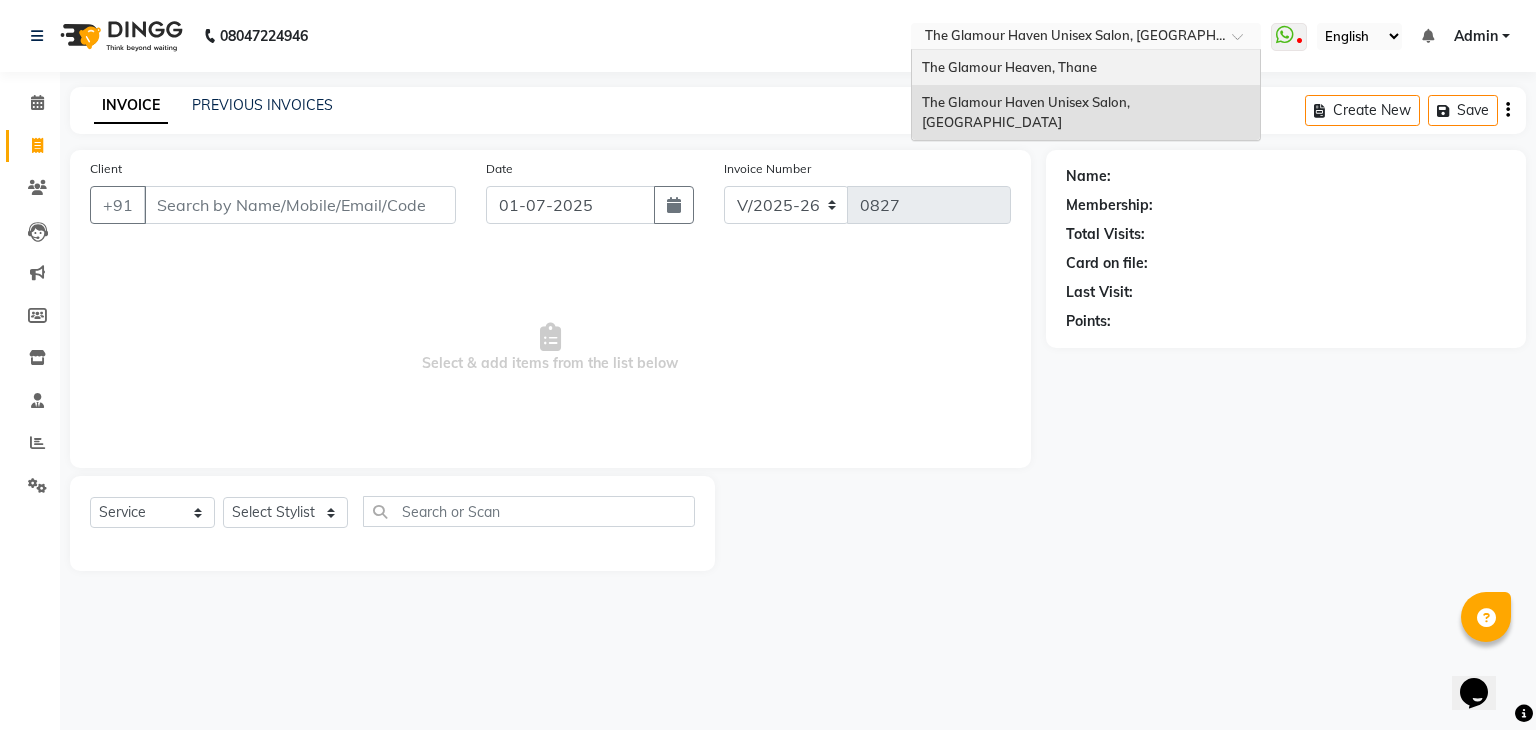 click on "The Glamour Heaven, Thane" at bounding box center [1086, 68] 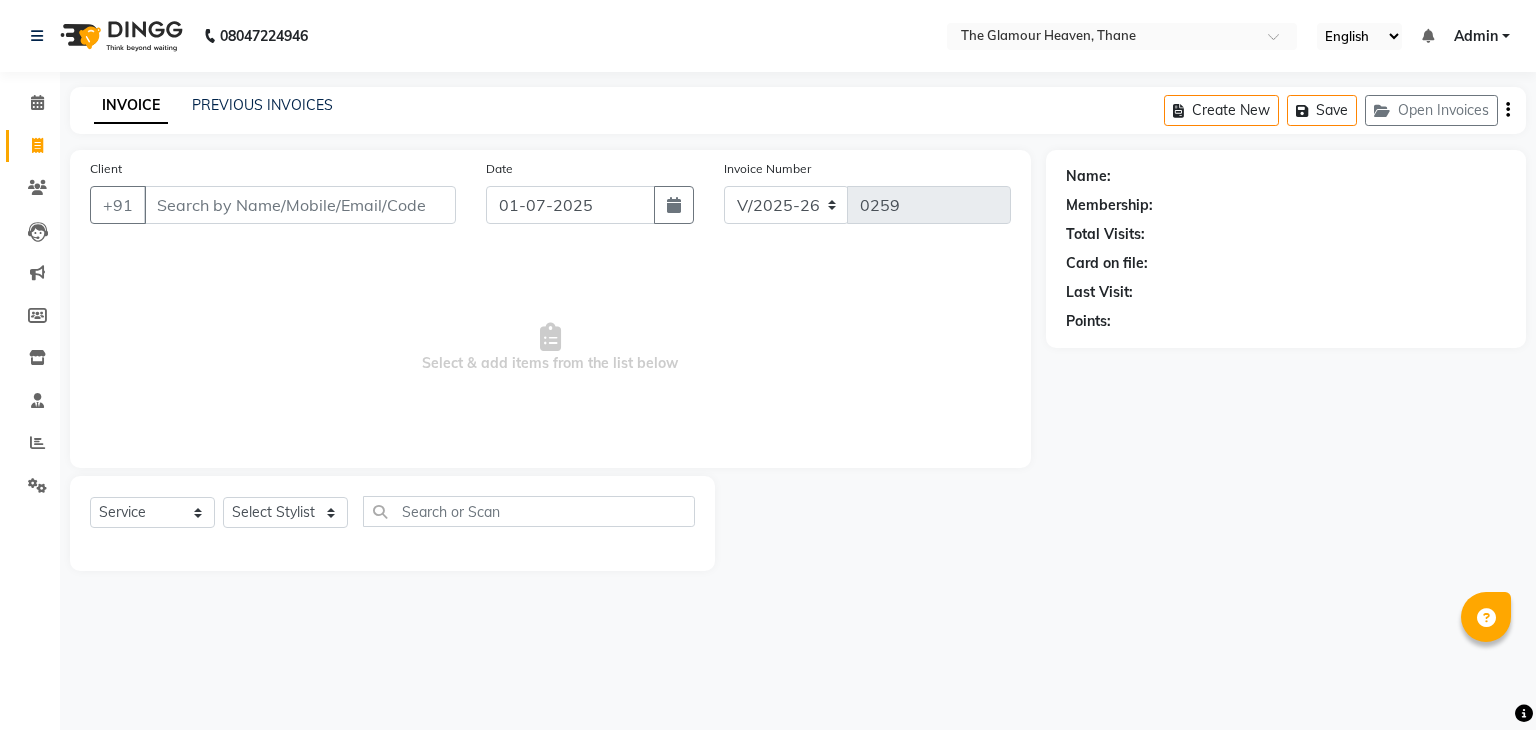 select on "8205" 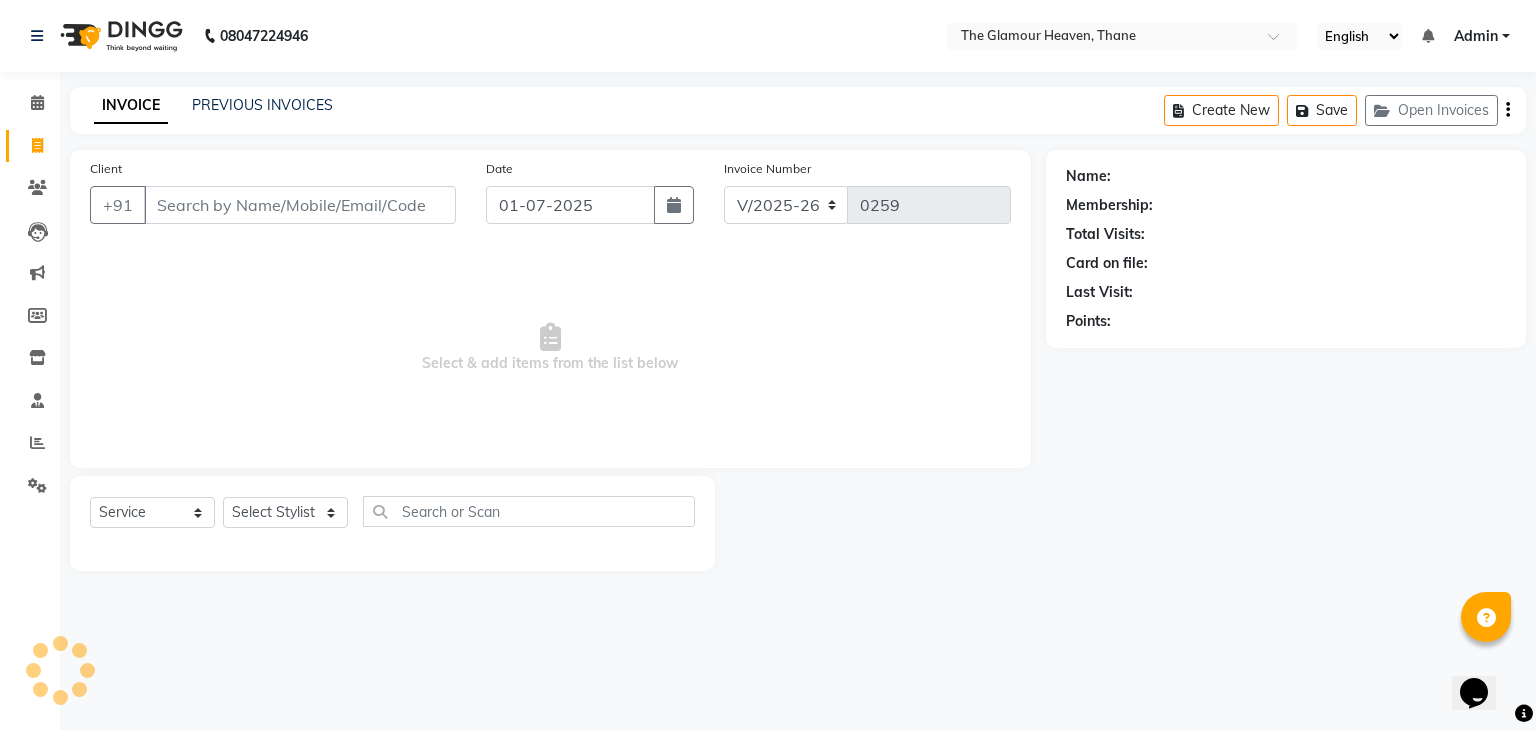 scroll, scrollTop: 0, scrollLeft: 0, axis: both 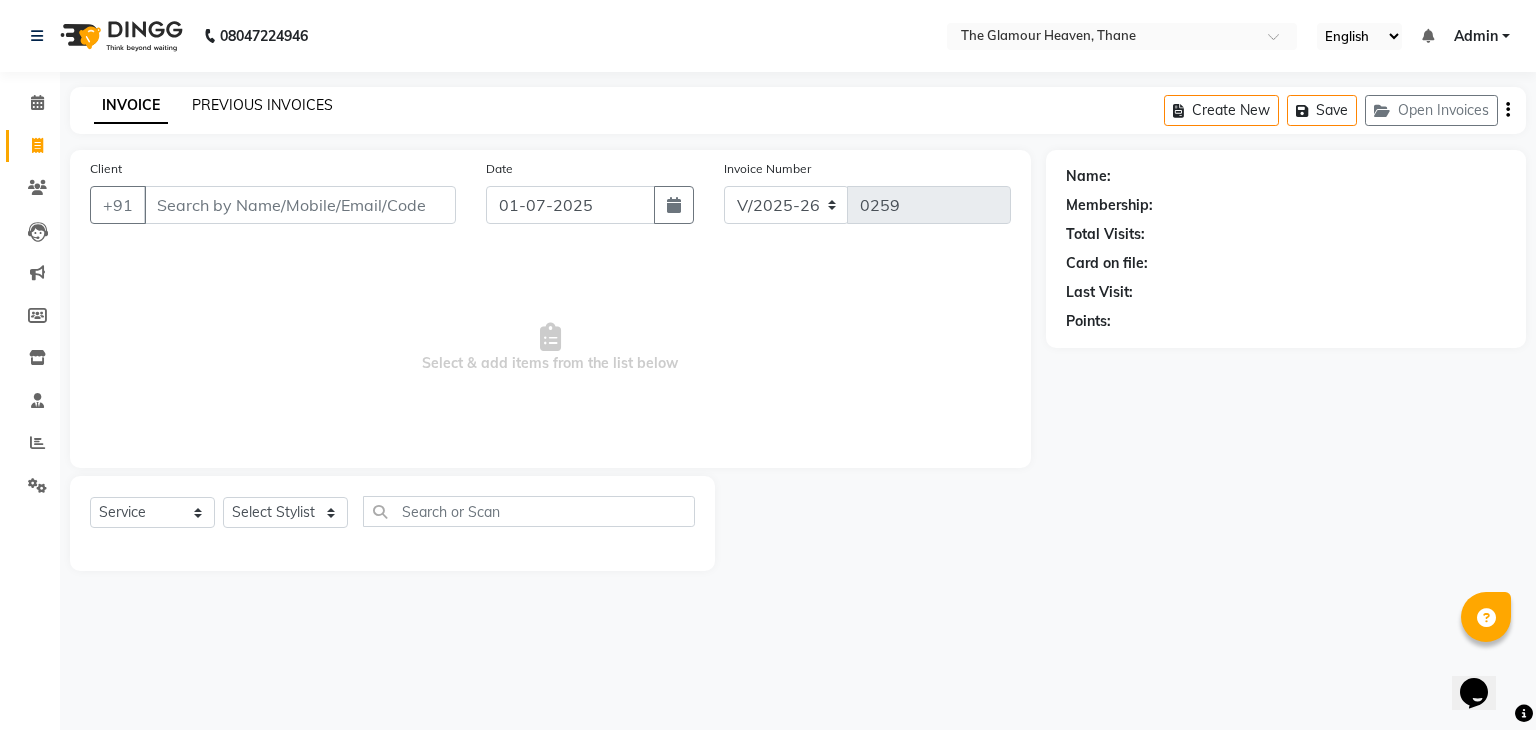 click on "PREVIOUS INVOICES" 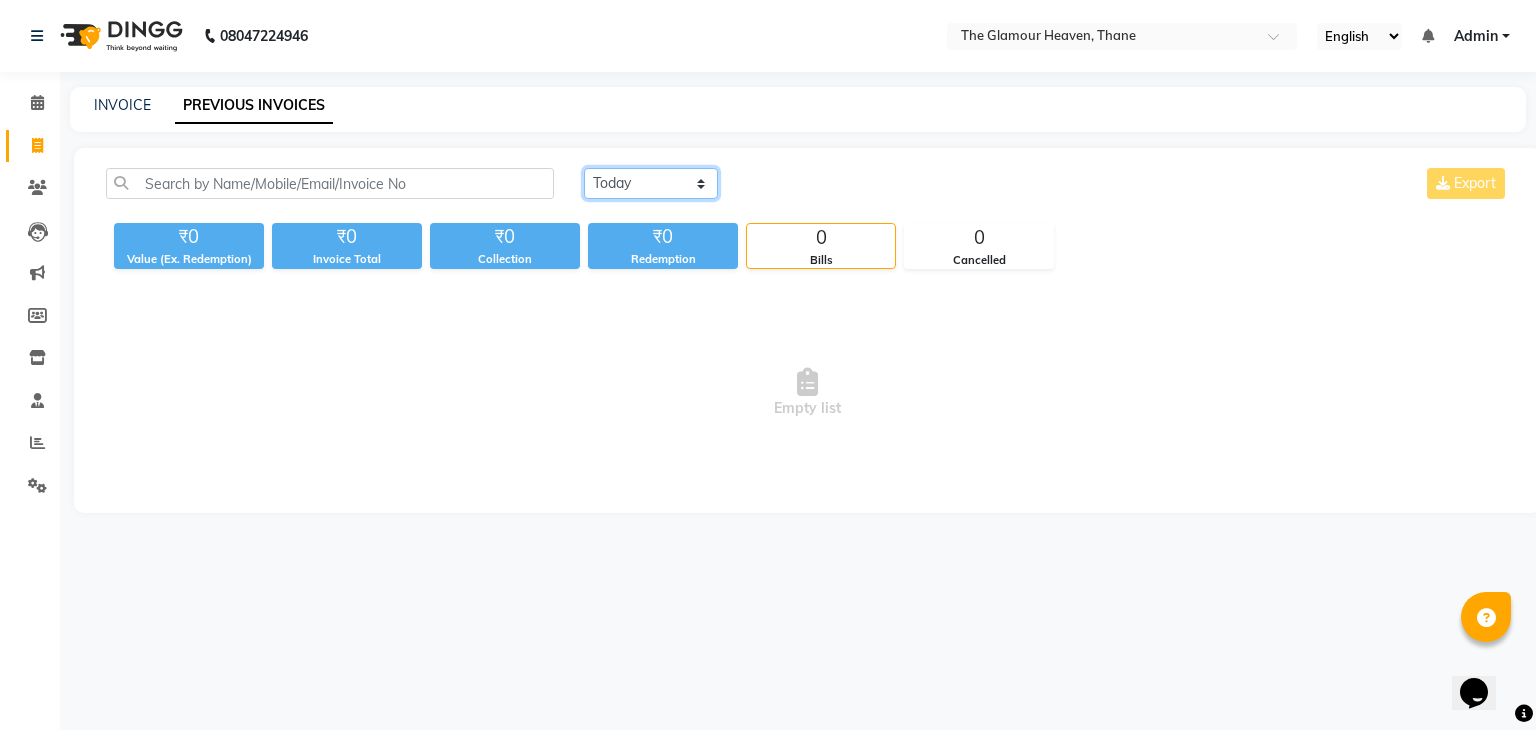 click on "Today Yesterday Custom Range" 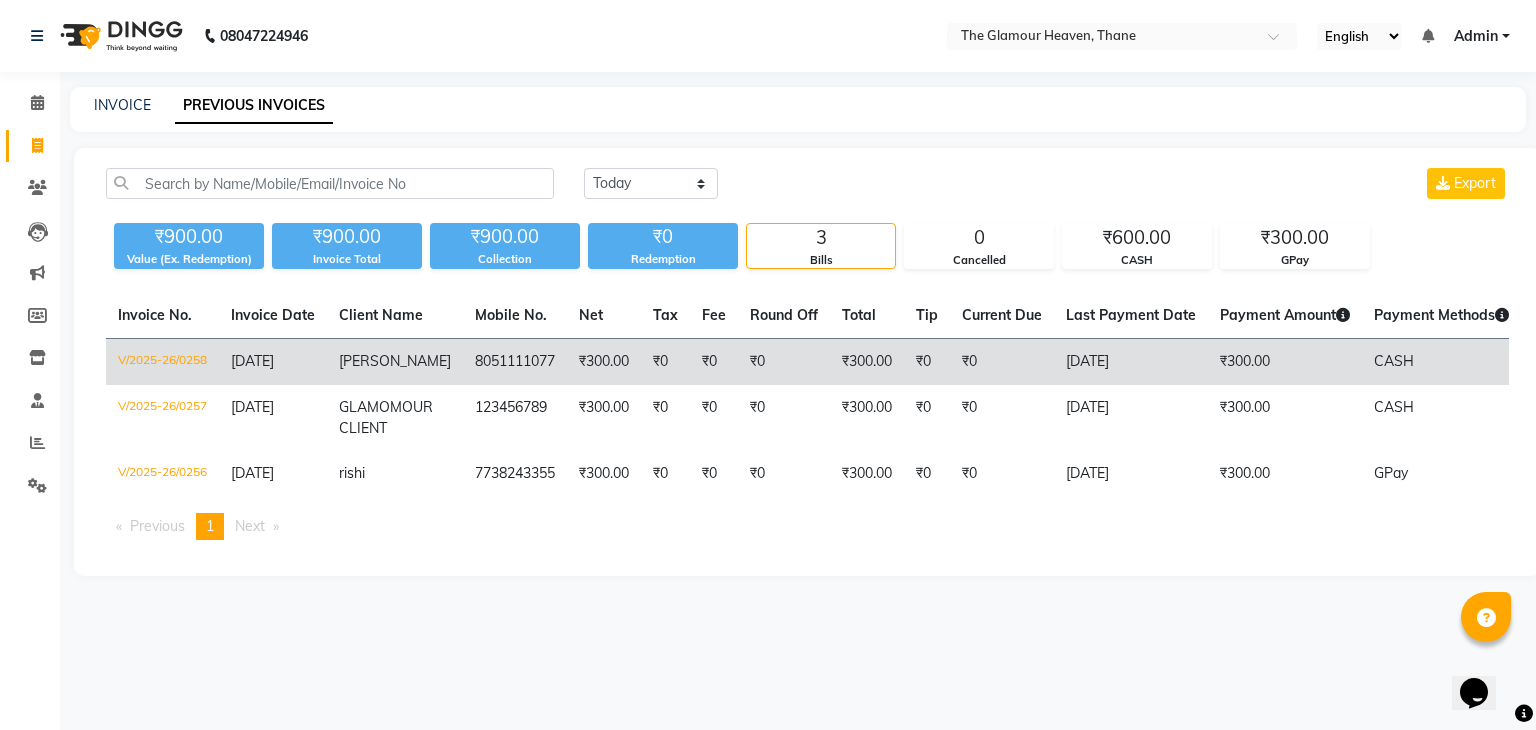 click on "[PERSON_NAME]" 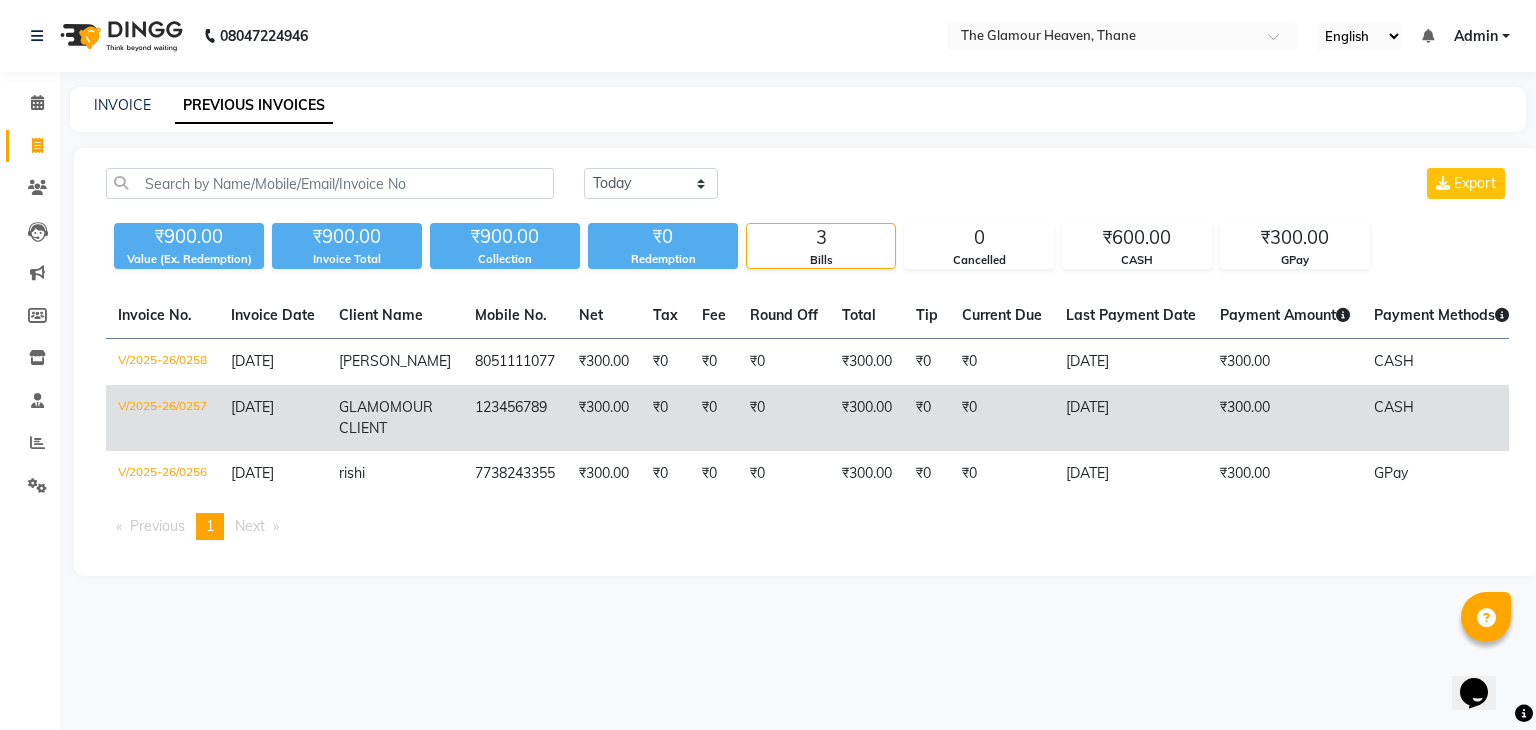 click on "₹300.00" 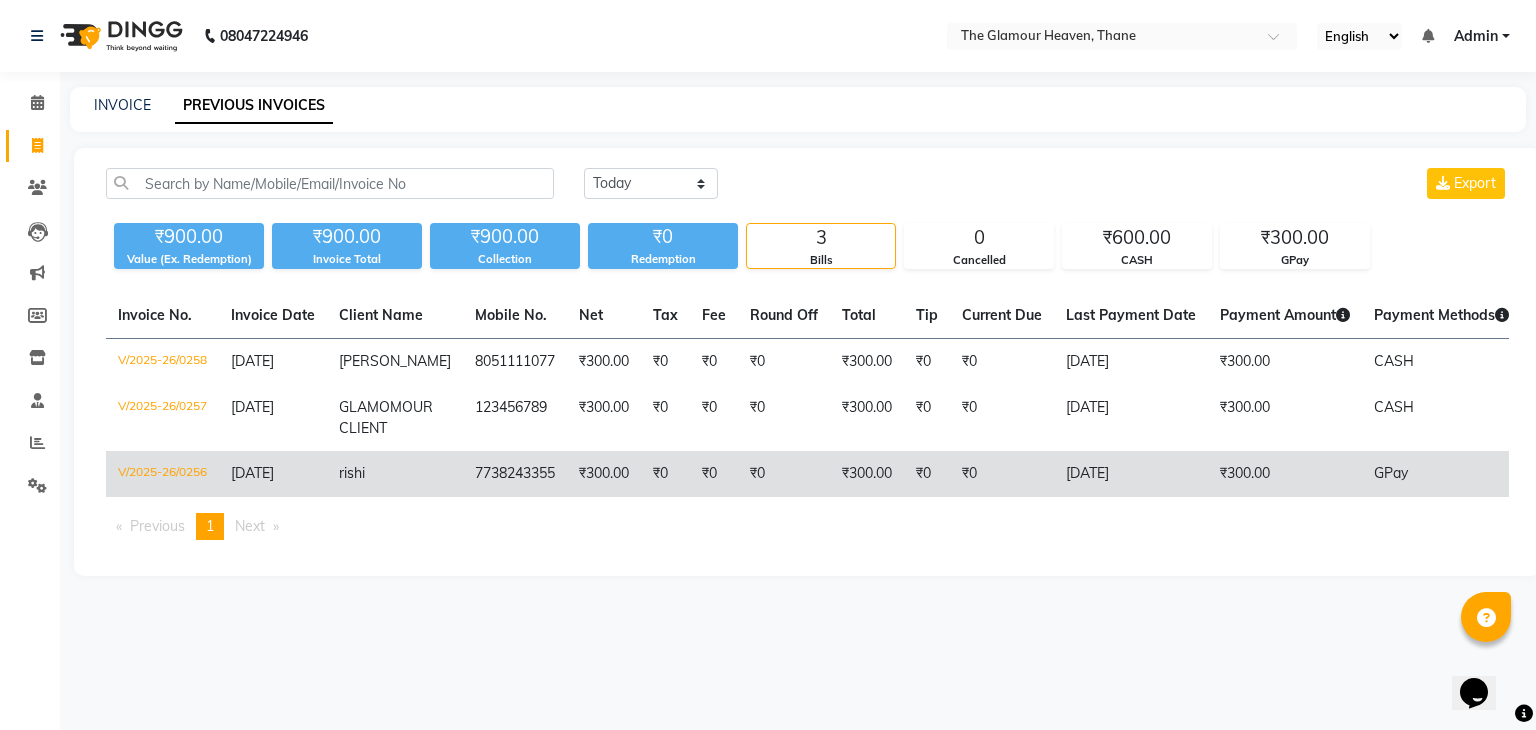 click on "₹0" 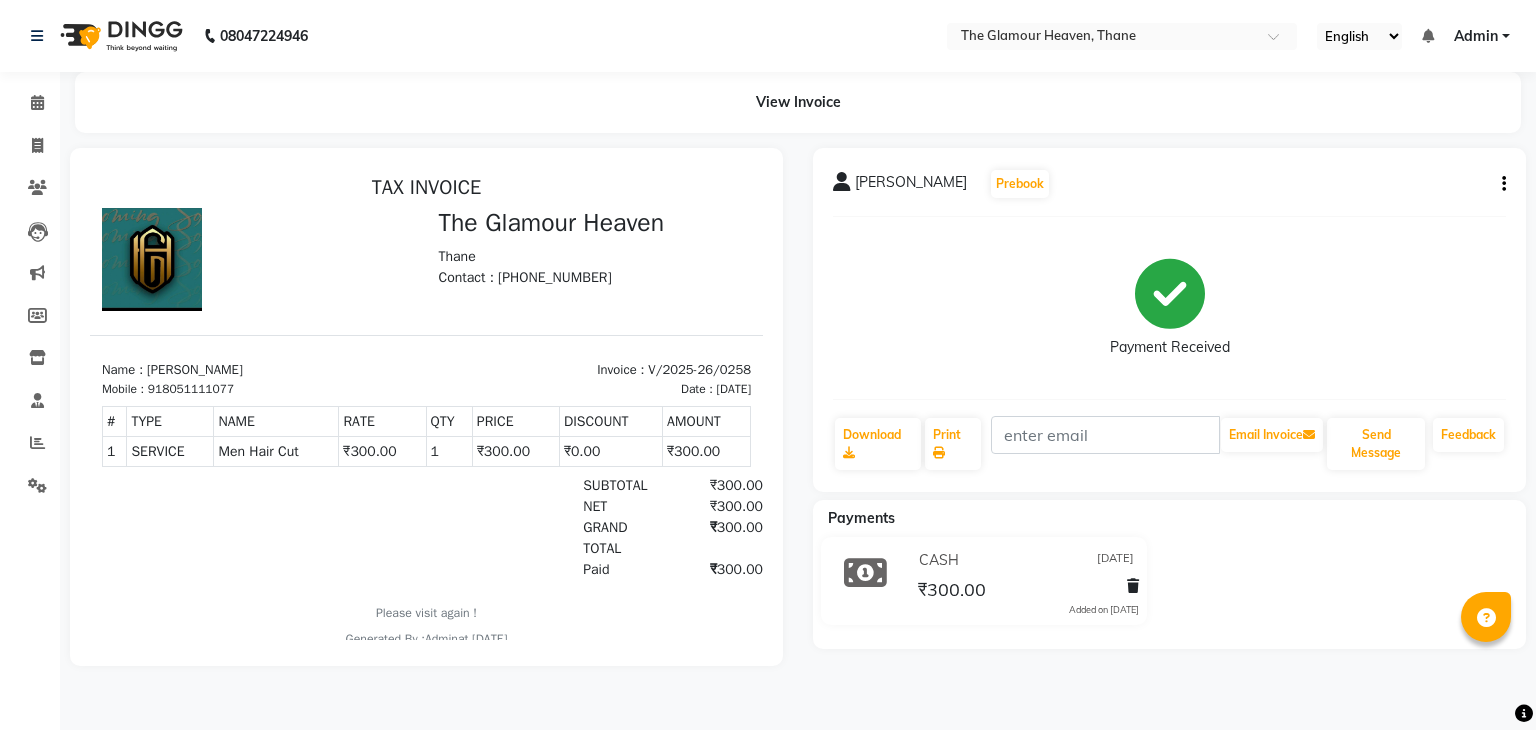 scroll, scrollTop: 0, scrollLeft: 0, axis: both 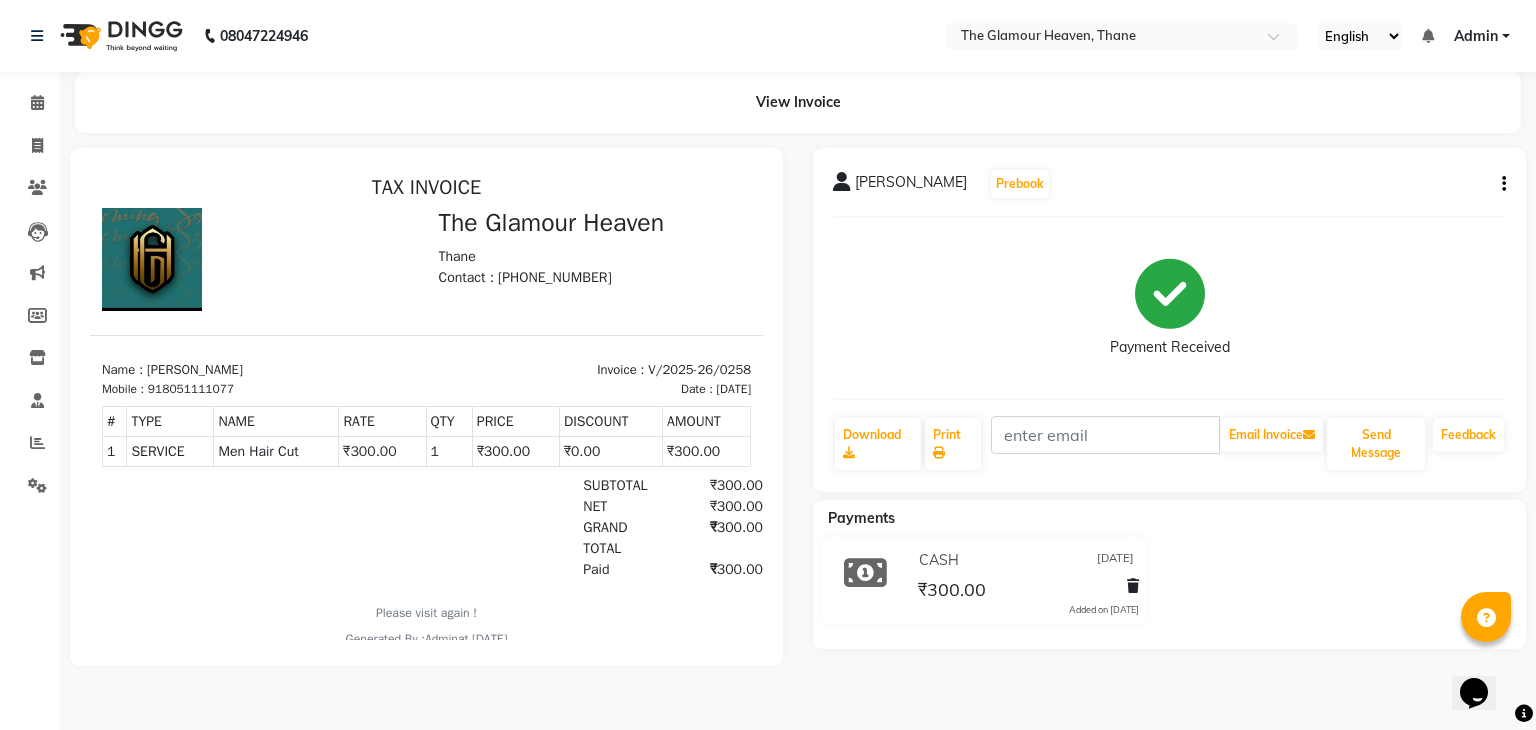 click 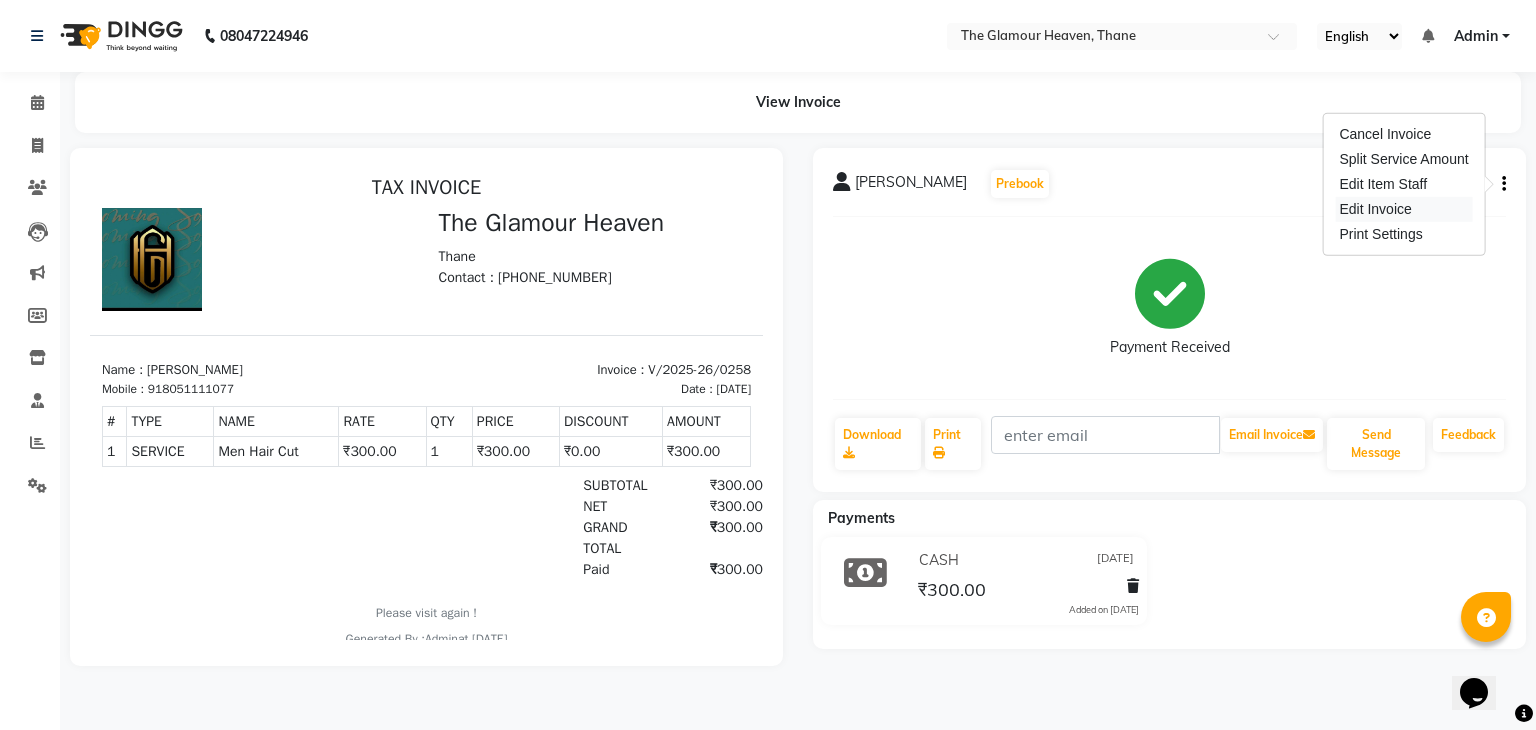 click on "Edit Invoice" at bounding box center (1403, 209) 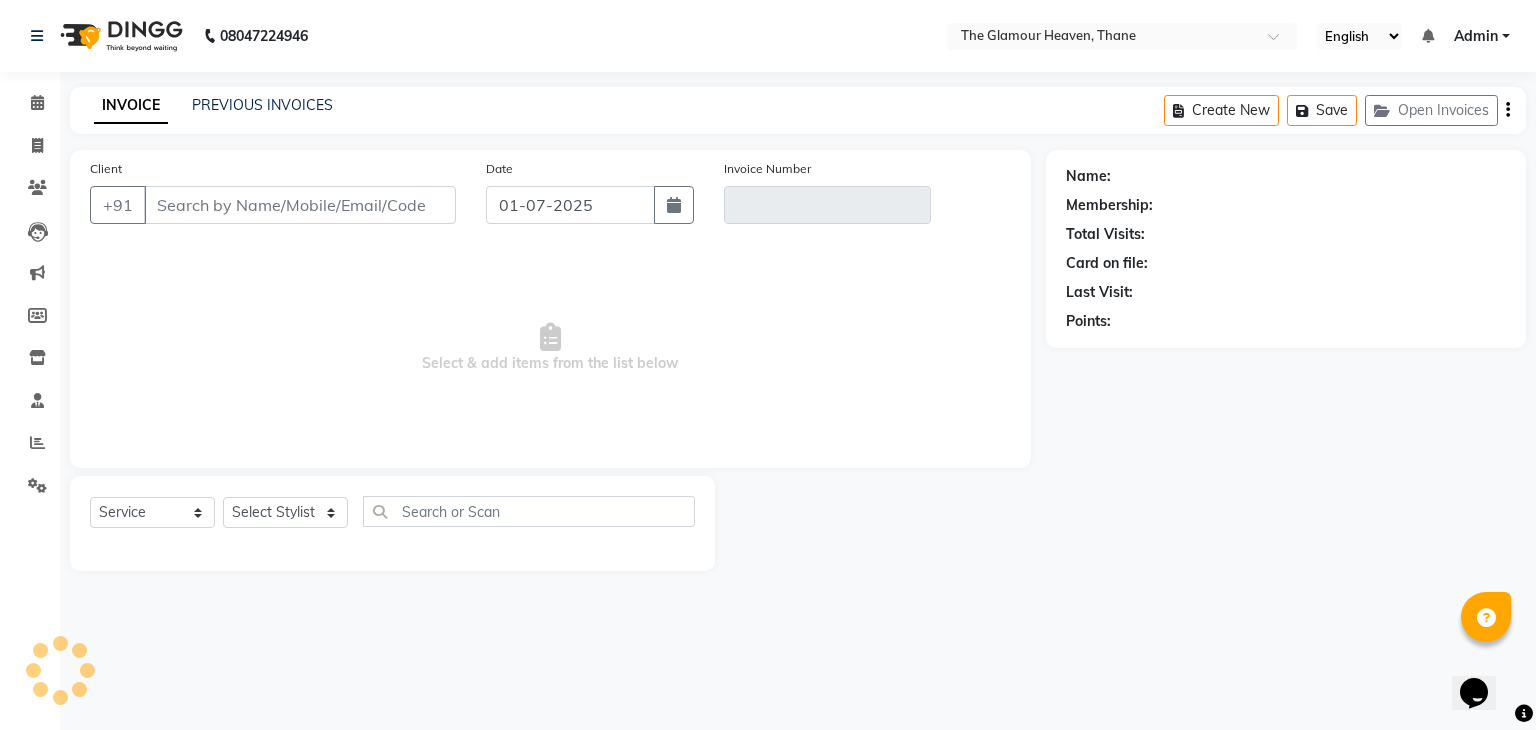type on "8051111077" 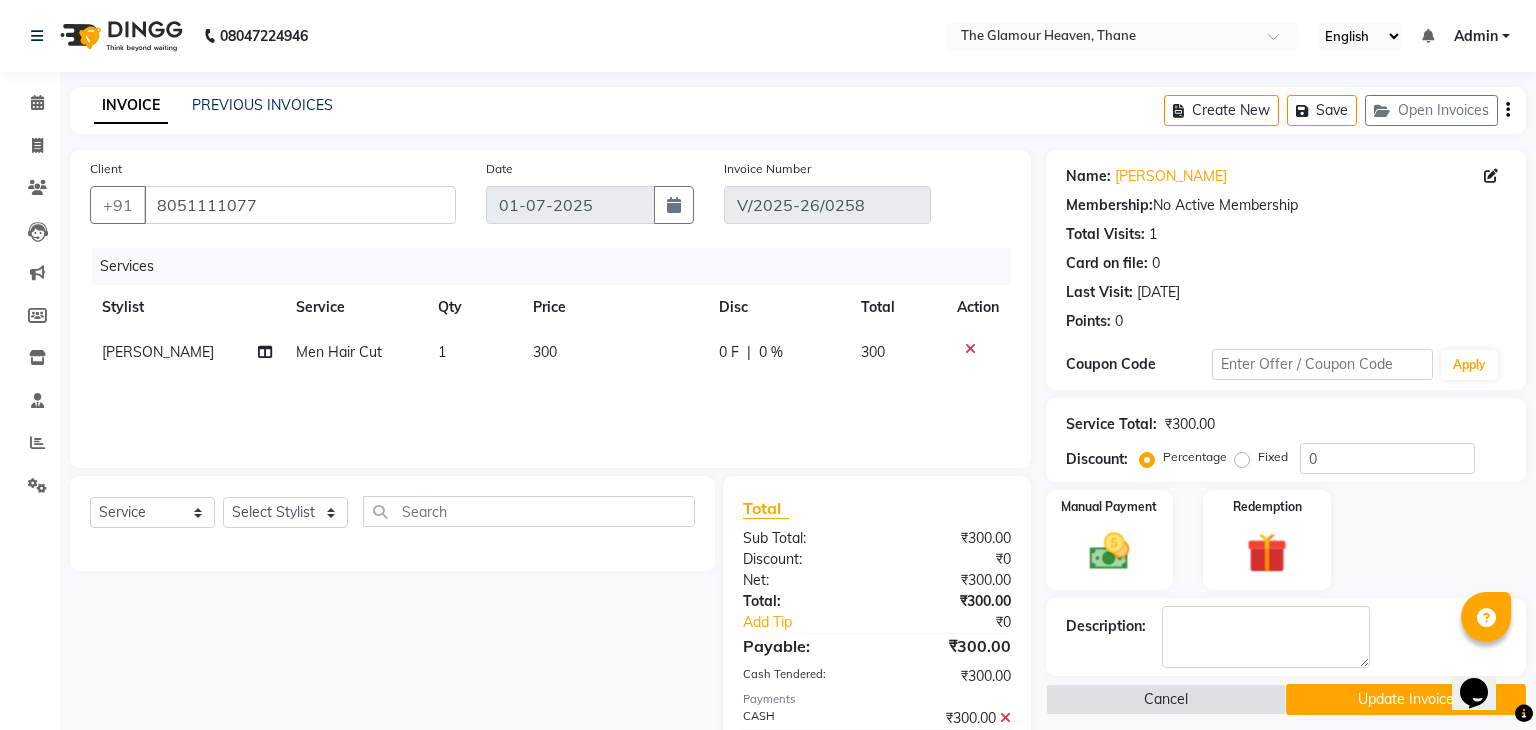 type on "[DATE]" 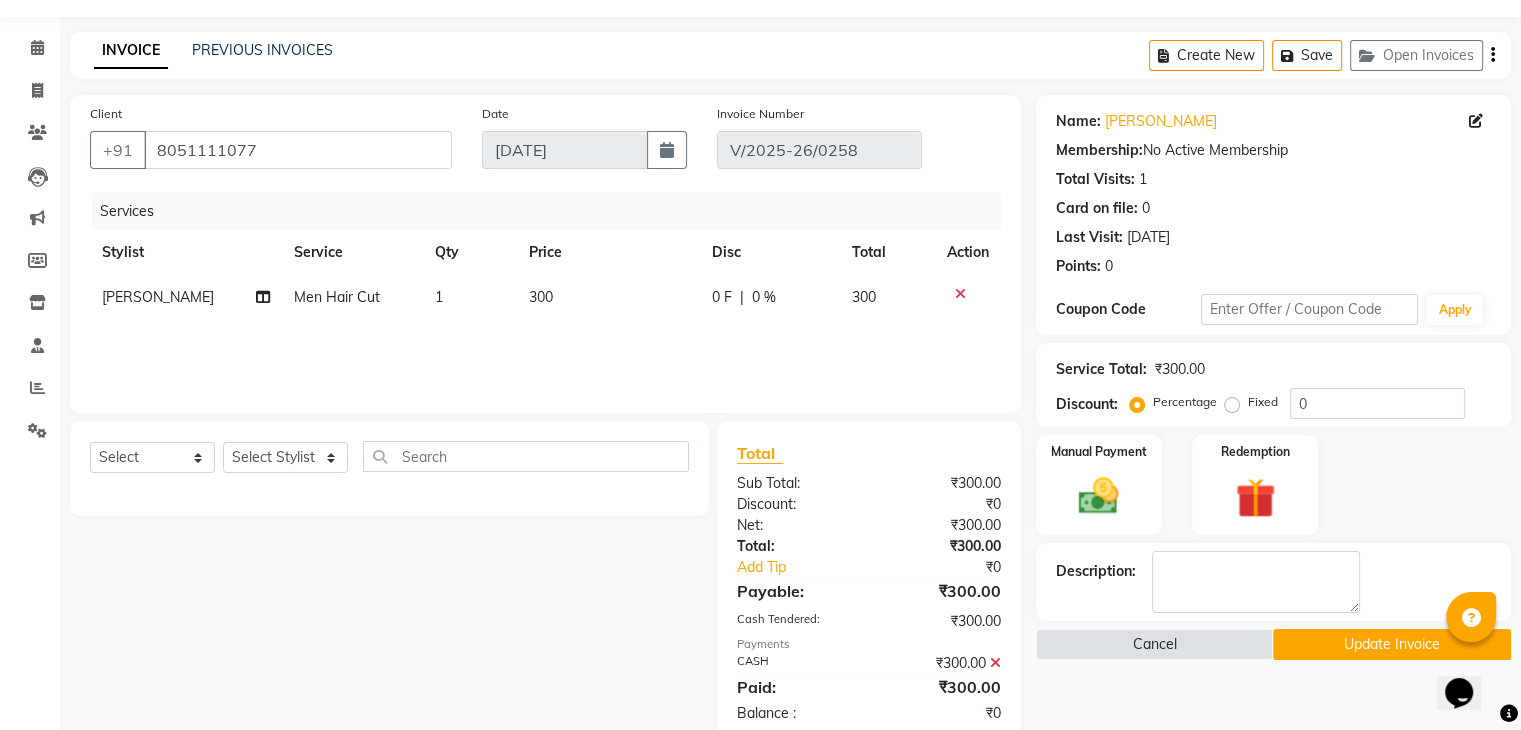 scroll, scrollTop: 100, scrollLeft: 0, axis: vertical 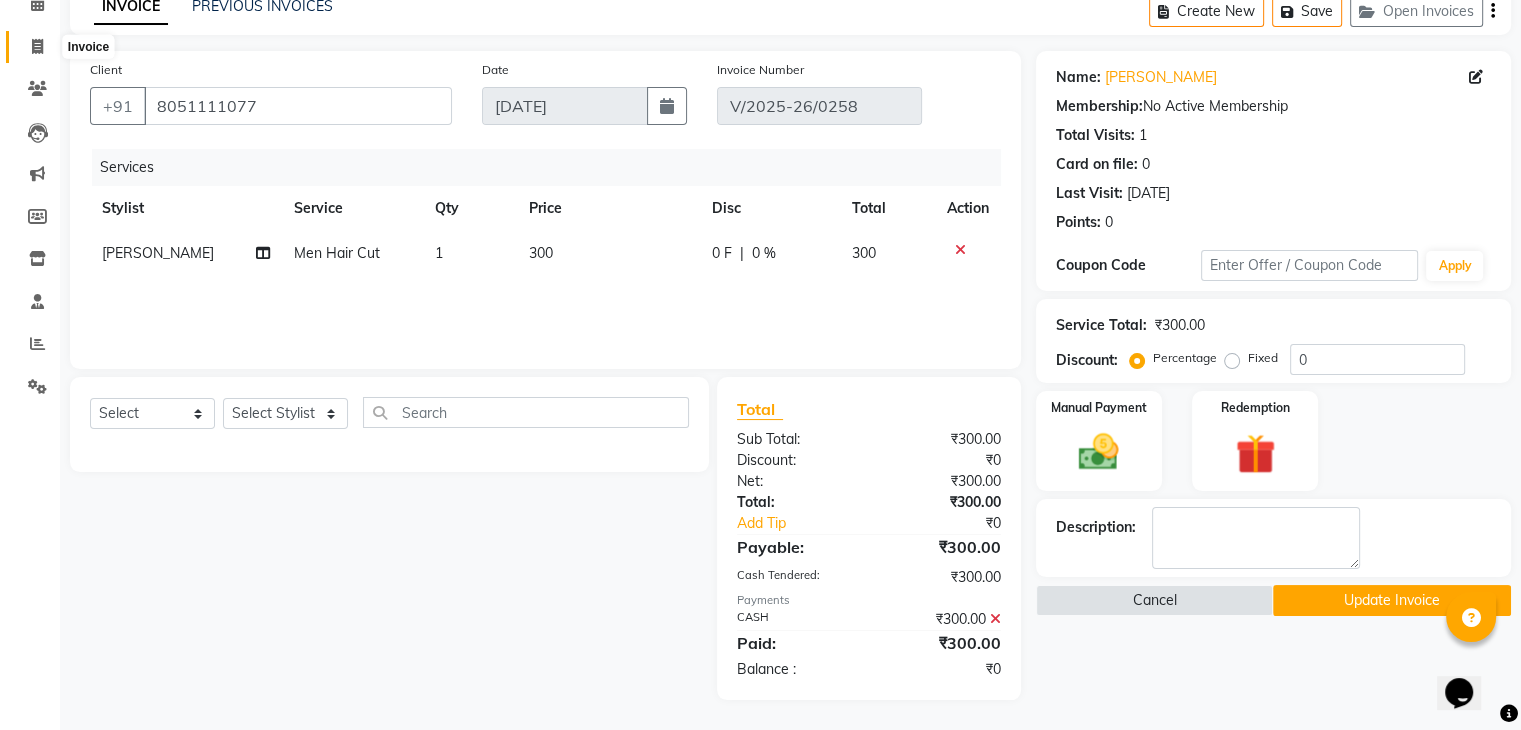 click 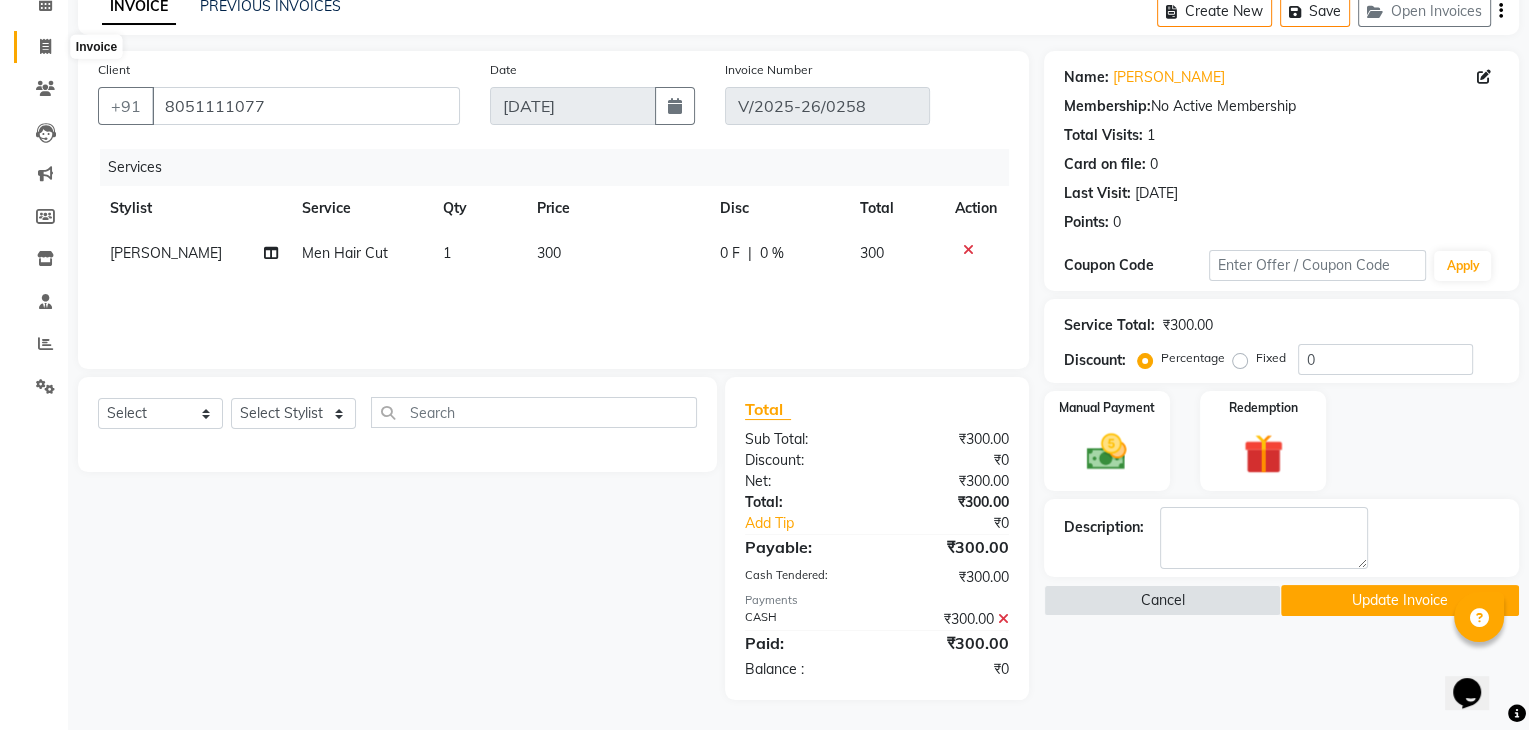 scroll, scrollTop: 0, scrollLeft: 0, axis: both 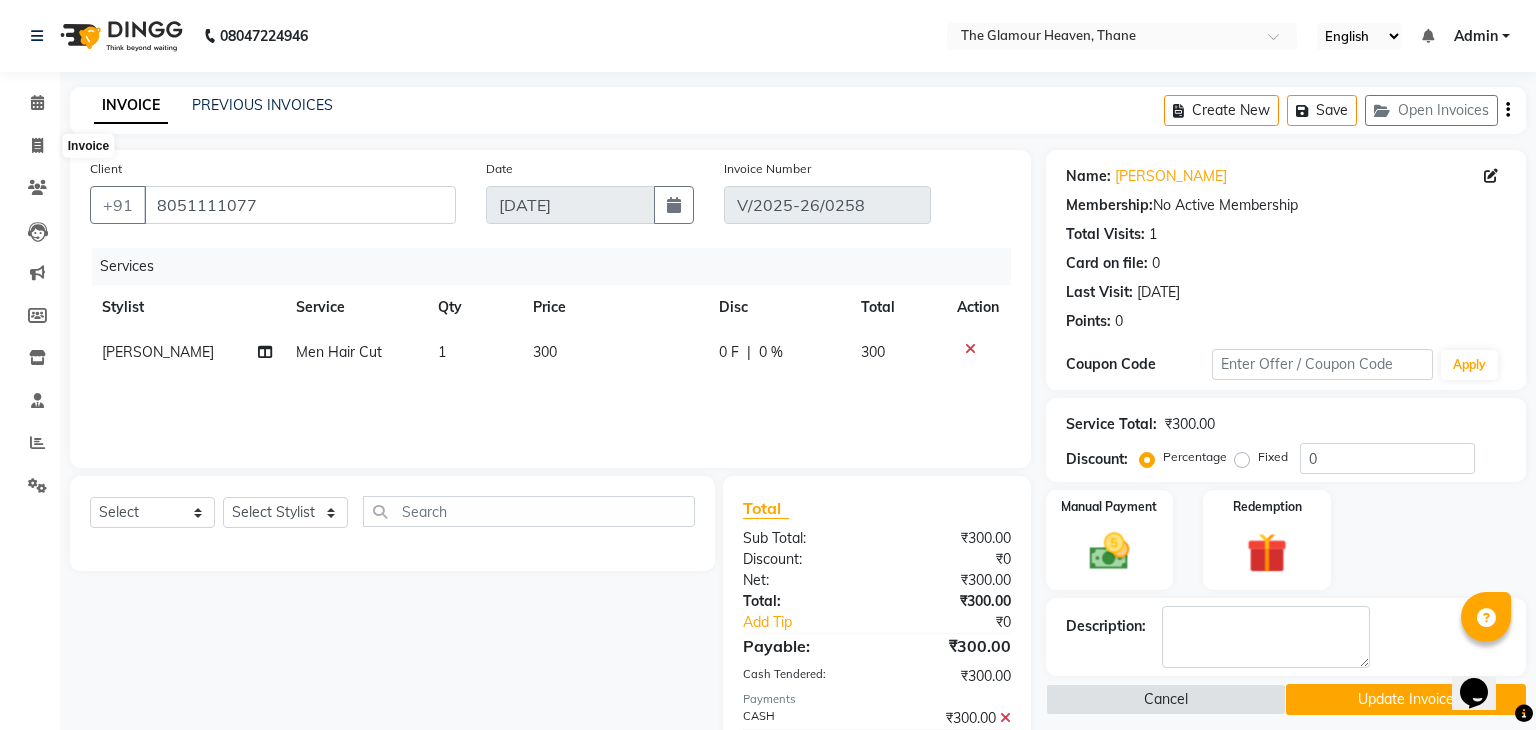 select on "service" 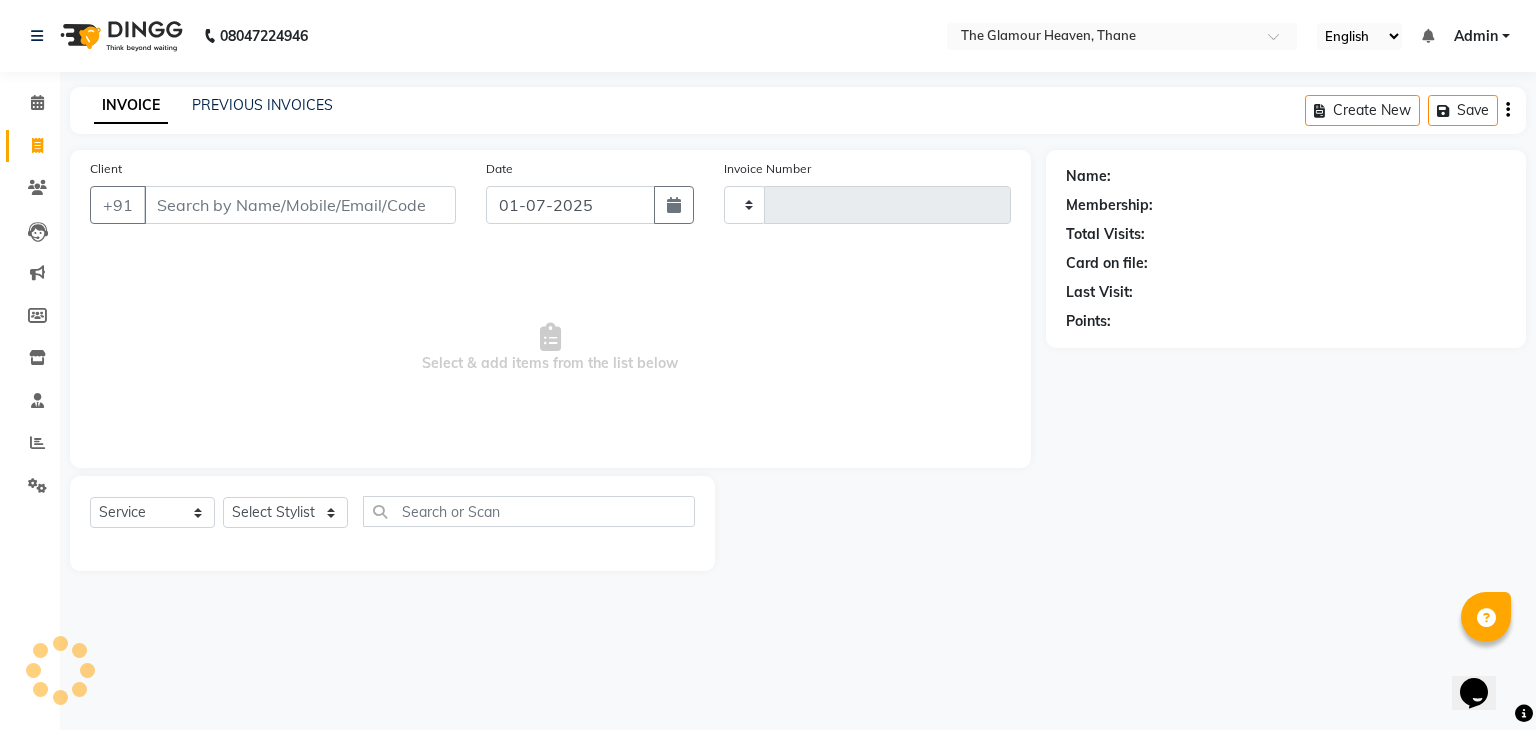 type on "0259" 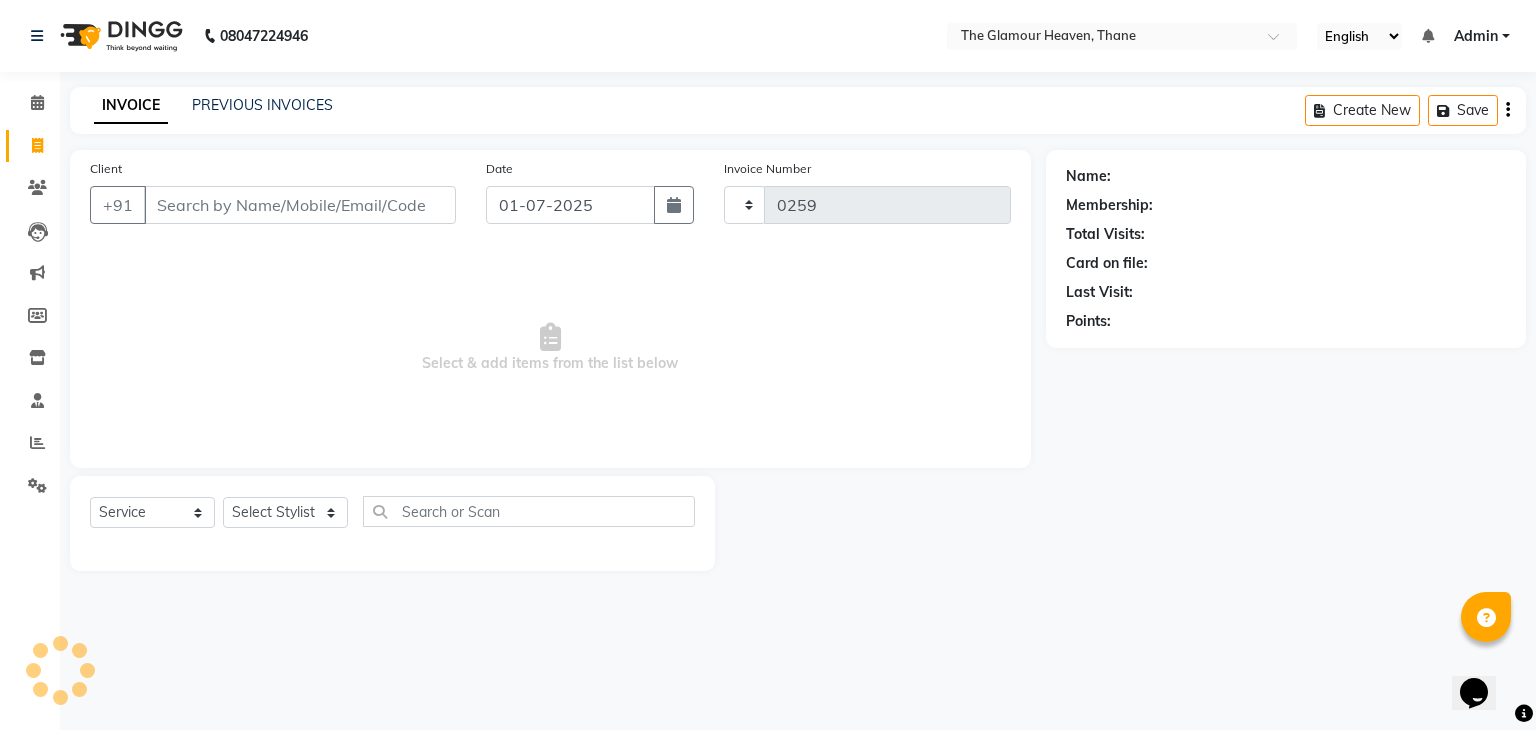 select on "8205" 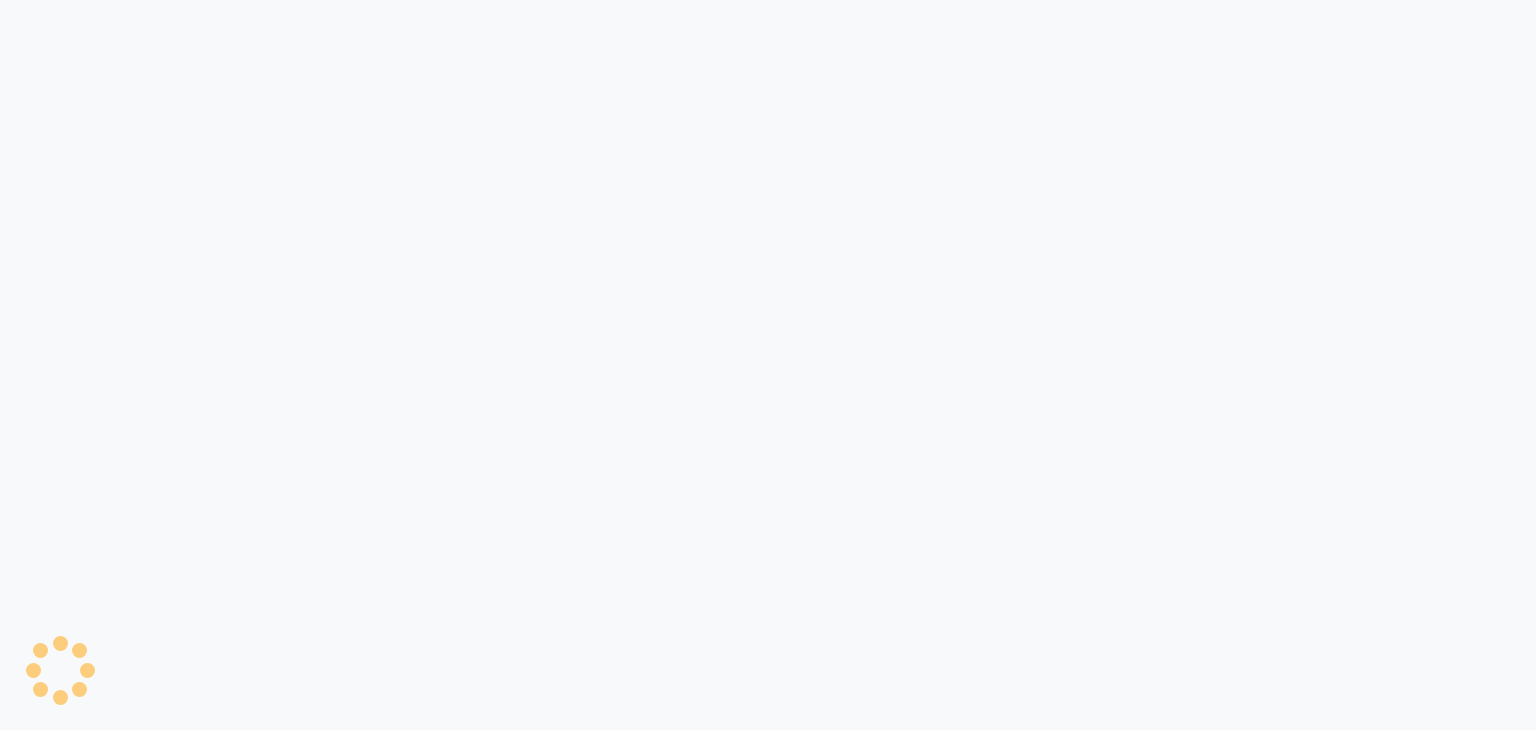 scroll, scrollTop: 0, scrollLeft: 0, axis: both 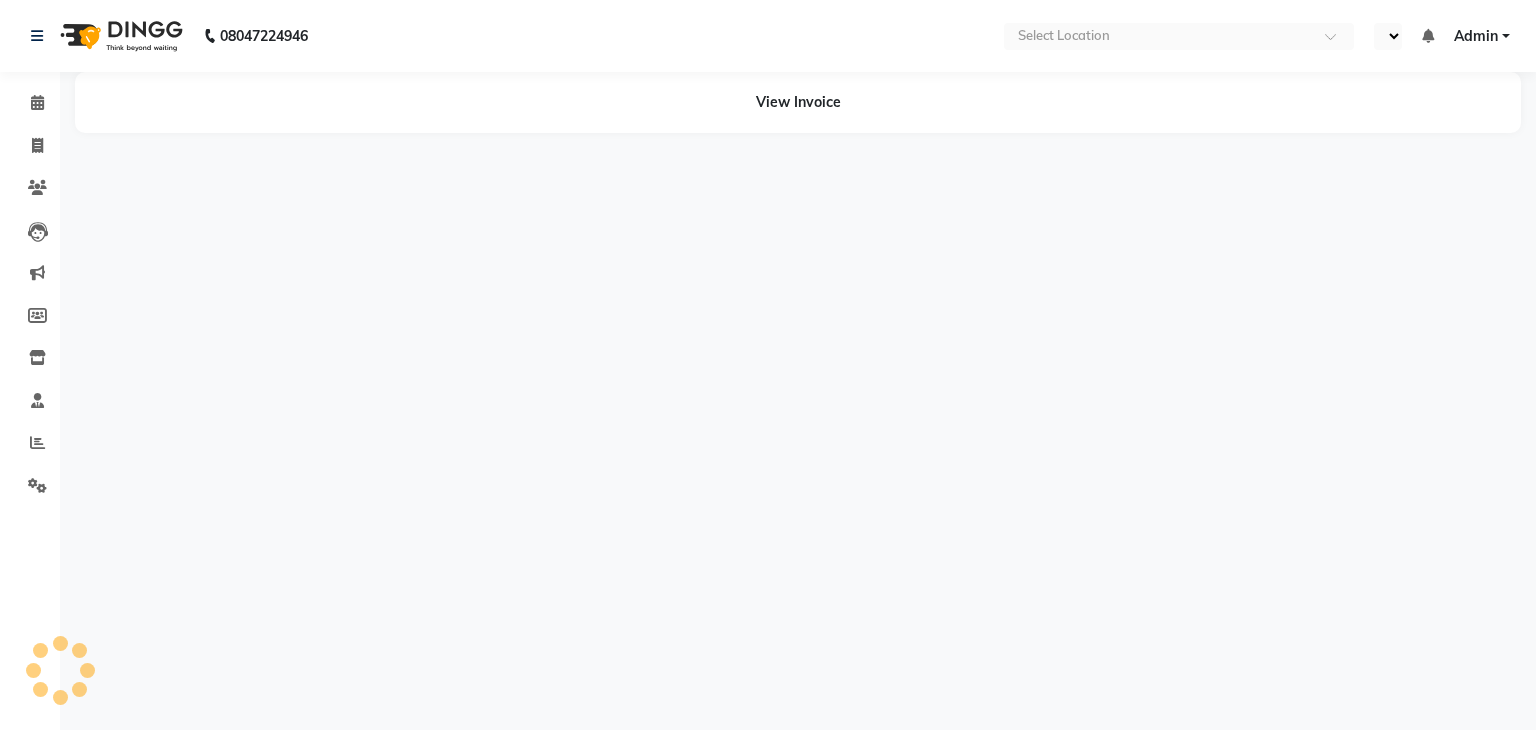 select on "en" 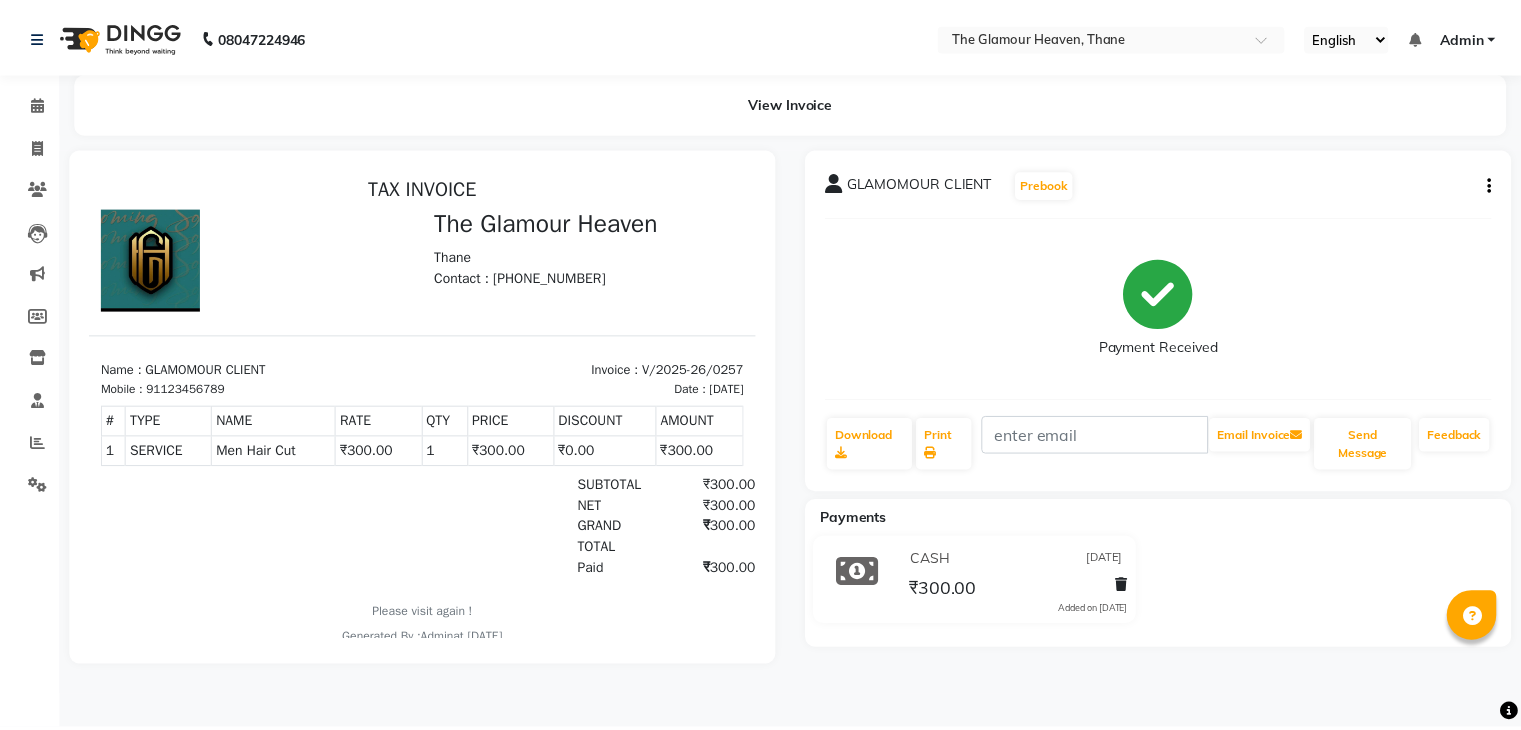 scroll, scrollTop: 0, scrollLeft: 0, axis: both 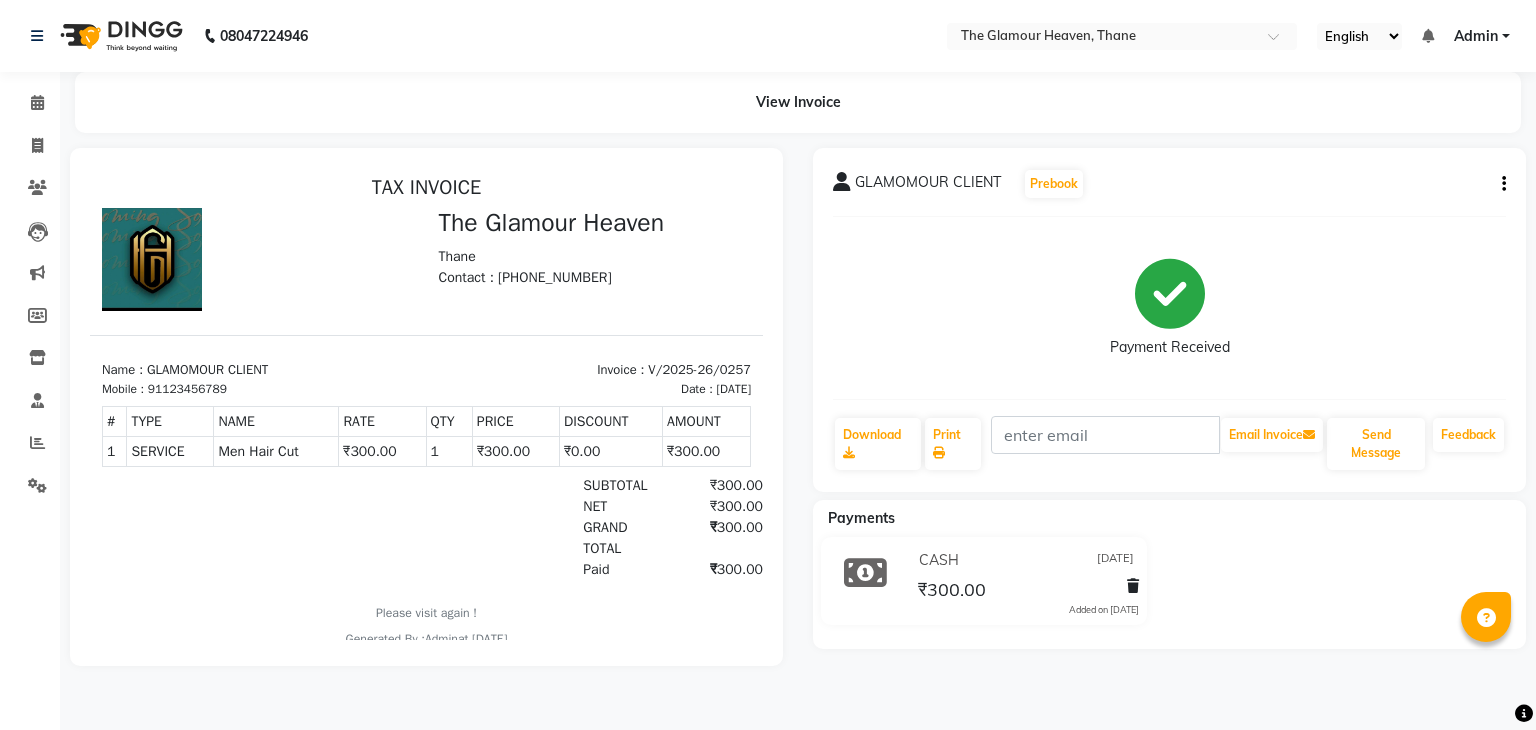 click 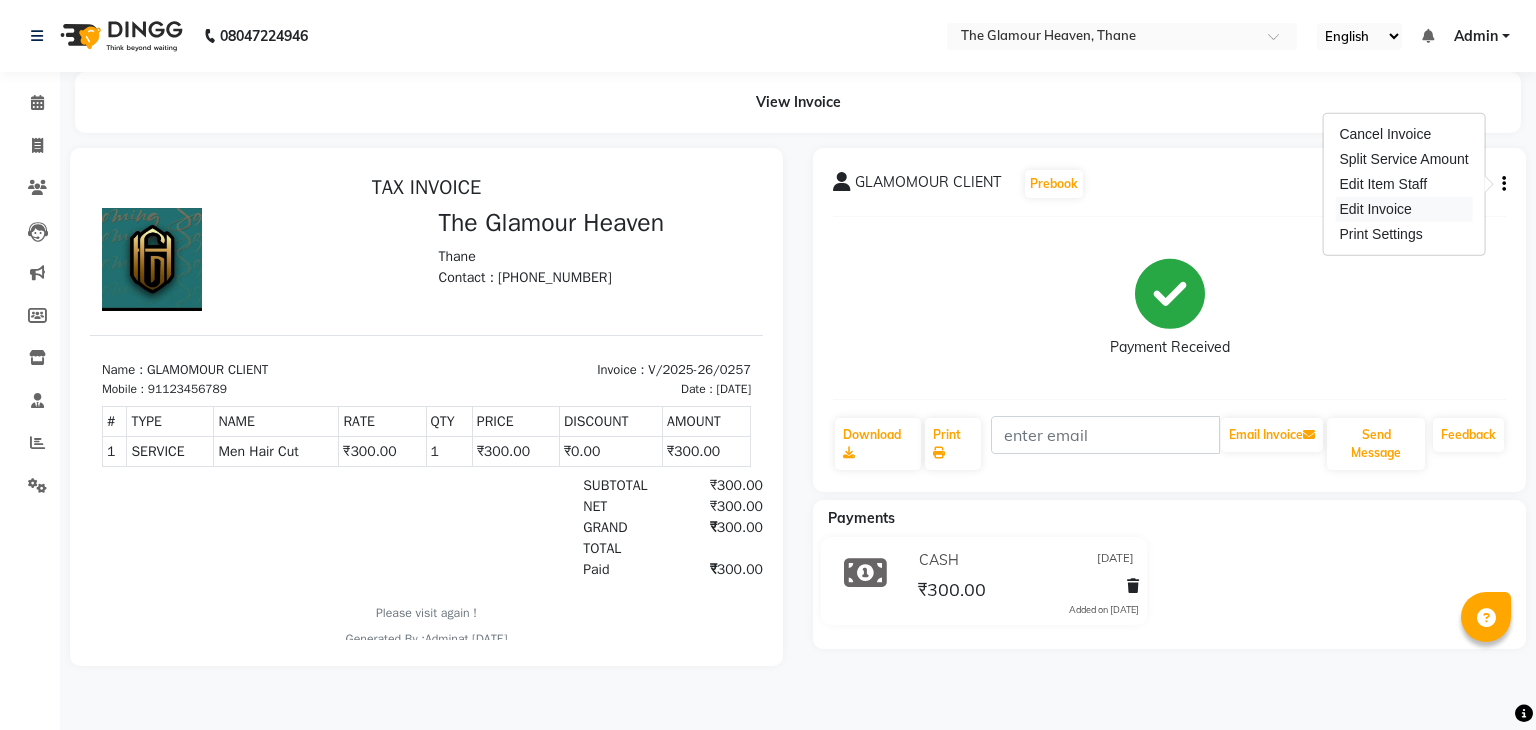 click on "Edit Invoice" at bounding box center (1403, 209) 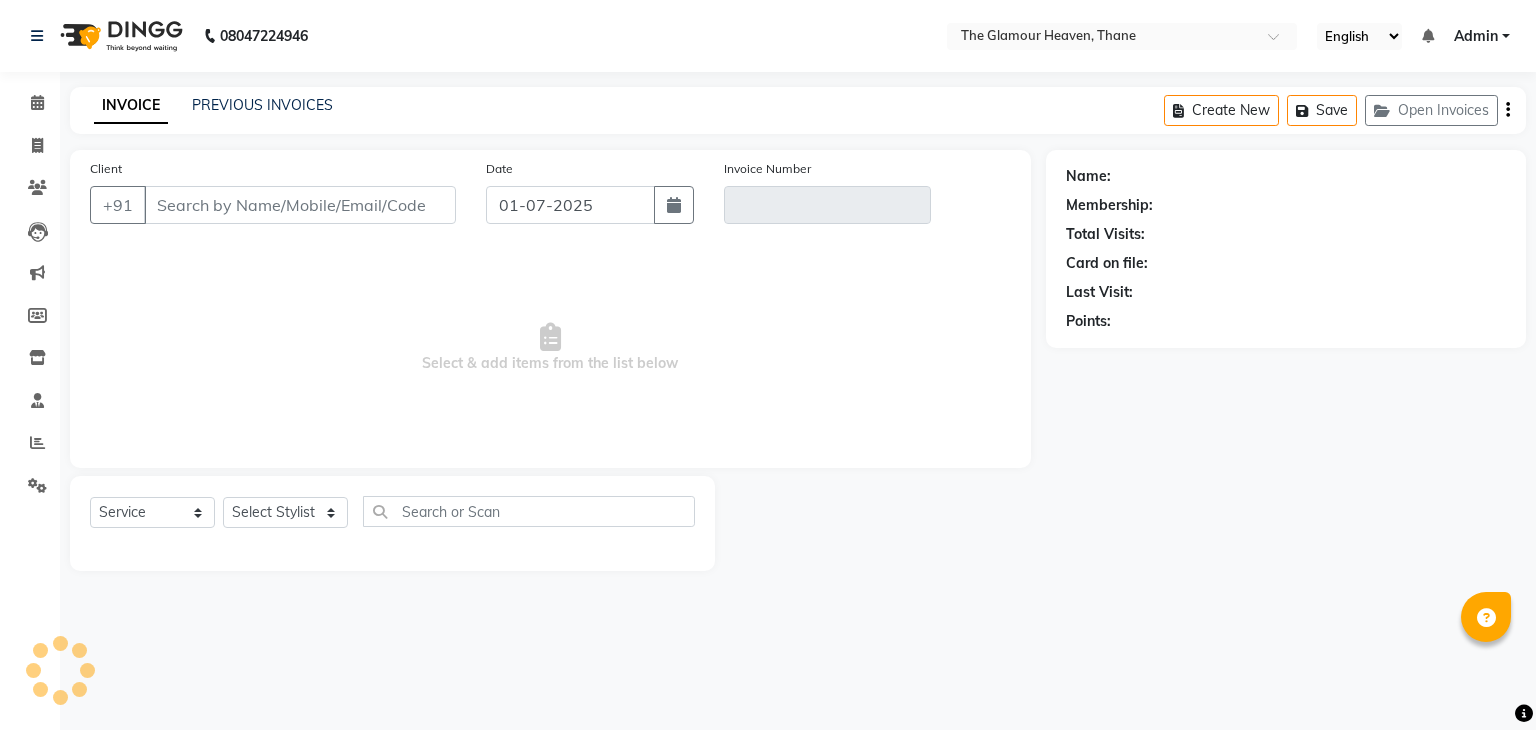 type on "123456789" 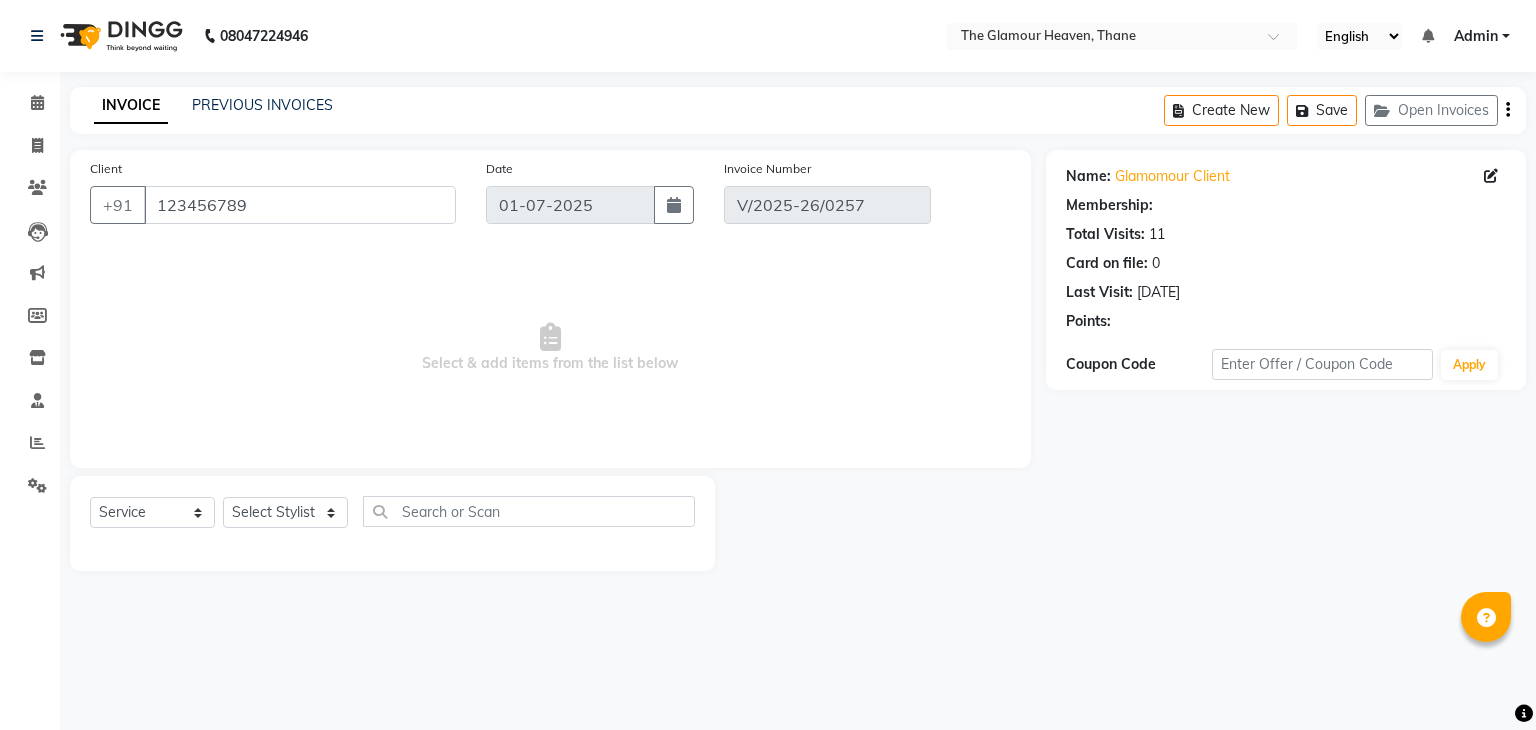 type on "[DATE]" 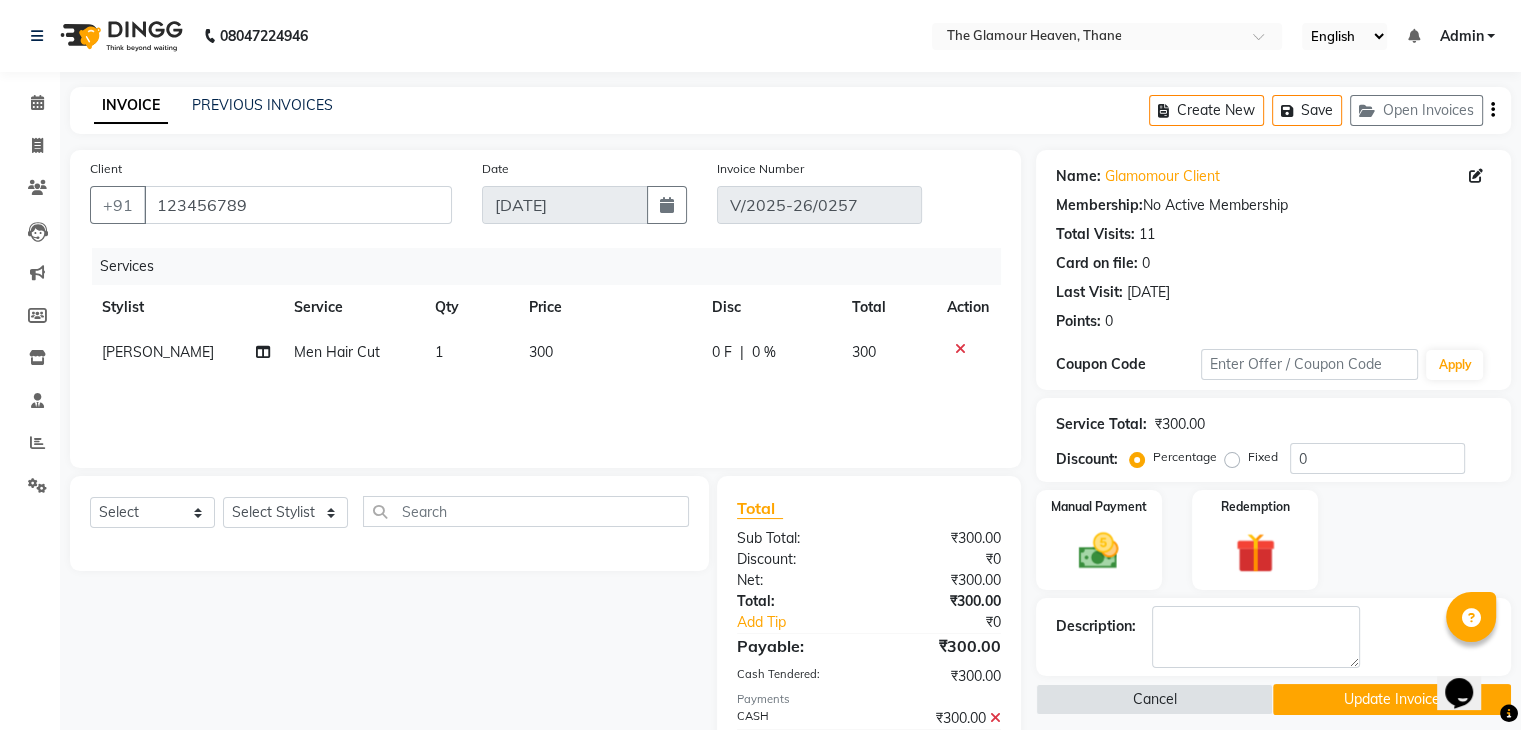 scroll, scrollTop: 0, scrollLeft: 0, axis: both 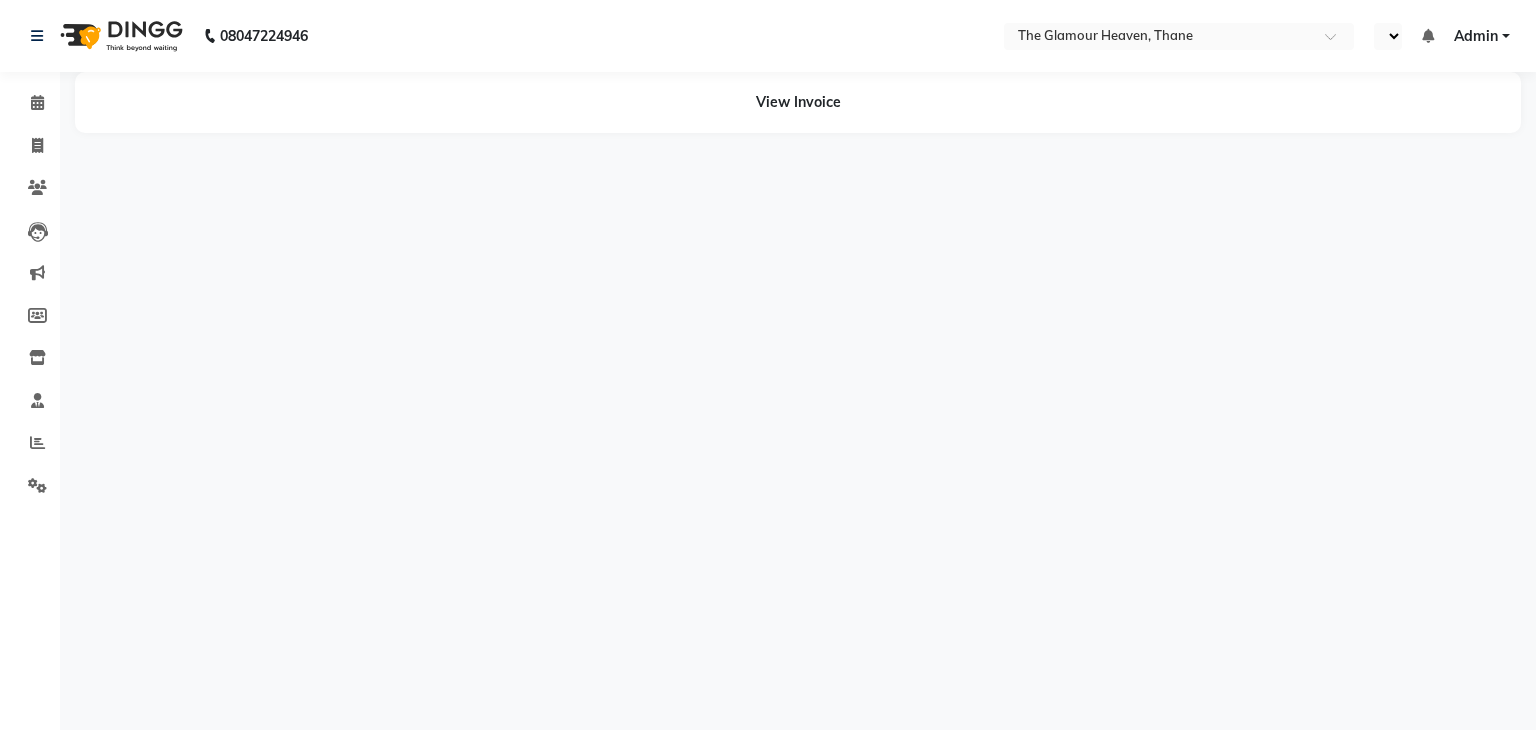 select on "en" 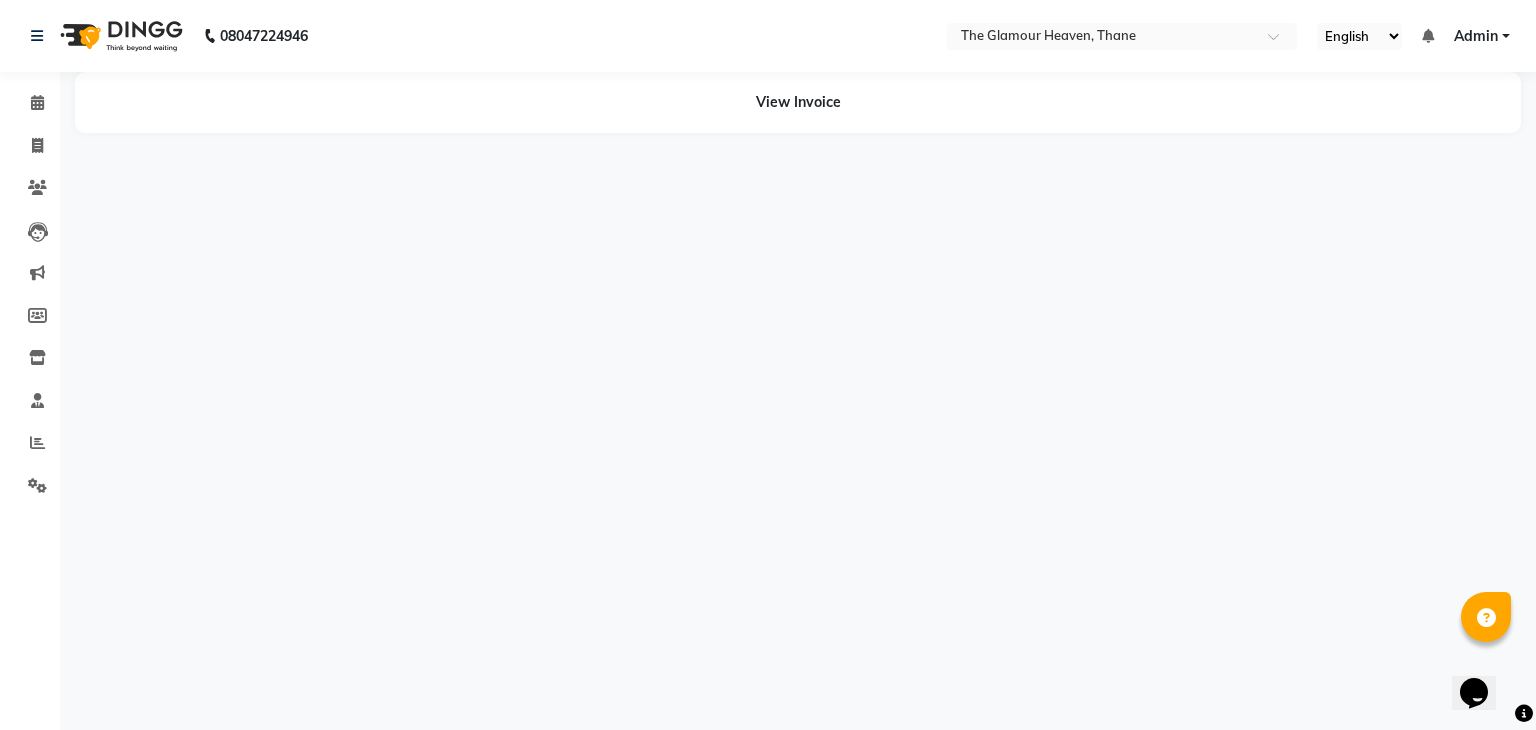 scroll, scrollTop: 0, scrollLeft: 0, axis: both 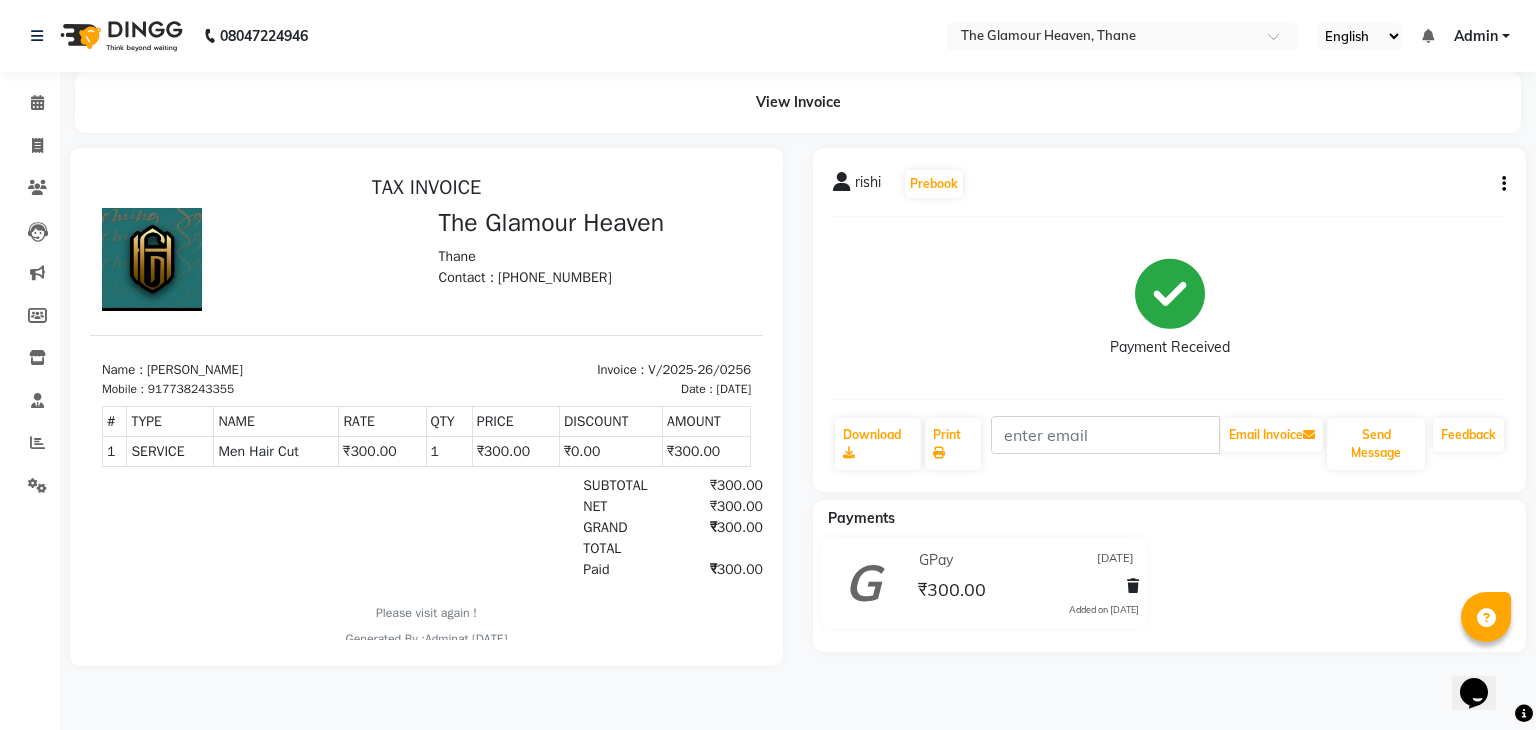 click on "rishi   Prebook   Payment Received  Download  Print   Email Invoice   Send Message Feedback" 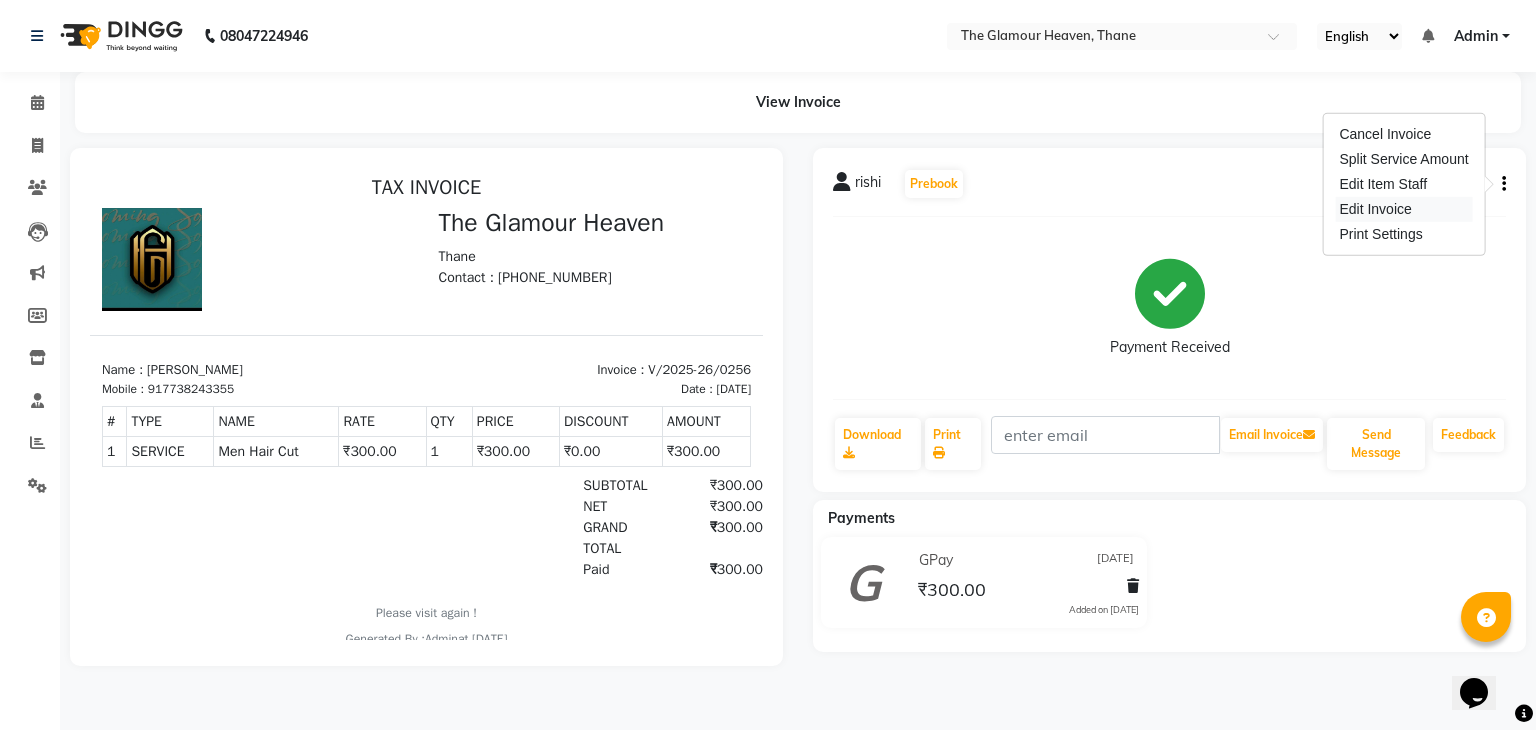 click on "Edit Invoice" at bounding box center (1403, 209) 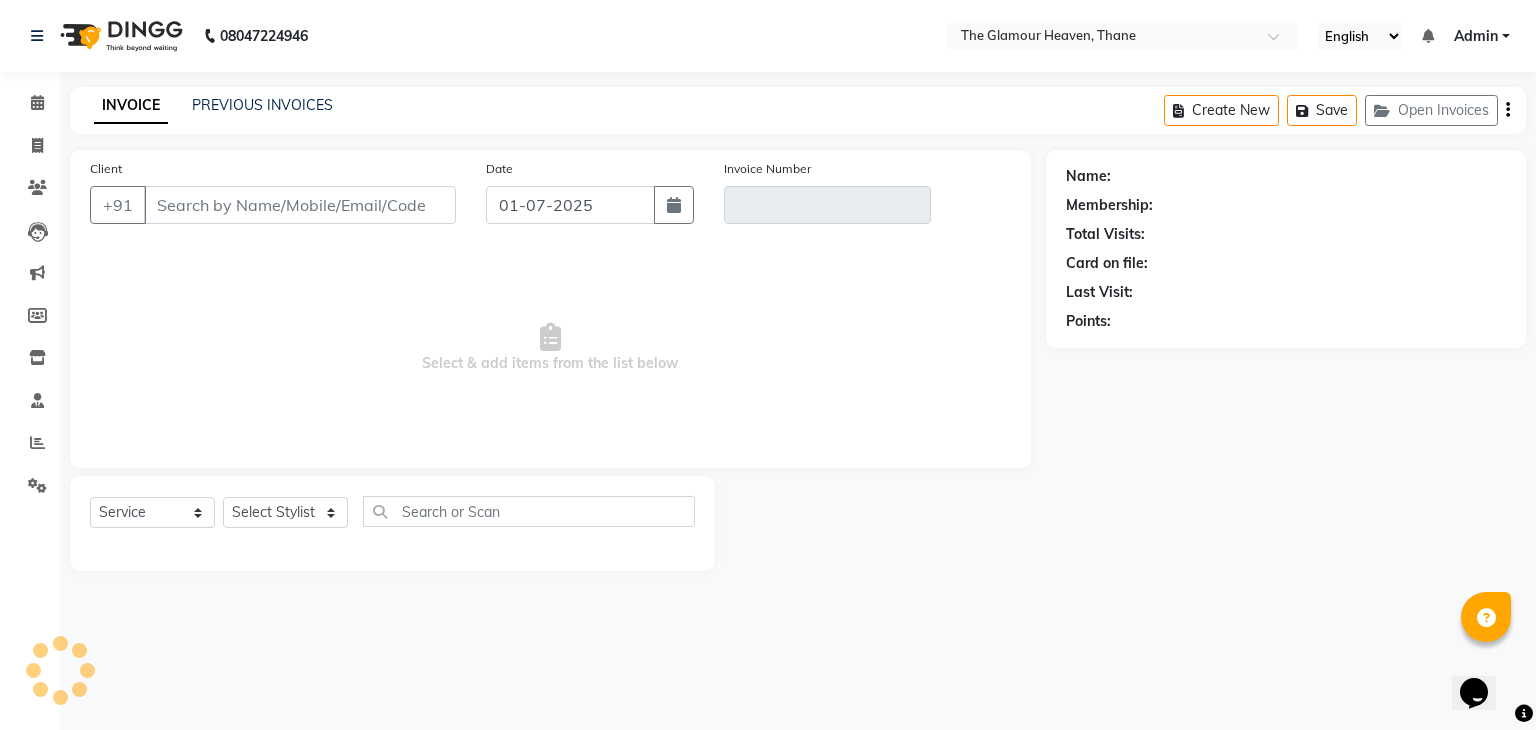 type on "7738243355" 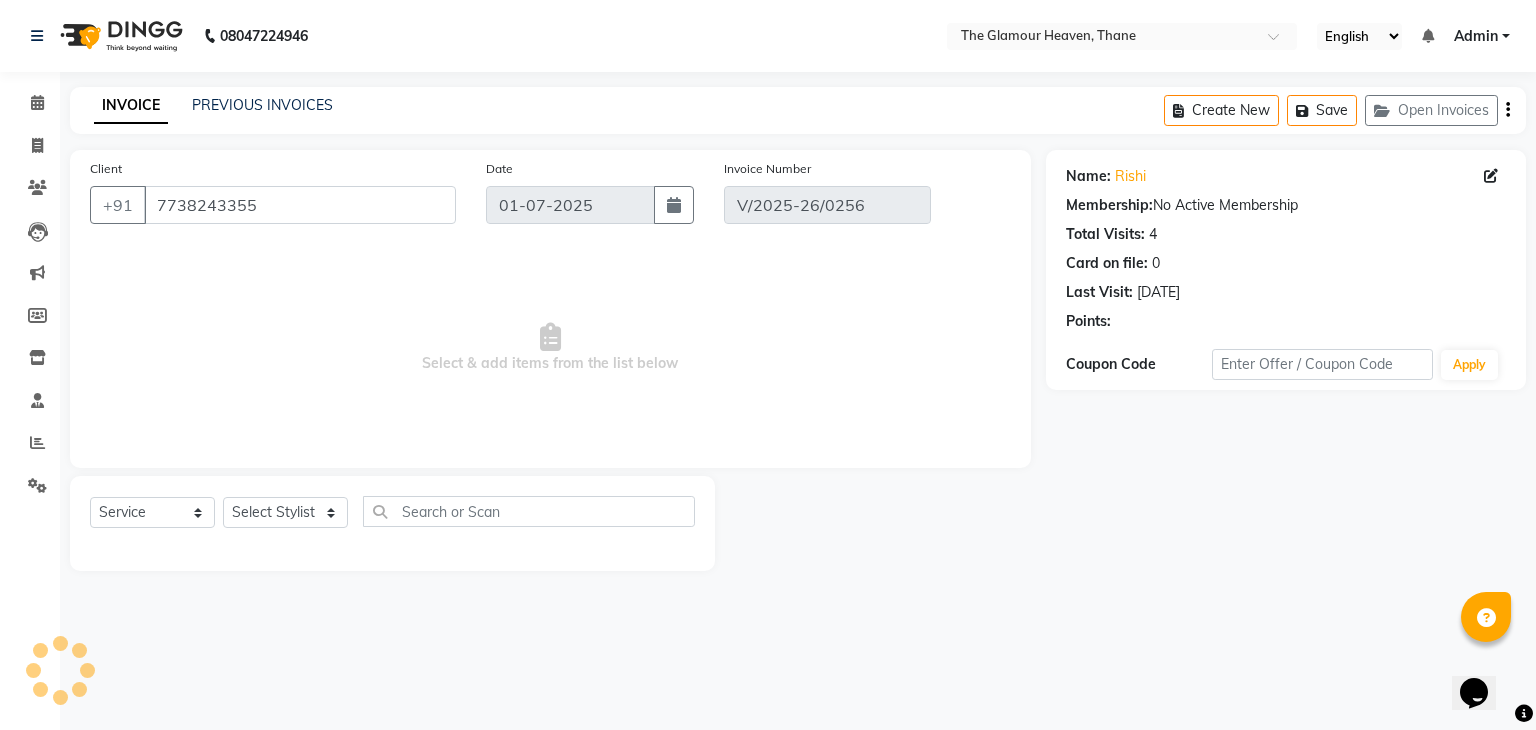 type on "[DATE]" 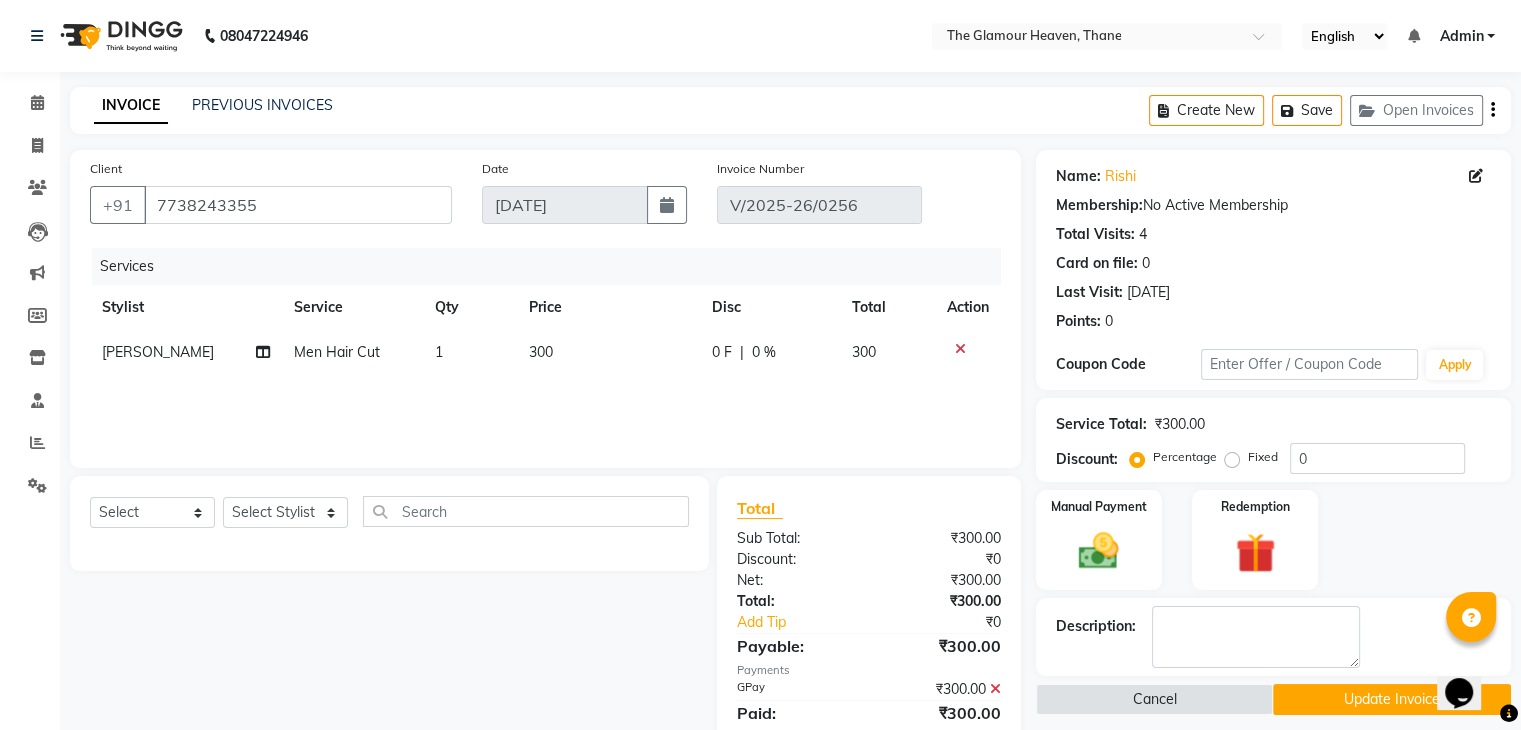 click on "Client +91 7738243355 Date 30-06-2025 Invoice Number V/2025-26/0256 Services Stylist Service Qty Price Disc Total Action VIJAY SONAWANE Men Hair Cut 1 300 0 F | 0 % 300 Select  Service  Product  Membership  Package Voucher Prepaid Gift Card  Select Stylist asha Kashab Bharat sen kapil  NITIN KUMAR Rahul Dixit Reshma Dixit RUSHI KHAMBE Swati bhosale SWEATA NAG VIJAY SONAWANE VINAY DIXIT Total Sub Total: ₹300.00 Discount: ₹0 Net: ₹300.00 Total: ₹300.00 Add Tip ₹0 Payable: ₹300.00 Payments GPay ₹300.00  Paid: ₹300.00 Balance   : ₹0" 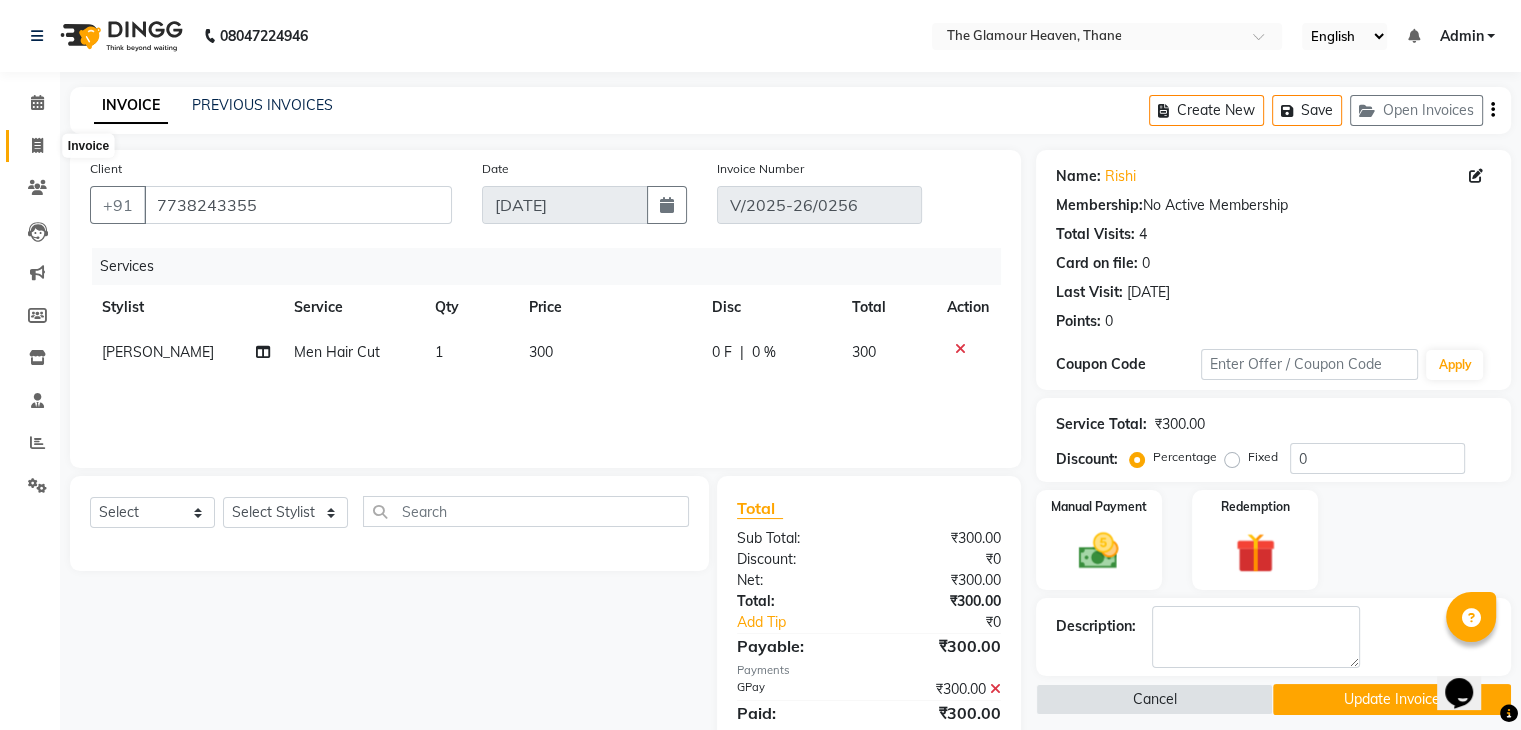 click 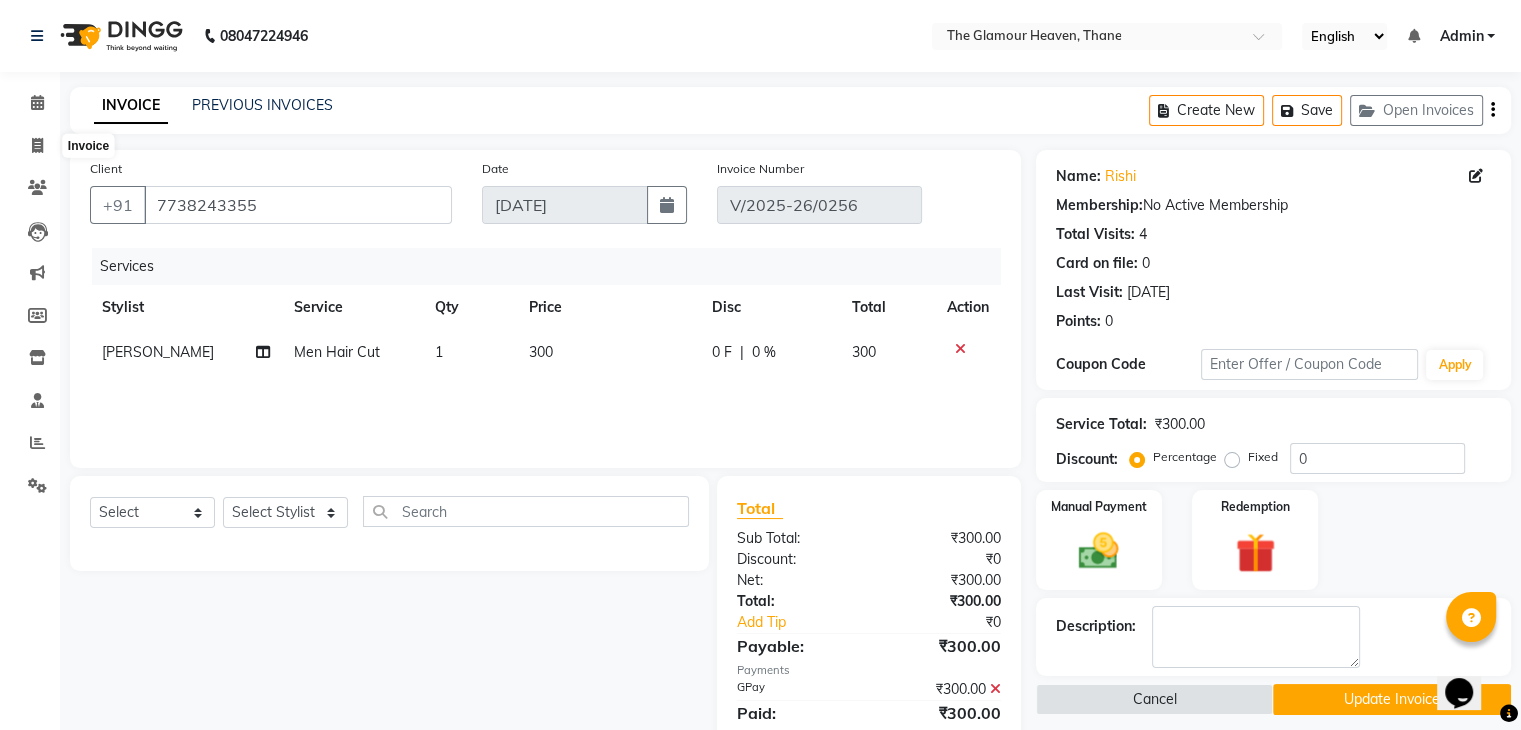 select on "service" 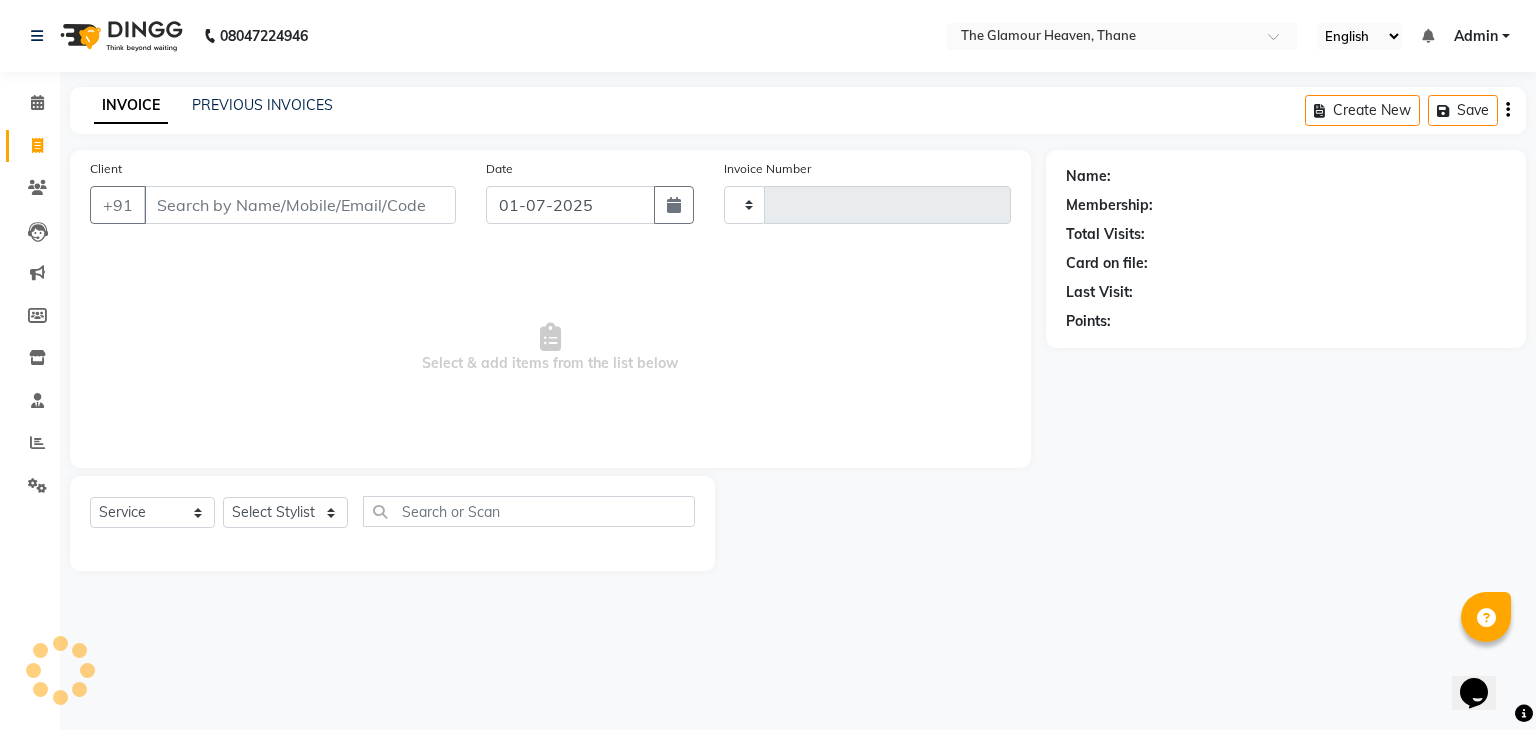 type on "0259" 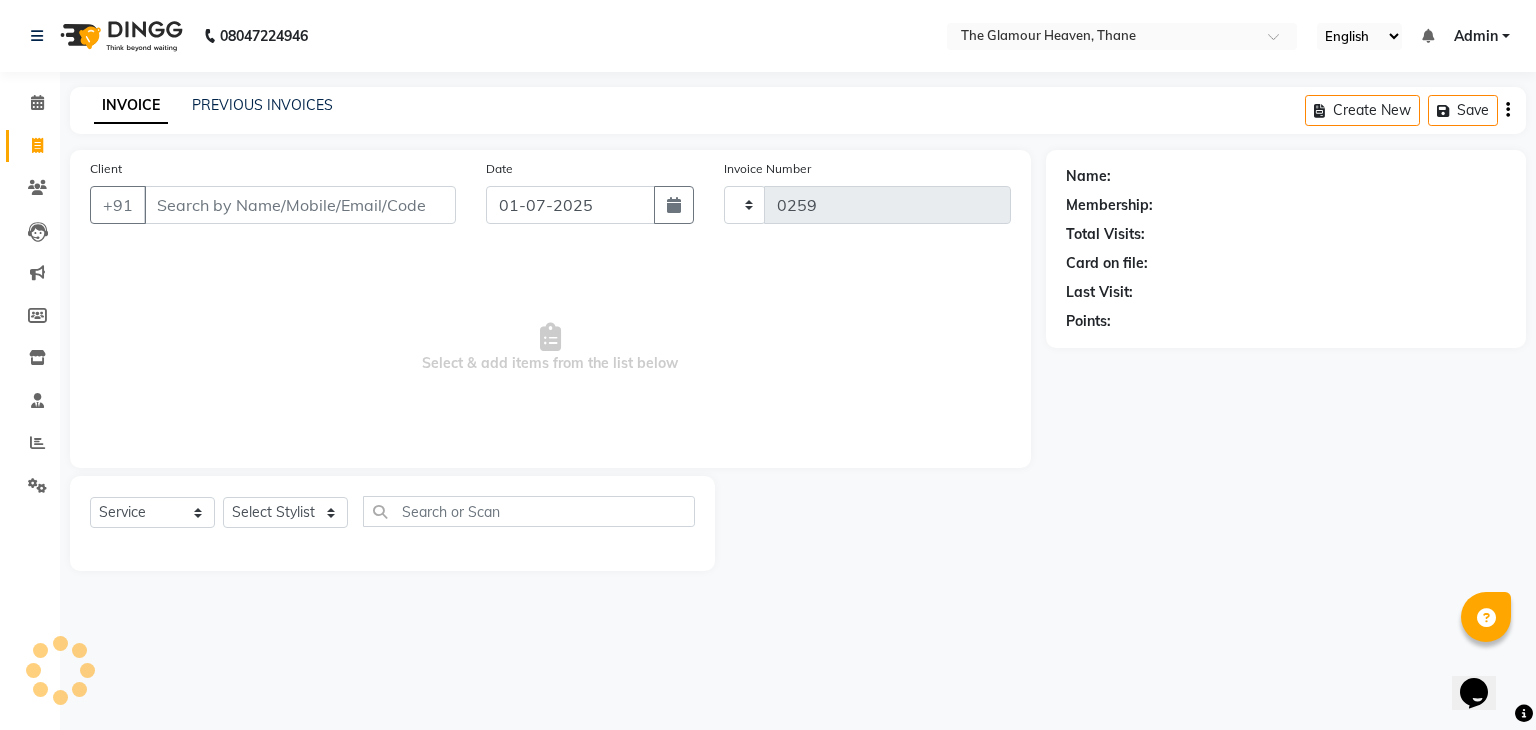select on "8205" 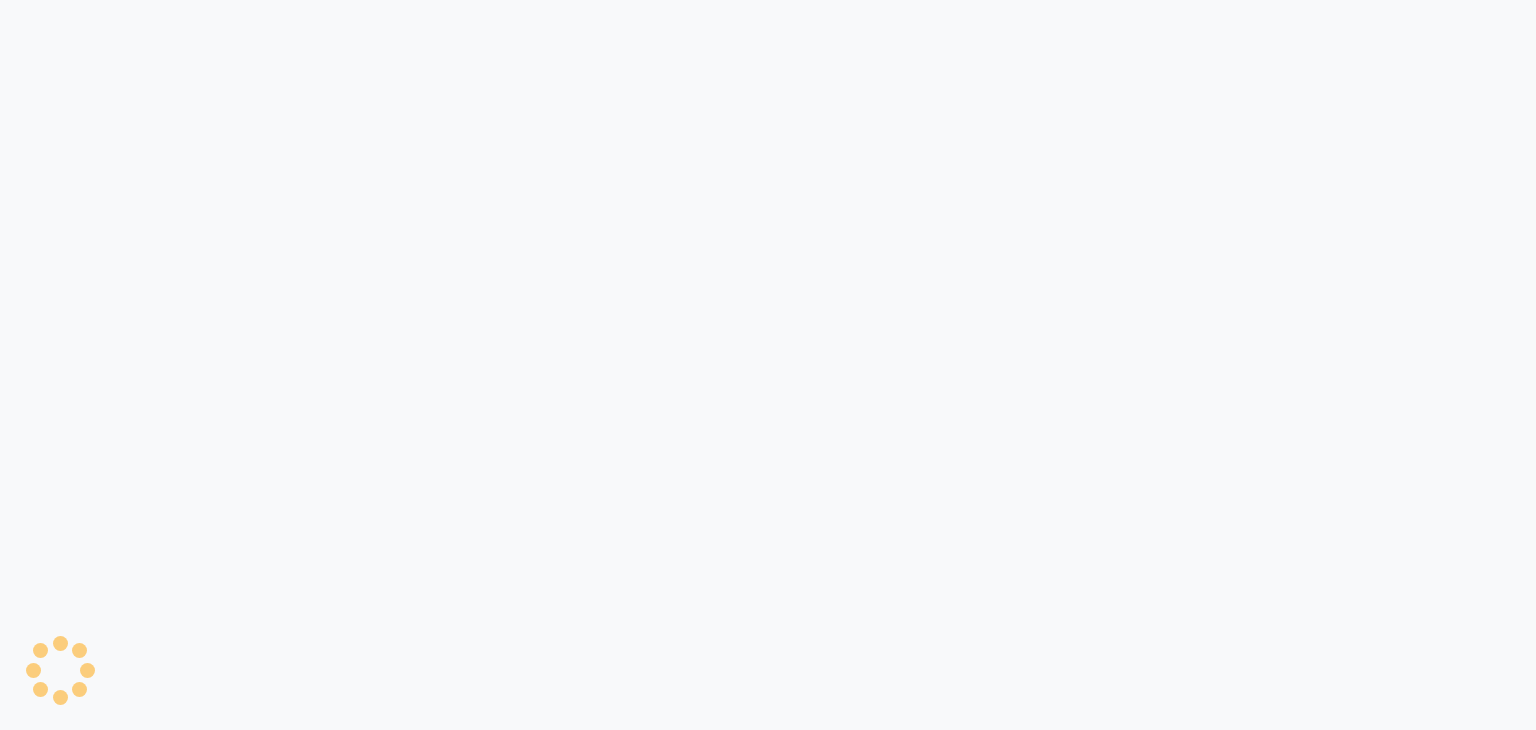 scroll, scrollTop: 0, scrollLeft: 0, axis: both 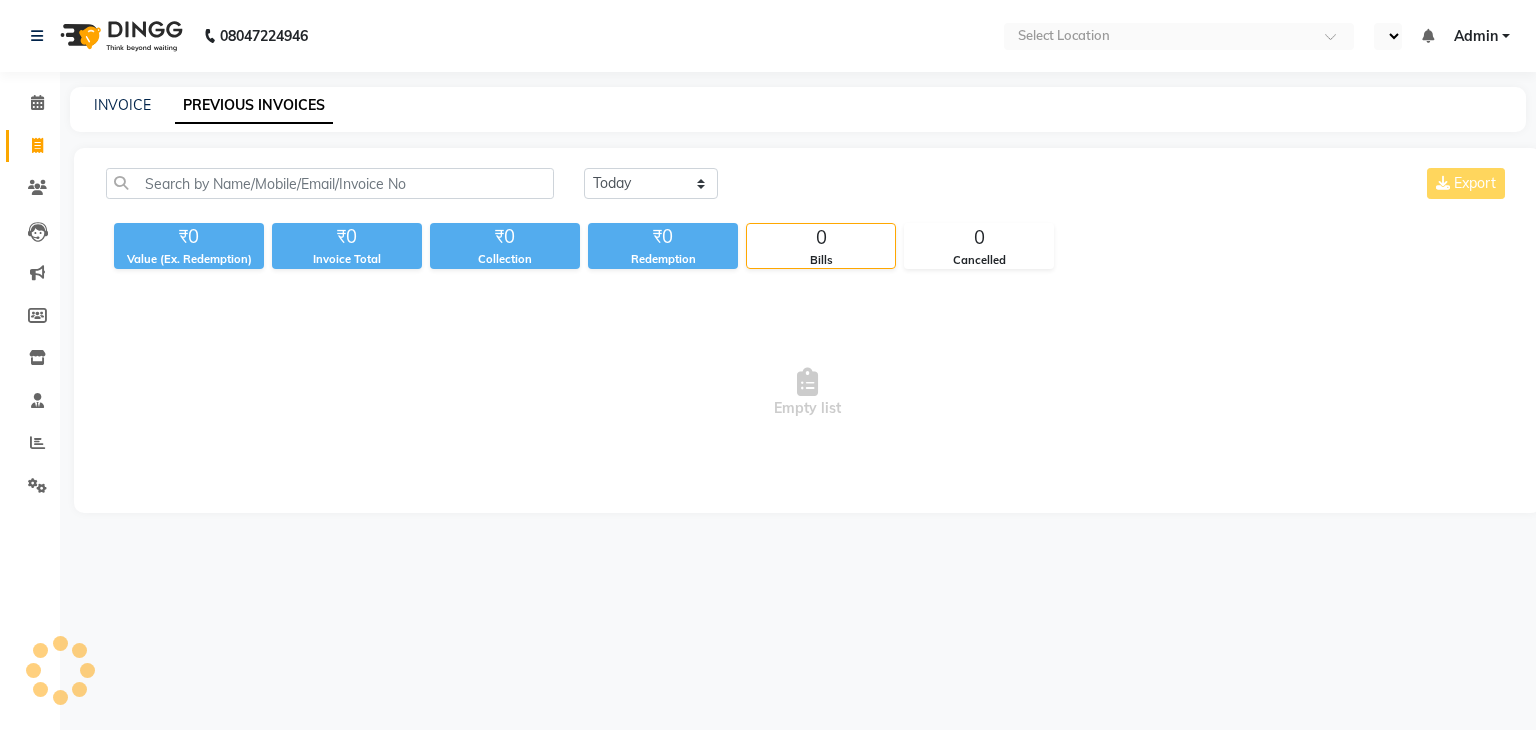select on "en" 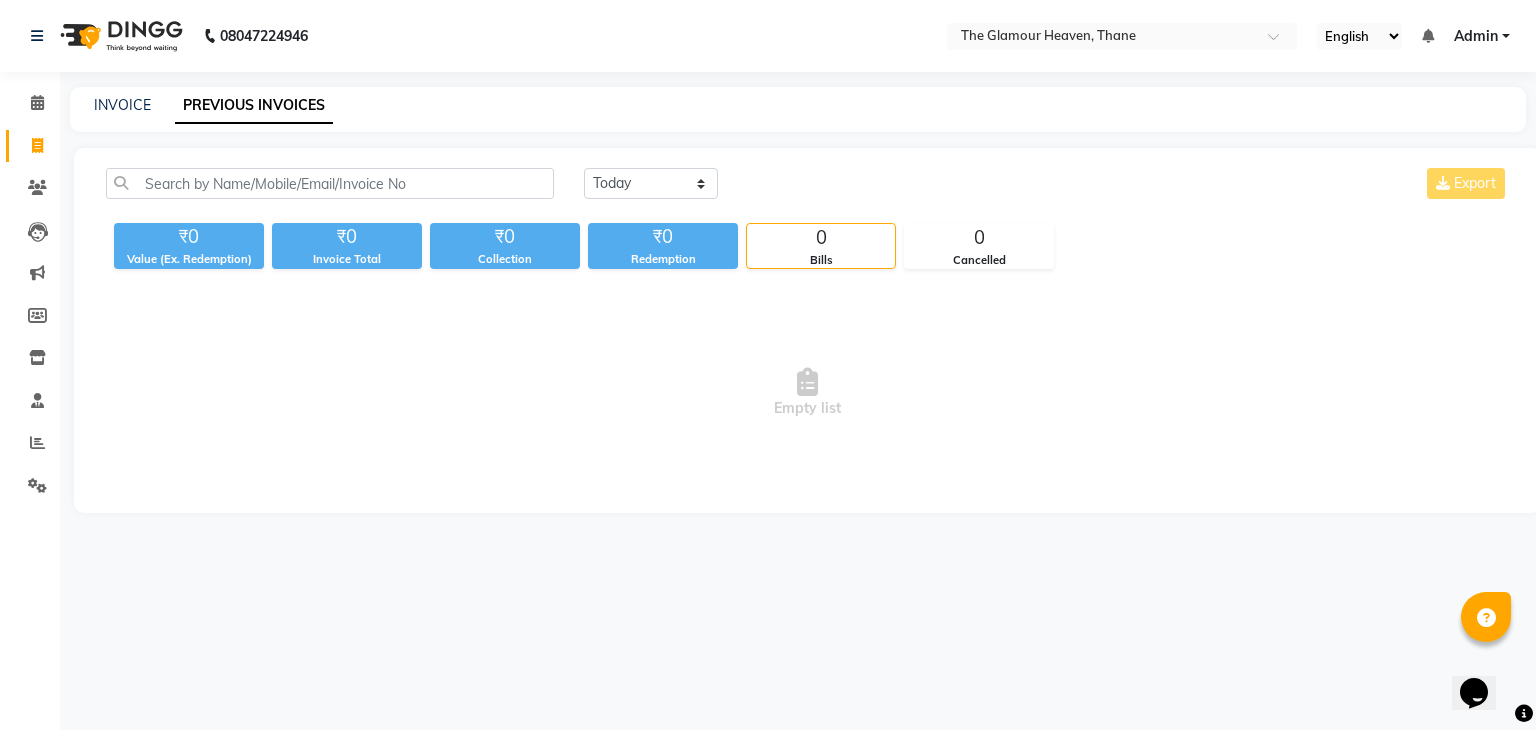 scroll, scrollTop: 0, scrollLeft: 0, axis: both 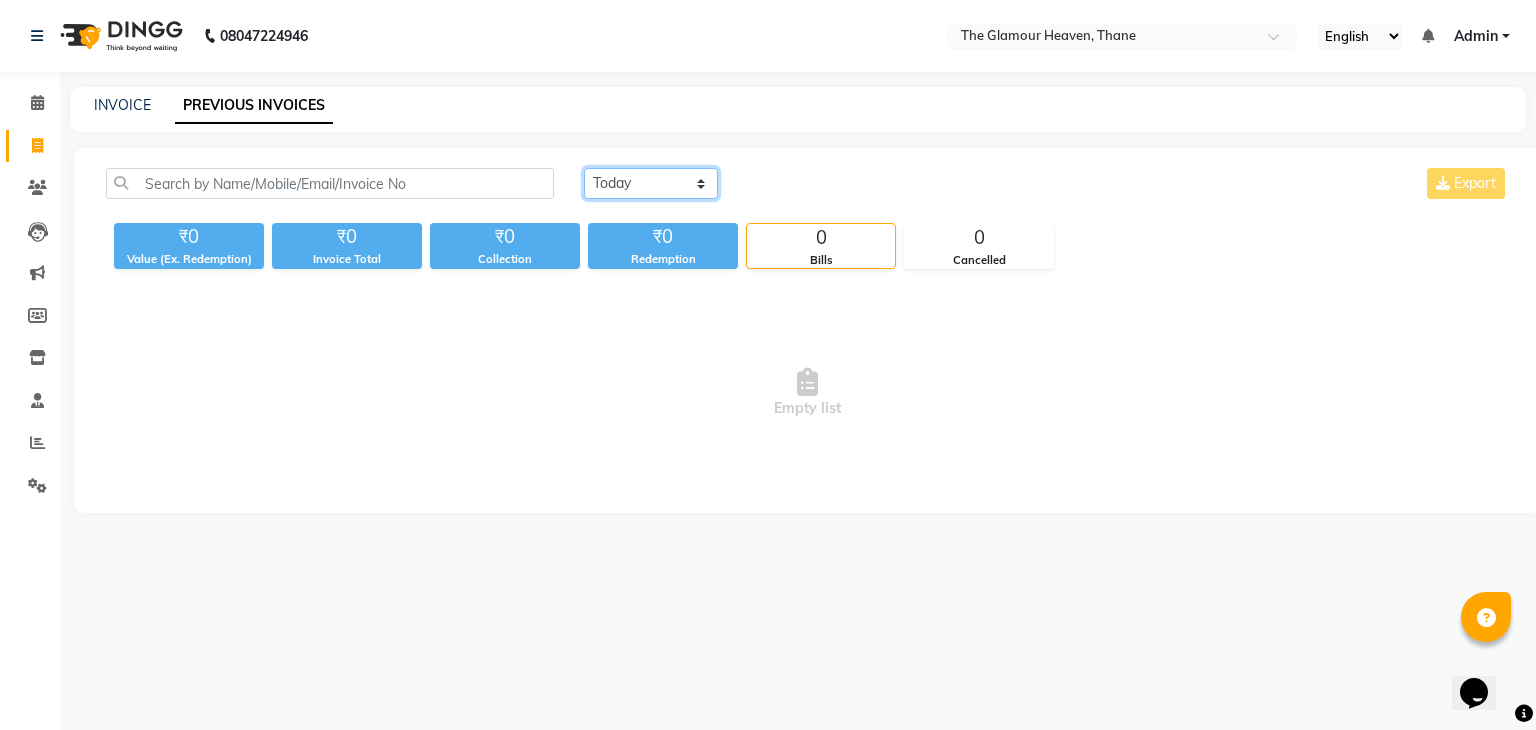 click on "[DATE] [DATE] Custom Range" 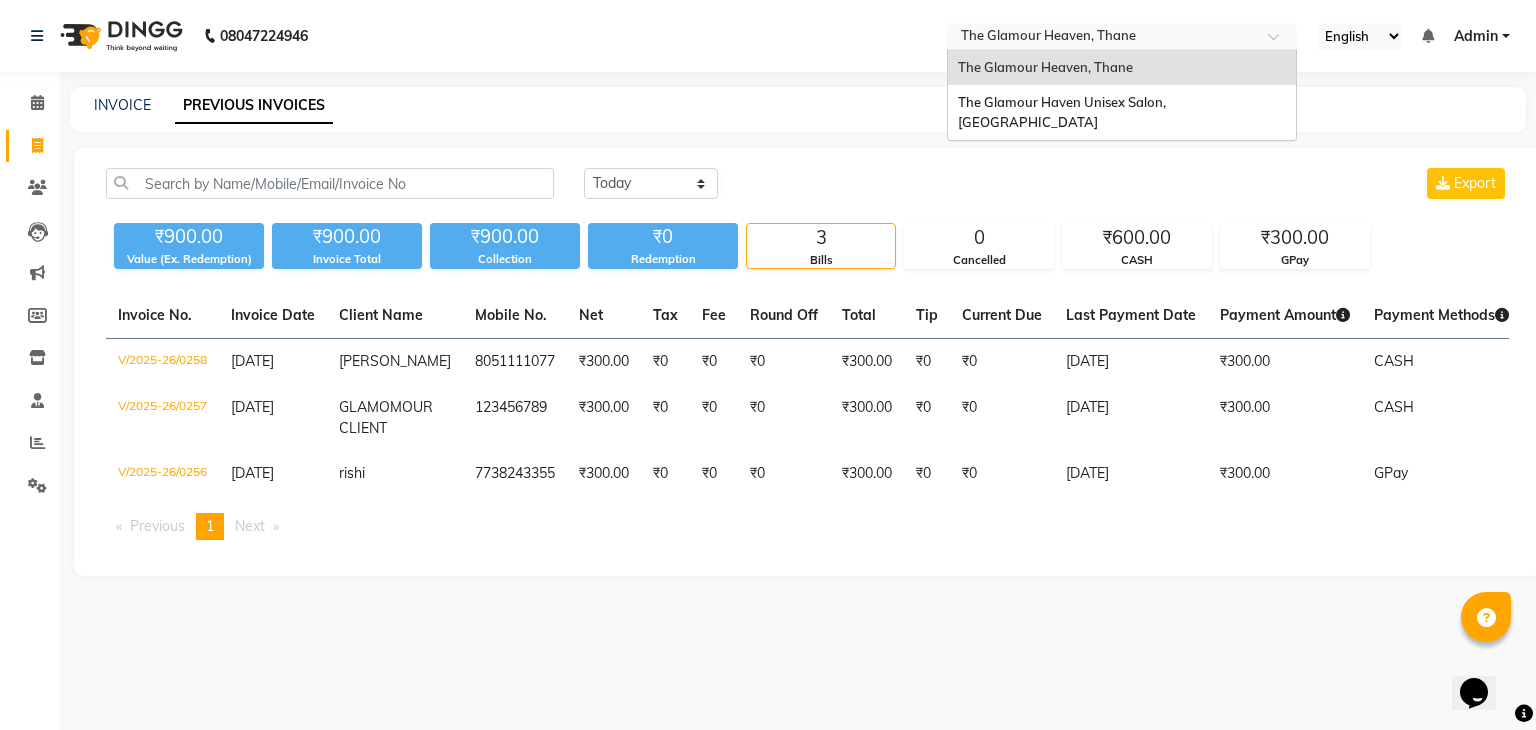 click at bounding box center (1102, 38) 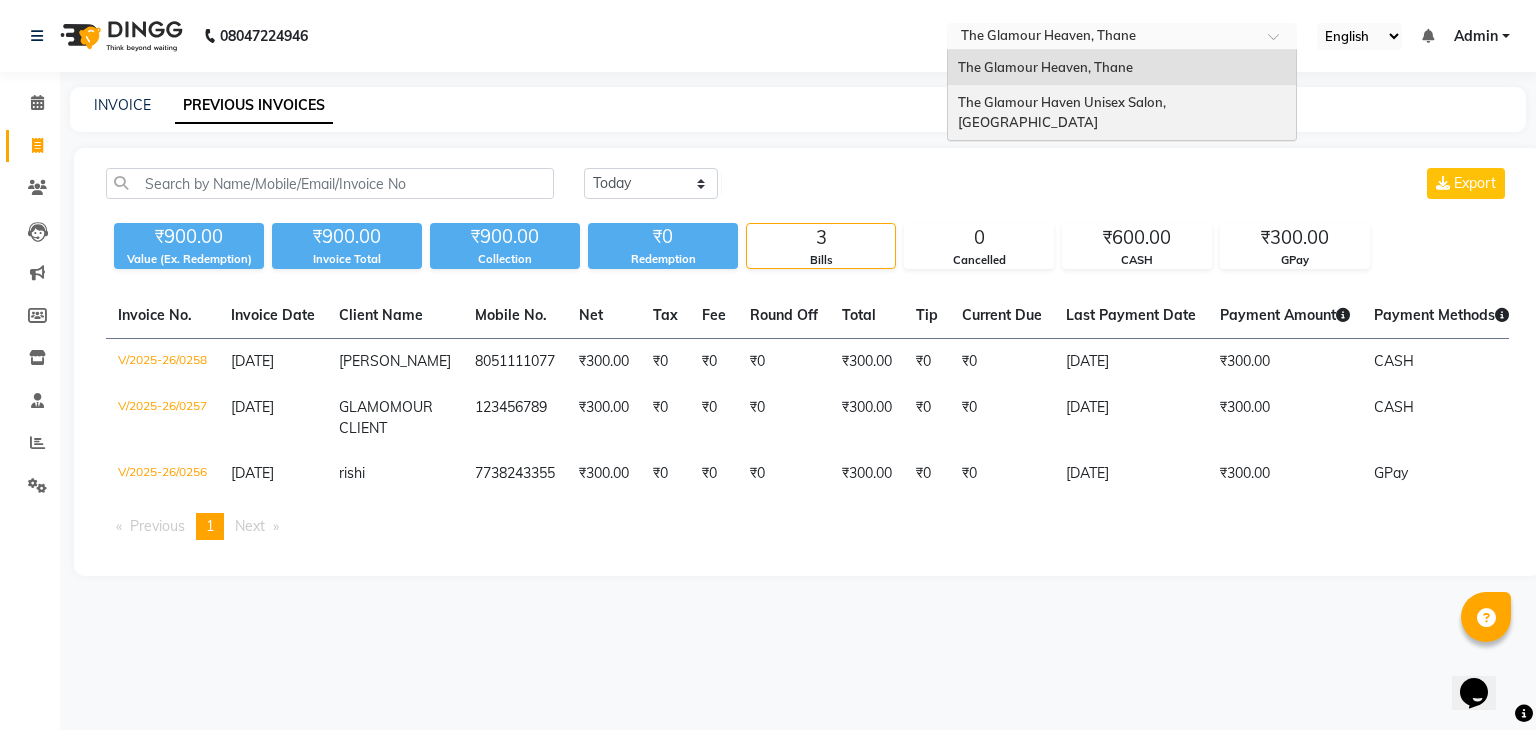 click on "The Glamour Haven Unisex Salon, [GEOGRAPHIC_DATA]" at bounding box center [1063, 112] 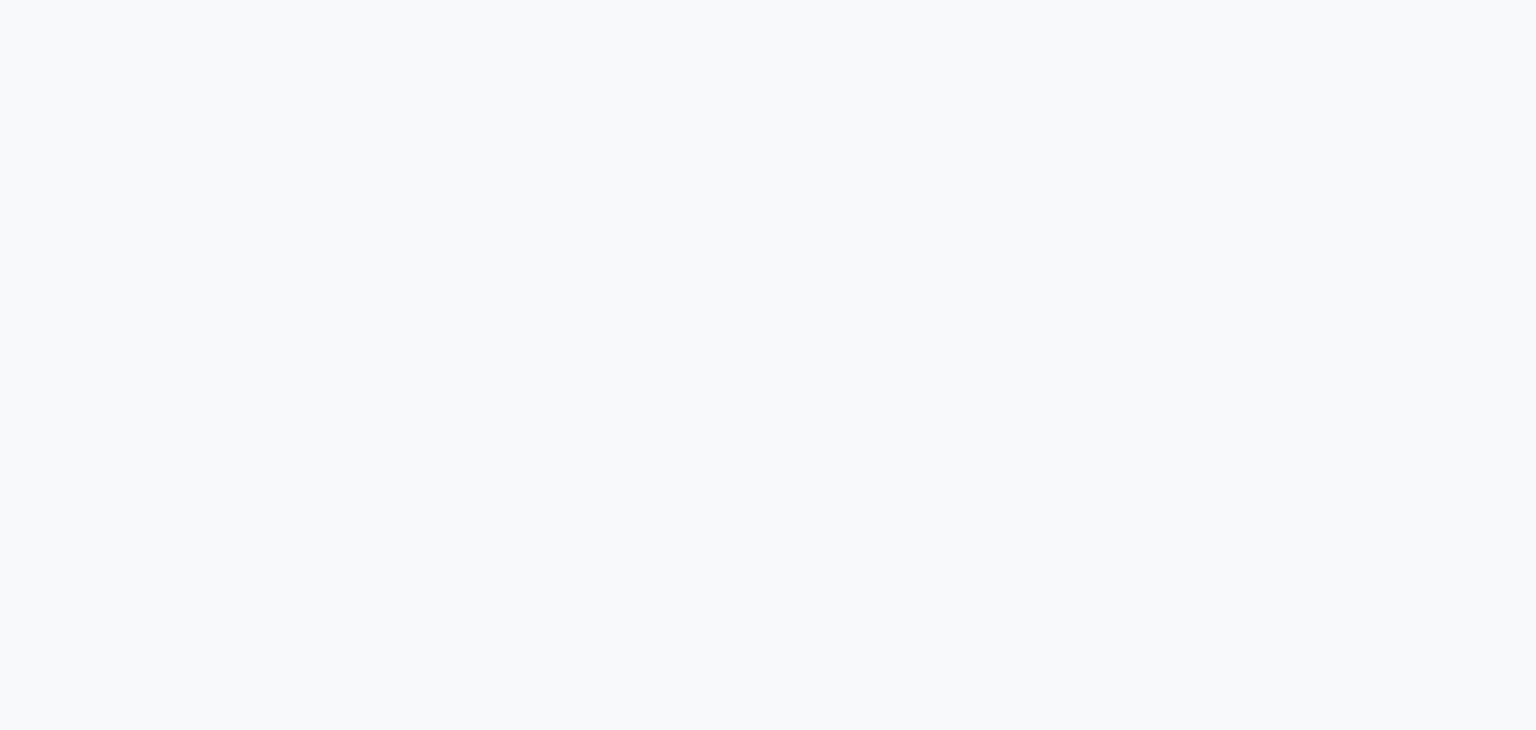 scroll, scrollTop: 0, scrollLeft: 0, axis: both 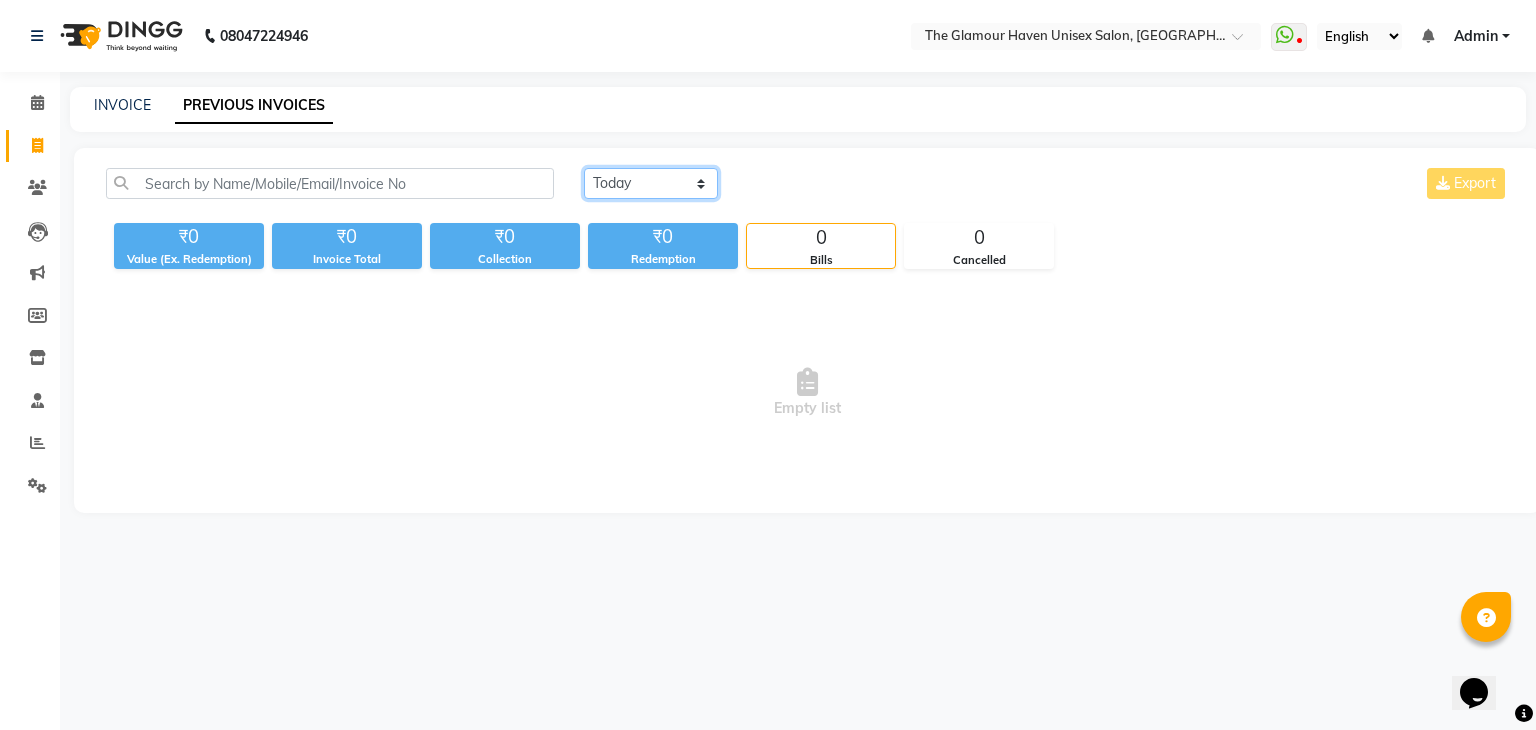 click on "[DATE] [DATE] Custom Range" 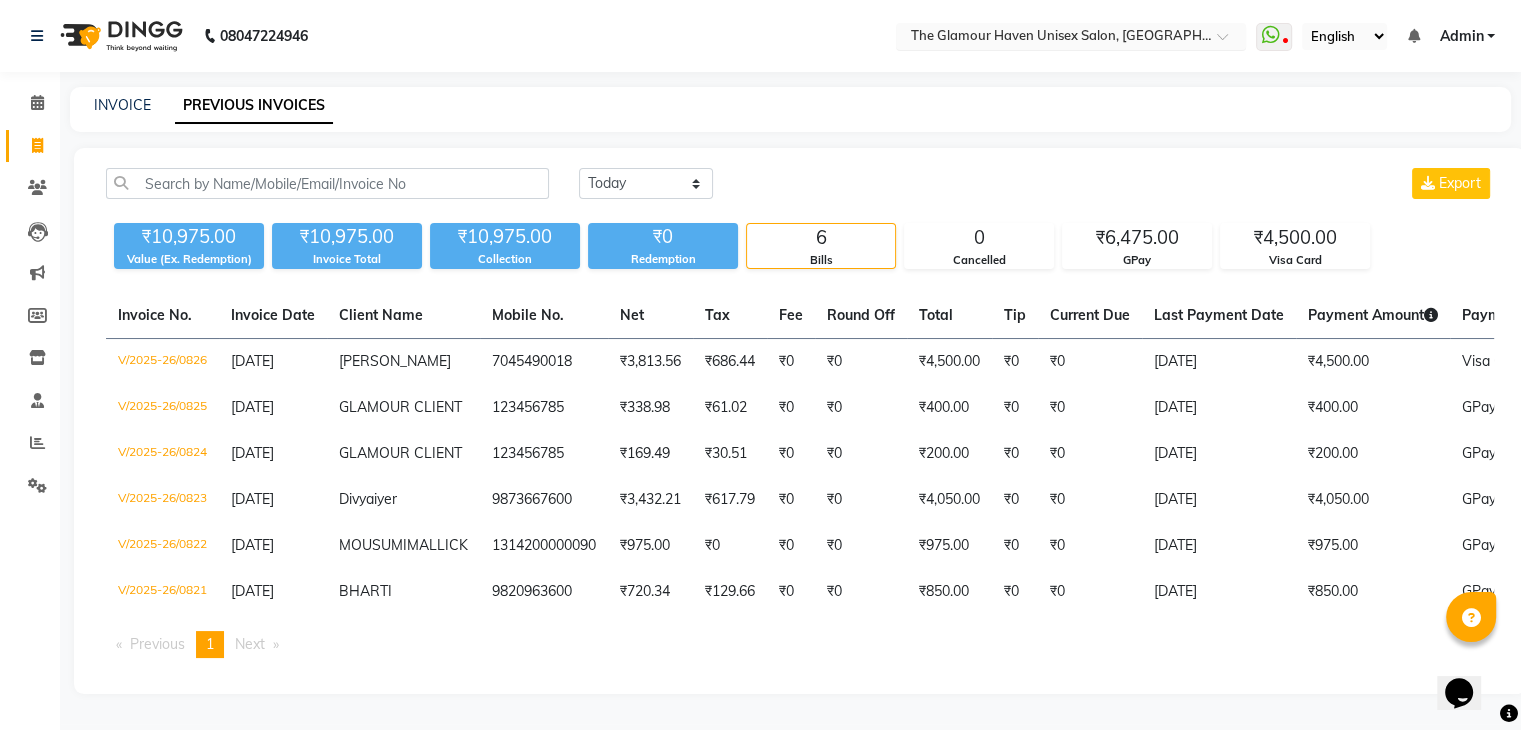 click at bounding box center [1051, 38] 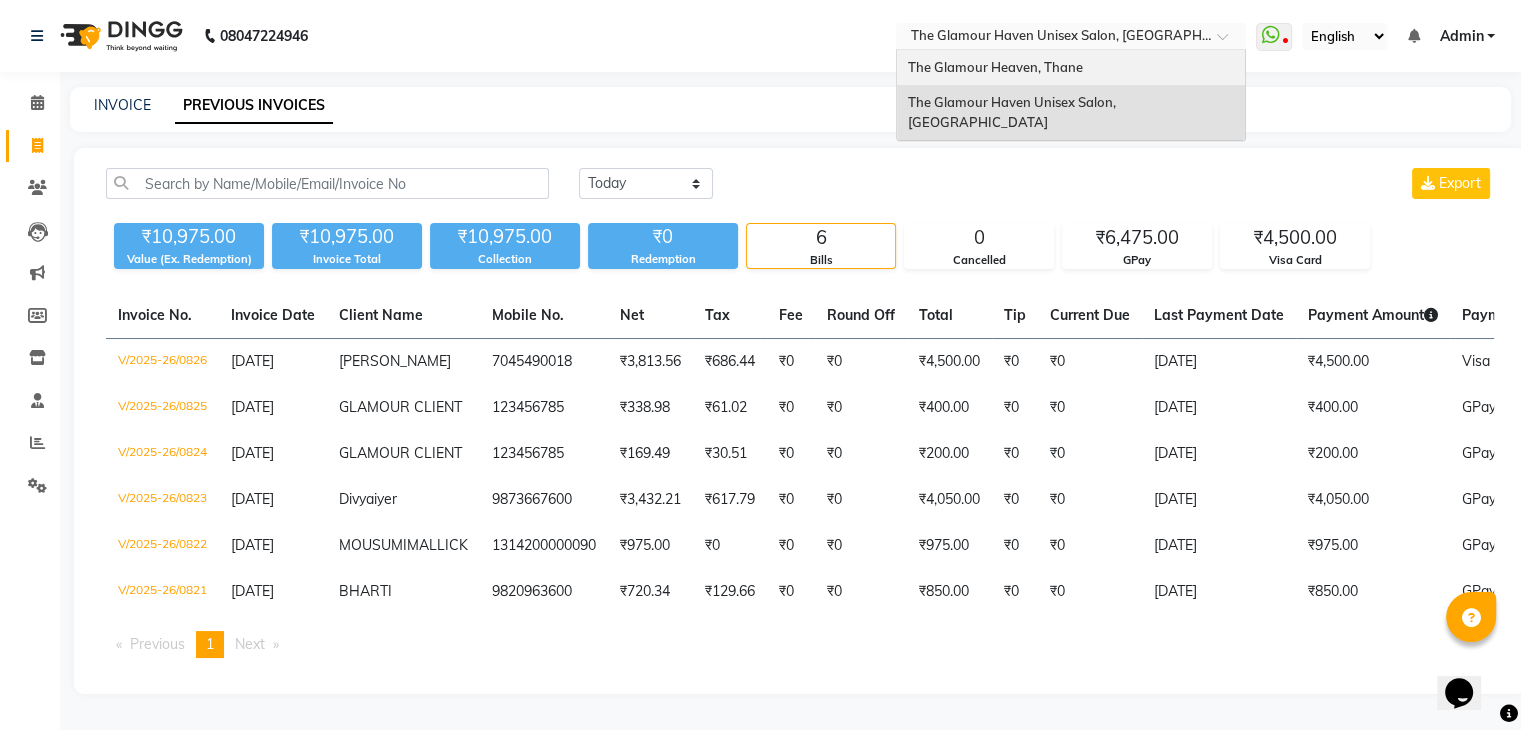 click on "The Glamour Heaven, Thane" at bounding box center [1071, 68] 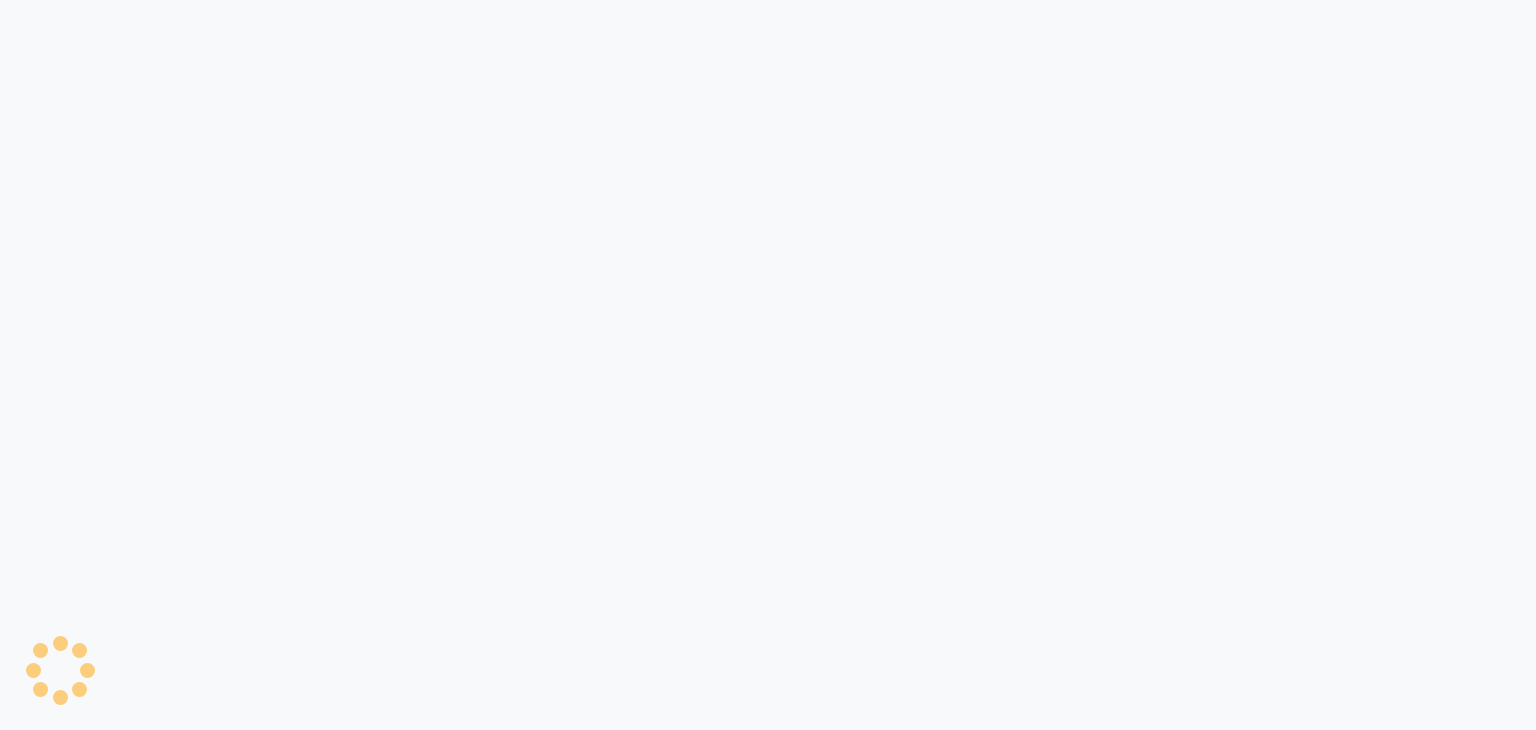 scroll, scrollTop: 0, scrollLeft: 0, axis: both 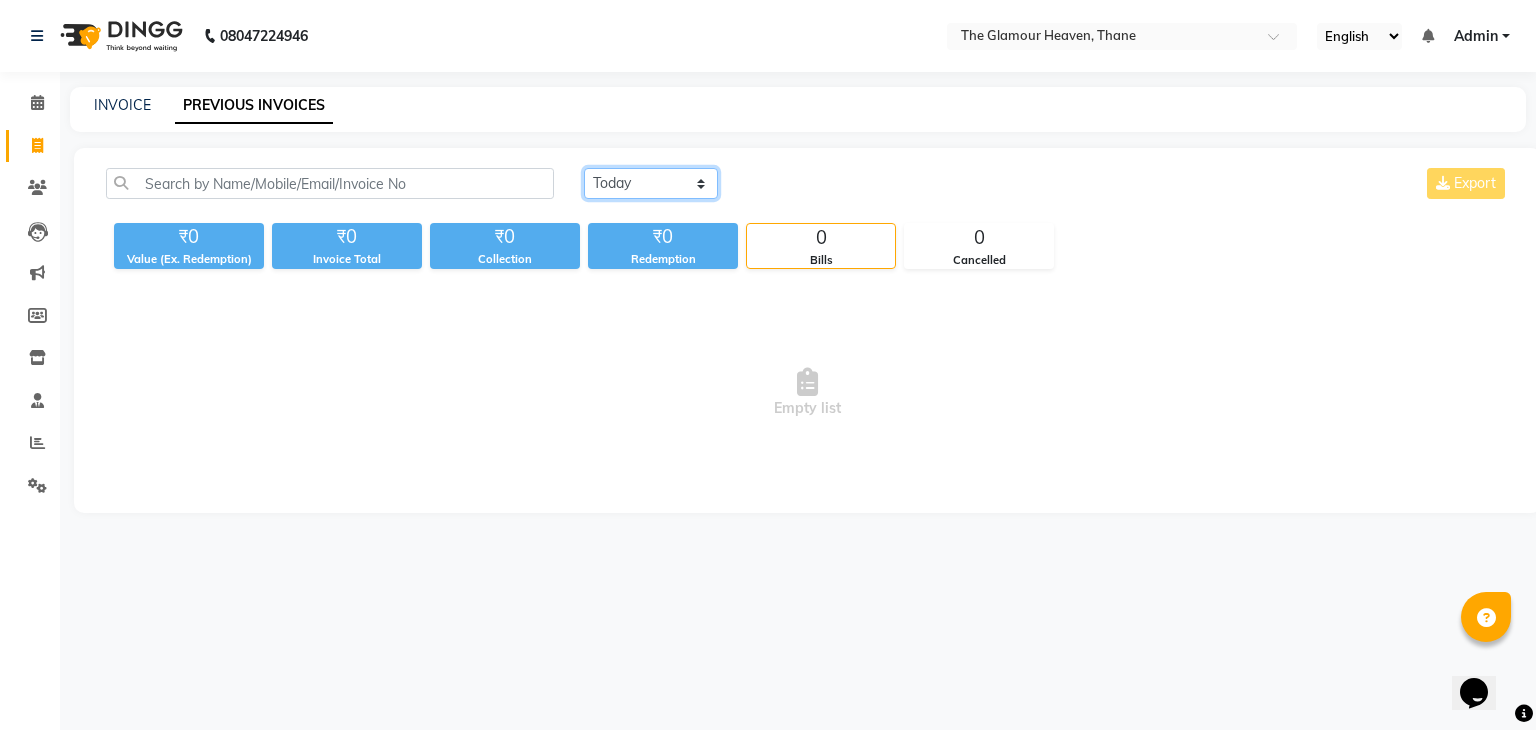 click on "[DATE] [DATE] Custom Range" 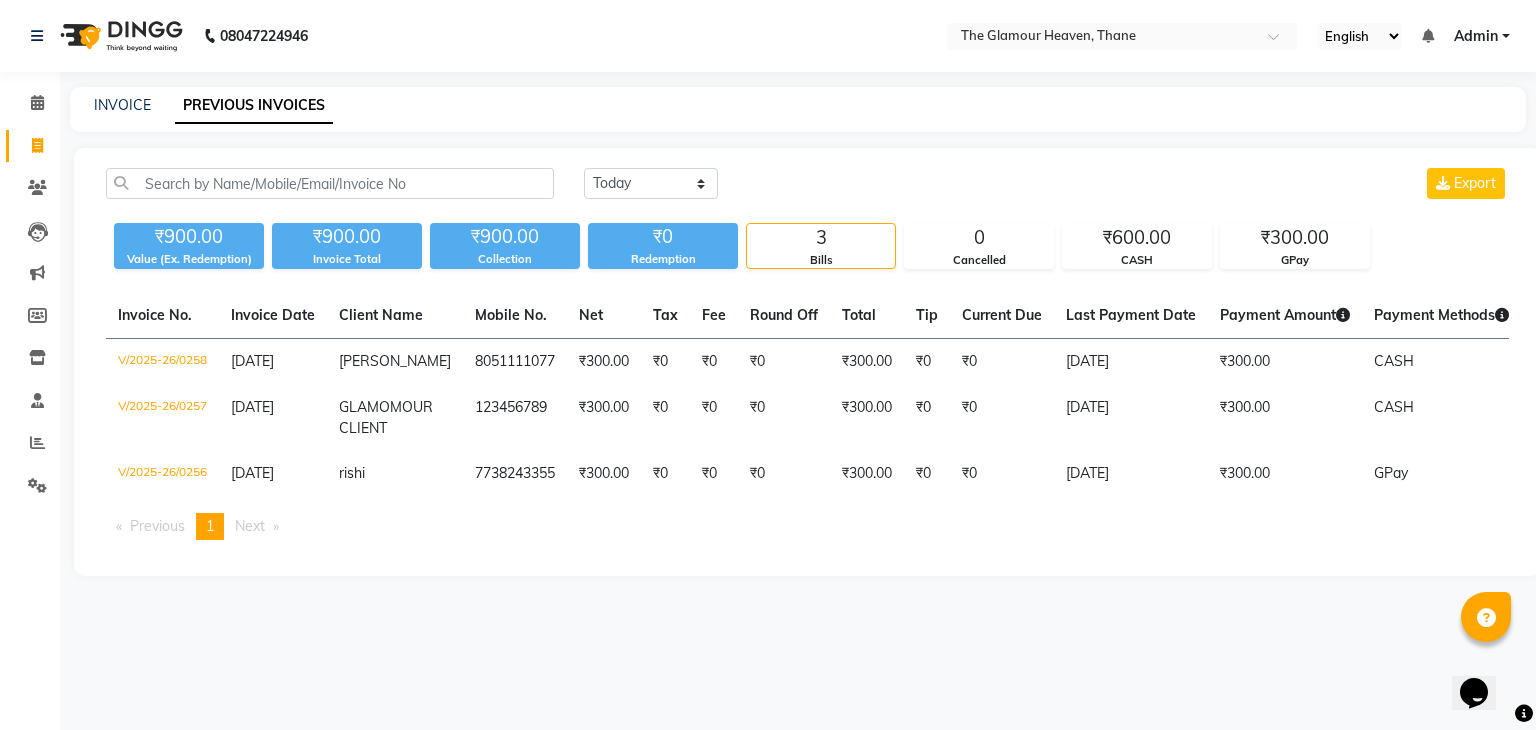 drag, startPoint x: 1504, startPoint y: 3, endPoint x: 48, endPoint y: 155, distance: 1463.9126 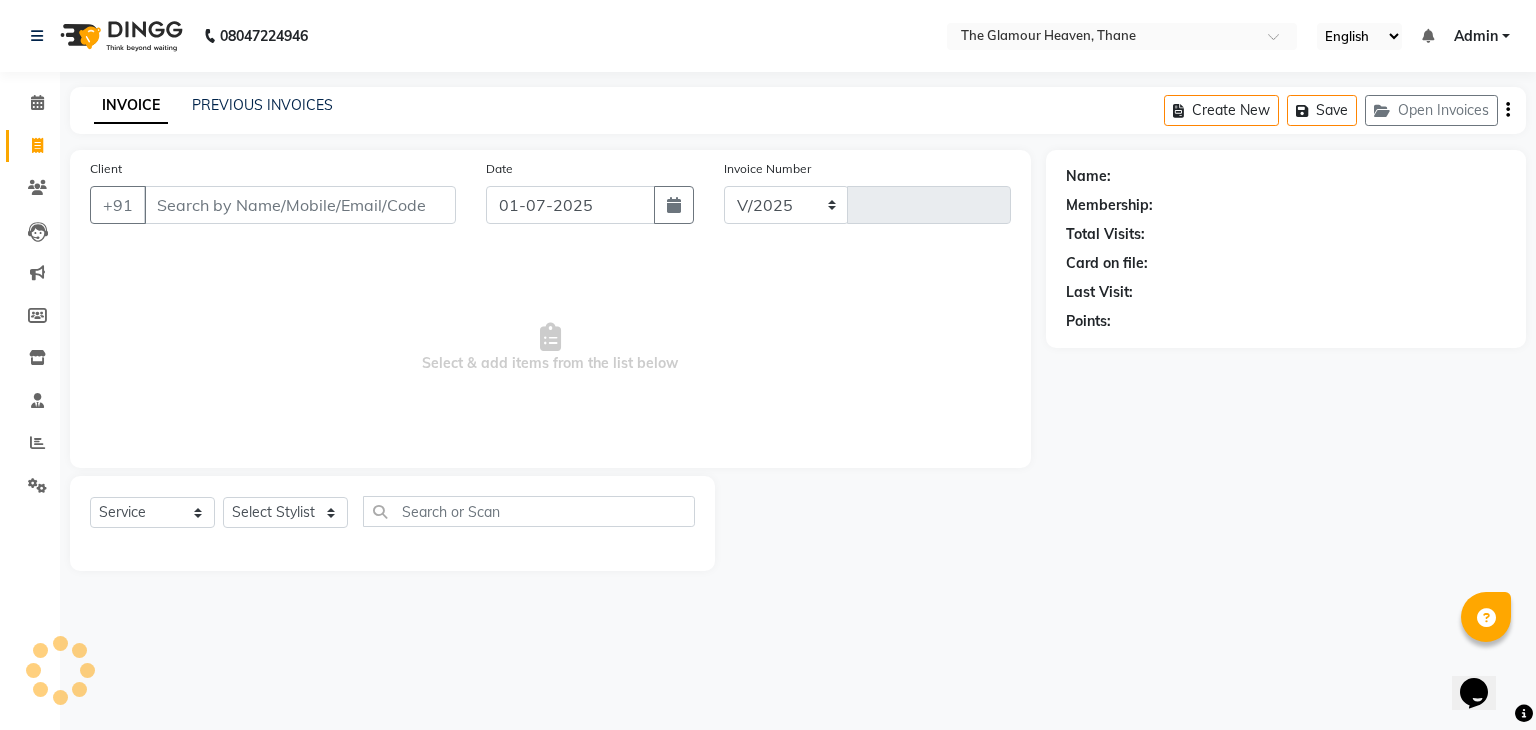 select on "8205" 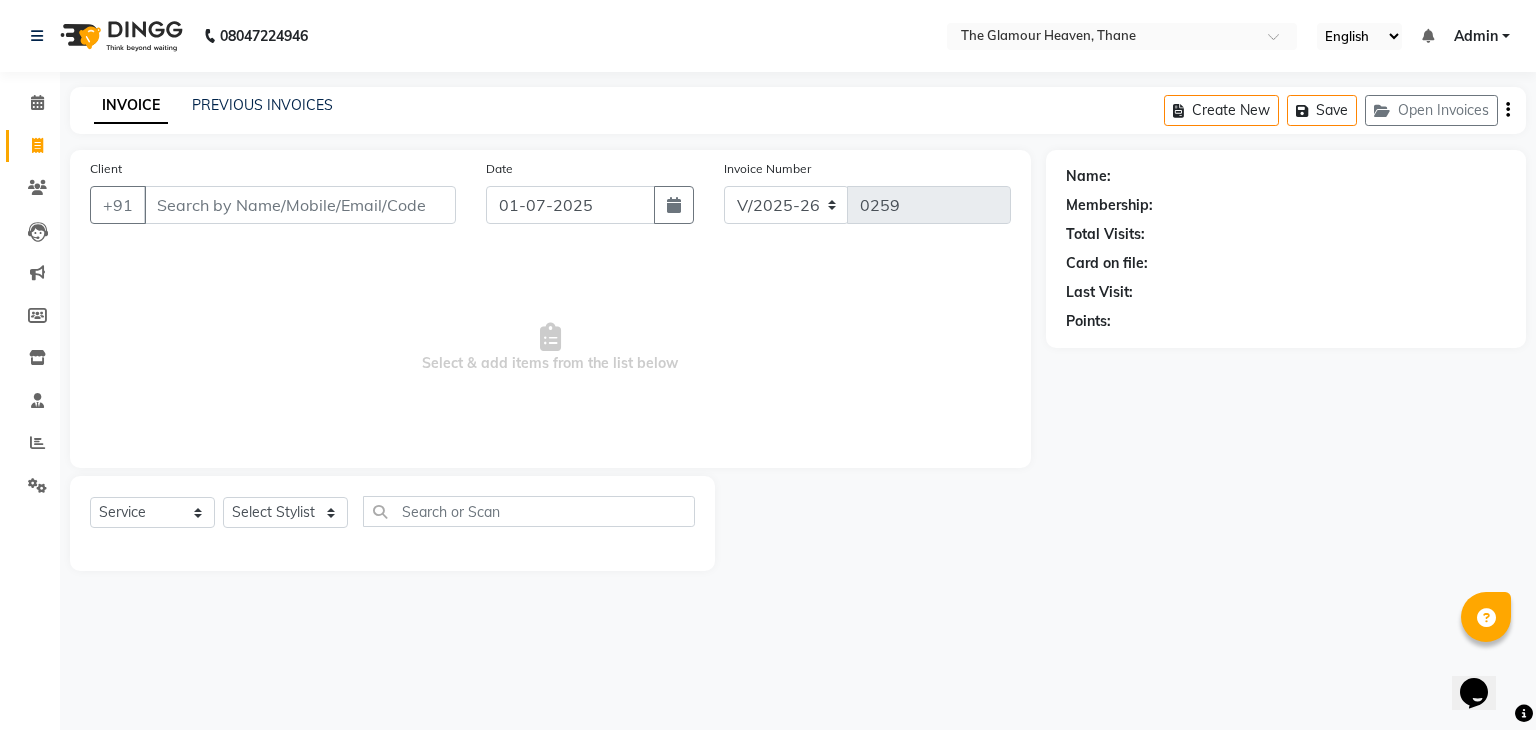 click on "INVOICE PREVIOUS INVOICES Create New   Save   Open Invoices" 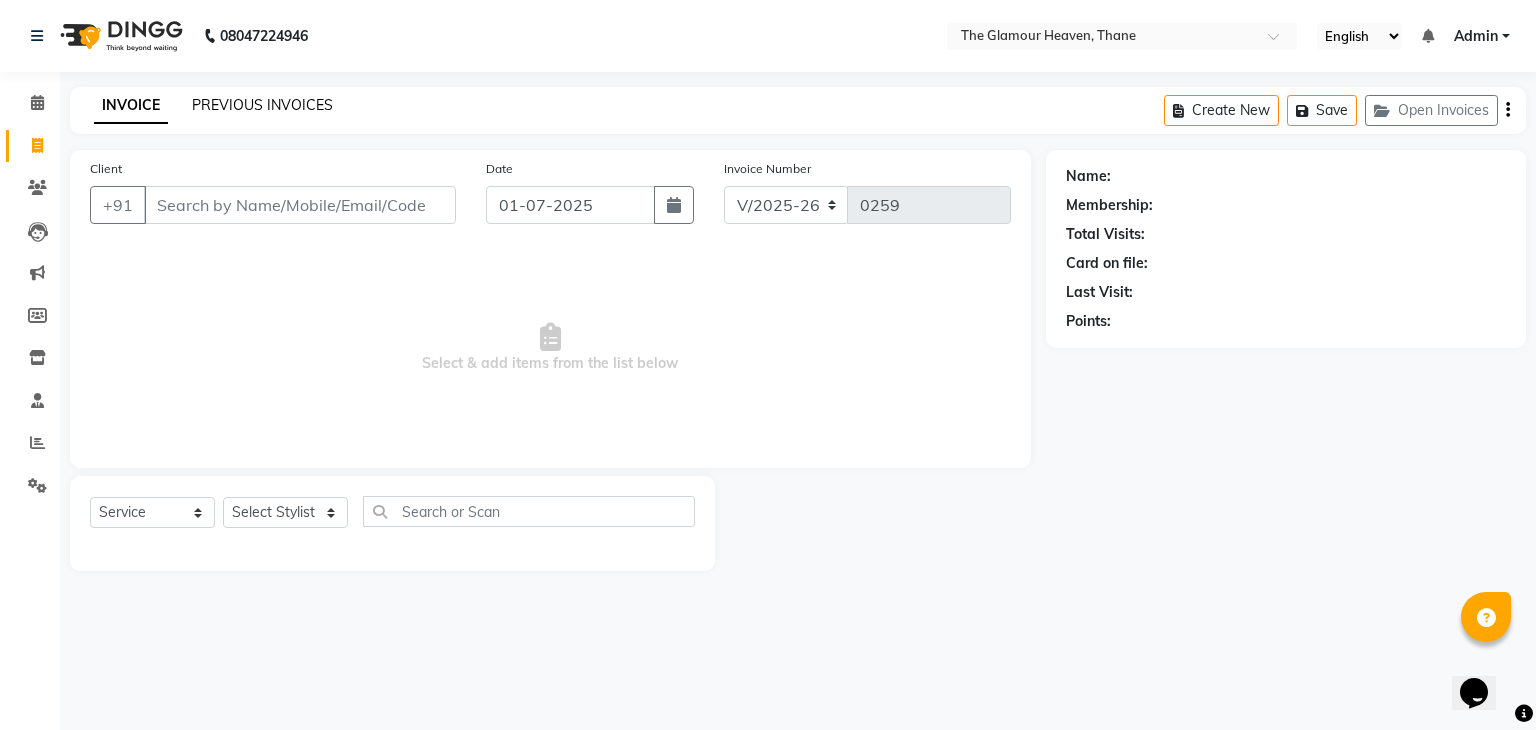 click on "PREVIOUS INVOICES" 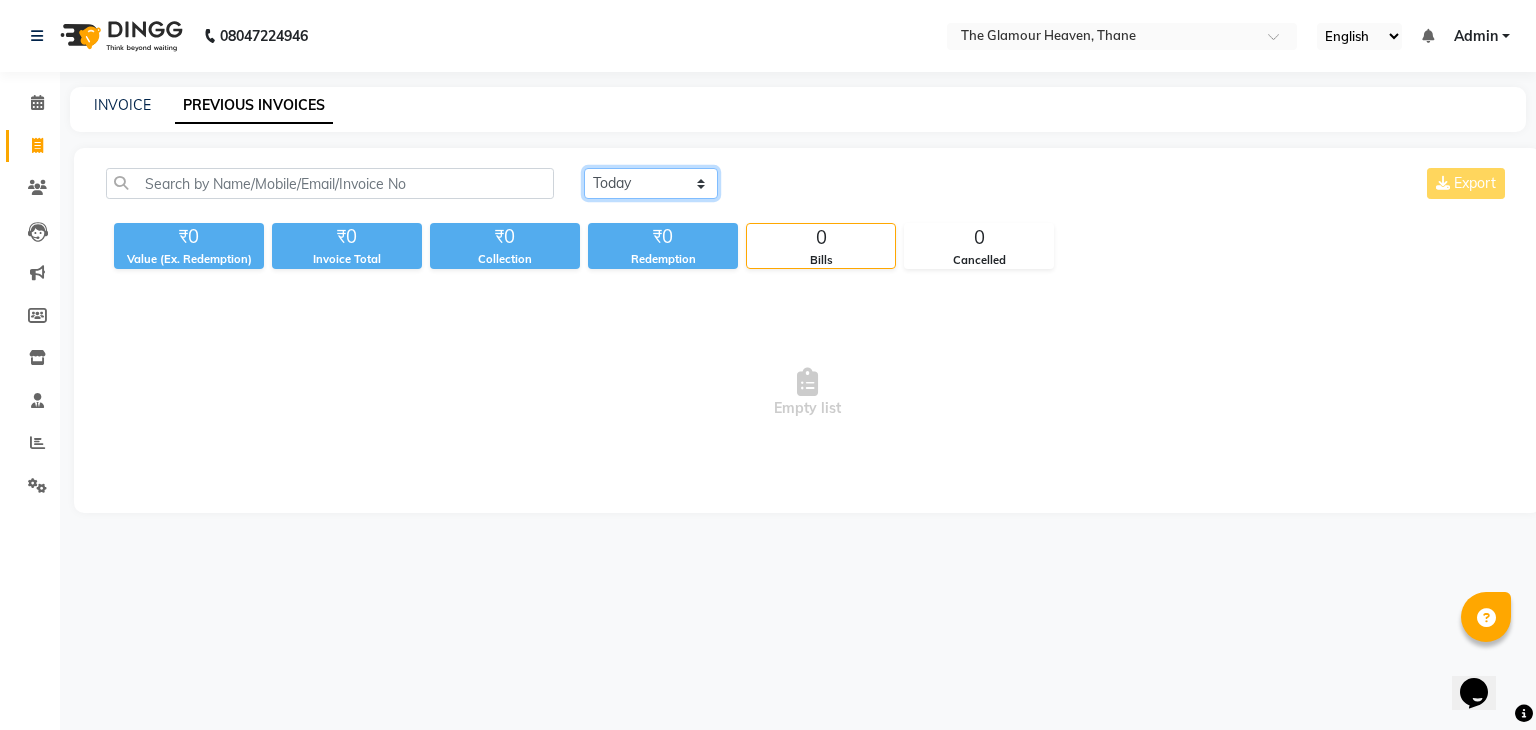 click on "[DATE] [DATE] Custom Range" 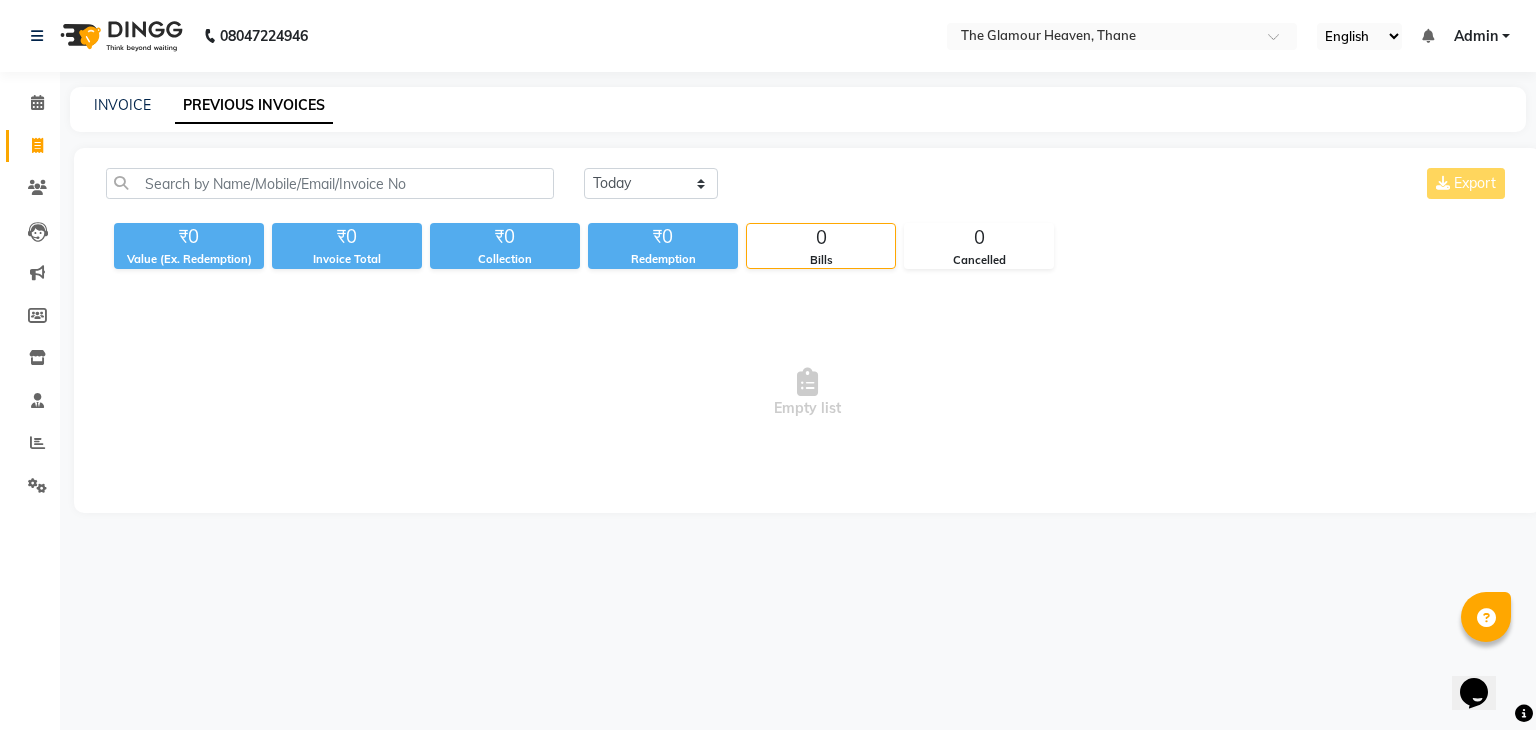 click on "Today Yesterday Custom Range Export ₹0 Value (Ex. Redemption) ₹0 Invoice Total  ₹0 Collection ₹0 Redemption 0 Bills 0 Cancelled  Empty list" 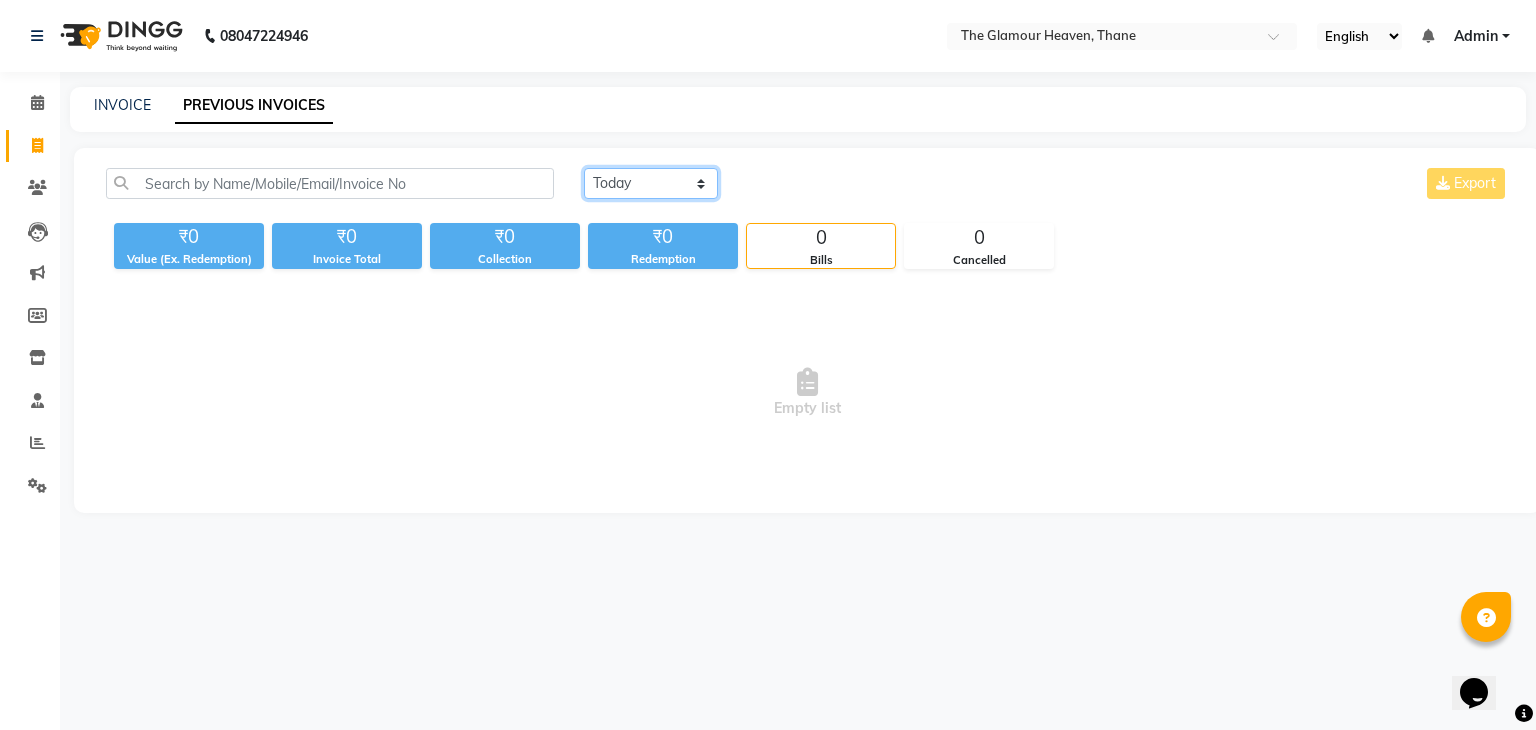 click on "[DATE] [DATE] Custom Range" 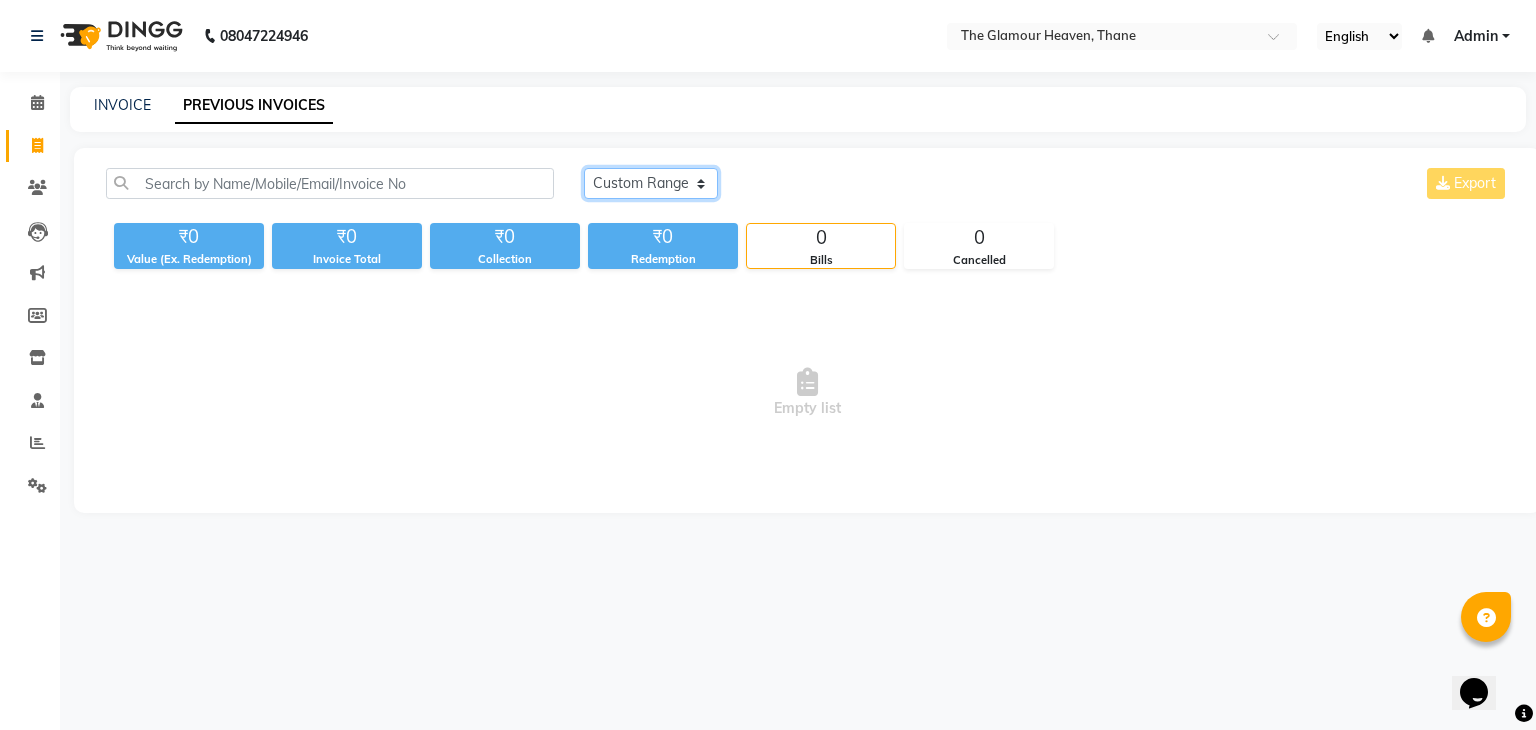 click on "[DATE] [DATE] Custom Range" 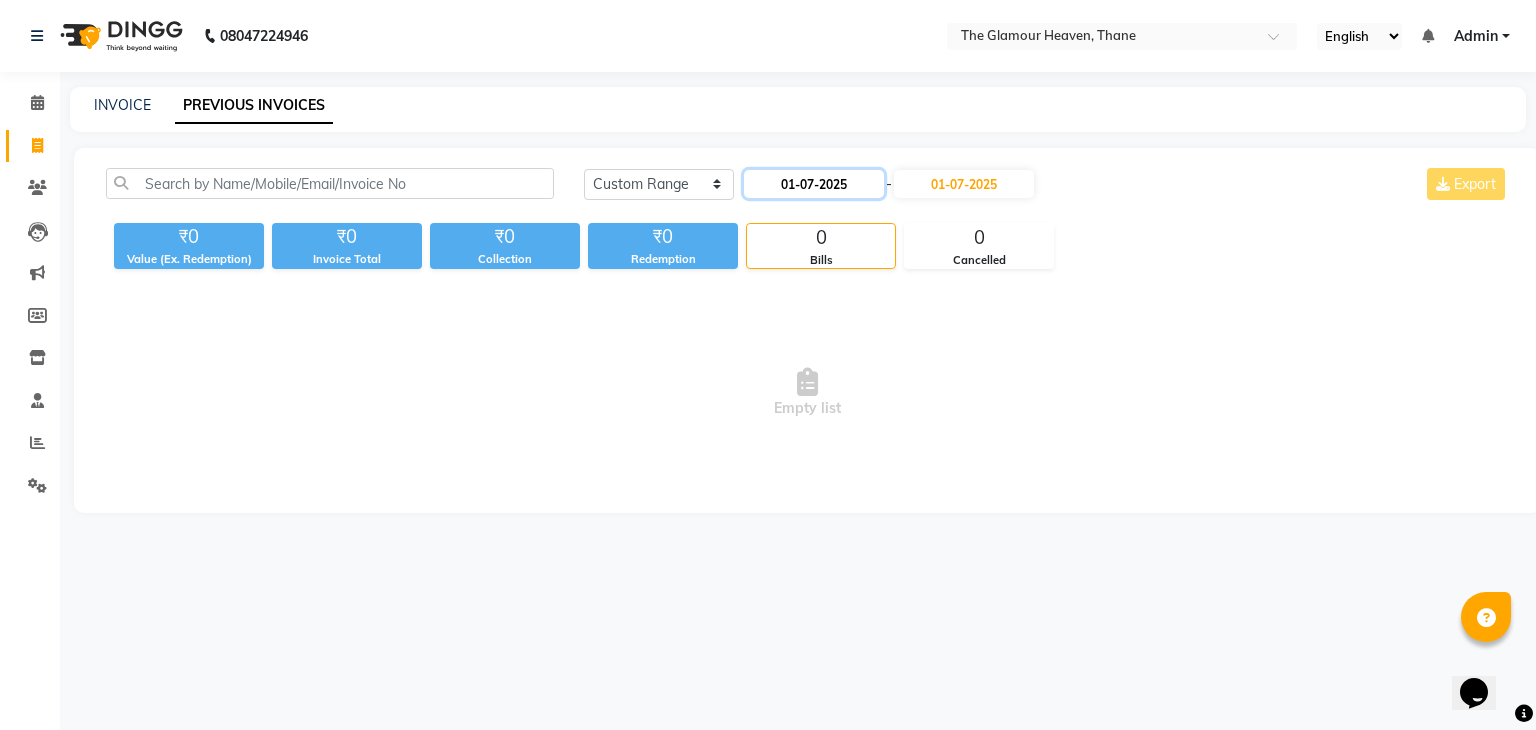 click on "01-07-2025" 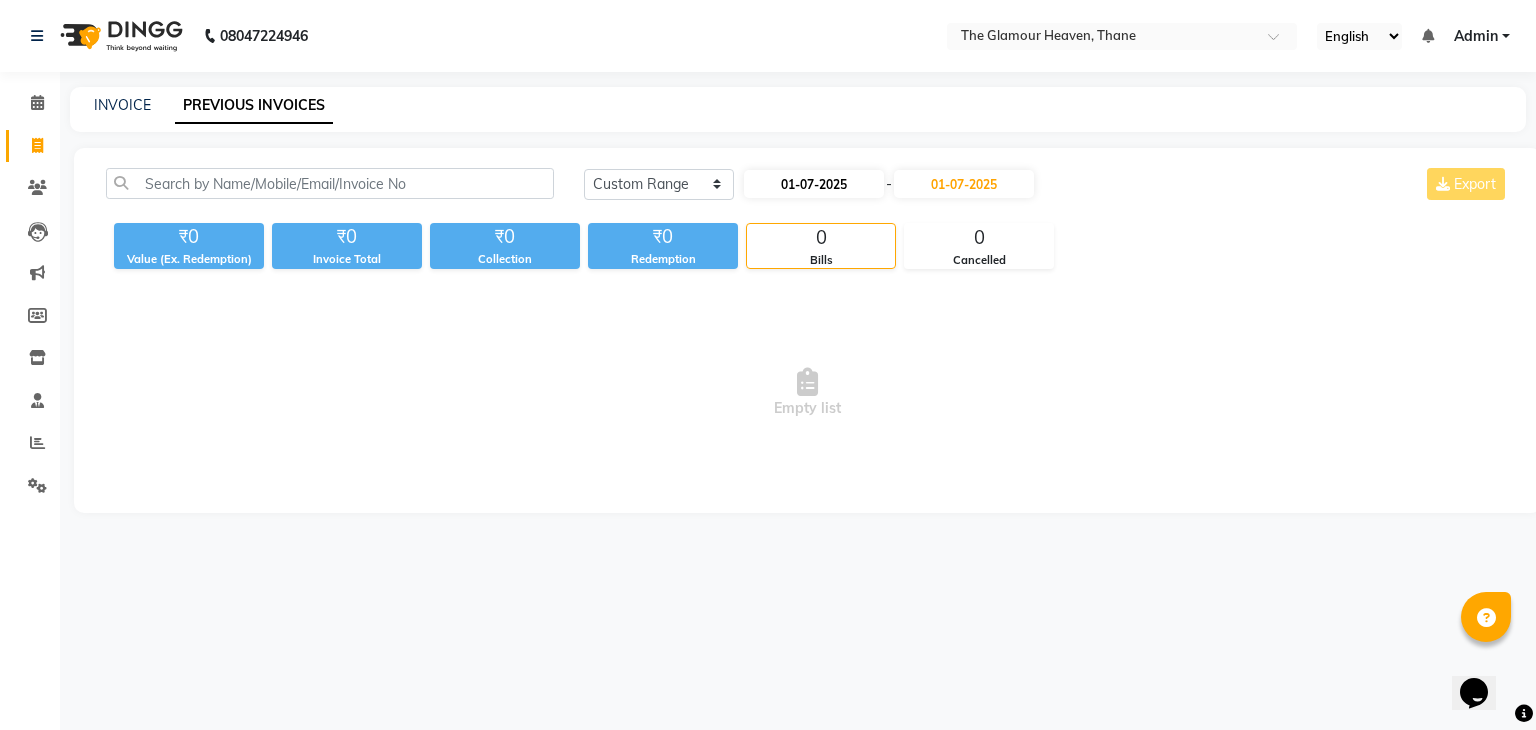 select on "7" 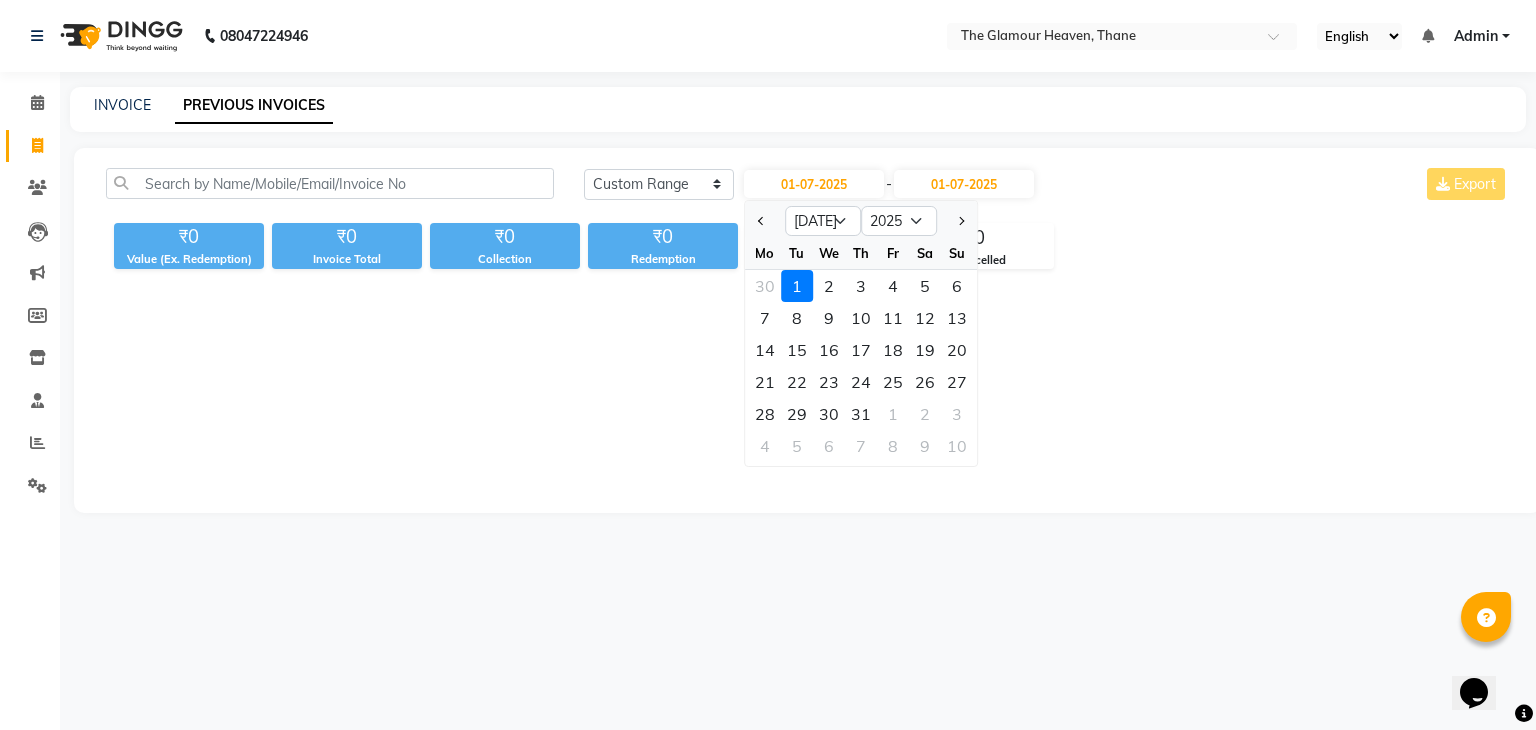 click 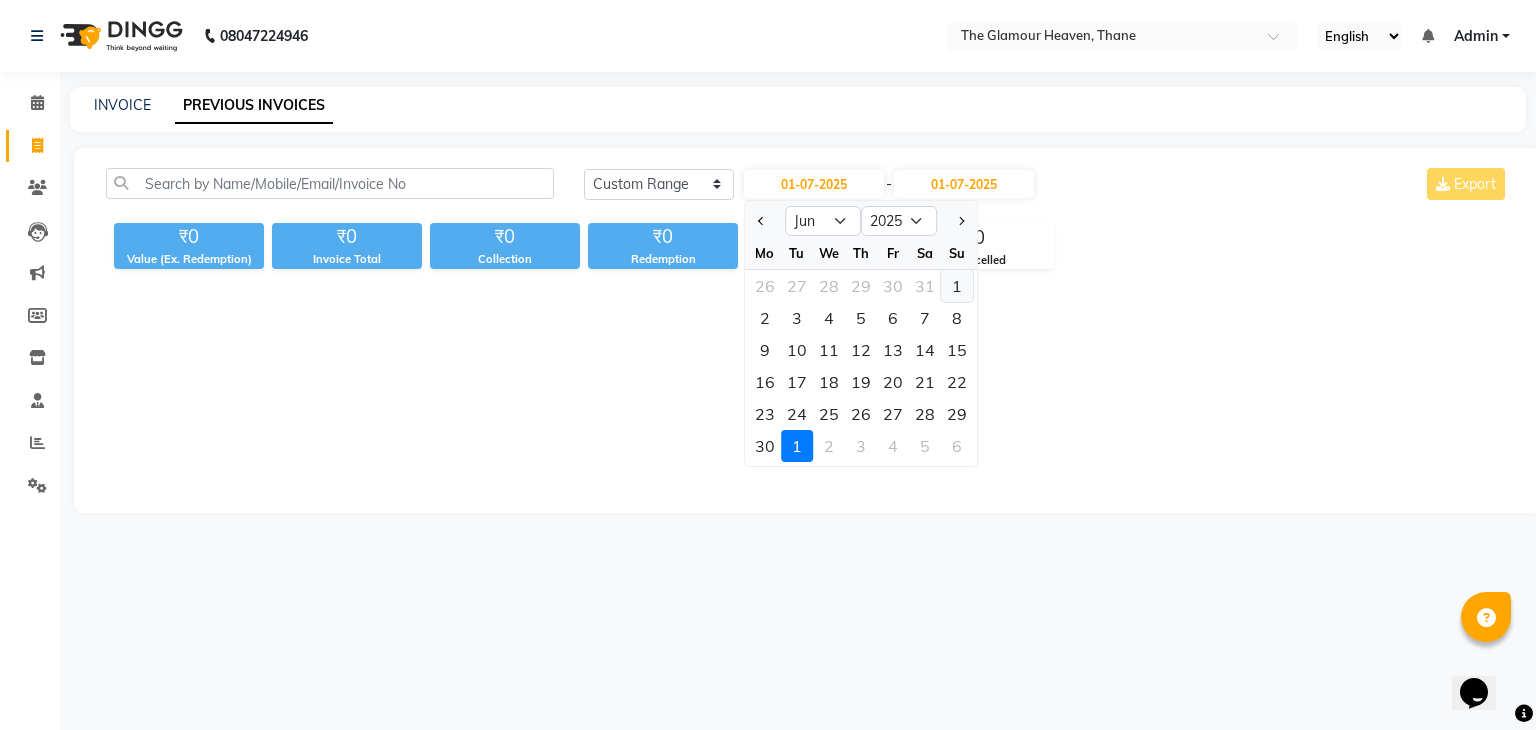 click on "1" 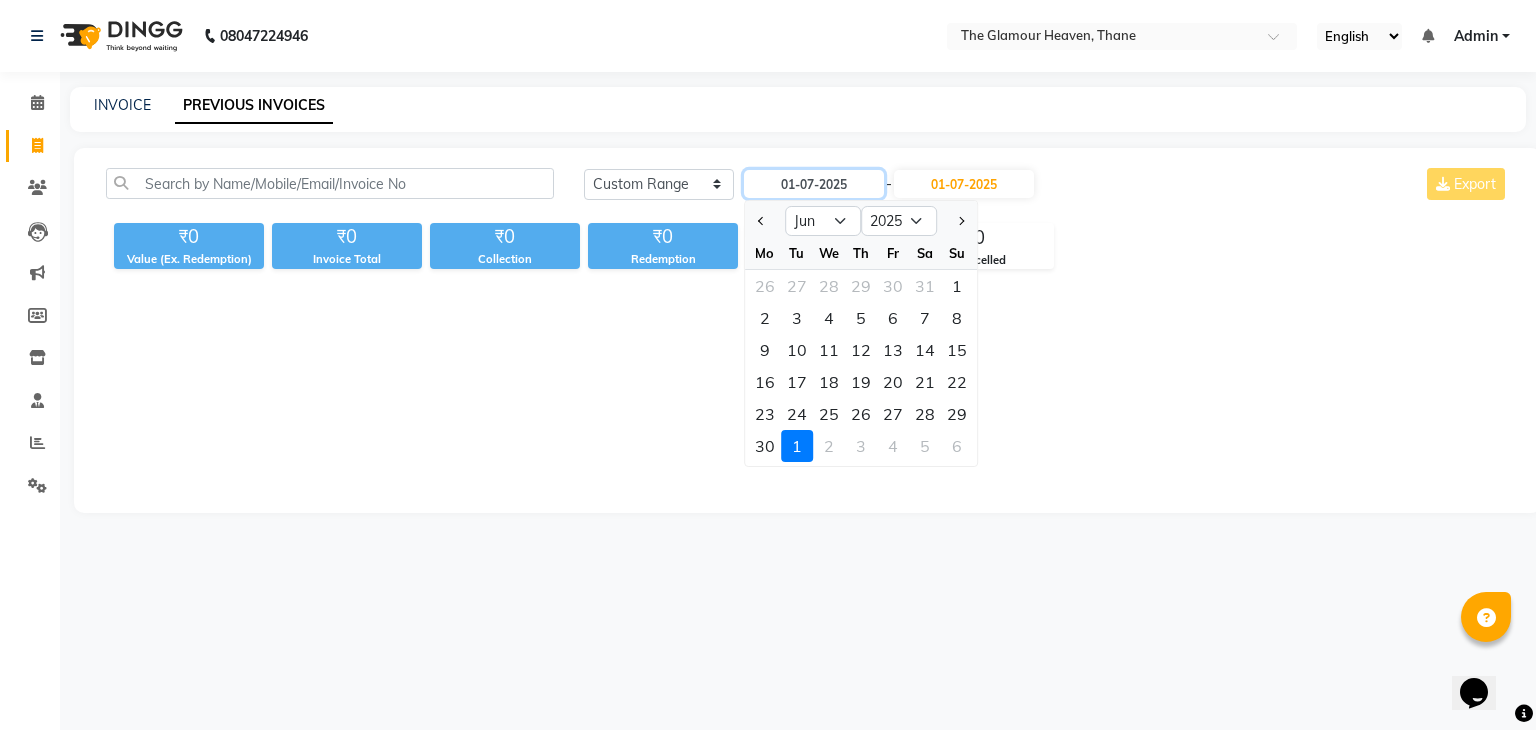 type on "[DATE]" 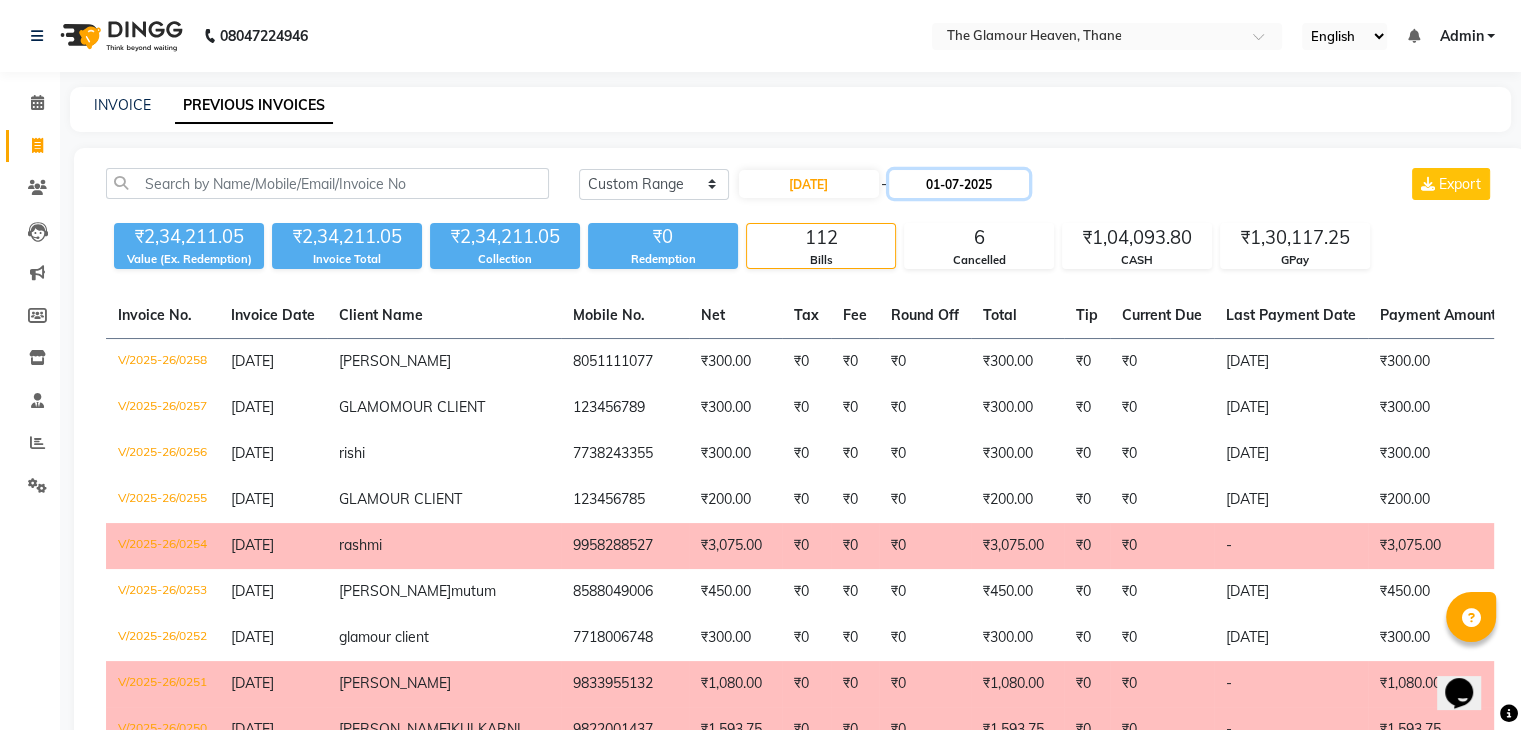 click on "01-07-2025" 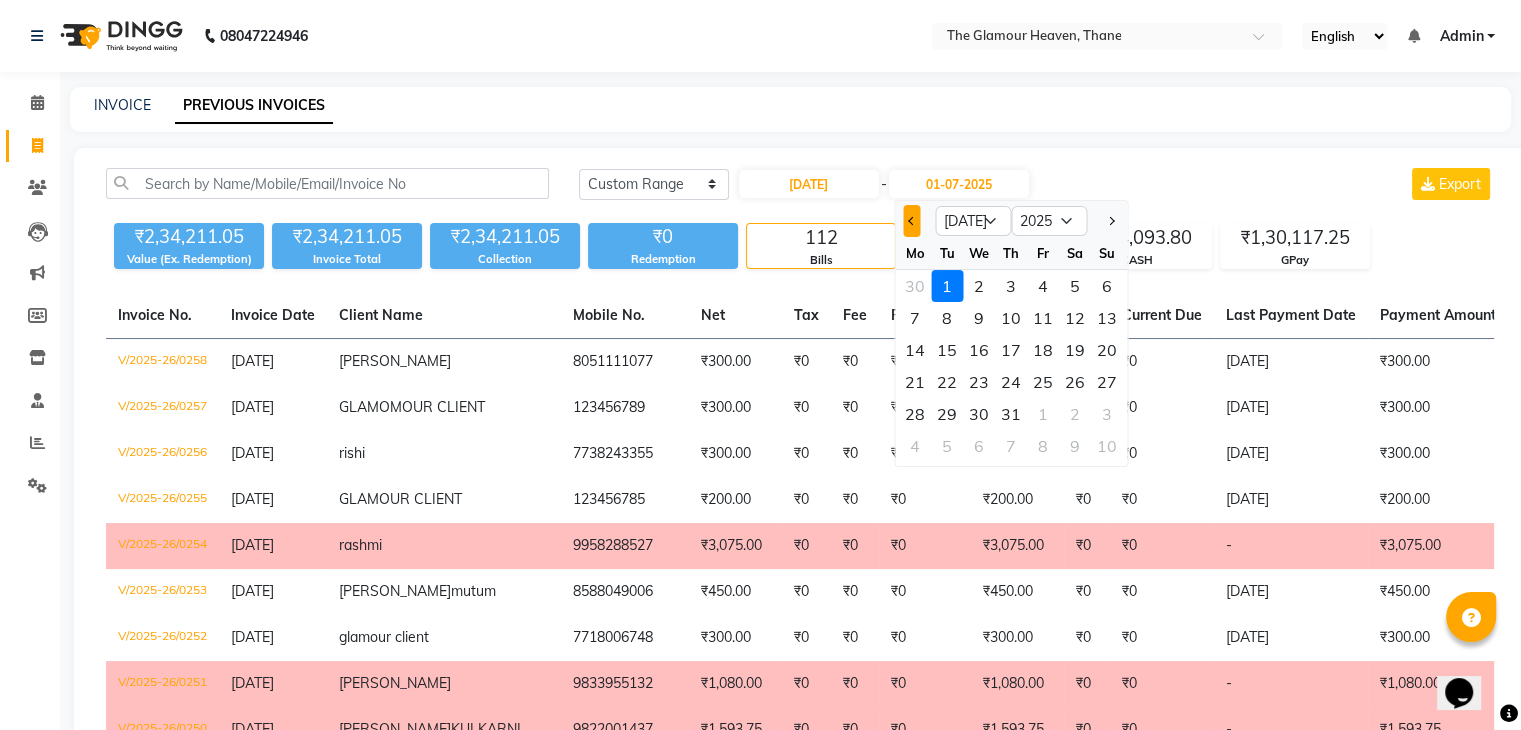 click 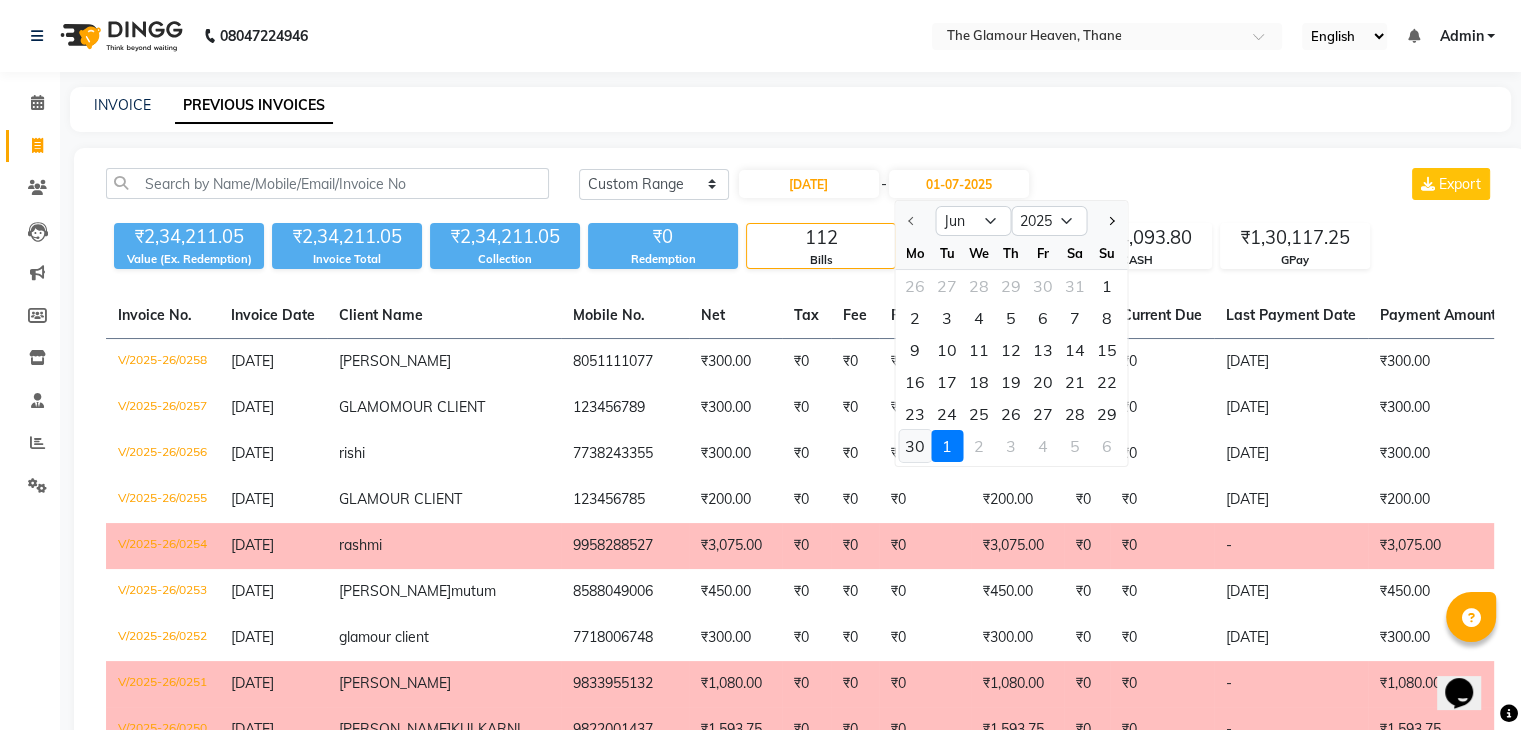click on "30" 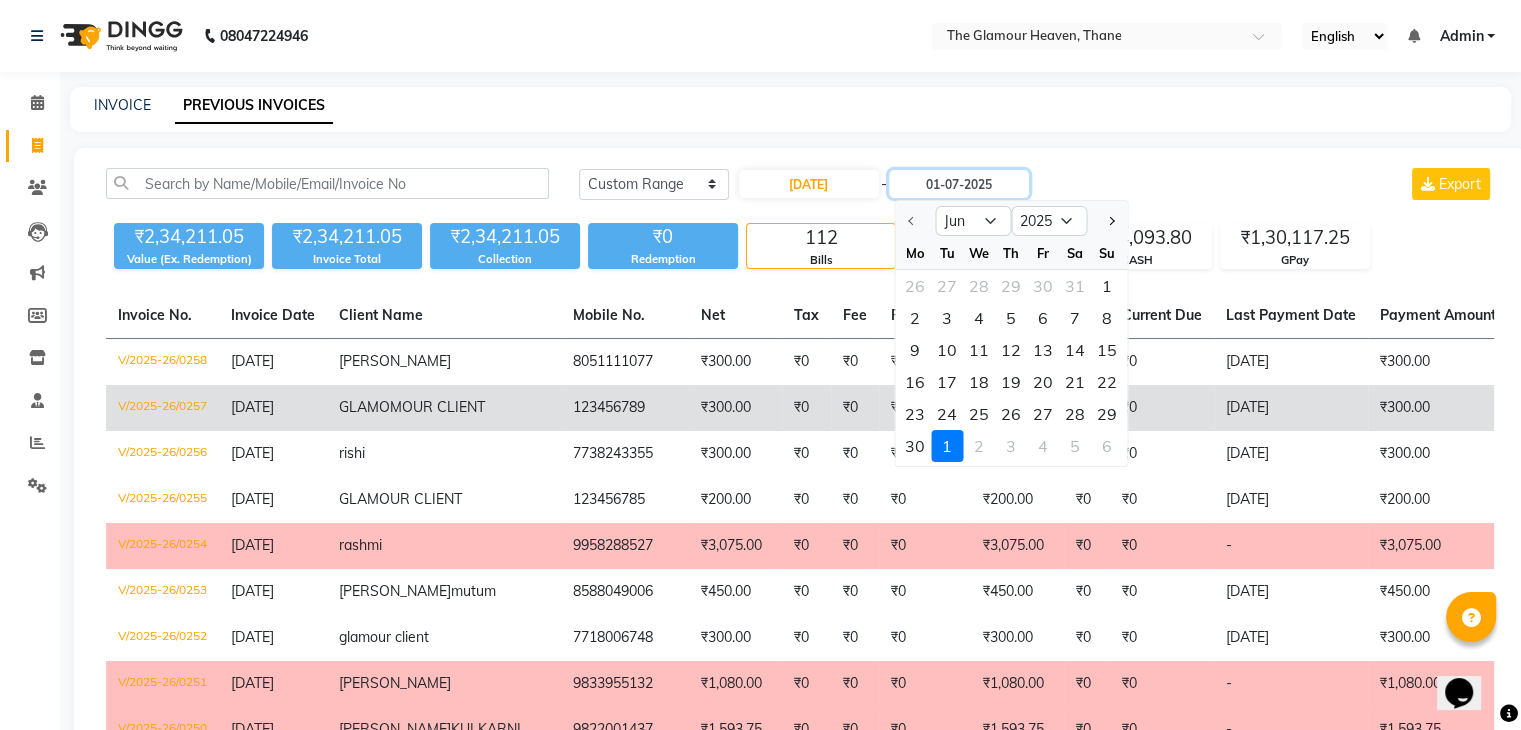 type on "[DATE]" 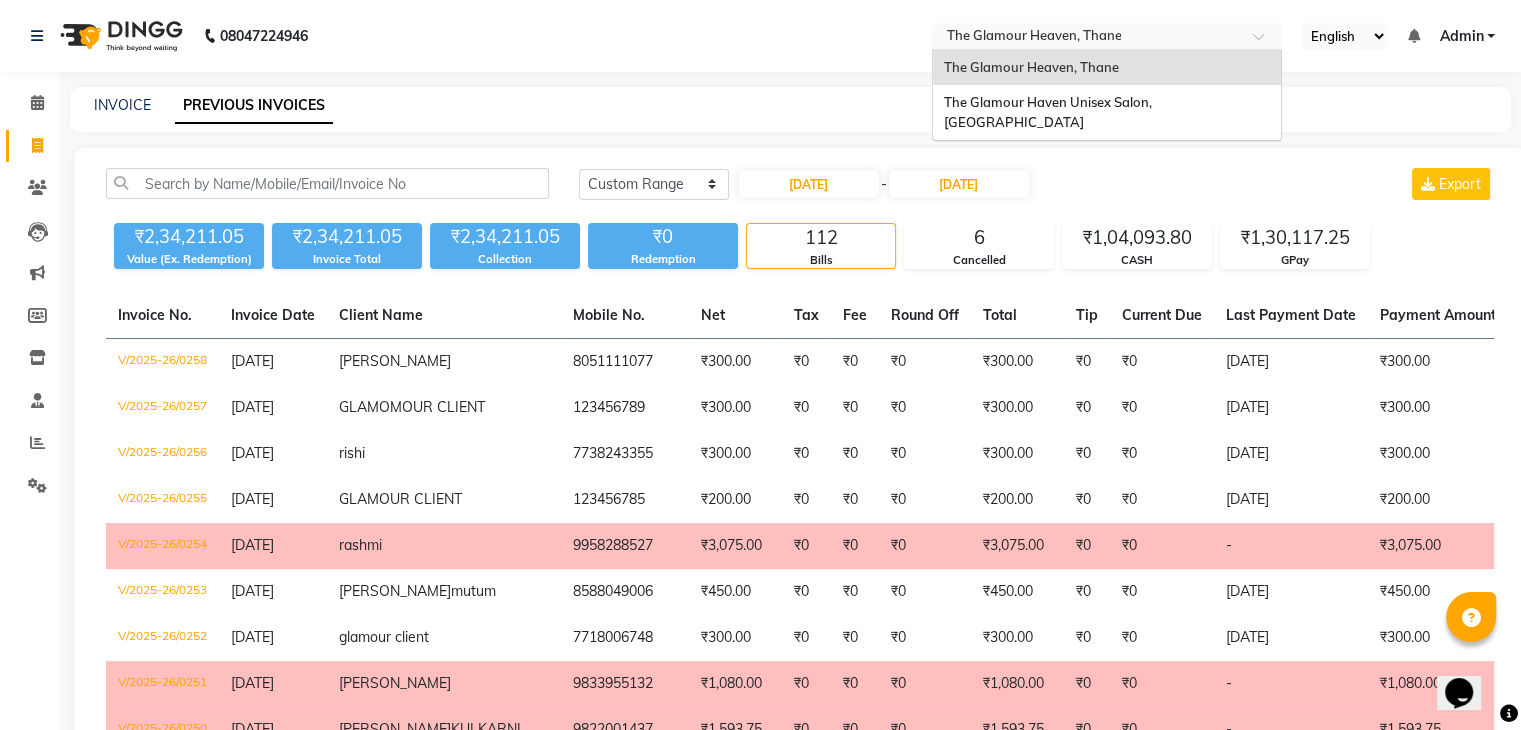 drag, startPoint x: 1092, startPoint y: 25, endPoint x: 1090, endPoint y: 42, distance: 17.117243 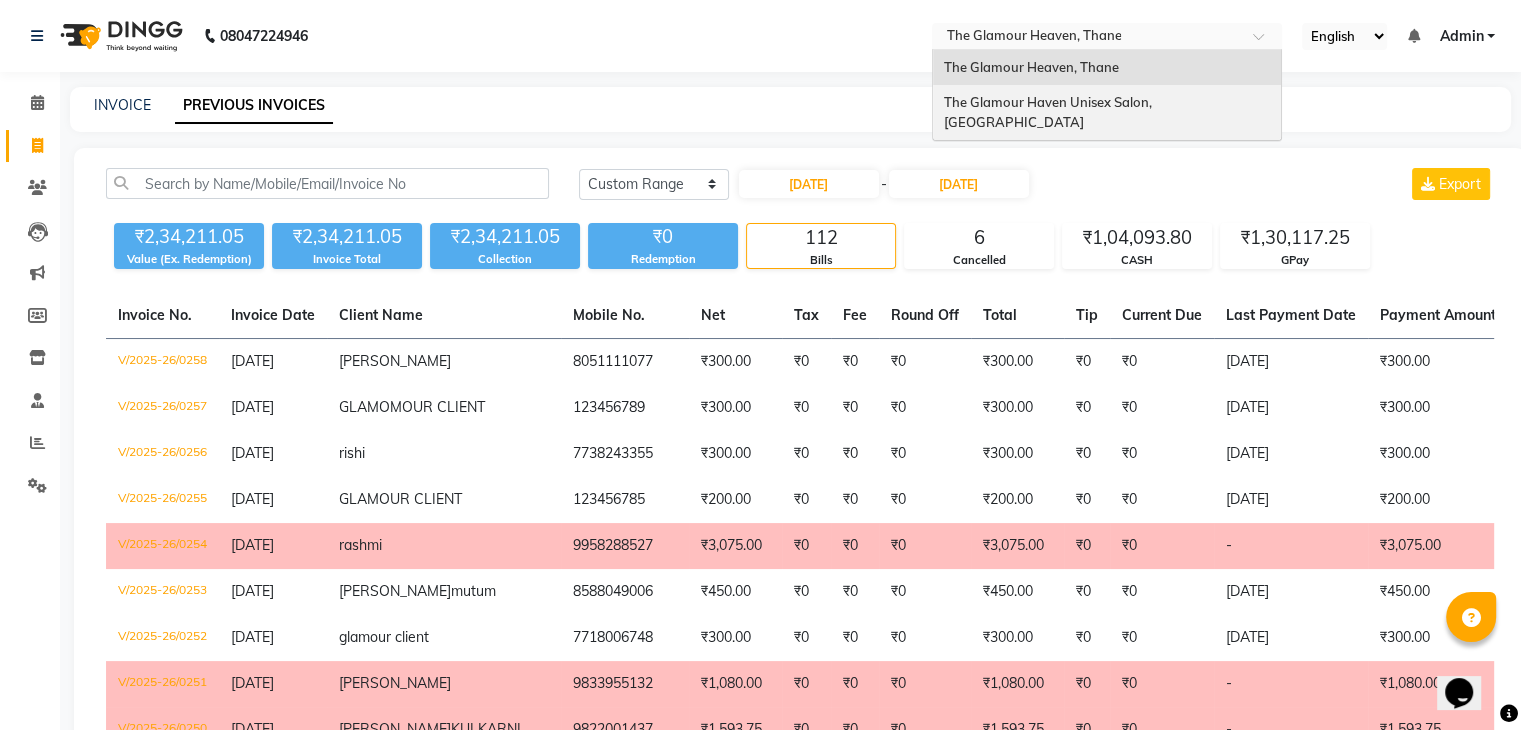 click on "The Glamour Haven Unisex Salon, [GEOGRAPHIC_DATA]" at bounding box center (1107, 112) 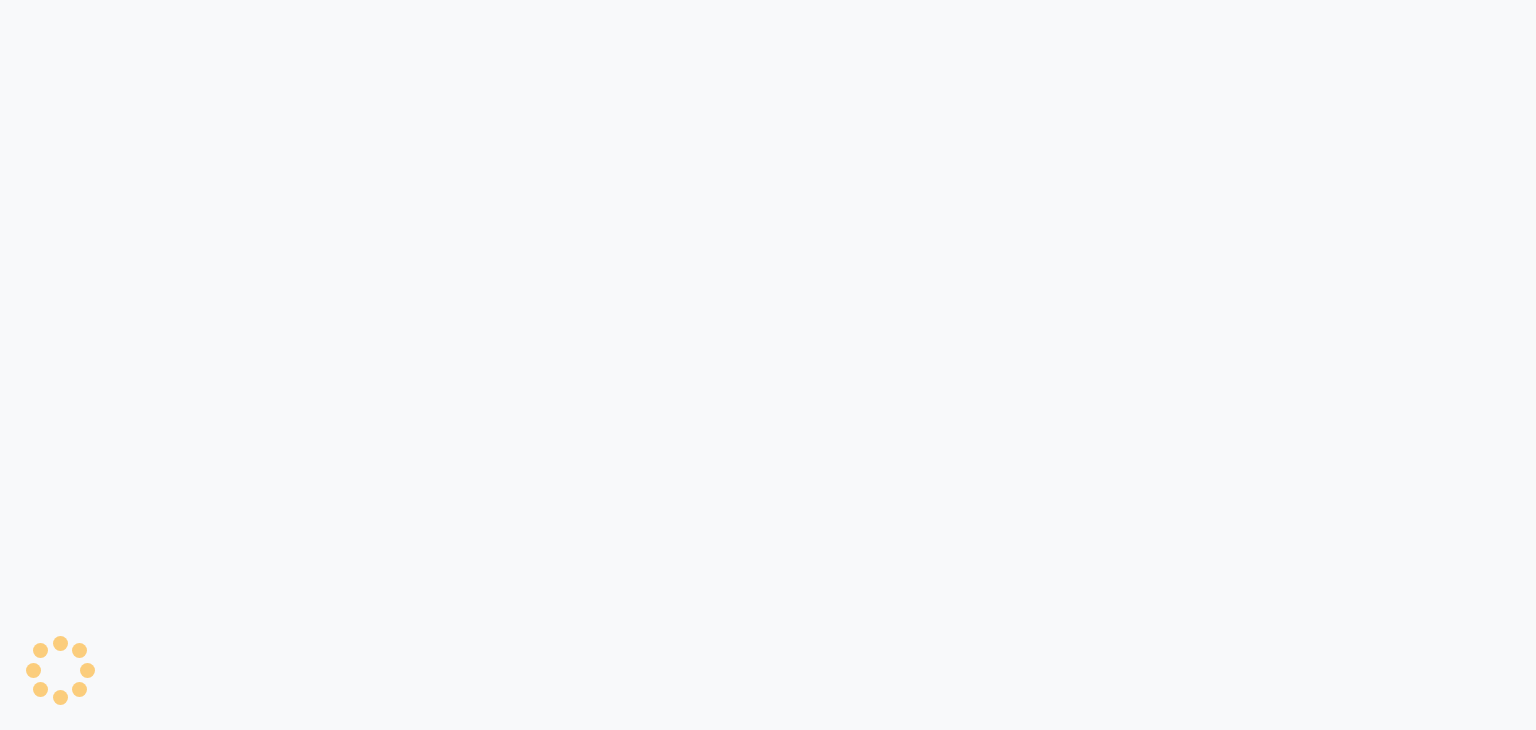 scroll, scrollTop: 0, scrollLeft: 0, axis: both 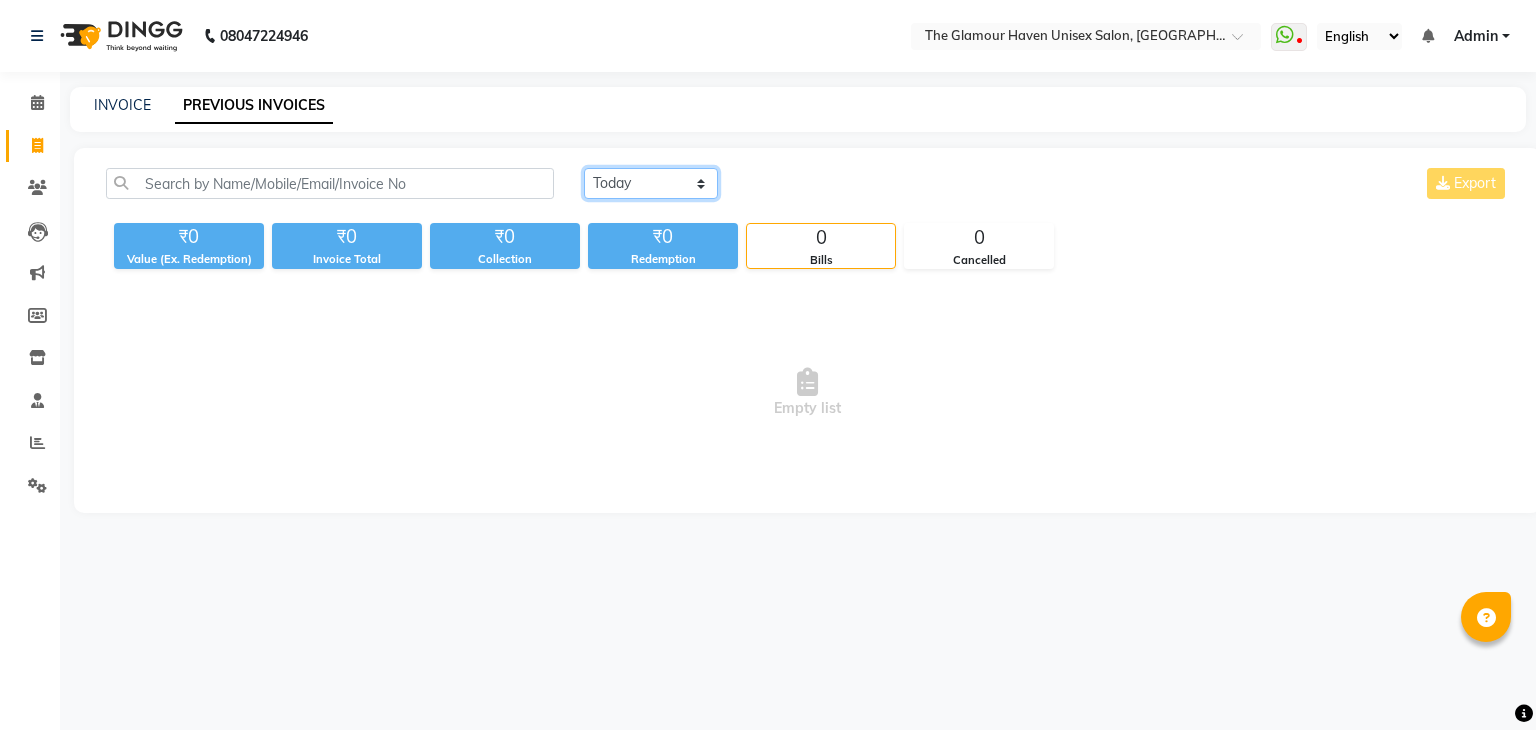 click on "[DATE] [DATE] Custom Range" 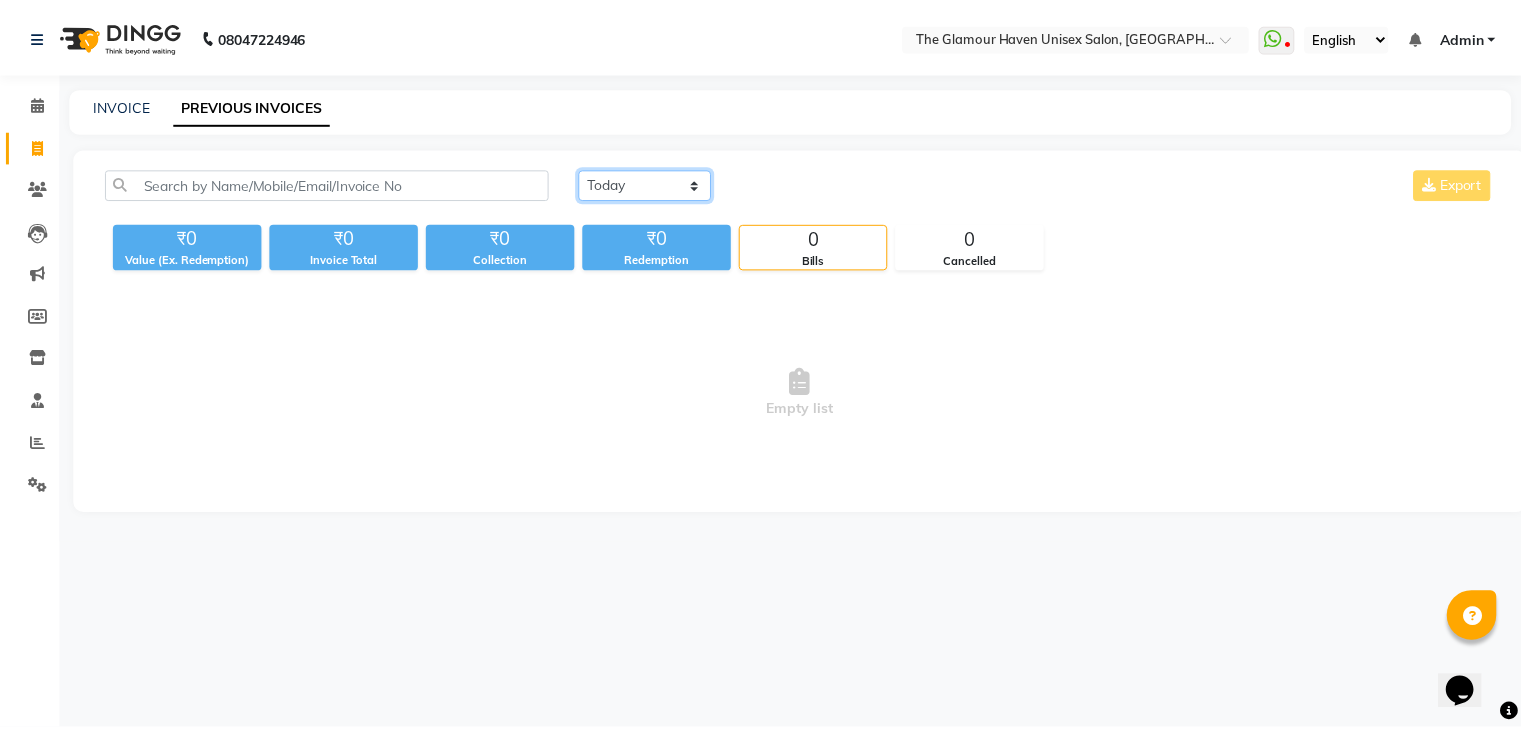 scroll, scrollTop: 0, scrollLeft: 0, axis: both 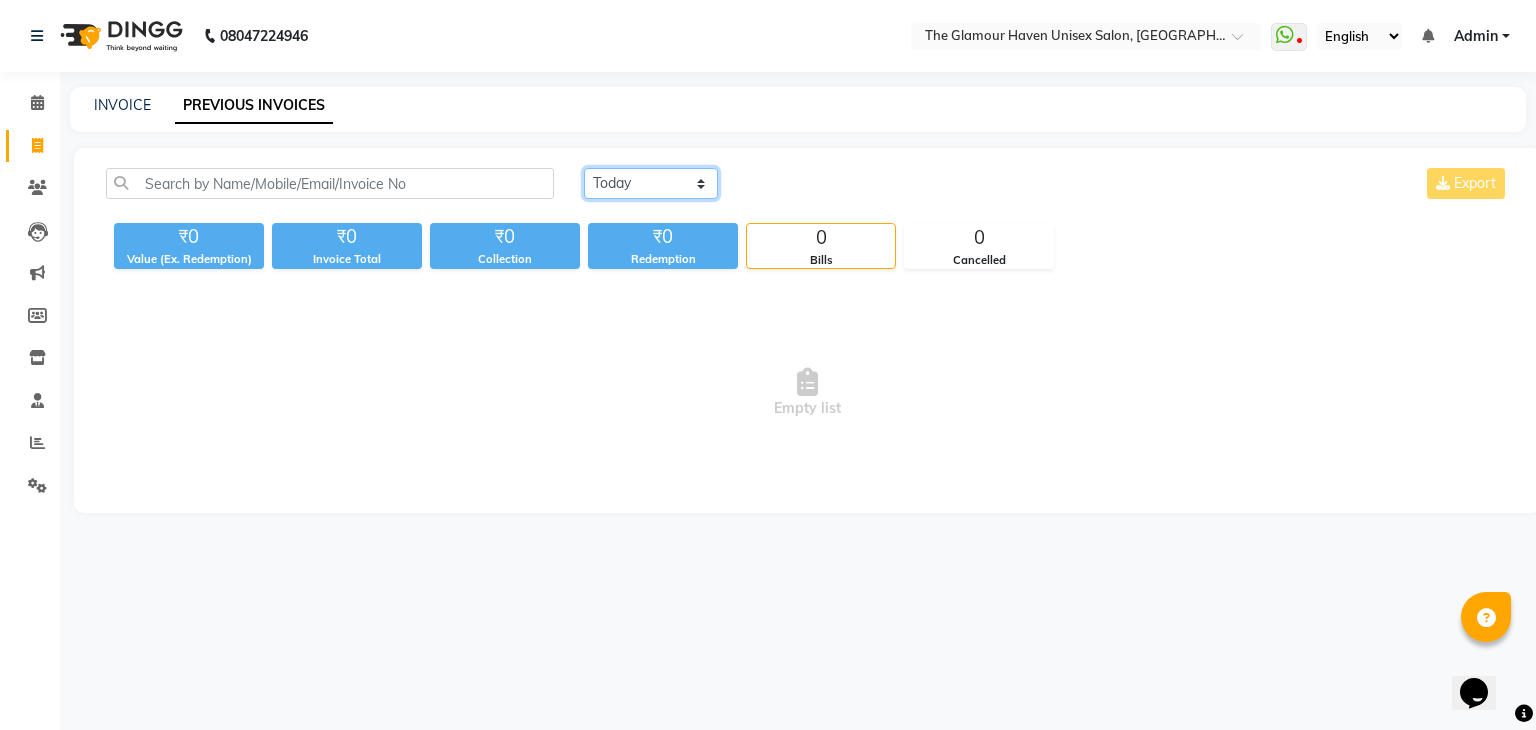 select on "range" 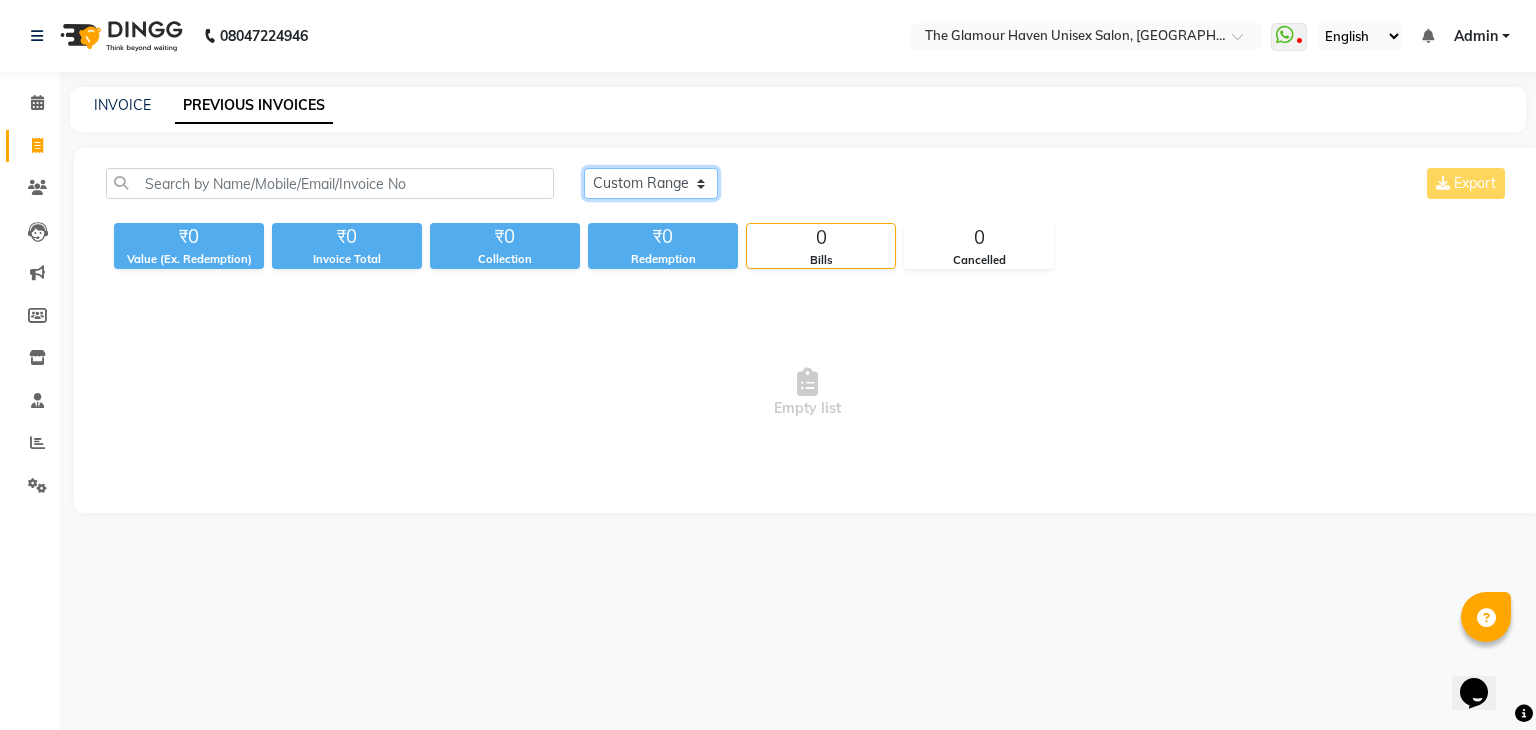 click on "[DATE] [DATE] Custom Range" 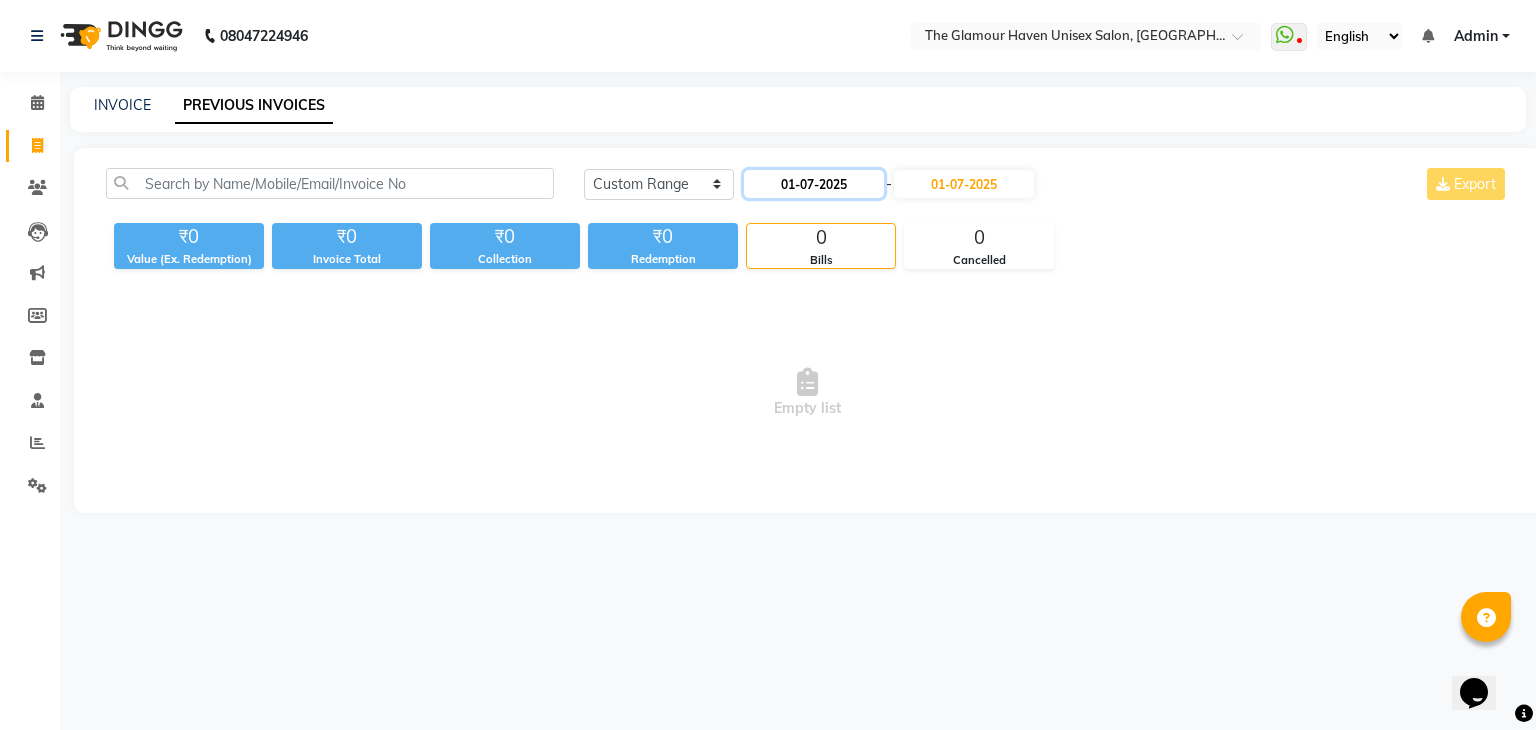 click on "01-07-2025" 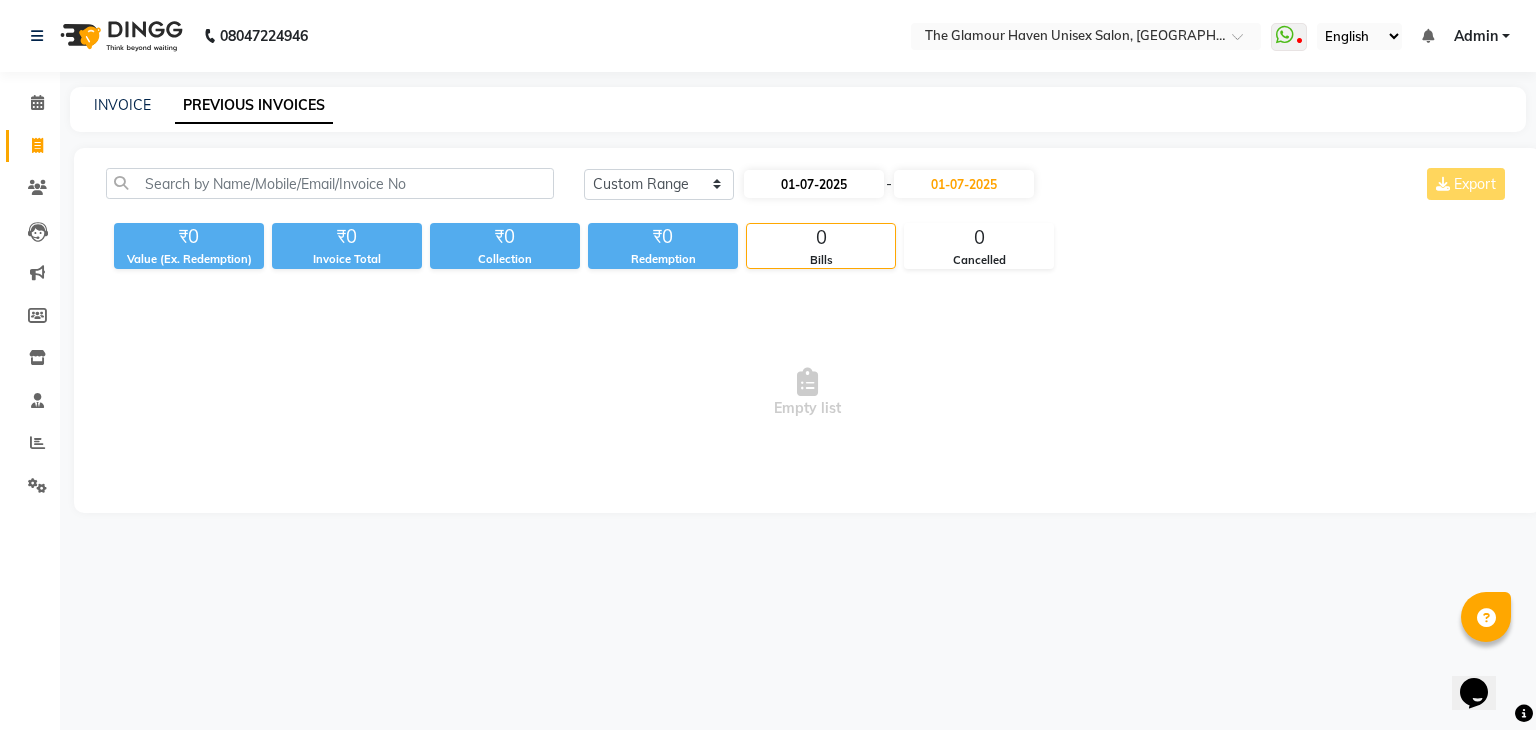 select on "7" 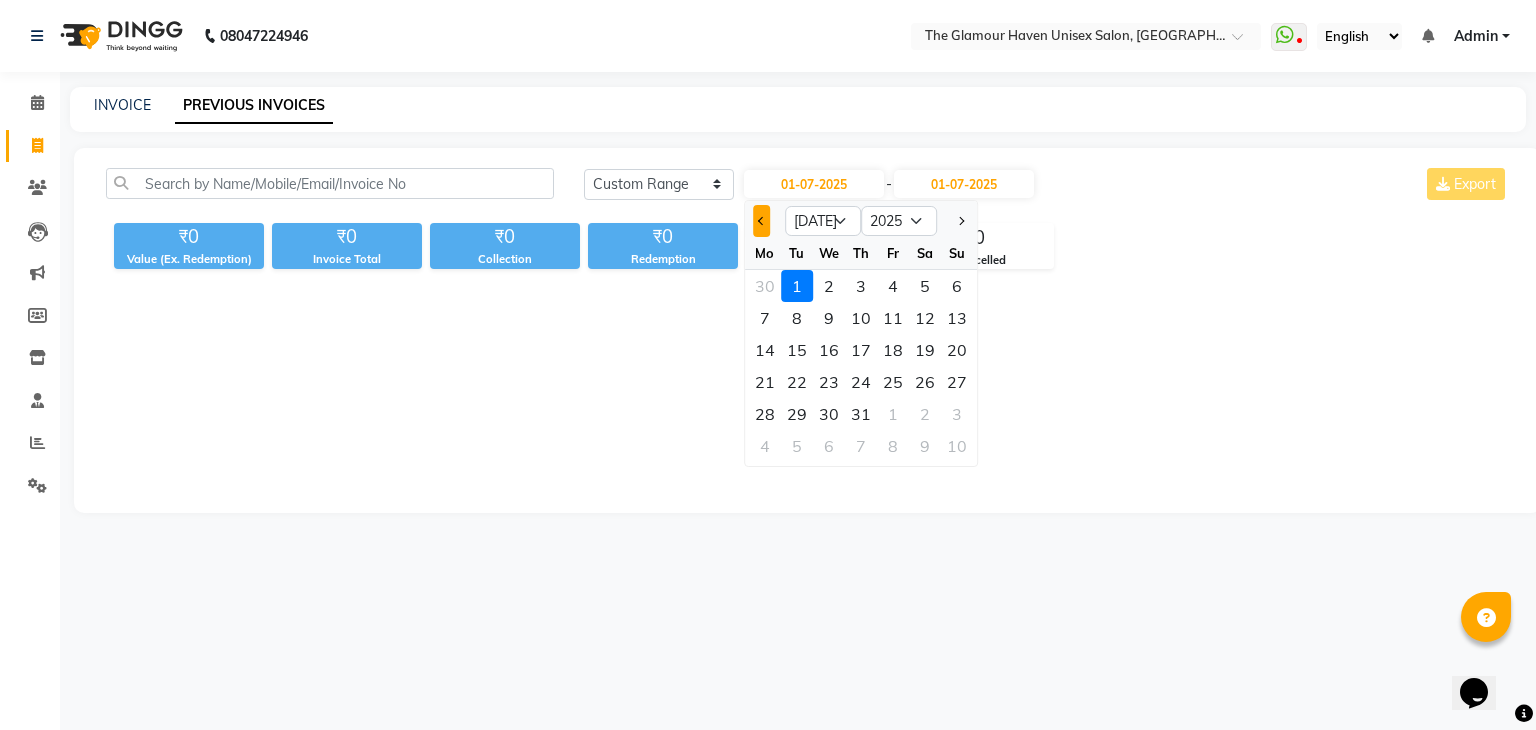 click 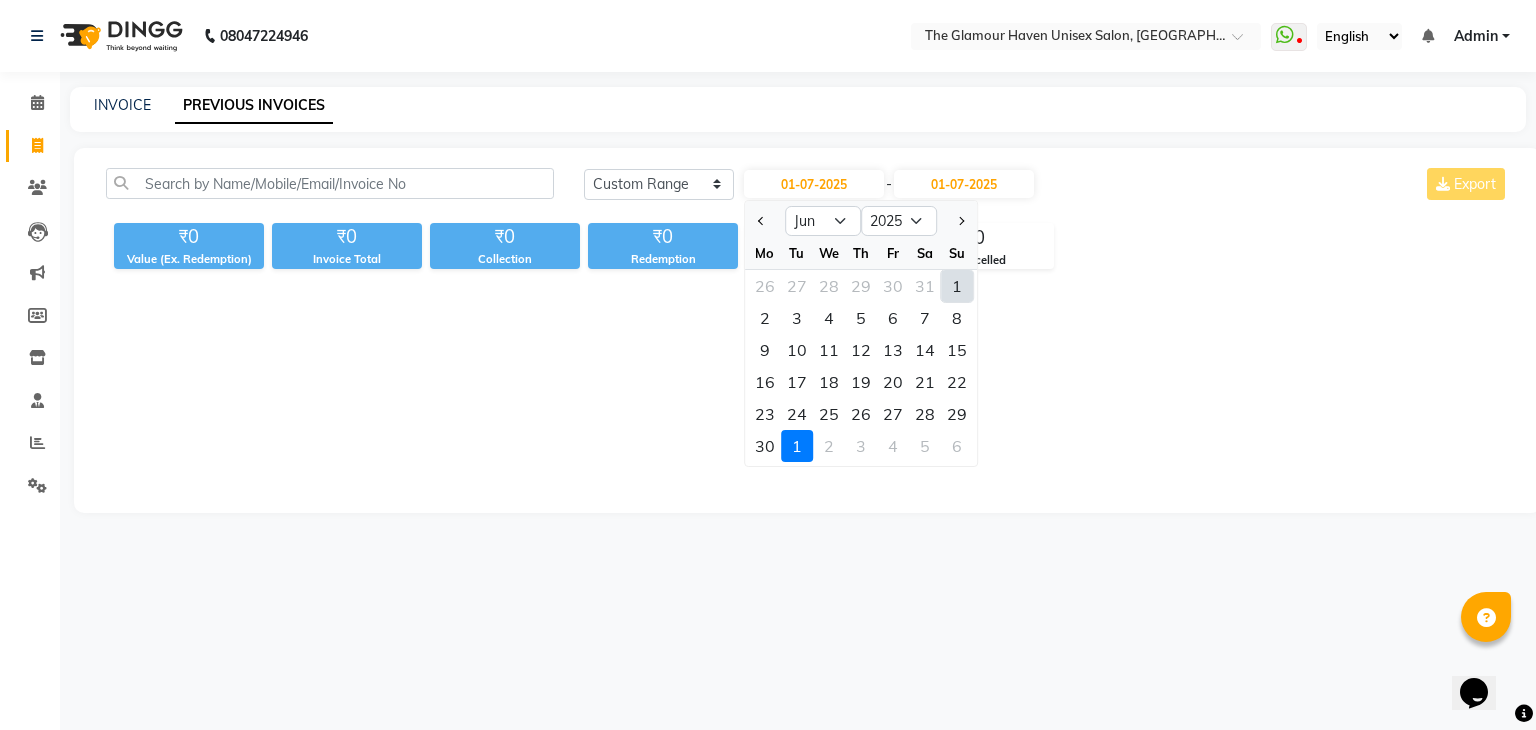 click on "1" 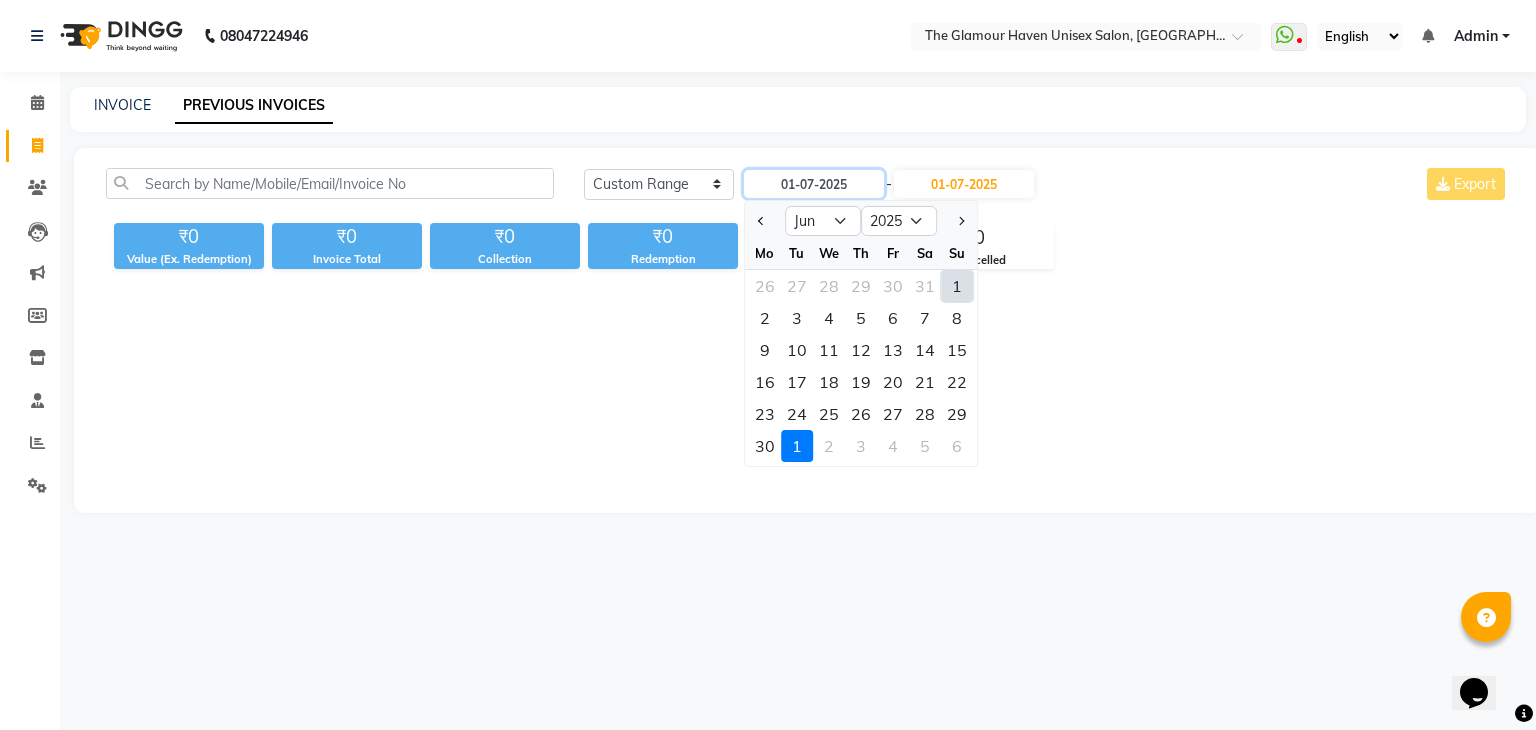 type on "[DATE]" 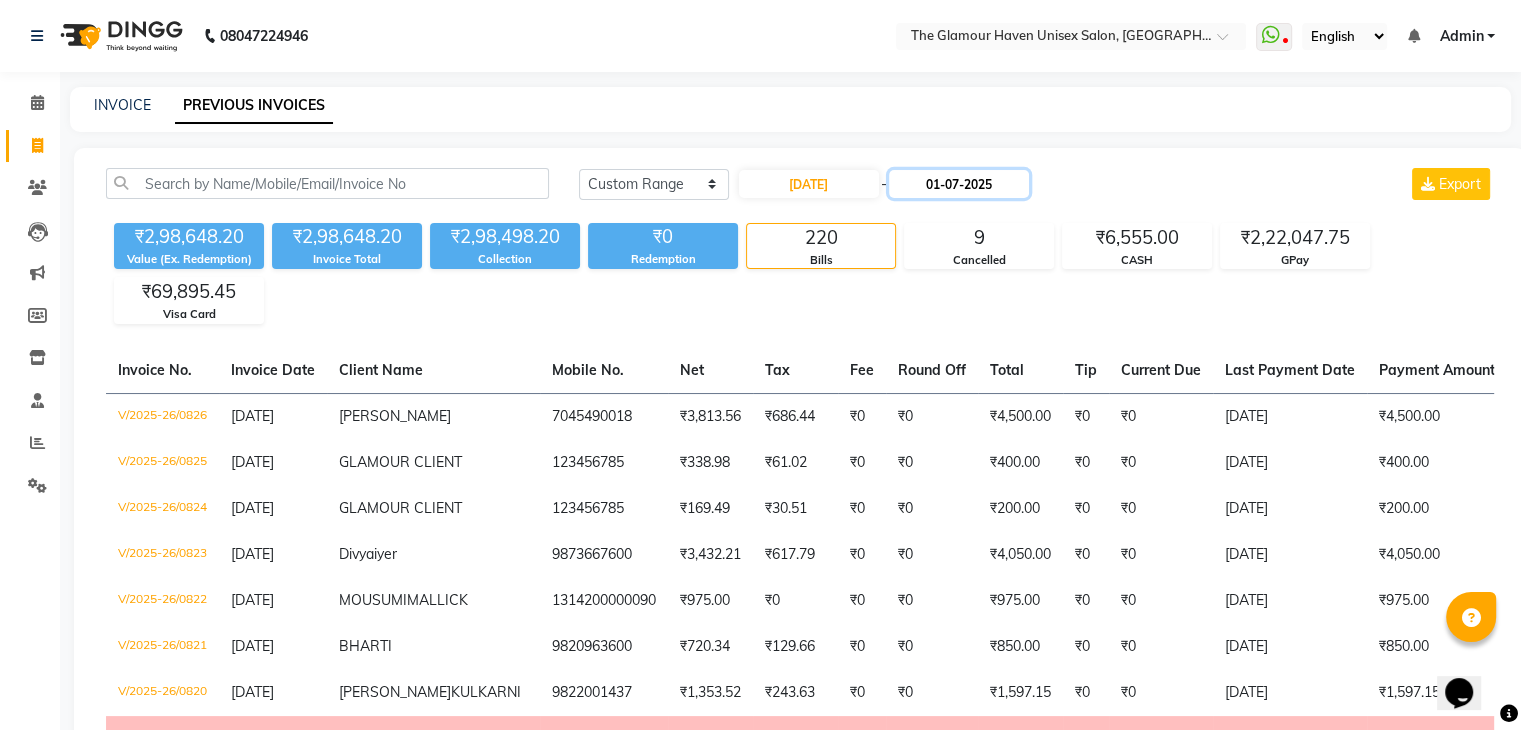 click on "01-07-2025" 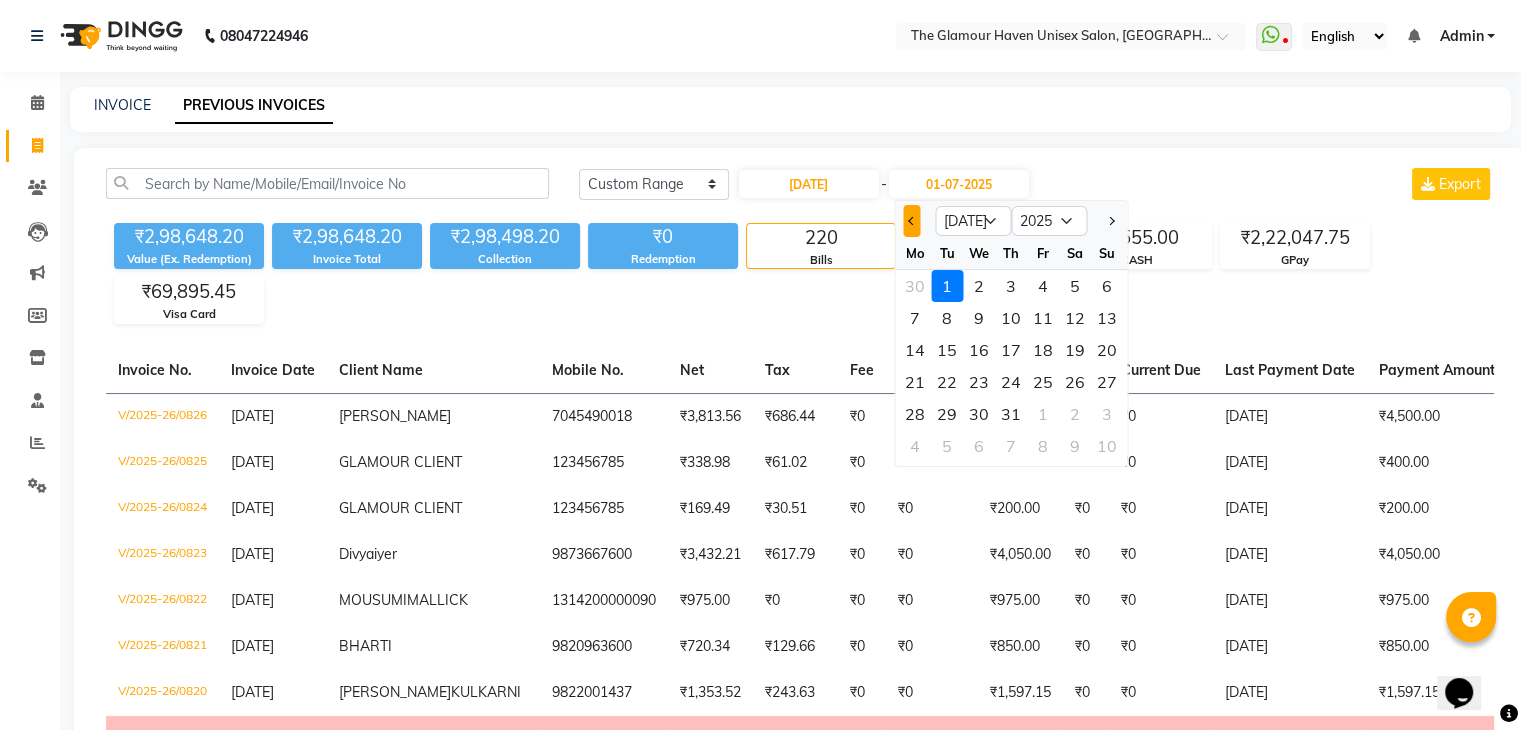 click 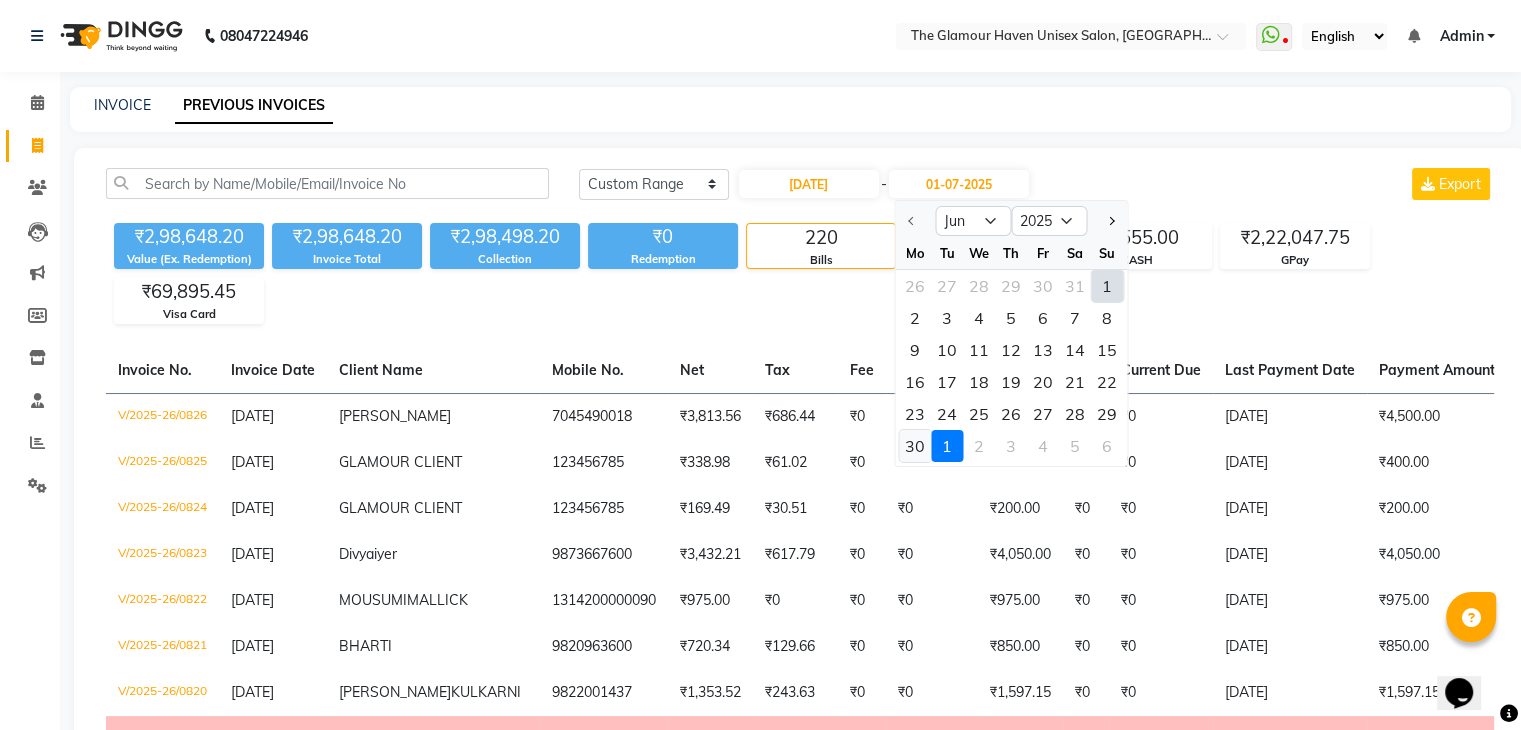 click on "30" 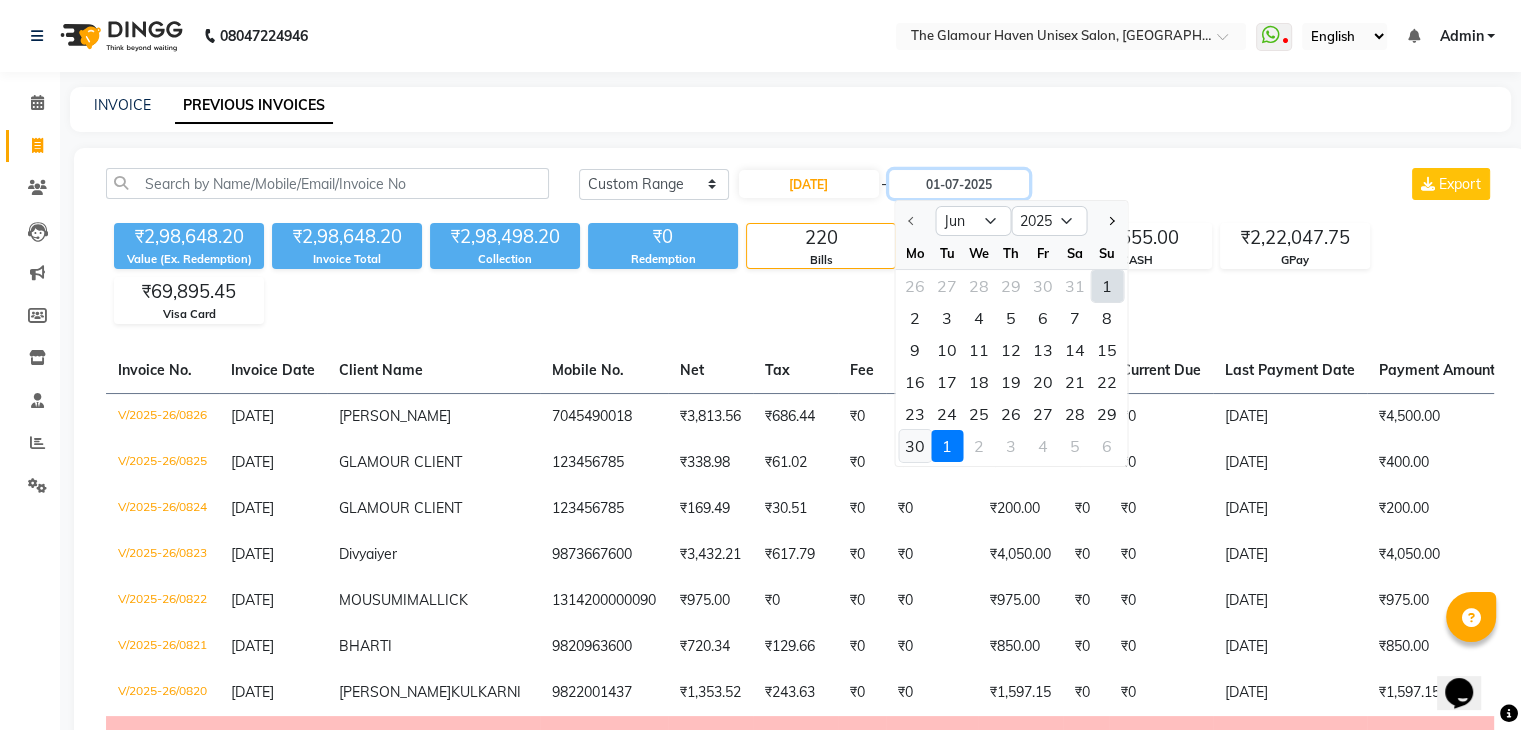 type on "[DATE]" 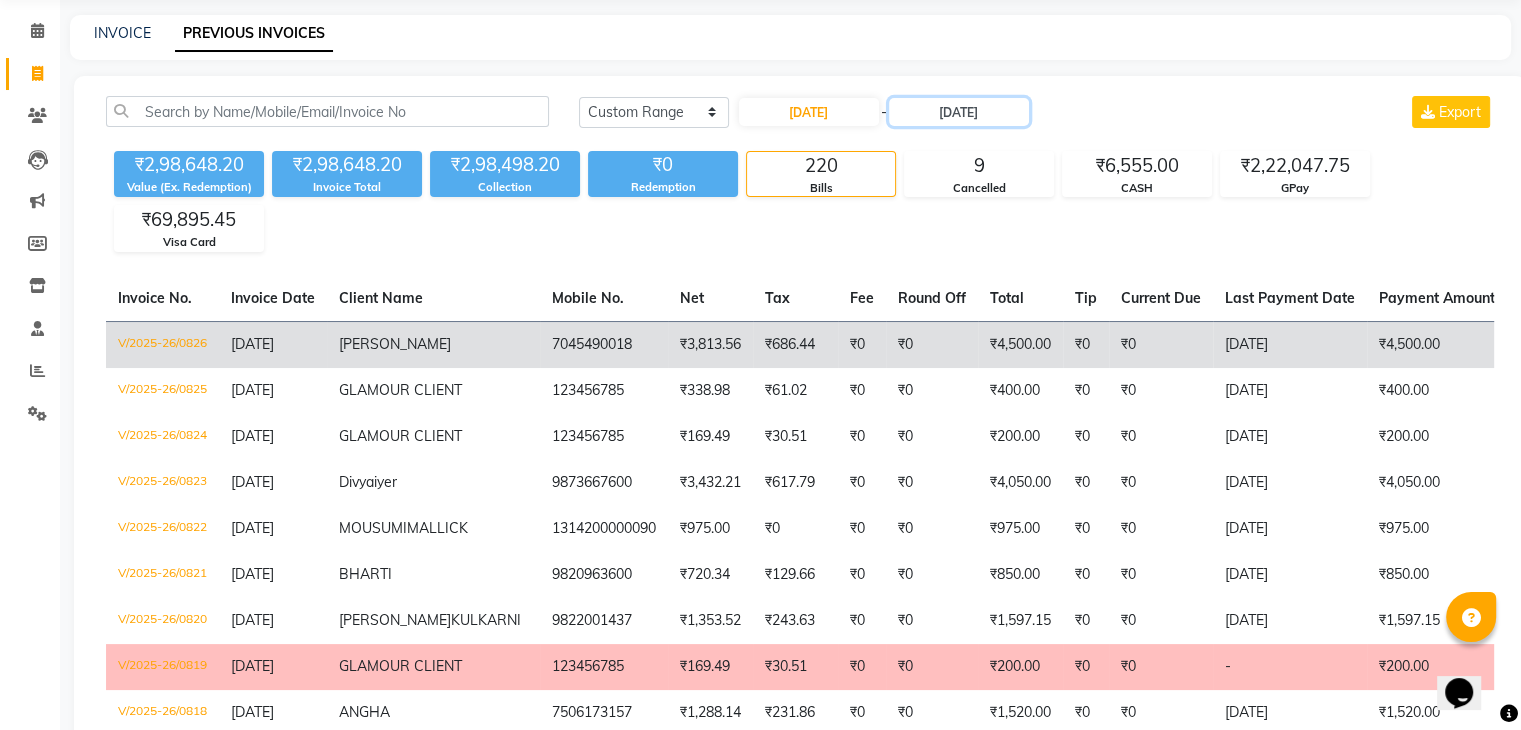 scroll, scrollTop: 0, scrollLeft: 0, axis: both 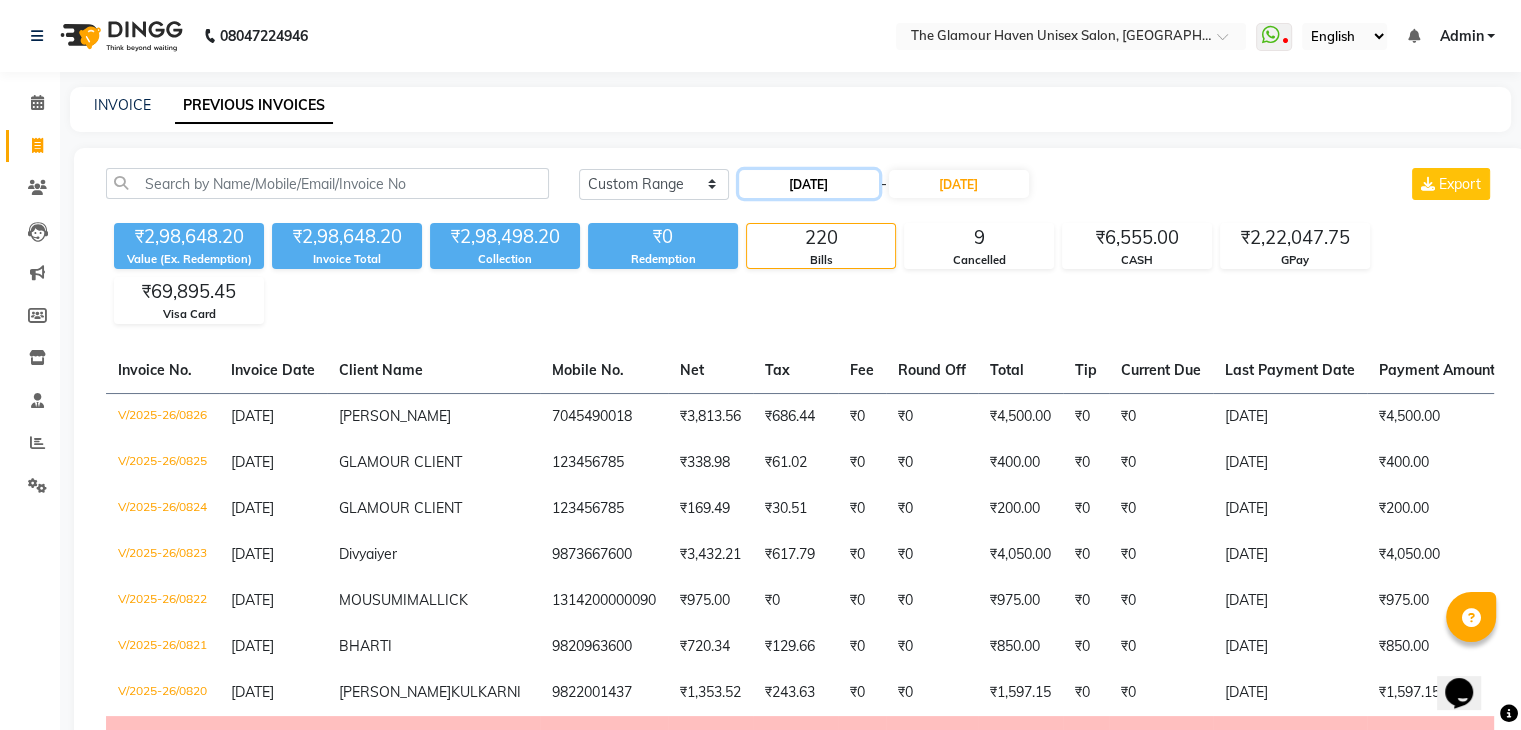 click on "[DATE]" 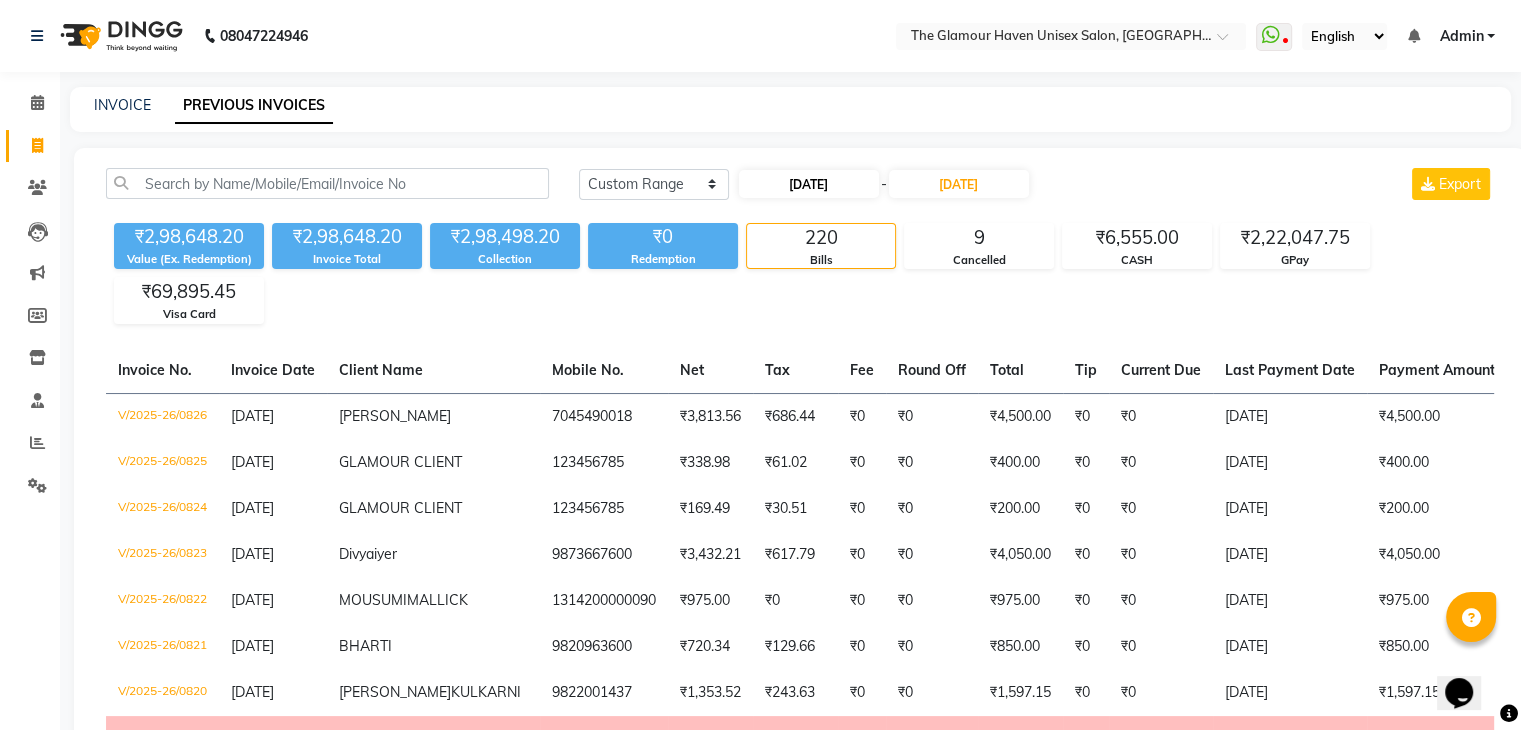 select on "6" 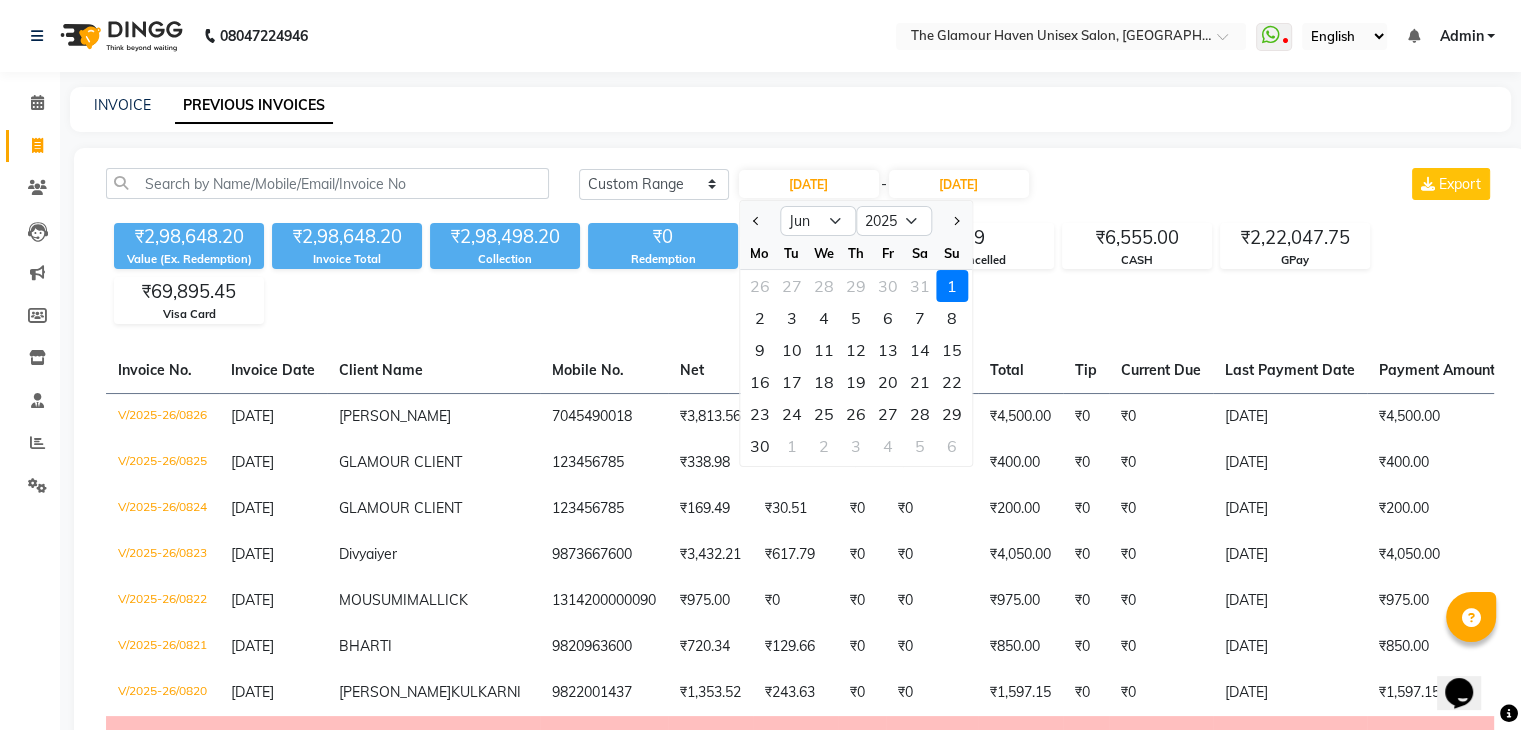 click on "1" 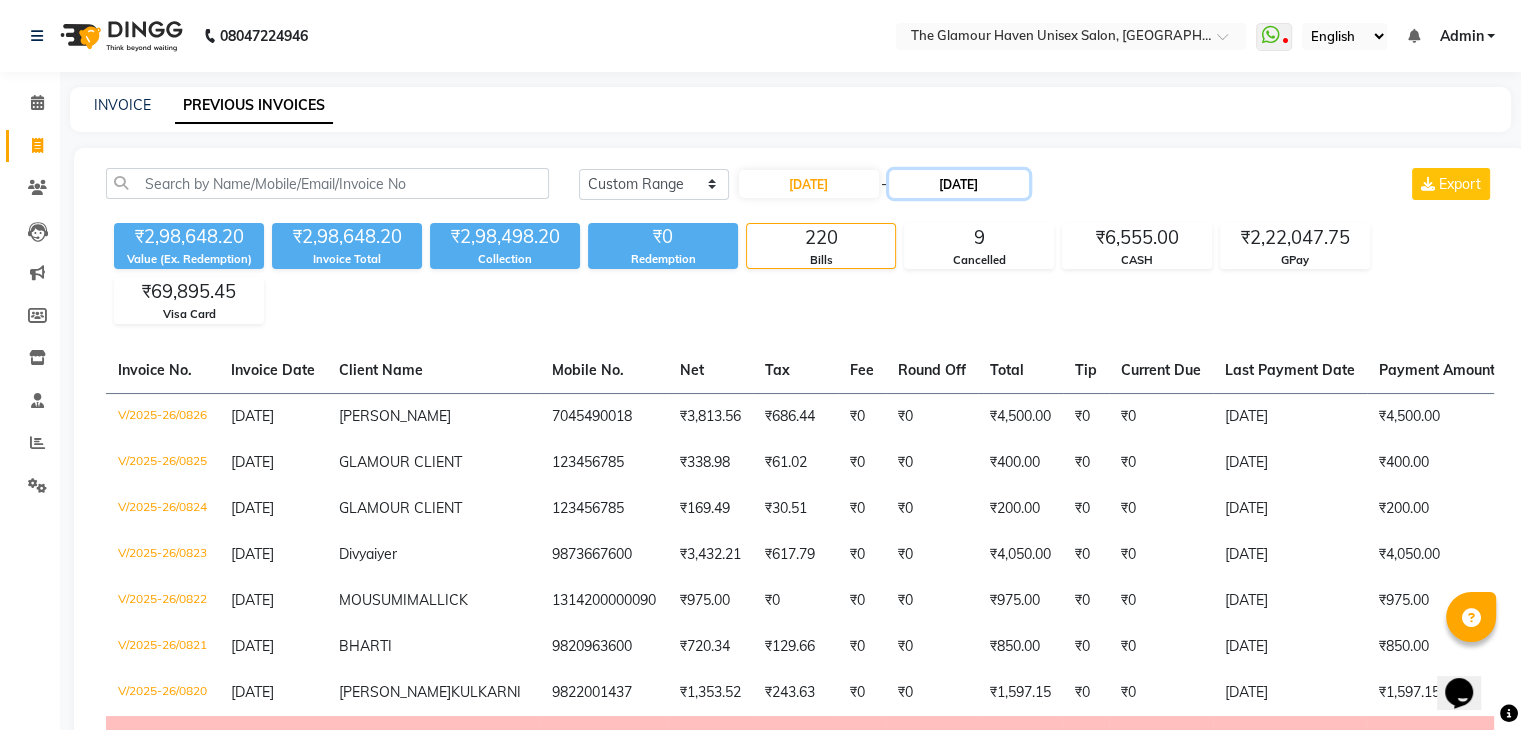 click on "30-06-2025" 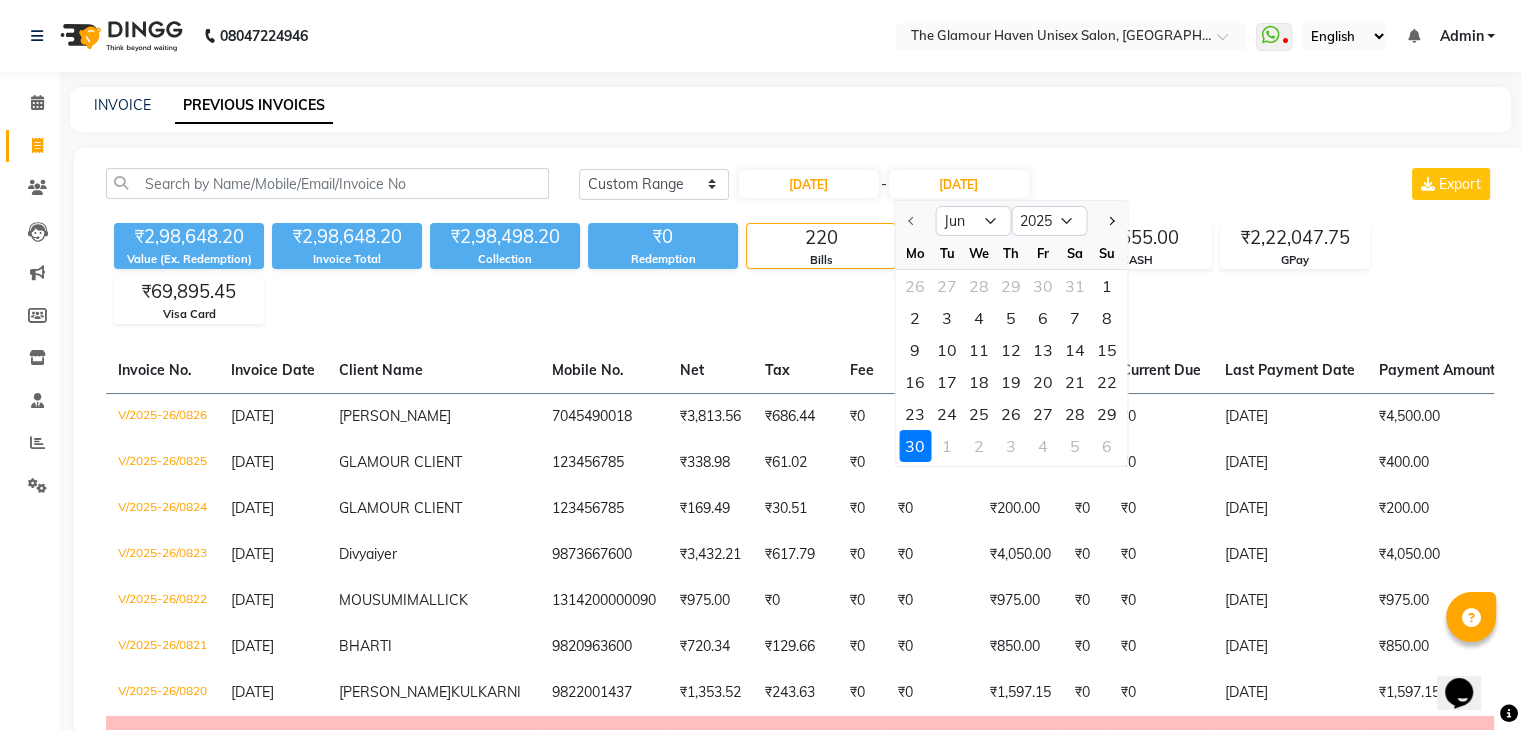 click on "1" 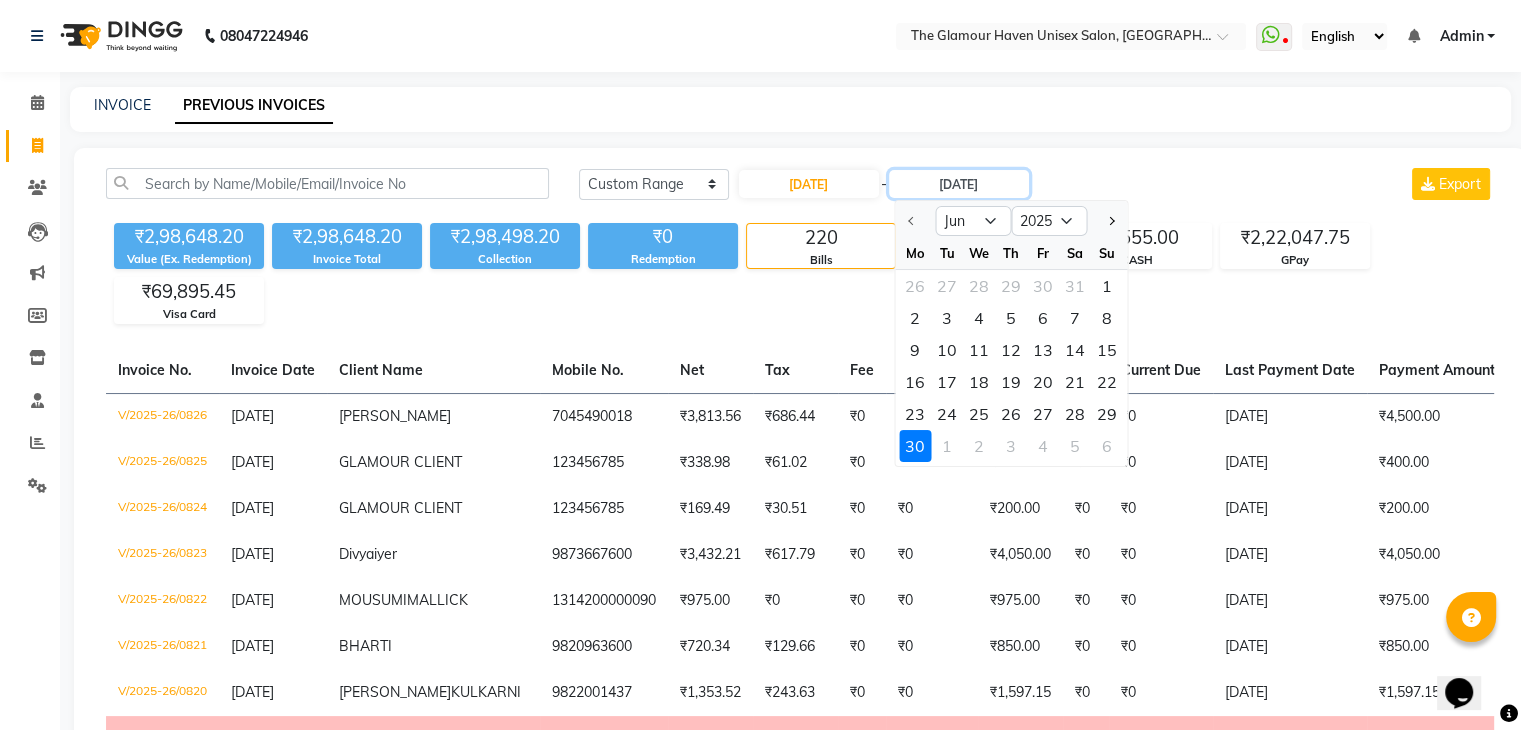 type on "01-06-2025" 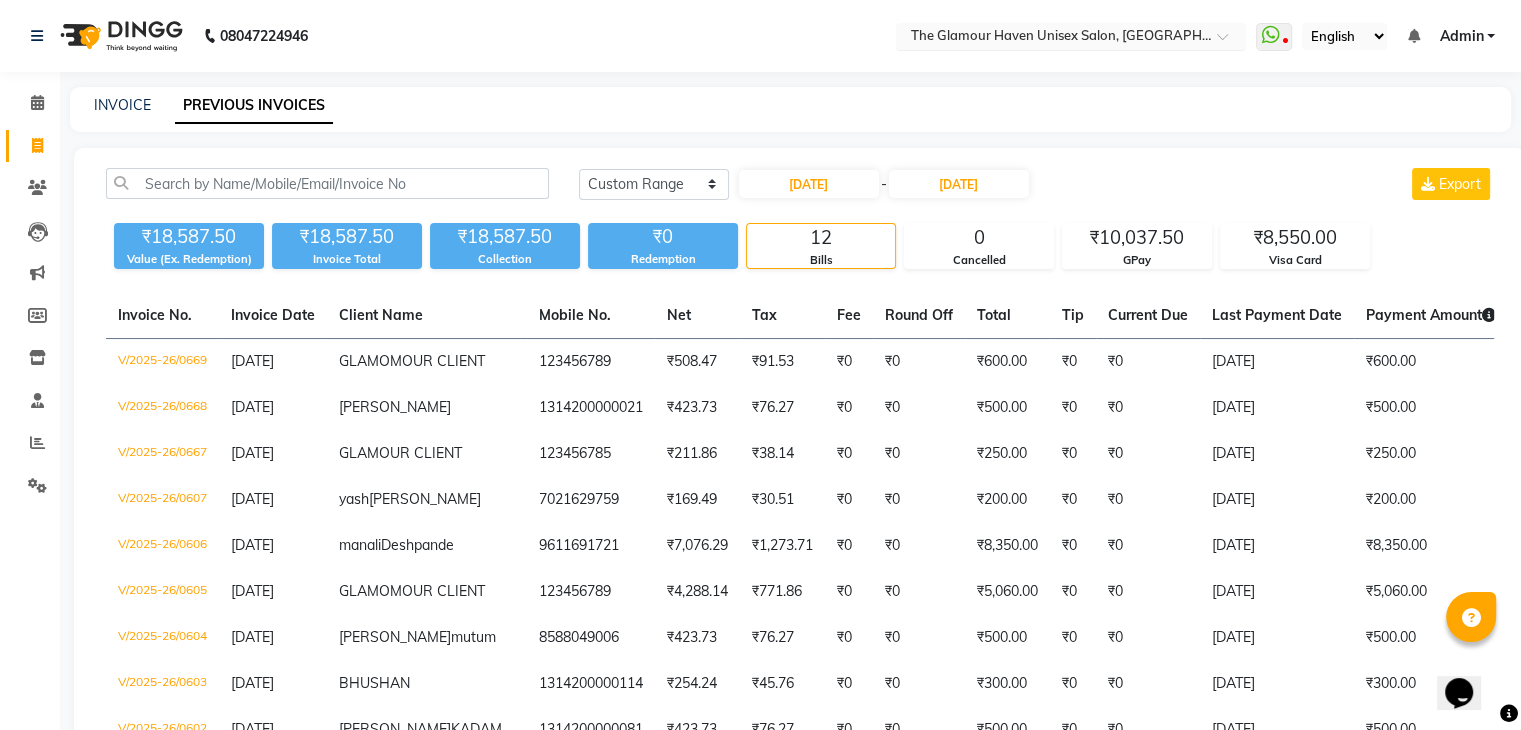 click at bounding box center (1051, 38) 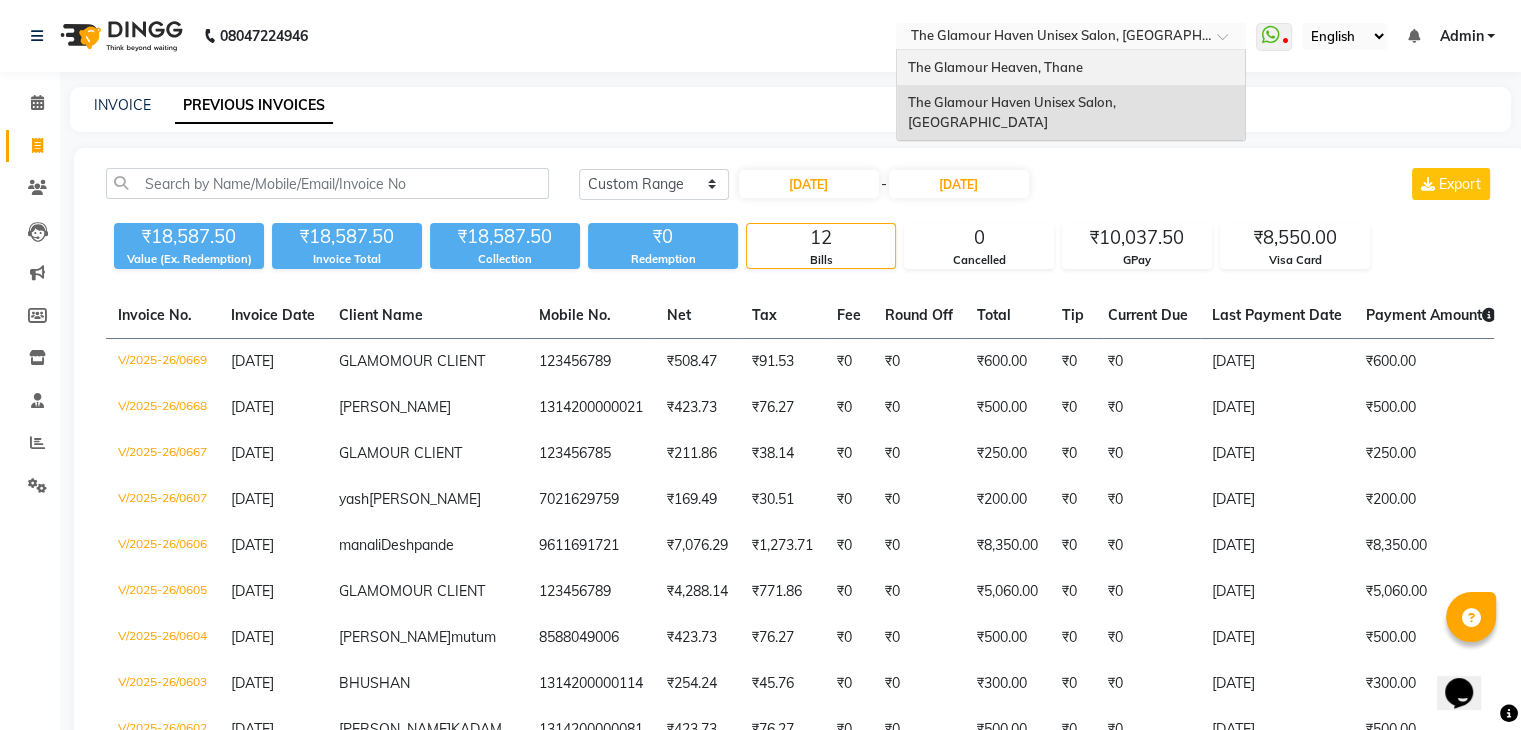 click on "The Glamour Heaven, Thane" at bounding box center (1071, 68) 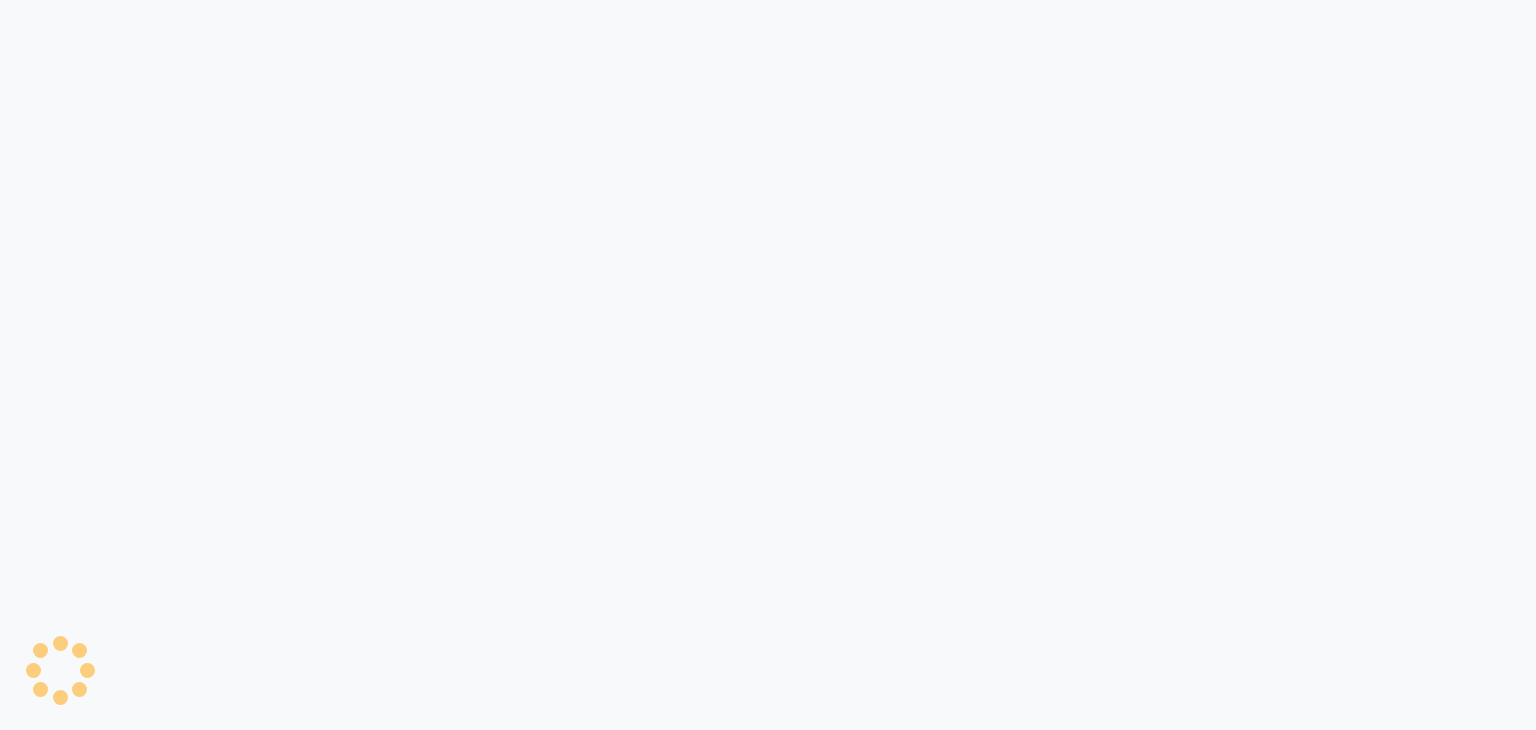 scroll, scrollTop: 0, scrollLeft: 0, axis: both 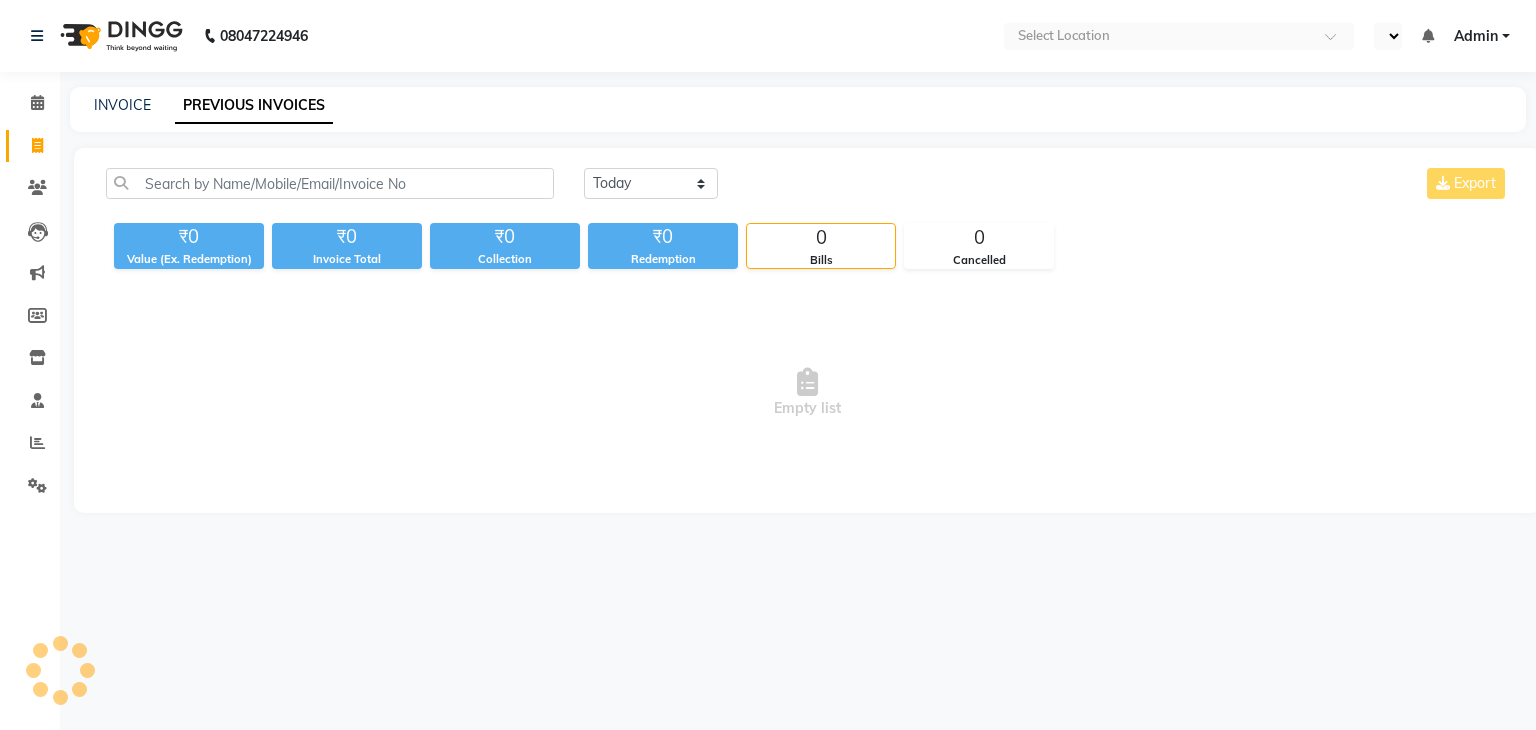 select on "en" 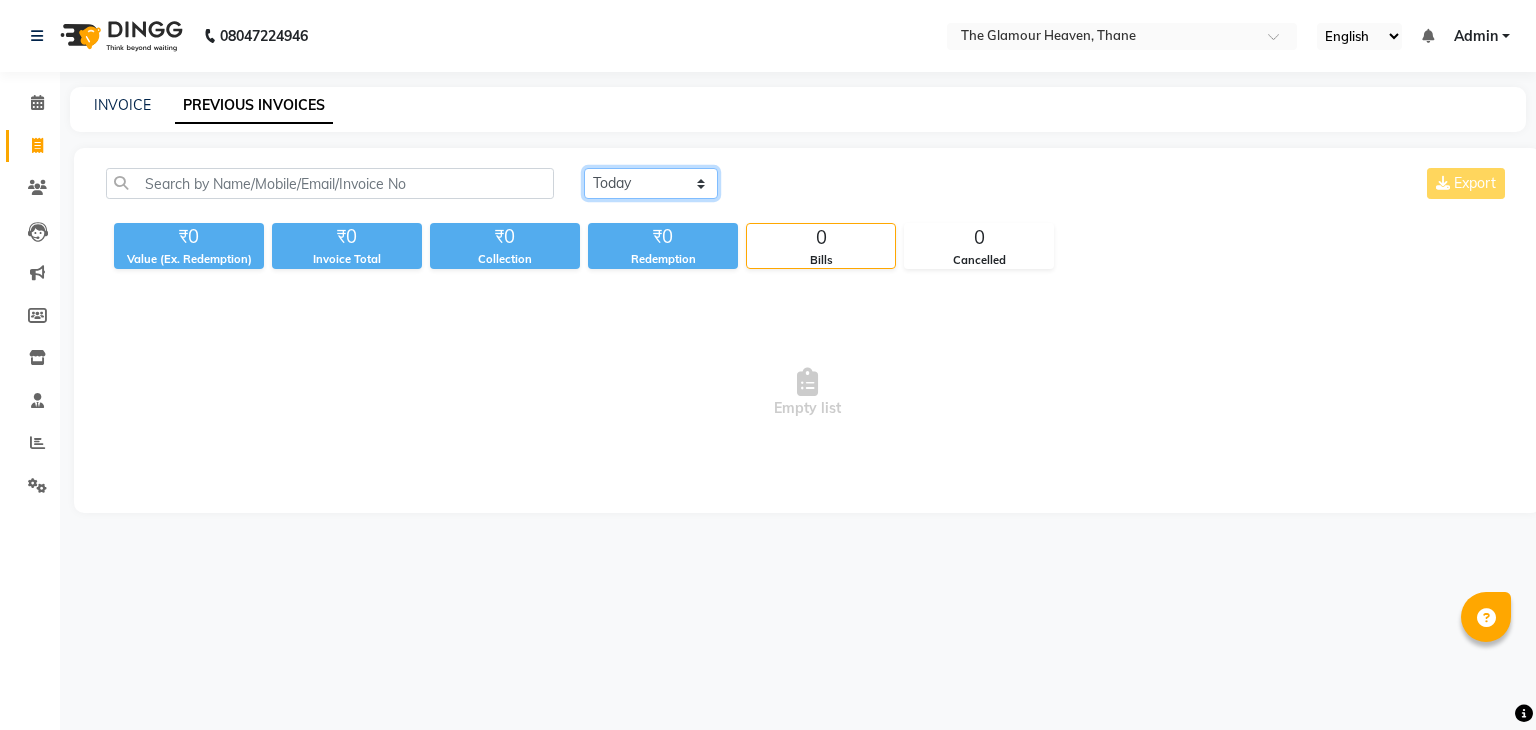 click on "[DATE] [DATE] Custom Range" 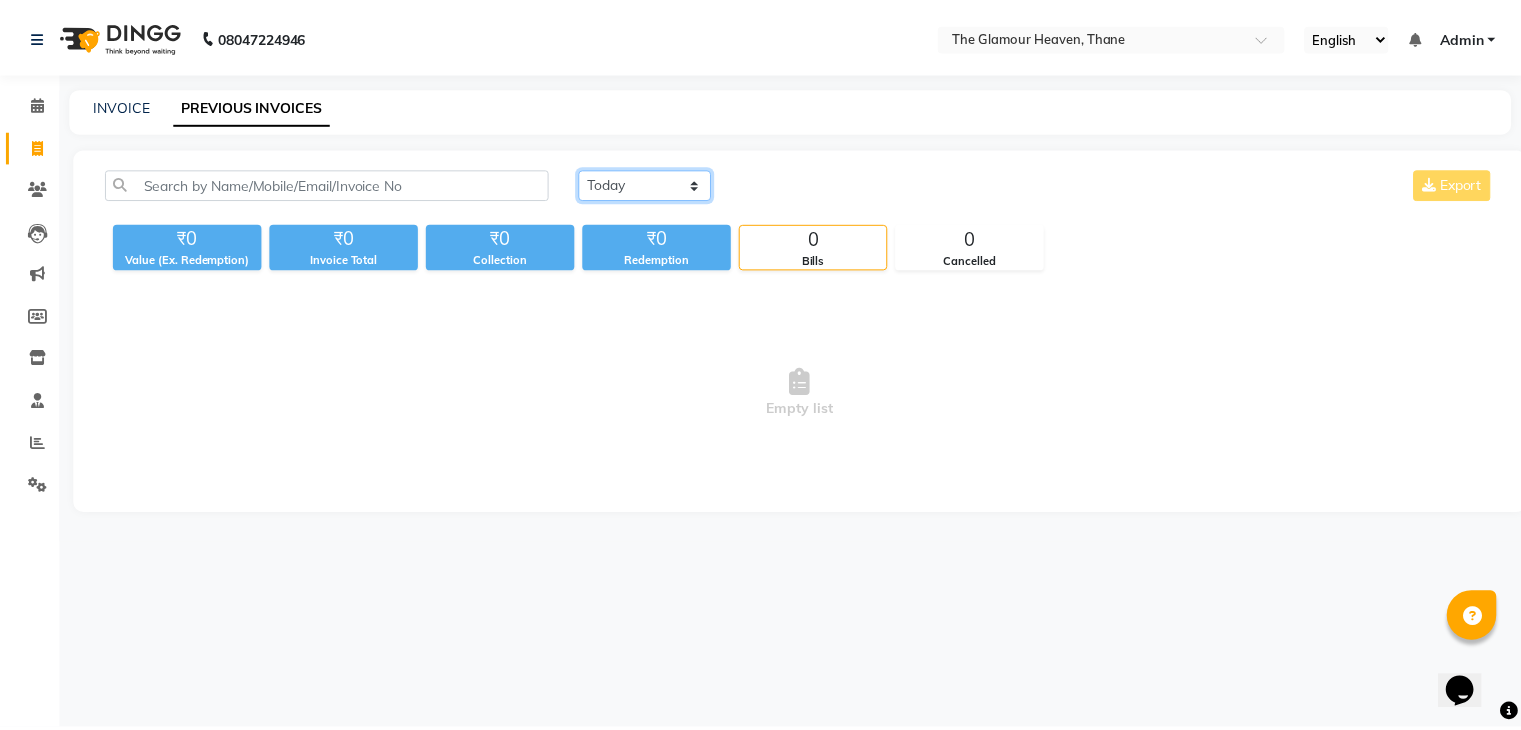 scroll, scrollTop: 0, scrollLeft: 0, axis: both 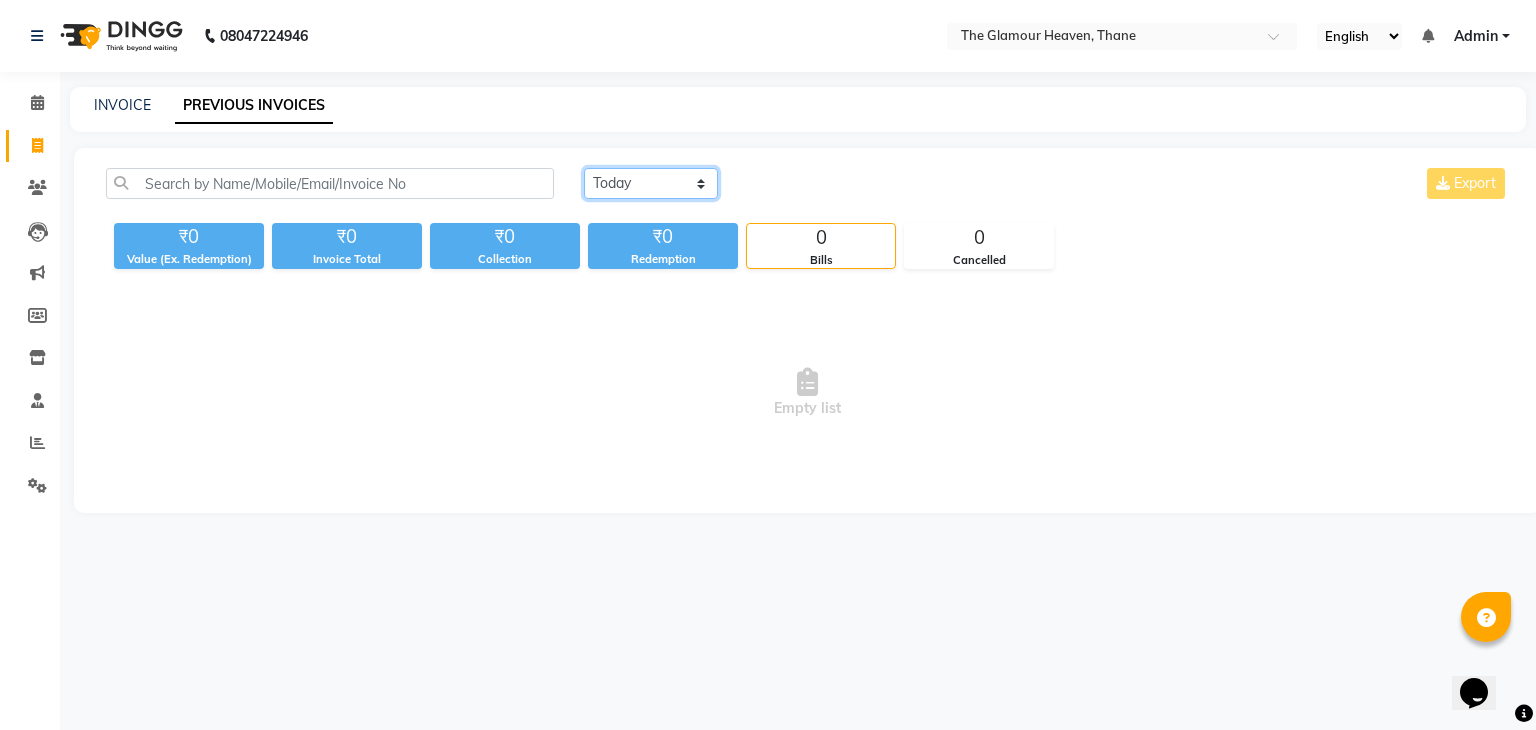 select on "range" 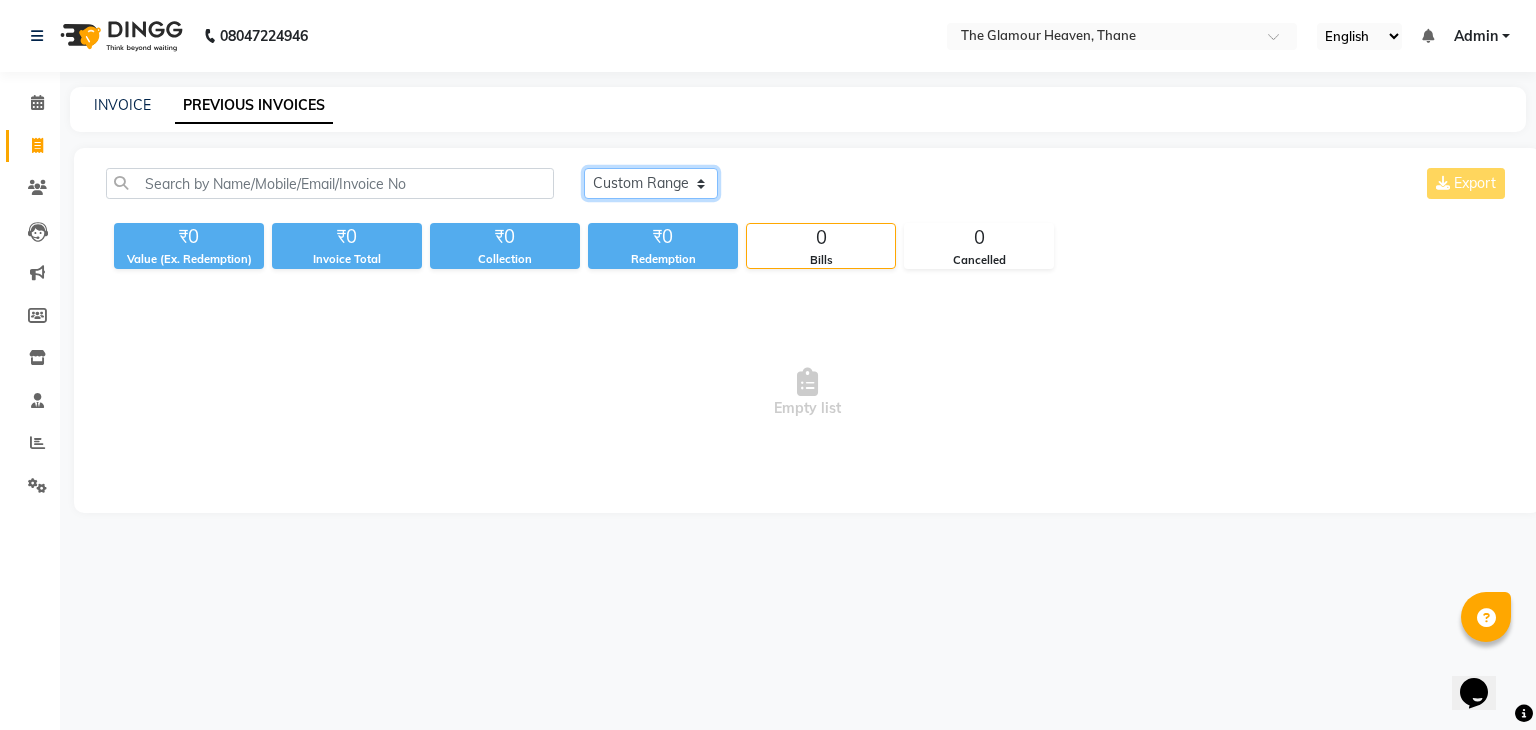 click on "[DATE] [DATE] Custom Range" 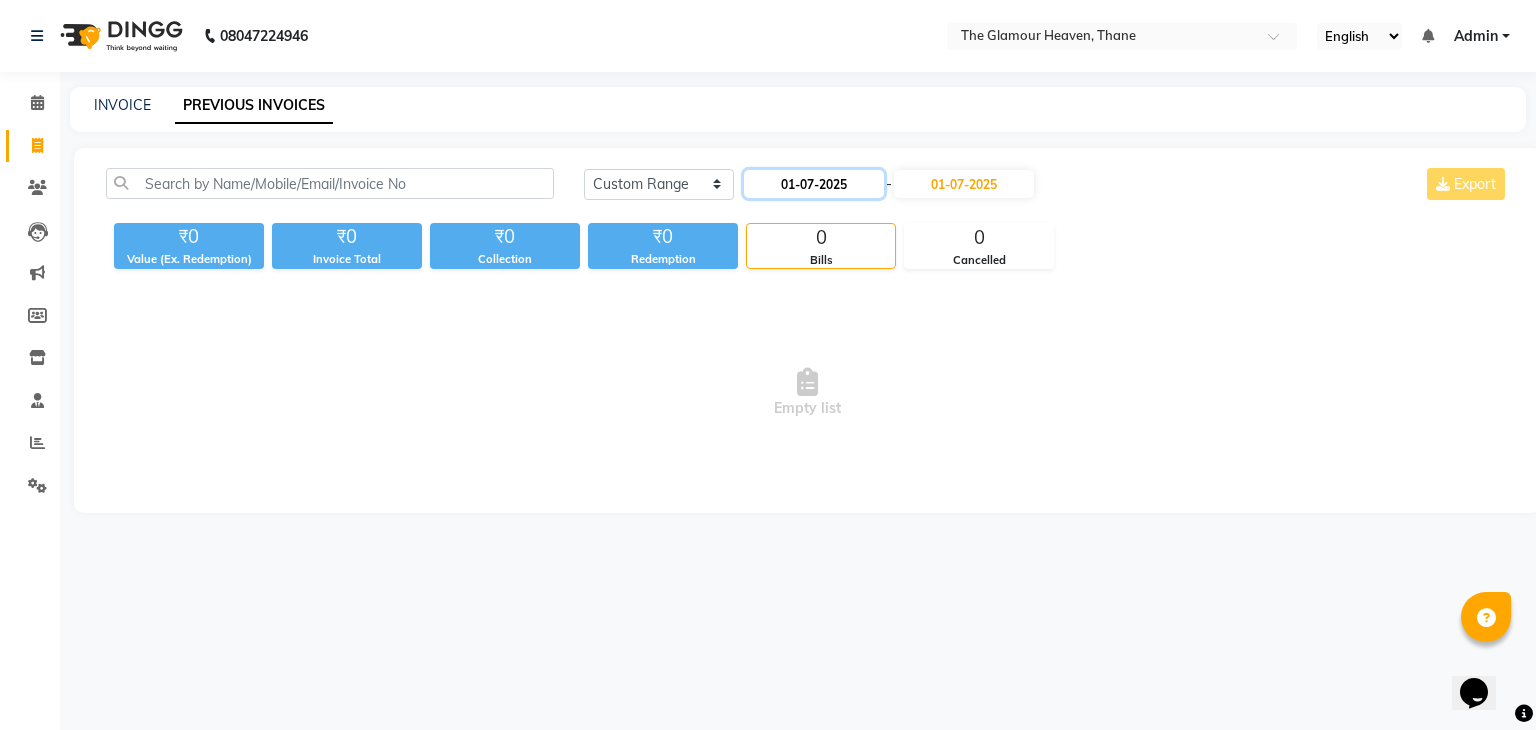 click on "01-07-2025" 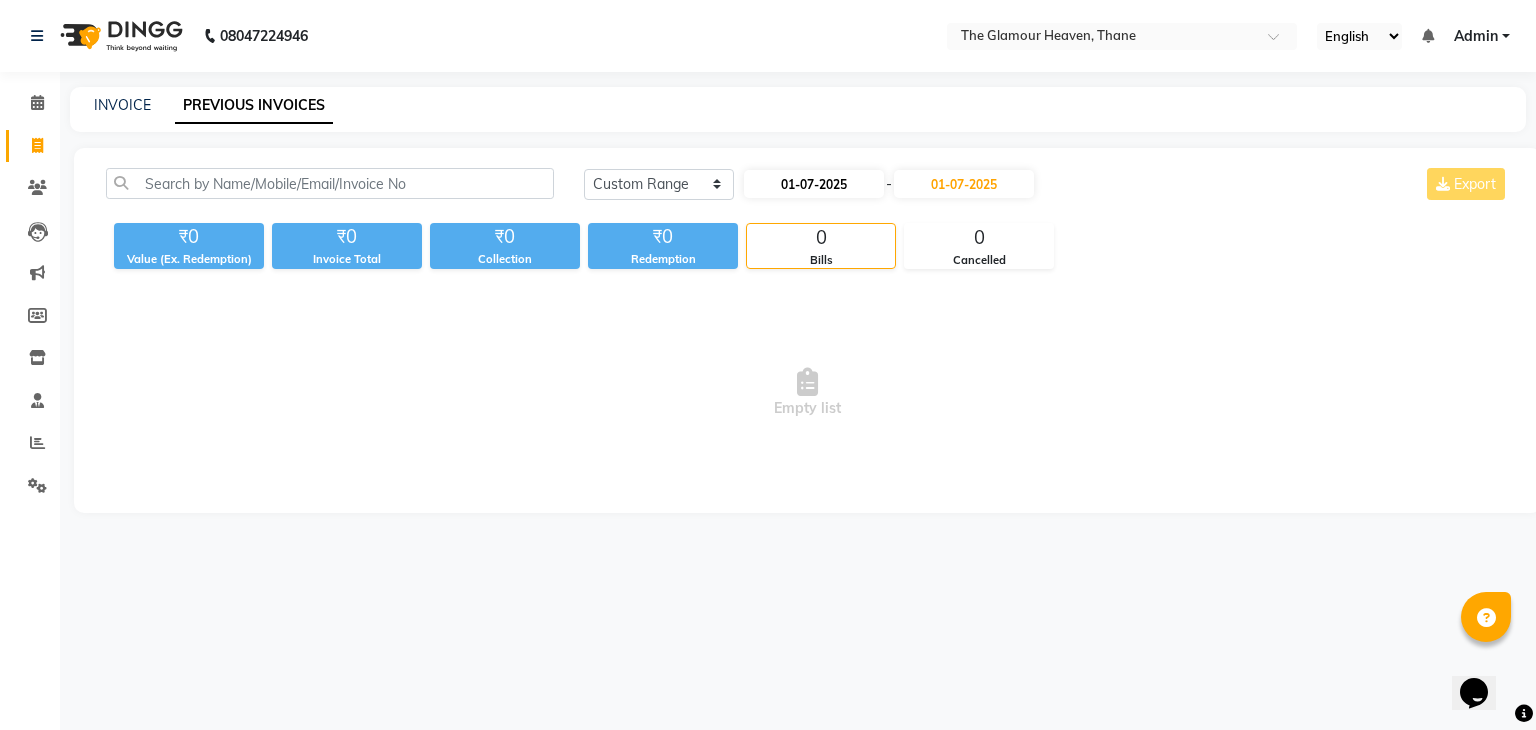 select on "7" 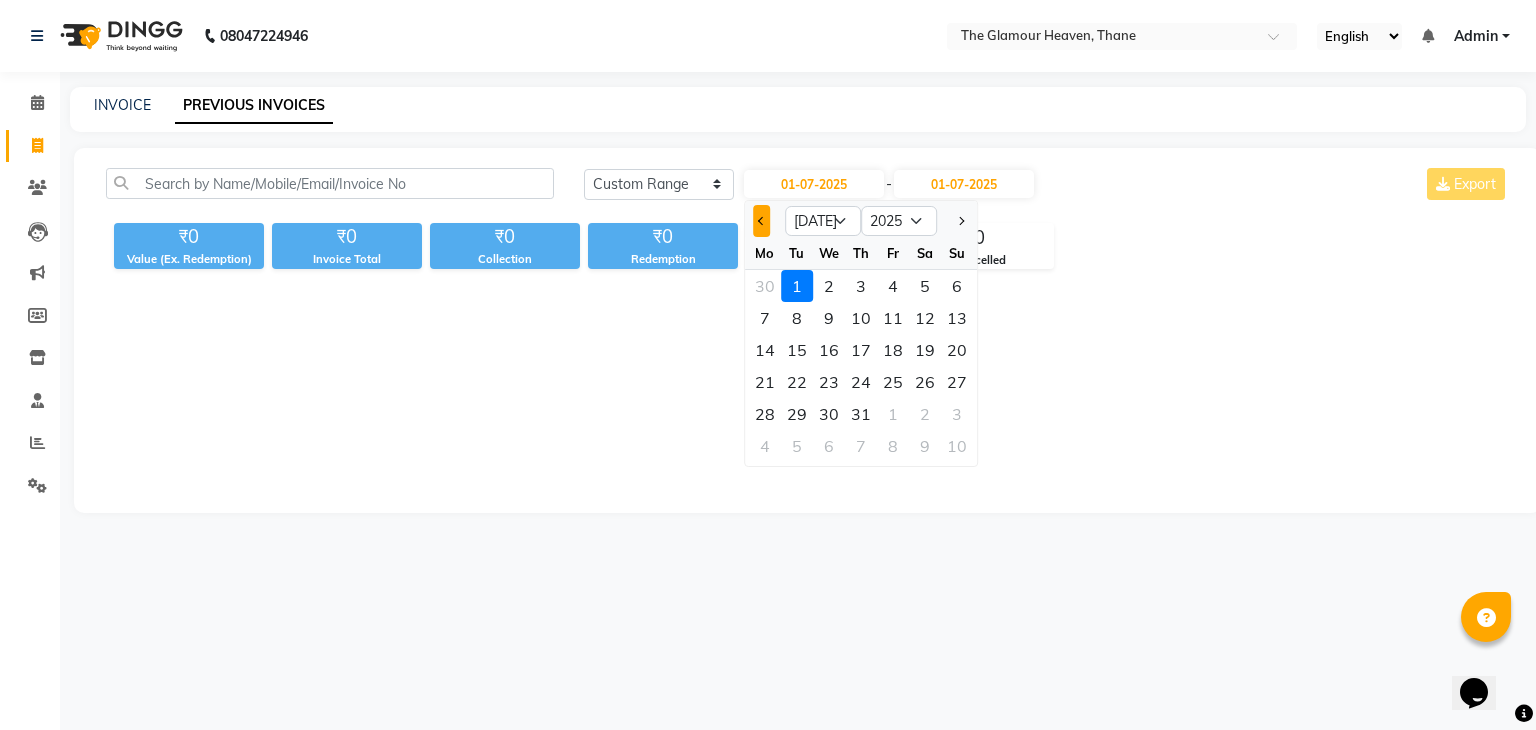 click 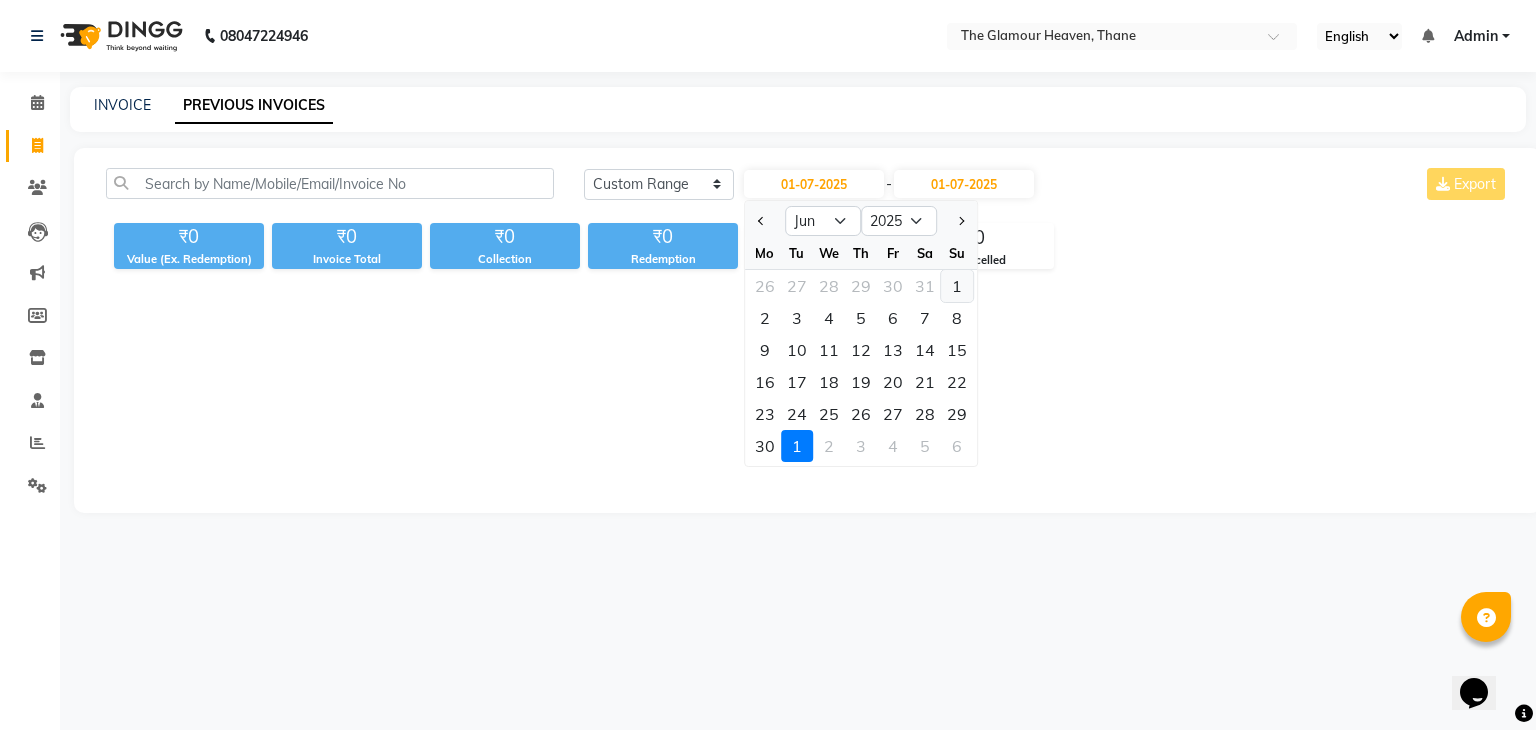 click on "1" 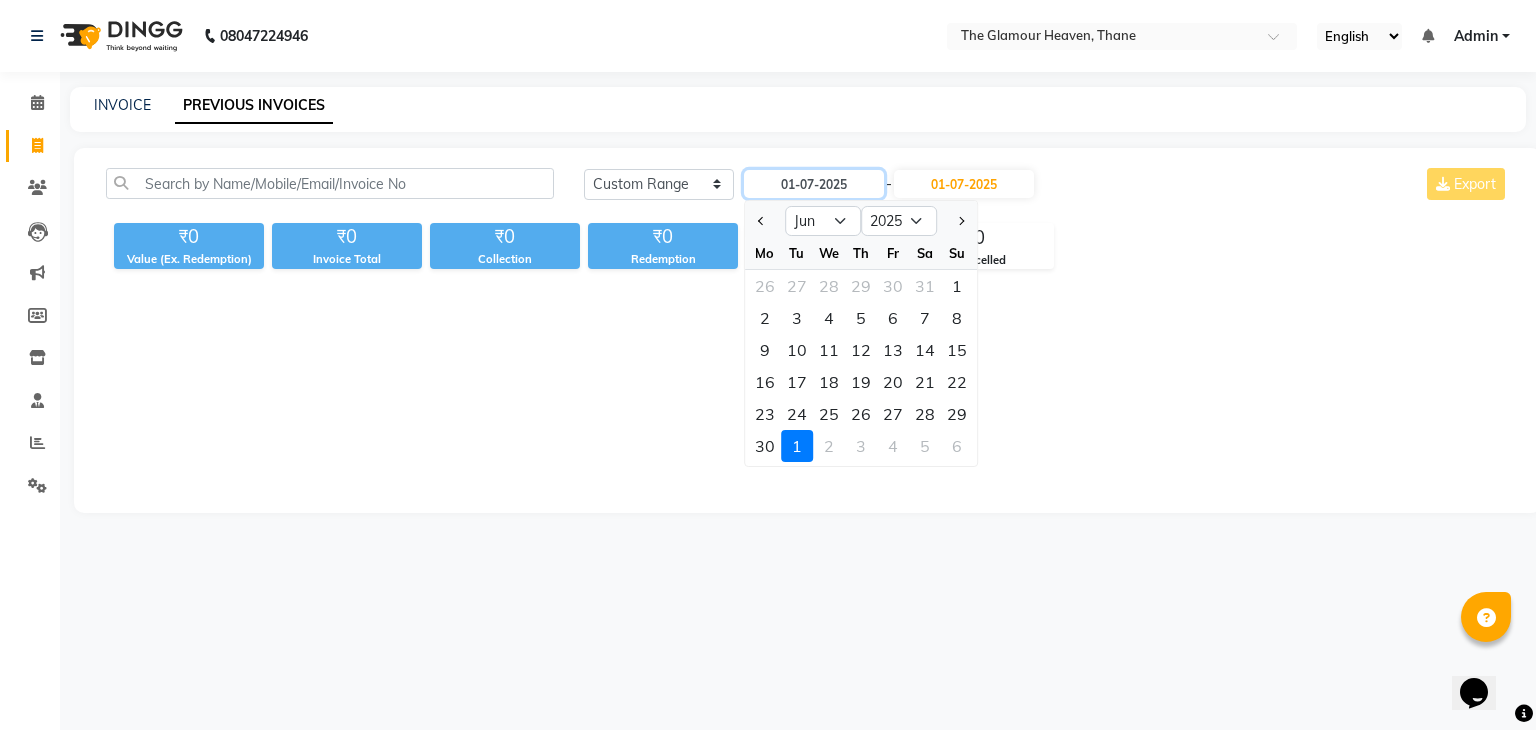 type on "[DATE]" 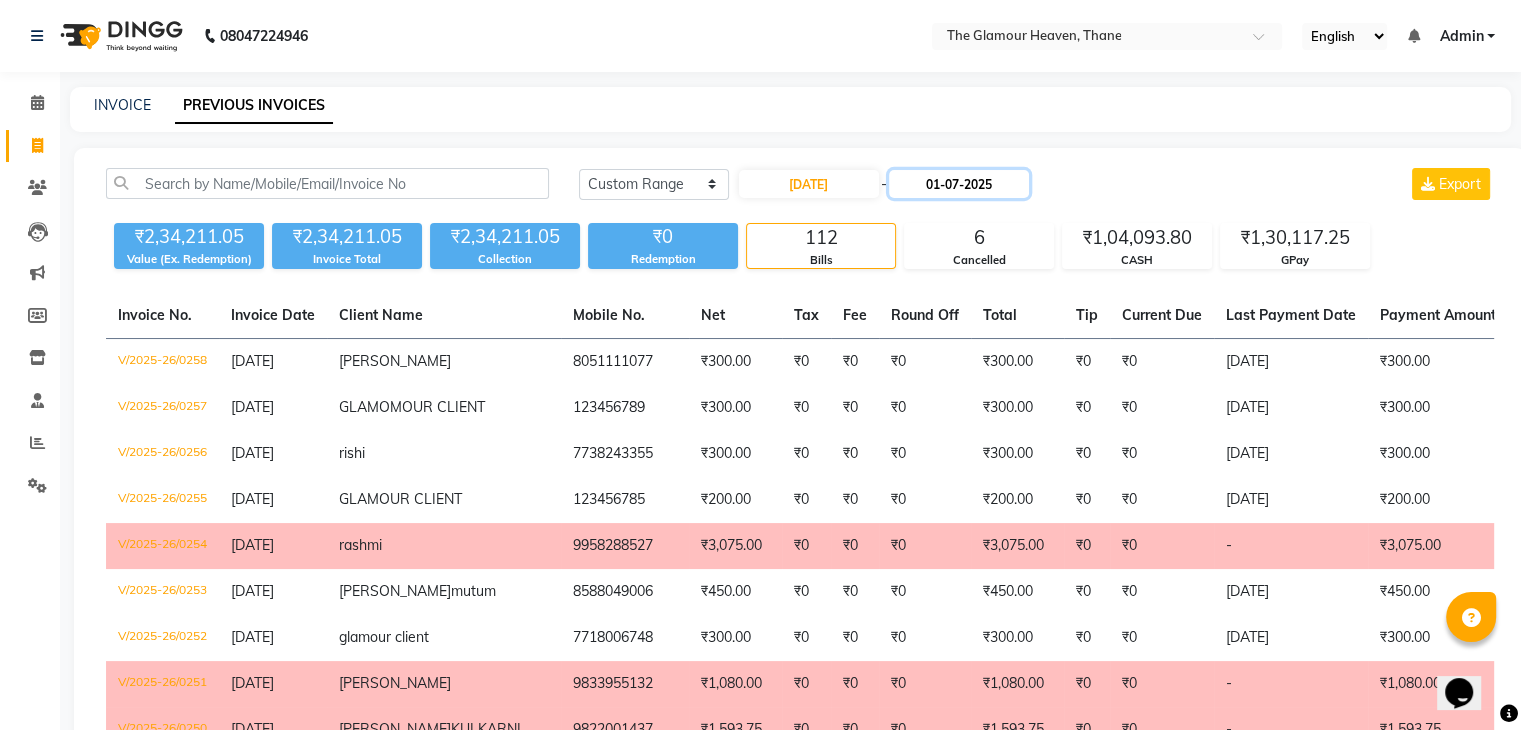 click on "01-07-2025" 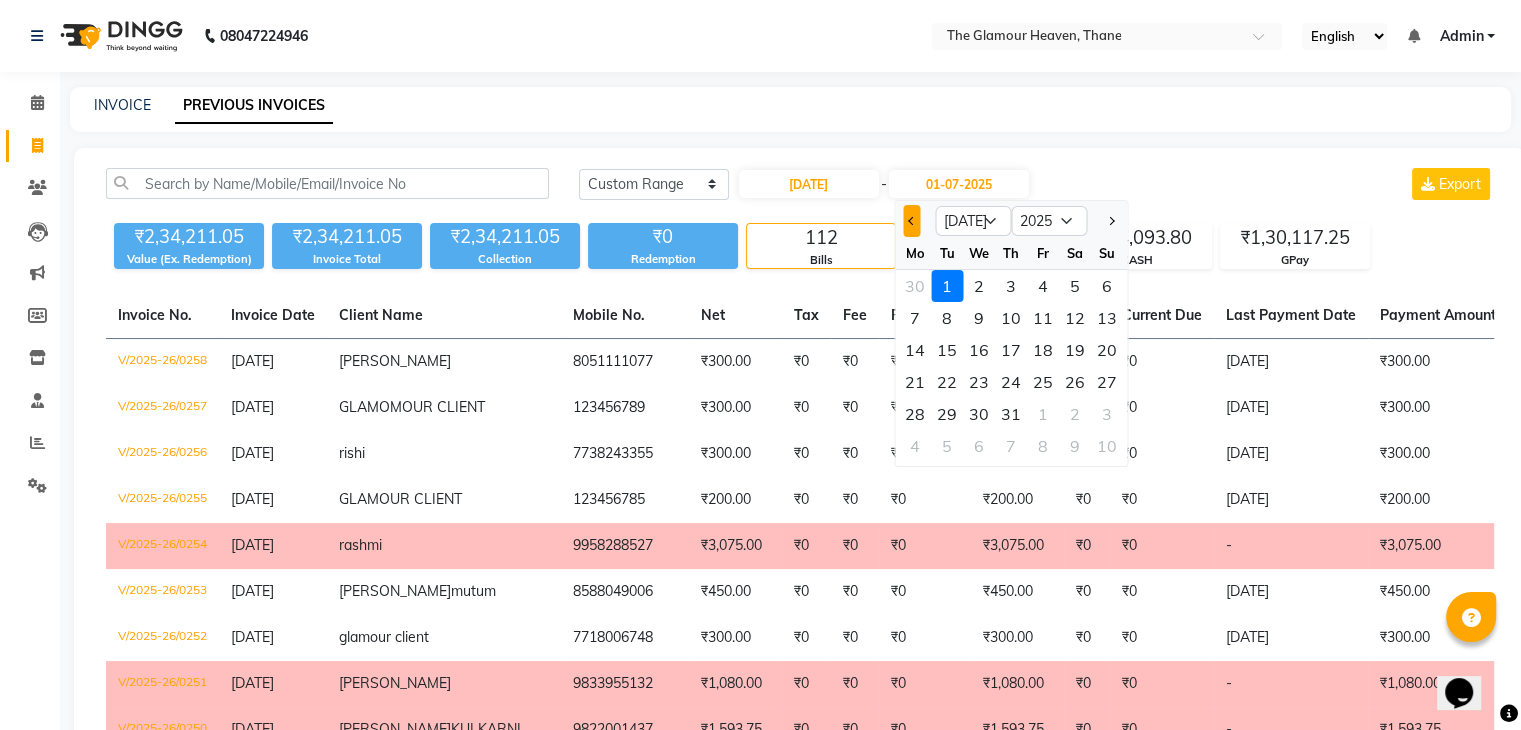 click 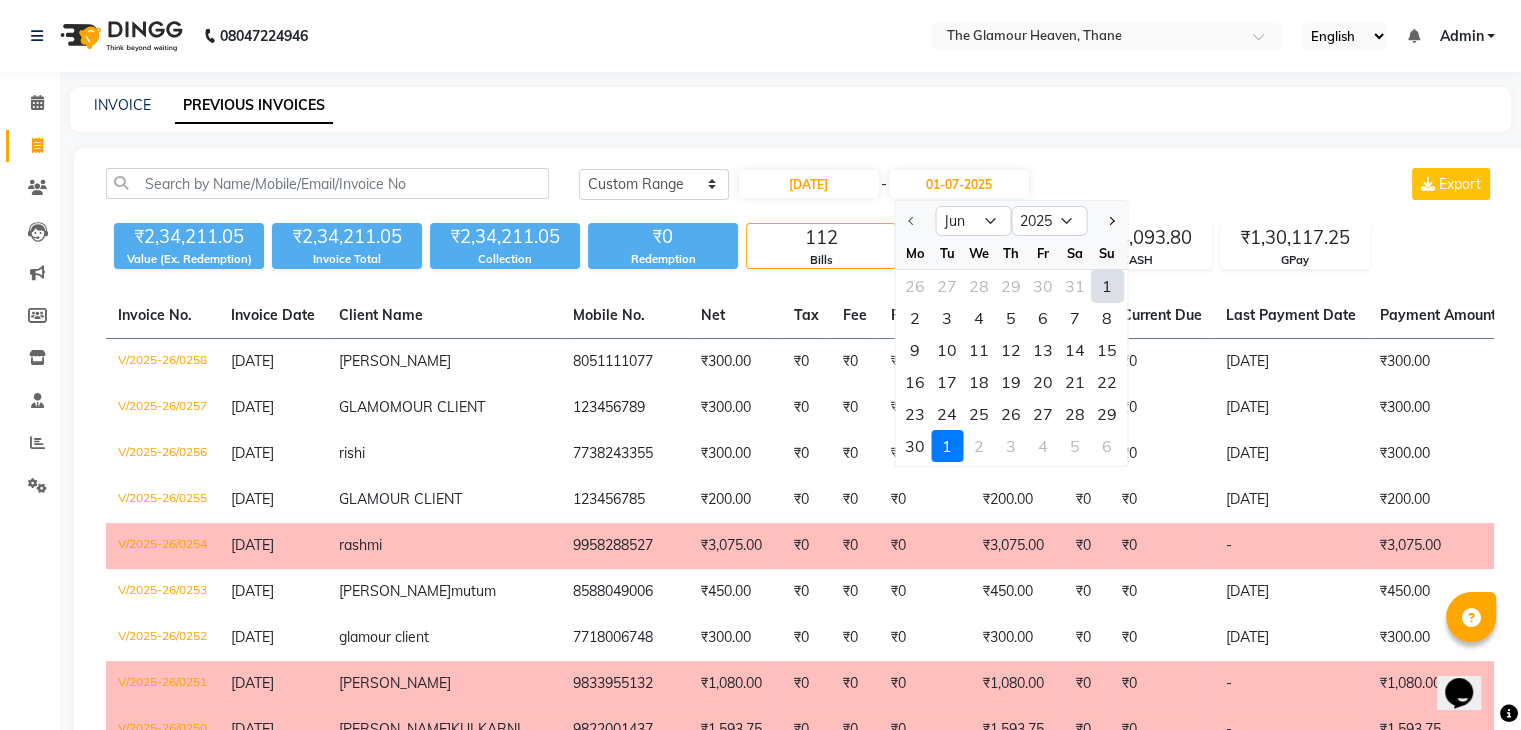 click on "1" 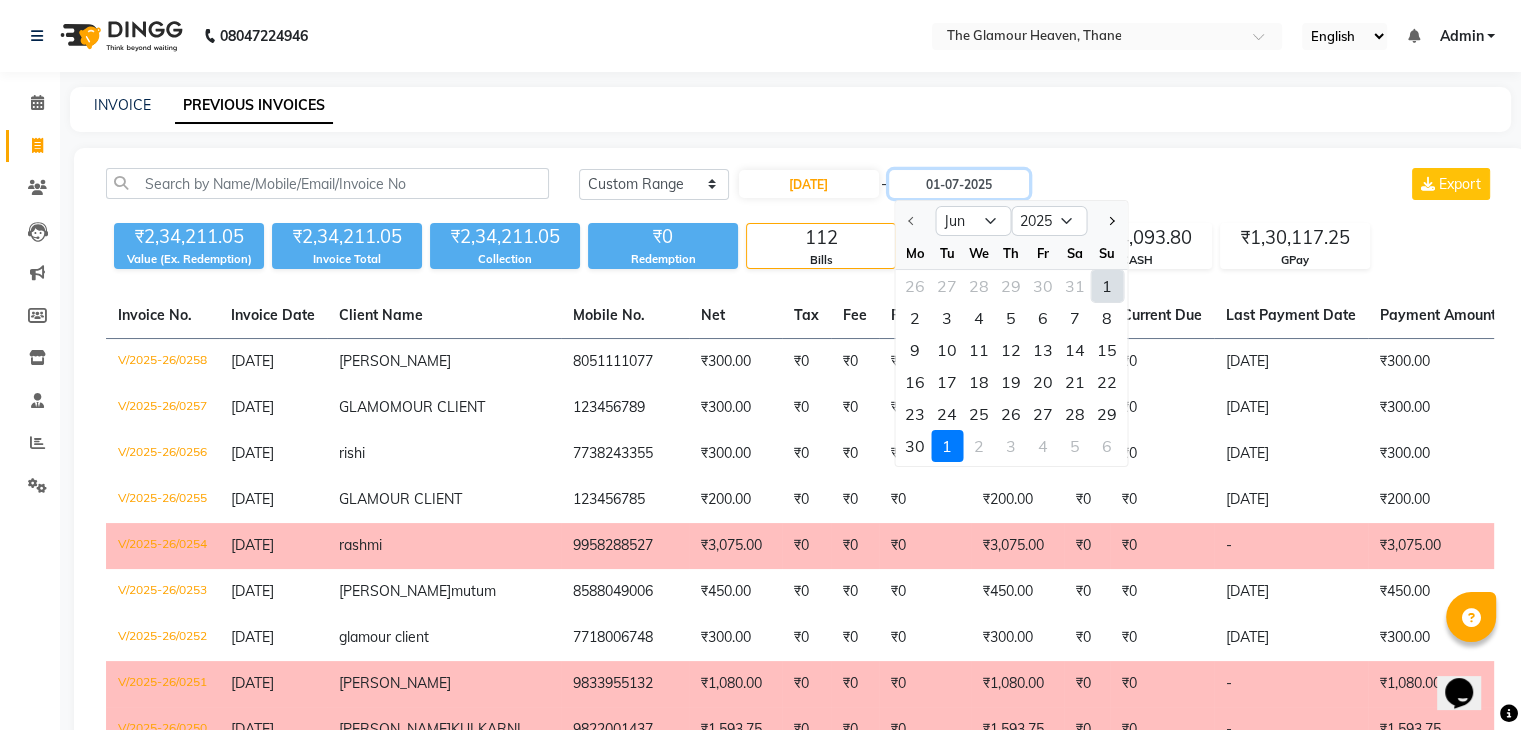 type on "[DATE]" 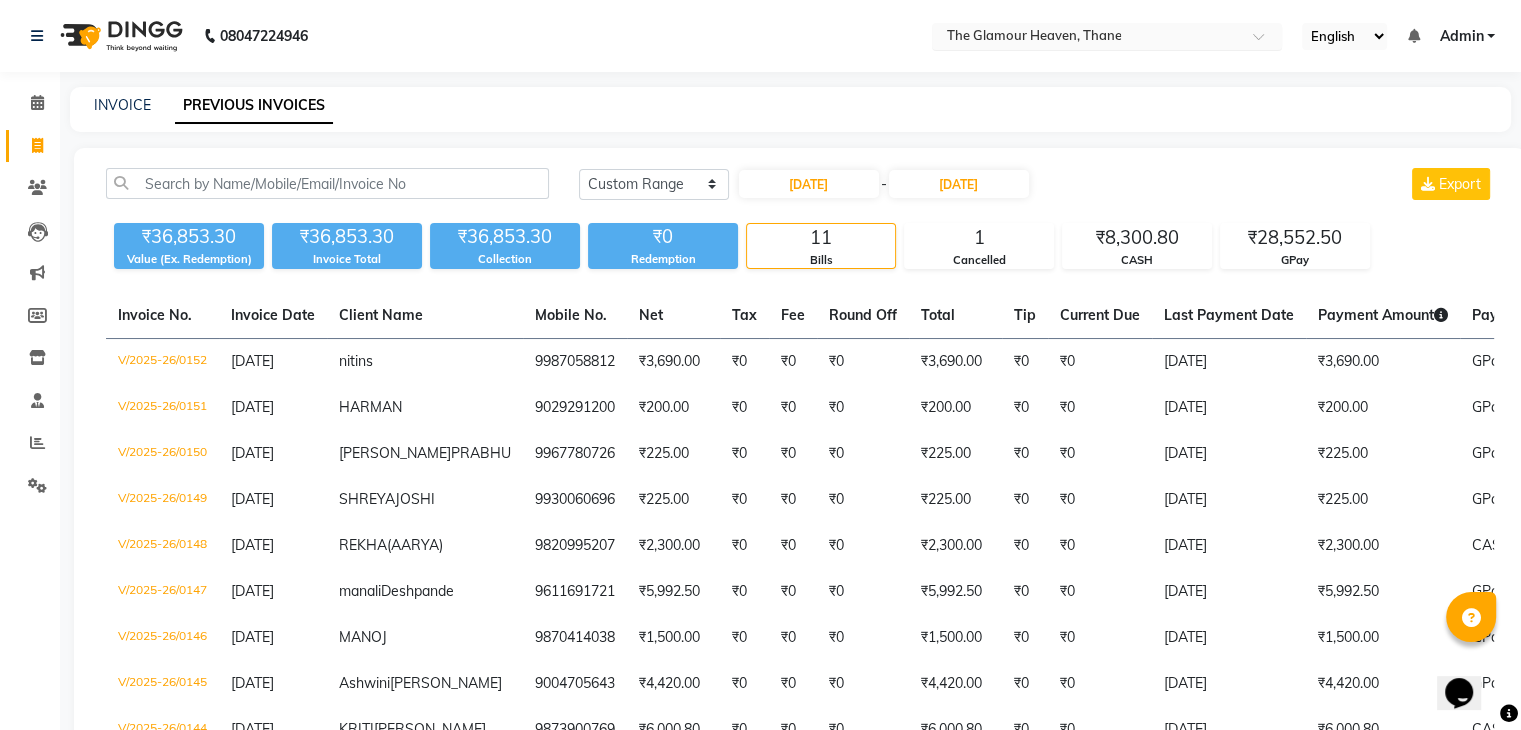 click at bounding box center [1087, 38] 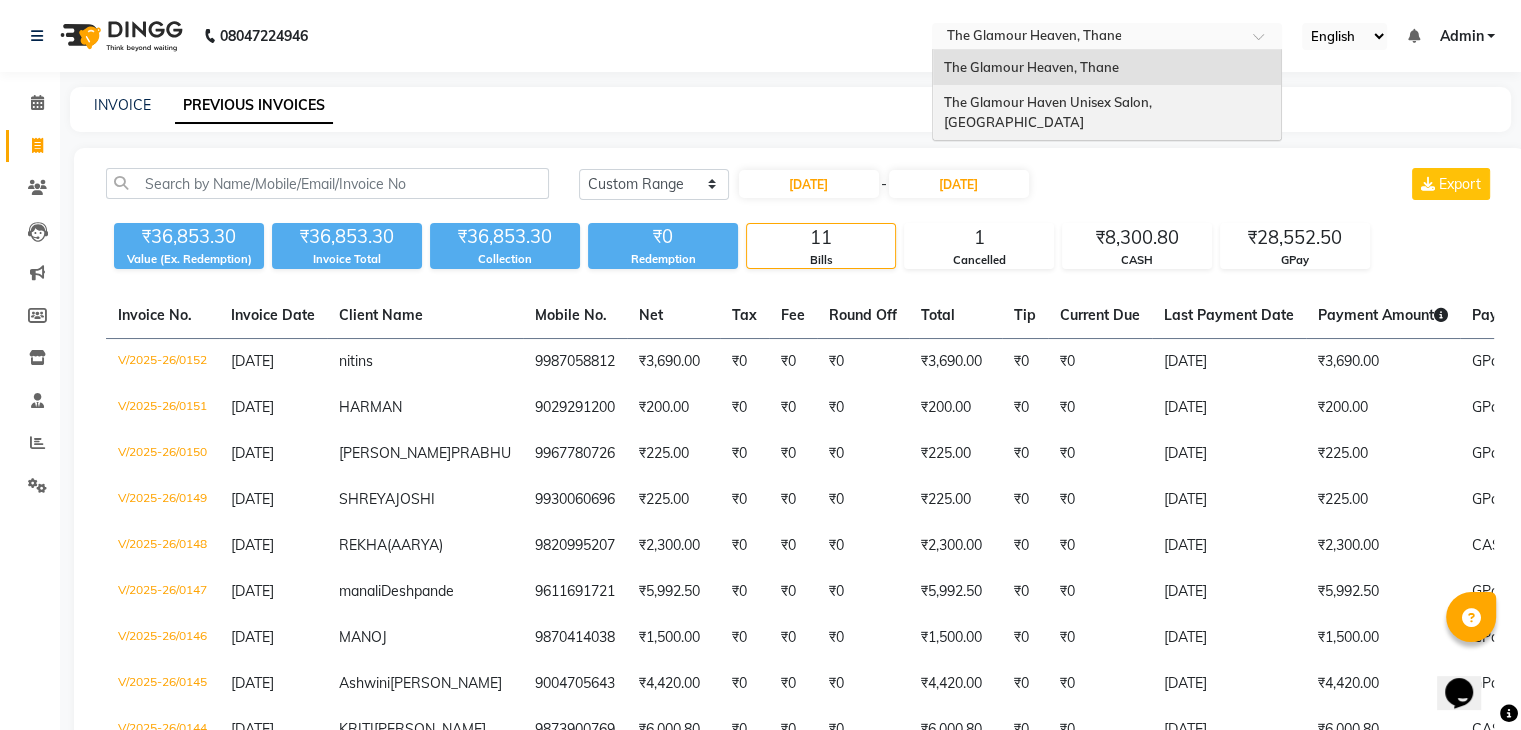 click on "The Glamour Haven Unisex Salon, [GEOGRAPHIC_DATA]" at bounding box center [1048, 112] 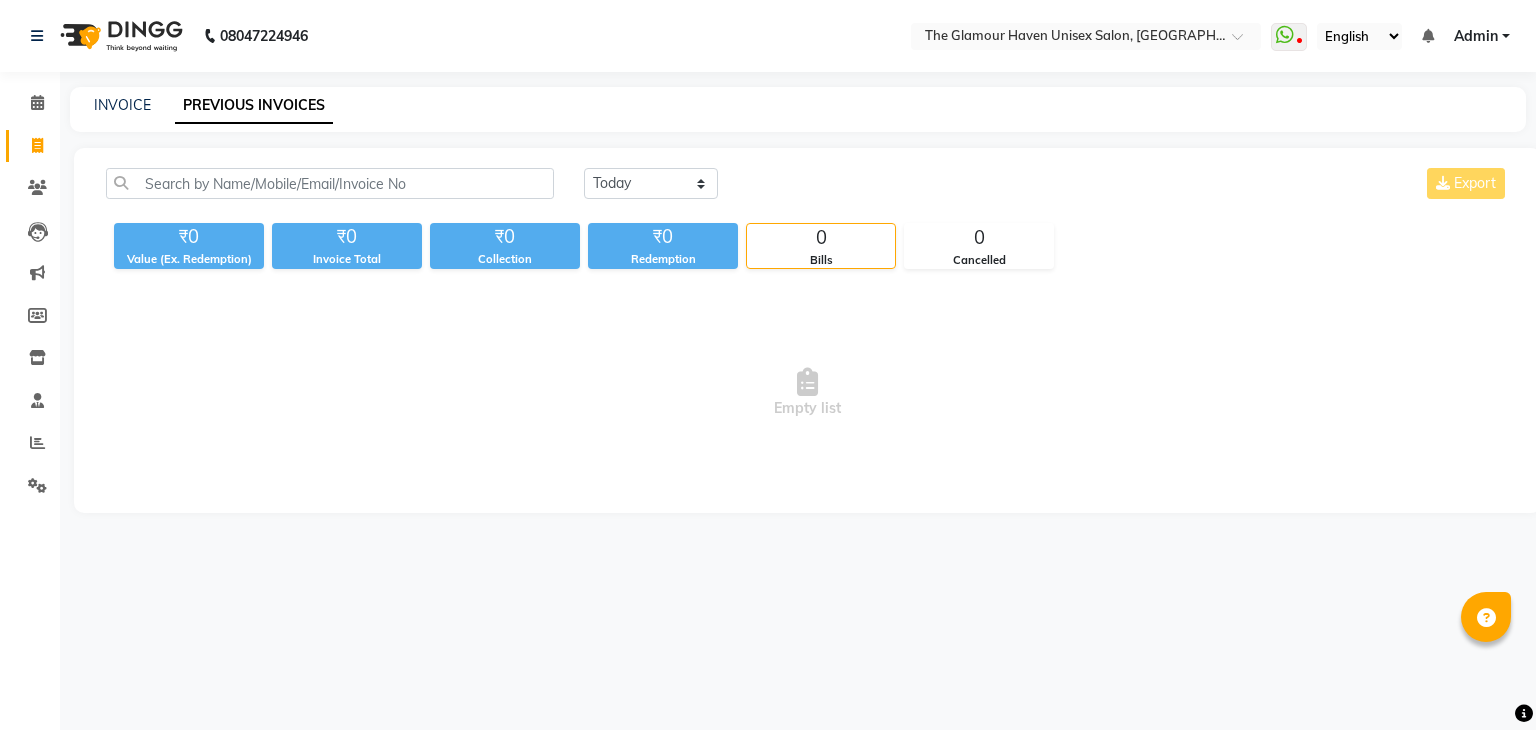 scroll, scrollTop: 0, scrollLeft: 0, axis: both 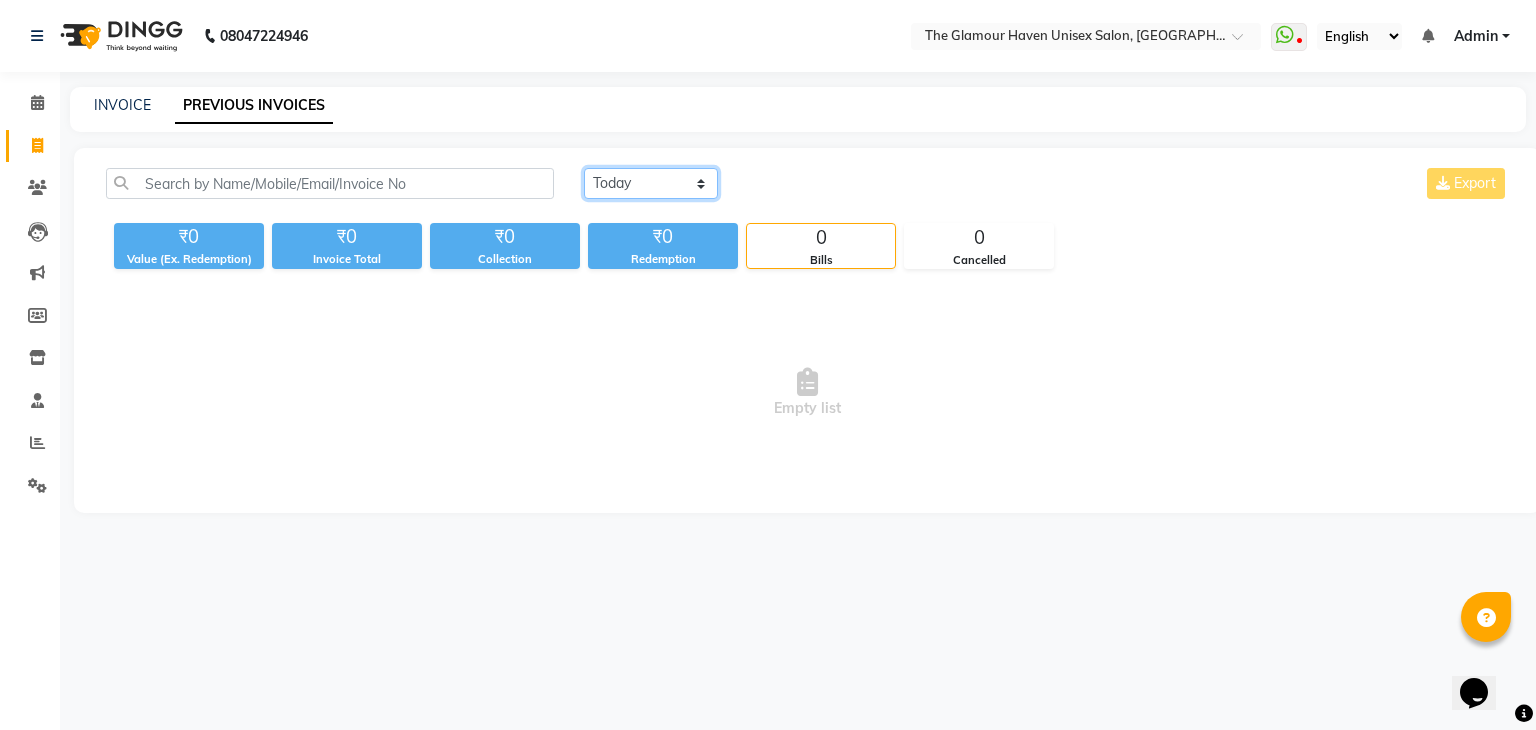 click on "[DATE] [DATE] Custom Range" 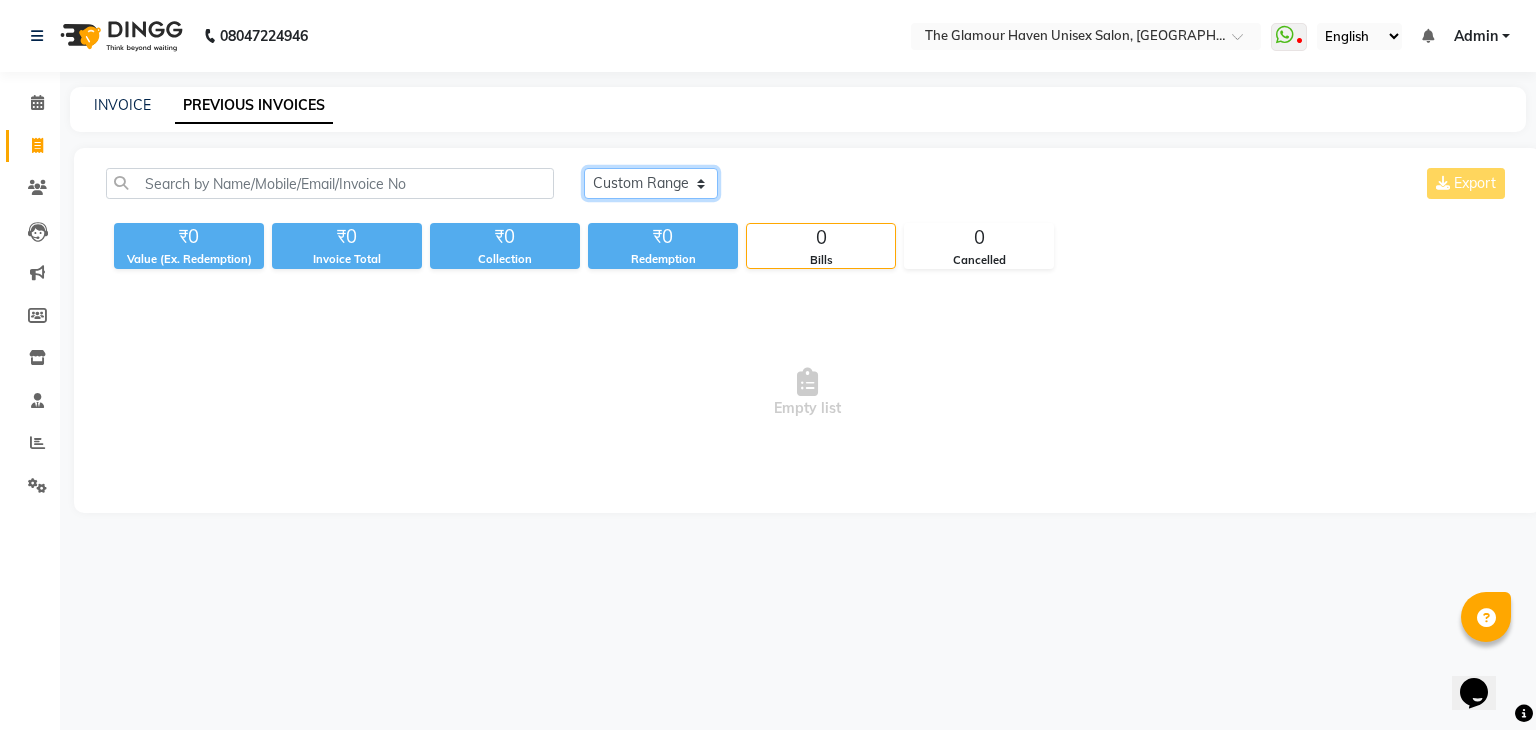 click on "[DATE] [DATE] Custom Range" 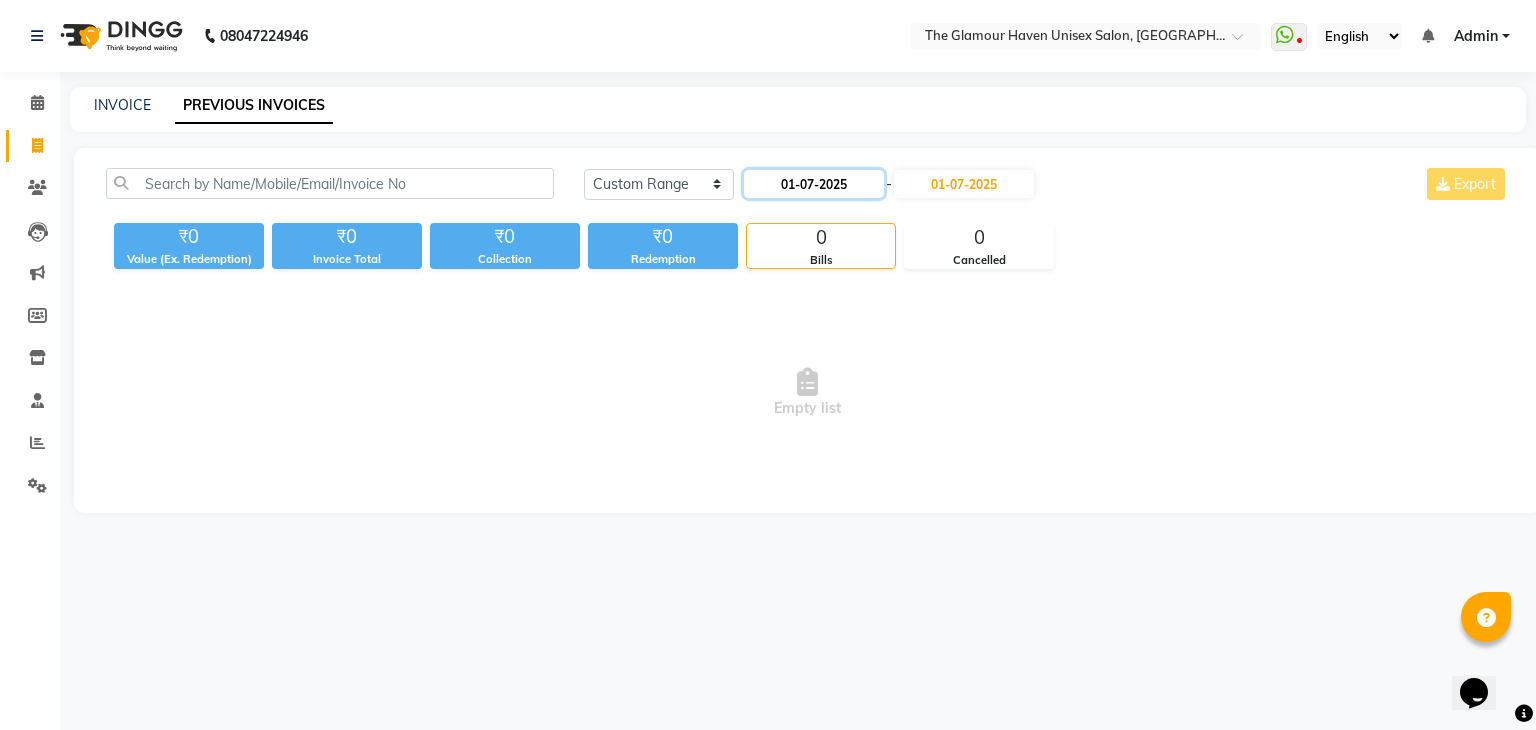 click on "01-07-2025" 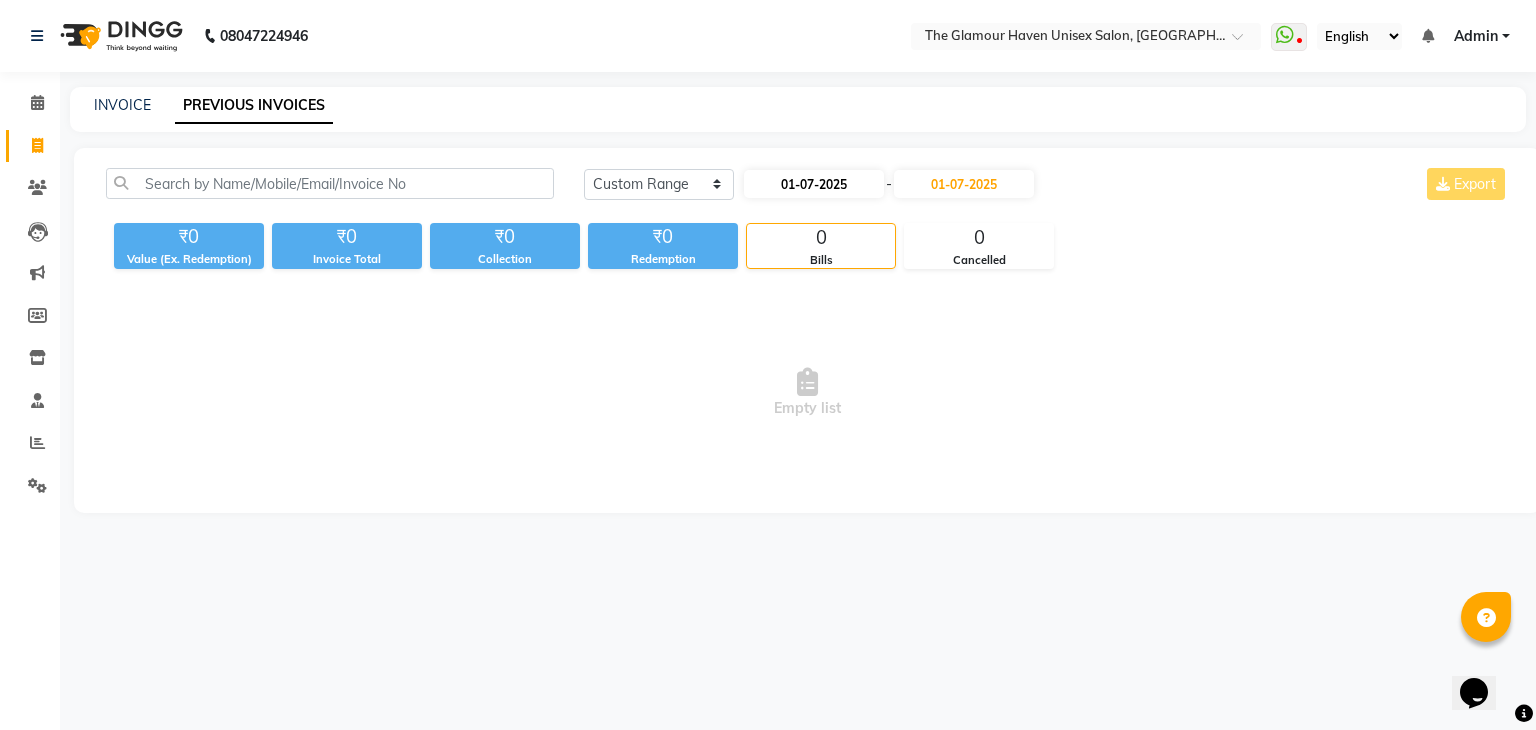 select on "7" 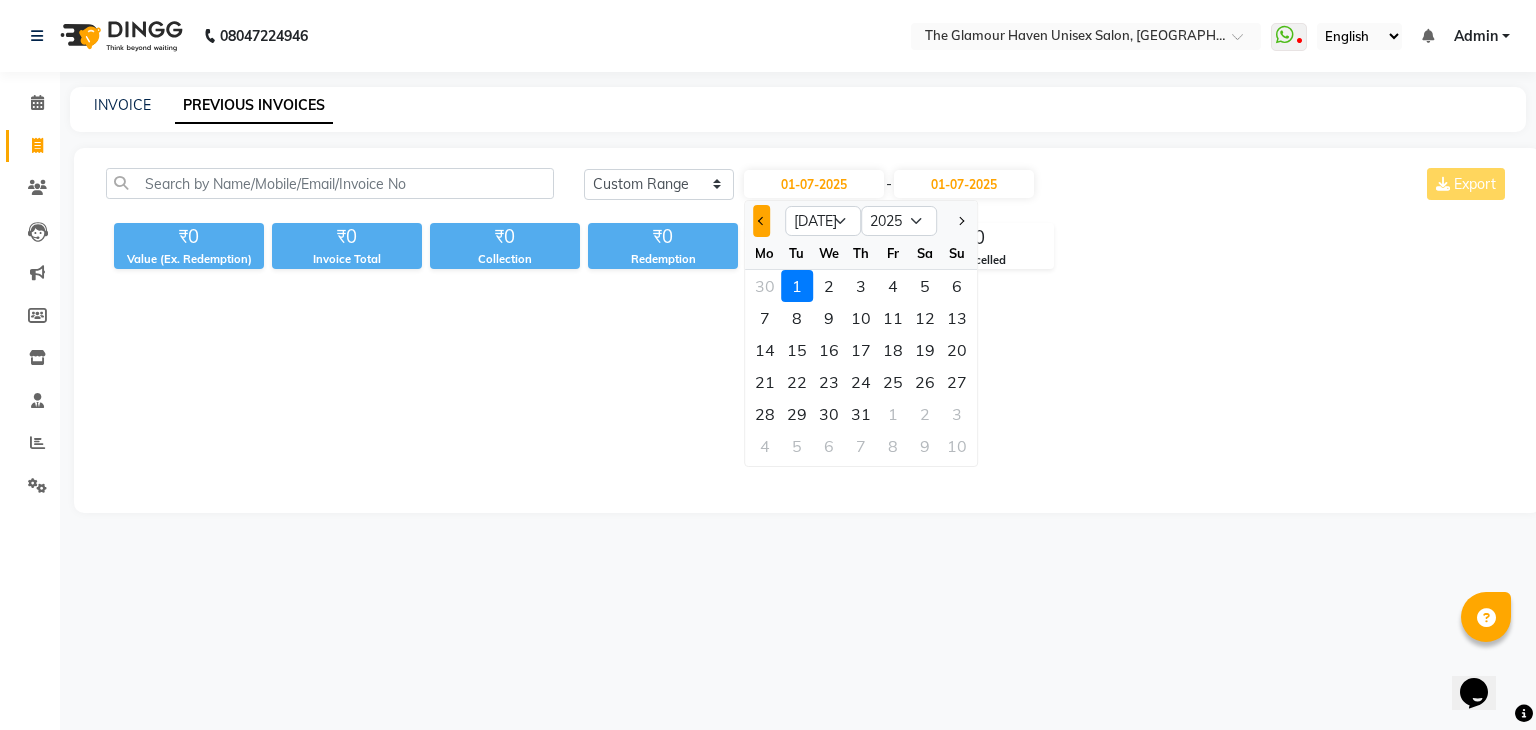 click 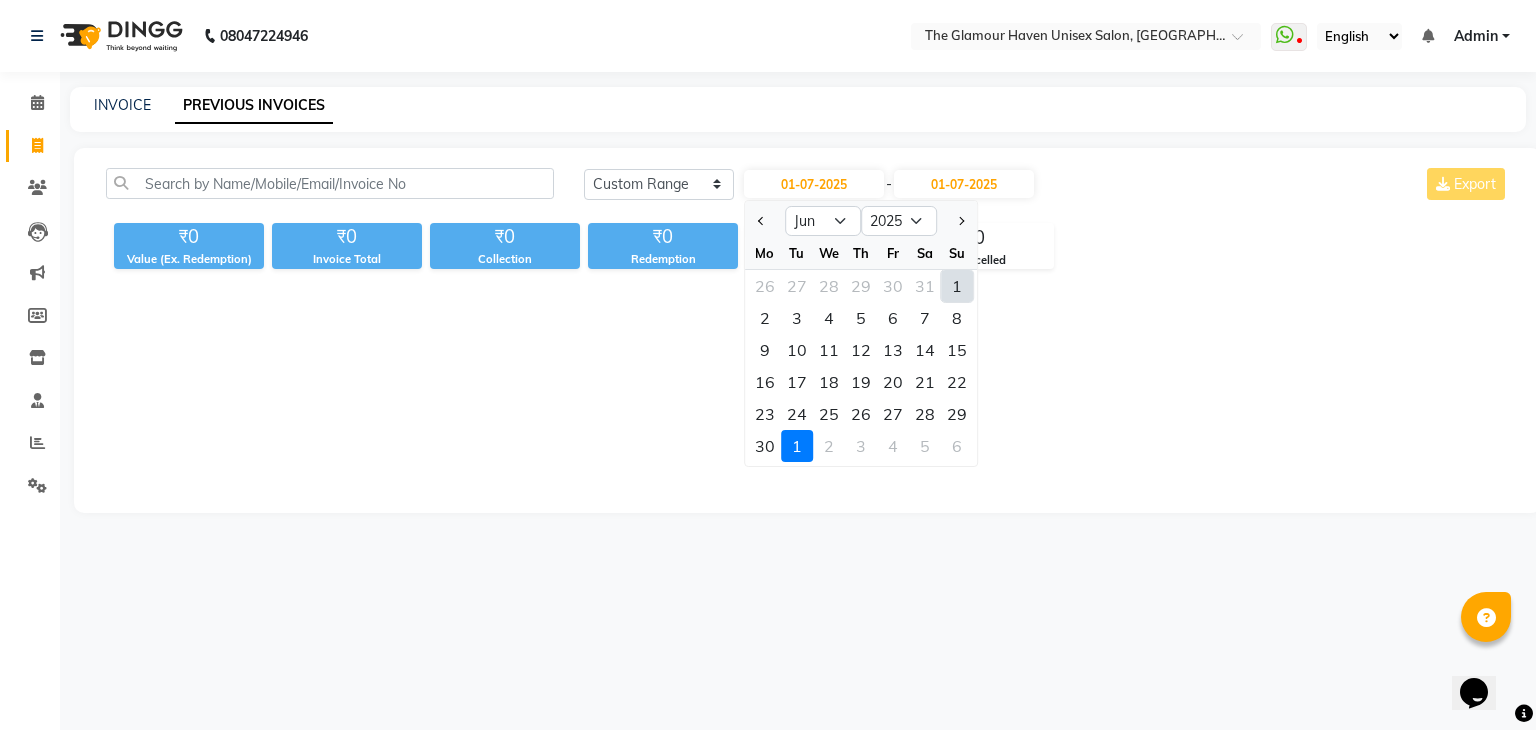 click on "1" 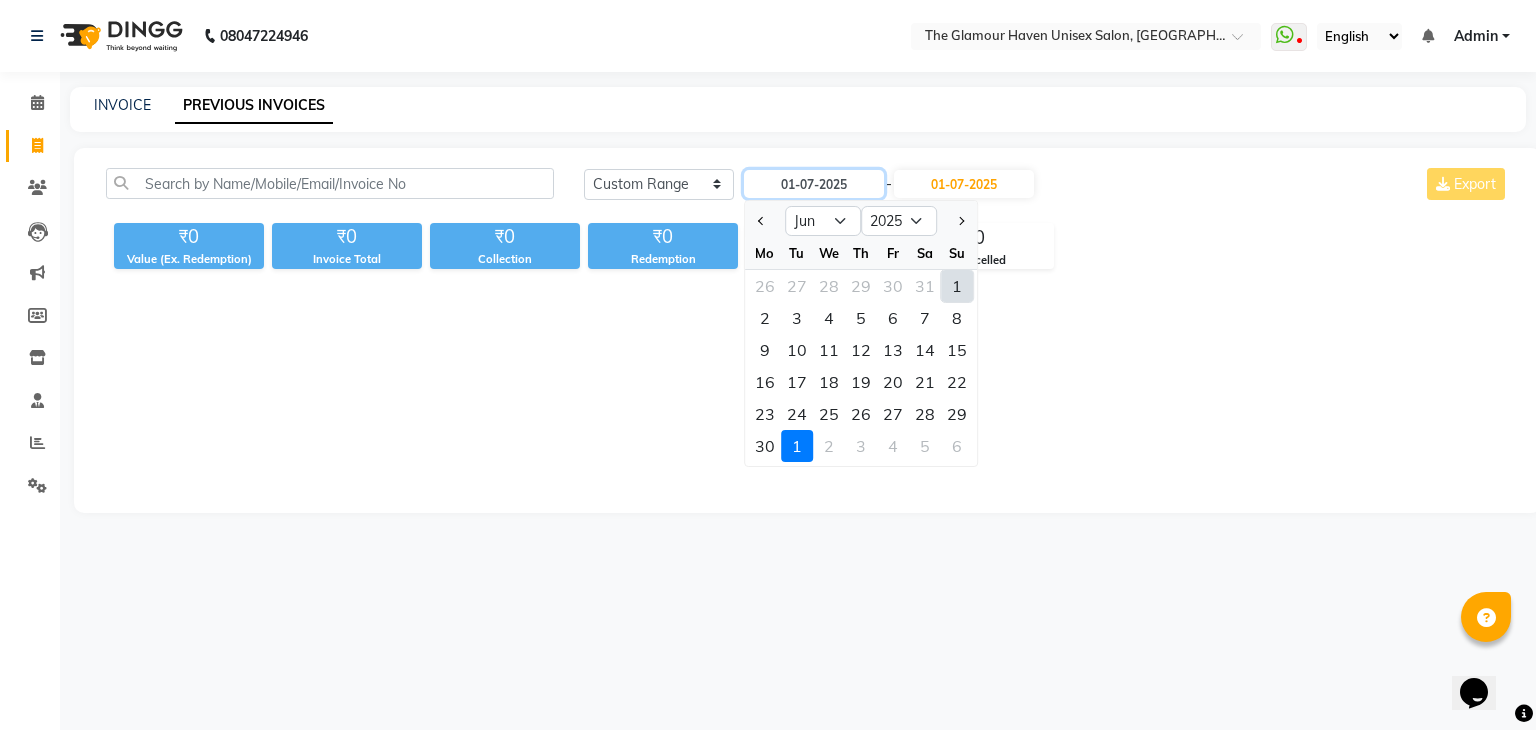 type on "[DATE]" 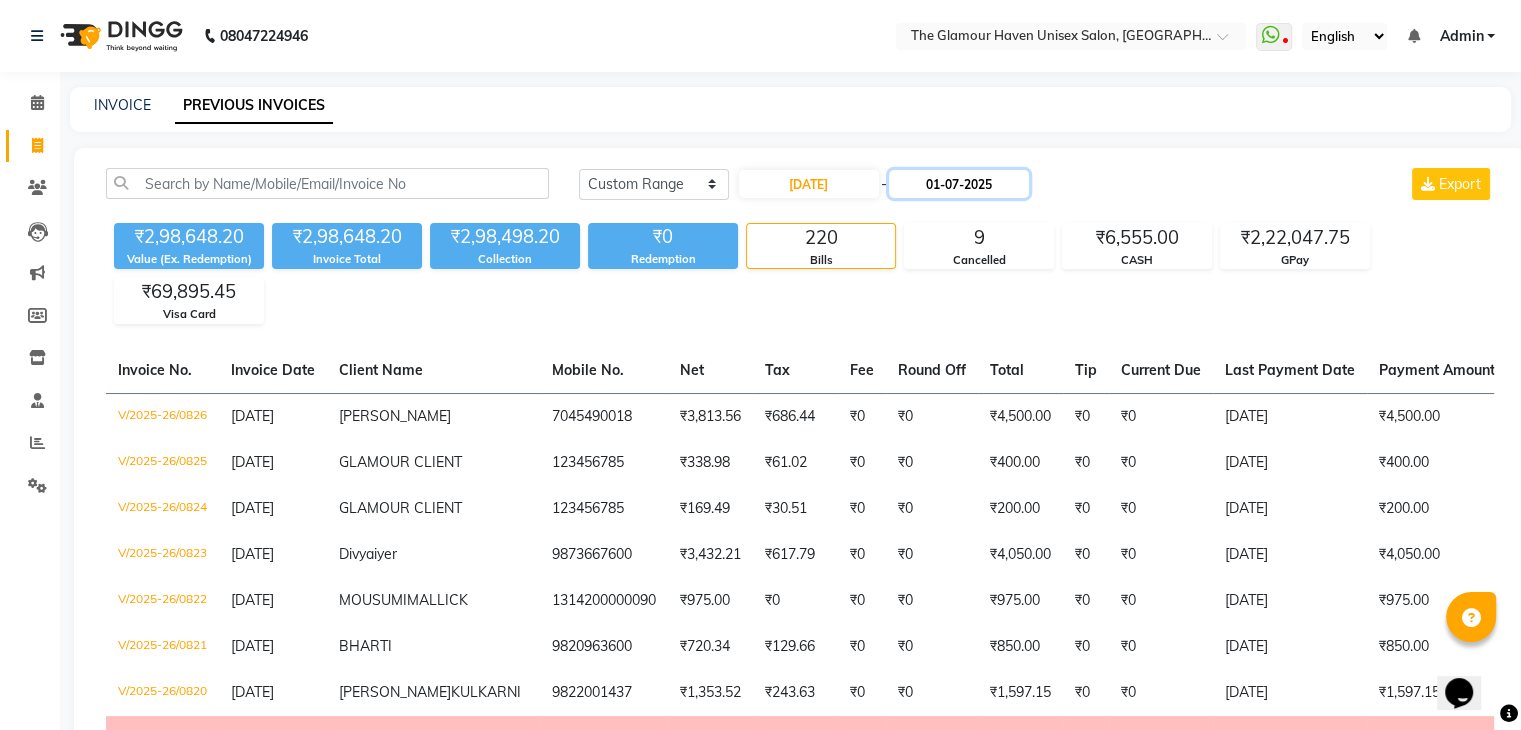 click on "01-07-2025" 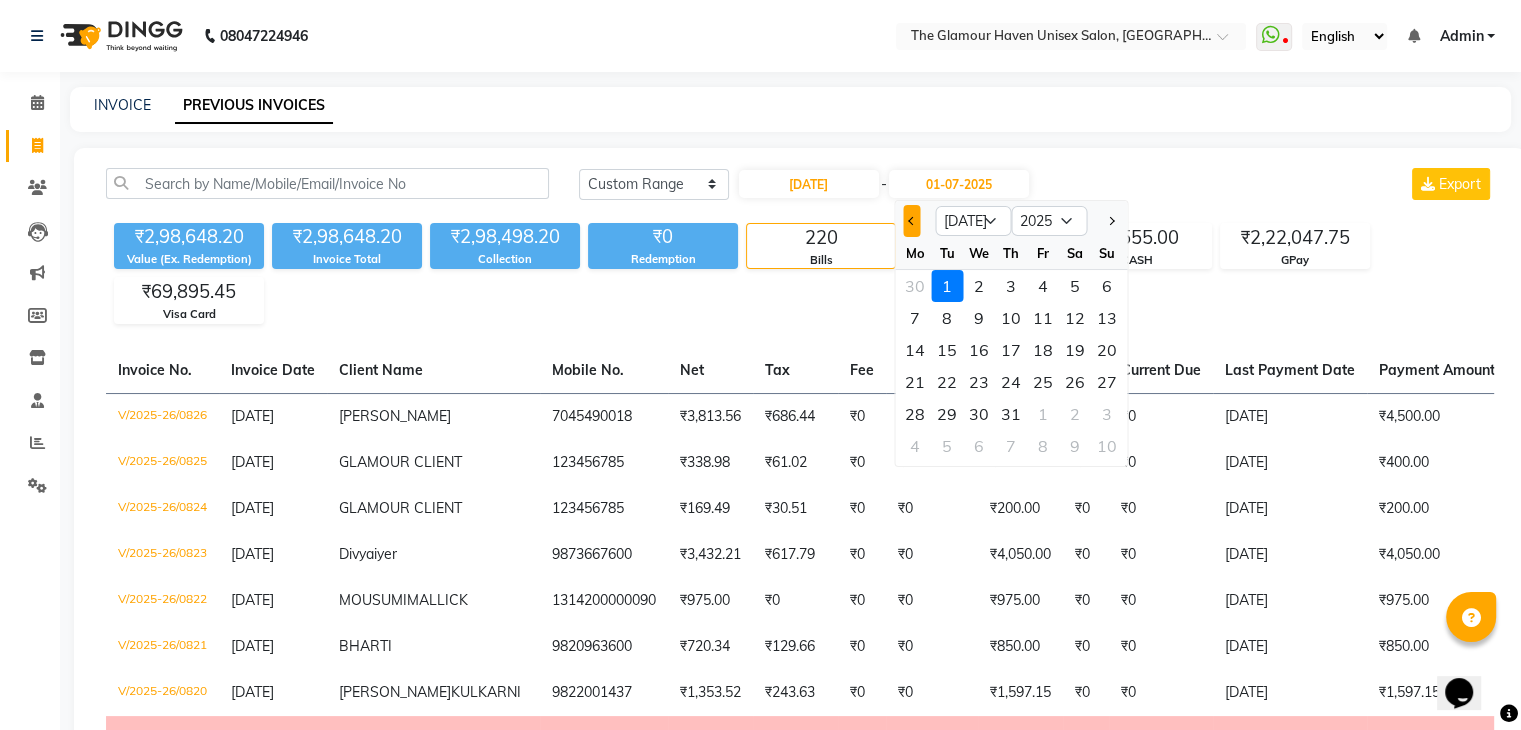 click 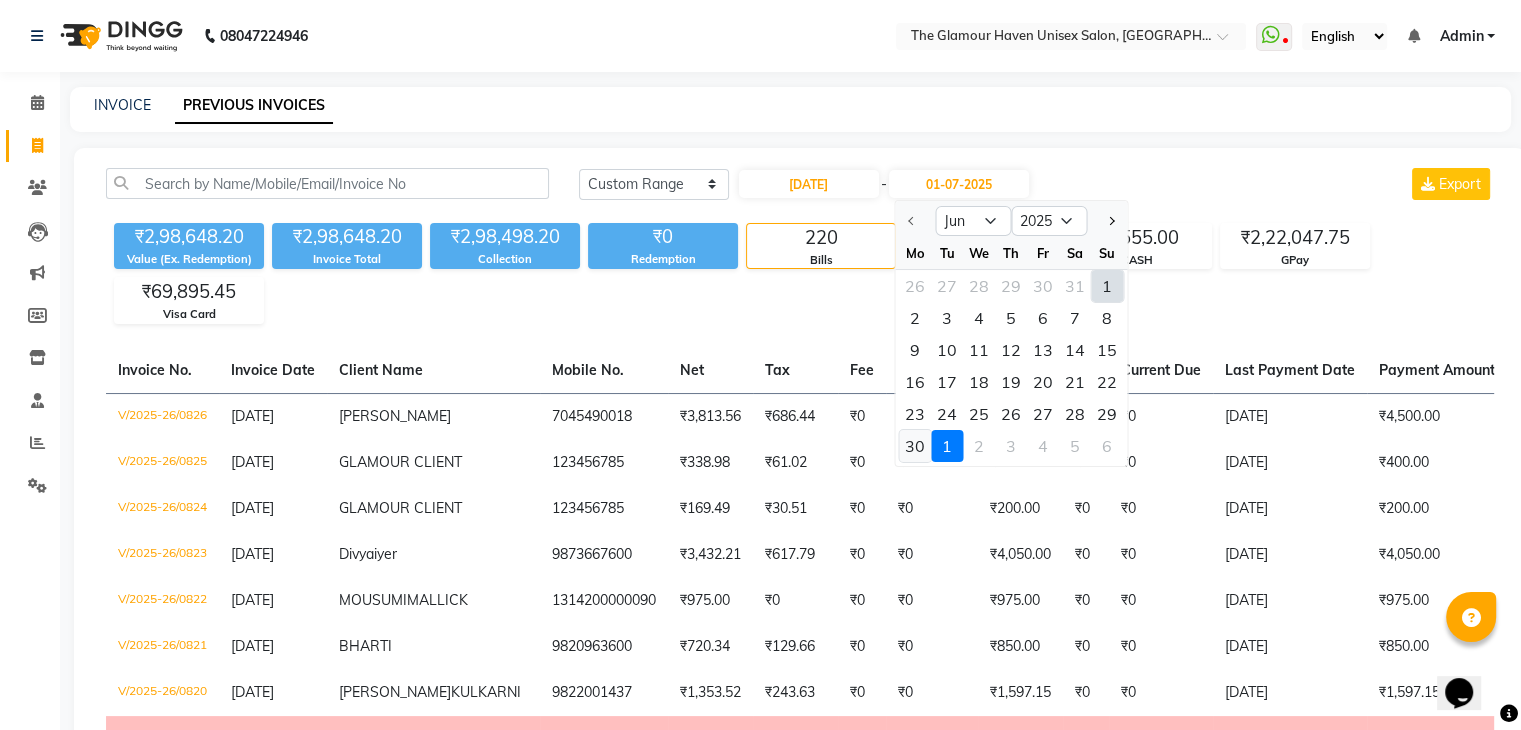 click on "30" 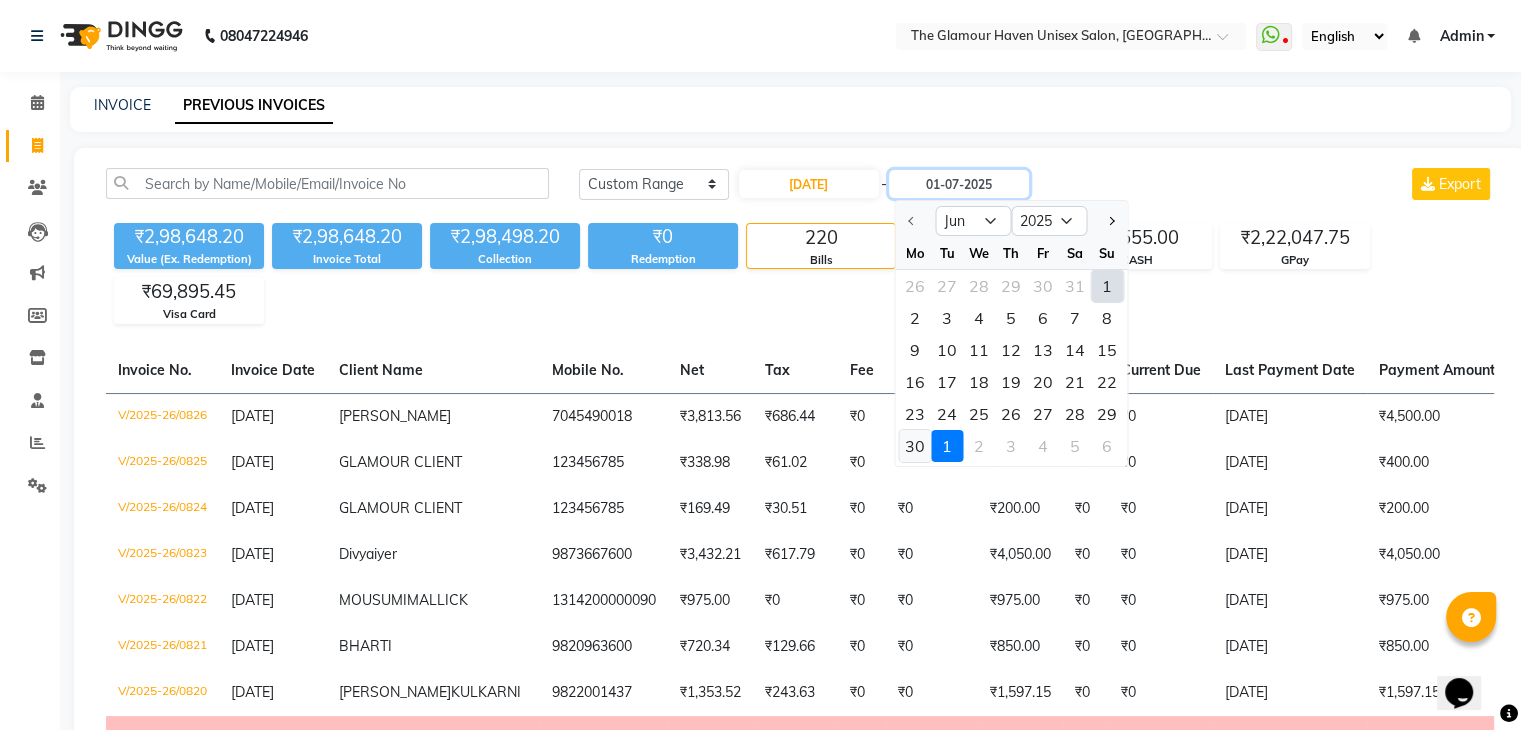 type on "[DATE]" 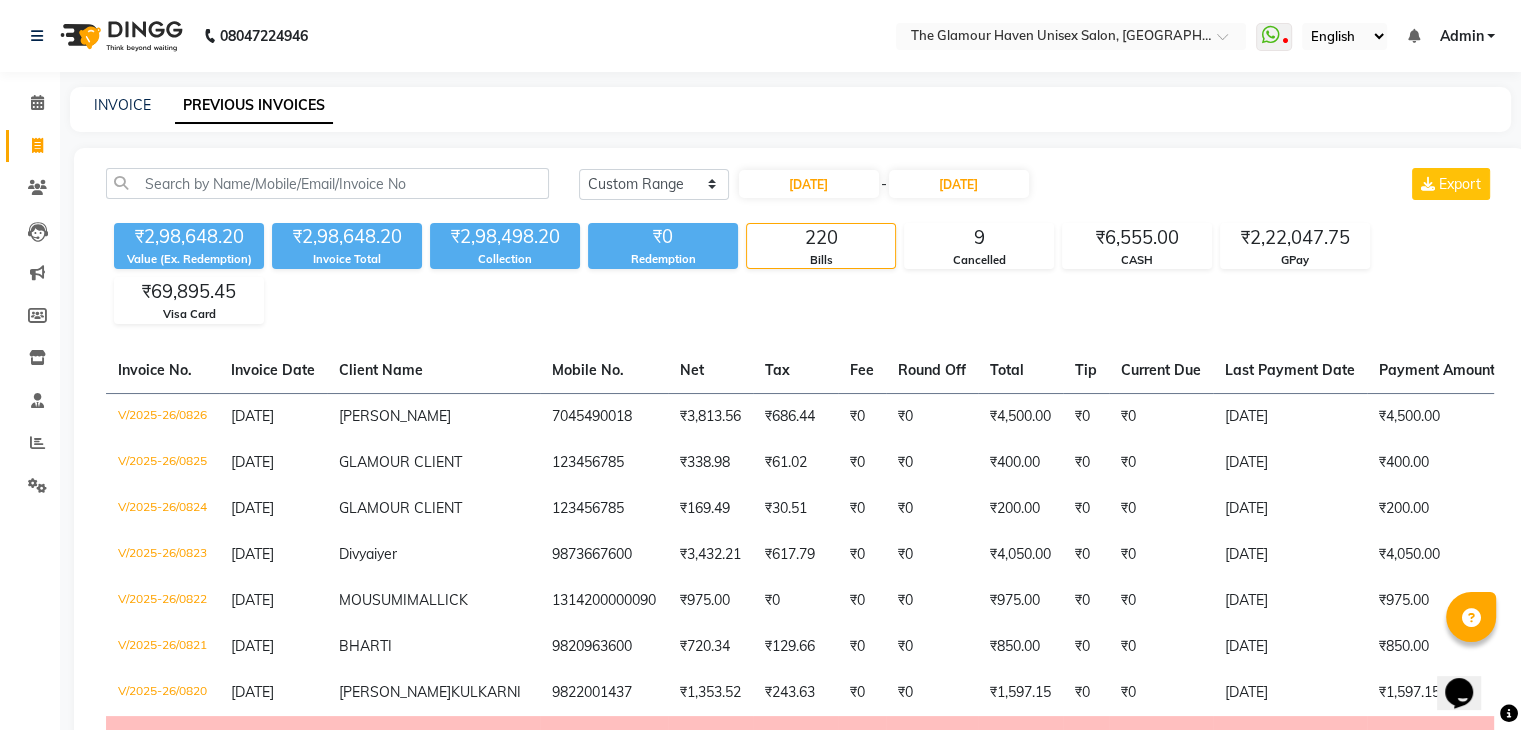 click on "₹2,98,648.20 Value (Ex. Redemption) ₹2,98,648.20 Invoice Total  ₹2,98,498.20 Collection ₹0 Redemption 220 Bills 9 Cancelled ₹6,555.00 CASH ₹2,22,047.75 GPay ₹69,895.45 Visa Card" 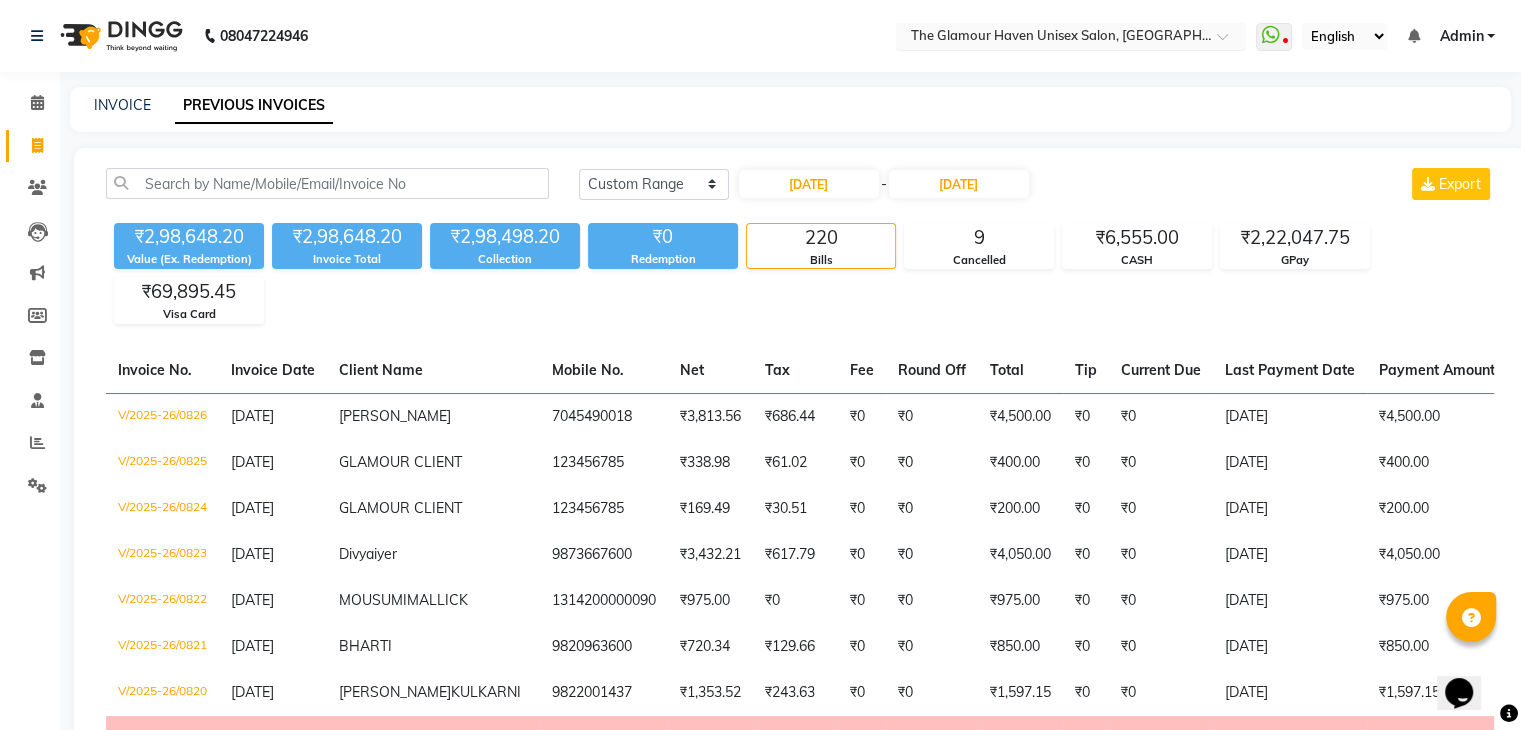 click at bounding box center [1051, 38] 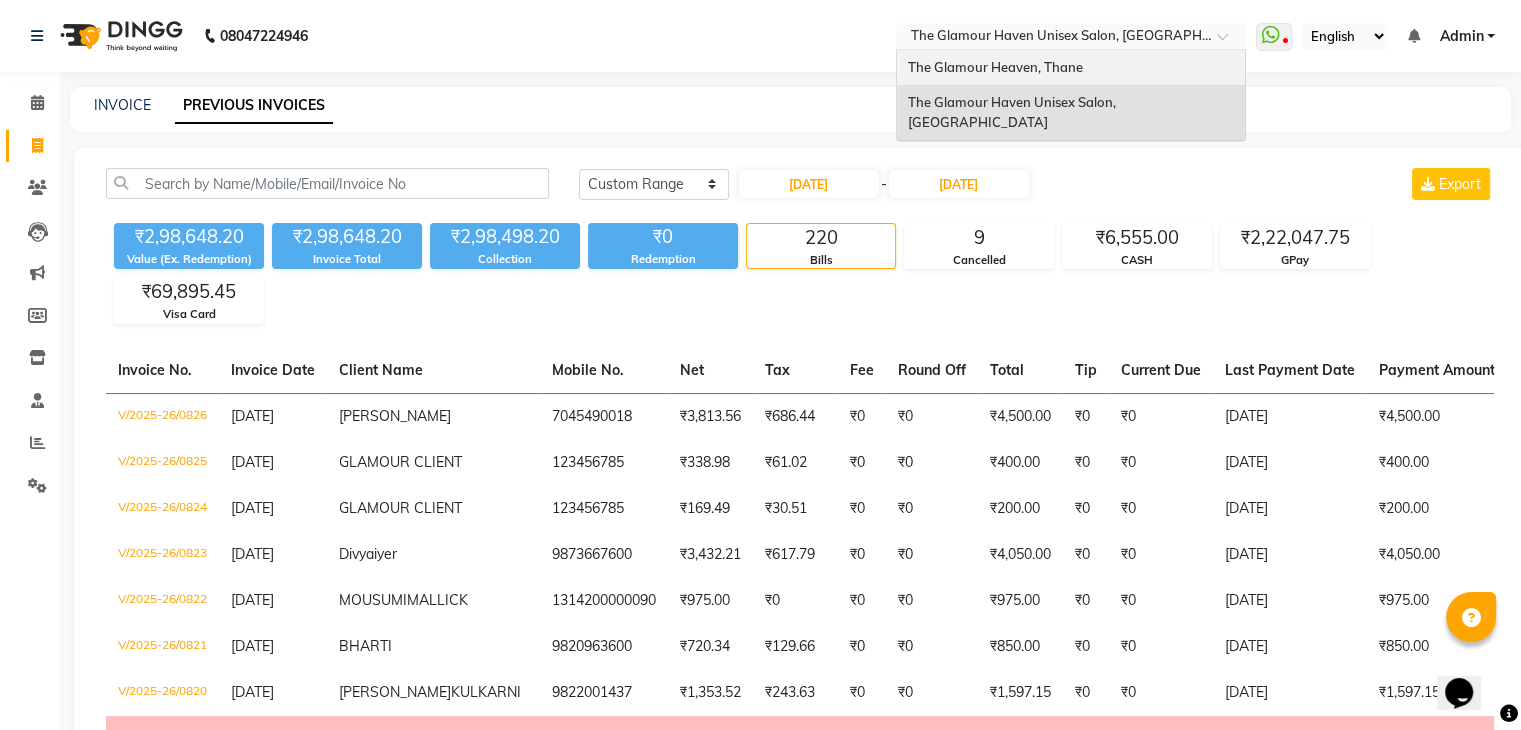 click on "The Glamour Heaven, Thane" at bounding box center [994, 67] 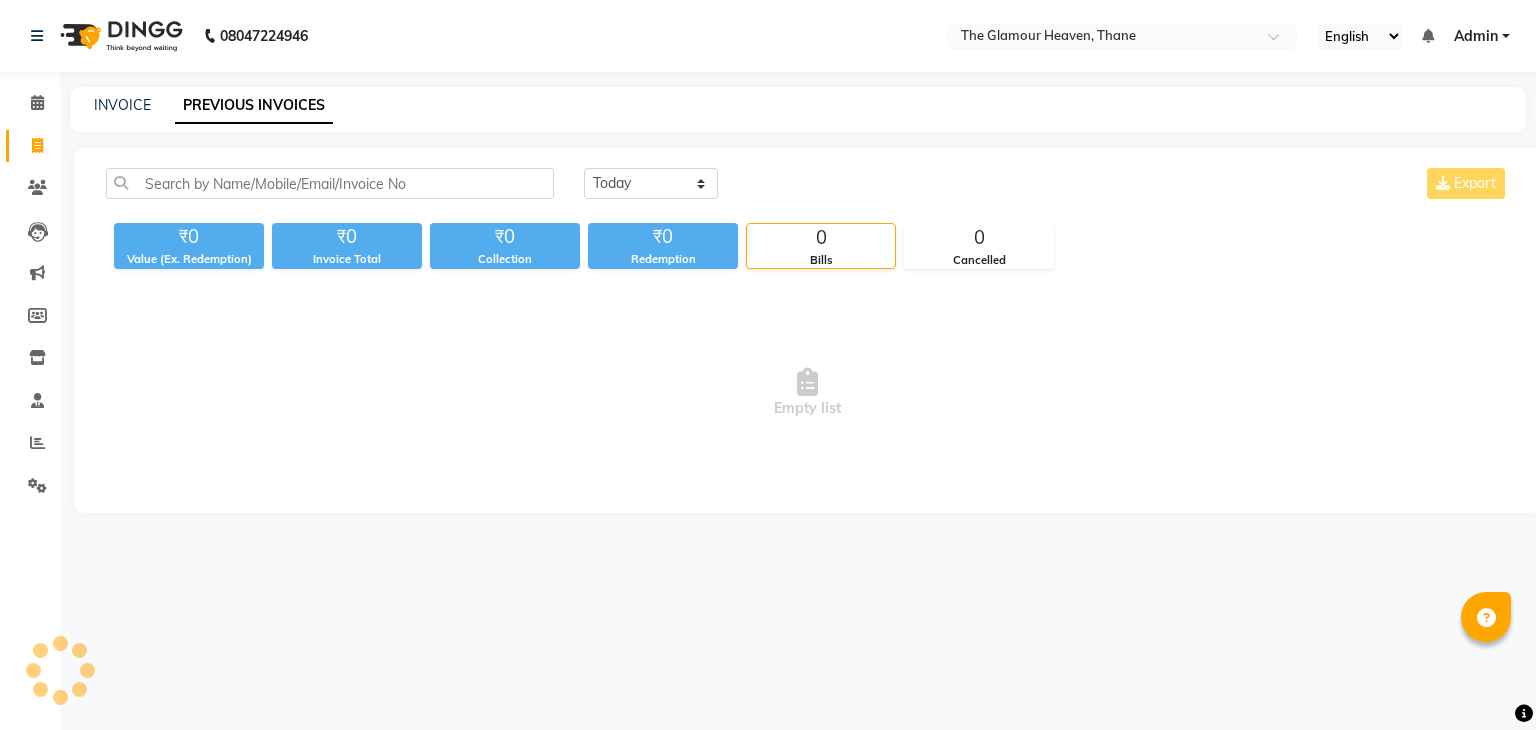 scroll, scrollTop: 0, scrollLeft: 0, axis: both 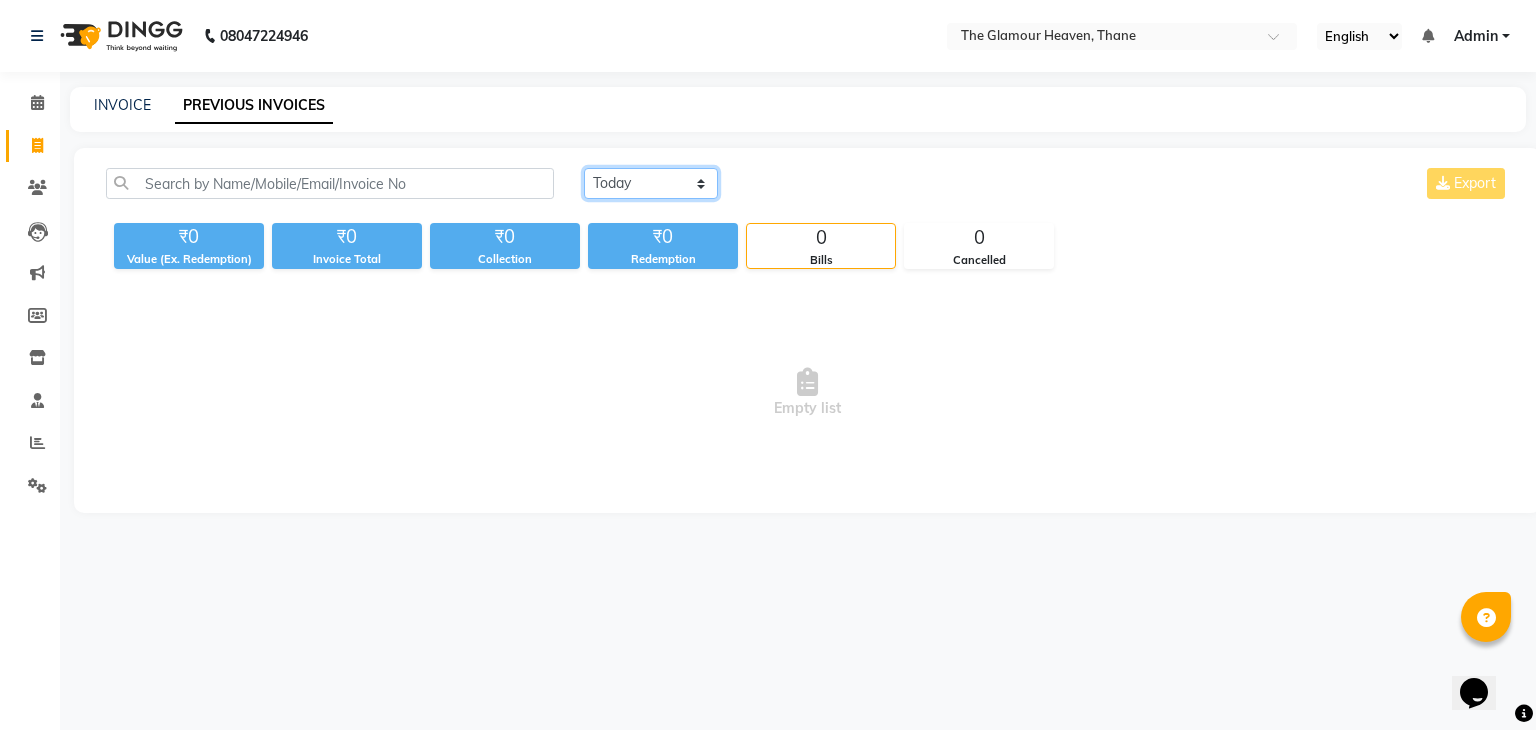 click on "[DATE] [DATE] Custom Range" 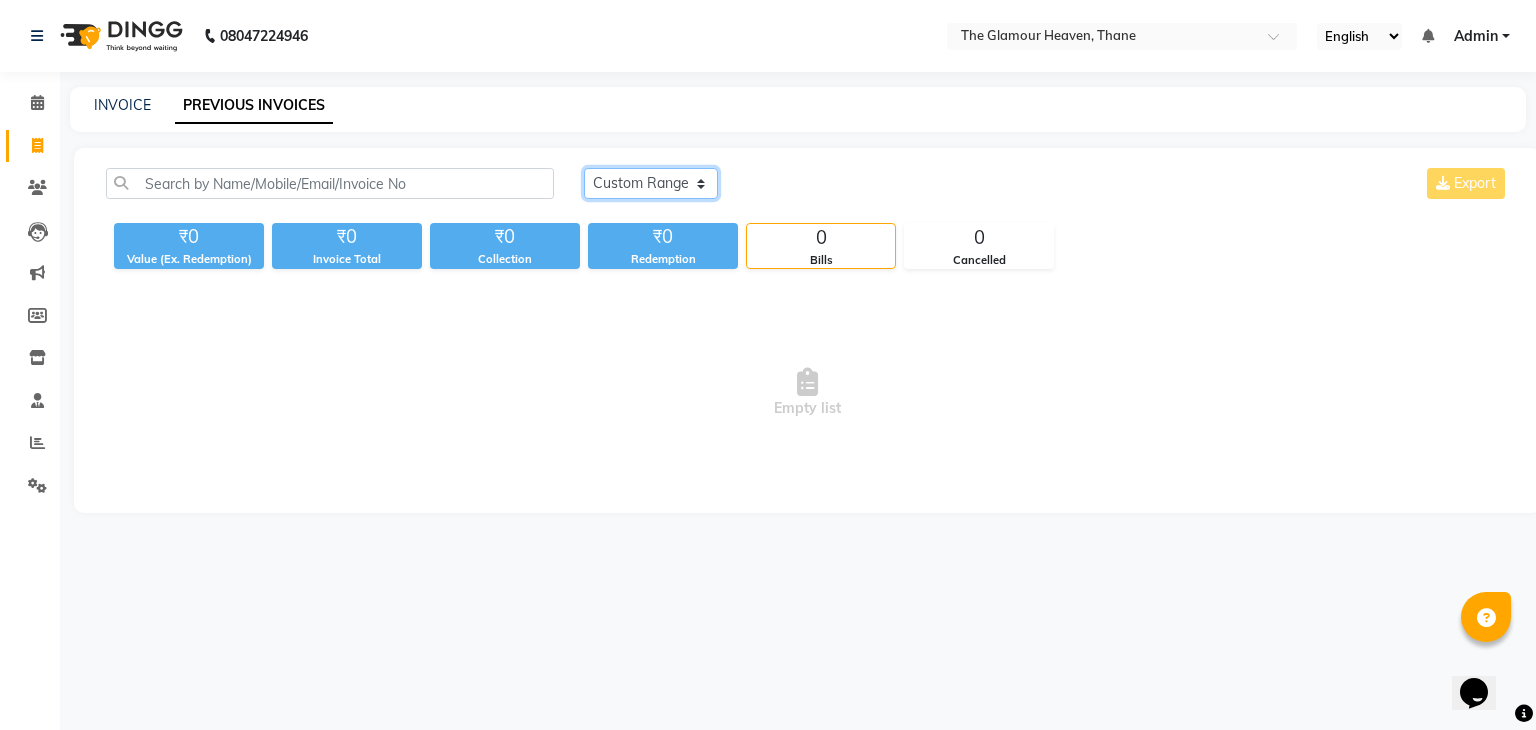 click on "[DATE] [DATE] Custom Range" 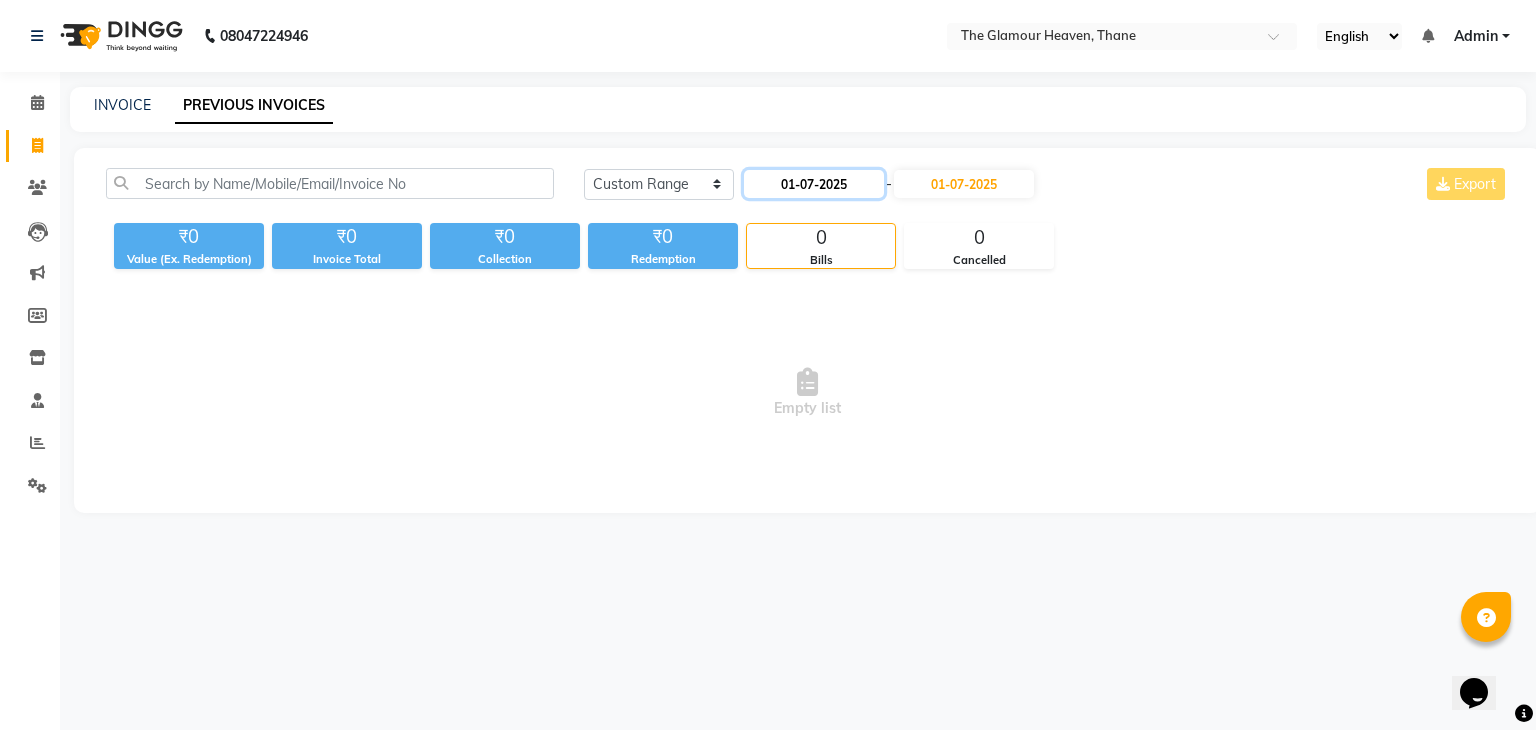 click on "01-07-2025" 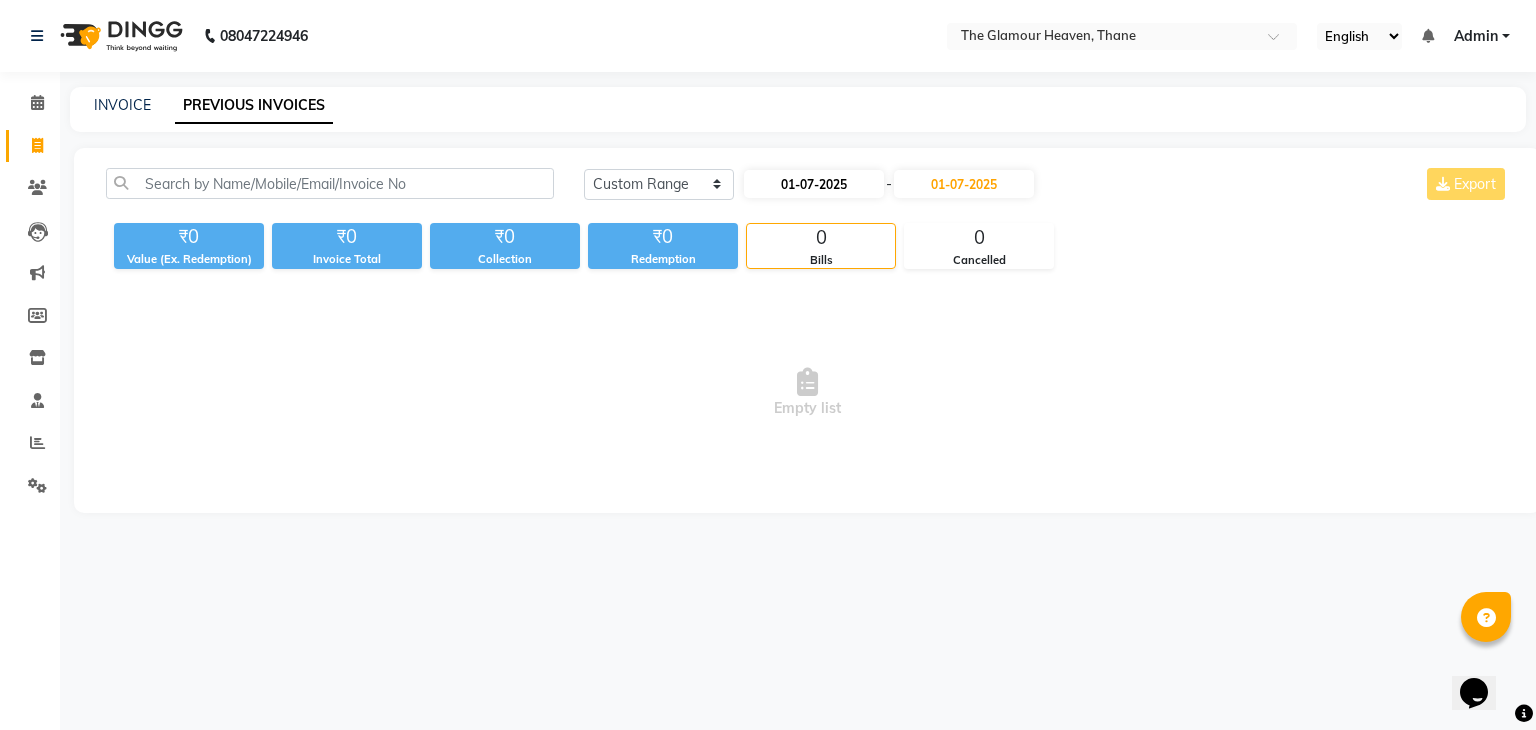 select on "7" 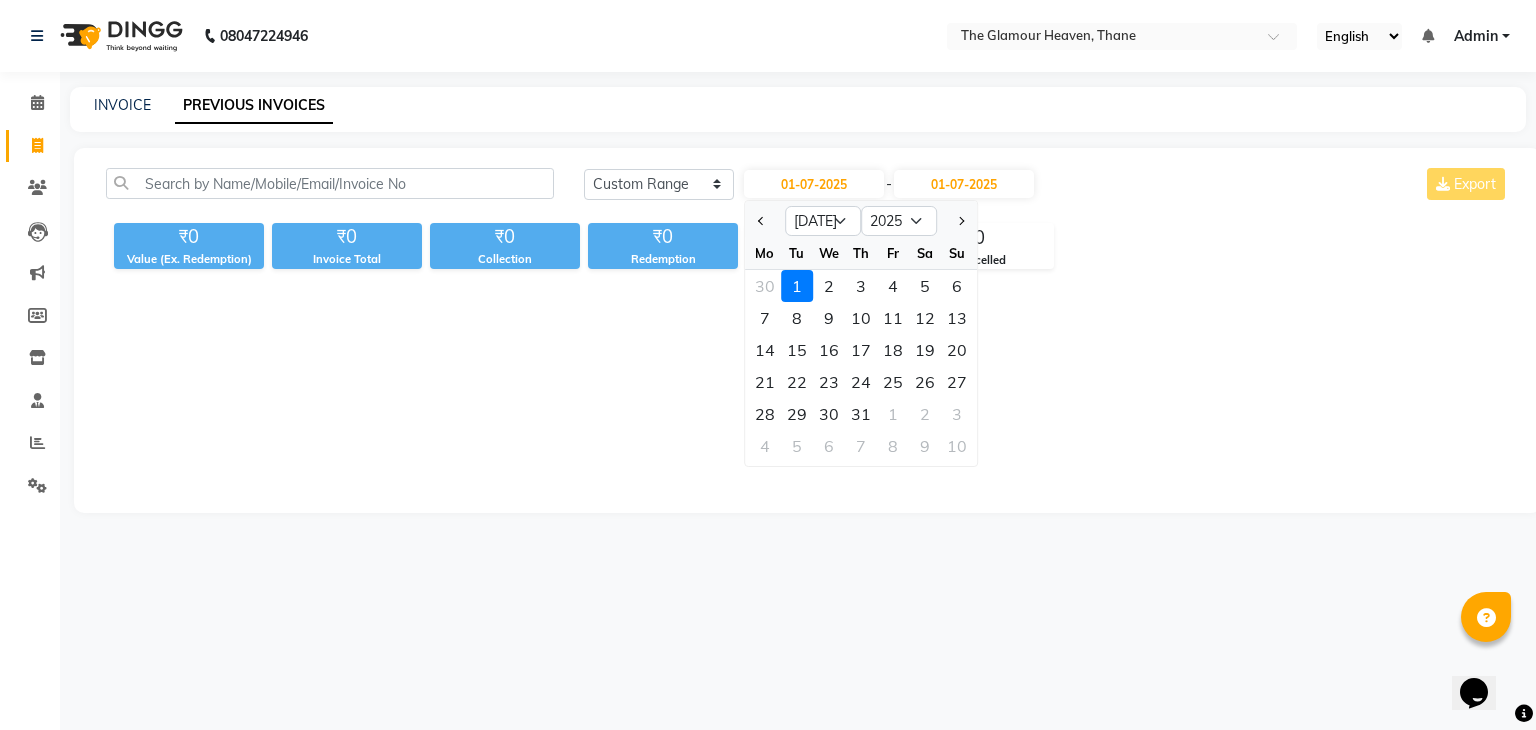 click 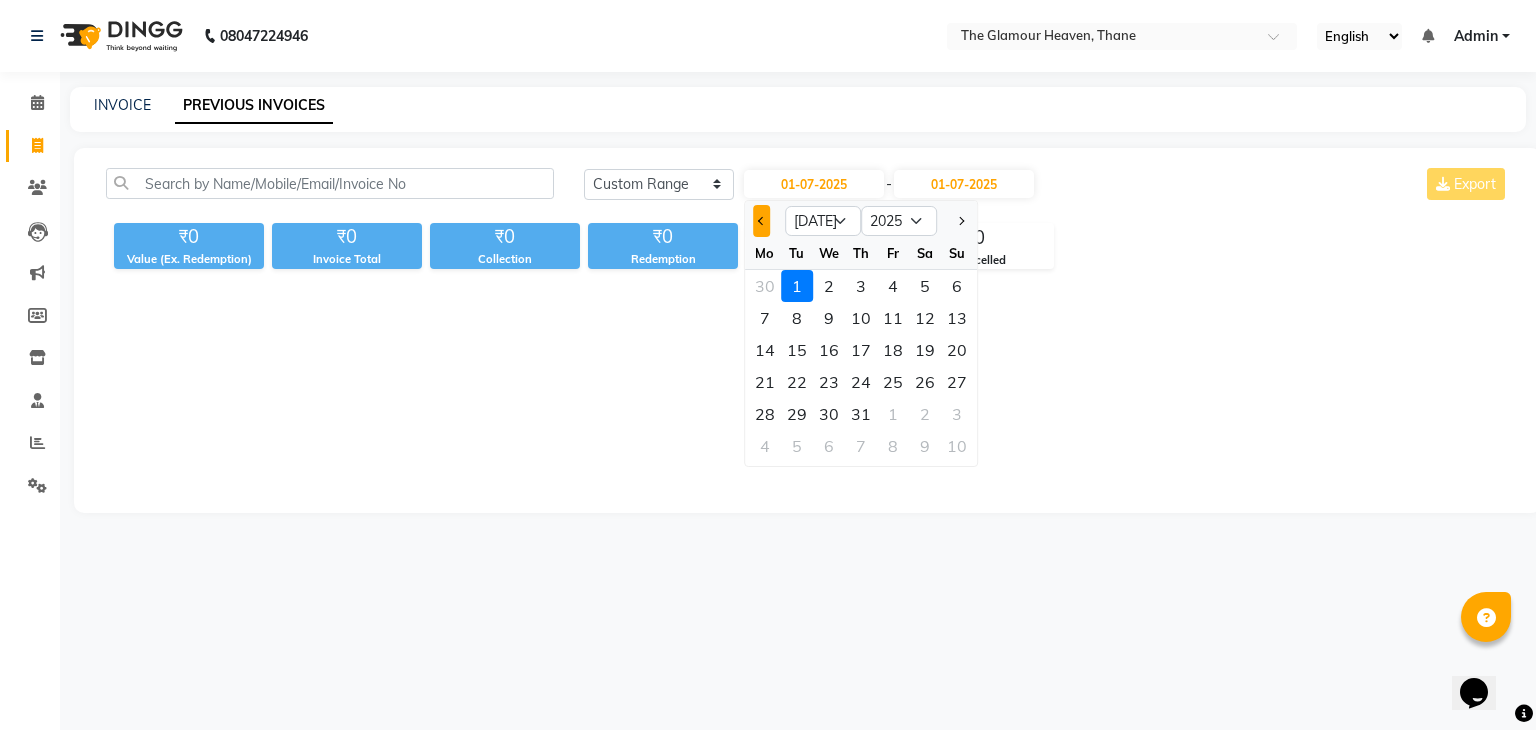 click 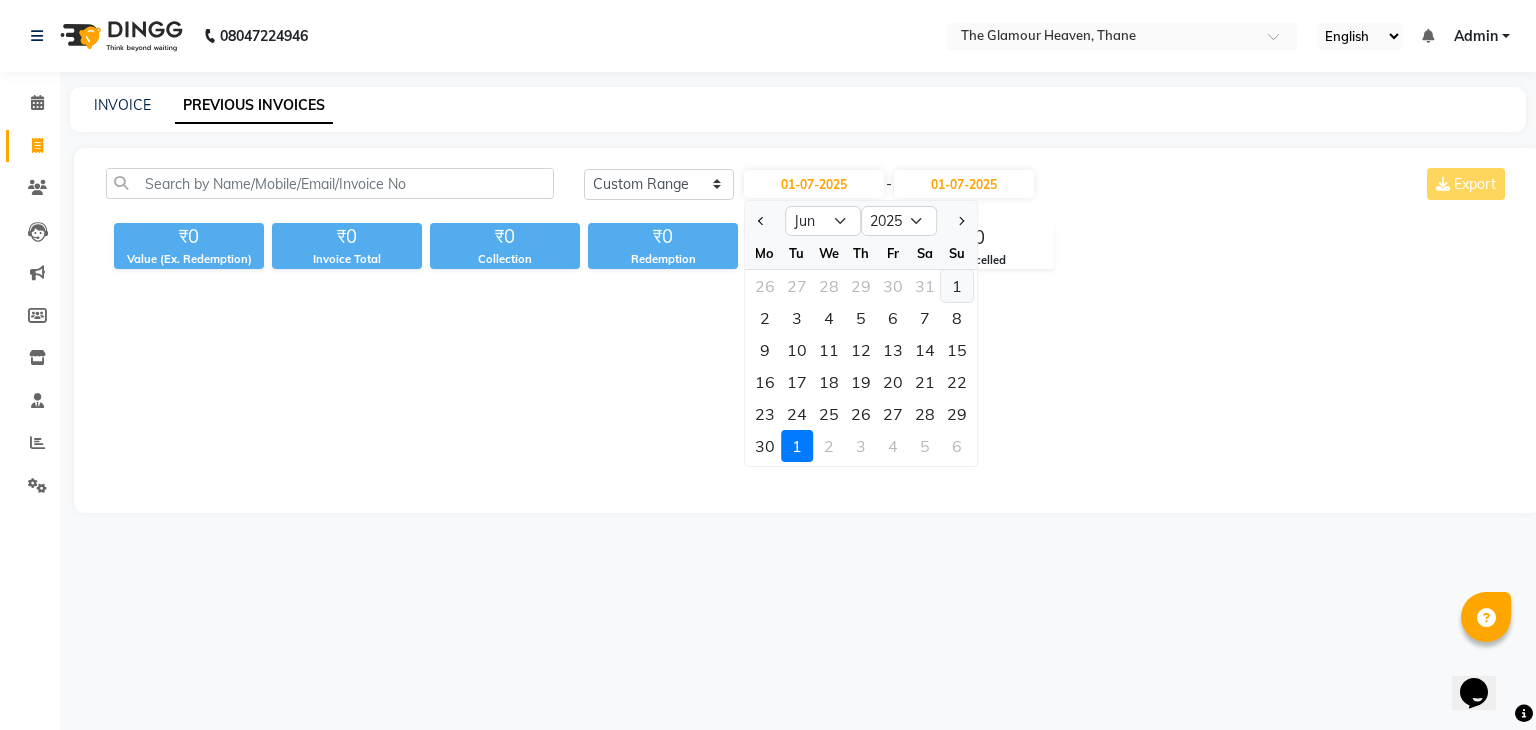 click on "1" 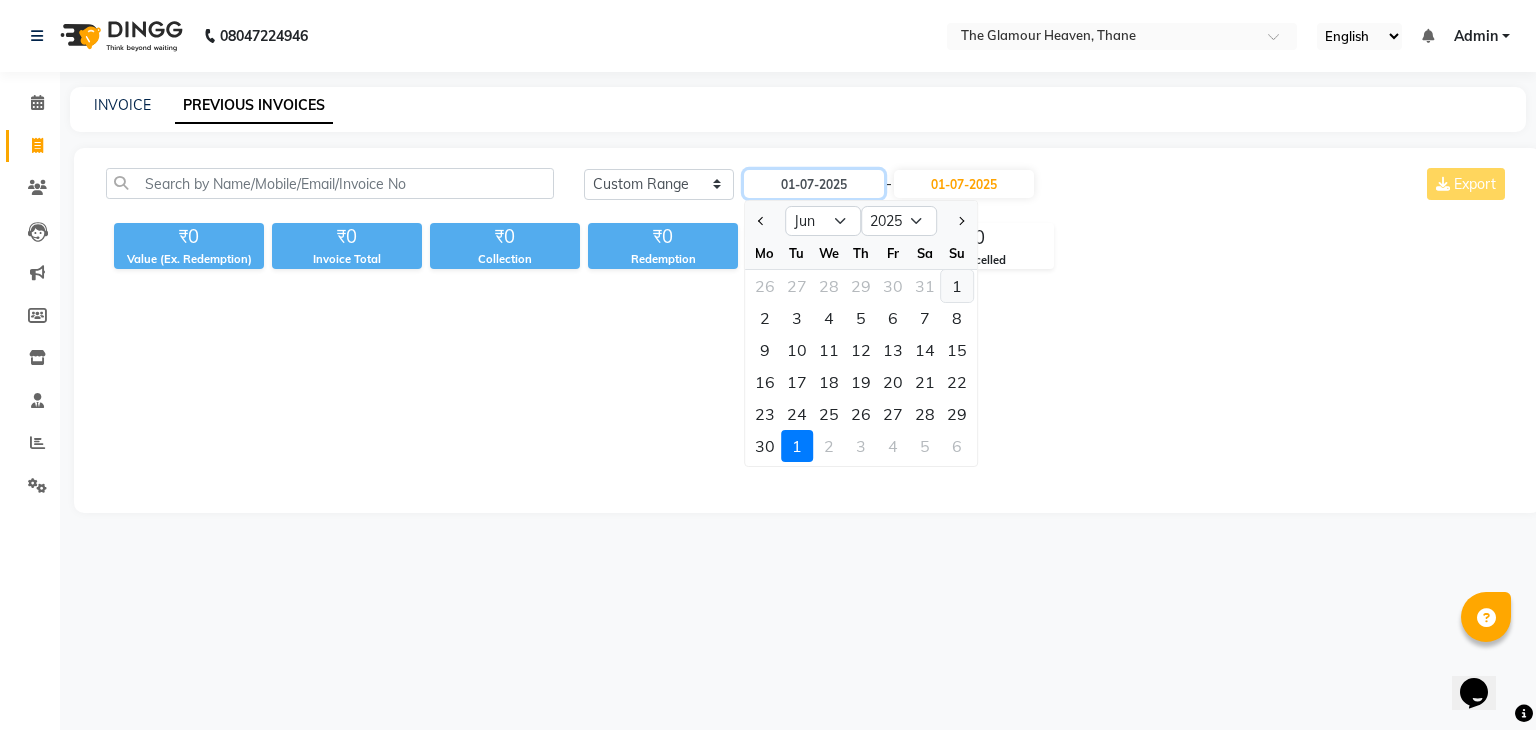 type on "[DATE]" 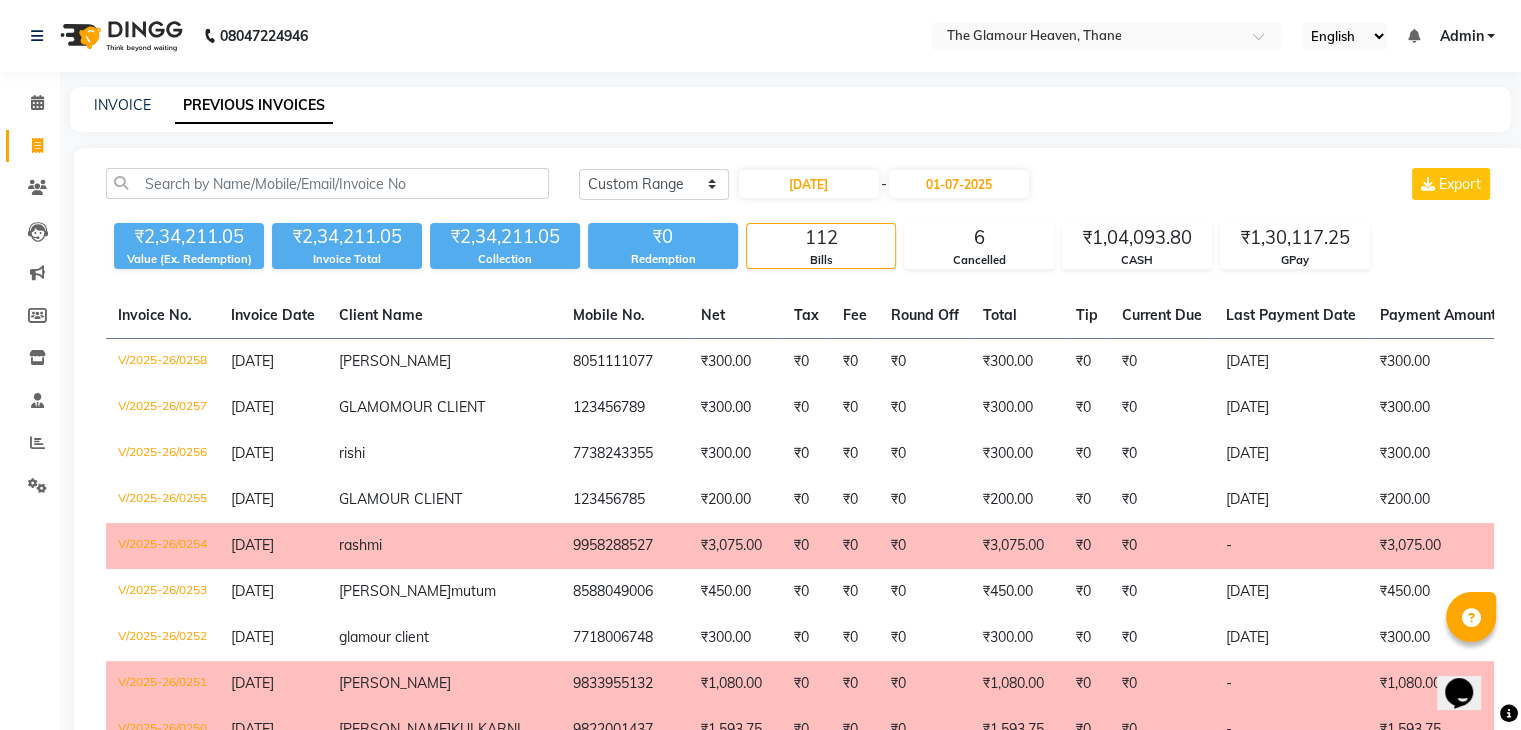 click on "Today Yesterday Custom Range 01-06-2025 - 01-07-2025 Export" 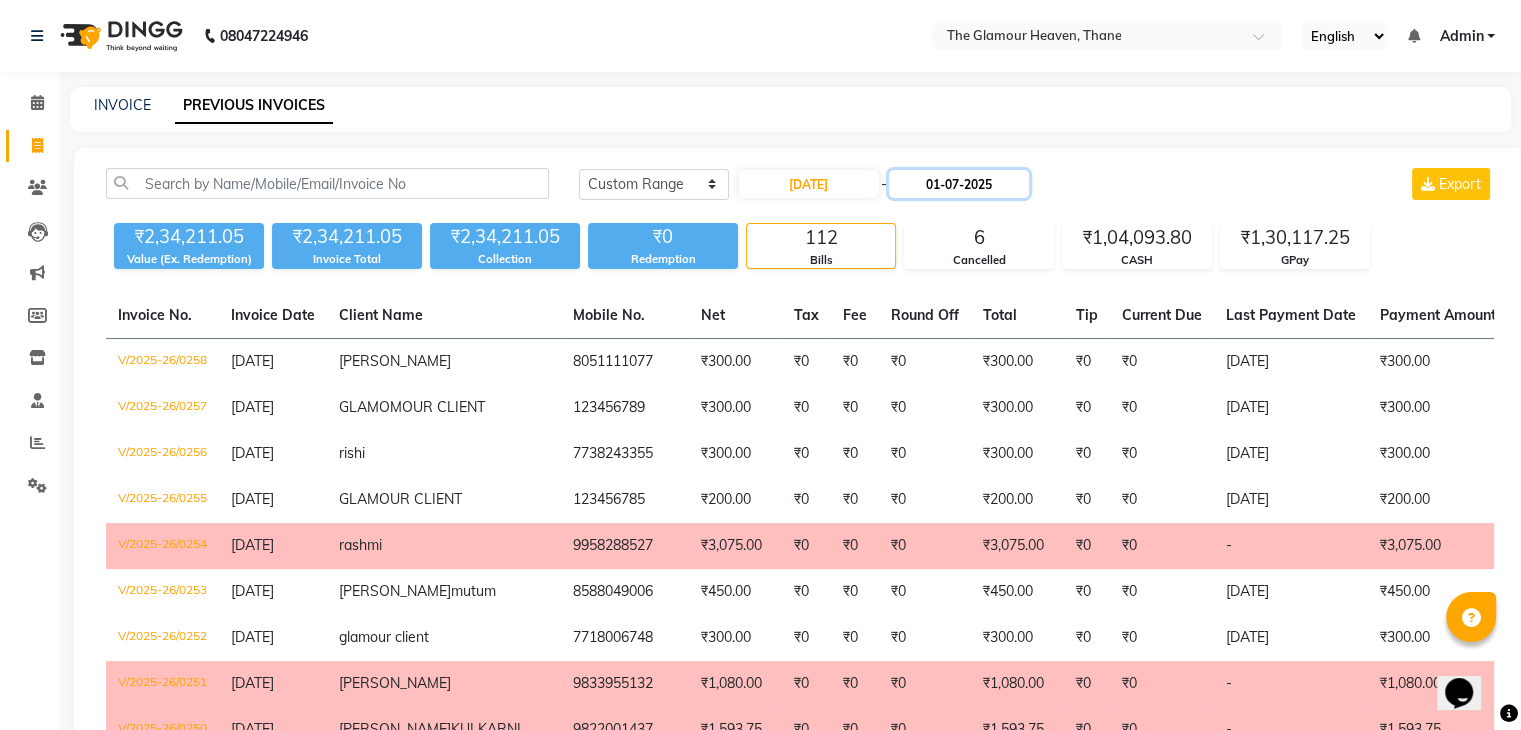 click on "01-07-2025" 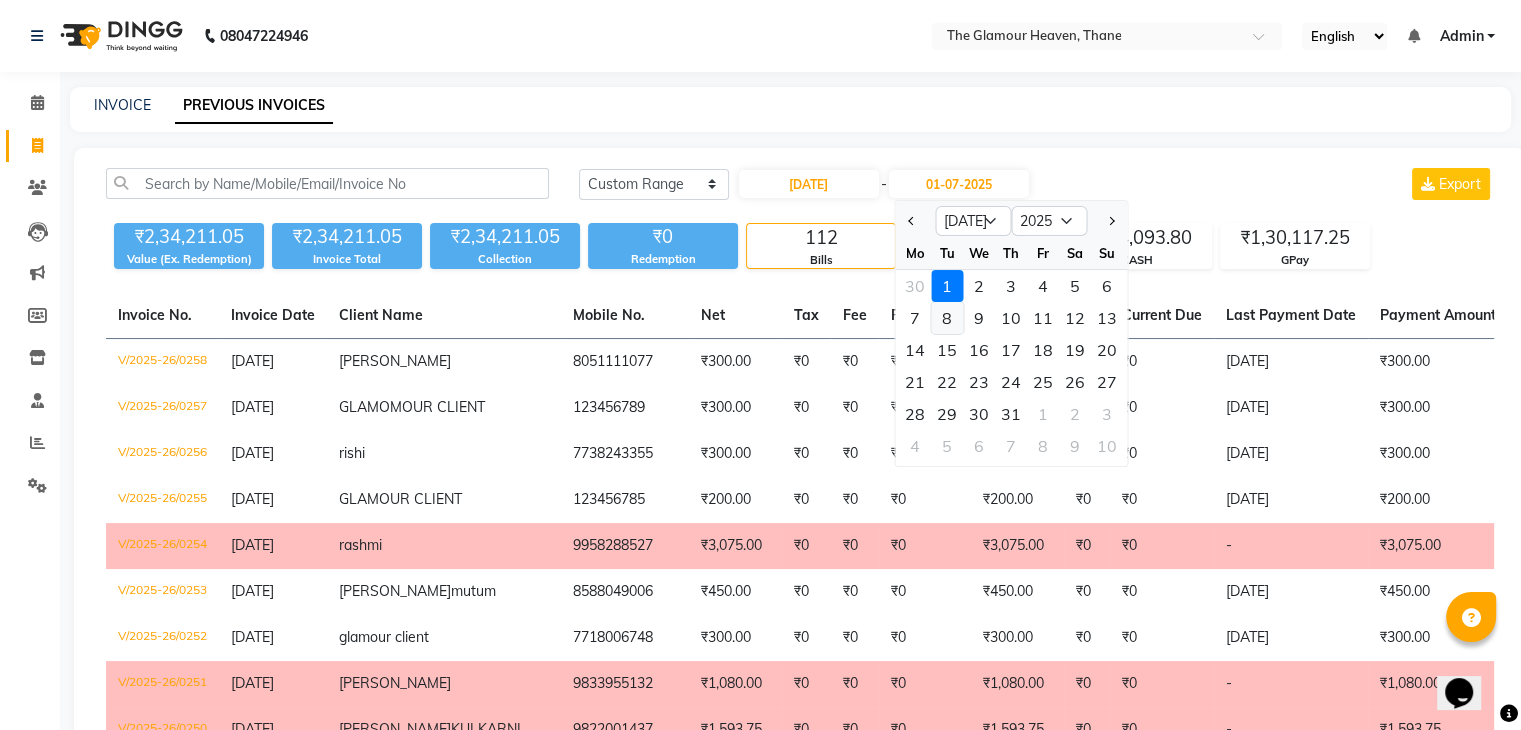 drag, startPoint x: 911, startPoint y: 225, endPoint x: 959, endPoint y: 318, distance: 104.65658 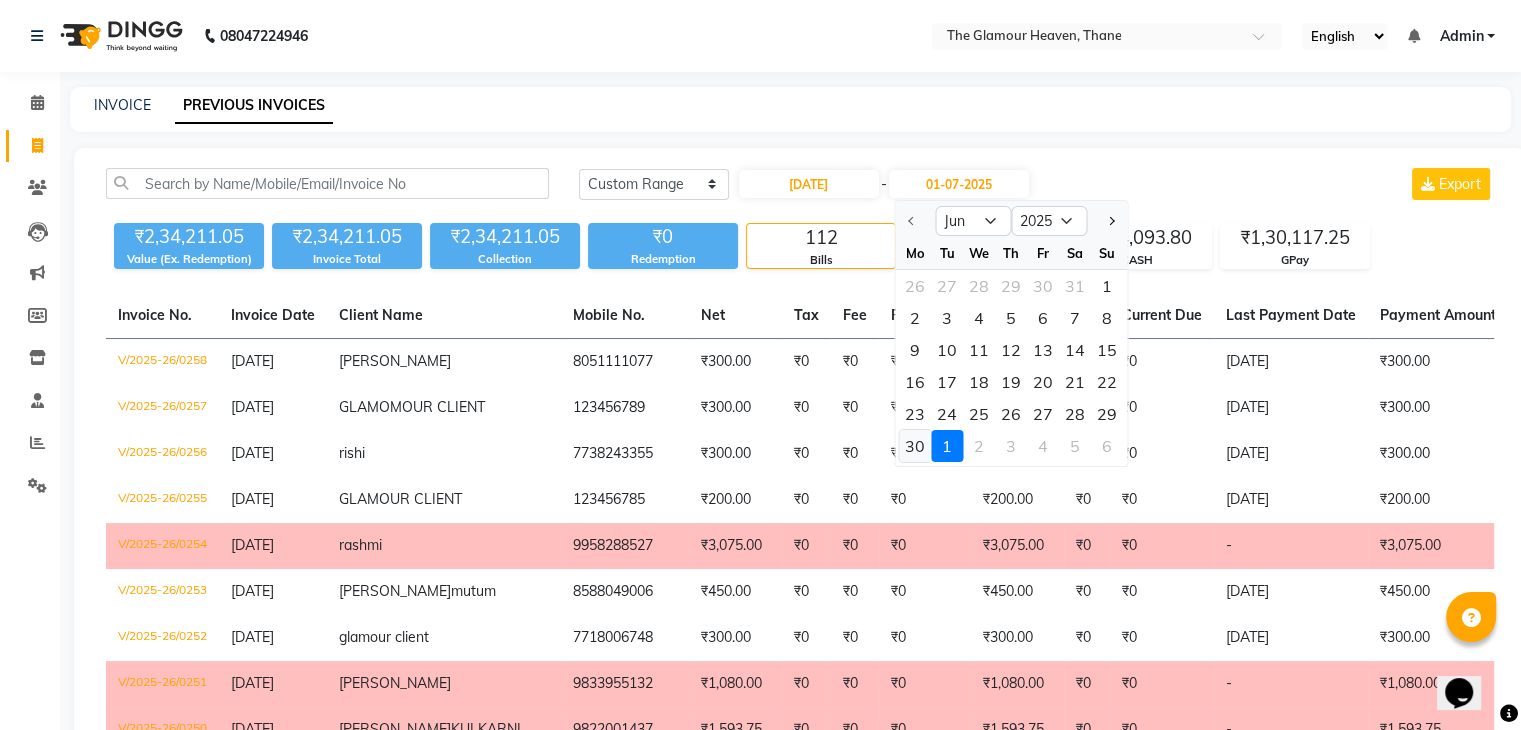 click on "30" 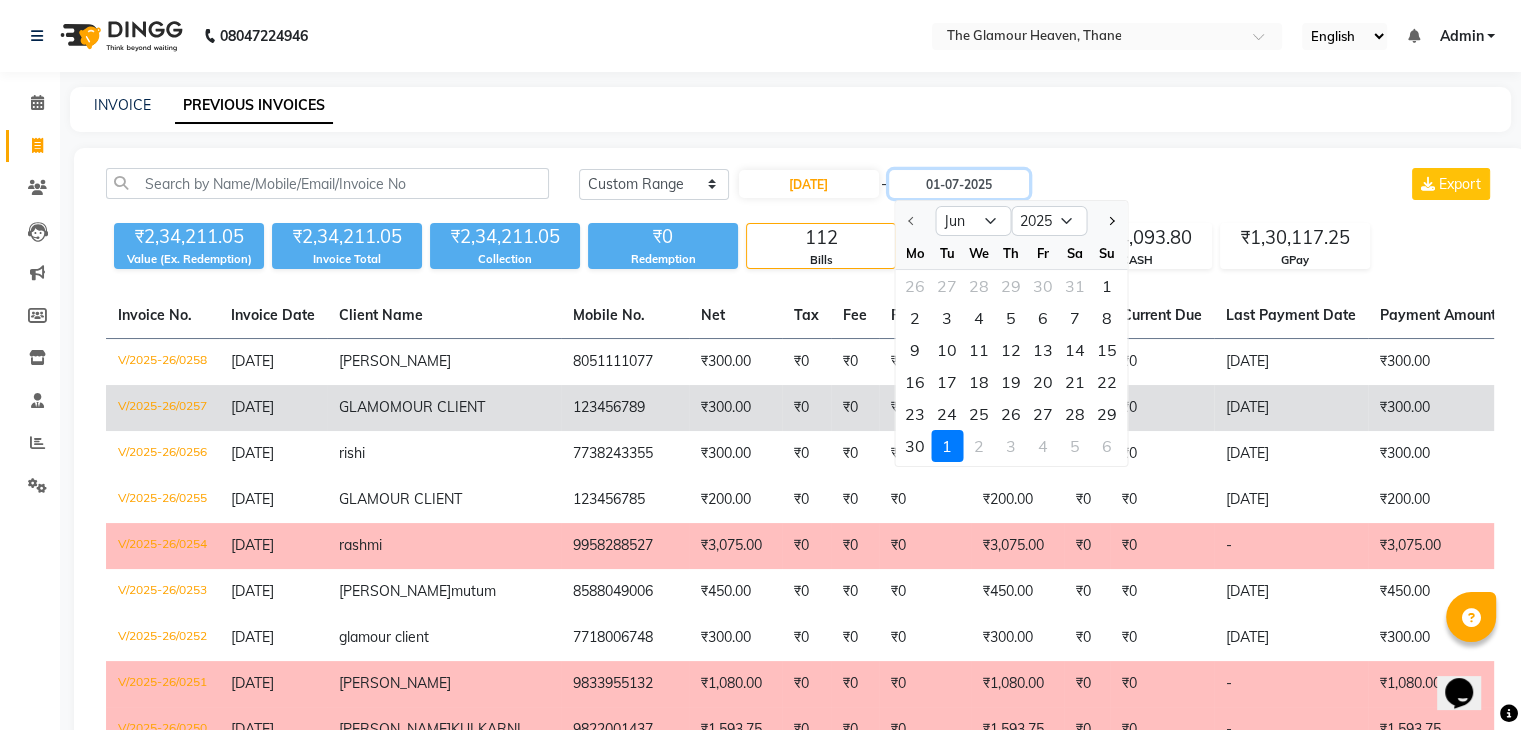 type on "[DATE]" 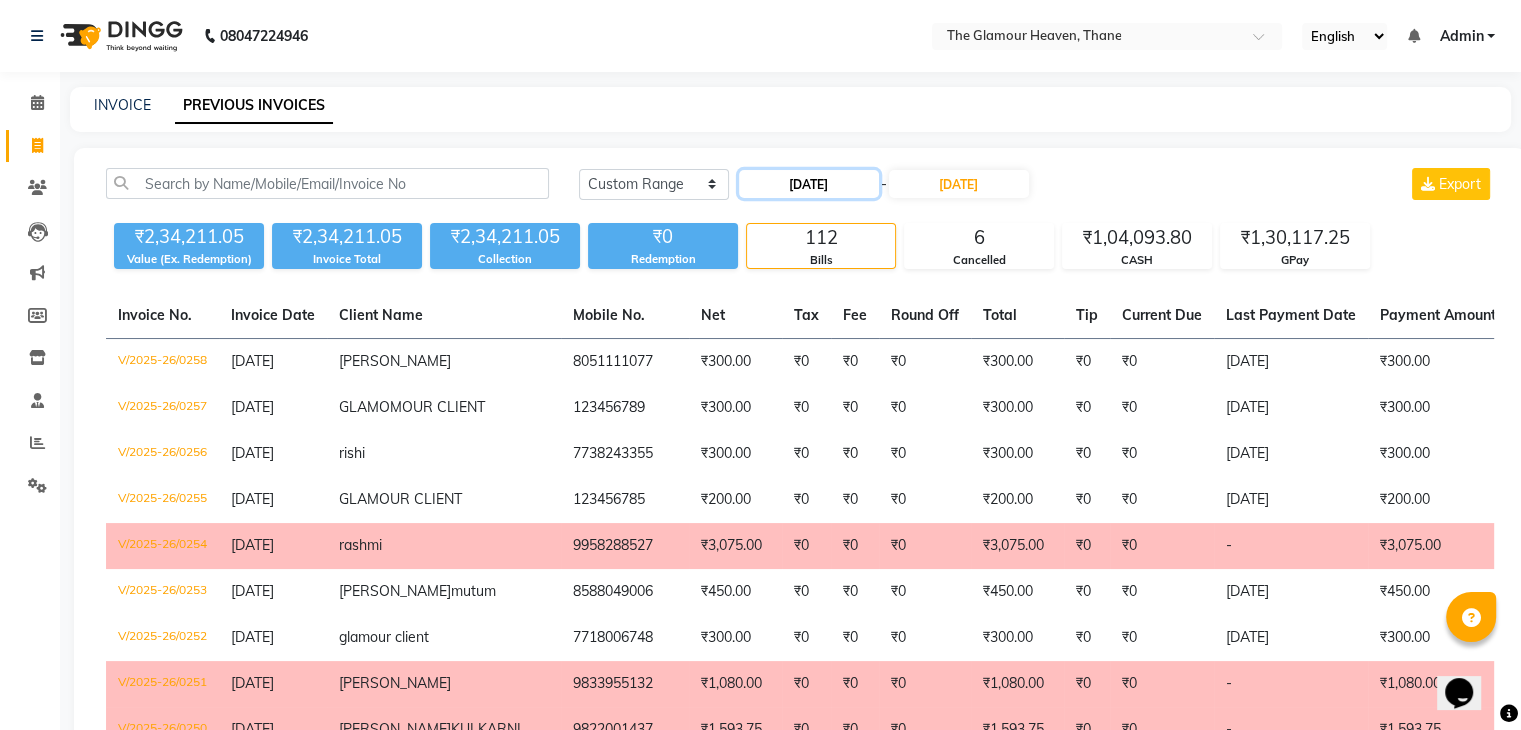 click on "[DATE]" 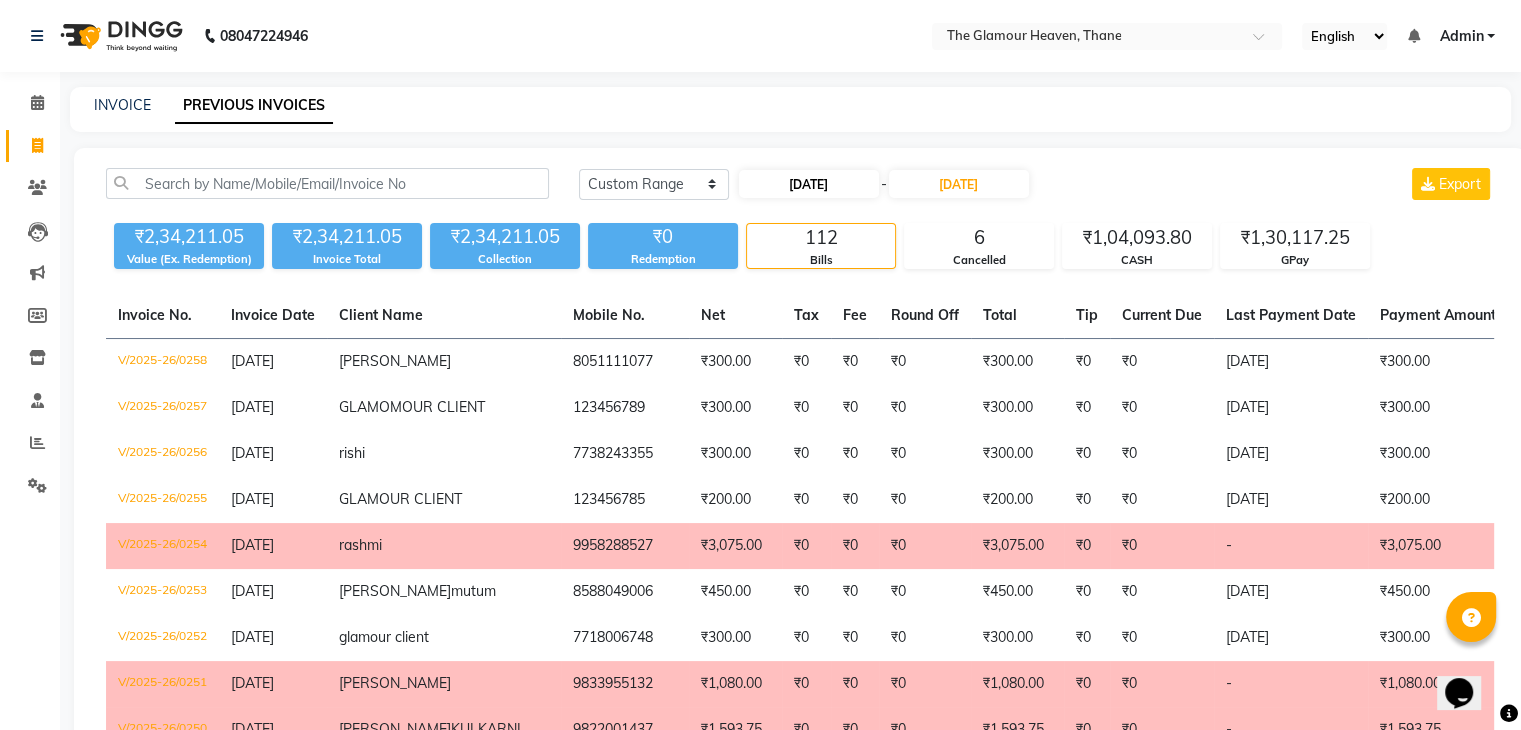 select on "6" 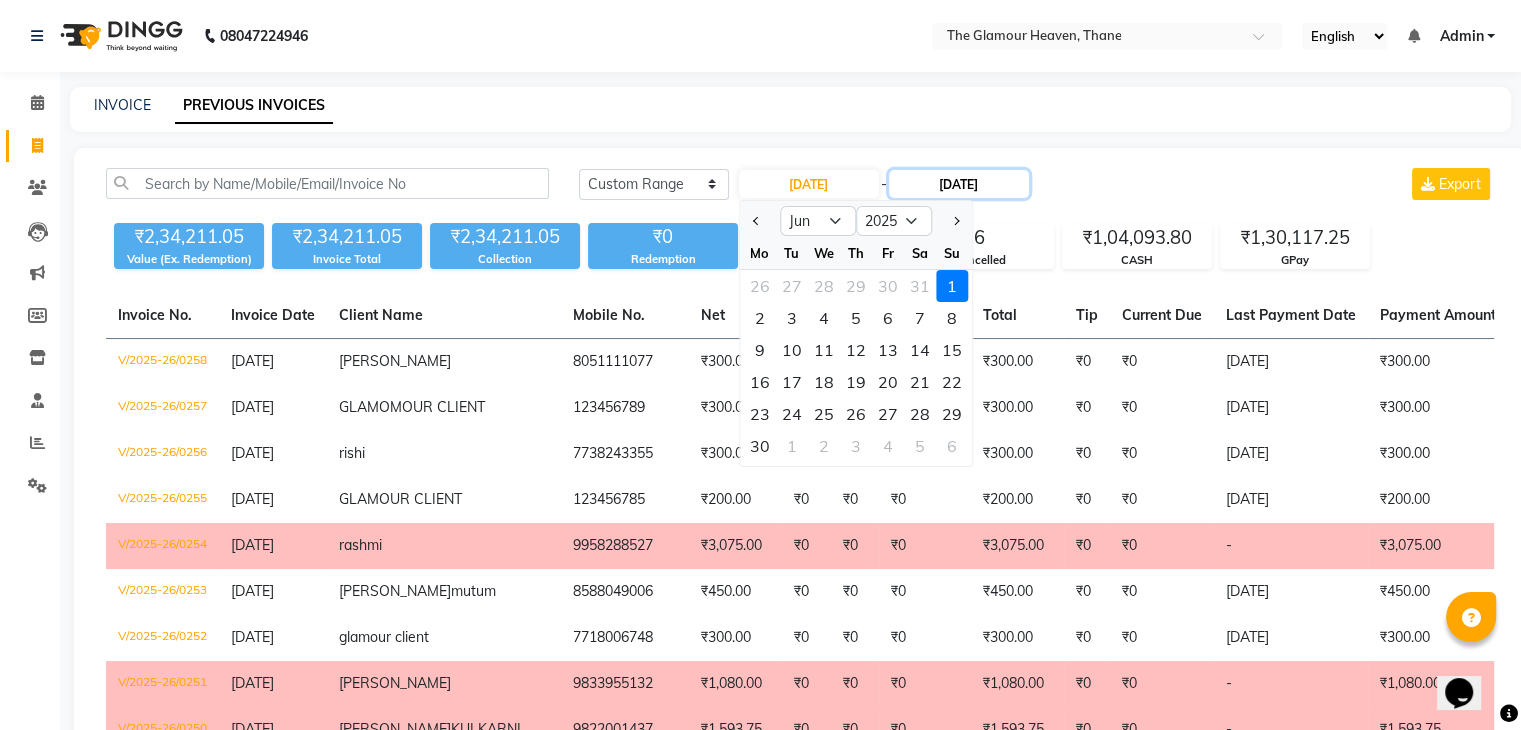 click on "30-06-2025" 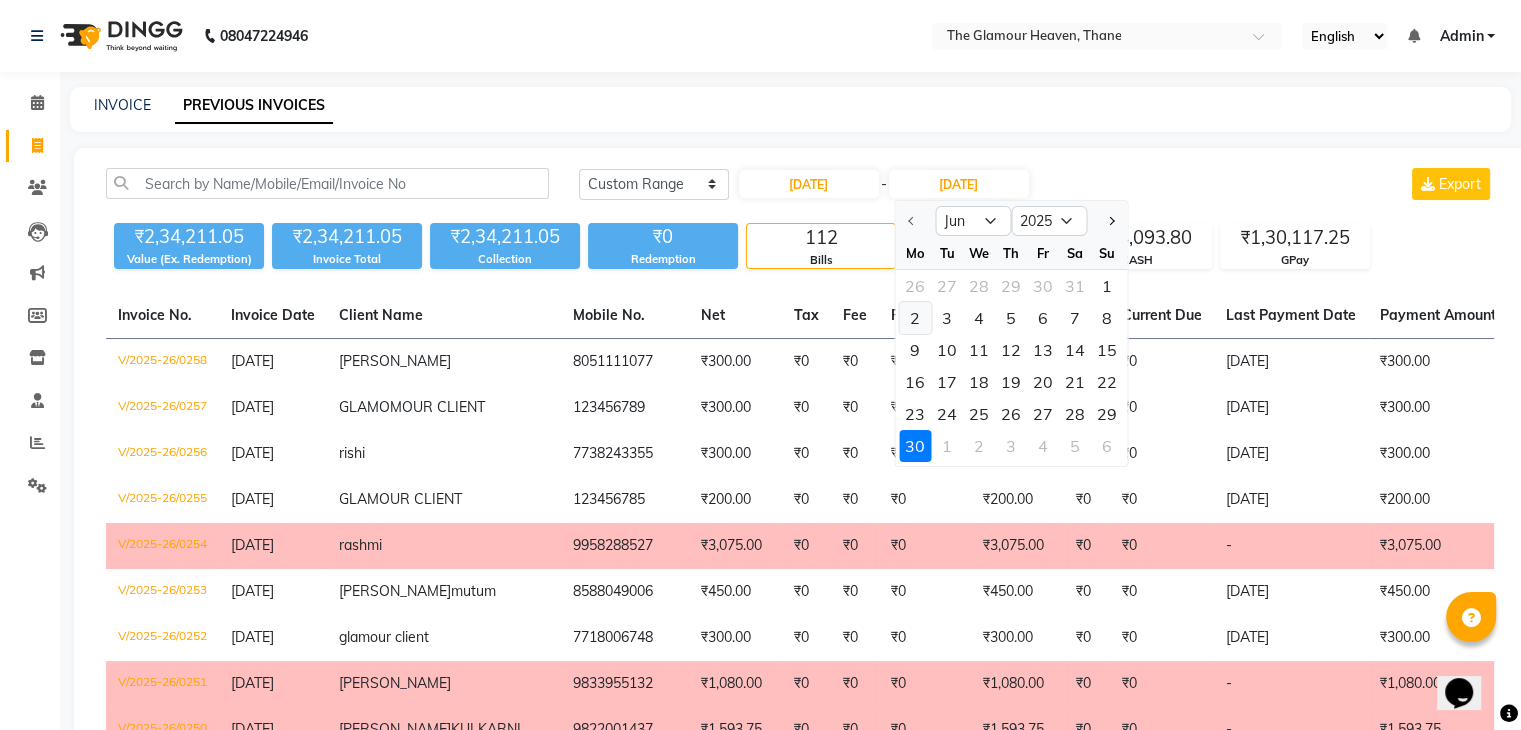 click on "2" 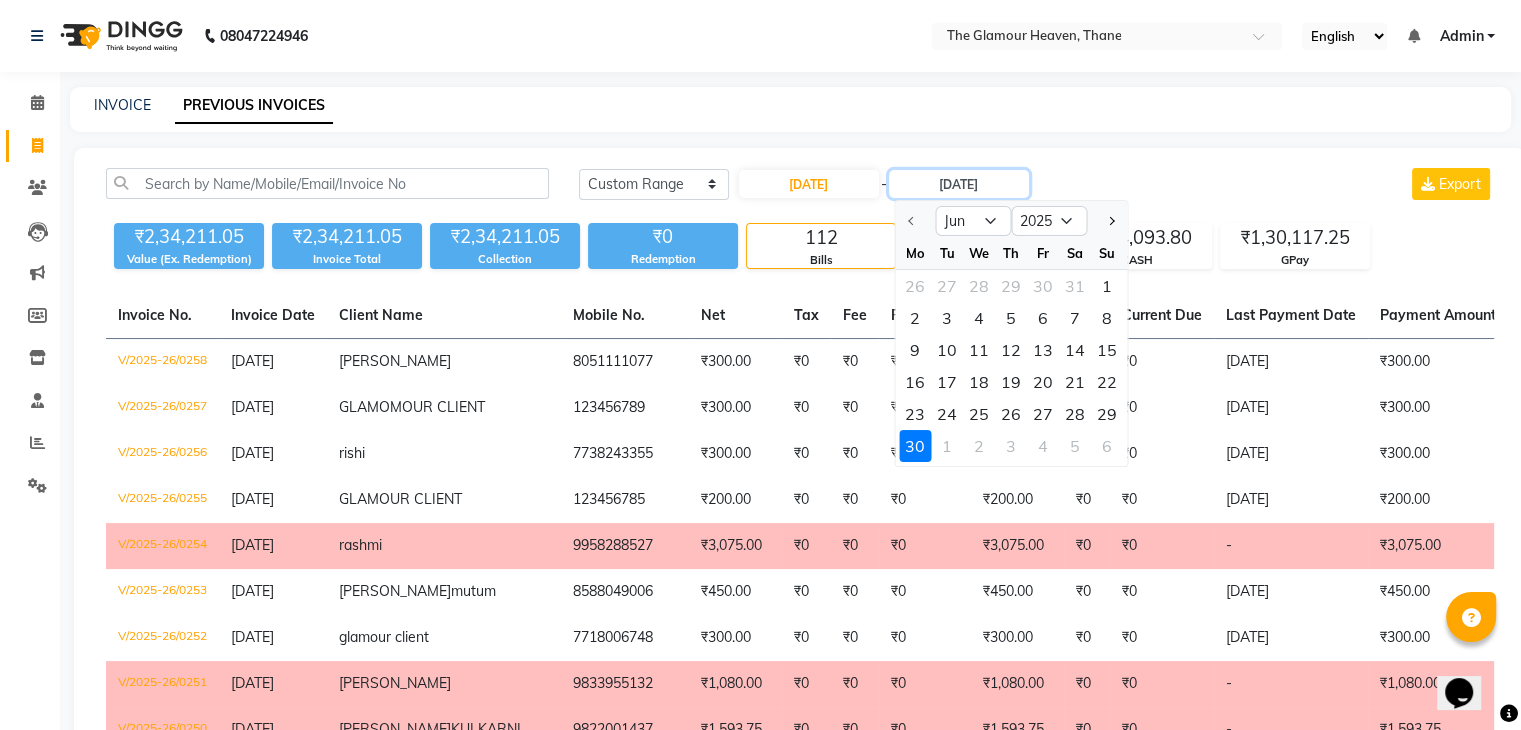 type on "02-06-2025" 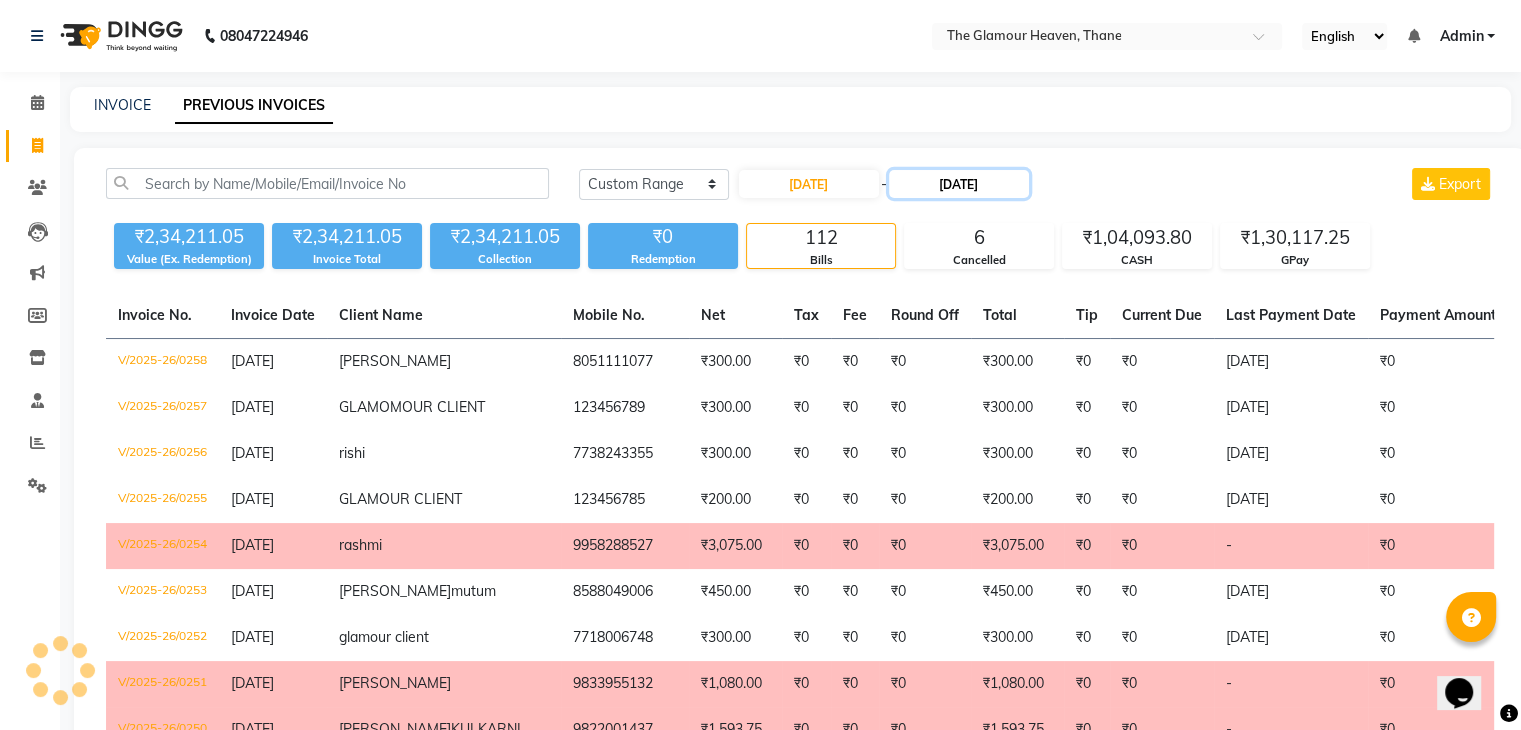 click on "02-06-2025" 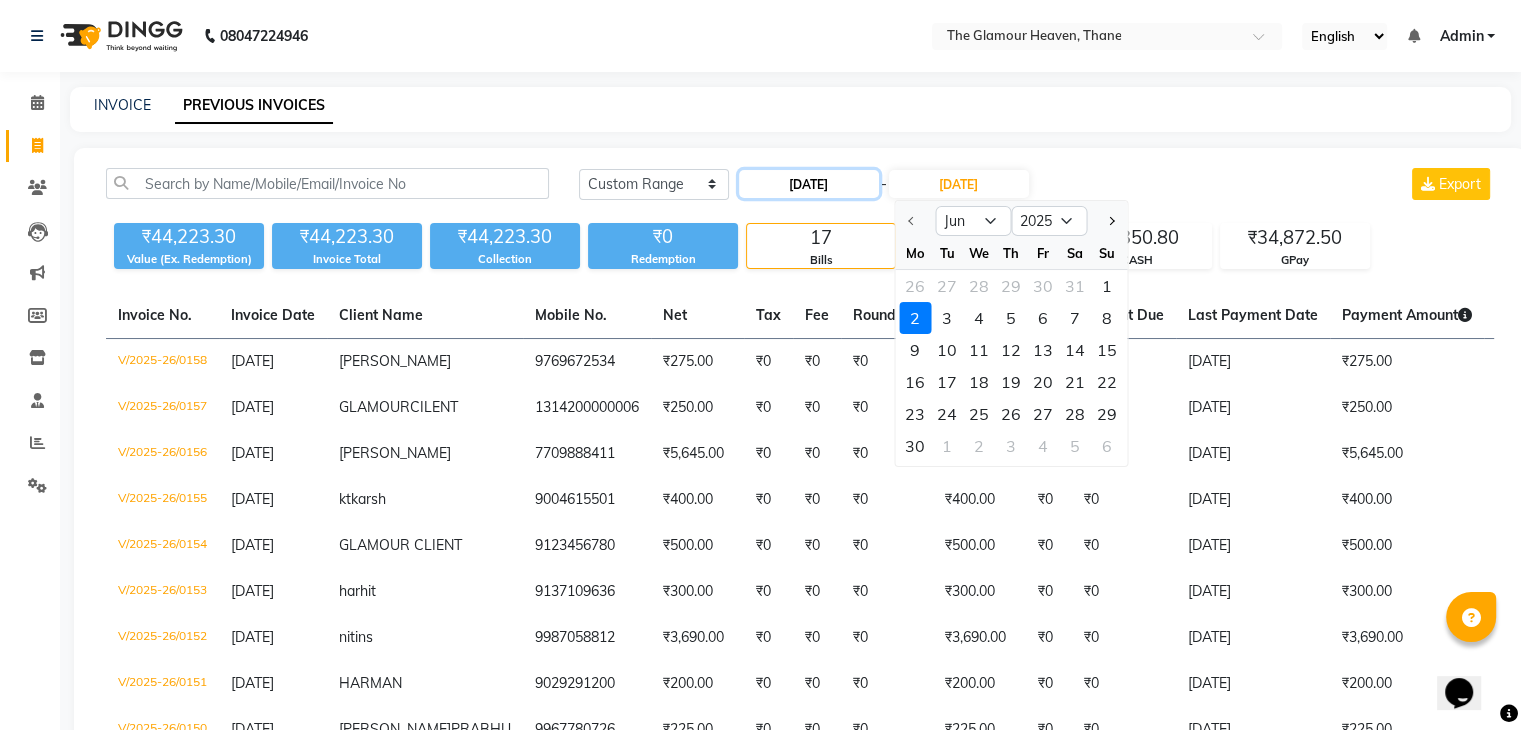 click on "[DATE]" 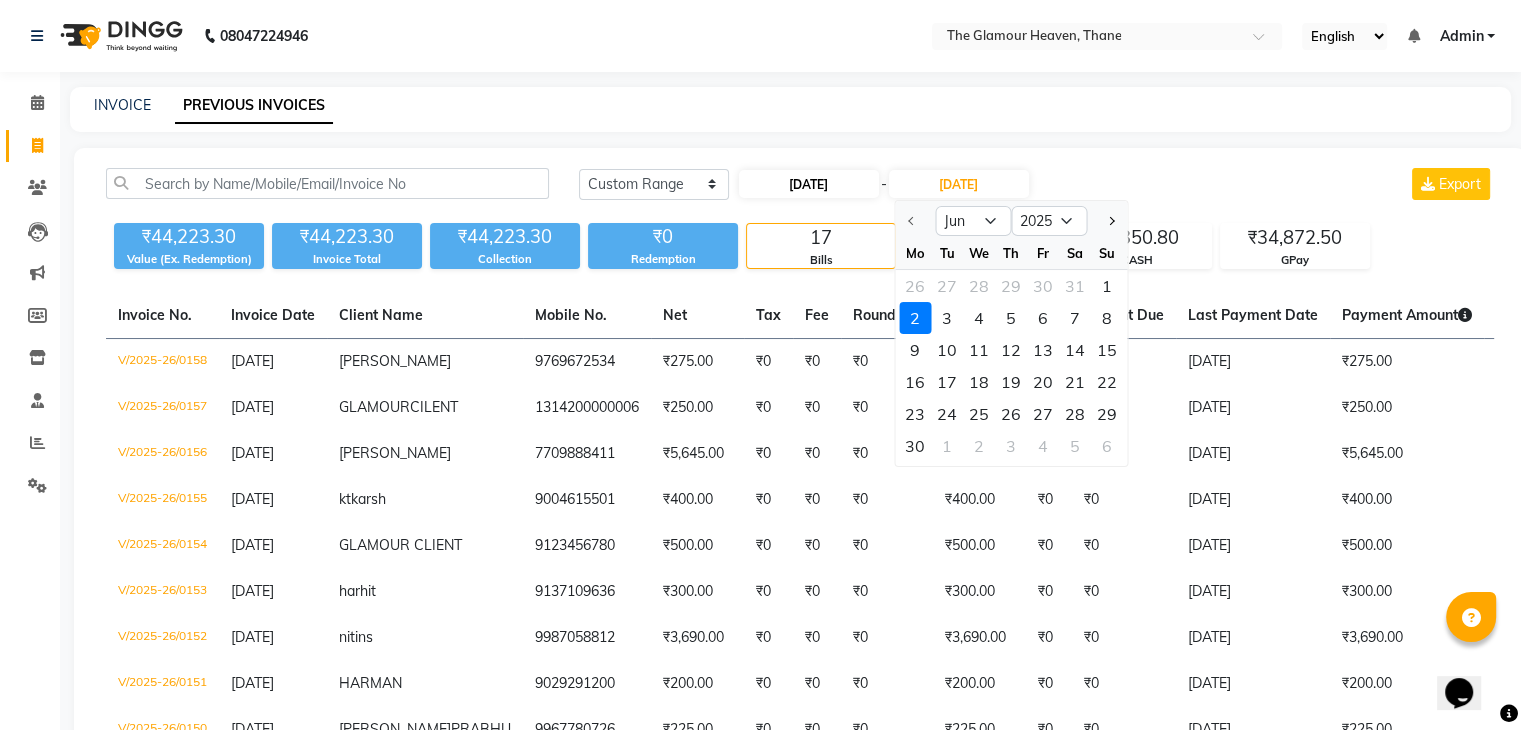 select on "6" 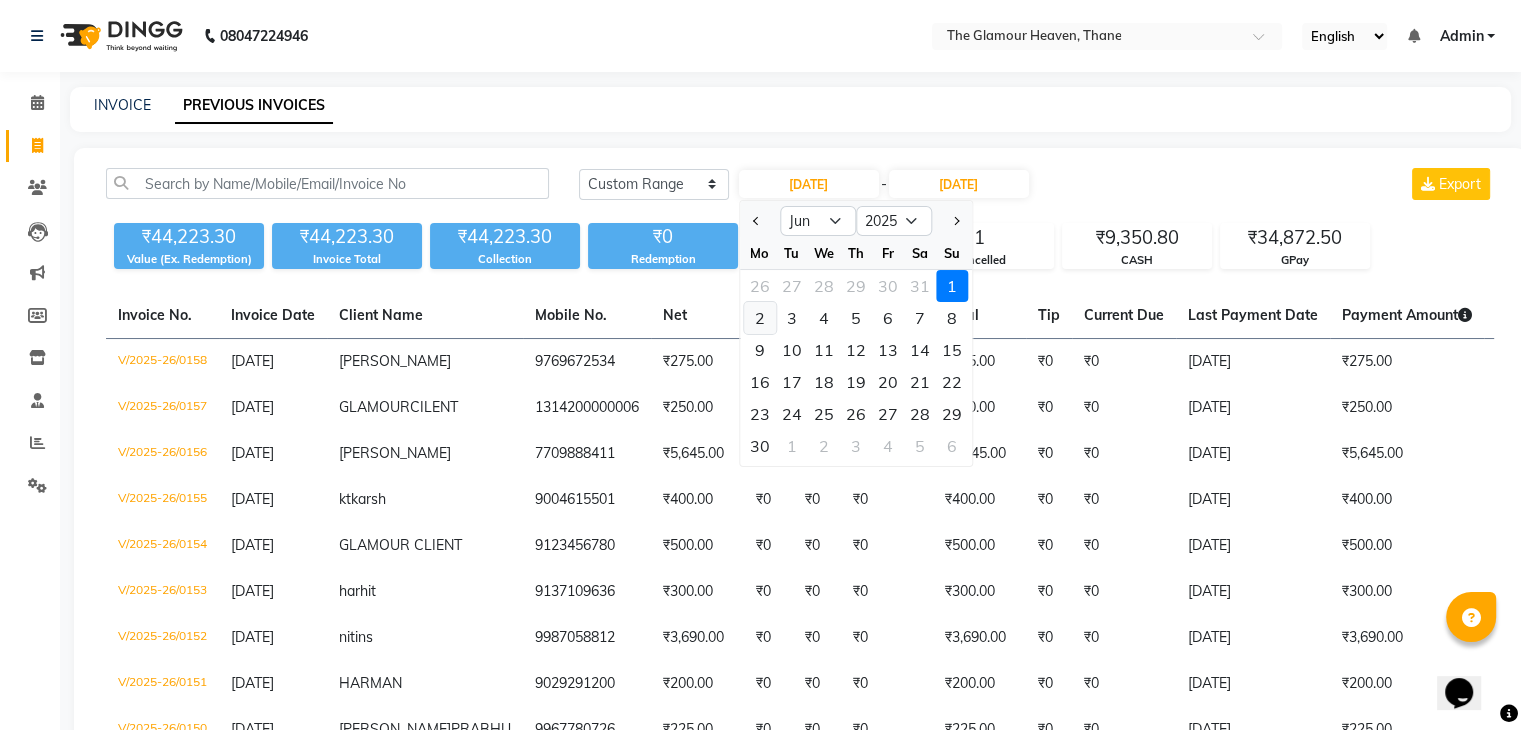 click on "2" 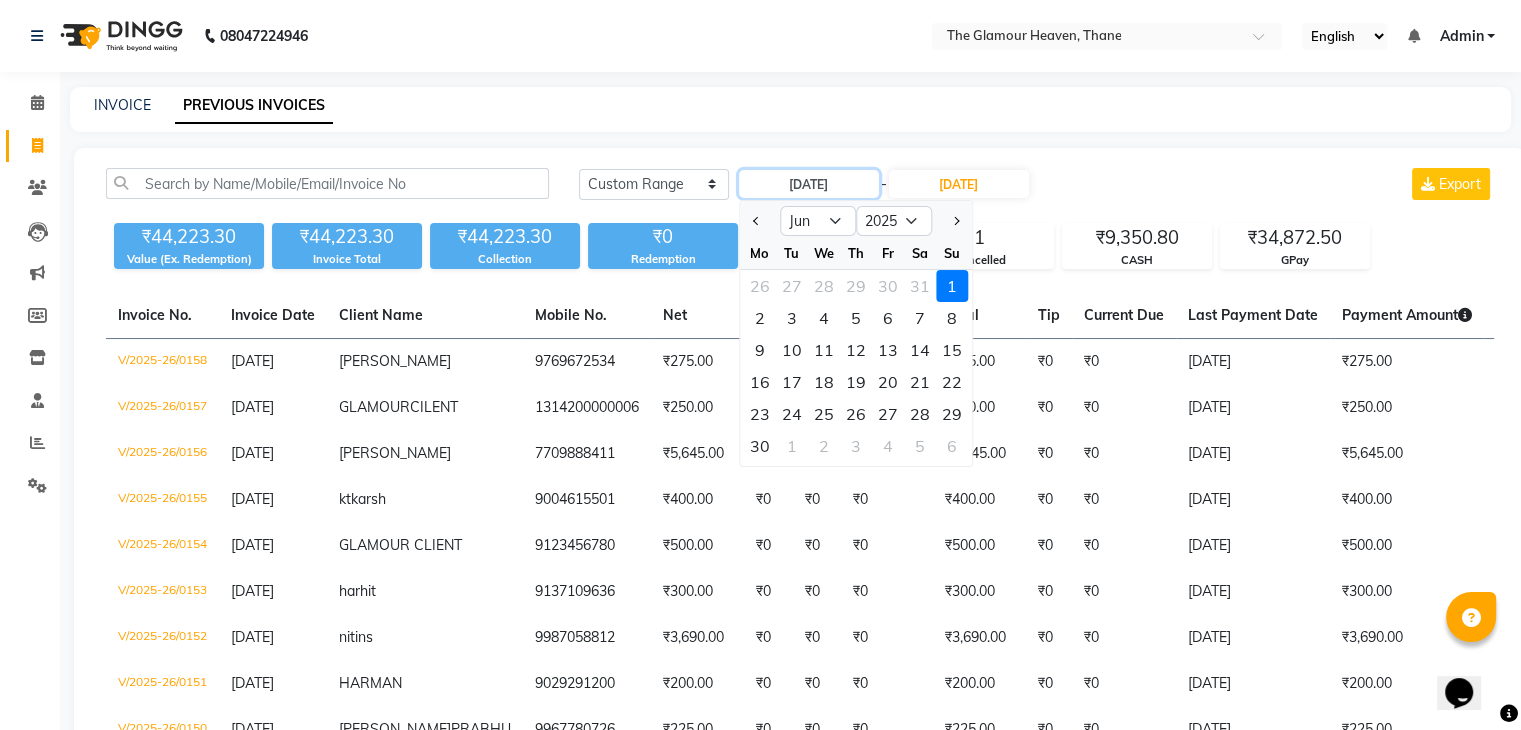 type on "02-06-2025" 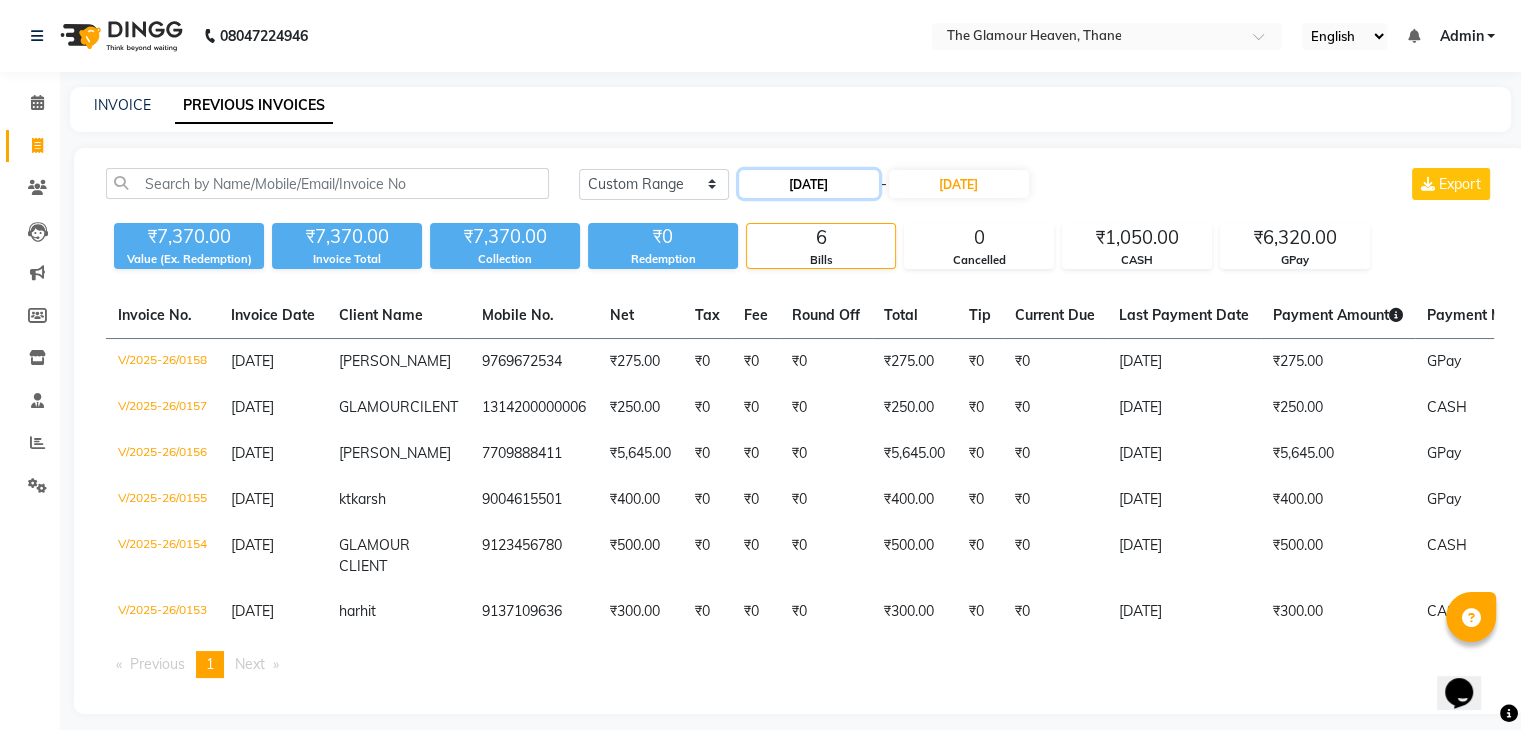 drag, startPoint x: 805, startPoint y: 174, endPoint x: 829, endPoint y: 194, distance: 31.241 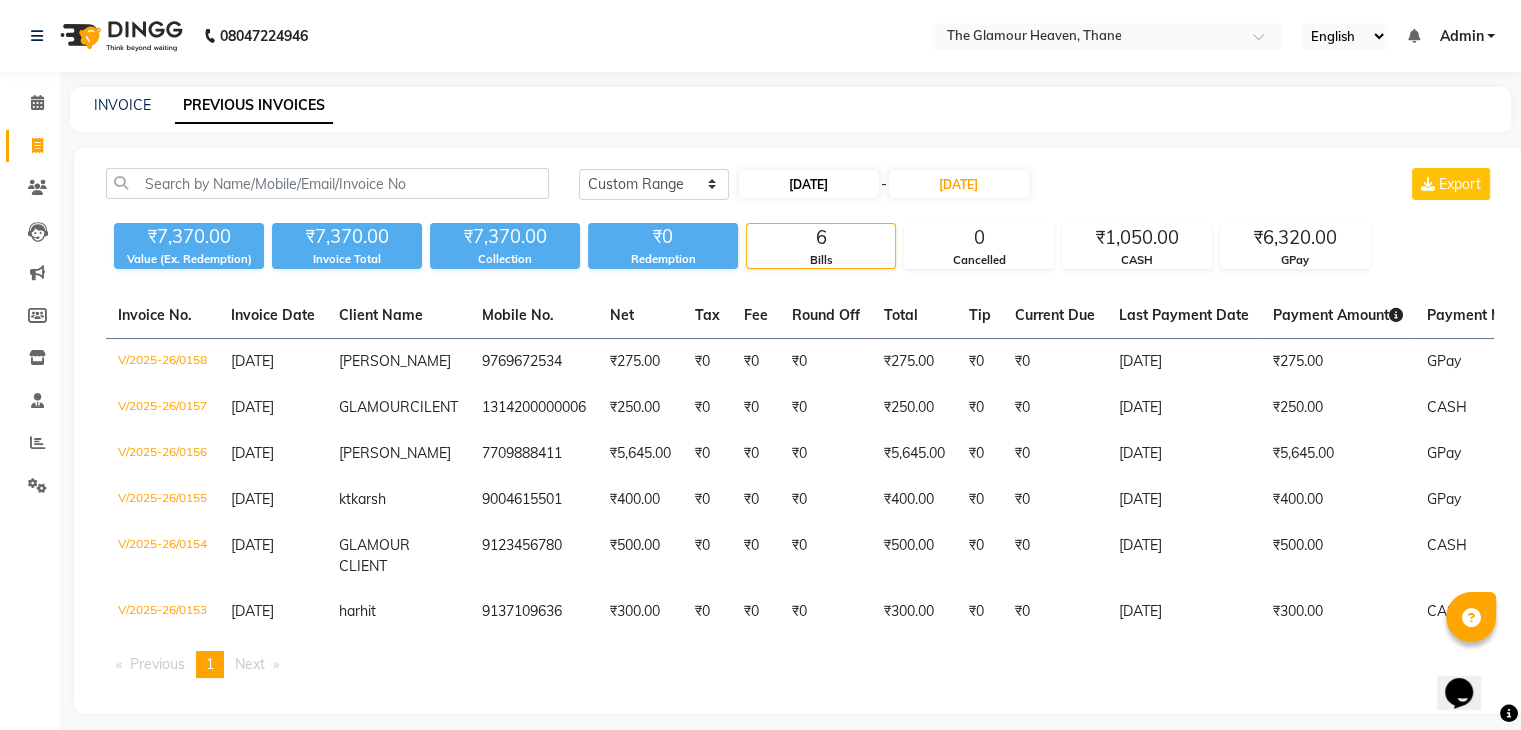 select on "6" 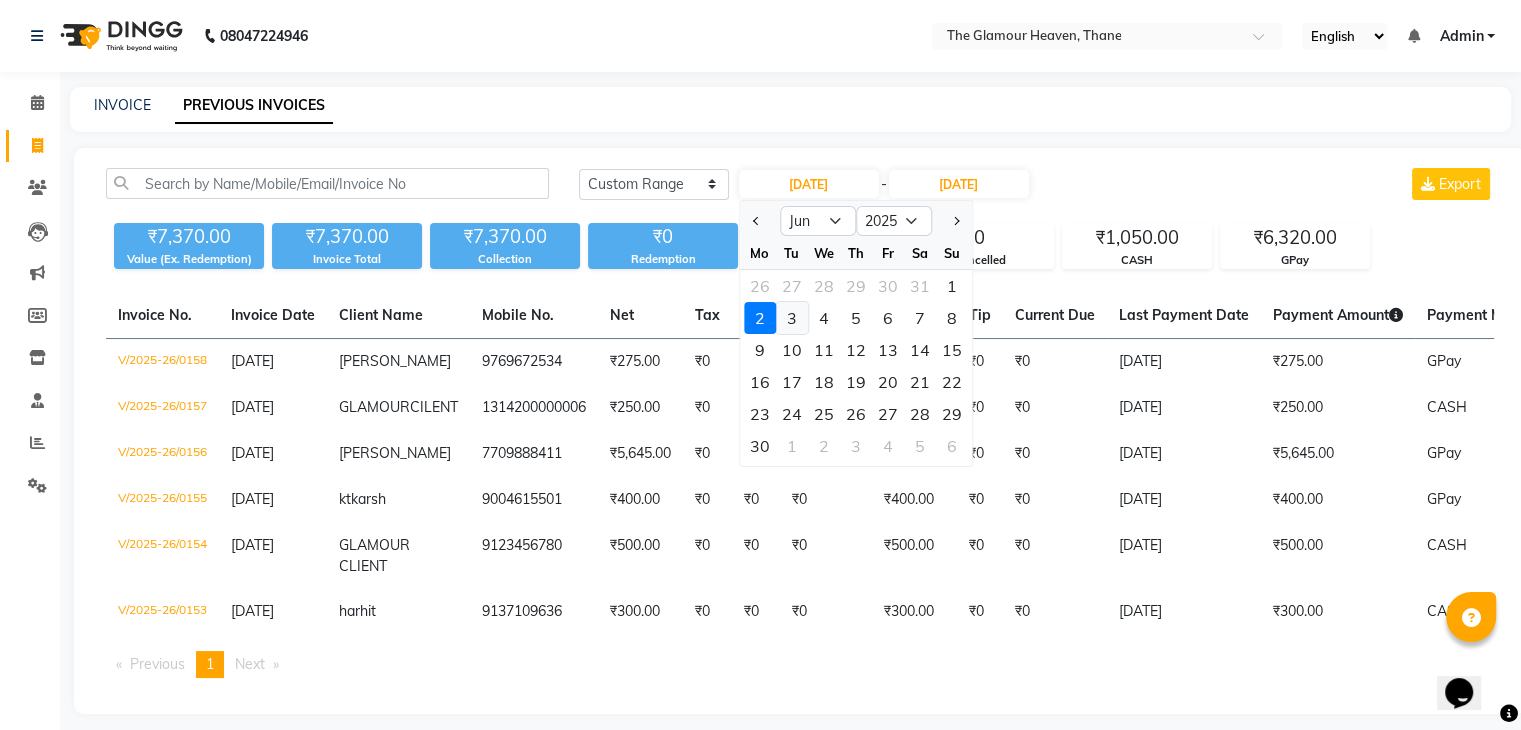 click on "3" 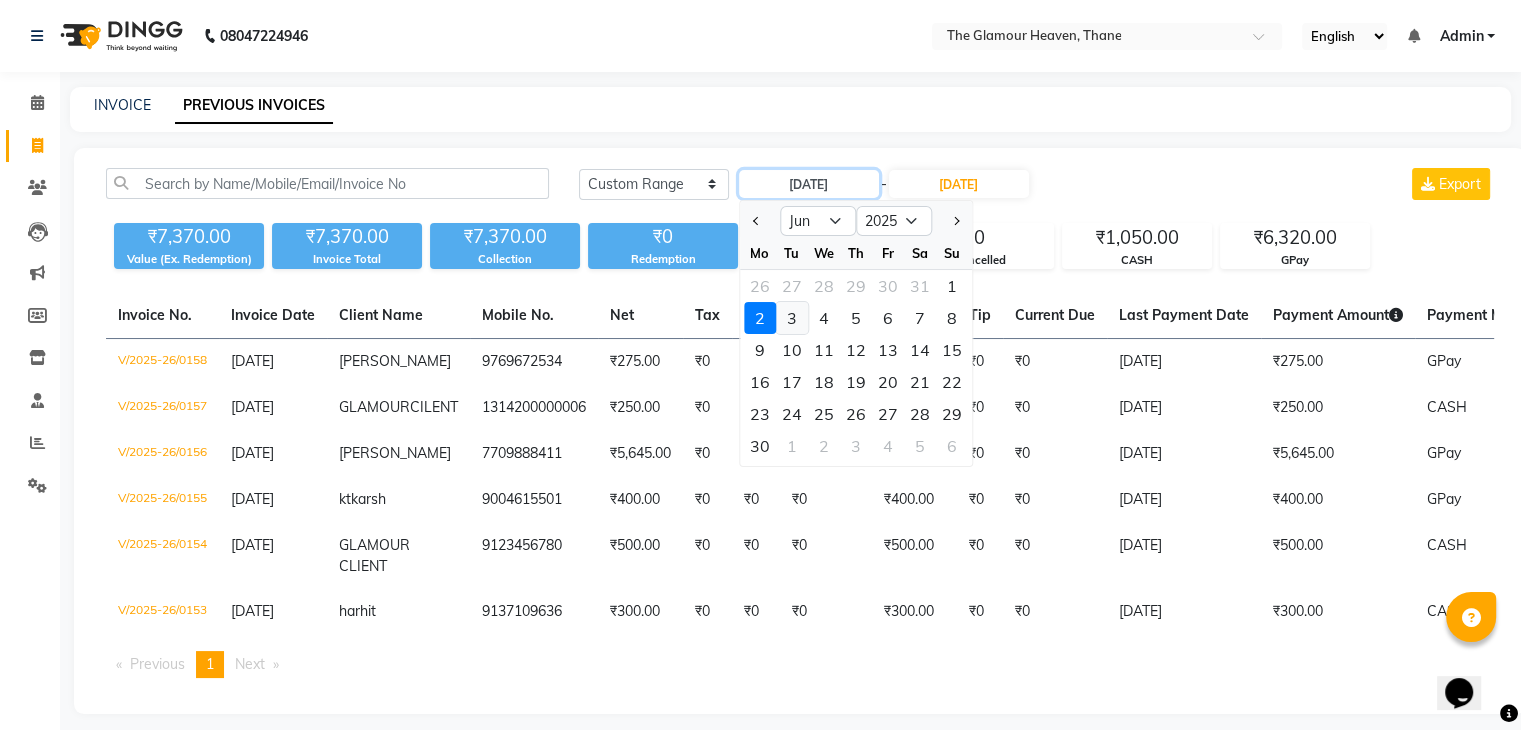 type on "03-06-2025" 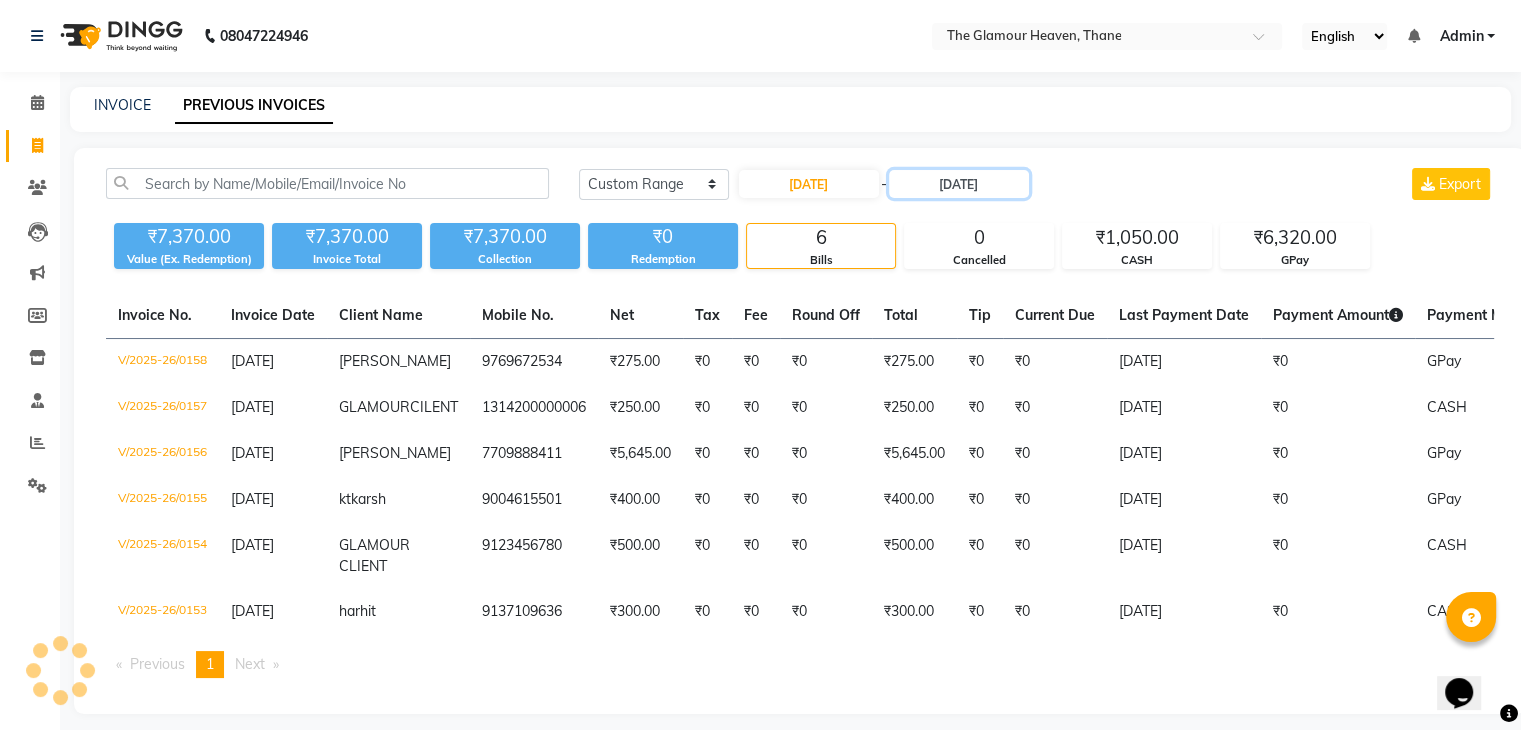 drag, startPoint x: 916, startPoint y: 189, endPoint x: 926, endPoint y: 198, distance: 13.453624 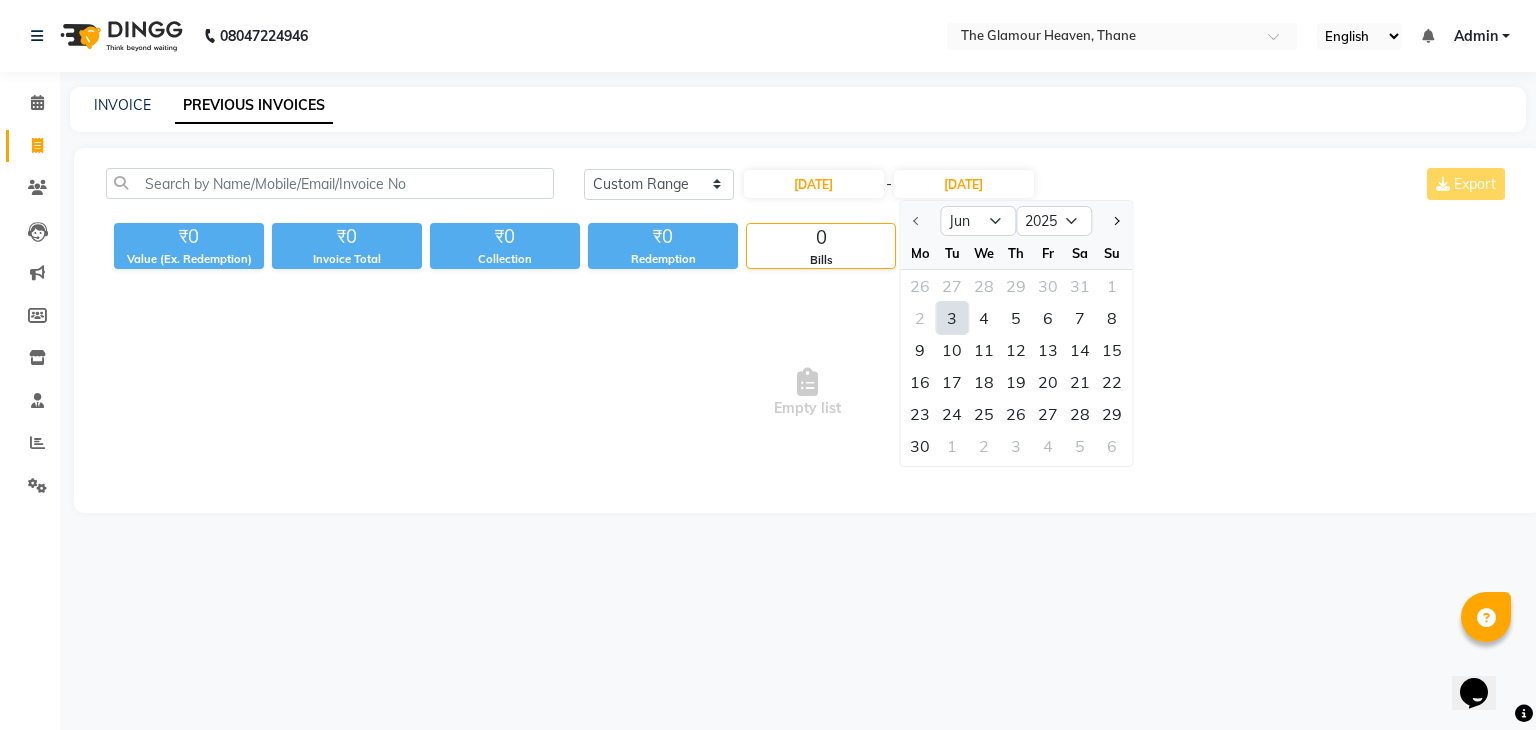 click on "3" 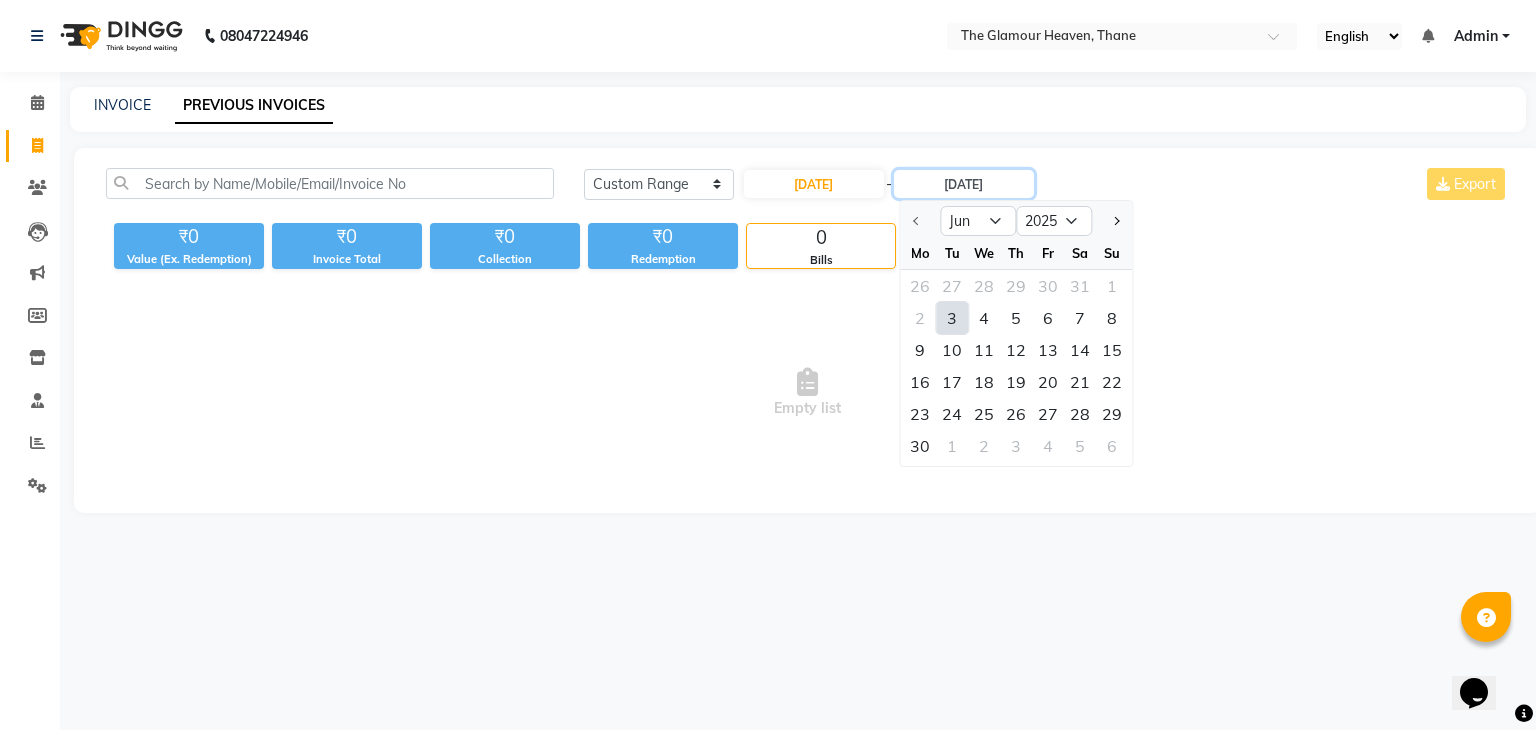 type on "03-06-2025" 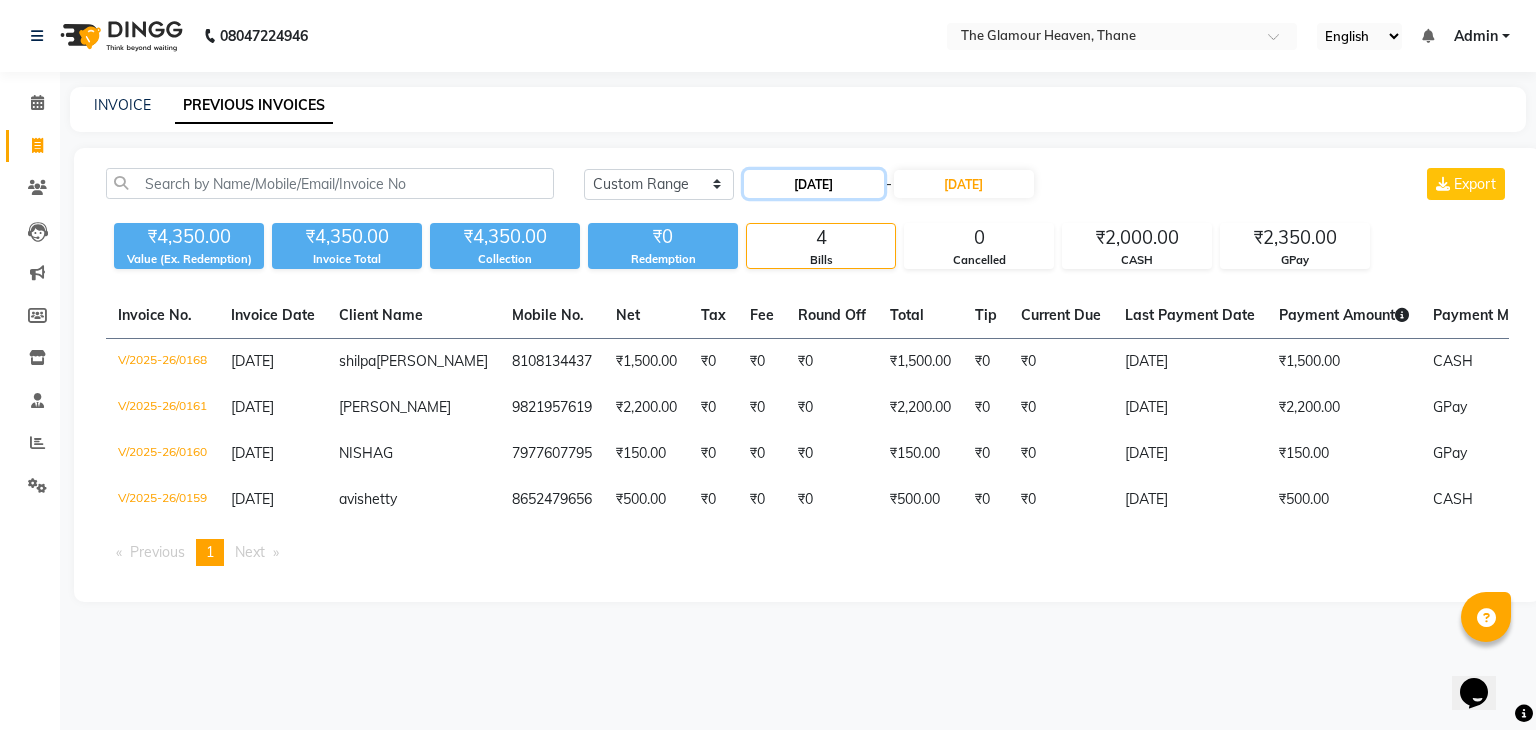 drag, startPoint x: 836, startPoint y: 185, endPoint x: 828, endPoint y: 195, distance: 12.806249 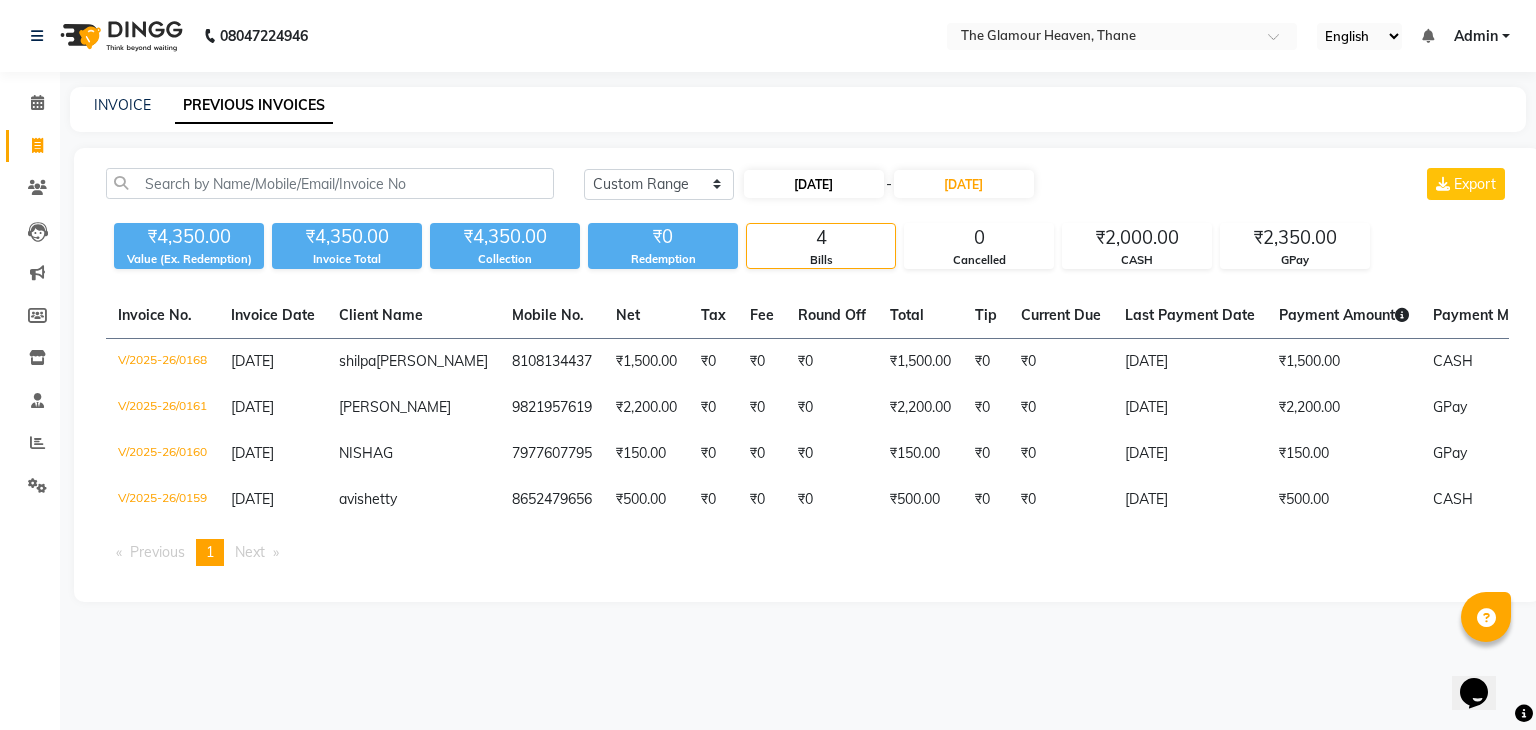 select on "6" 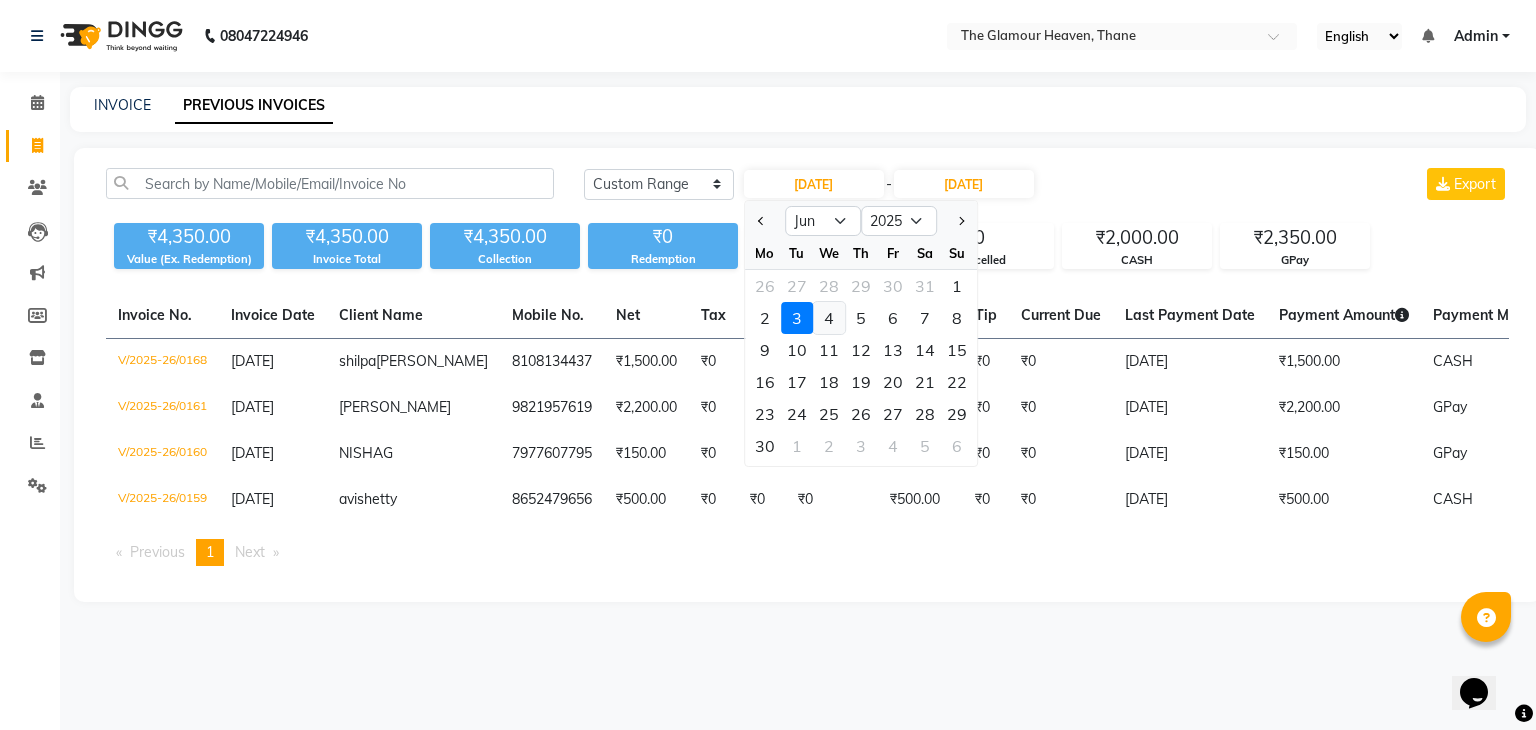 click on "4" 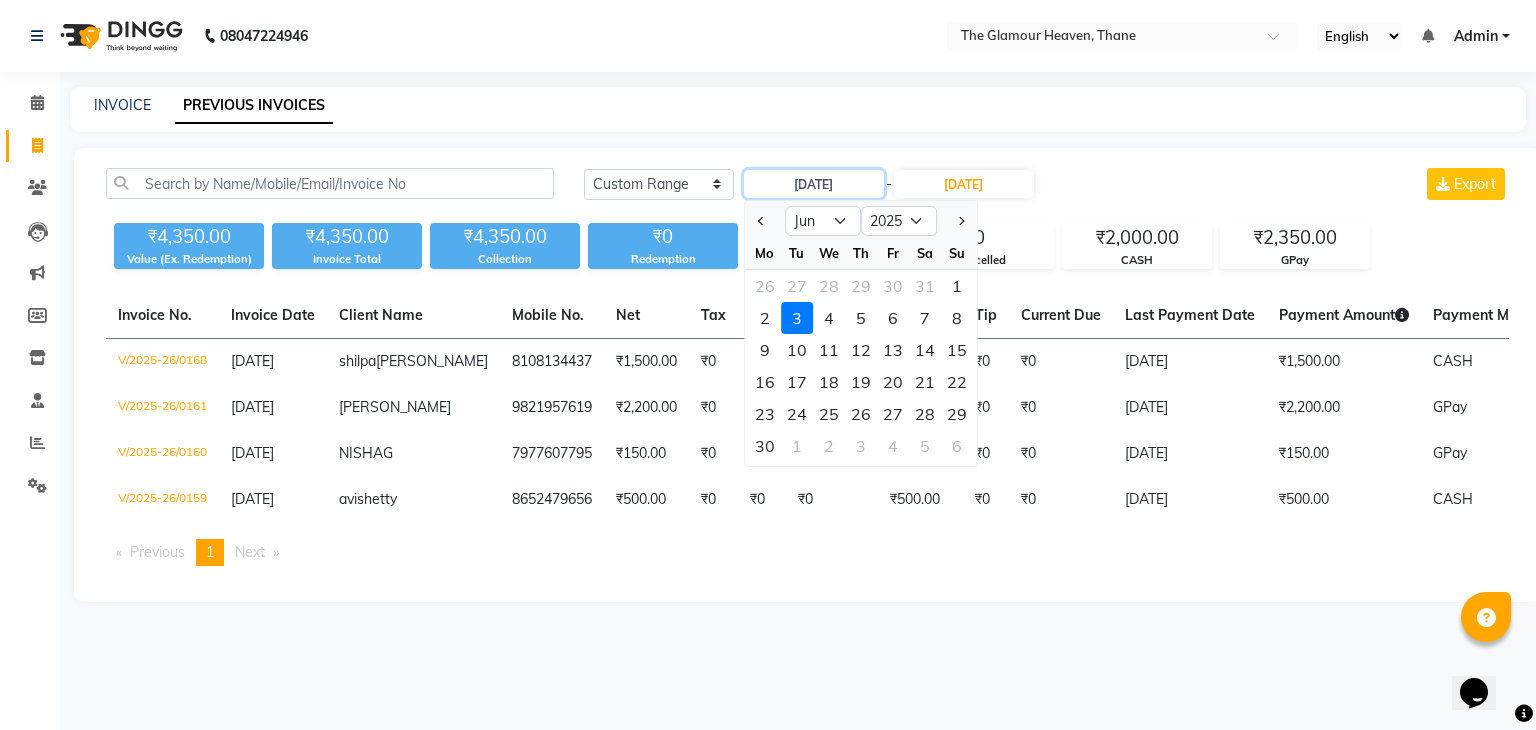 type on "04-06-2025" 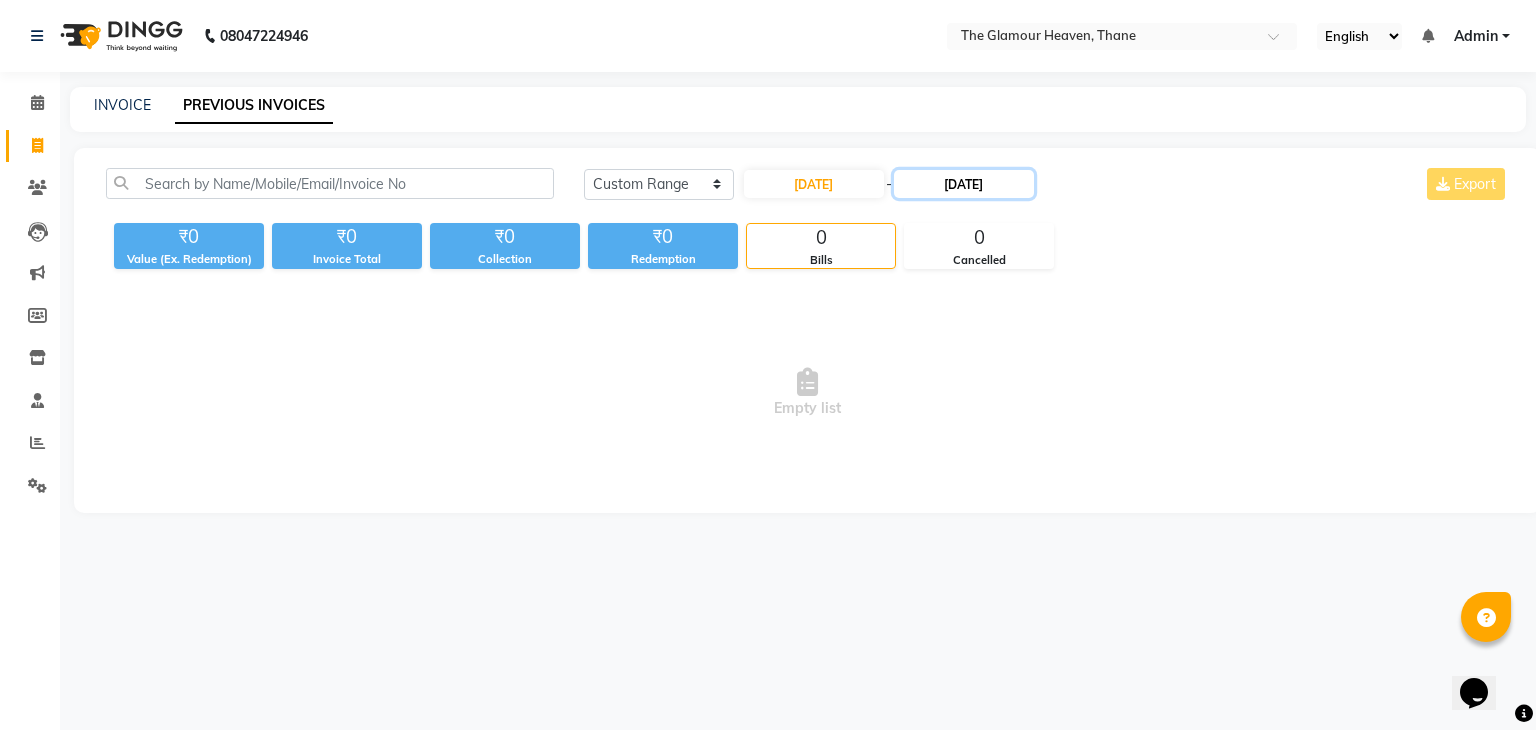 click on "03-06-2025" 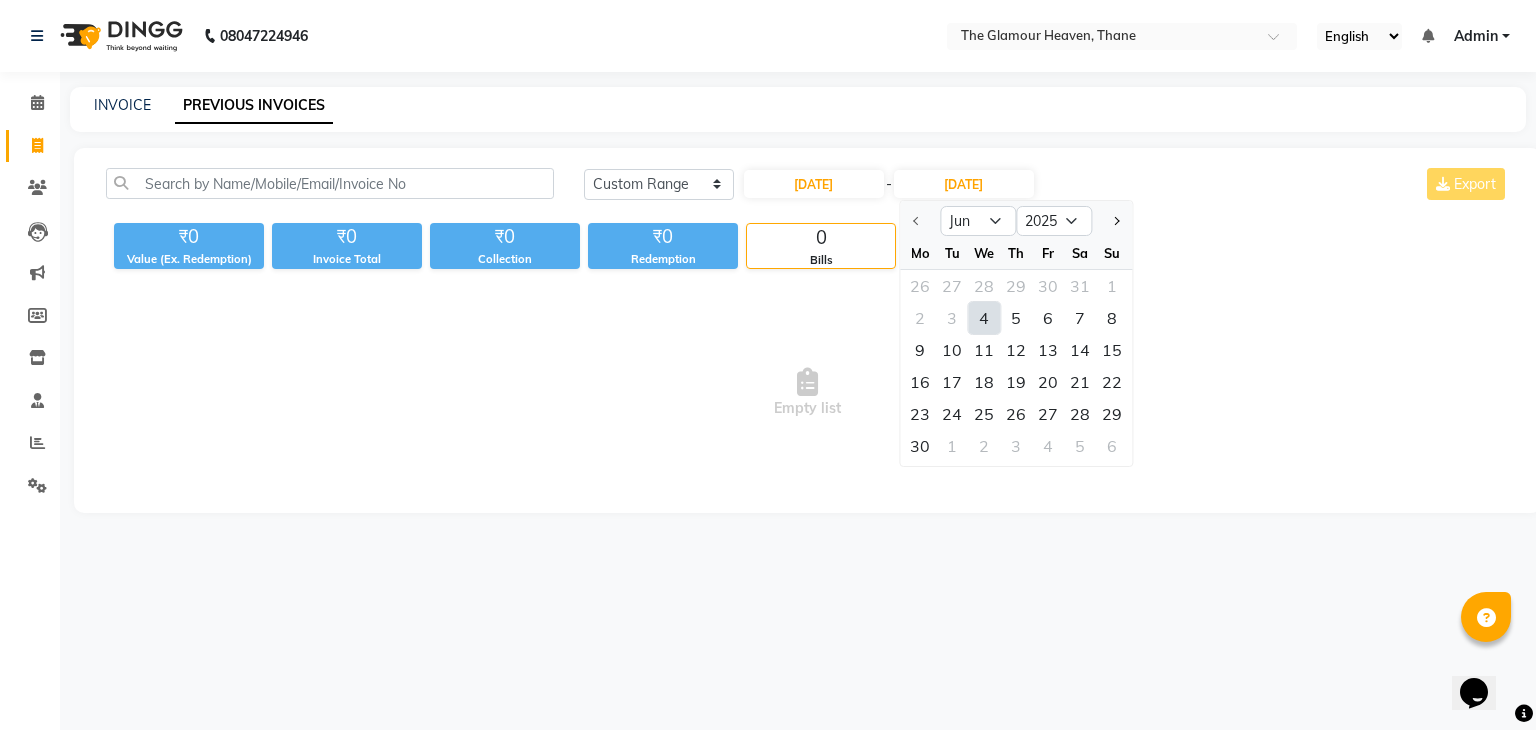click on "4" 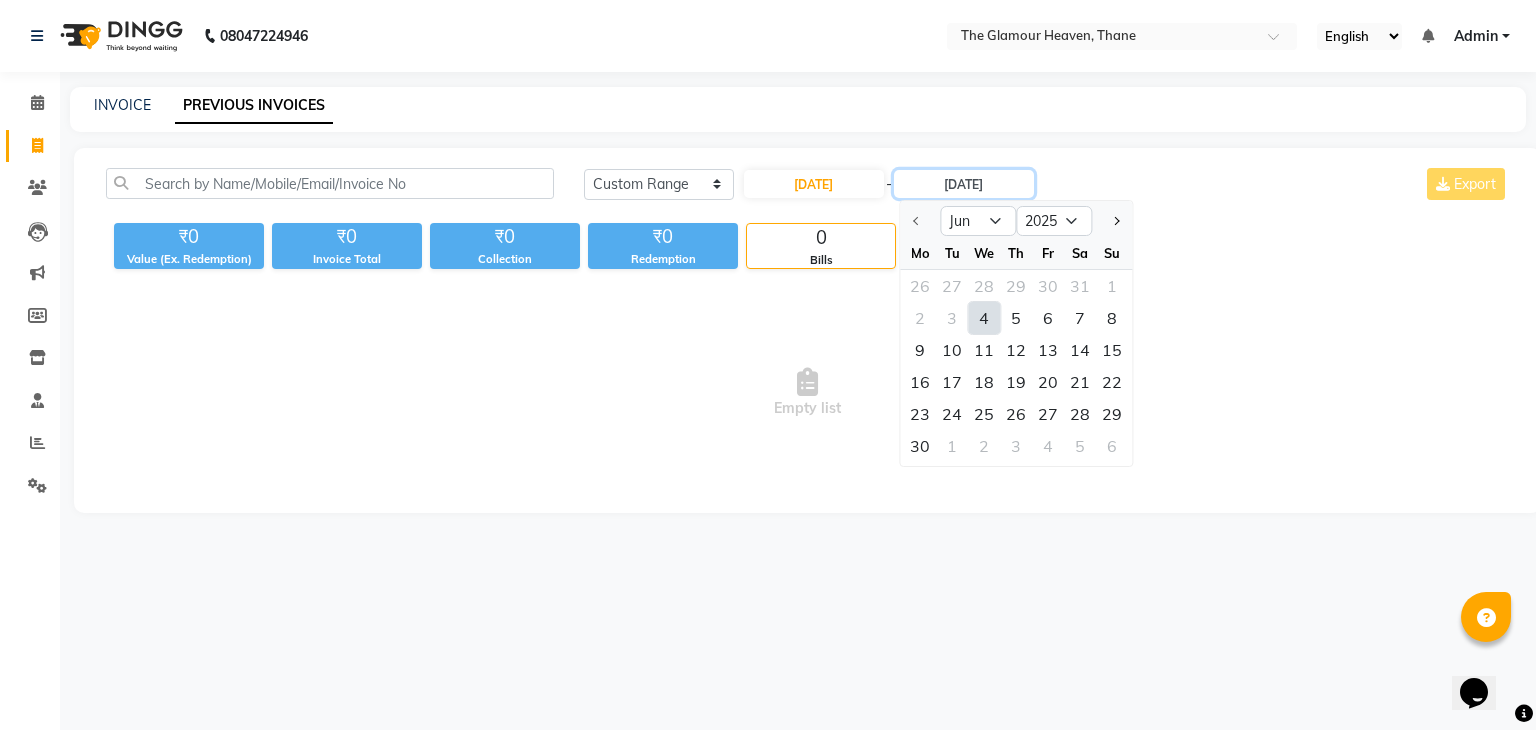 type on "04-06-2025" 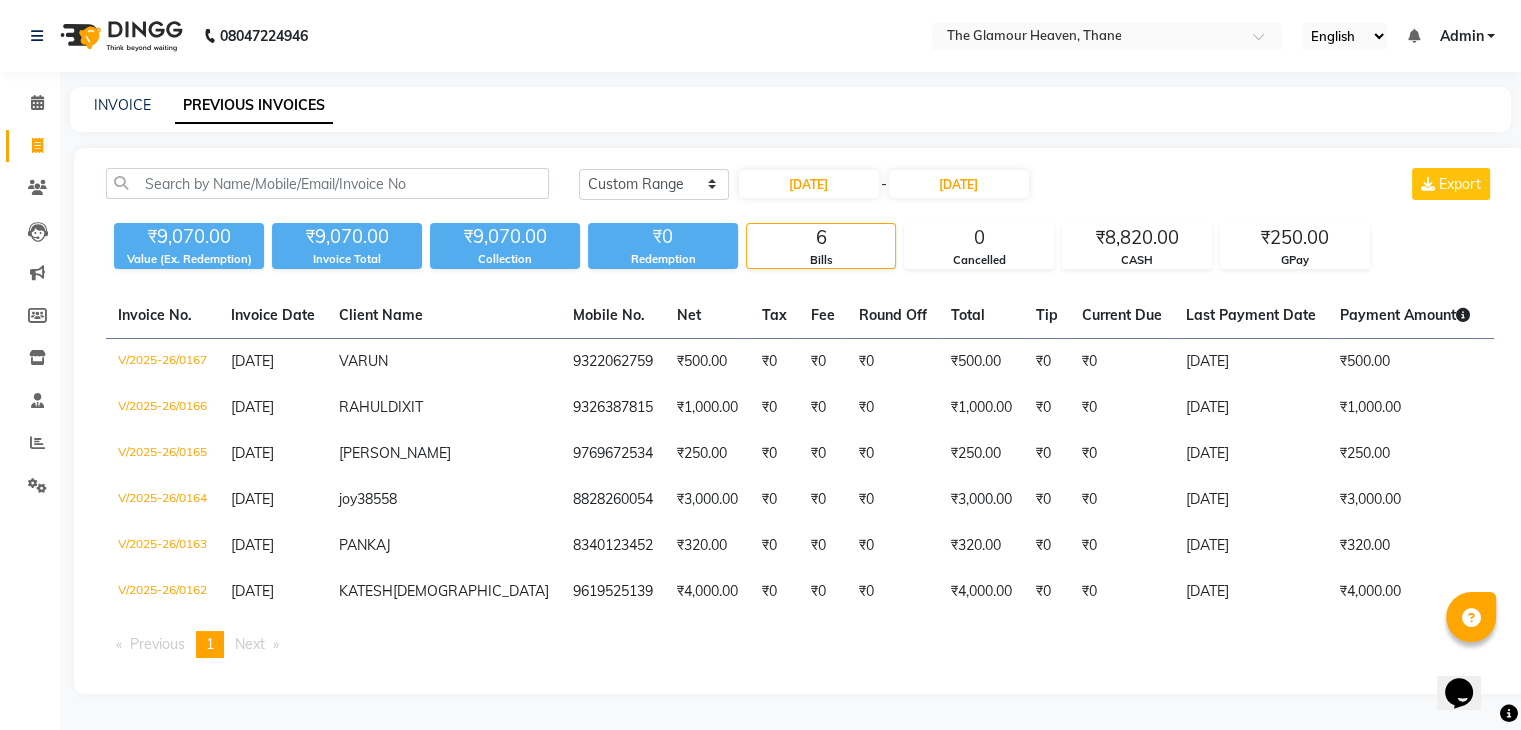 click on "04-06-2025 - 04-06-2025" 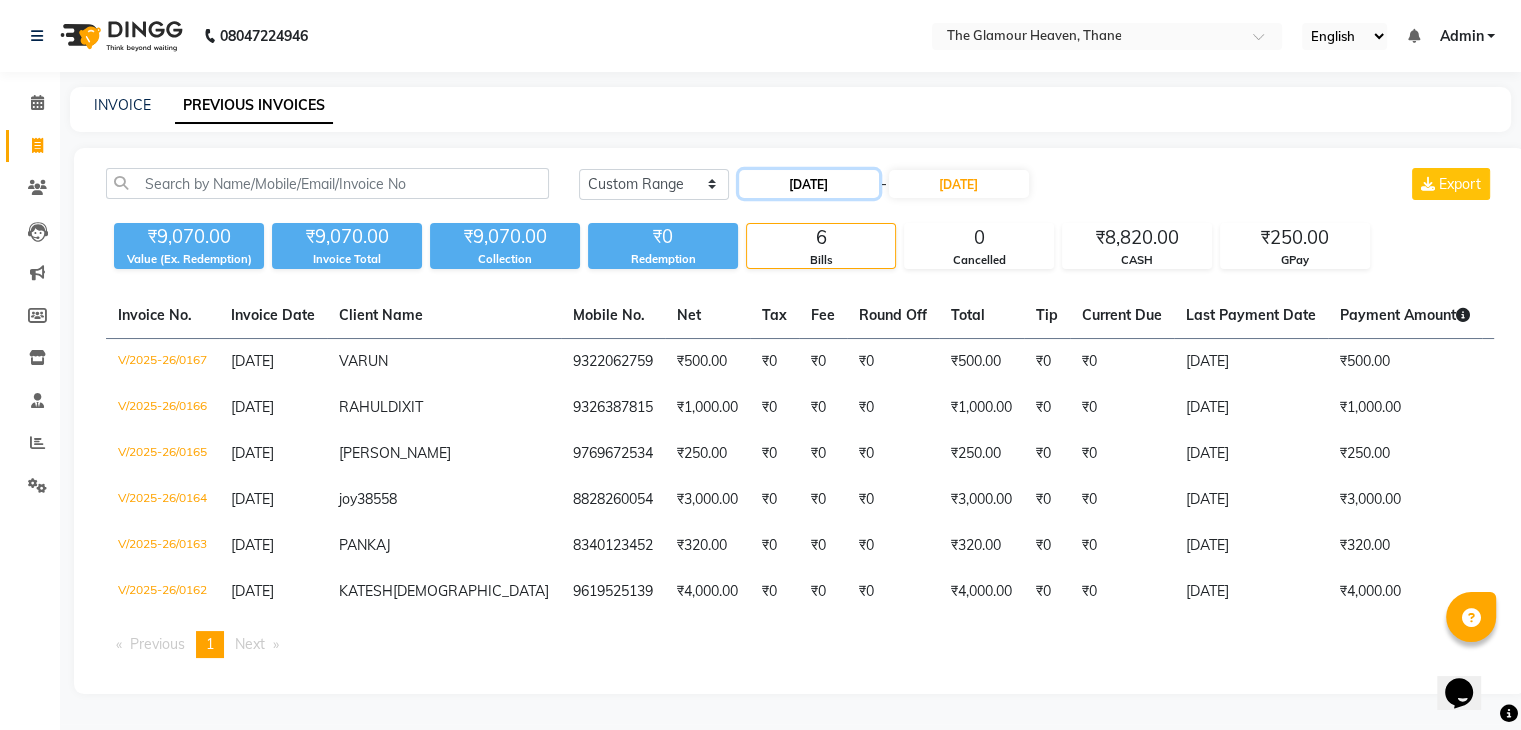 click on "04-06-2025" 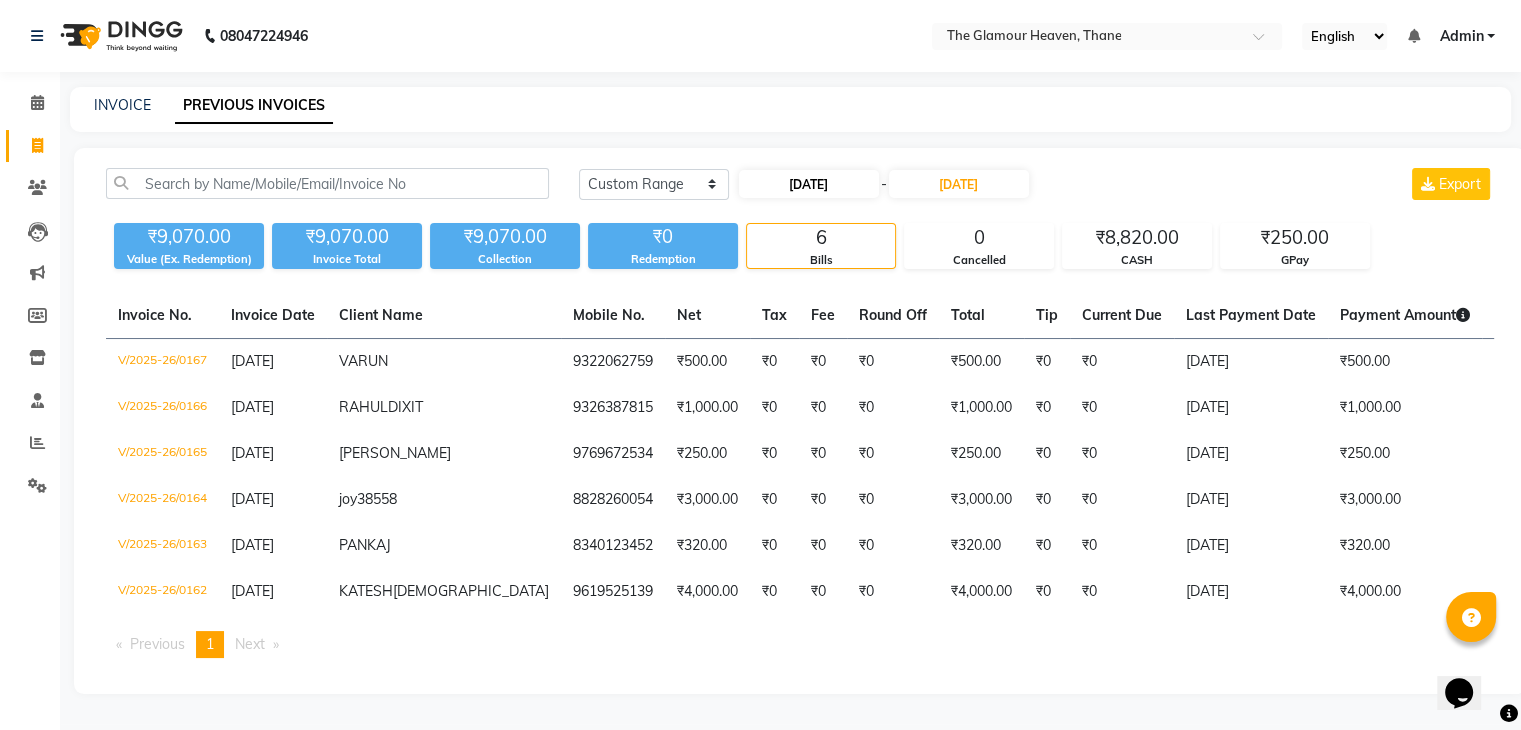 select on "6" 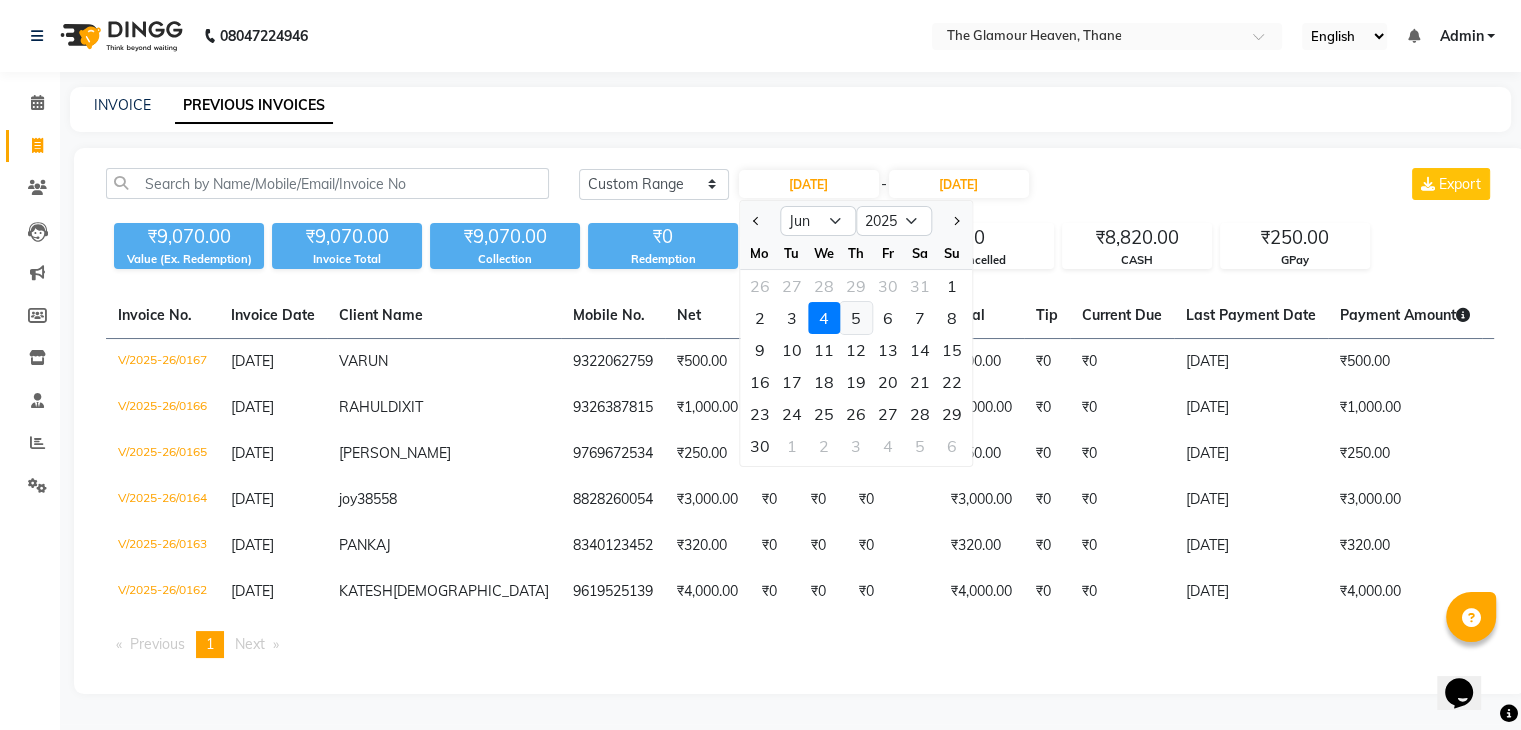 click on "5" 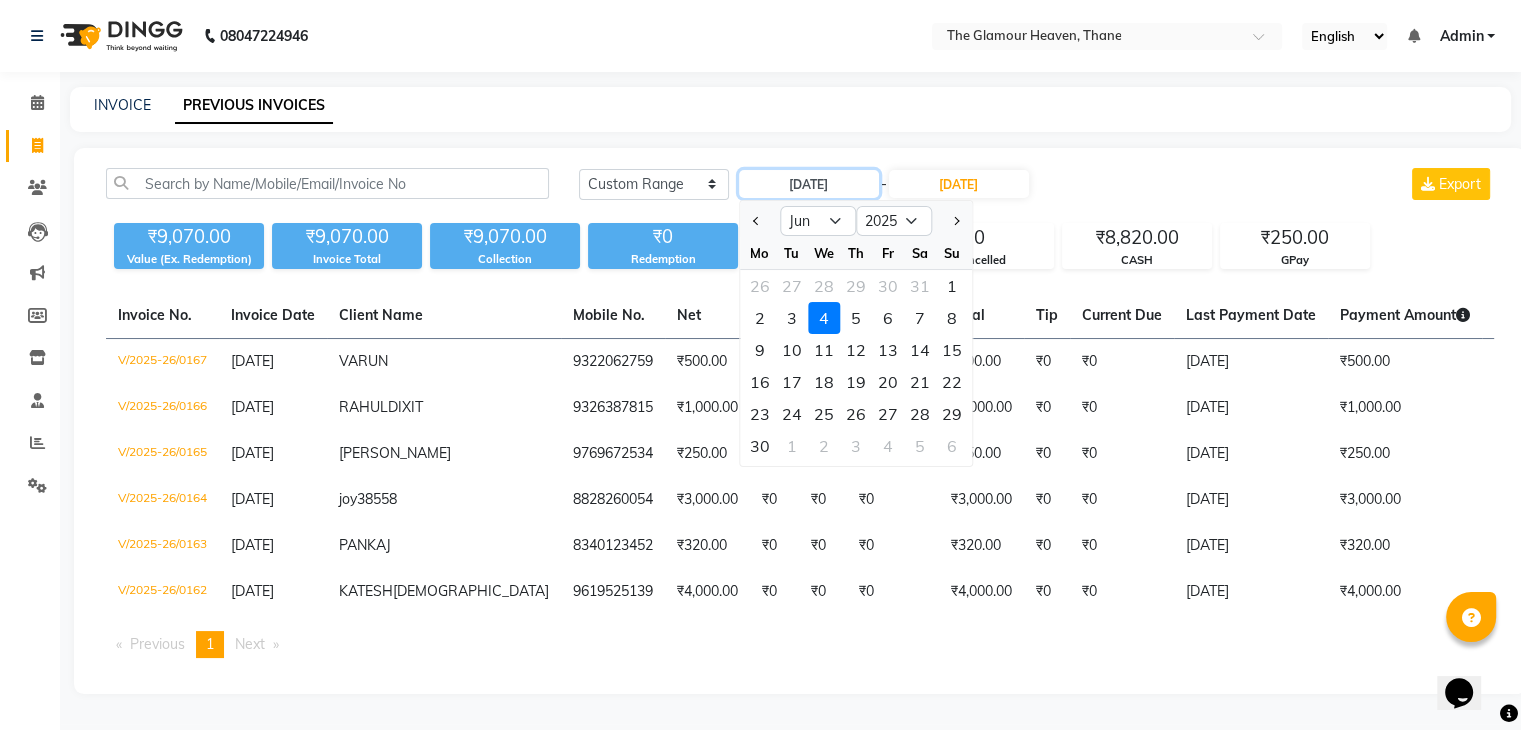 type on "05-06-2025" 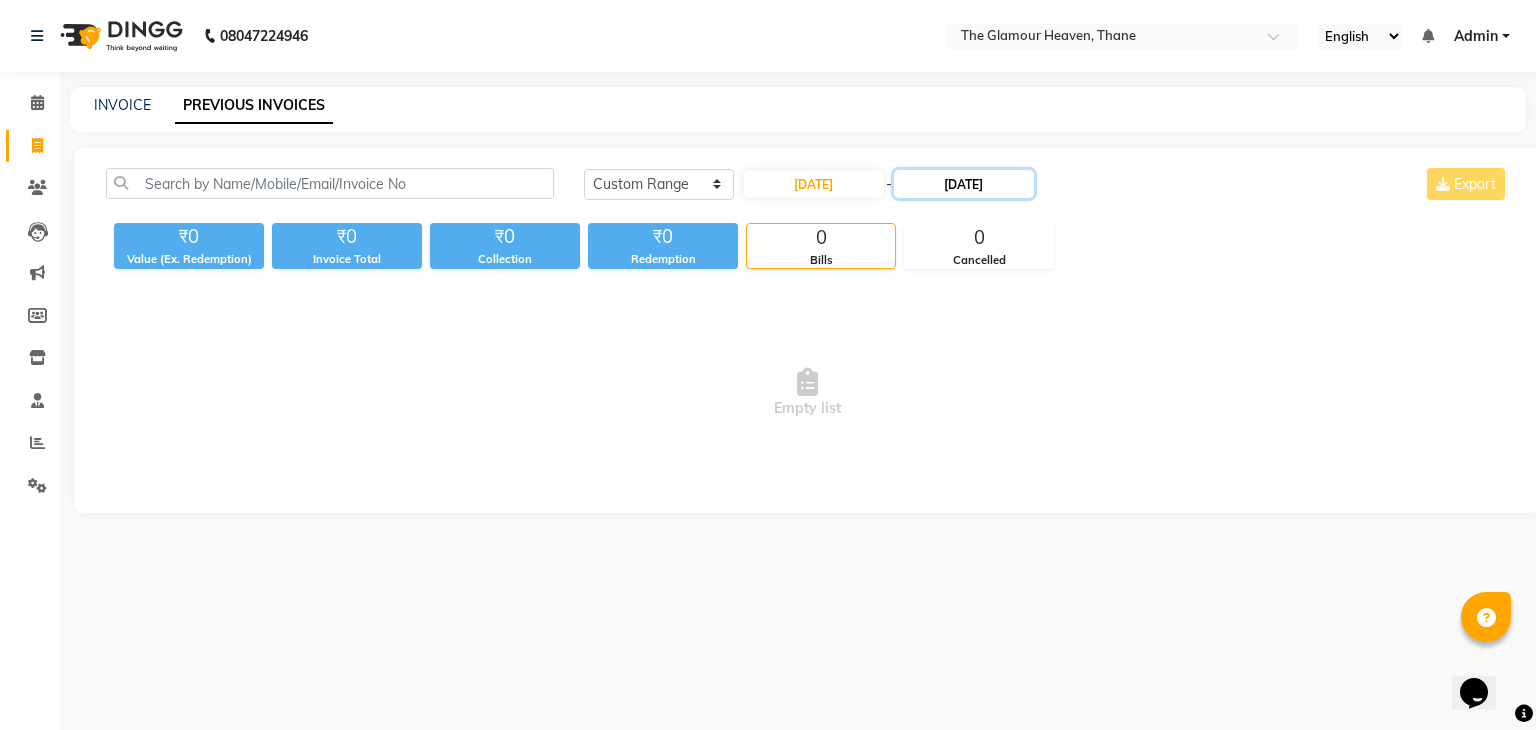 click on "04-06-2025" 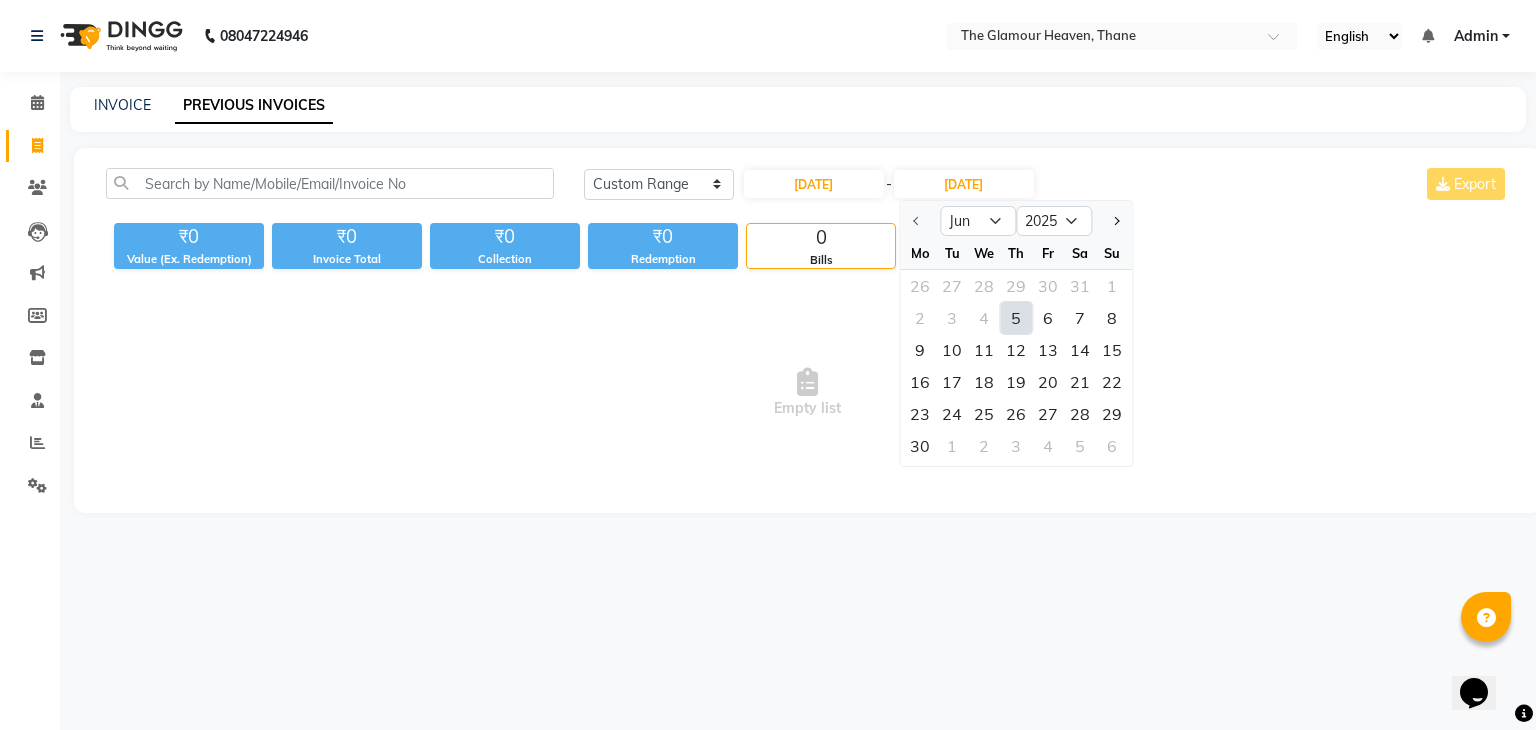 click on "5" 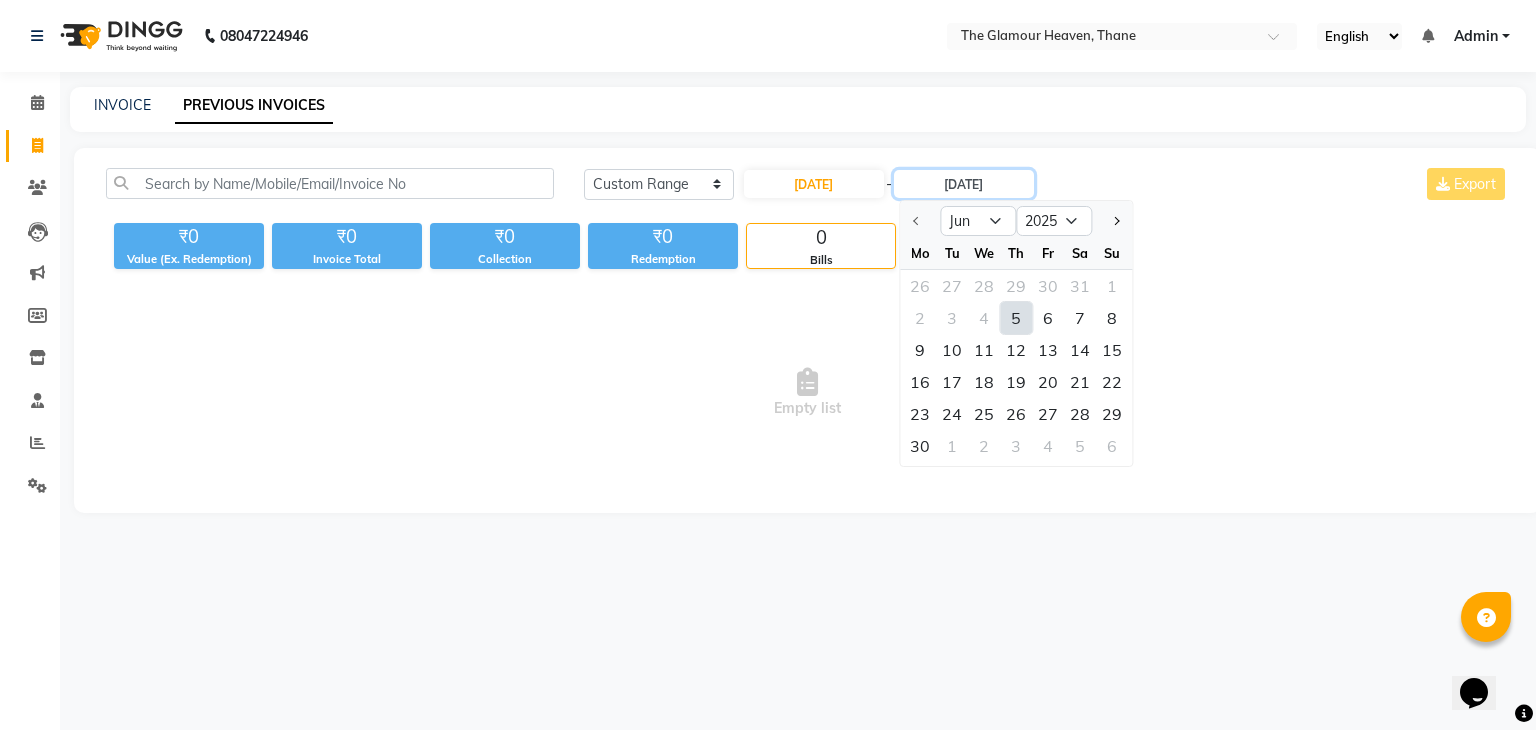 type on "05-06-2025" 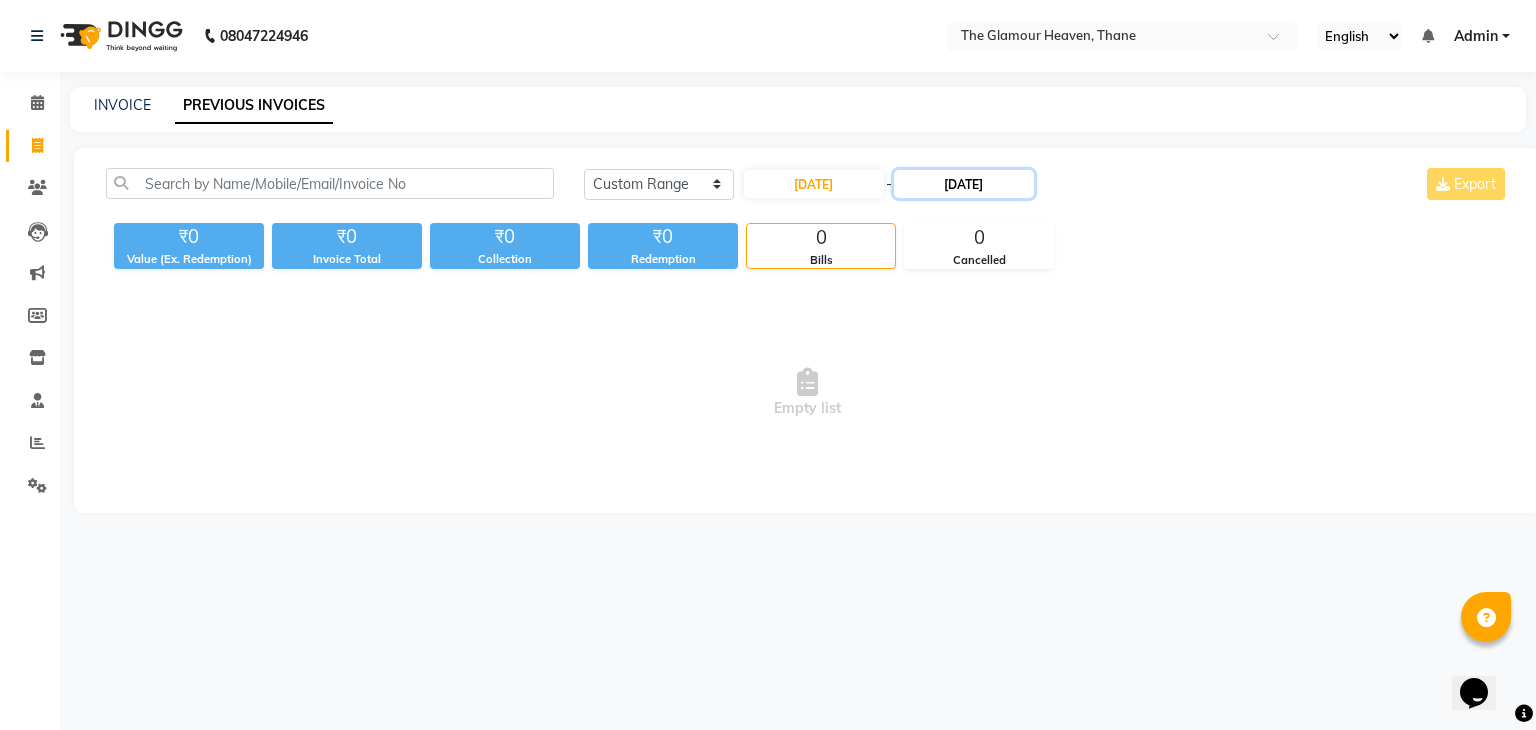 click on "05-06-2025" 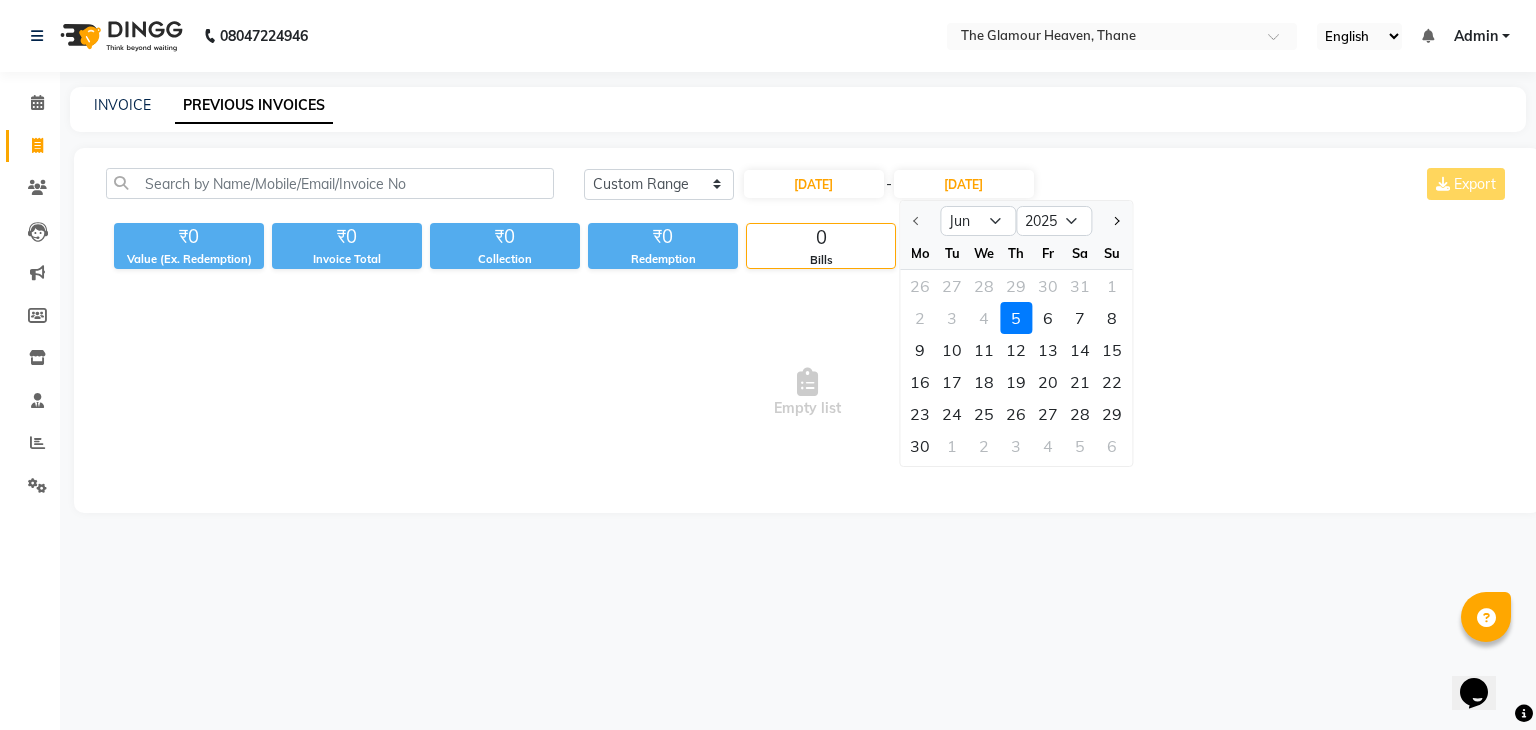 click on "5" 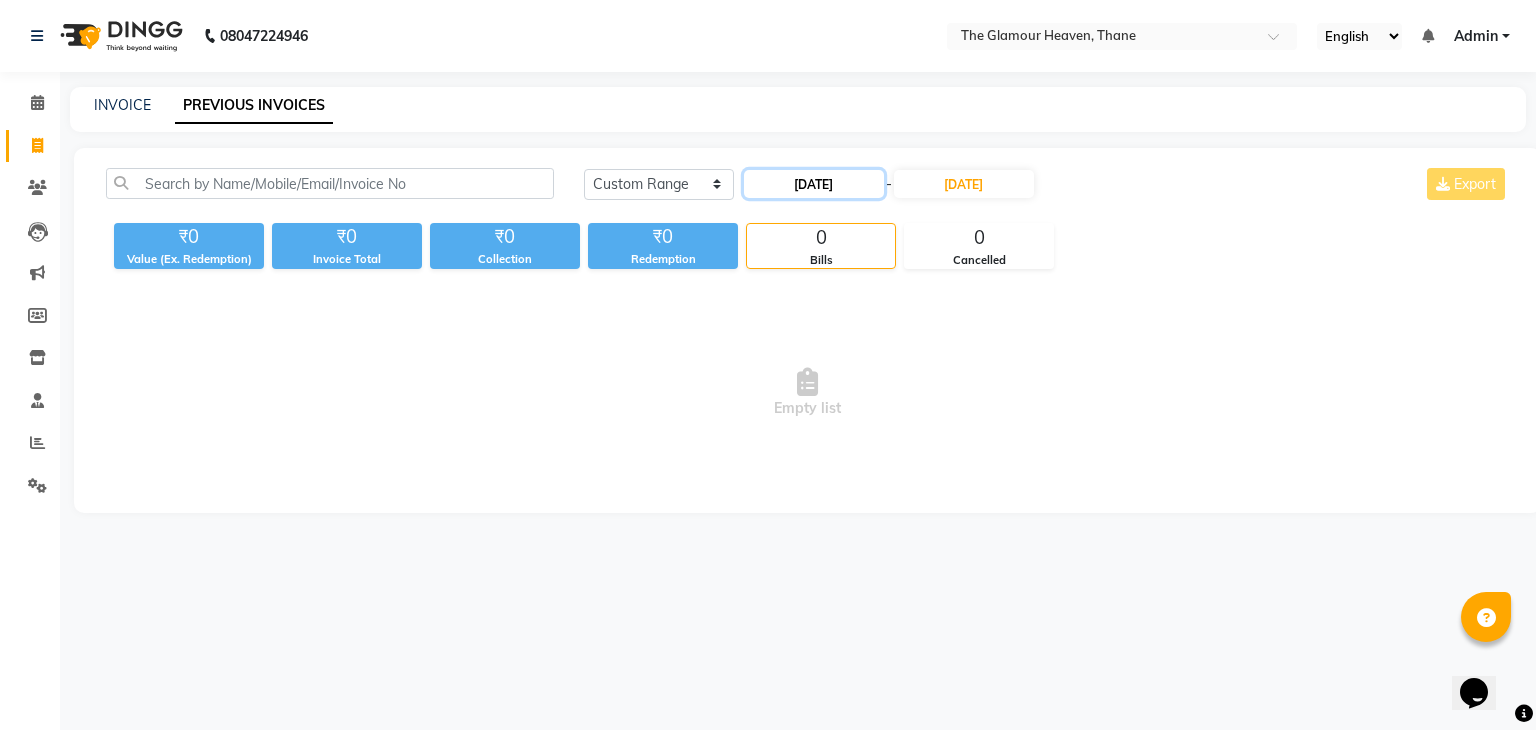 click on "05-06-2025" 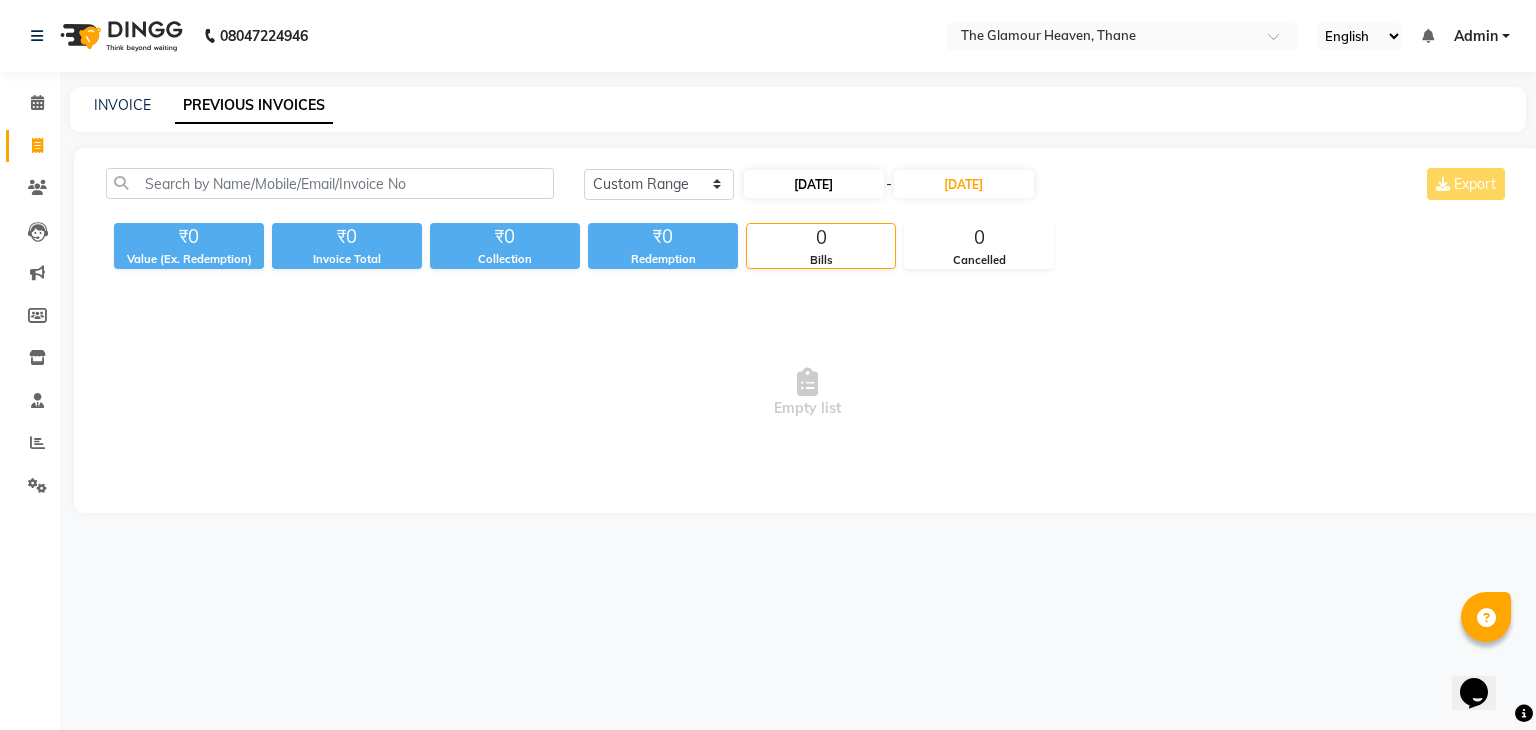 select on "6" 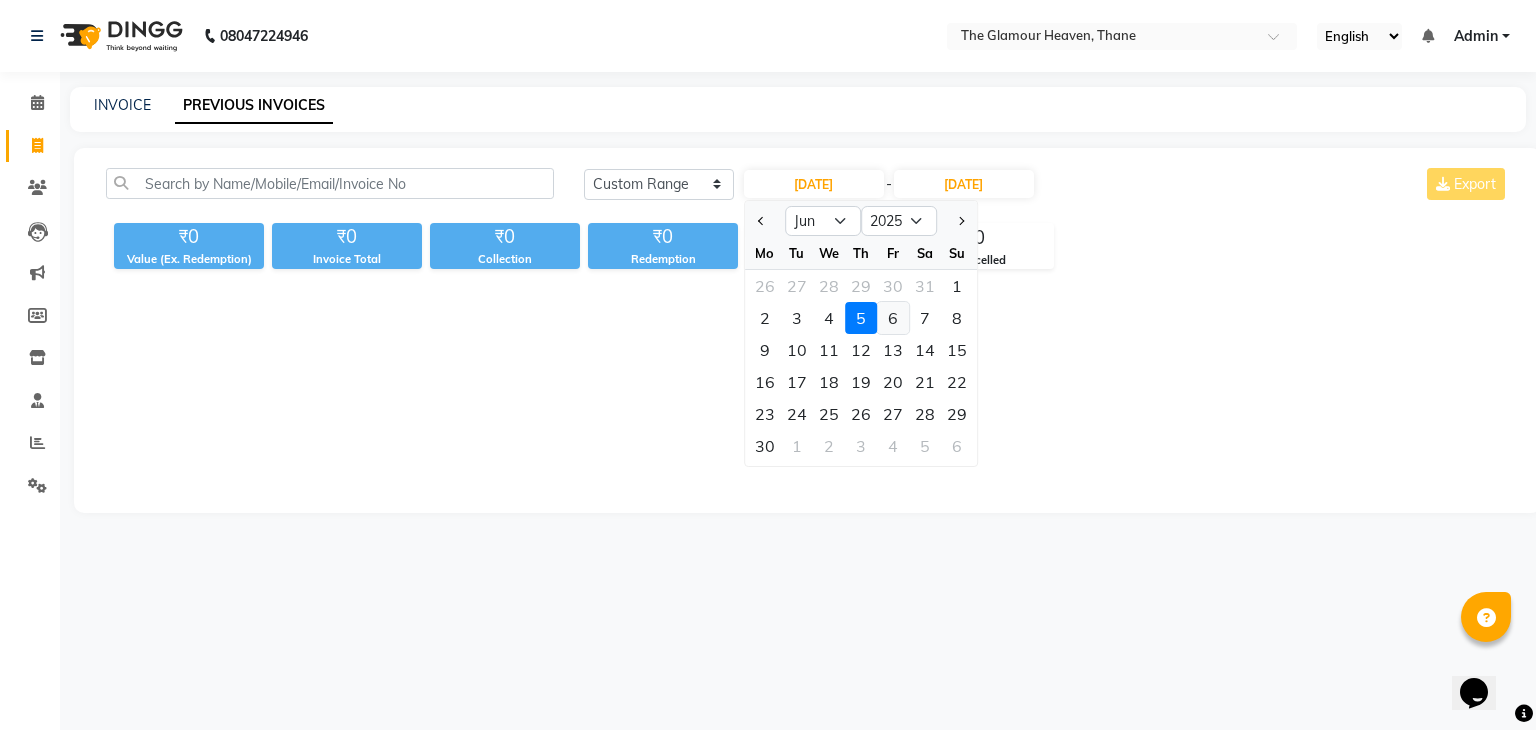click on "6" 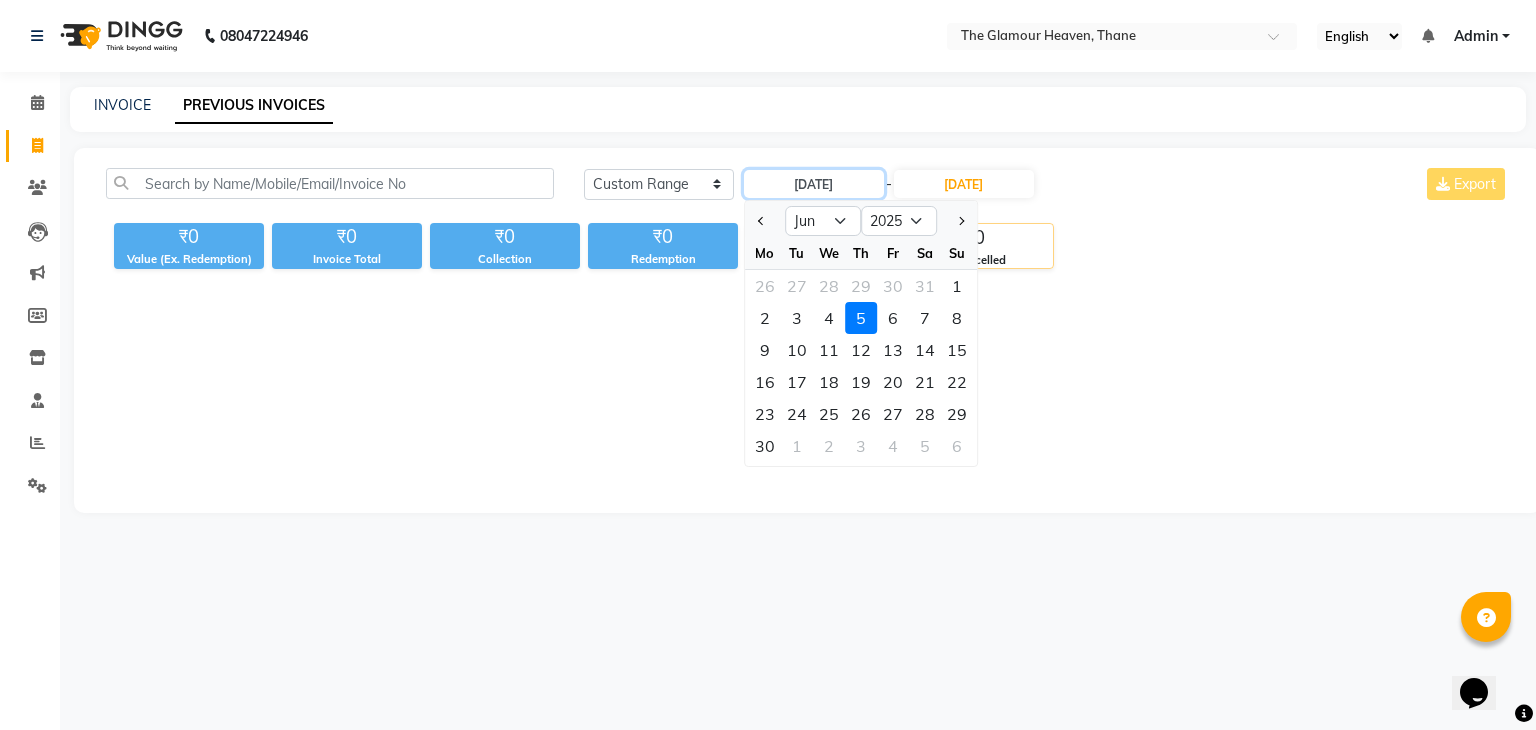 type on "06-06-2025" 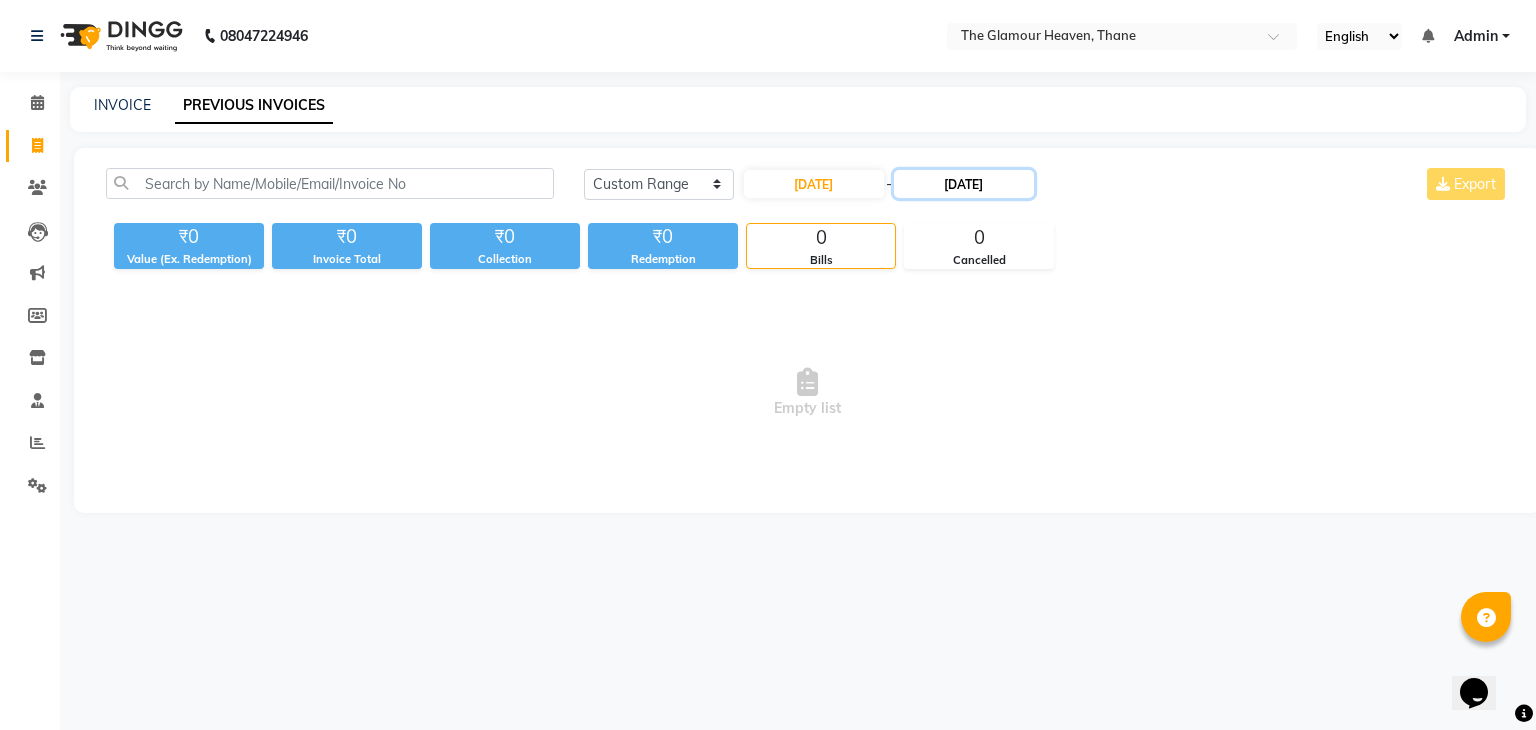 click on "05-06-2025" 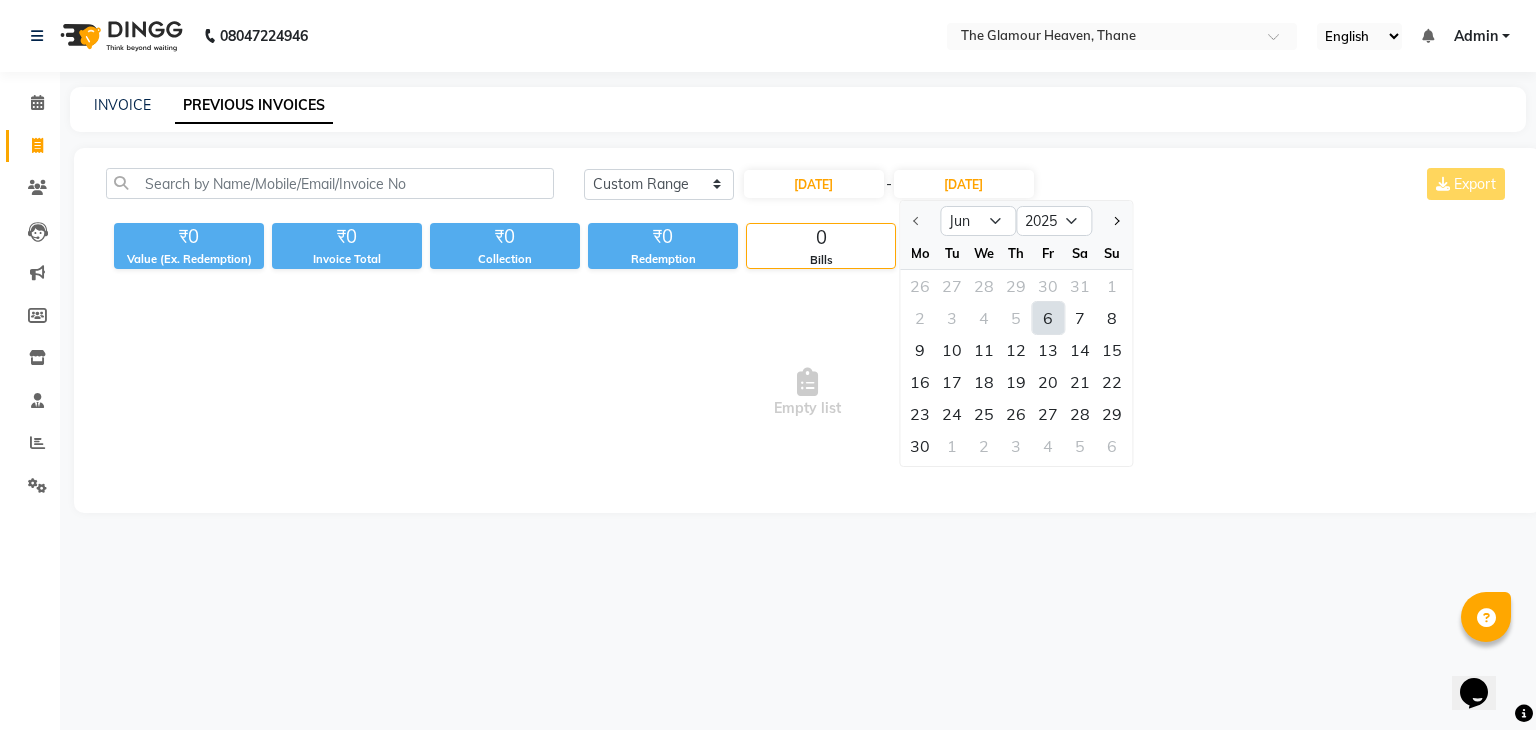 click on "6" 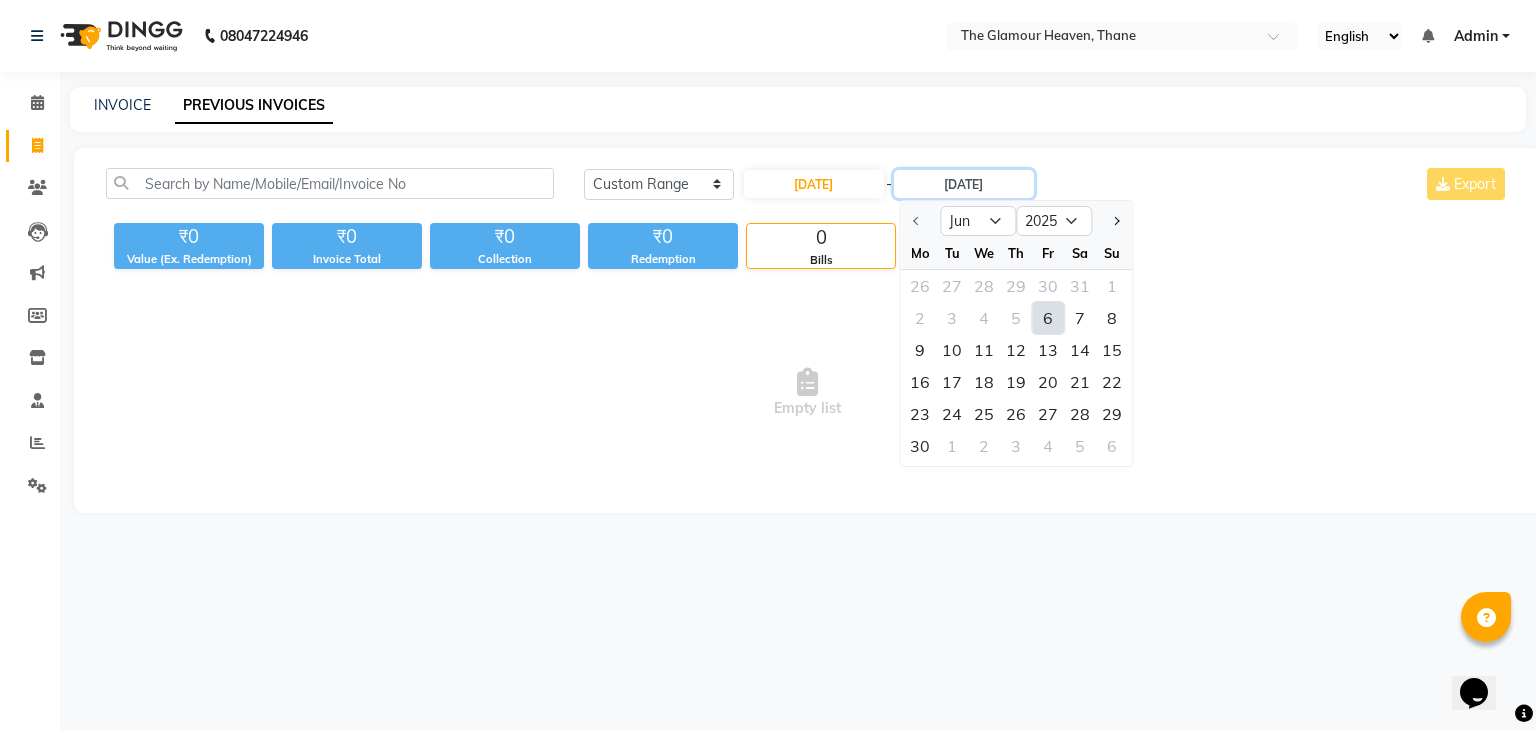 type on "06-06-2025" 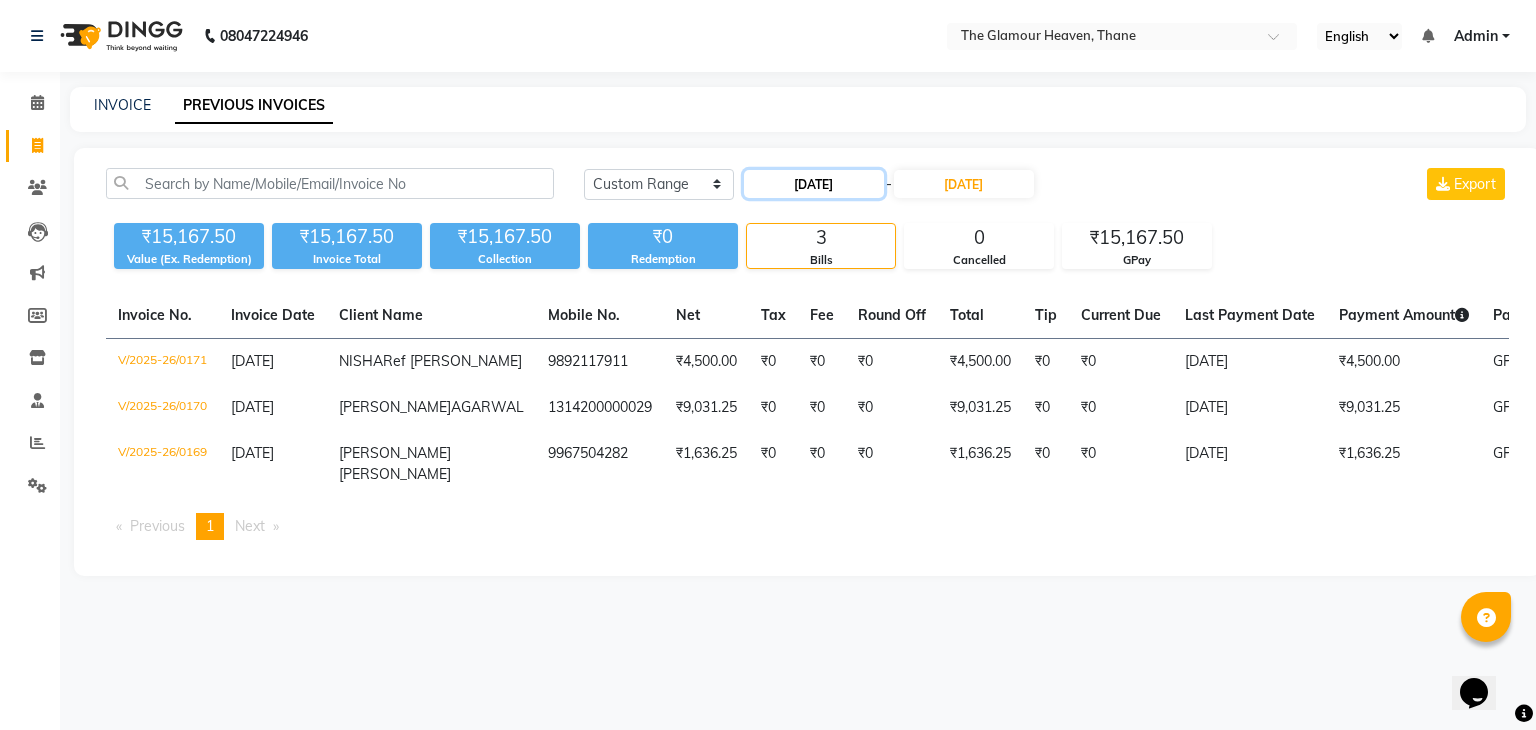click on "06-06-2025" 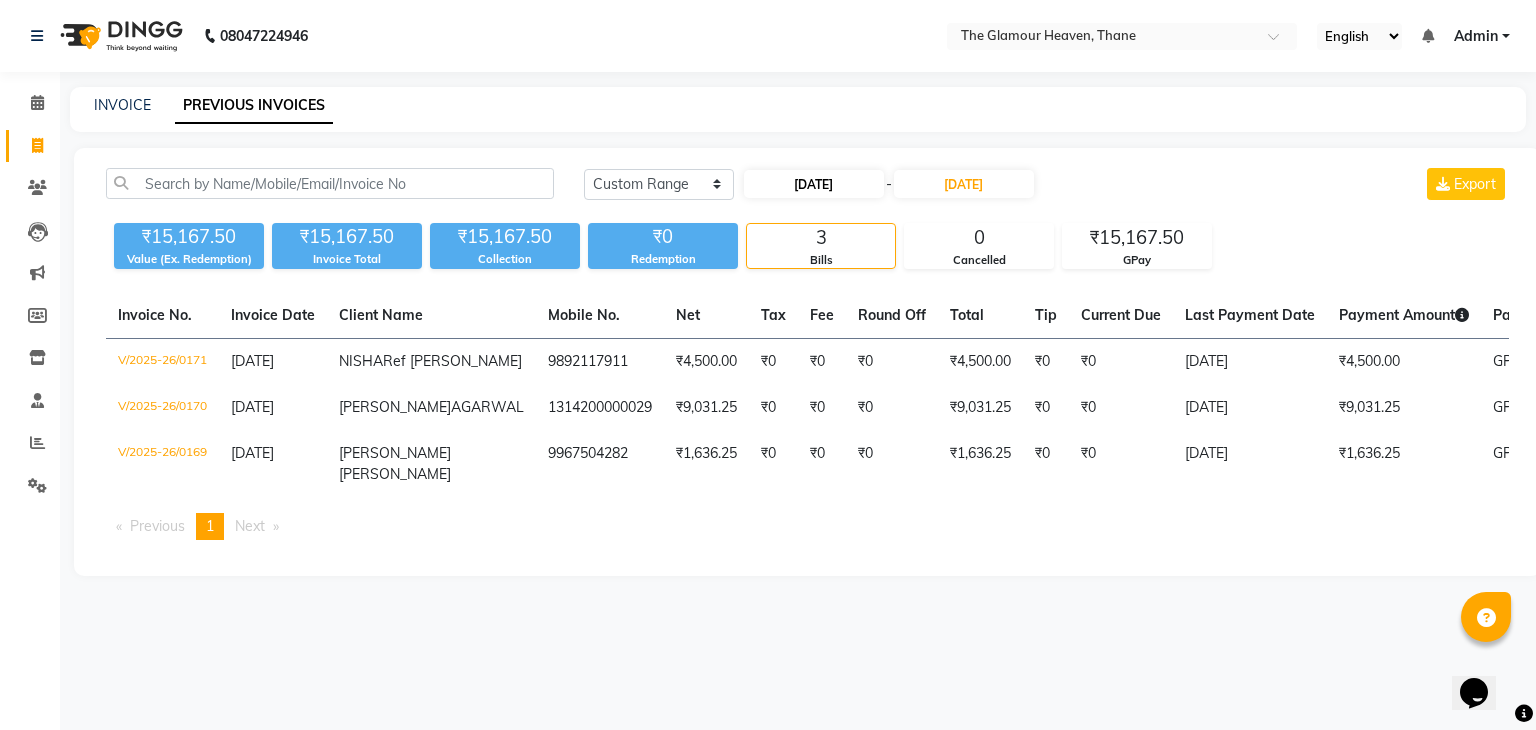 select on "6" 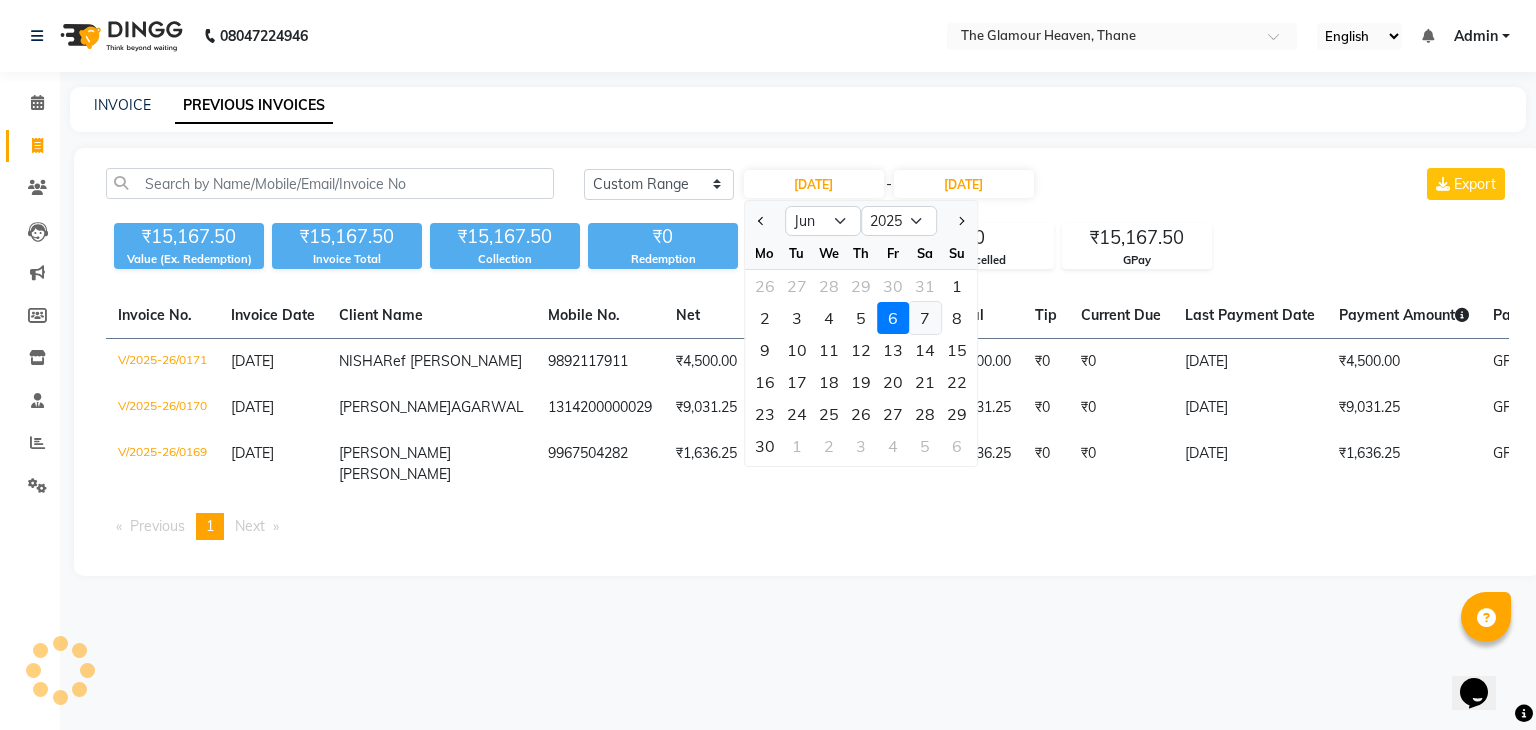 click on "7" 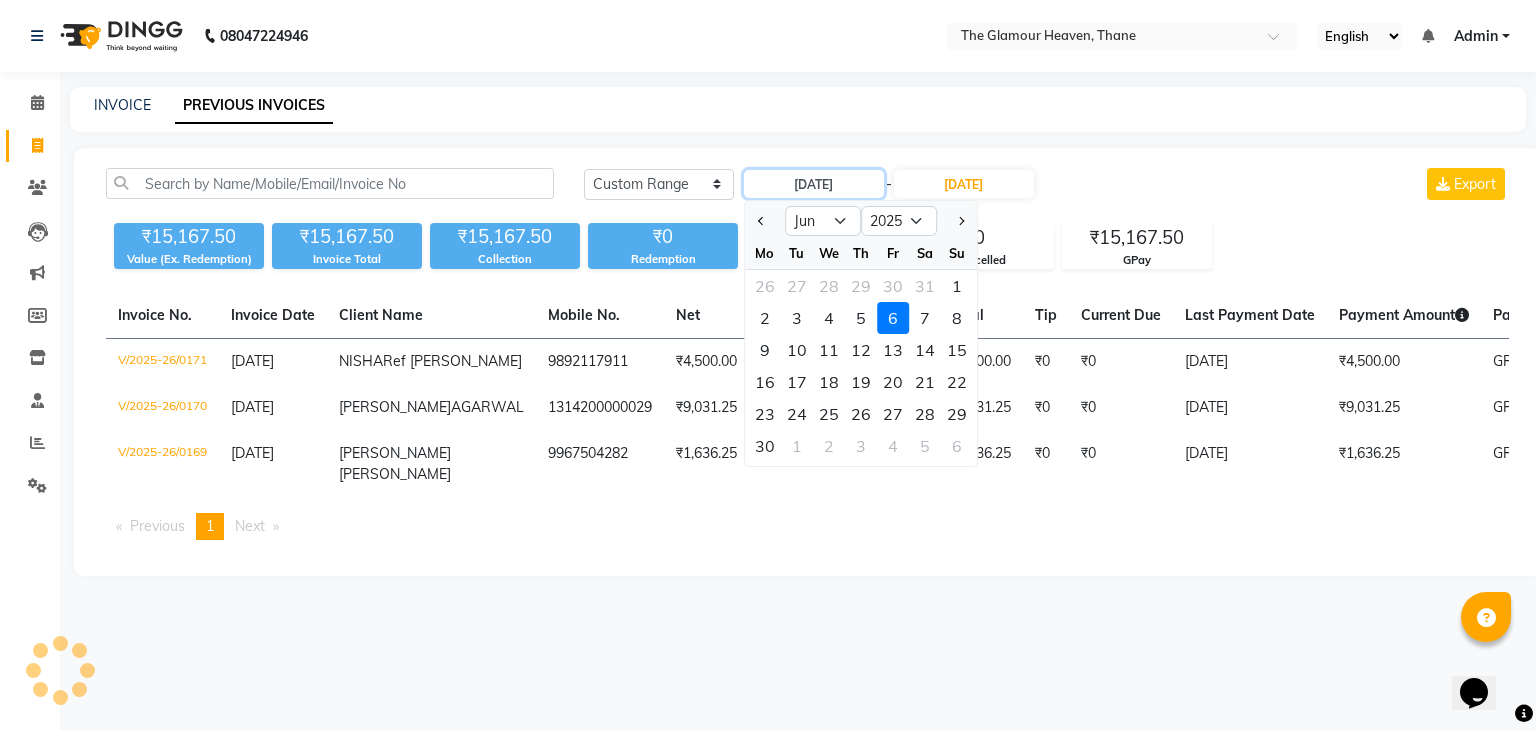 type on "07-06-2025" 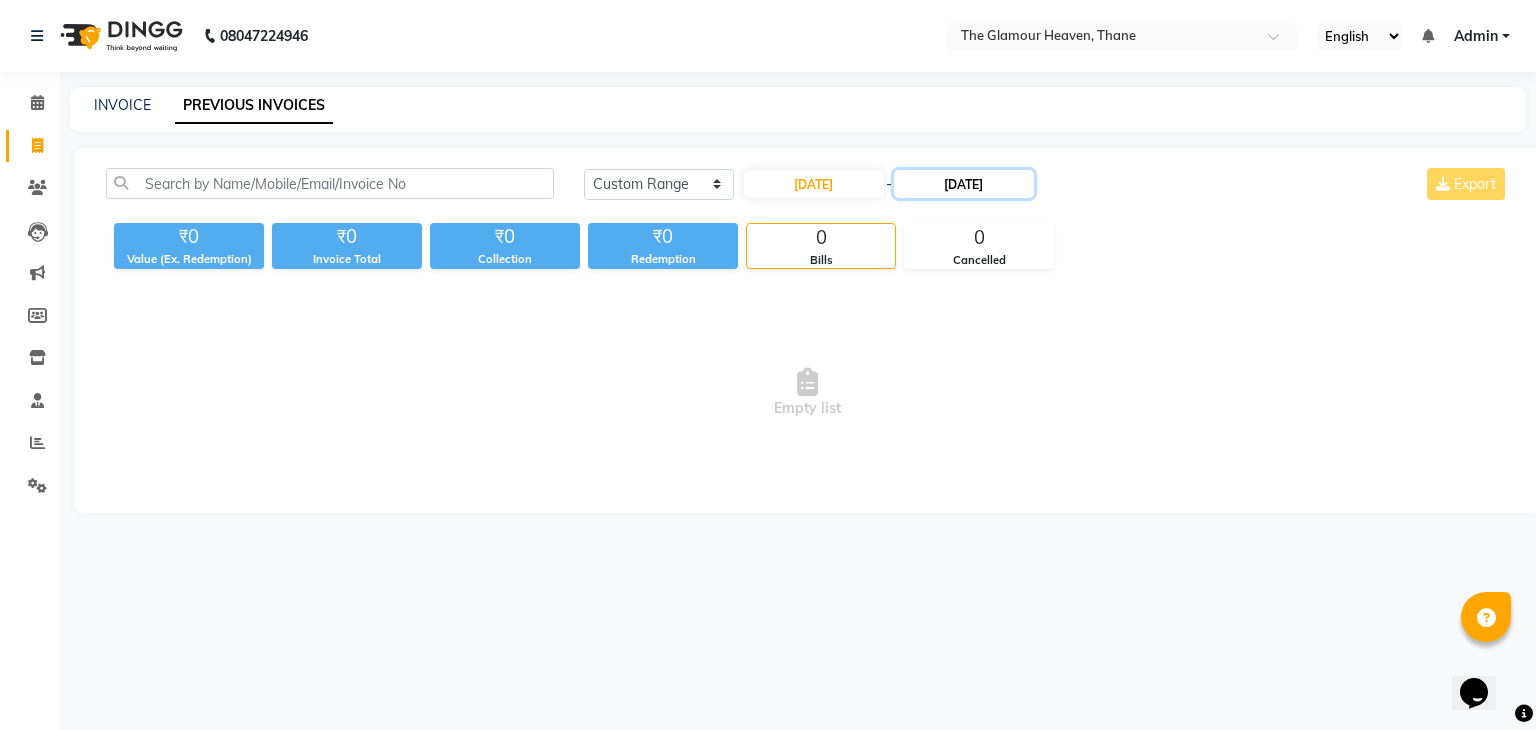 click on "06-06-2025" 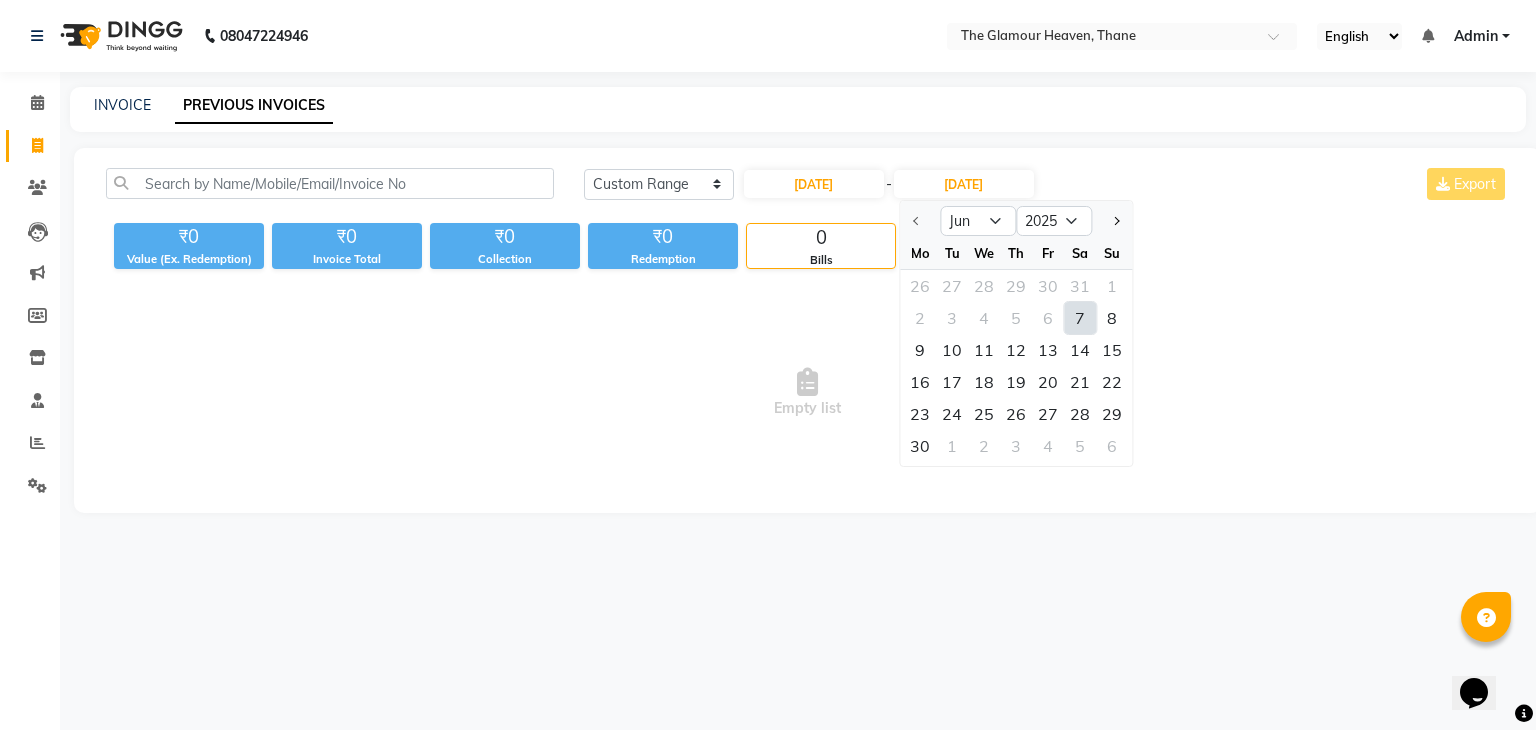 click on "7" 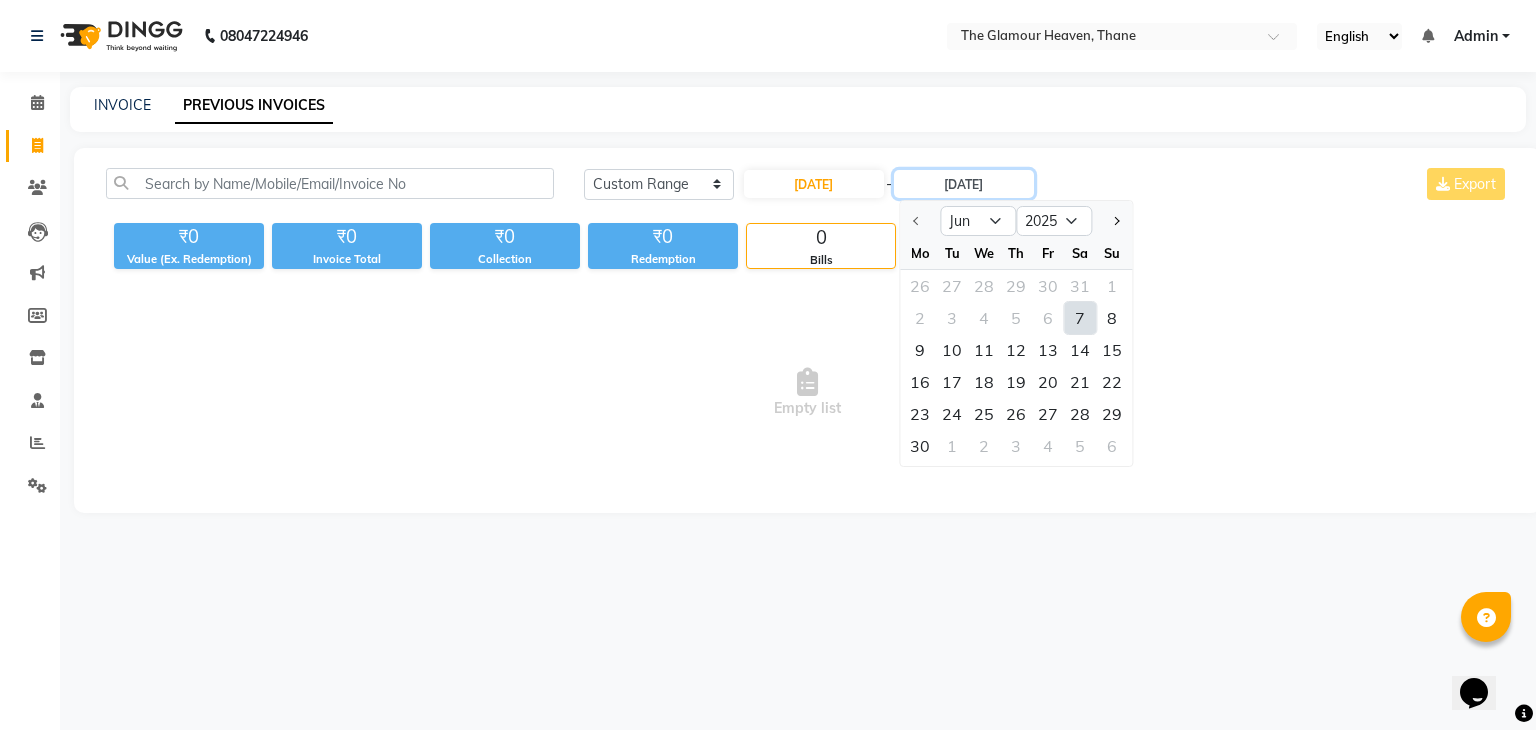 type on "07-06-2025" 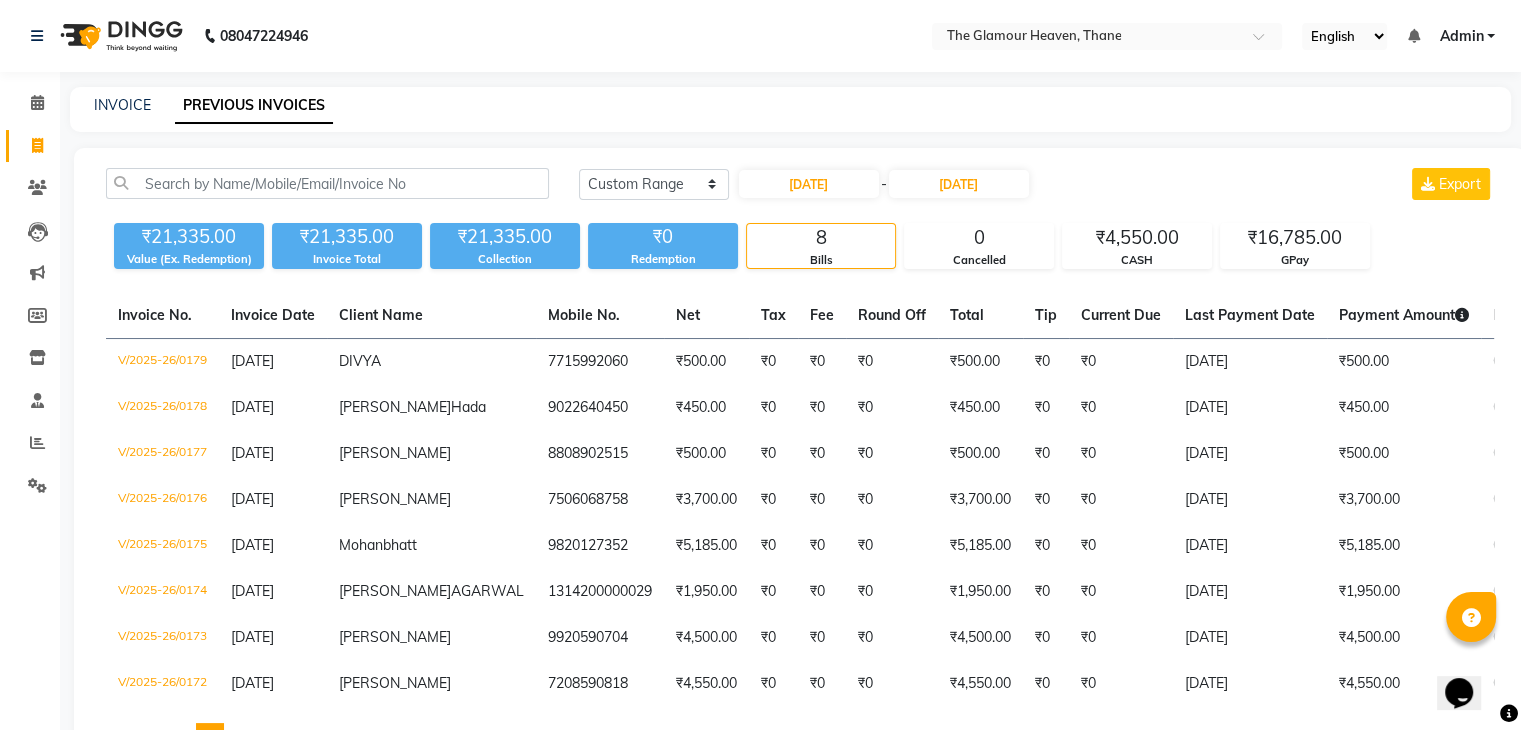 click on "07-06-2025 - 07-06-2025" 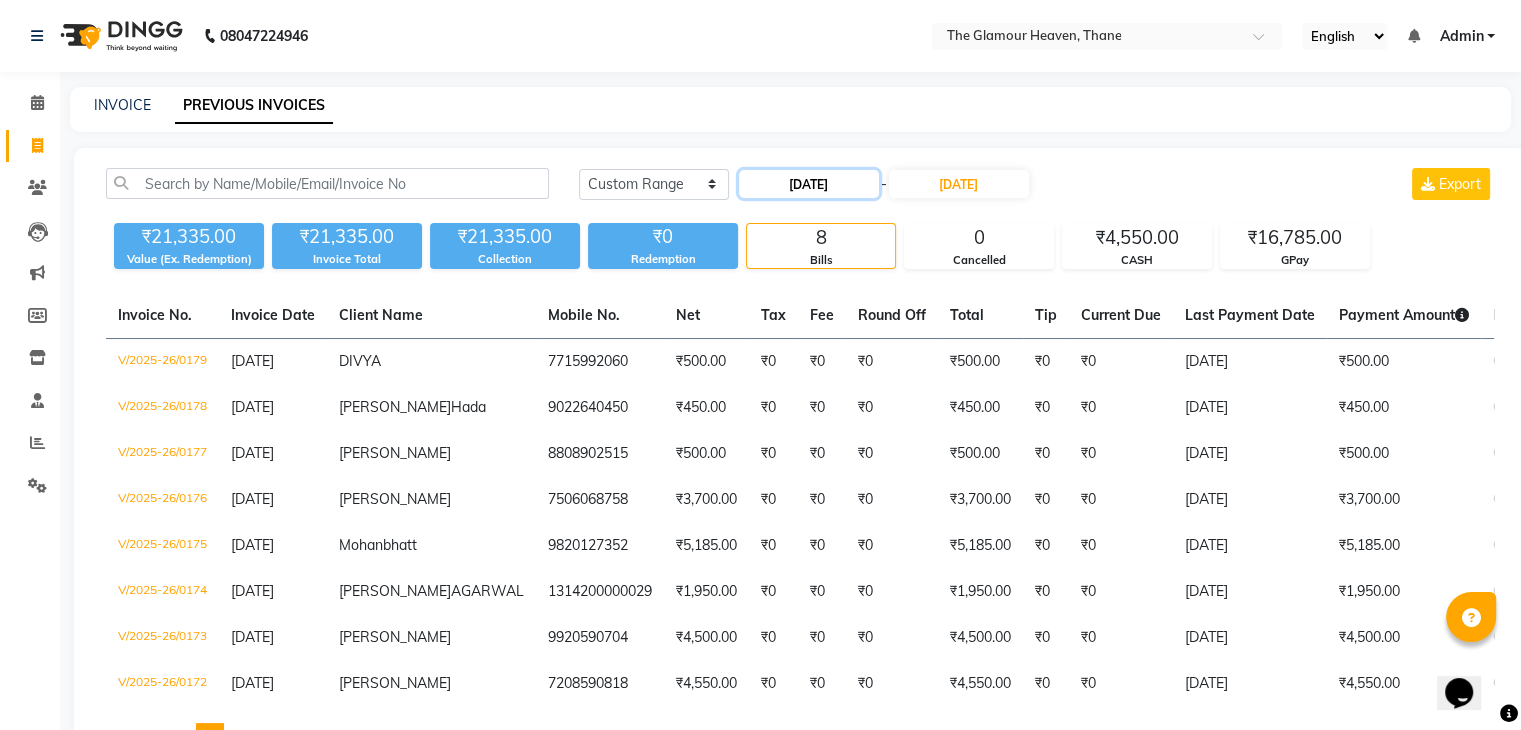 click on "07-06-2025" 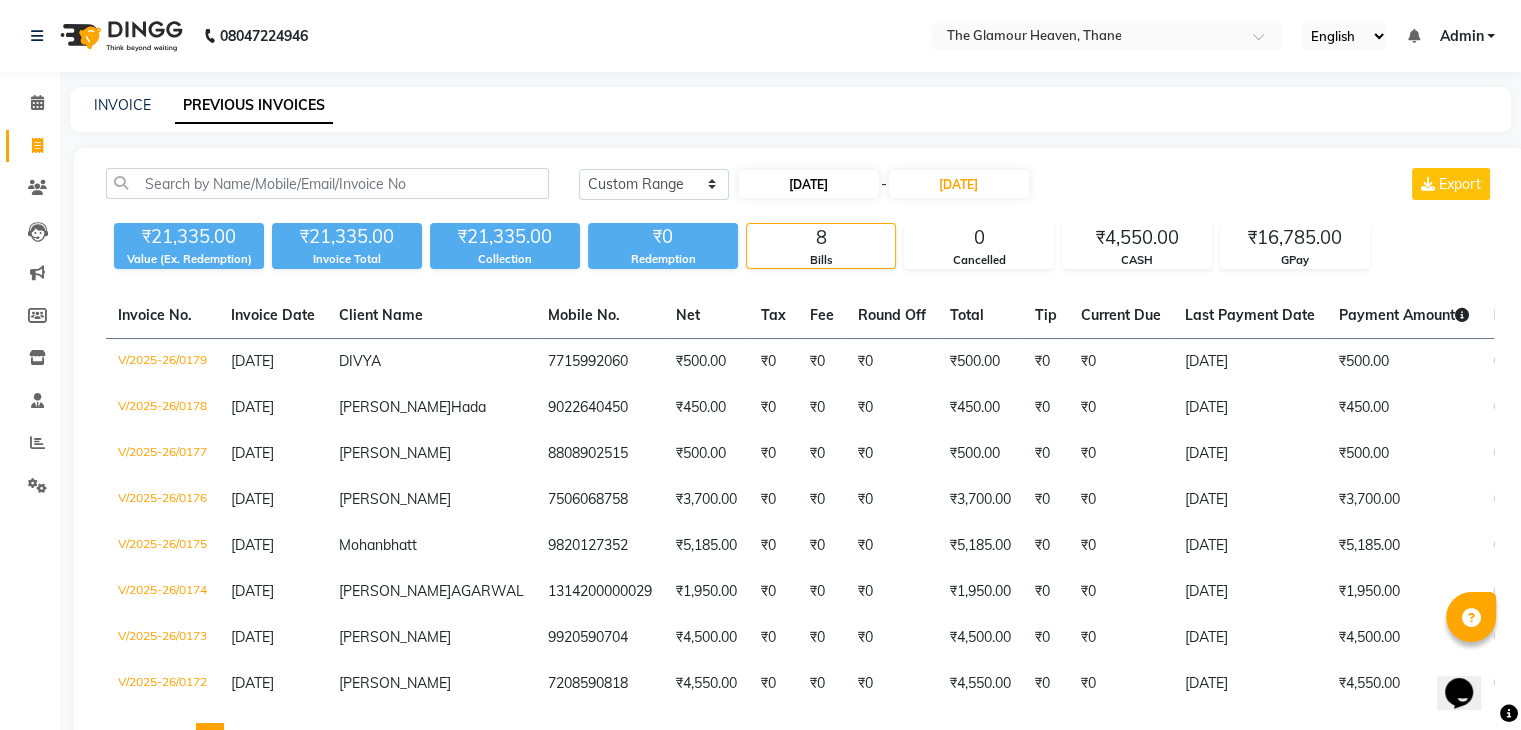 select on "6" 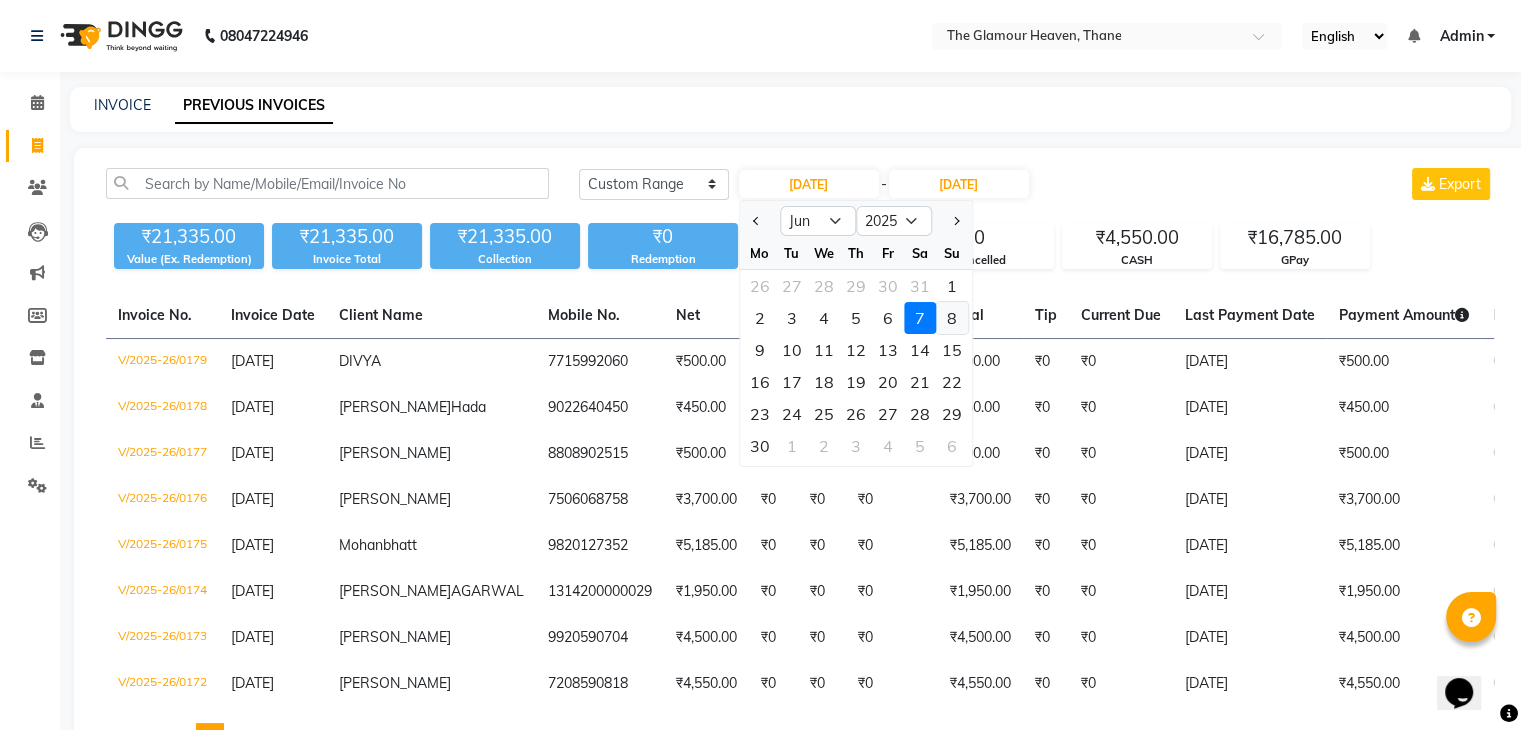 click on "8" 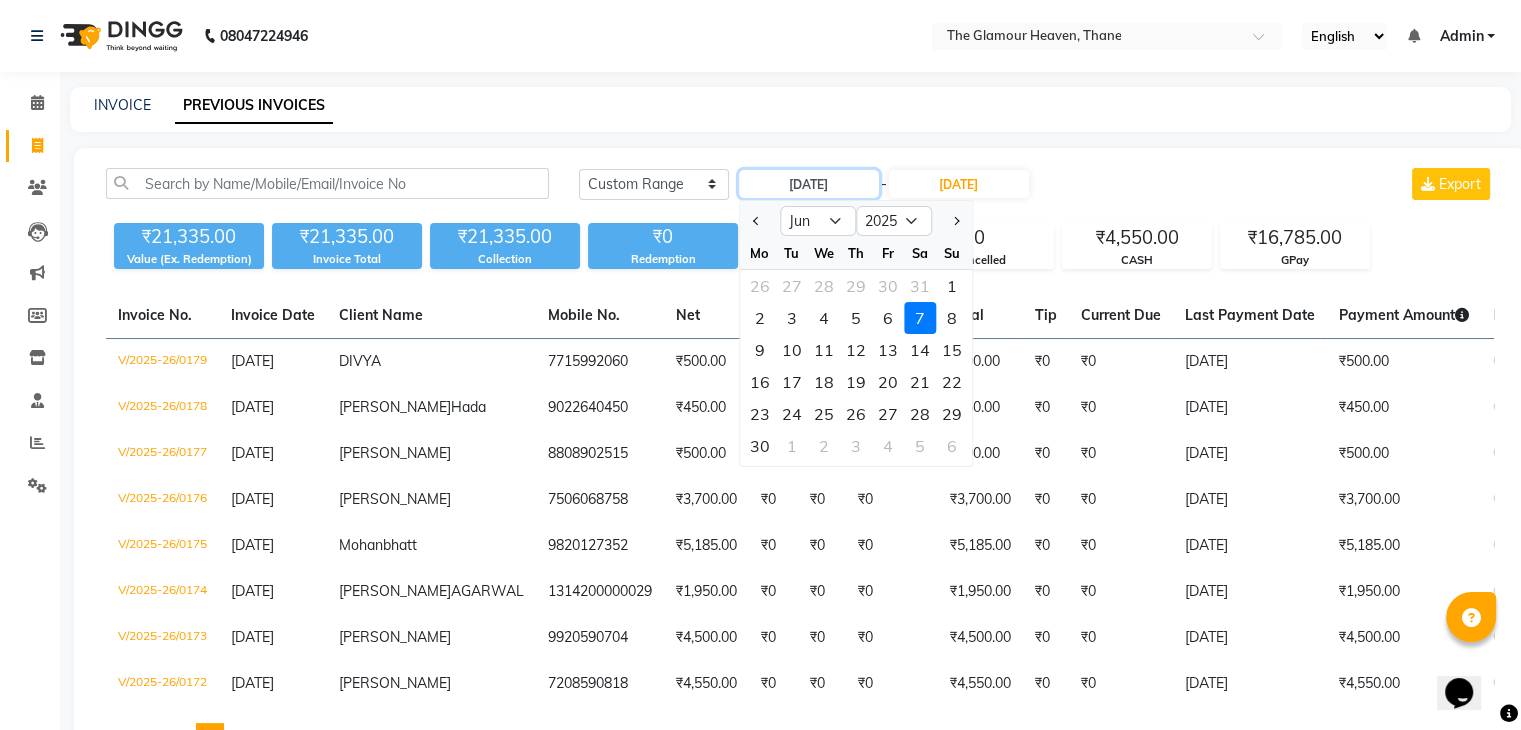 type on "08-06-2025" 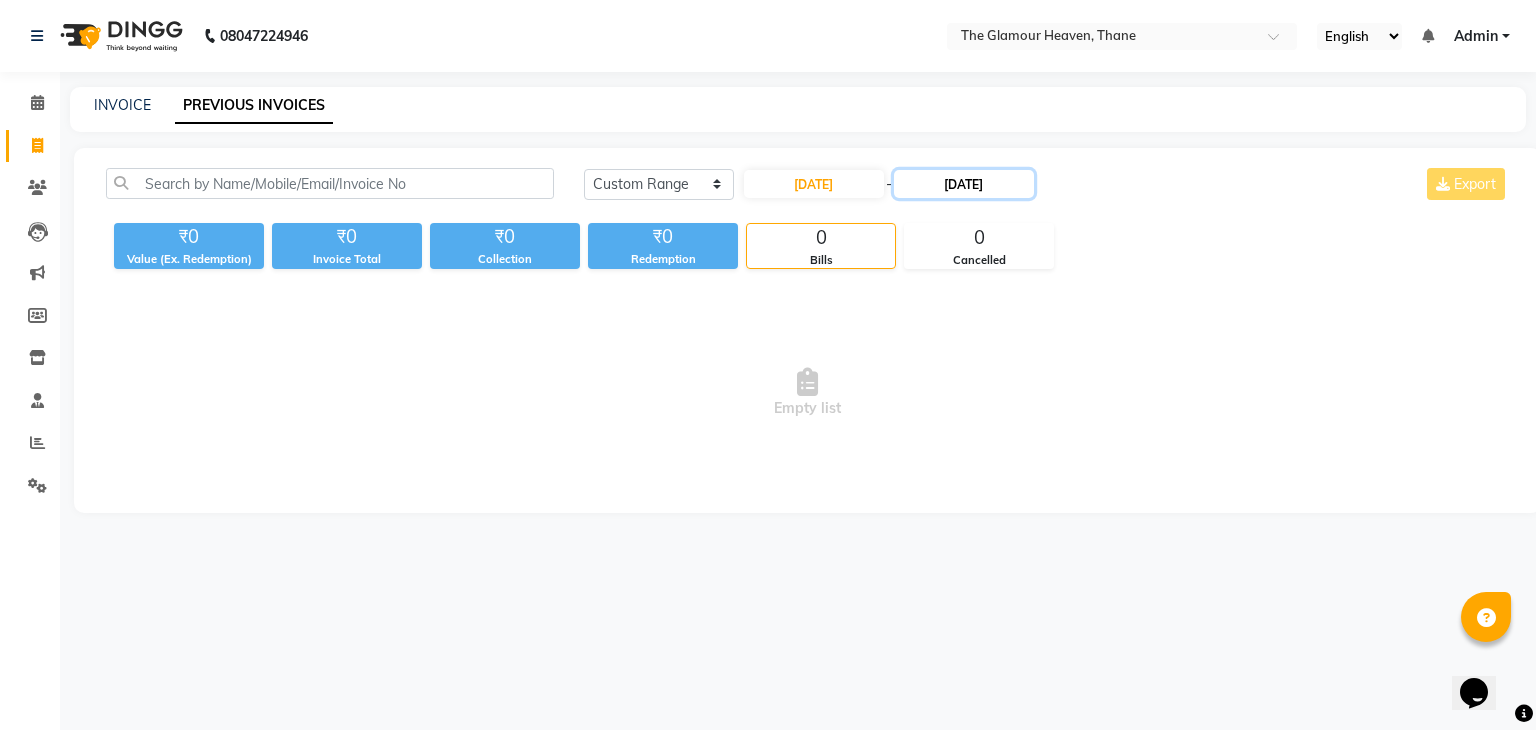 click on "07-06-2025" 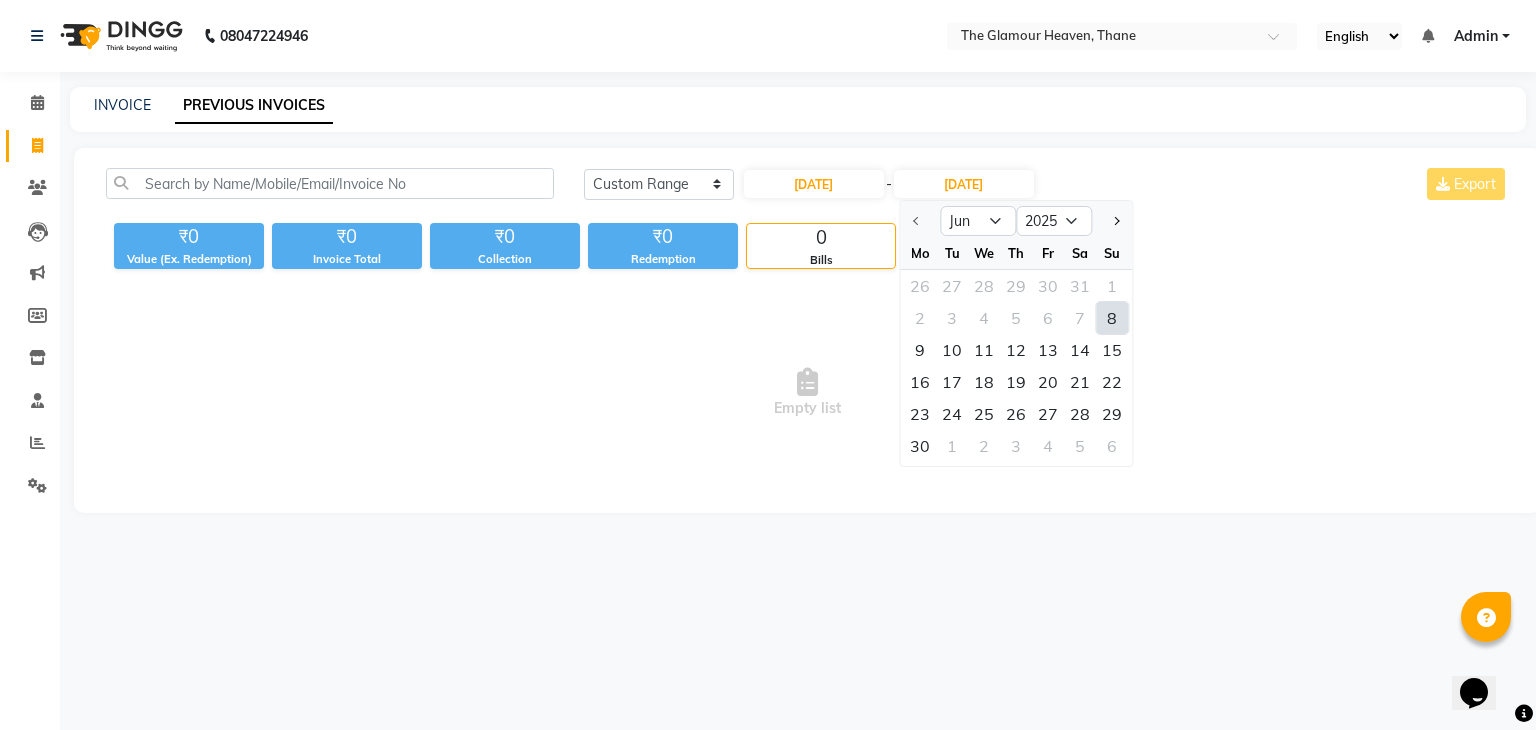 click on "8" 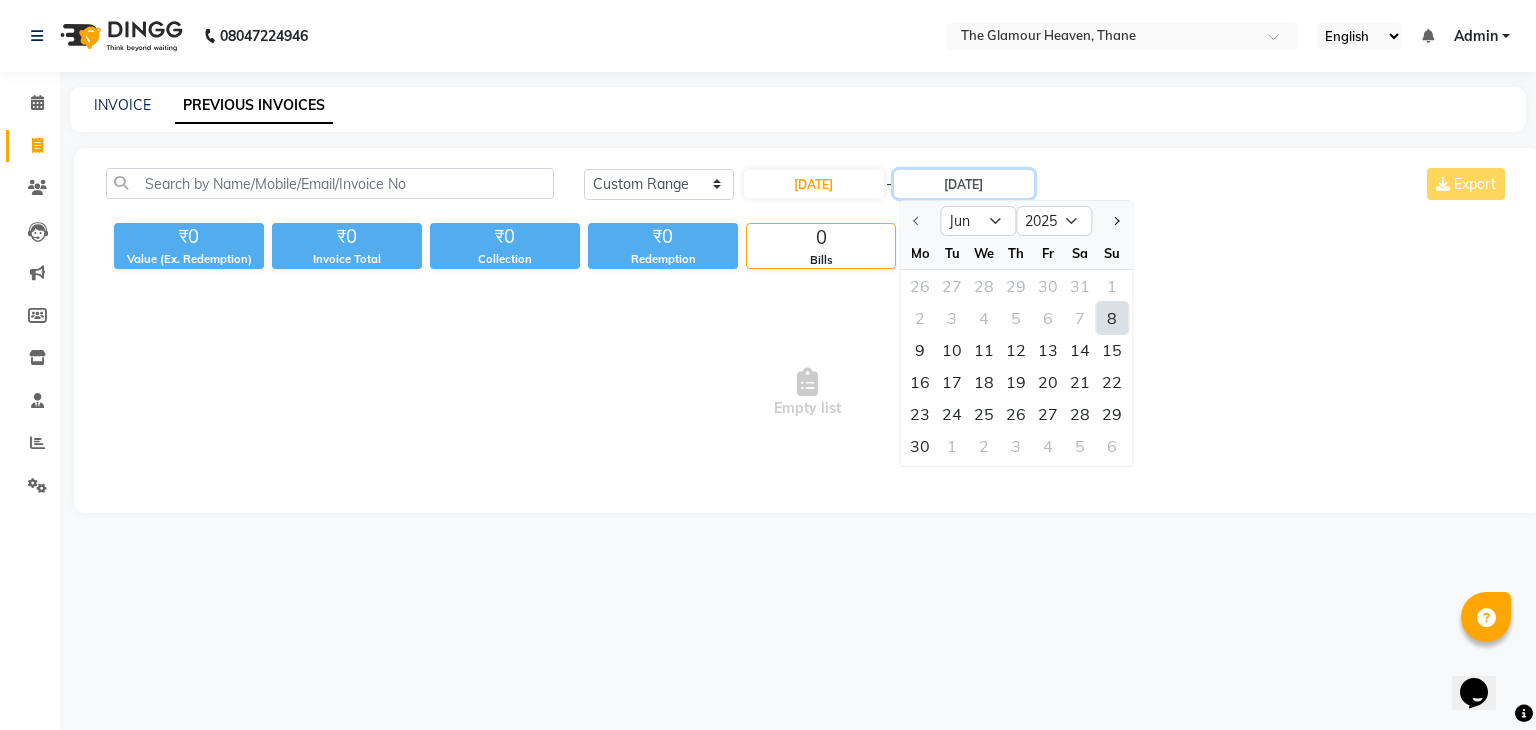 type on "08-06-2025" 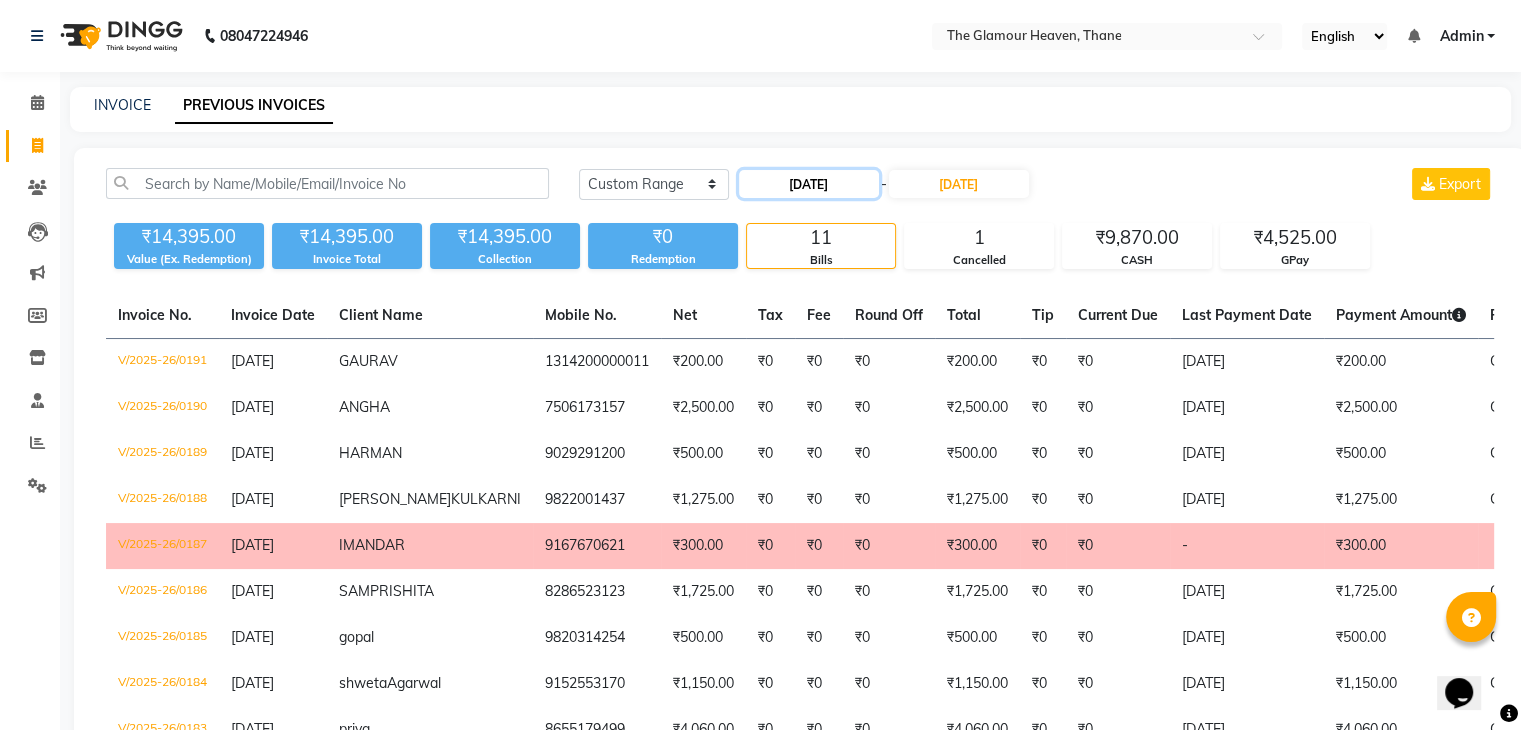 click on "08-06-2025" 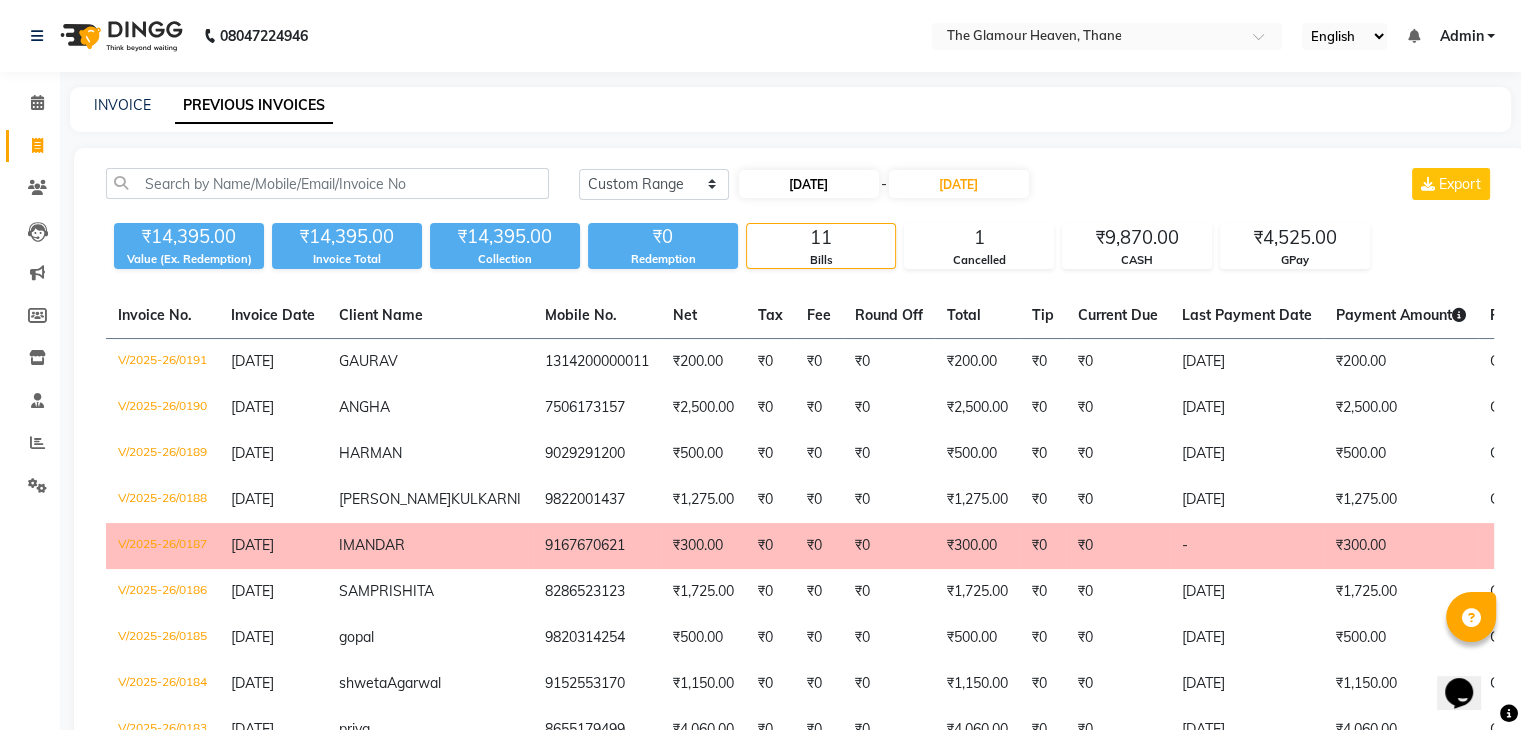 select on "6" 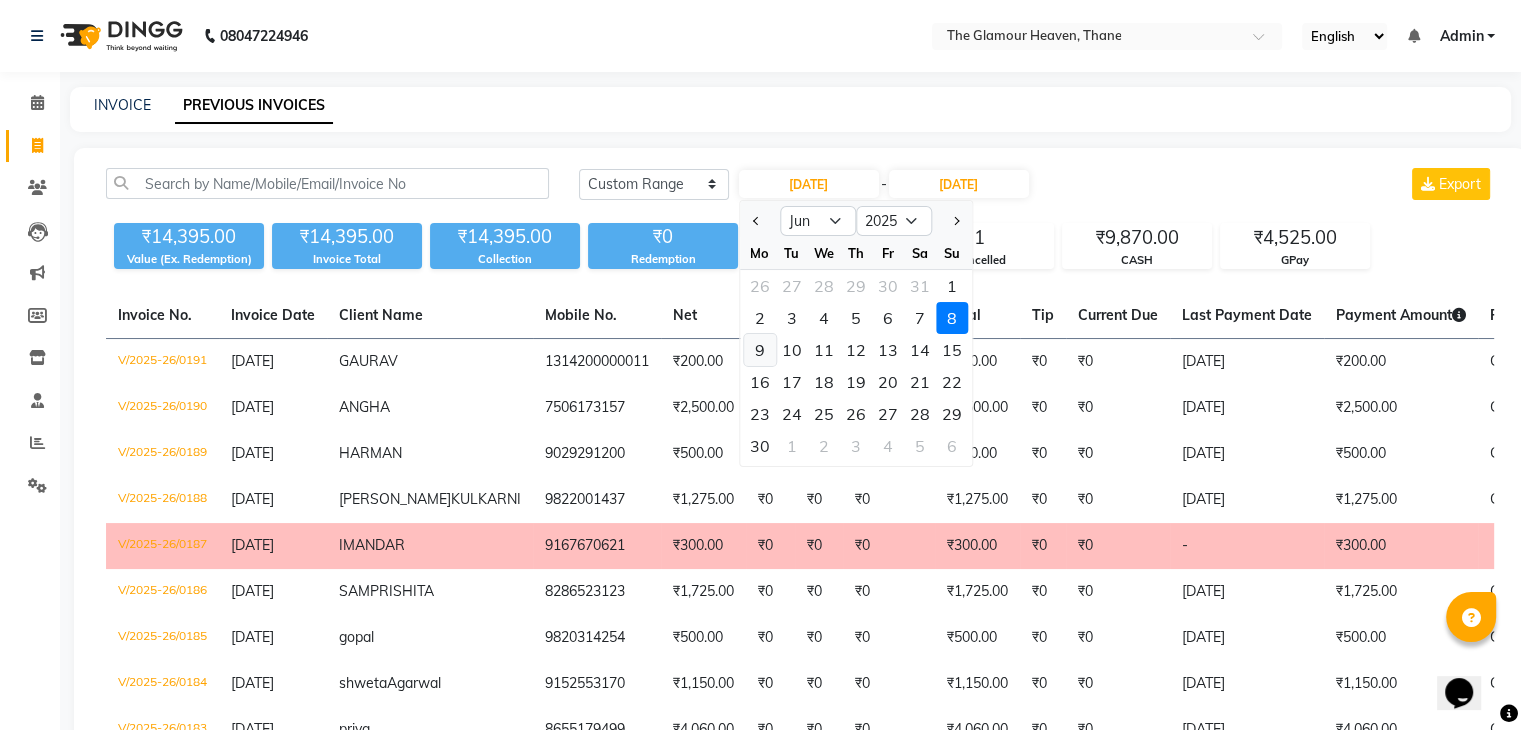 click on "9" 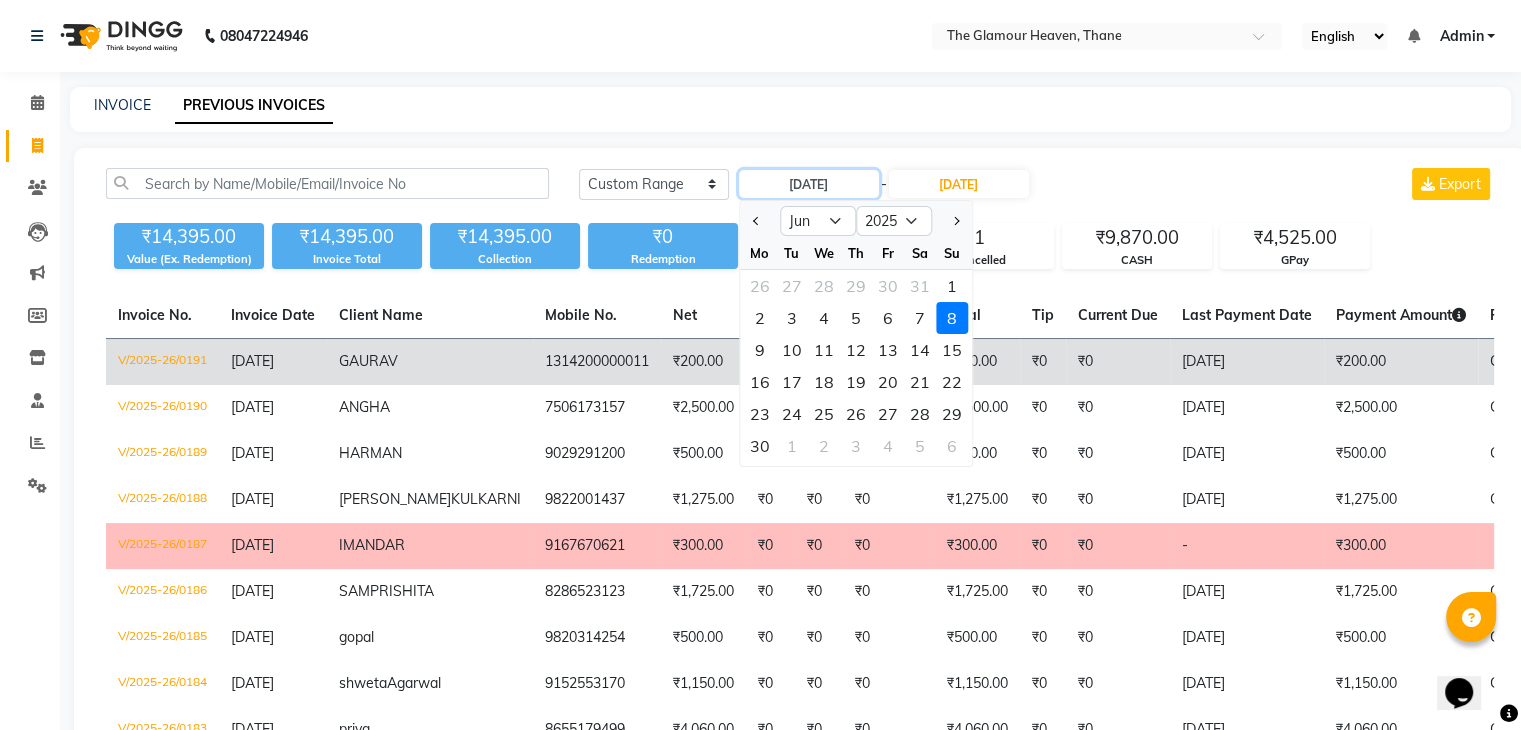 type on "09-06-2025" 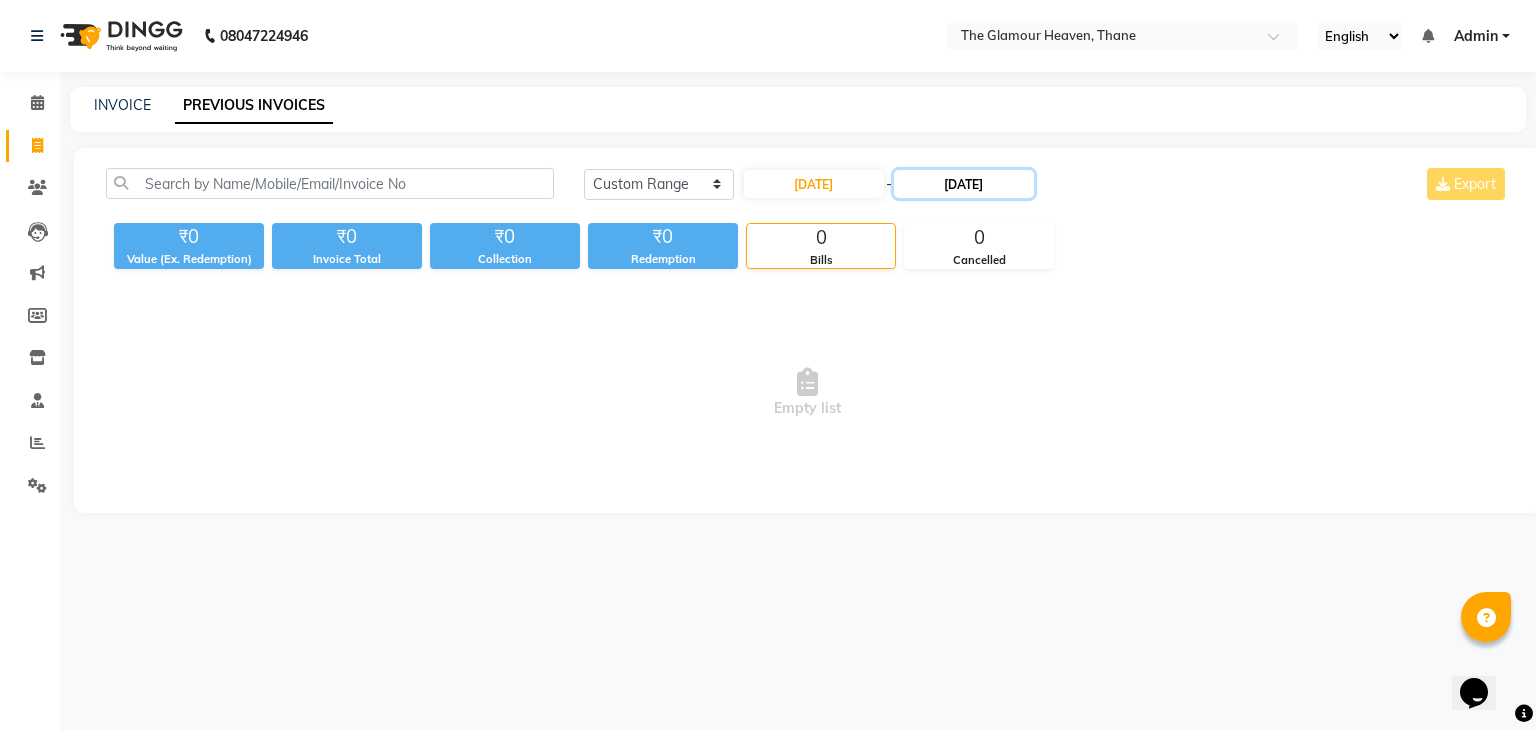 click on "08-06-2025" 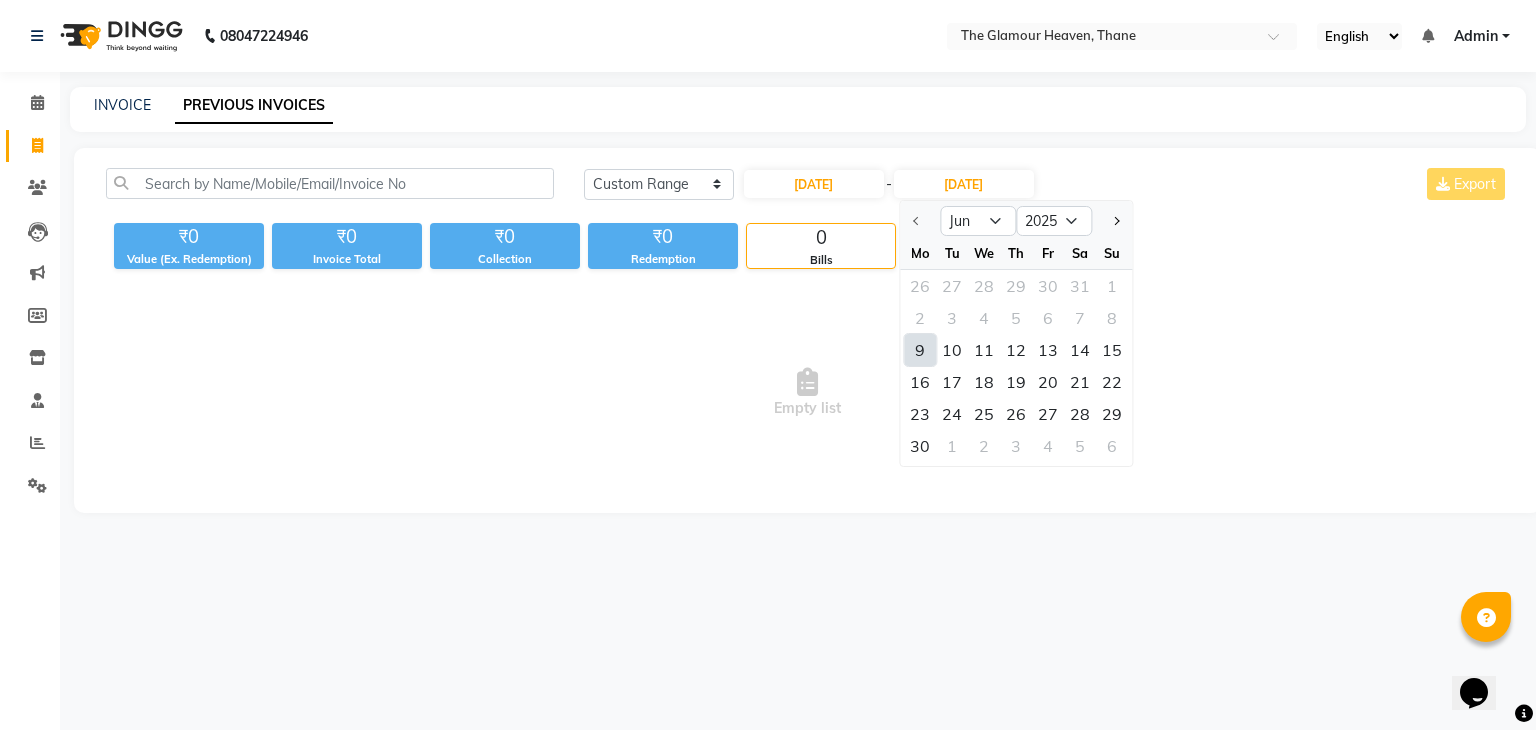 click on "9" 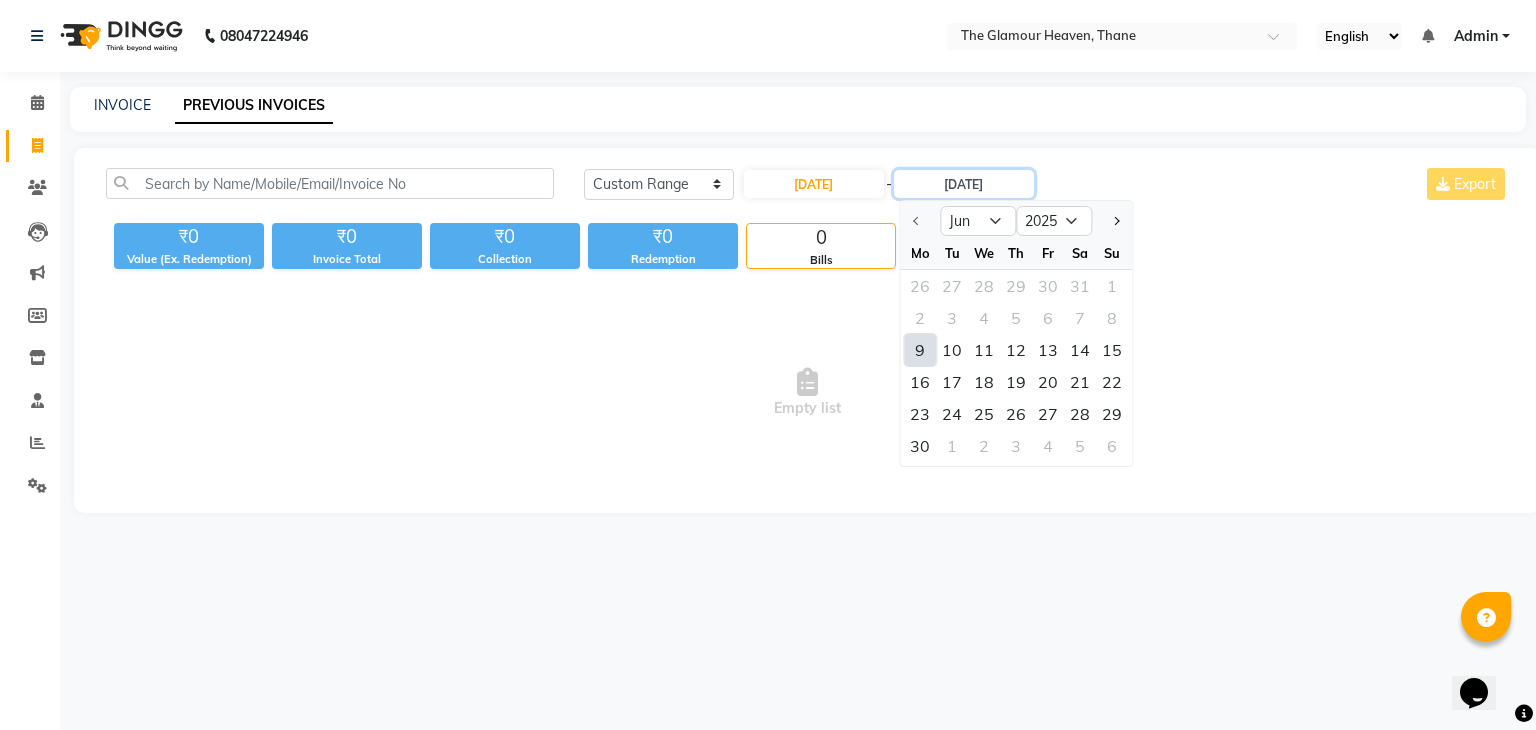 type on "09-06-2025" 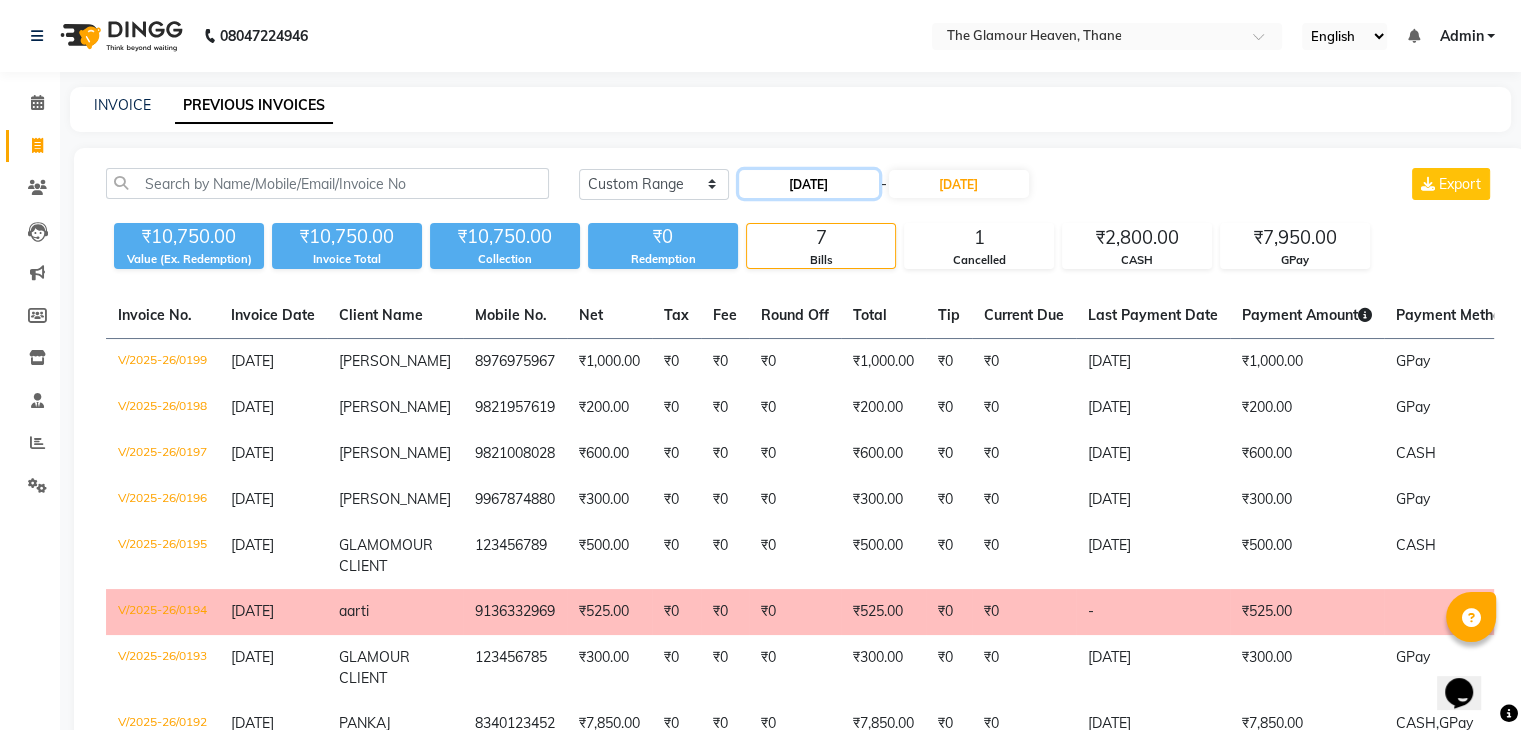 click on "09-06-2025" 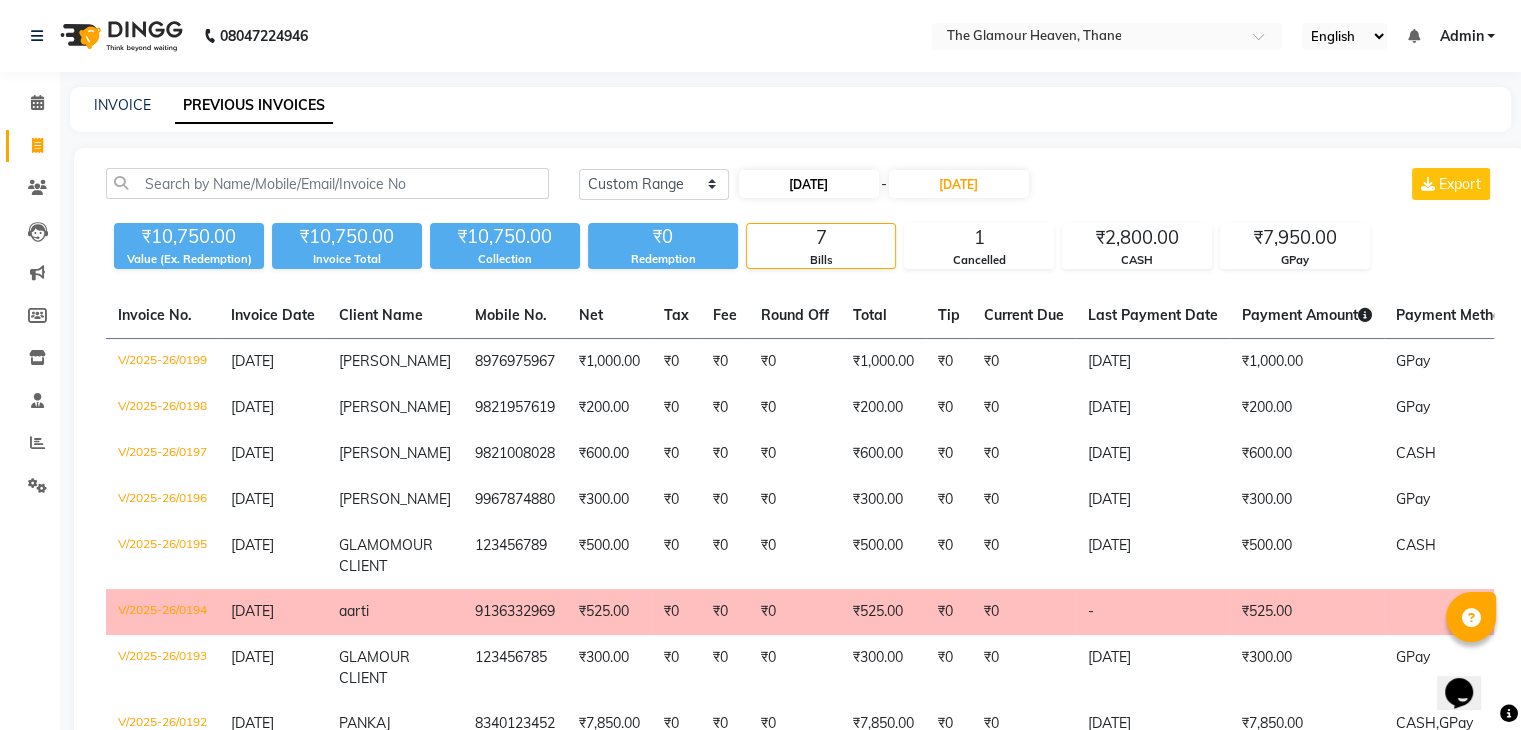 select on "6" 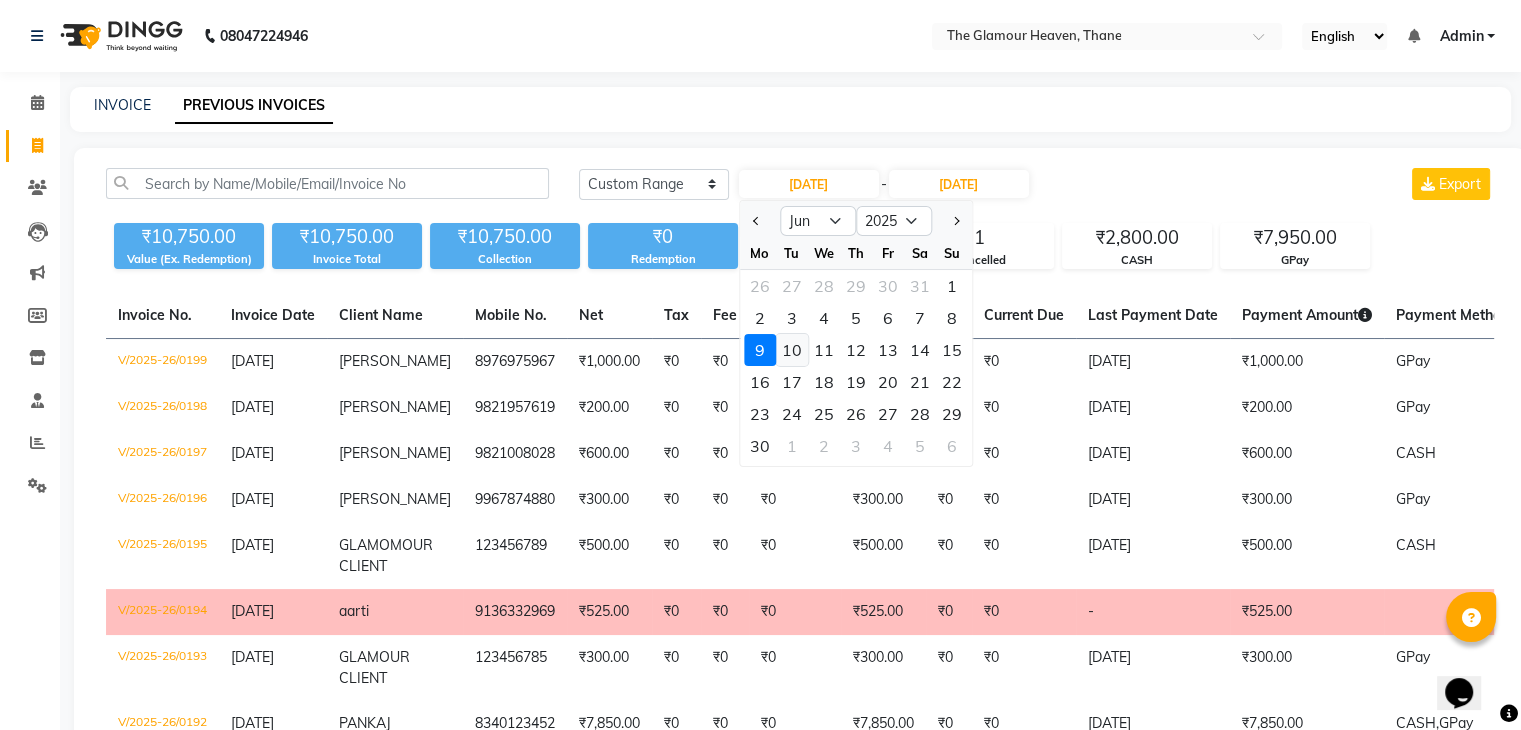 click on "10" 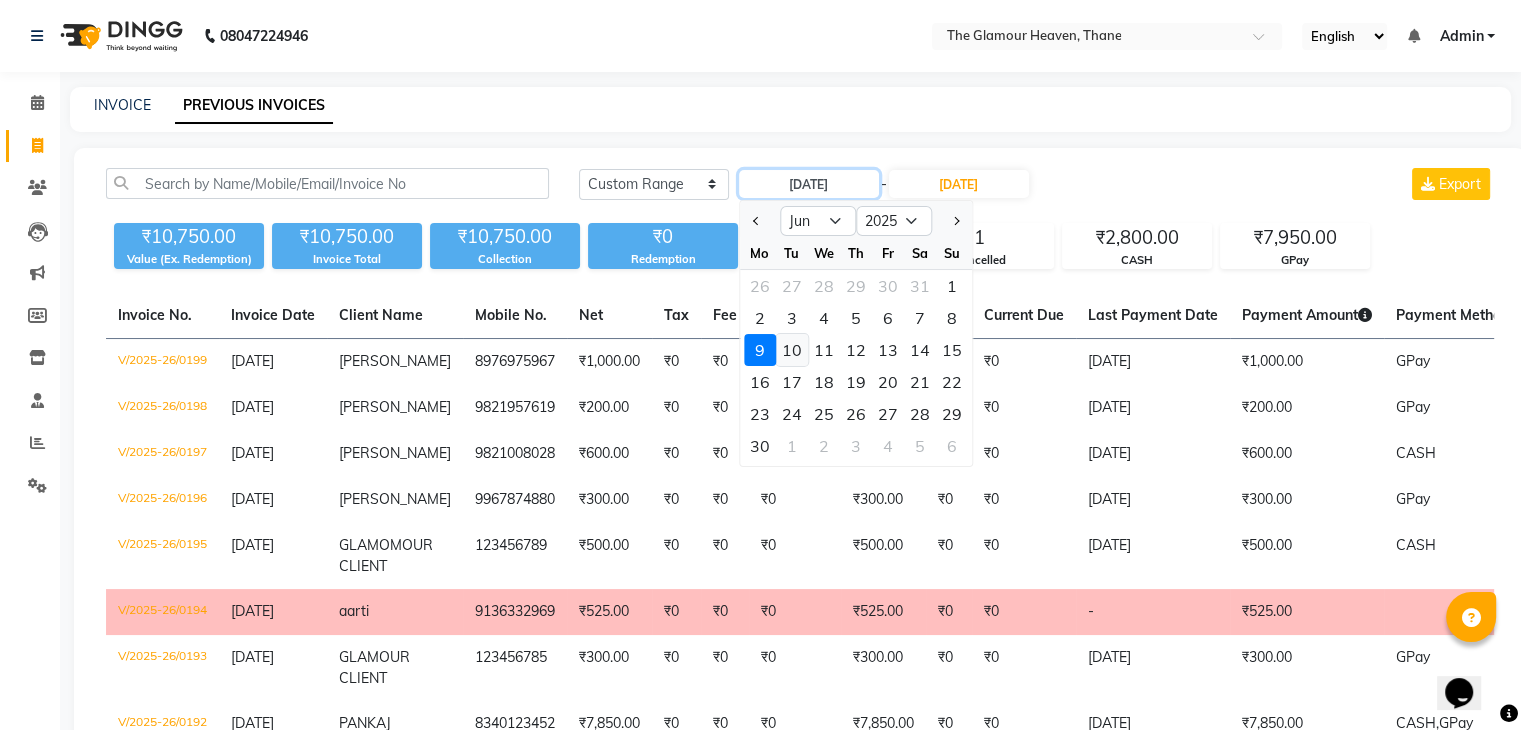 type on "10-06-2025" 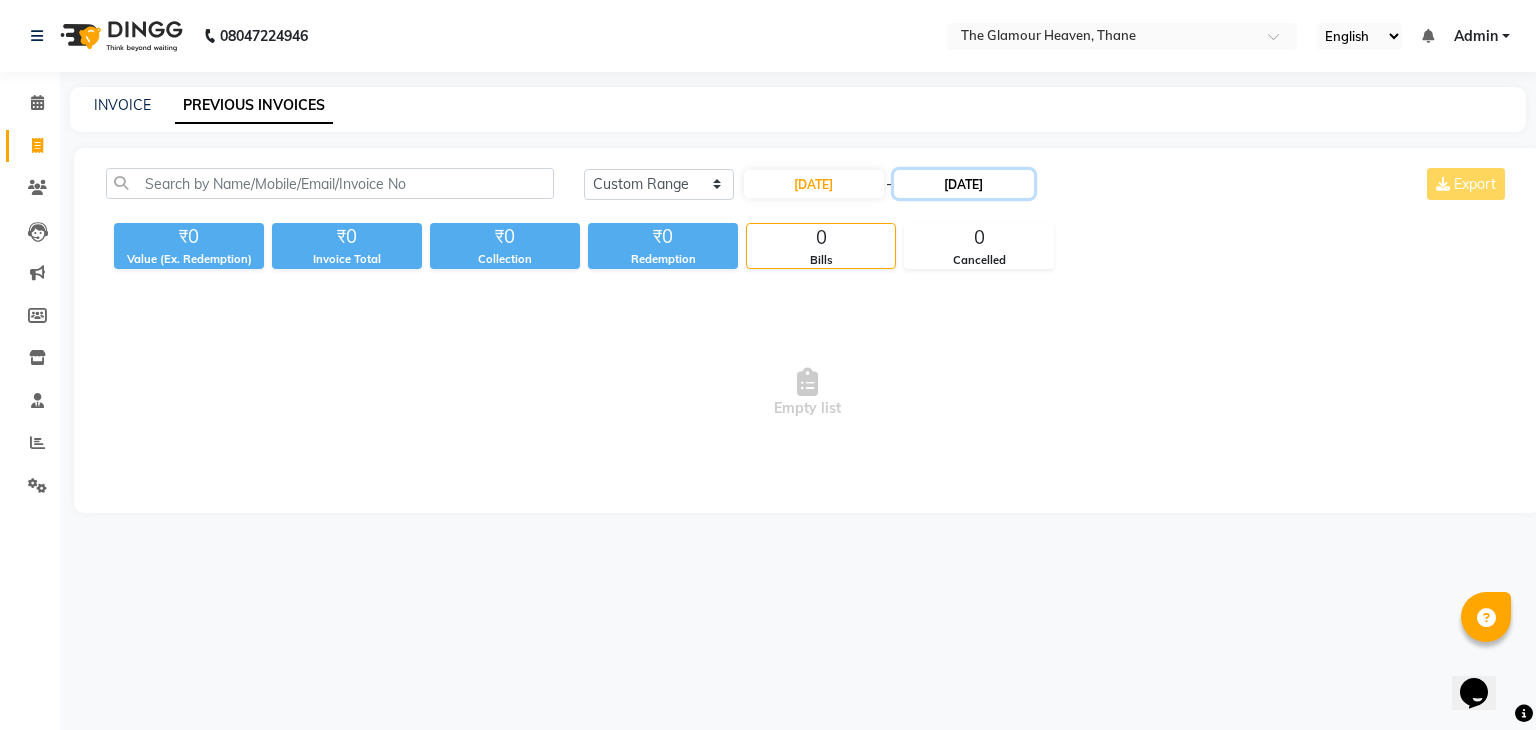 click on "09-06-2025" 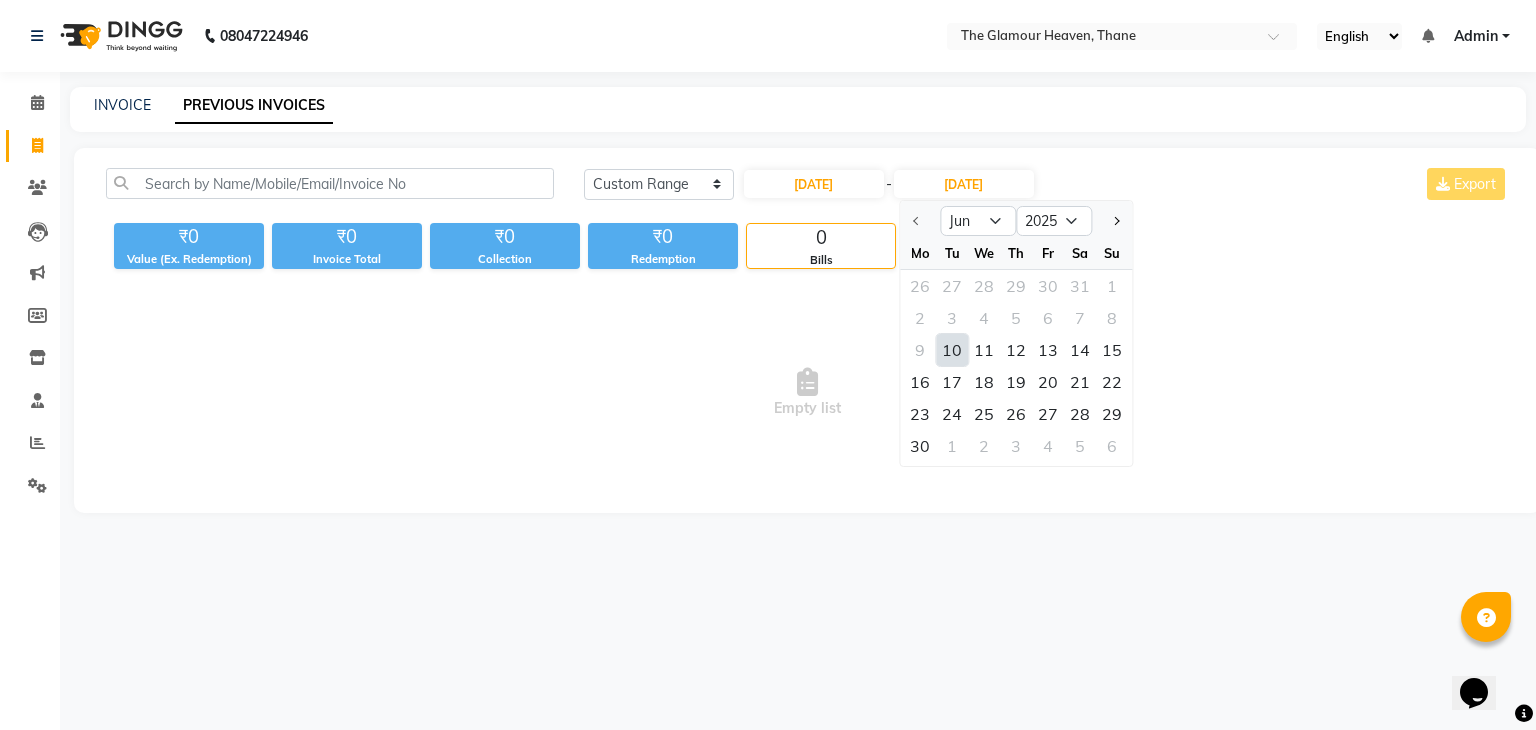 click on "10" 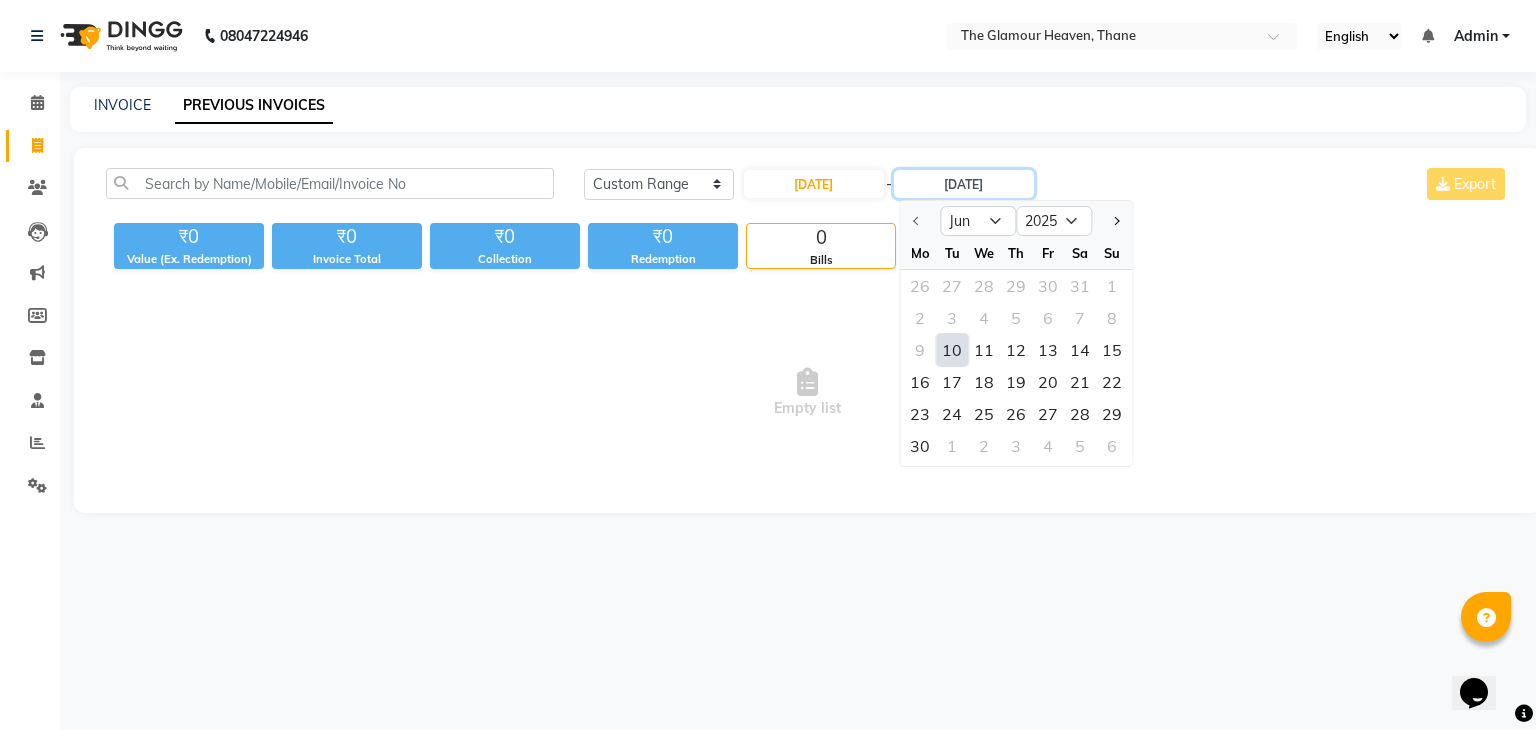 type on "10-06-2025" 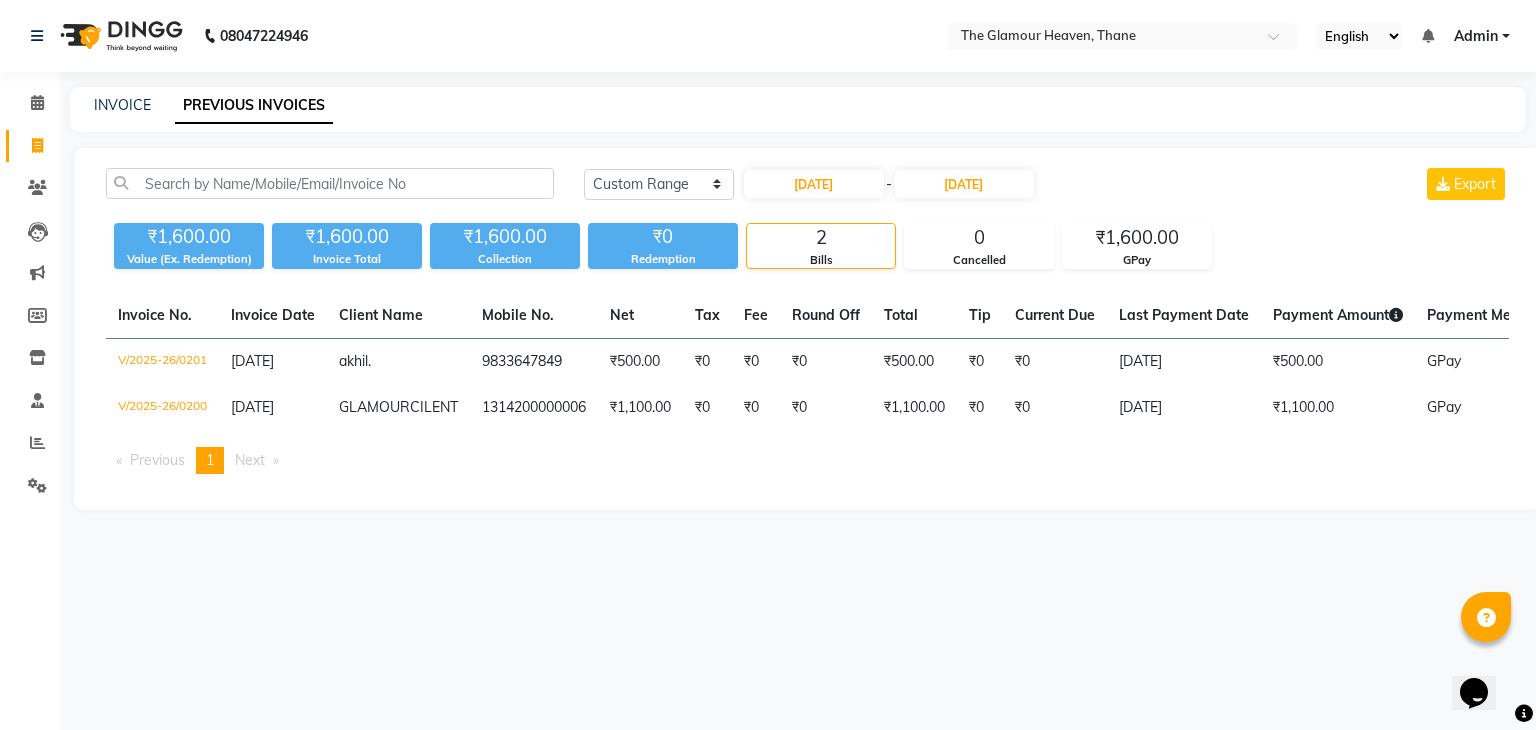 click on "10-06-2025 - 10-06-2025" 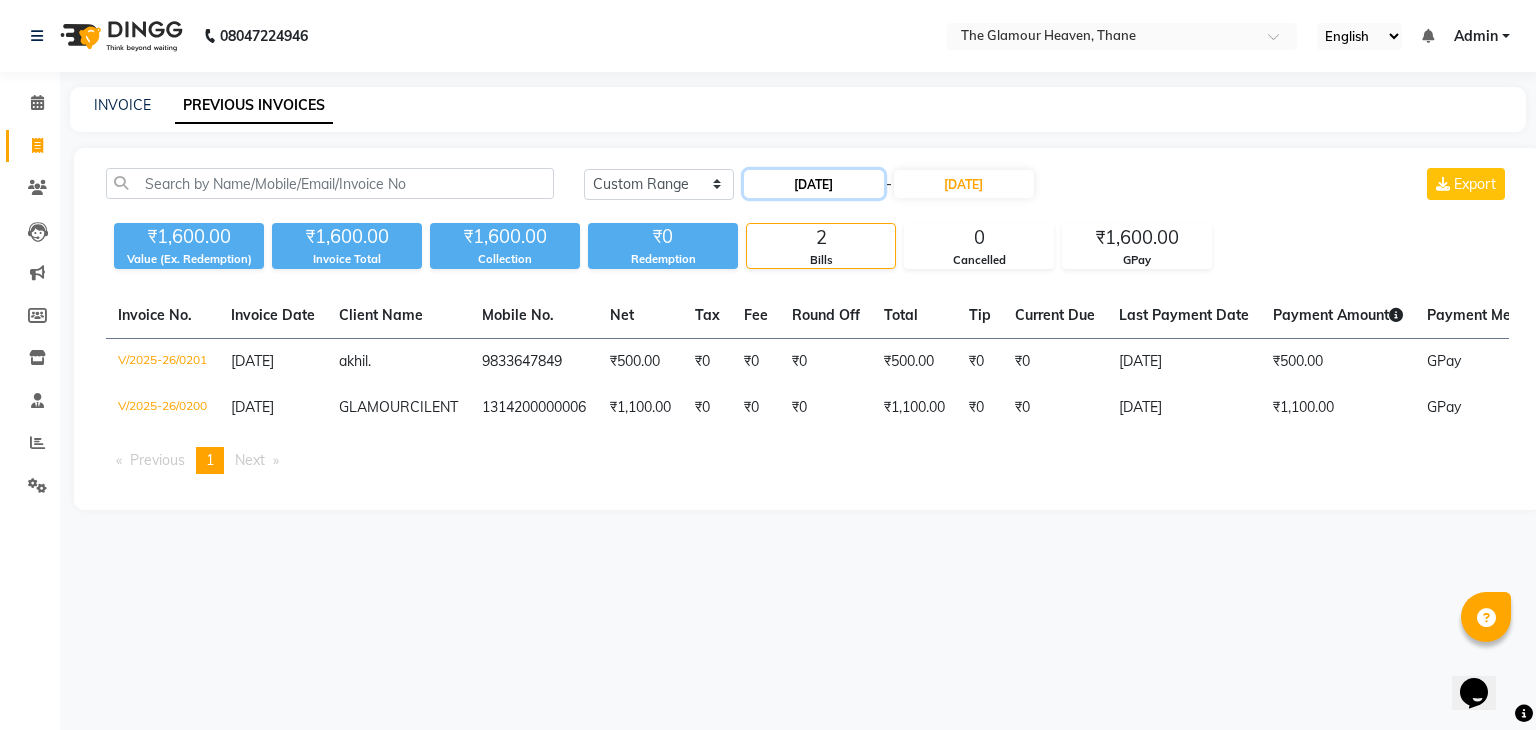 click on "10-06-2025" 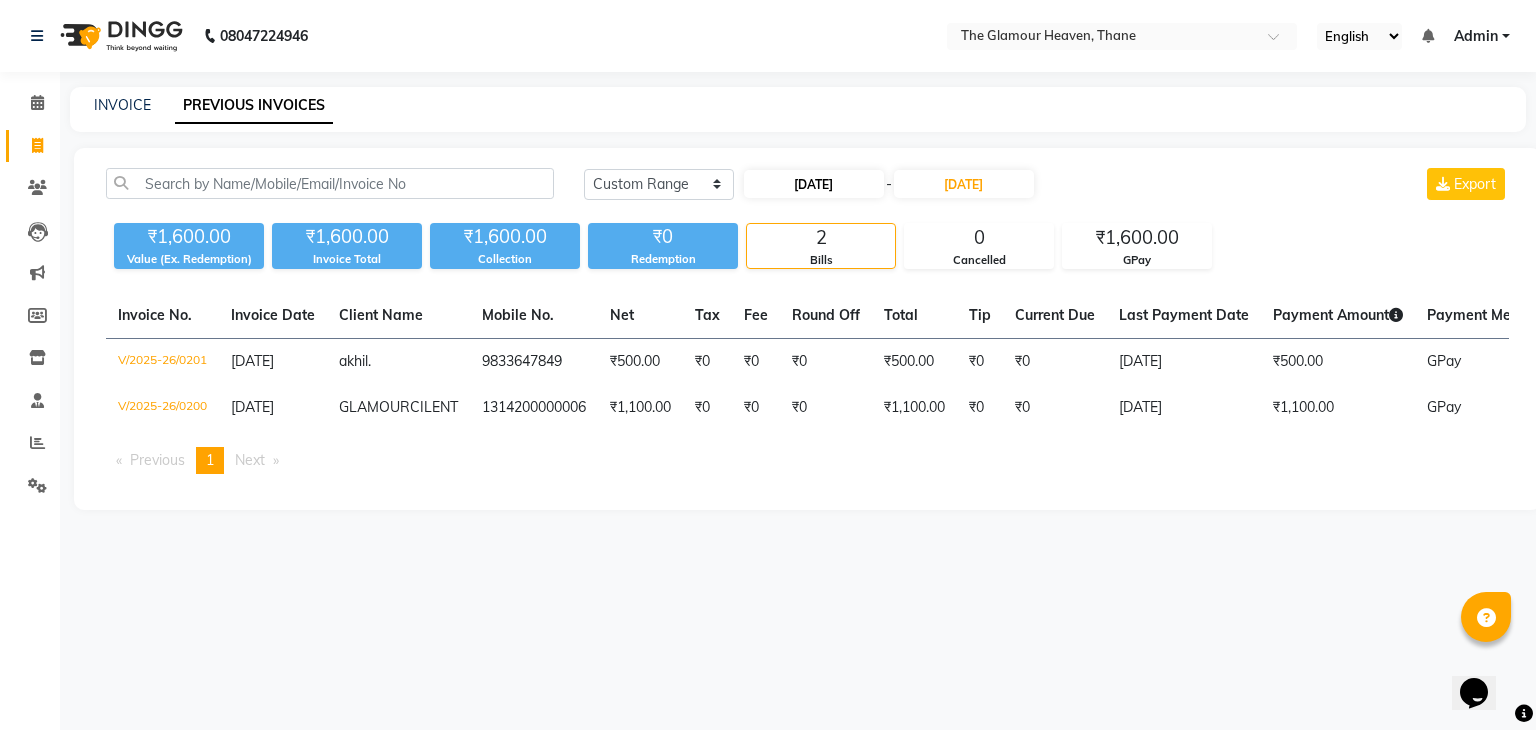 select on "6" 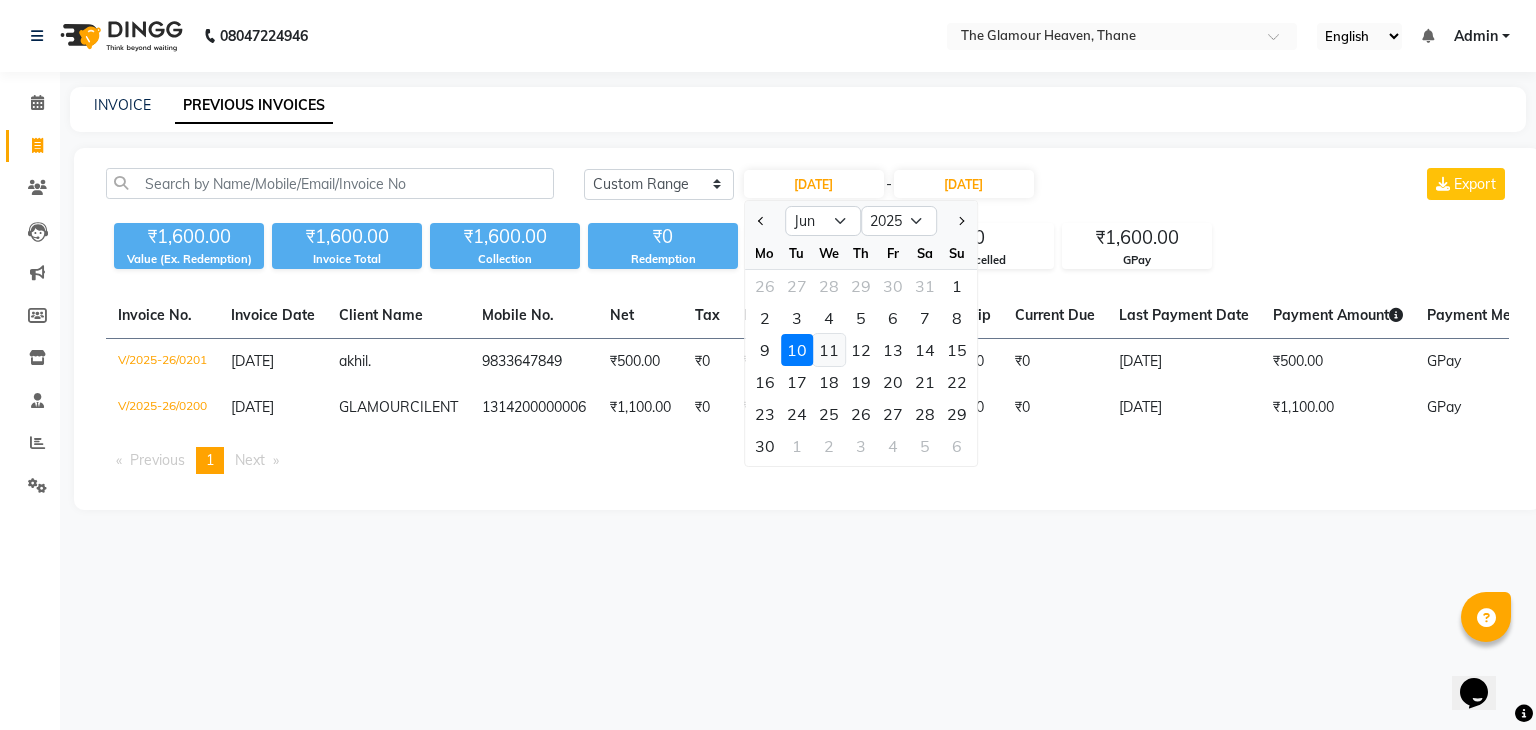 click on "11" 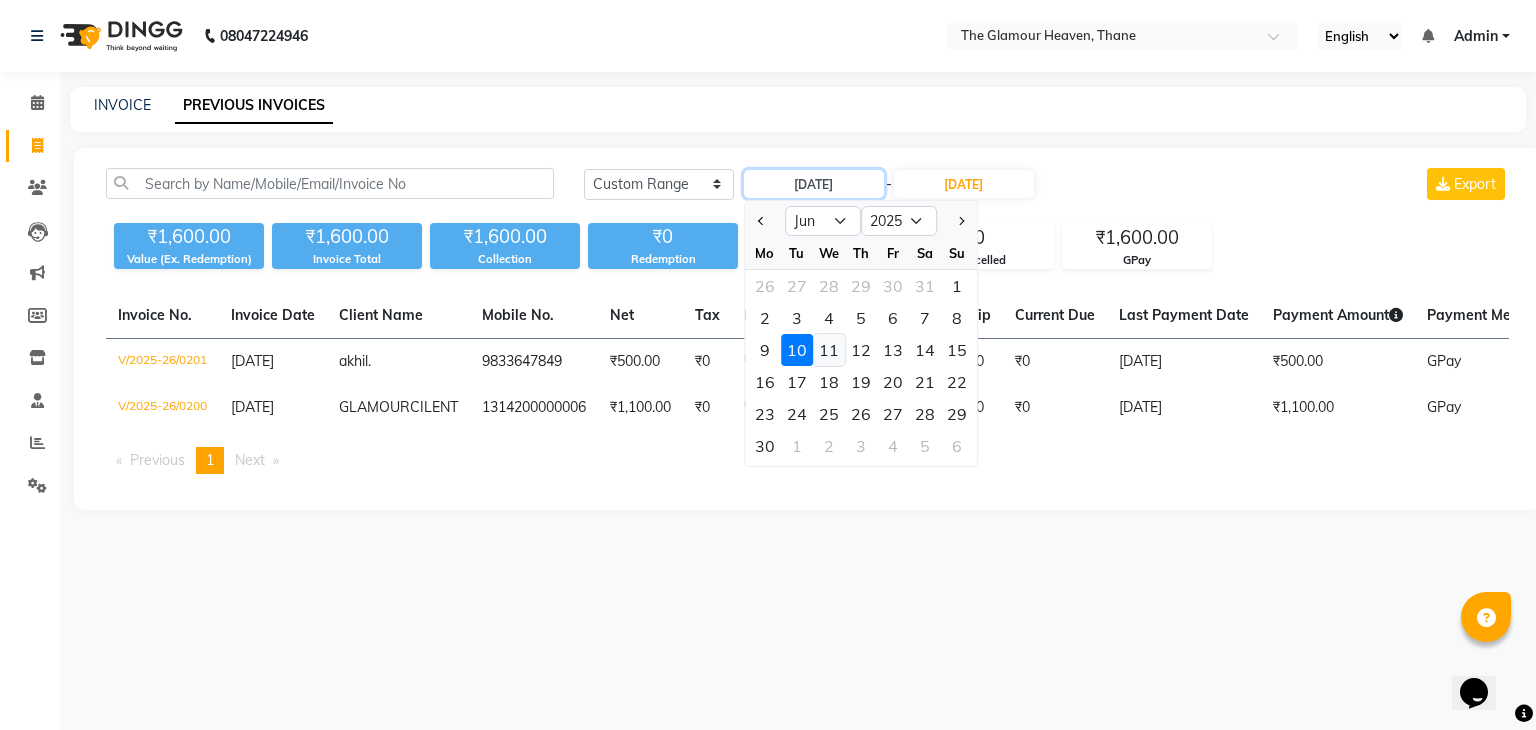 type on "11-06-2025" 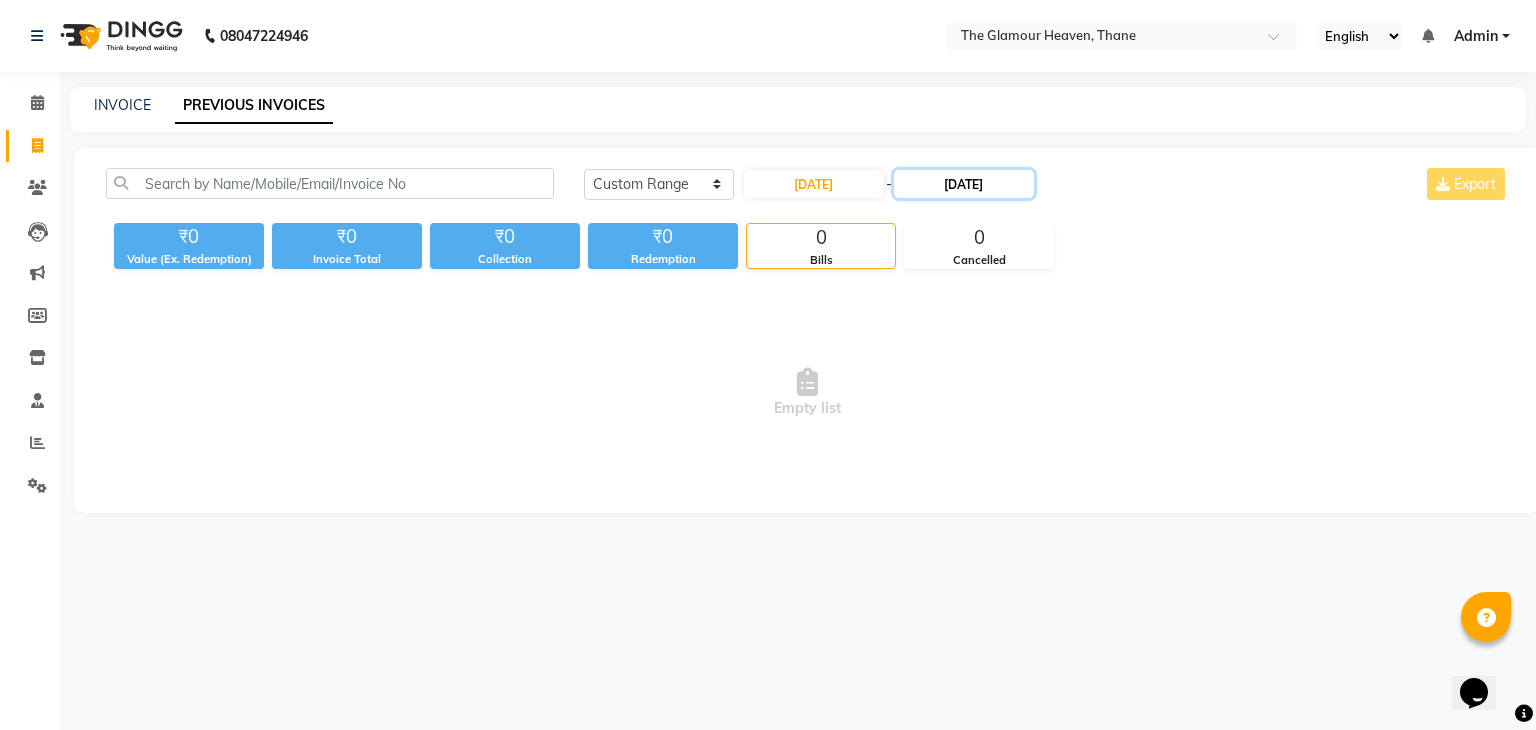 click on "10-06-2025" 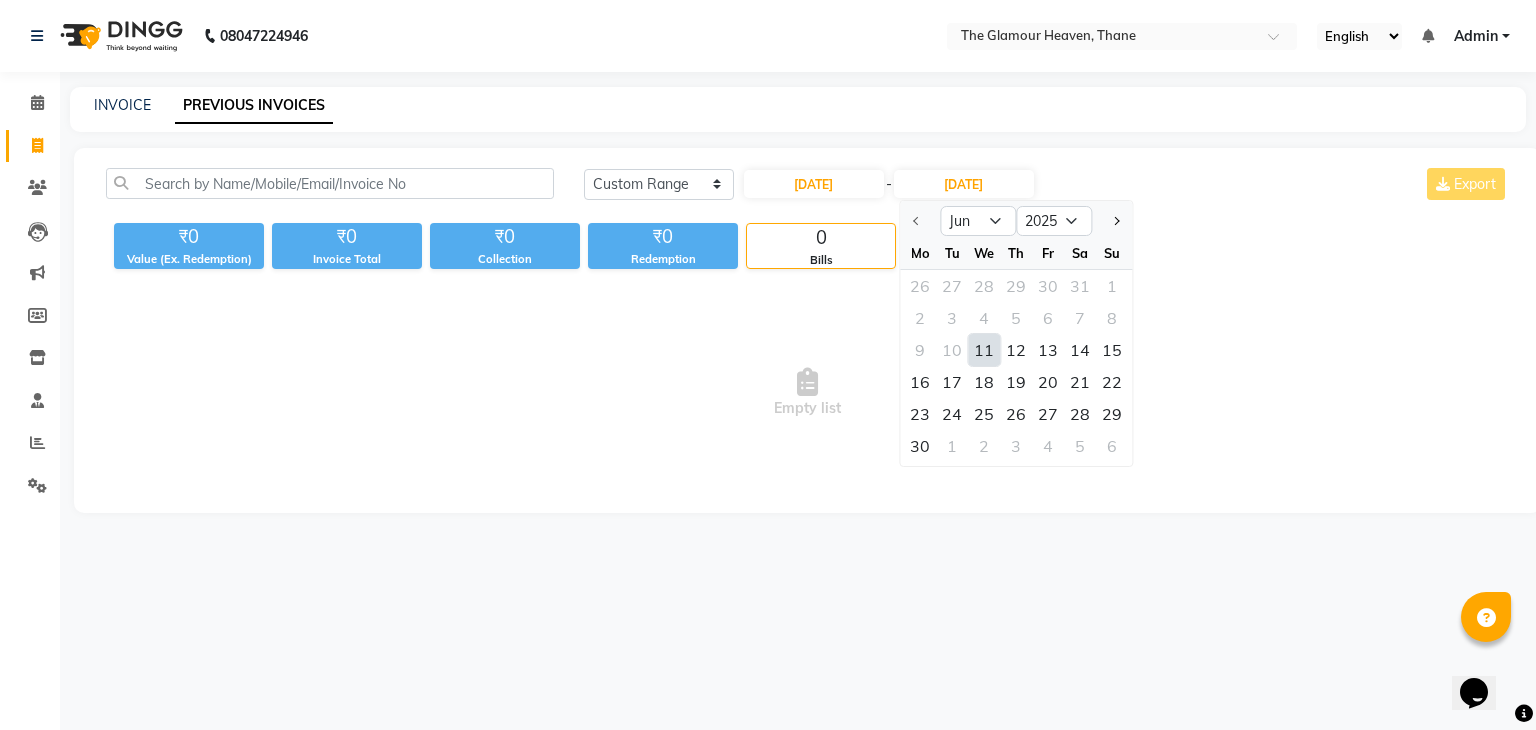 click on "11" 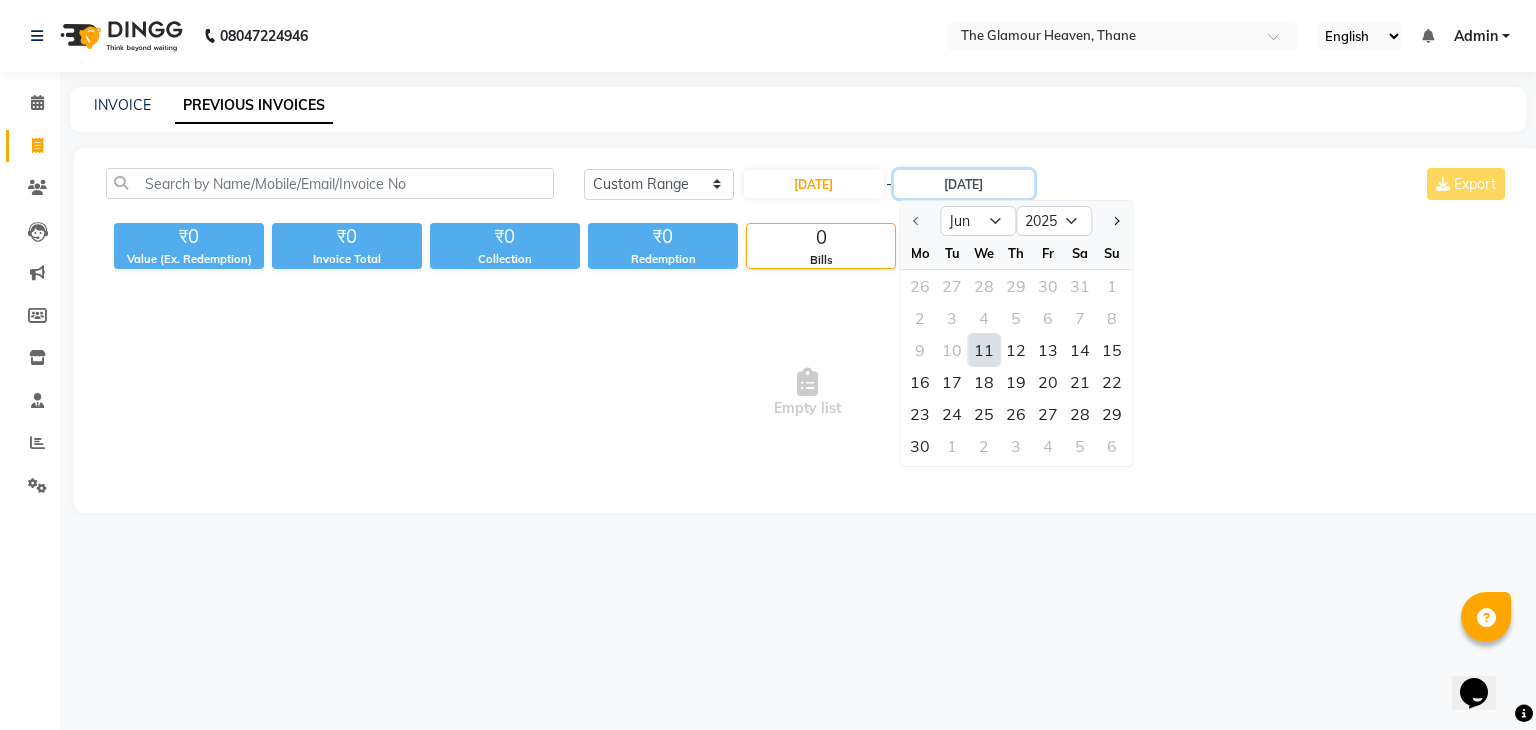 type on "11-06-2025" 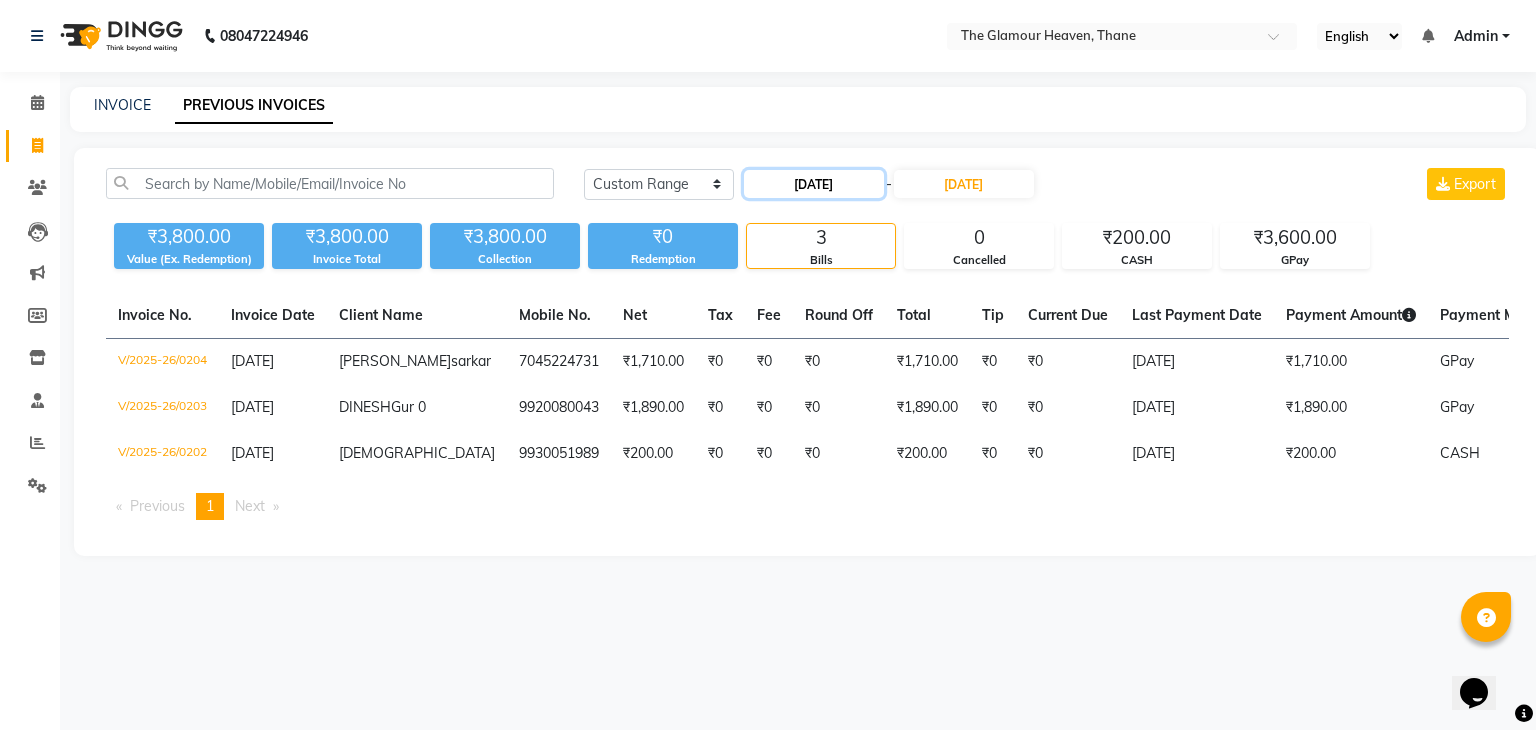 click on "11-06-2025" 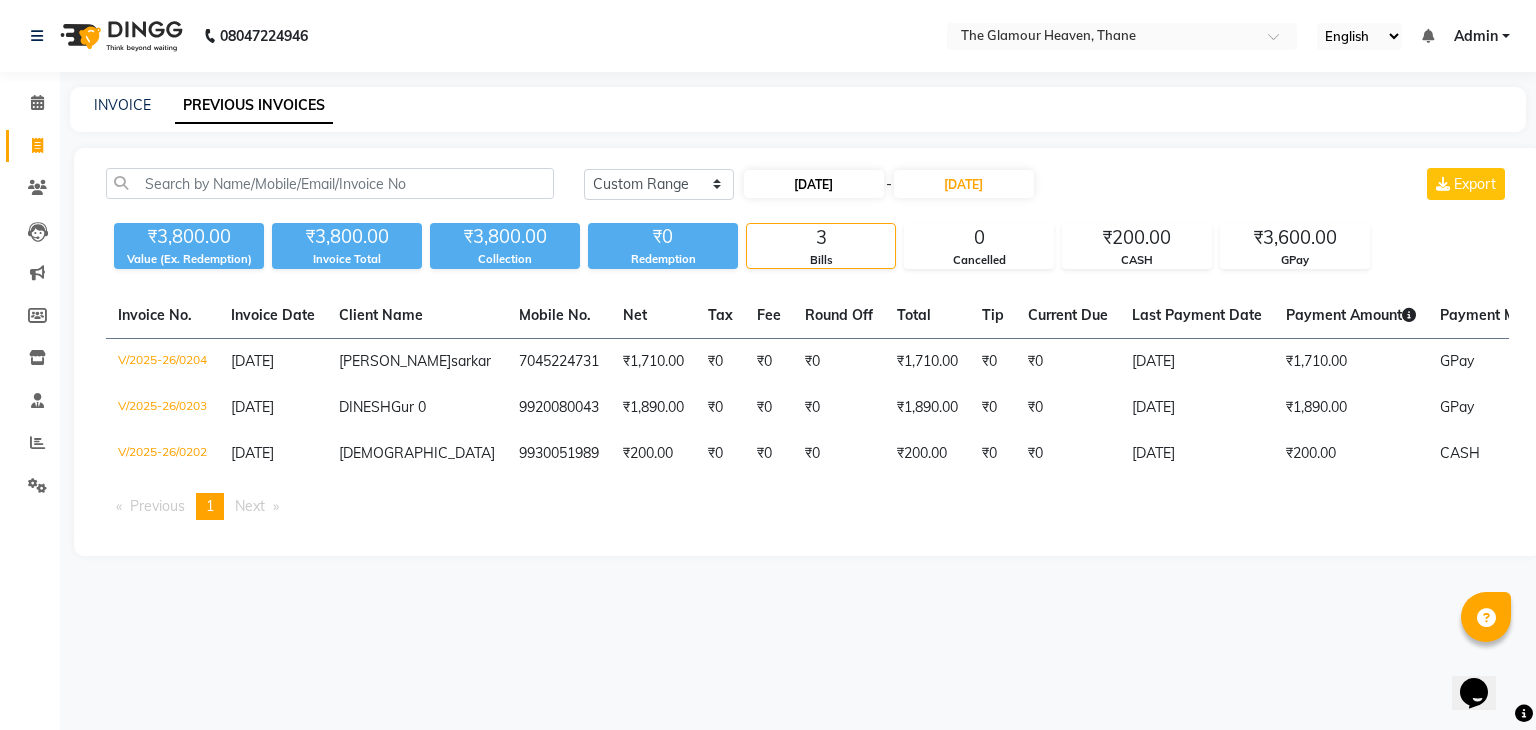 select on "6" 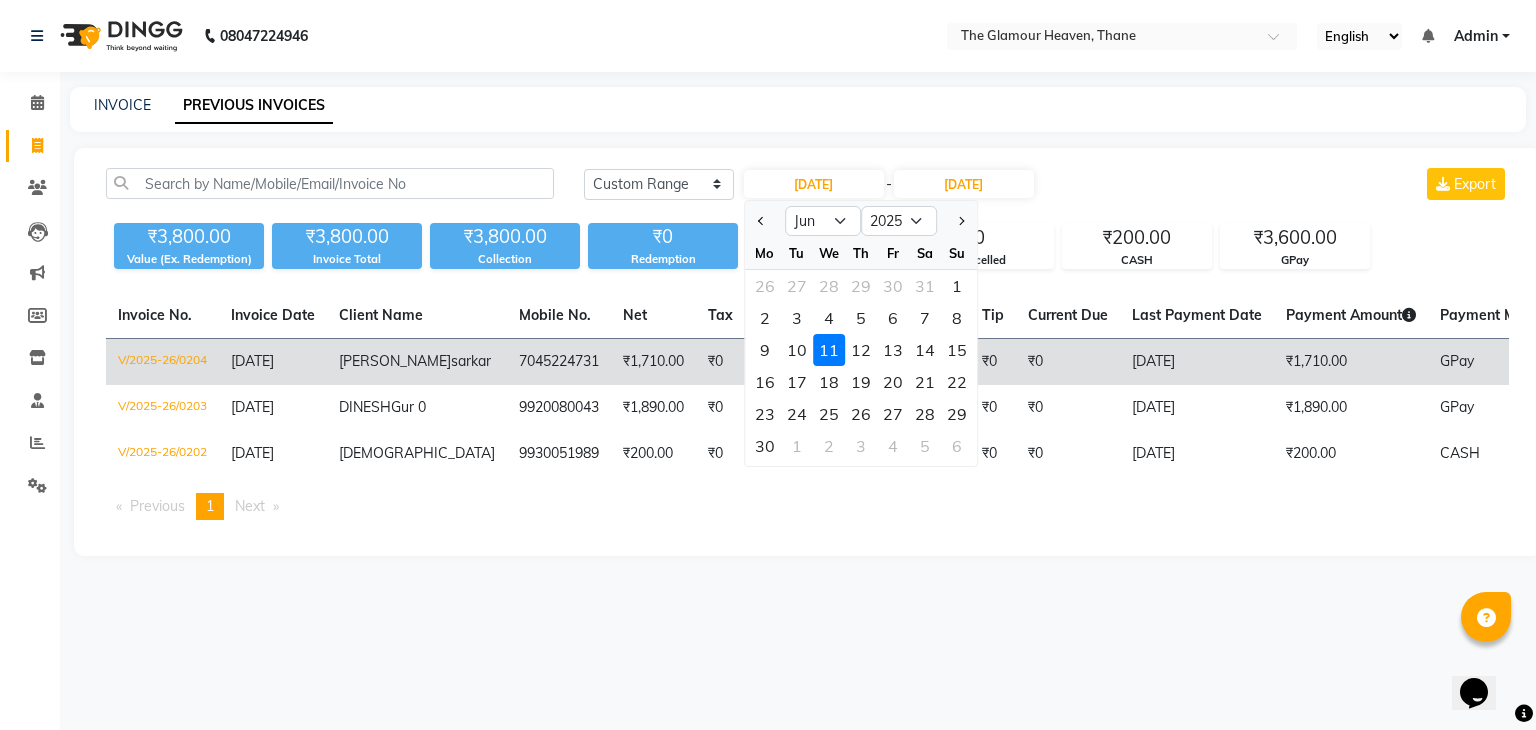 drag, startPoint x: 868, startPoint y: 349, endPoint x: 873, endPoint y: 337, distance: 13 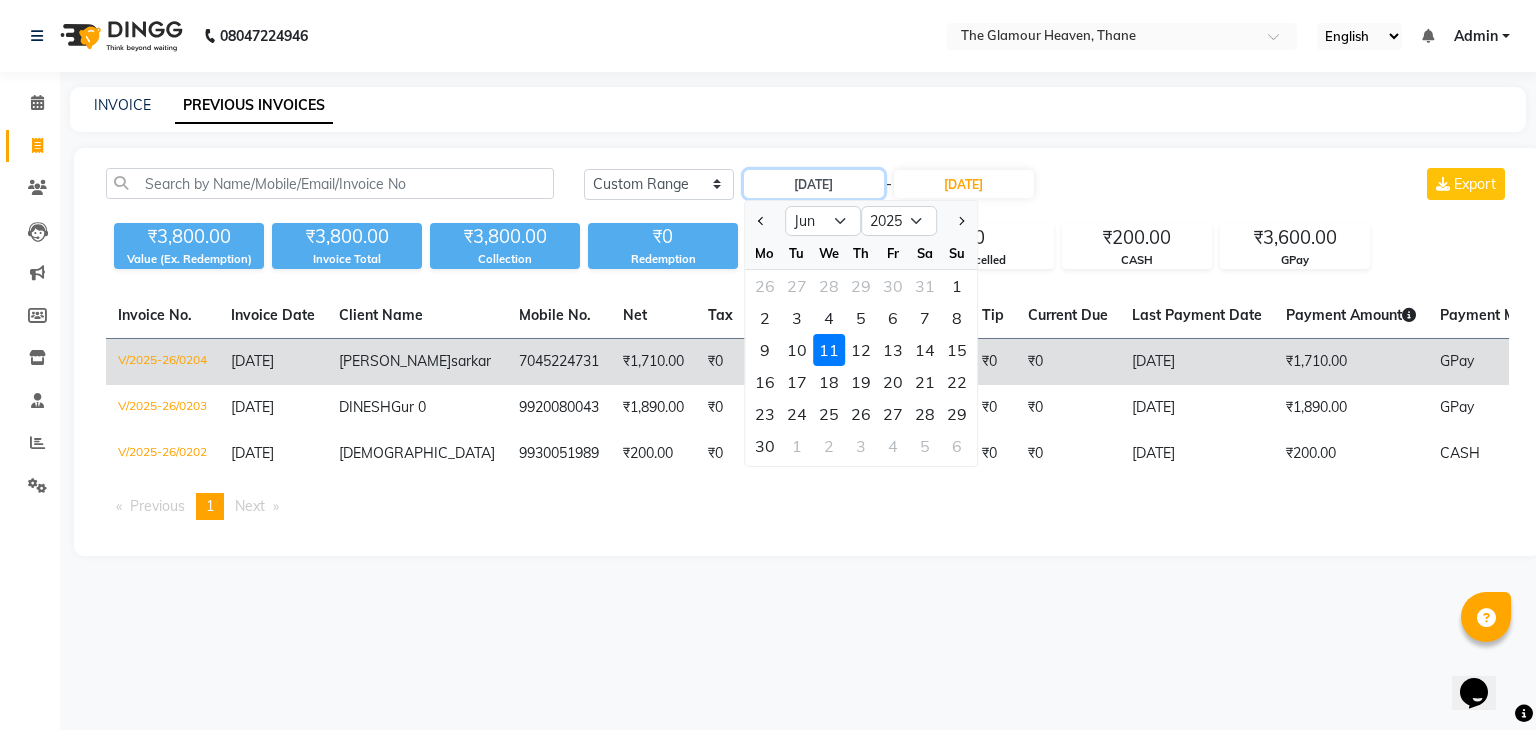 type on "12-06-2025" 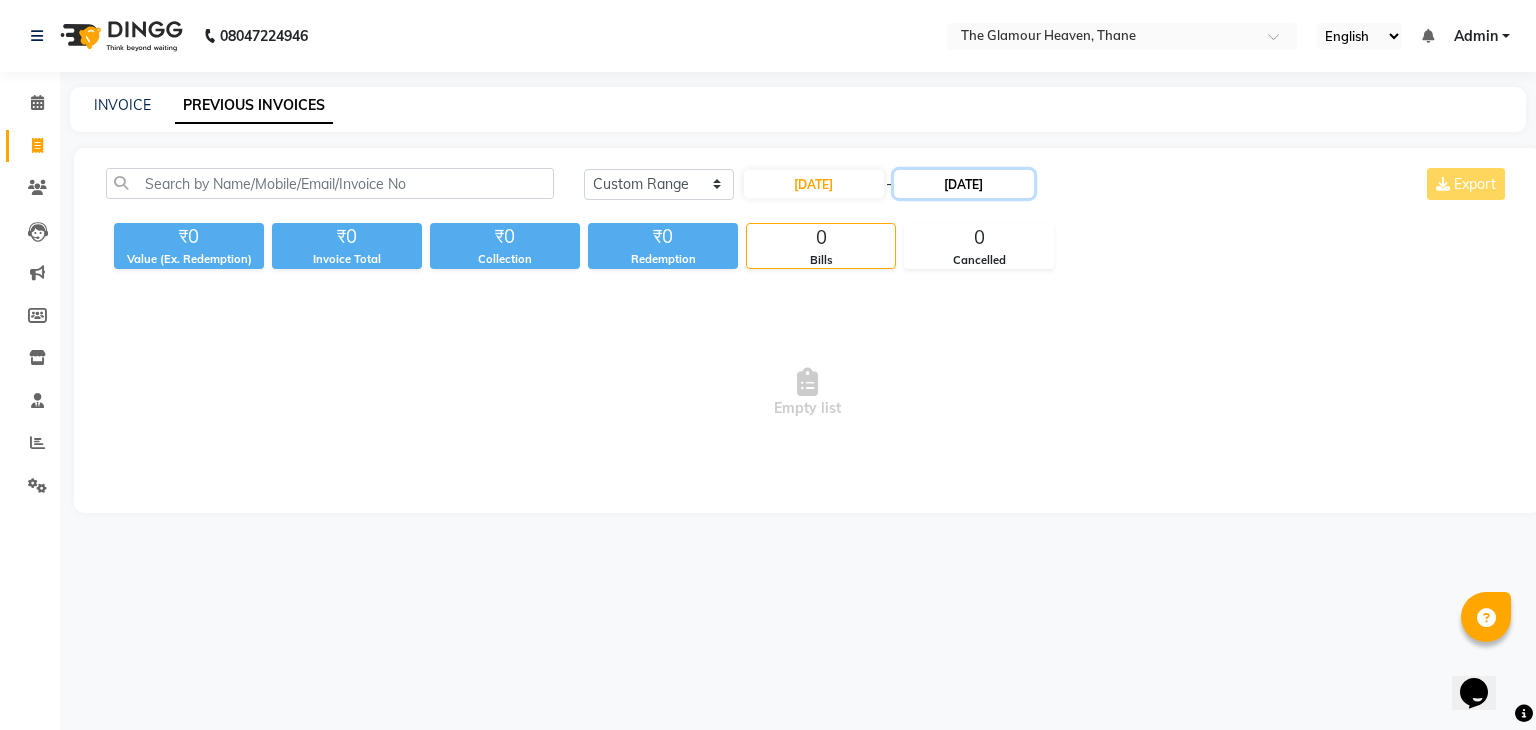 click on "11-06-2025" 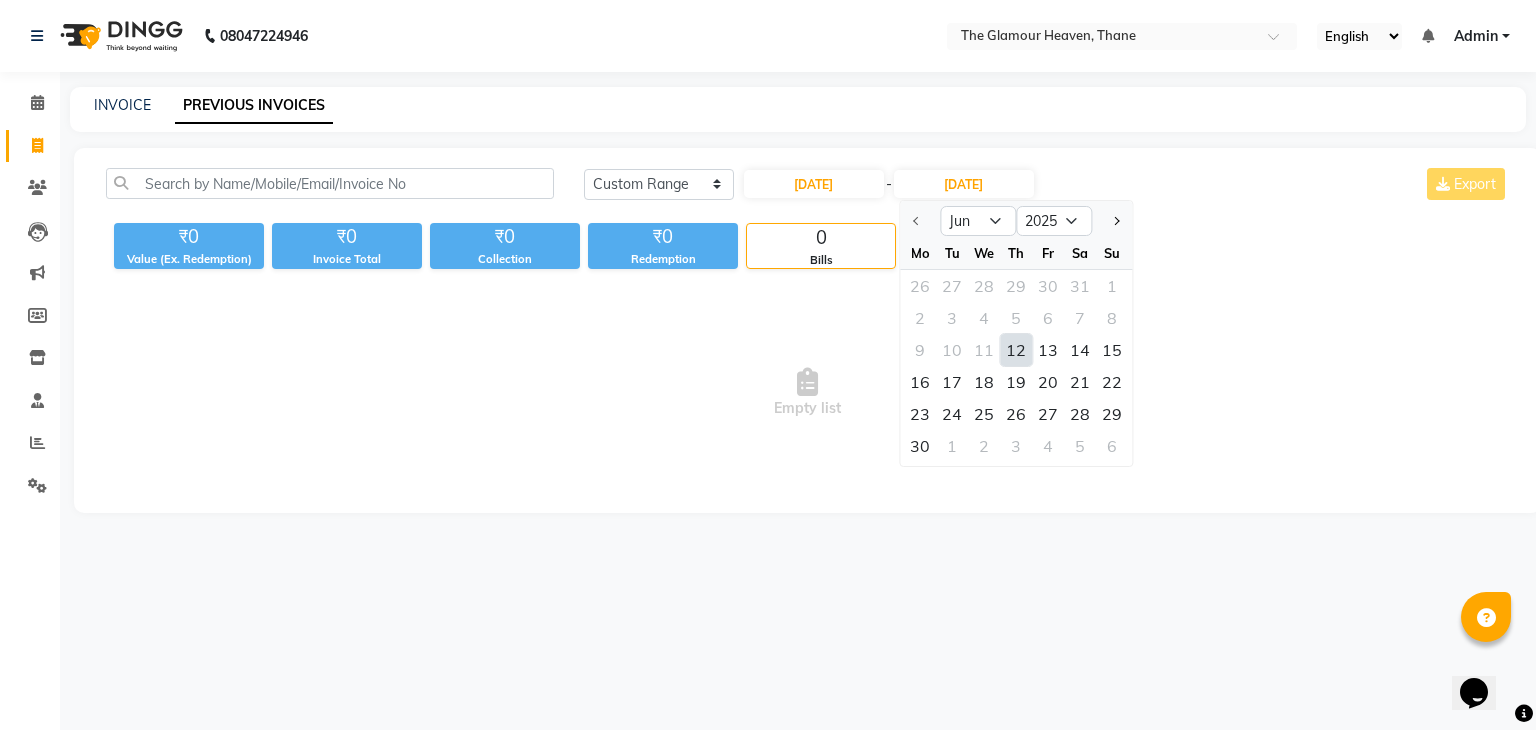 click on "12" 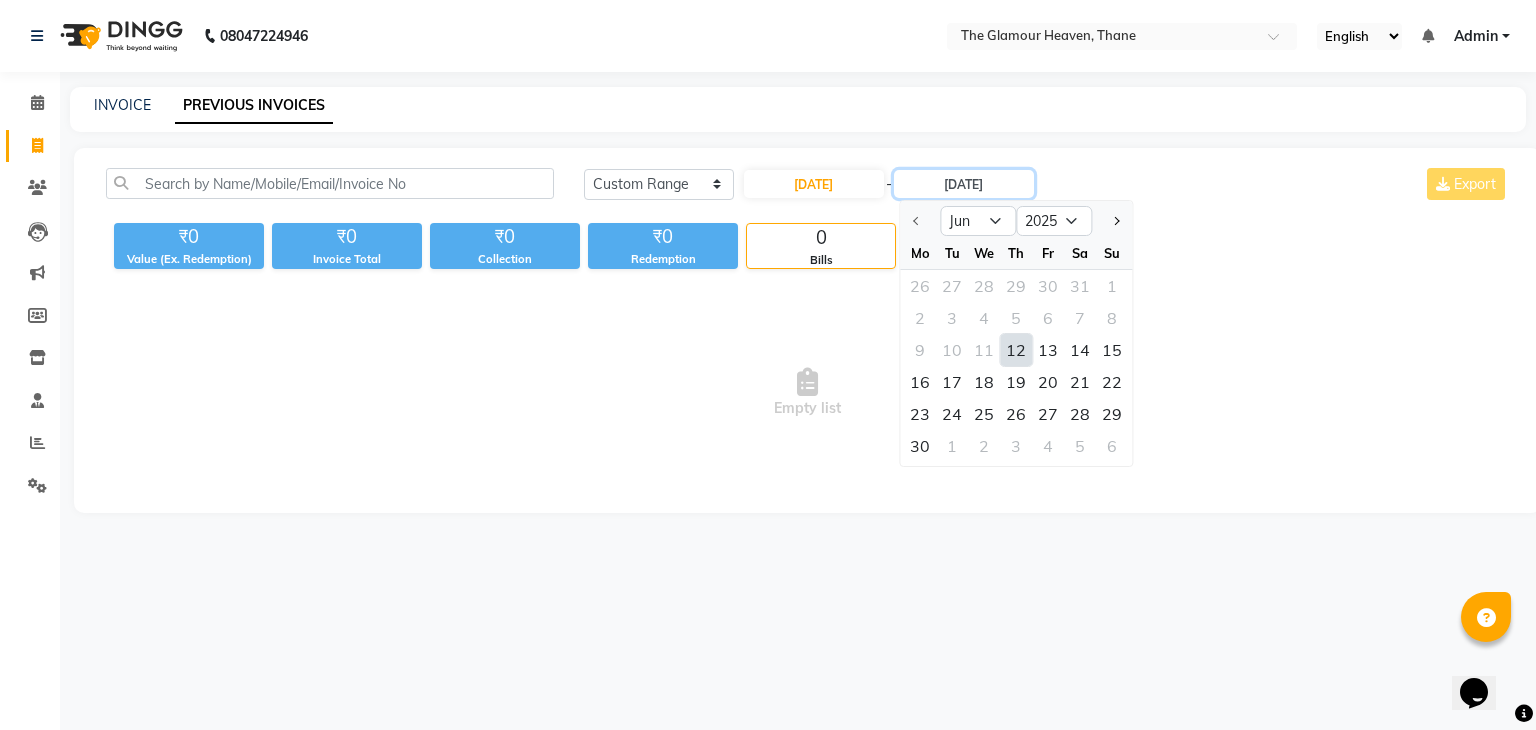type on "12-06-2025" 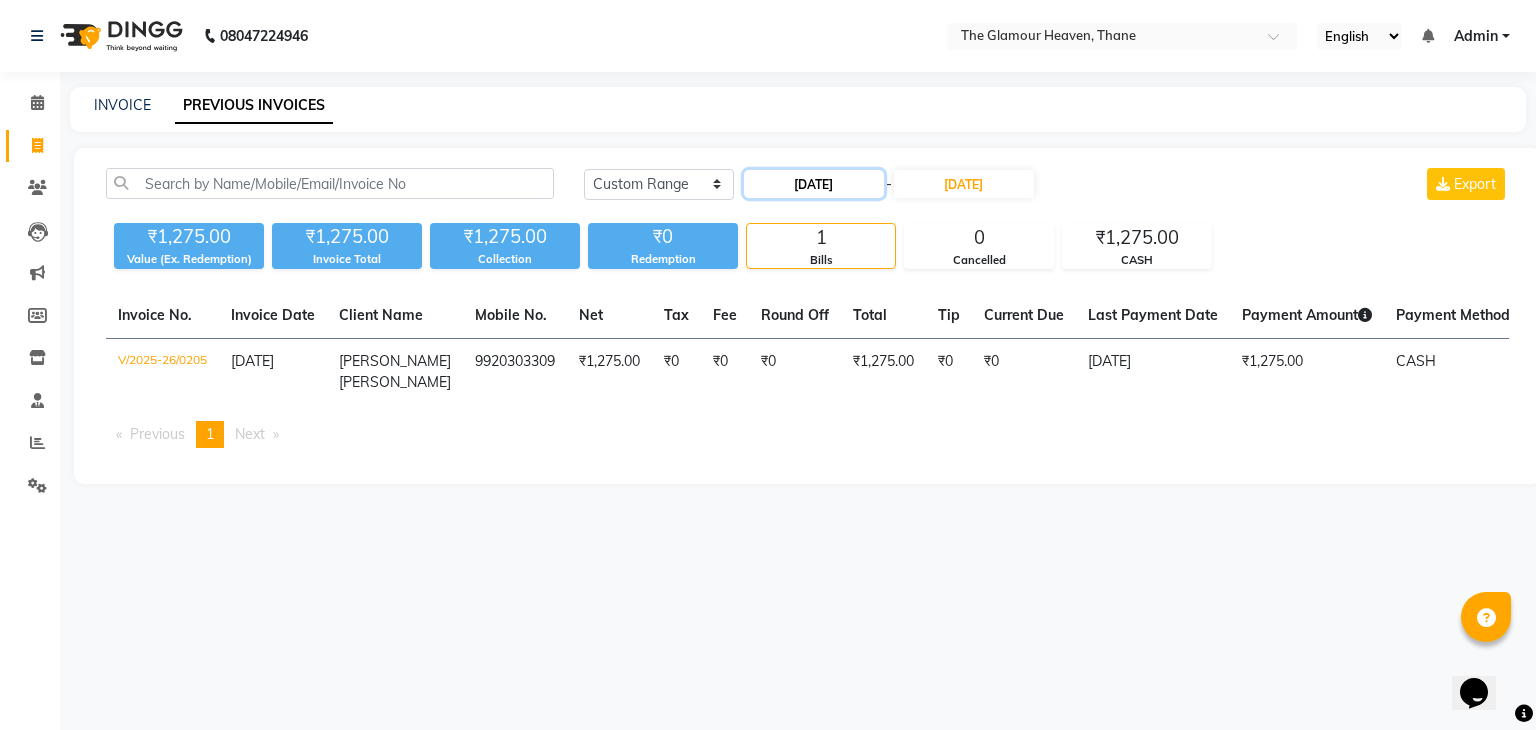 click on "12-06-2025" 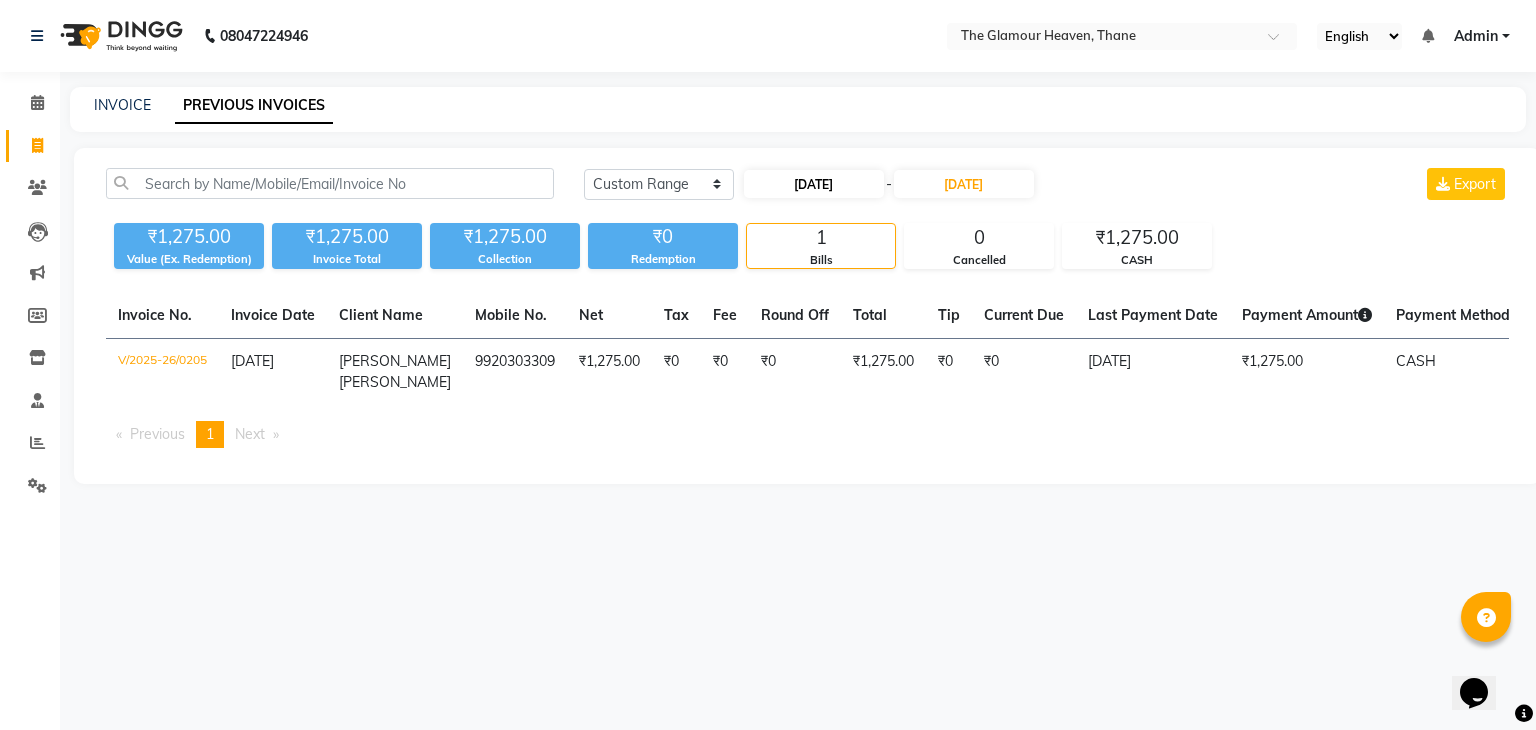 select on "6" 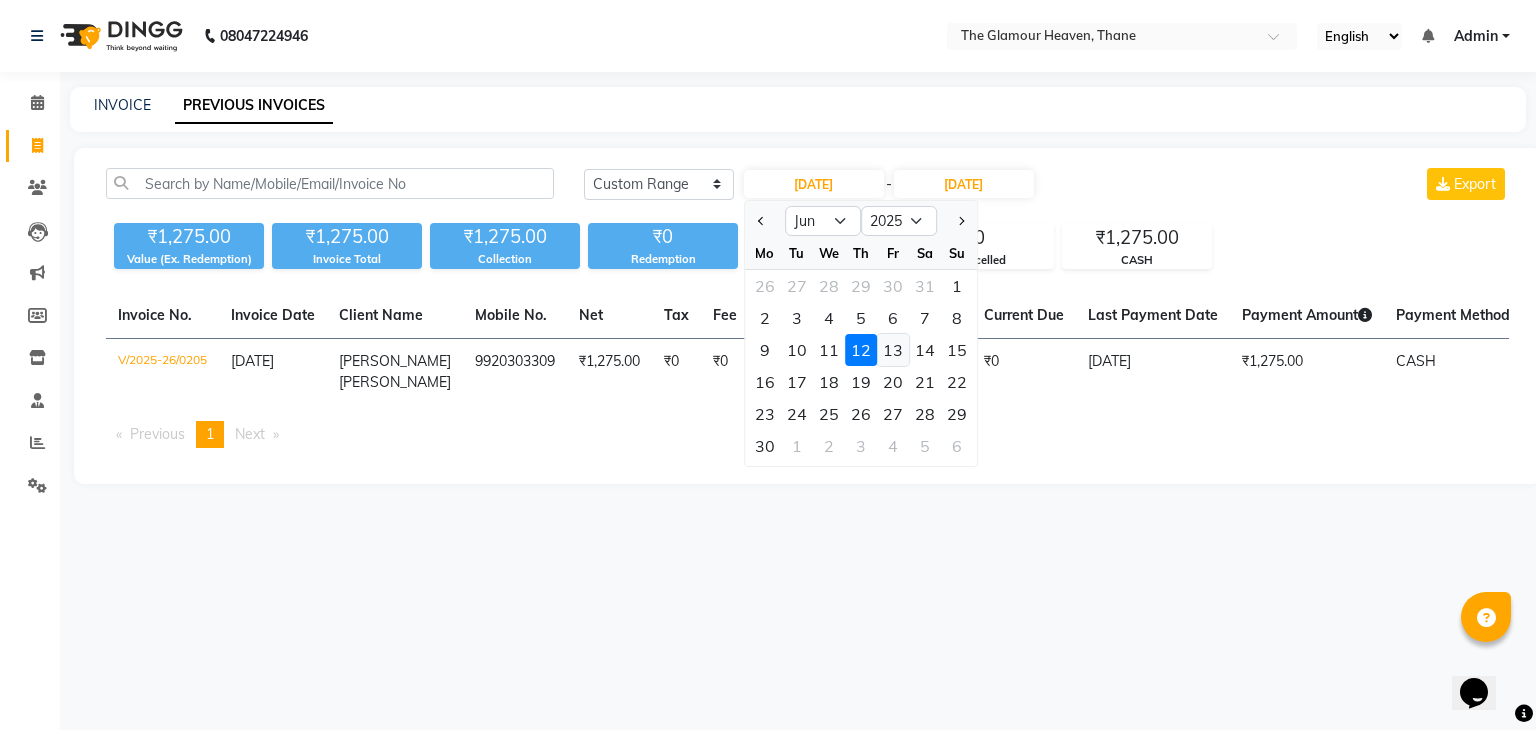 click on "13" 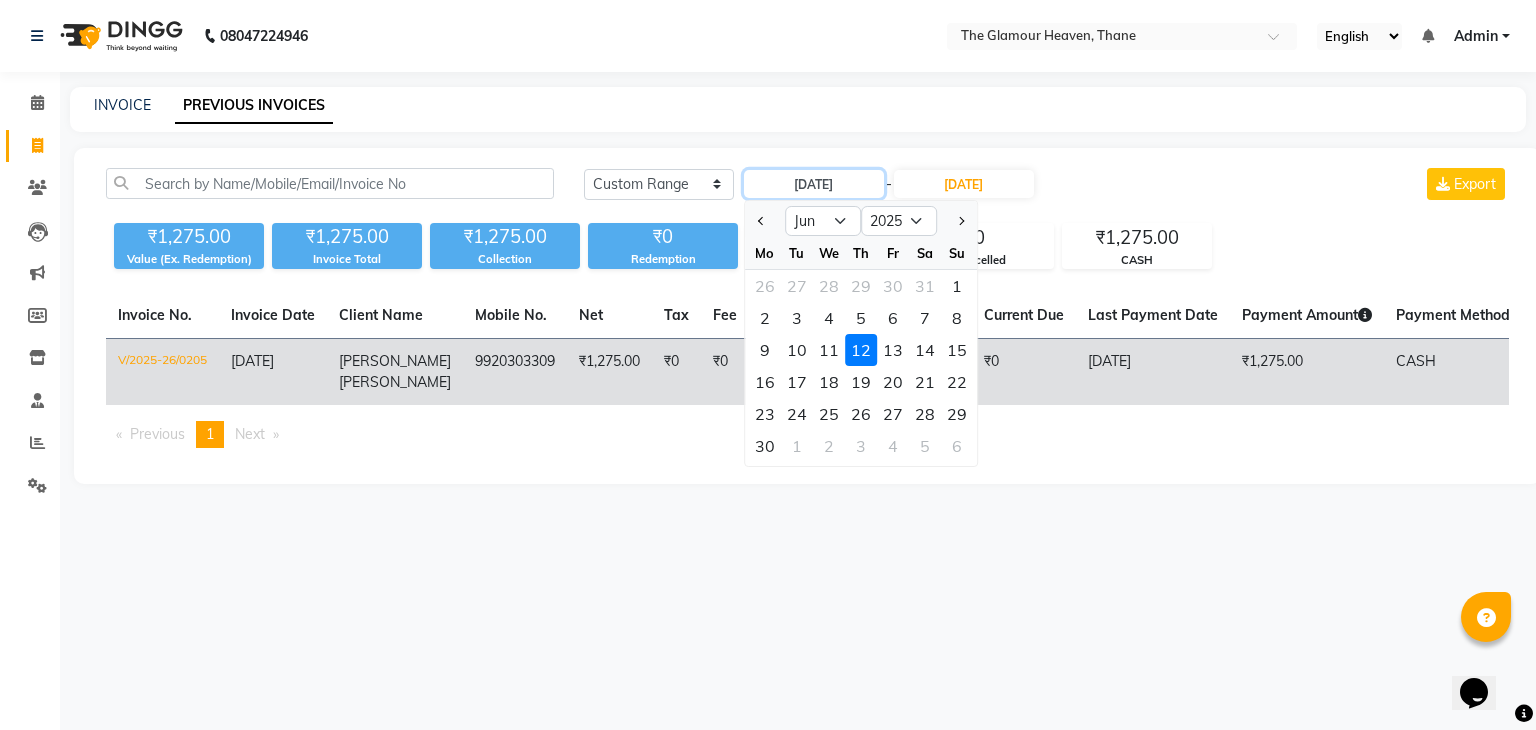 type on "13-06-2025" 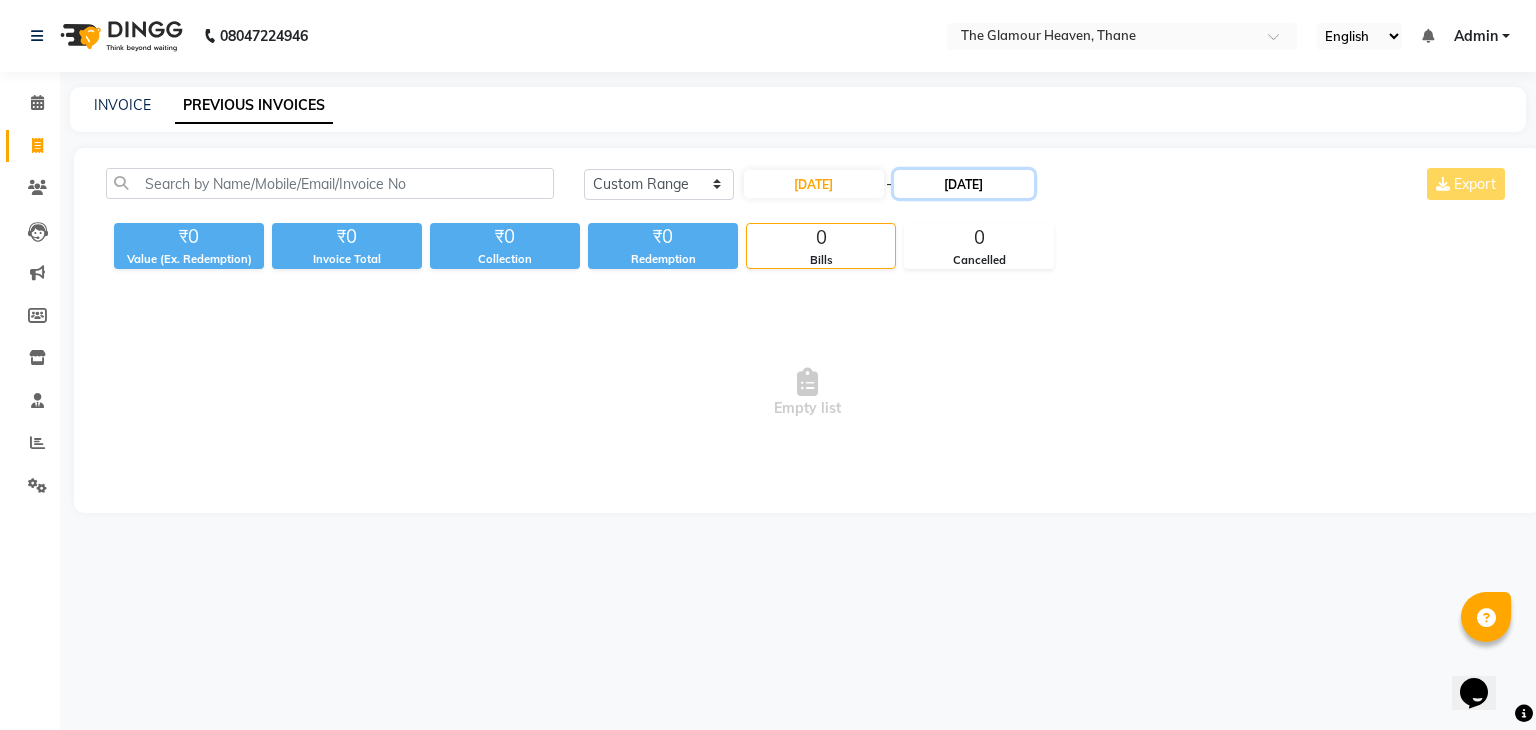 click on "12-06-2025" 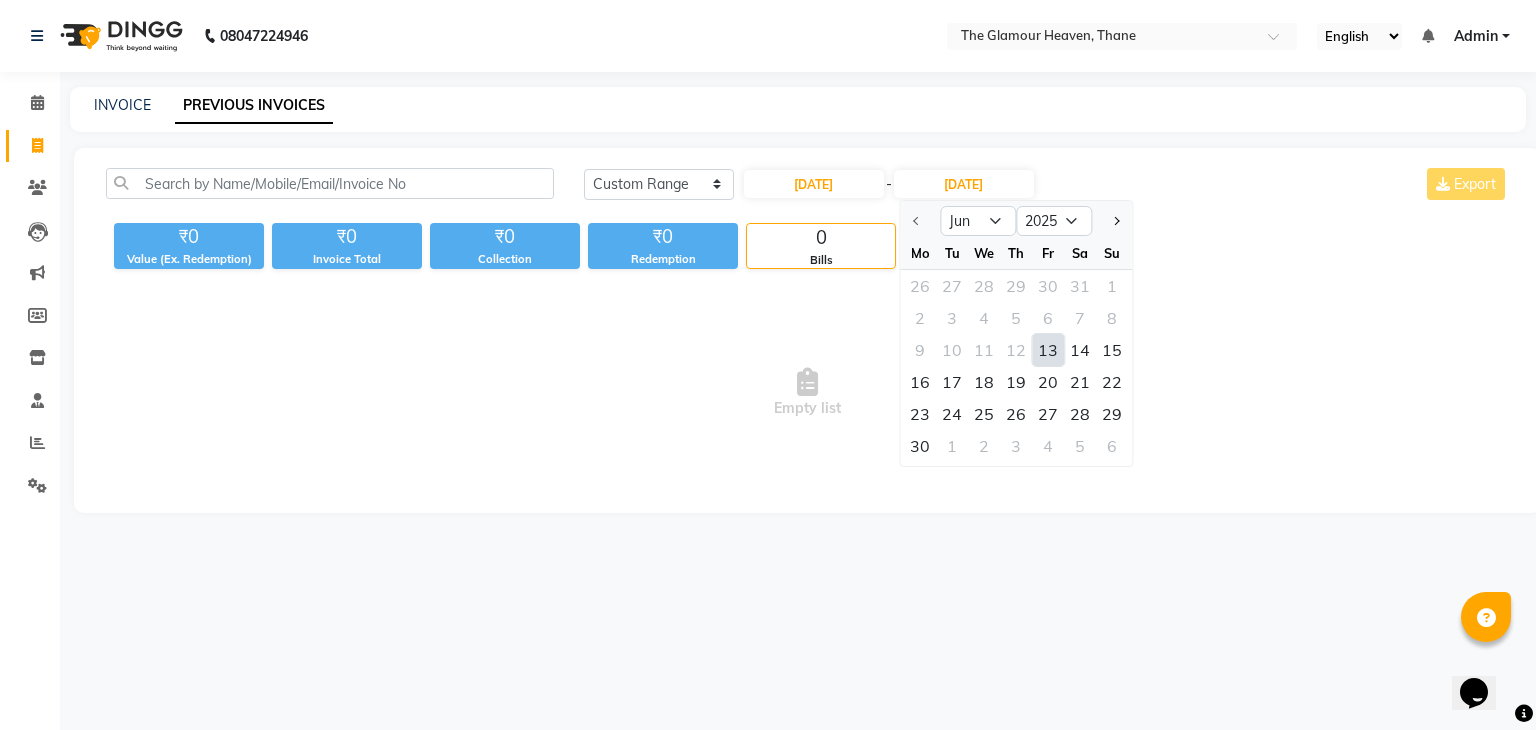 click on "13" 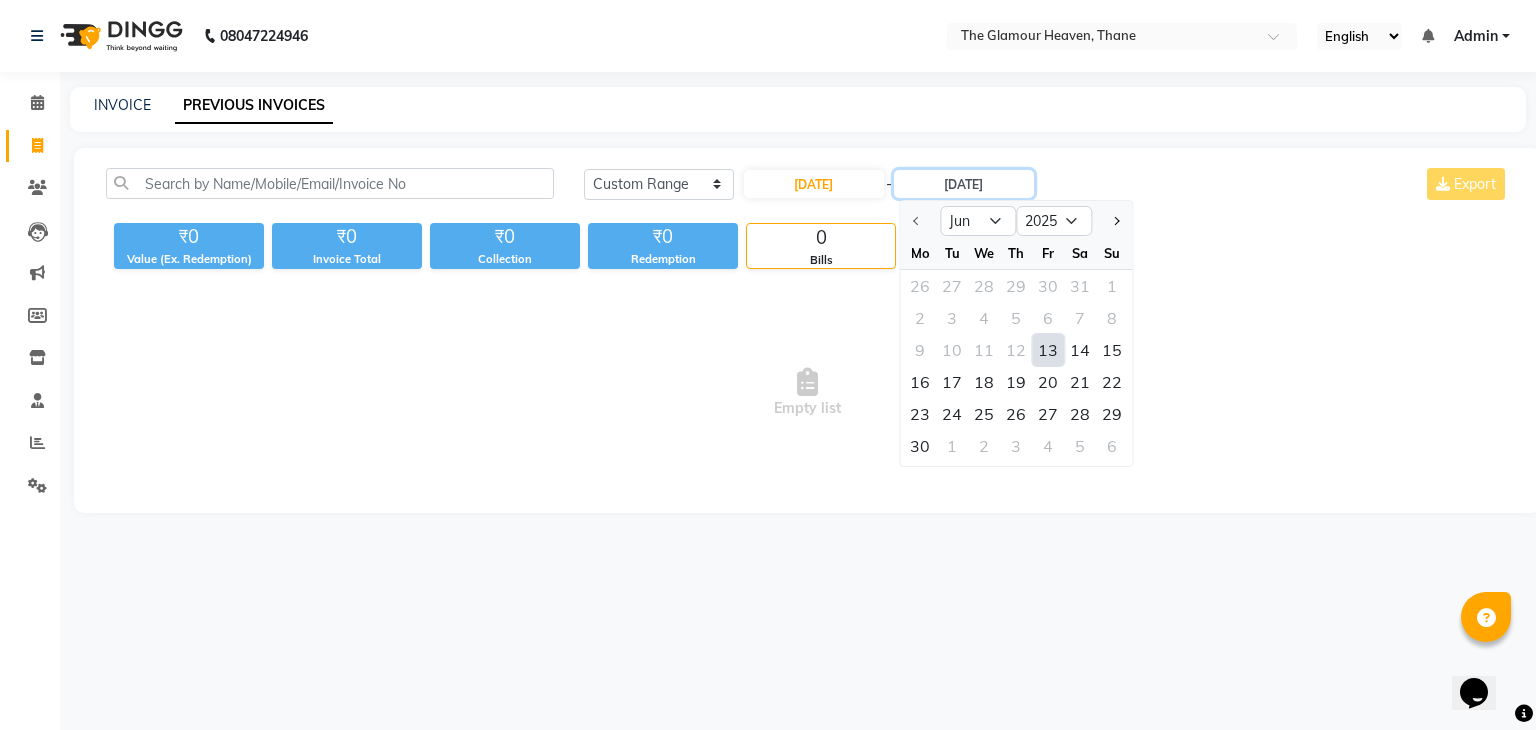 type on "13-06-2025" 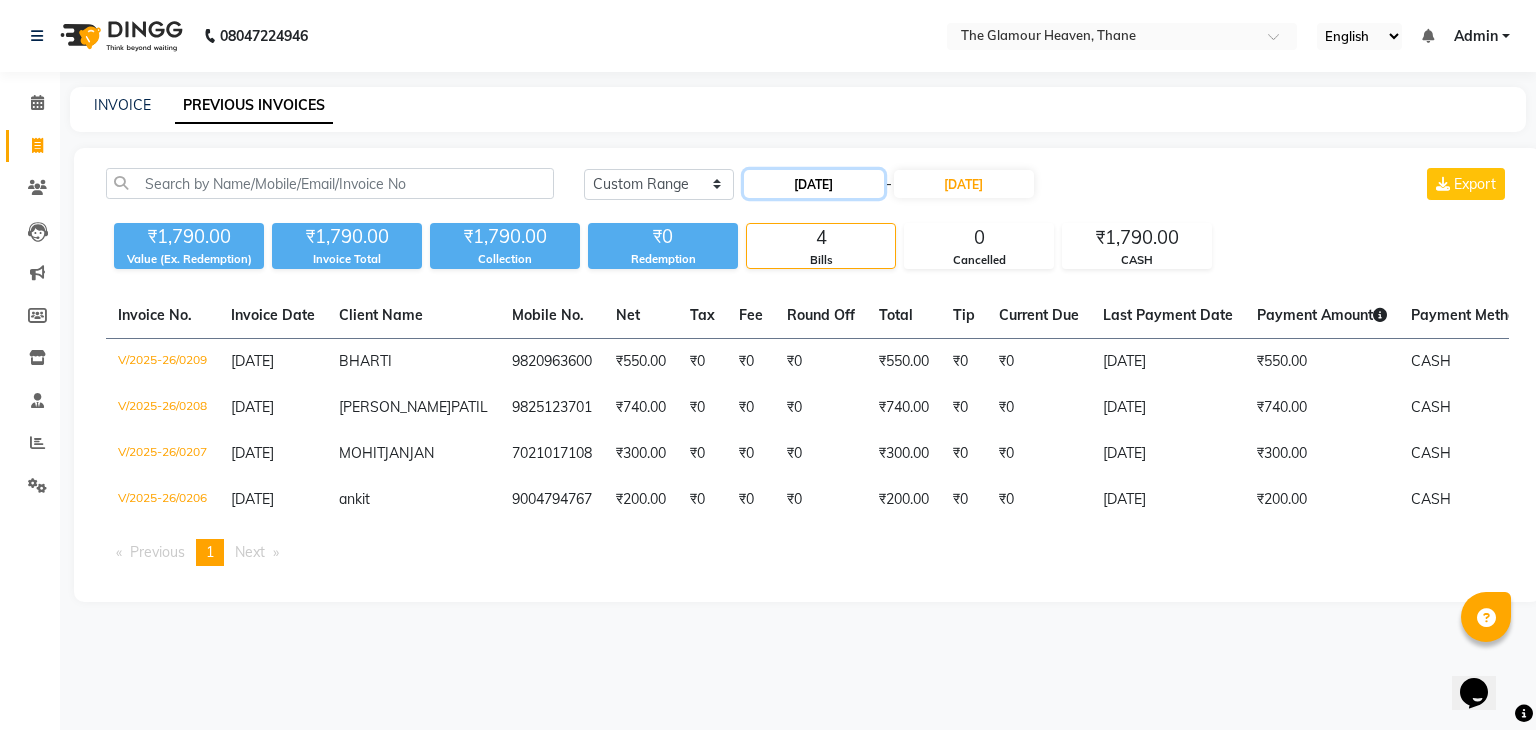 click on "13-06-2025" 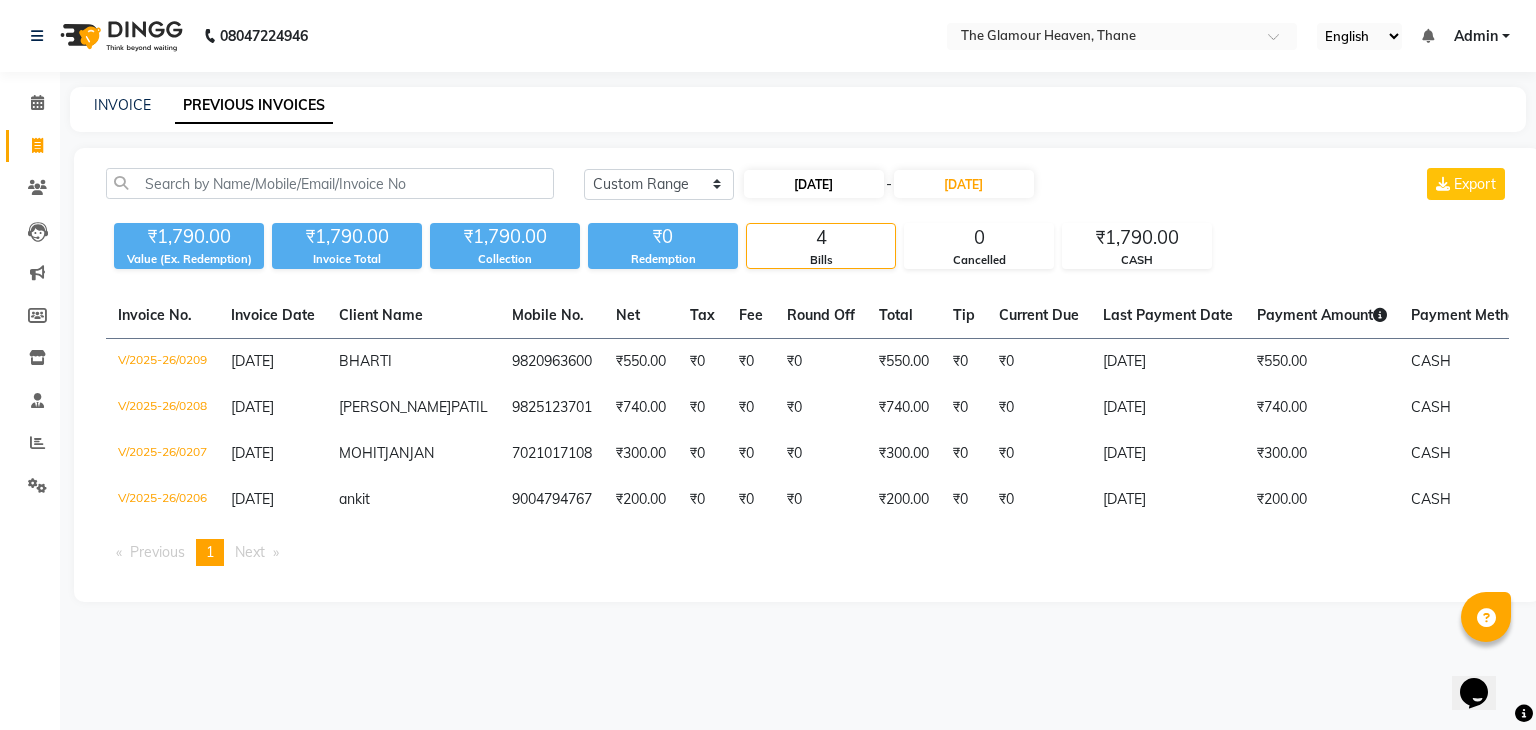 select on "6" 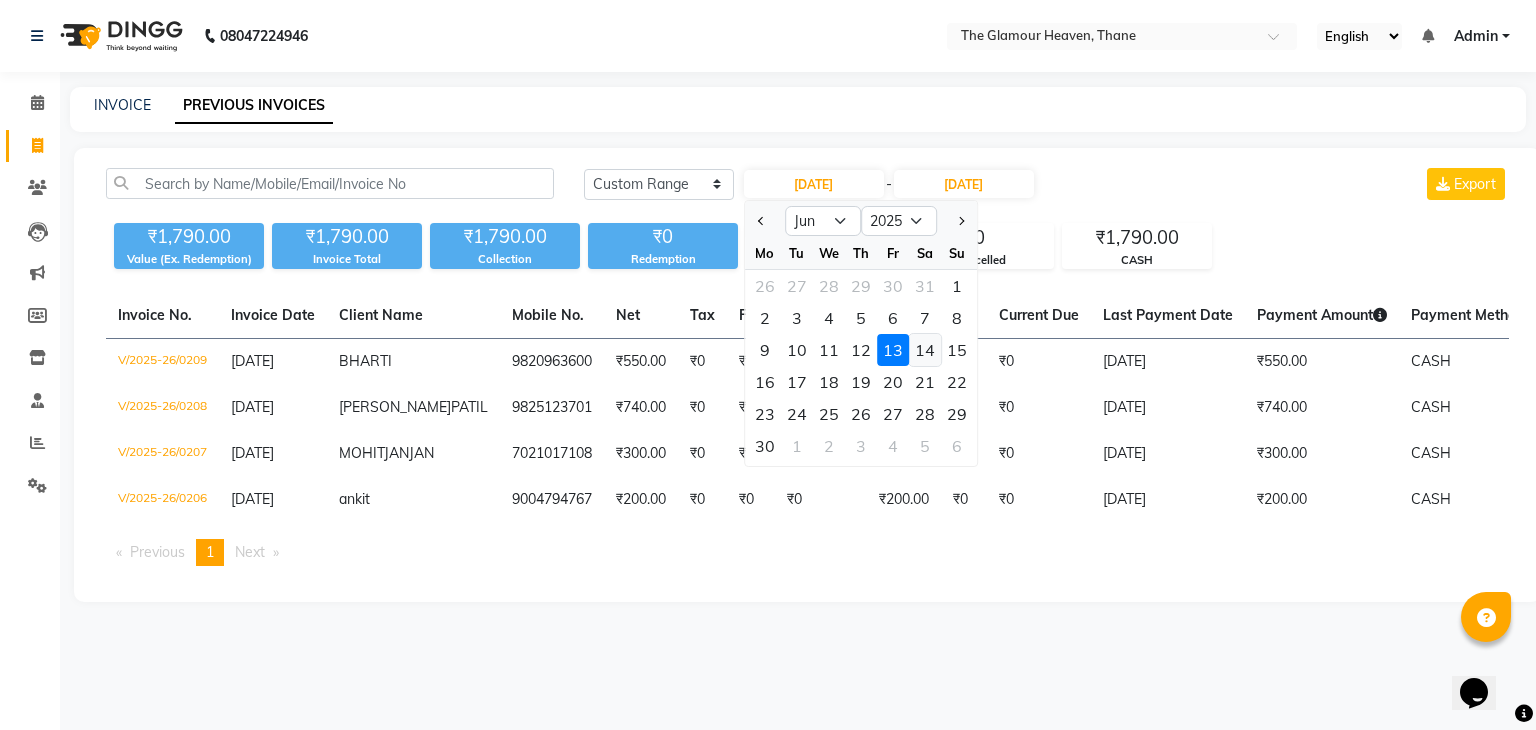 click on "14" 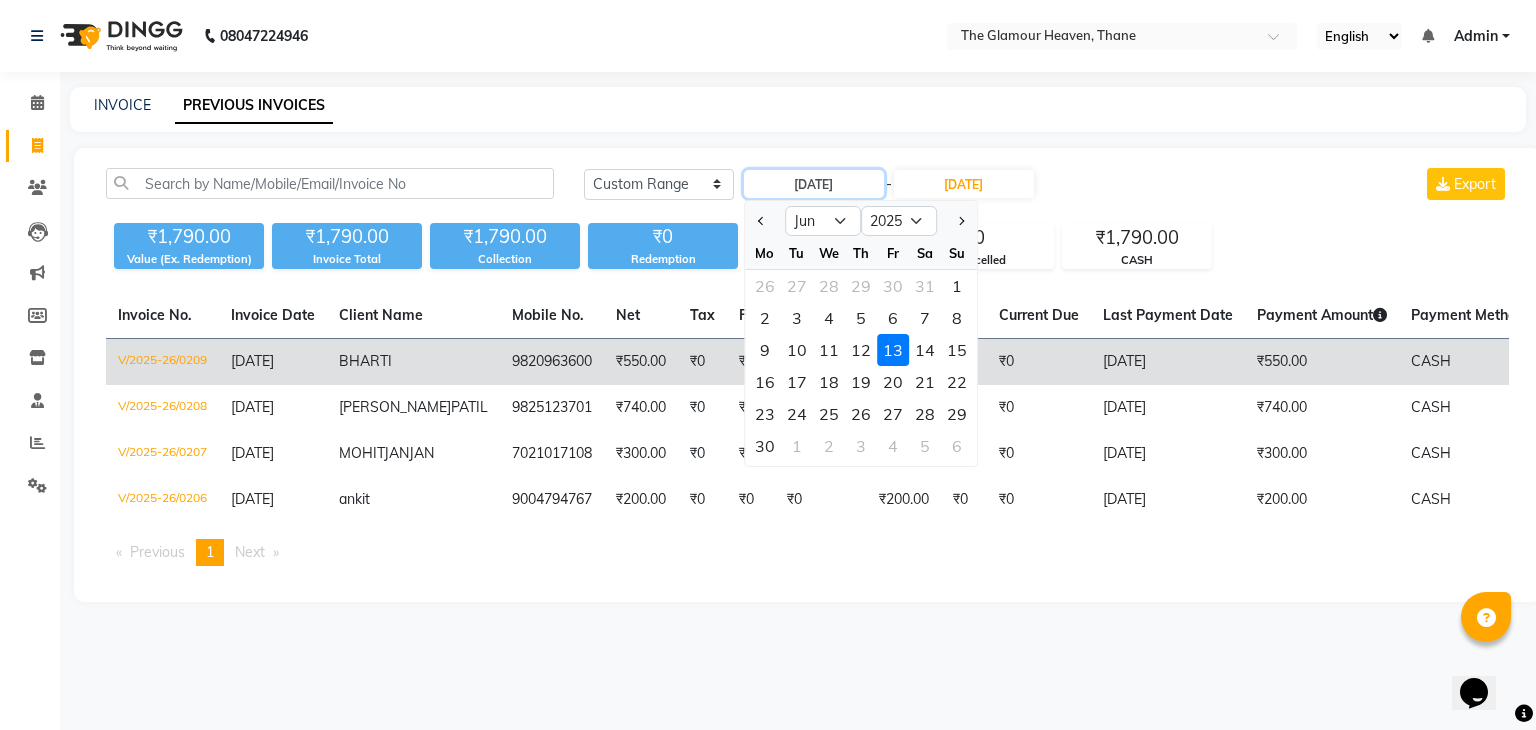 type on "14-06-2025" 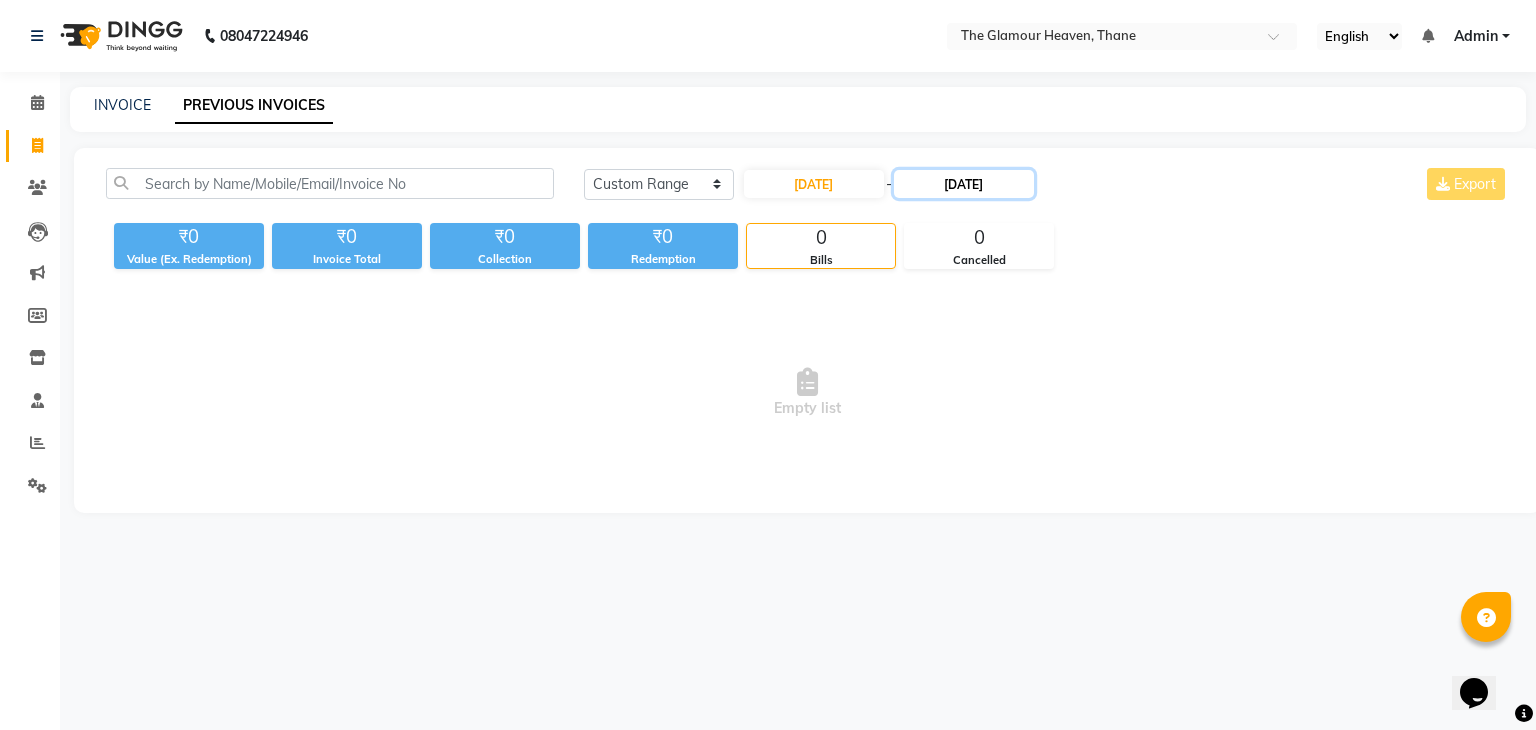 click on "13-06-2025" 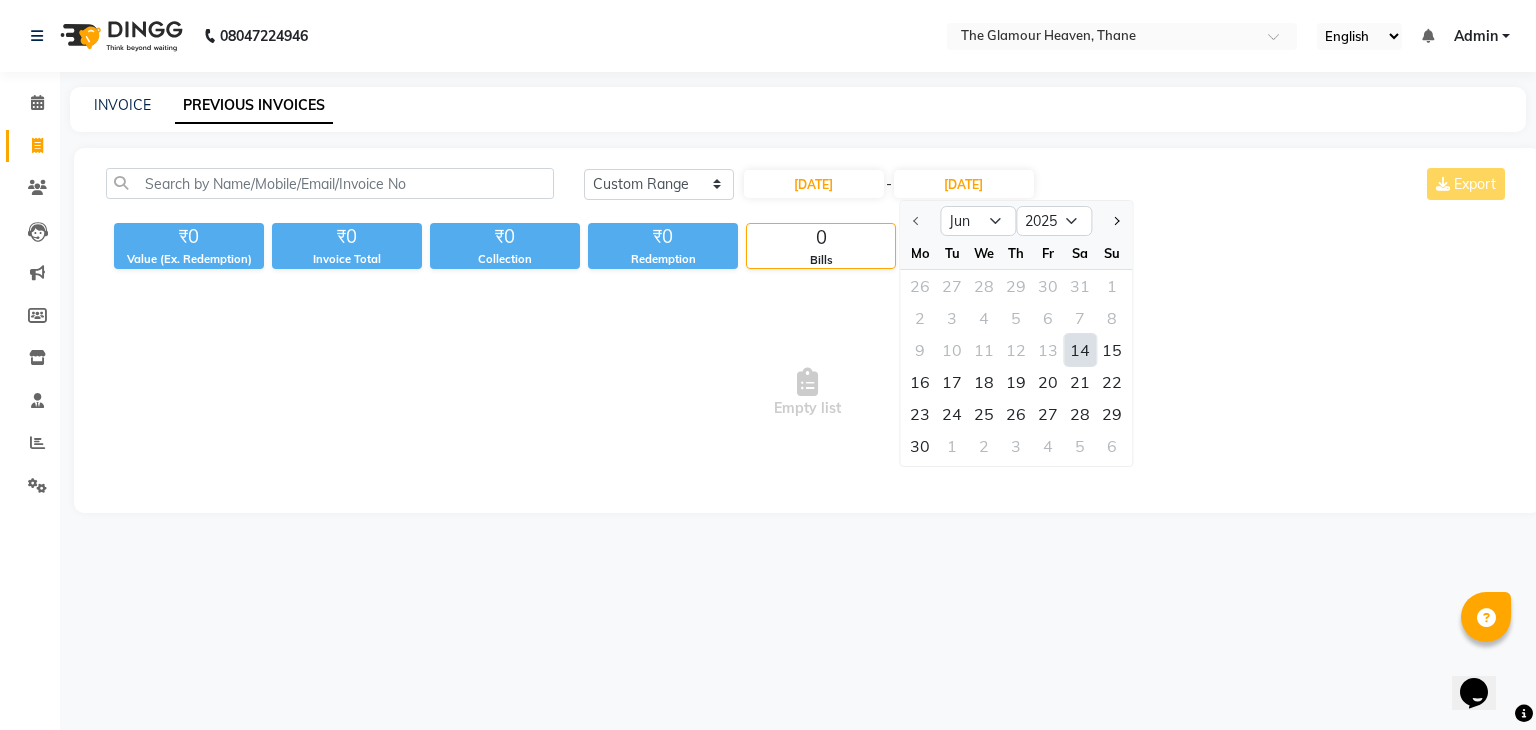 click on "14" 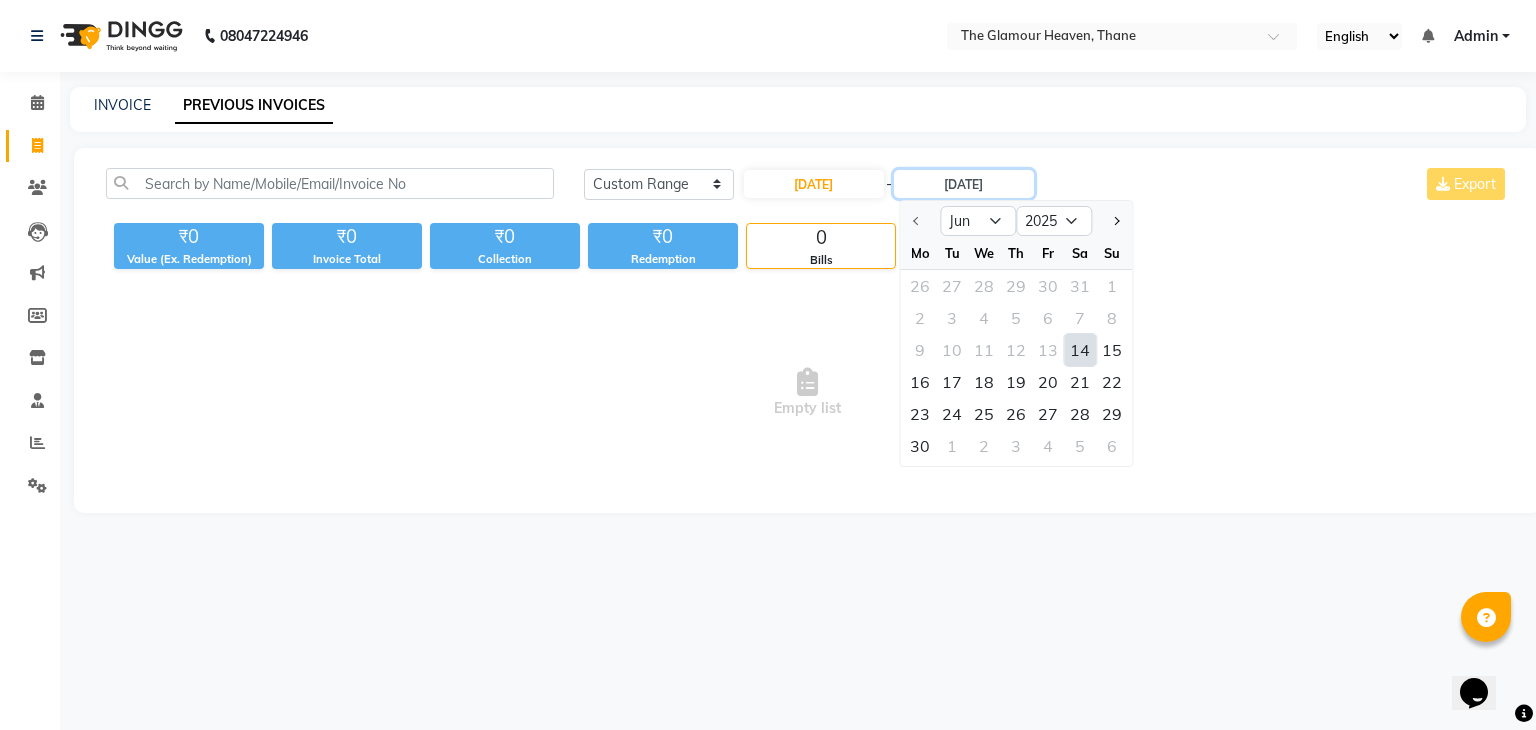 type on "14-06-2025" 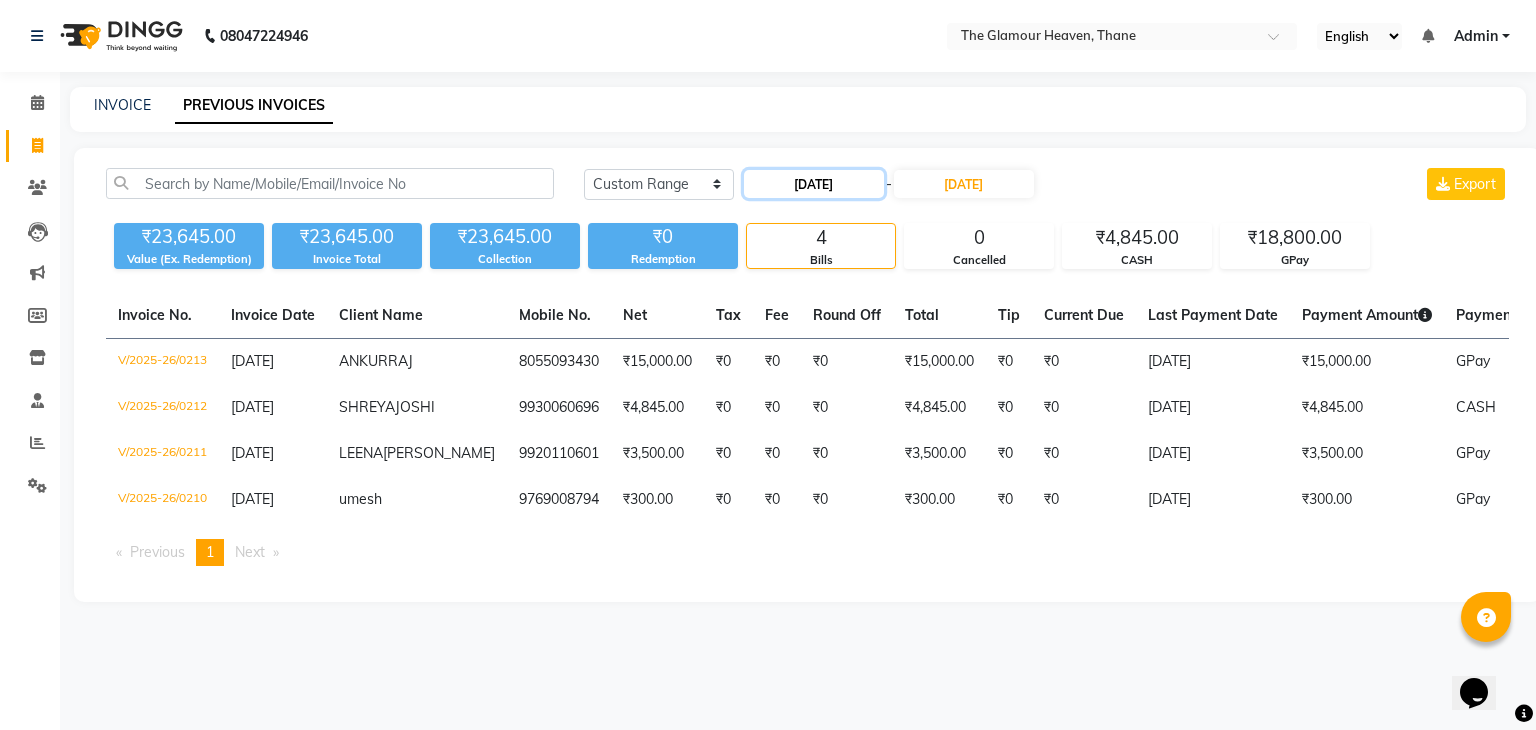 click on "14-06-2025" 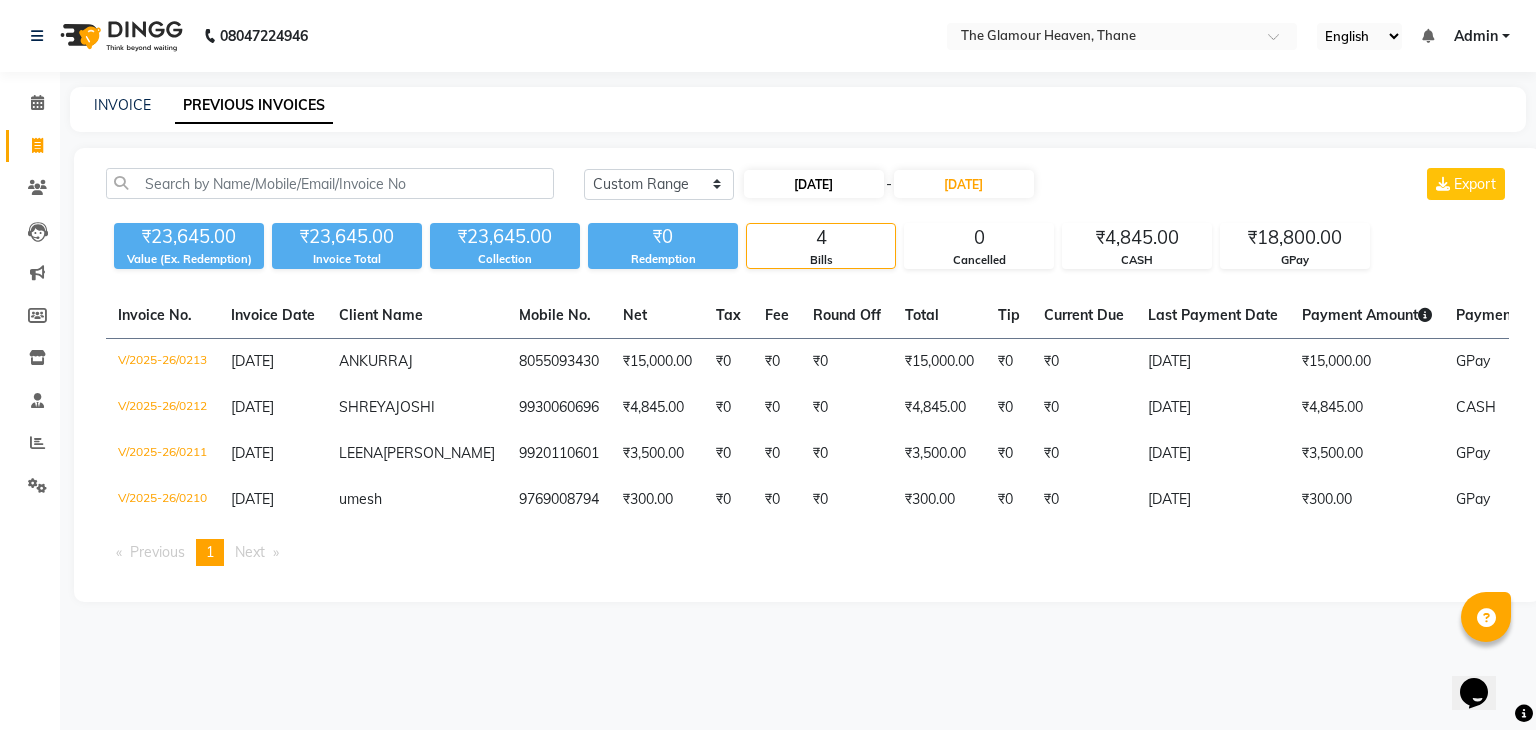 select on "6" 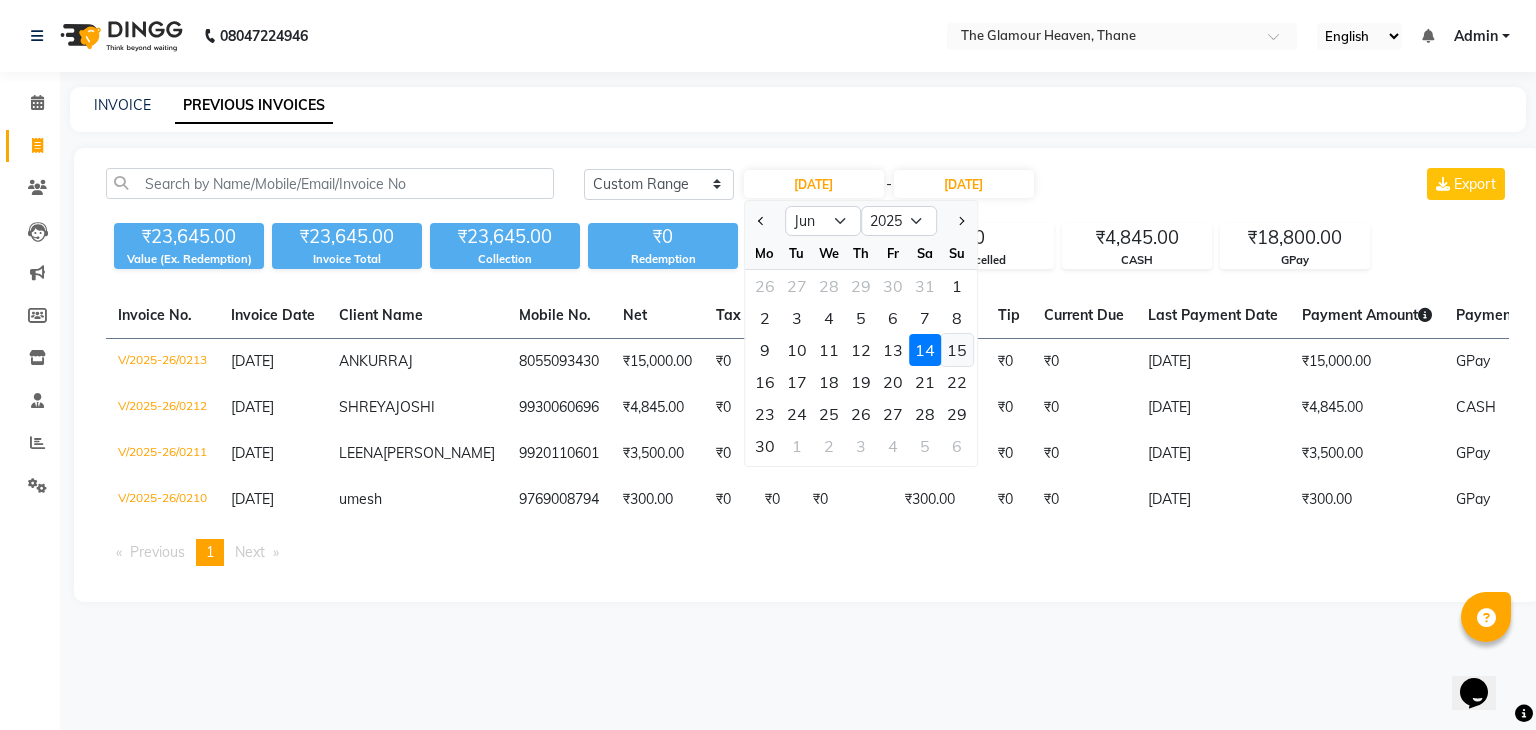 click on "15" 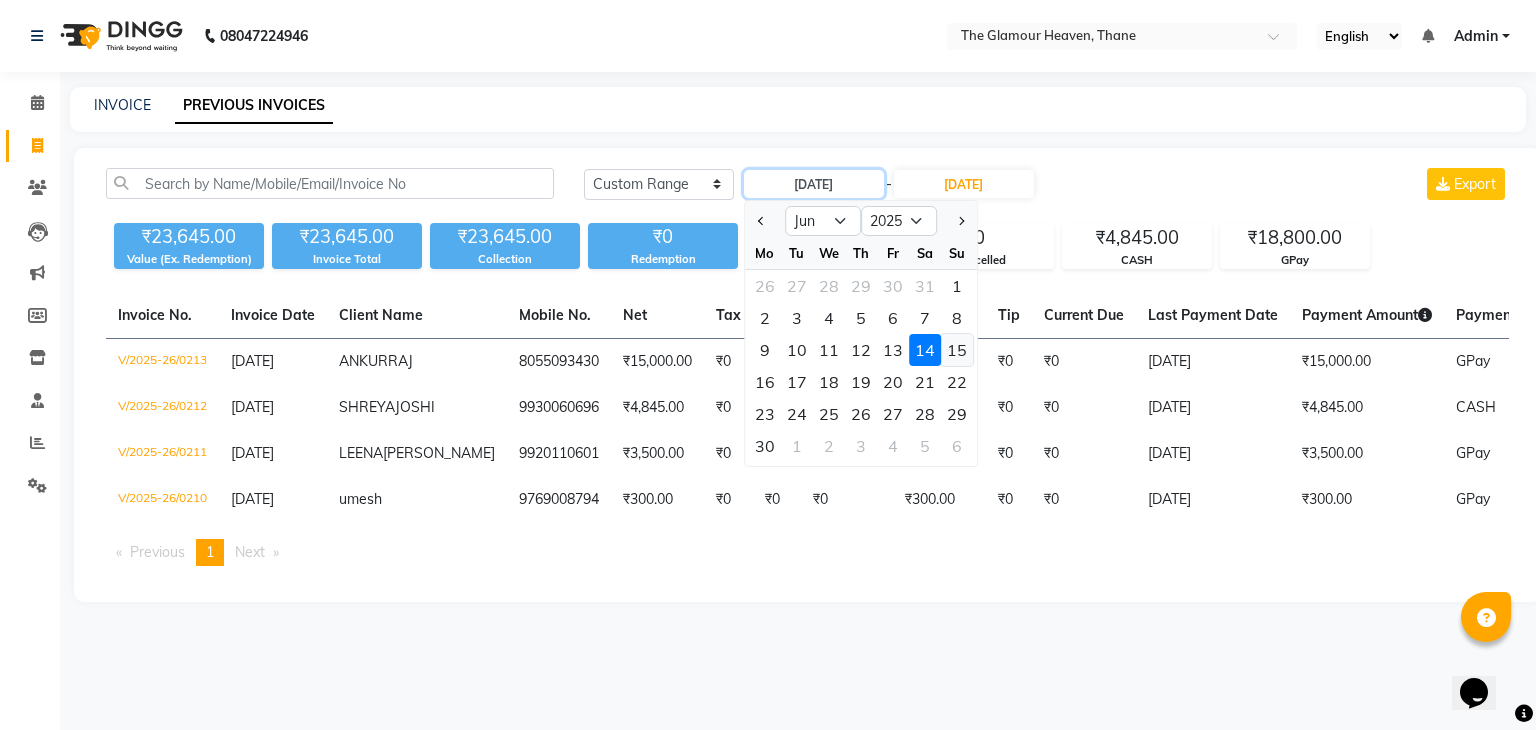 type on "15-06-2025" 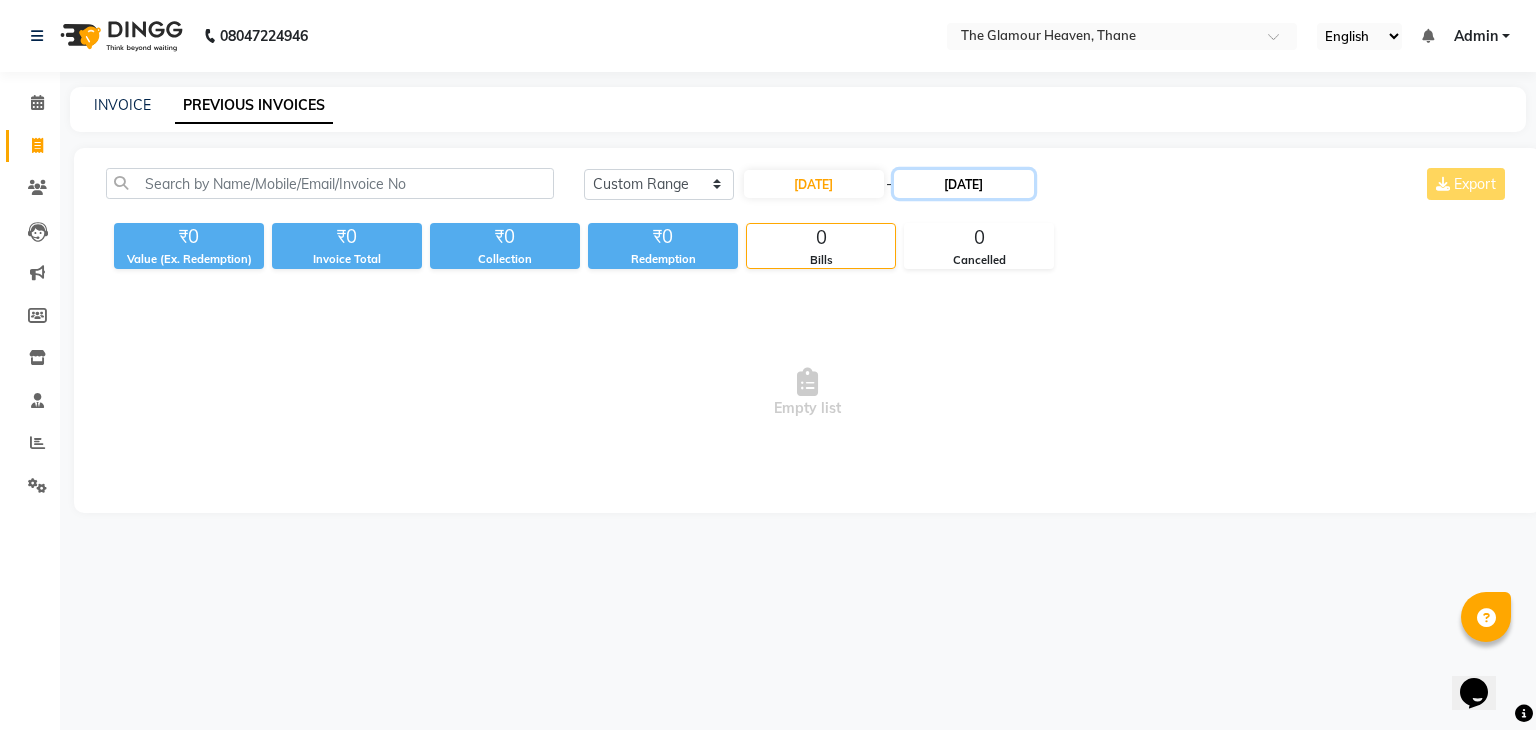 click on "14-06-2025" 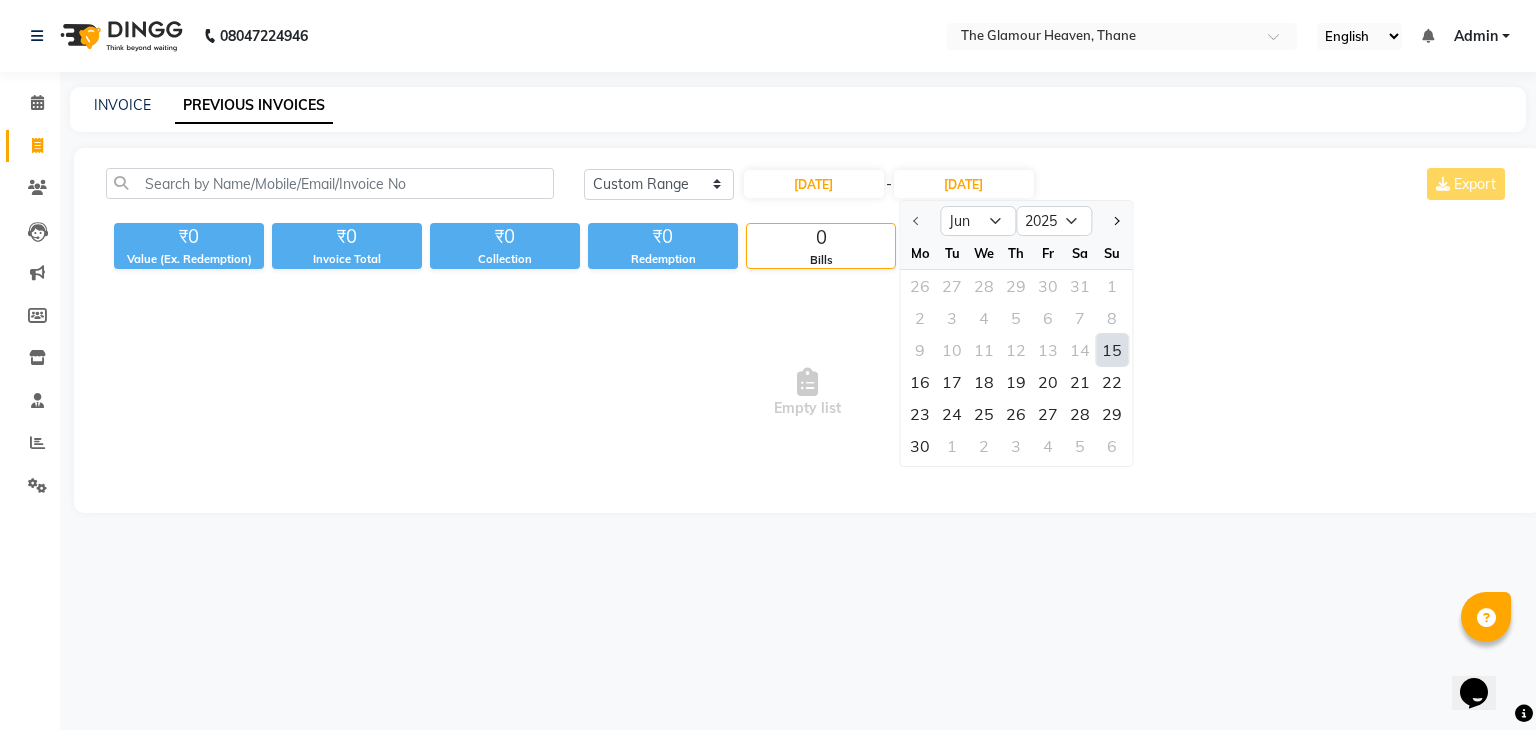 click on "15" 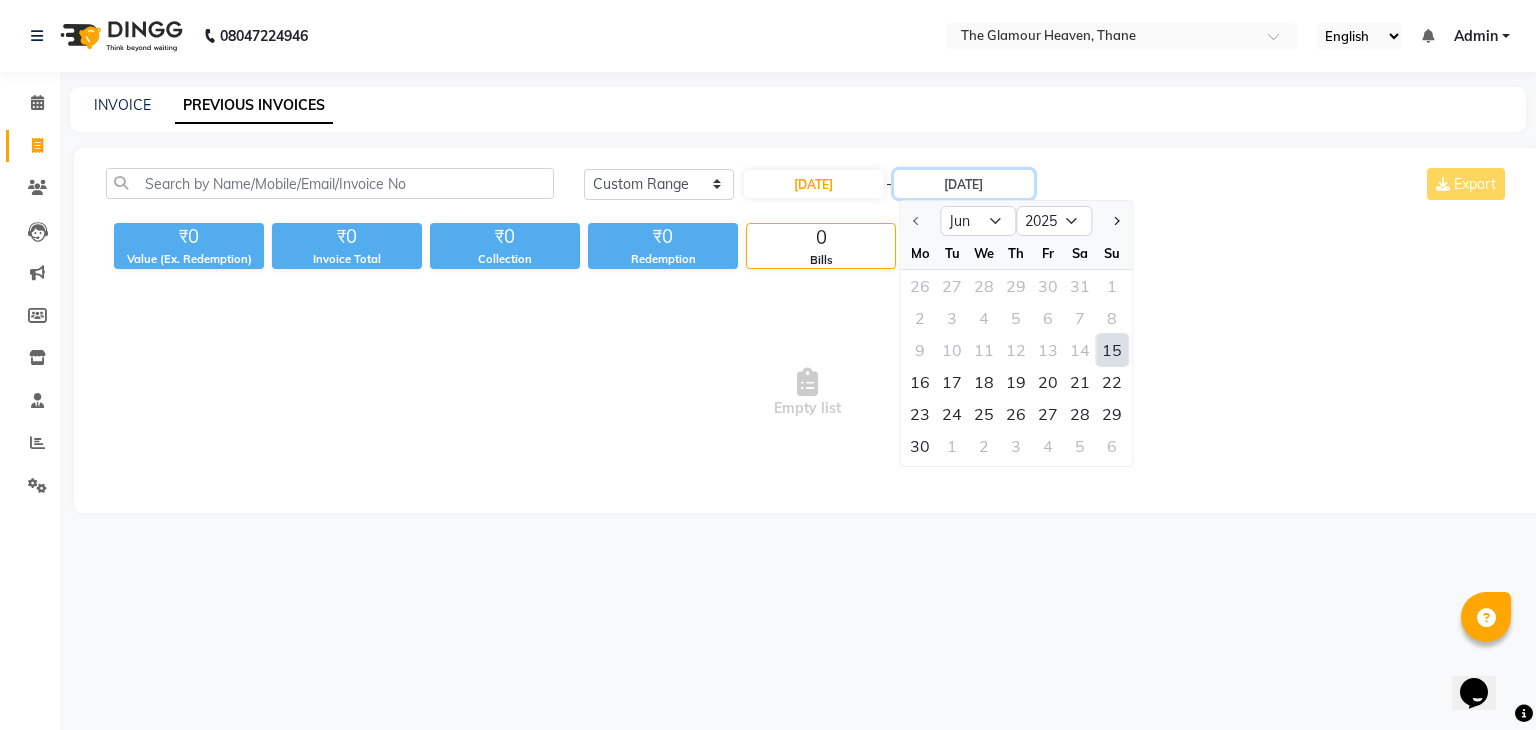 type on "15-06-2025" 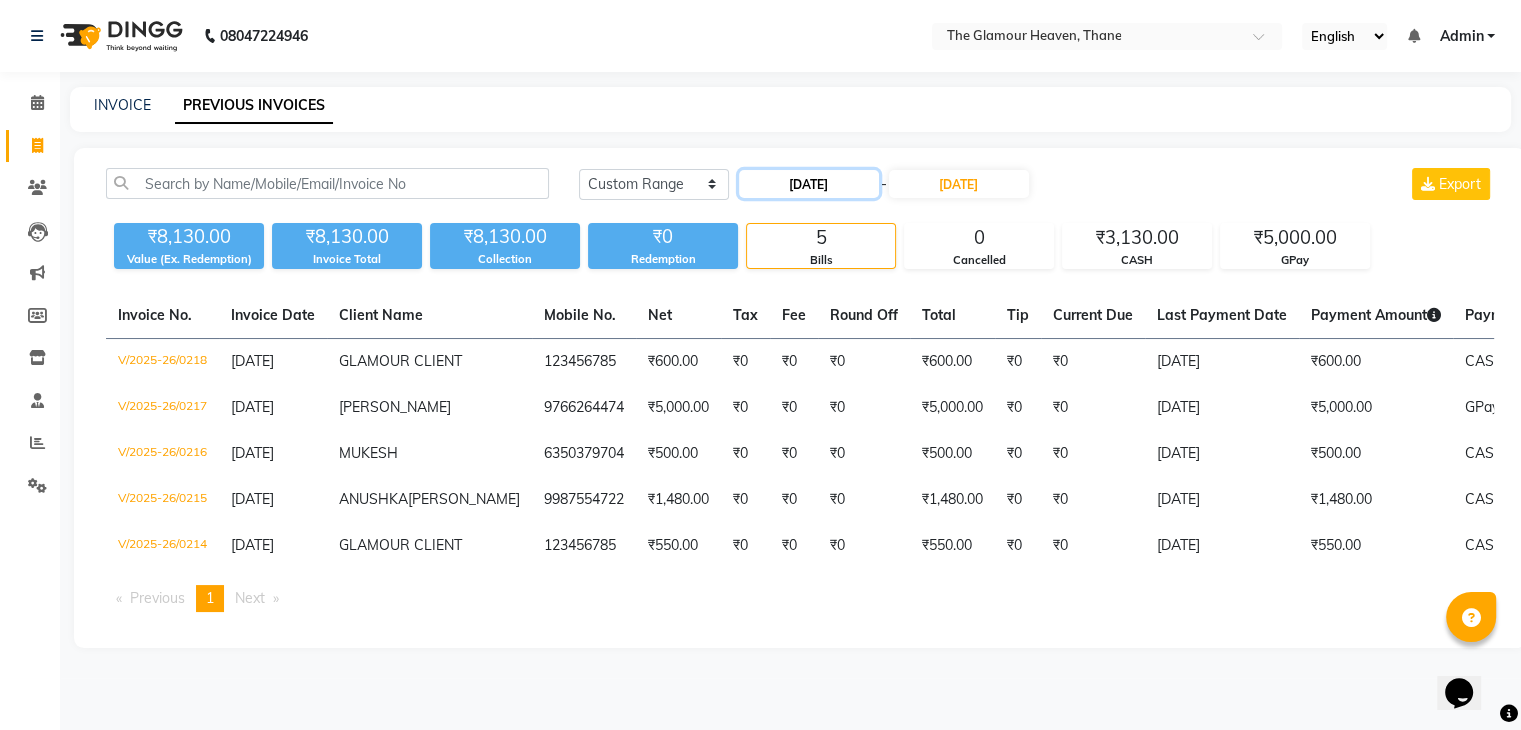 click on "15-06-2025" 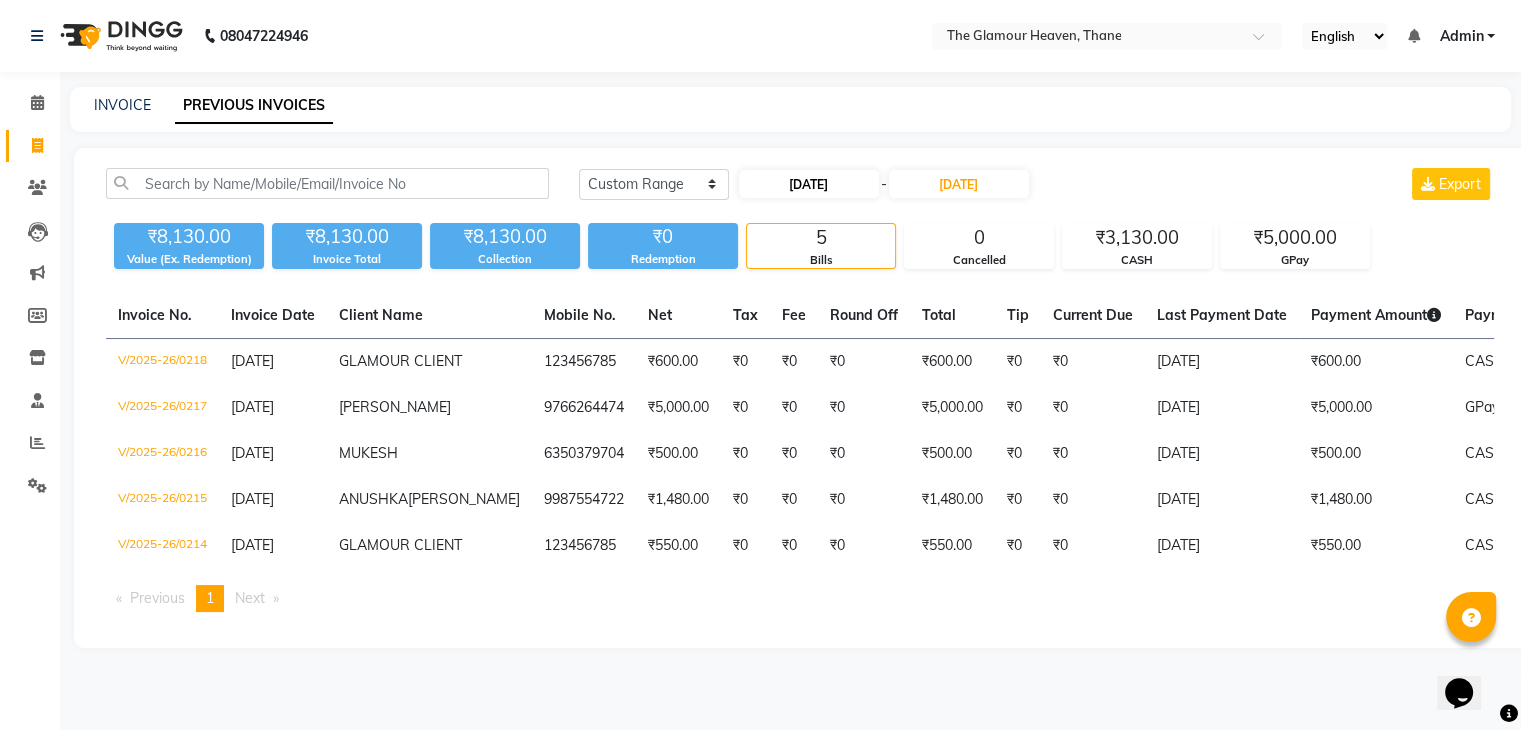 select on "6" 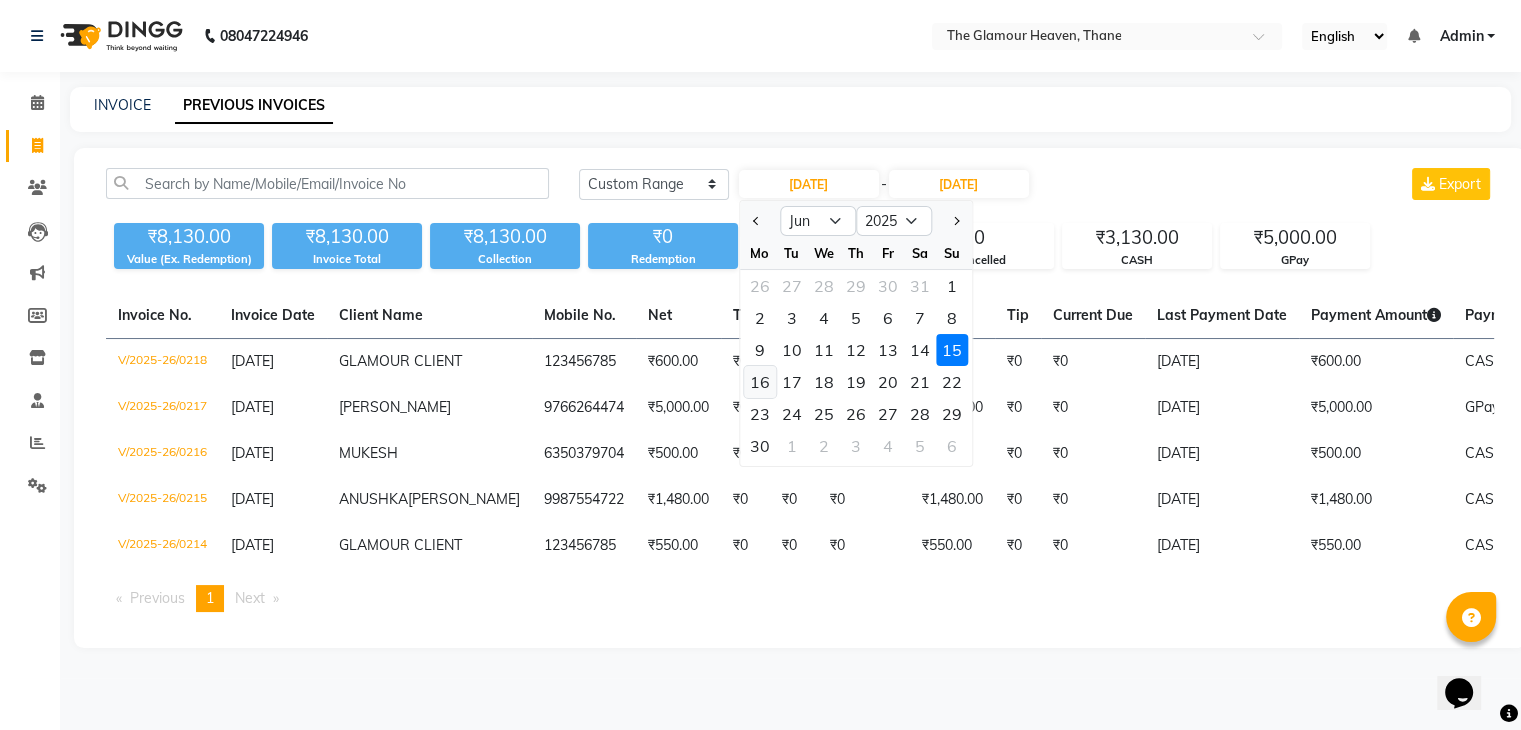 click on "16" 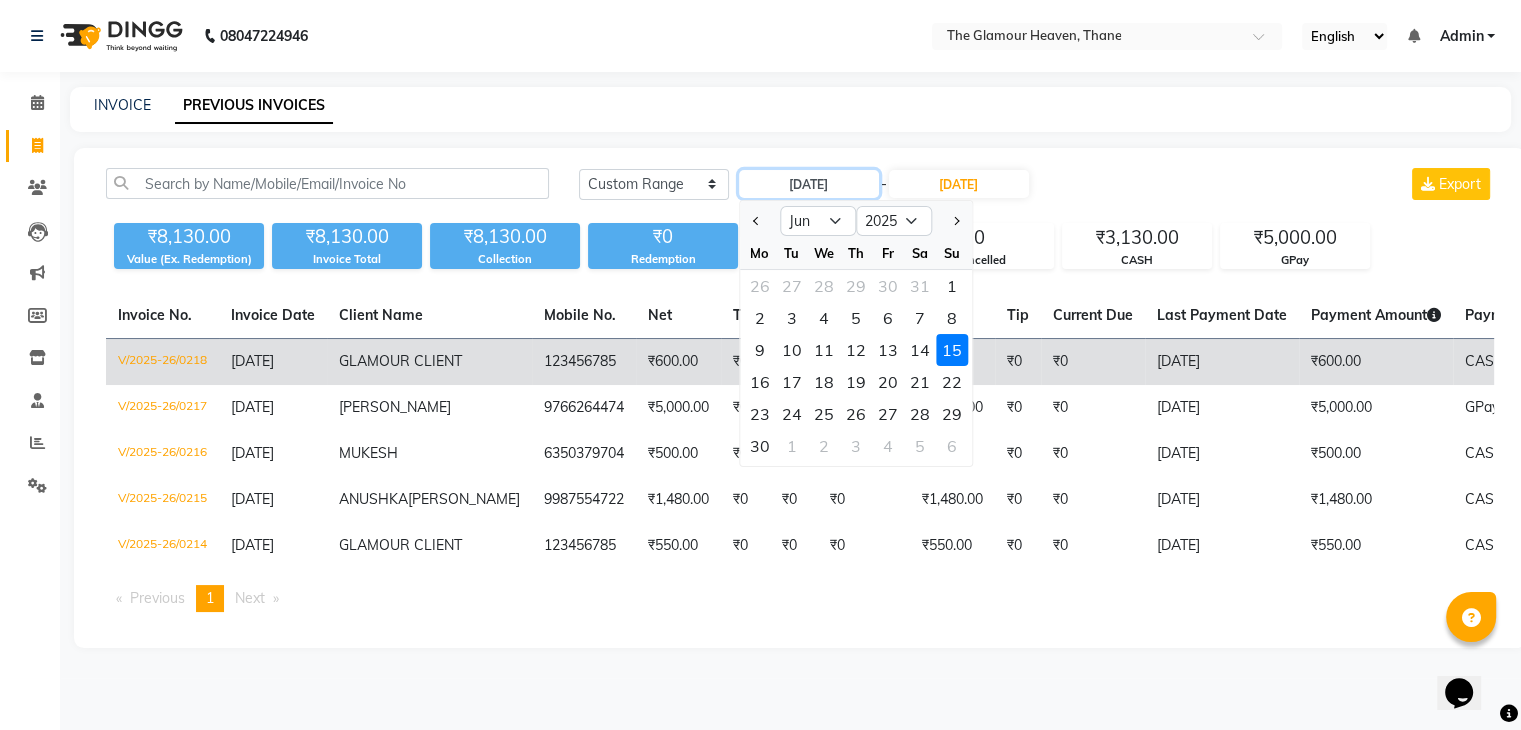 type on "16-06-2025" 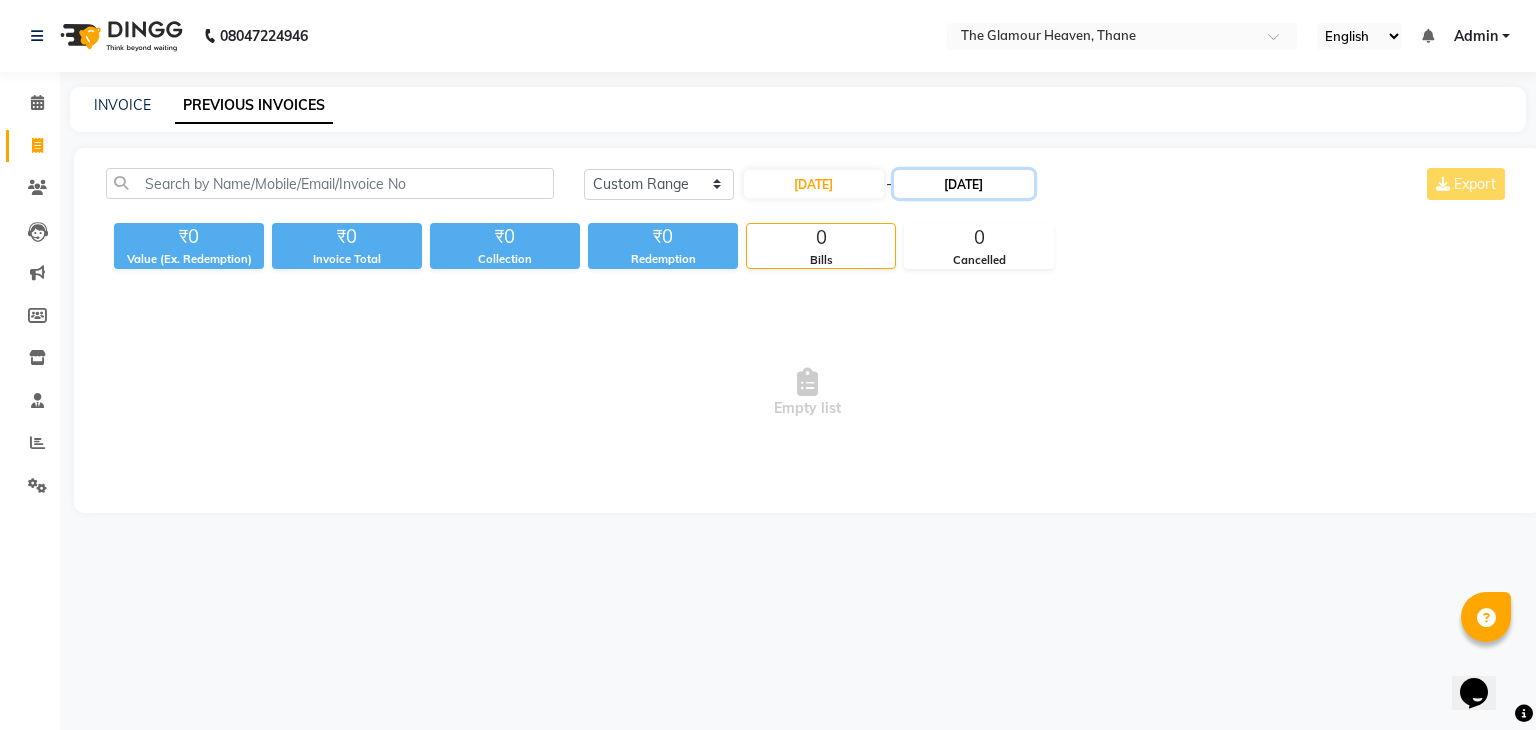 click on "15-06-2025" 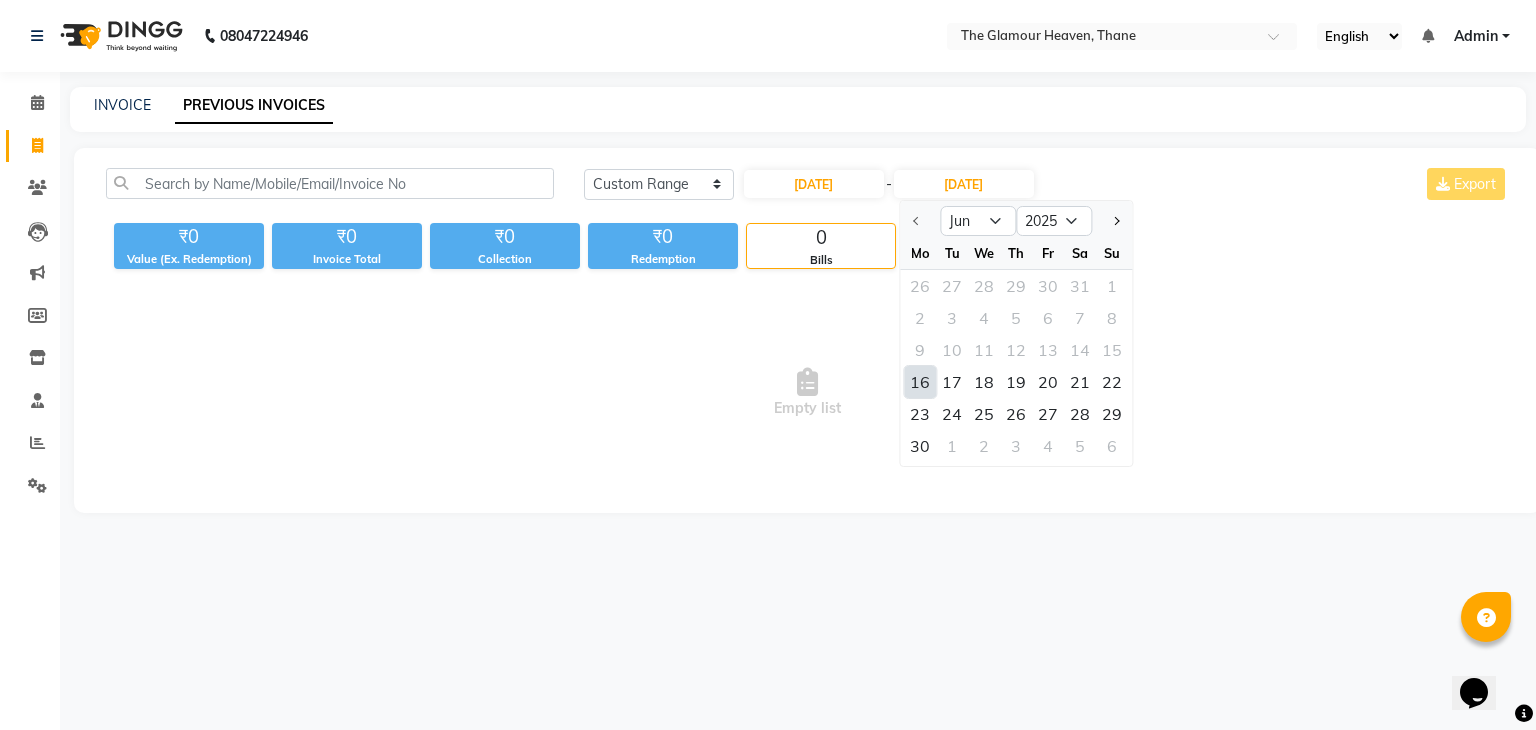 click on "16" 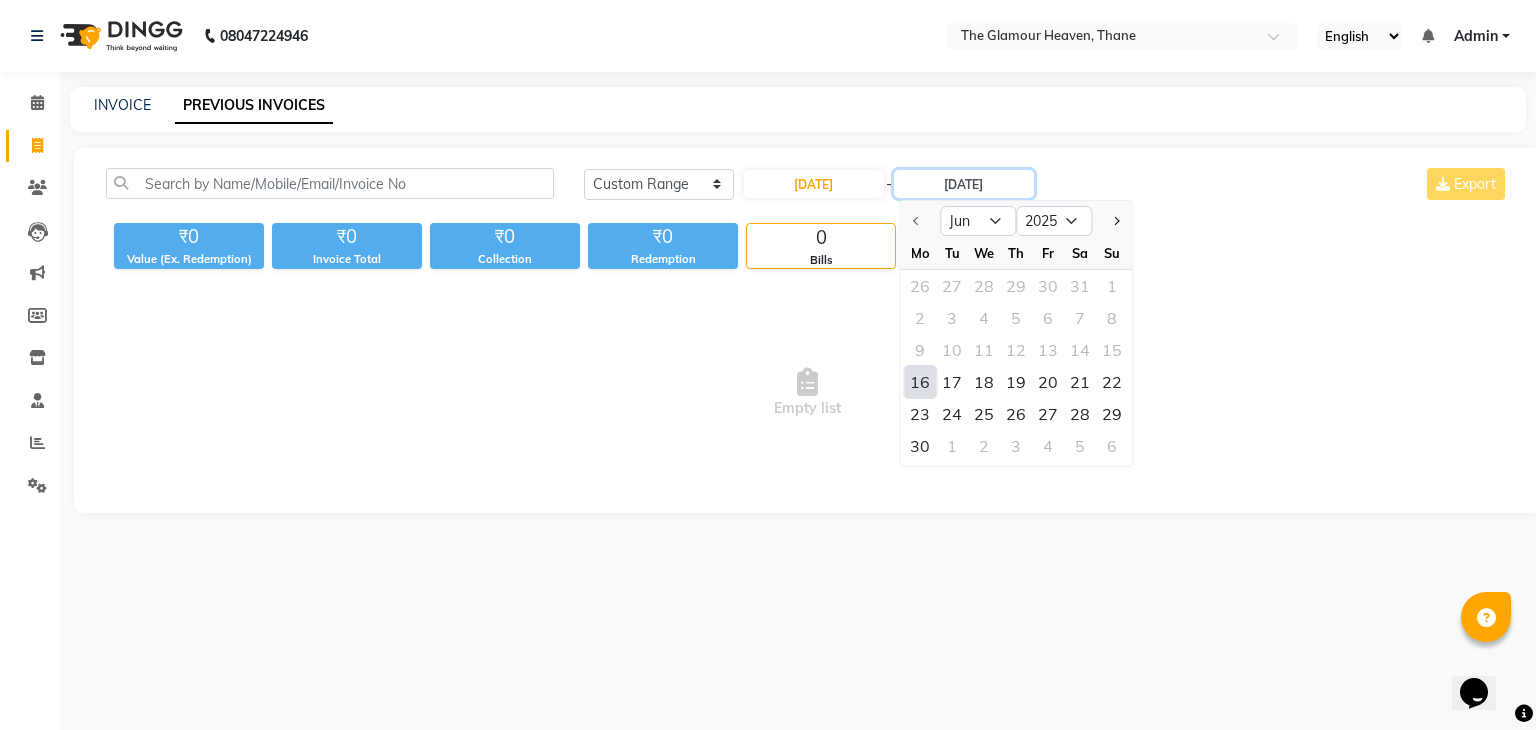 type on "16-06-2025" 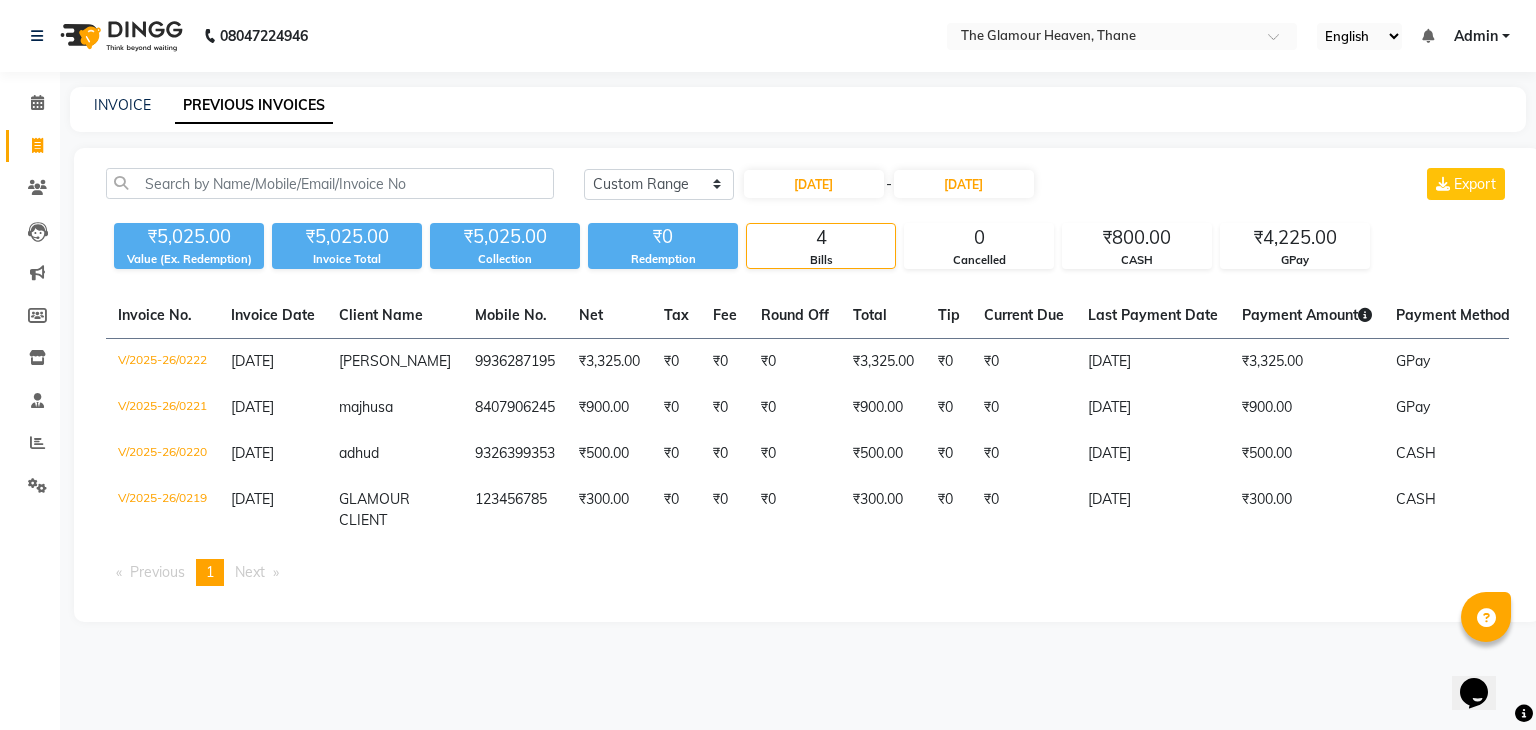 click on "Today Yesterday Custom Range 16-06-2025 - 16-06-2025 Export ₹5,025.00 Value (Ex. Redemption) ₹5,025.00 Invoice Total  ₹5,025.00 Collection ₹0 Redemption 4 Bills 0 Cancelled ₹800.00 CASH ₹4,225.00 GPay  Invoice No.   Invoice Date   Client Name   Mobile No.   Net   Tax   Fee   Round Off   Total   Tip   Current Due   Last Payment Date   Payment Amount   Payment Methods   Cancel Reason   Status   V/2025-26/0222  16-06-2025 khusbu   9936287195 ₹3,325.00 ₹0  ₹0  ₹0 ₹3,325.00 ₹0 ₹0 16-06-2025 ₹3,325.00  GPay - PAID  V/2025-26/0221  16-06-2025 majhusa   8407906245 ₹900.00 ₹0  ₹0  ₹0 ₹900.00 ₹0 ₹0 16-06-2025 ₹900.00  GPay - PAID  V/2025-26/0220  16-06-2025 adhud   9326399353 ₹500.00 ₹0  ₹0  ₹0 ₹500.00 ₹0 ₹0 16-06-2025 ₹500.00  CASH - PAID  V/2025-26/0219  16-06-2025 GLAMOUR CLIENT   123456785 ₹300.00 ₹0  ₹0  ₹0 ₹300.00 ₹0 ₹0 16-06-2025 ₹300.00  CASH - PAID  Previous  page  1 / 1  You're on page  1  Next  page" 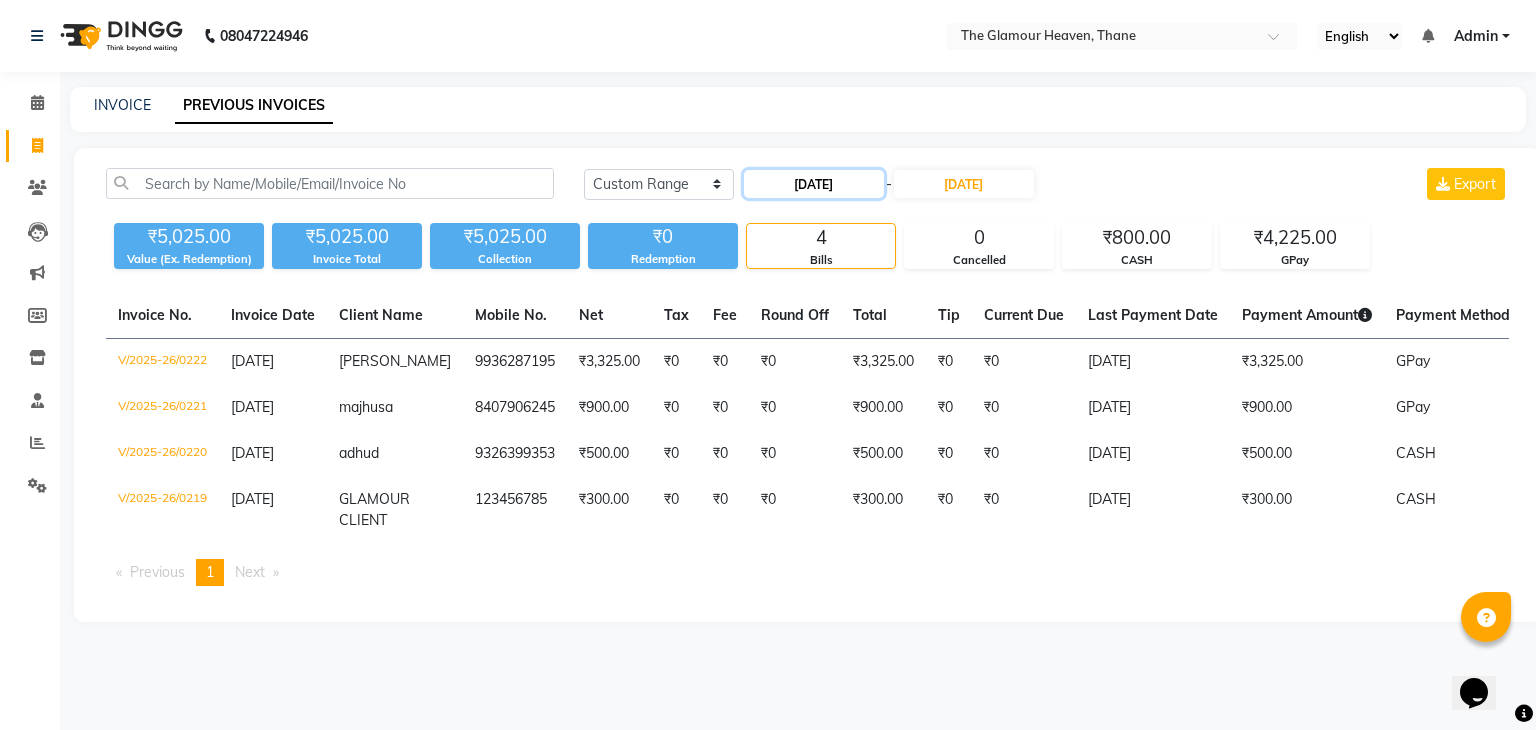 click on "16-06-2025" 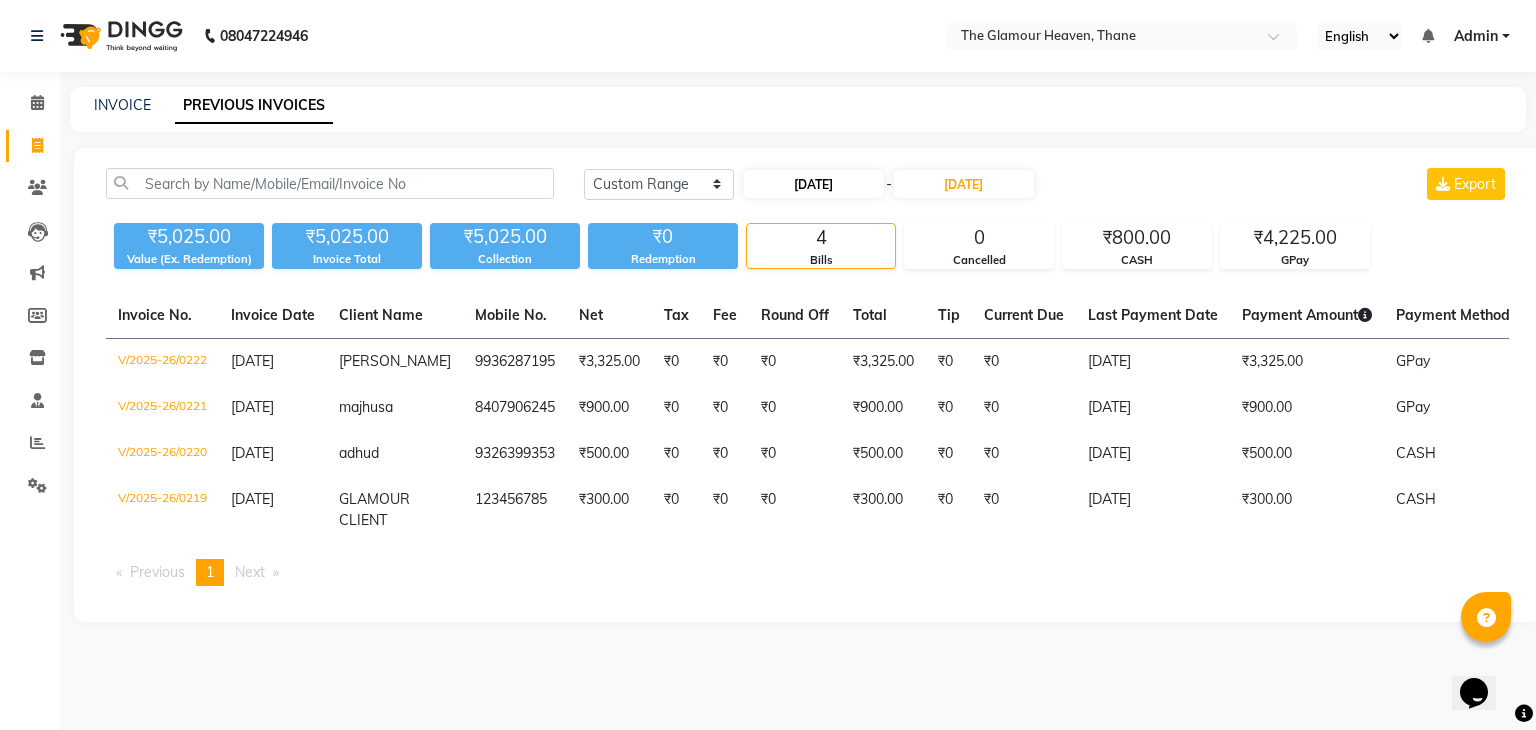 select on "6" 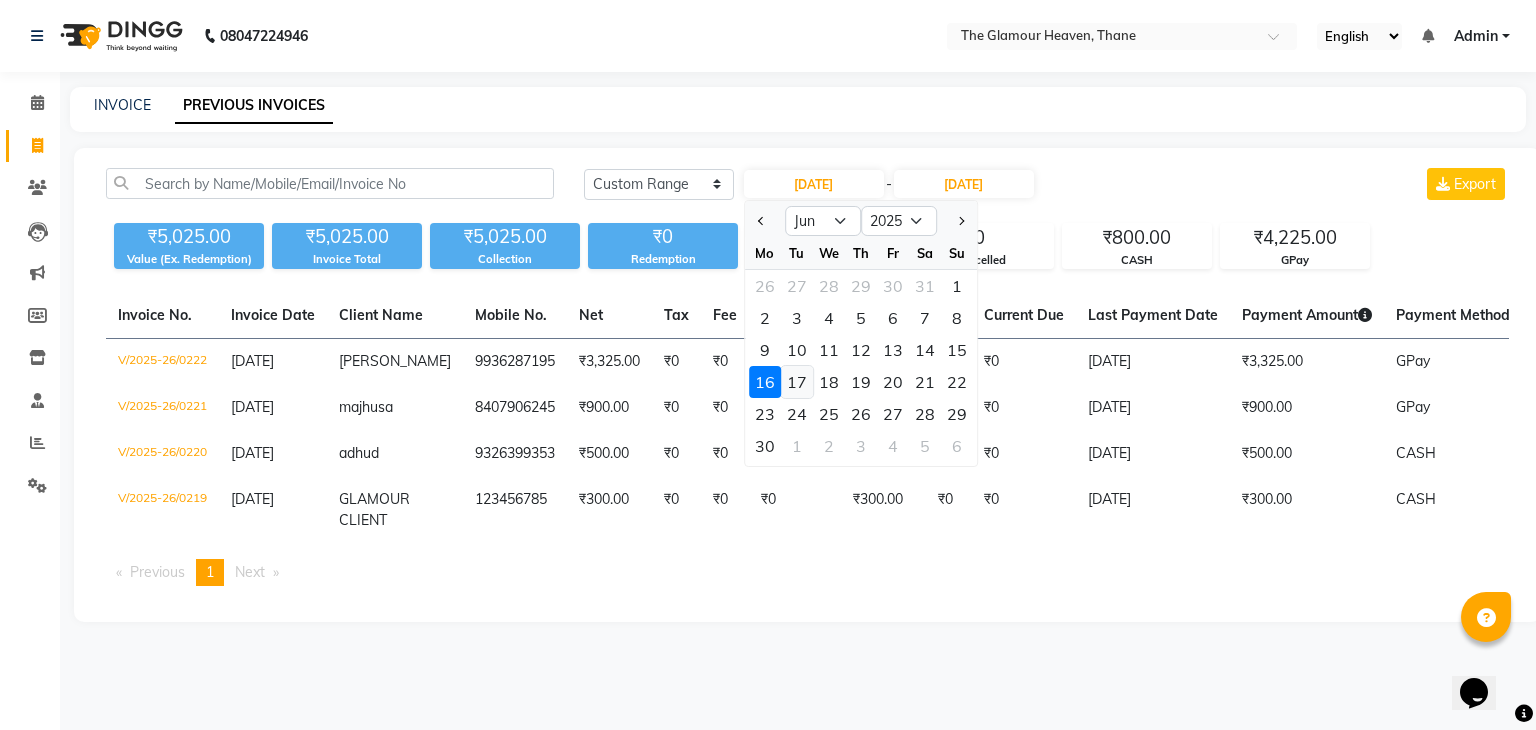 click on "17" 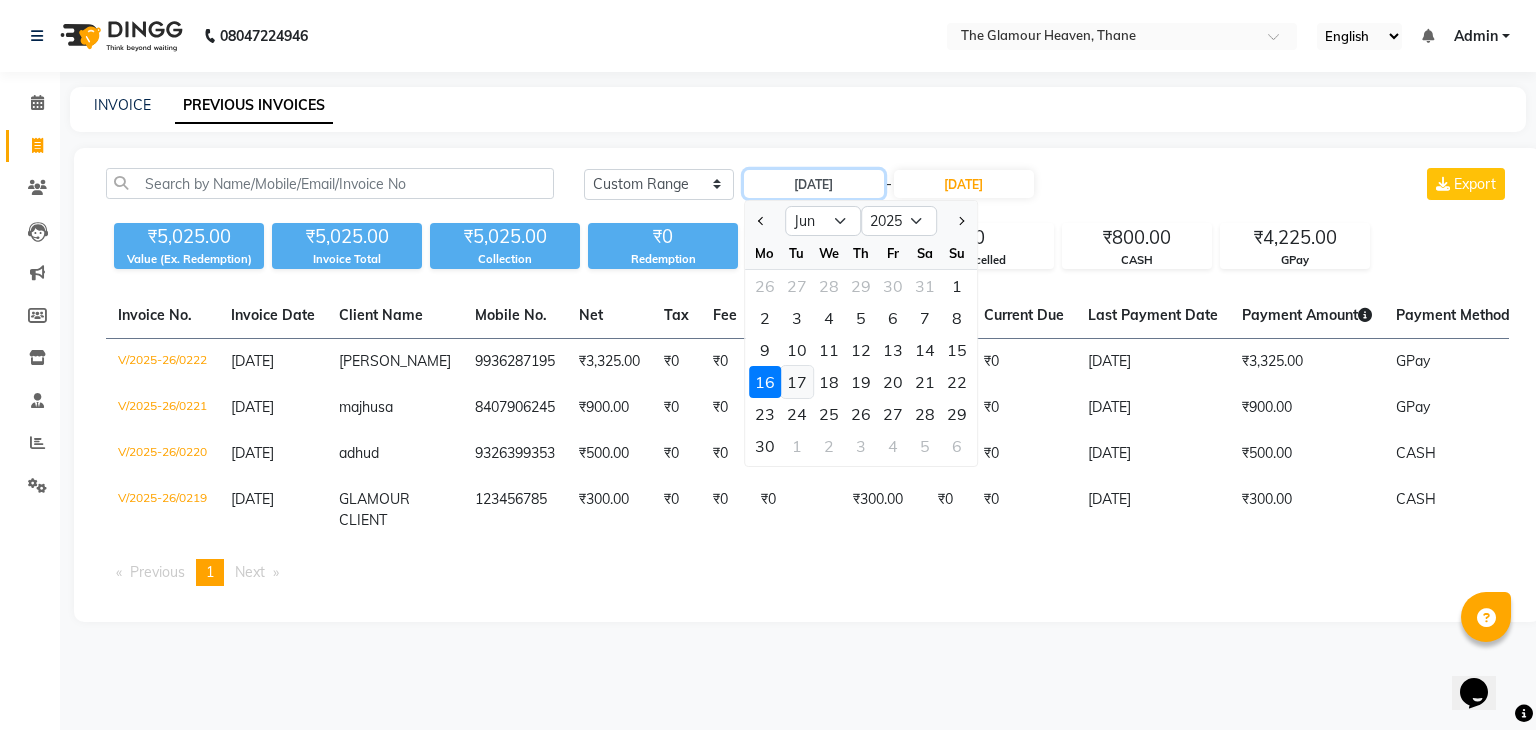 type on "17-06-2025" 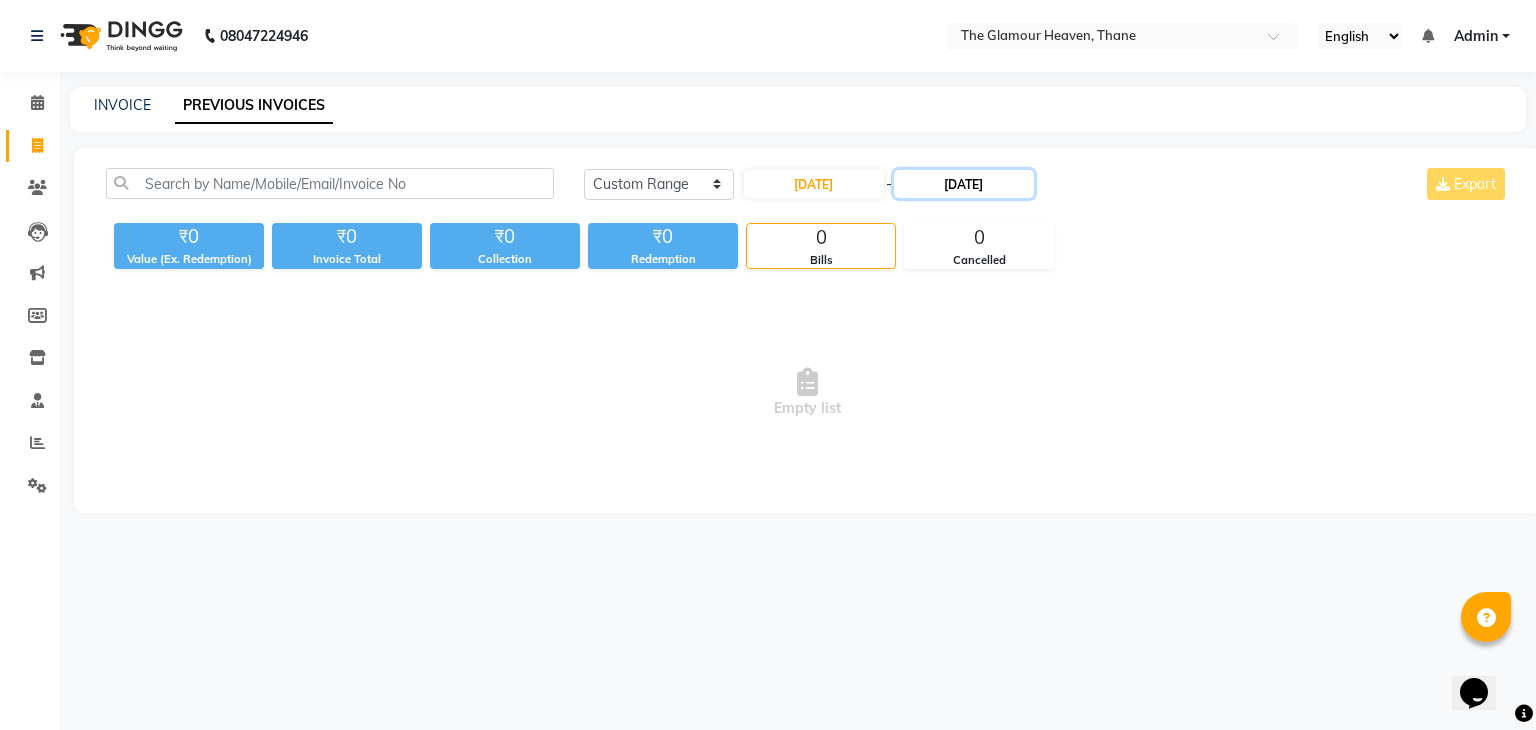 click on "16-06-2025" 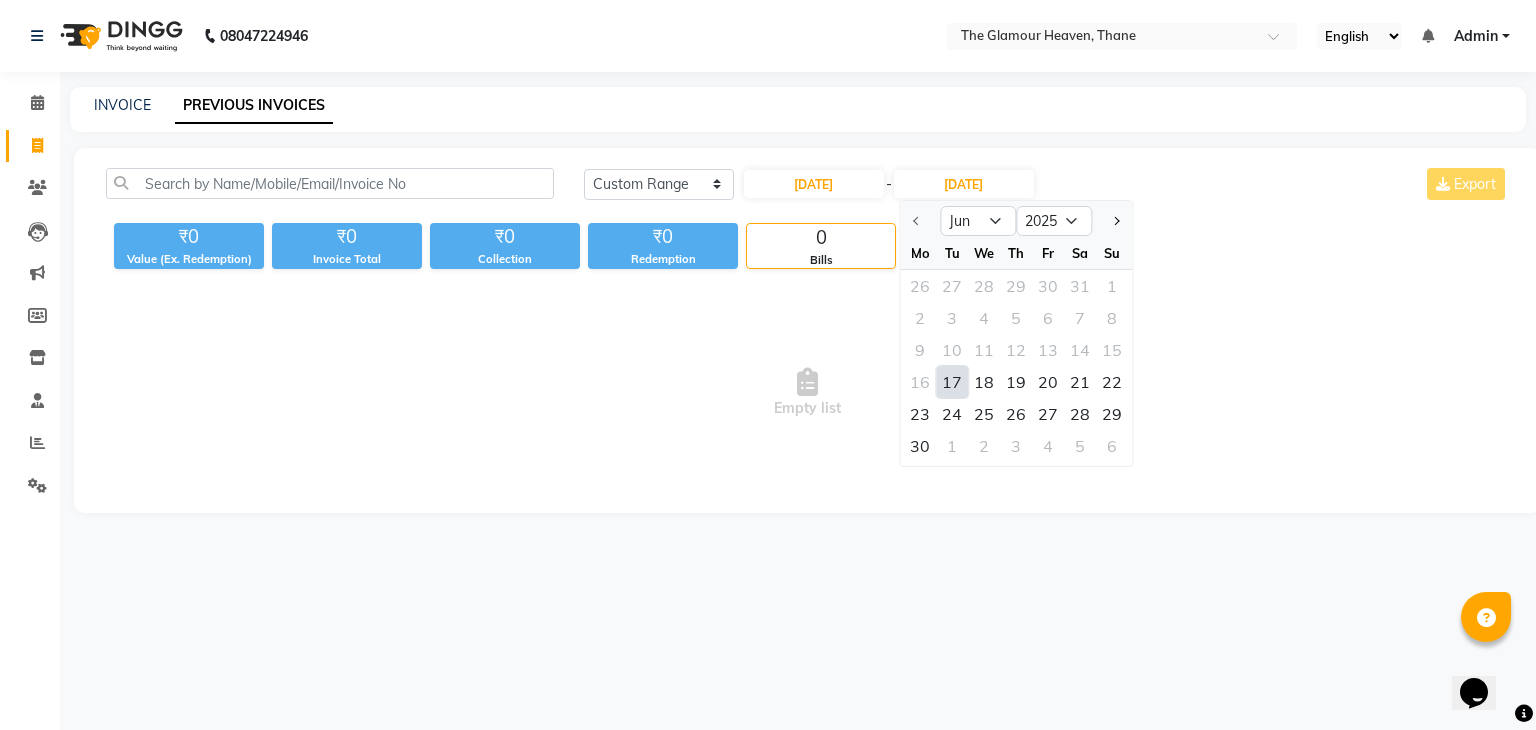 click on "17" 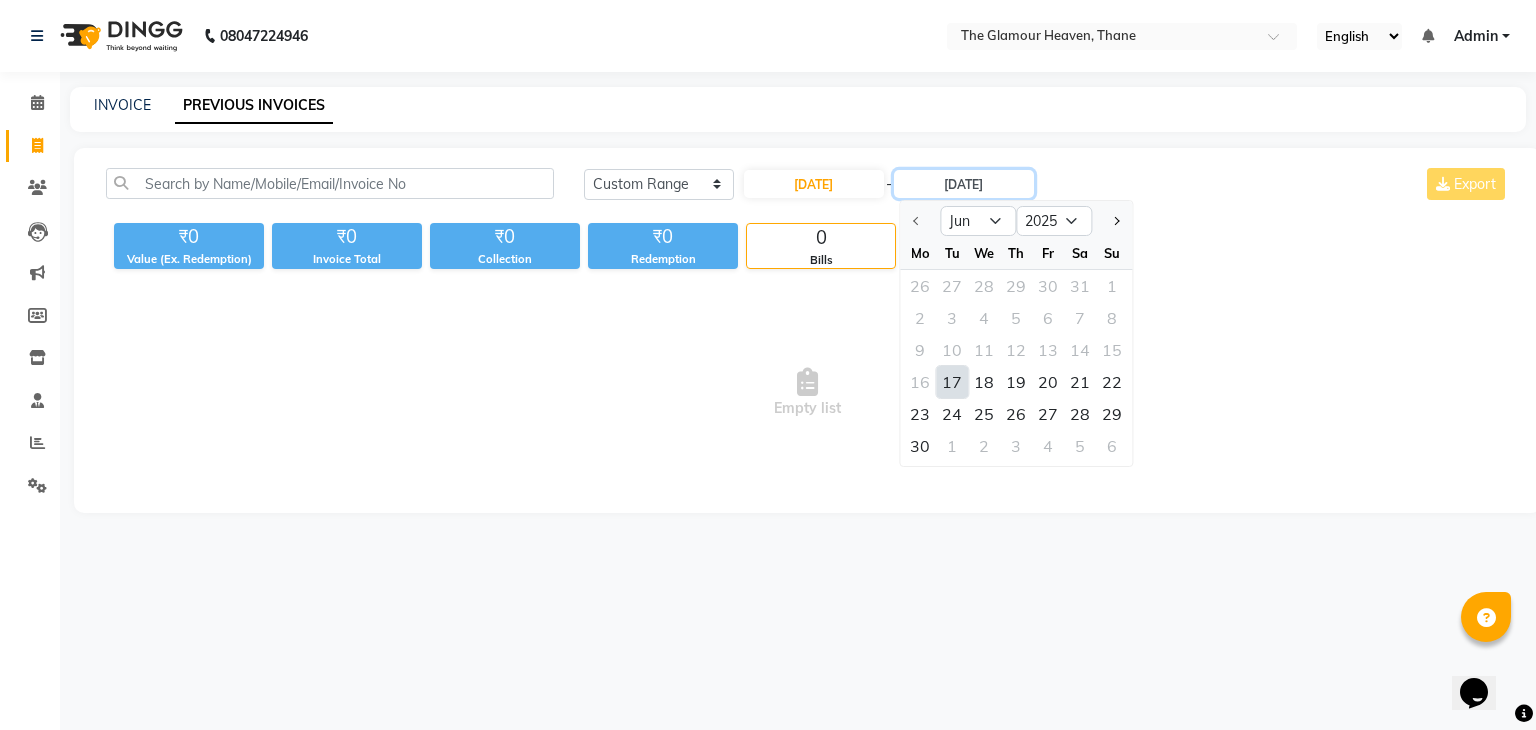 type on "17-06-2025" 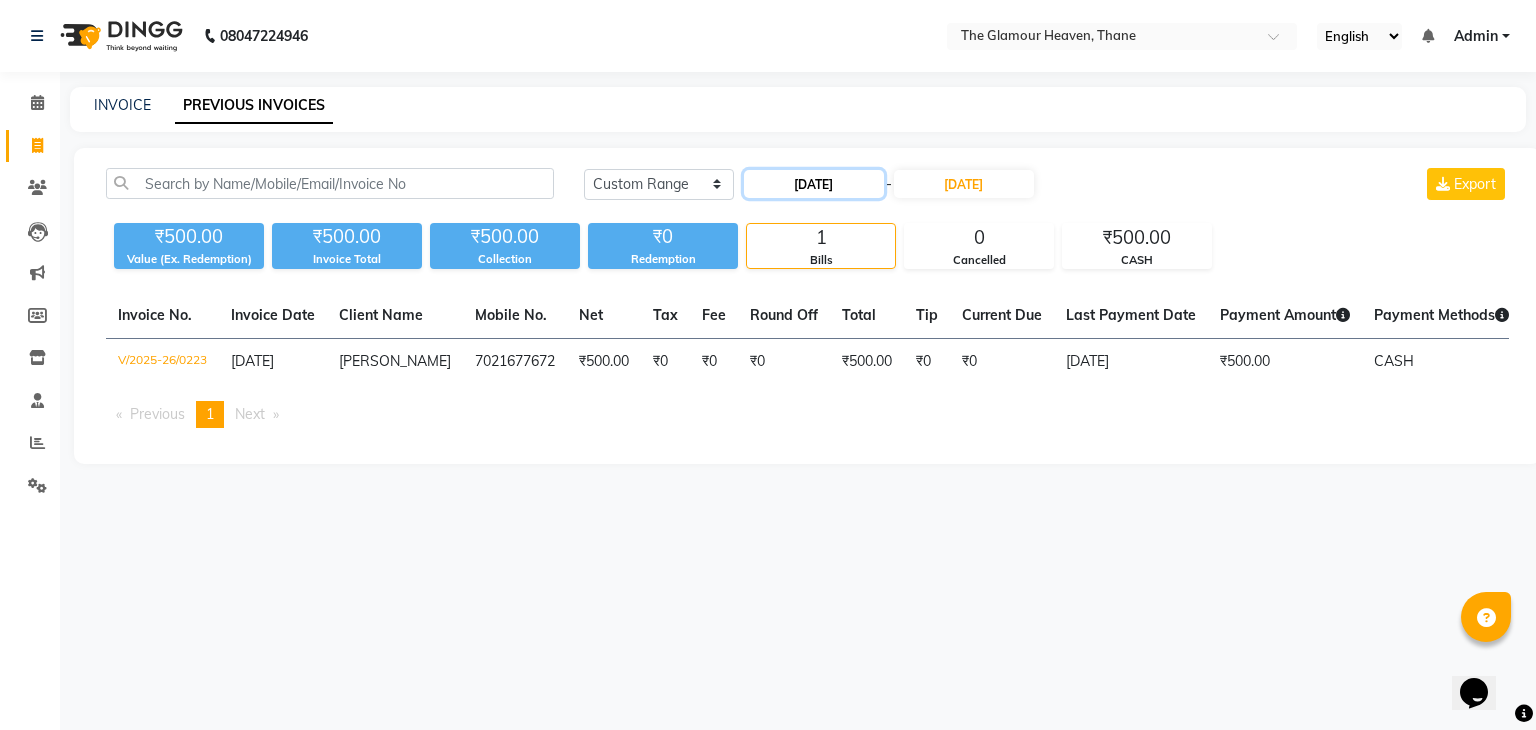 click on "17-06-2025" 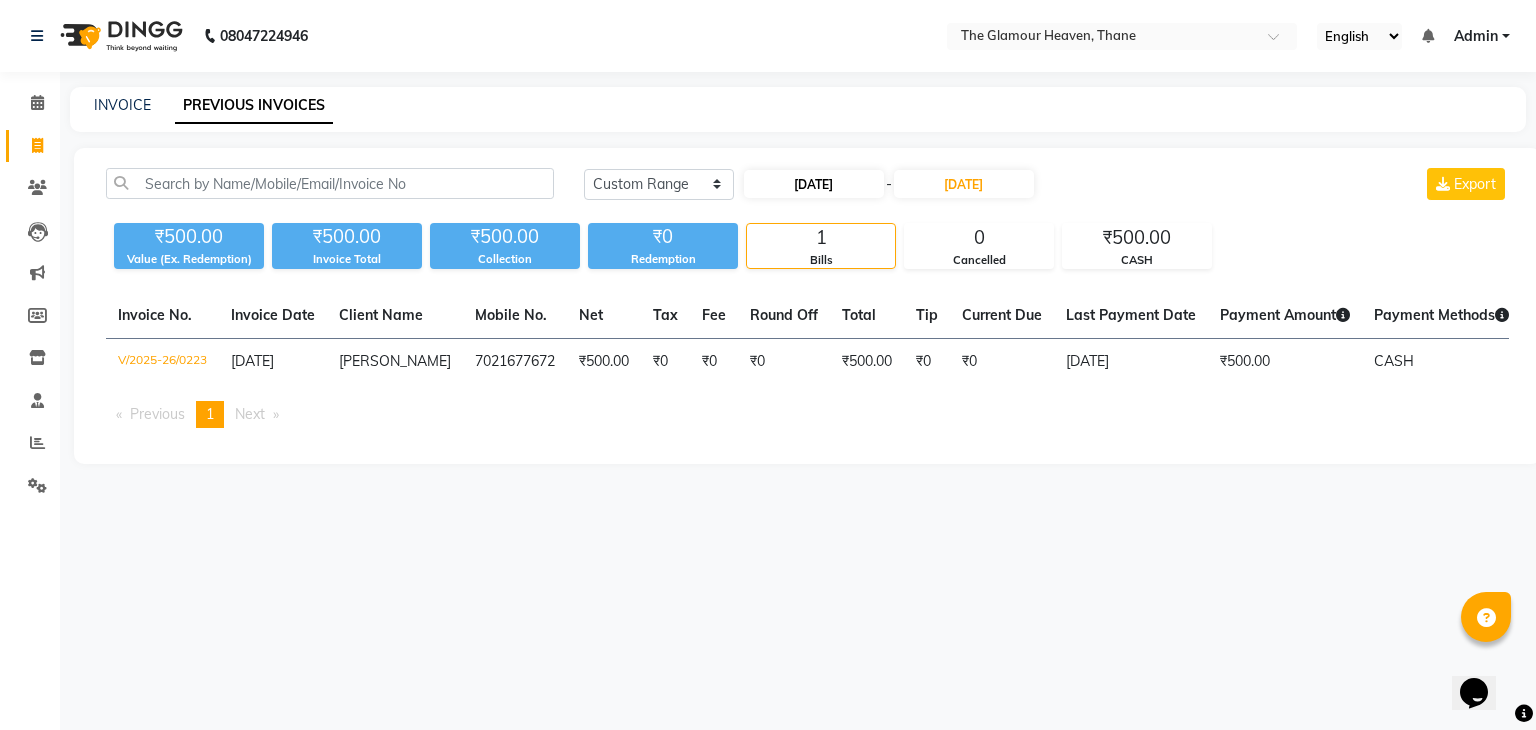 select on "6" 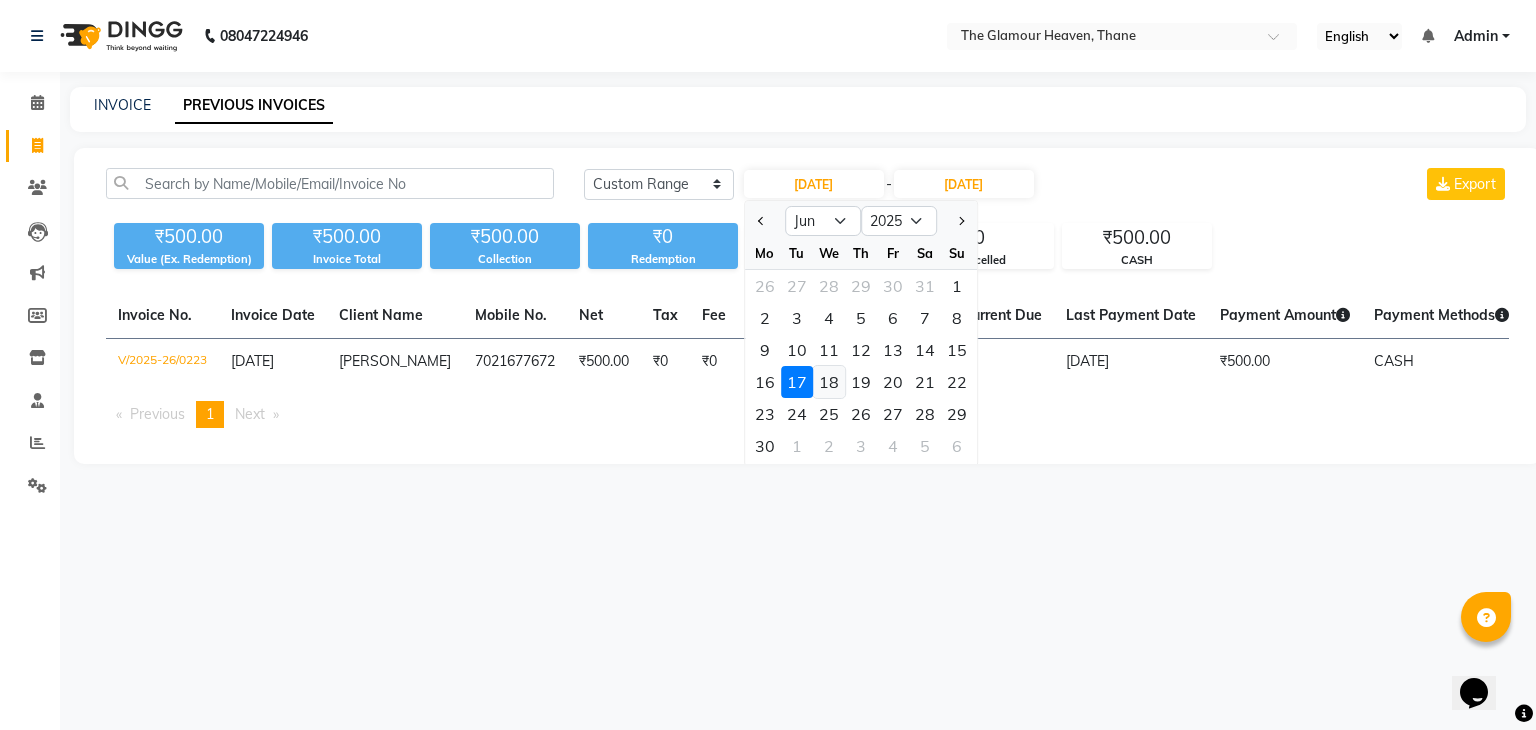 click on "18" 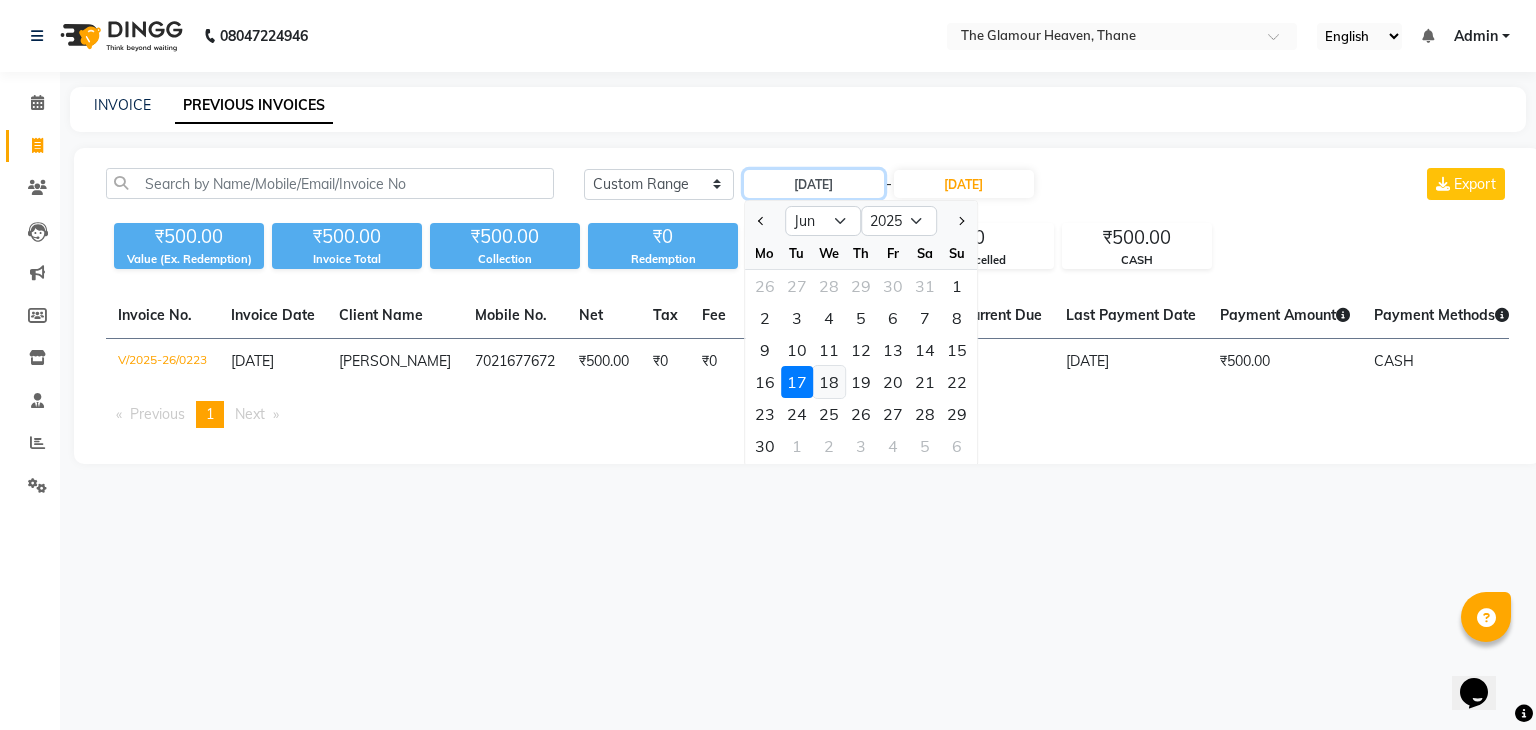 type on "18-06-2025" 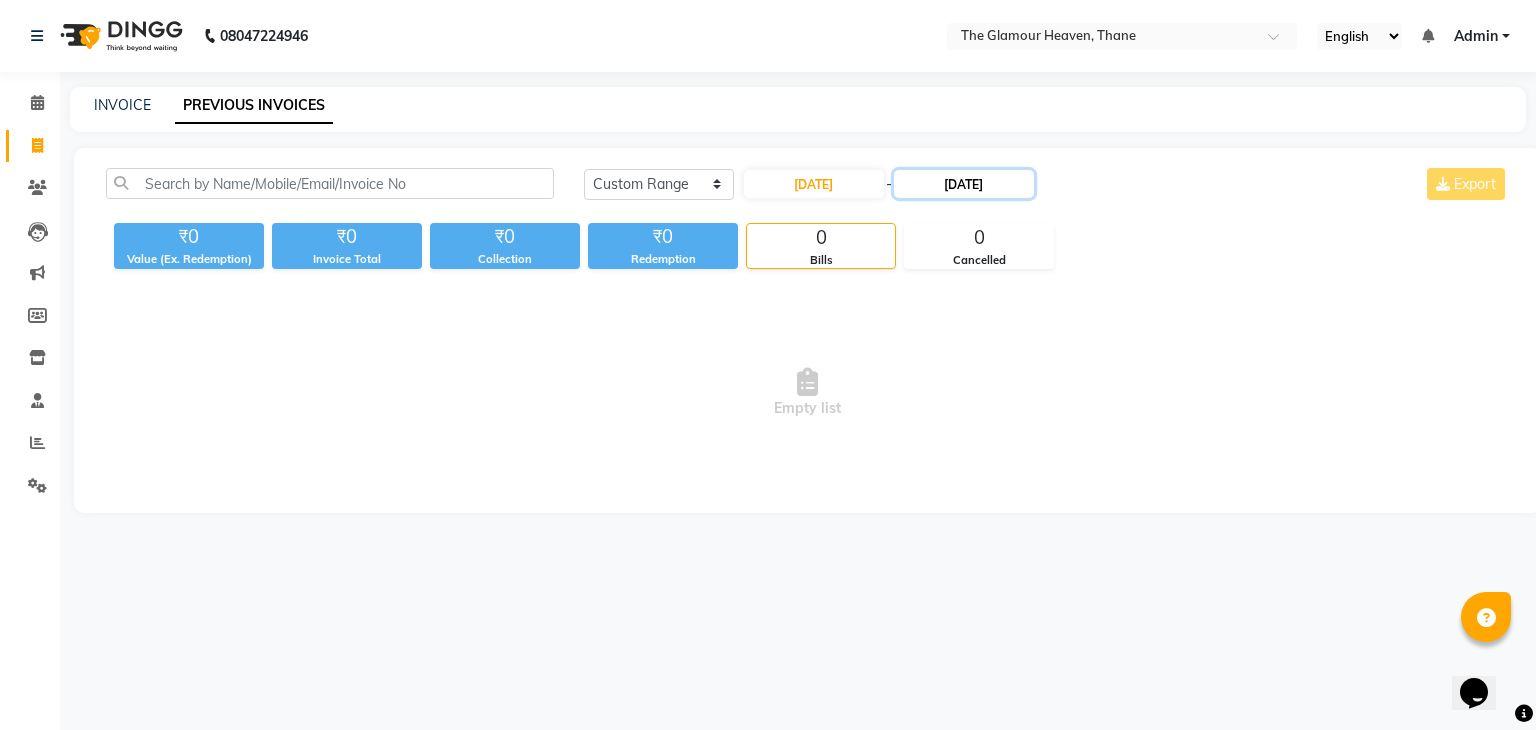 click on "17-06-2025" 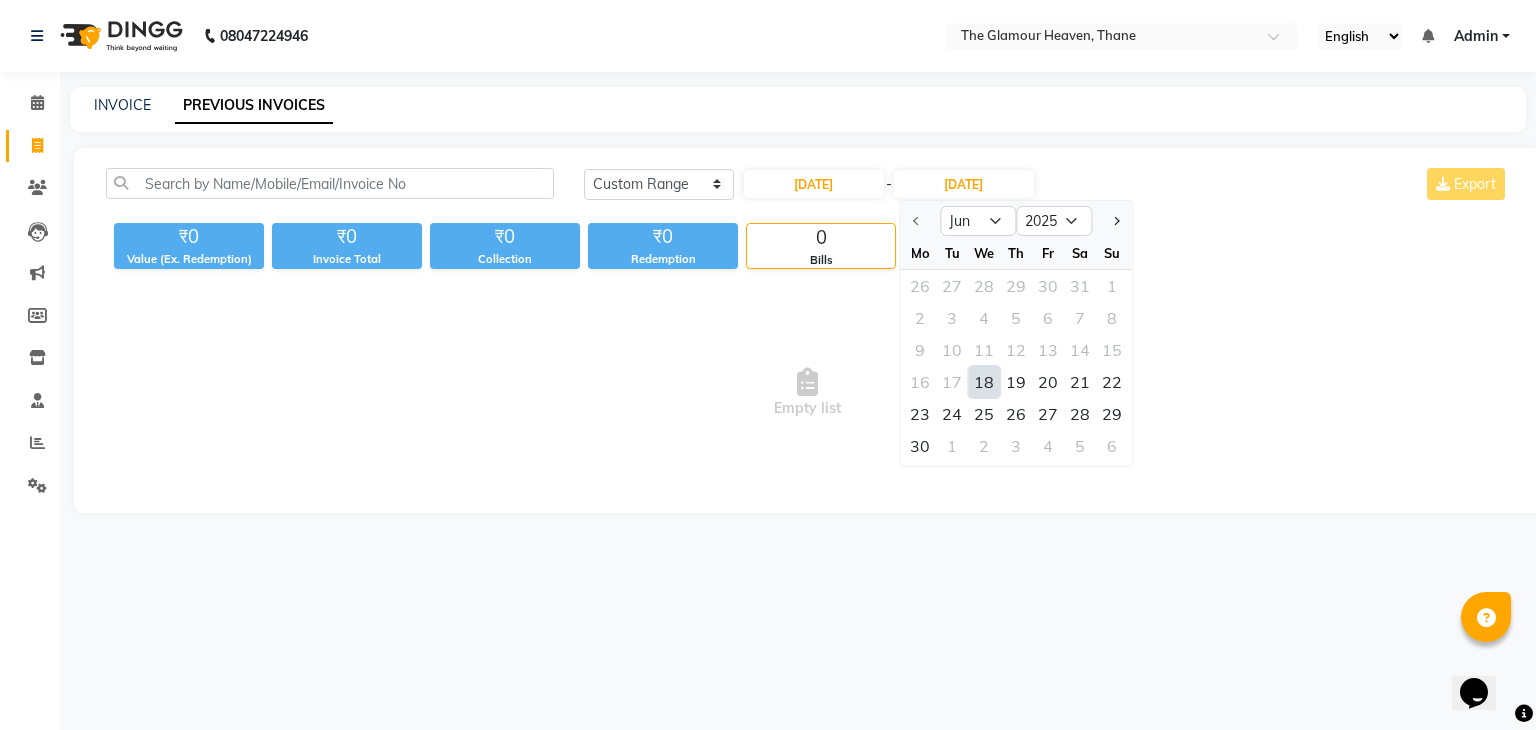 click on "18" 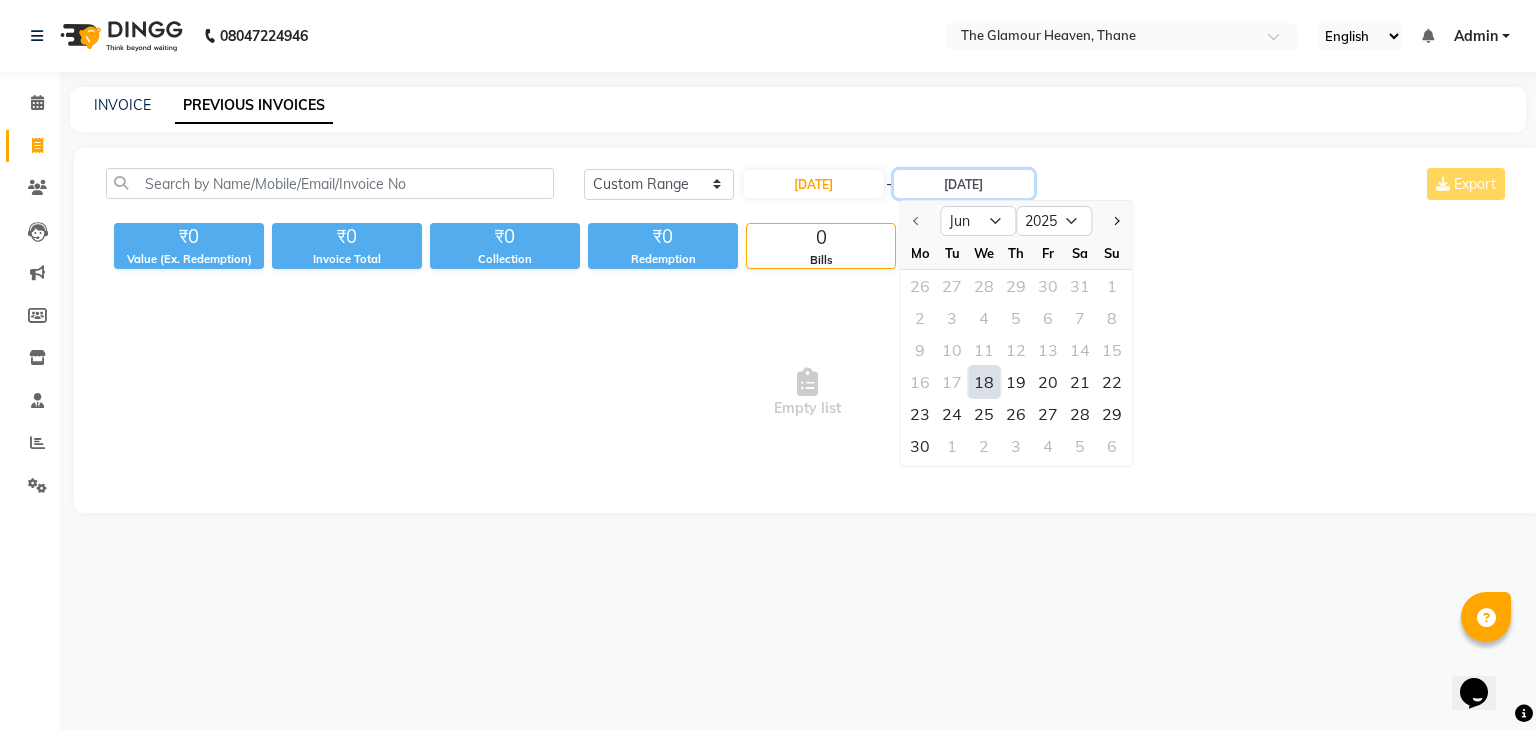 type on "18-06-2025" 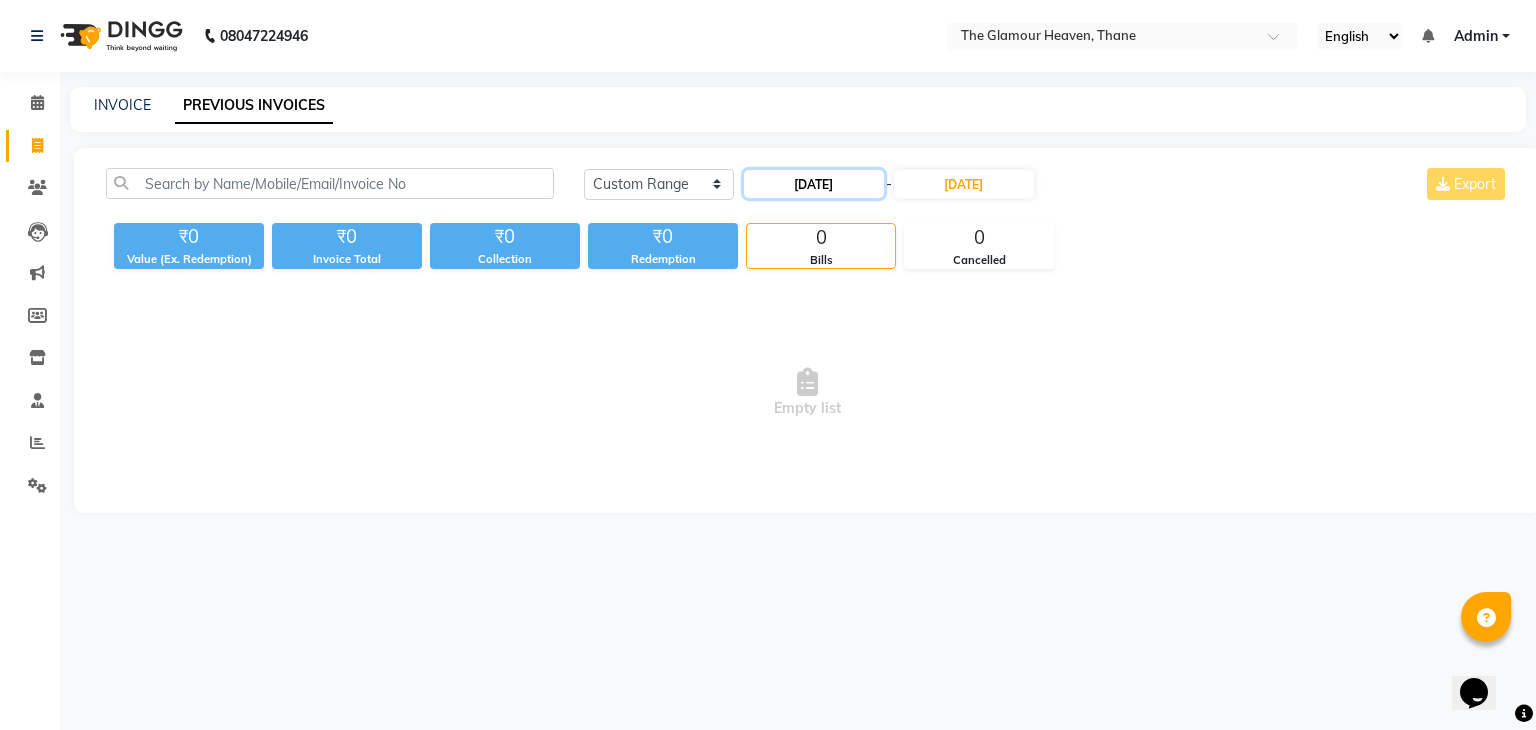 click on "18-06-2025" 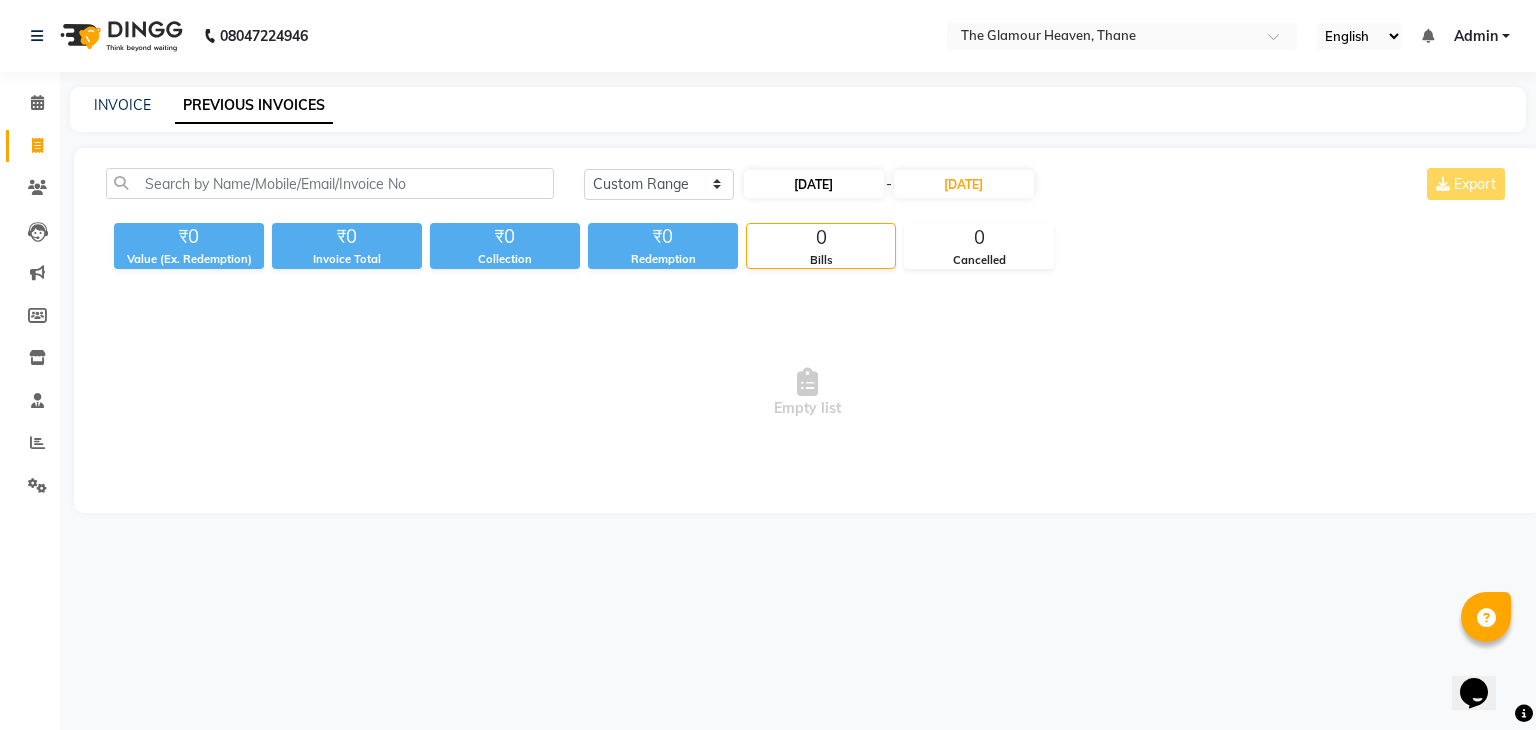 select on "6" 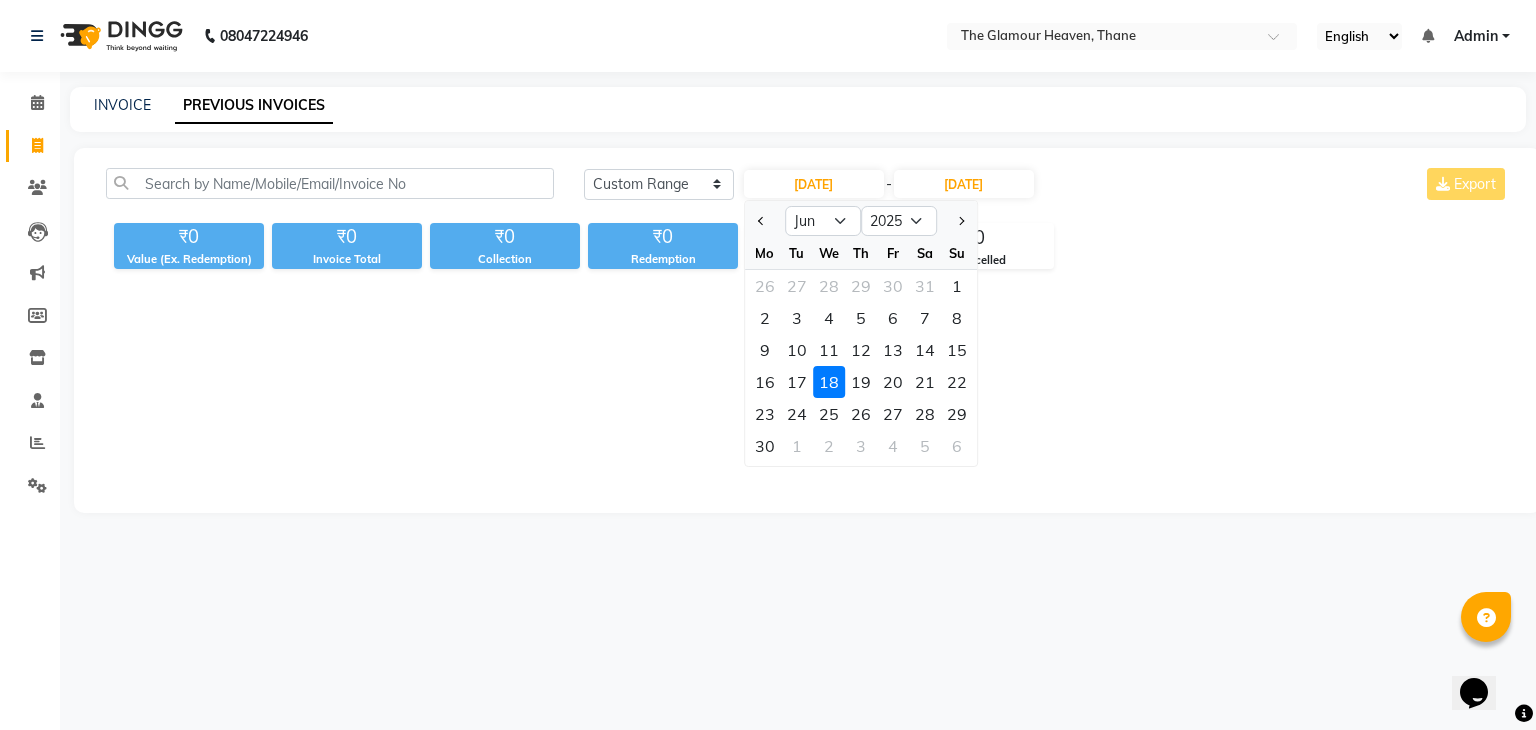 drag, startPoint x: 864, startPoint y: 381, endPoint x: 857, endPoint y: 307, distance: 74.330345 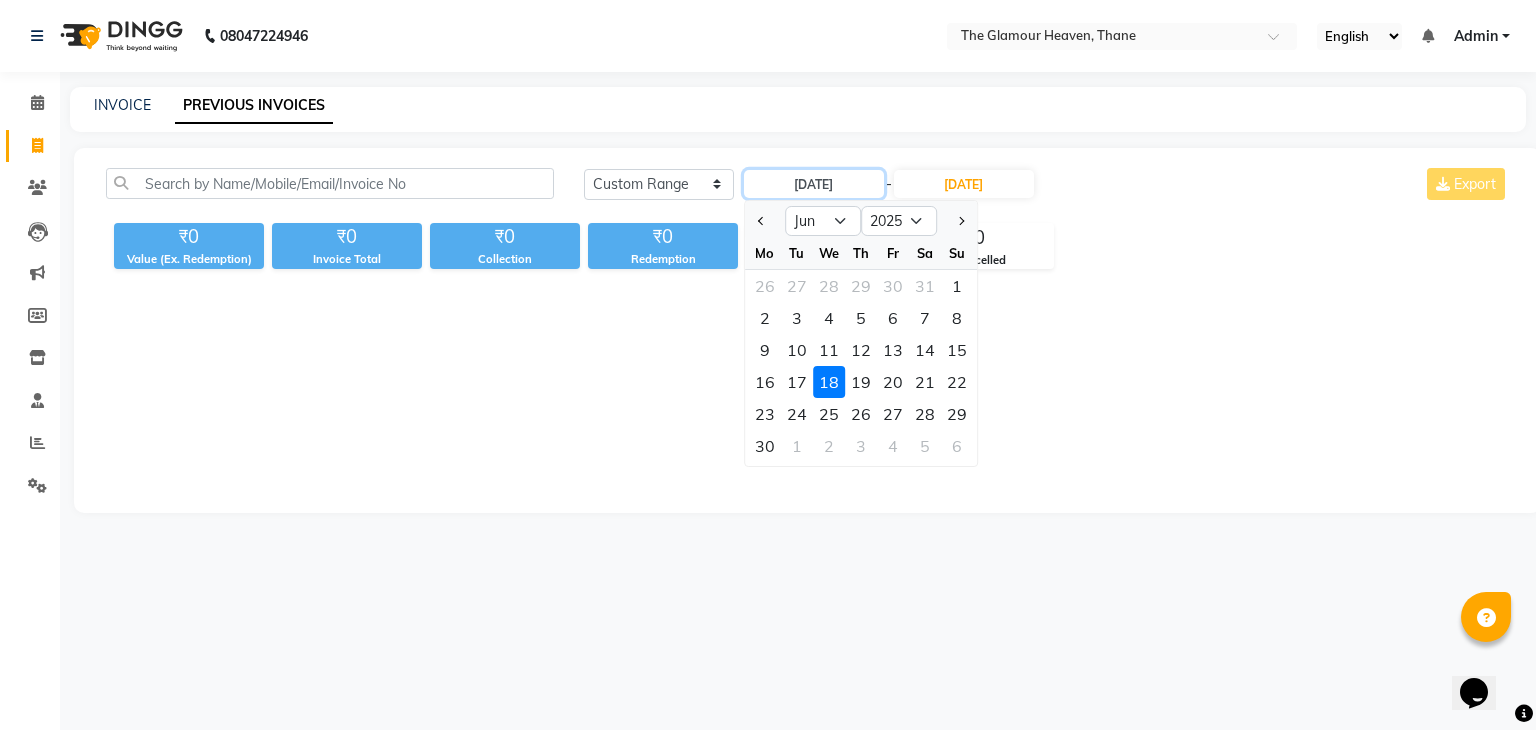 type on "19-06-2025" 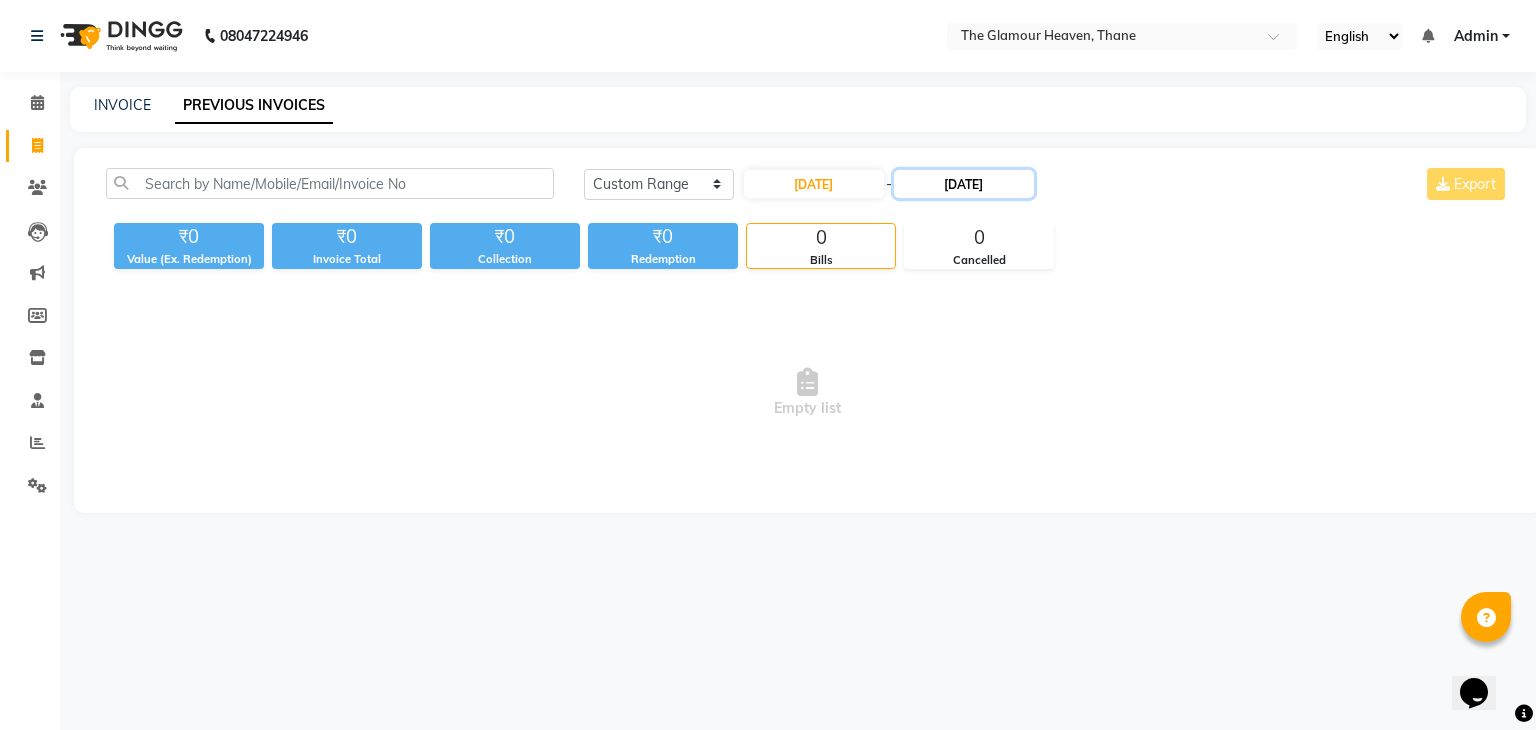 click on "18-06-2025" 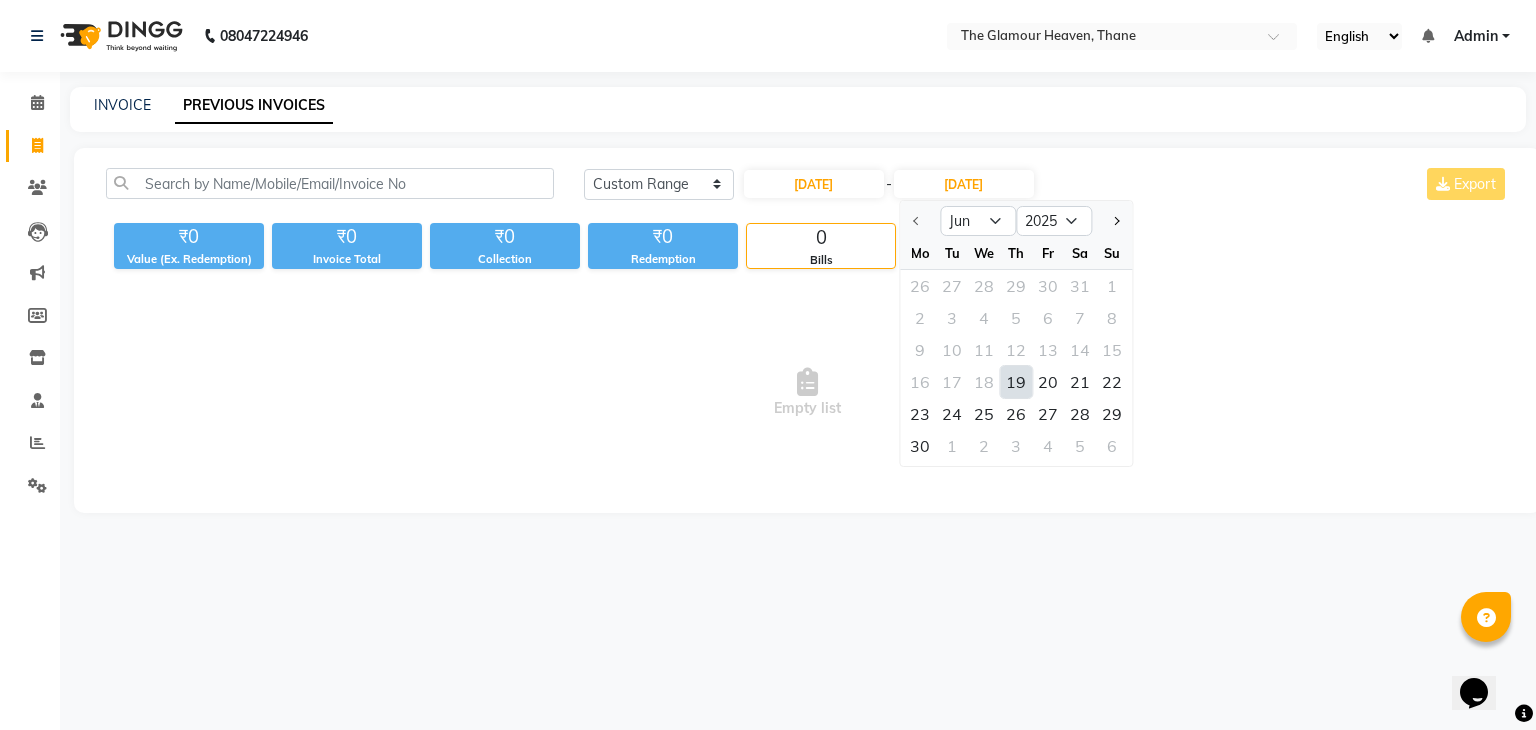 click on "19" 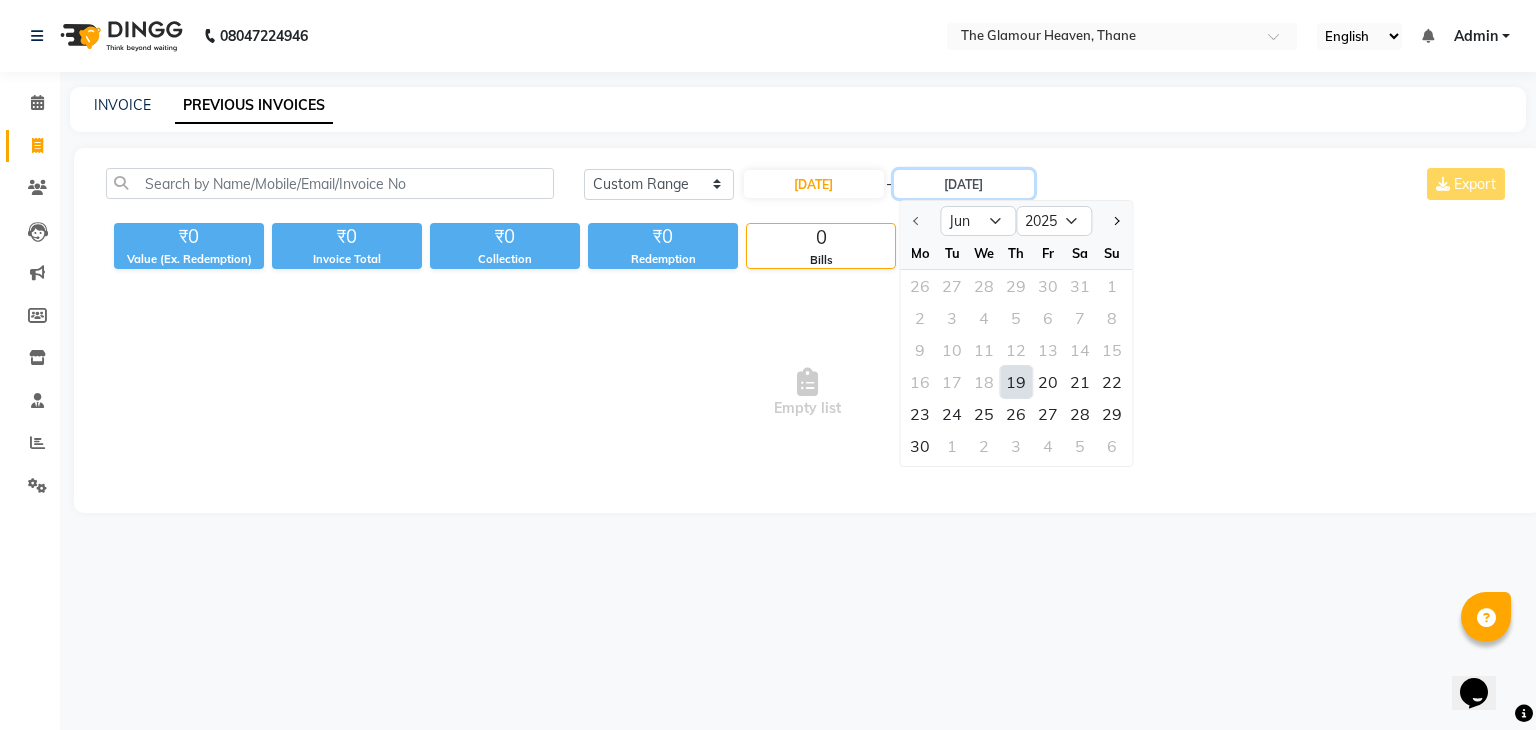 type on "19-06-2025" 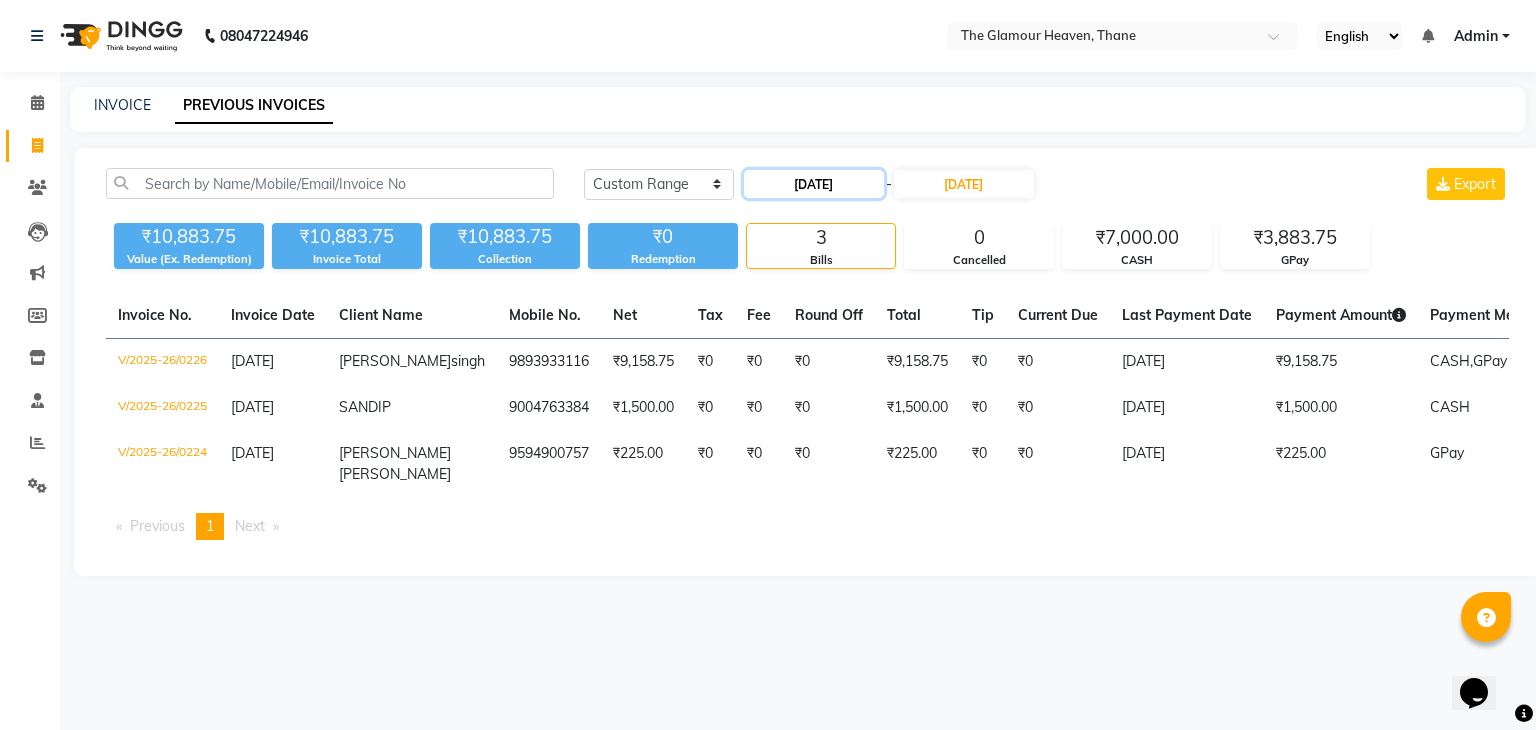 drag, startPoint x: 826, startPoint y: 185, endPoint x: 831, endPoint y: 197, distance: 13 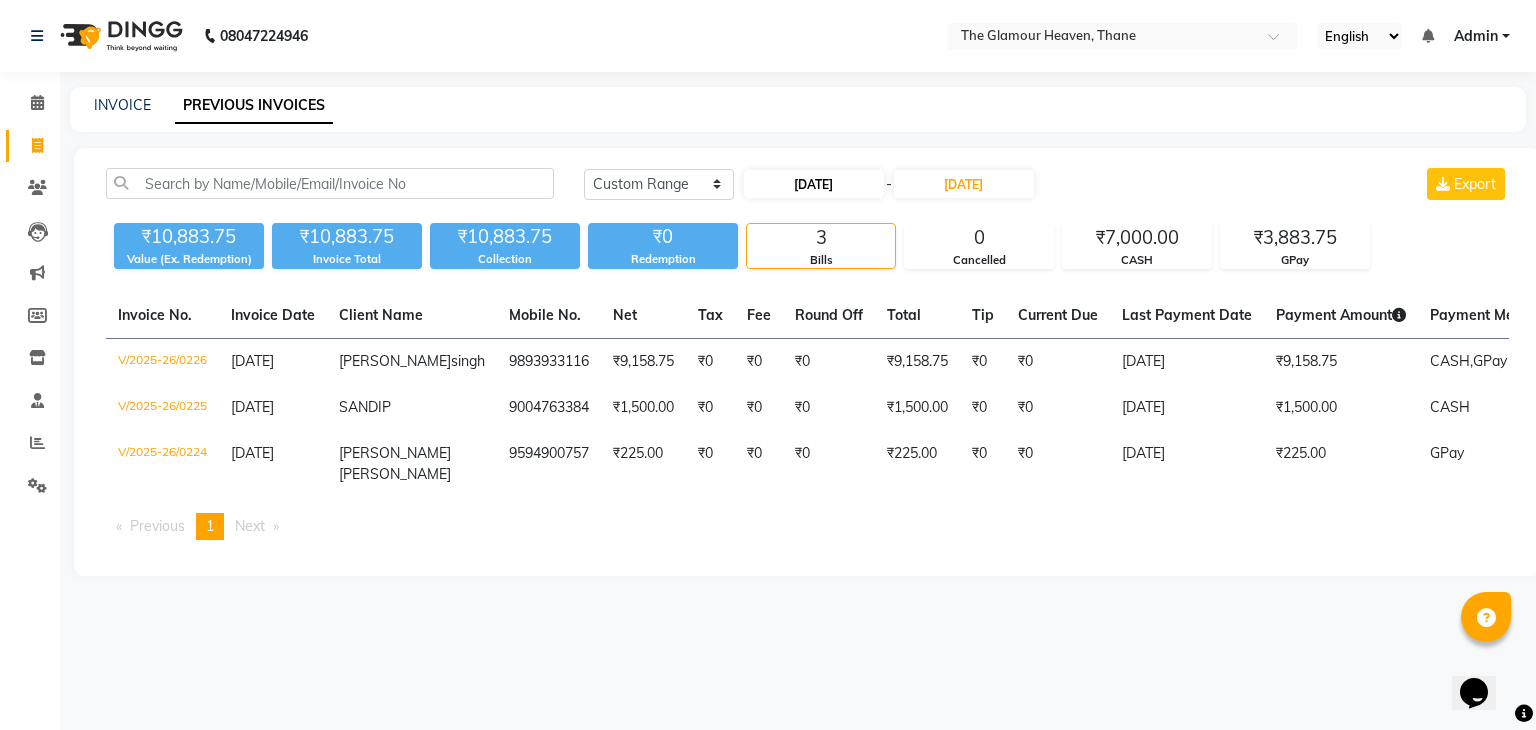 select on "6" 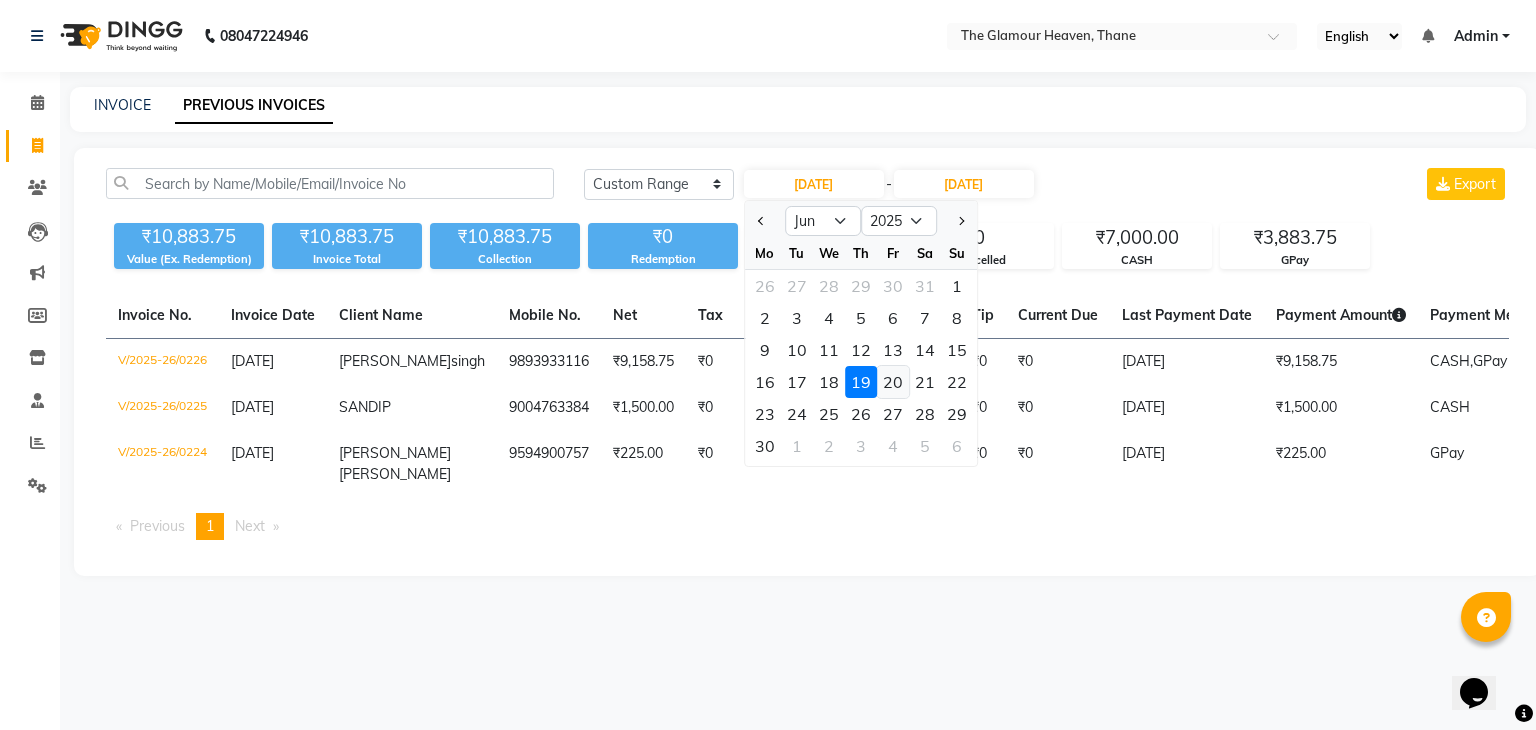 click on "20" 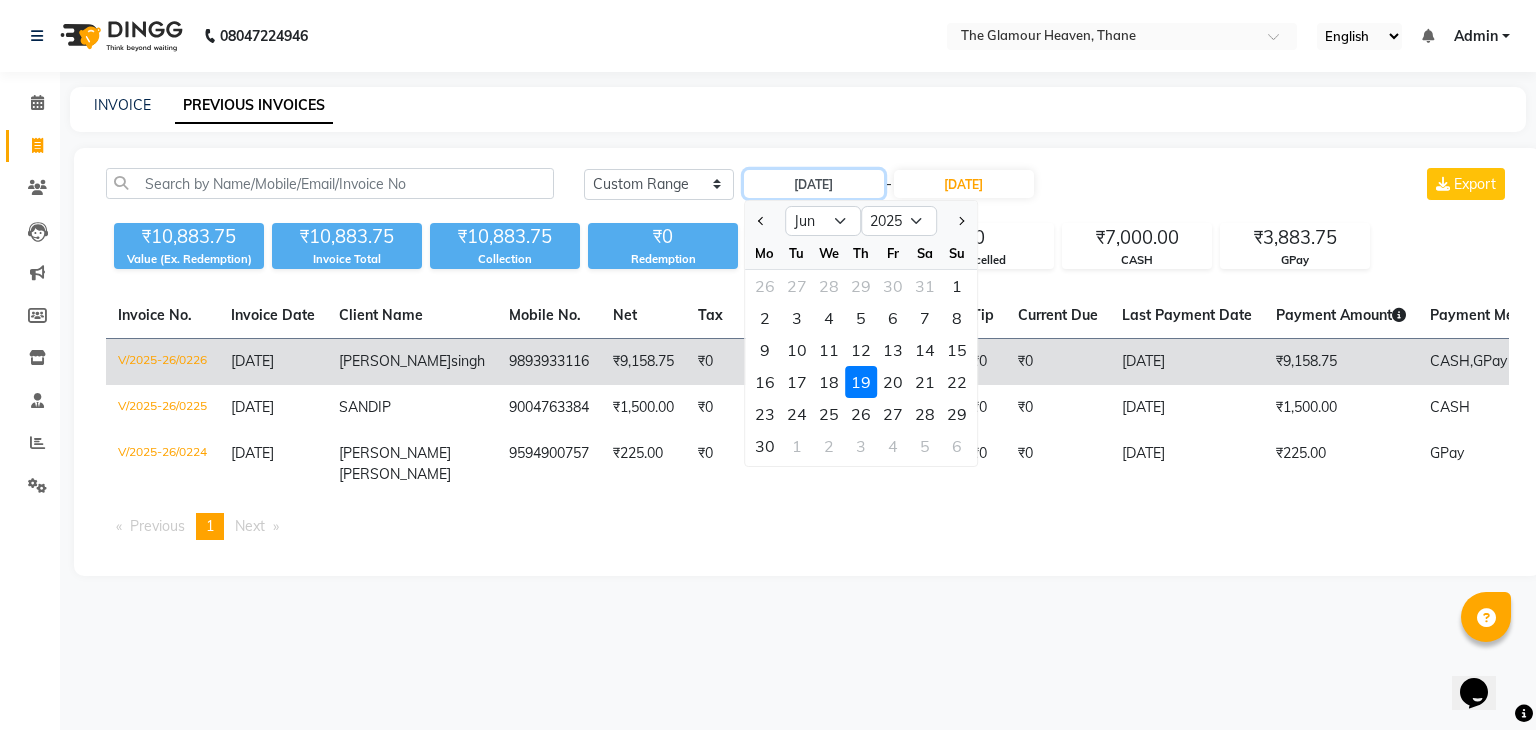 type on "20-06-2025" 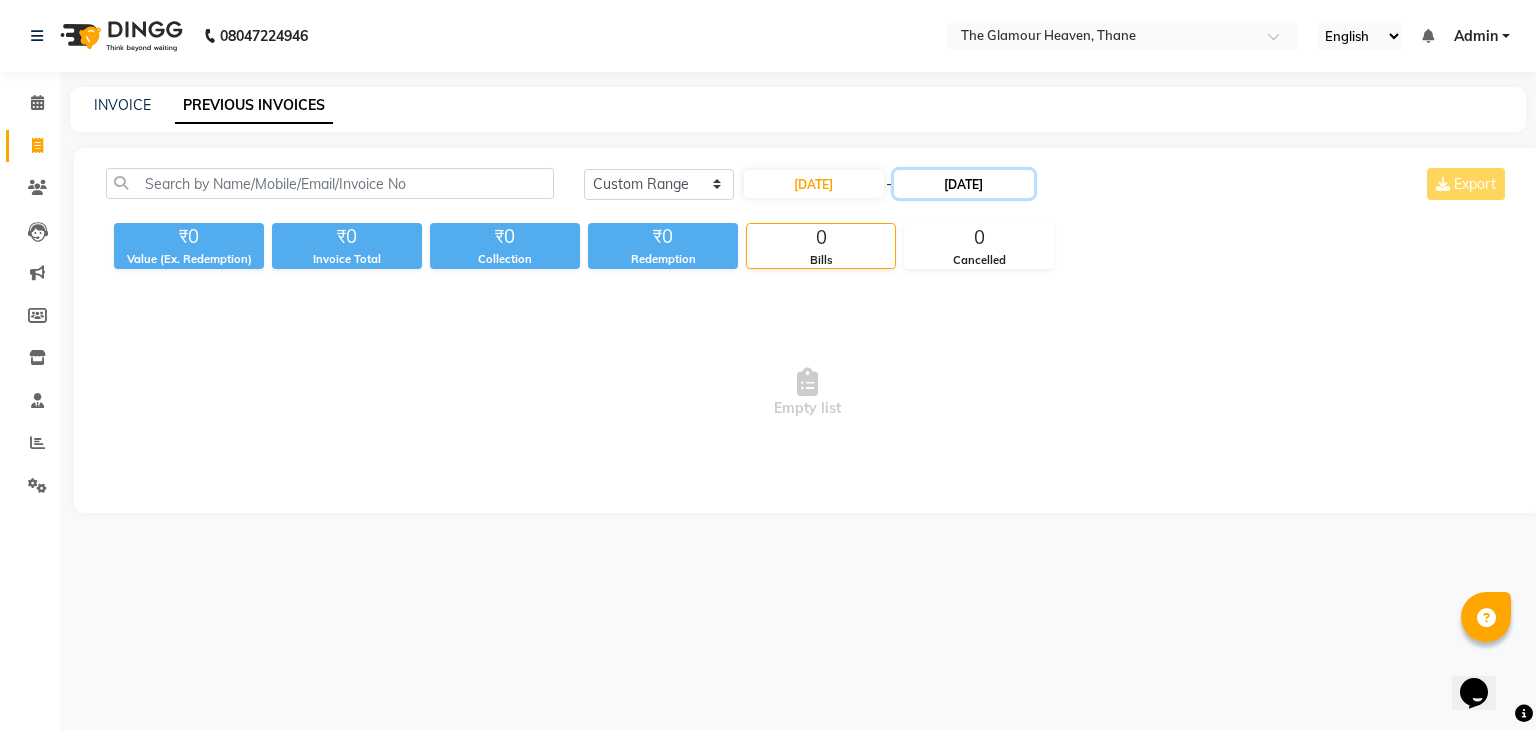click on "19-06-2025" 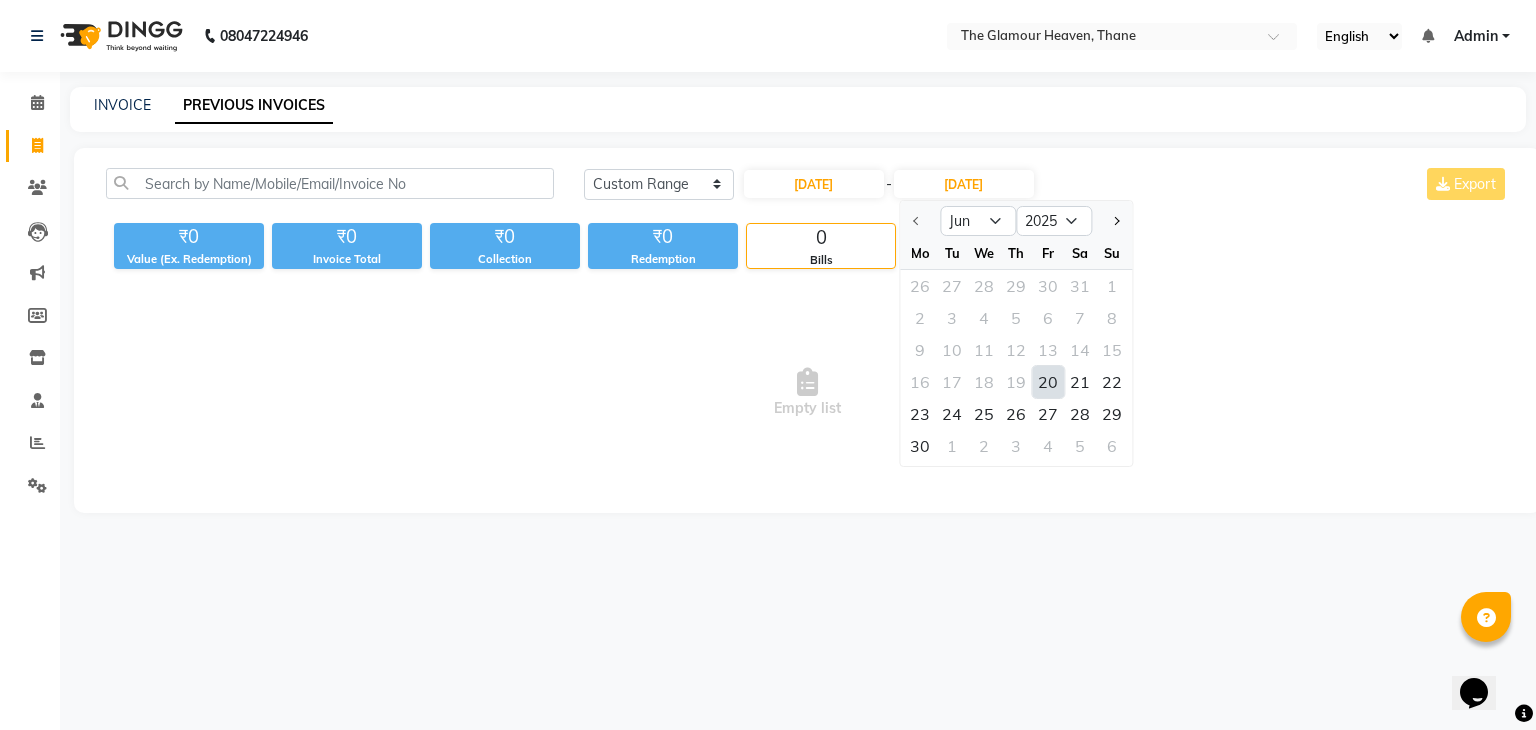 click on "20" 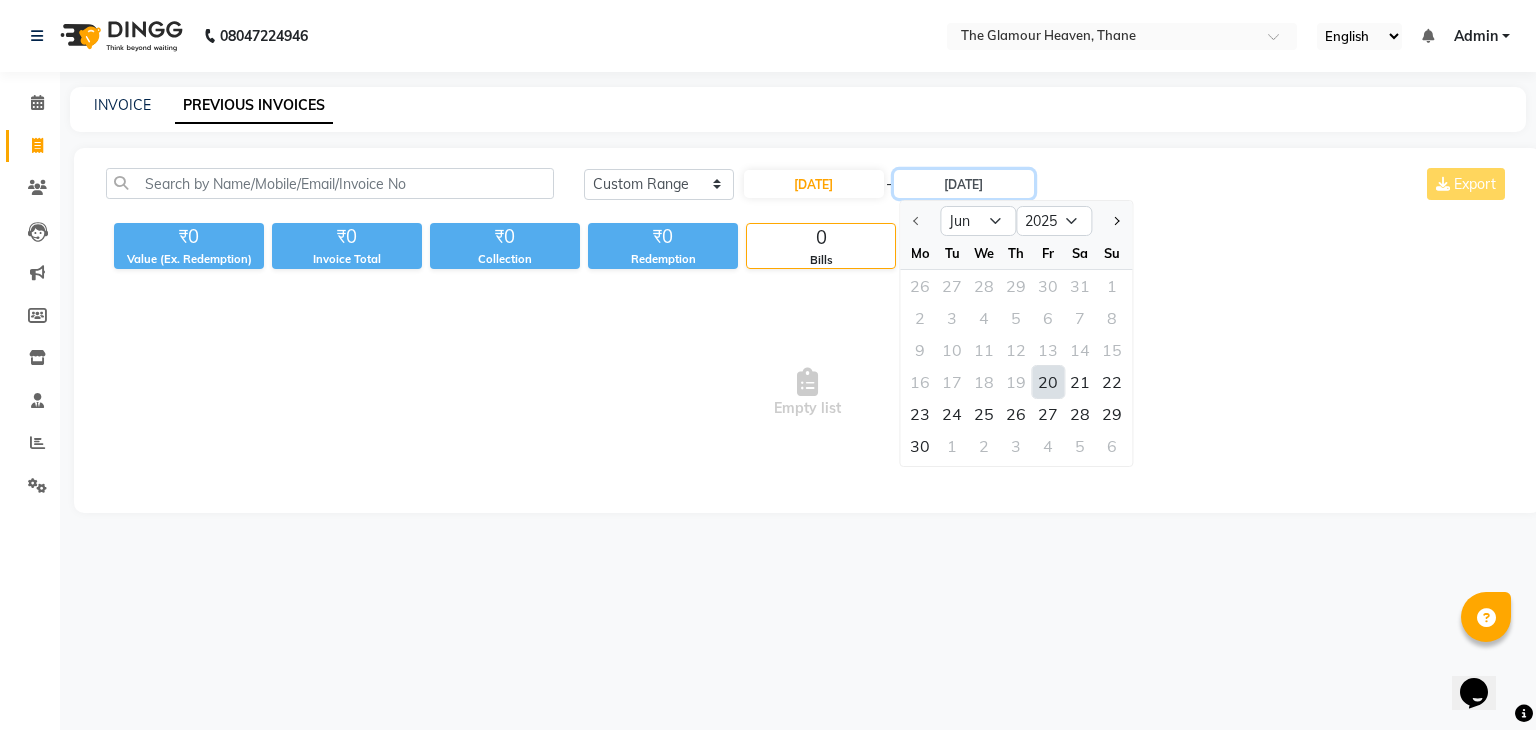 type on "20-06-2025" 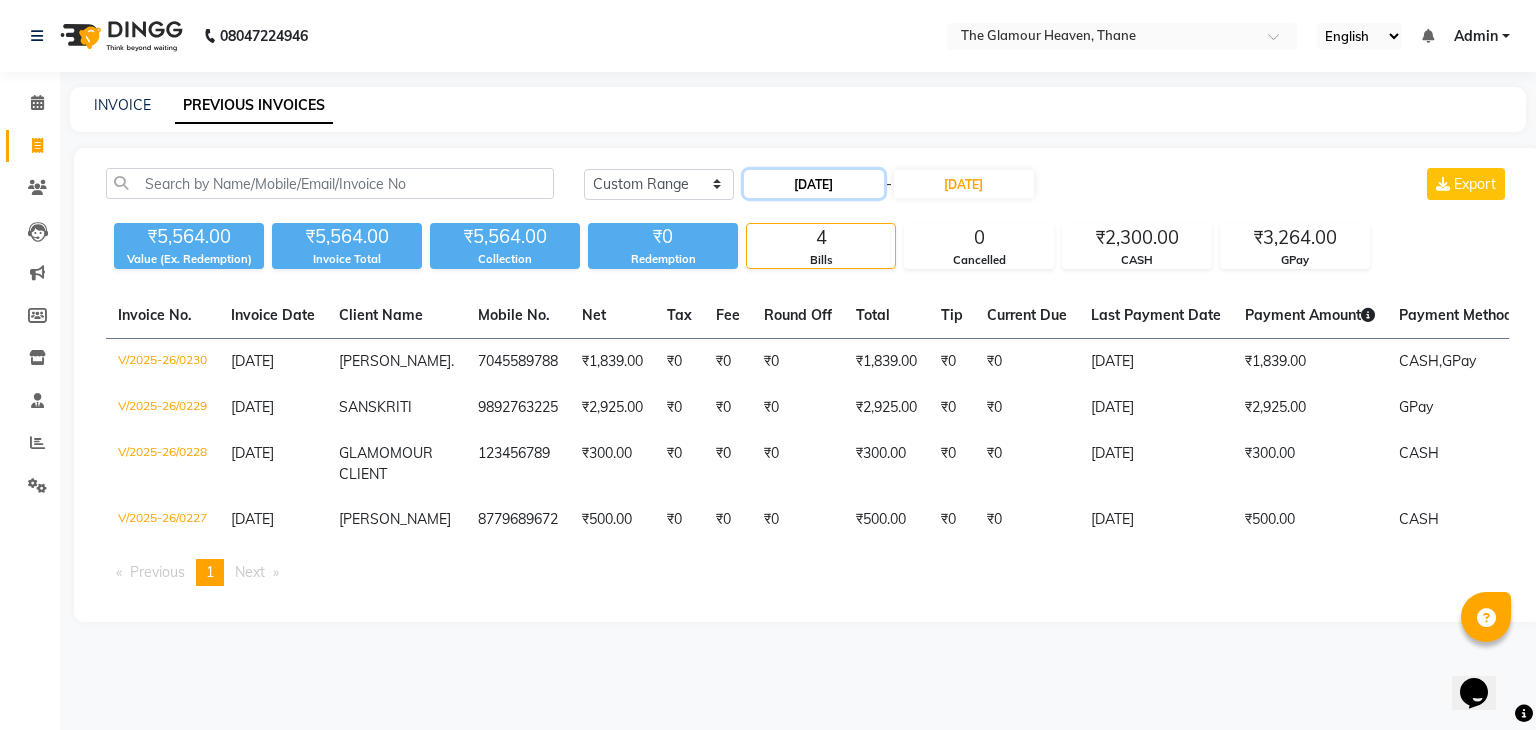 click on "20-06-2025" 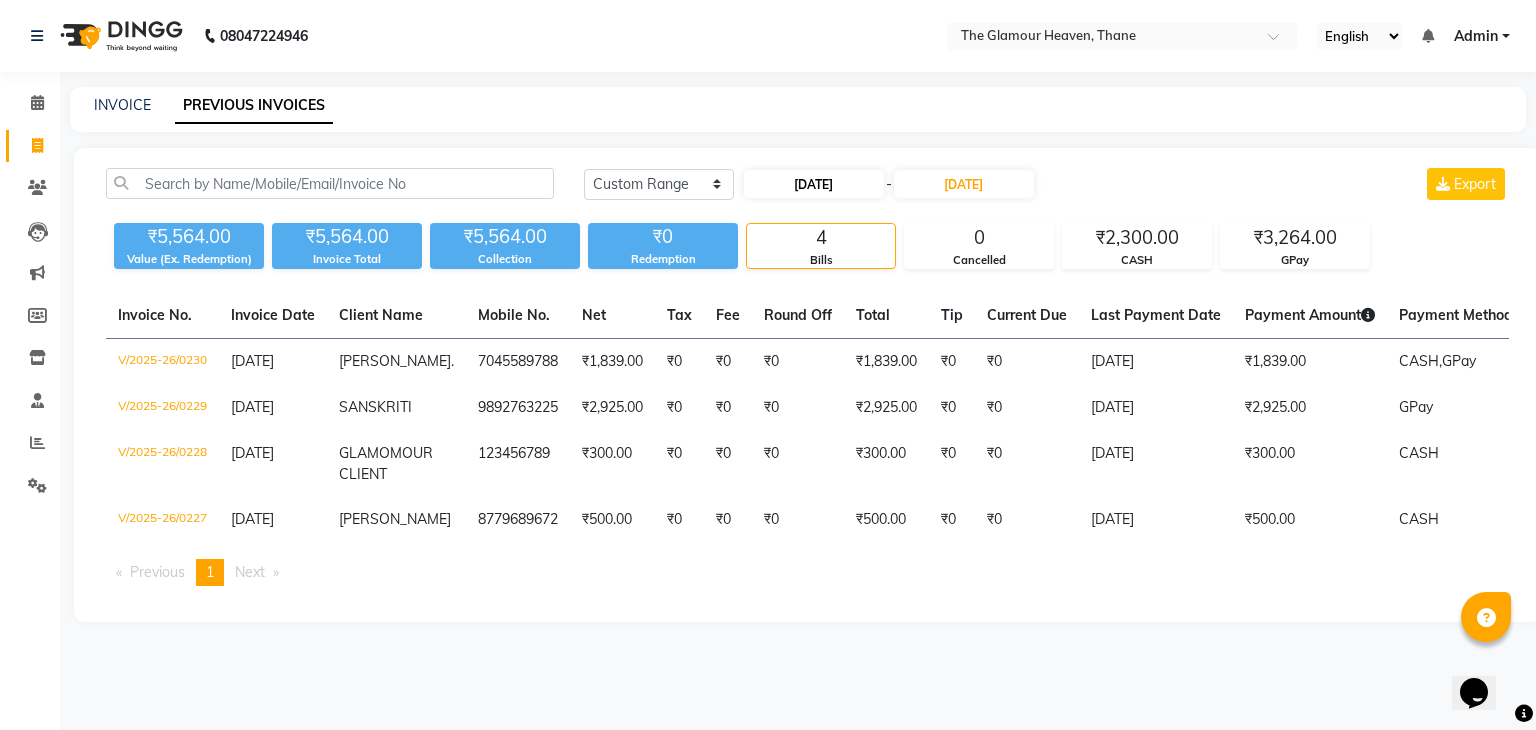 select on "6" 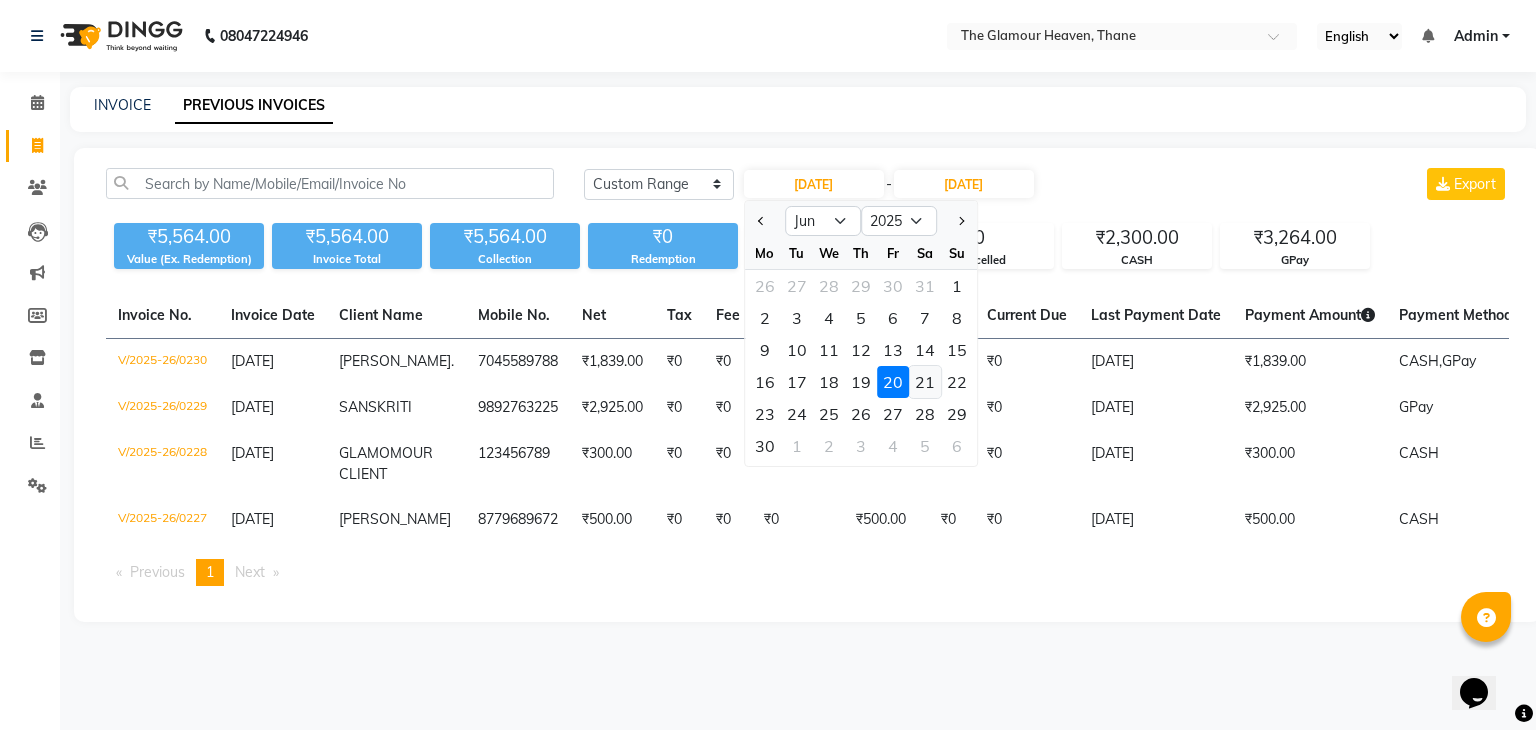 click on "21" 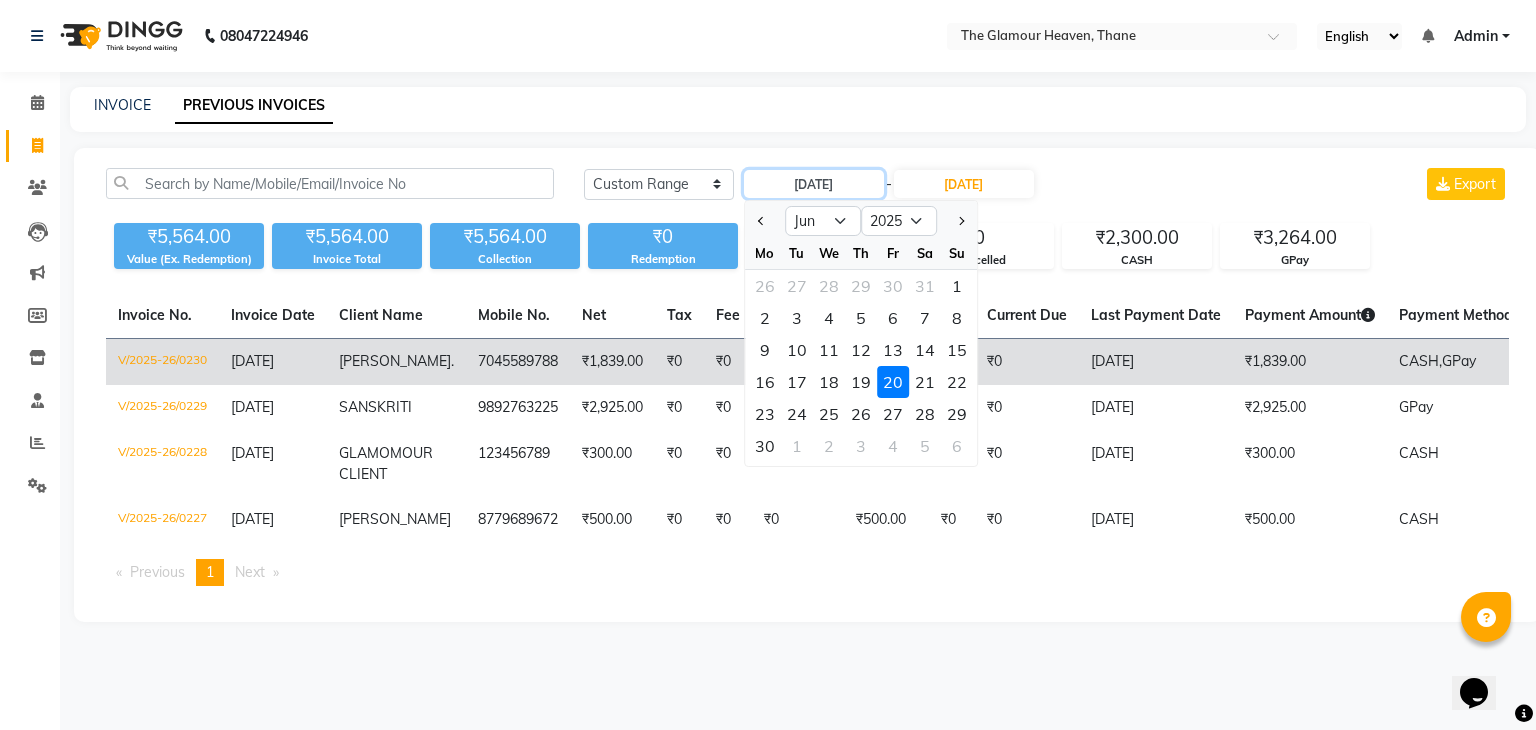 type on "21-06-2025" 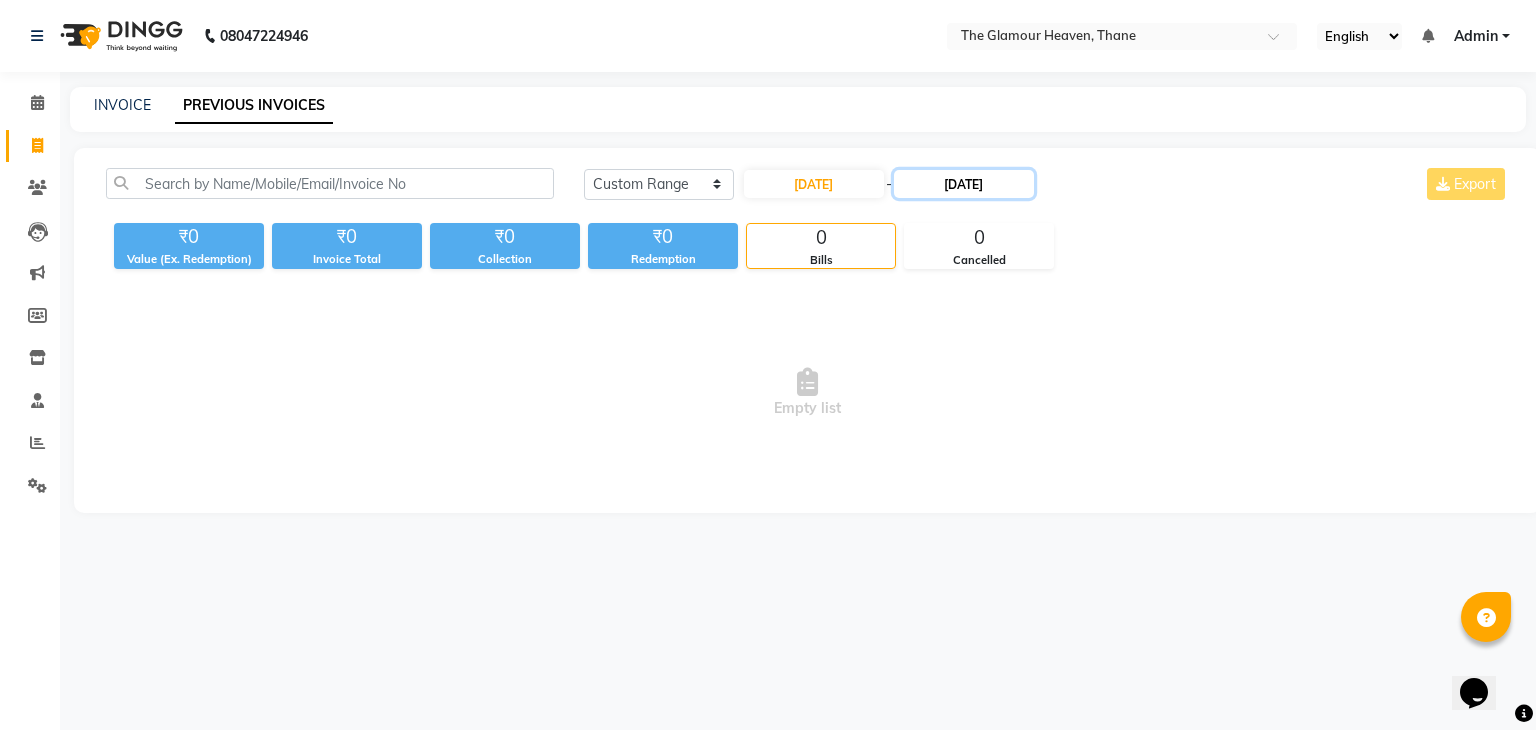 click on "20-06-2025" 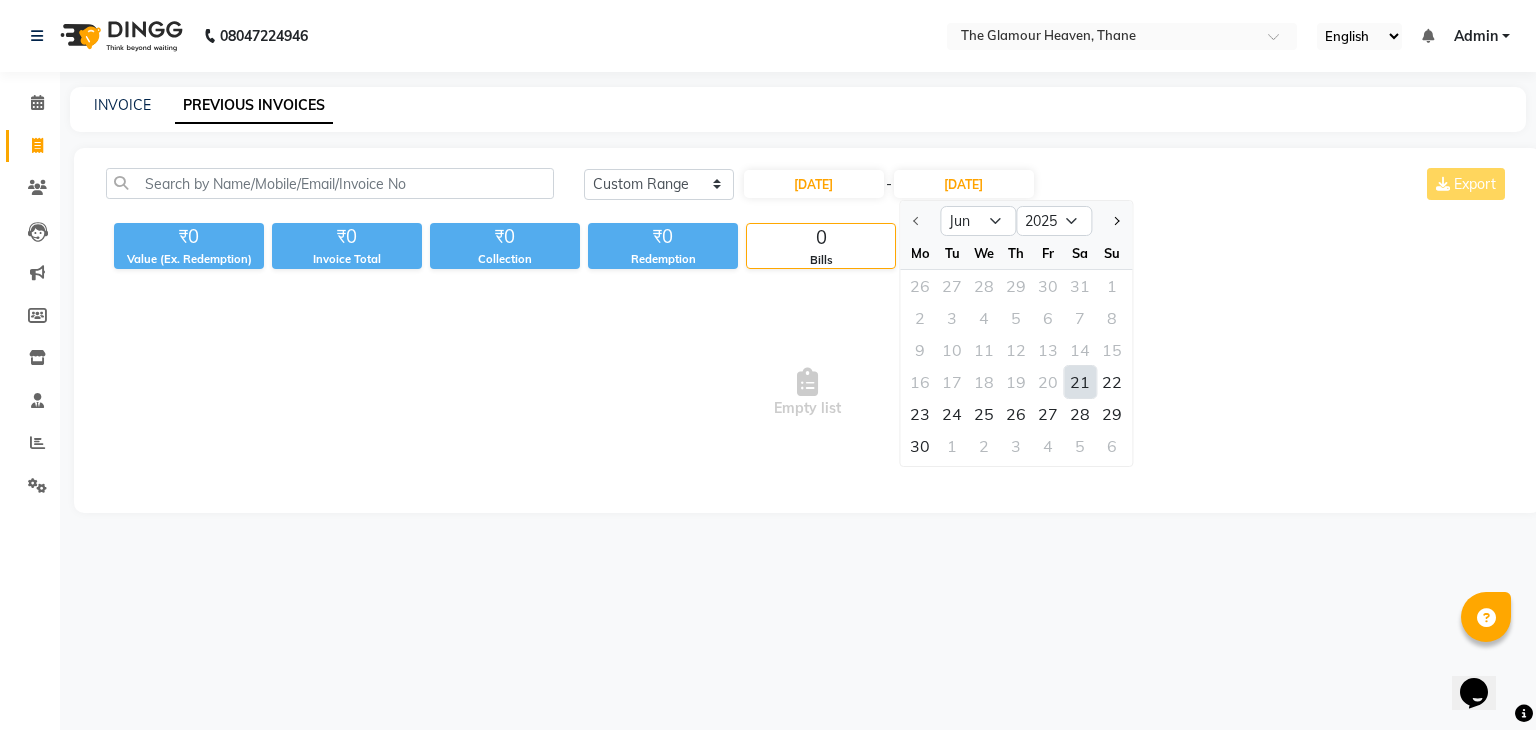 click on "21" 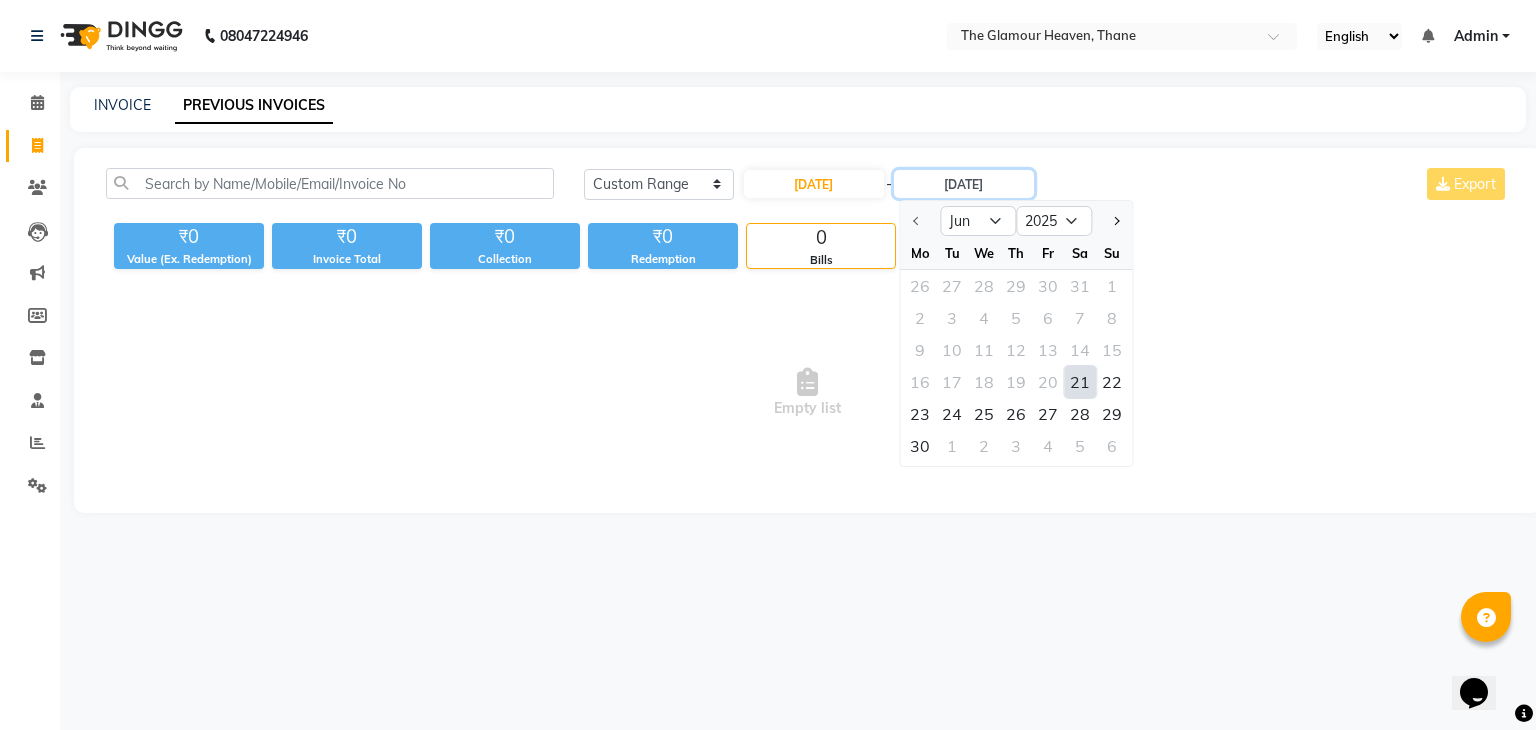 type on "21-06-2025" 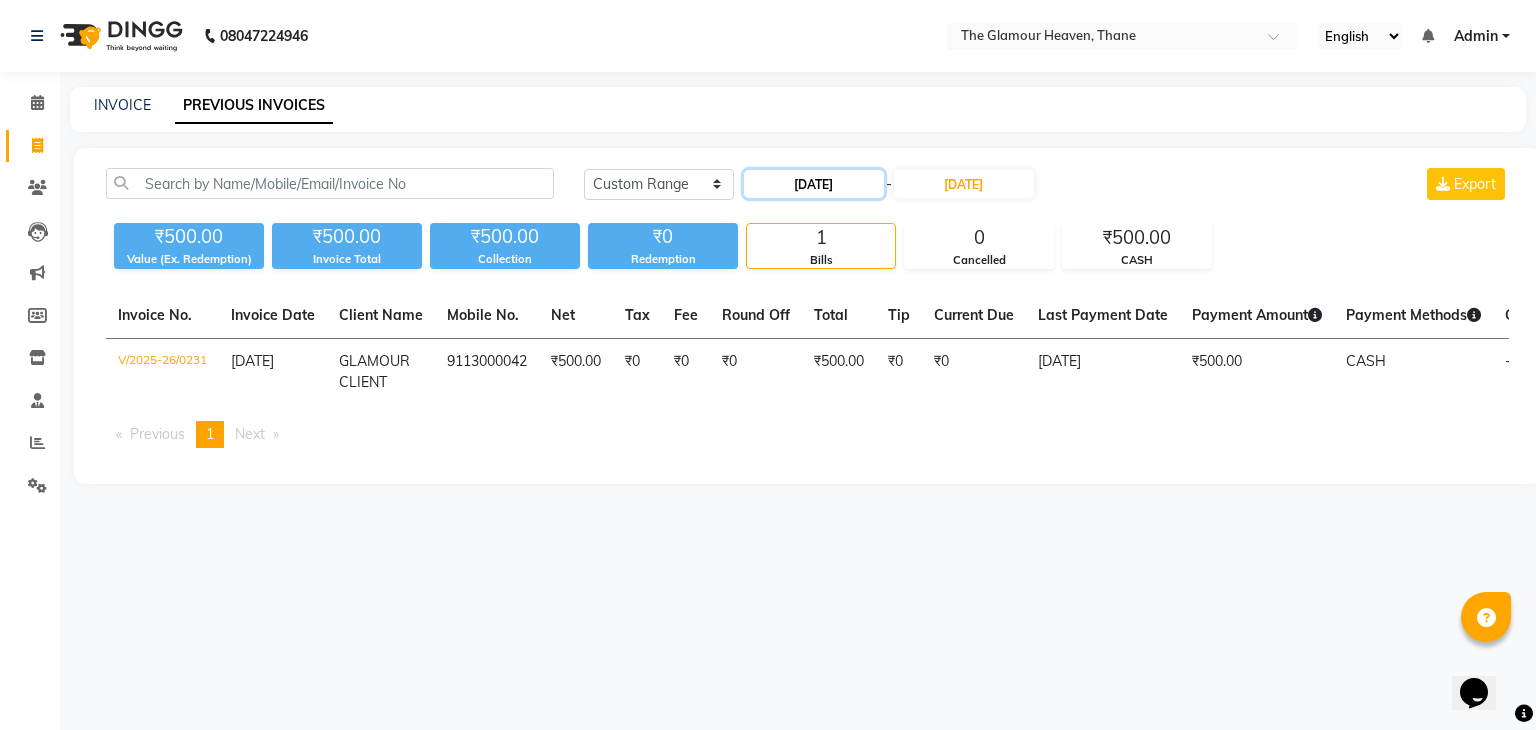 click on "21-06-2025" 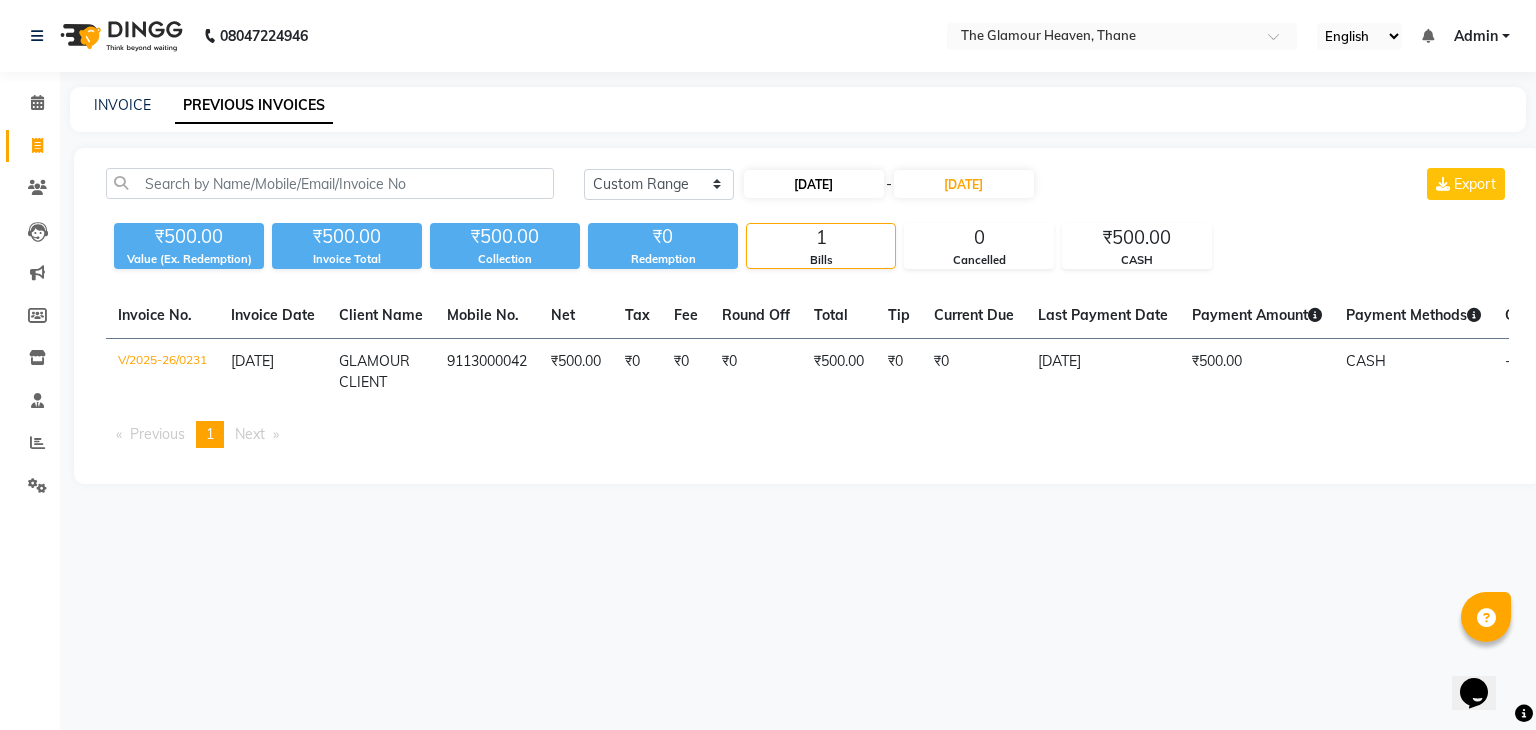 select on "6" 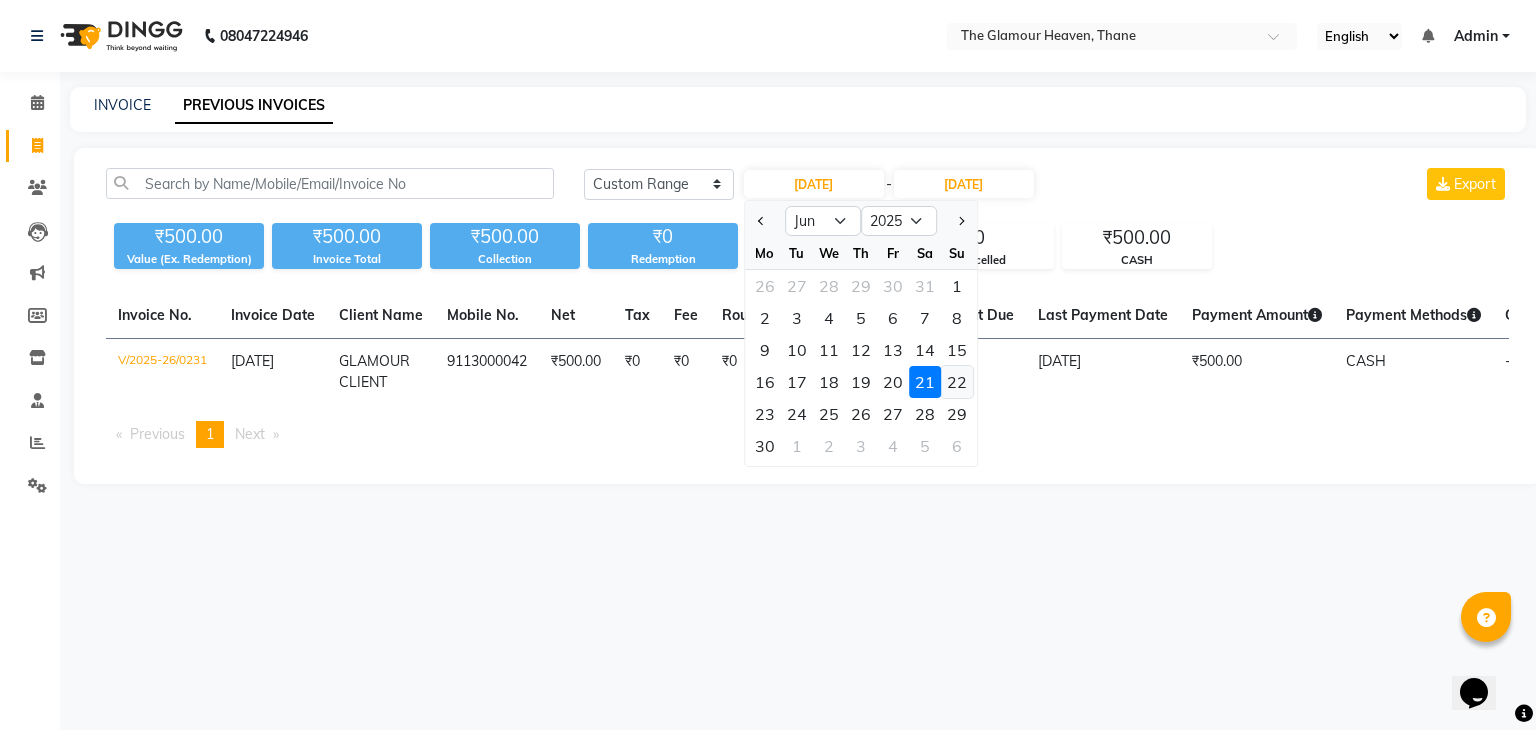click on "22" 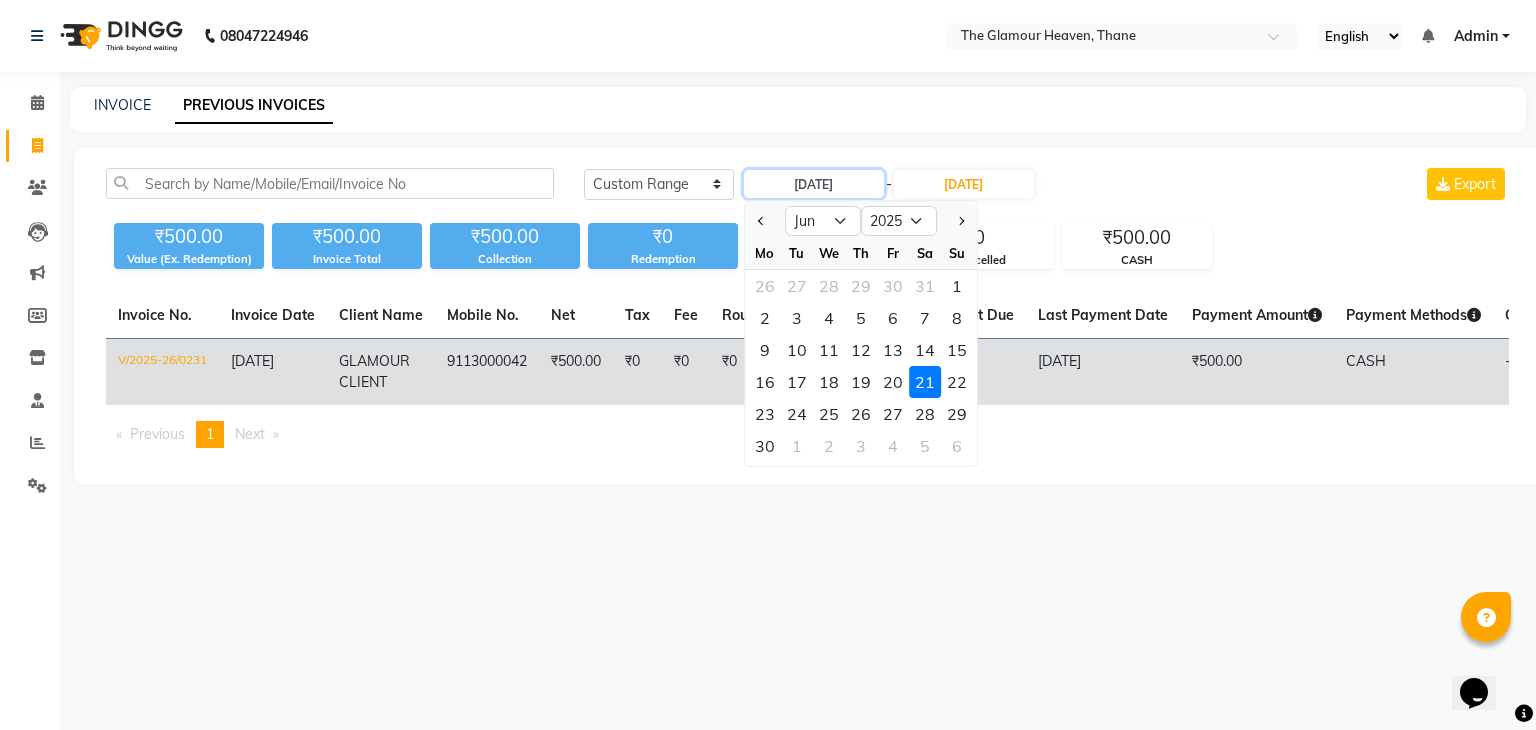 type on "22-06-2025" 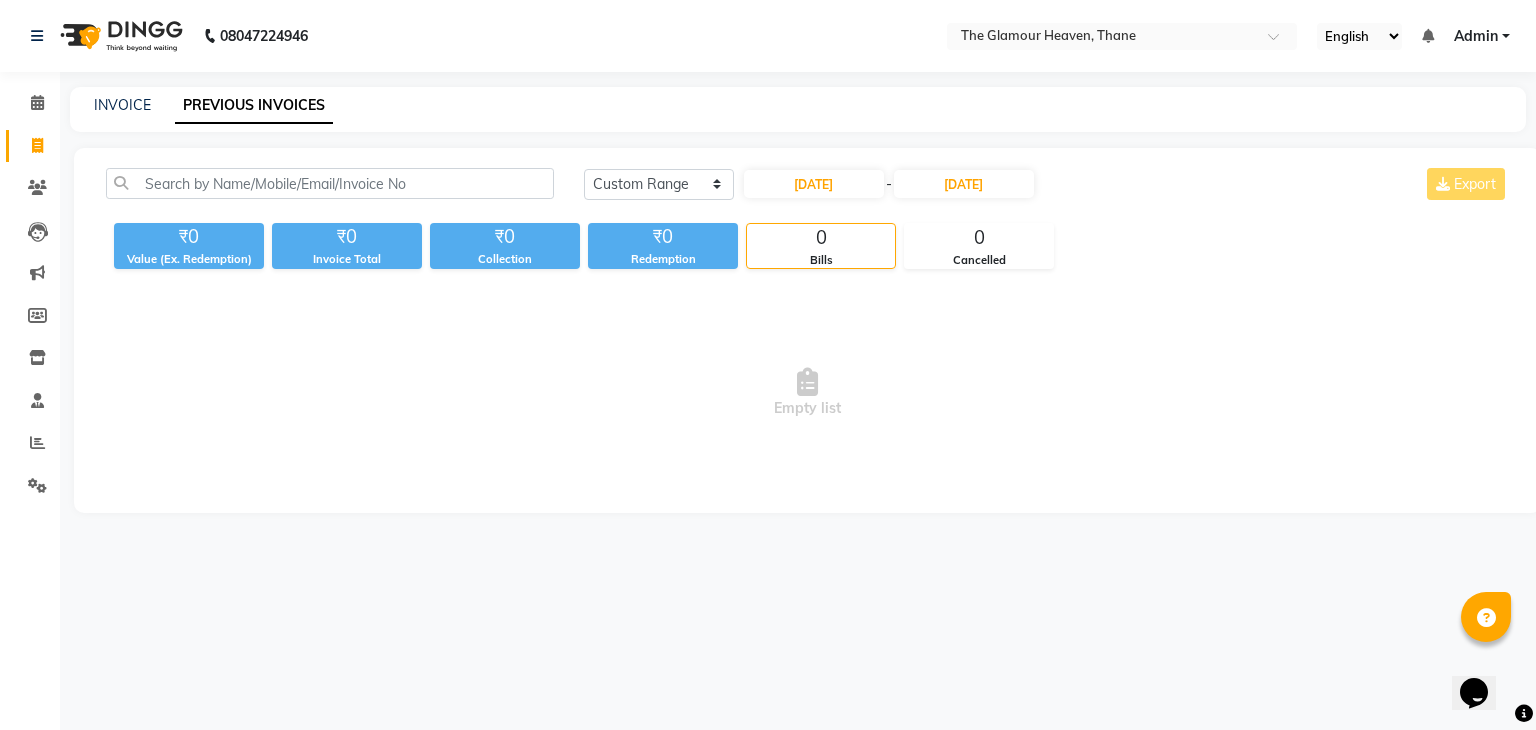 click on "Today Yesterday Custom Range 22-06-2025 - 21-06-2025 Export" 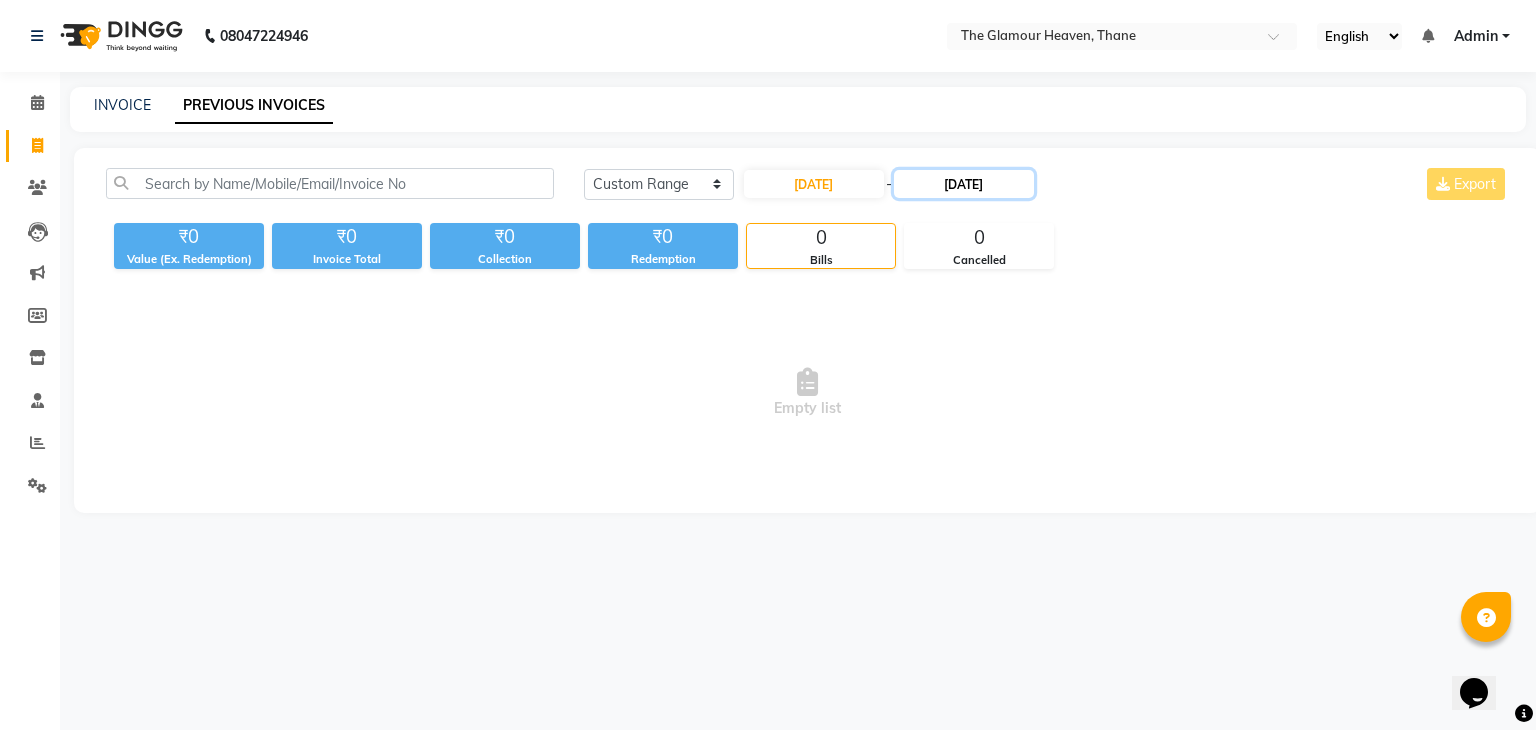 click on "21-06-2025" 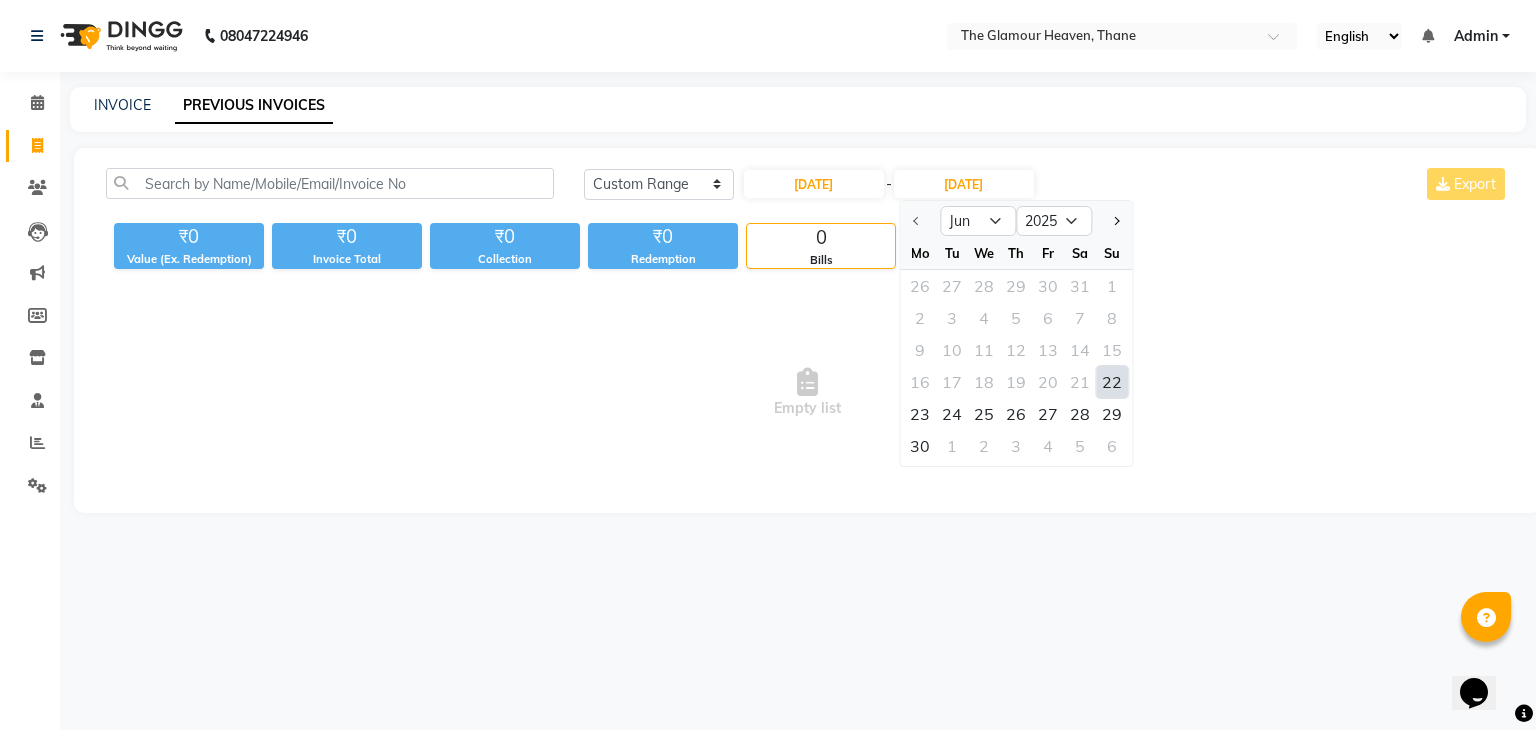 click on "22" 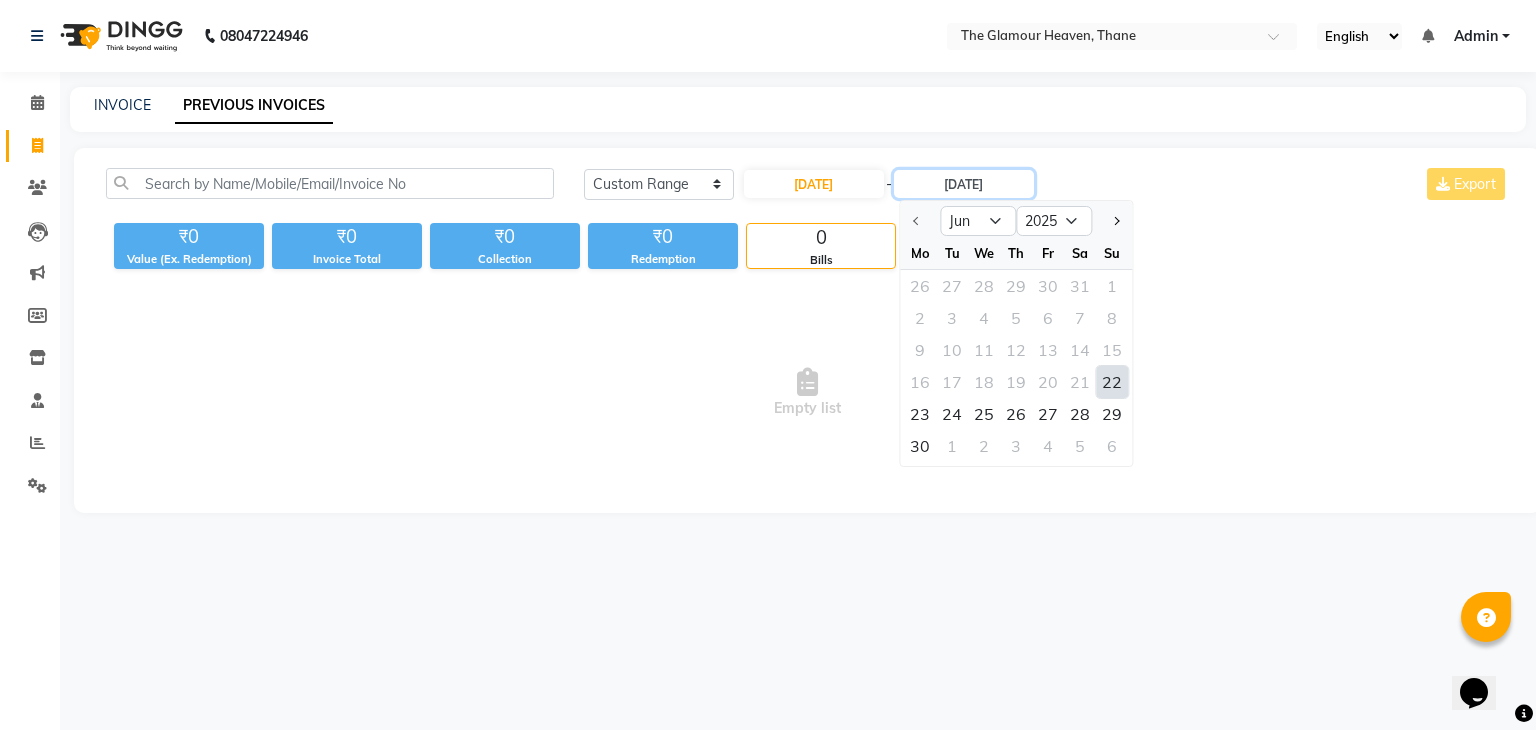 type on "22-06-2025" 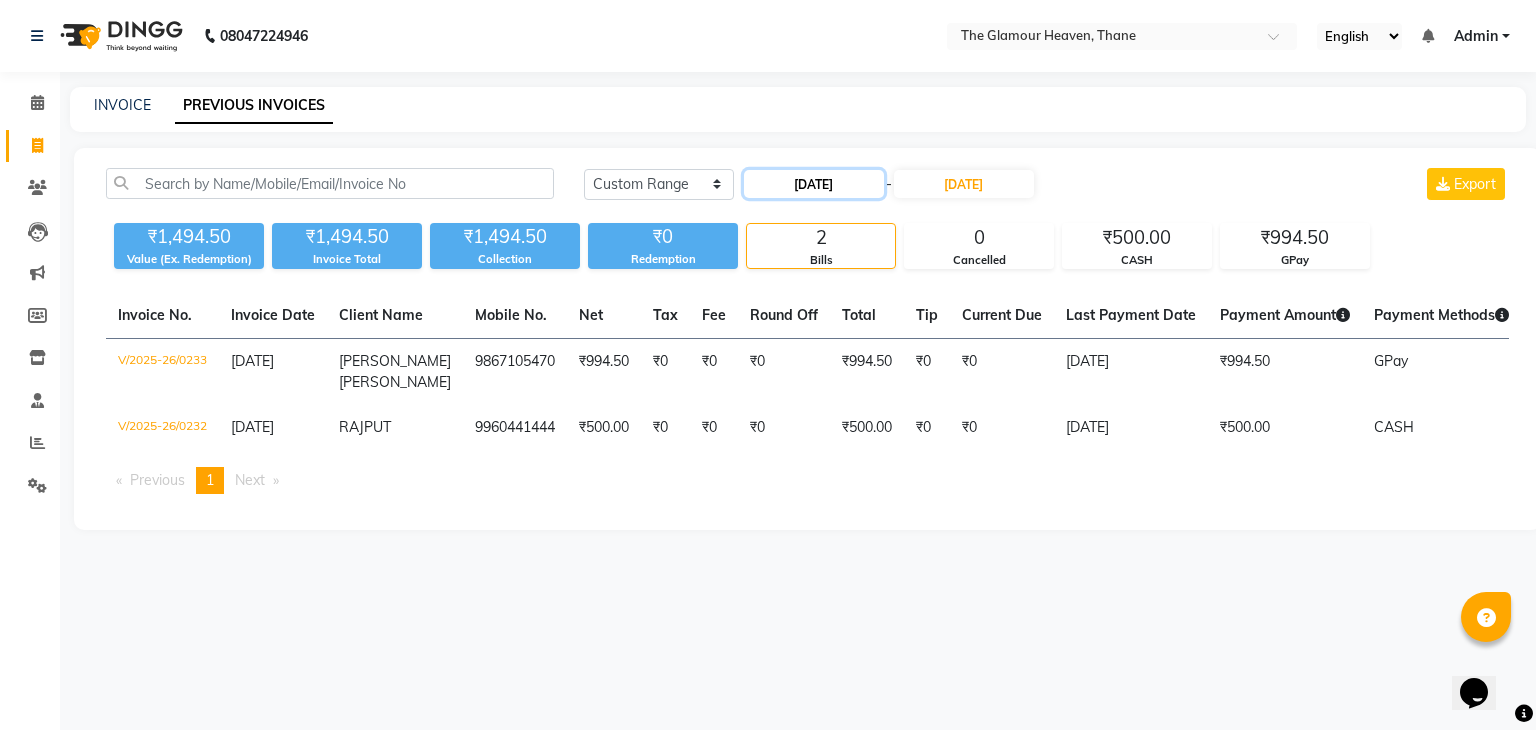 click on "22-06-2025" 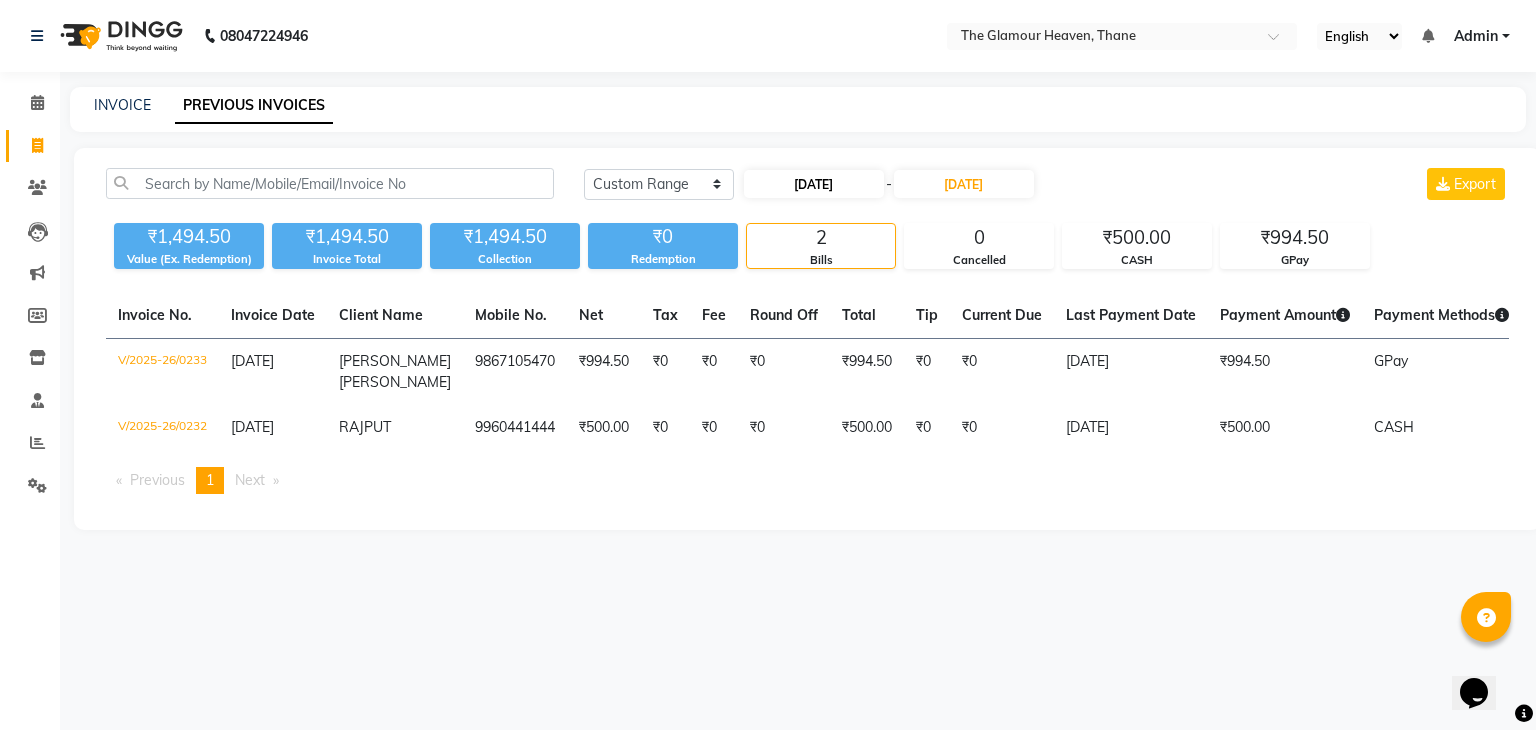 select on "6" 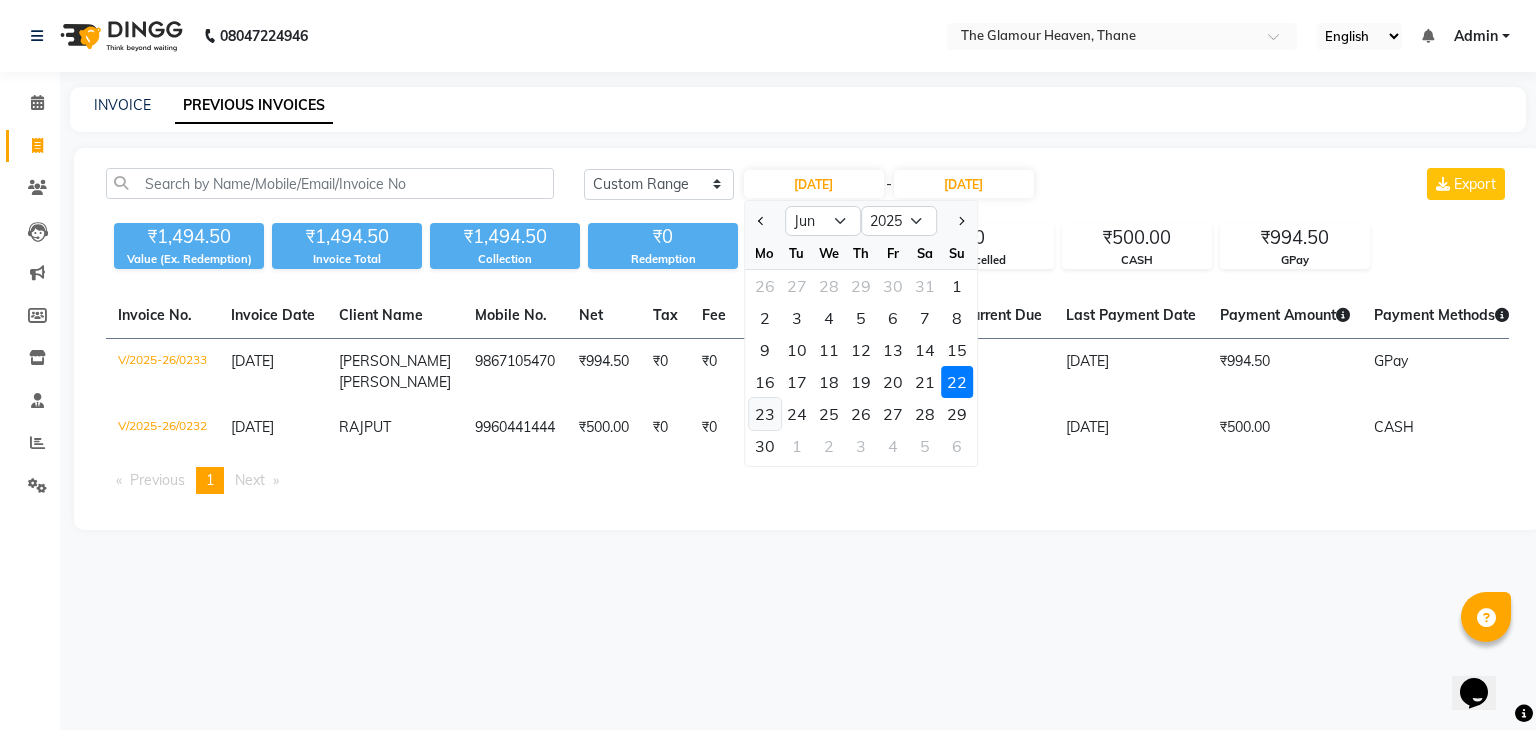 click on "23" 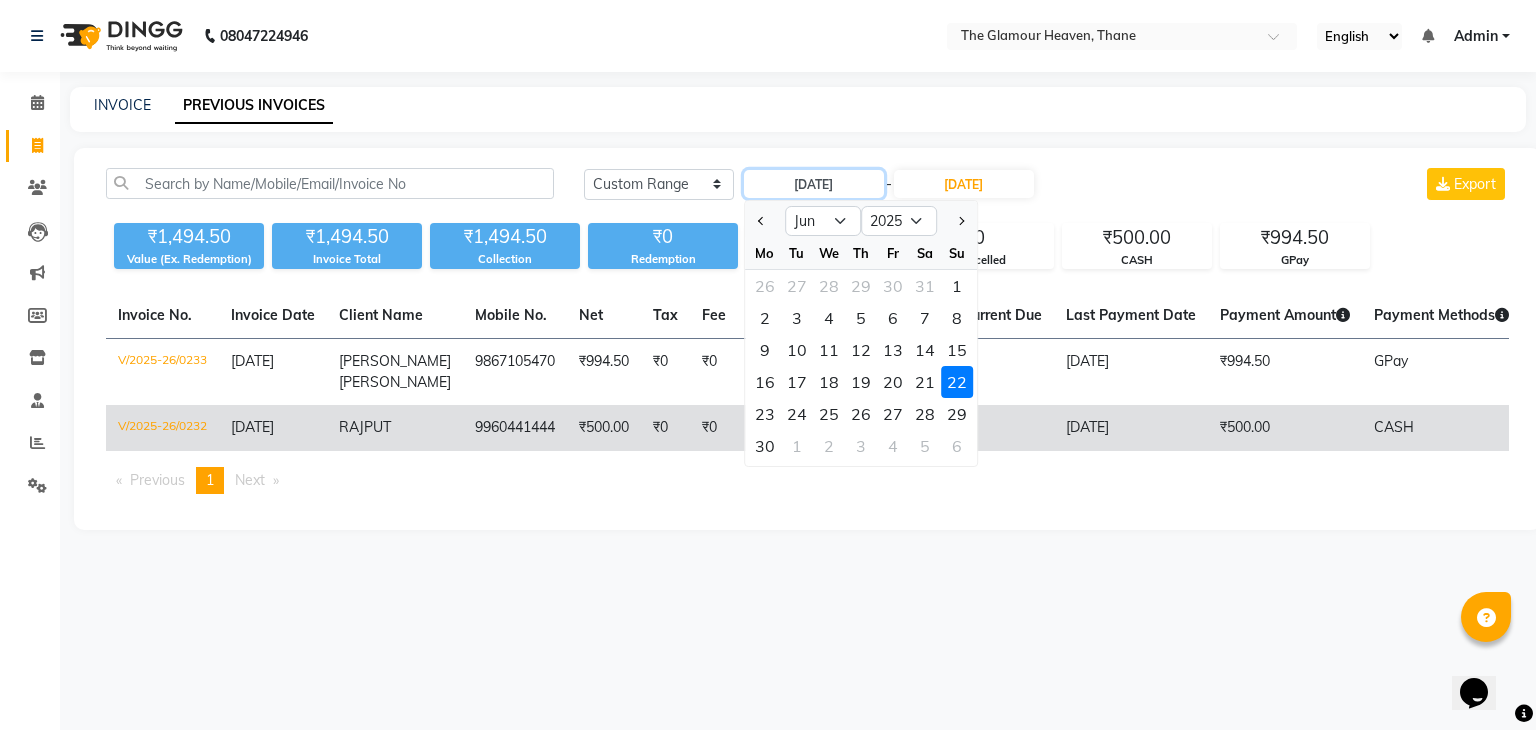 type on "23-06-2025" 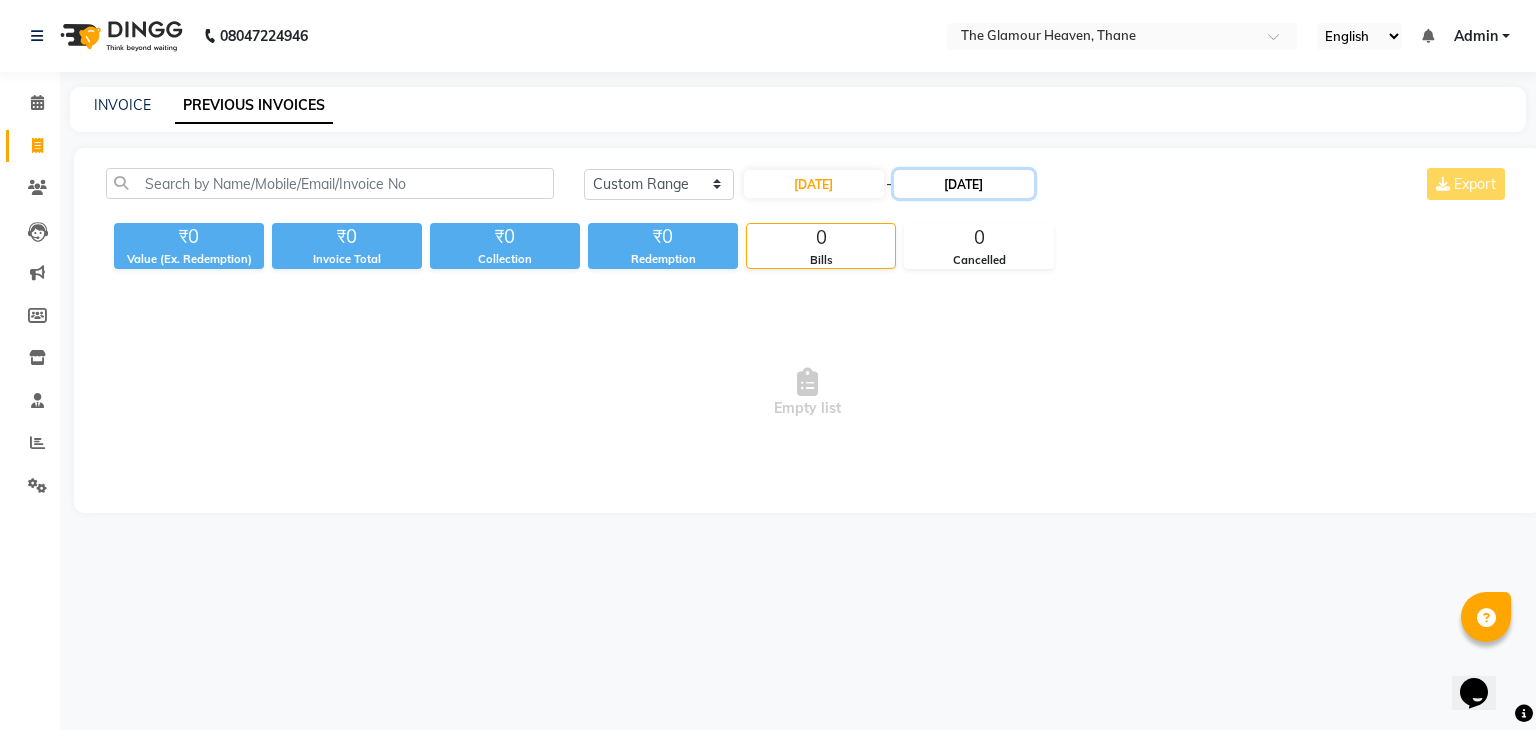 click on "22-06-2025" 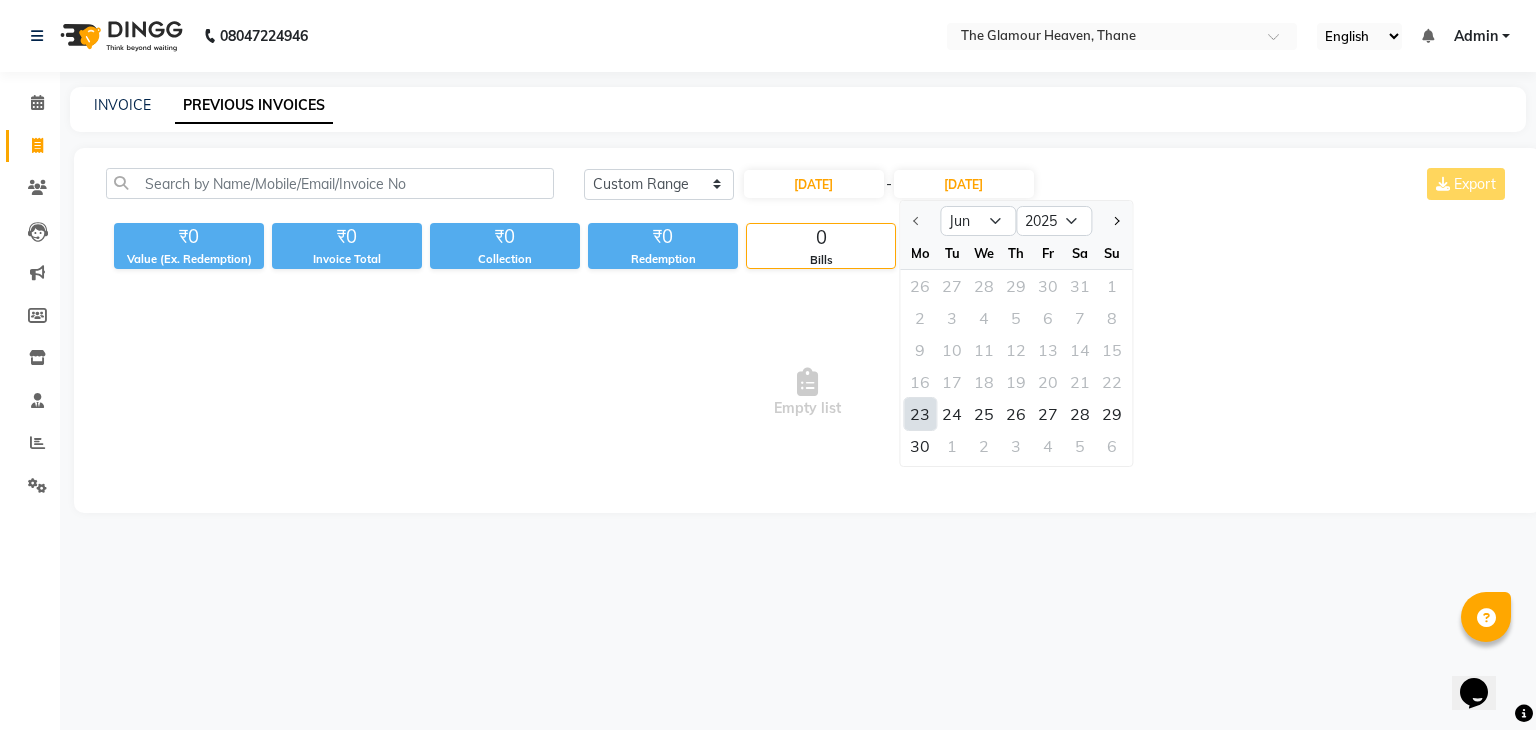 click on "23 24 25 26 27 28 29" 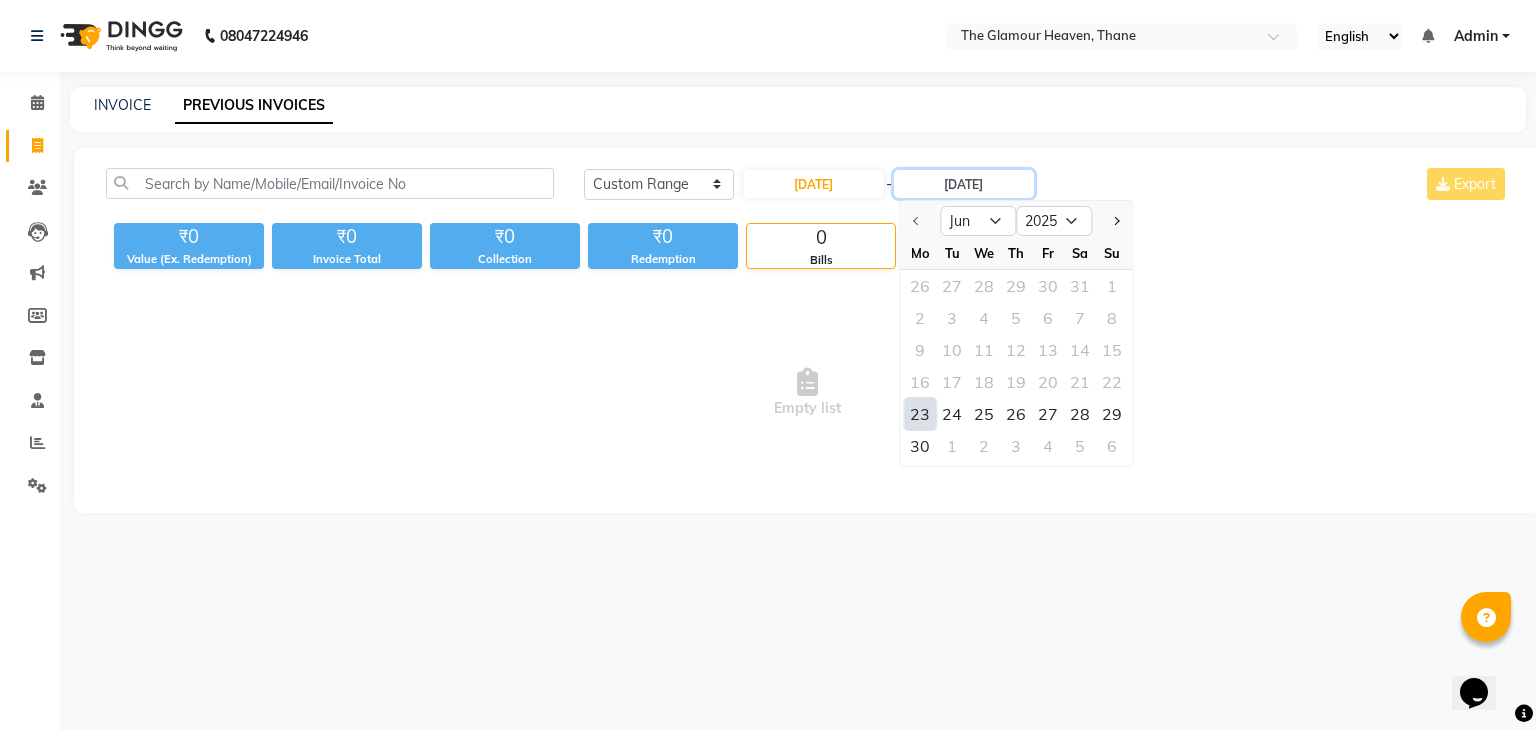 type on "23-06-2025" 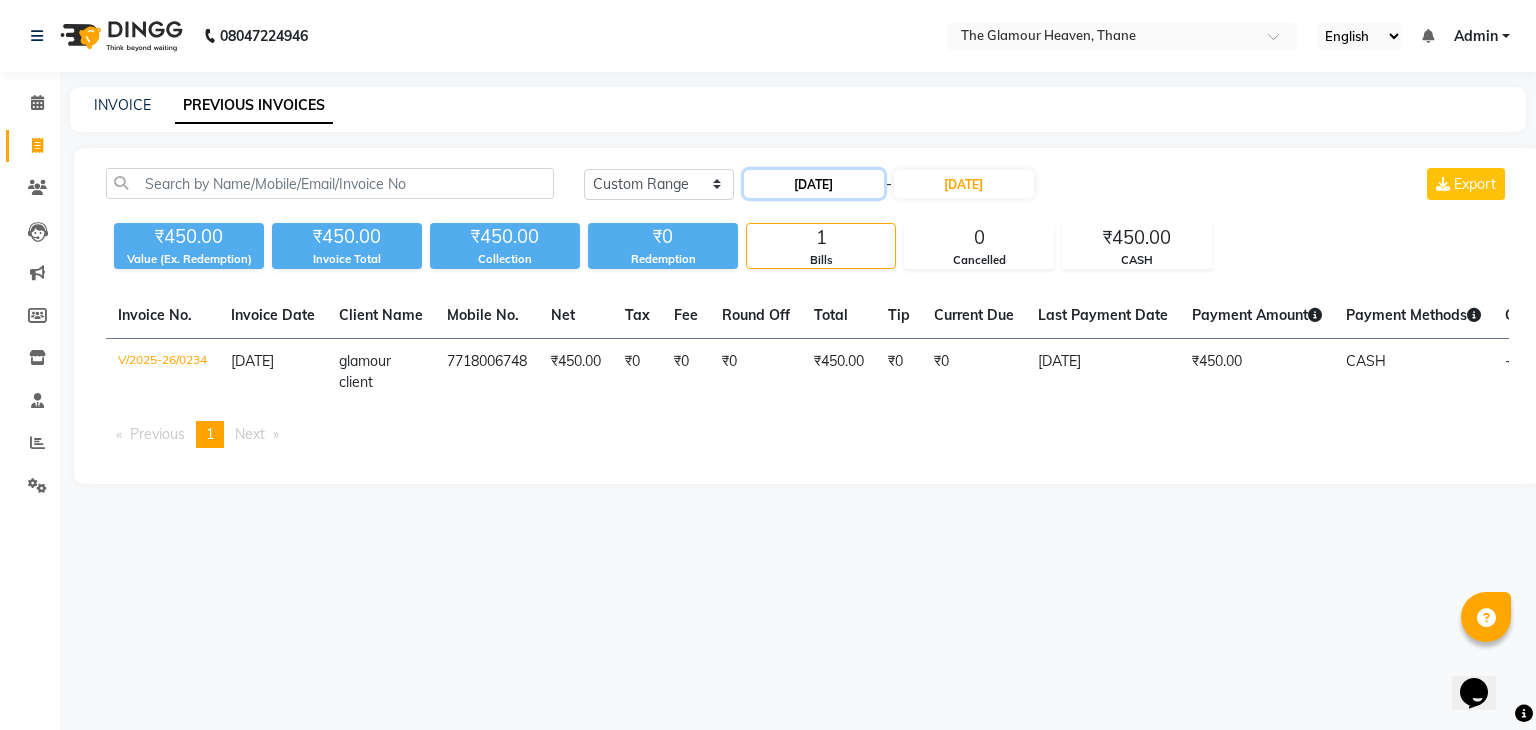 click on "23-06-2025" 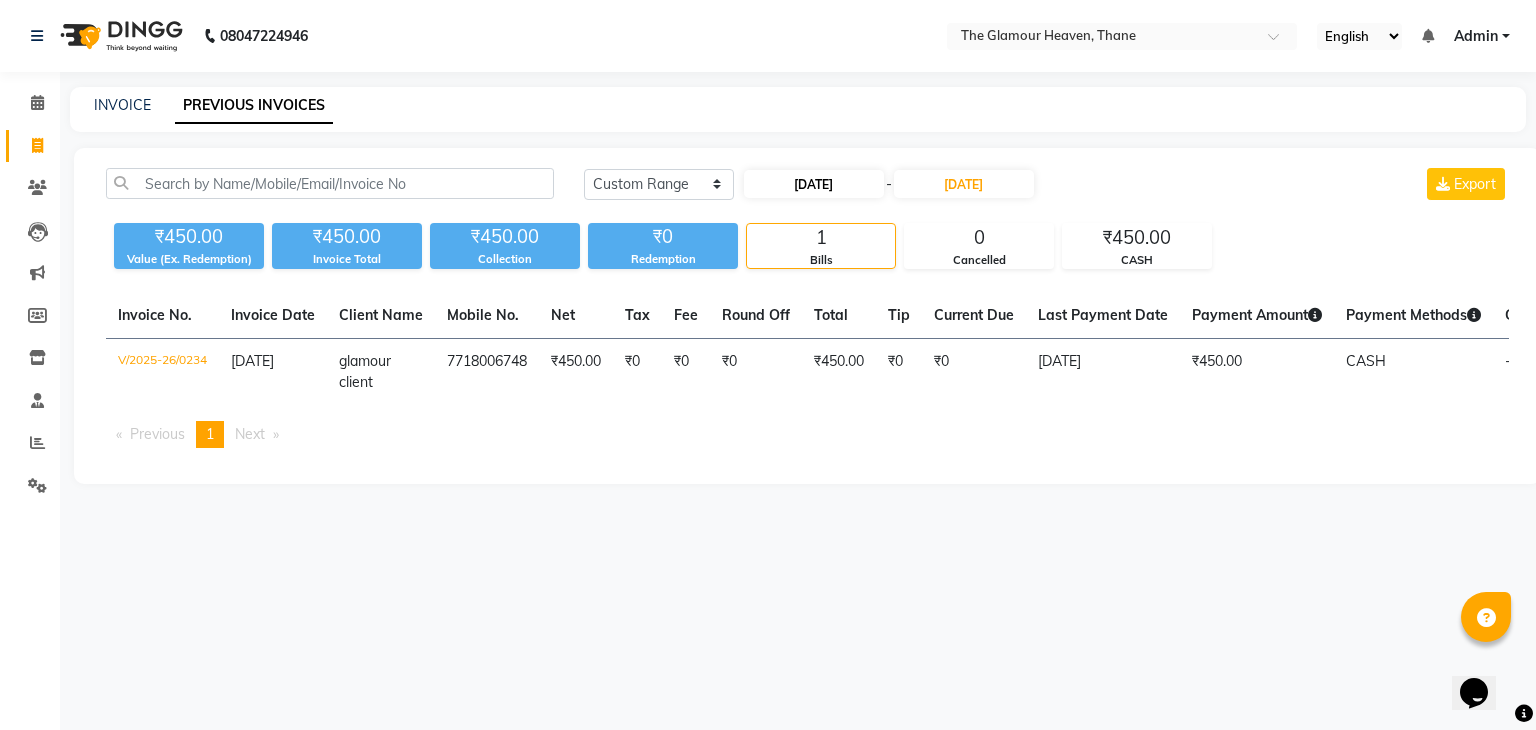 select on "6" 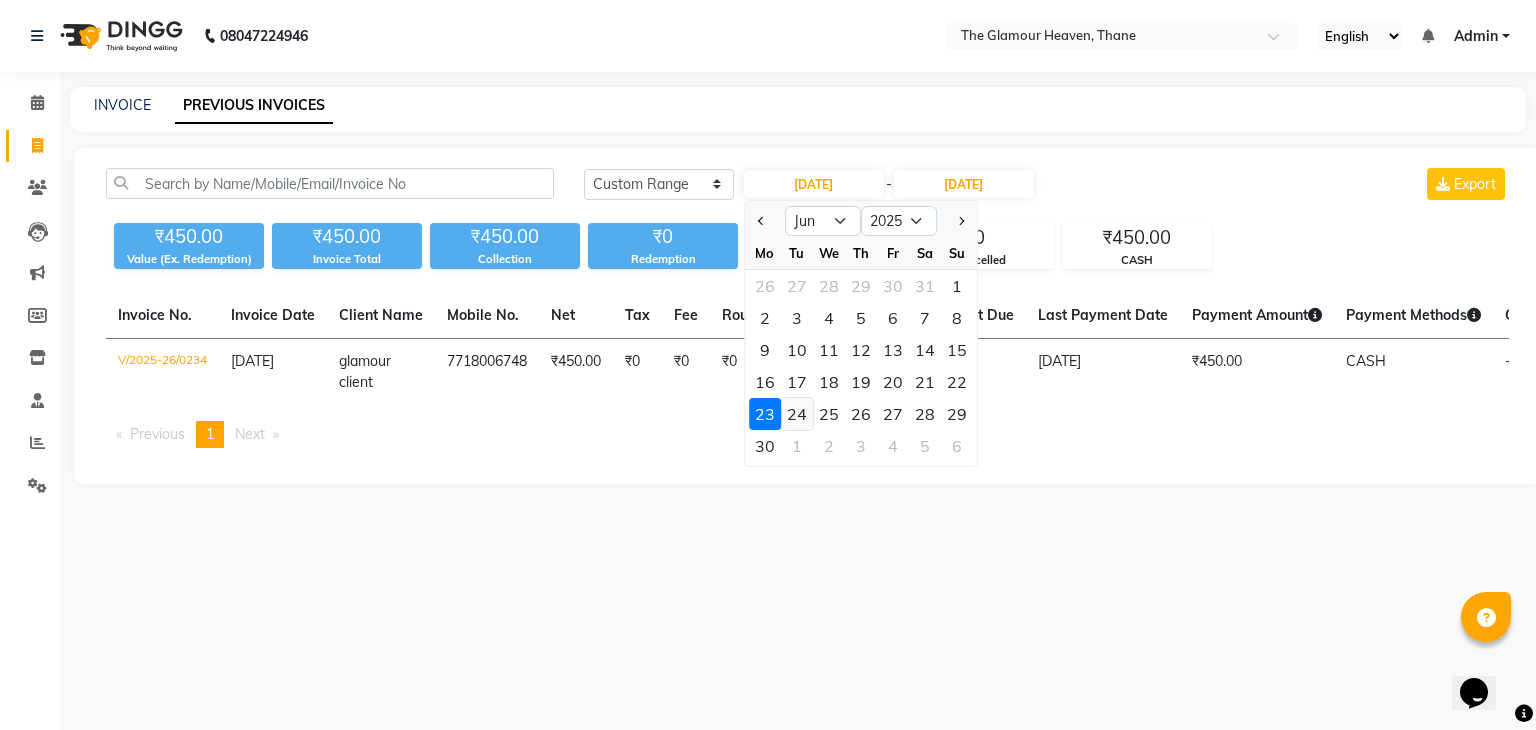 click on "24" 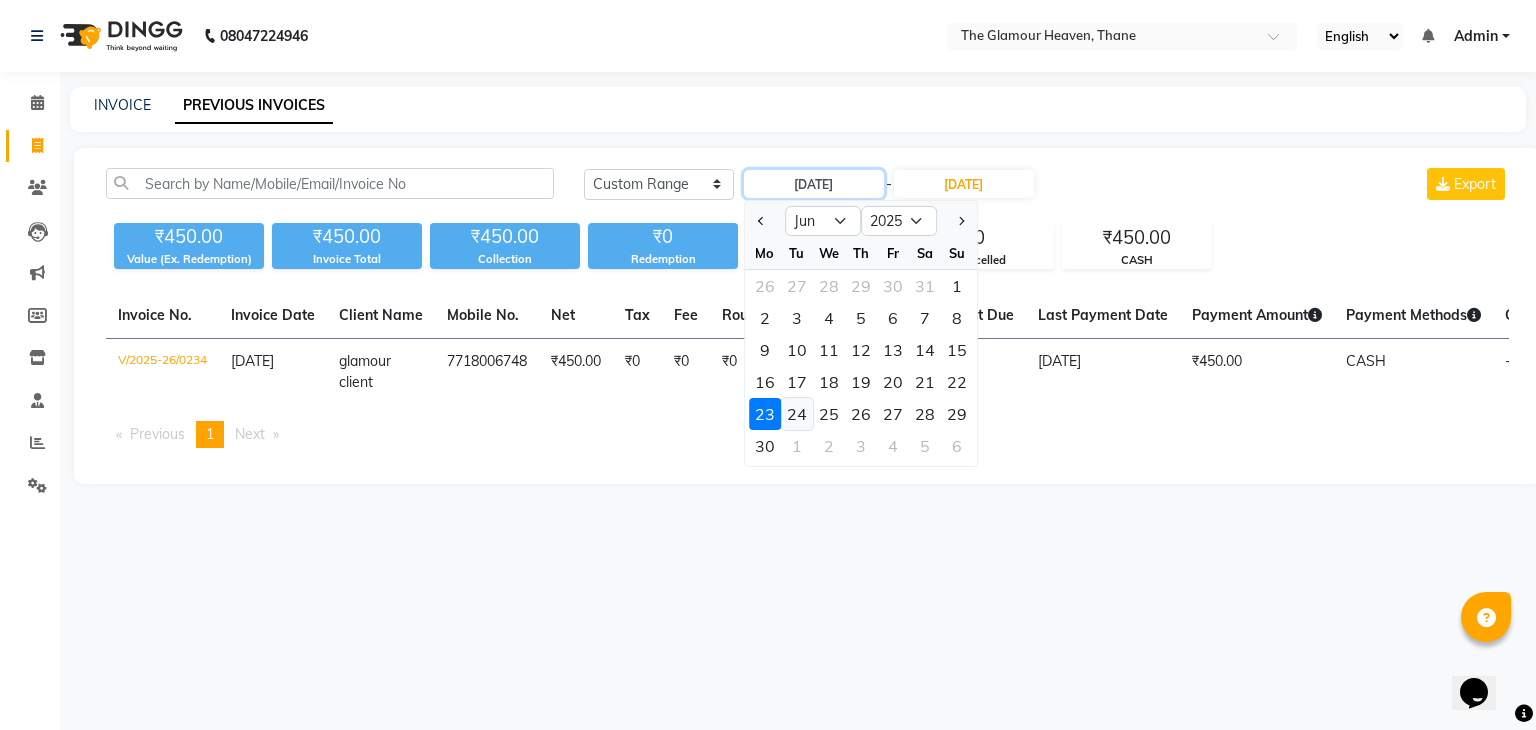 type on "24-06-2025" 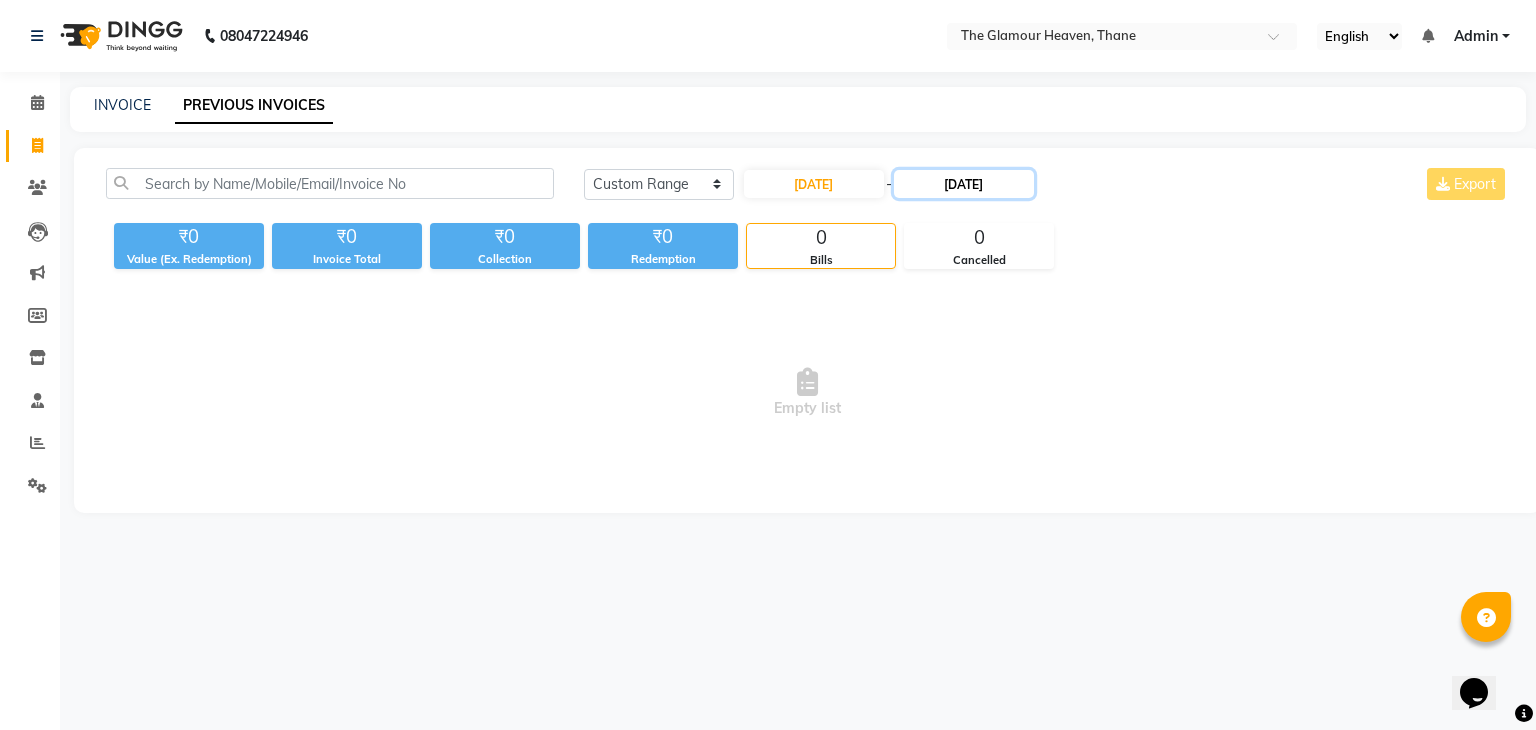 click on "23-06-2025" 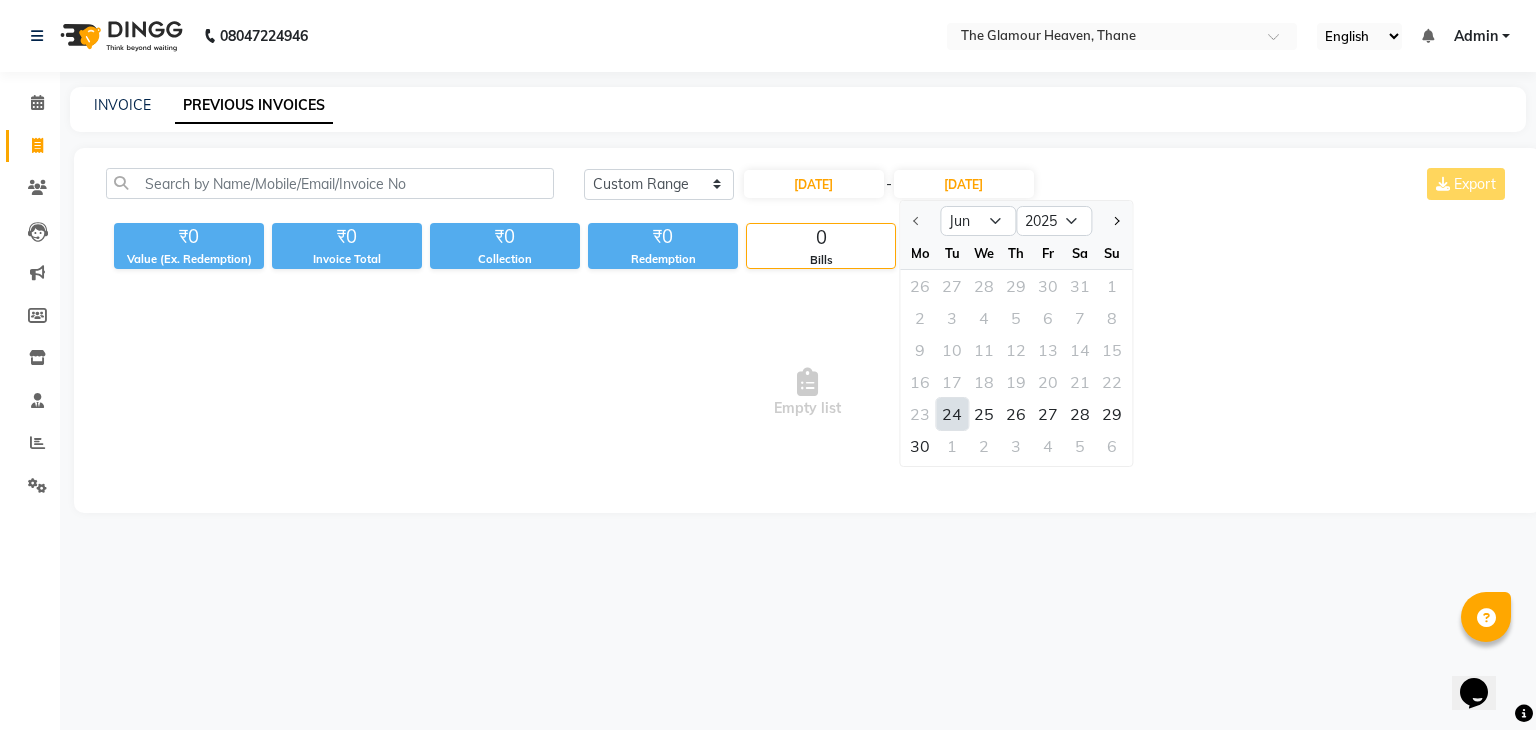 click on "24" 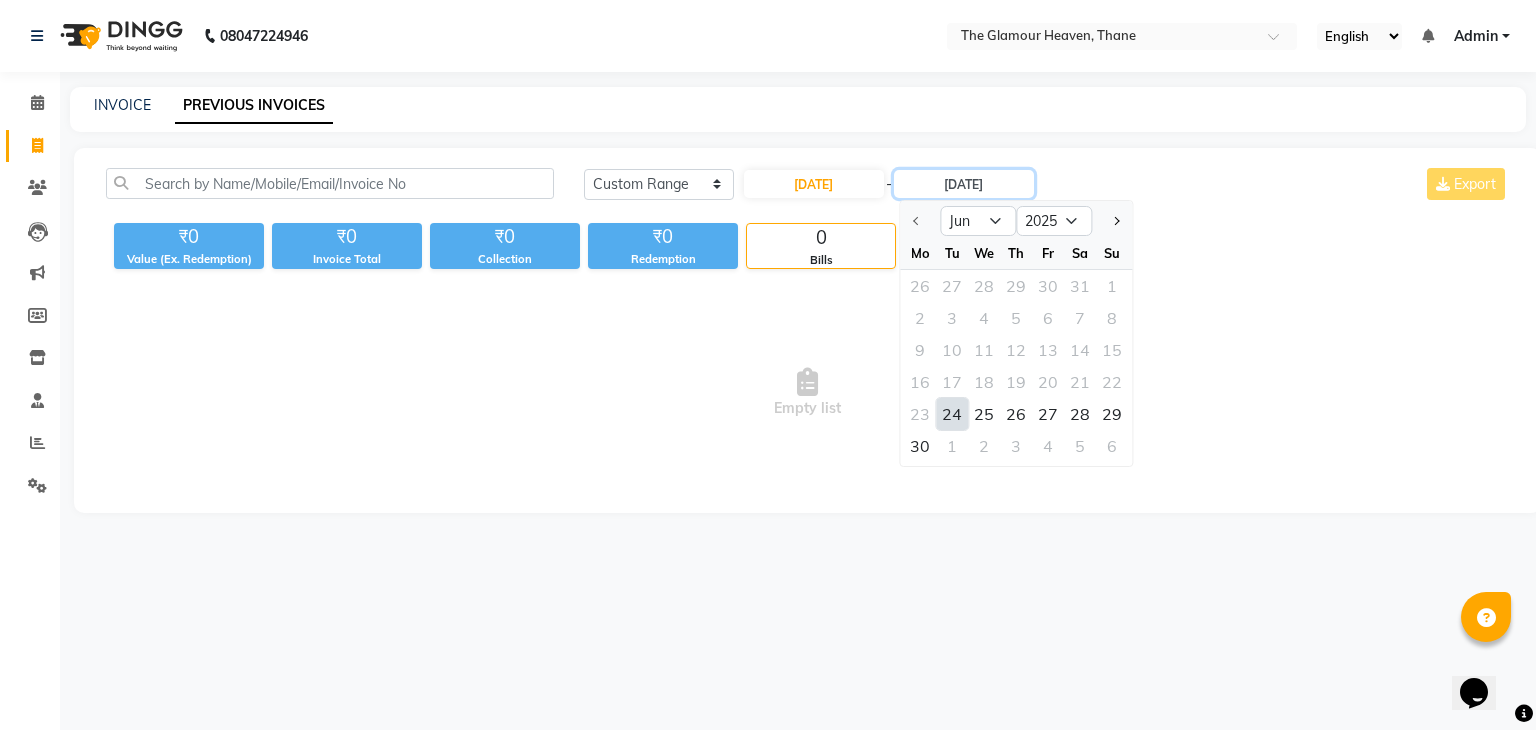 type on "24-06-2025" 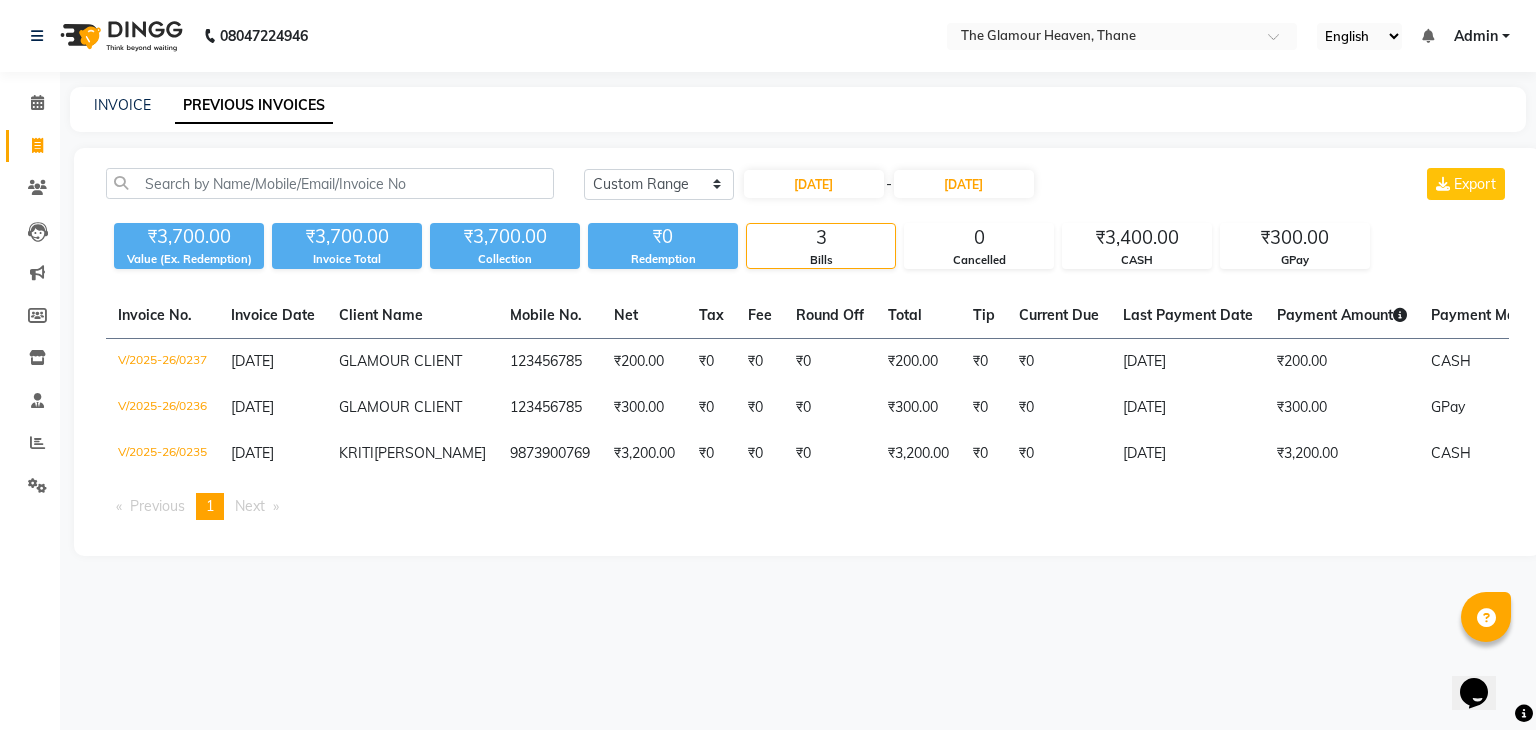click on "24-06-2025 - 24-06-2025" 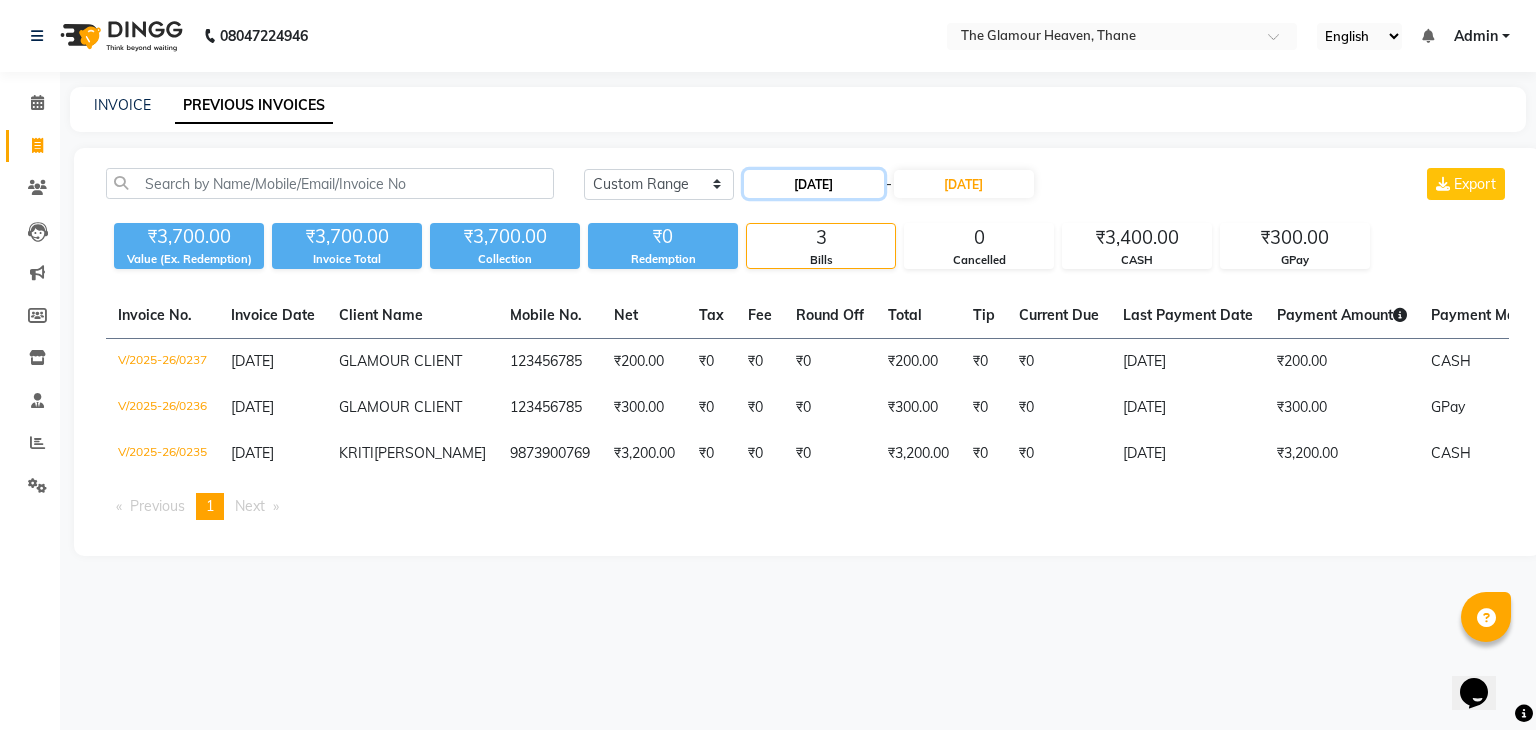 click on "24-06-2025" 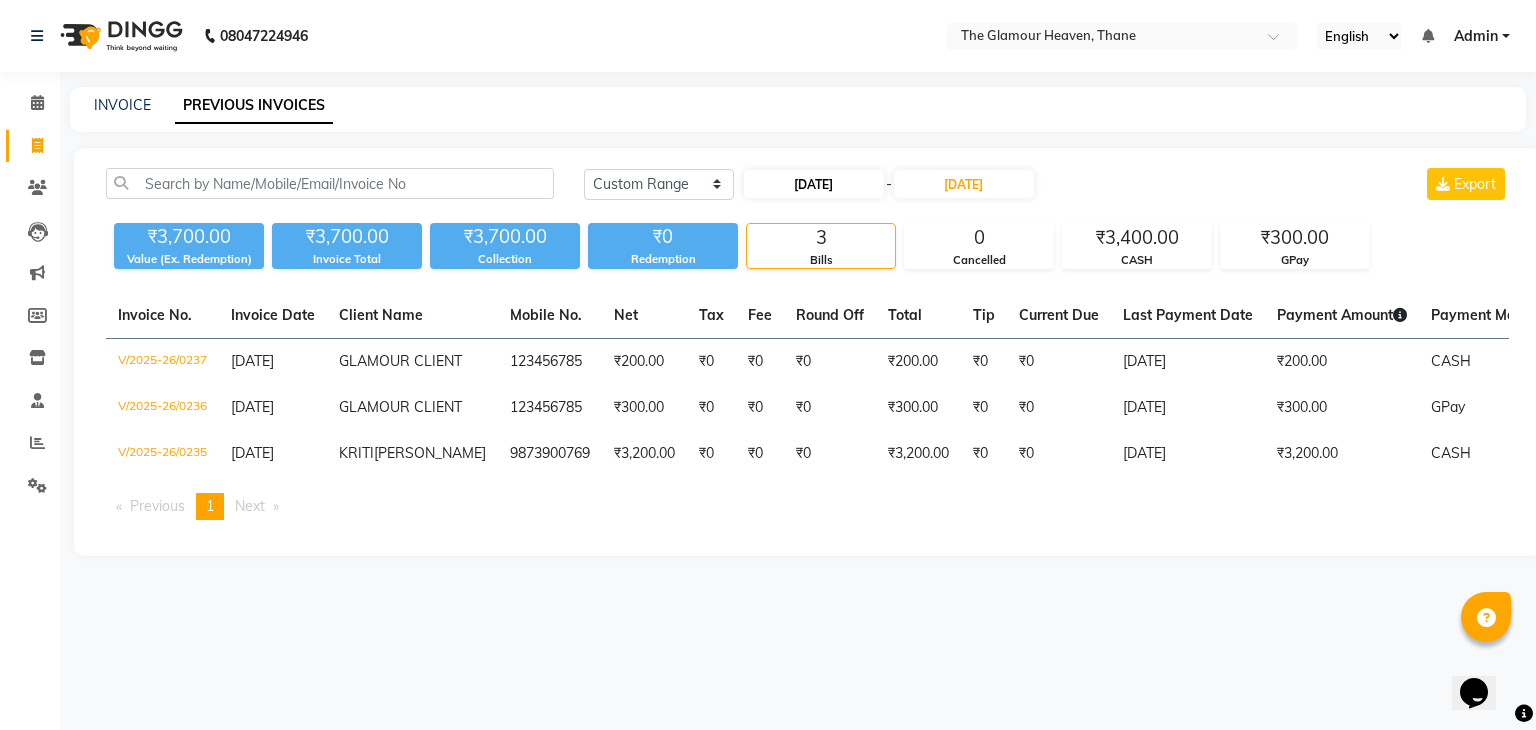 select on "6" 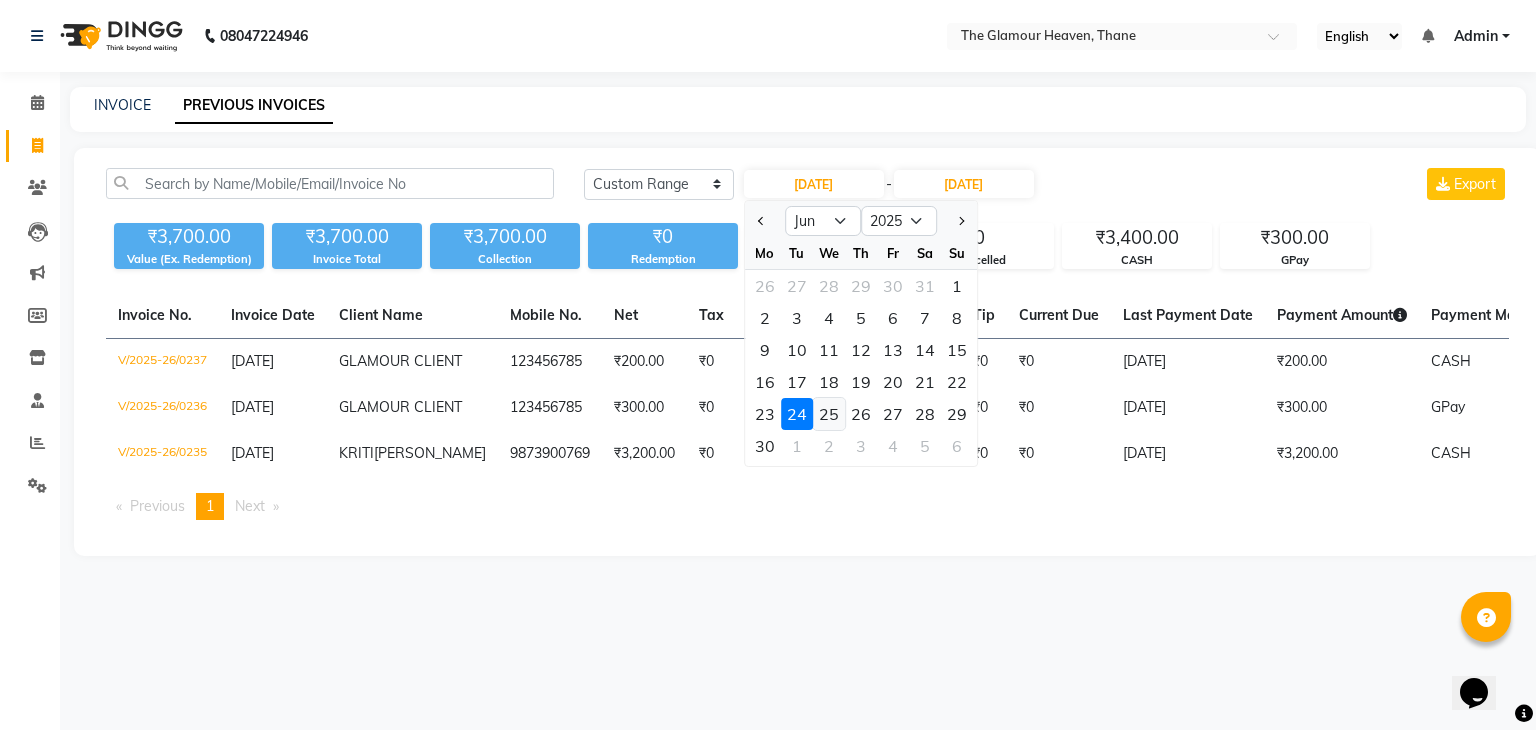 click on "25" 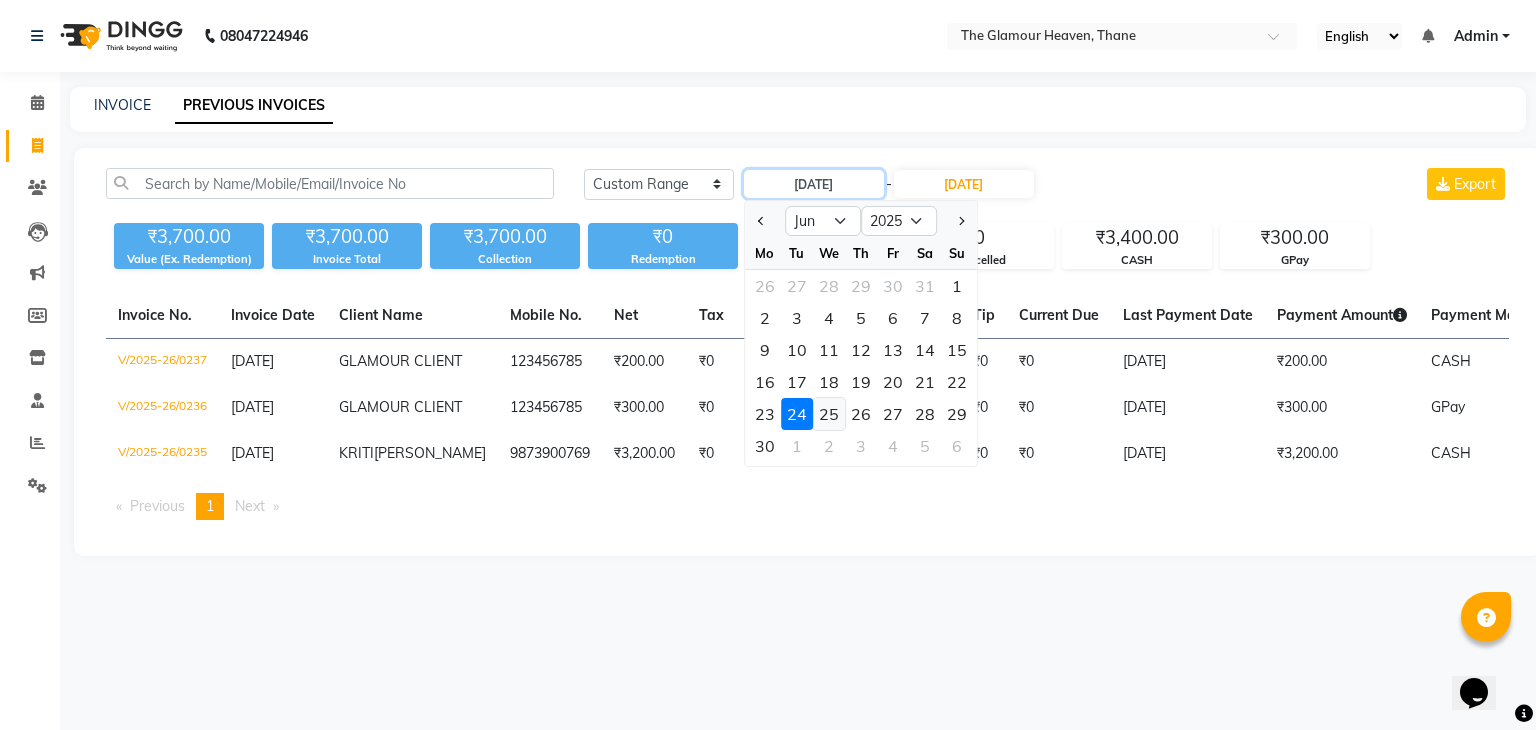 type on "25-06-2025" 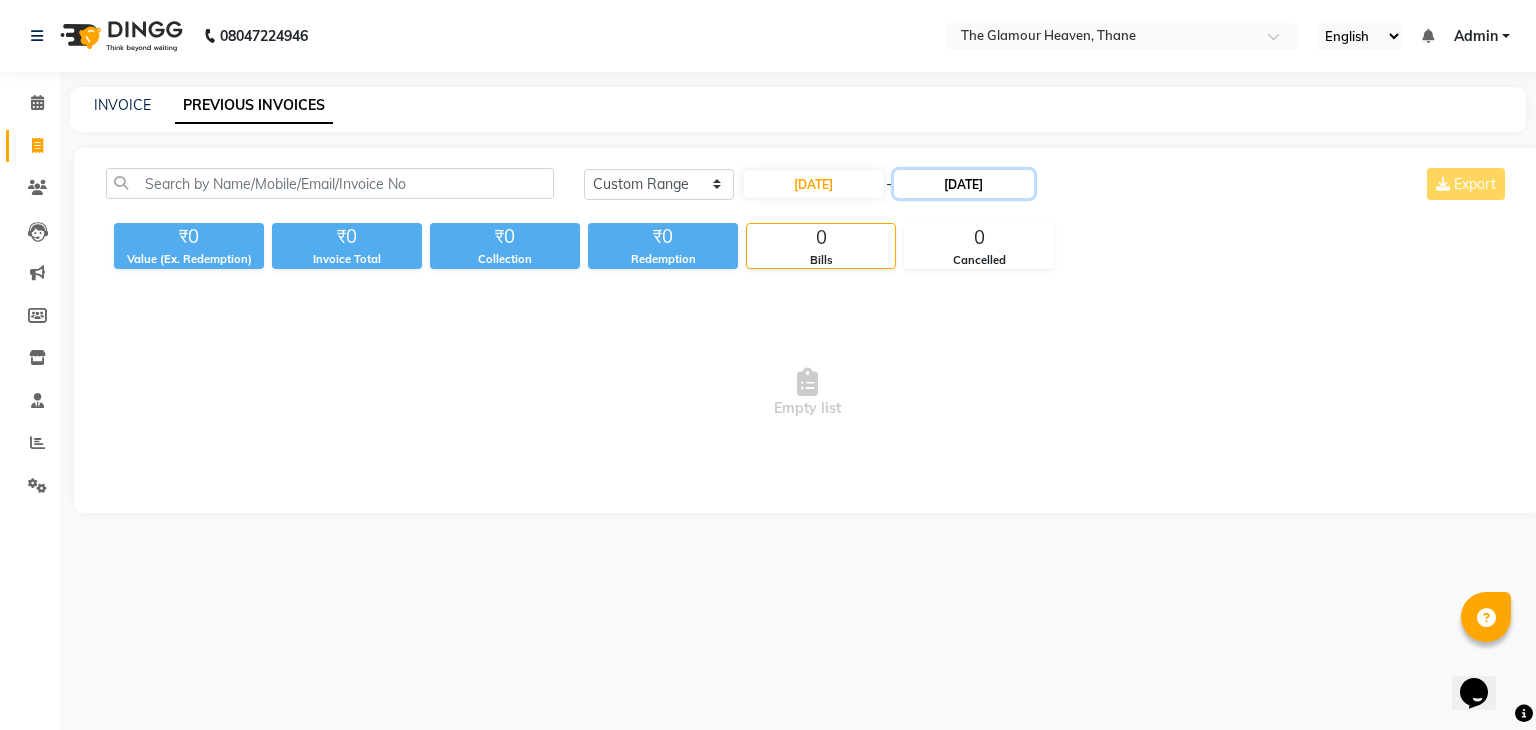 click on "24-06-2025" 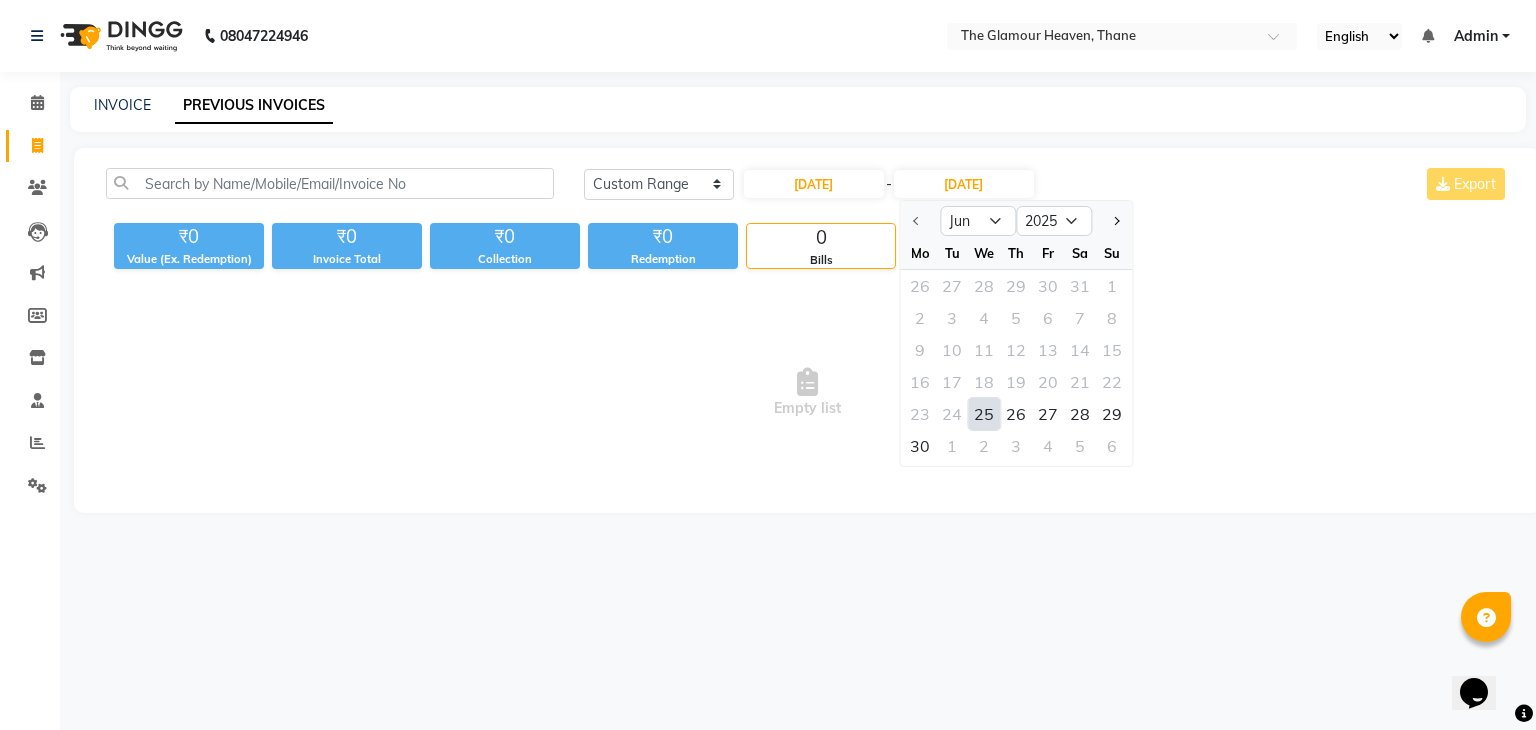 click on "25" 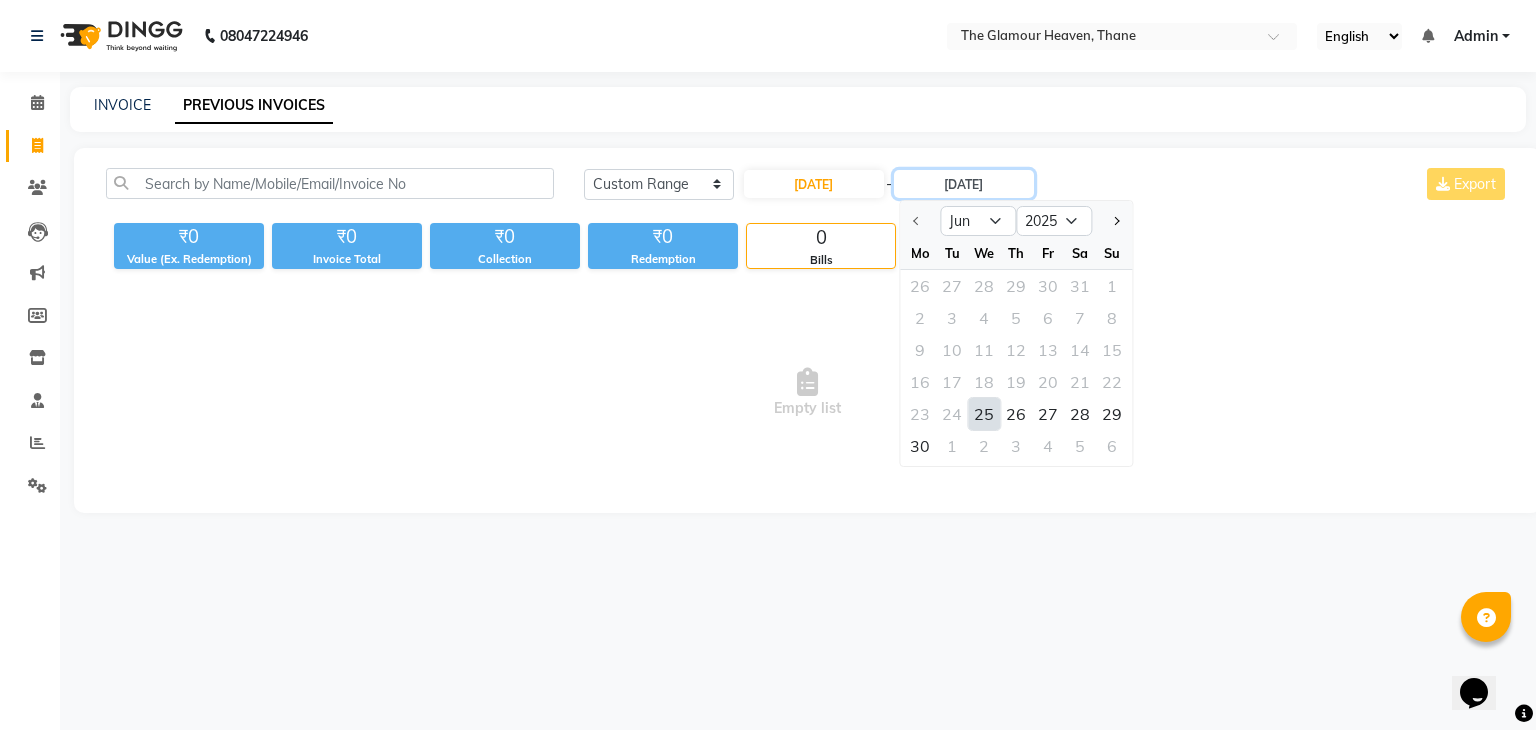 type on "25-06-2025" 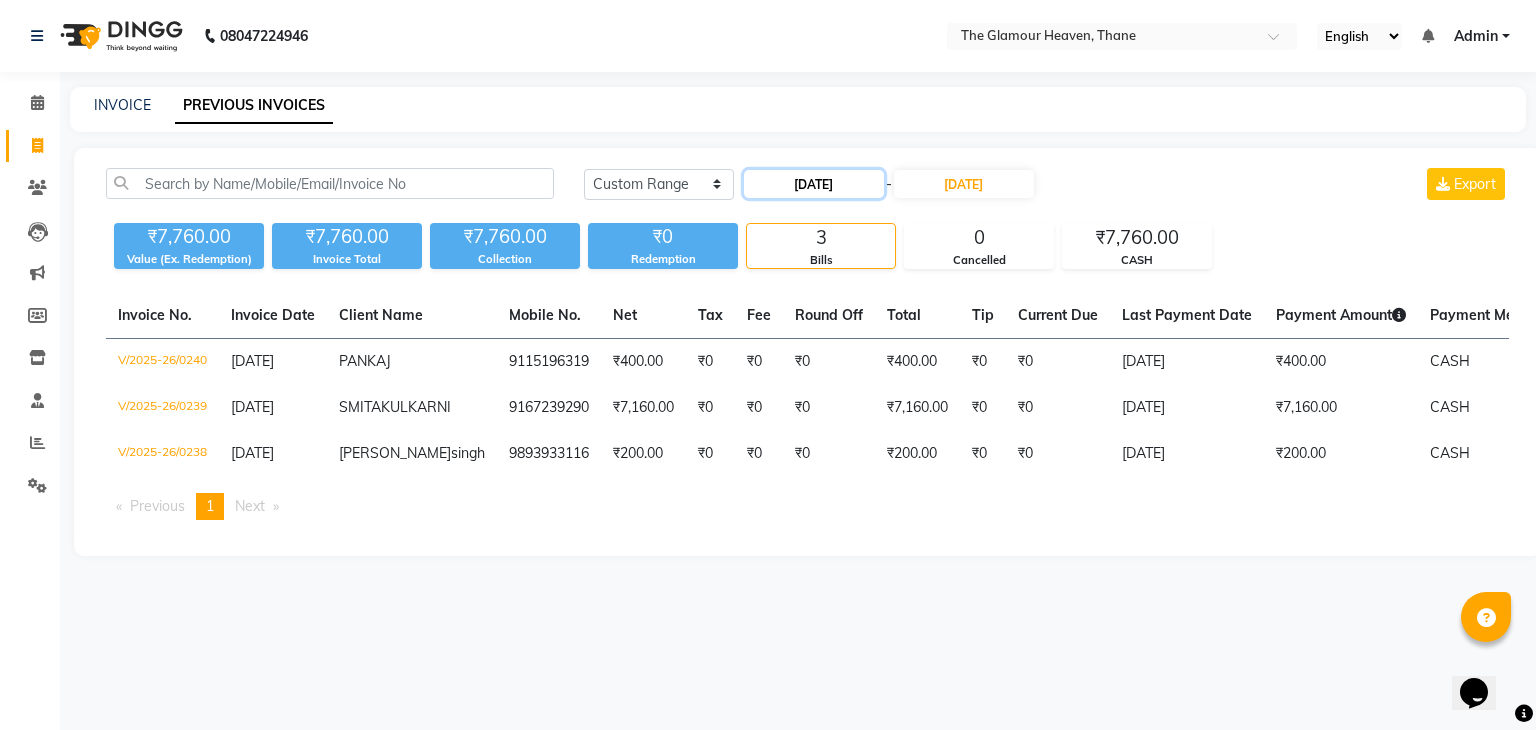 click on "25-06-2025" 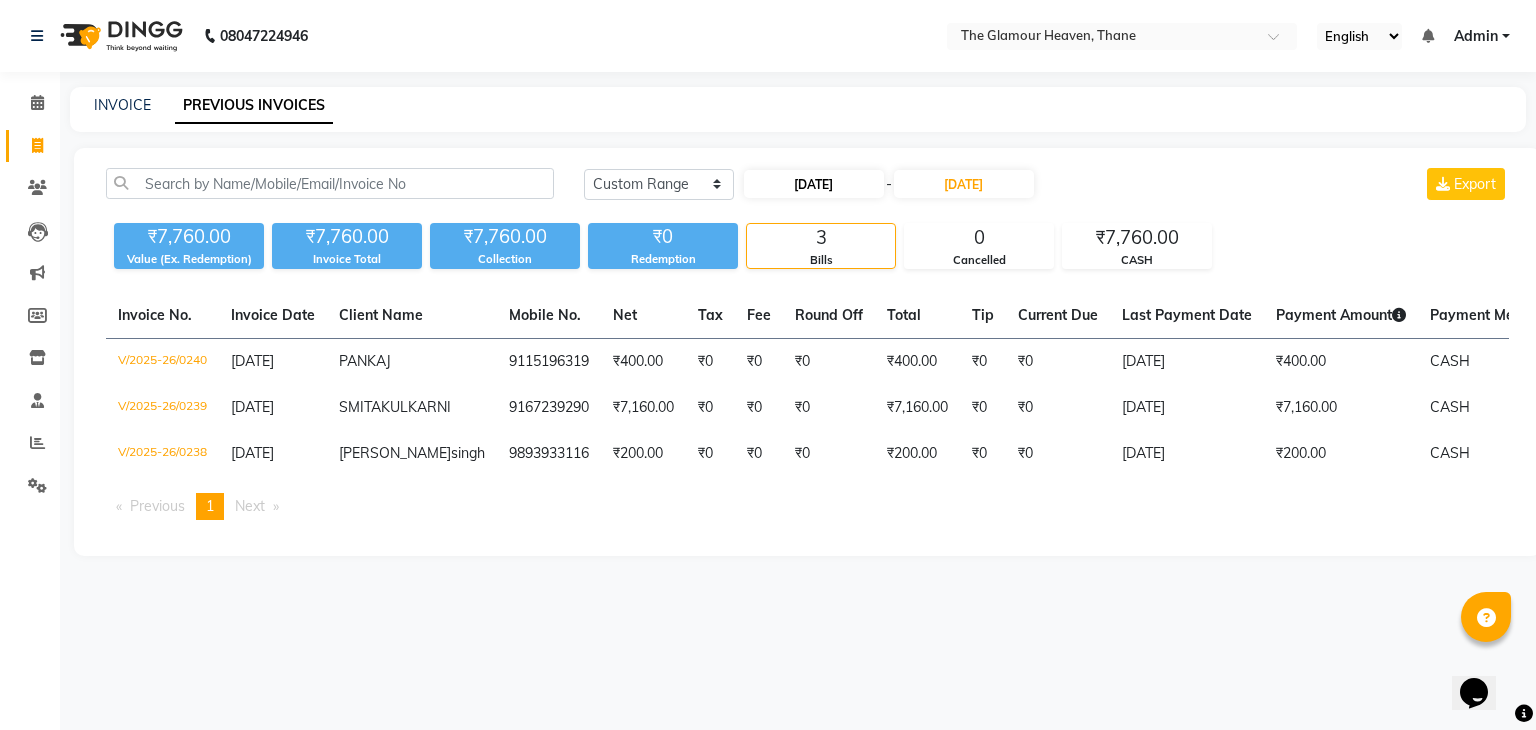 select on "6" 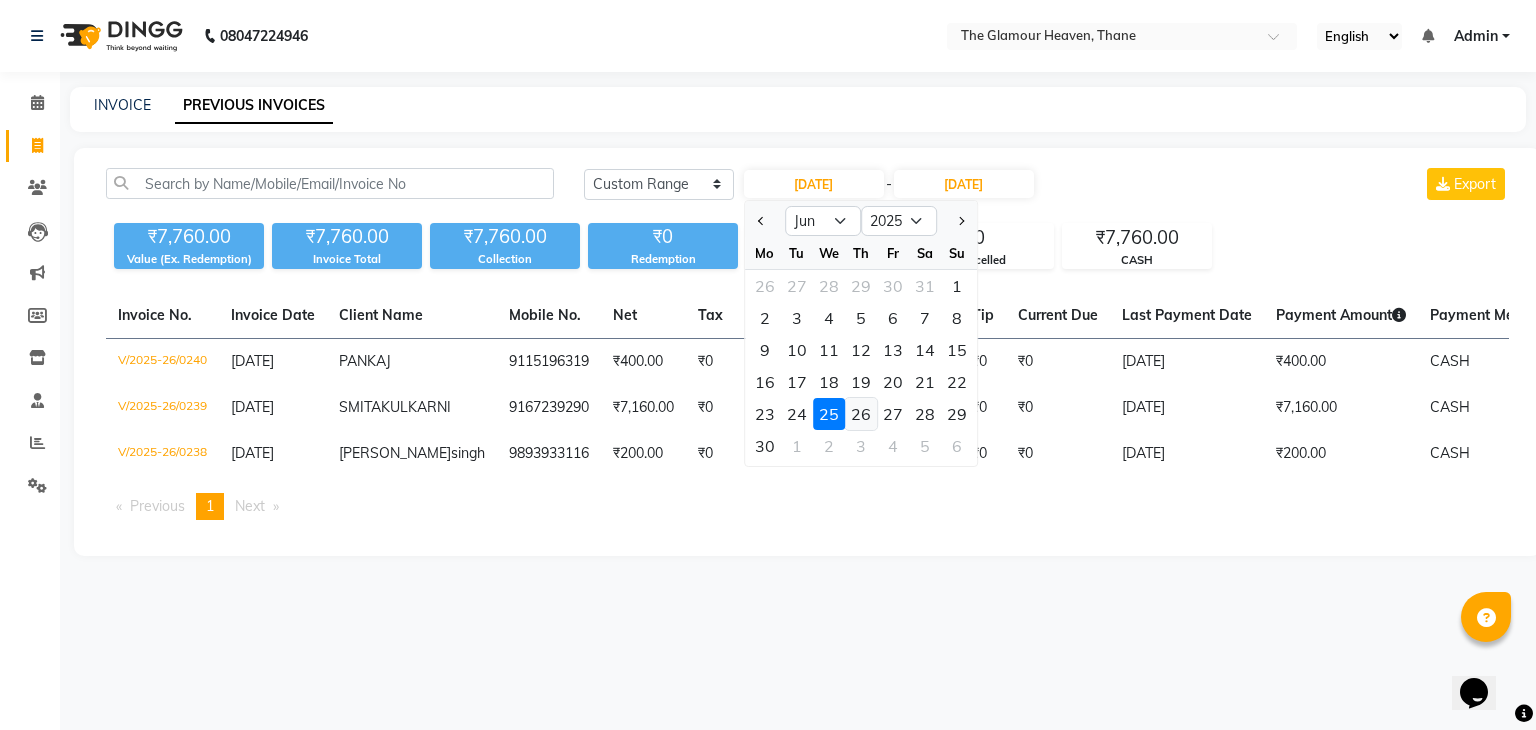click on "26" 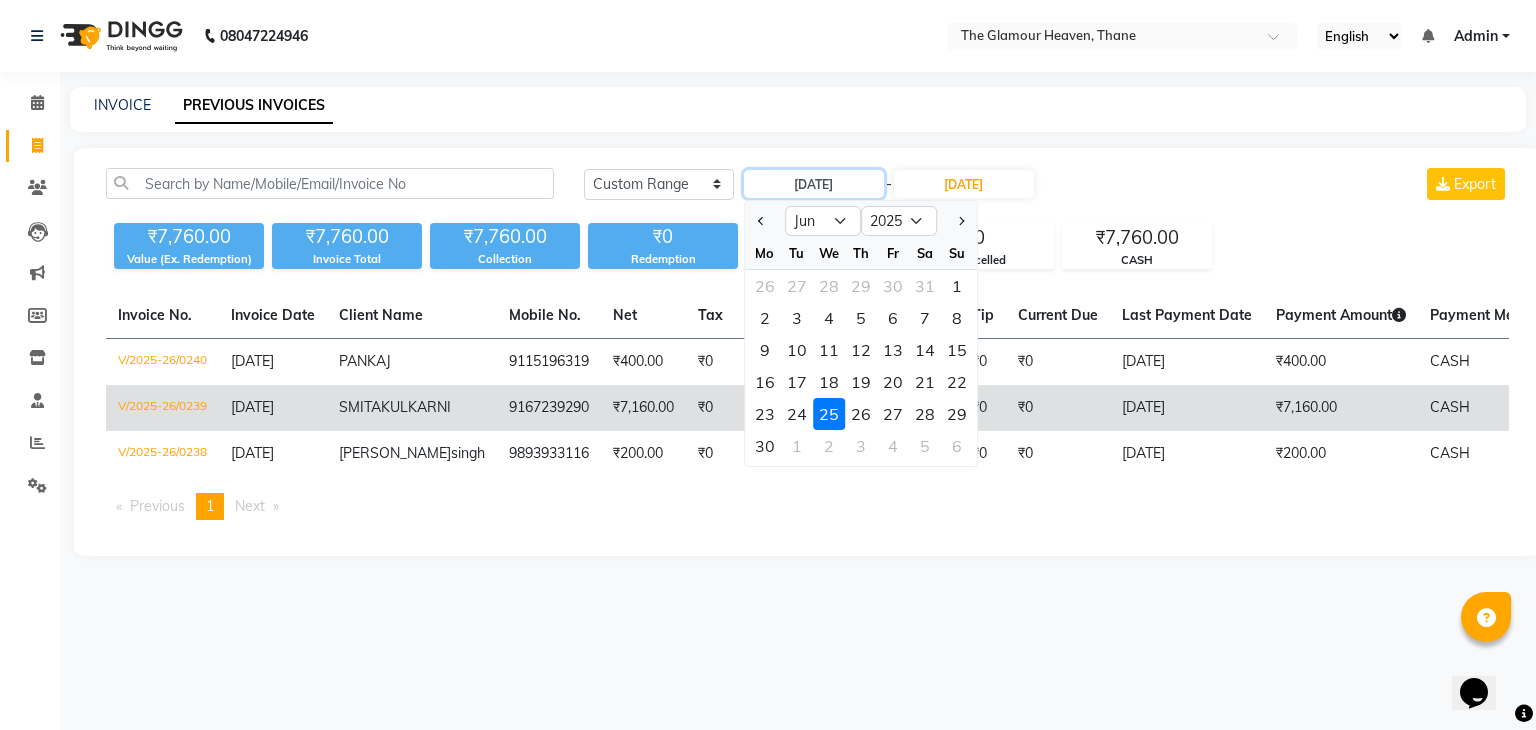 type on "26-06-2025" 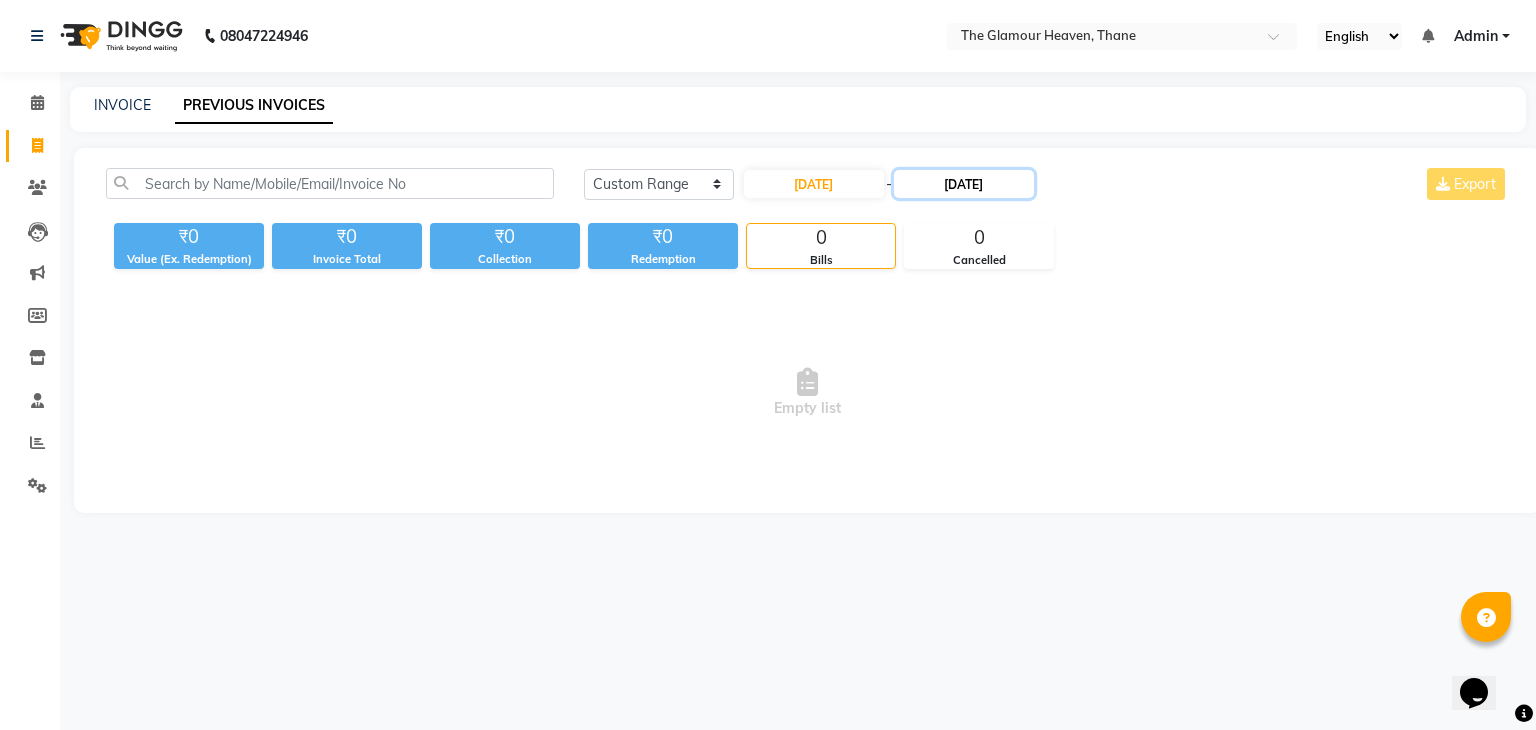 click on "25-06-2025" 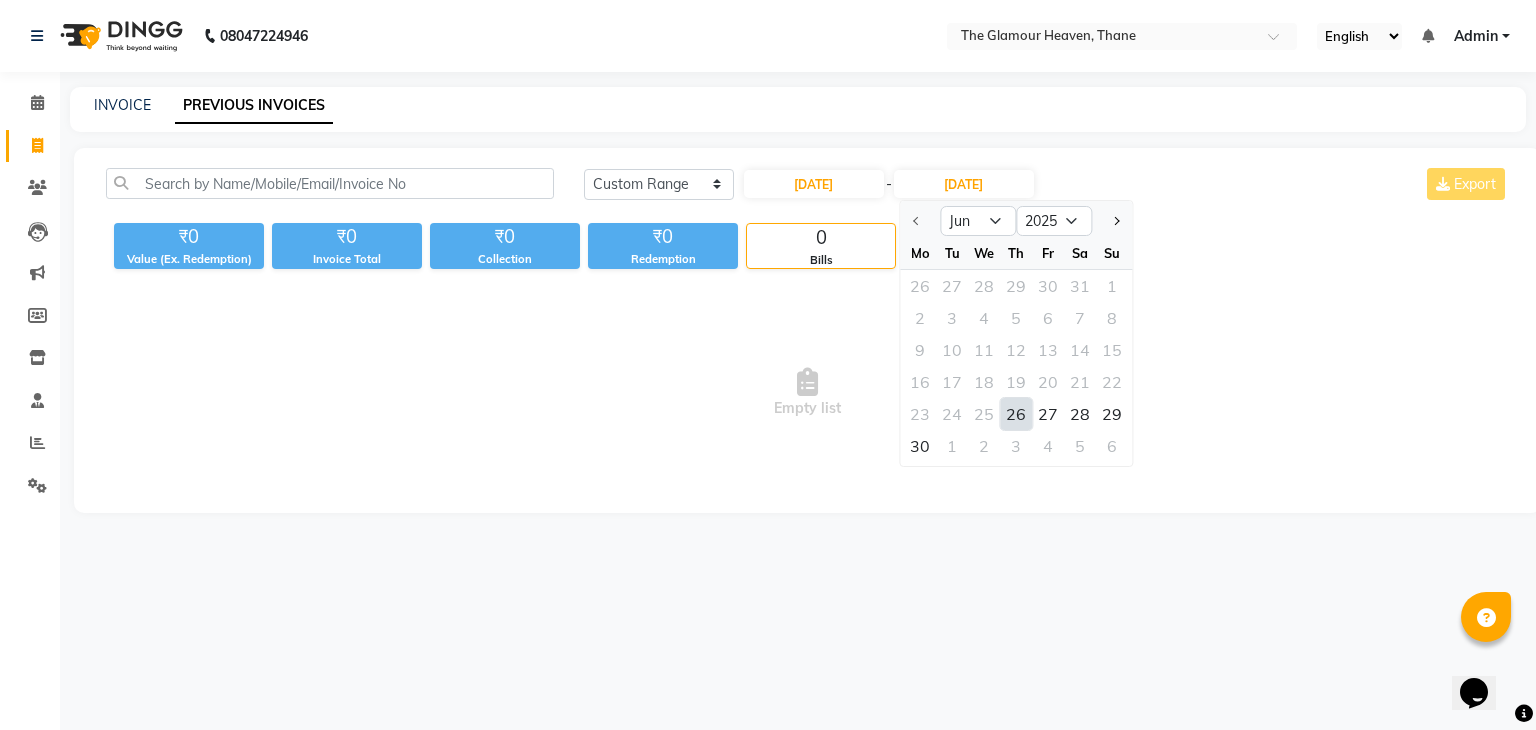 click on "26" 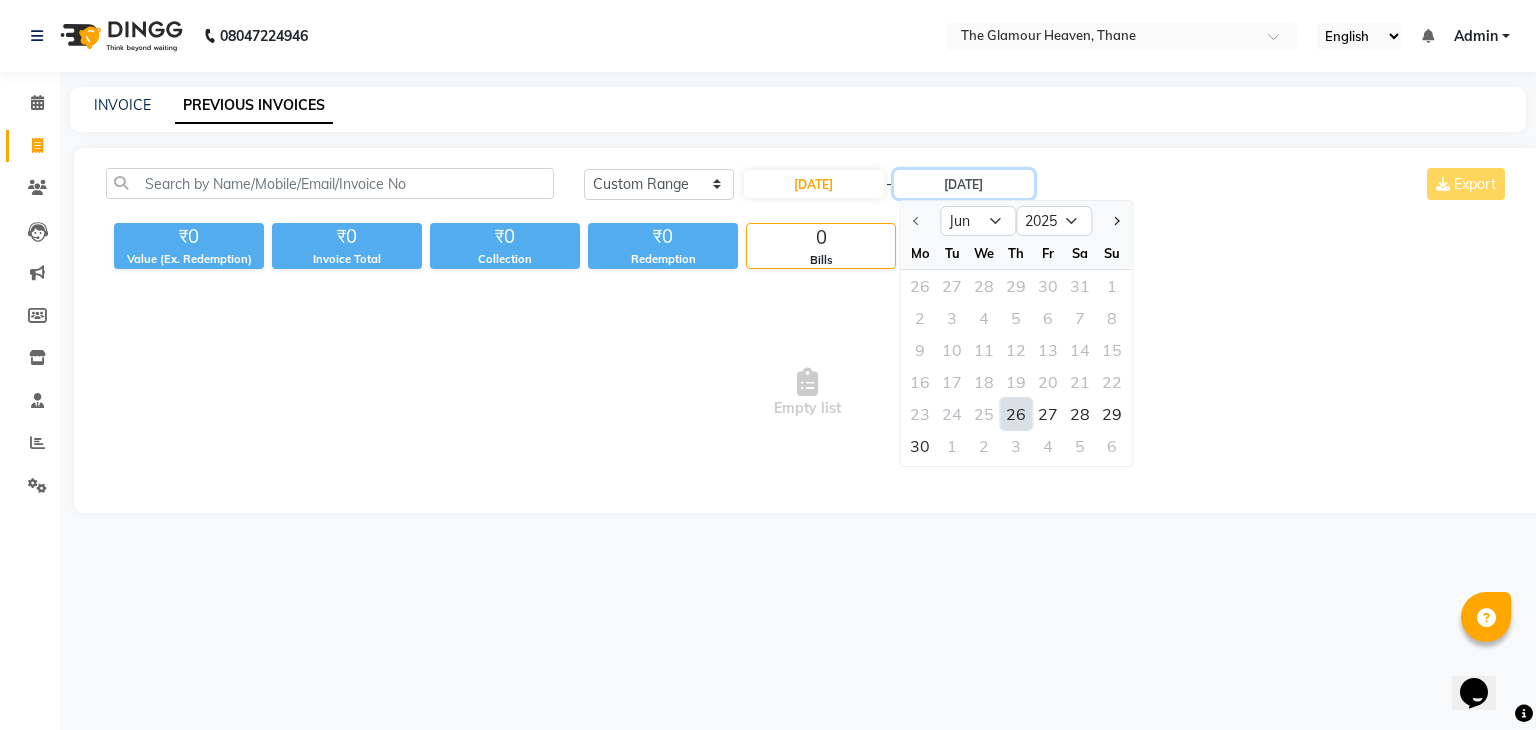 type on "26-06-2025" 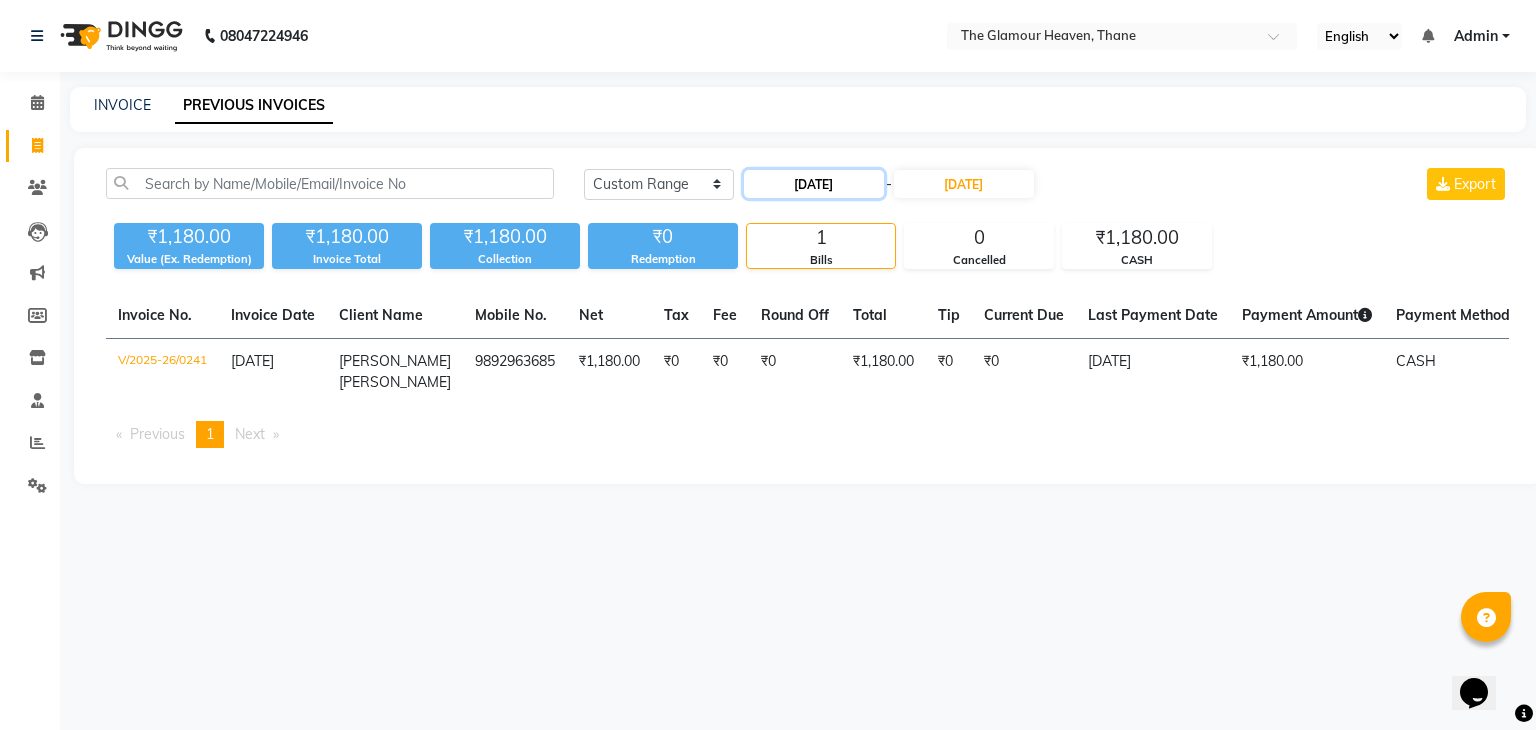 click on "26-06-2025" 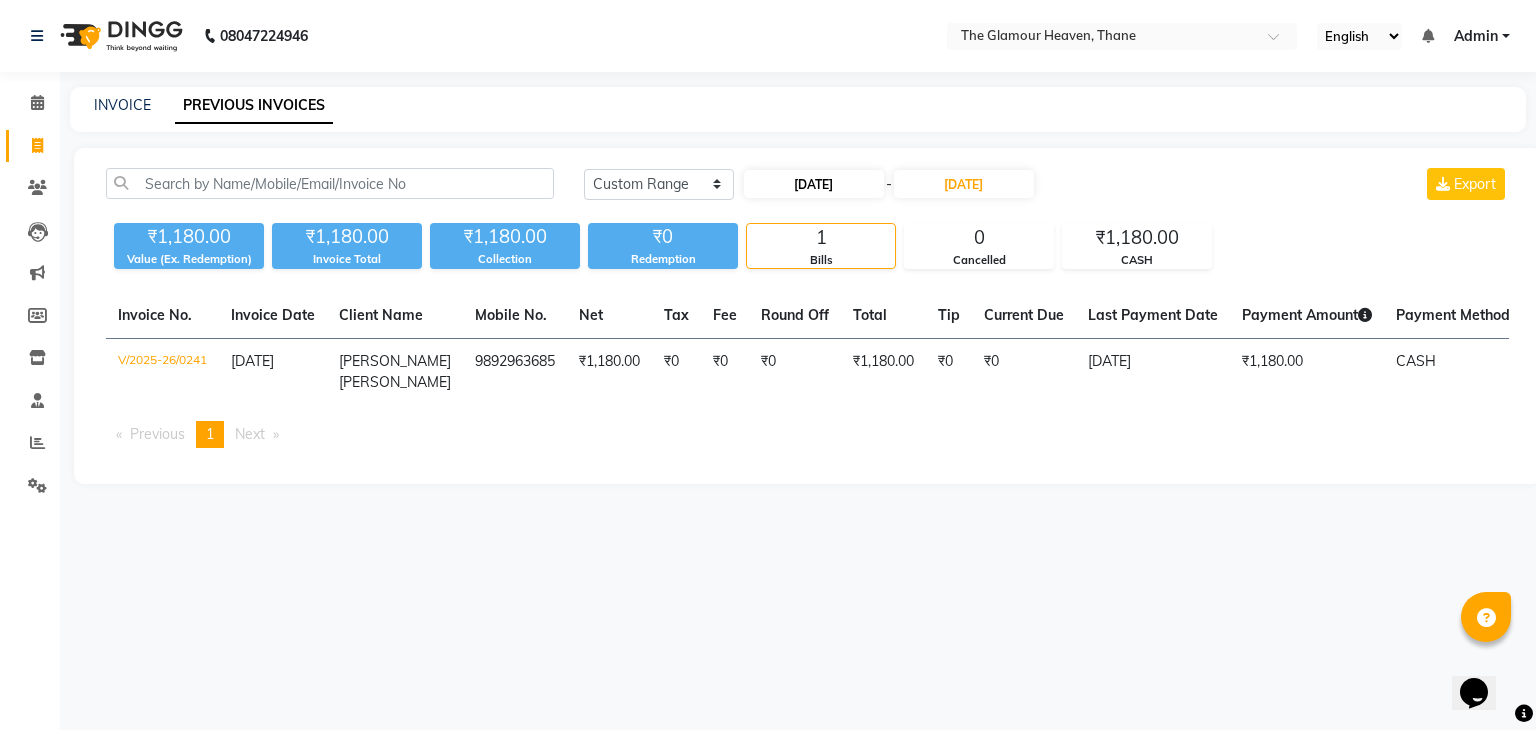 select on "6" 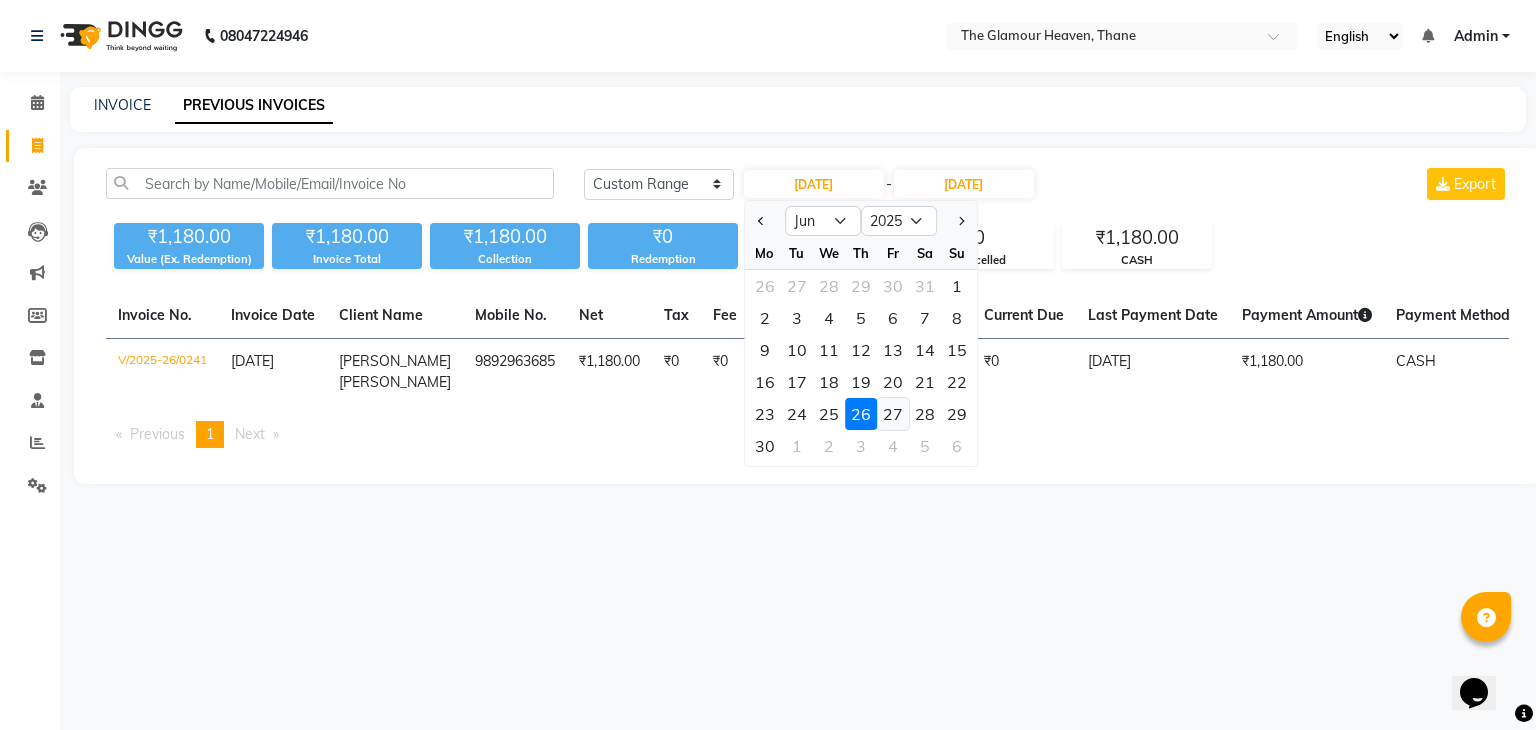 click on "27" 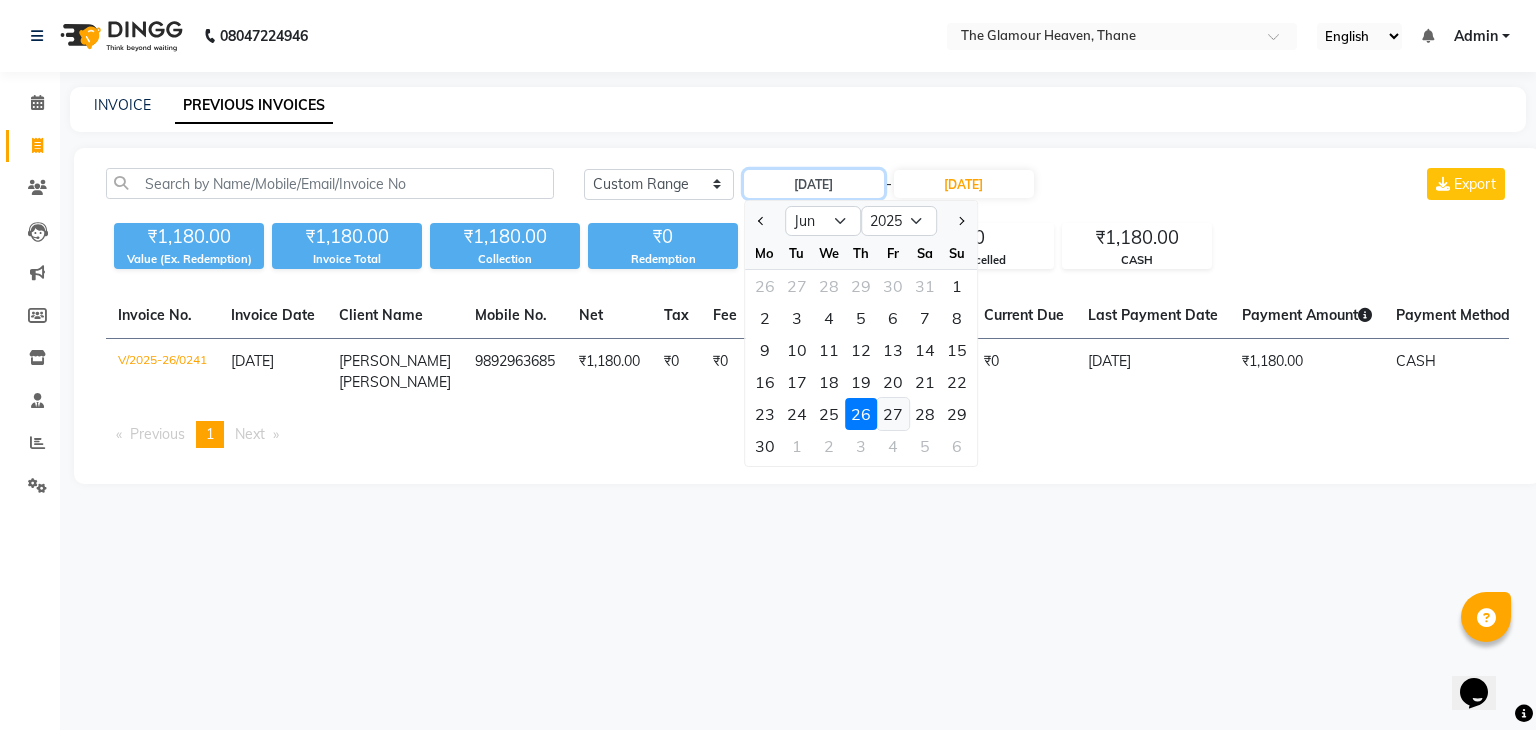 type on "27-06-2025" 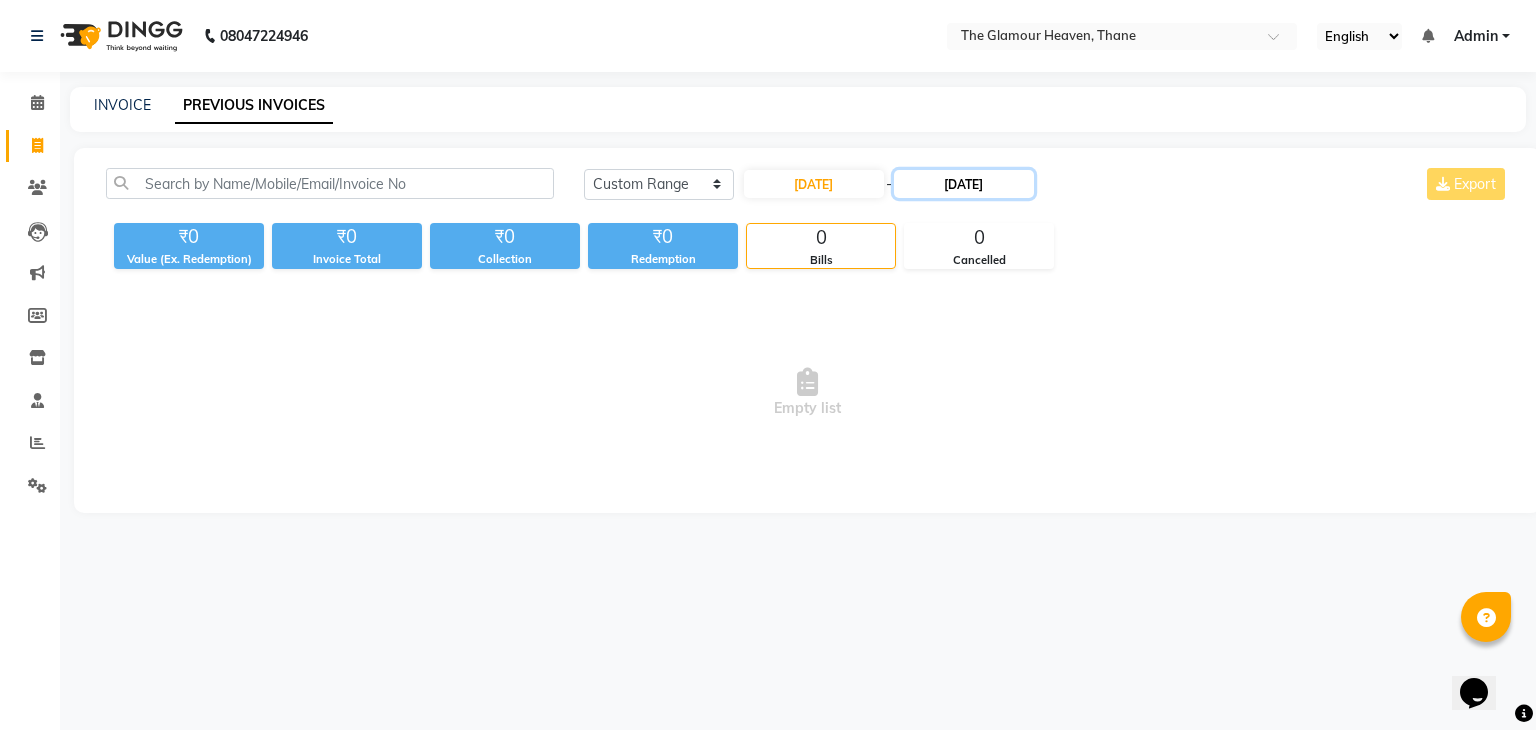 click on "26-06-2025" 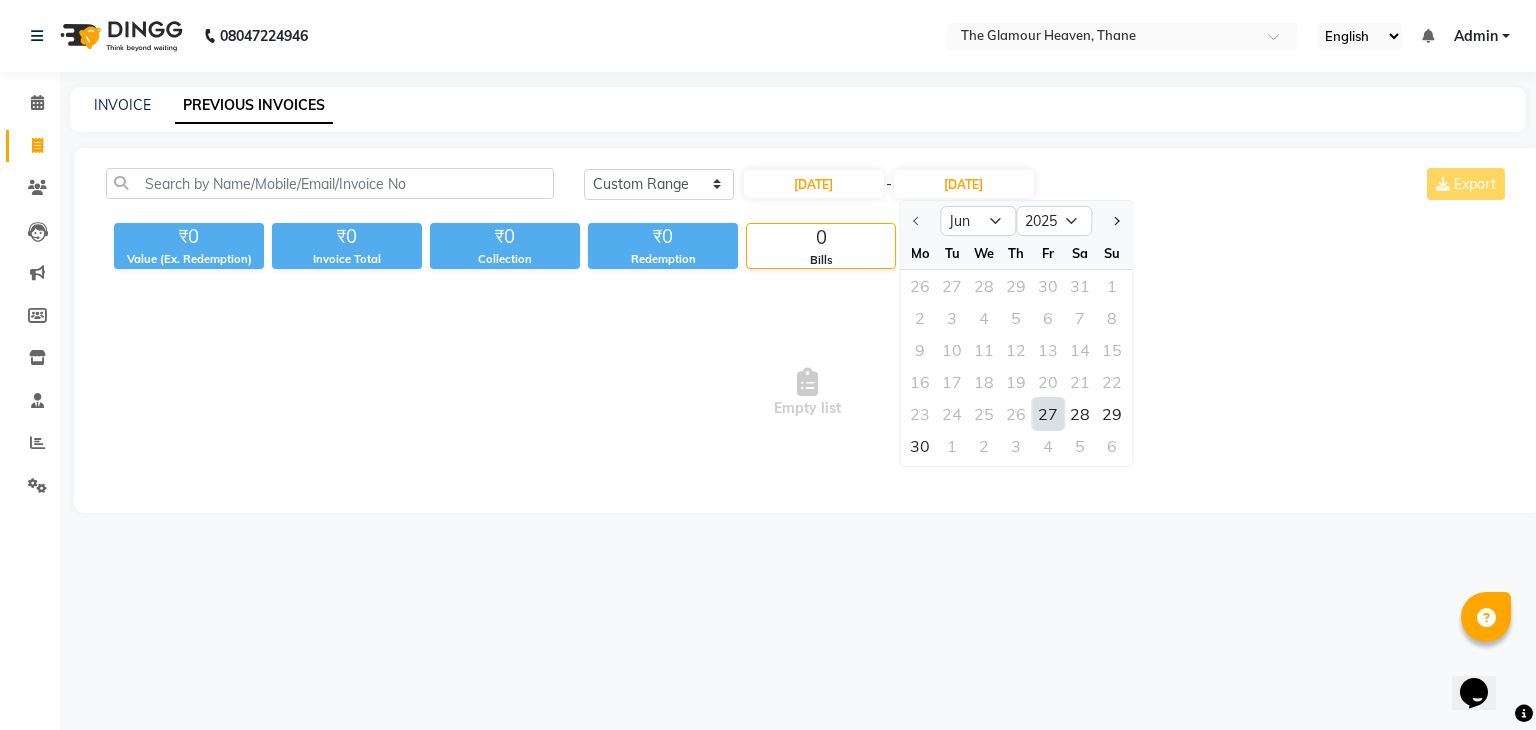 click on "27" 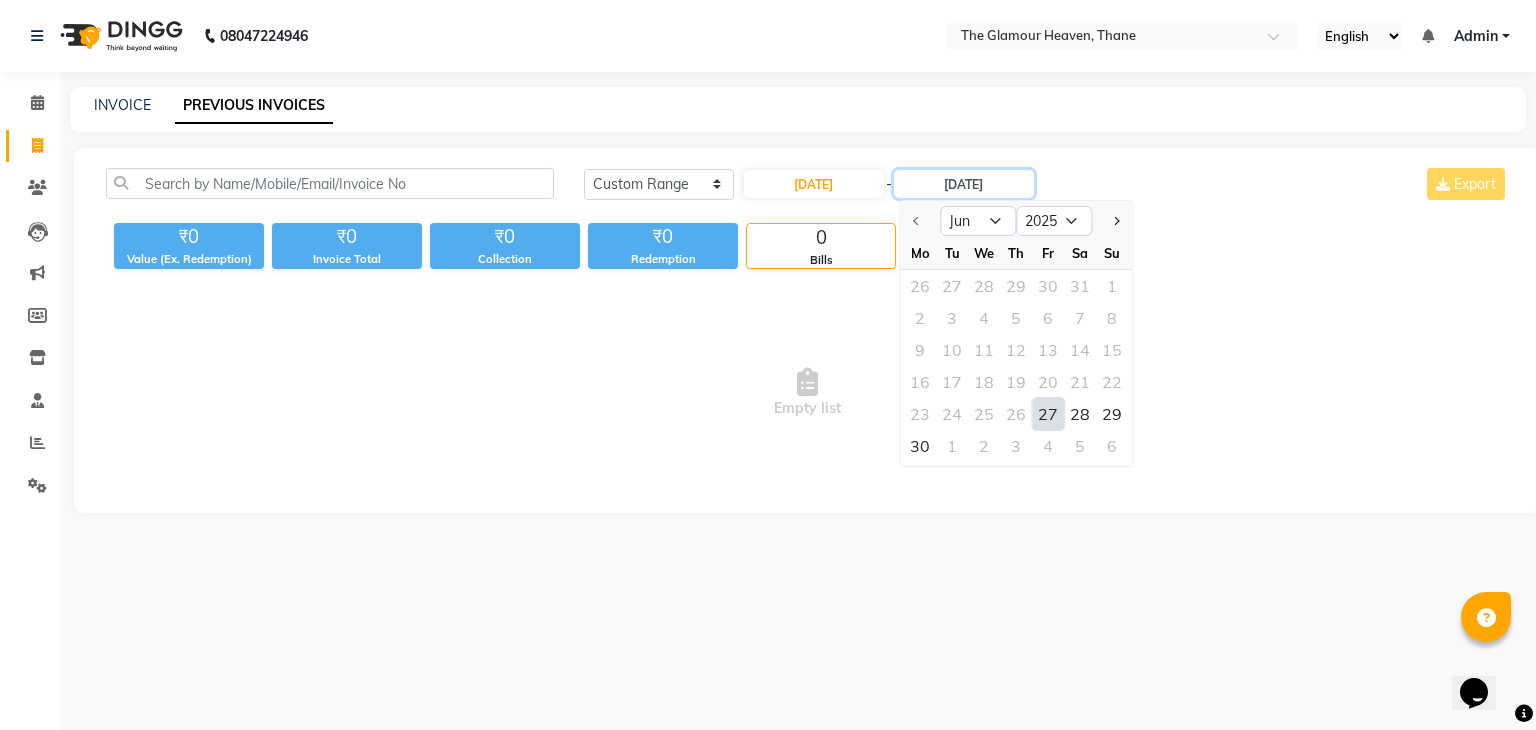 type on "27-06-2025" 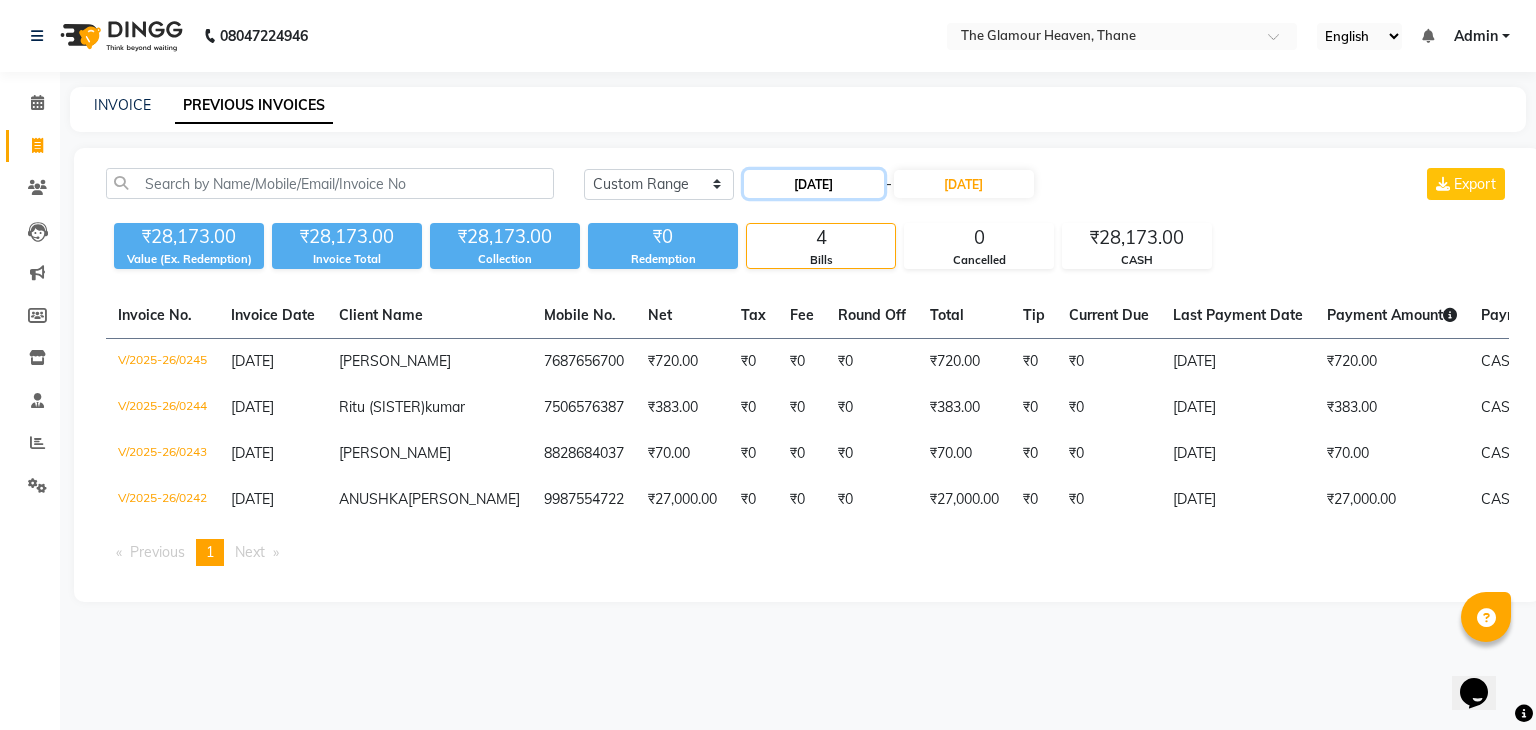 click on "27-06-2025" 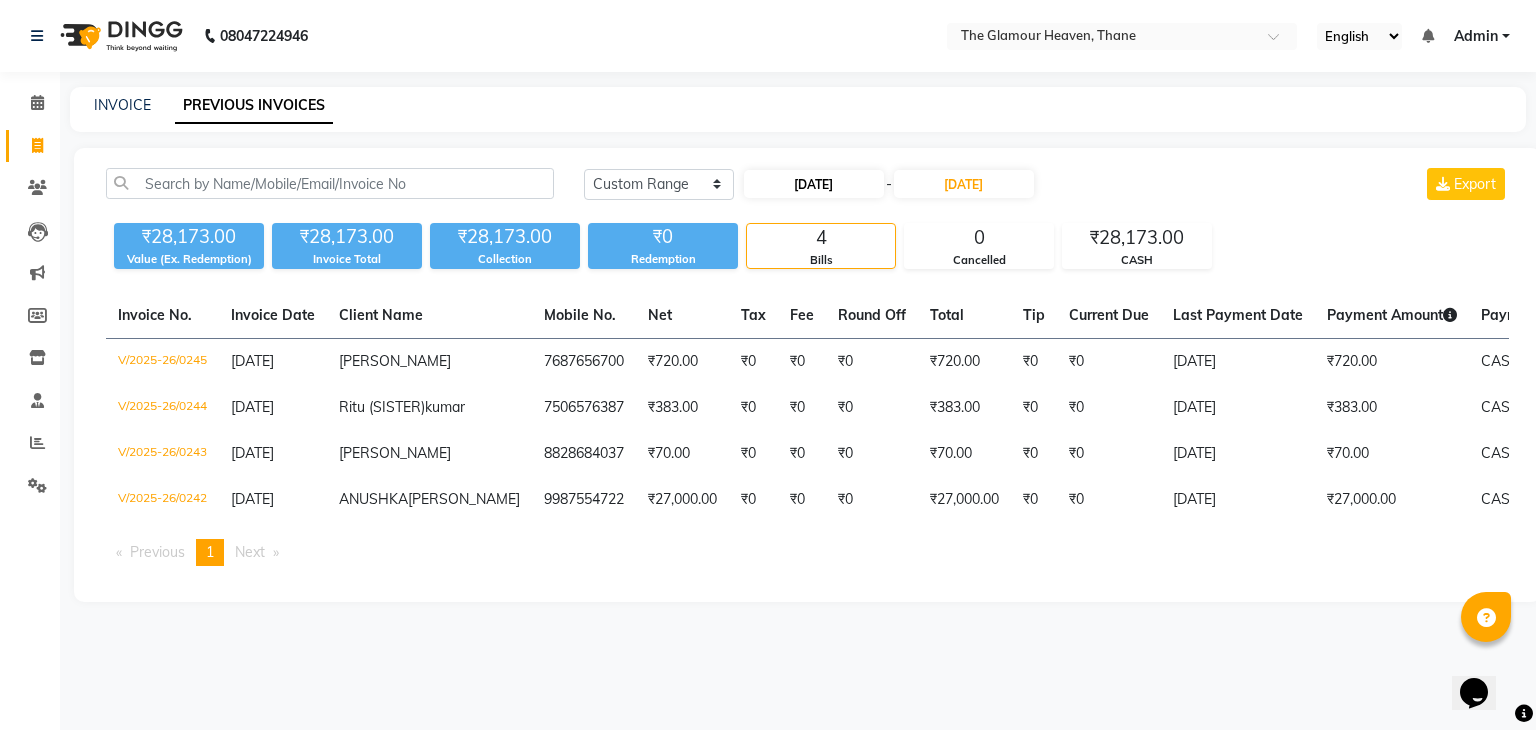 select on "6" 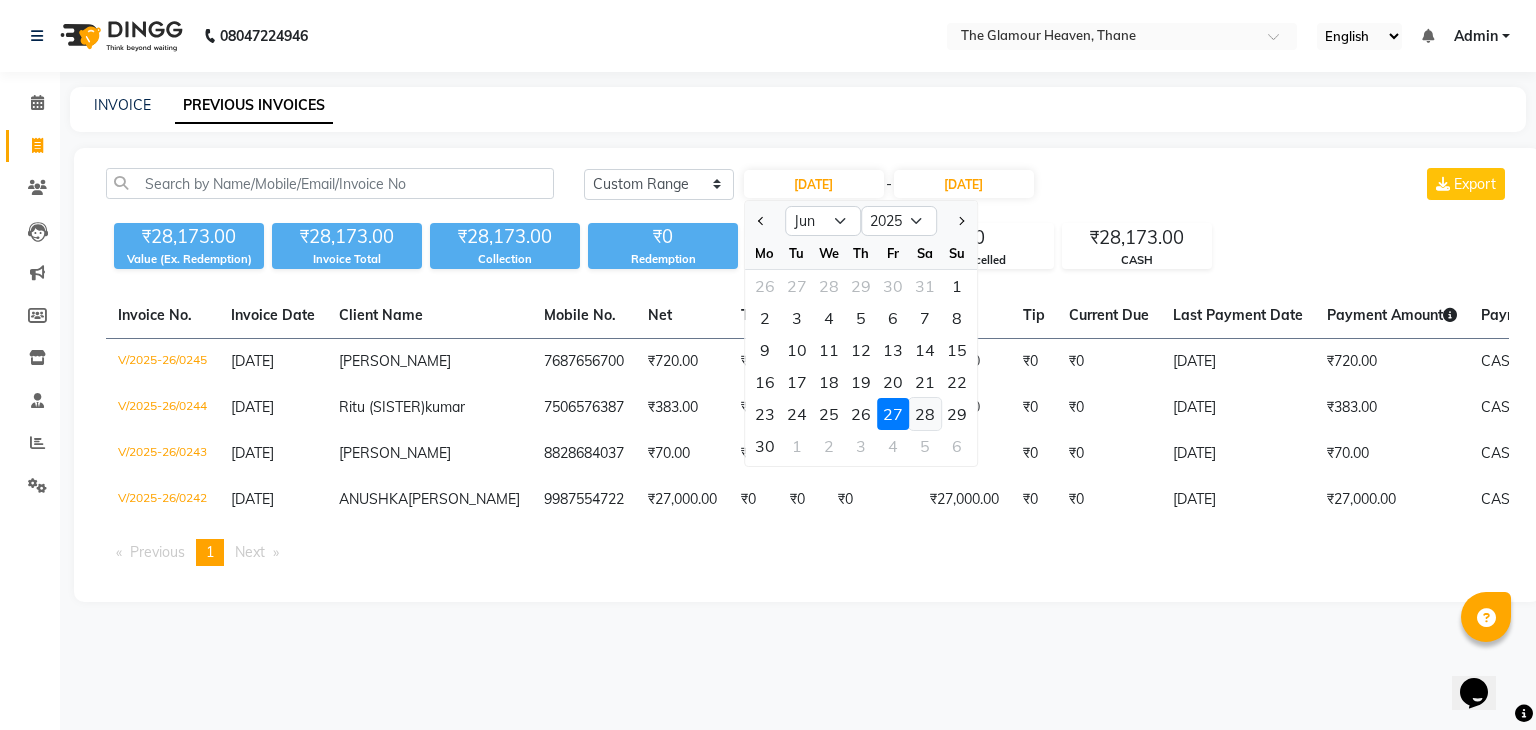 click on "28" 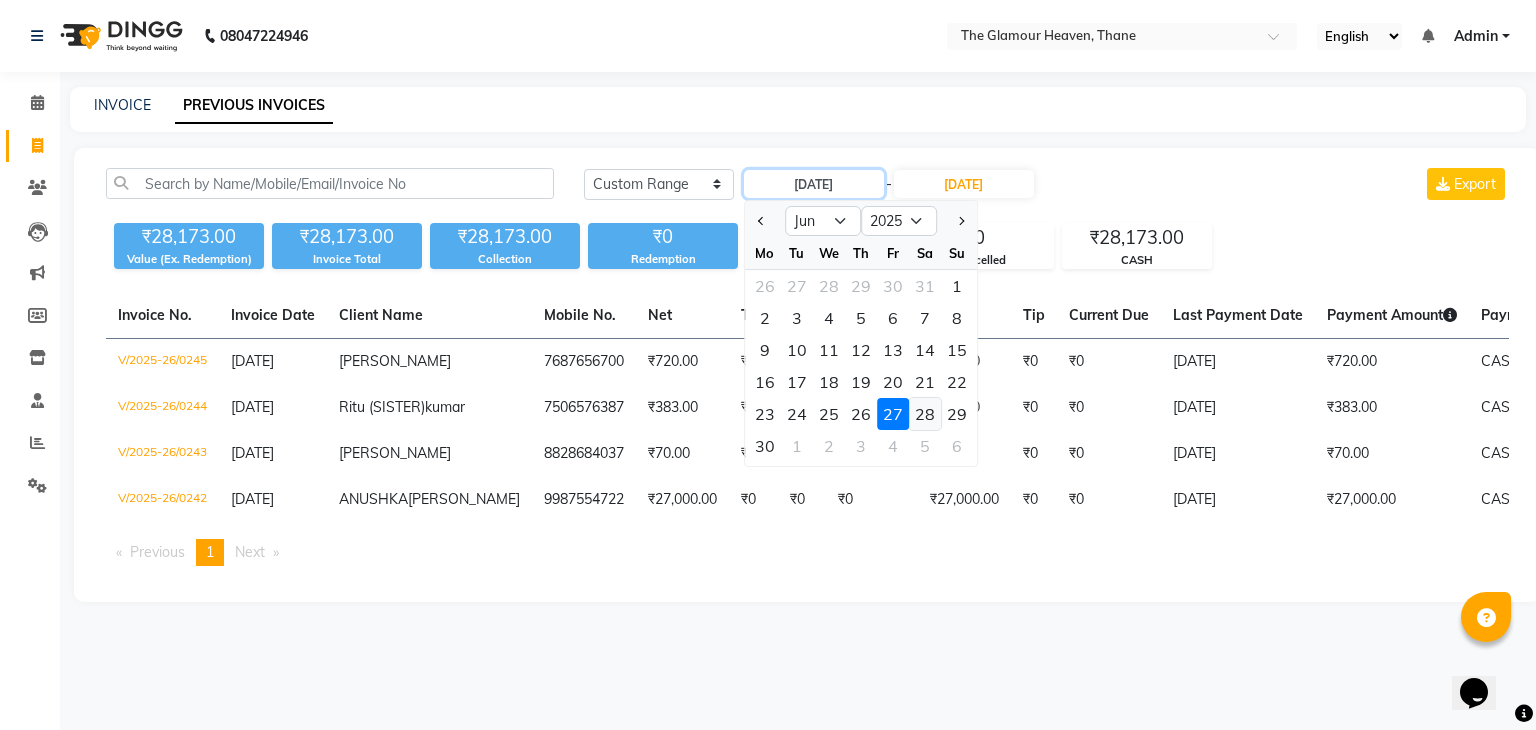 type on "28-06-2025" 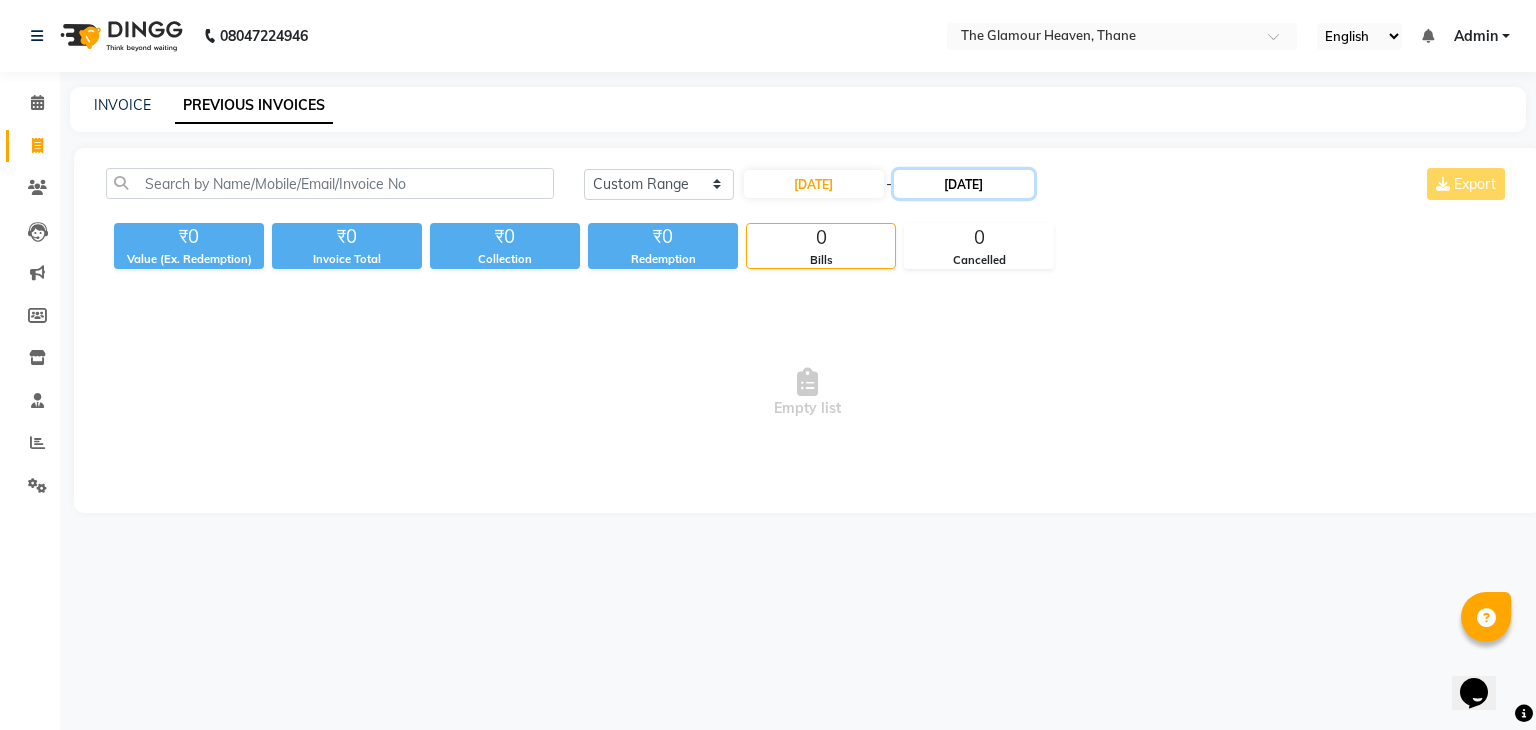 click on "27-06-2025" 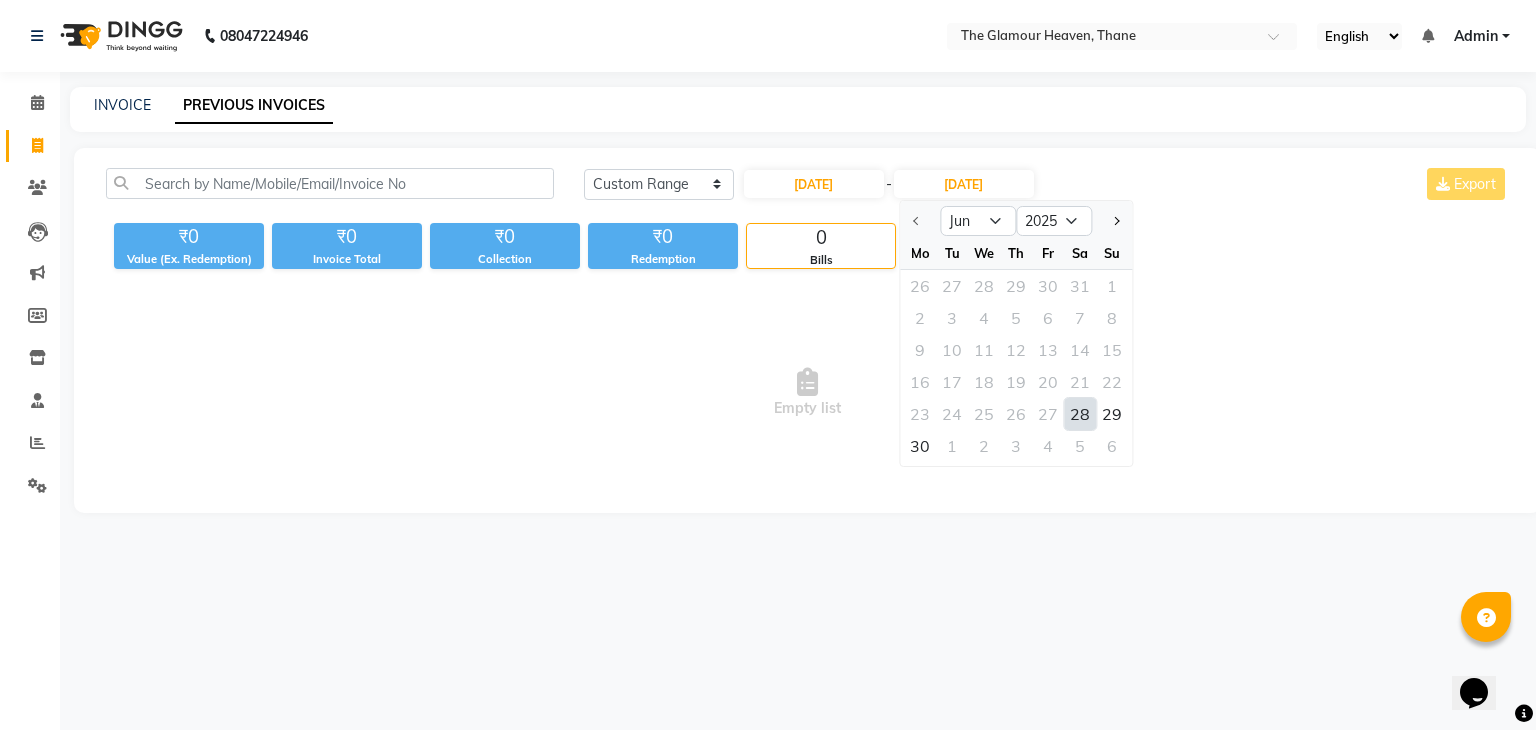 click on "28" 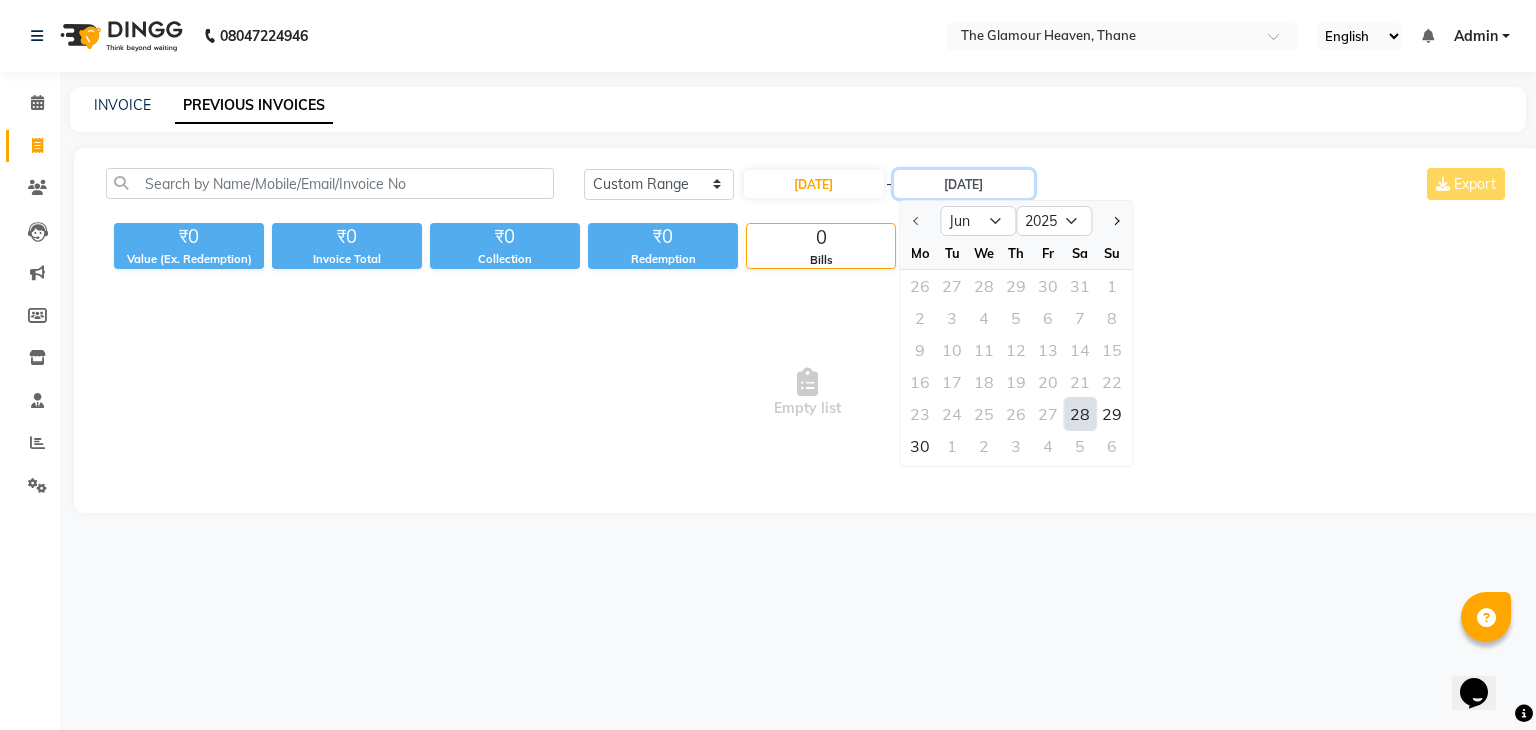 type on "28-06-2025" 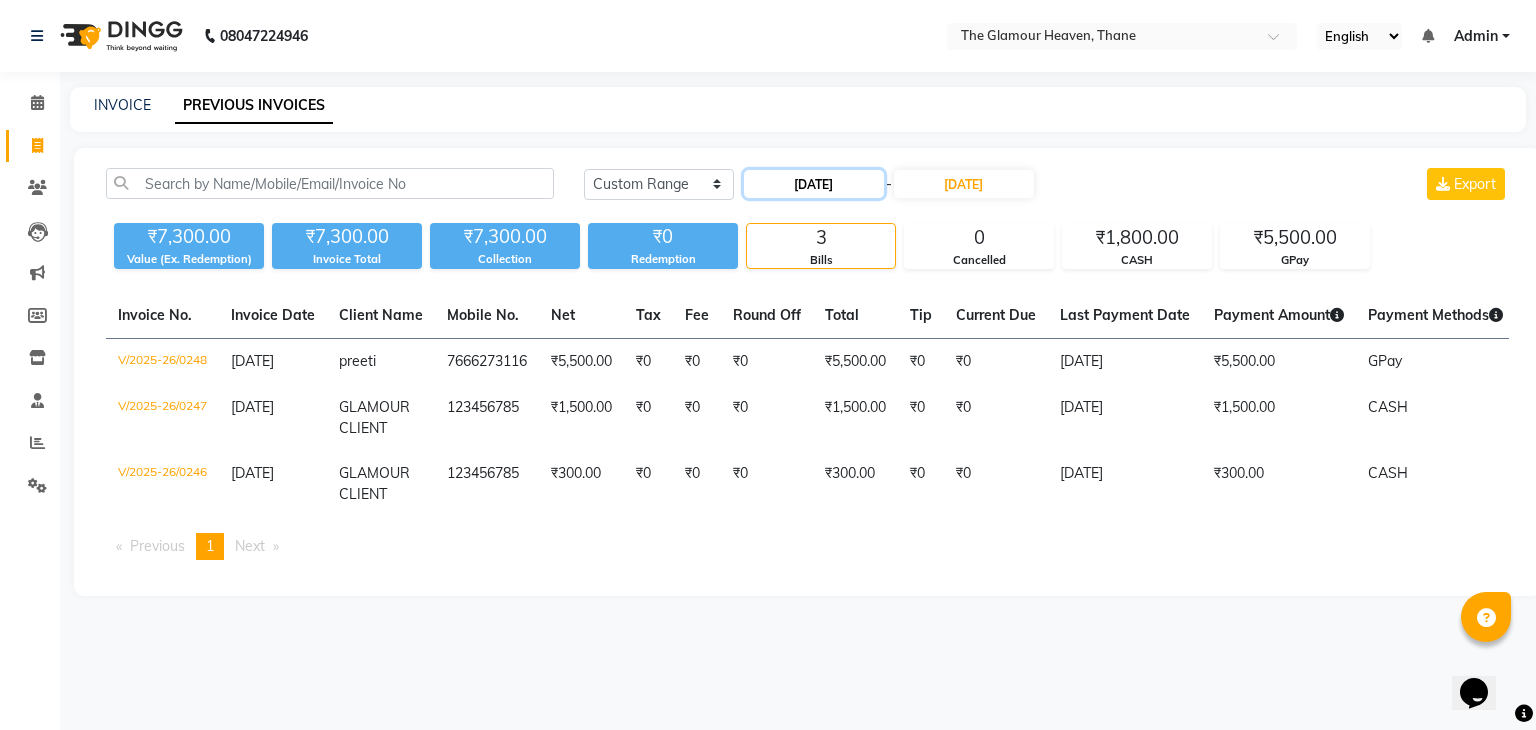 click on "28-06-2025" 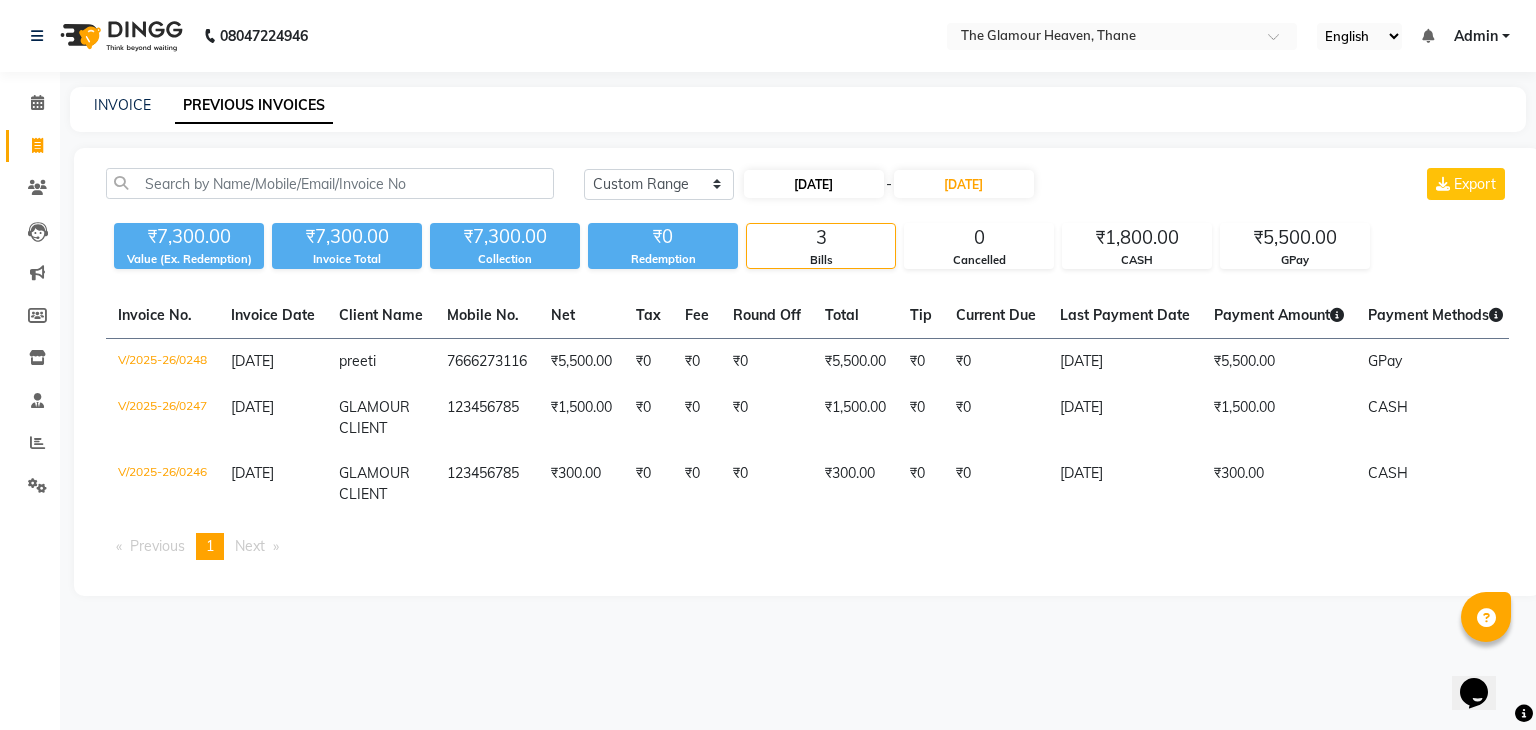 select on "6" 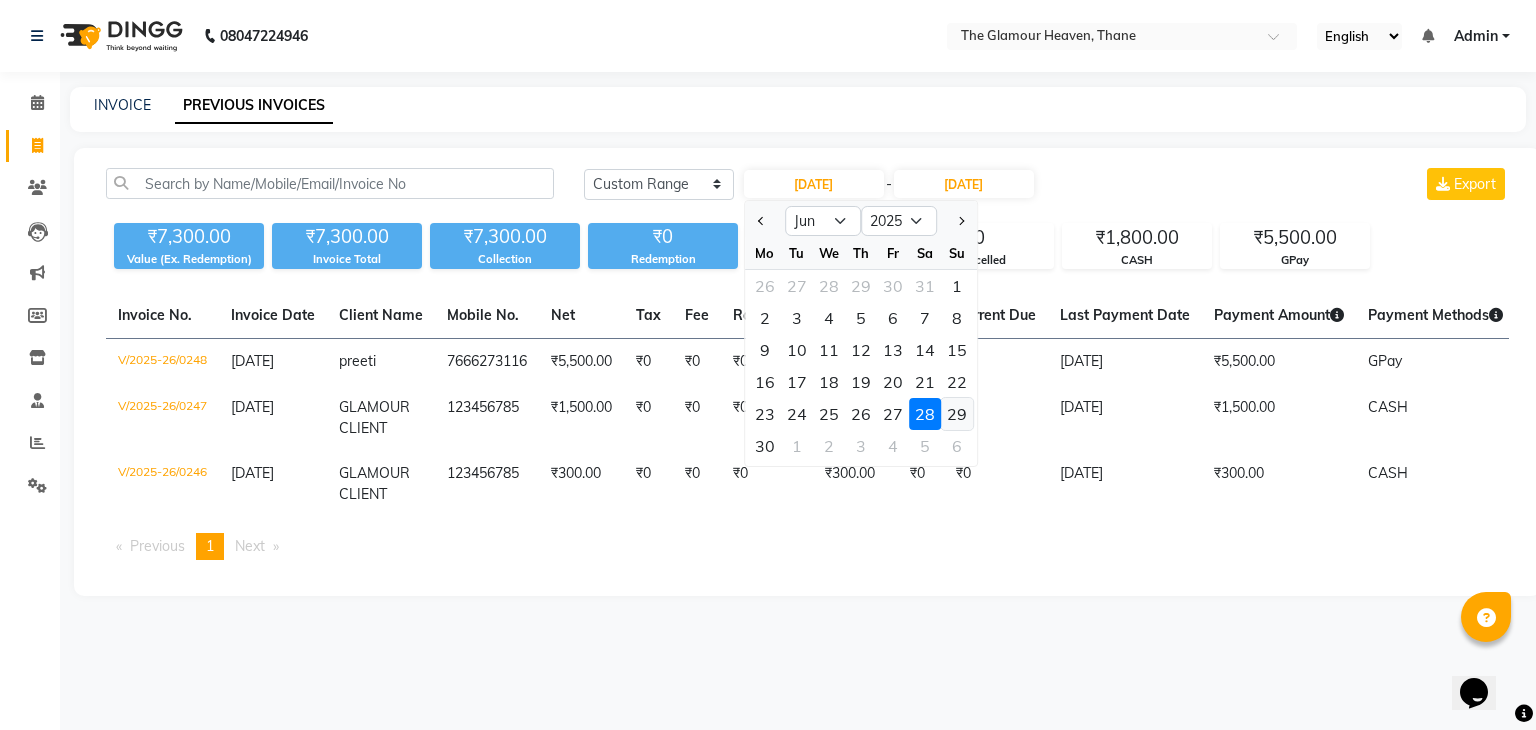 click on "29" 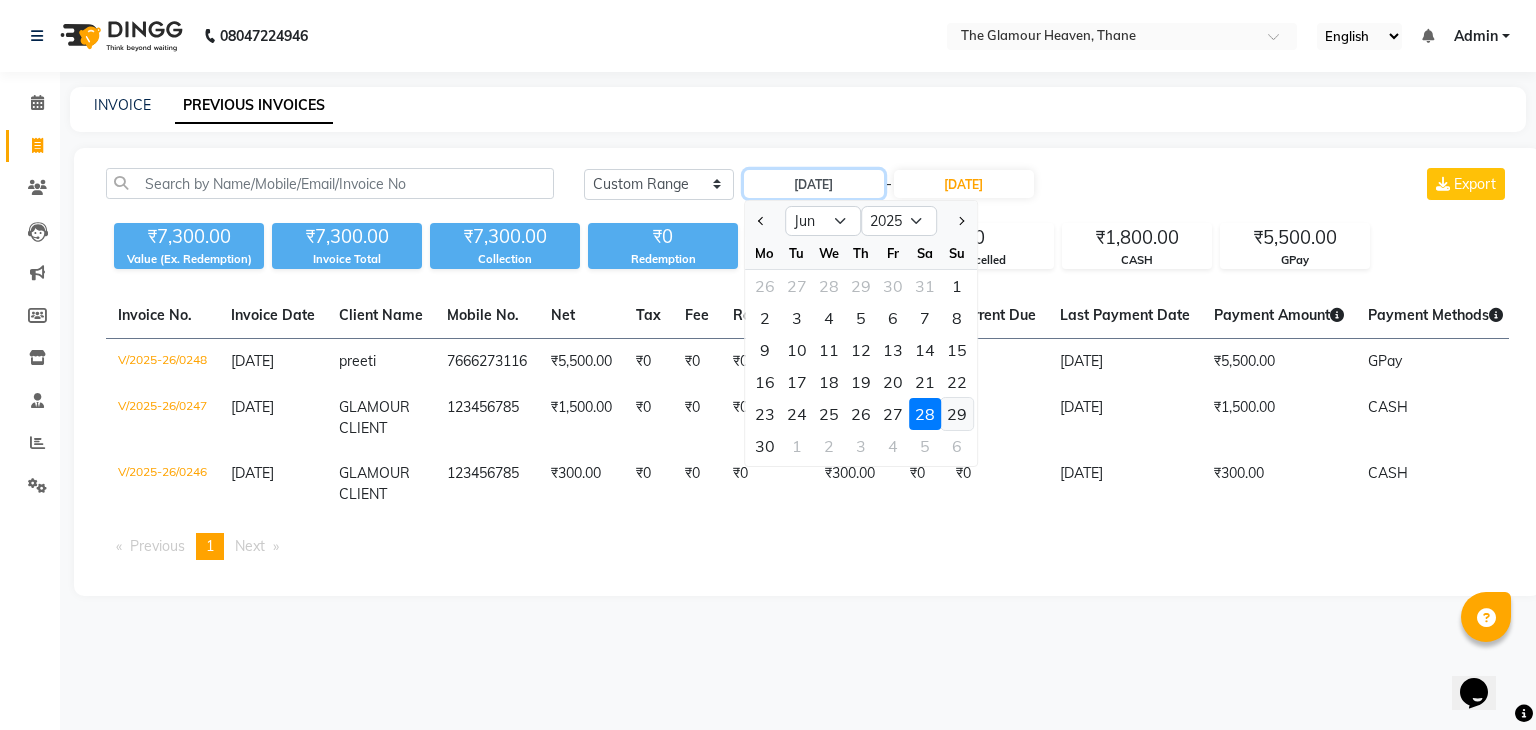 type on "29-06-2025" 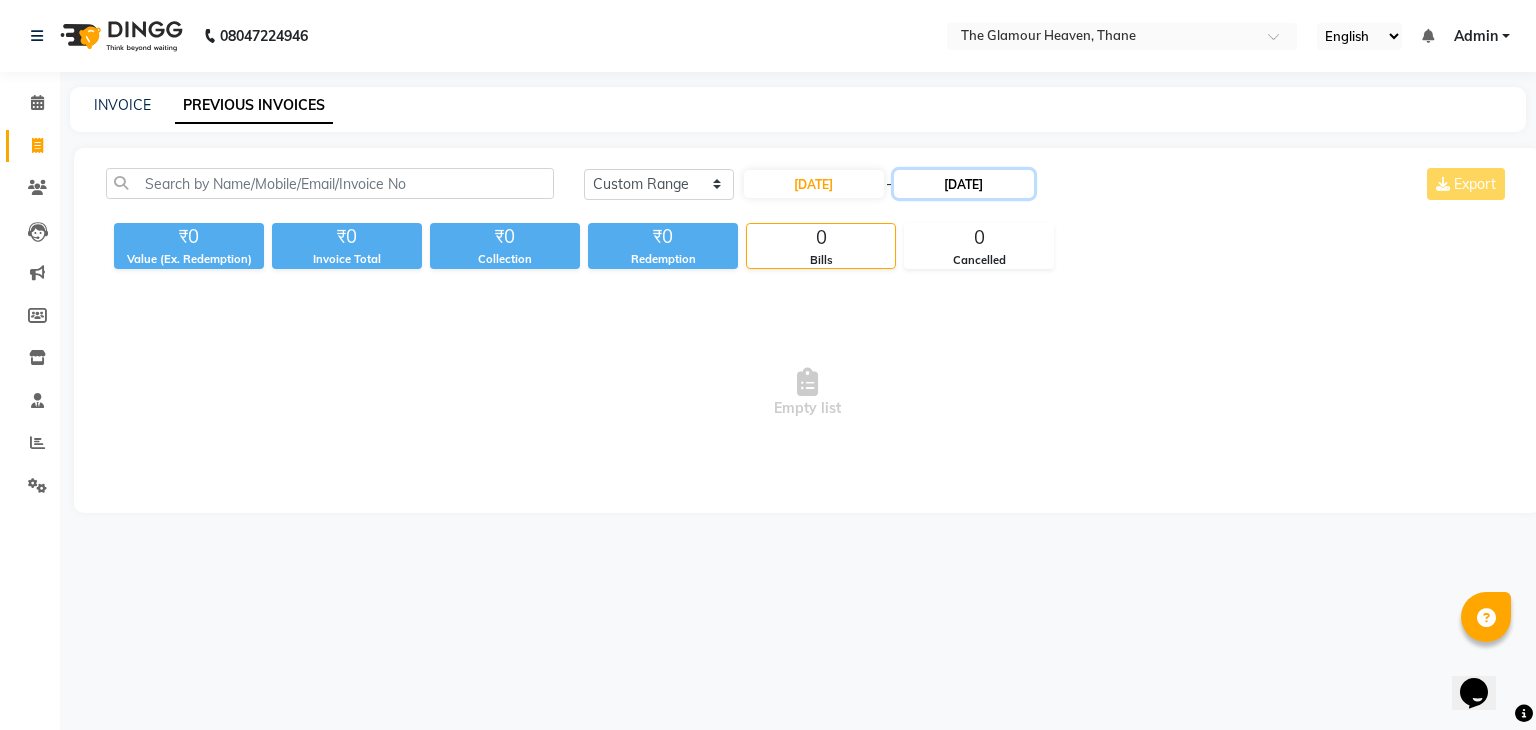 click on "28-06-2025" 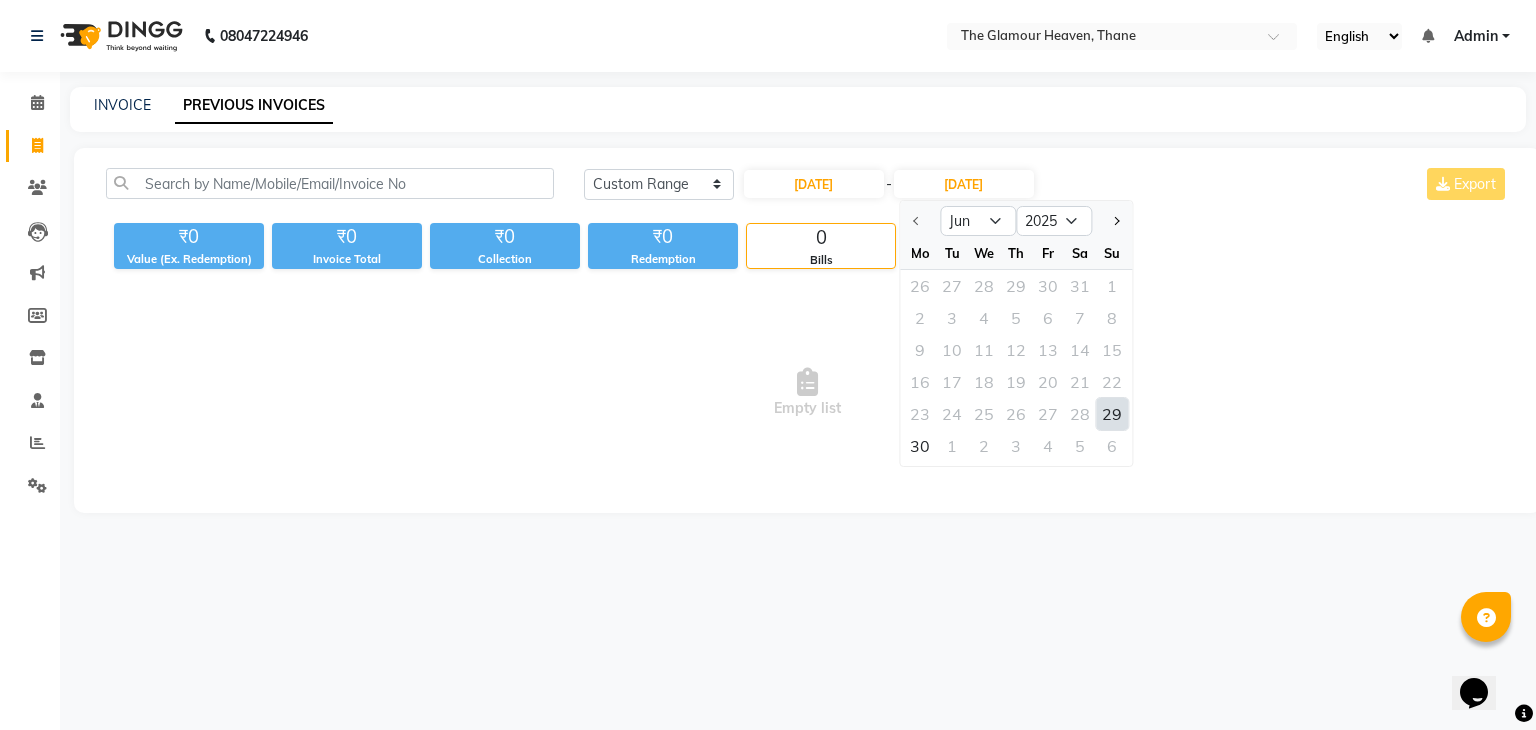 click on "29" 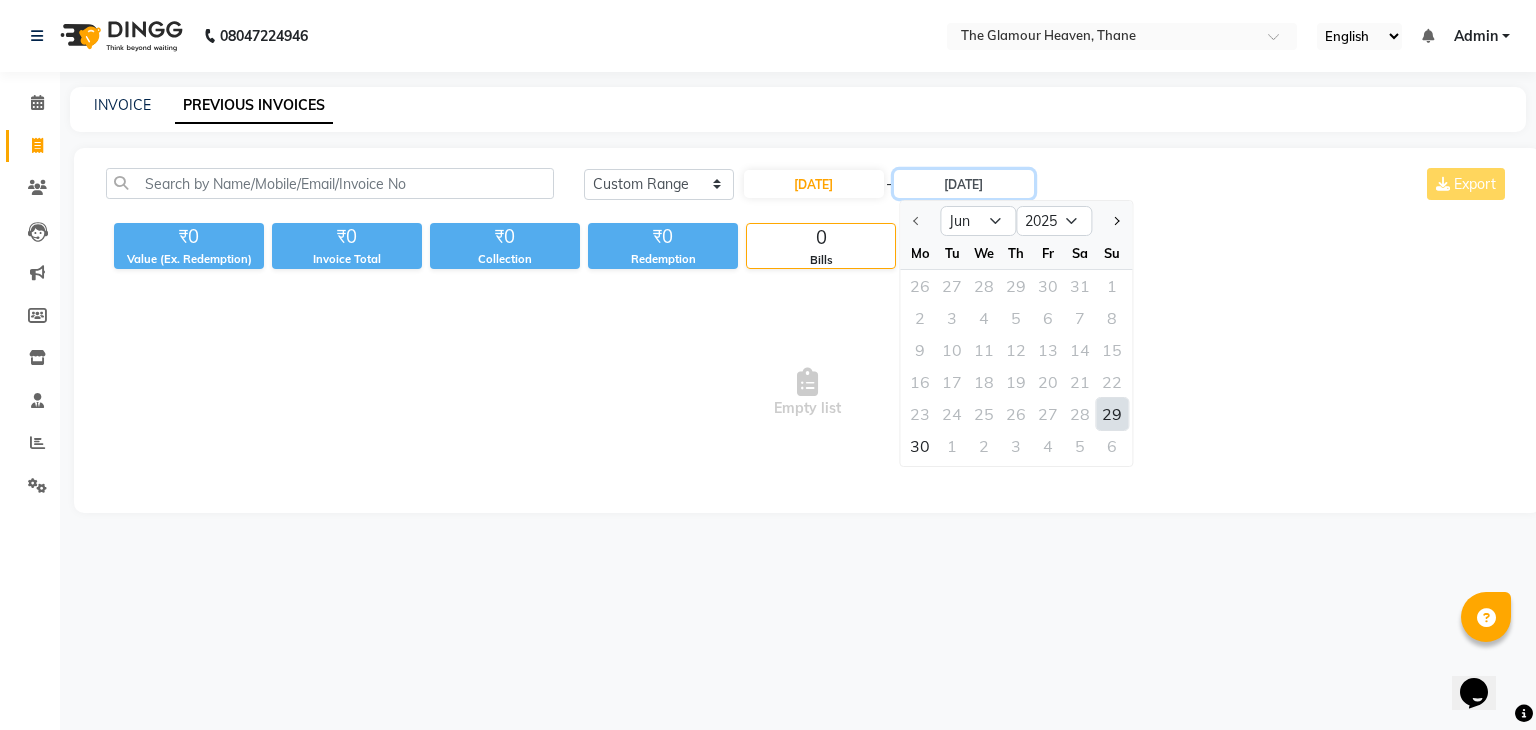 type on "29-06-2025" 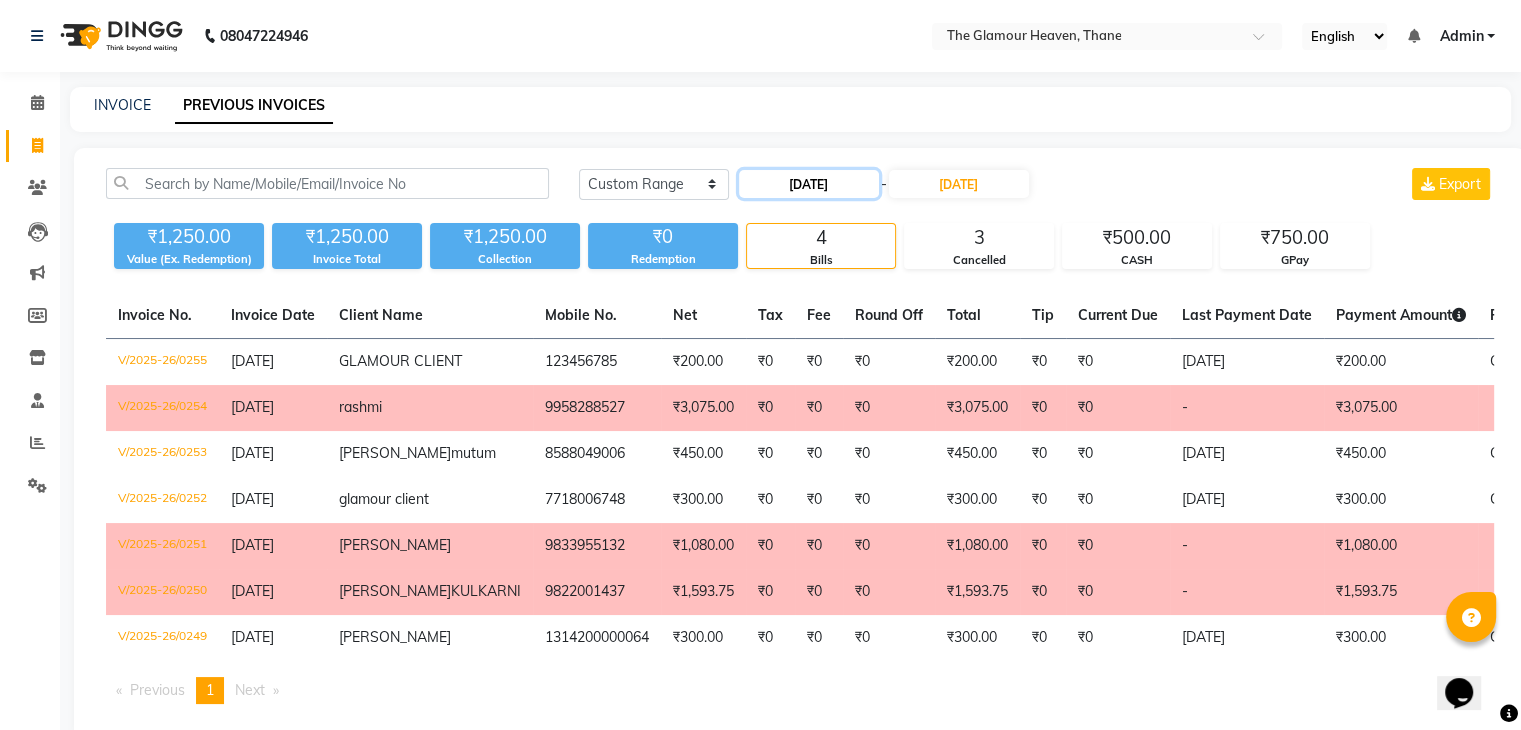 click on "29-06-2025" 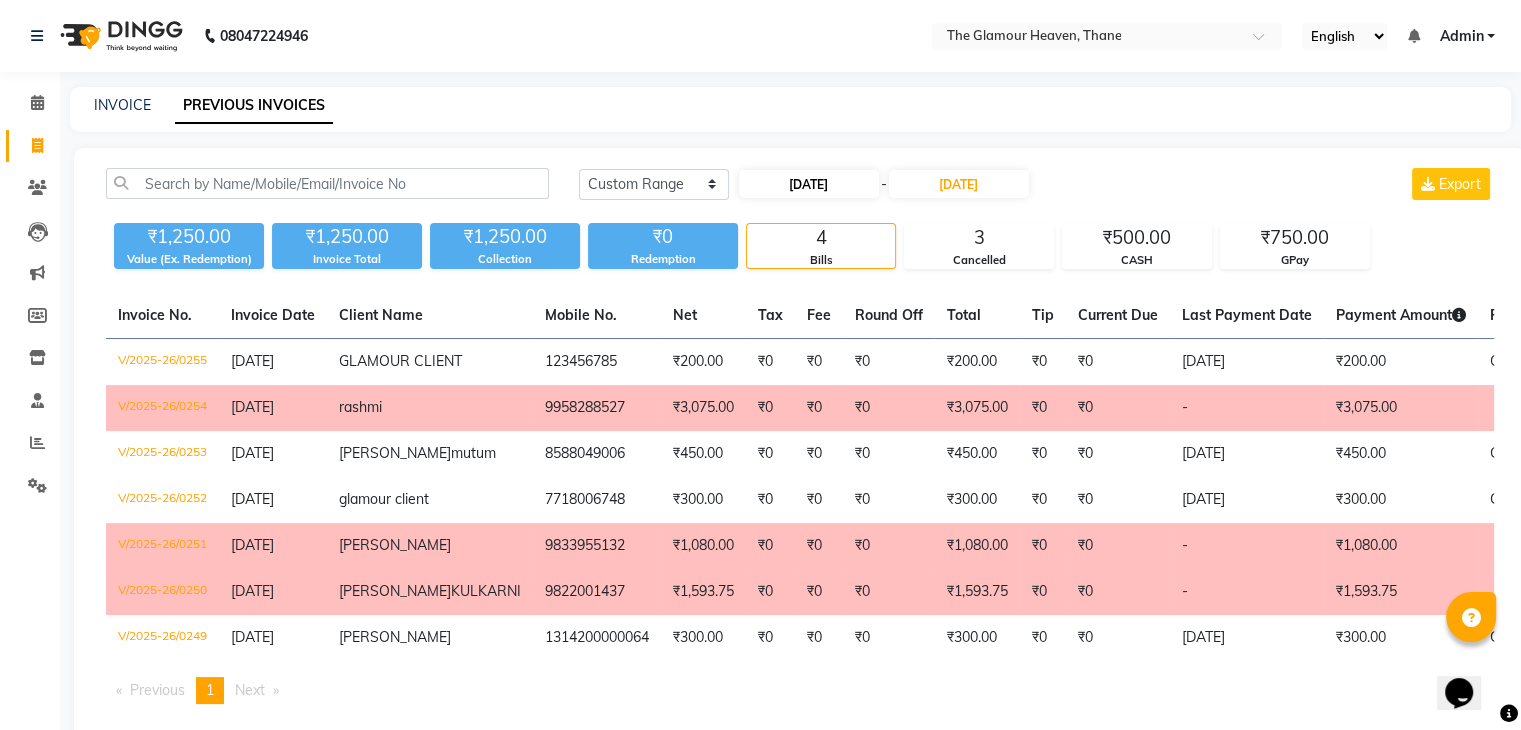 select on "6" 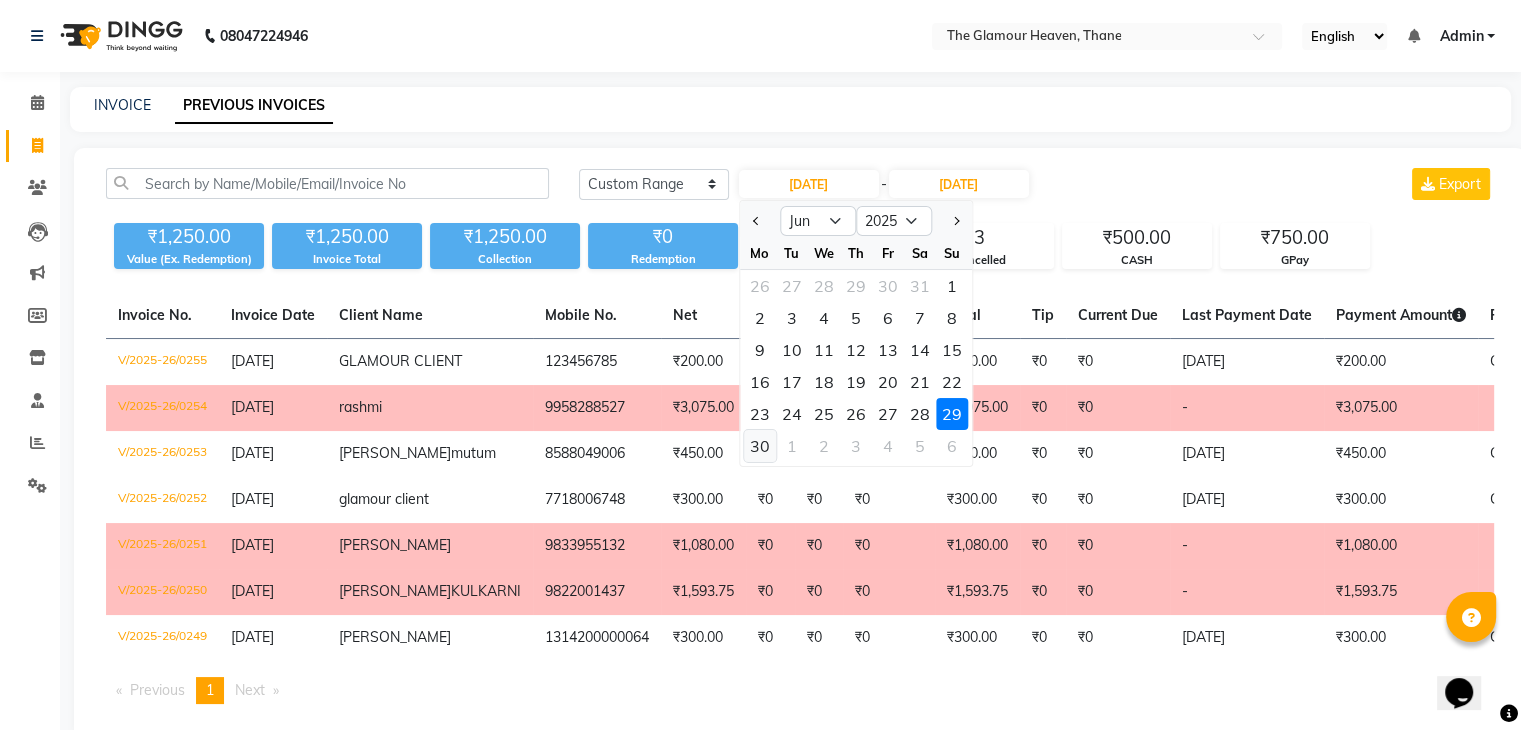 click on "30" 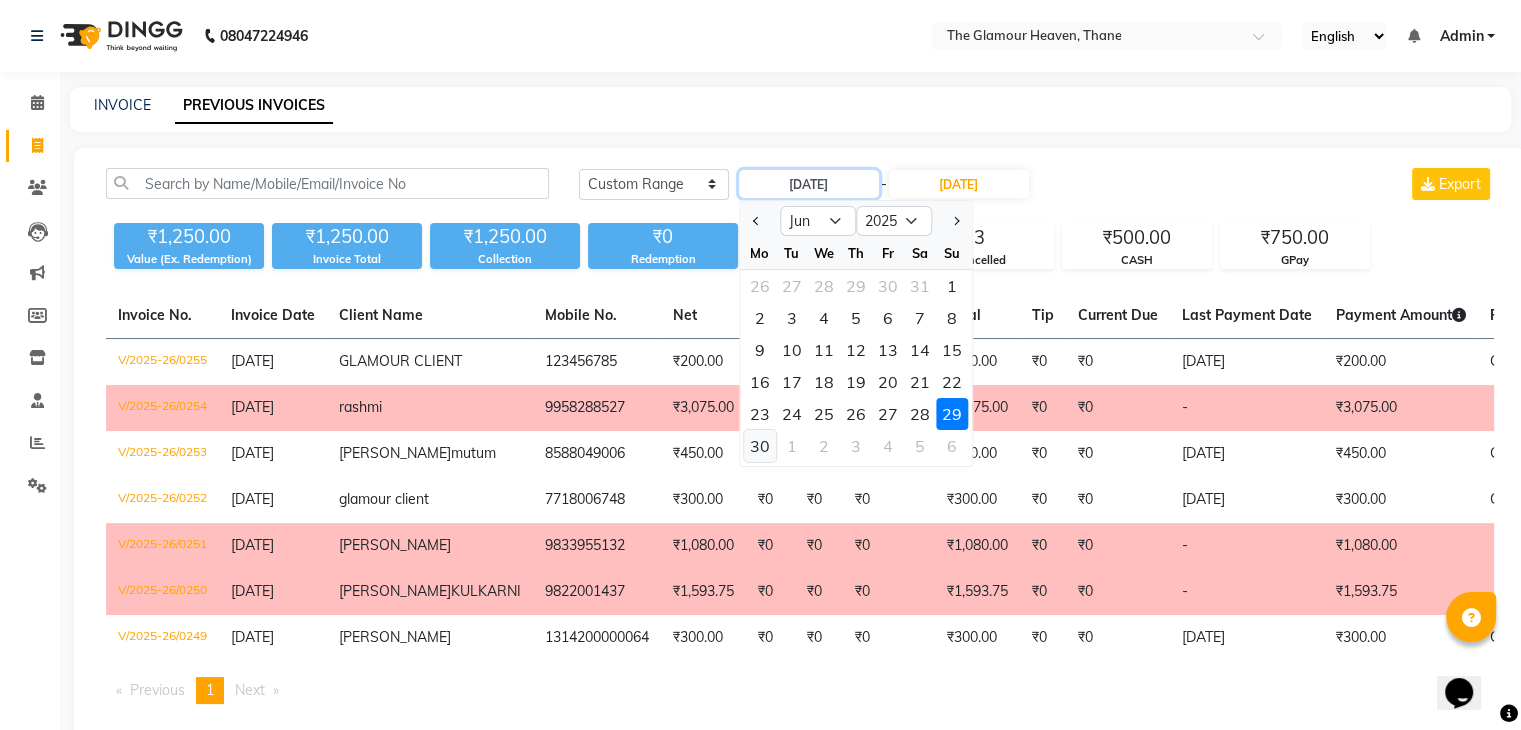 type on "30-06-2025" 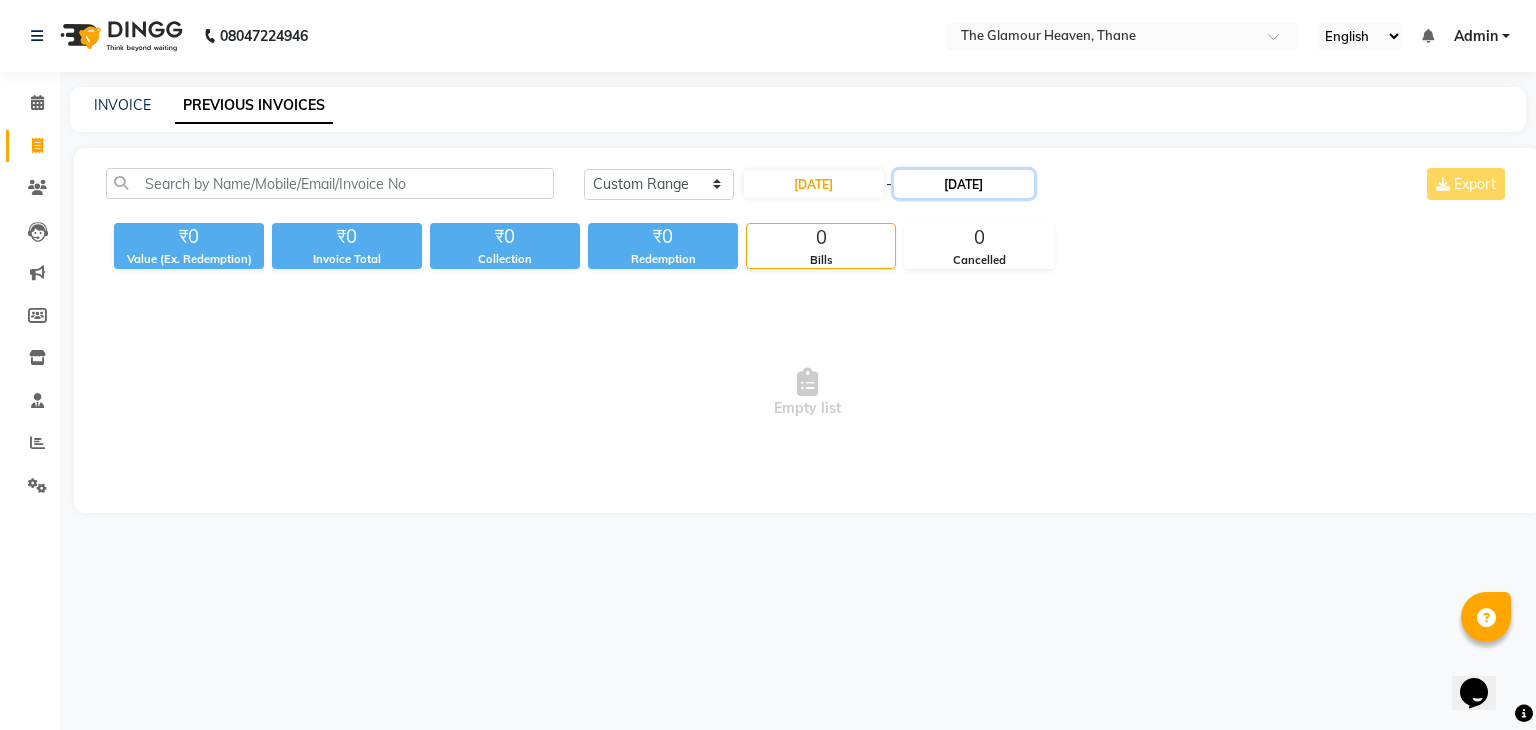 click on "29-06-2025" 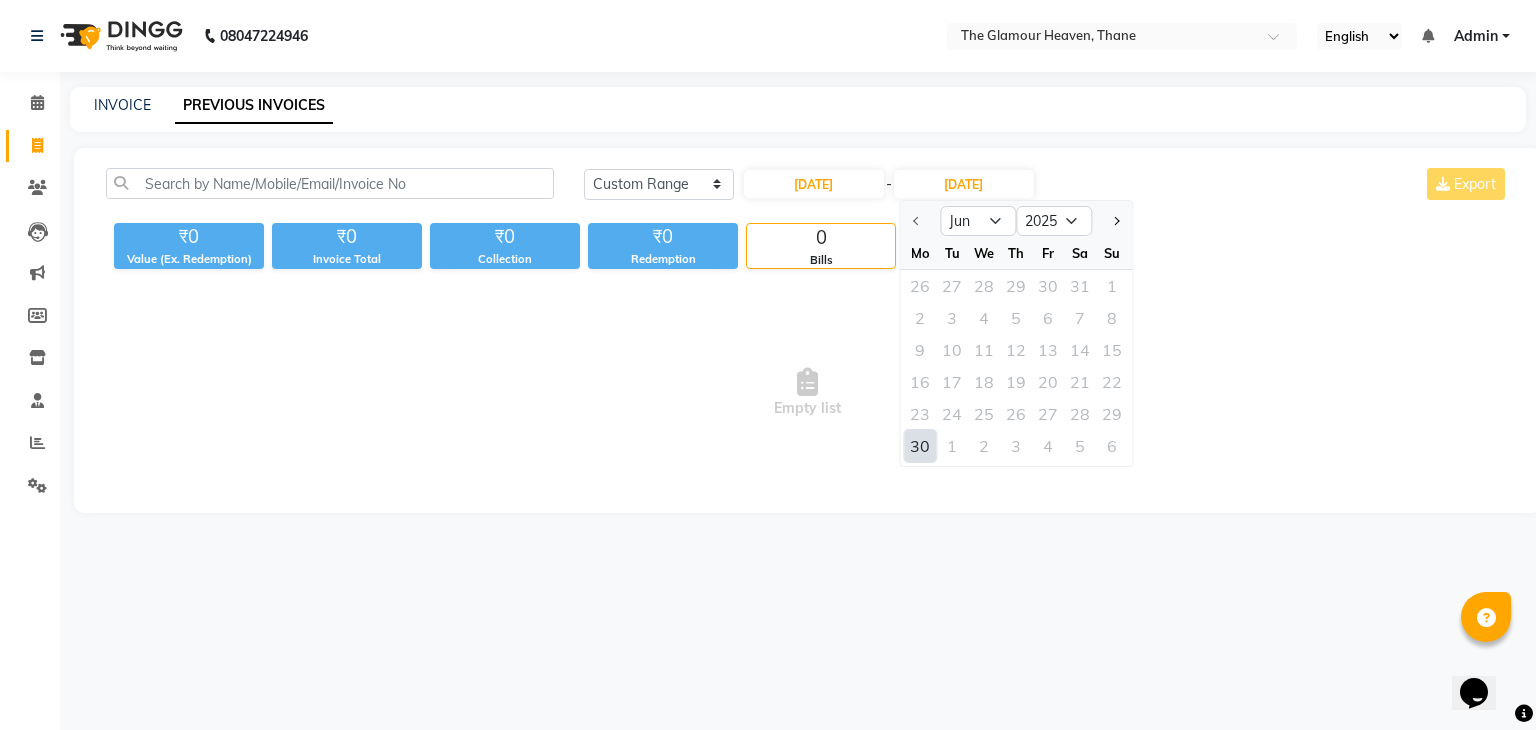 click on "30" 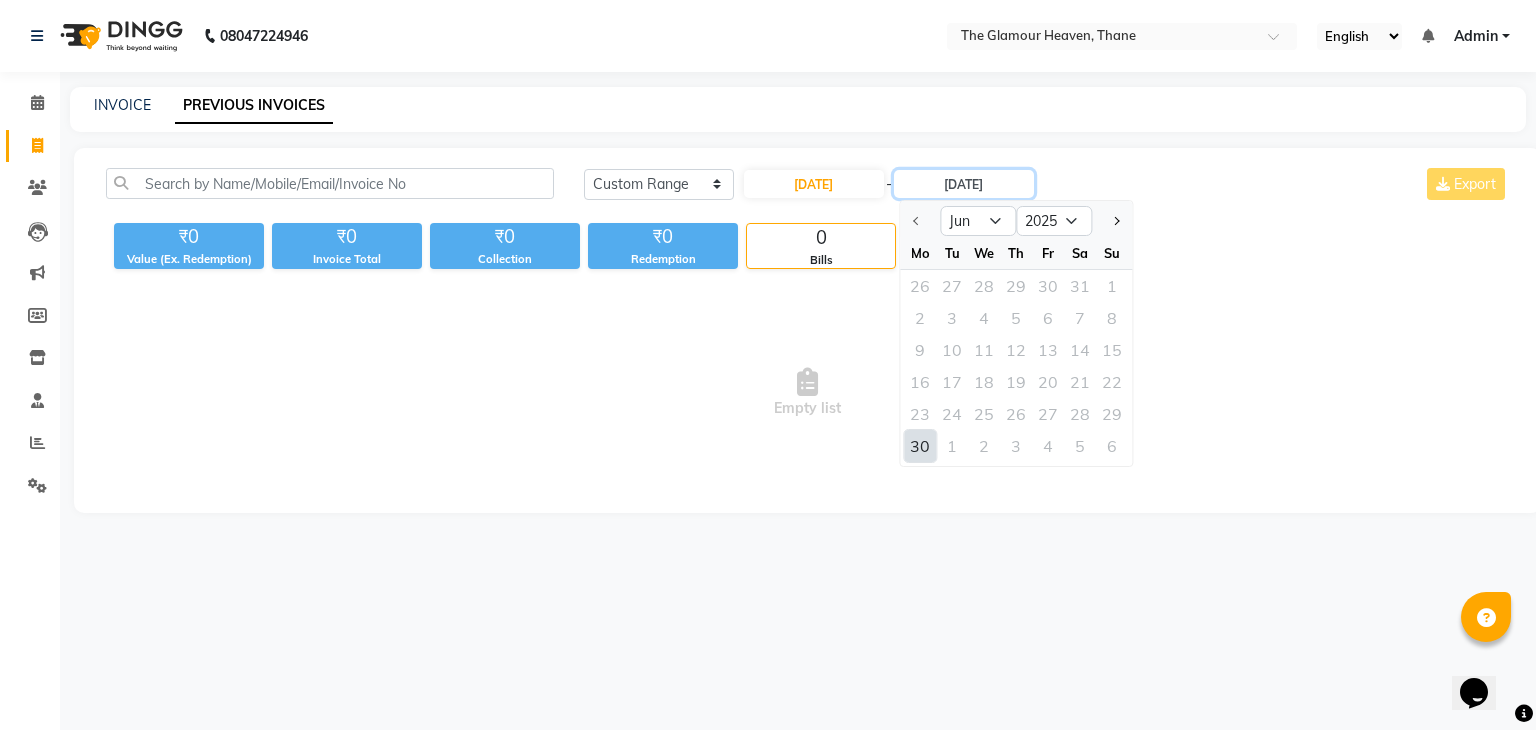 type on "30-06-2025" 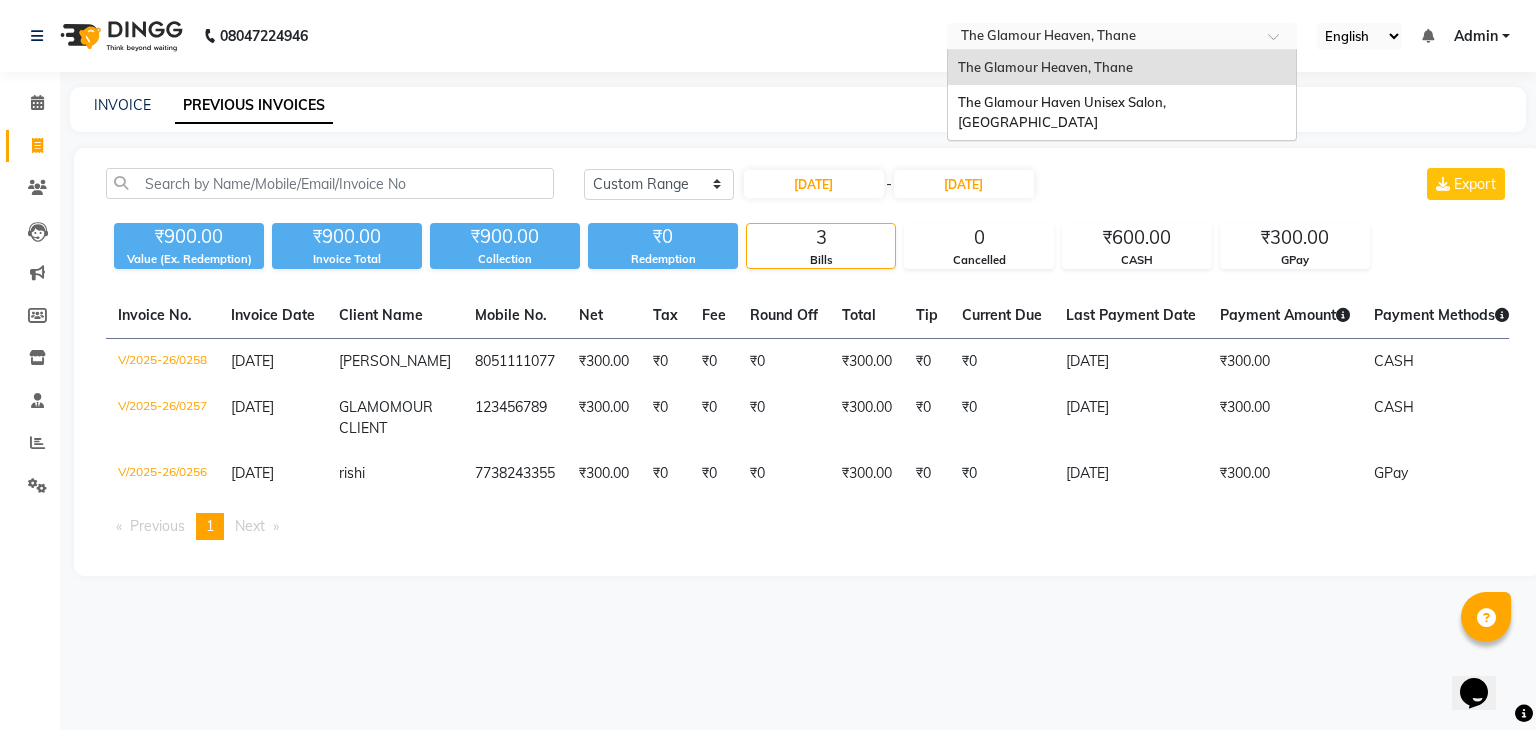 click at bounding box center [1102, 38] 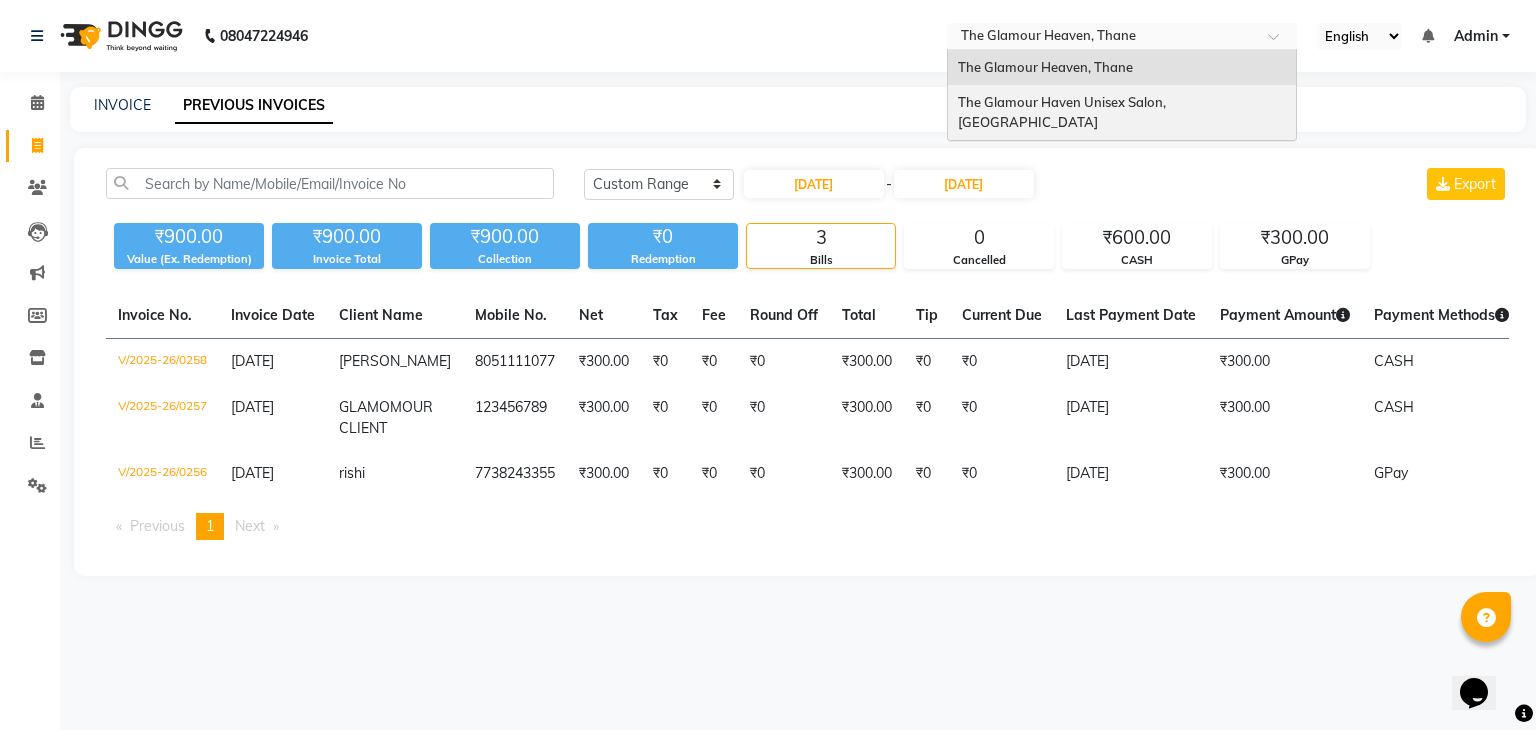 click on "The Glamour Haven Unisex Salon, Thane" at bounding box center [1122, 112] 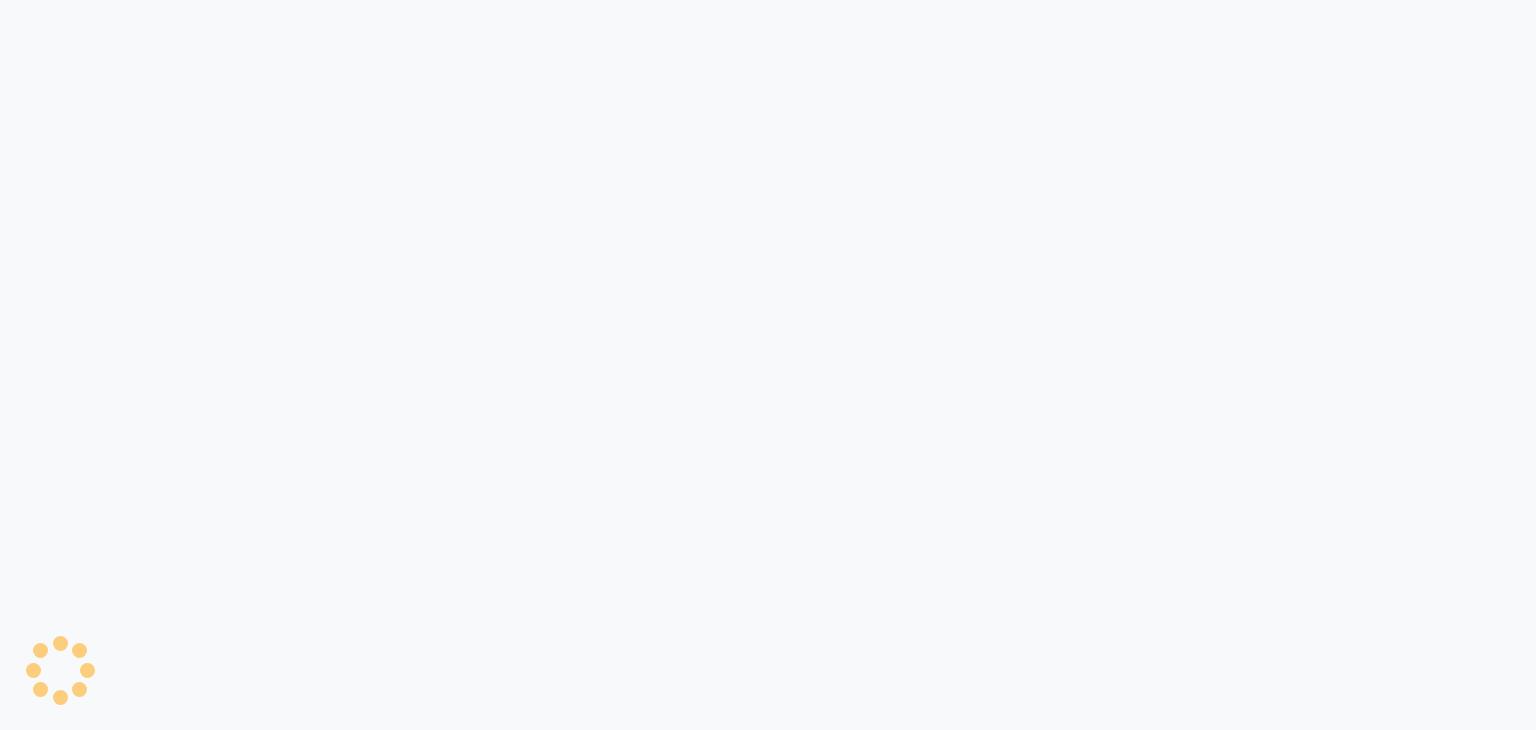 scroll, scrollTop: 0, scrollLeft: 0, axis: both 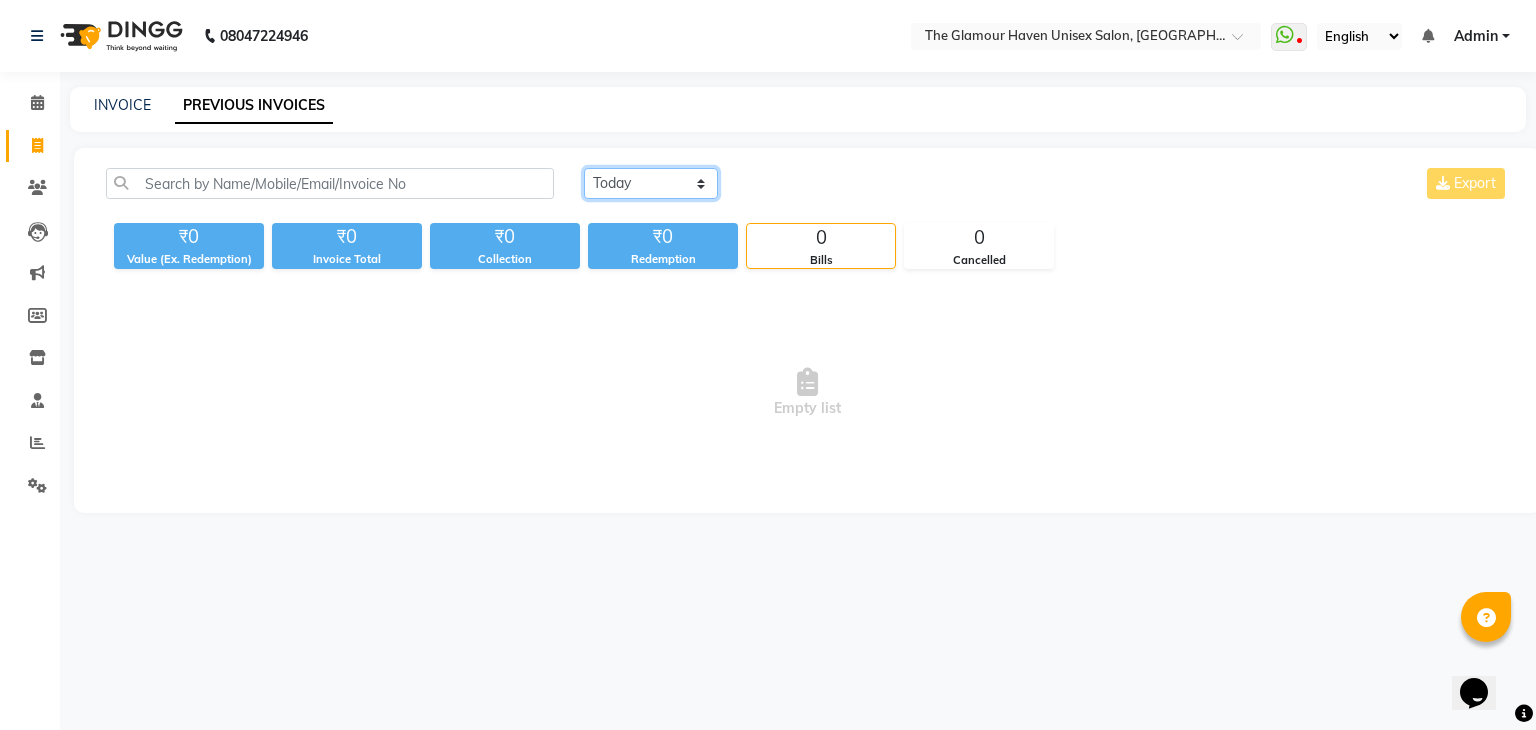 click on "[DATE] [DATE] Custom Range" 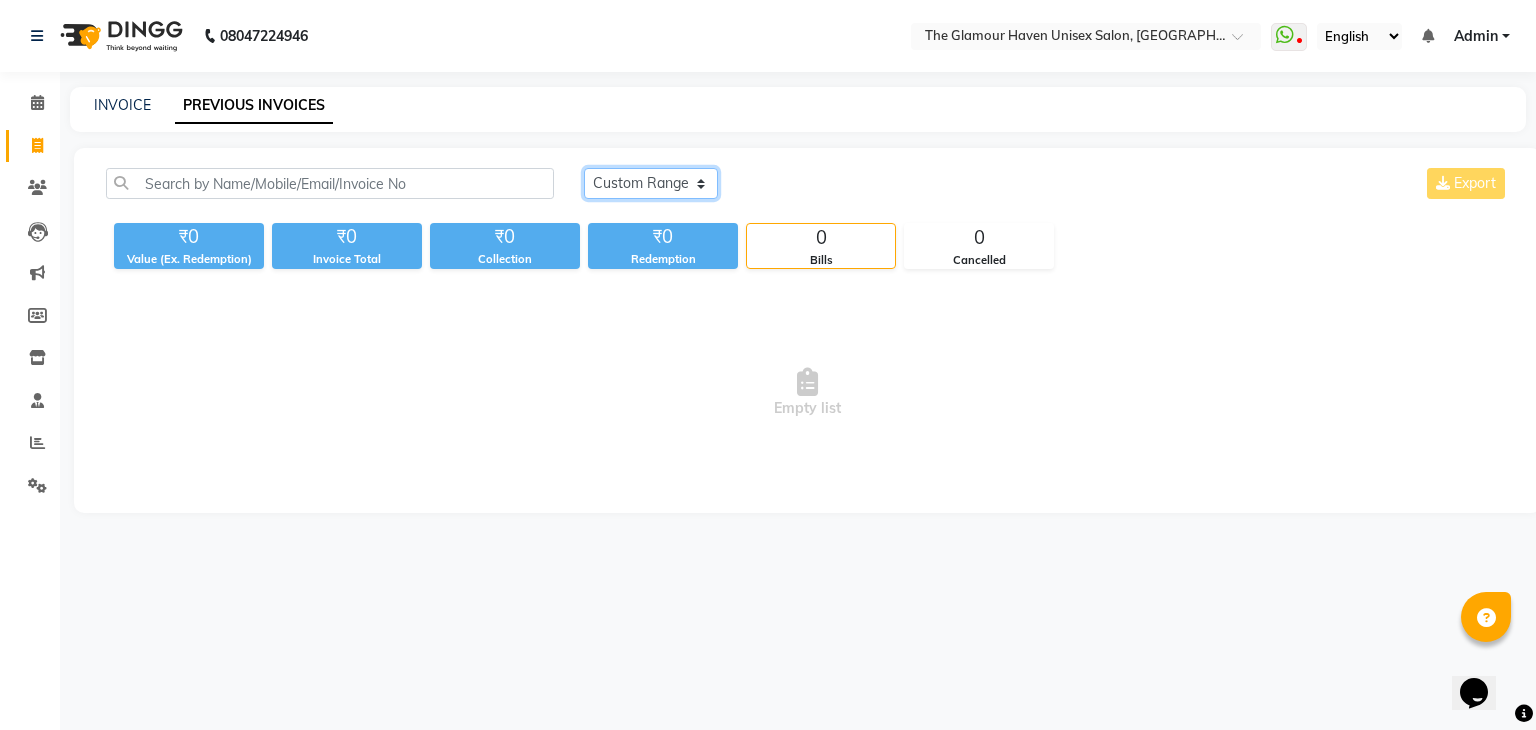 click on "[DATE] [DATE] Custom Range" 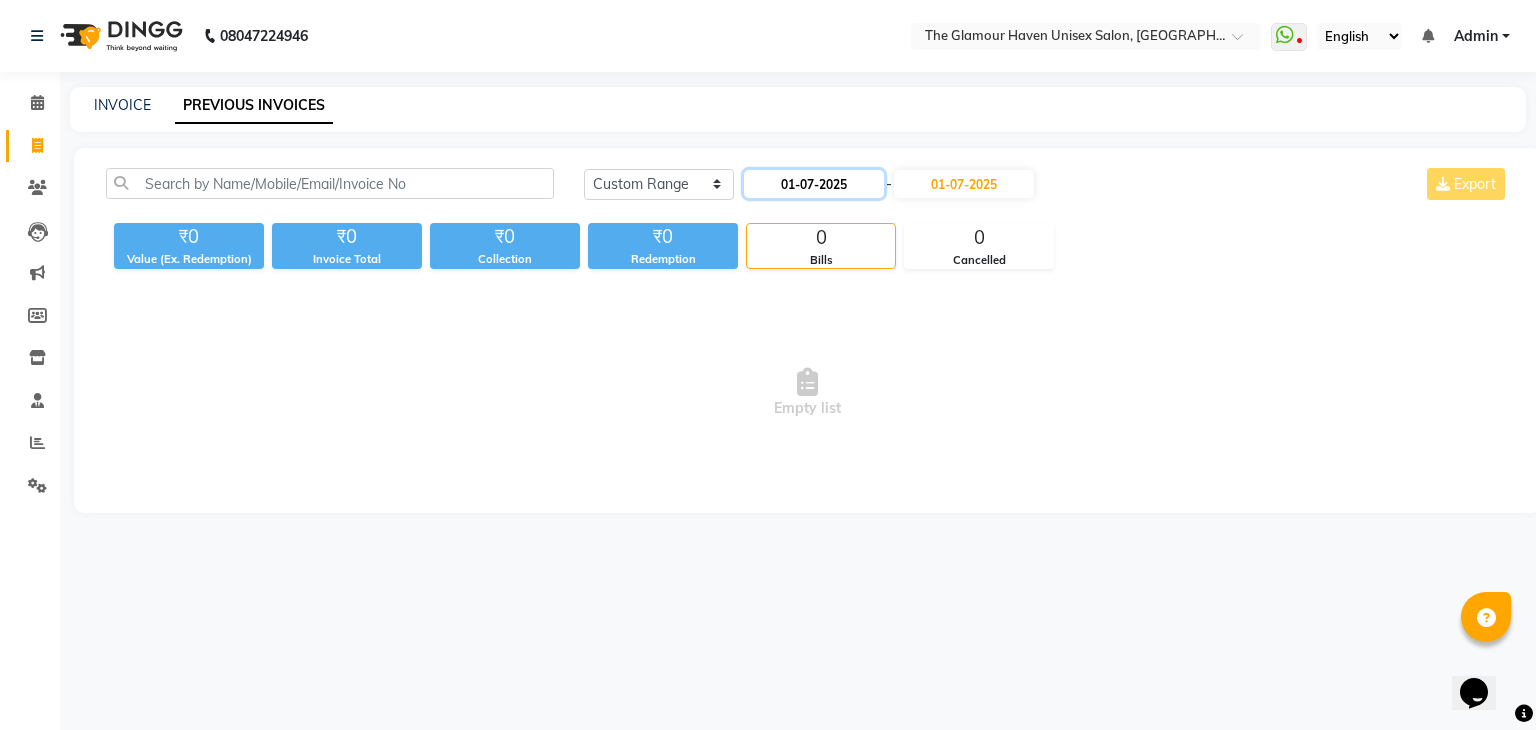 click on "01-07-2025" 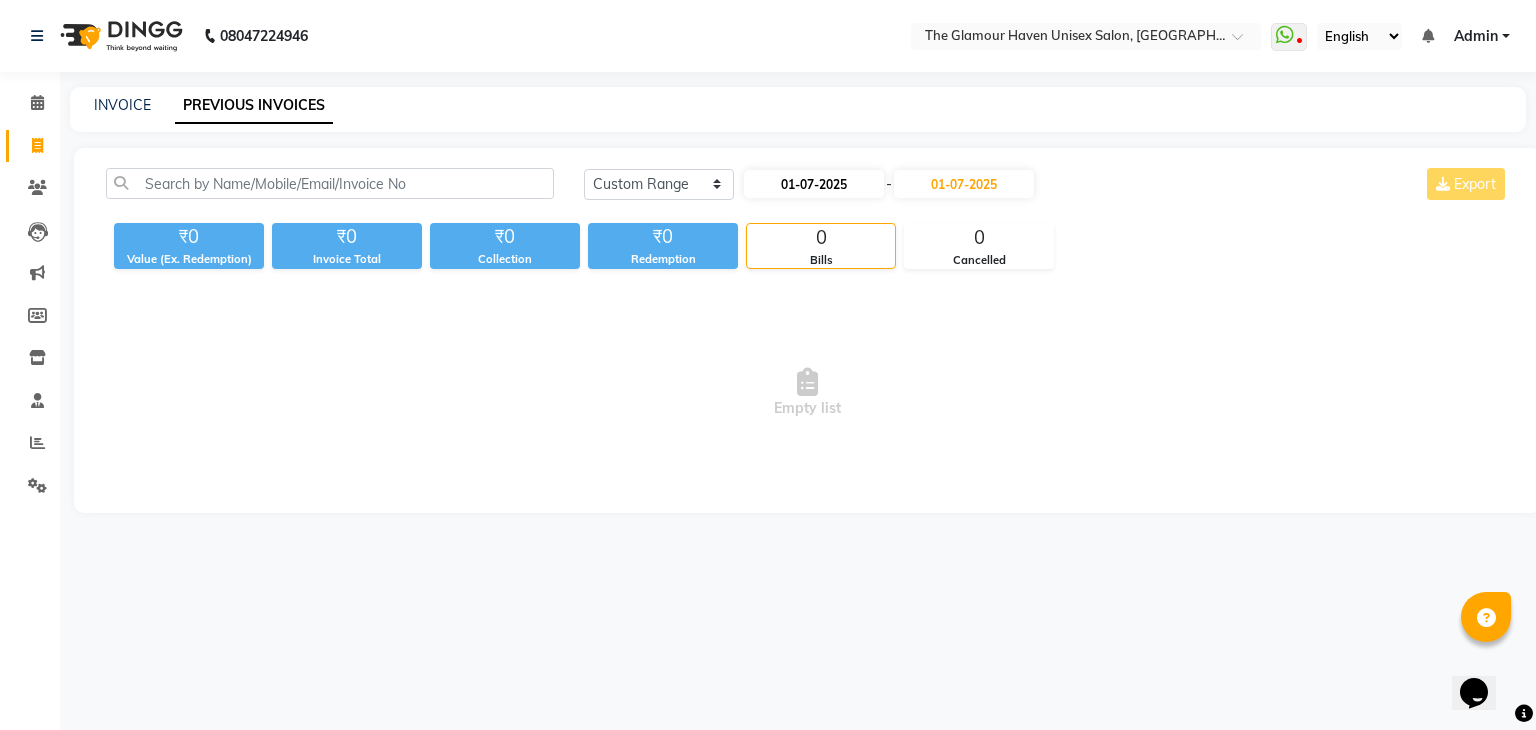 select on "7" 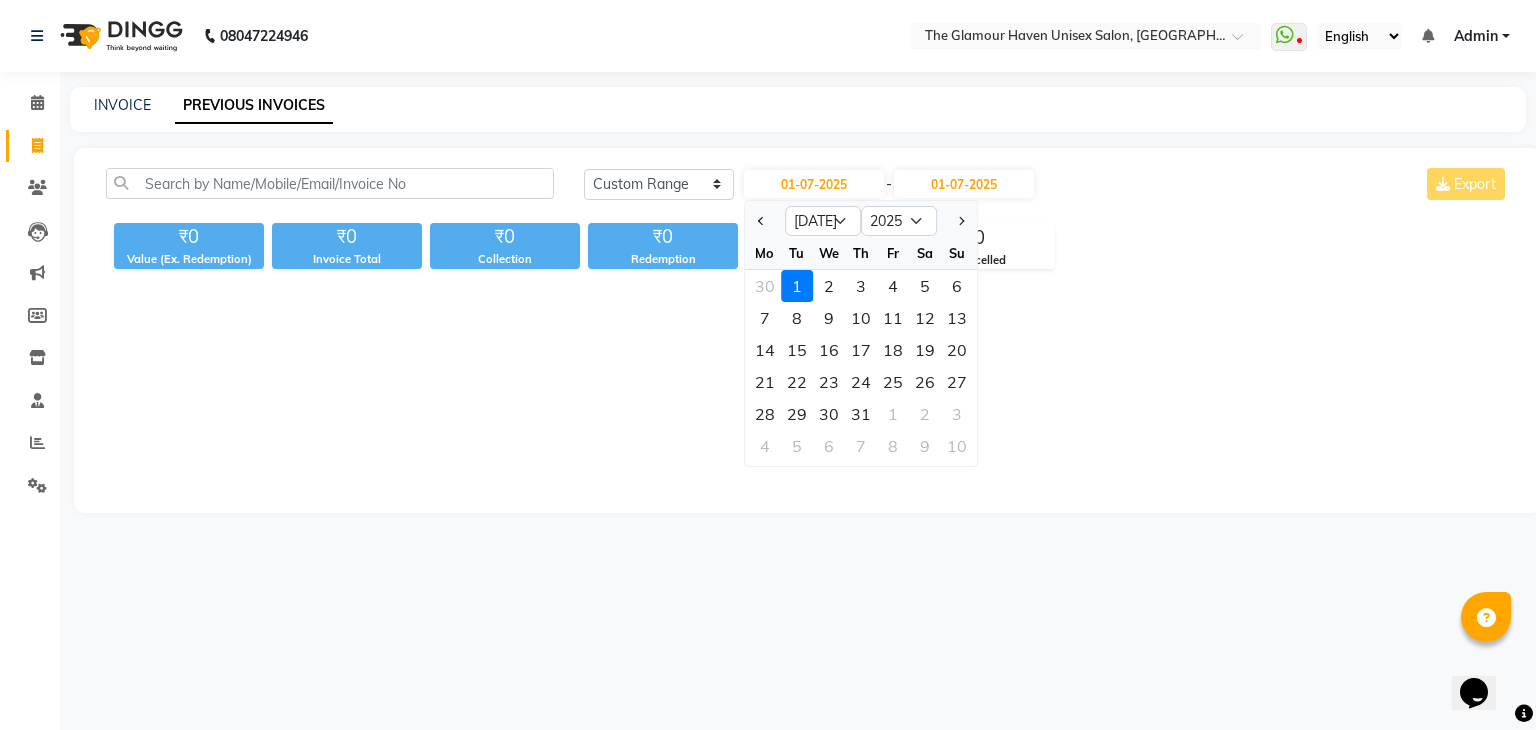 click 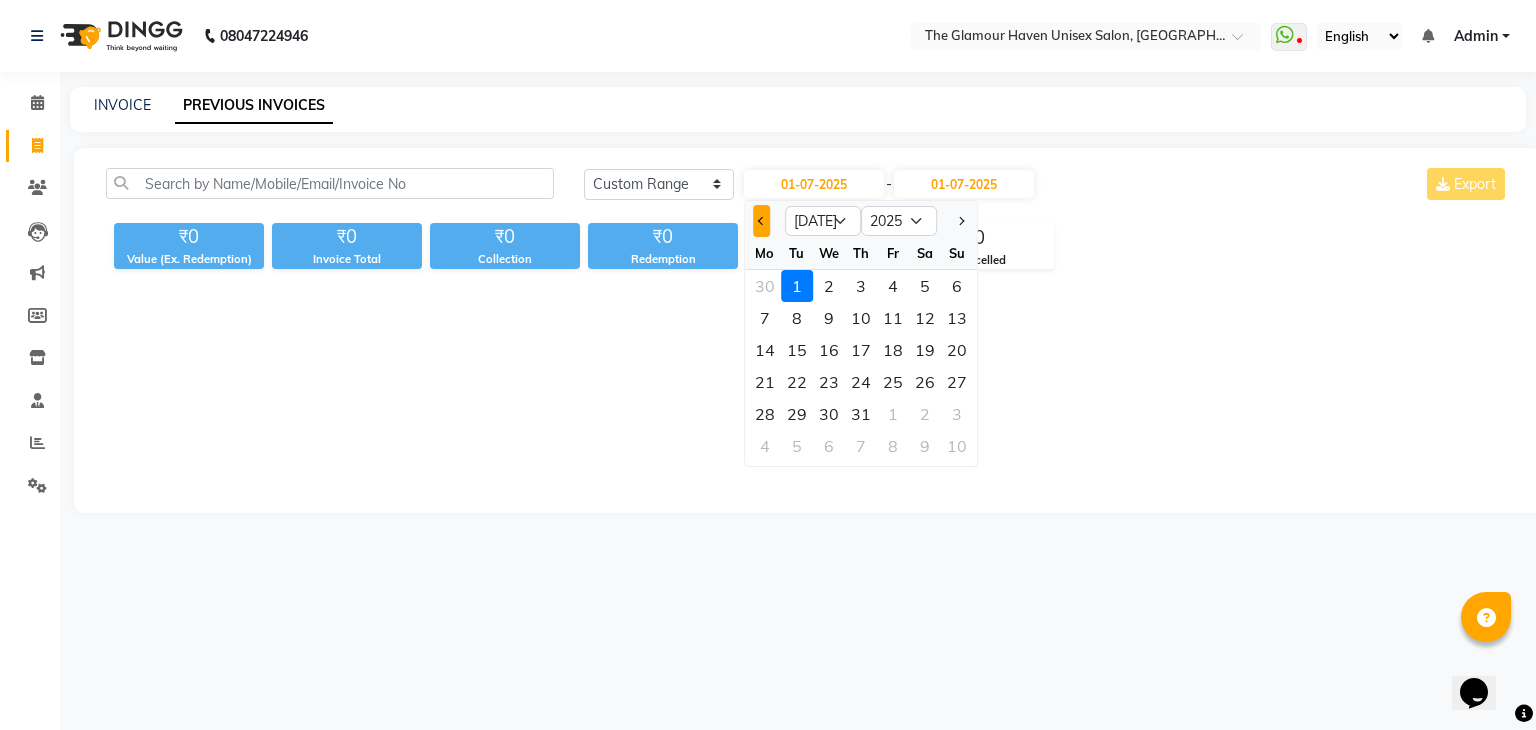 click 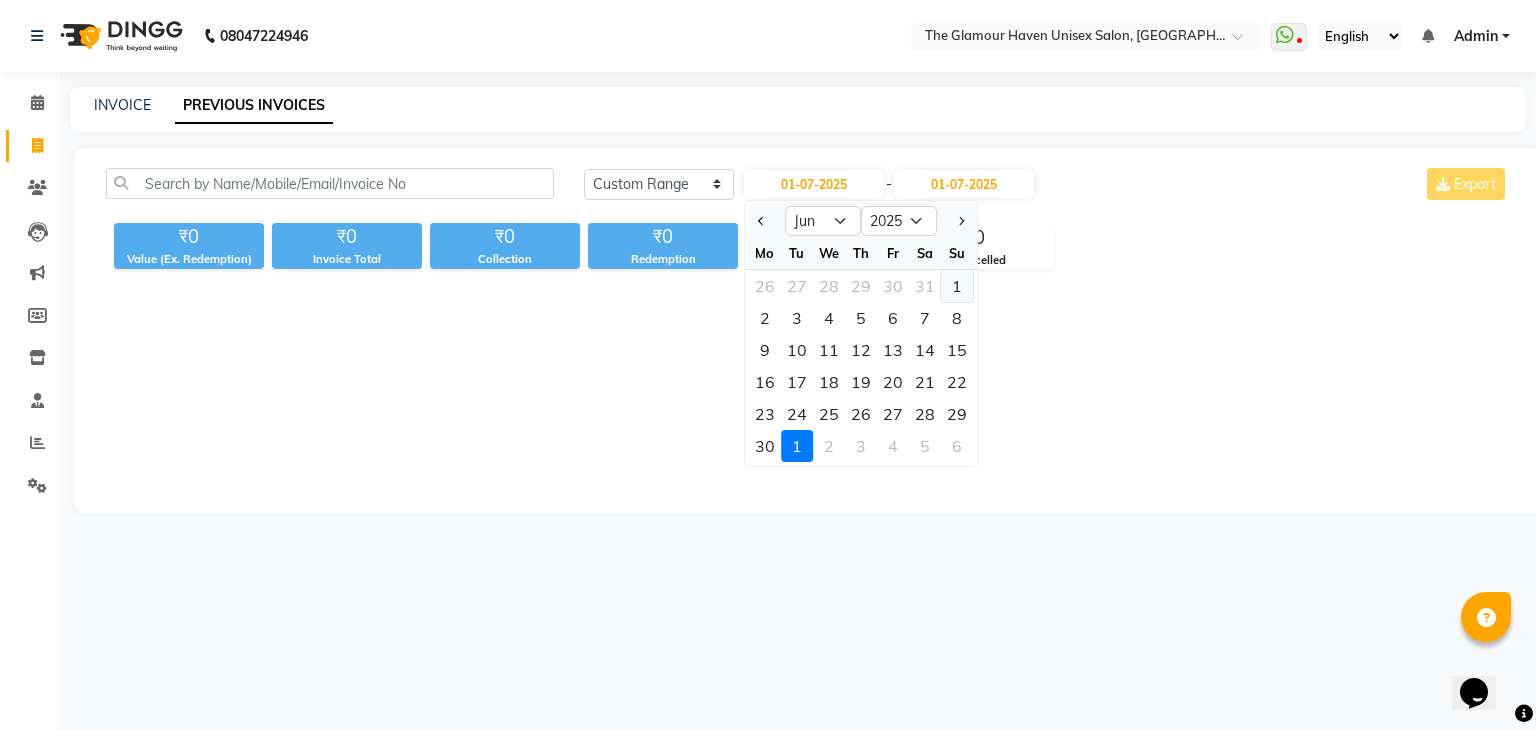 click on "1" 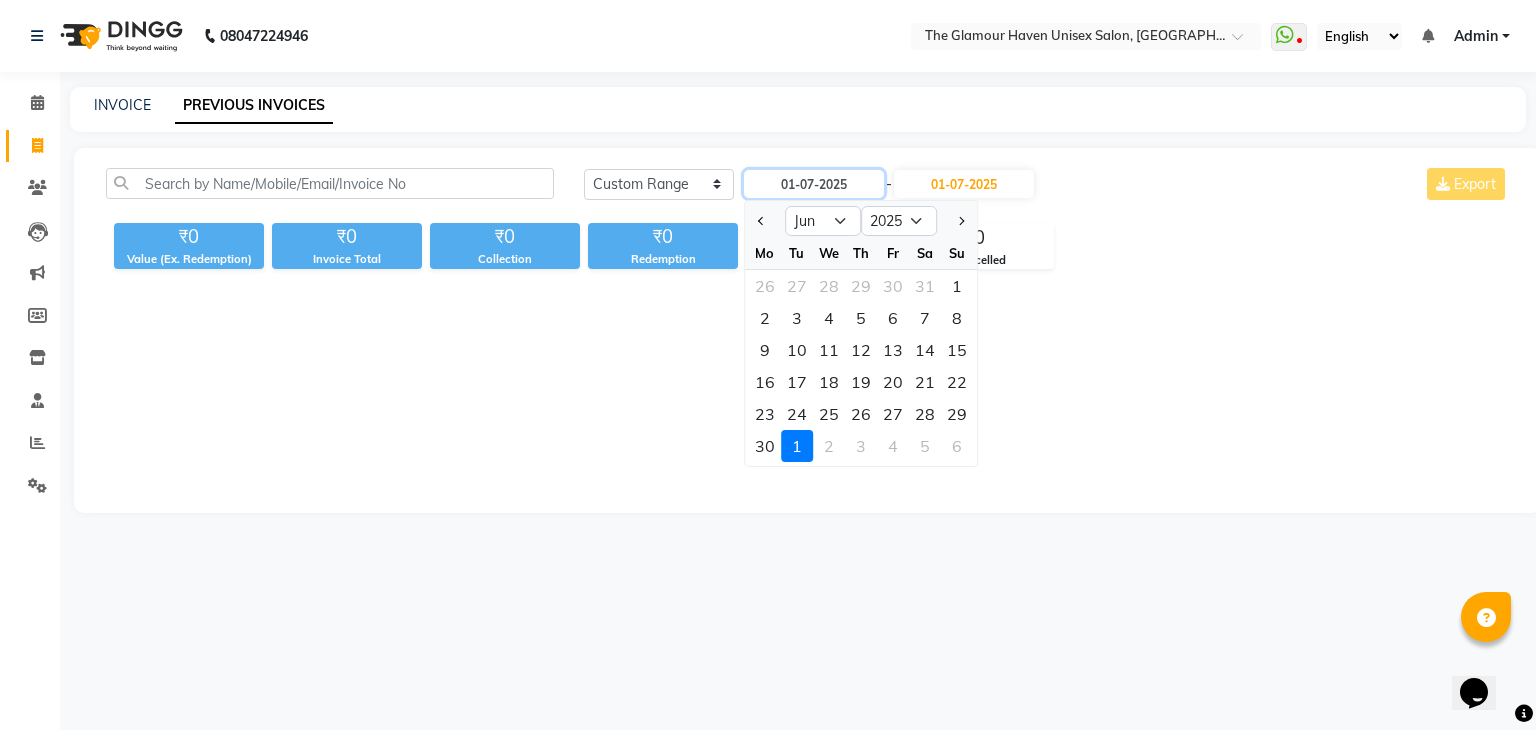 type on "[DATE]" 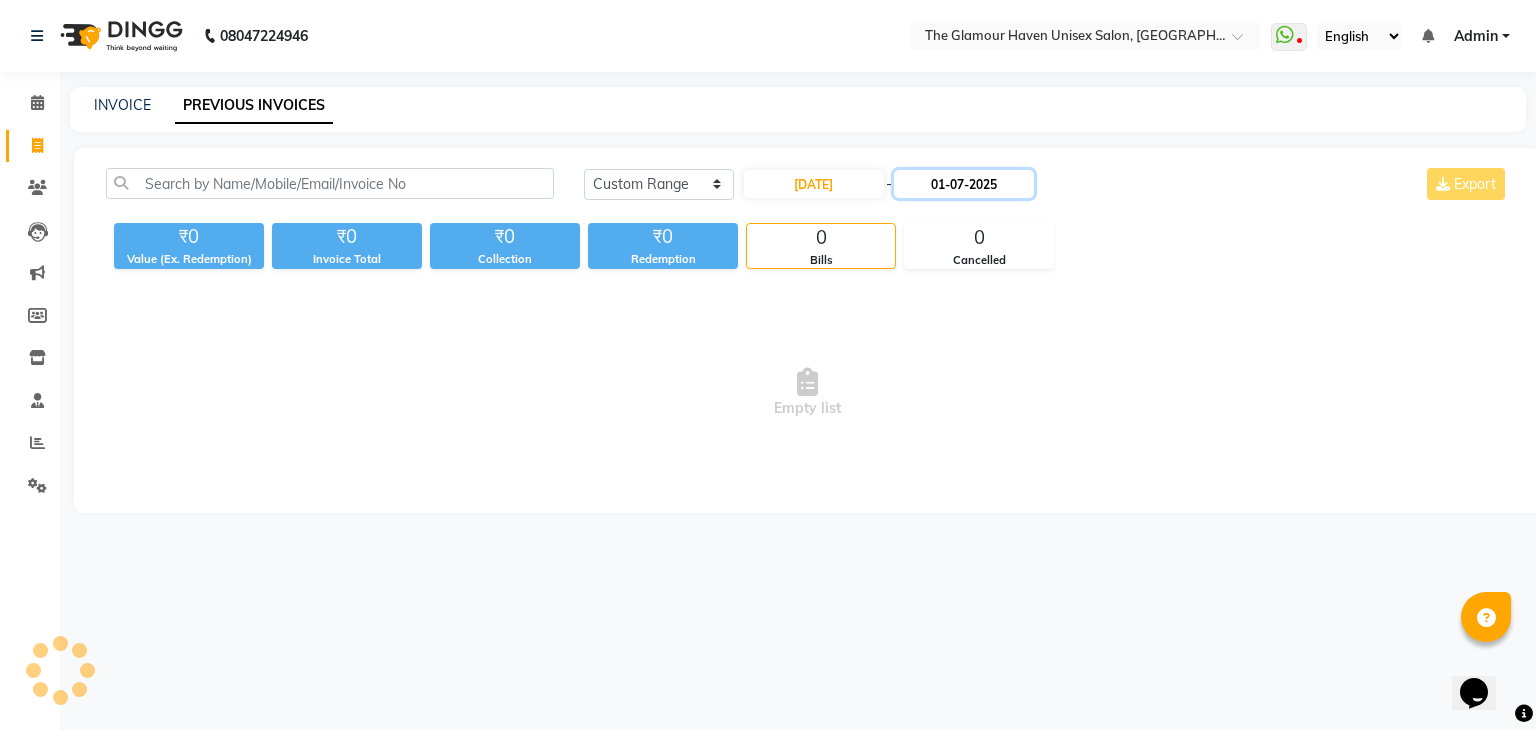 click on "01-07-2025" 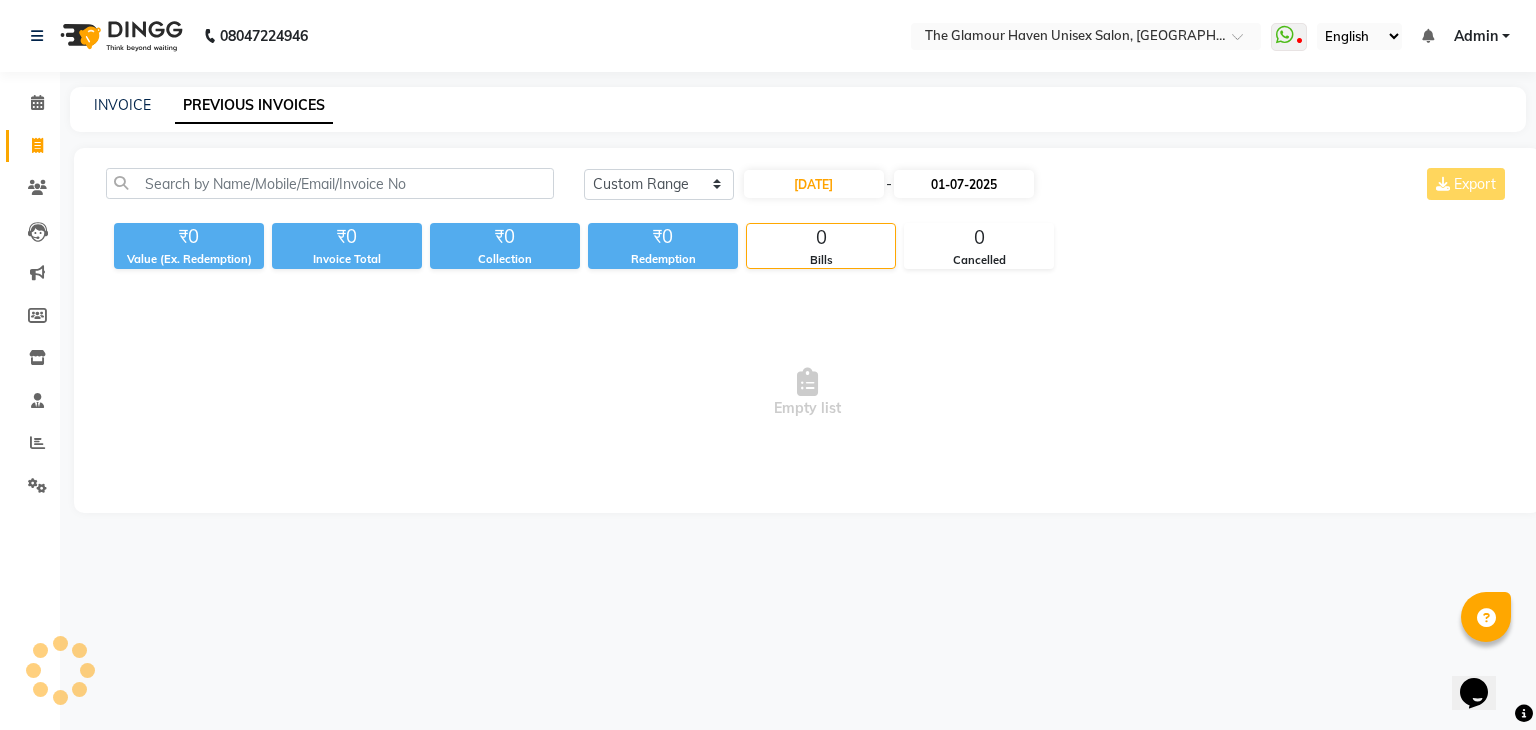select on "7" 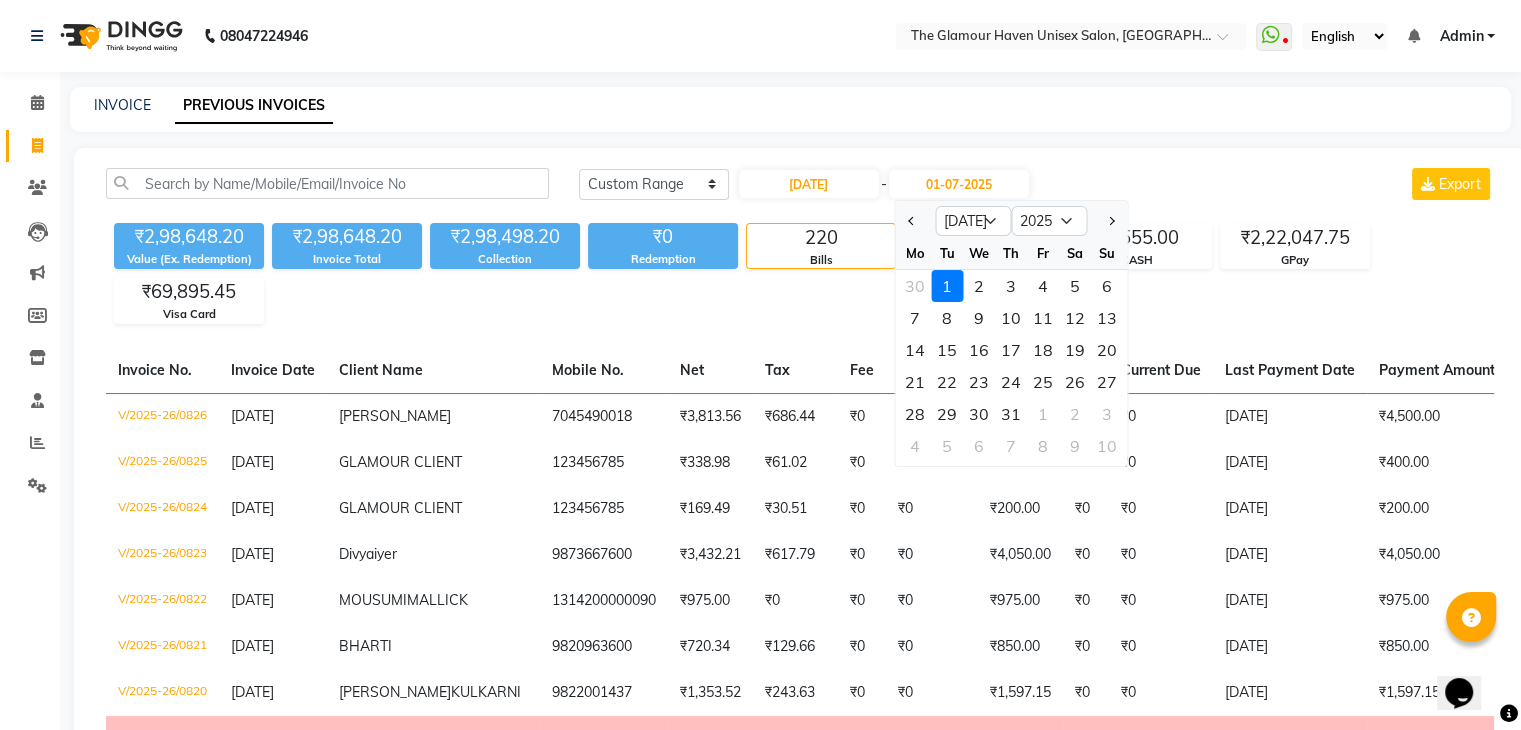 click on "1" 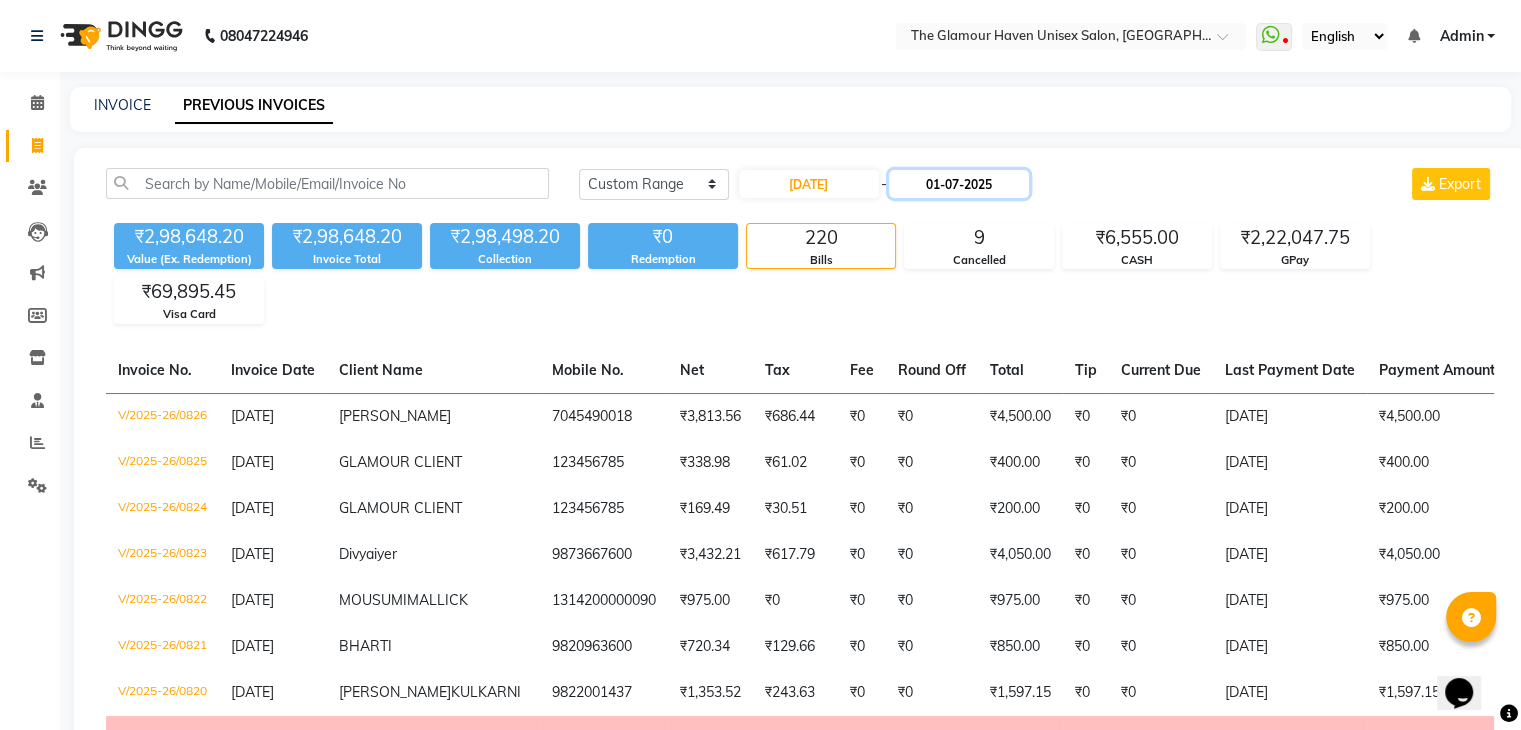 click on "01-07-2025" 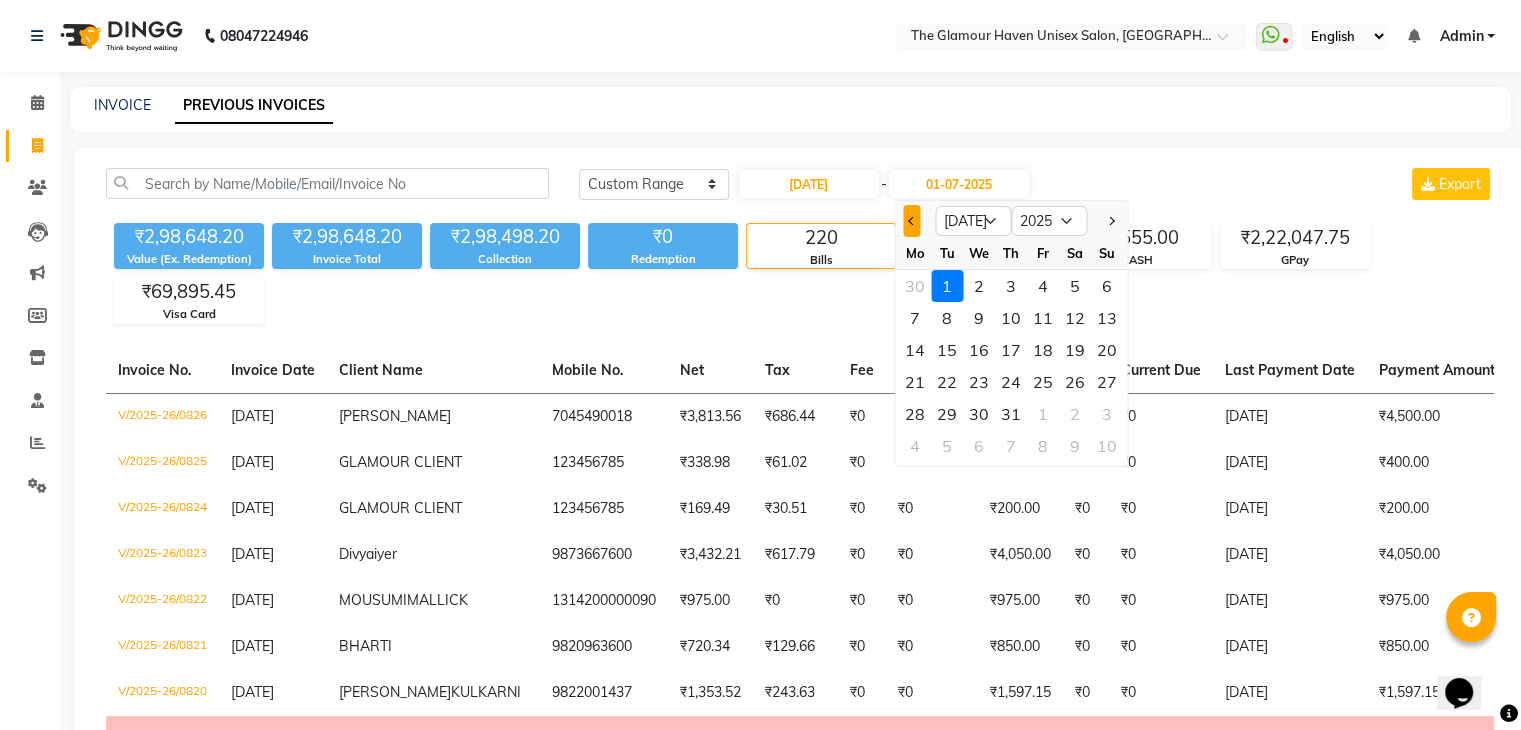 click 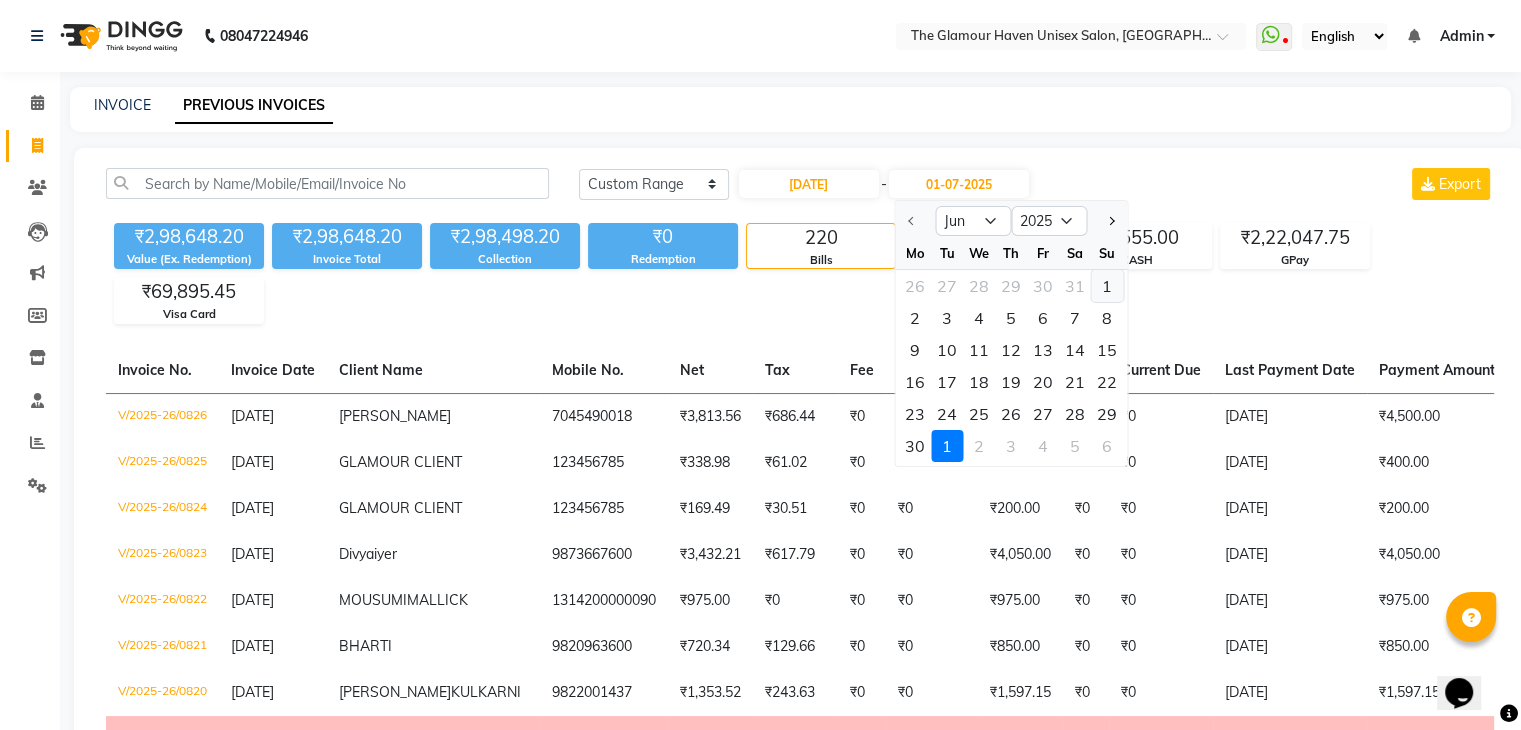 click on "1" 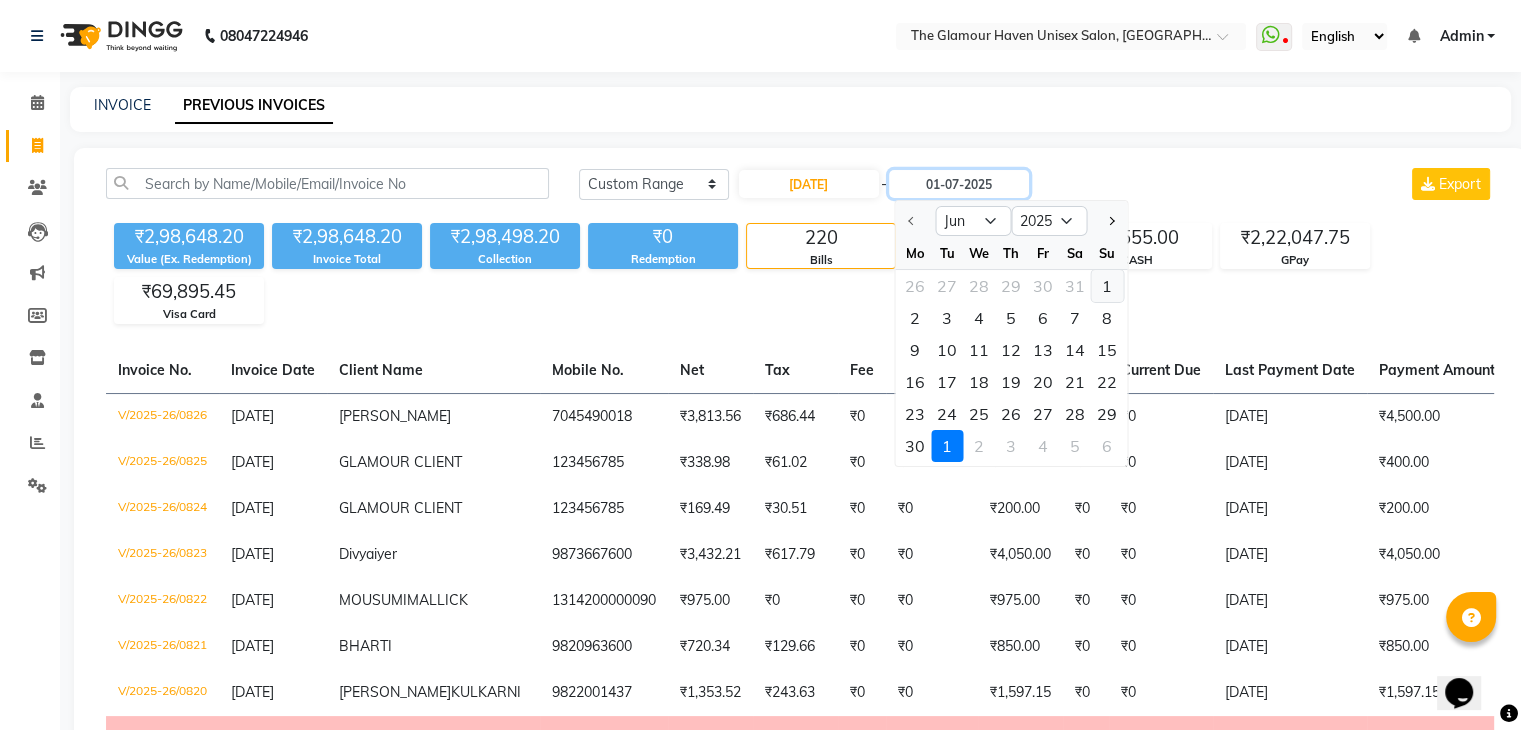 type on "[DATE]" 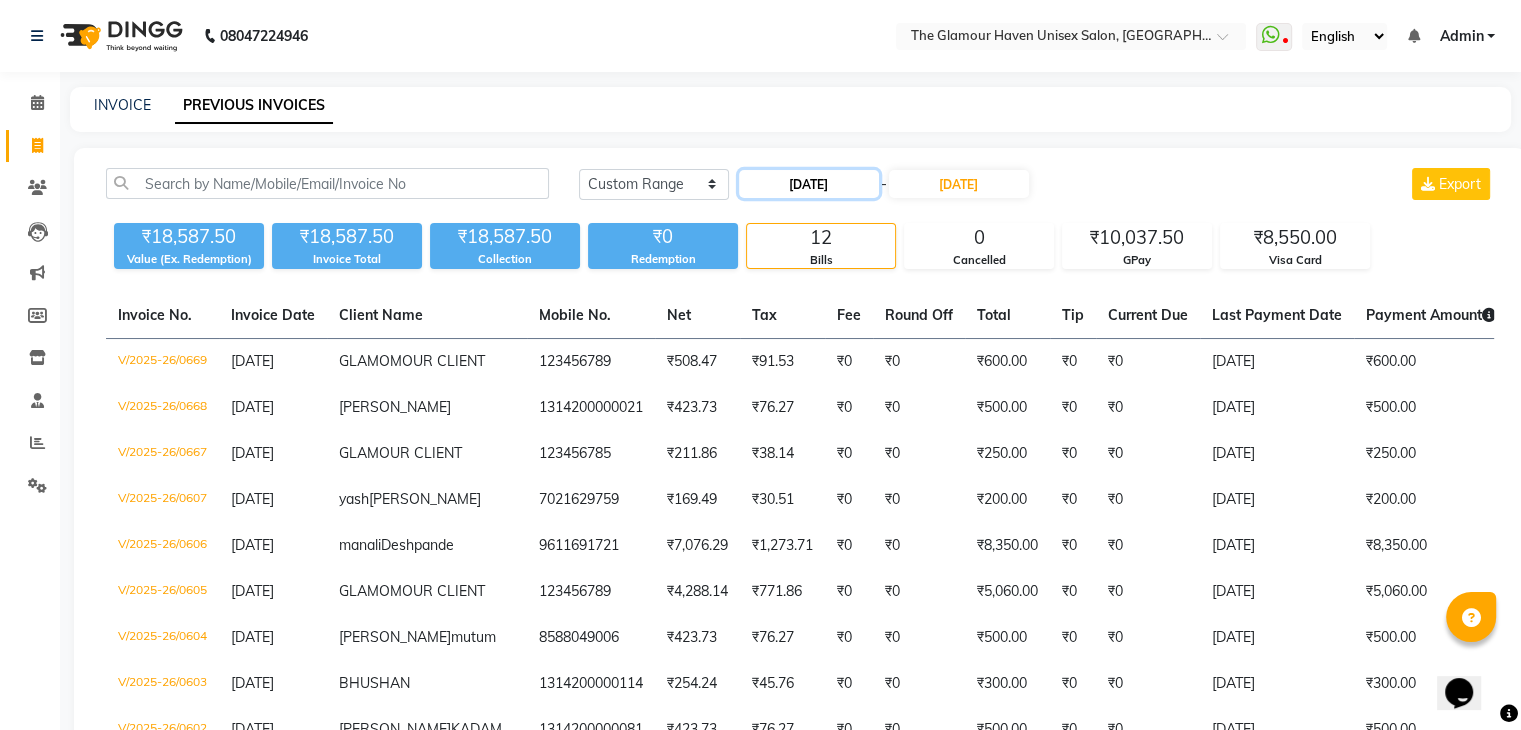 click on "[DATE]" 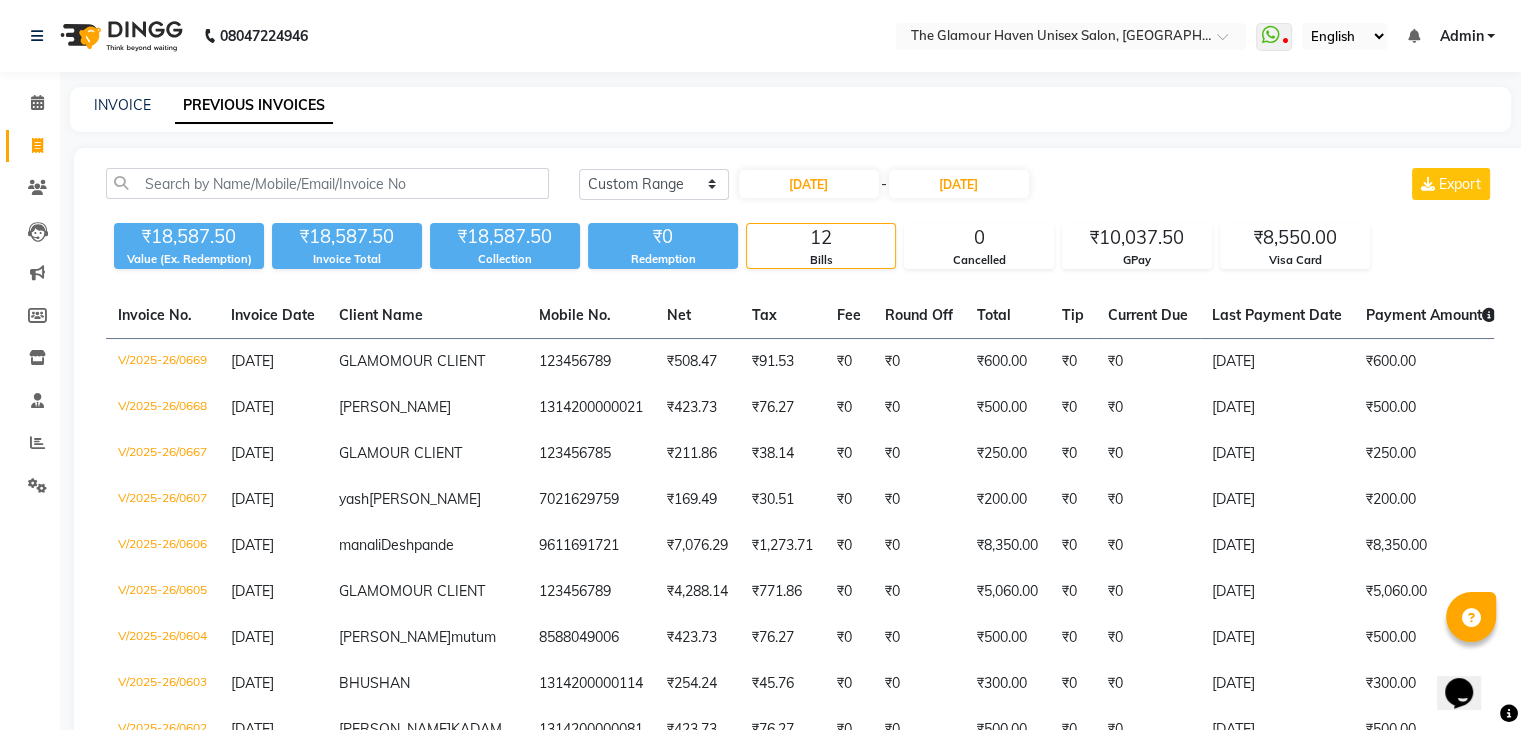 select on "6" 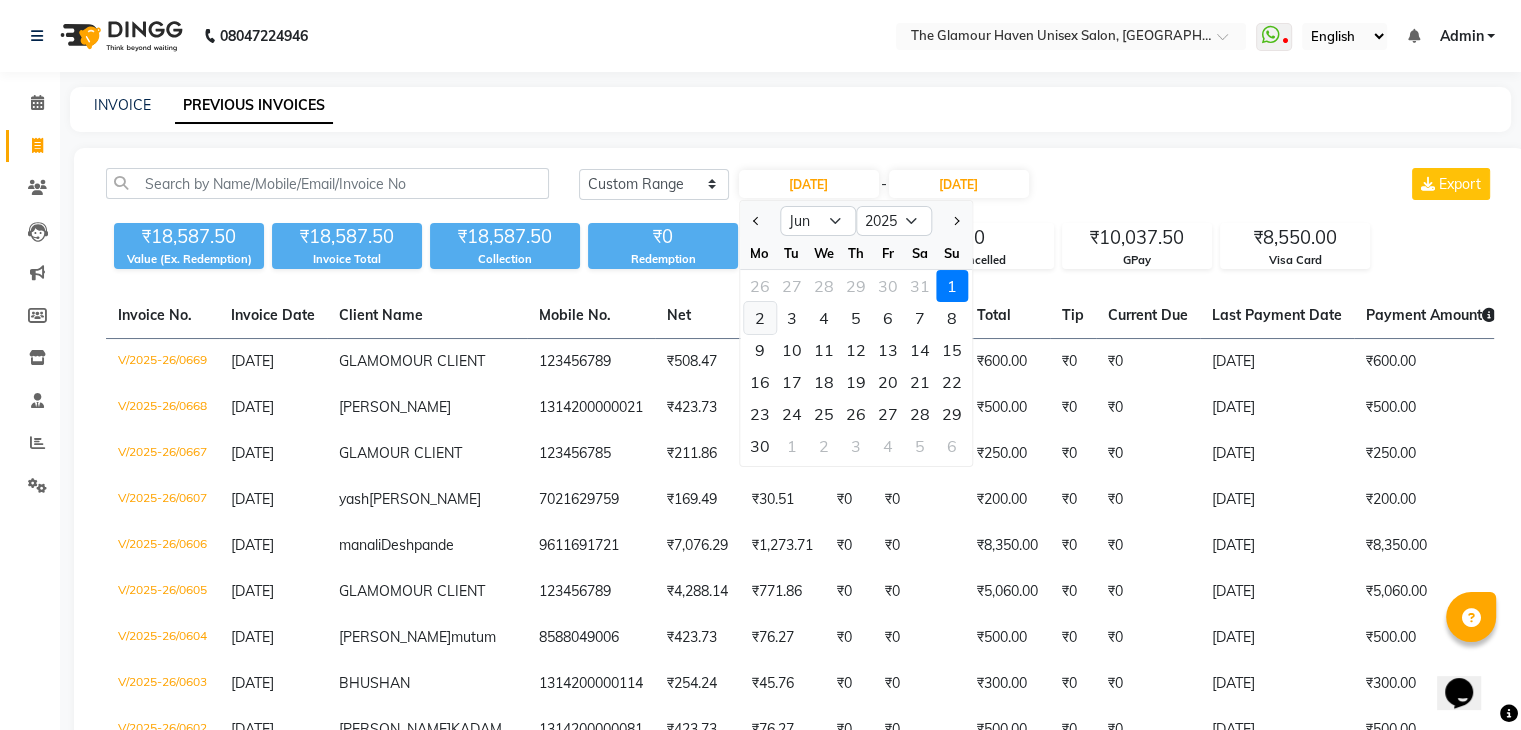 click on "2" 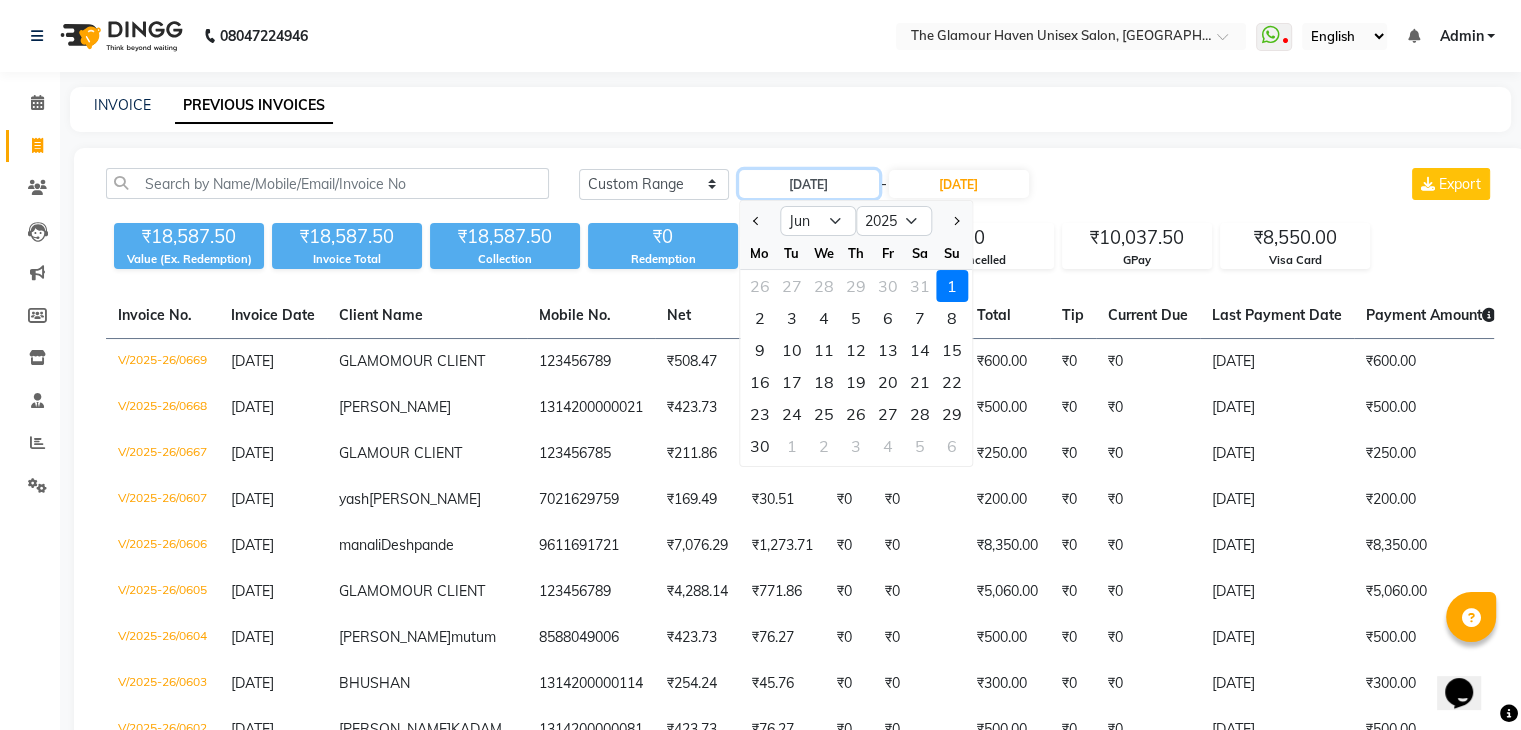 type on "[DATE]" 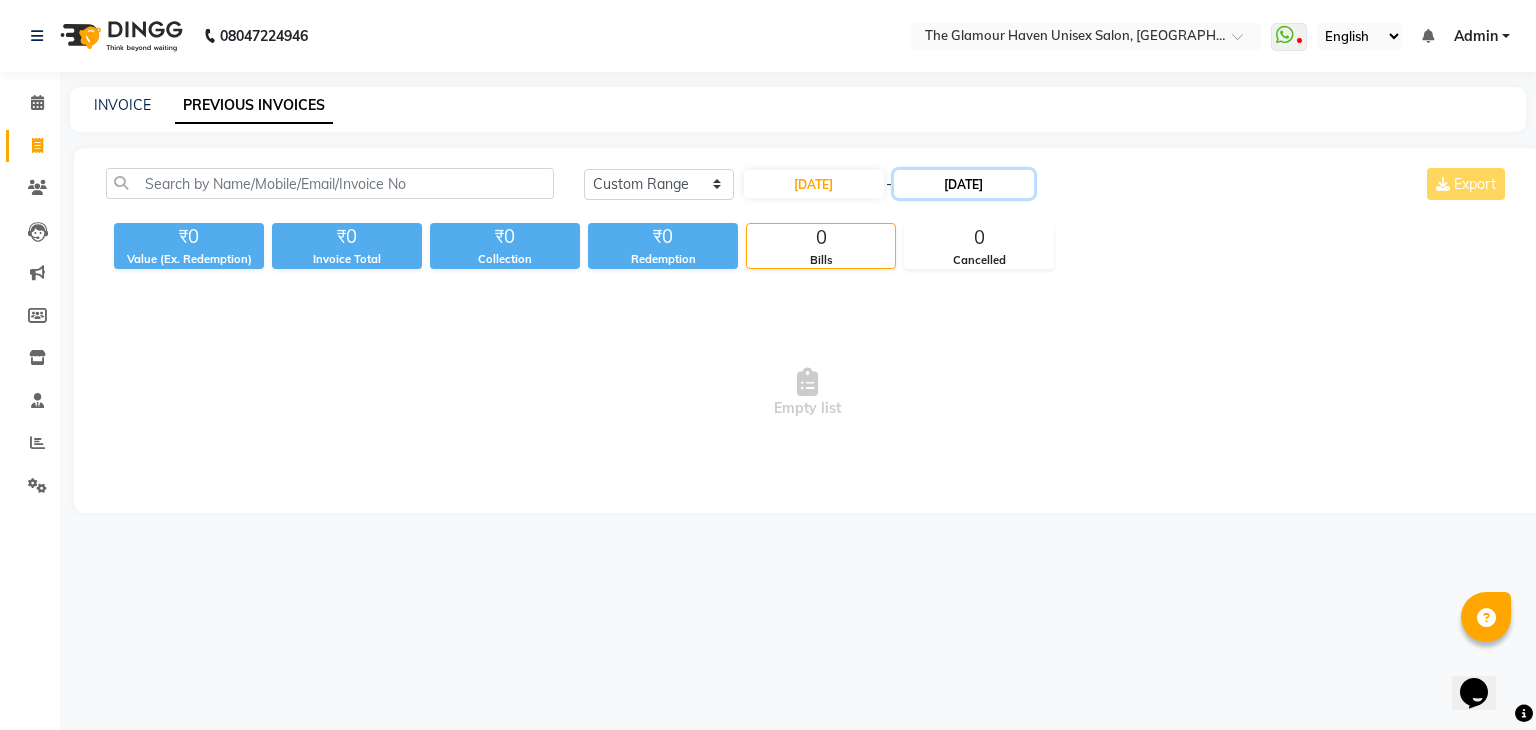 click on "[DATE]" 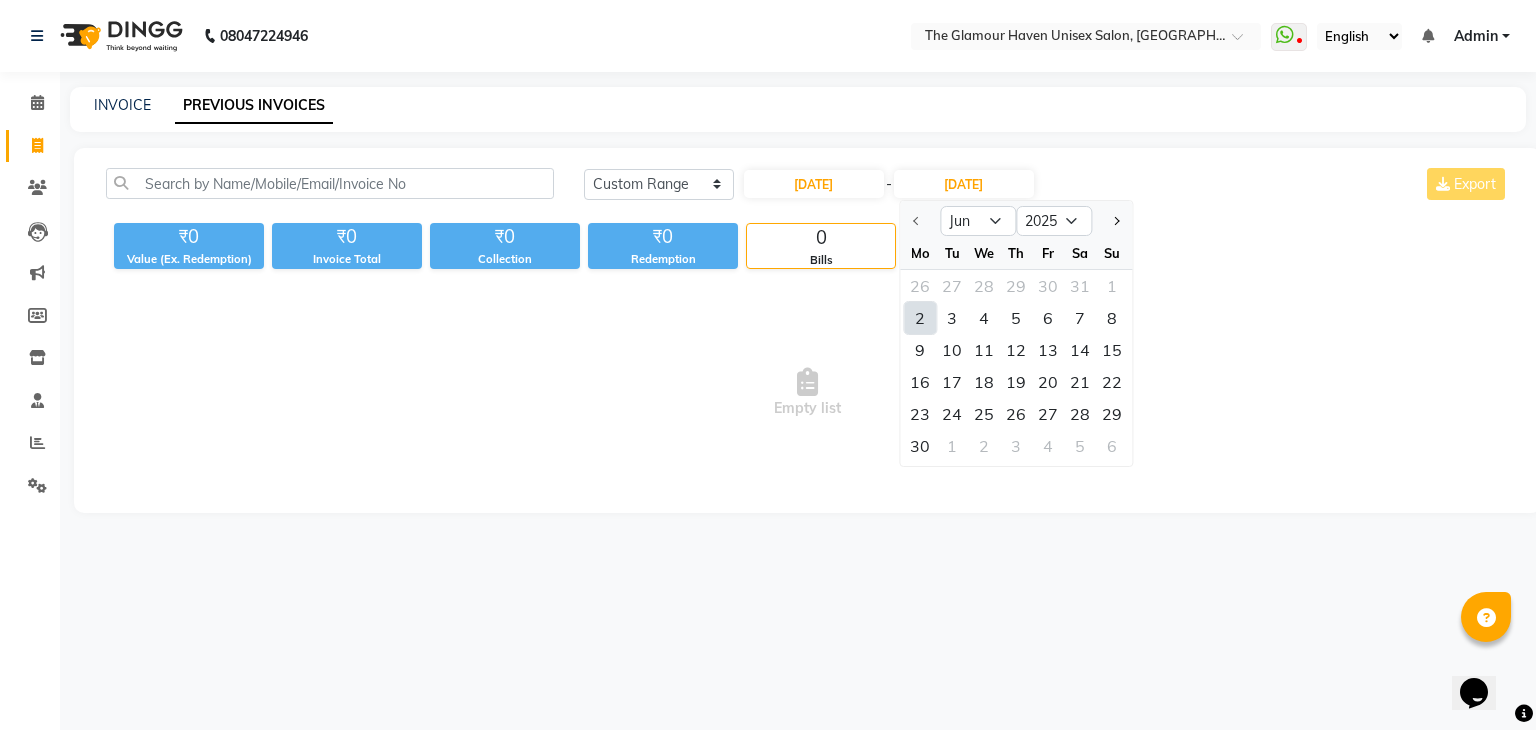 click on "2" 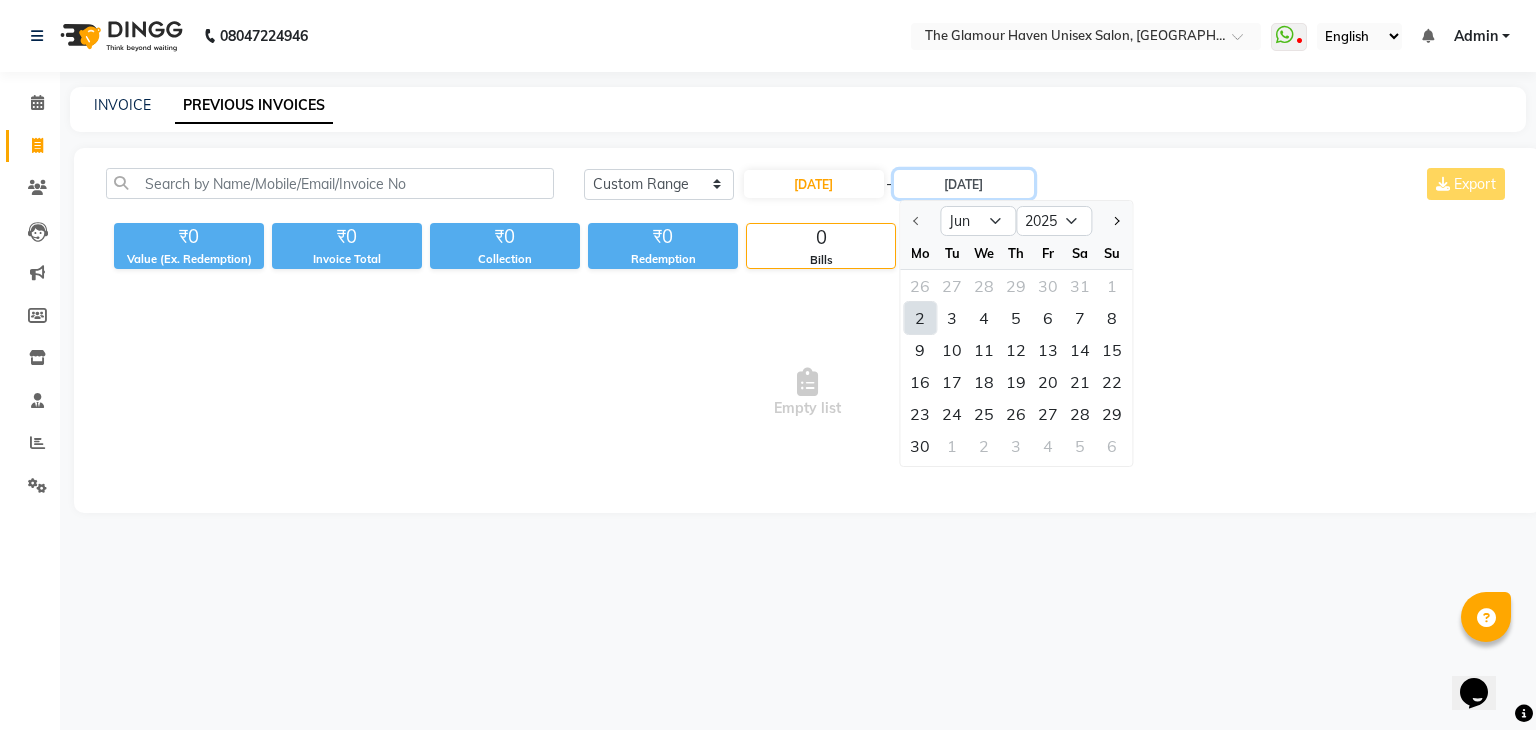 type on "[DATE]" 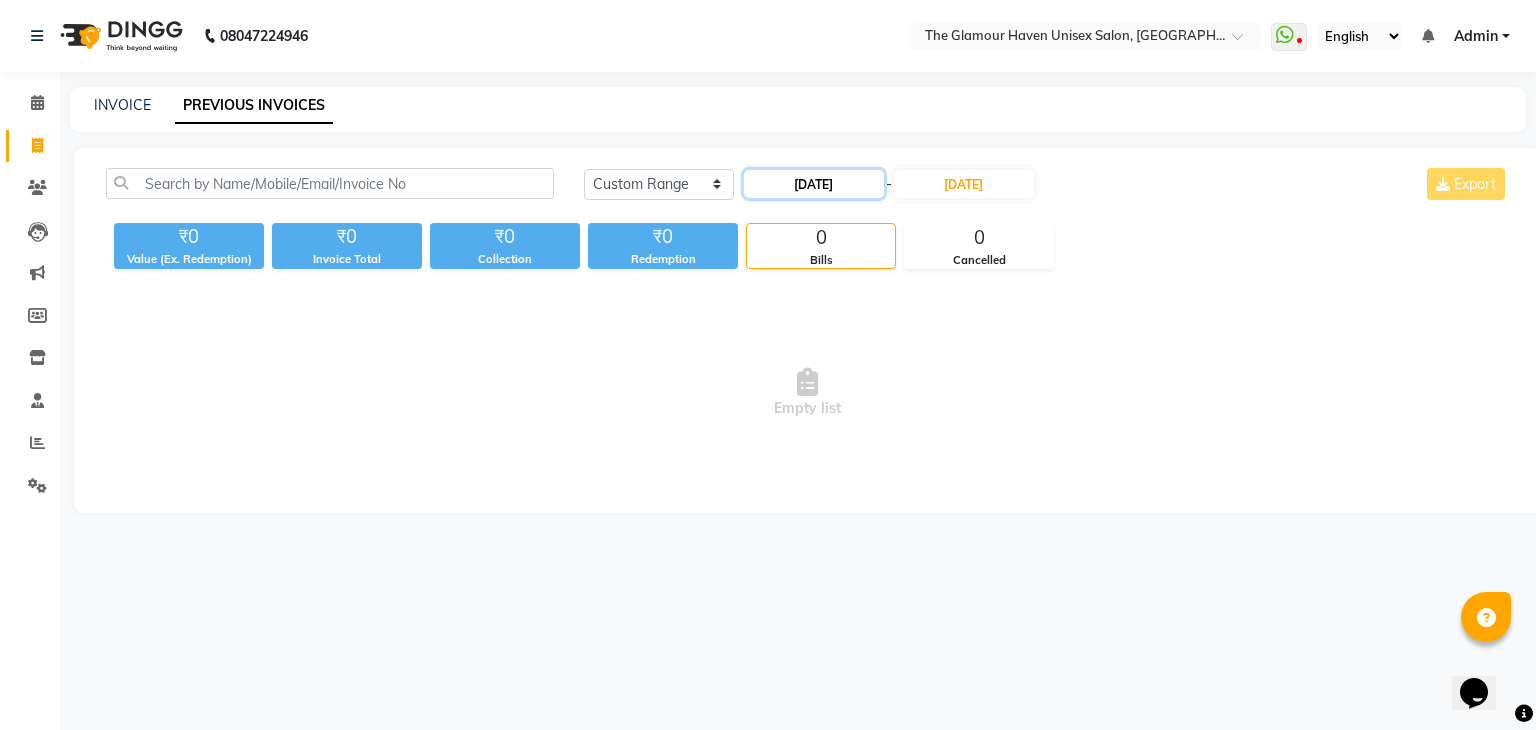 click on "[DATE]" 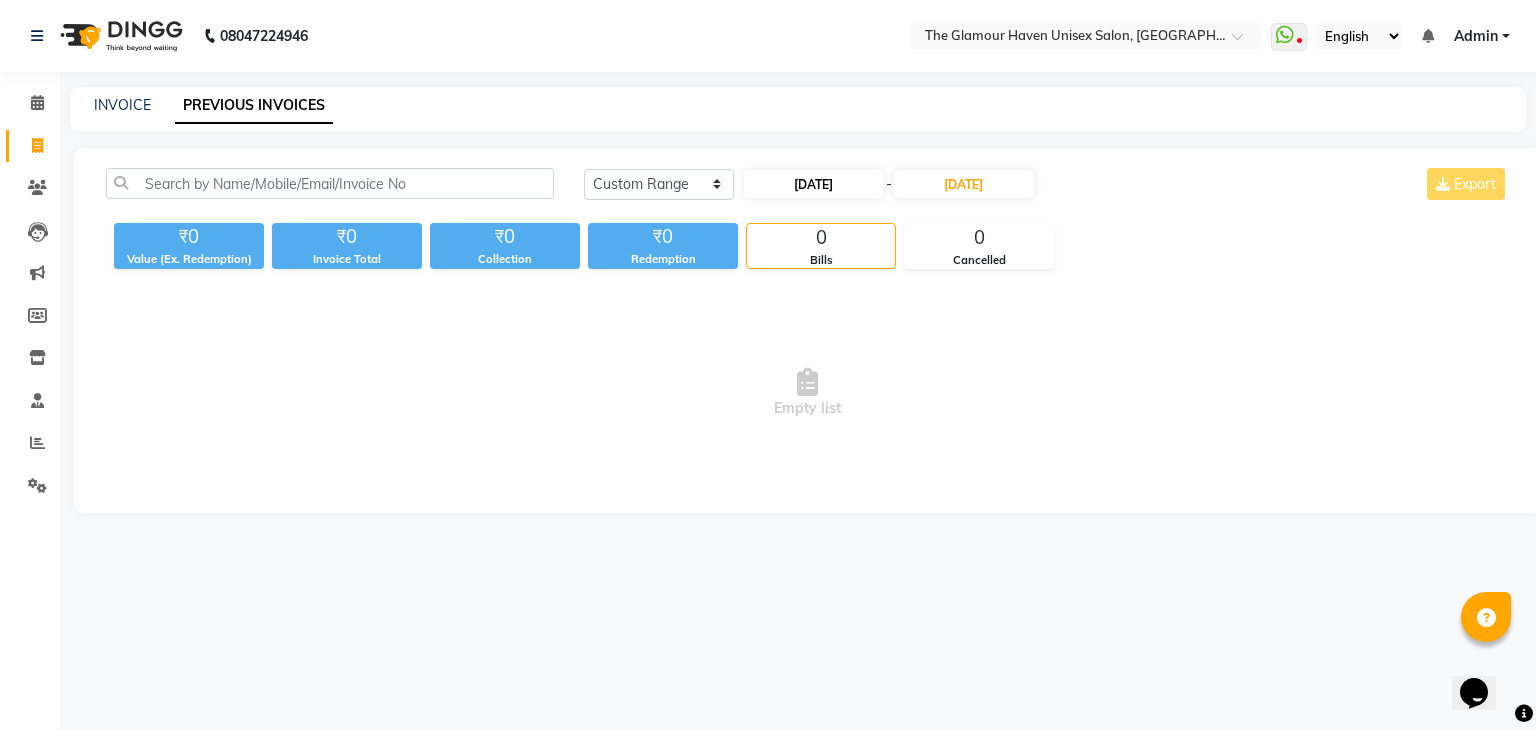 select on "6" 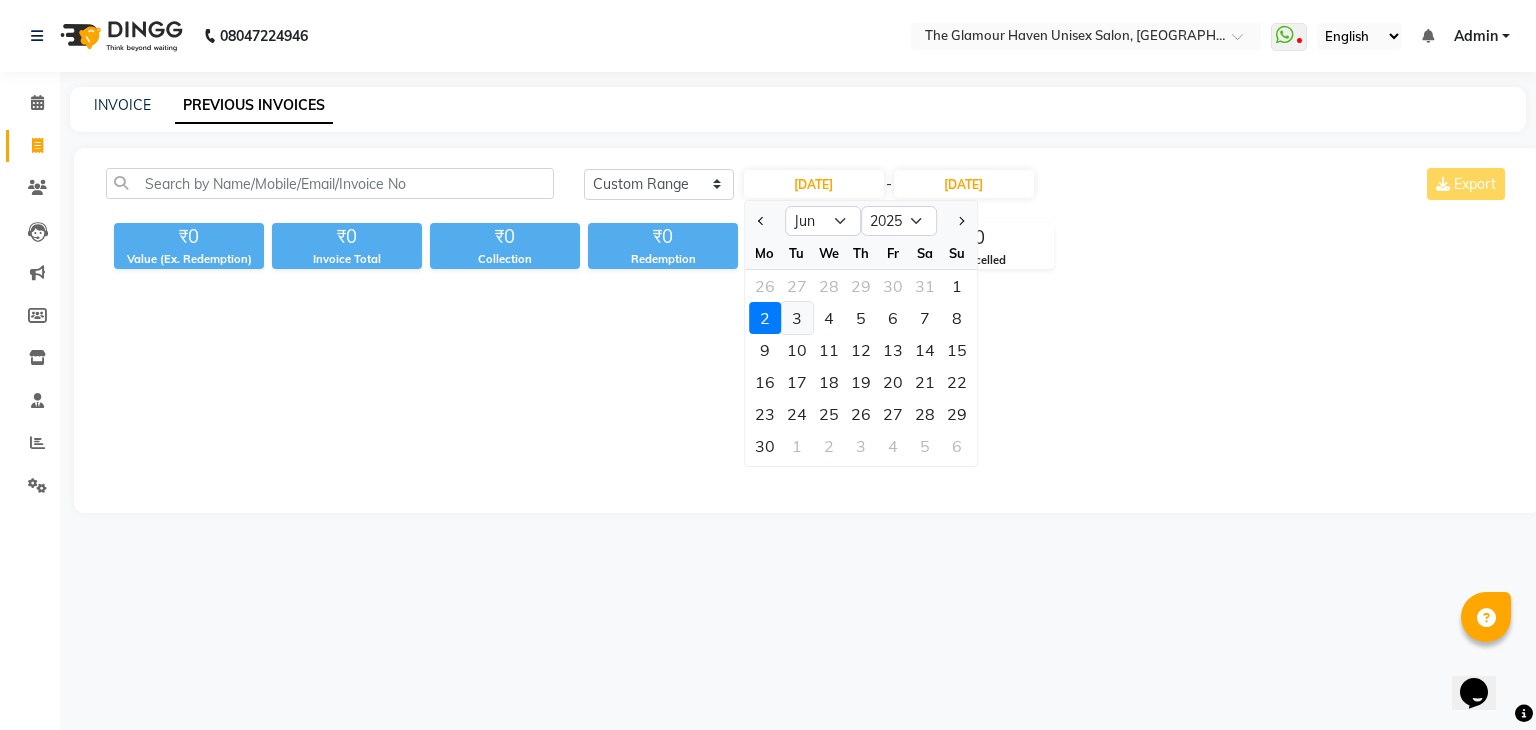click on "3" 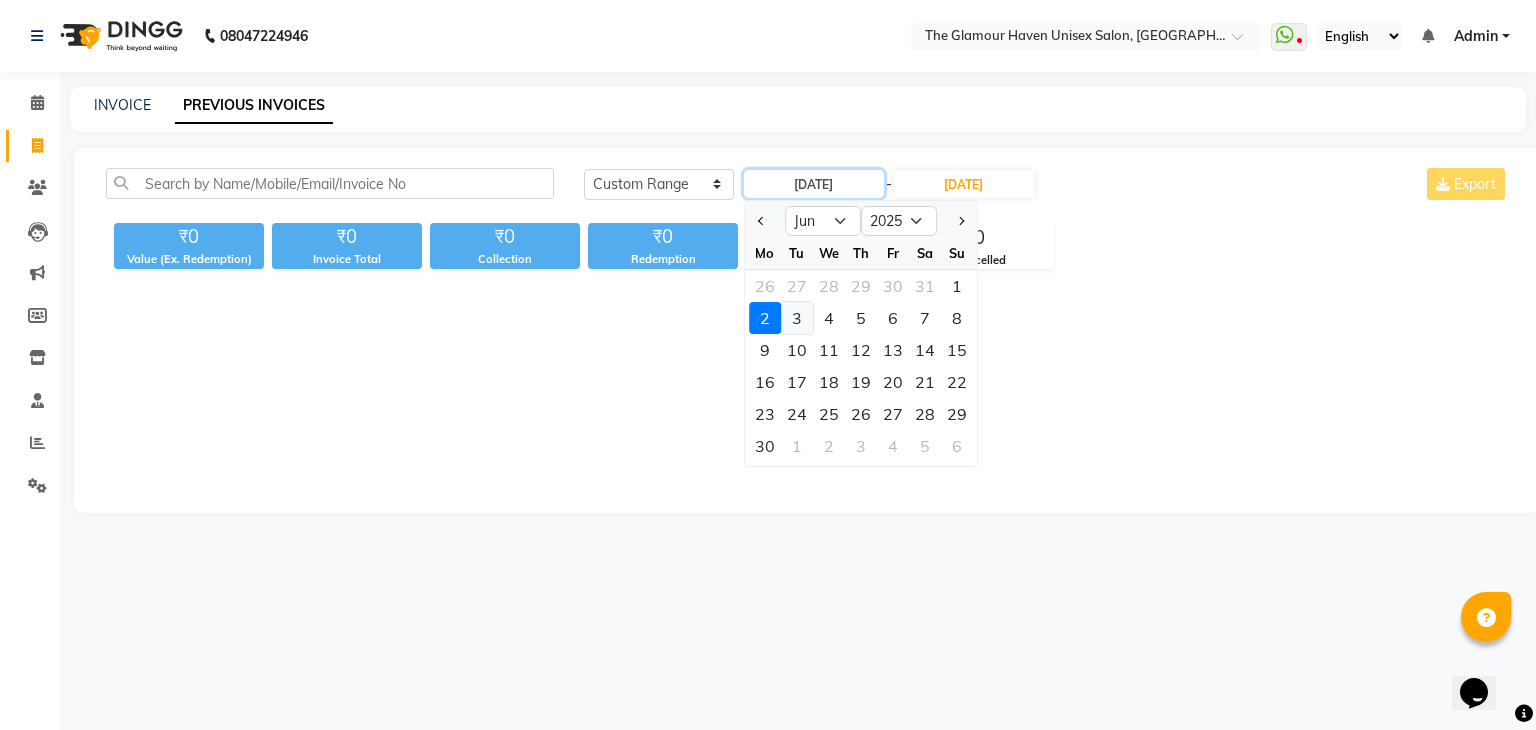 type on "[DATE]" 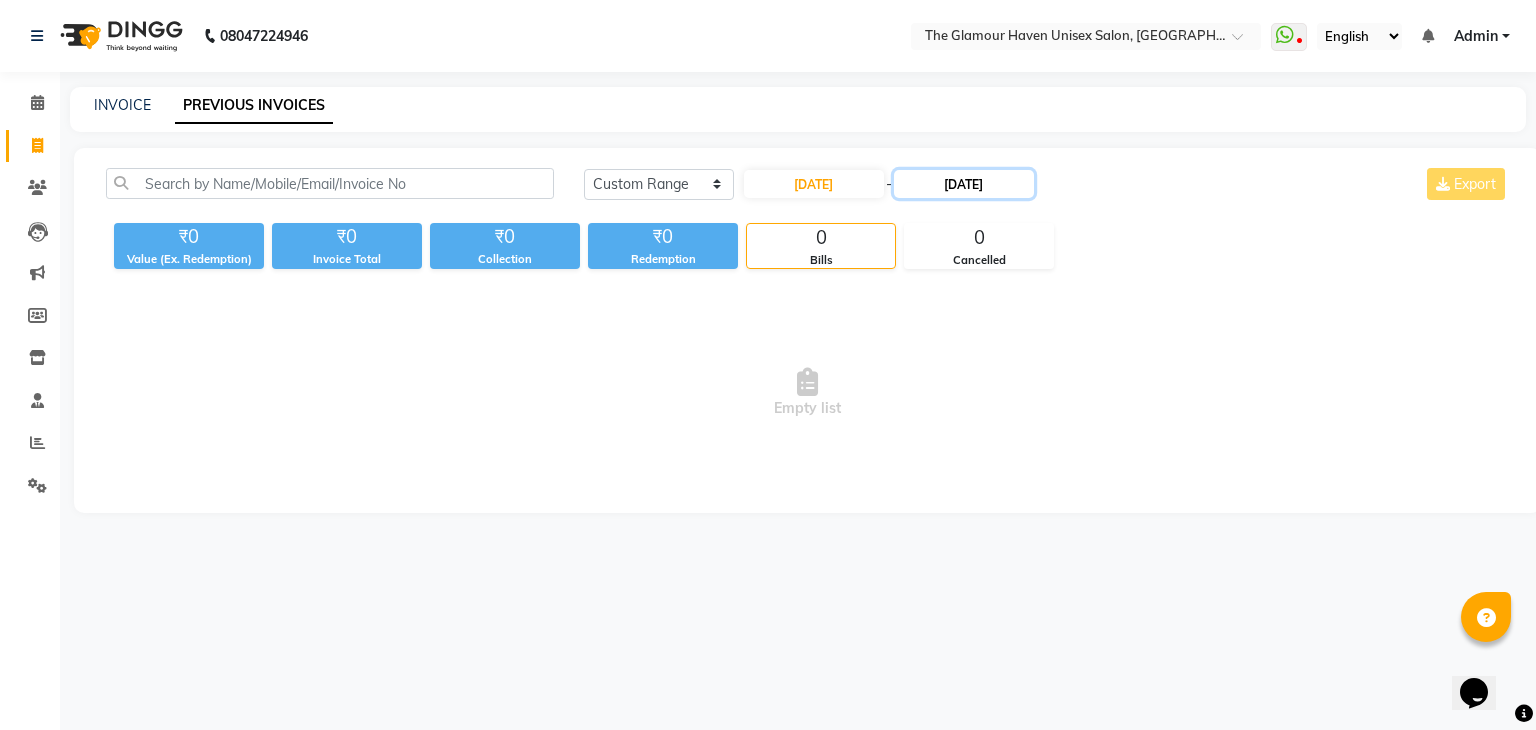 click on "02-06-2025" 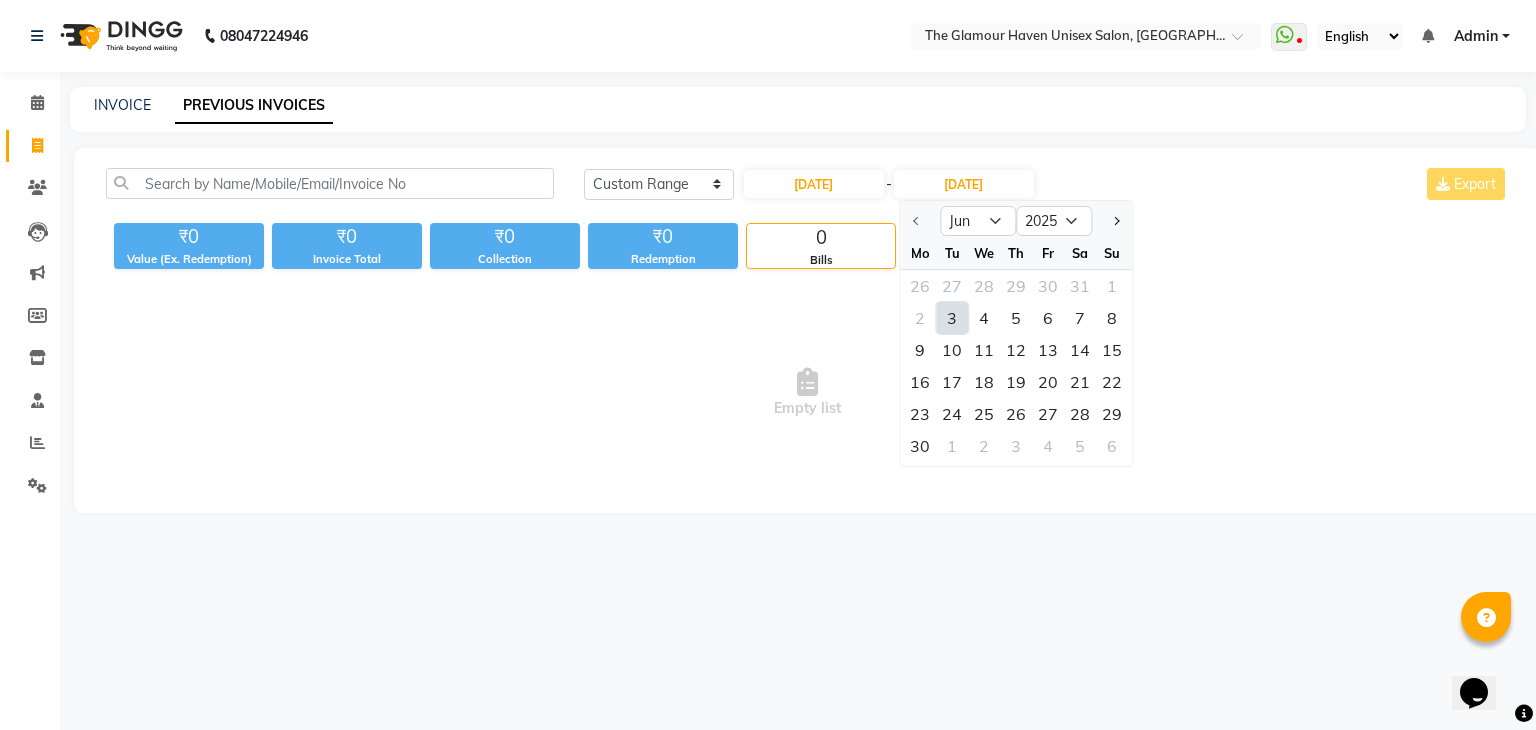 click on "3" 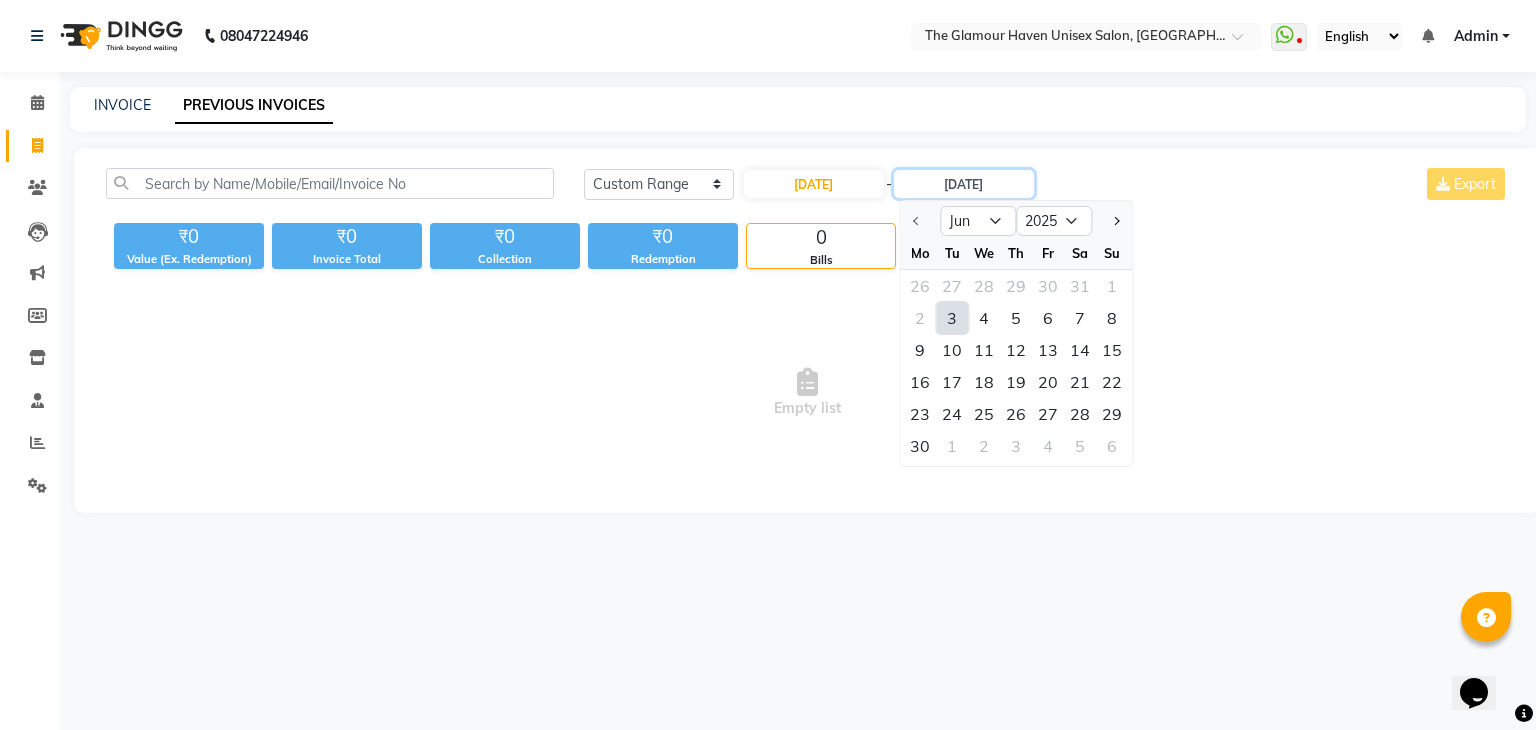 type on "03-06-2025" 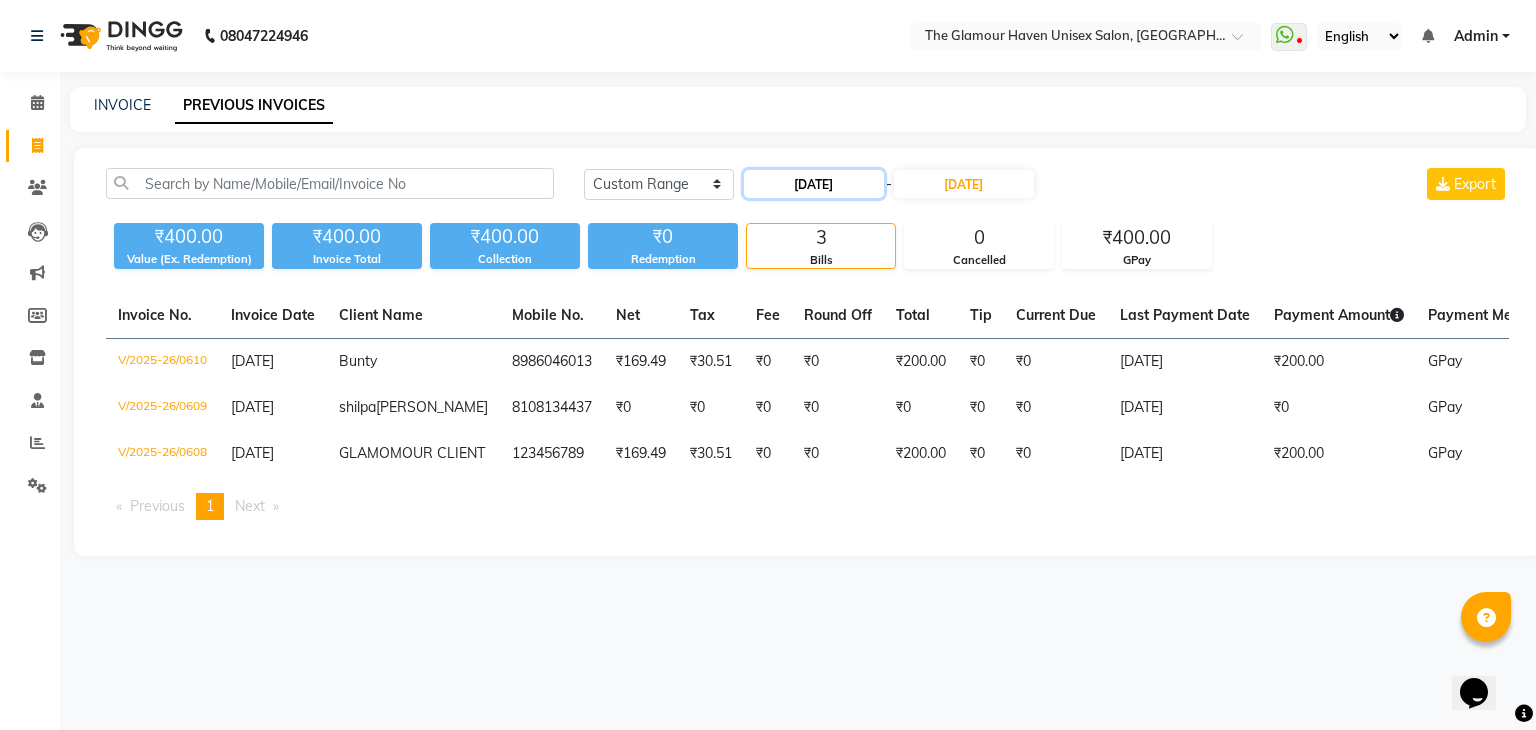 click on "03-06-2025" 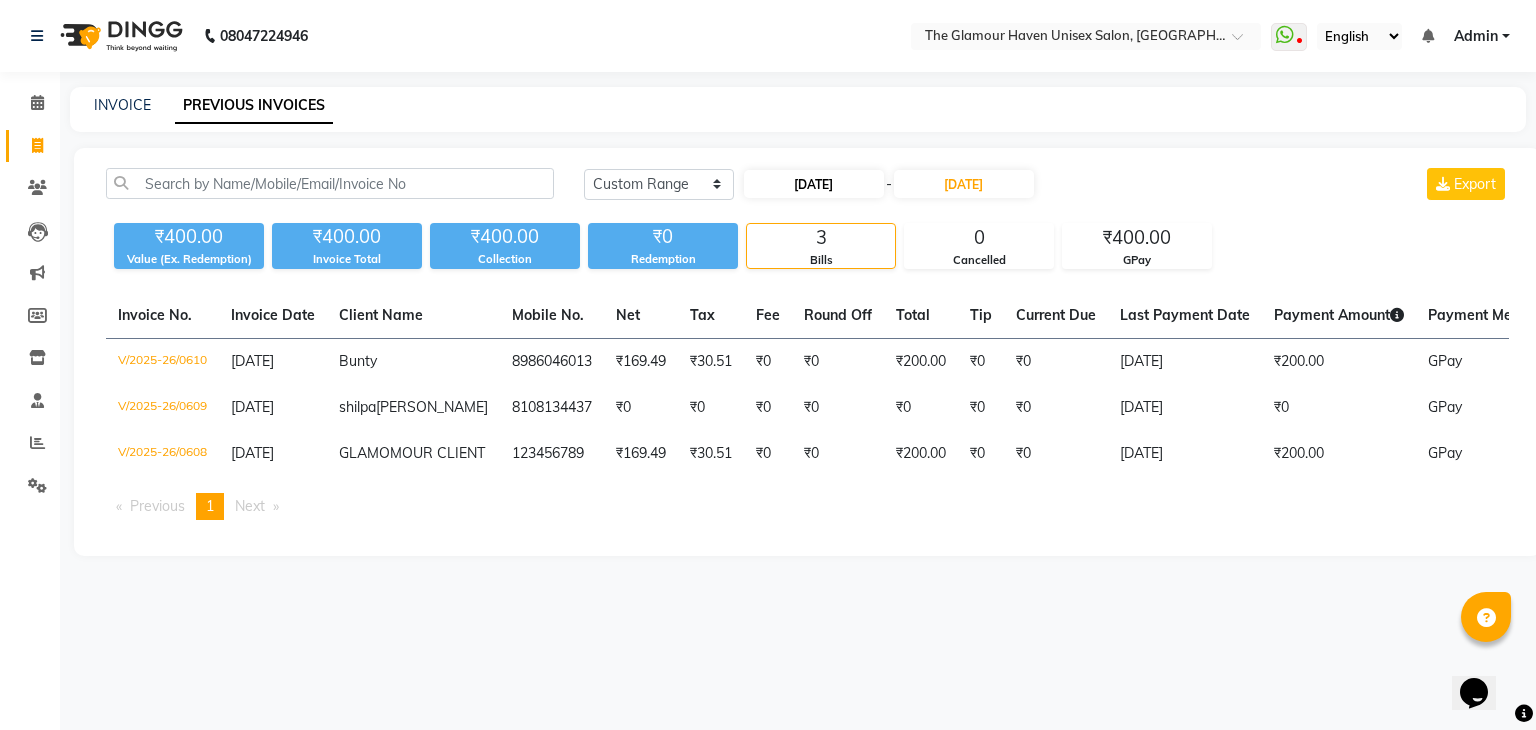select on "6" 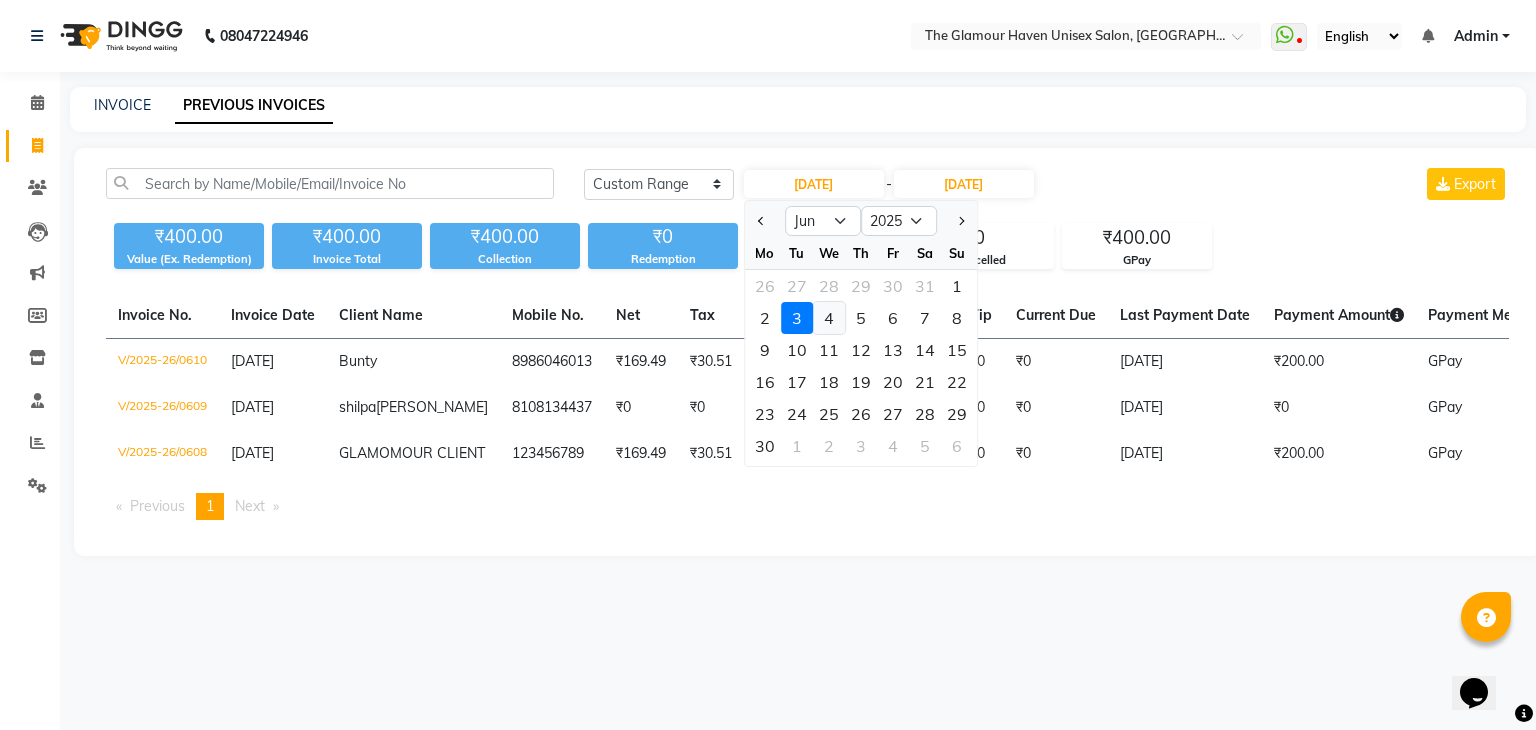 click on "4" 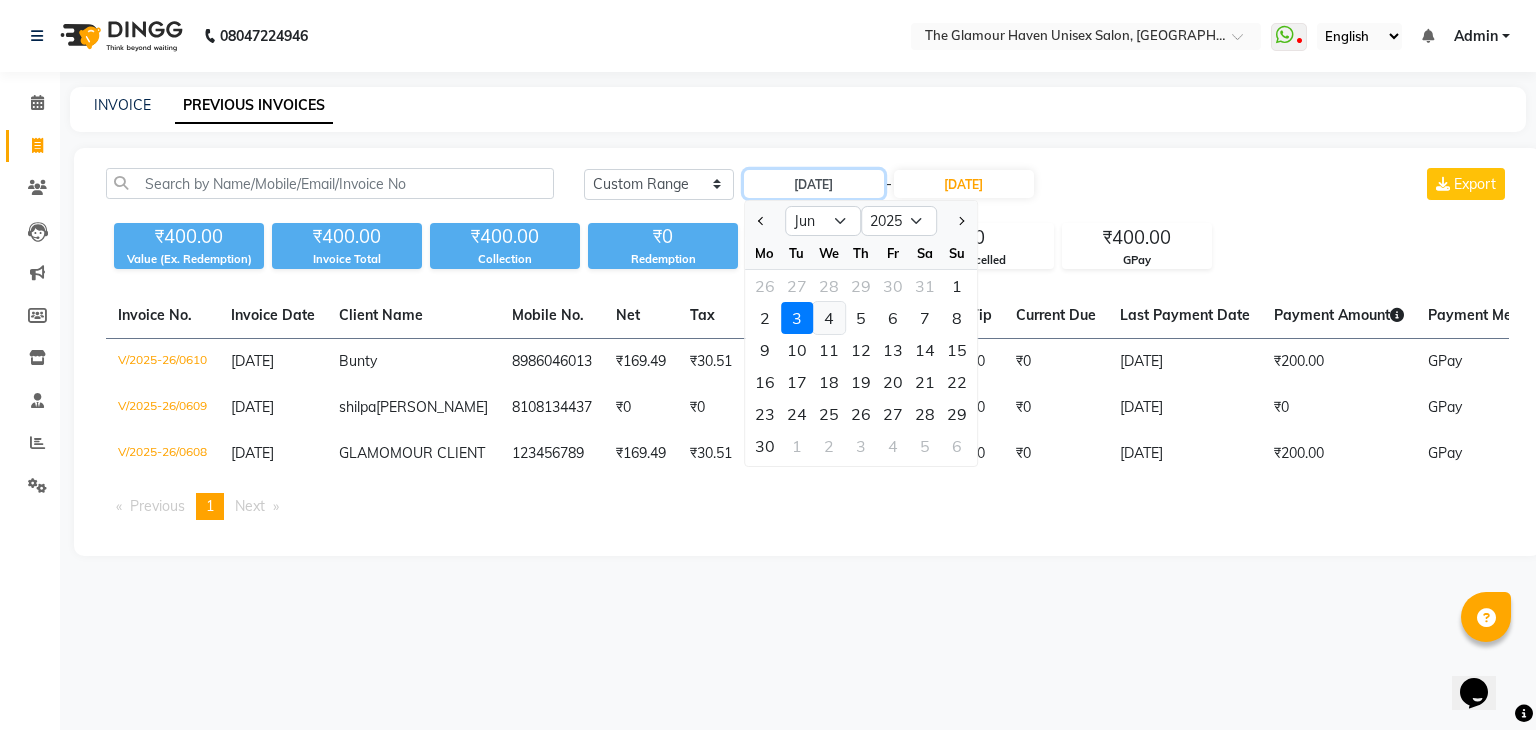 type on "04-06-2025" 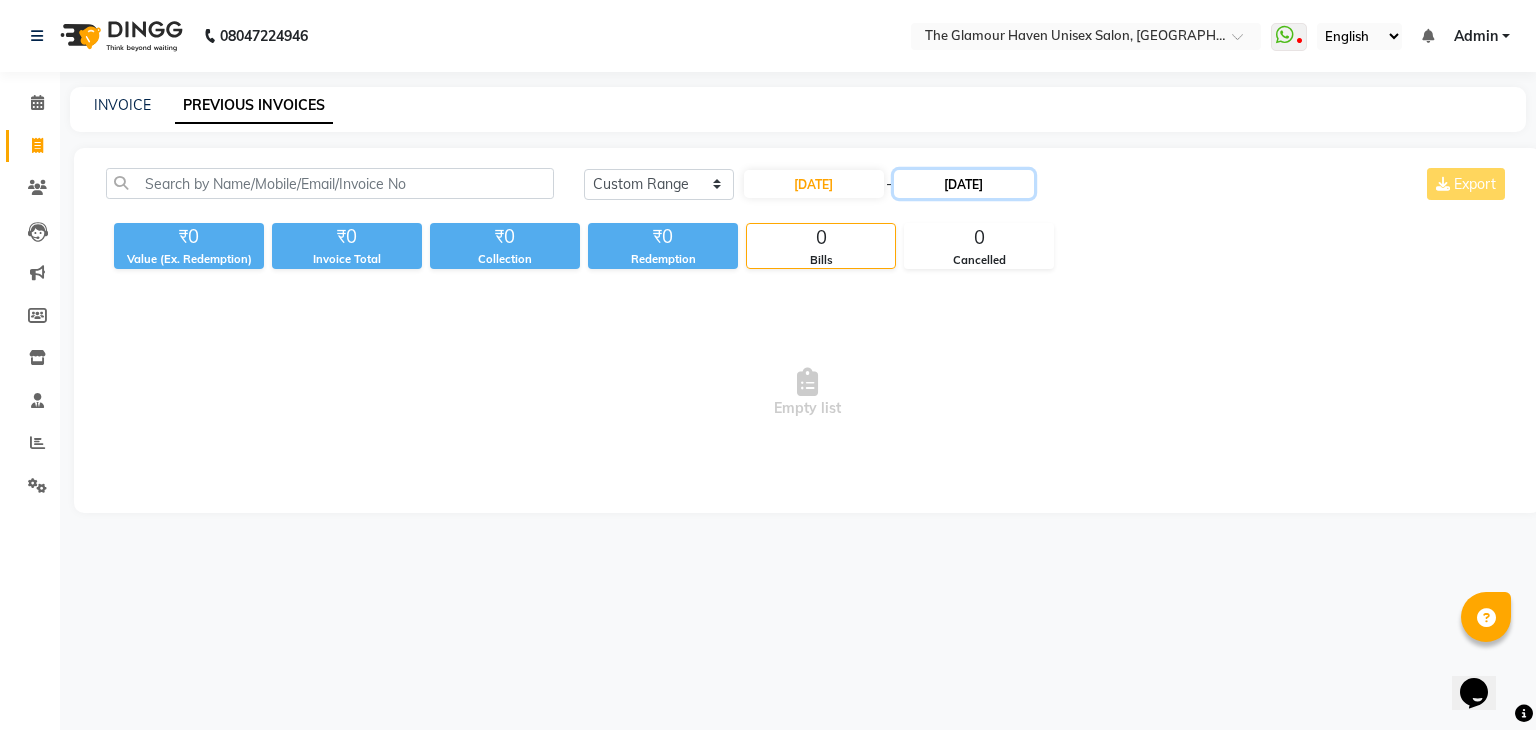 click on "03-06-2025" 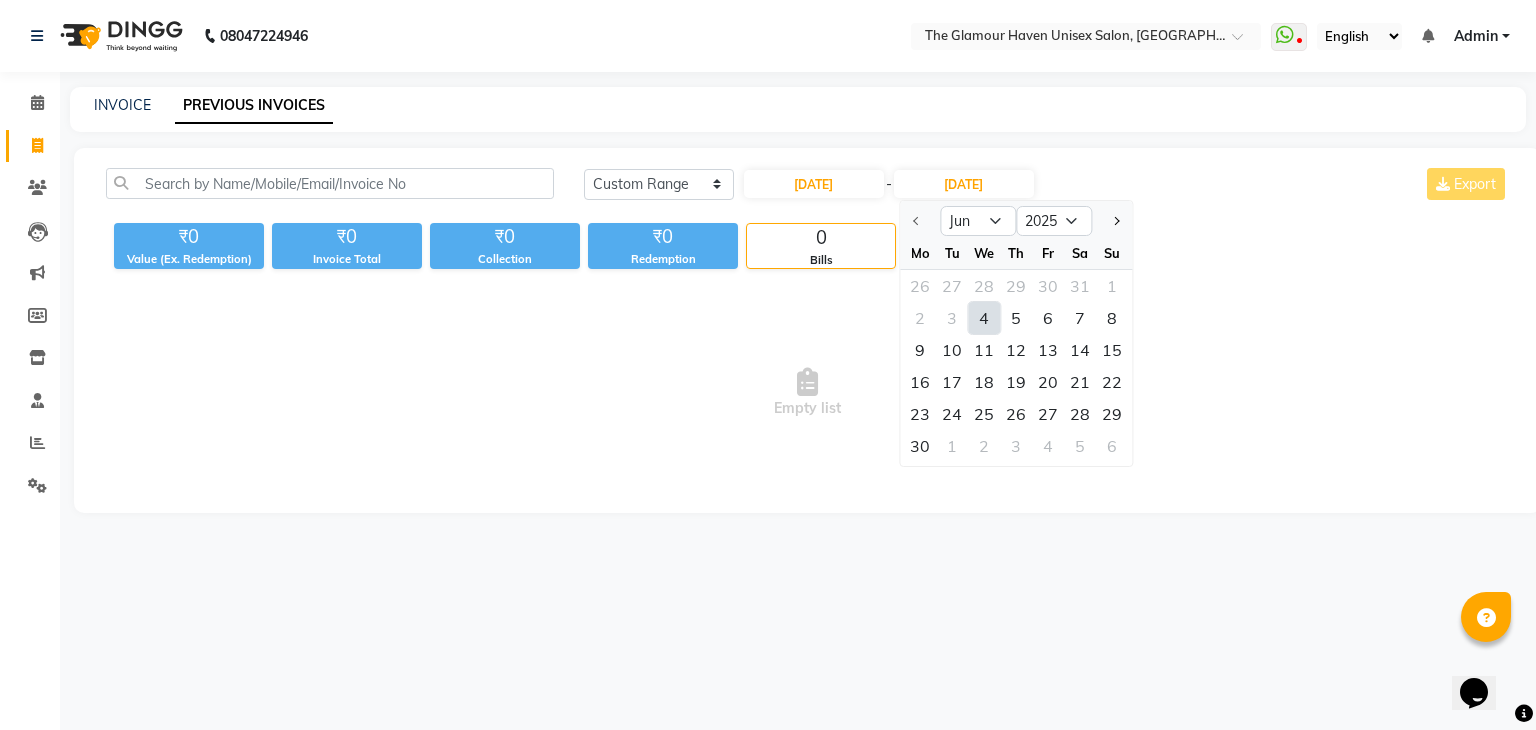 click on "4" 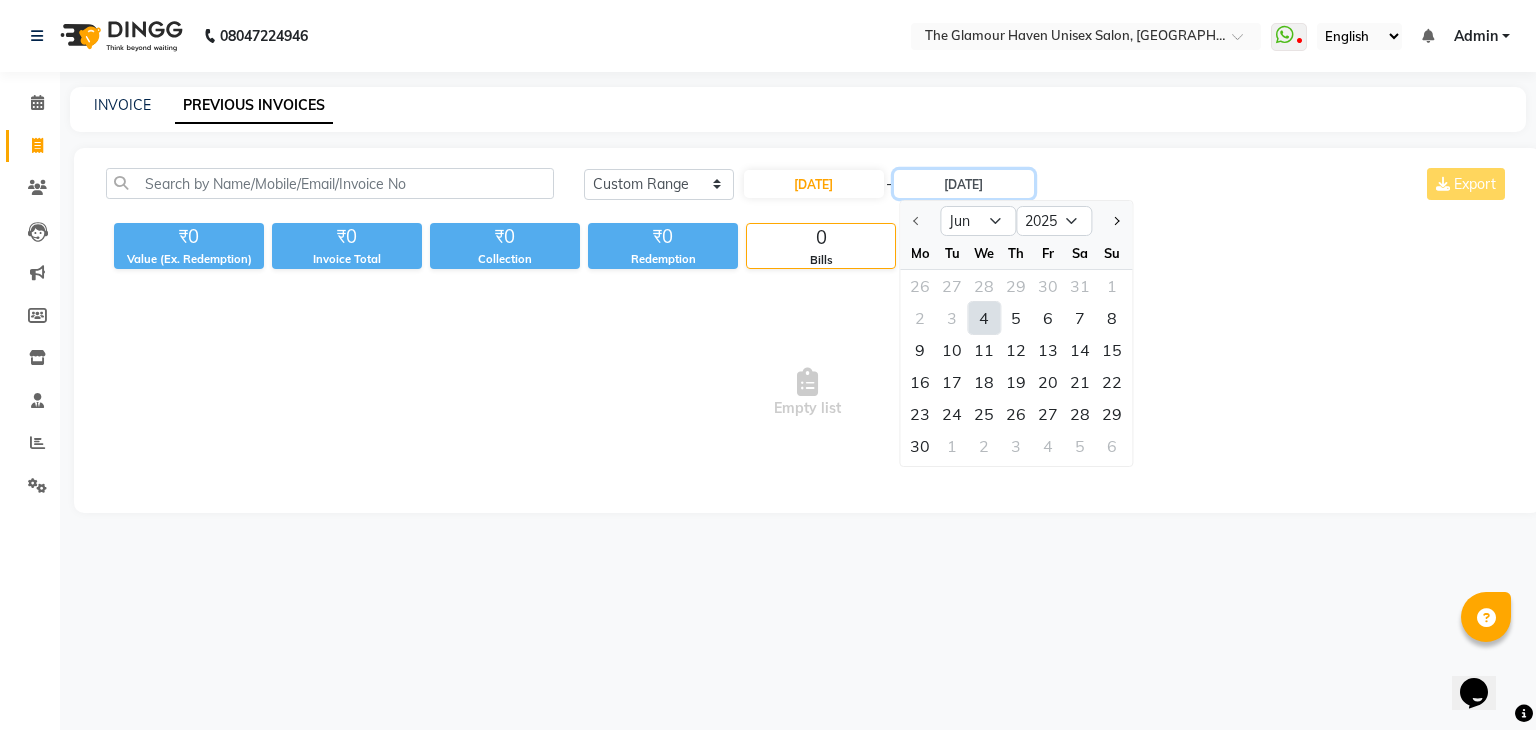 type on "04-06-2025" 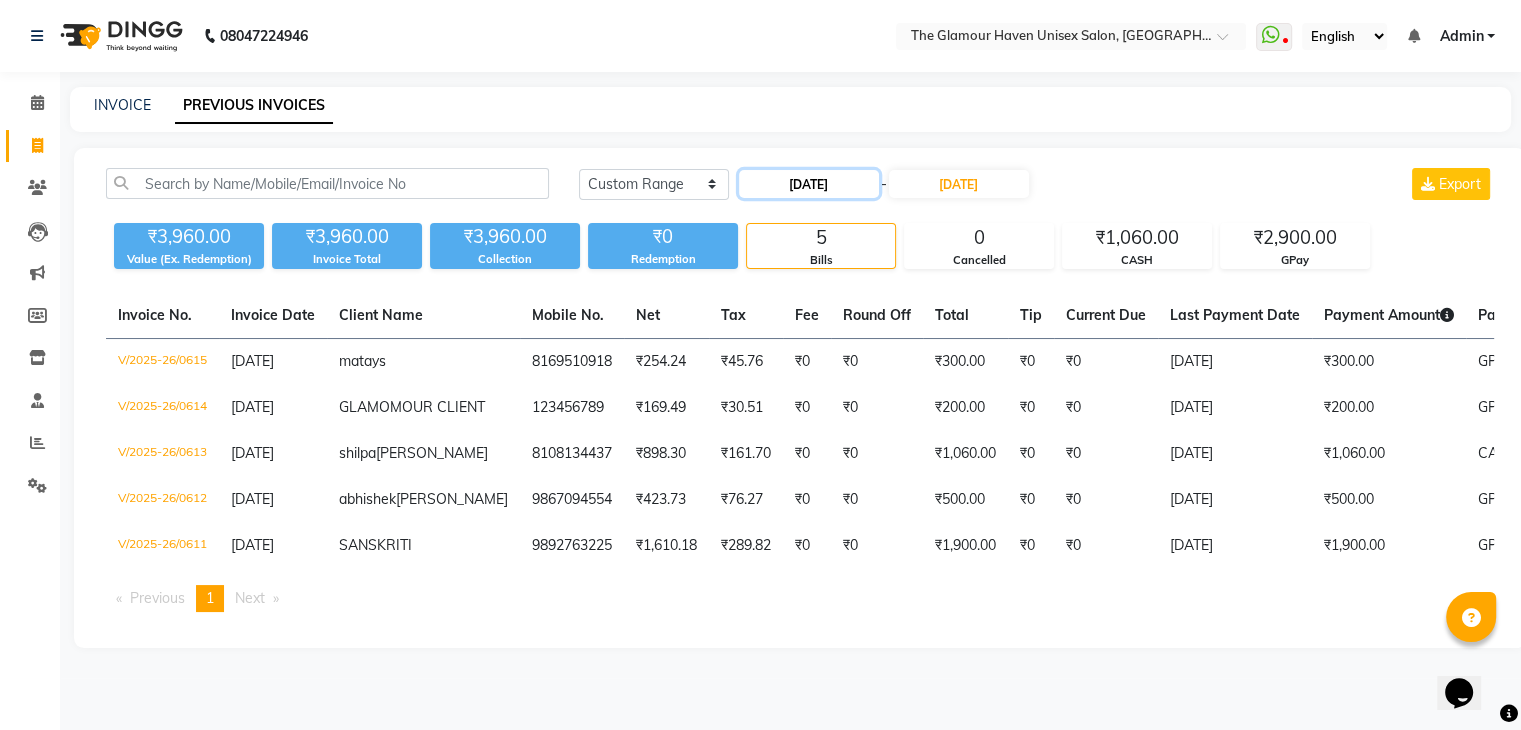 click on "04-06-2025" 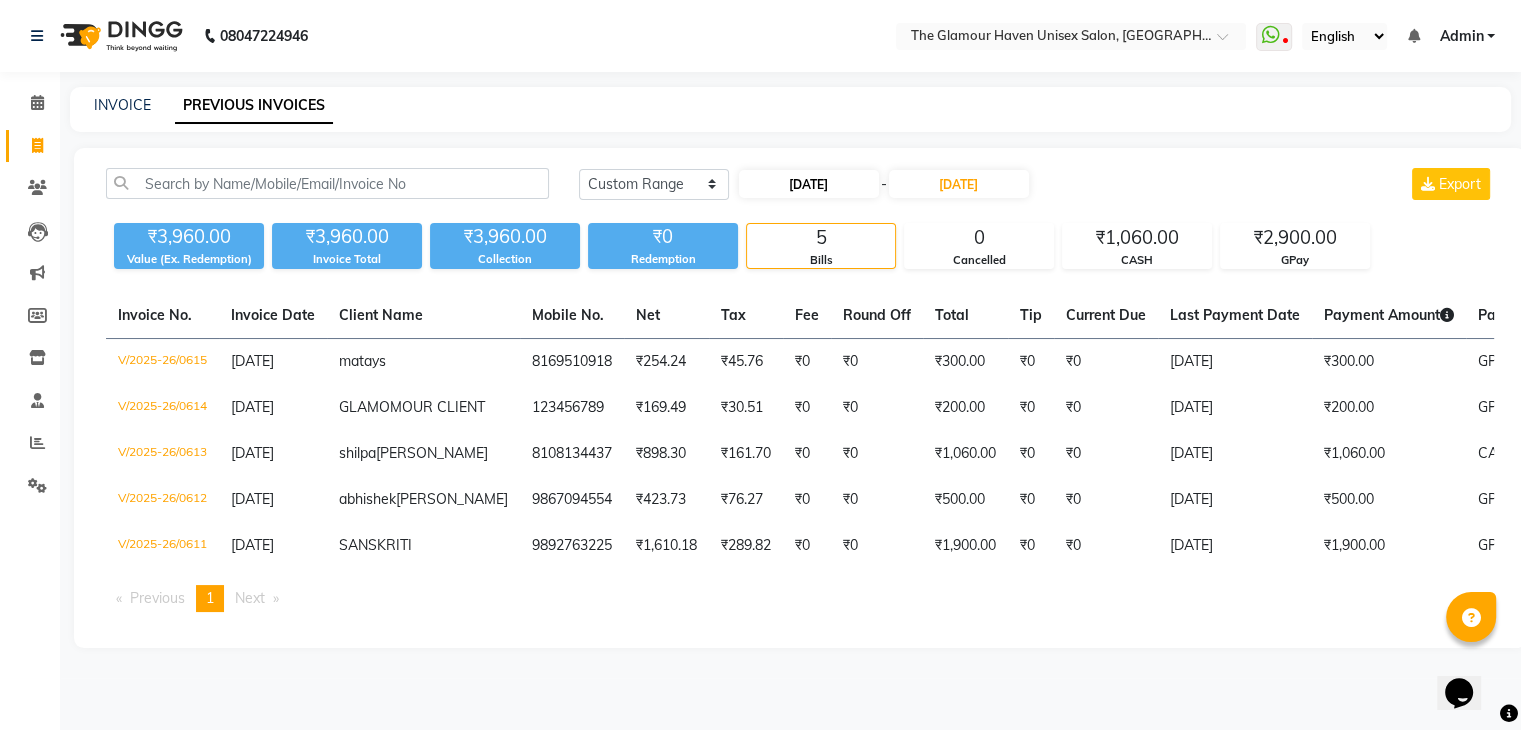 select on "6" 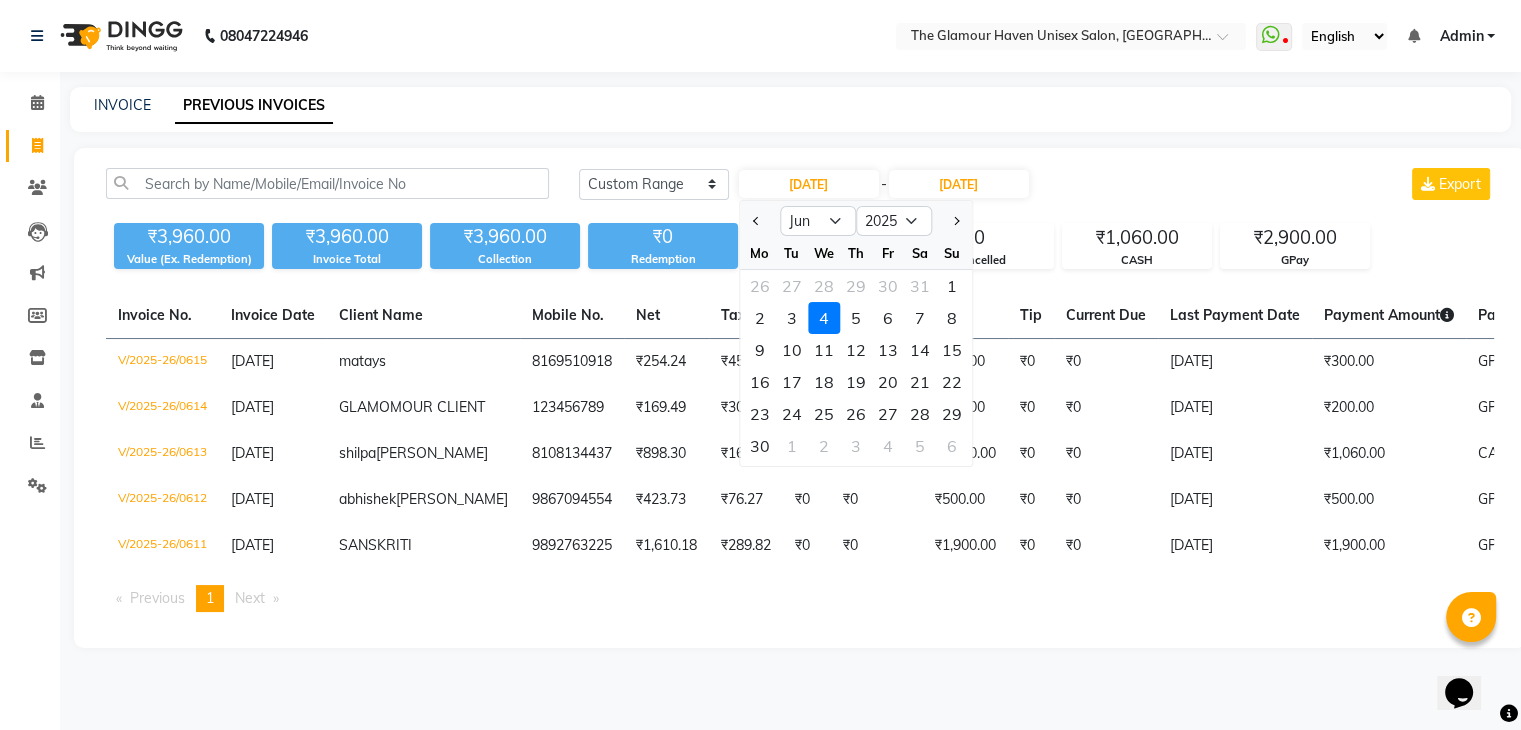 drag, startPoint x: 856, startPoint y: 319, endPoint x: 888, endPoint y: 290, distance: 43.185646 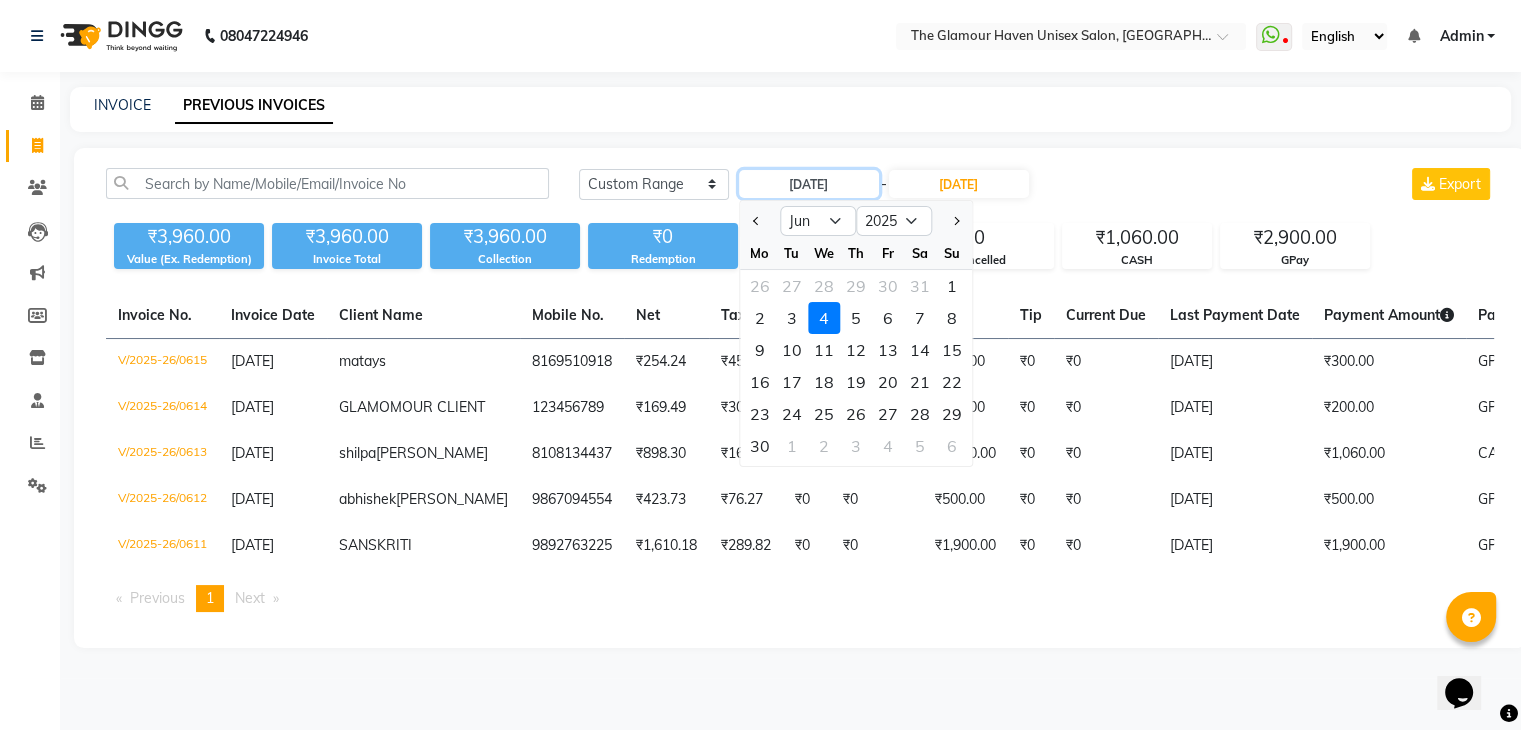 type on "05-06-2025" 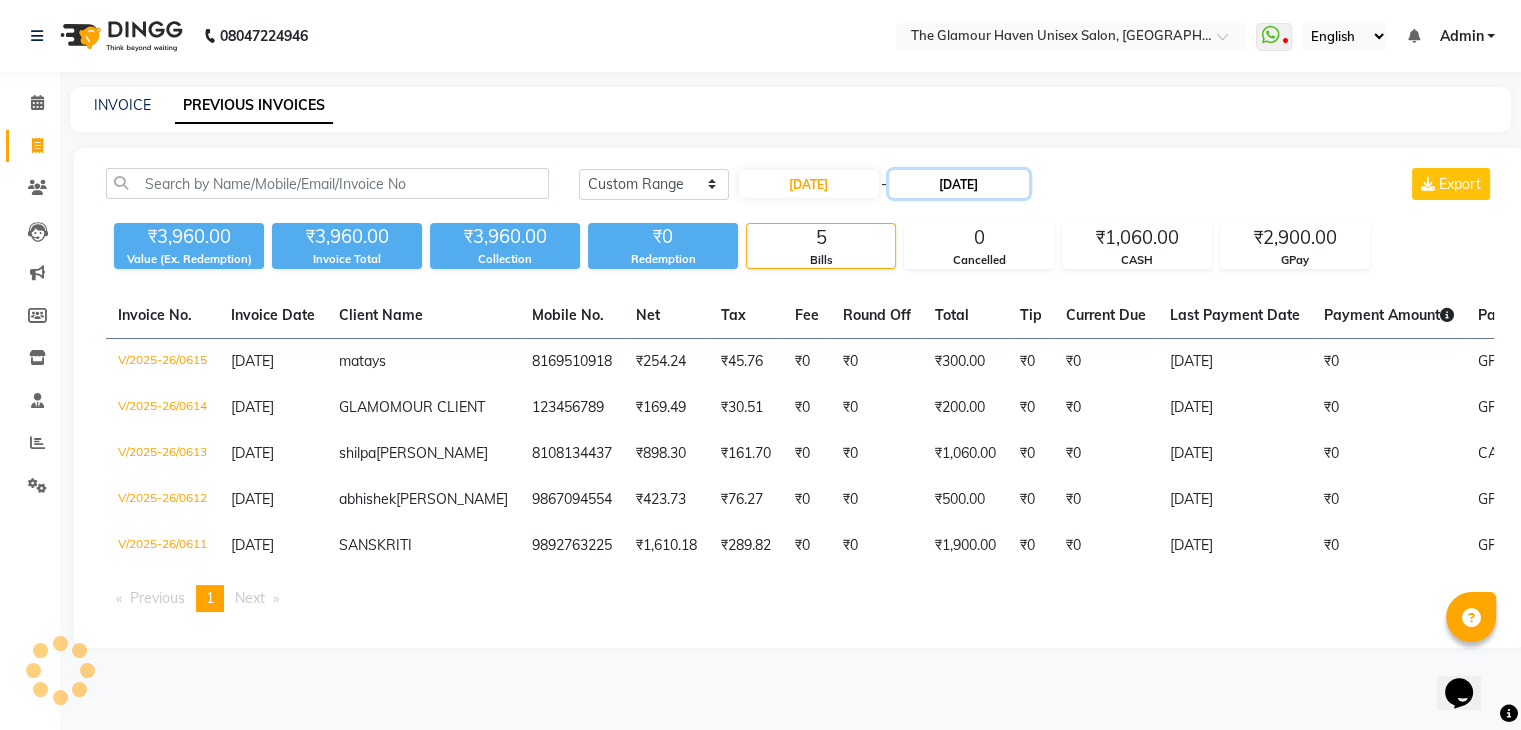 click on "04-06-2025" 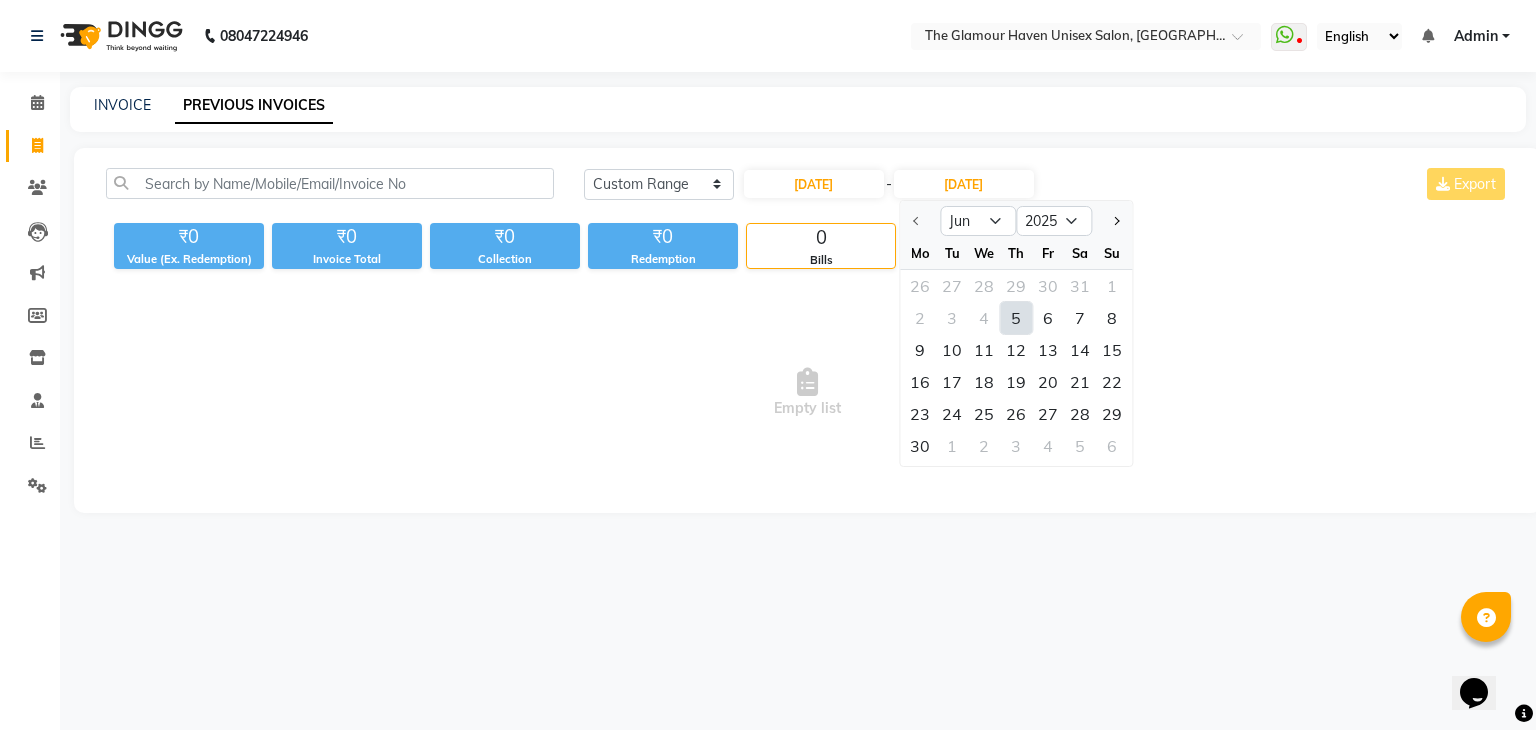 click on "5" 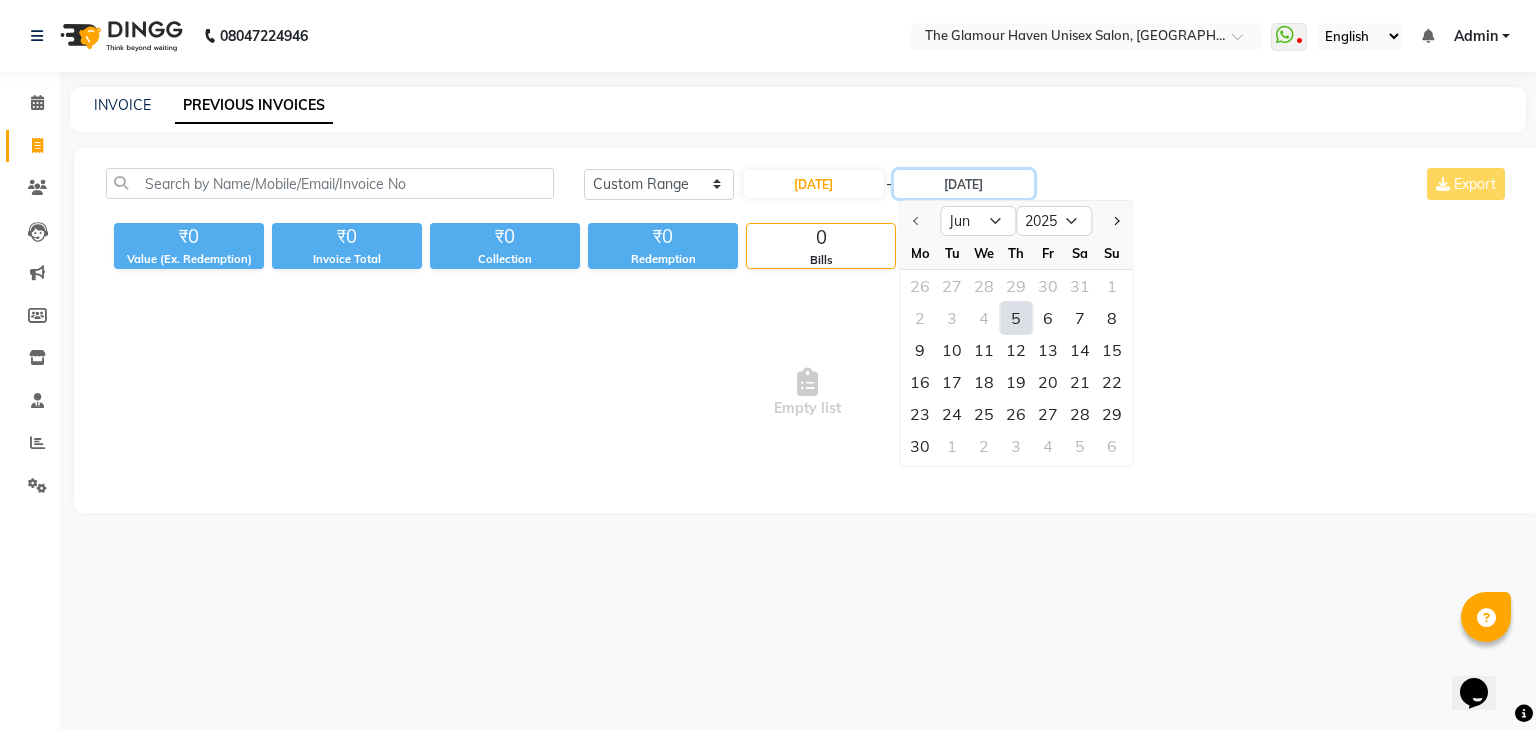 type on "05-06-2025" 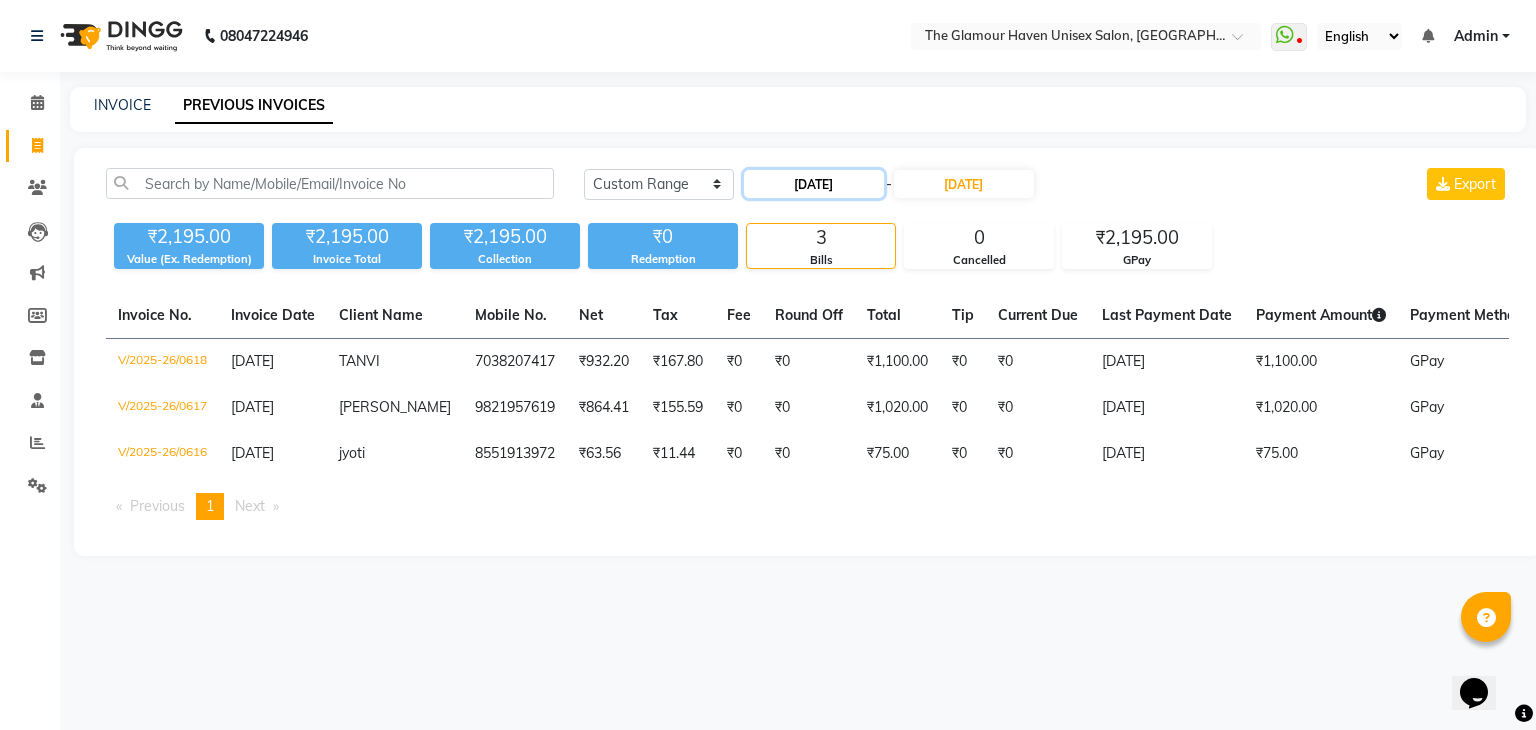 click on "05-06-2025" 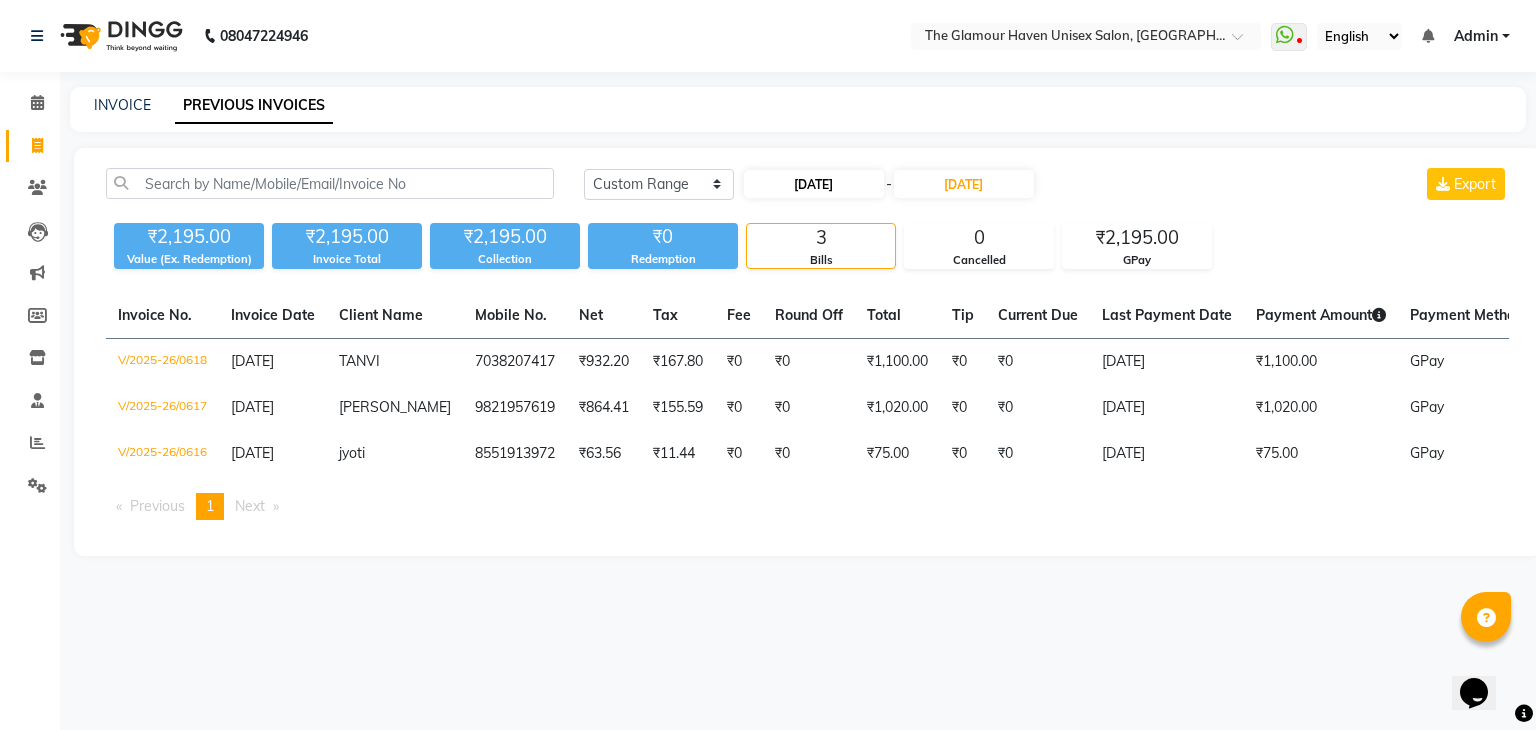 select on "6" 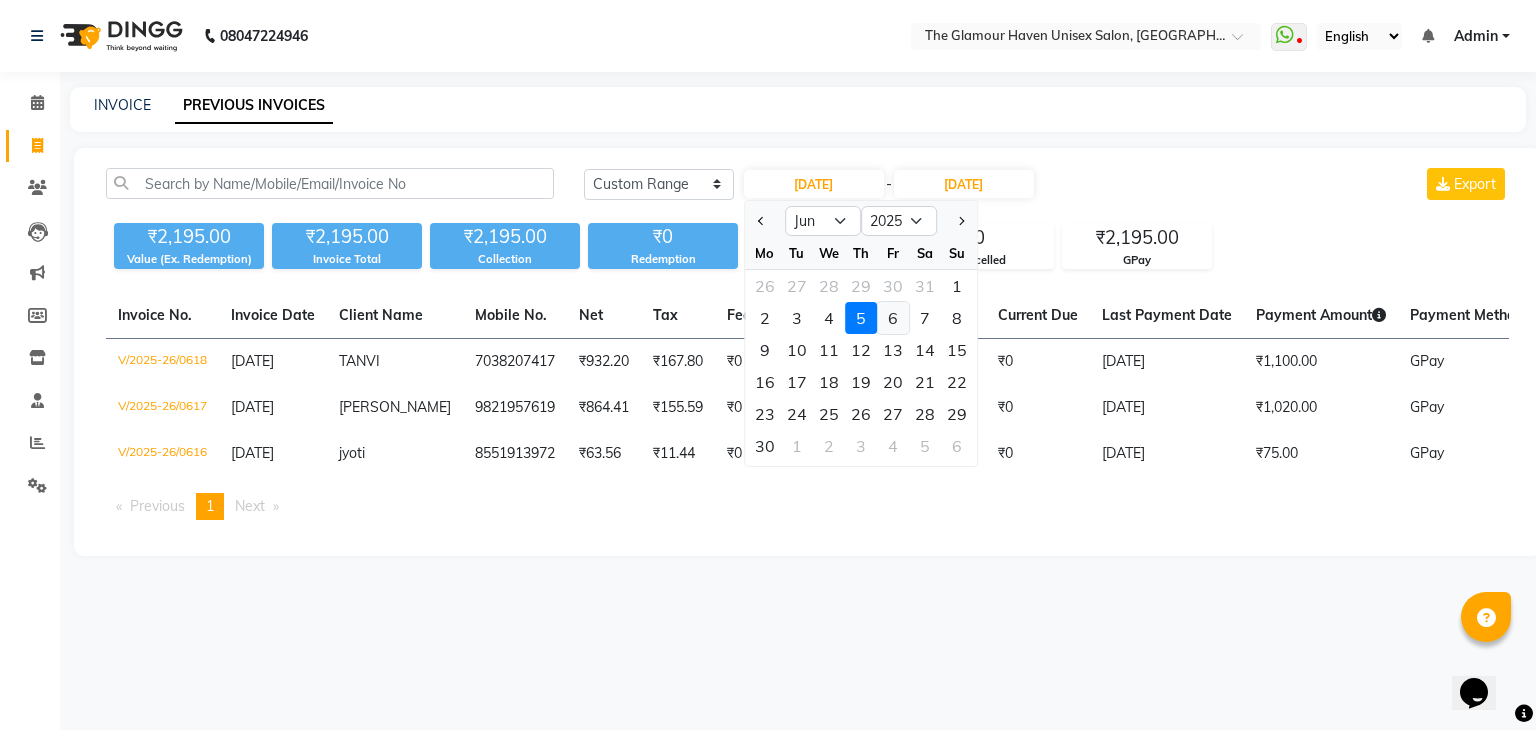 click on "6" 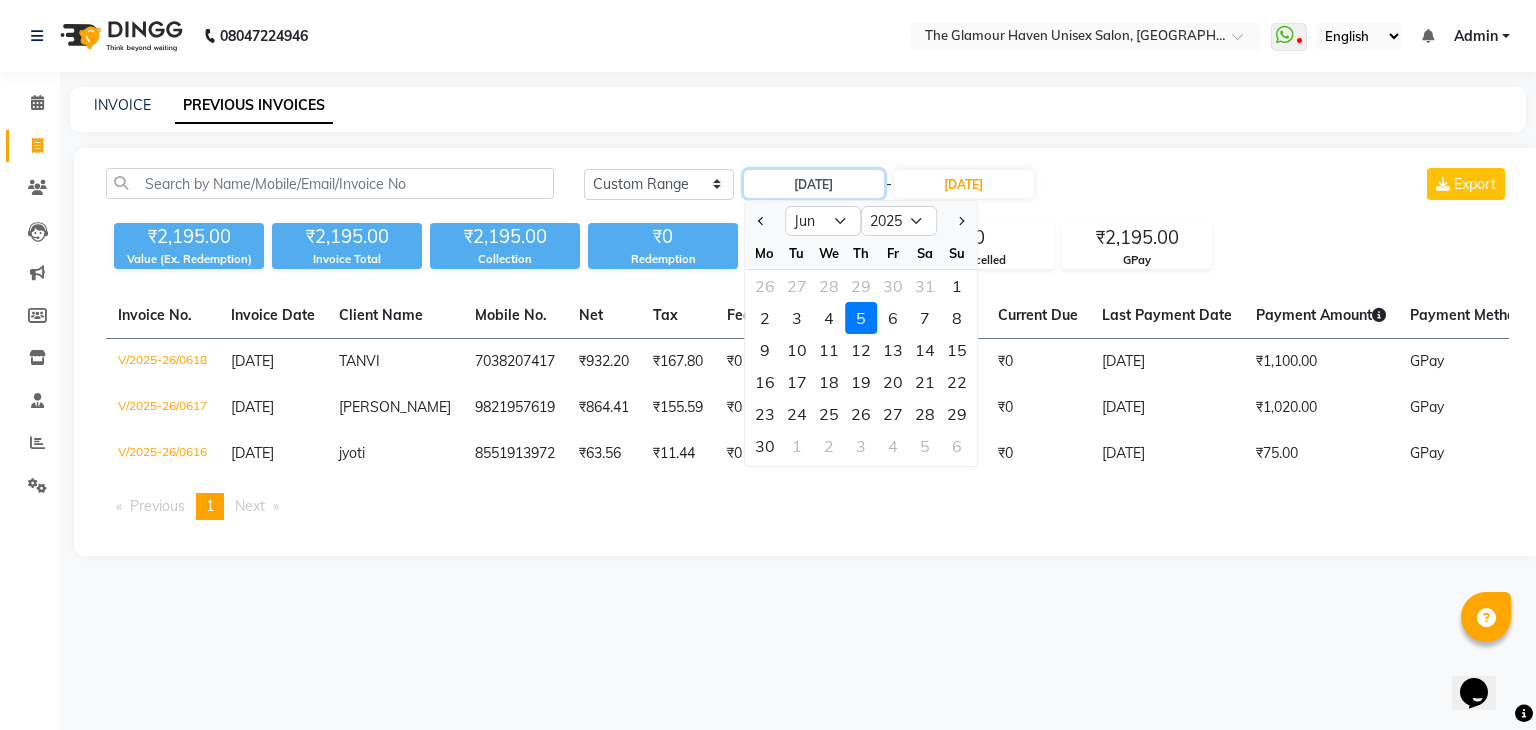 type on "06-06-2025" 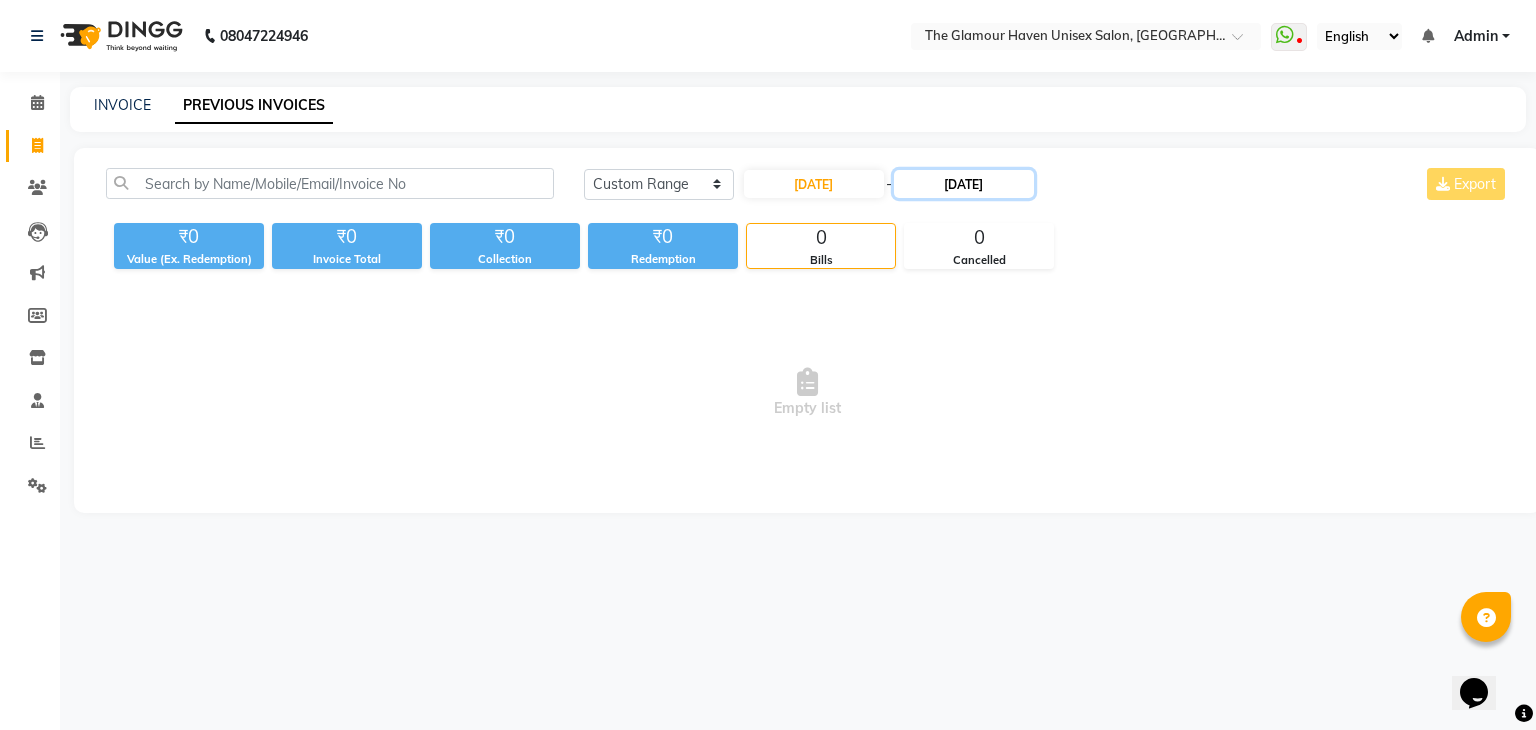 click on "05-06-2025" 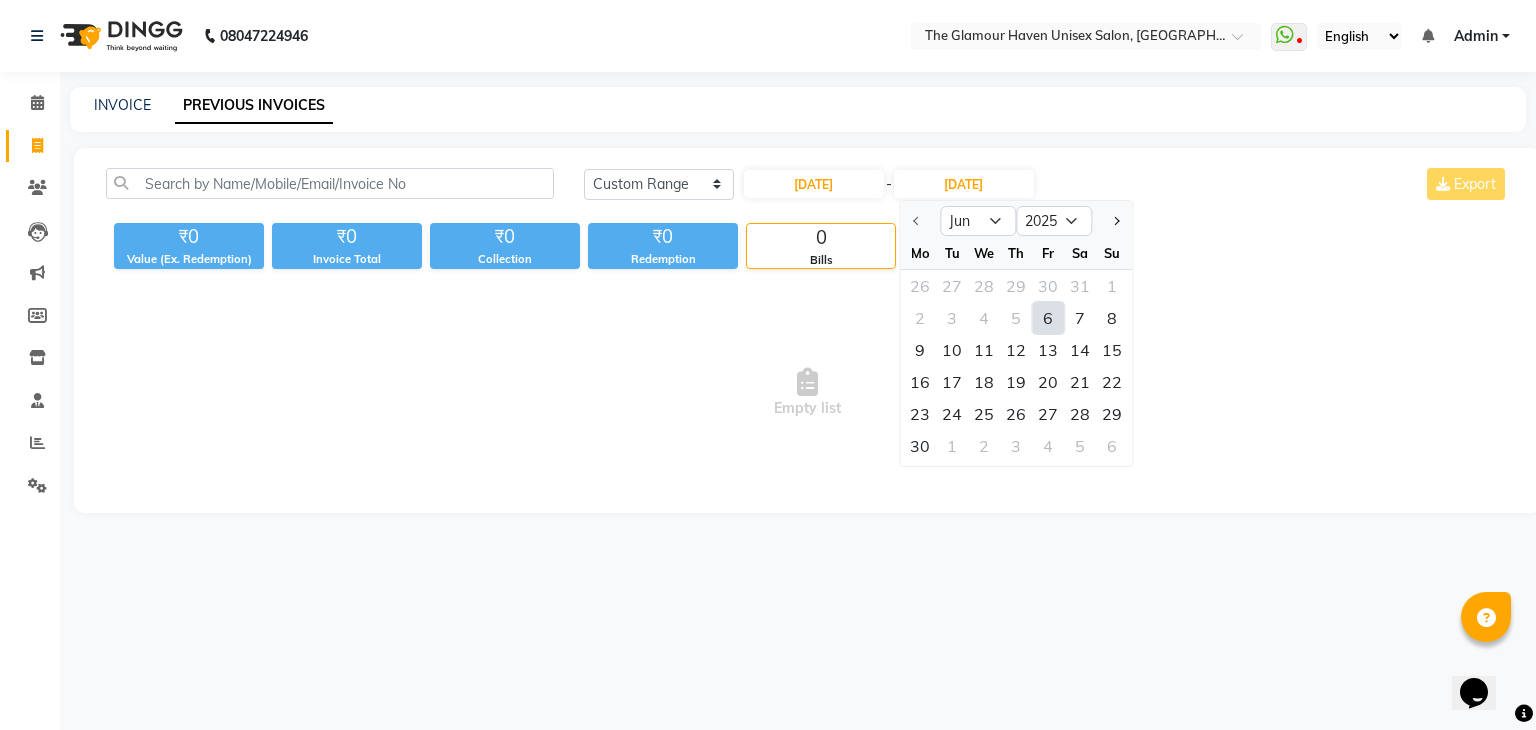 click on "6" 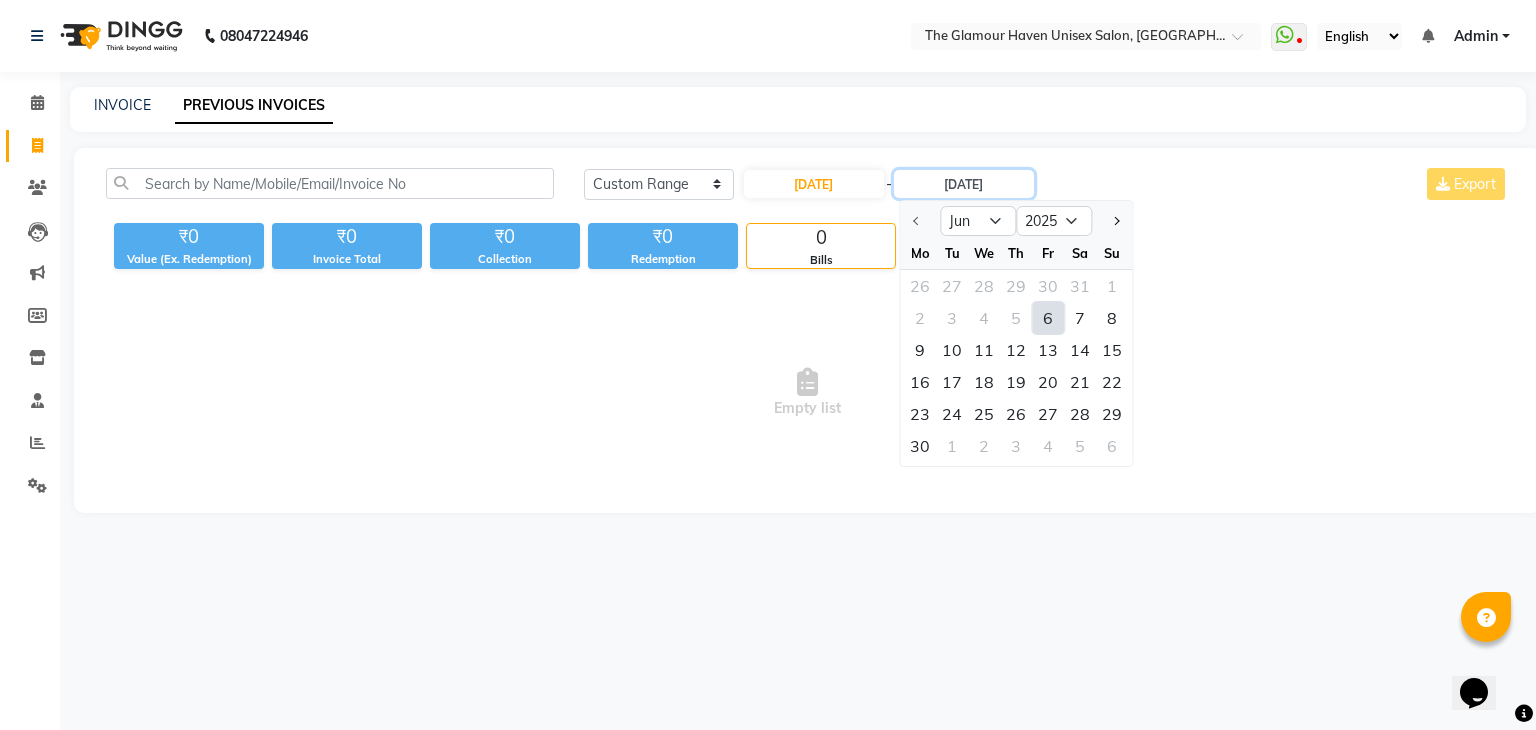 type on "[DATE]" 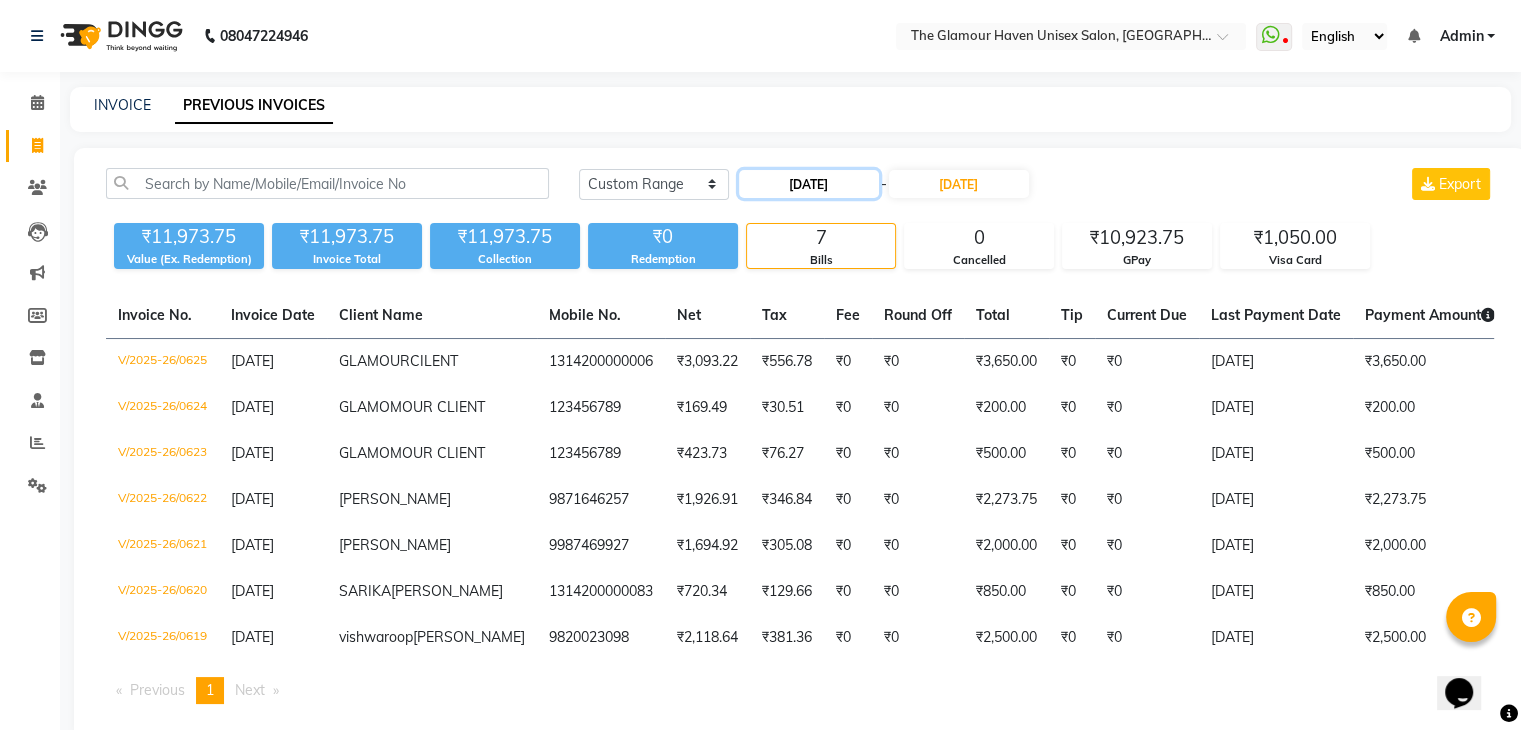 click on "[DATE]" 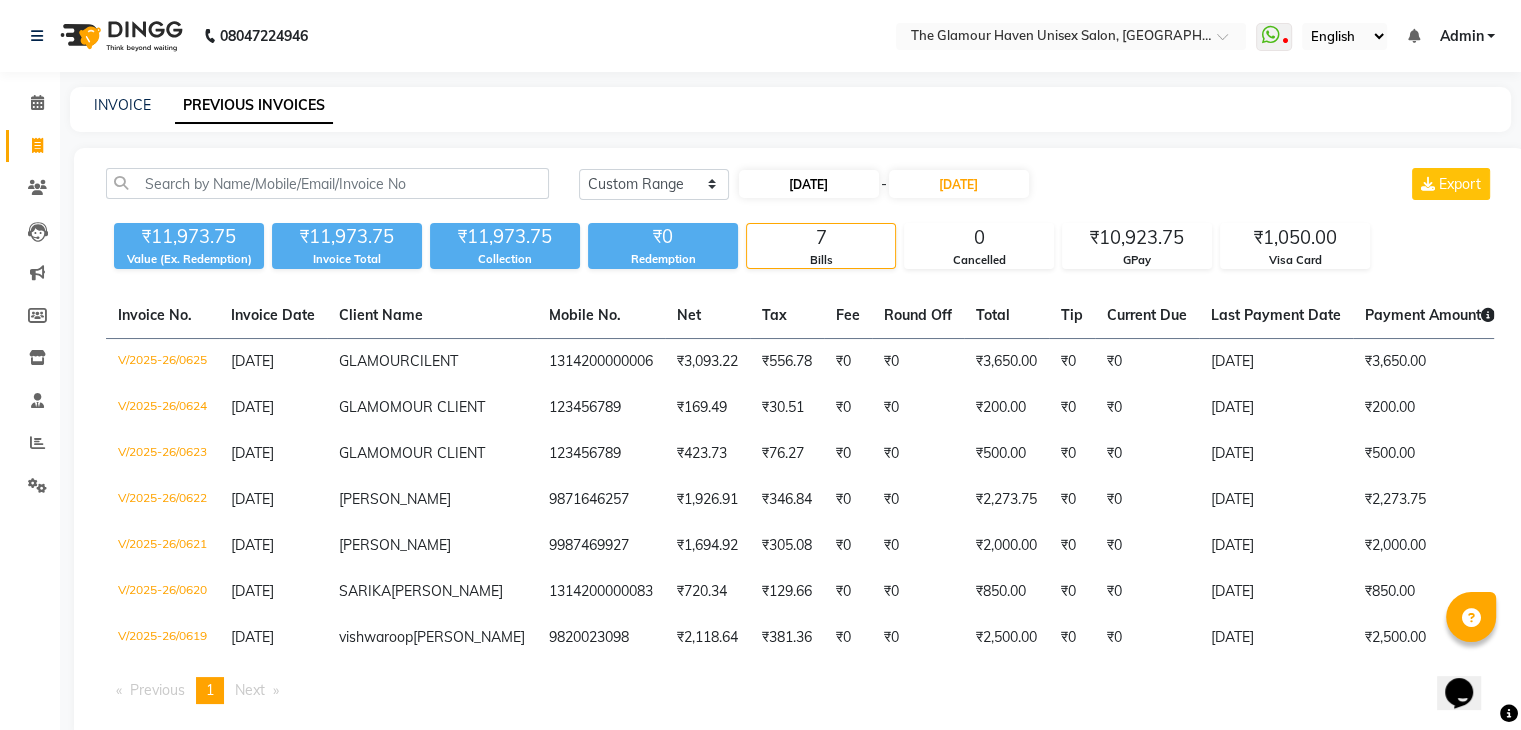 select on "6" 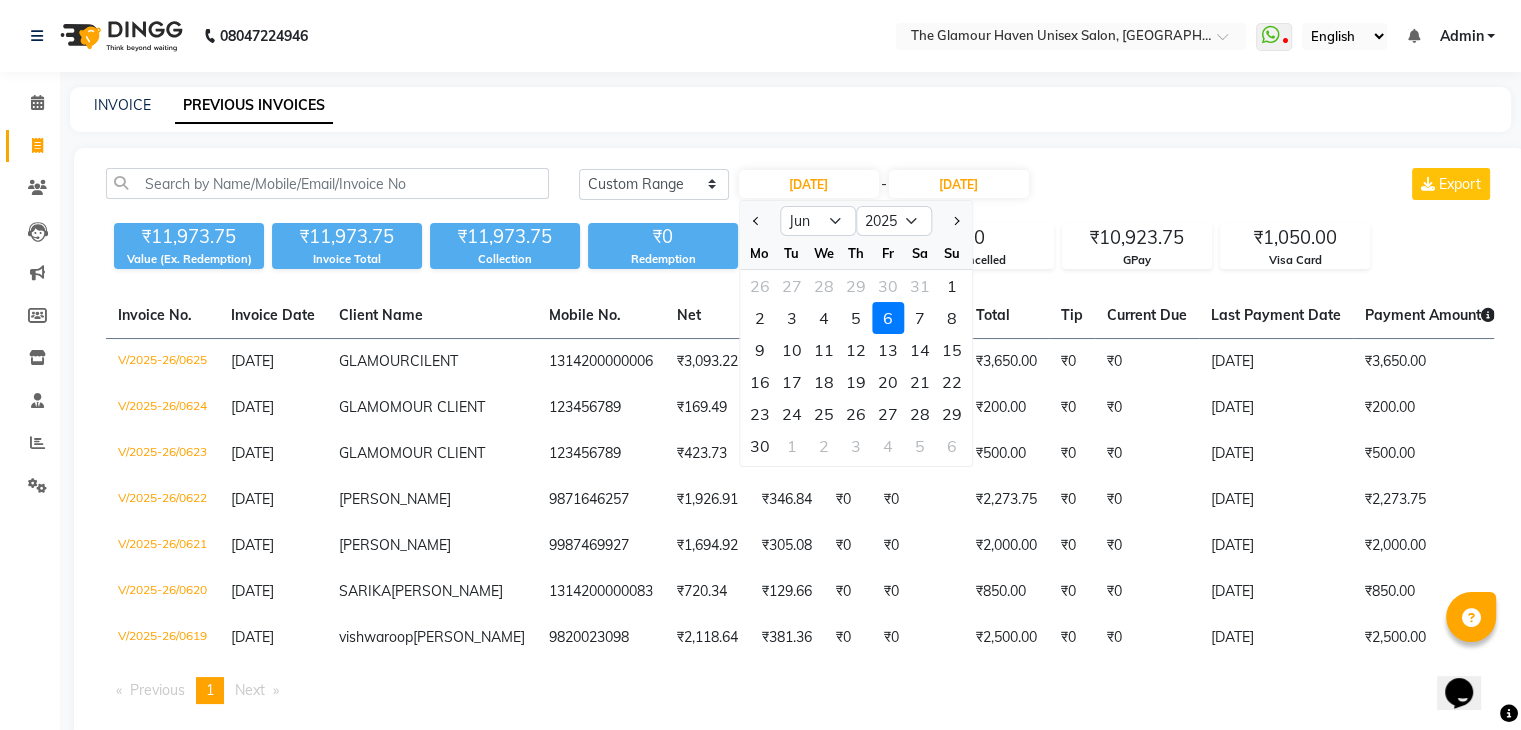 click on "7" 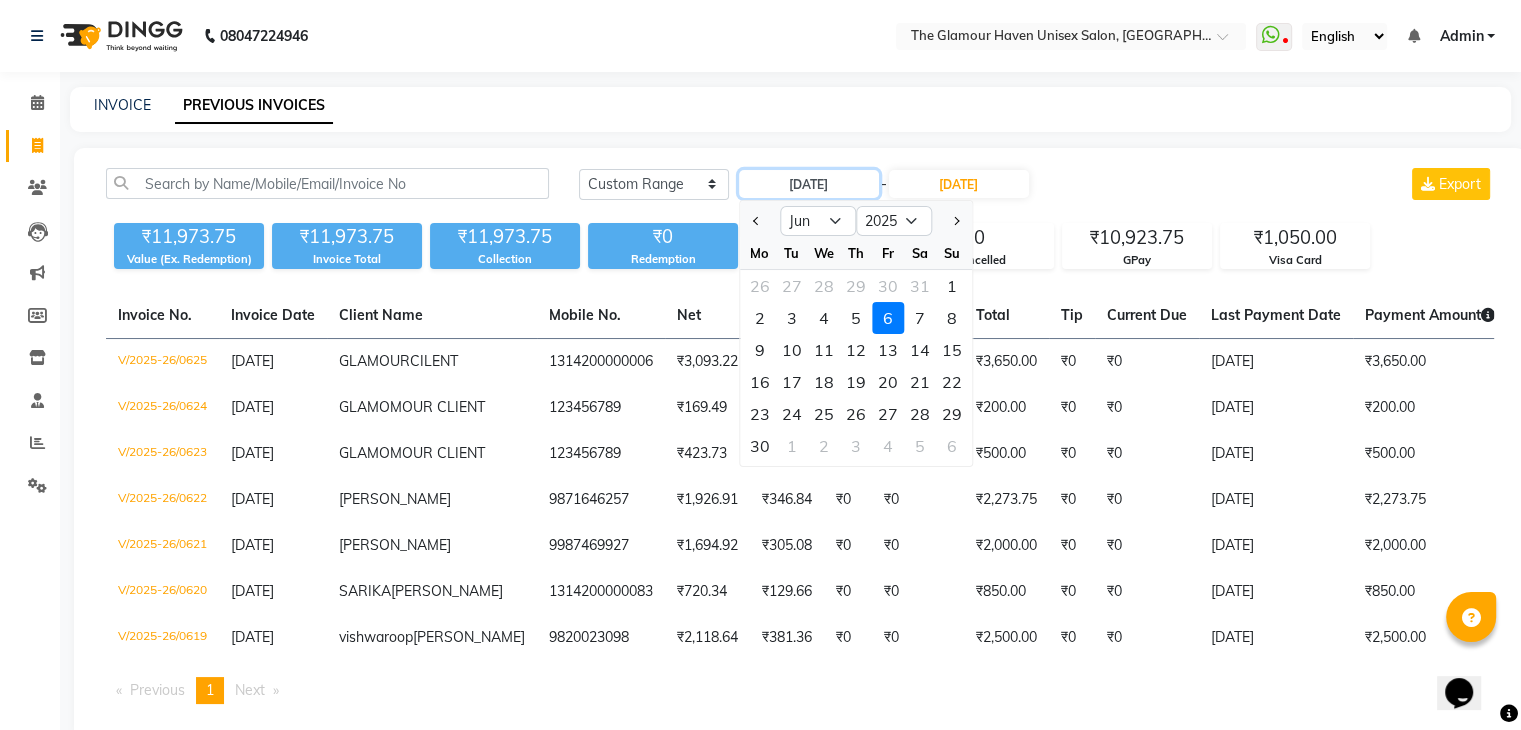 type on "[DATE]" 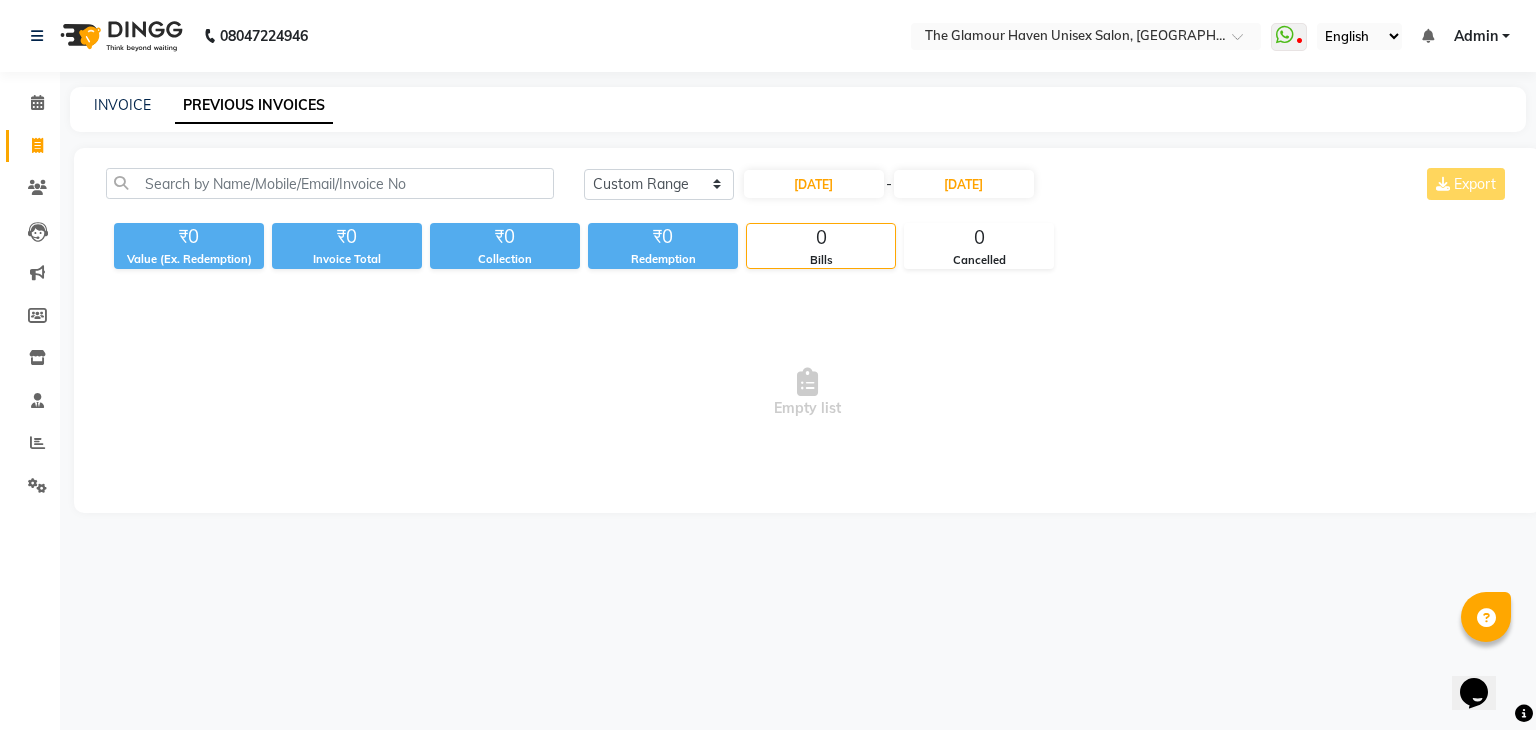 click on "07-06-2025 - 06-06-2025" 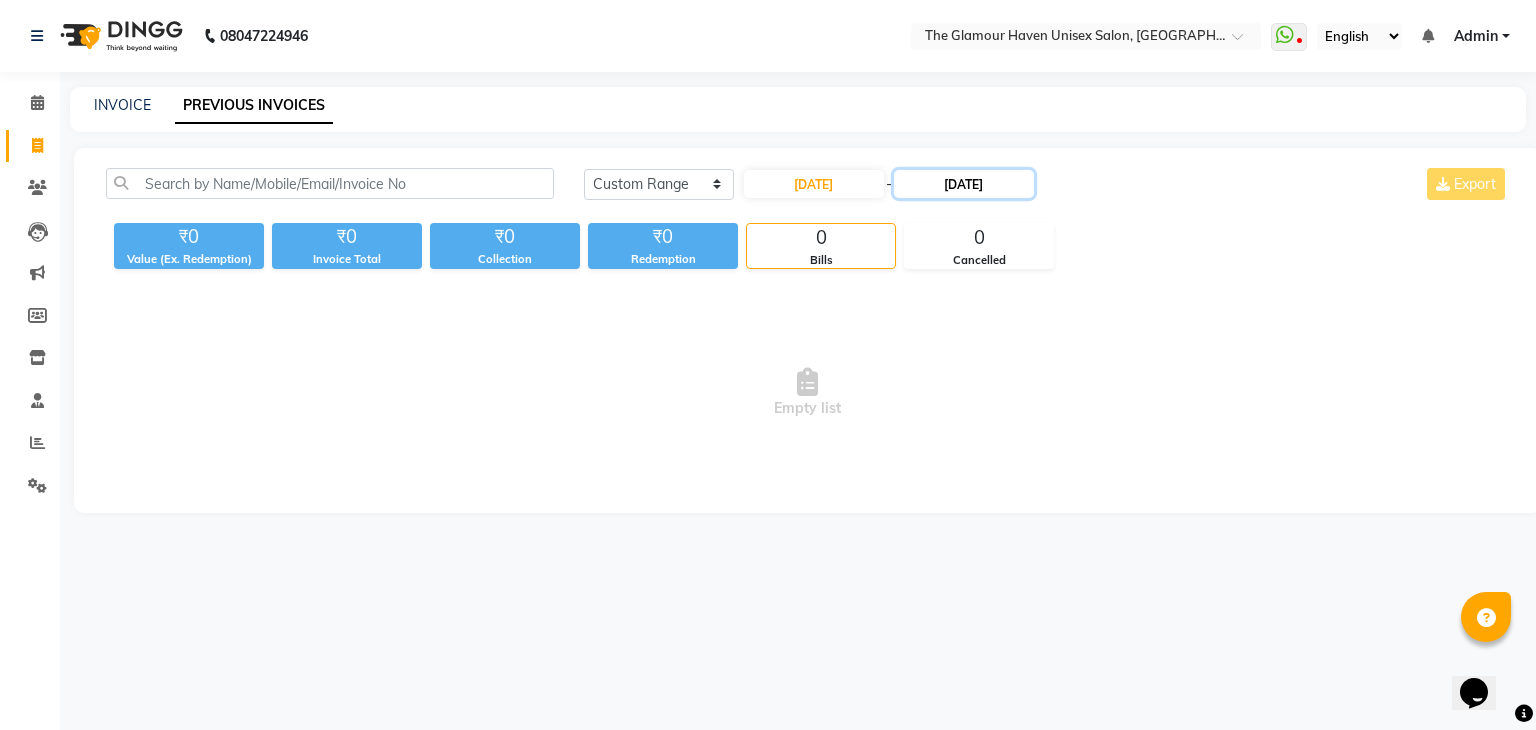 click on "[DATE]" 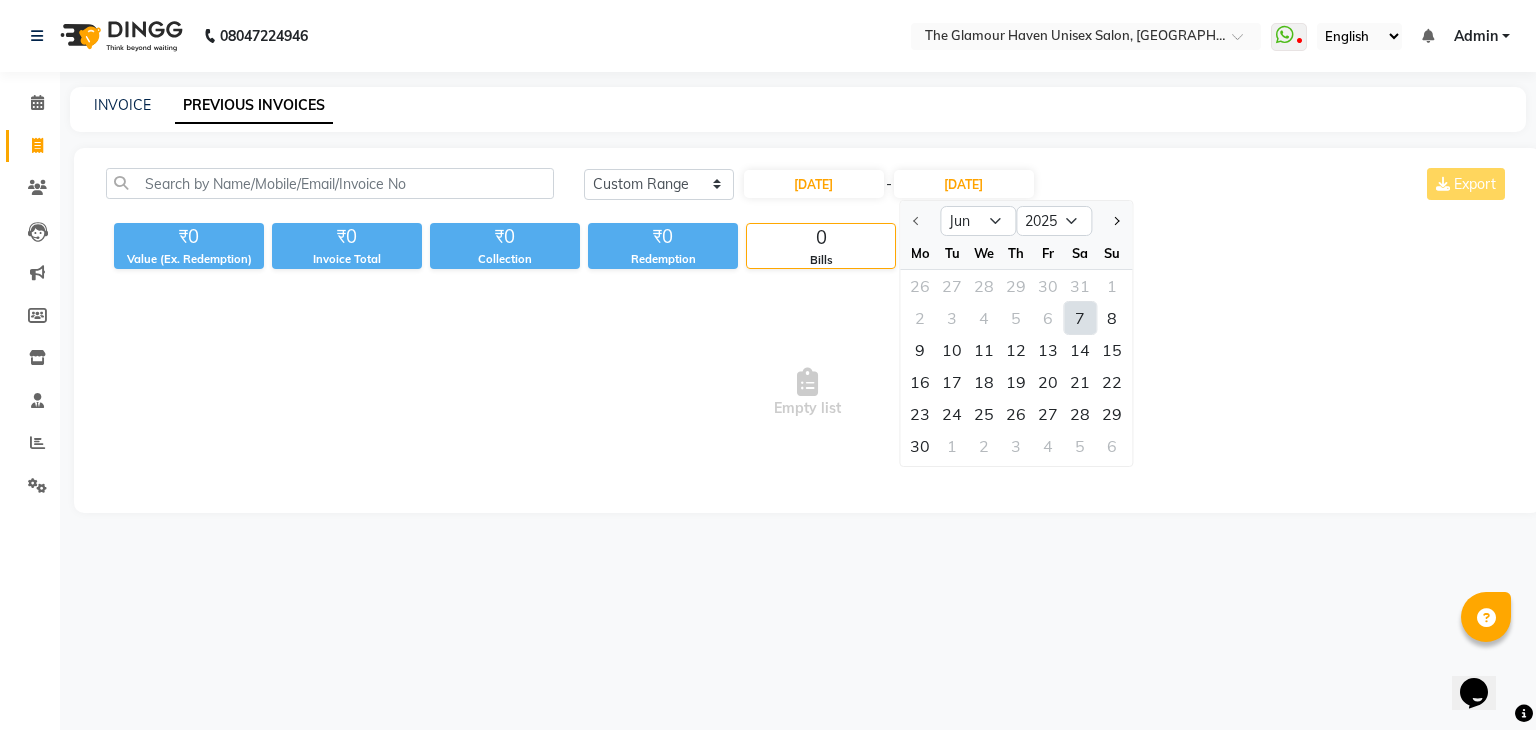 click on "7" 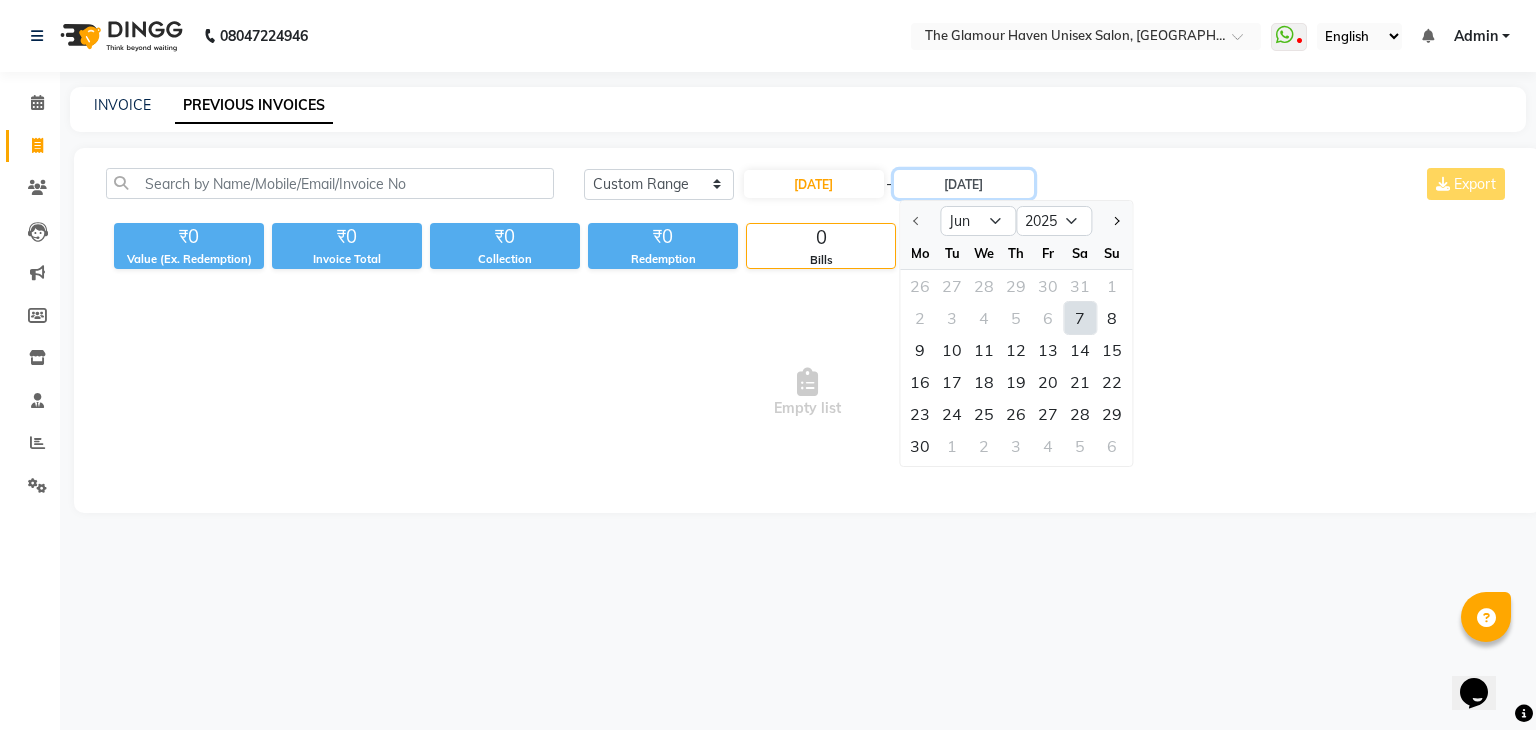 type on "[DATE]" 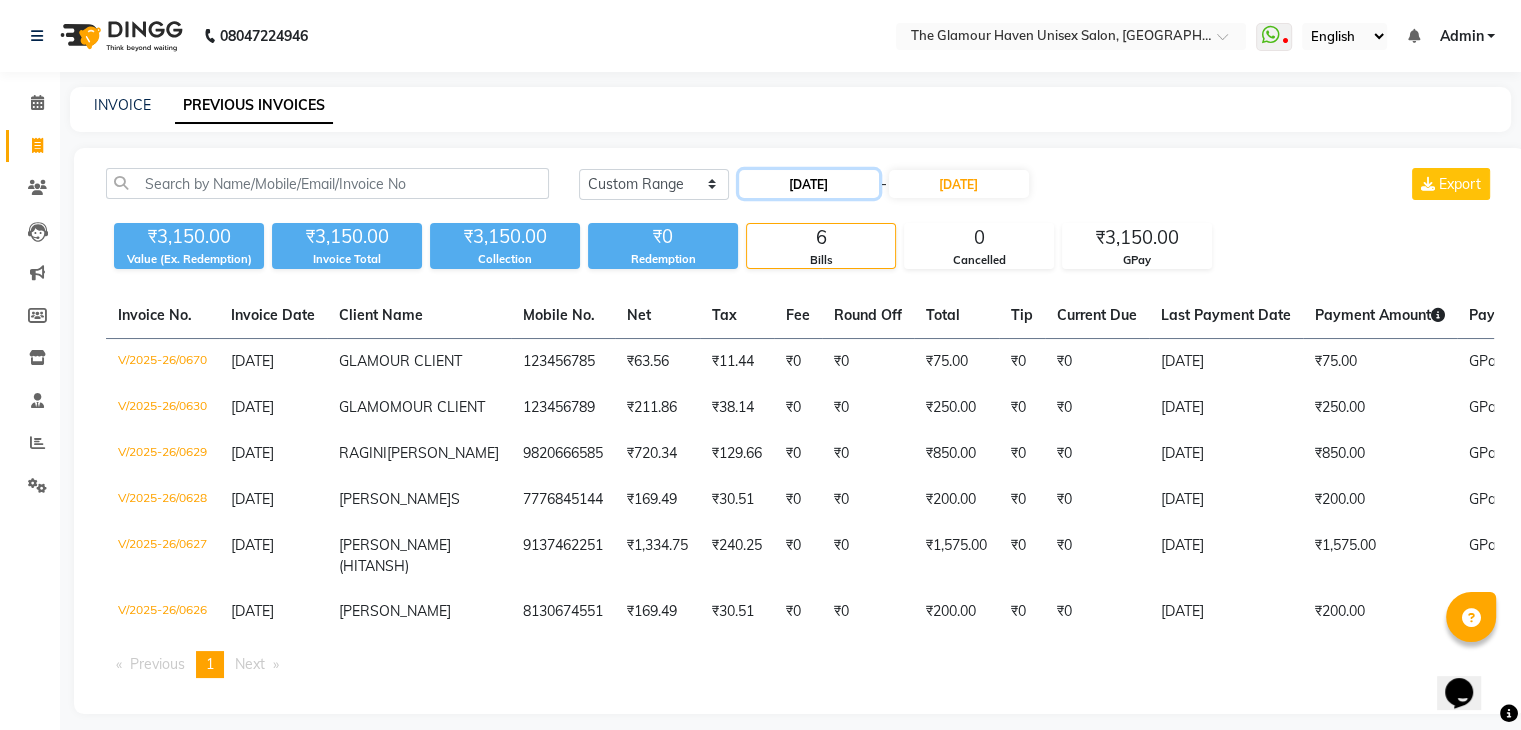 click on "[DATE]" 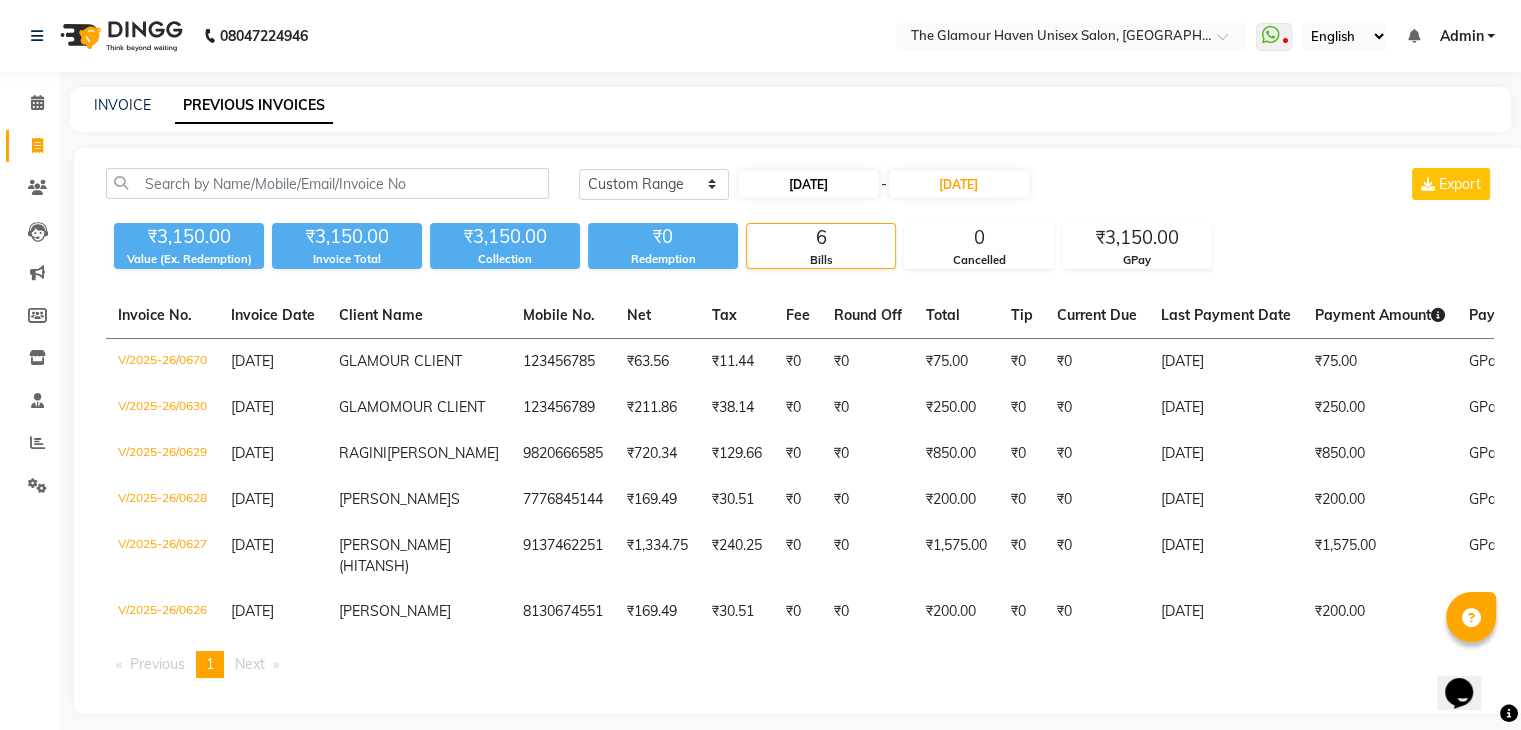 select on "6" 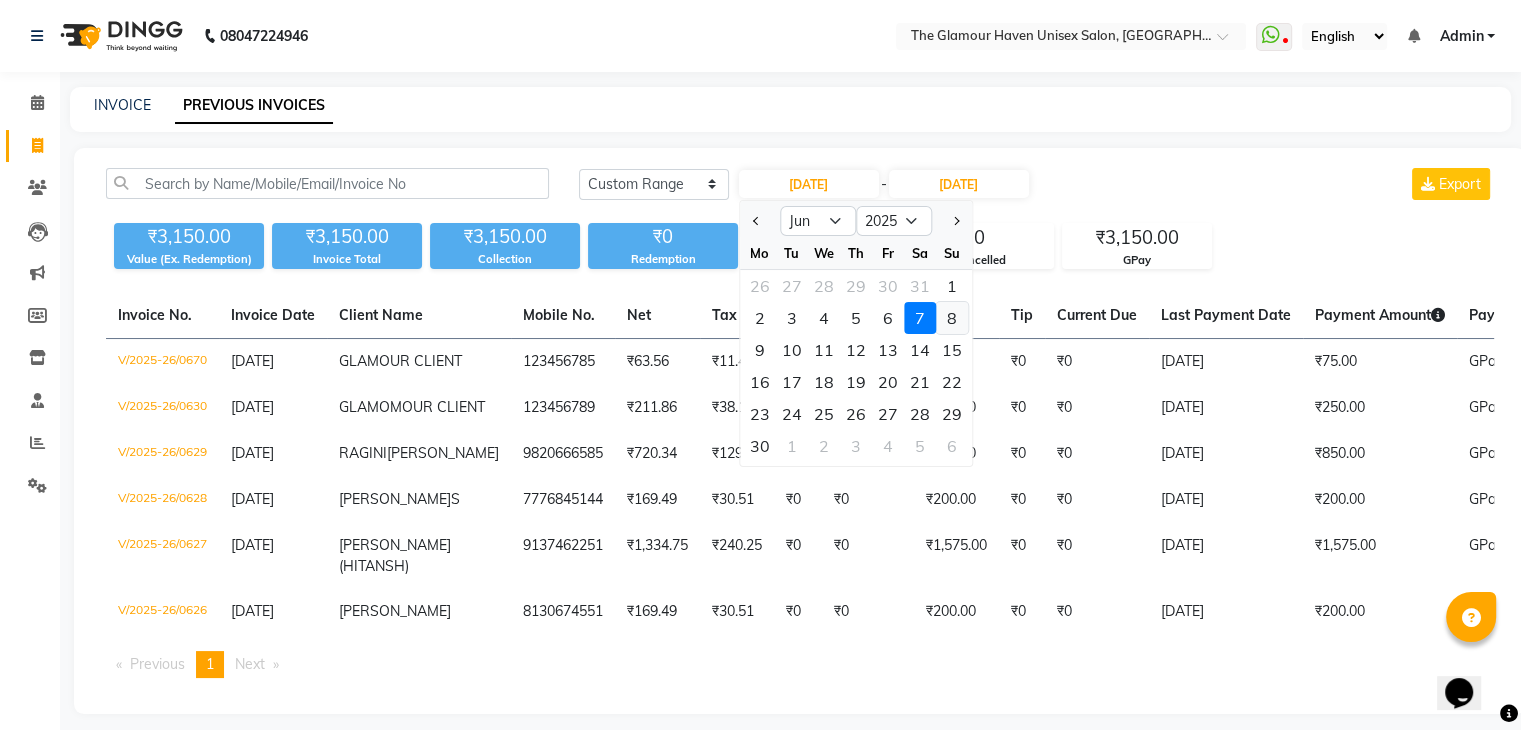 click on "8" 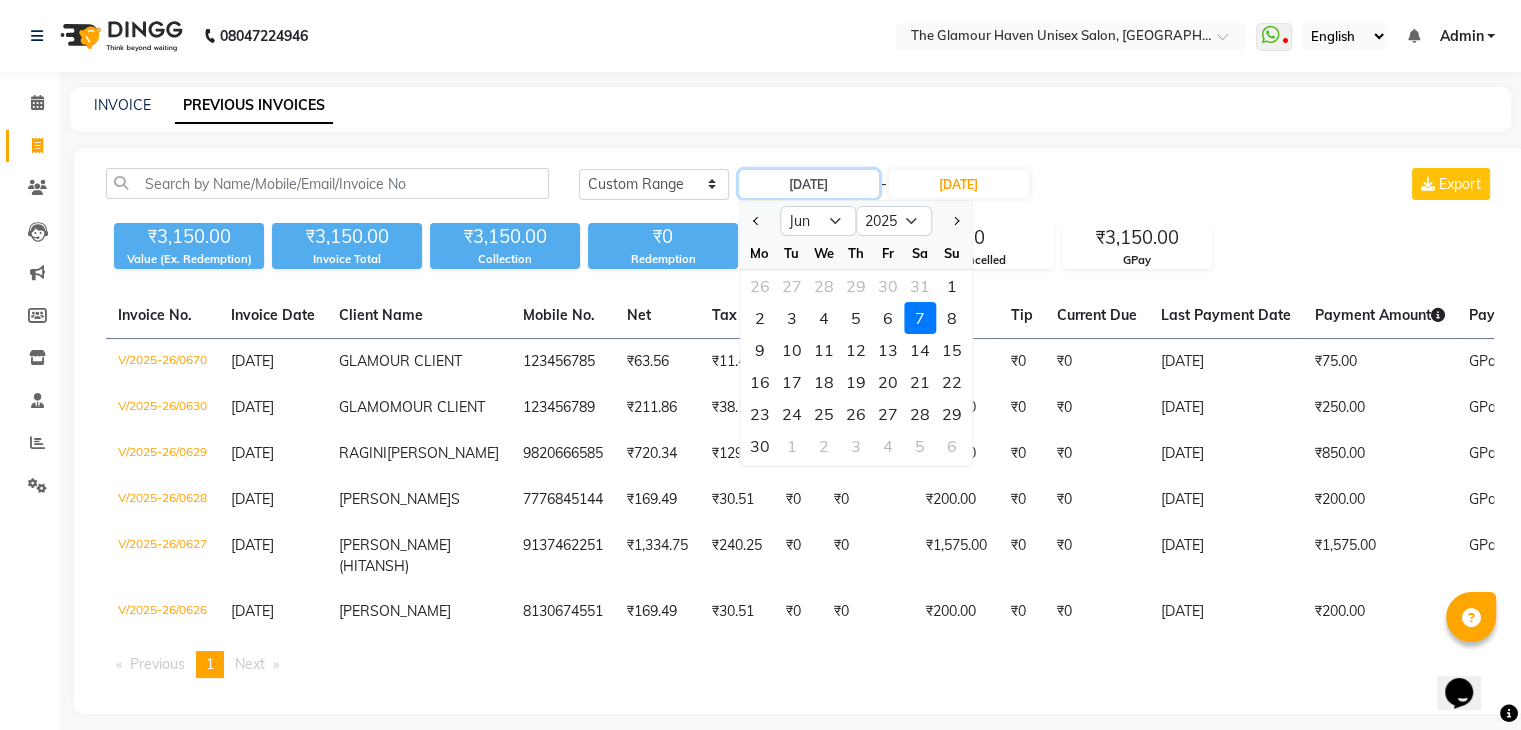 type on "[DATE]" 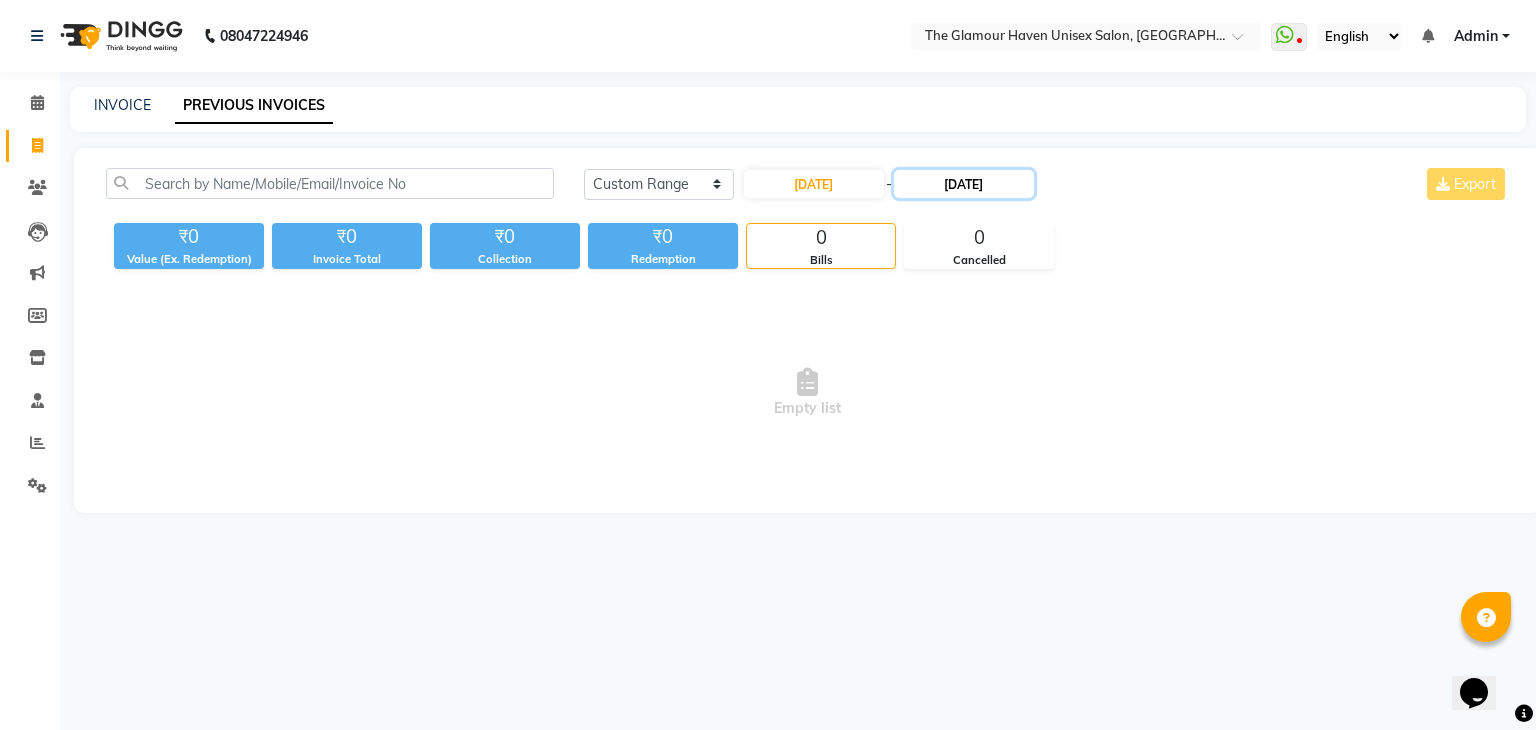 click on "[DATE]" 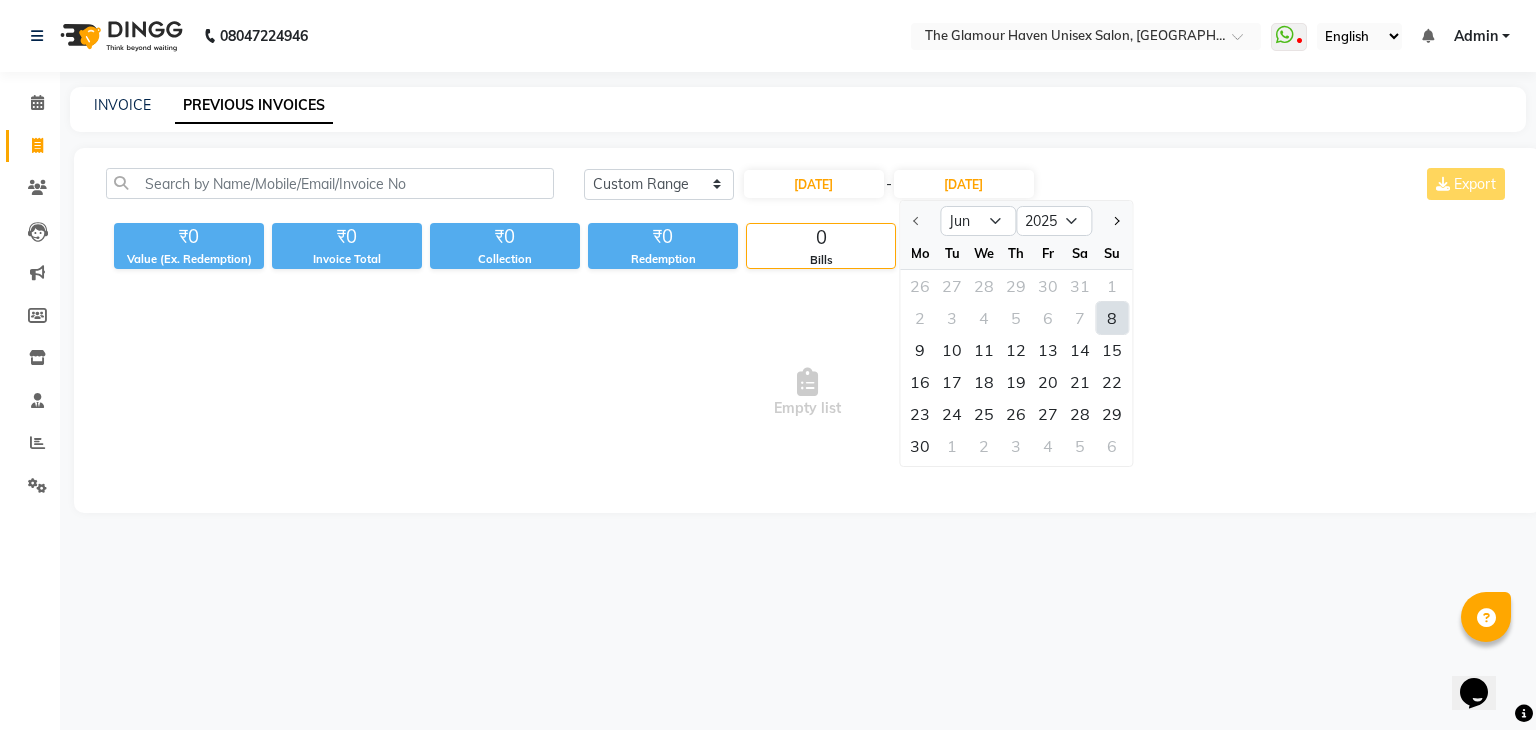 click on "8" 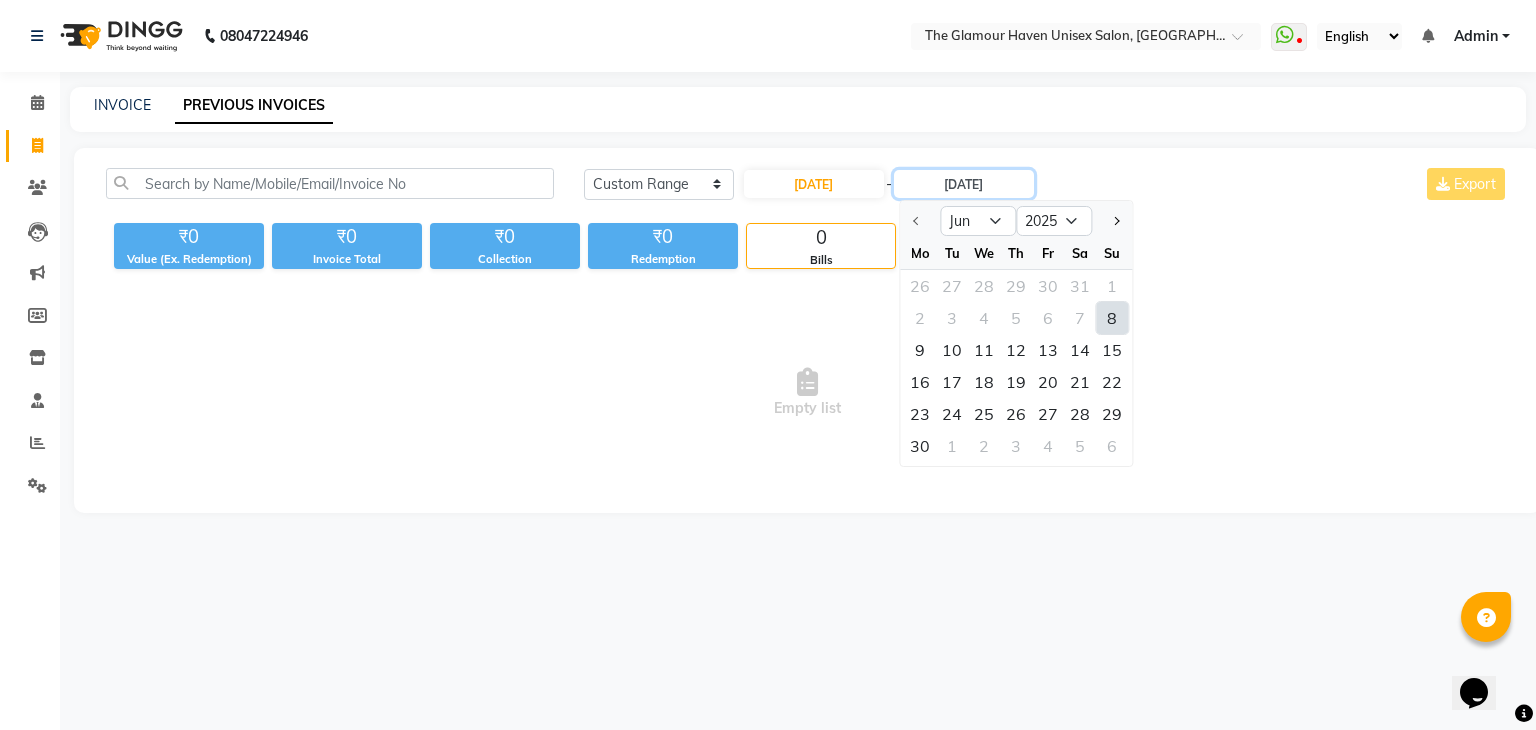 type on "[DATE]" 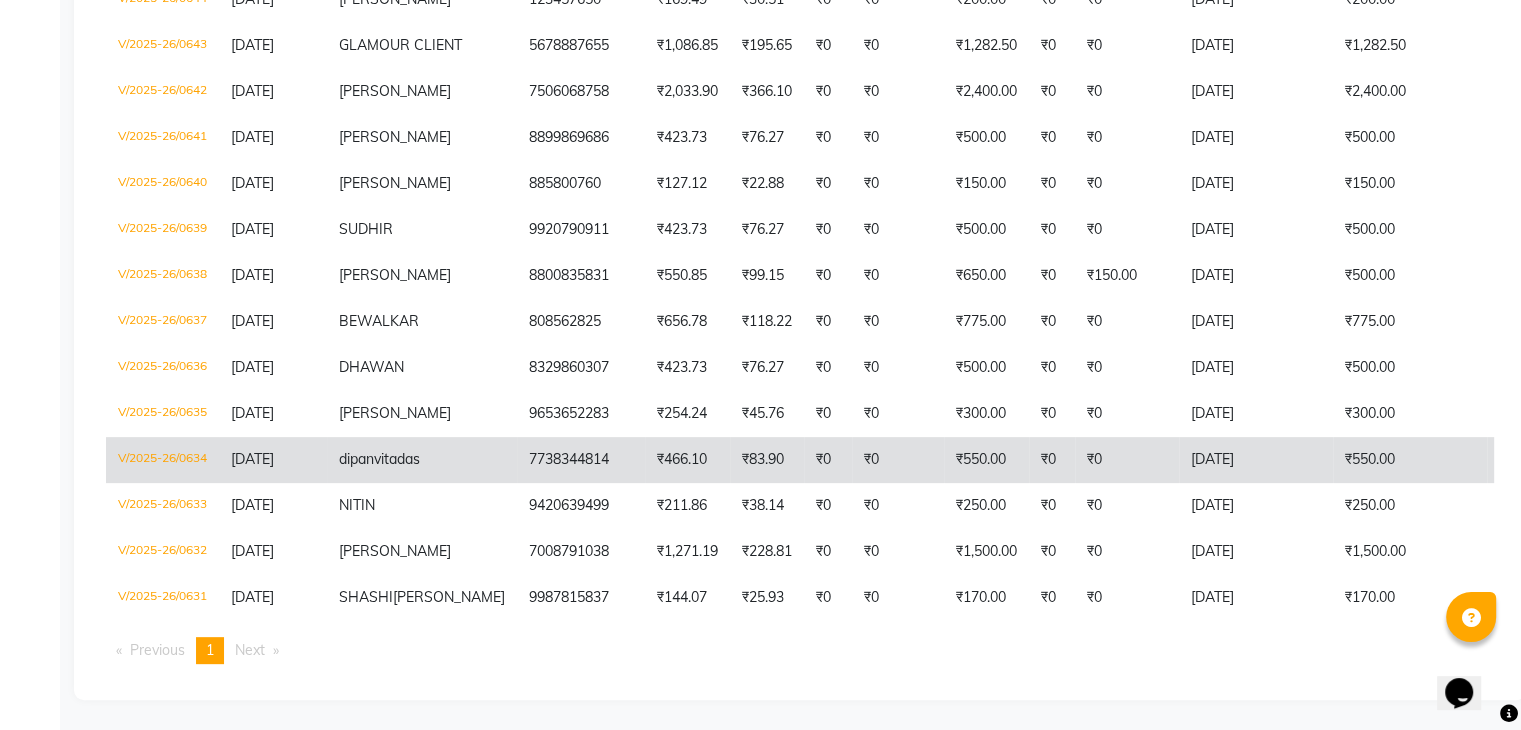 scroll, scrollTop: 484, scrollLeft: 0, axis: vertical 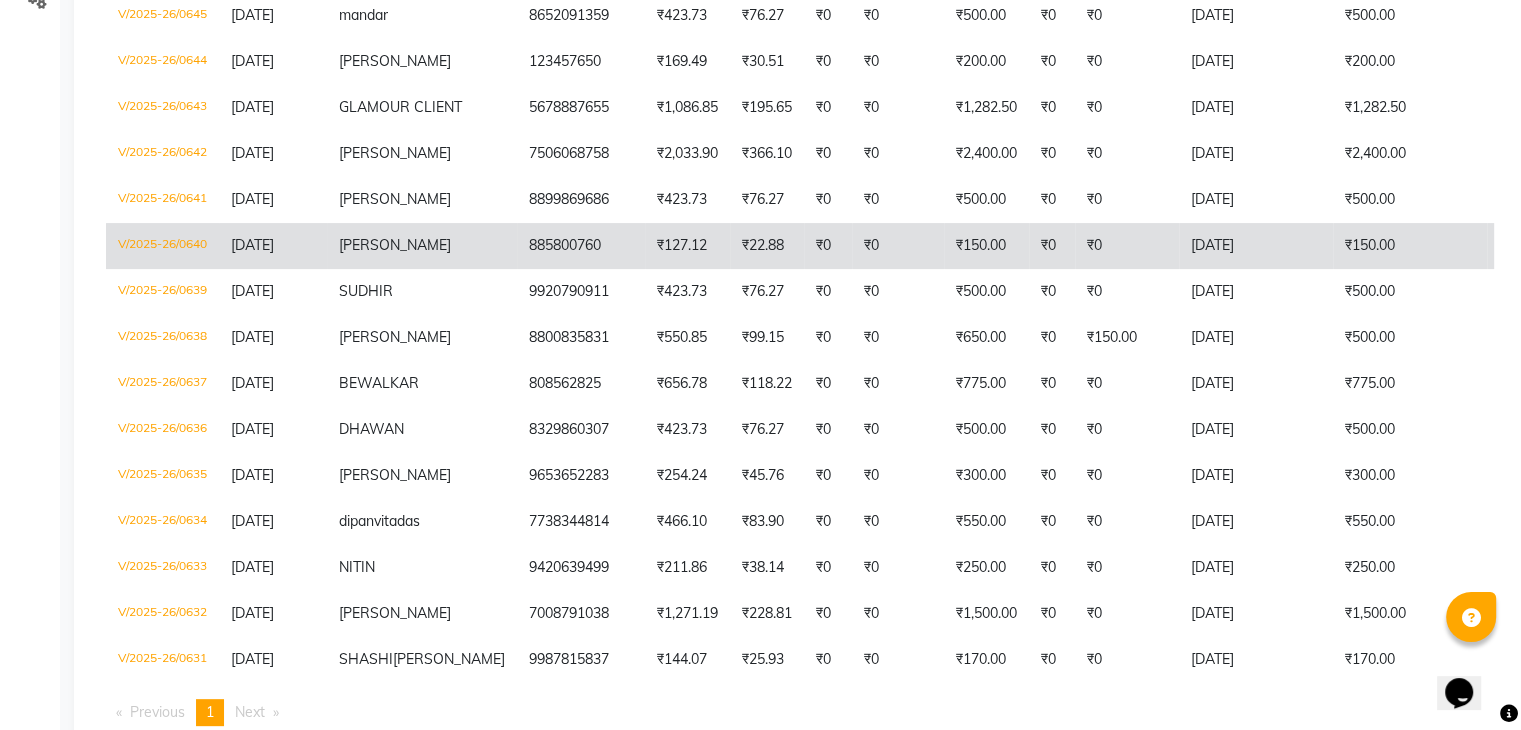 click on "₹150.00" 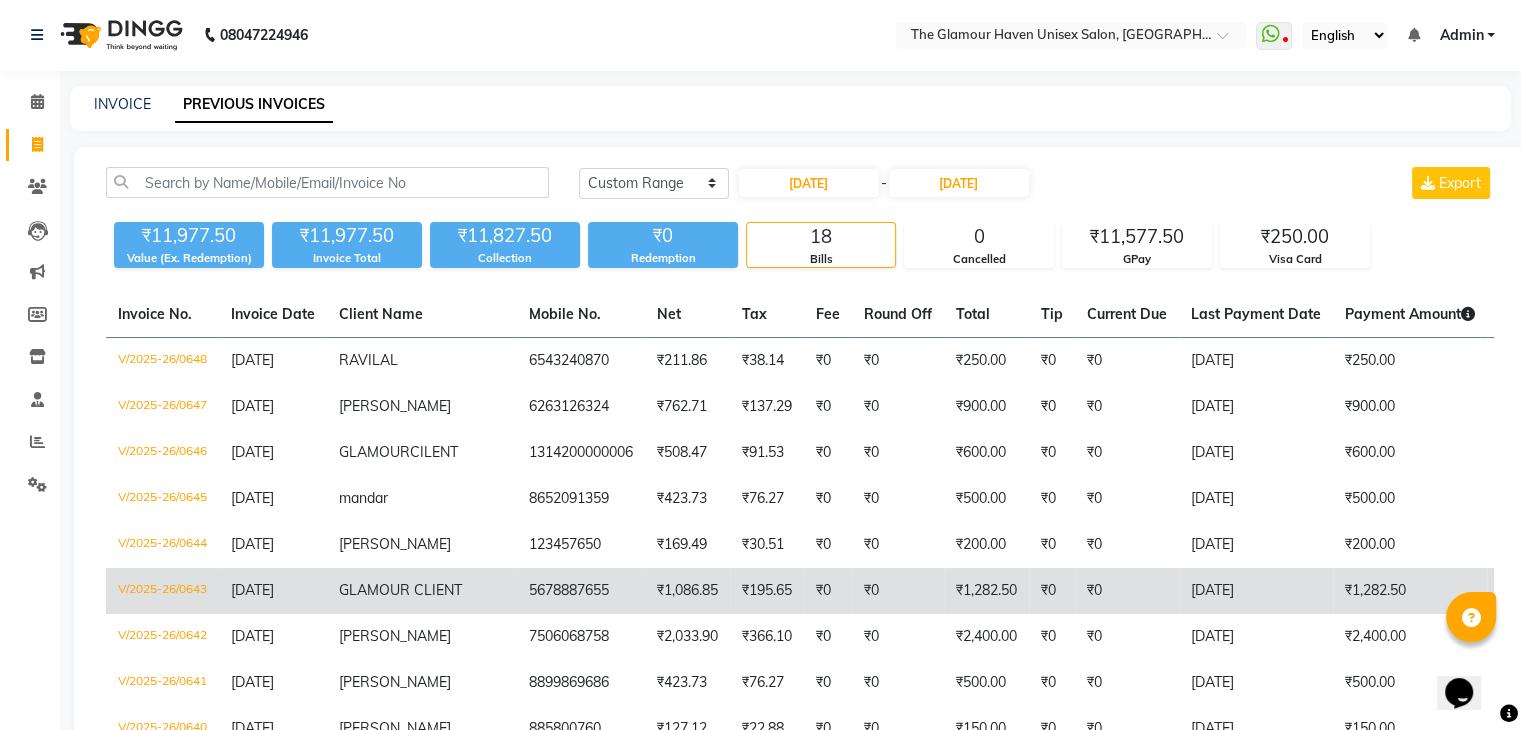scroll, scrollTop: 0, scrollLeft: 0, axis: both 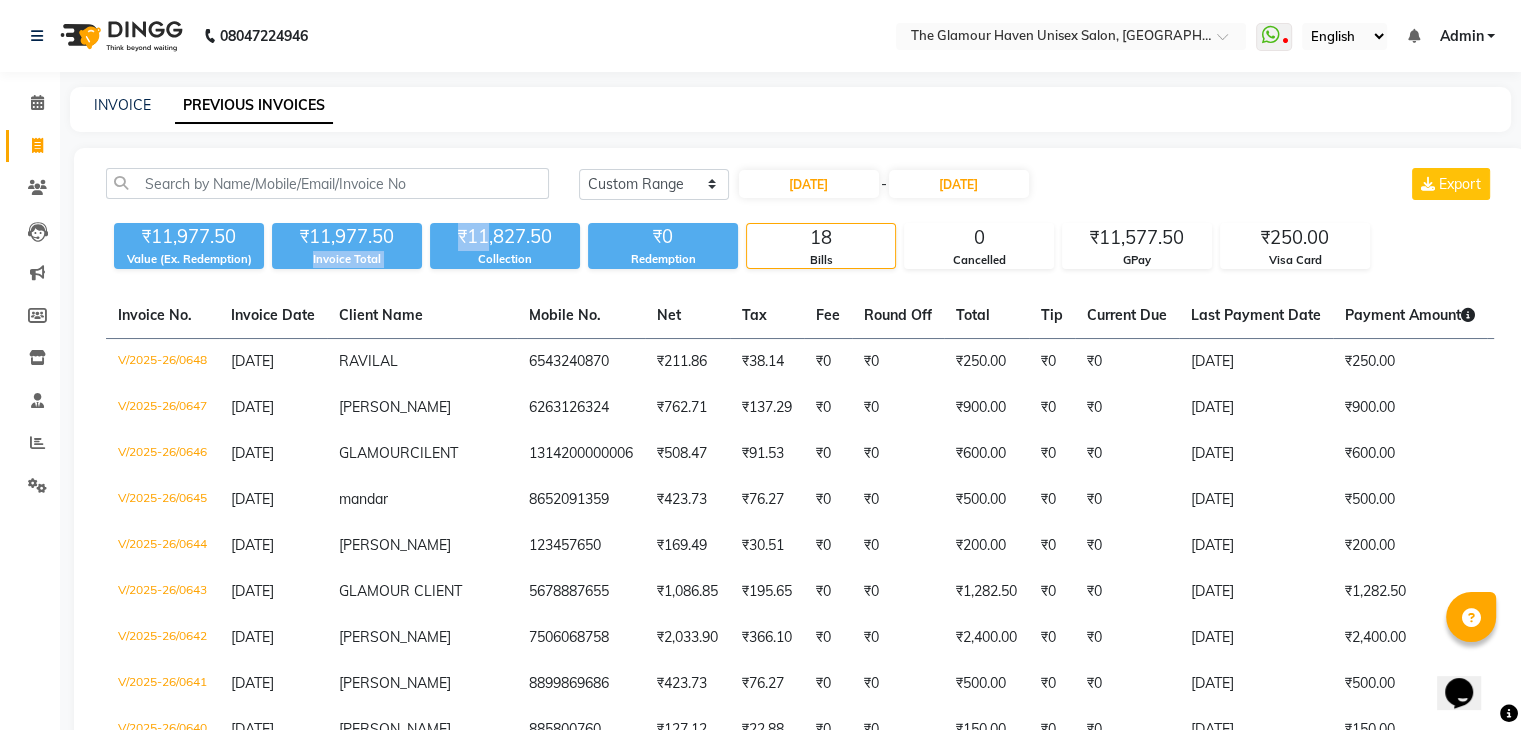 drag, startPoint x: 490, startPoint y: 237, endPoint x: 389, endPoint y: 231, distance: 101.17806 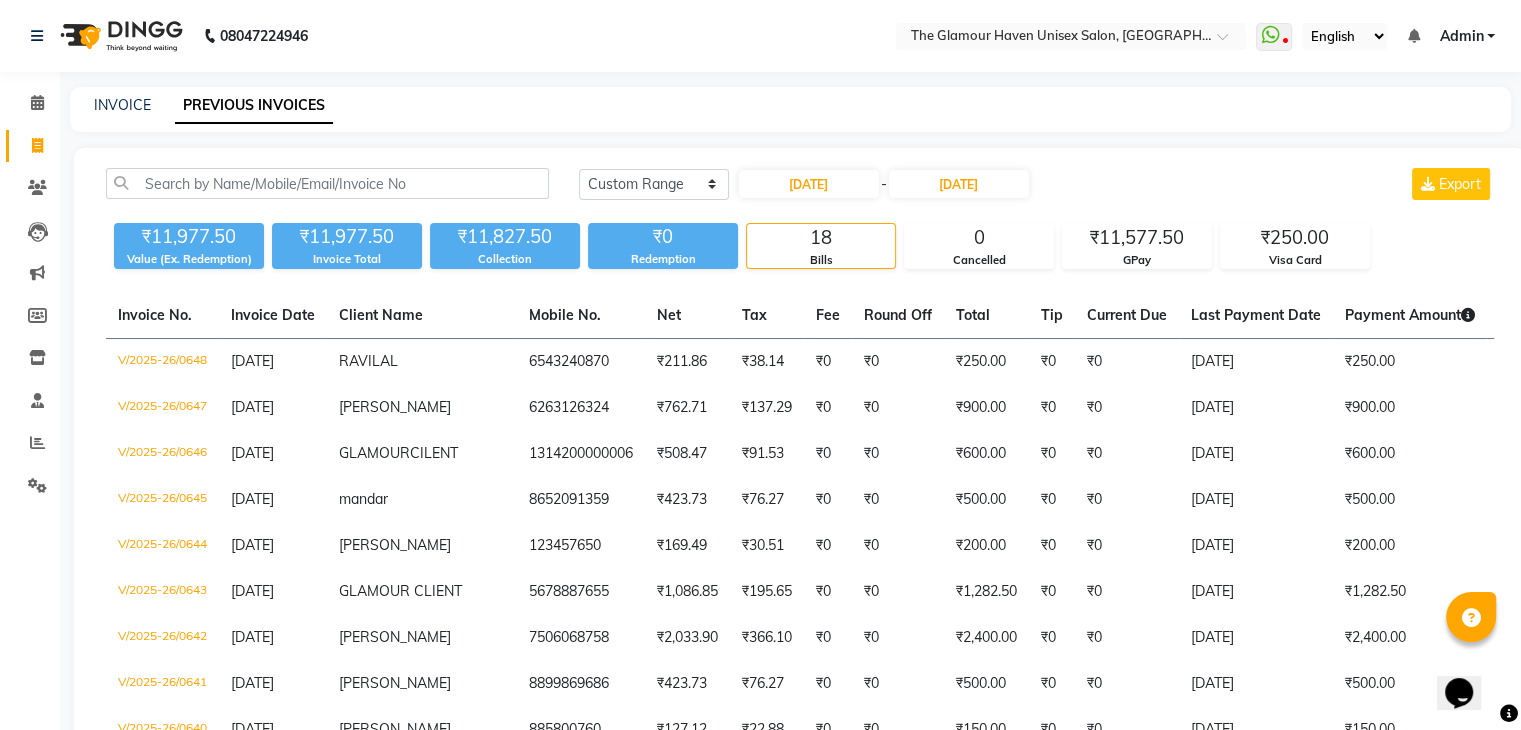 click on "₹11,977.50" 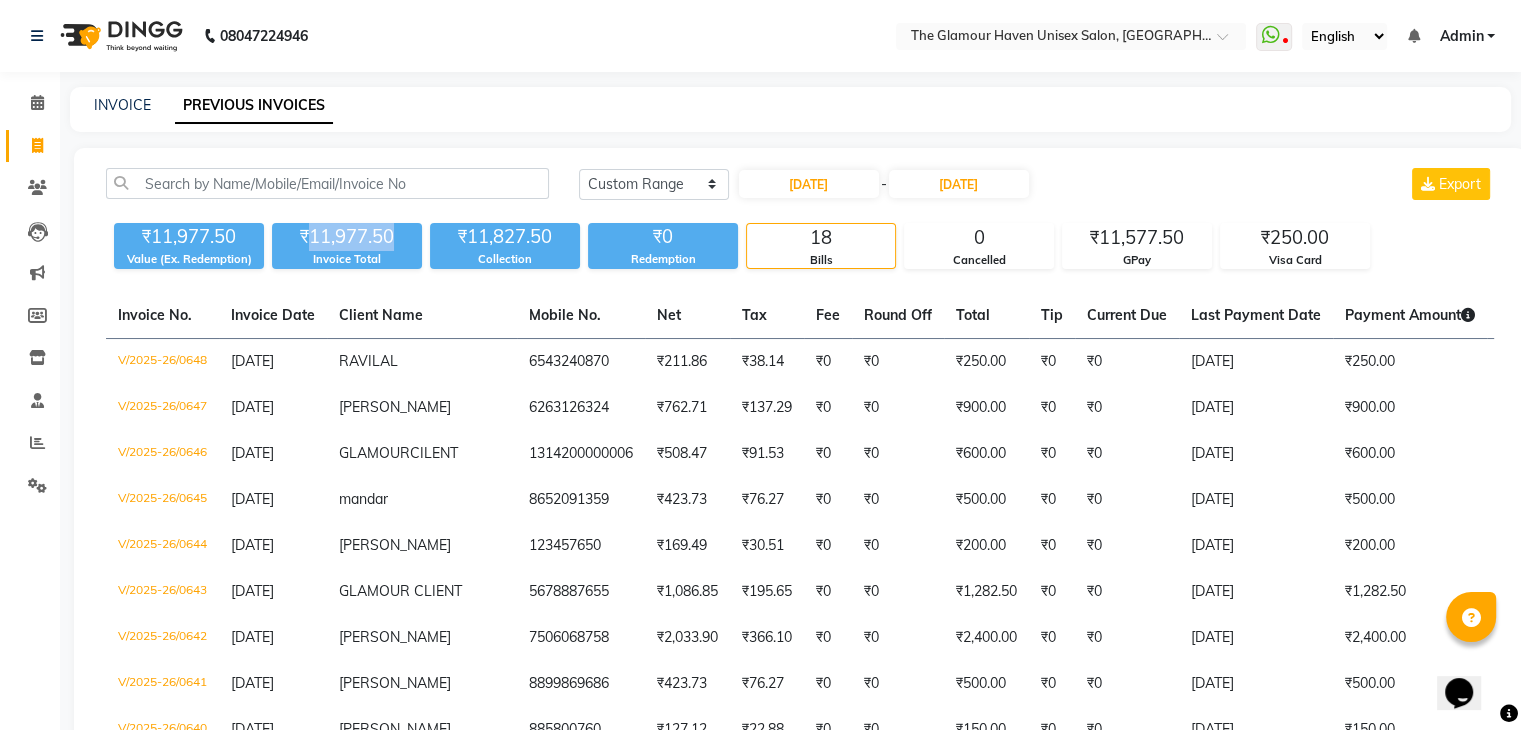 drag, startPoint x: 312, startPoint y: 241, endPoint x: 357, endPoint y: 252, distance: 46.32494 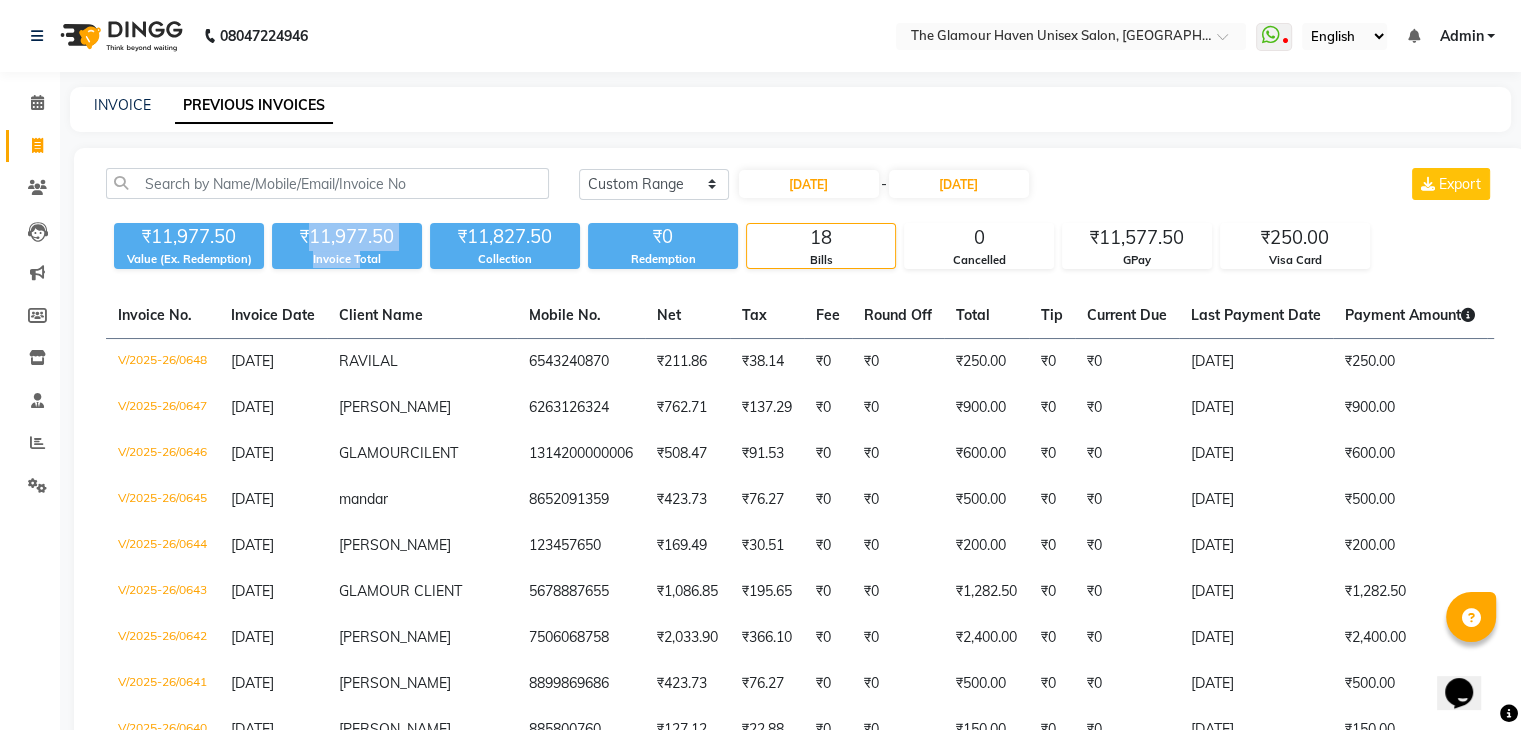 click on "Invoice Total" 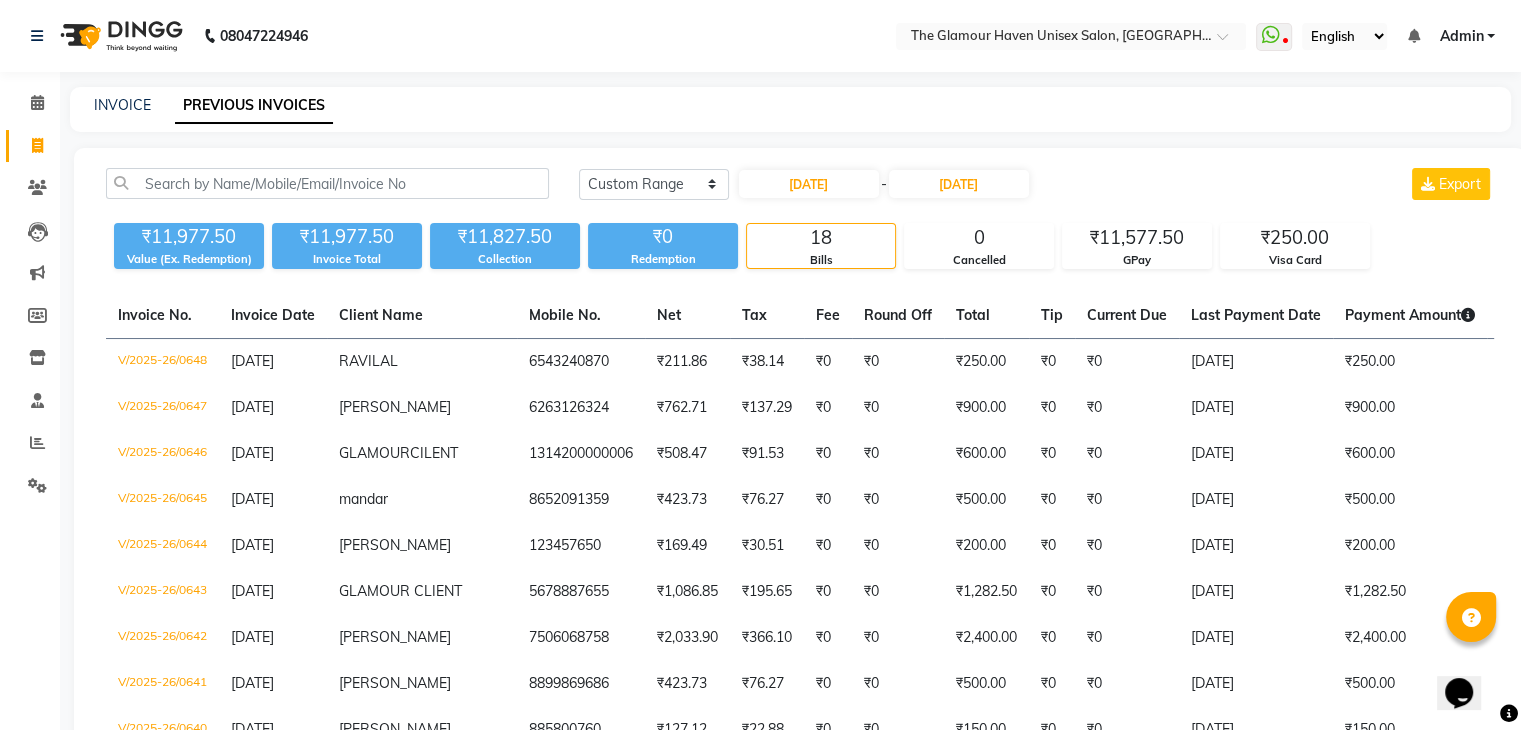 click on "Invoice Total" 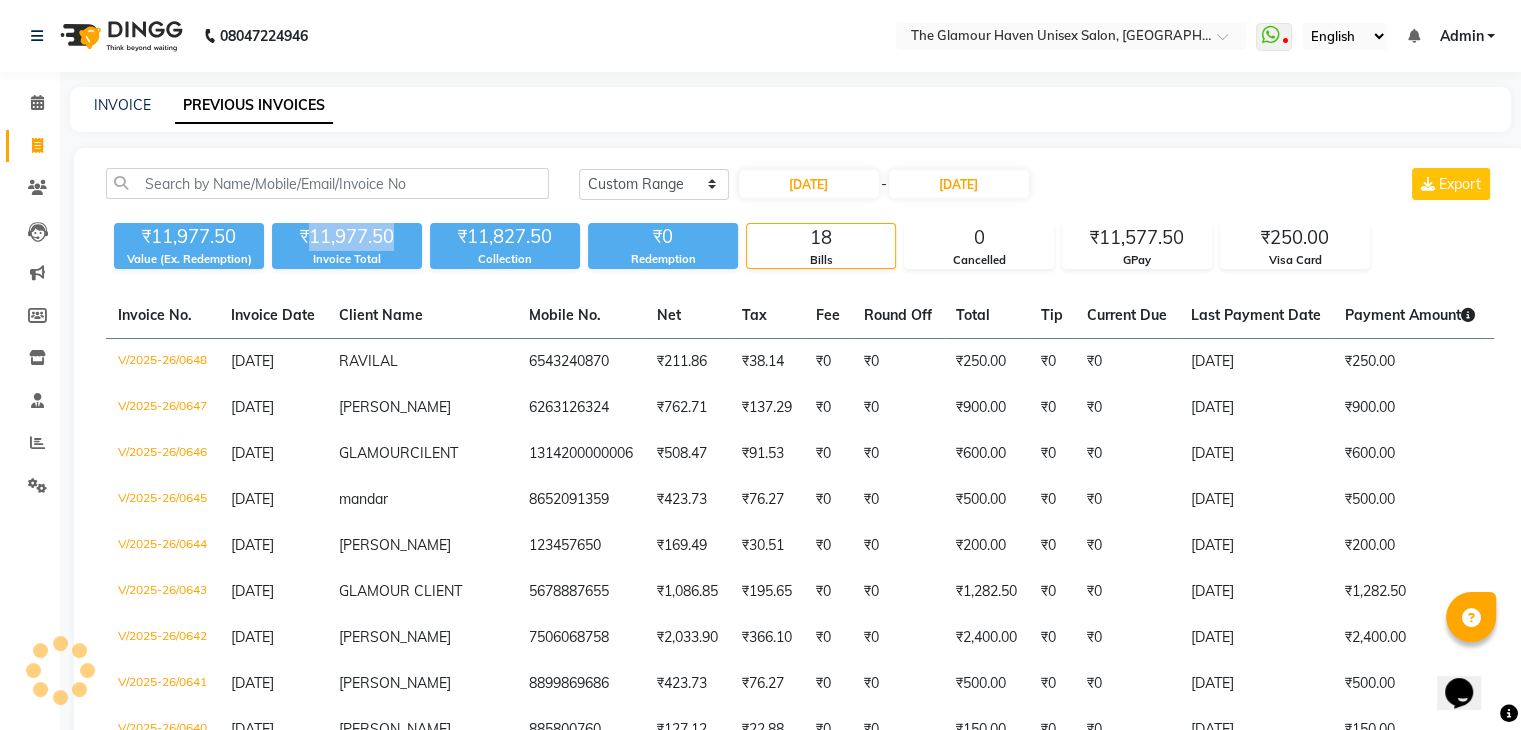 click on "₹11,977.50" 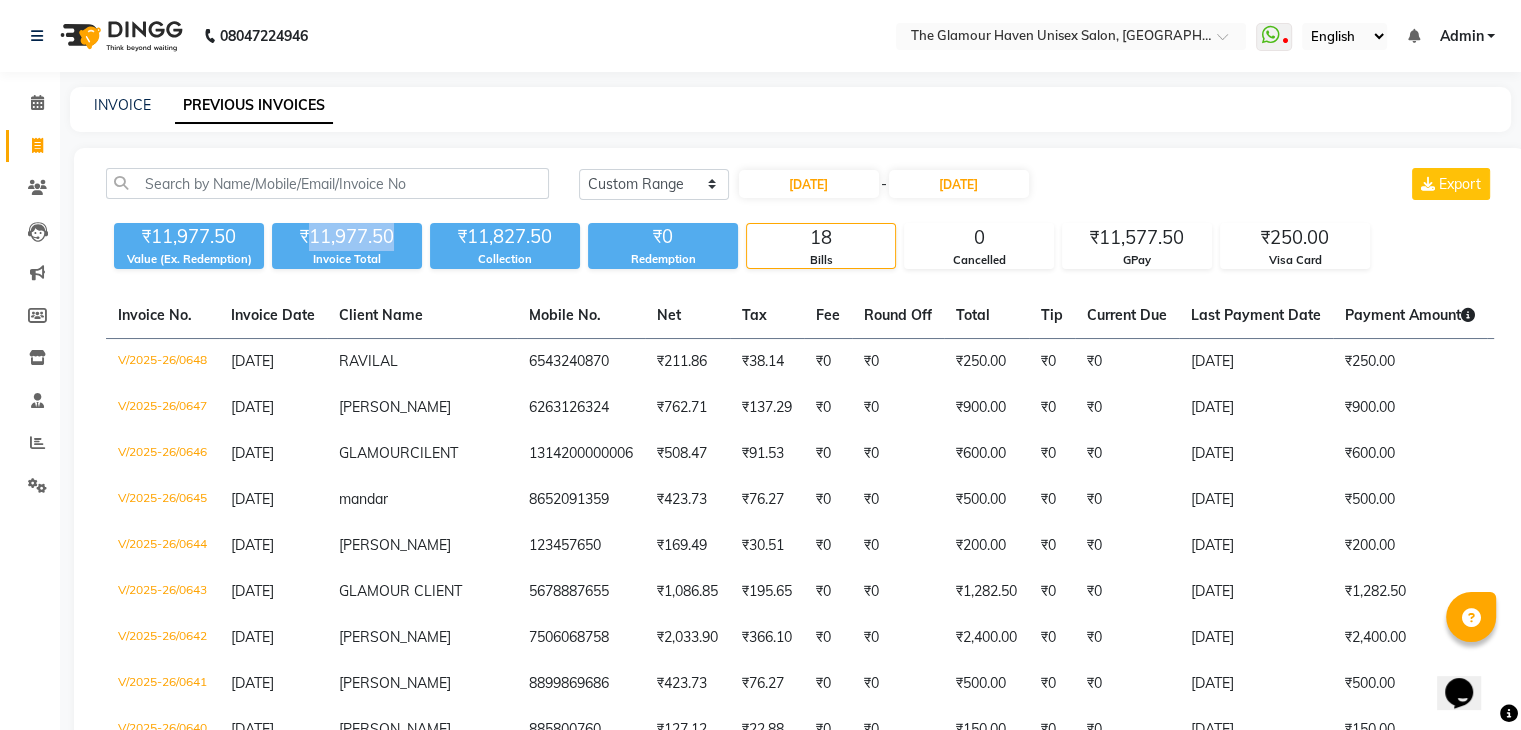 click on "₹11,977.50" 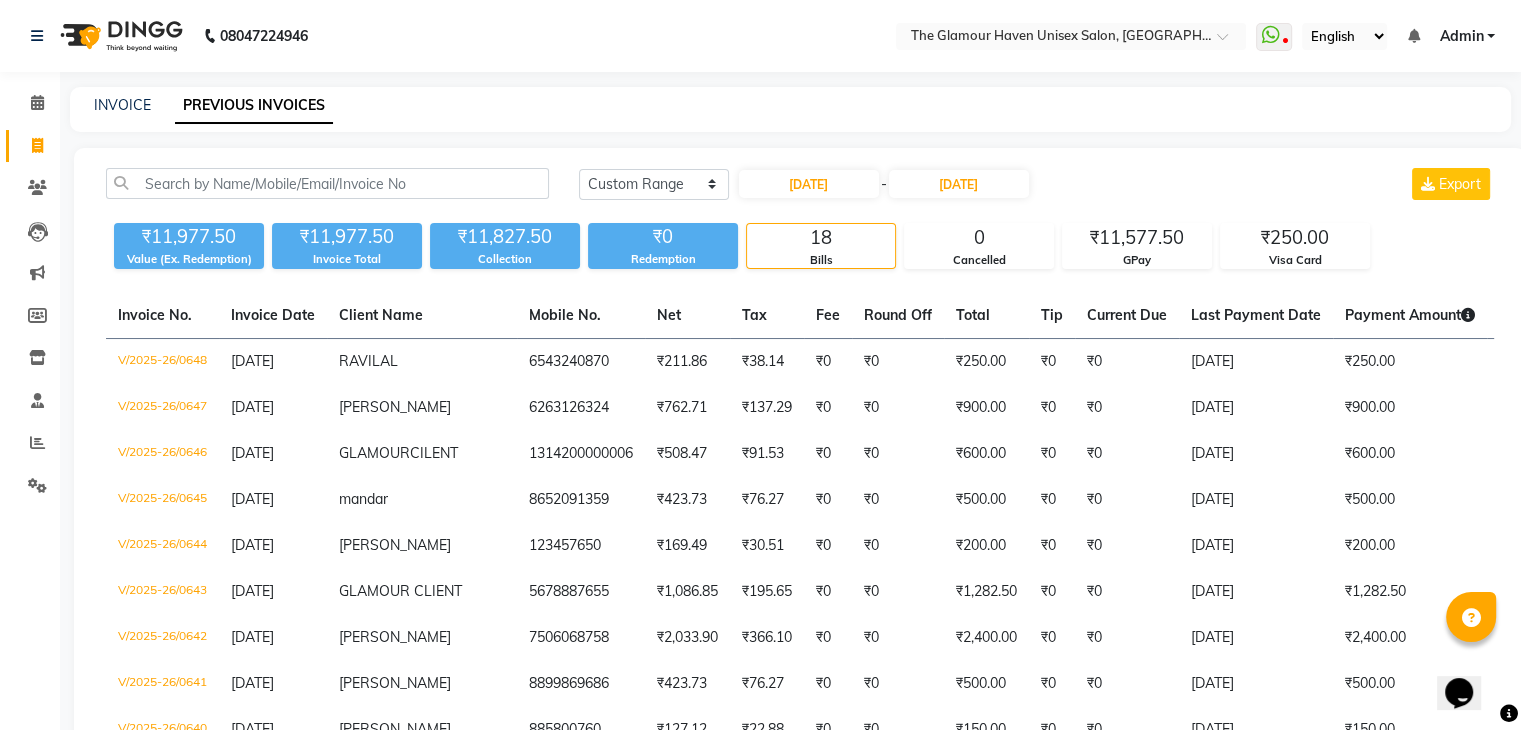 click on "₹11,977.50" 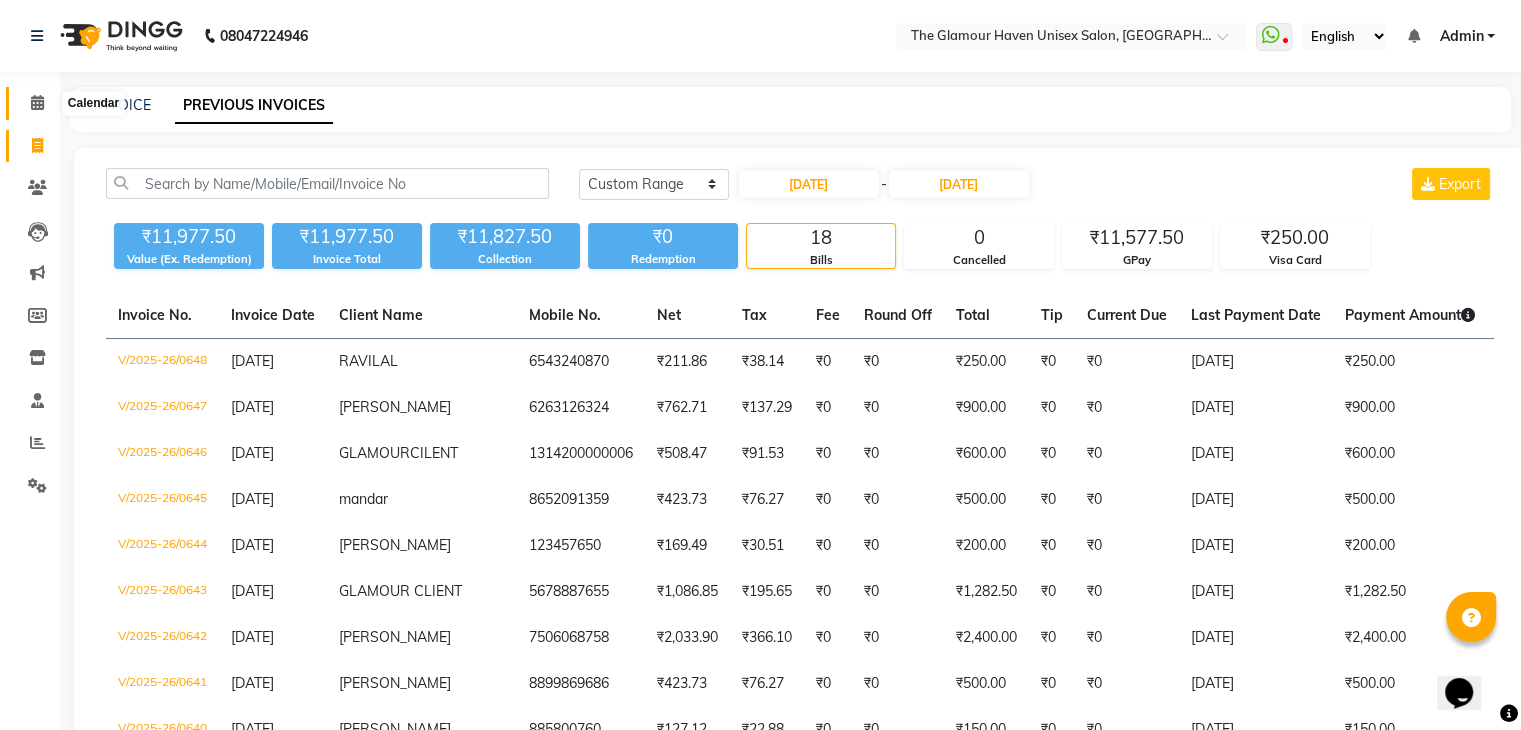 click 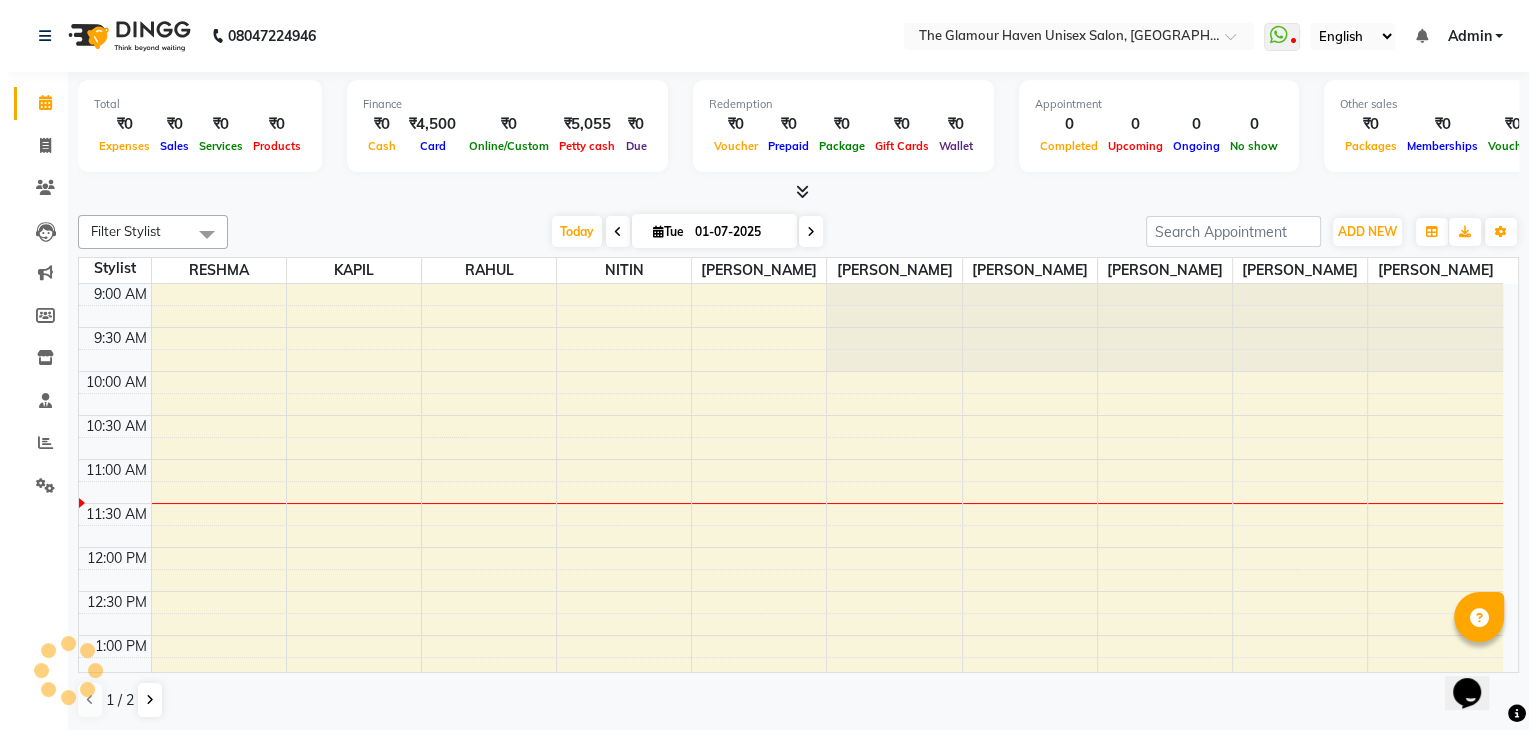 scroll, scrollTop: 175, scrollLeft: 0, axis: vertical 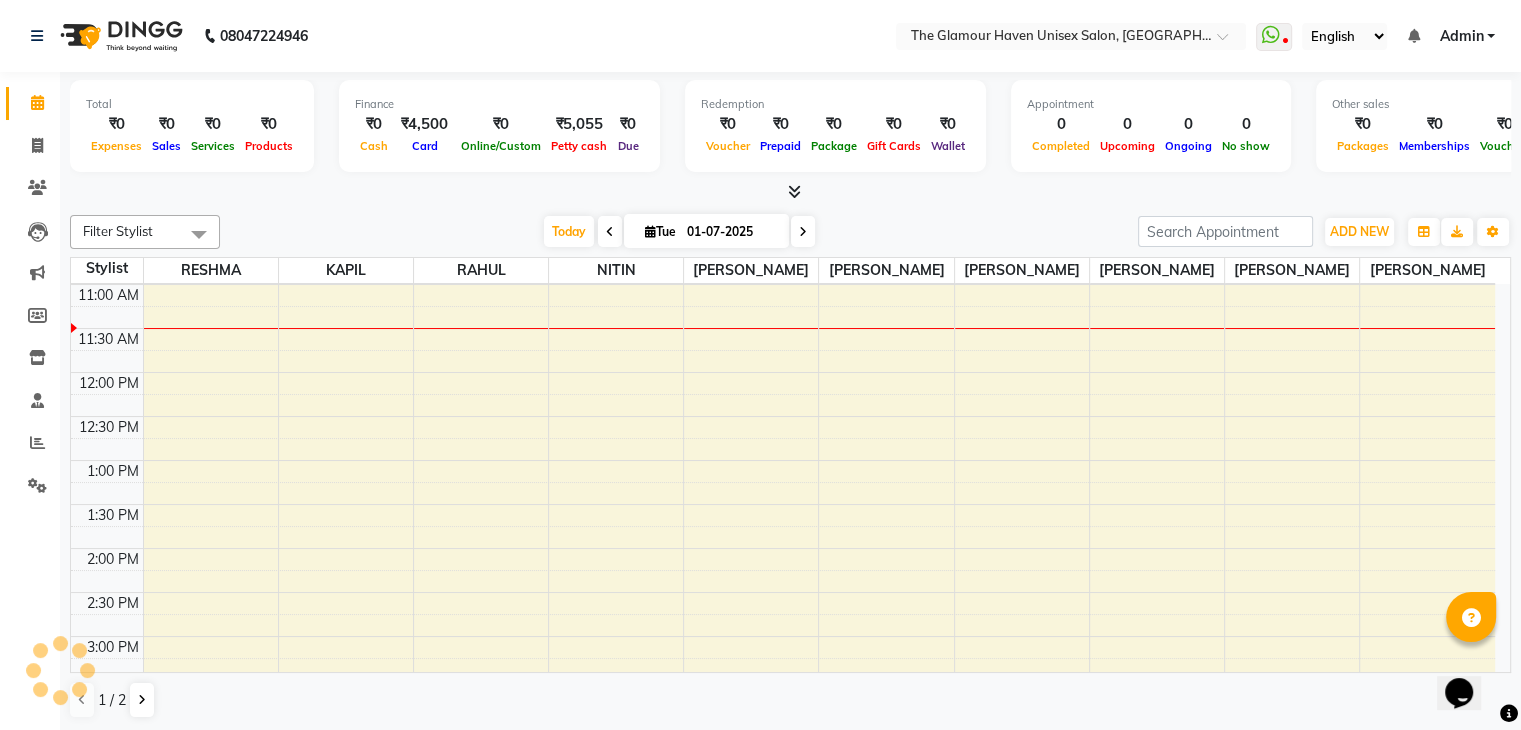 click at bounding box center [794, 191] 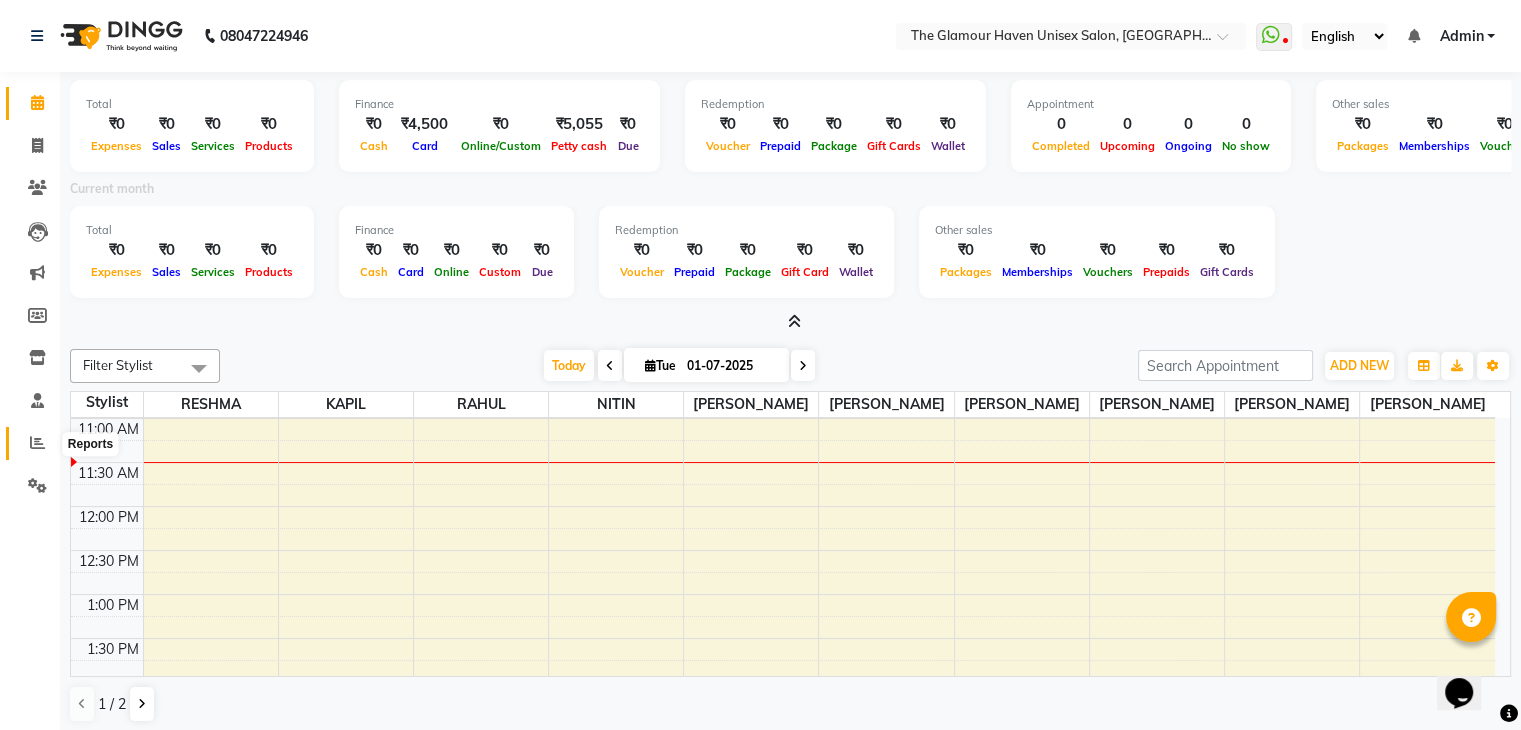 click 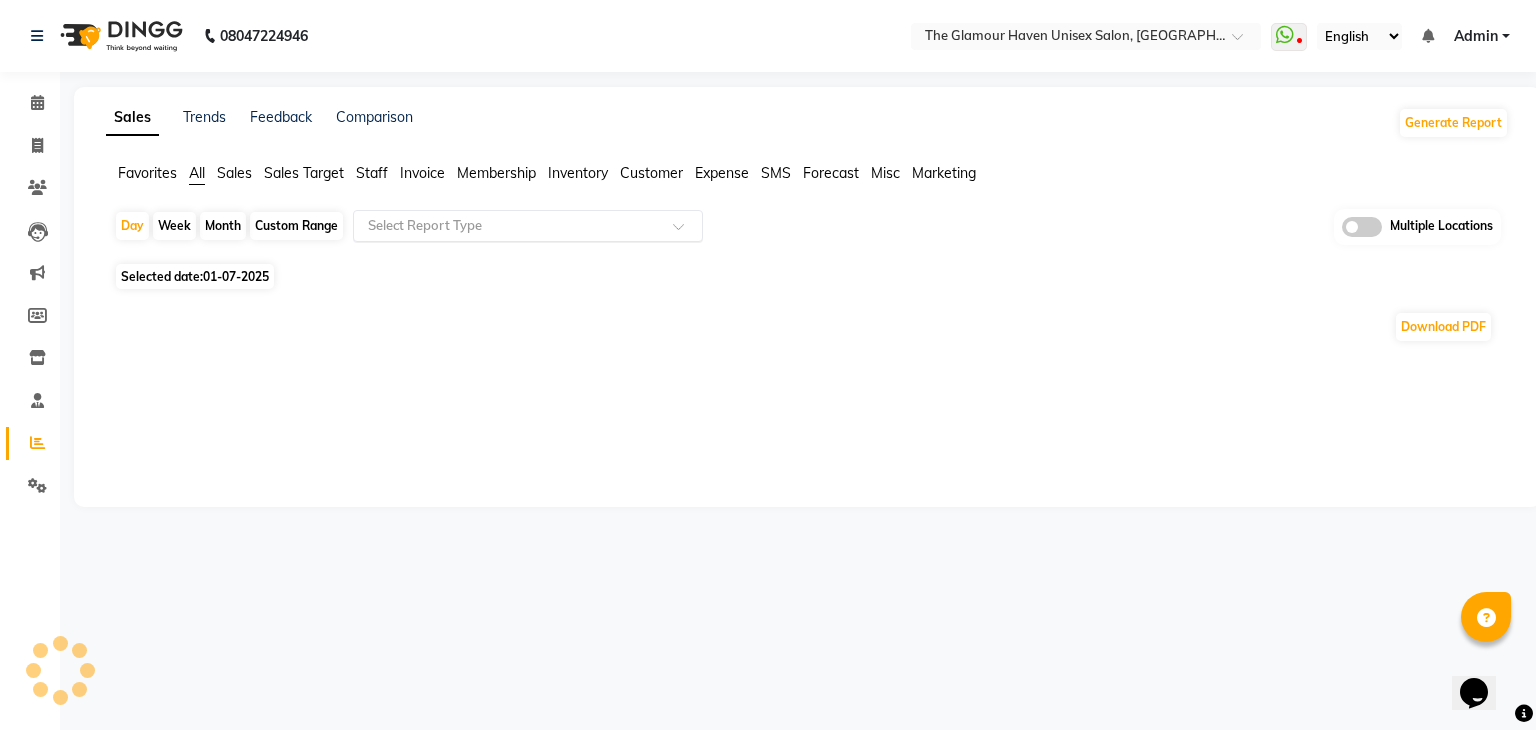 click 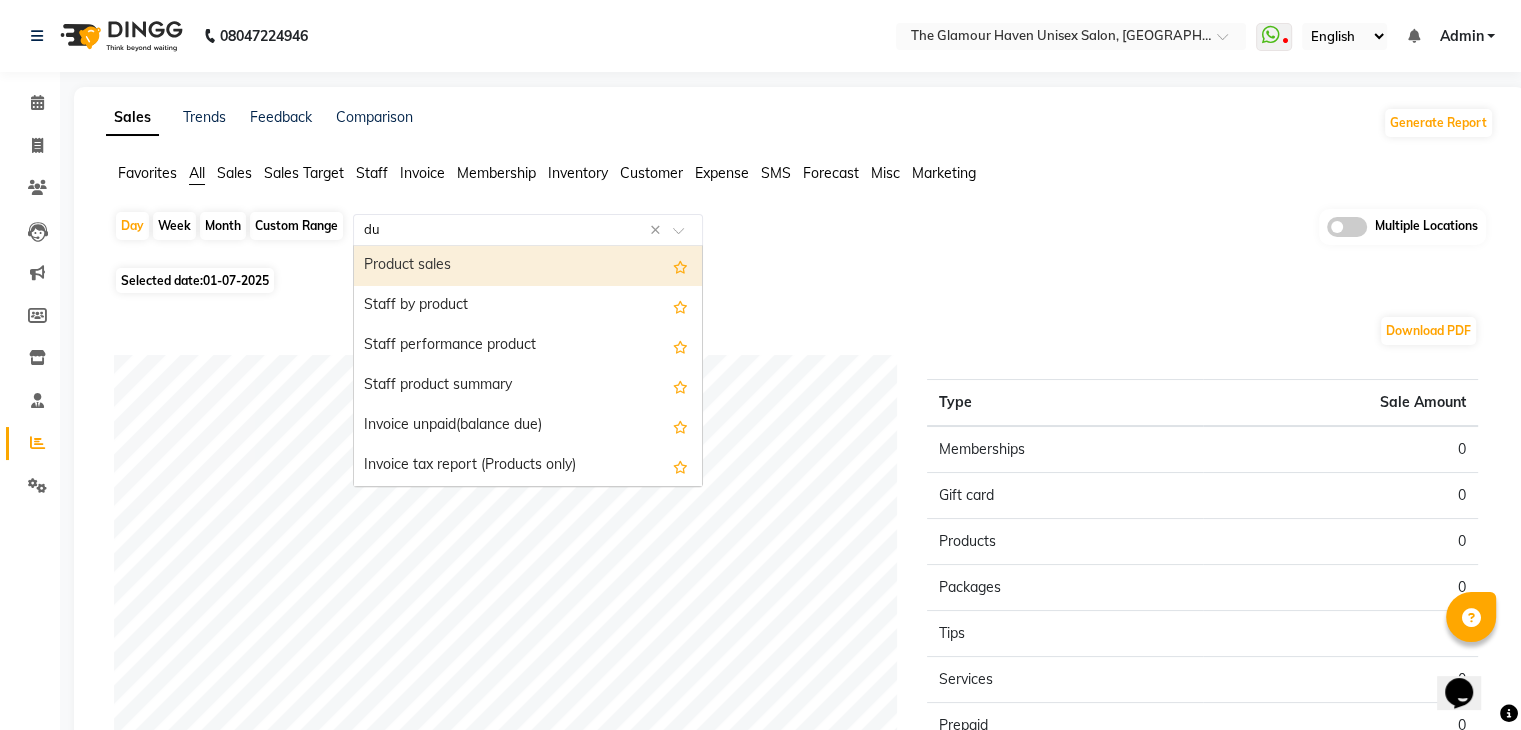 type on "due" 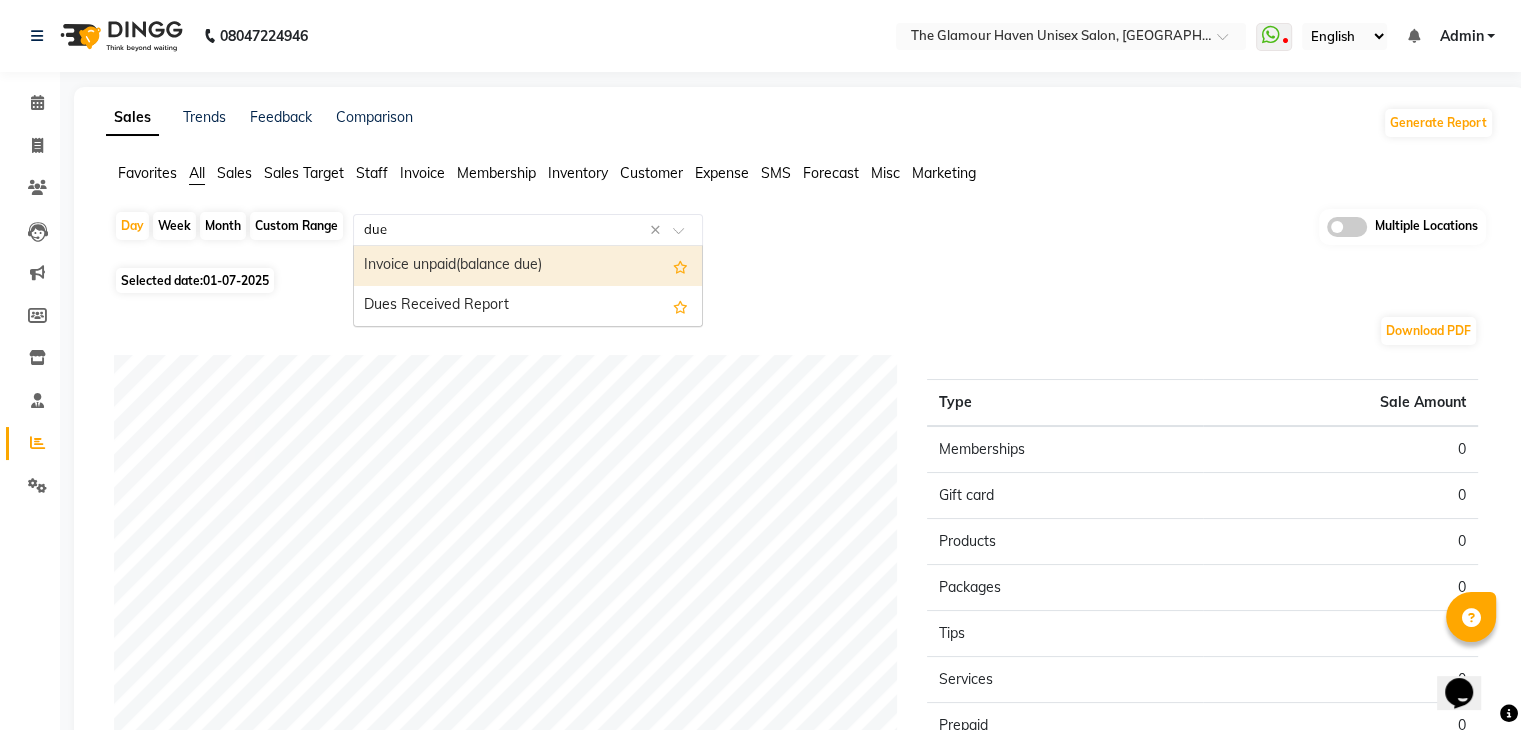 click on "Invoice unpaid(balance due)" at bounding box center [528, 266] 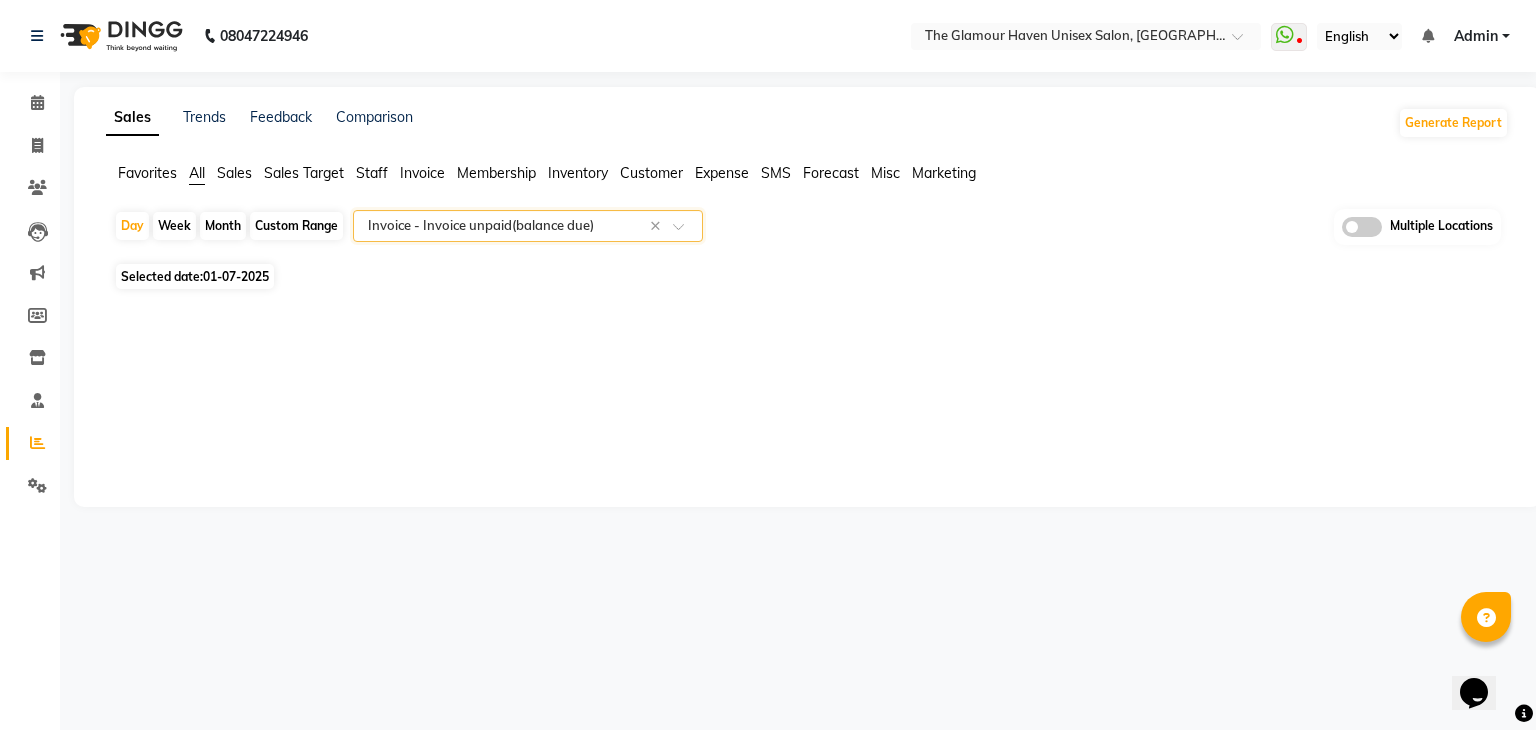 click on "Month" 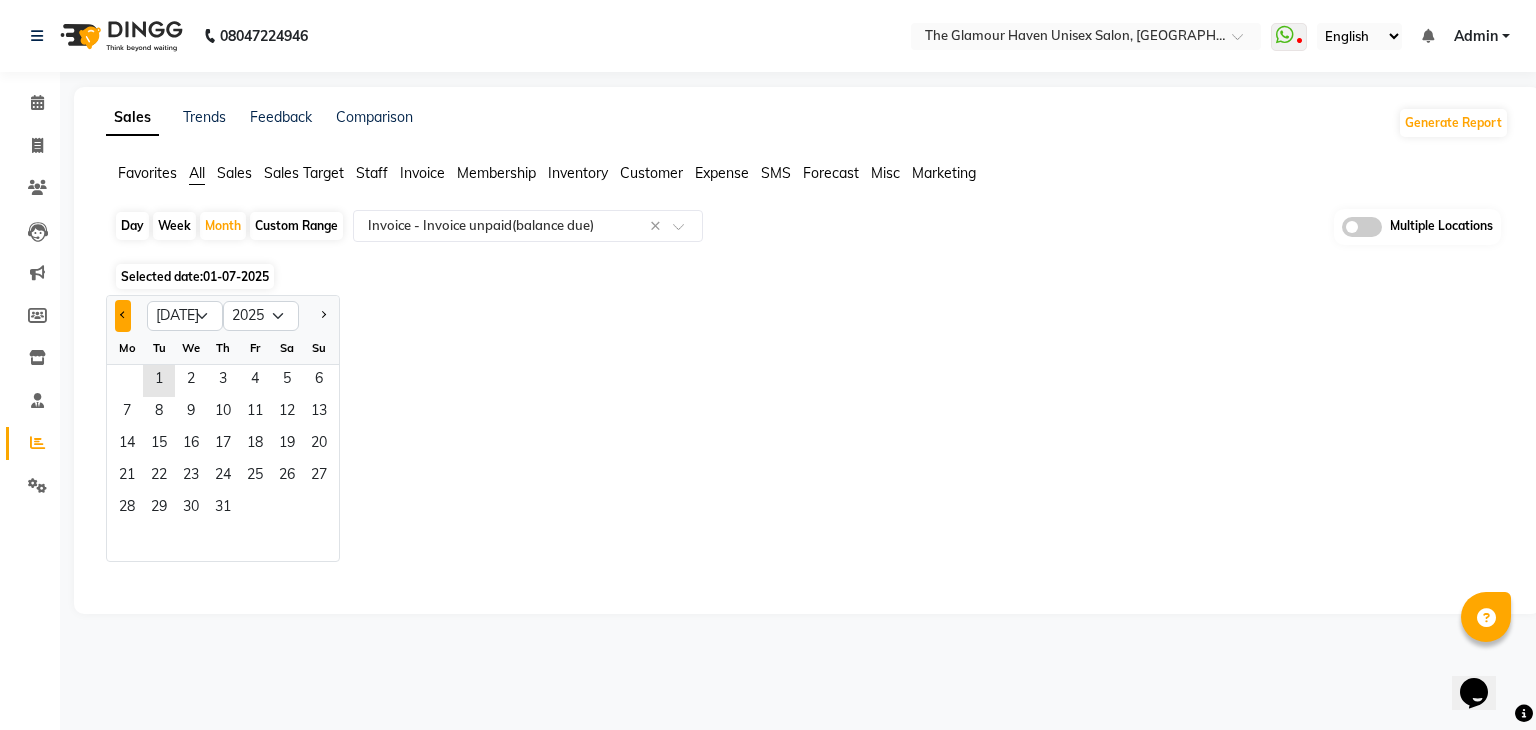 click 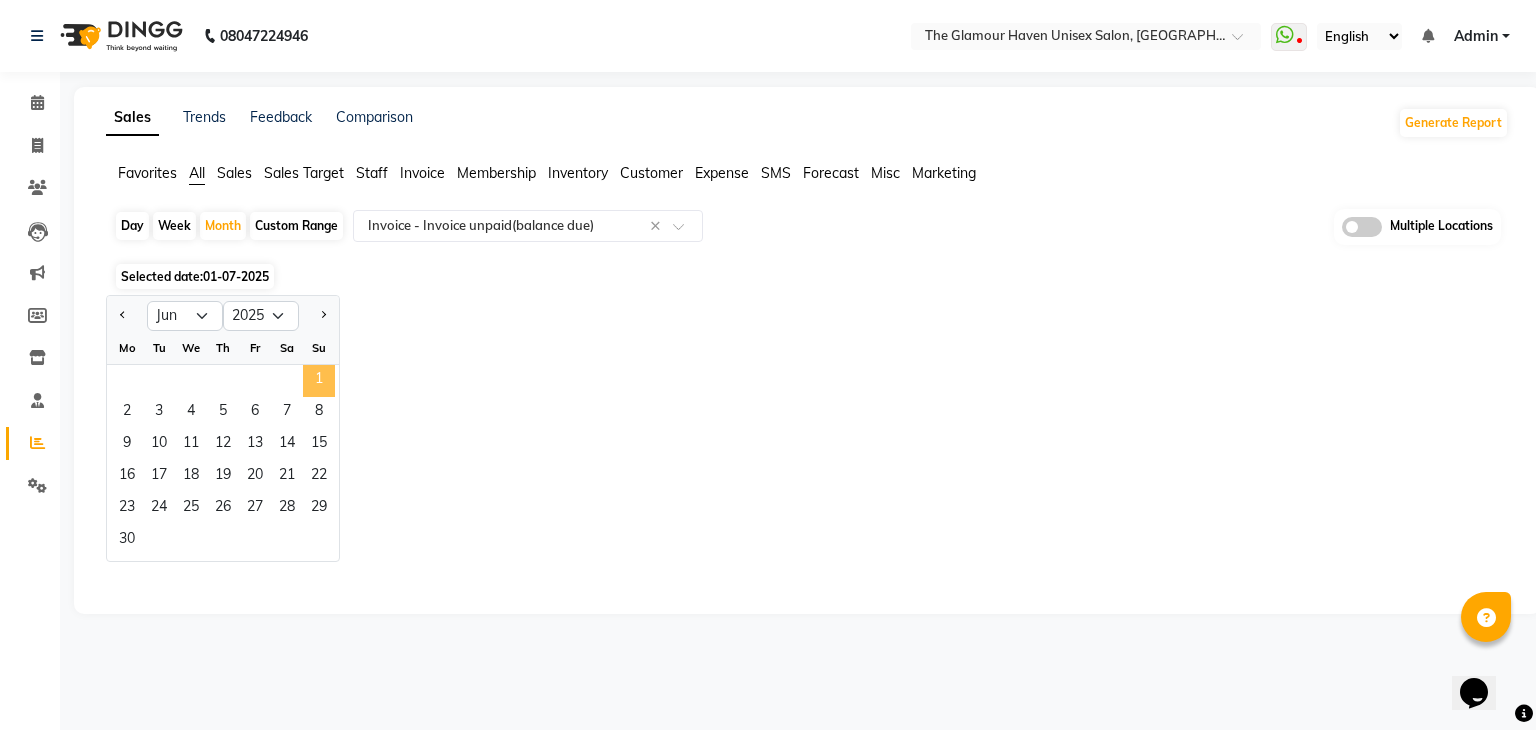 click on "1" 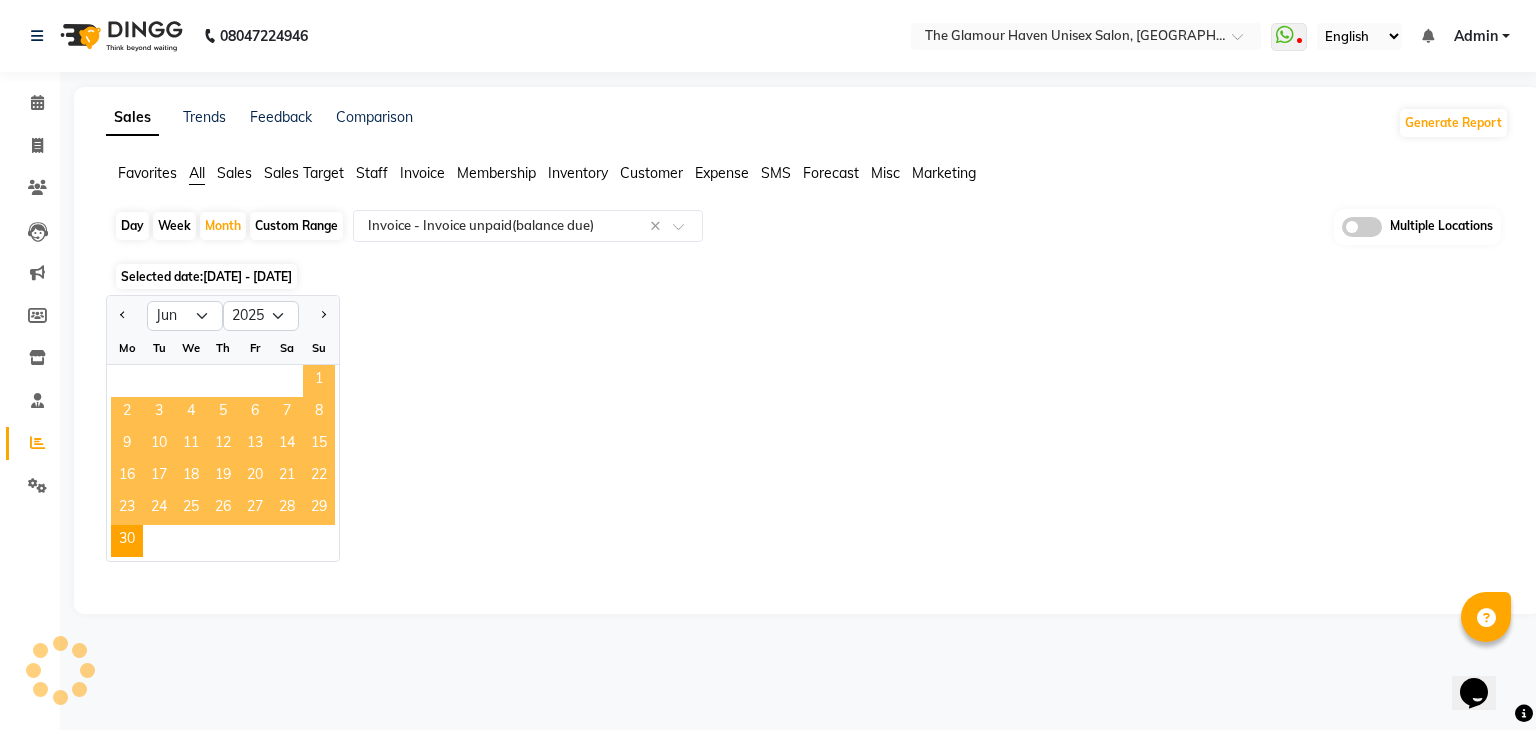 select on "full_report" 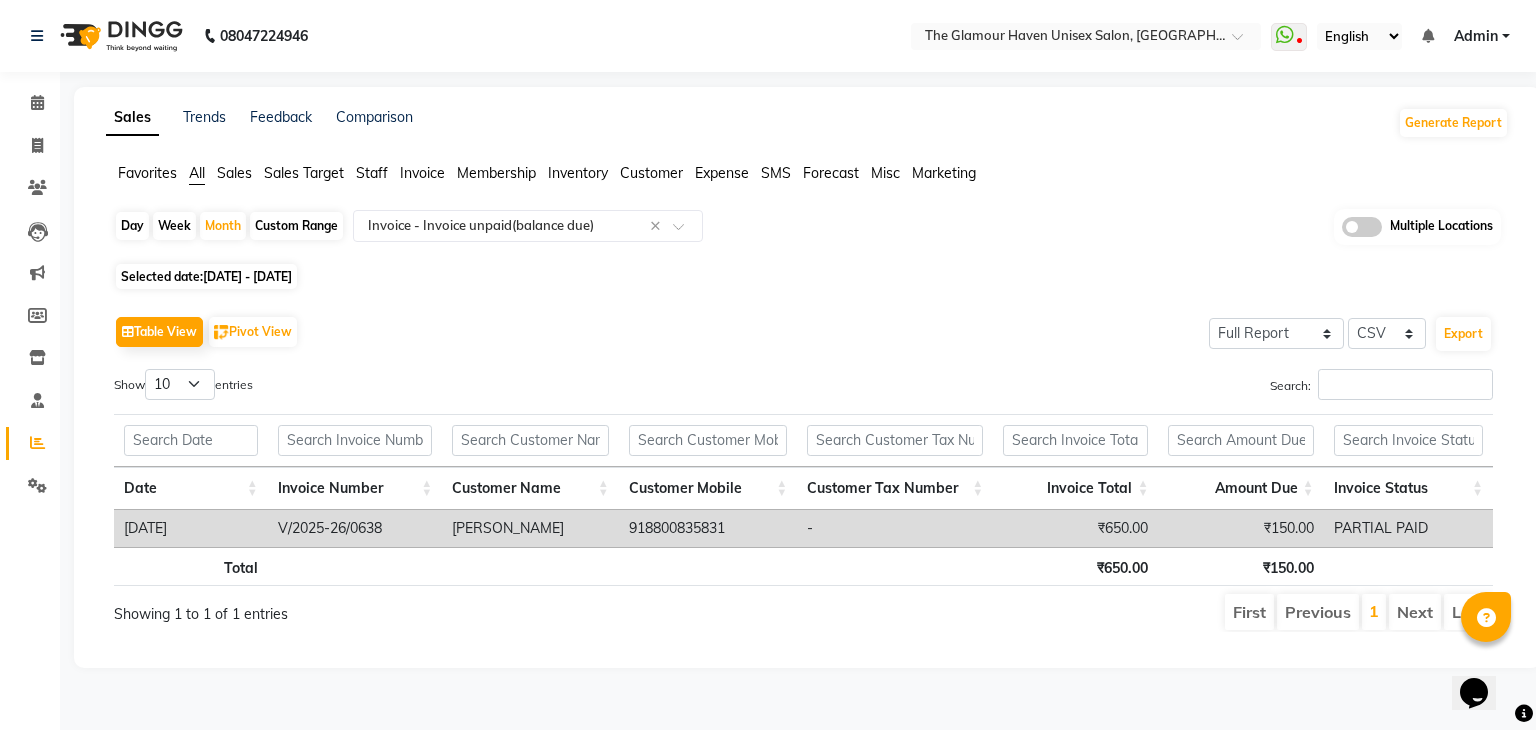 click on "₹650.00" at bounding box center (1075, 528) 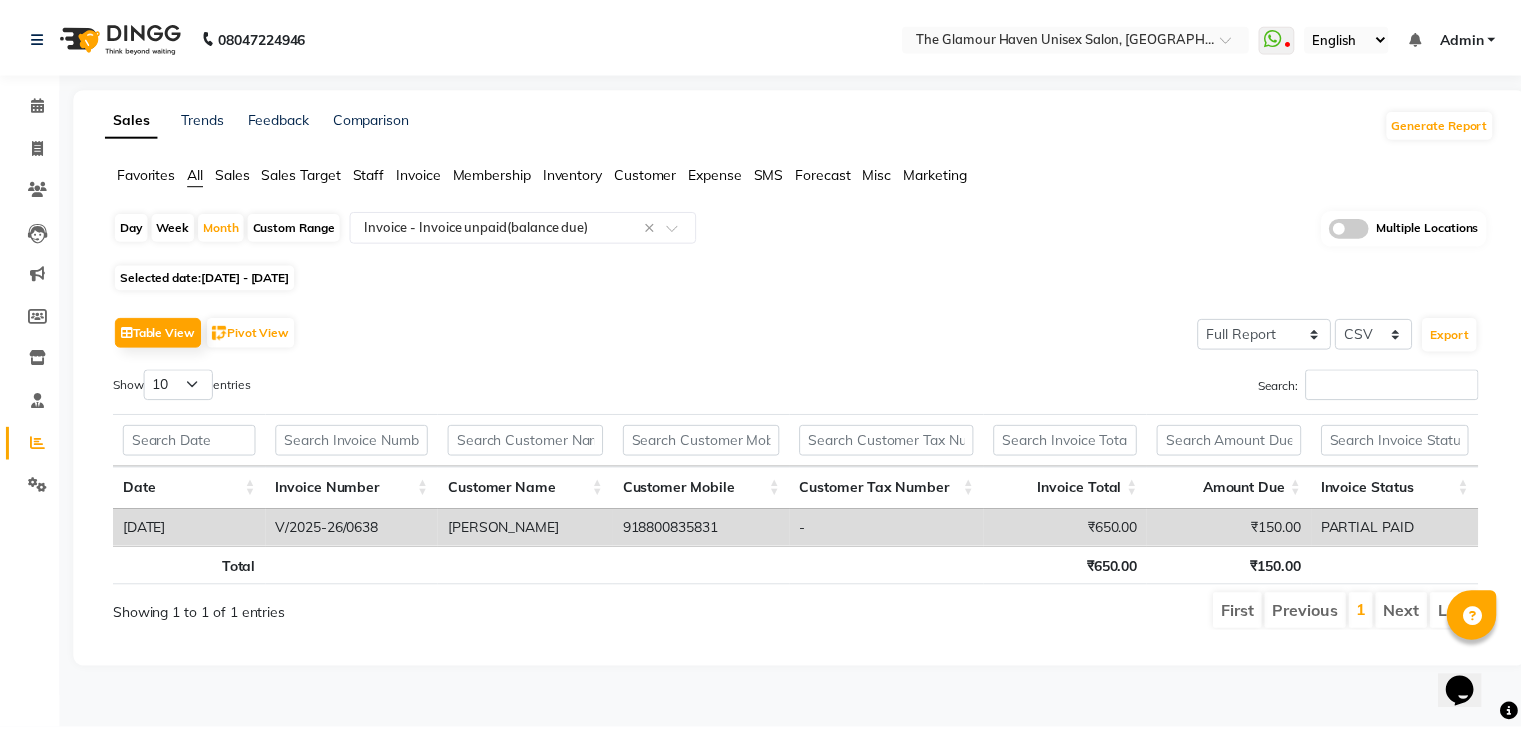 scroll, scrollTop: 0, scrollLeft: 15, axis: horizontal 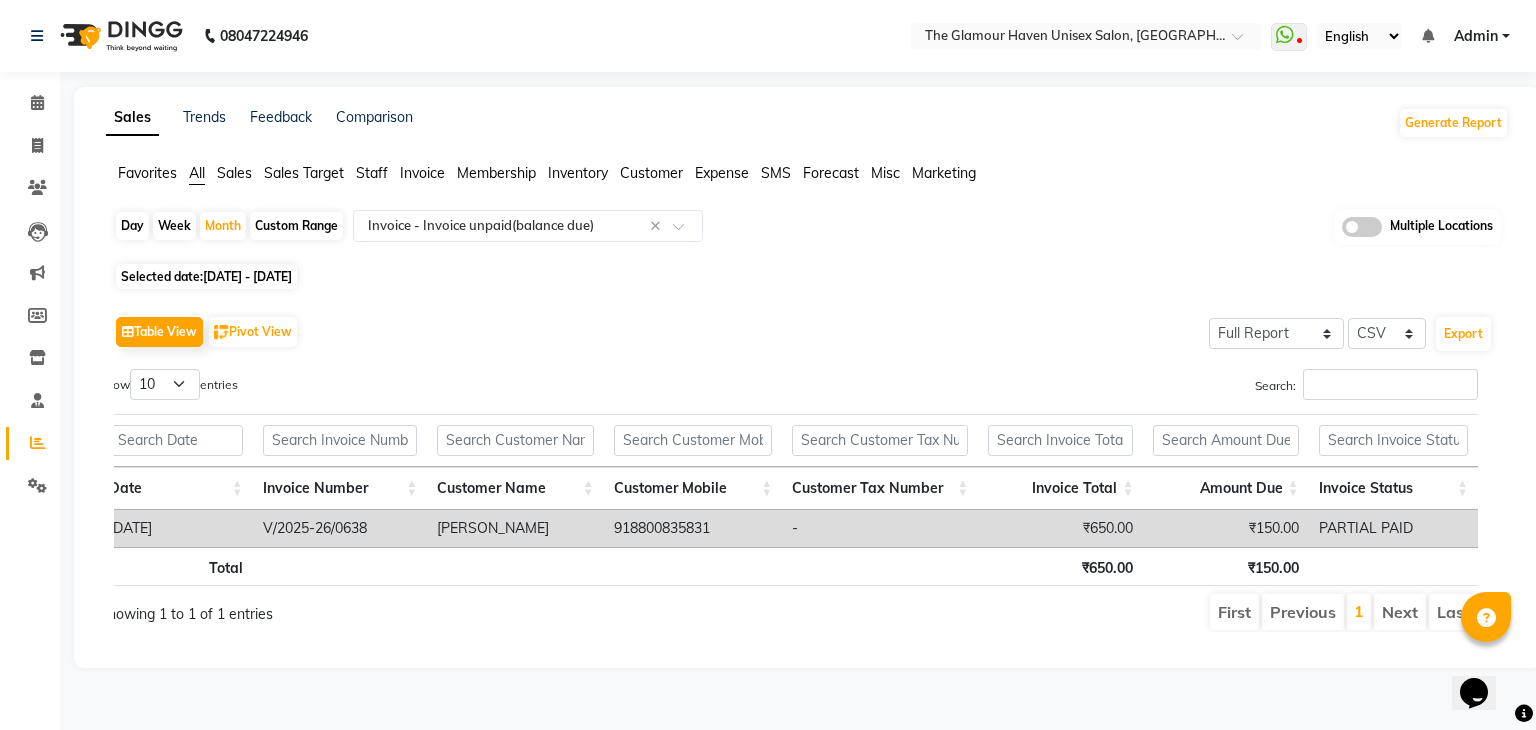 click on "₹150.00" at bounding box center [1225, 528] 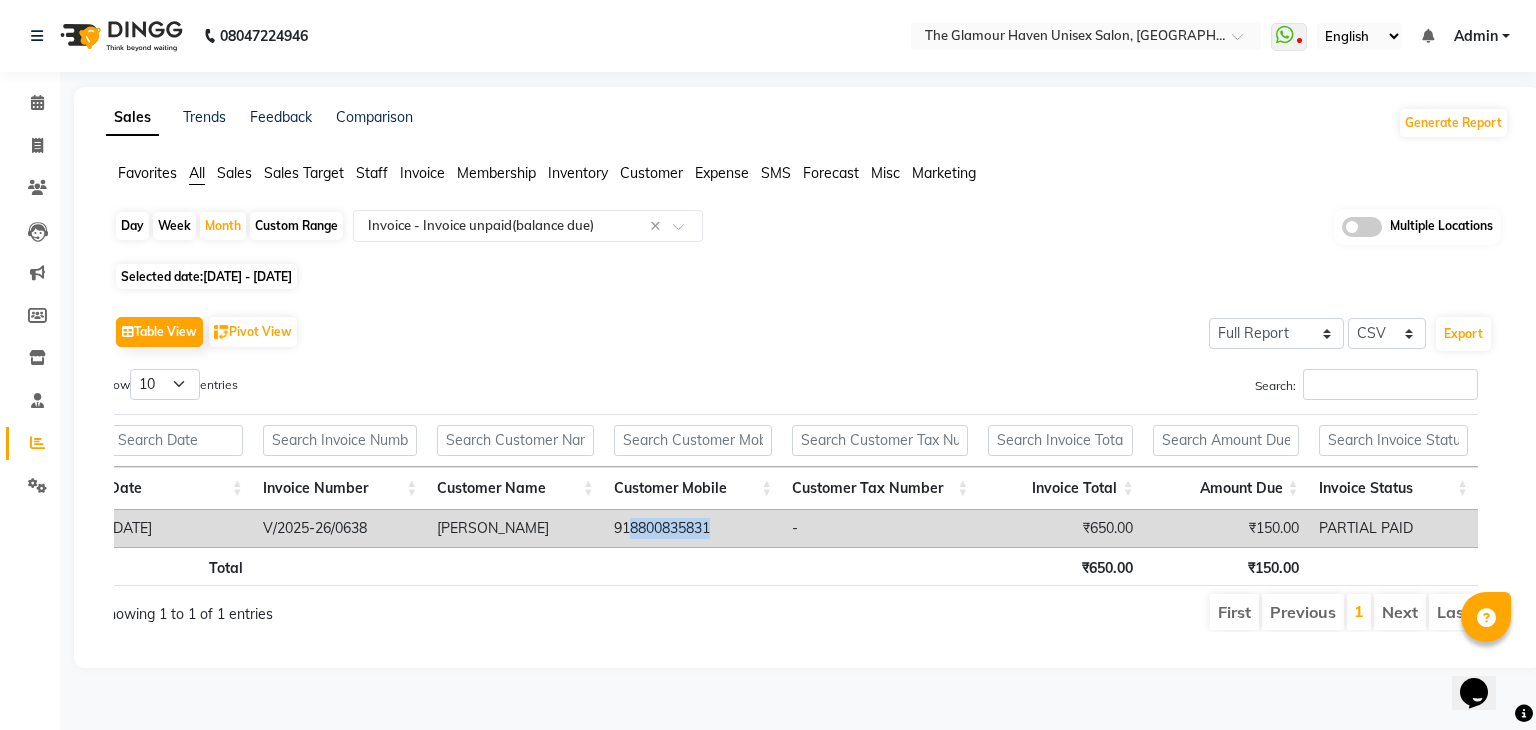 drag, startPoint x: 630, startPoint y: 527, endPoint x: 752, endPoint y: 527, distance: 122 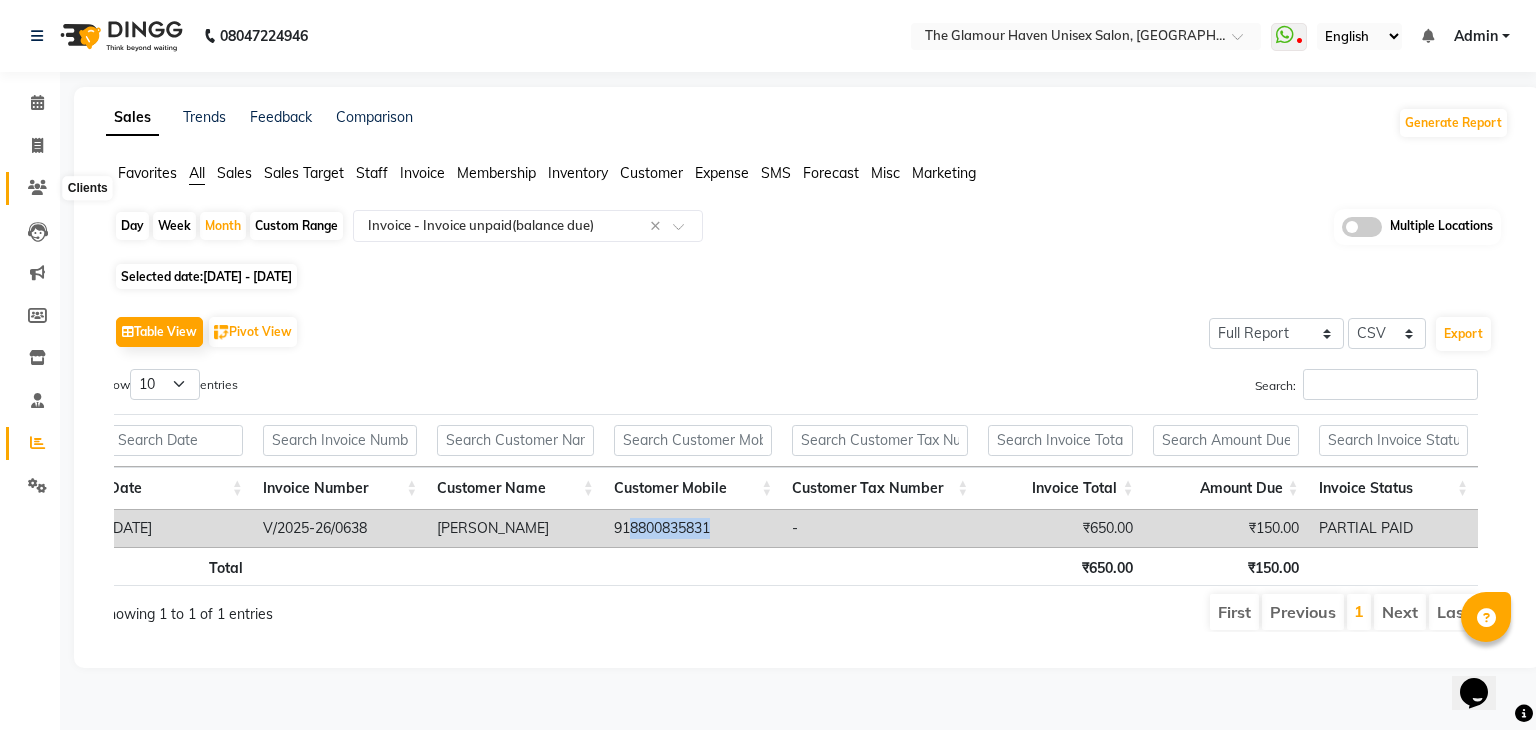 click 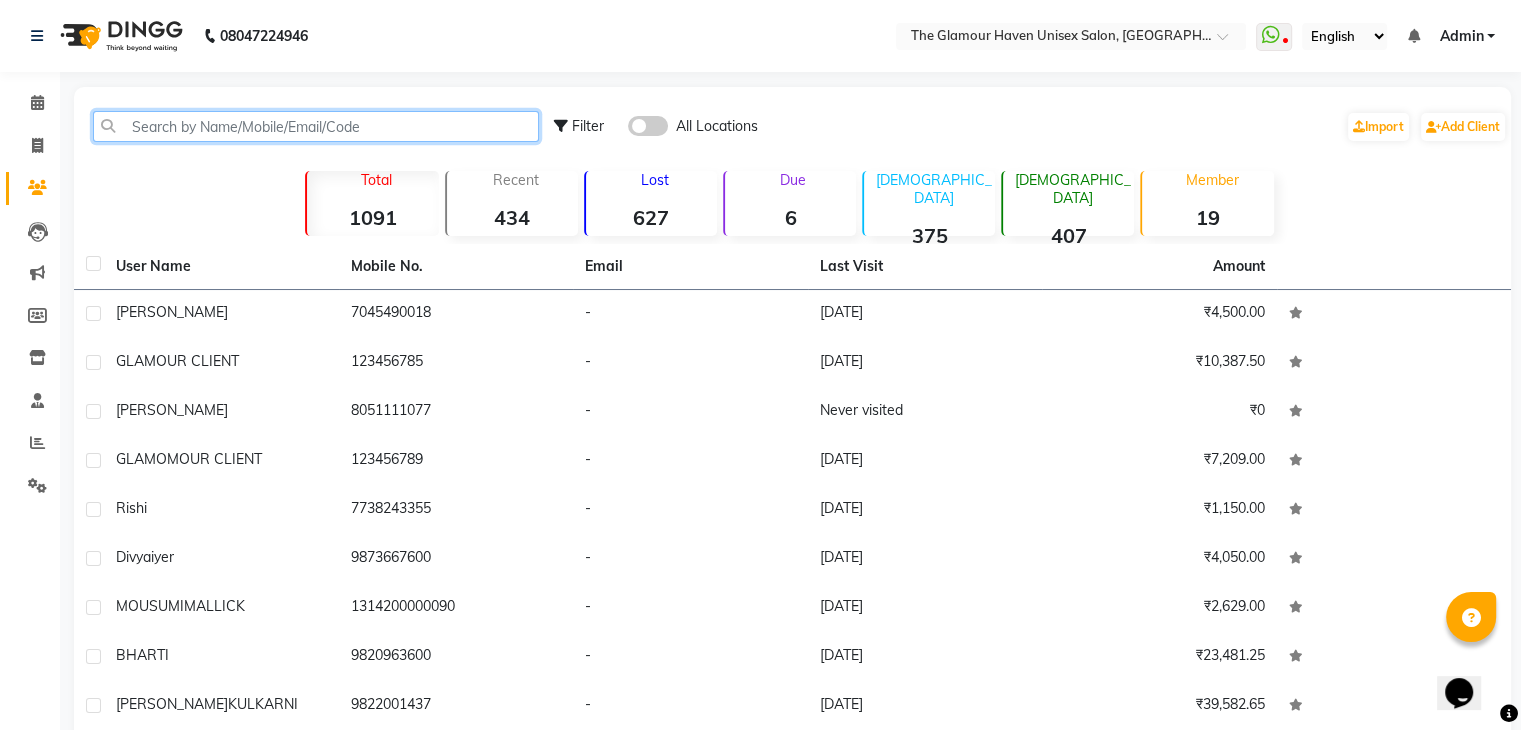 click 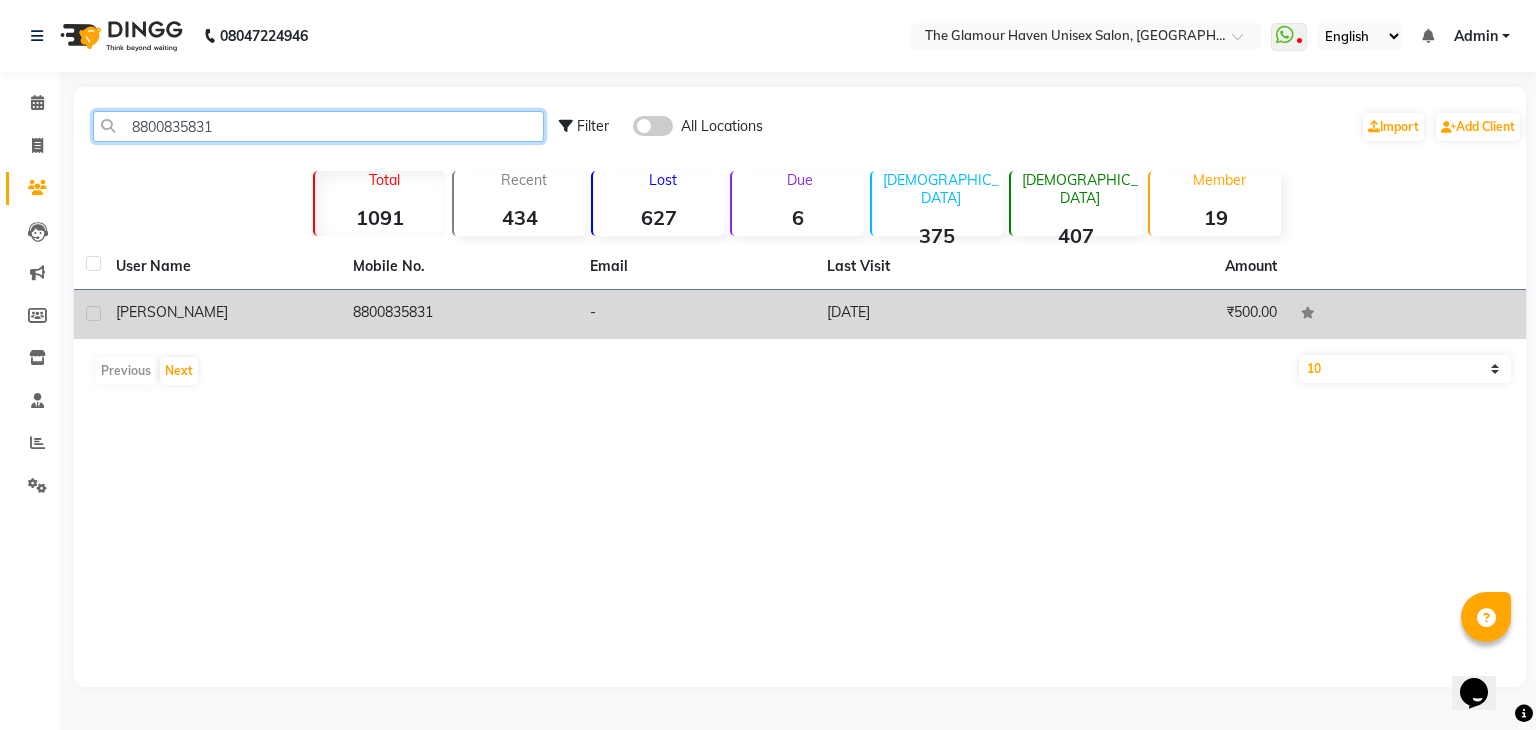 type on "8800835831" 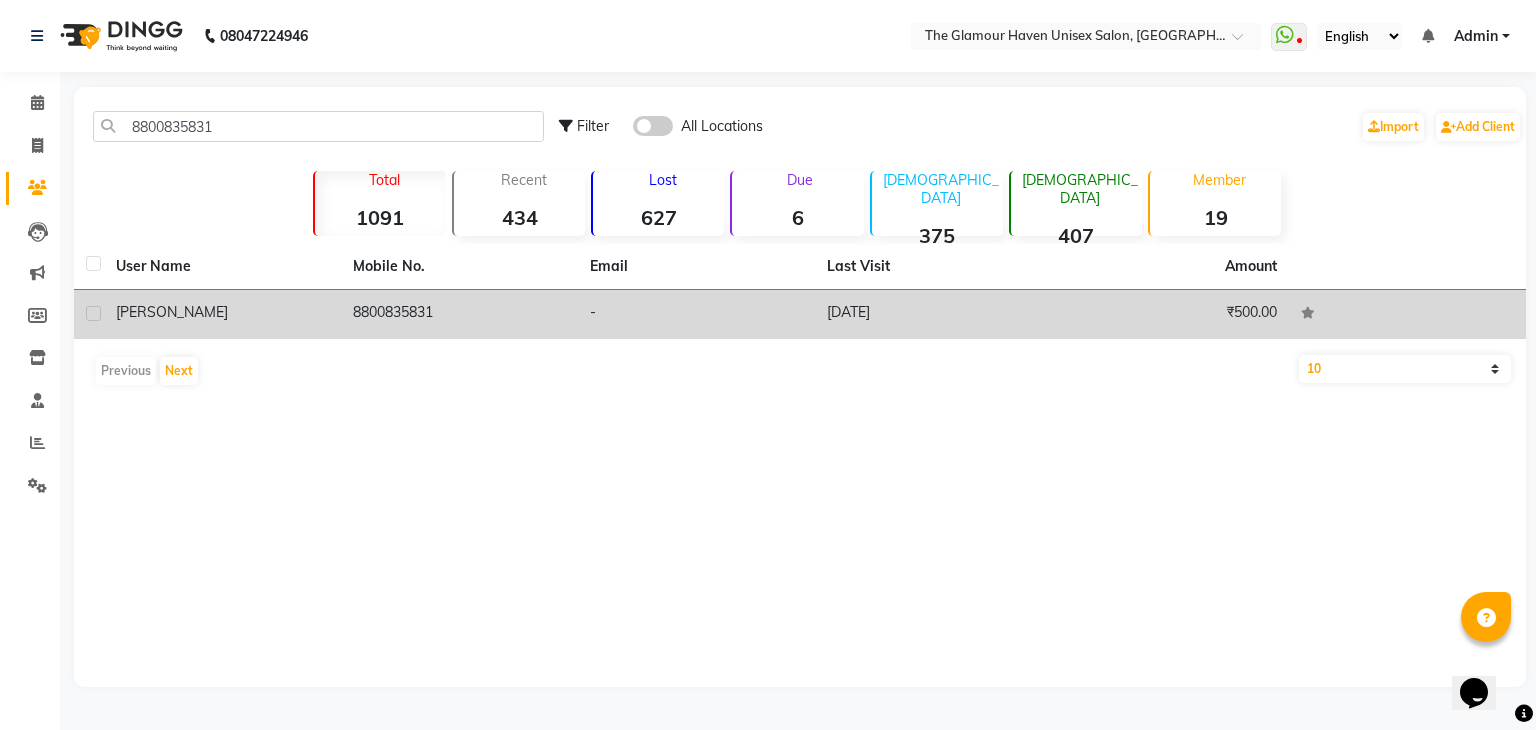 click on "shreyas" 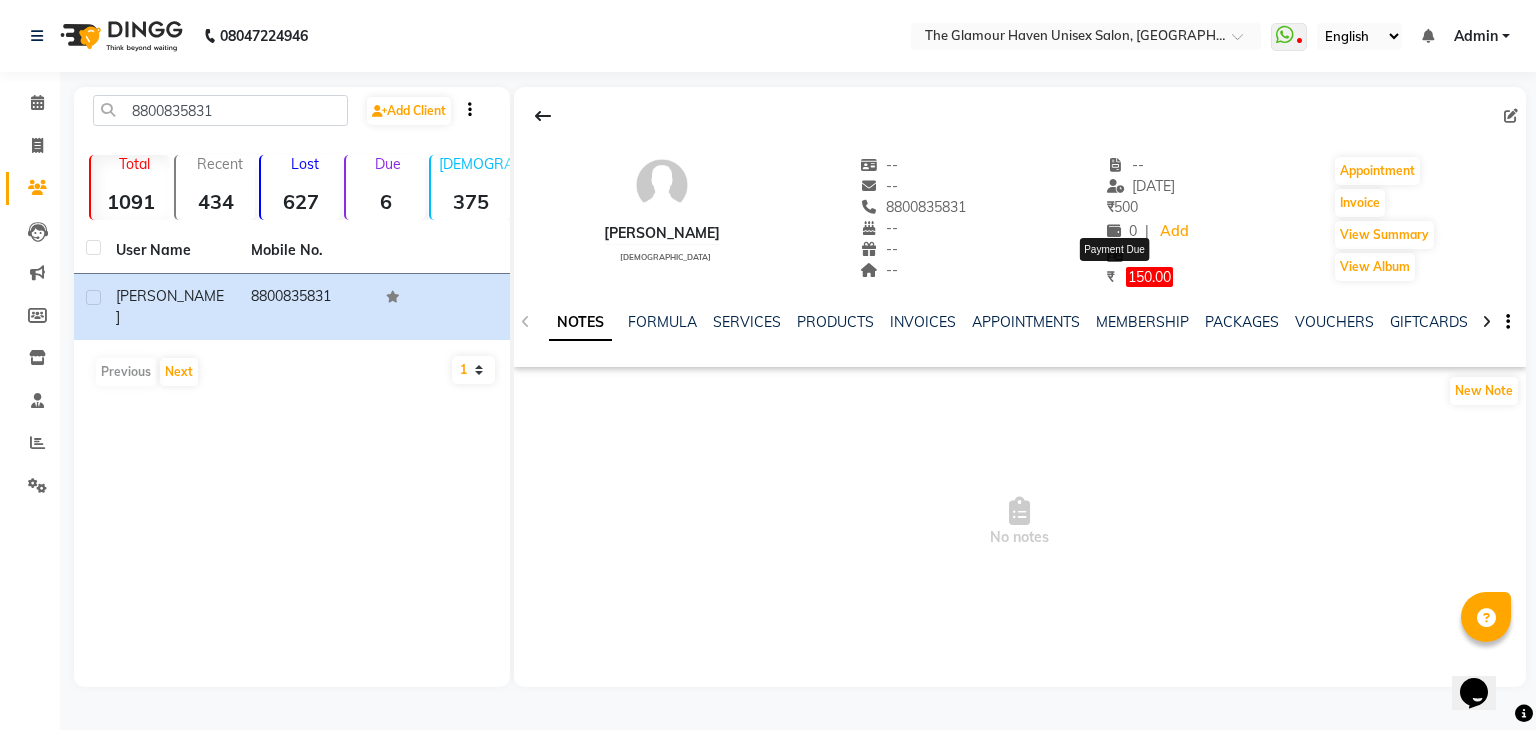 click on "150.00" 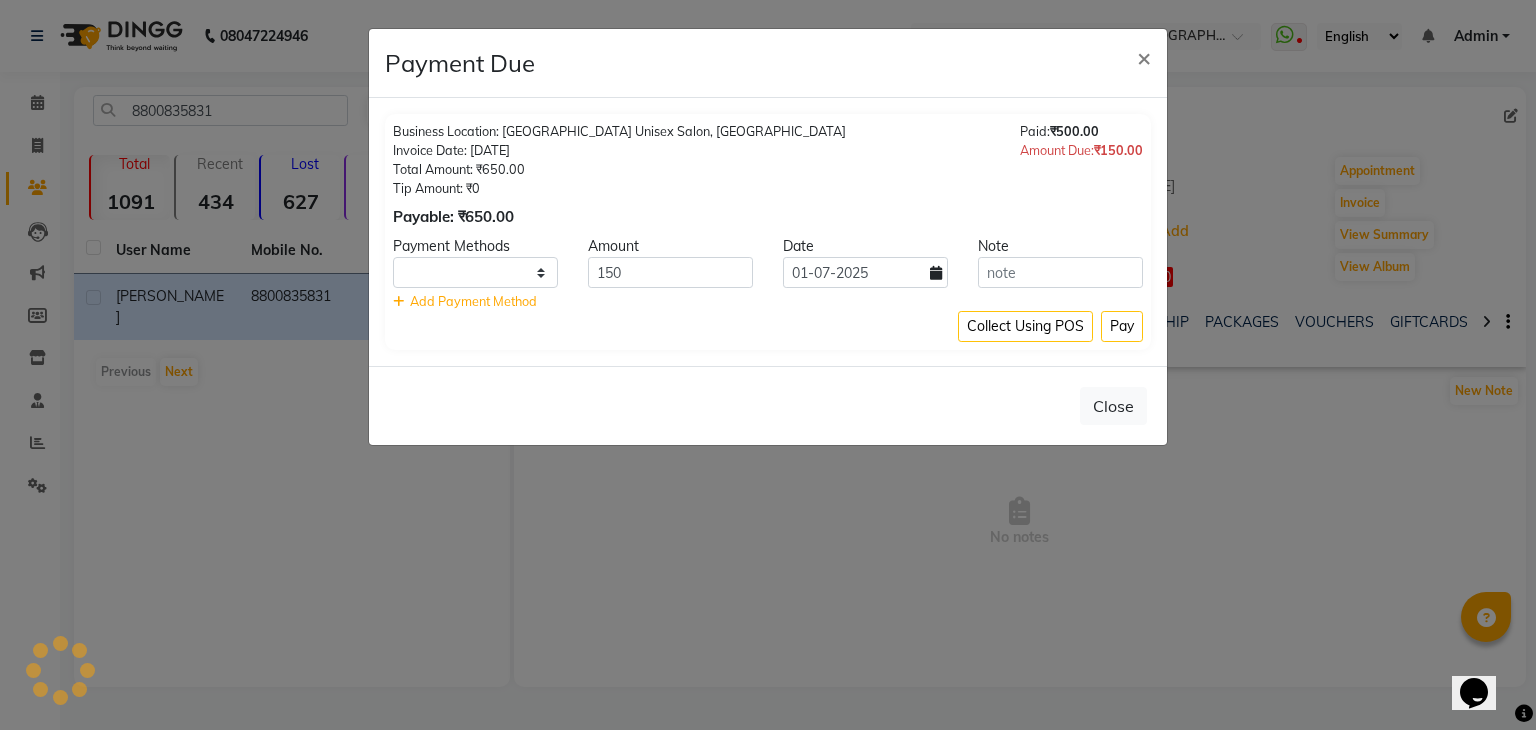 select on "1" 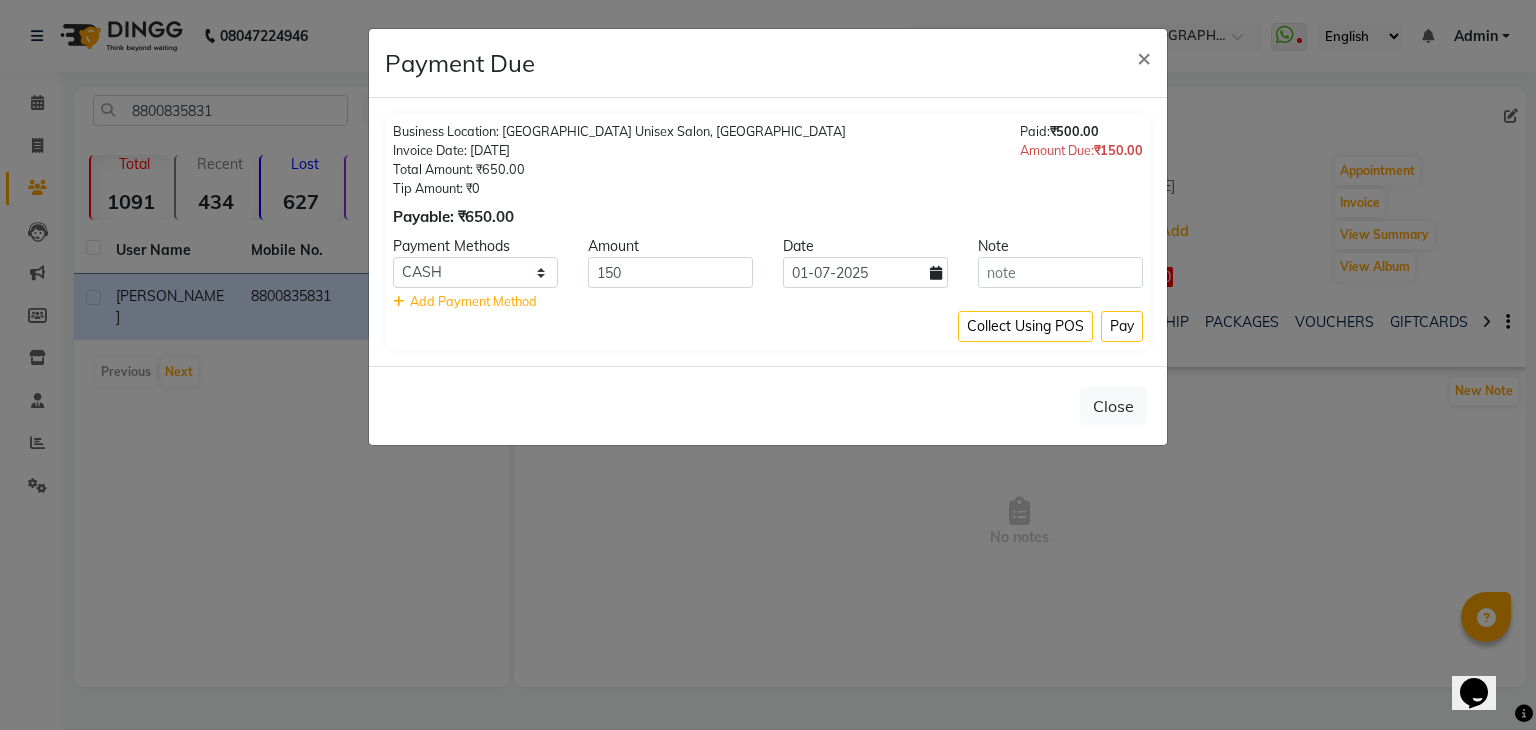 click 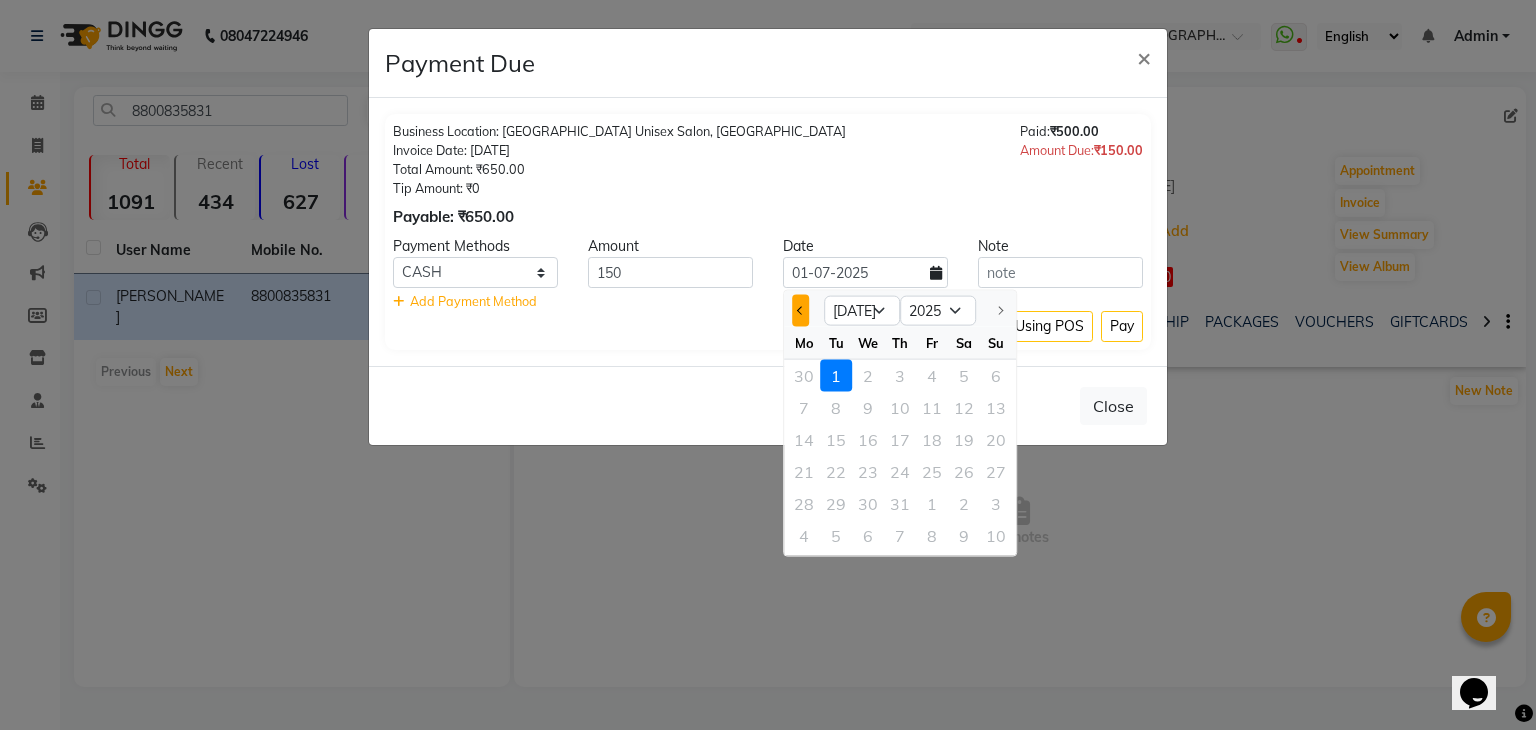 click 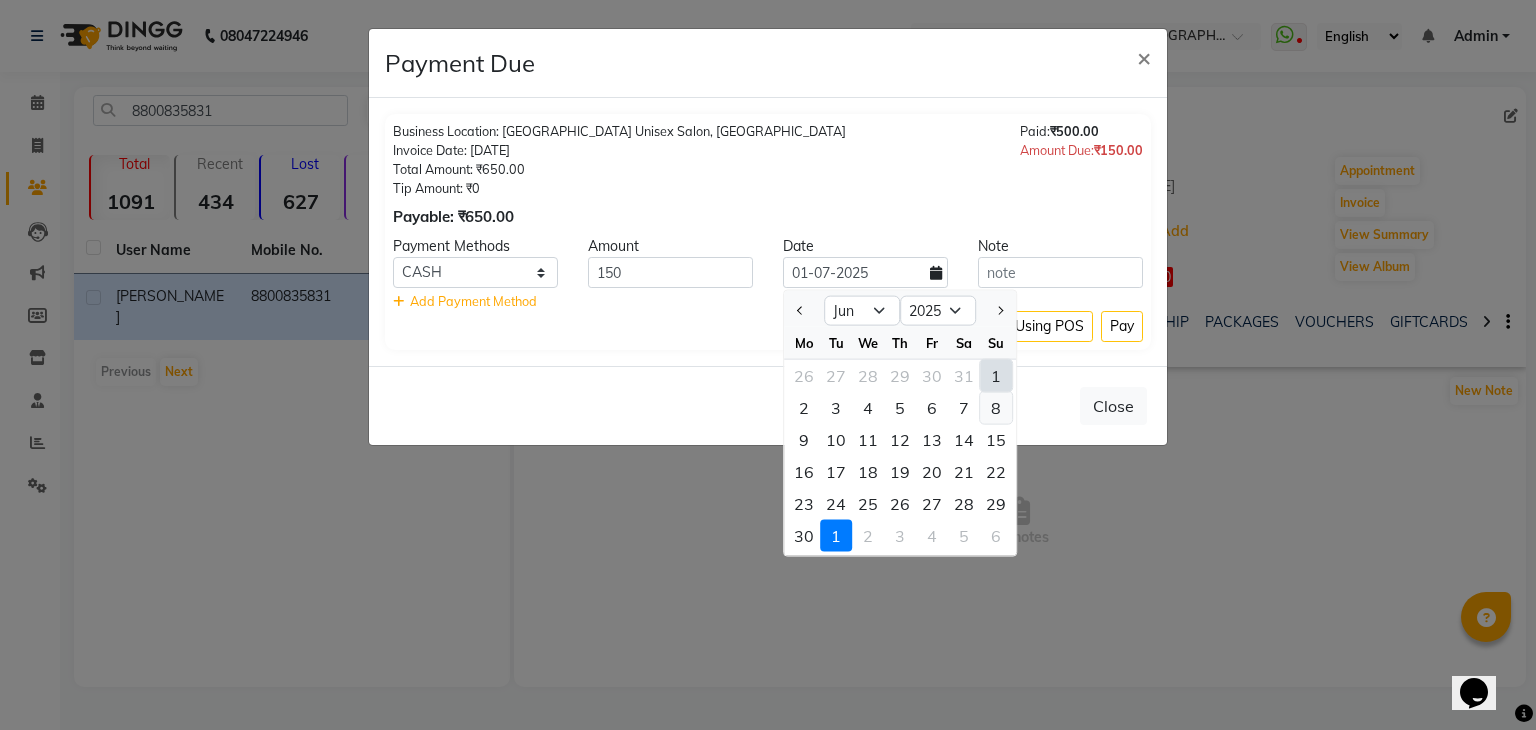 click on "8" 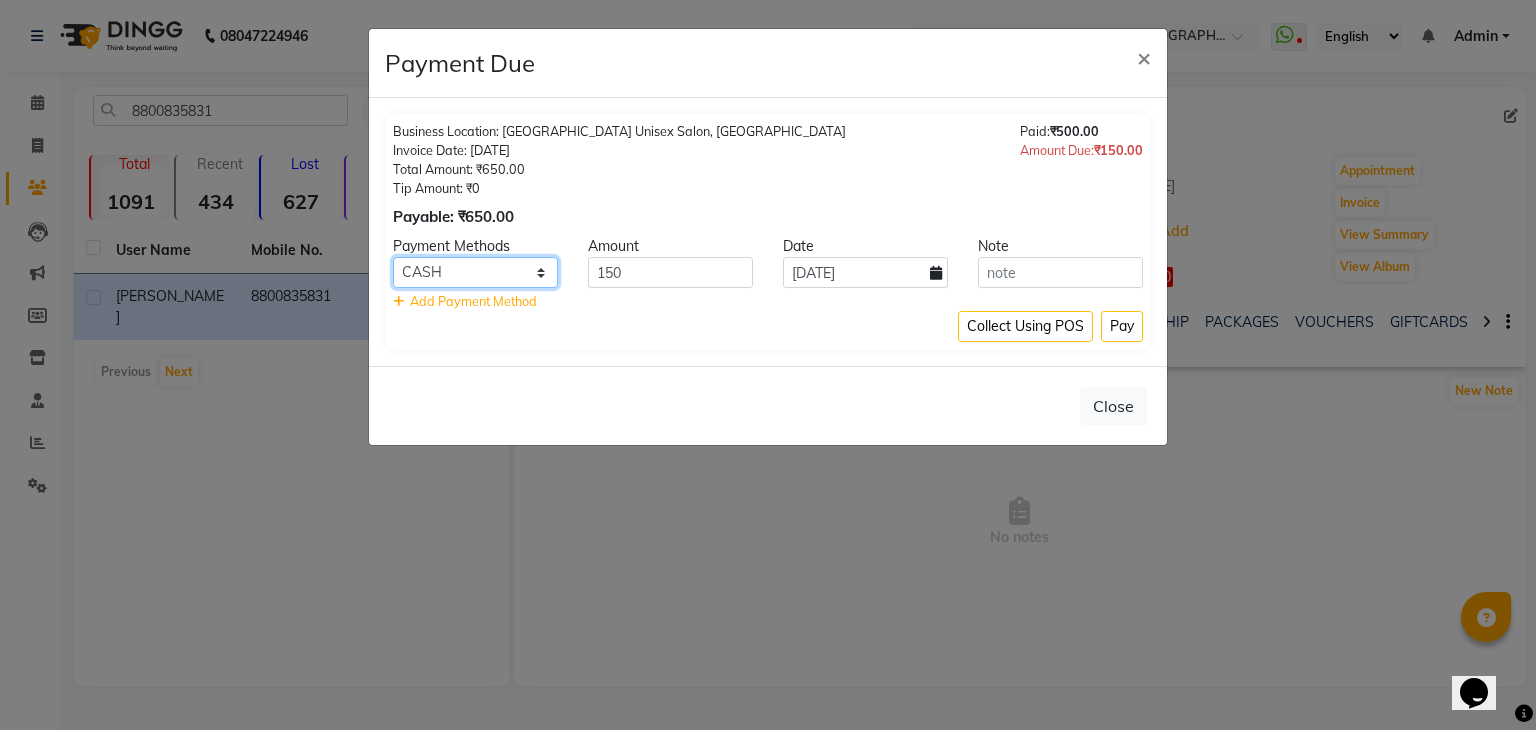 click on "Other Cards Credit Card Debit Card GPay Visa Card UPI PayTM CASH ONLINE PhonePe" 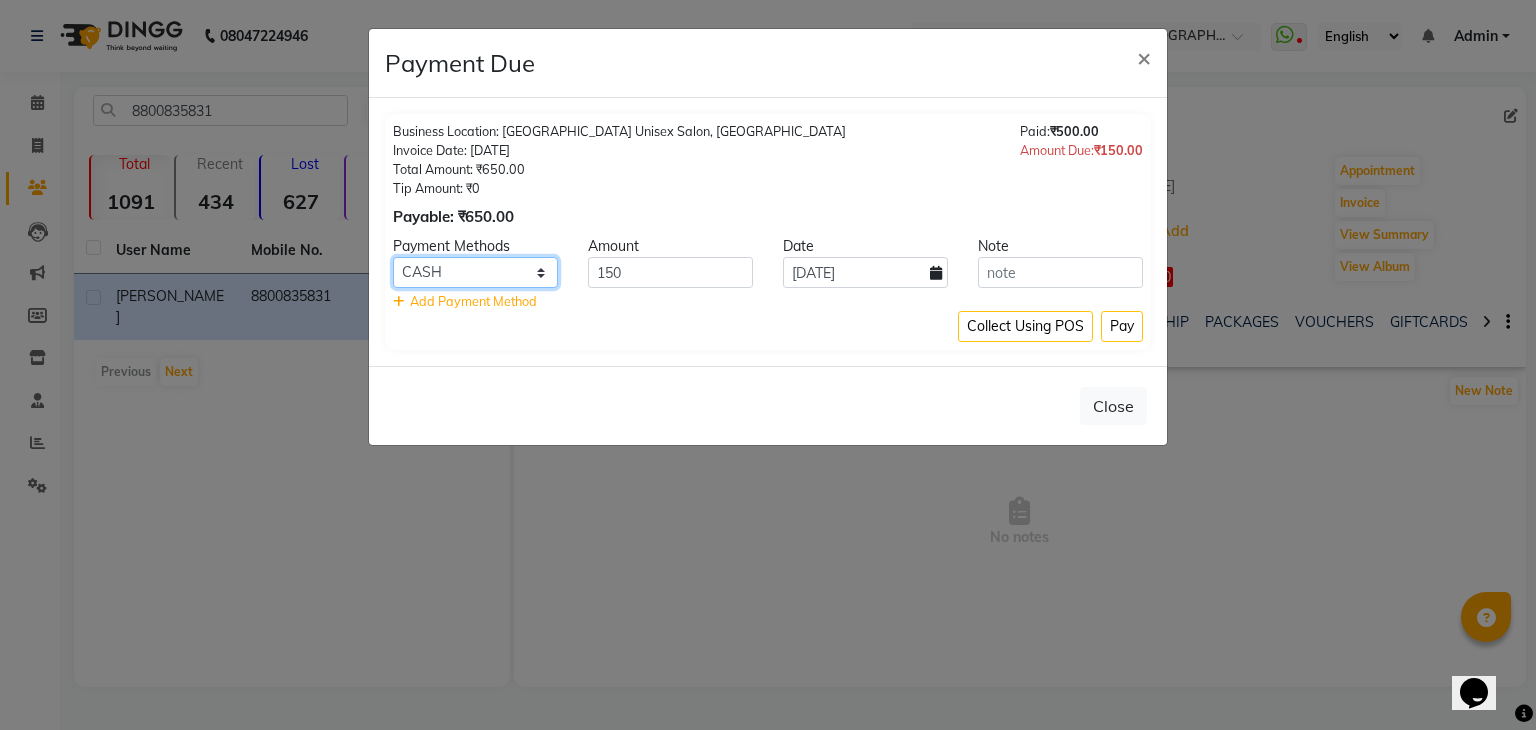 select on "5" 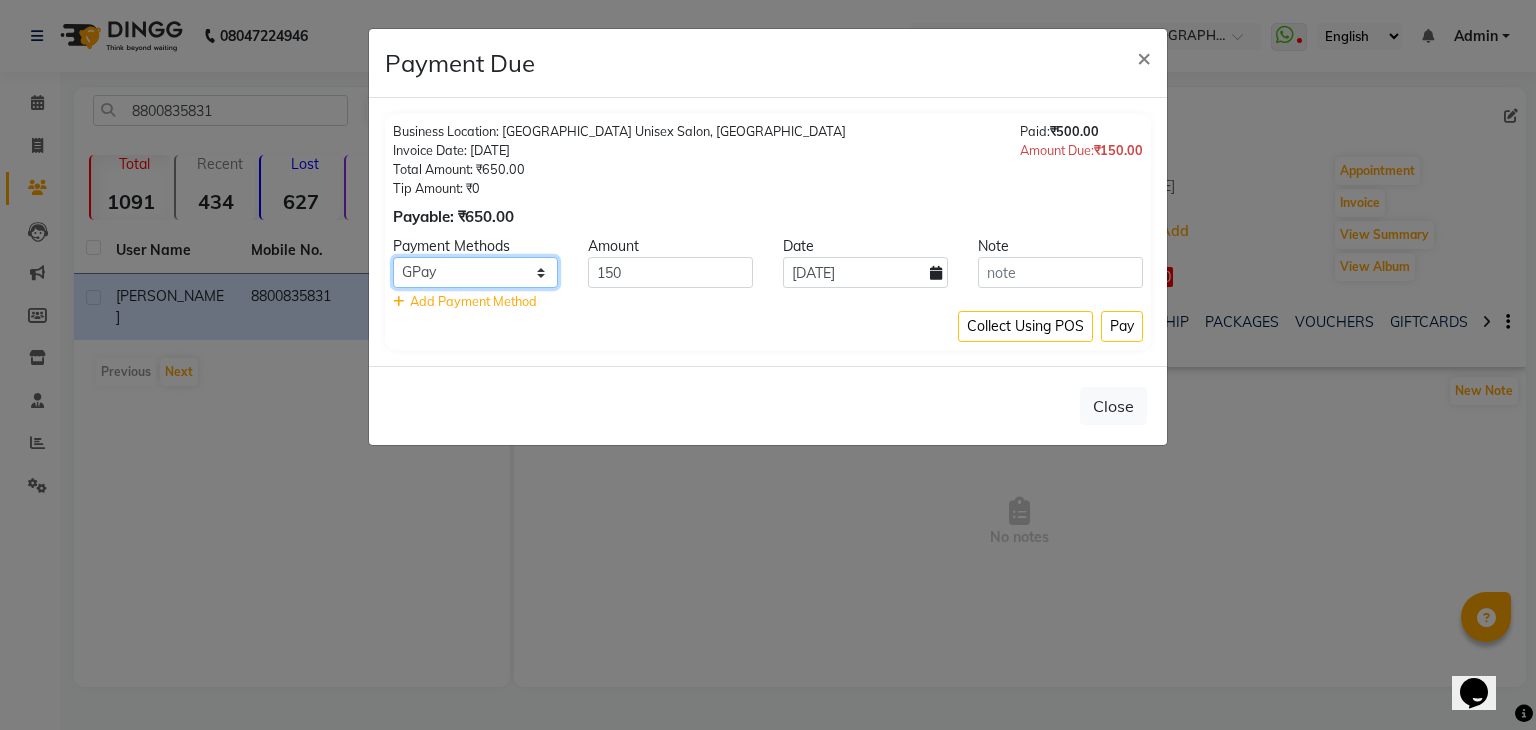click on "Other Cards Credit Card Debit Card GPay Visa Card UPI PayTM CASH ONLINE PhonePe" 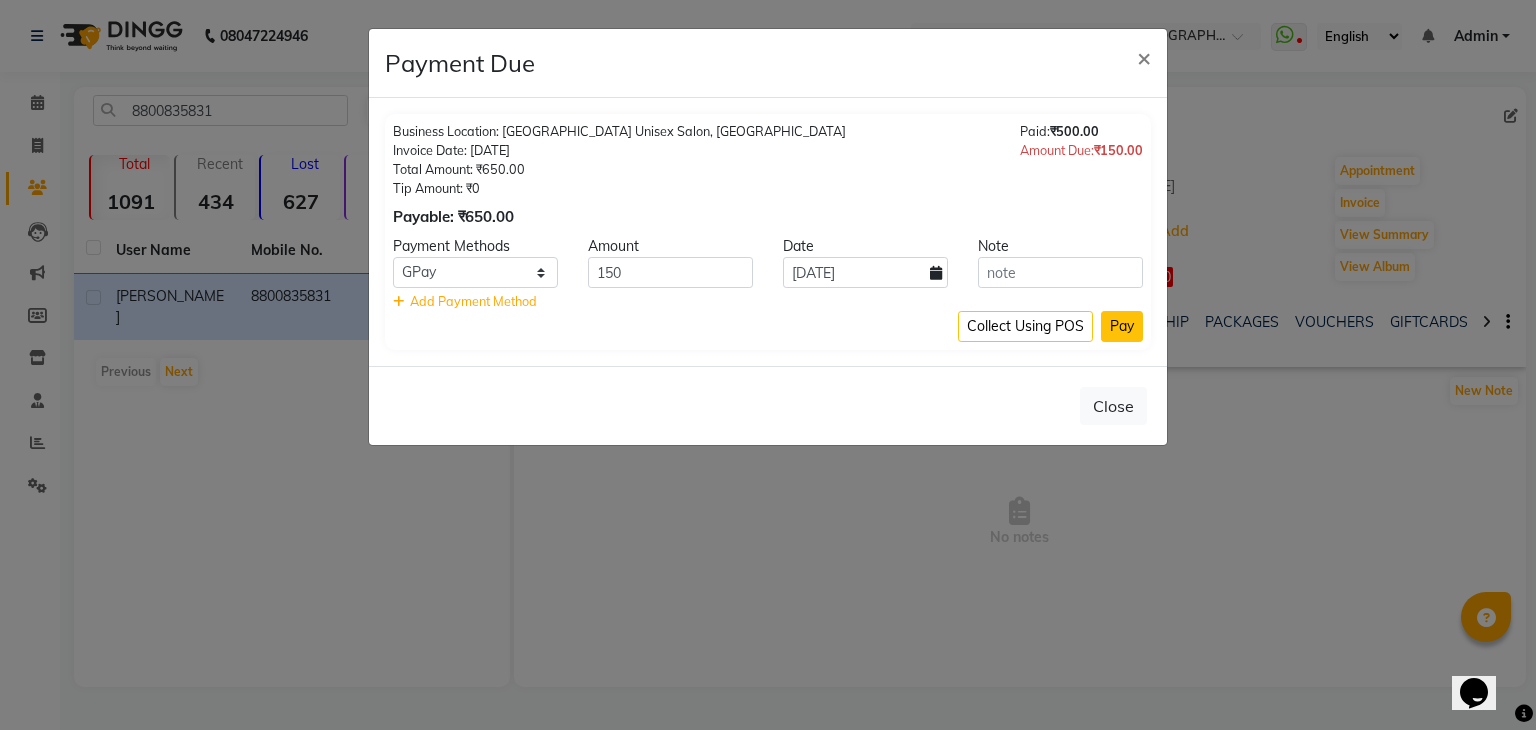click on "Pay" 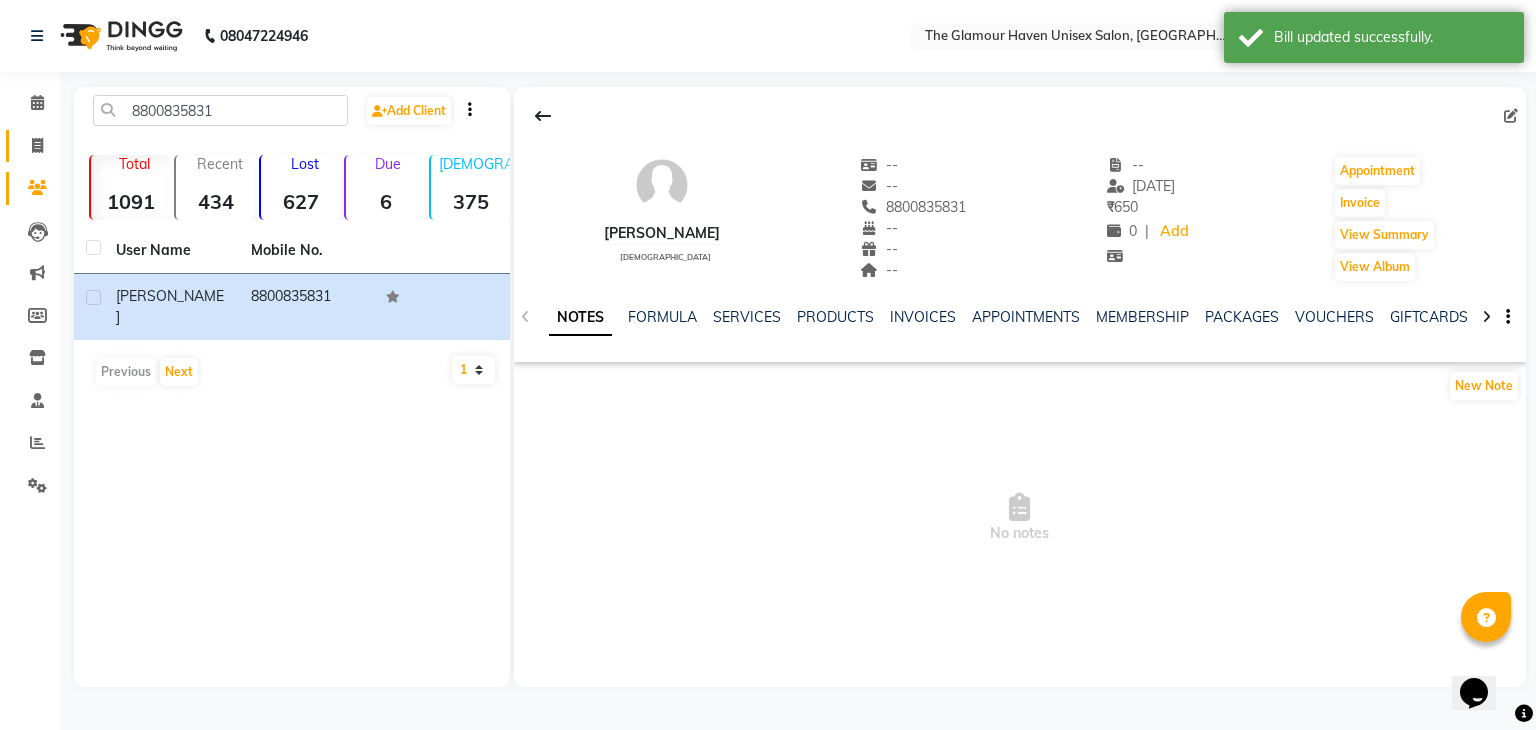 click 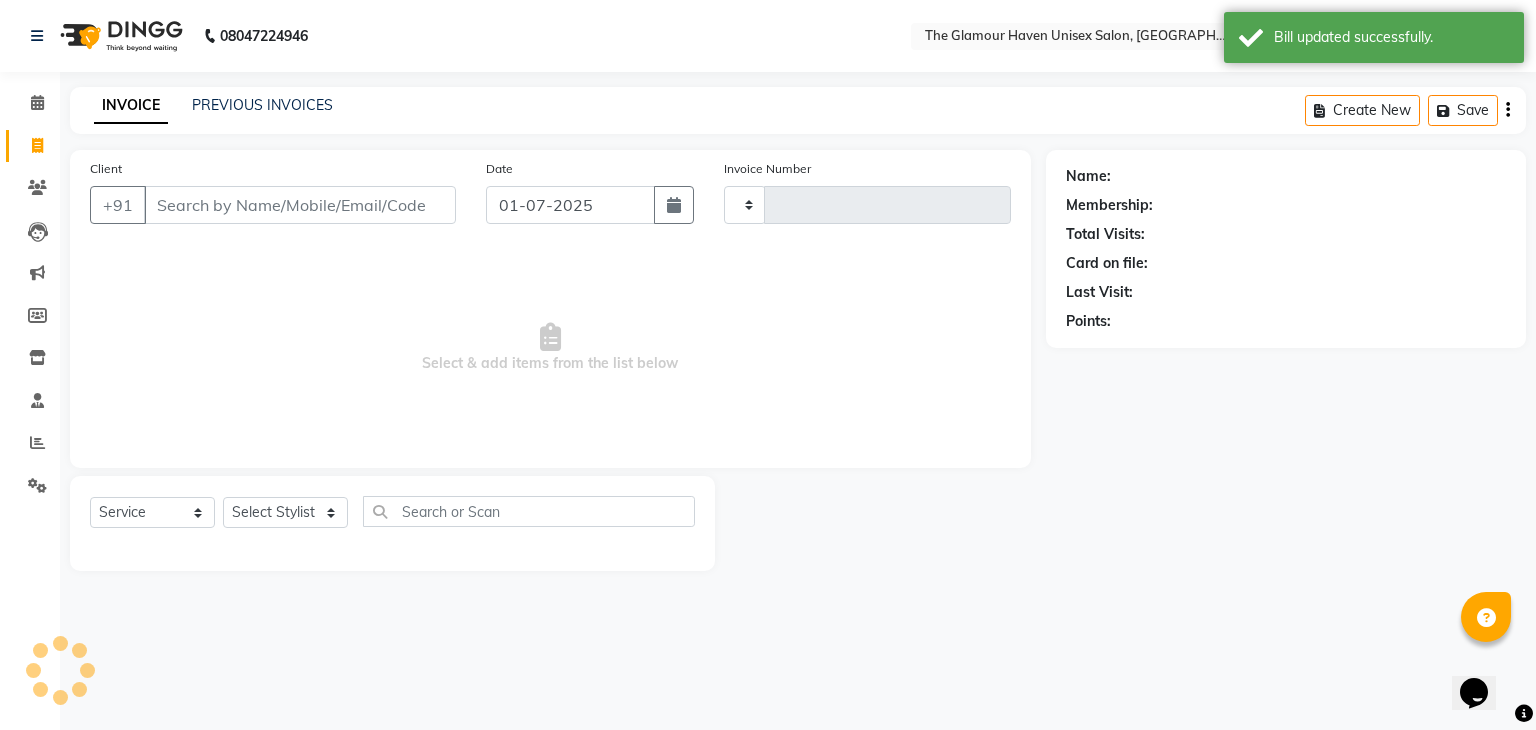 type on "0827" 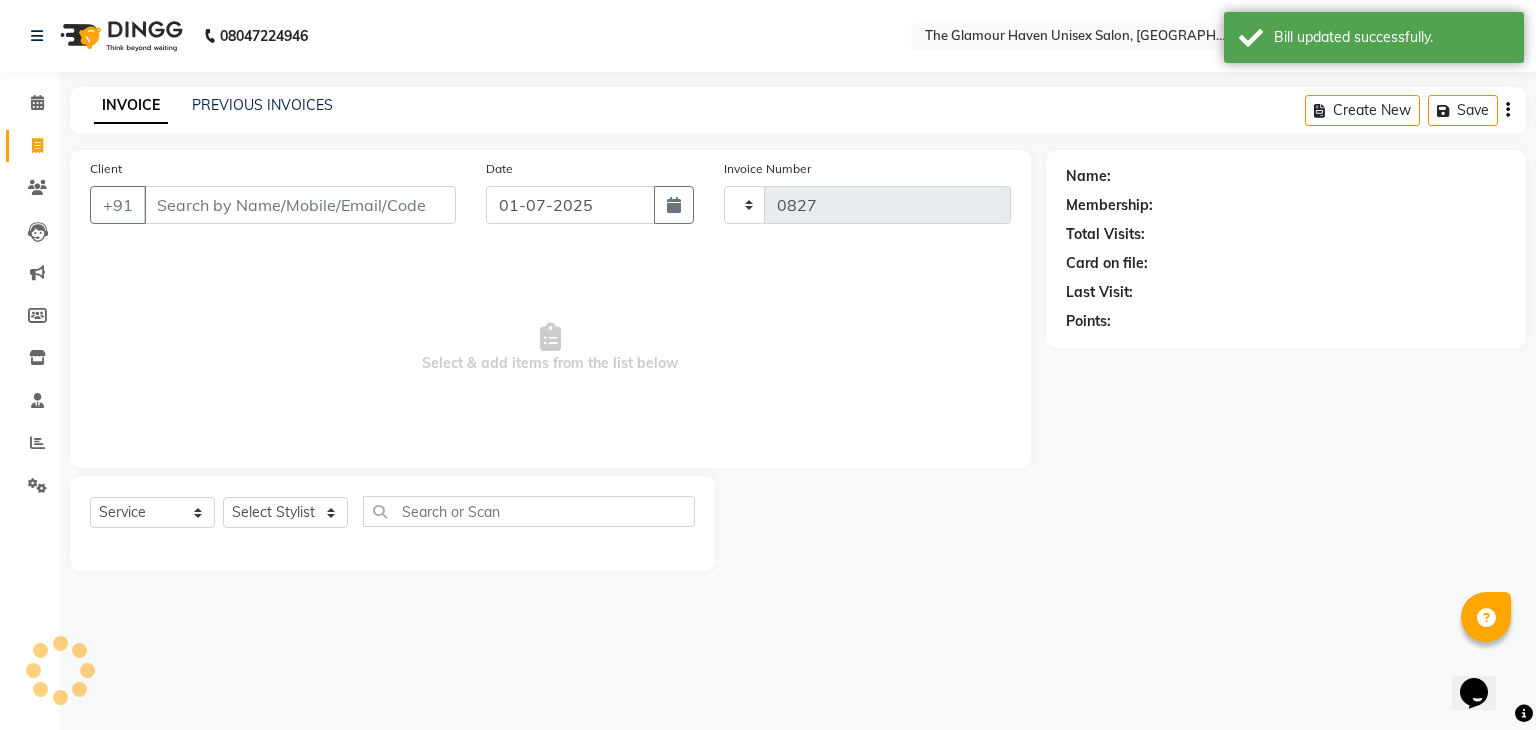 select on "7124" 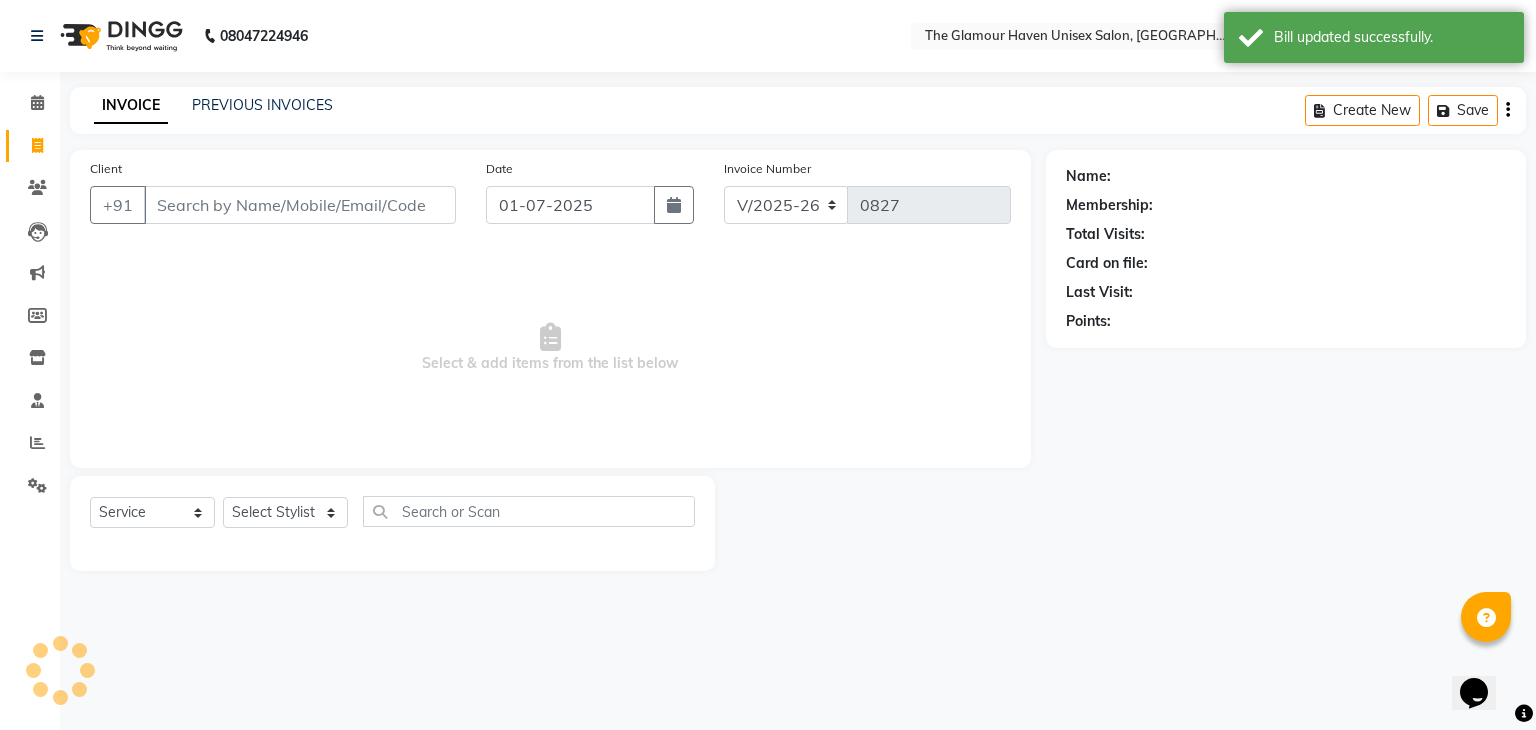 click on "PREVIOUS INVOICES" 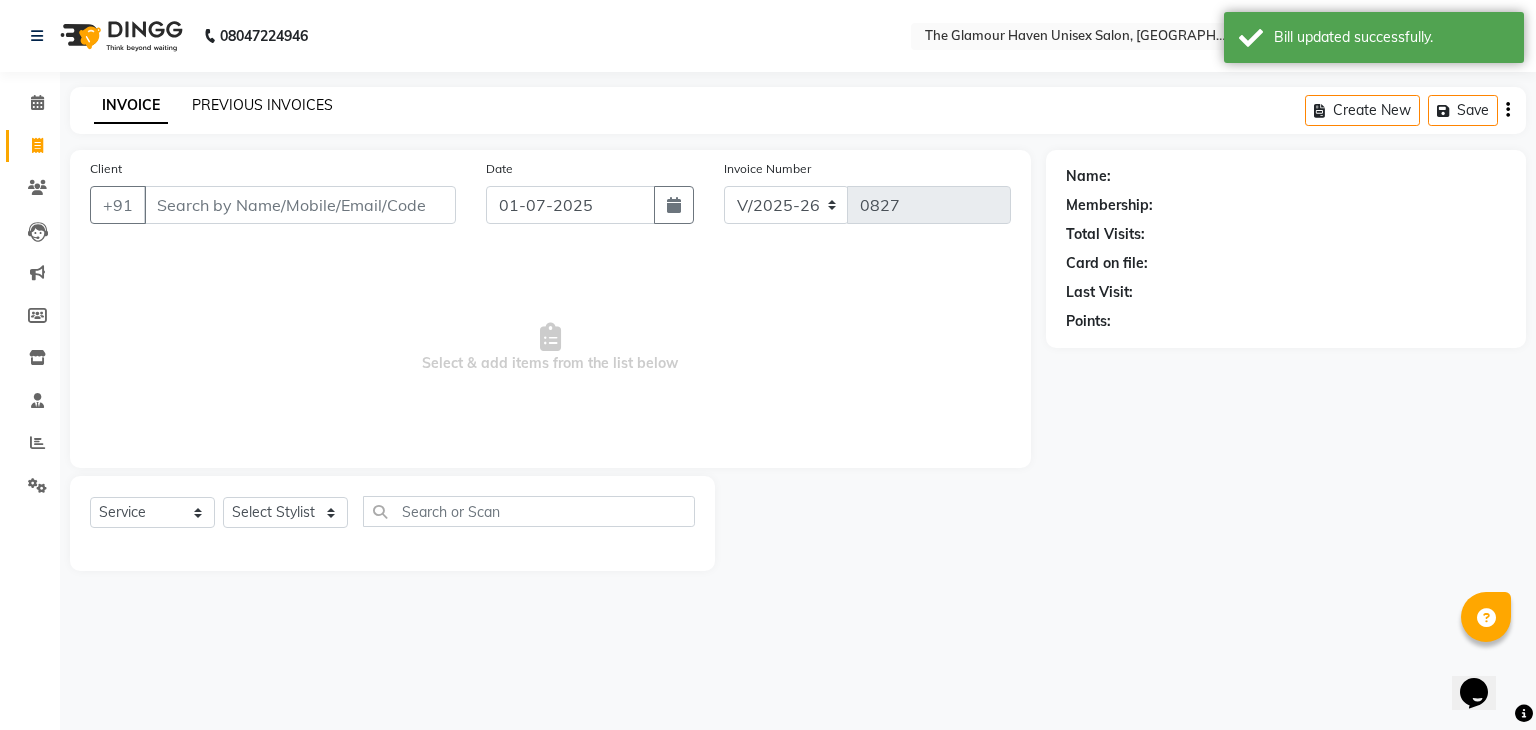 click on "PREVIOUS INVOICES" 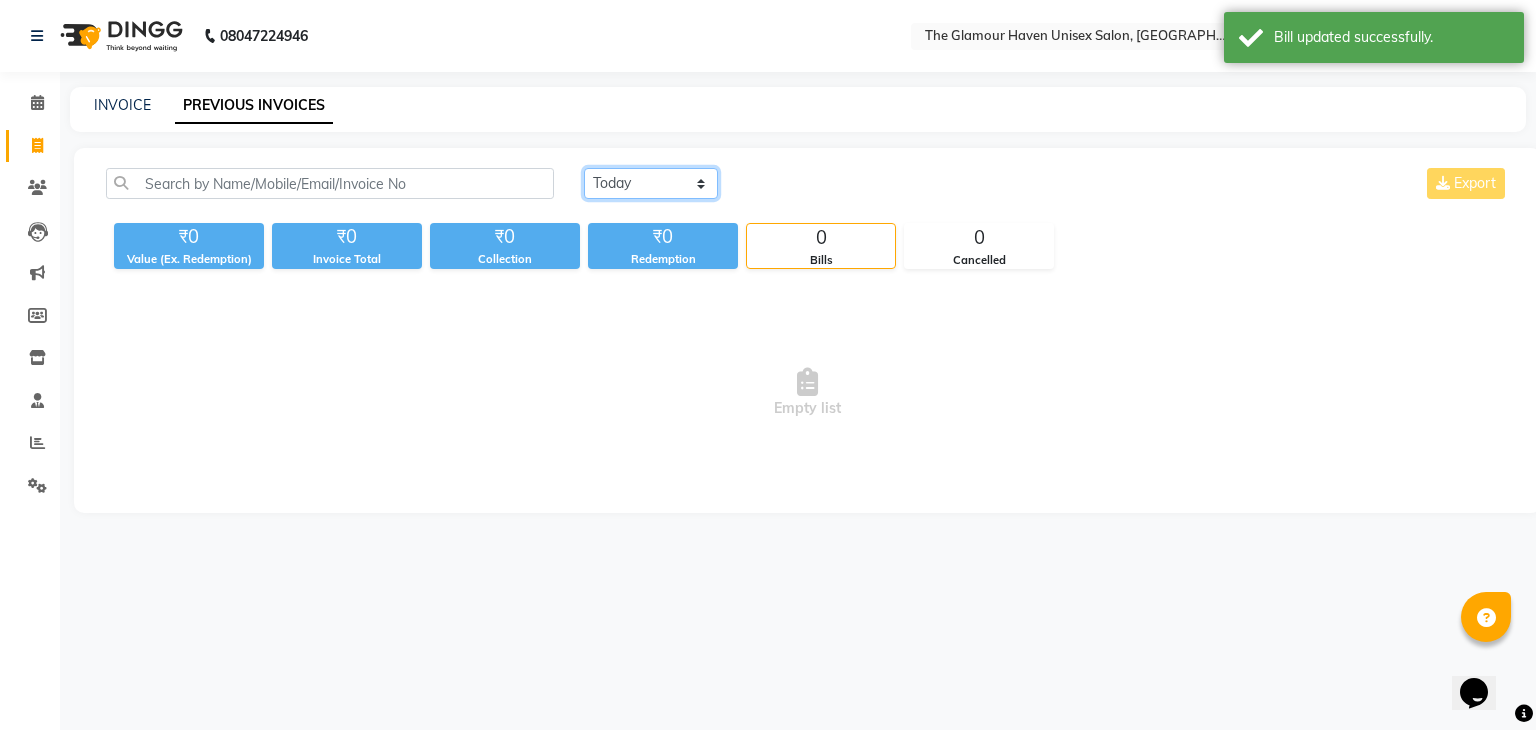click on "Today Yesterday Custom Range" 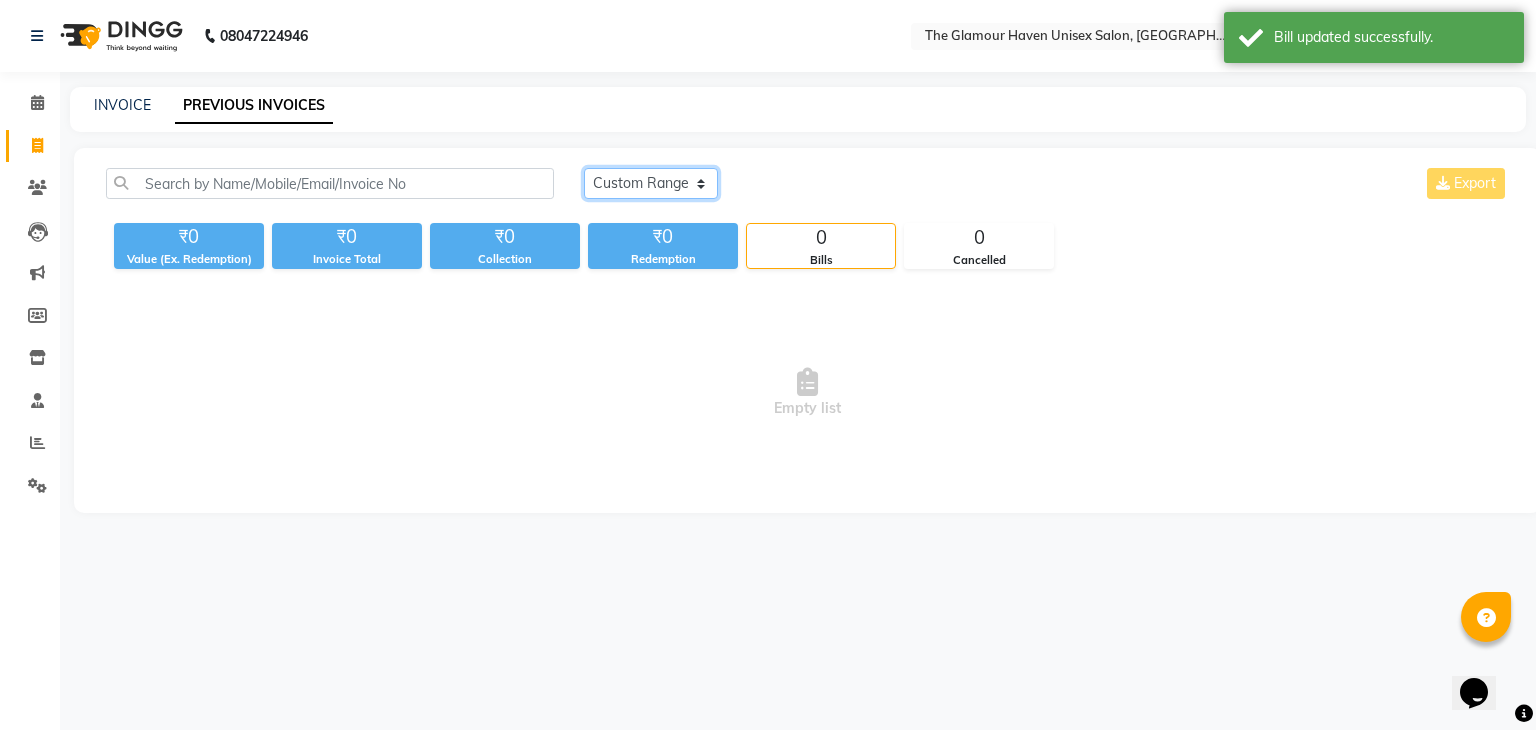 click on "Today Yesterday Custom Range" 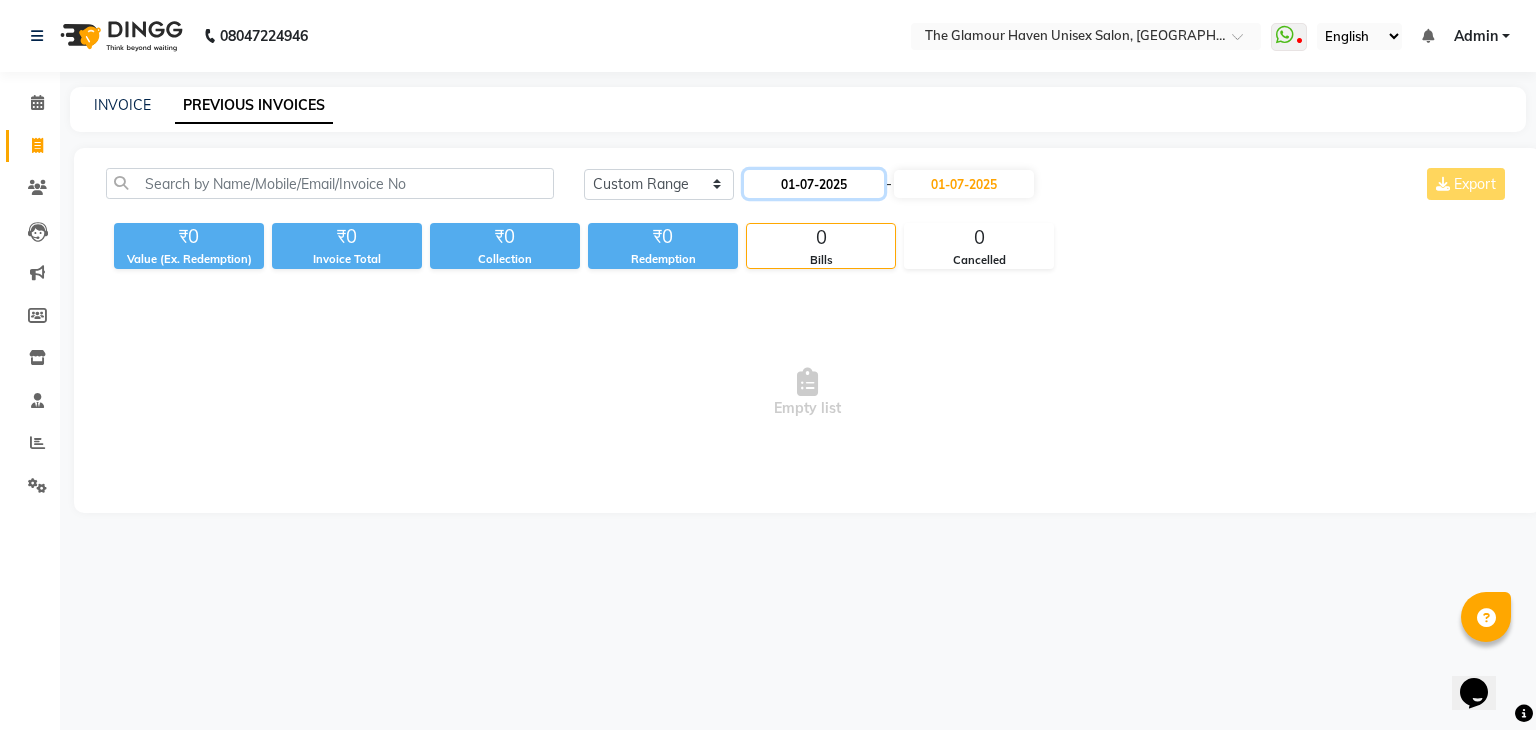 click on "01-07-2025" 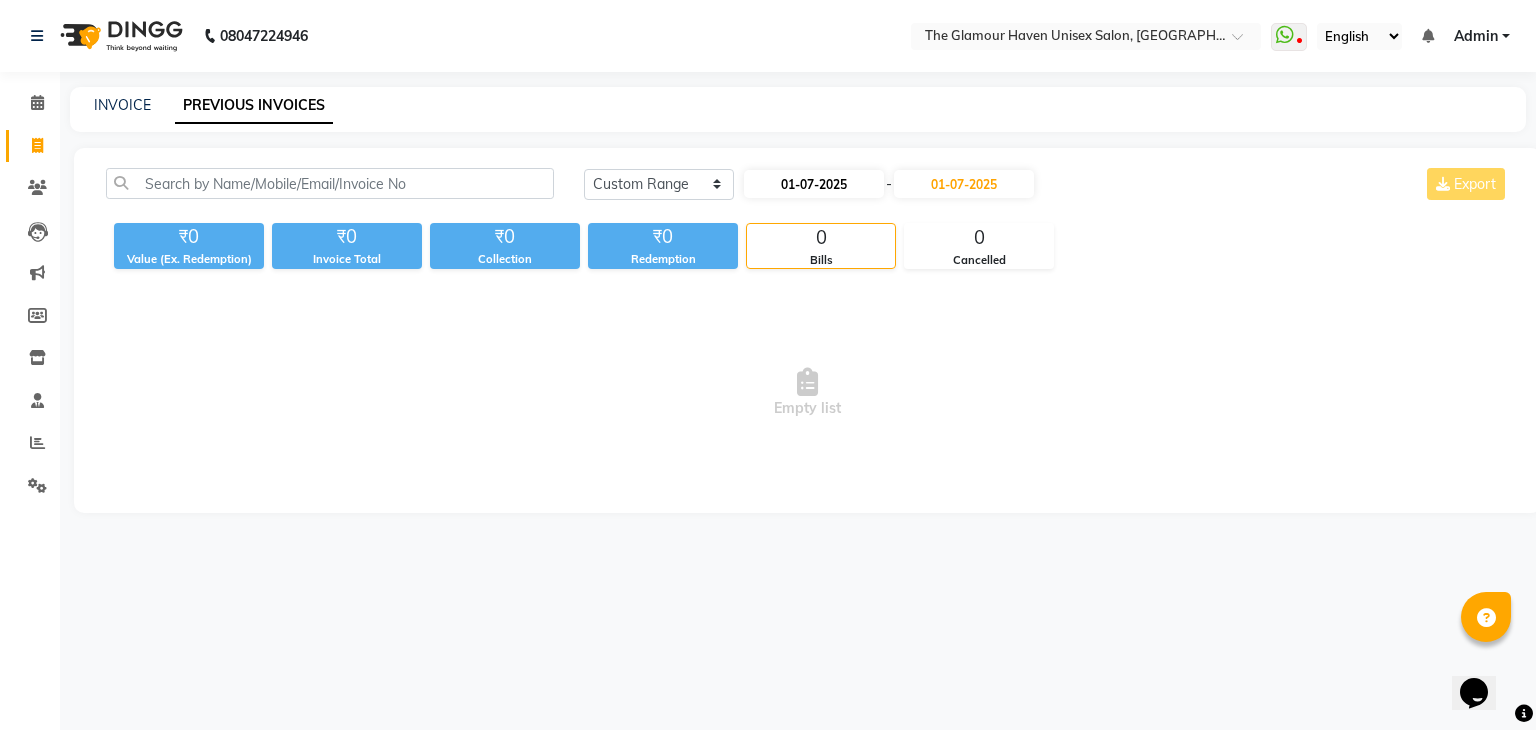 select on "7" 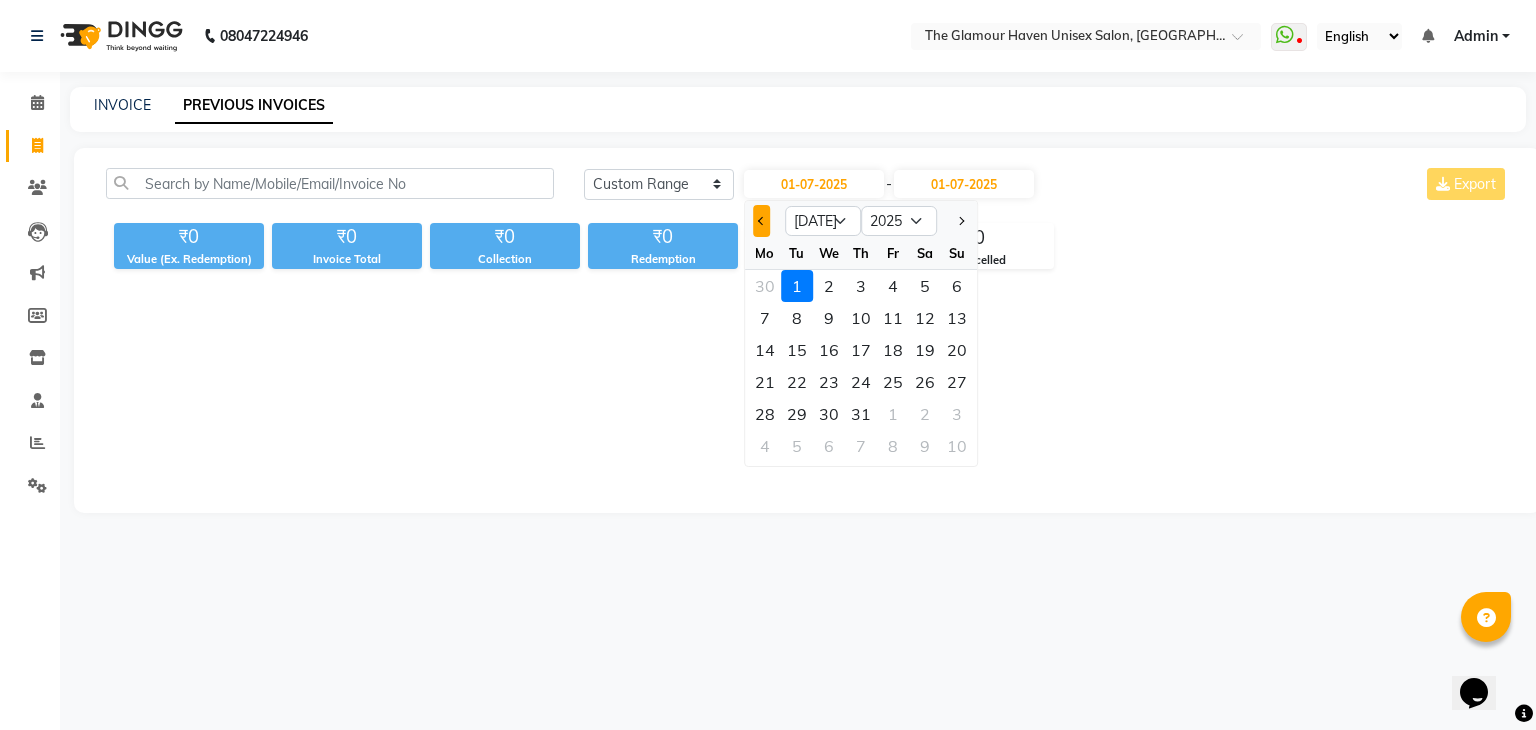 click 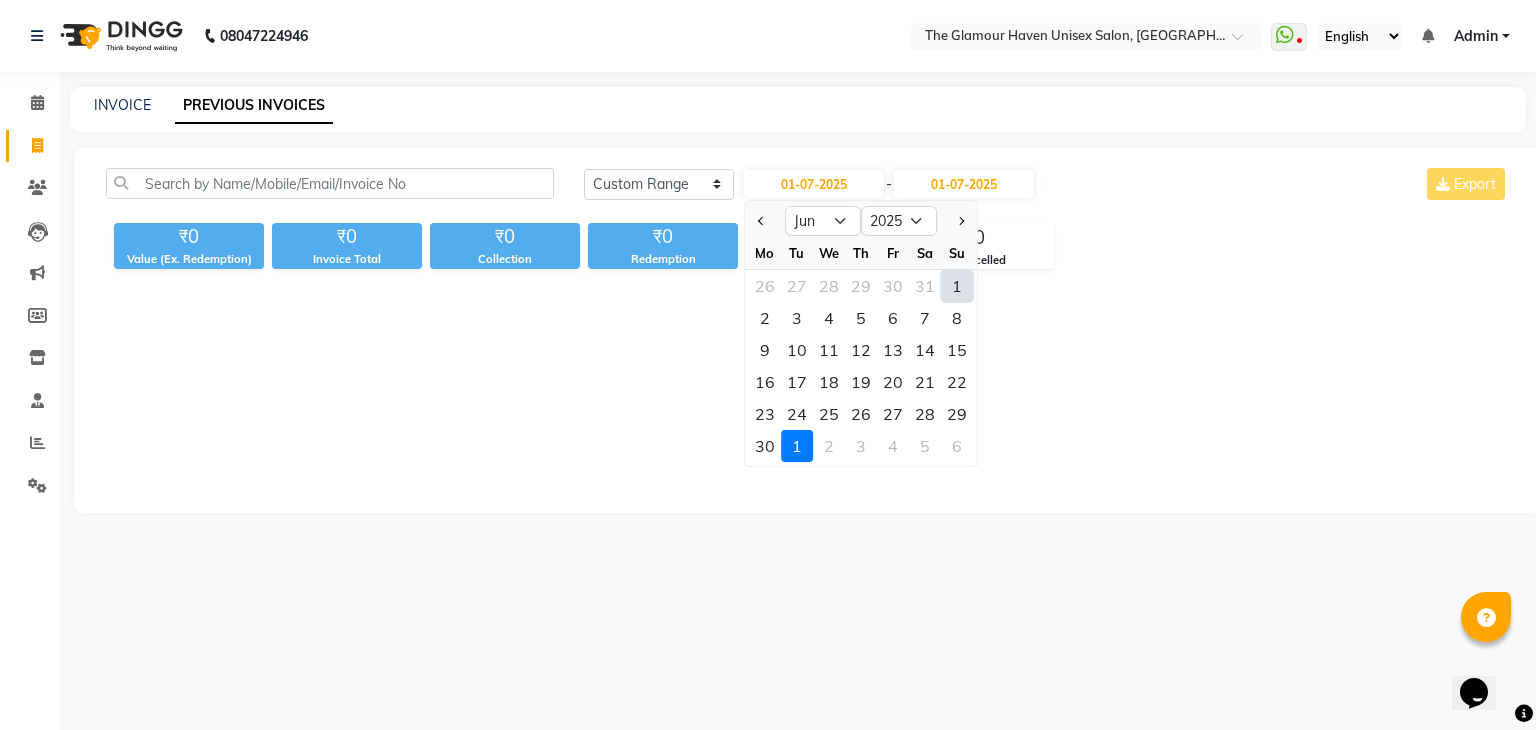 click on "1" 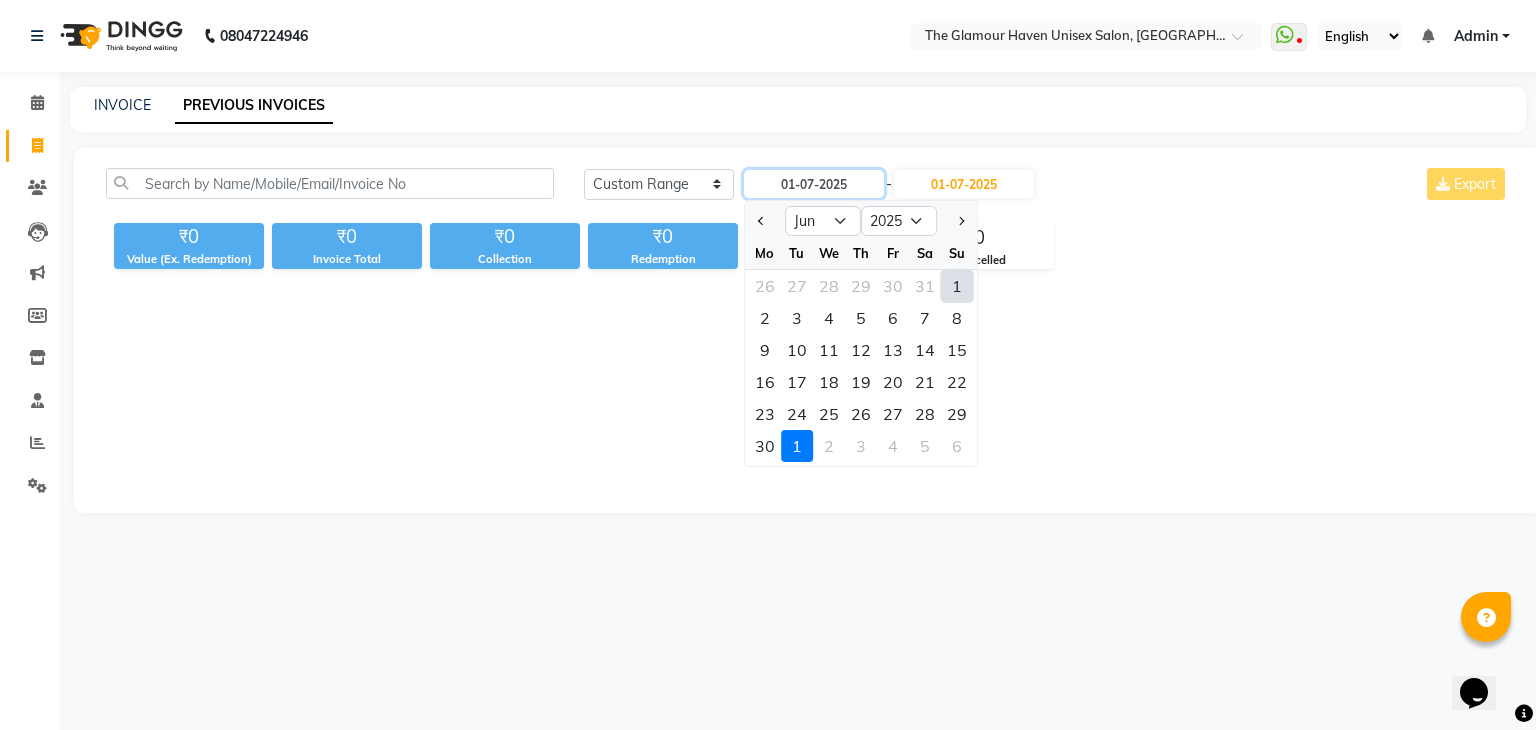 type on "01-06-2025" 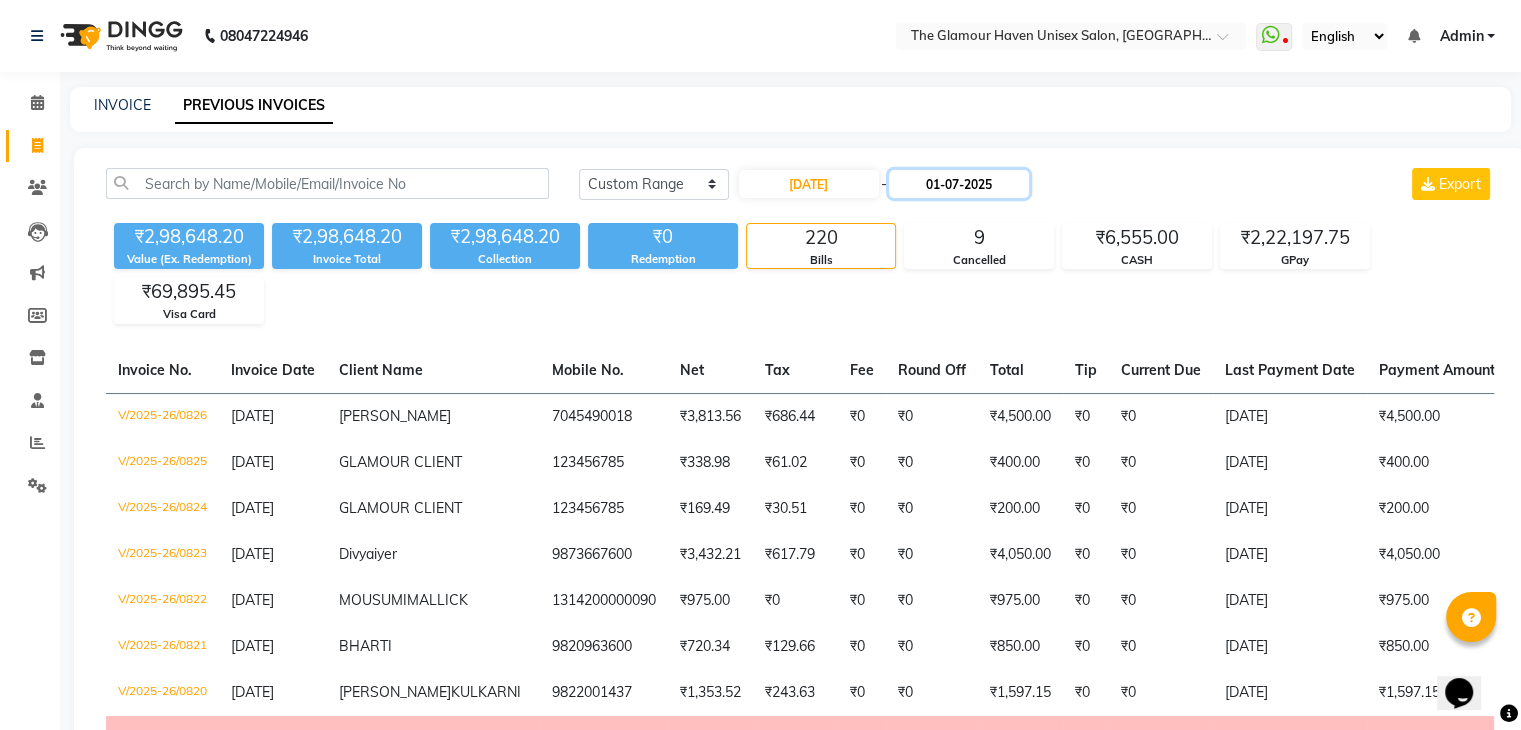 click on "01-07-2025" 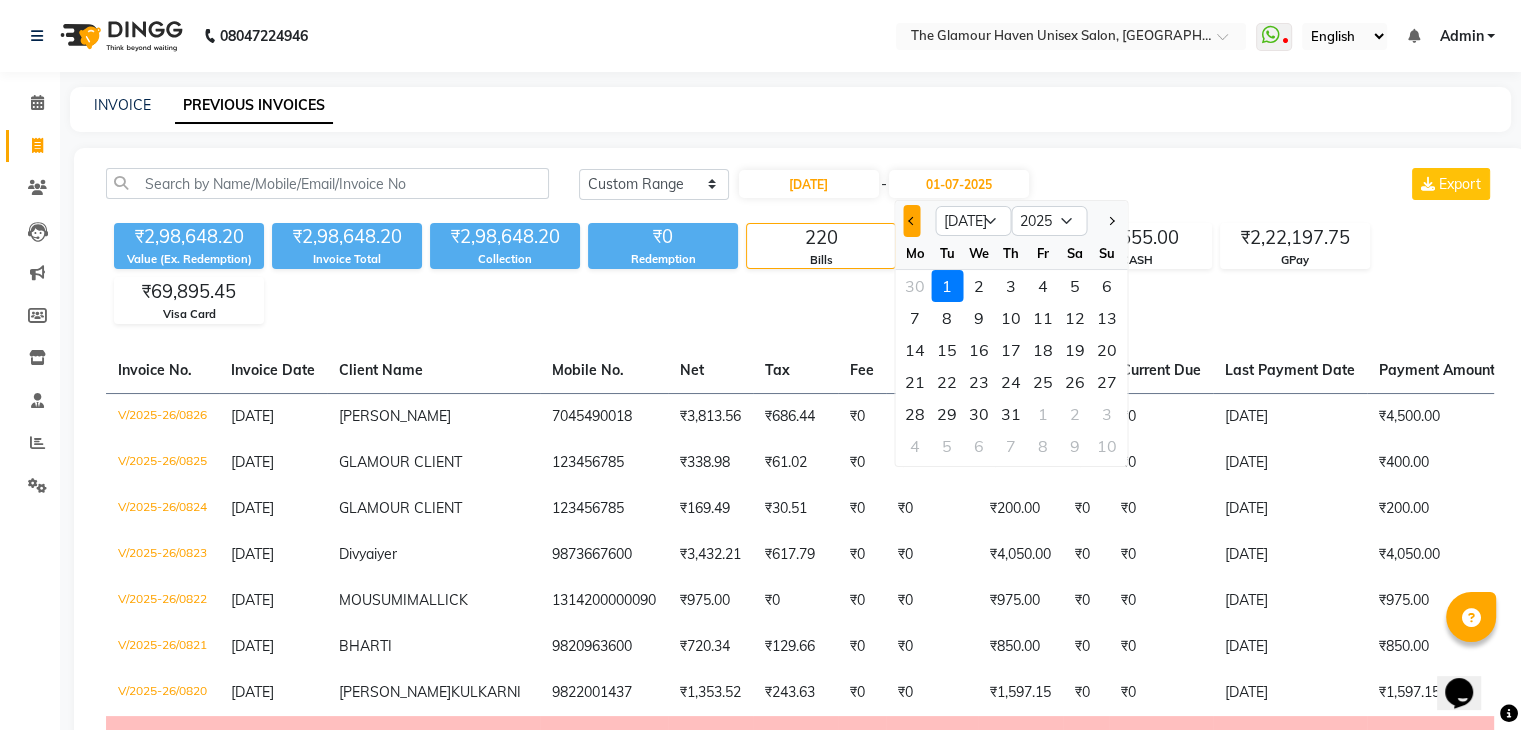 click 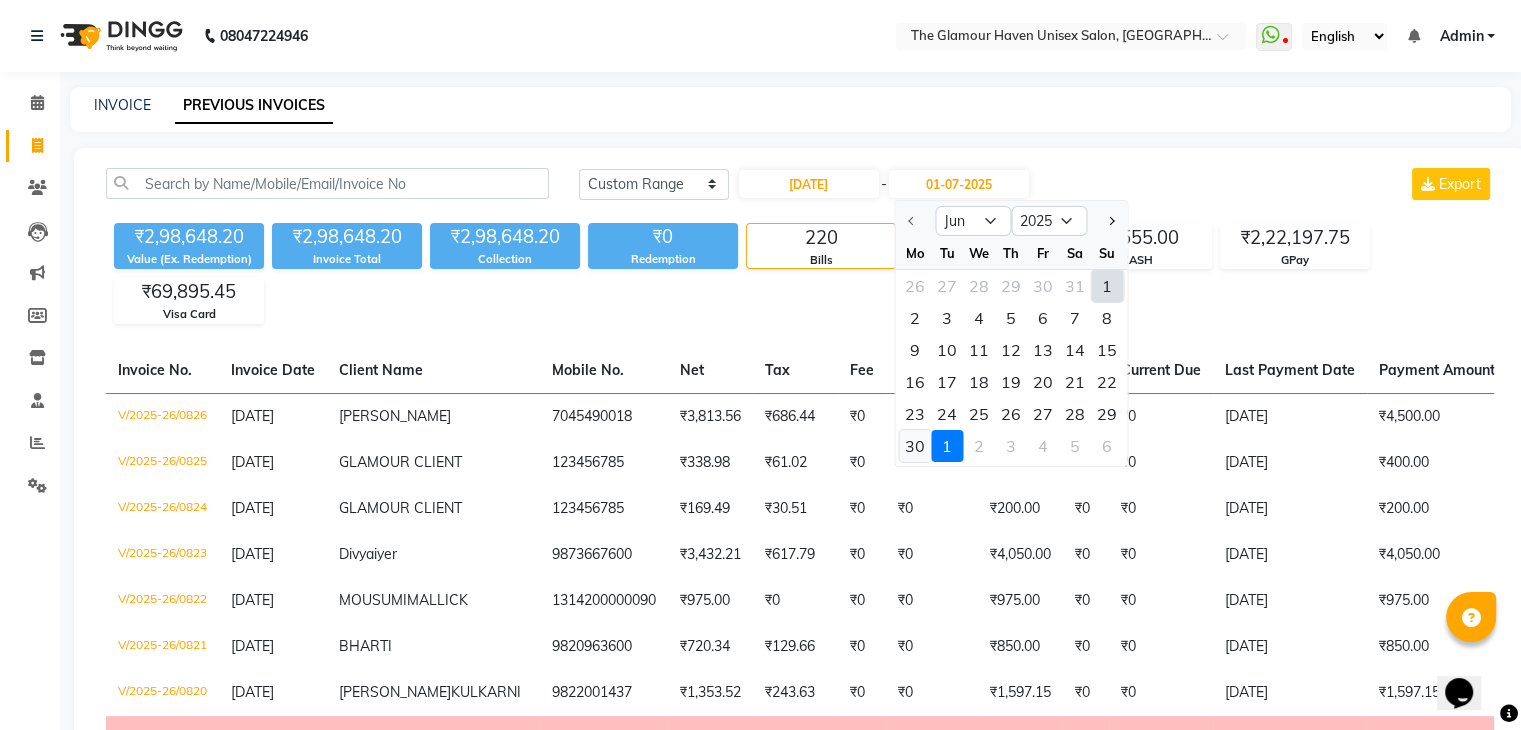 click on "30" 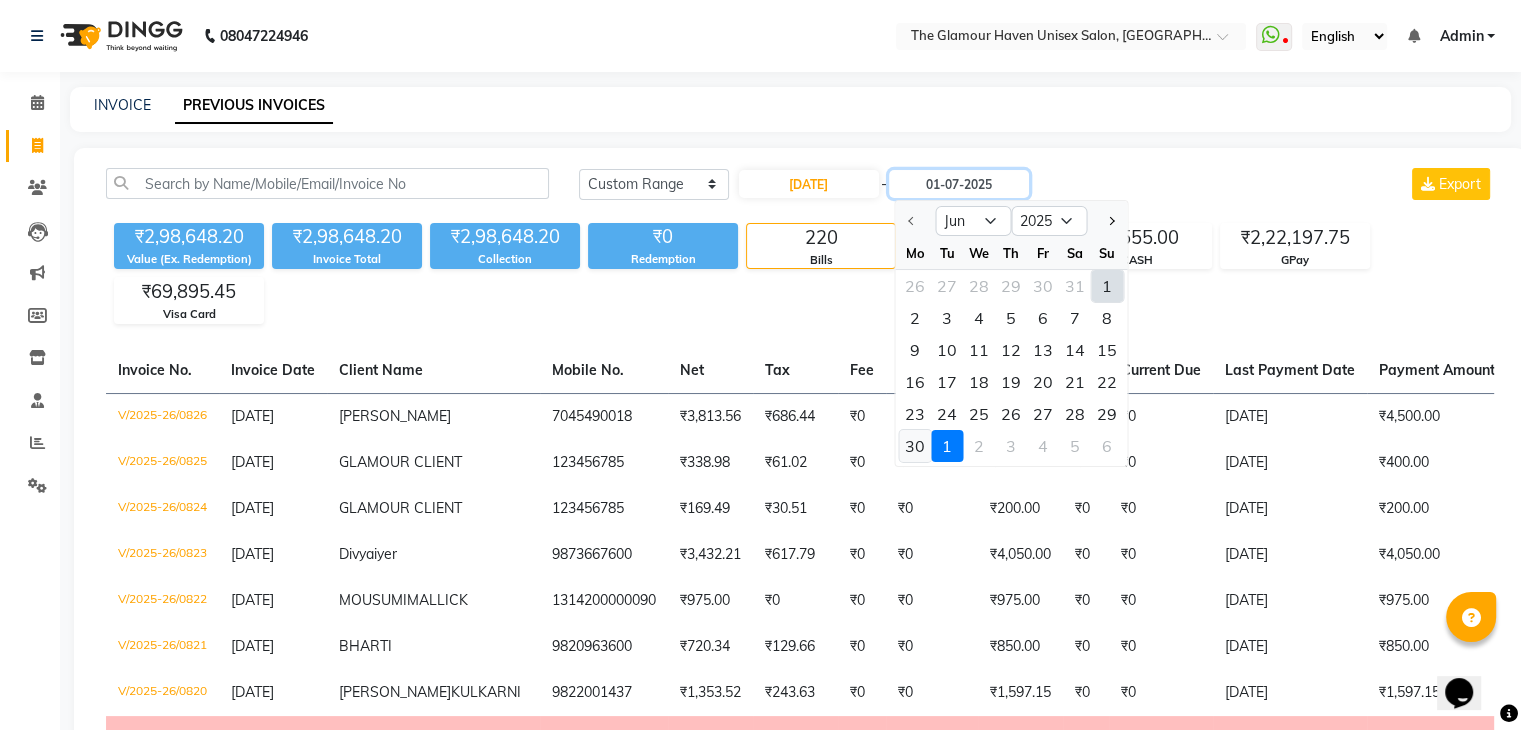type on "30-06-2025" 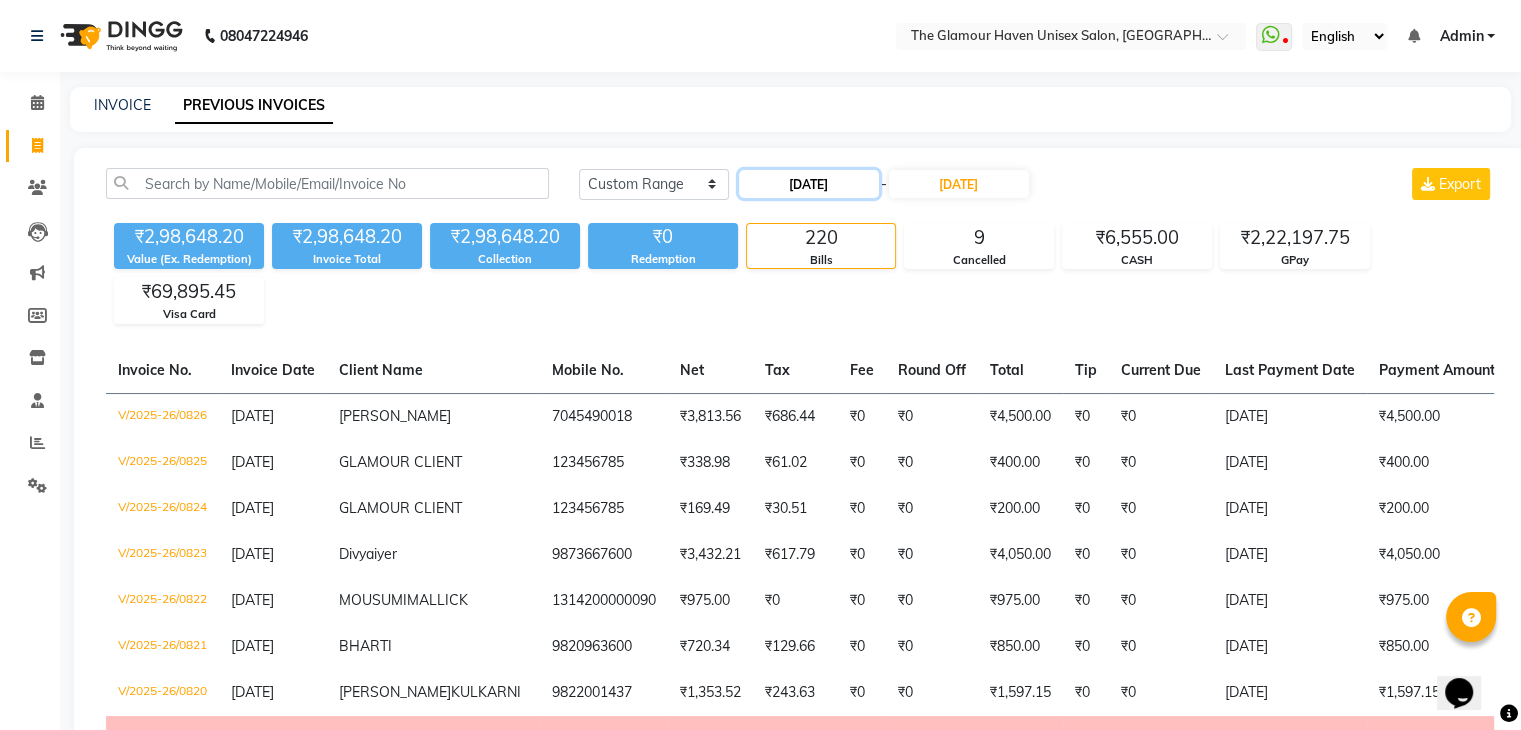 click on "01-06-2025" 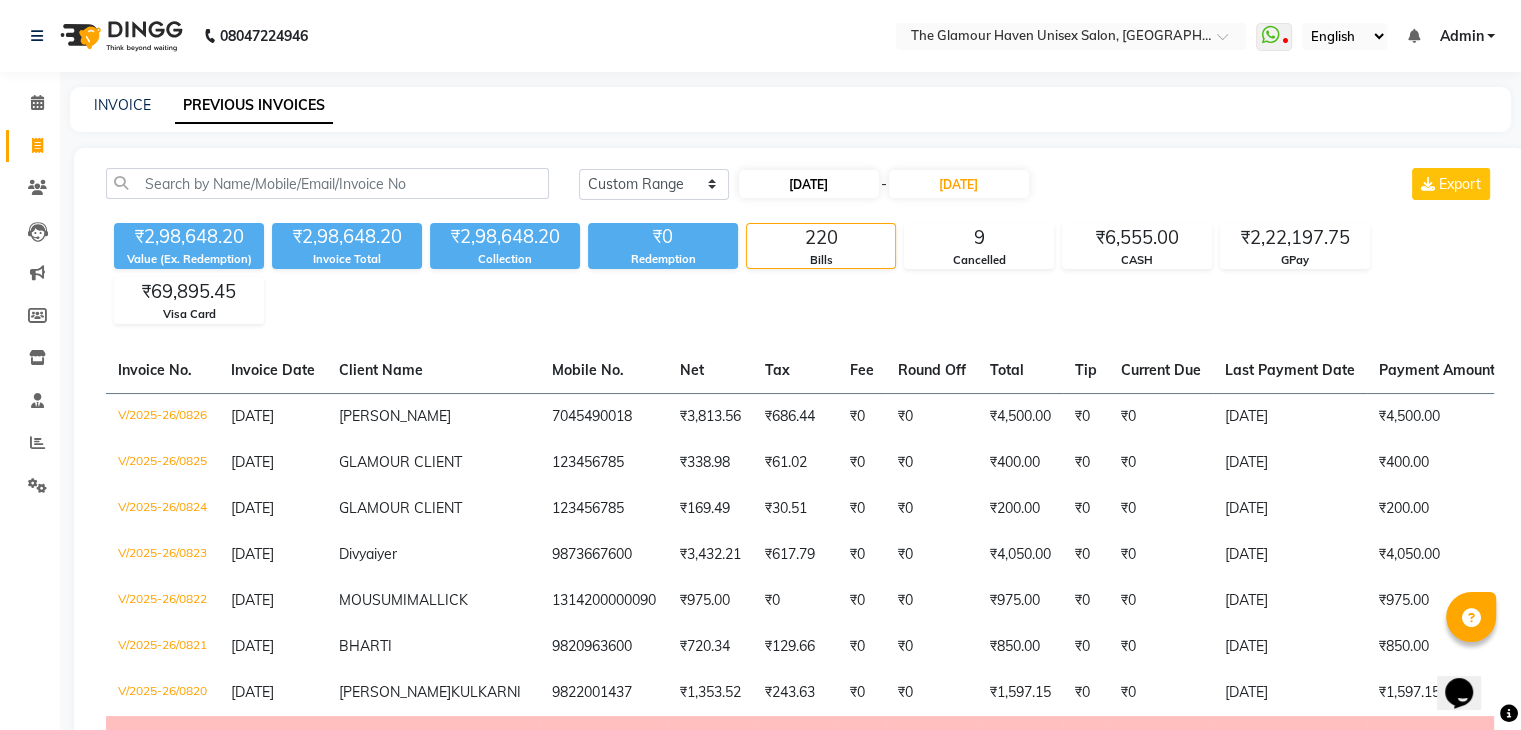 select on "6" 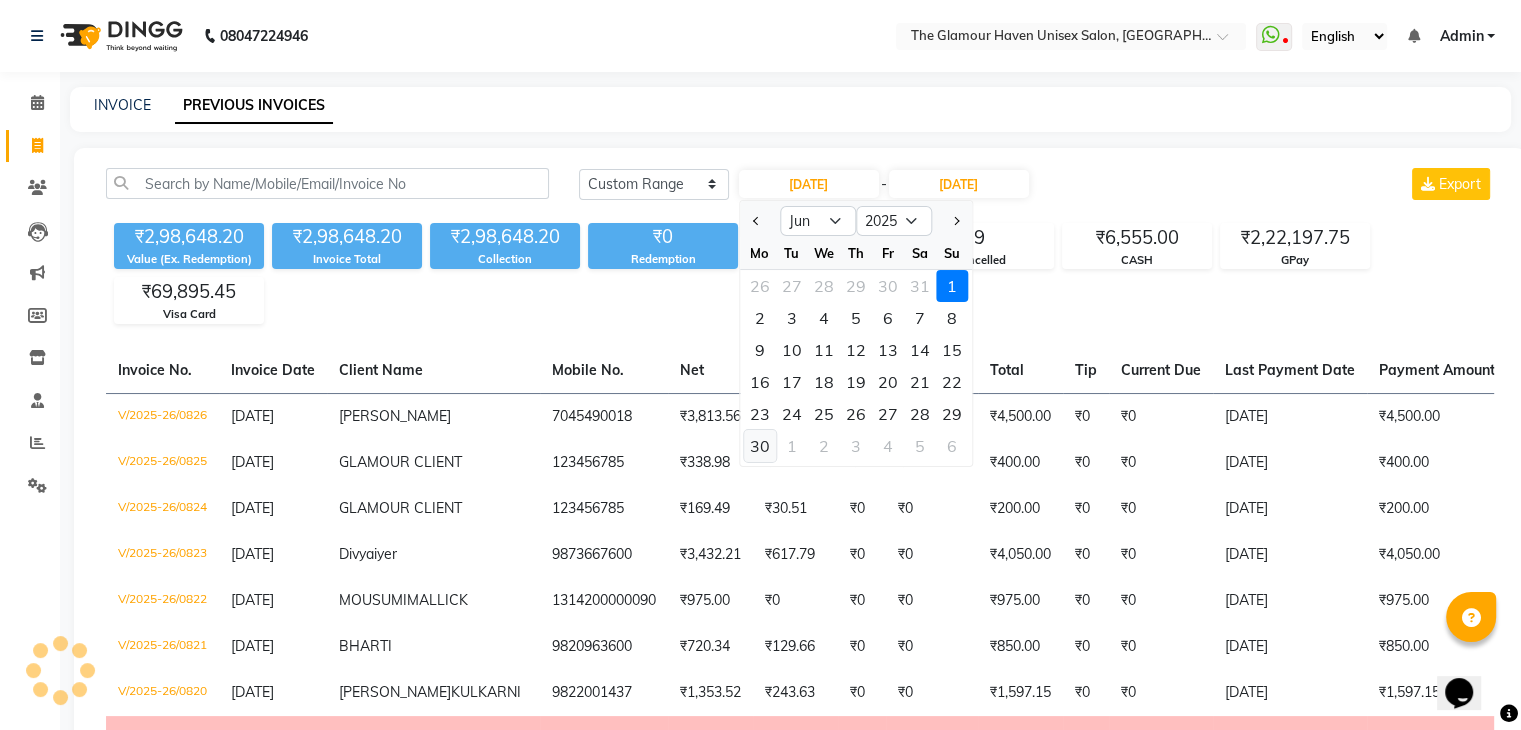 click on "30" 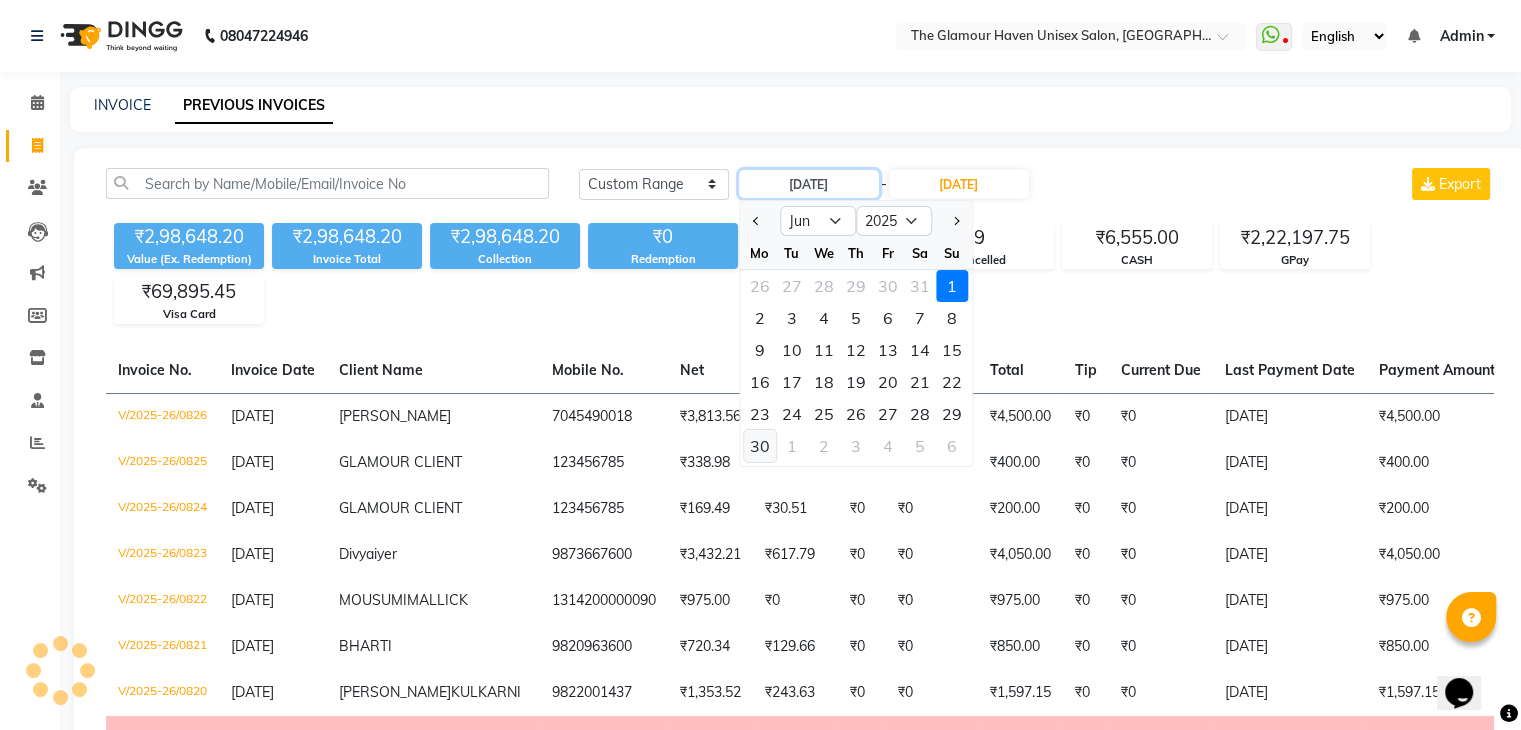 type on "30-06-2025" 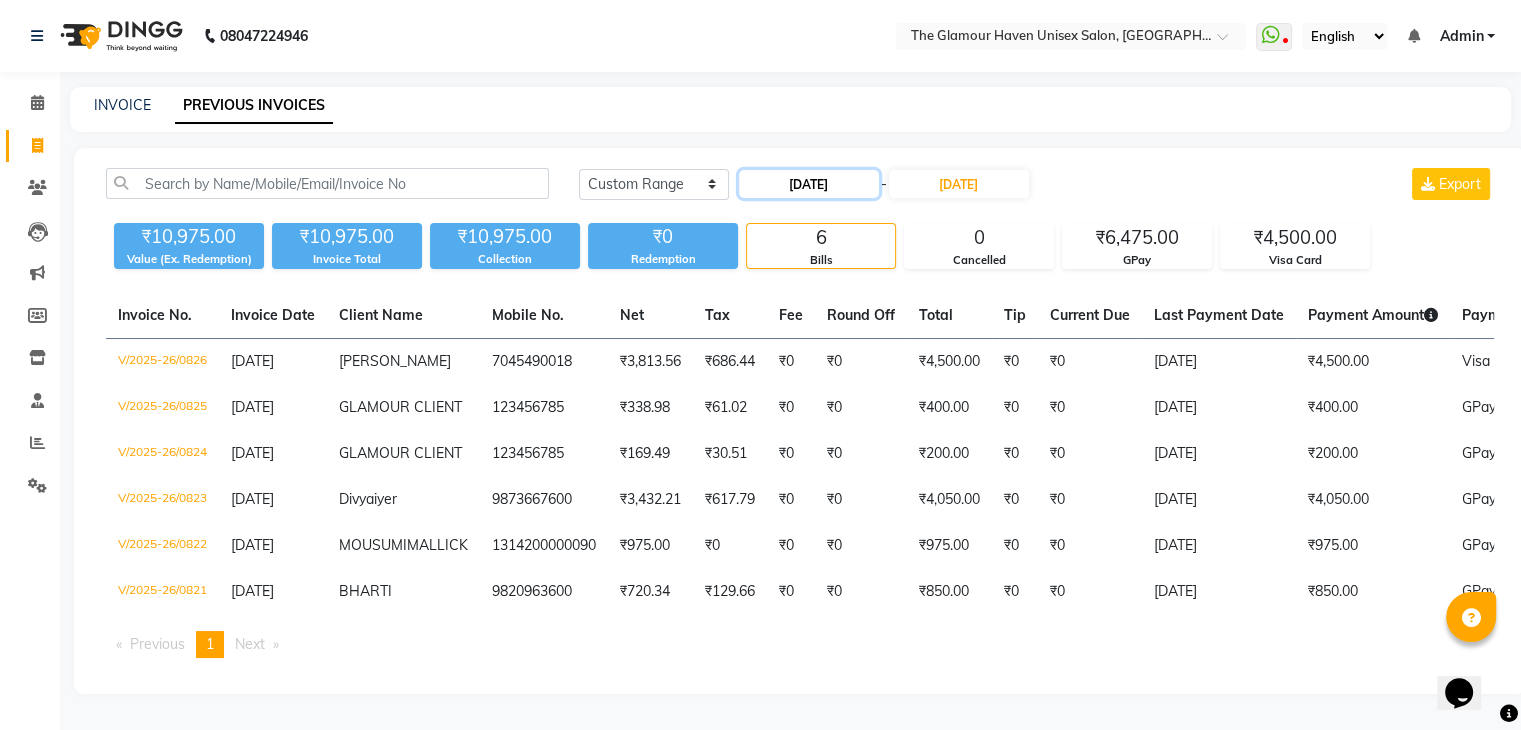 click on "30-06-2025" 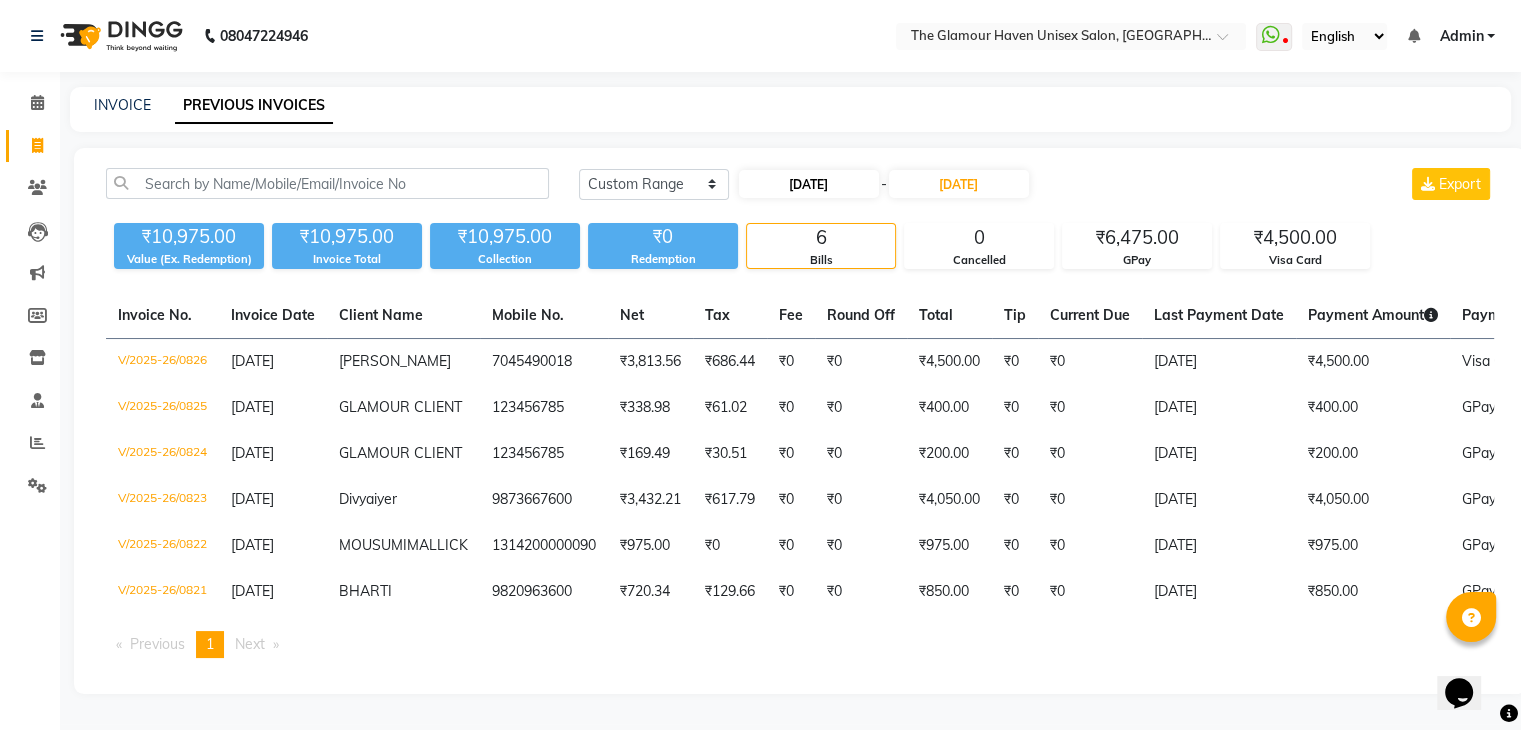 select on "6" 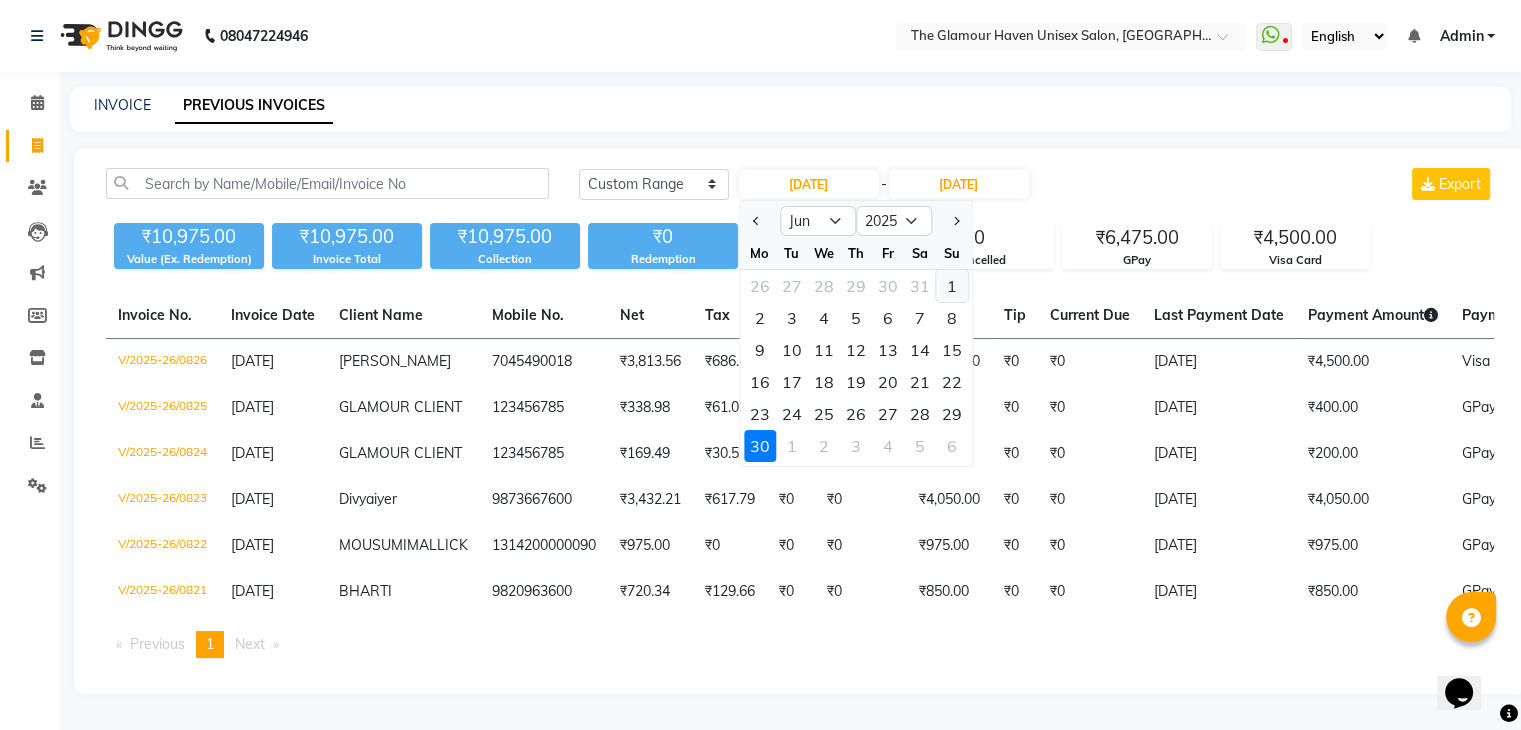 click on "1" 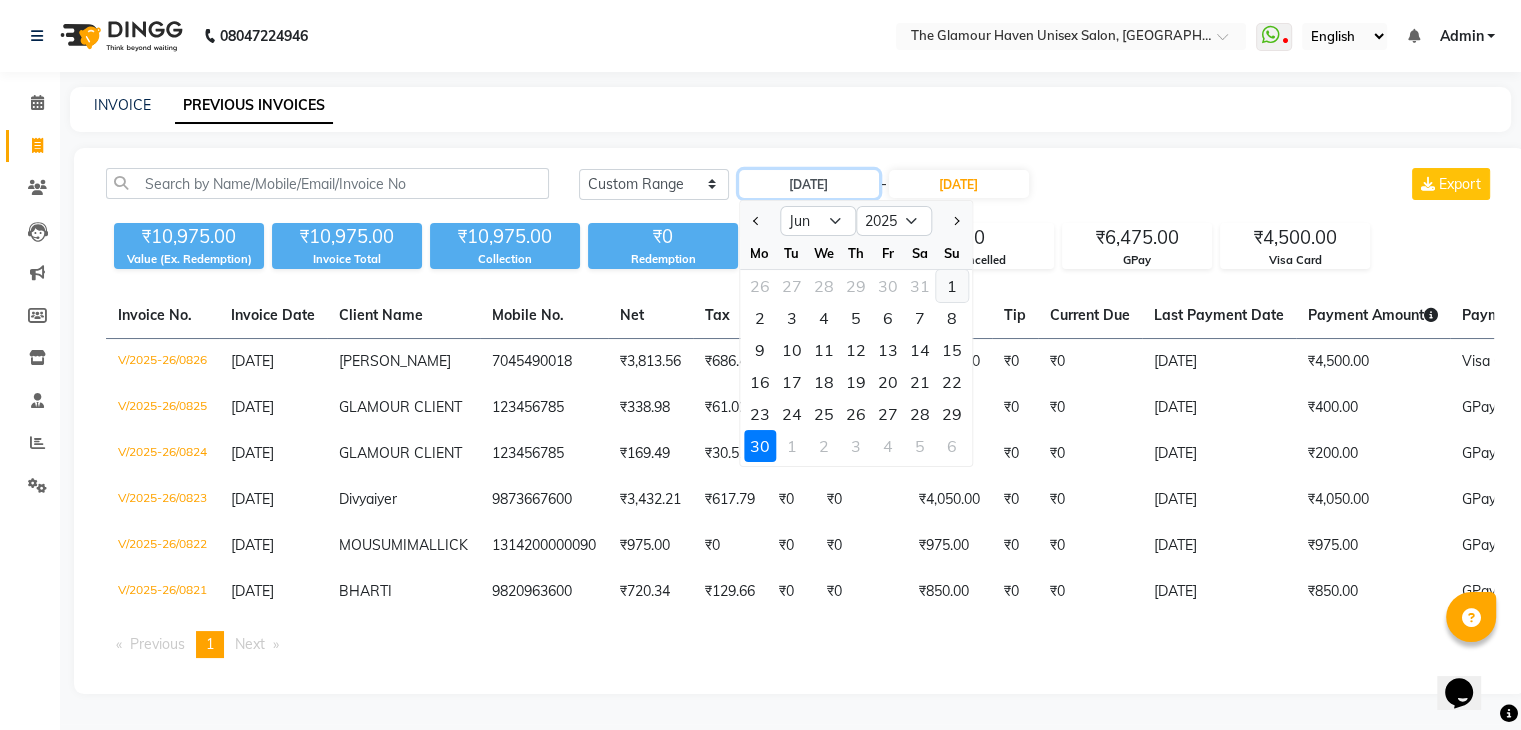 type on "01-06-2025" 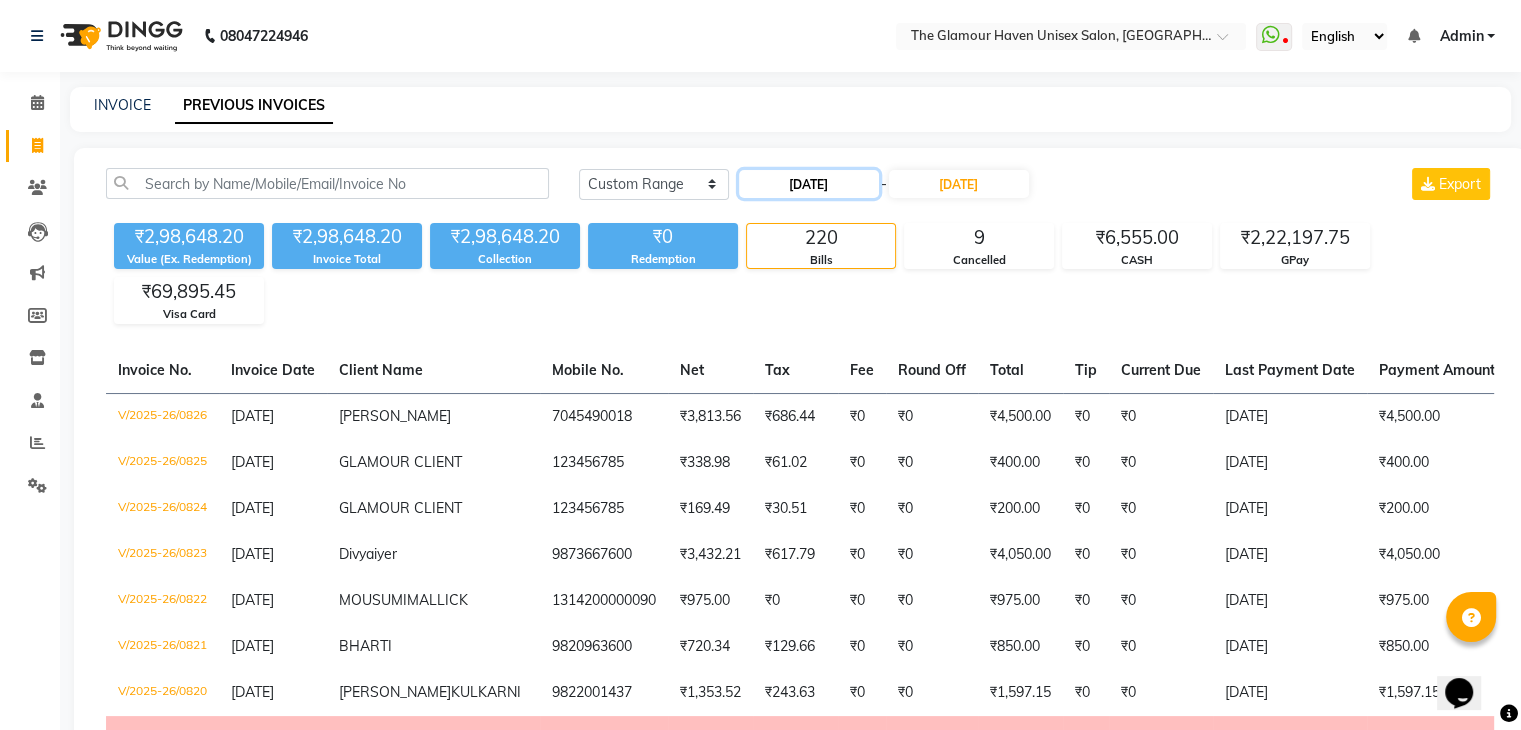 click on "01-06-2025" 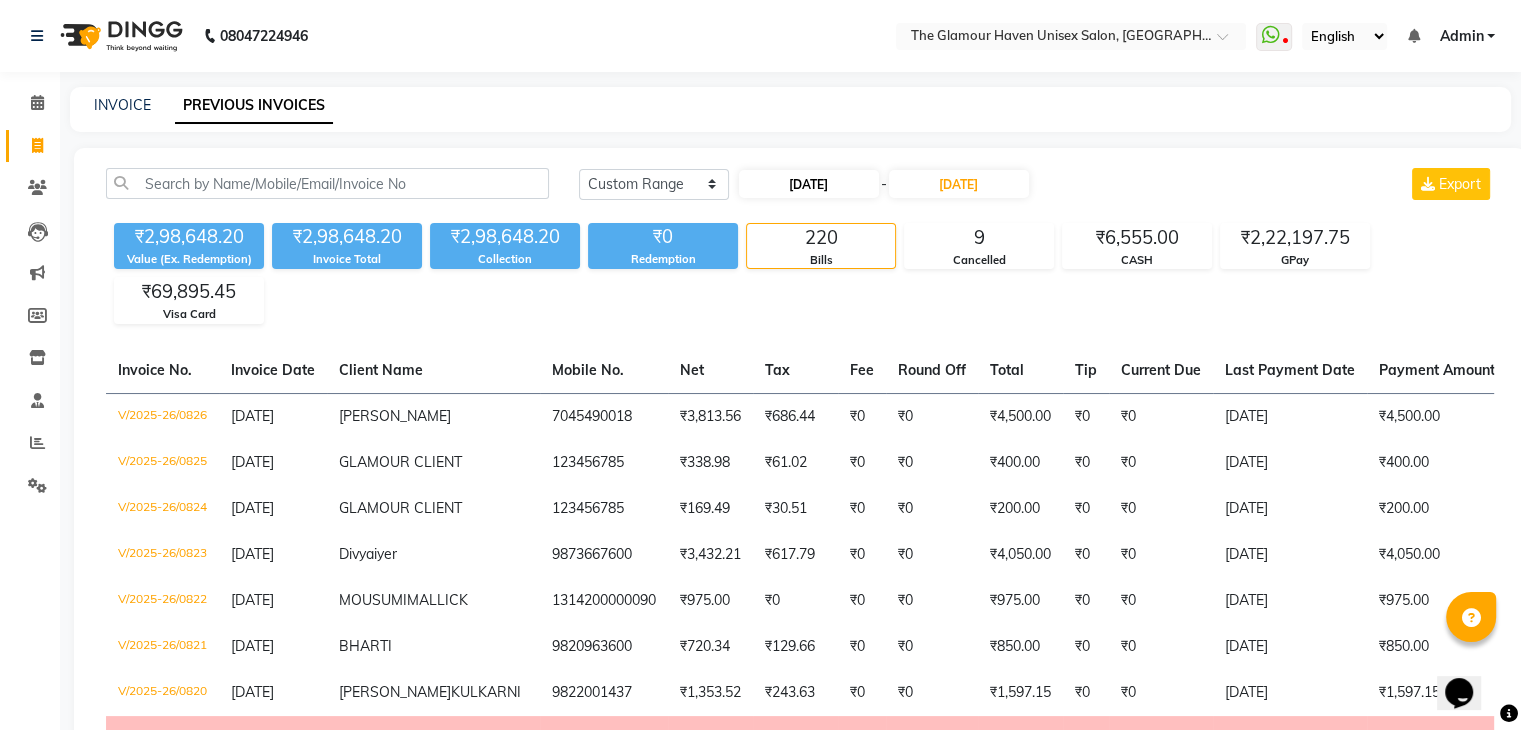 select on "6" 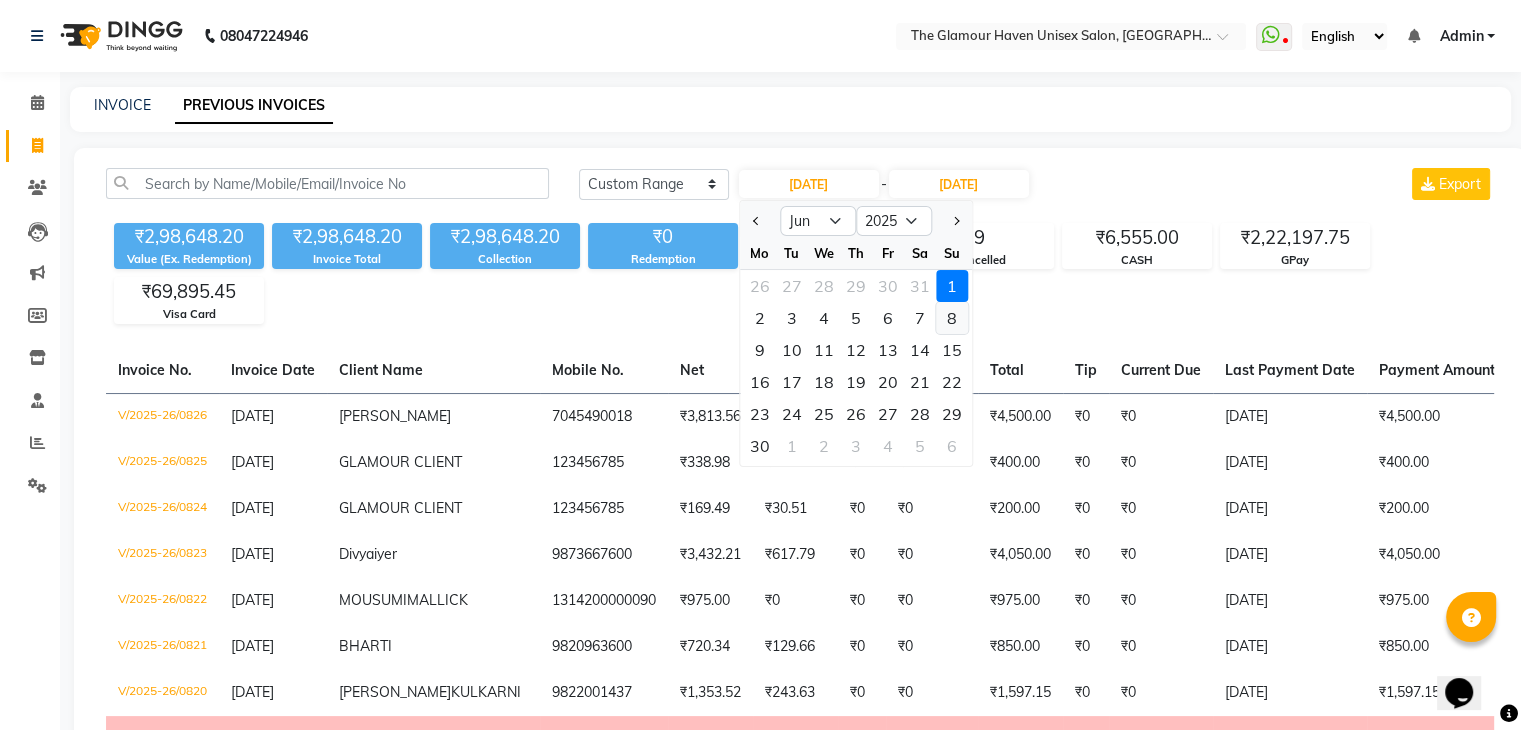 click on "8" 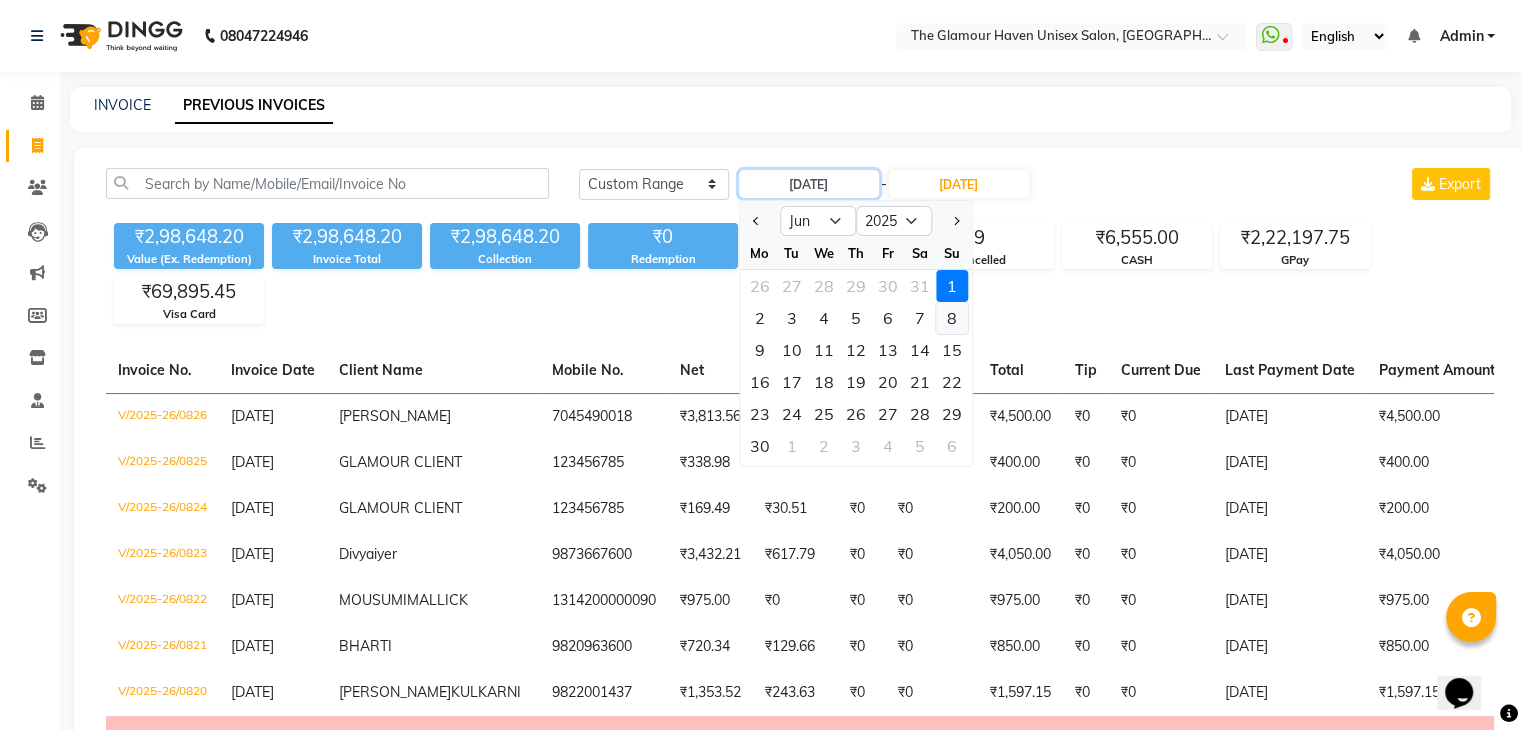 type on "08-06-2025" 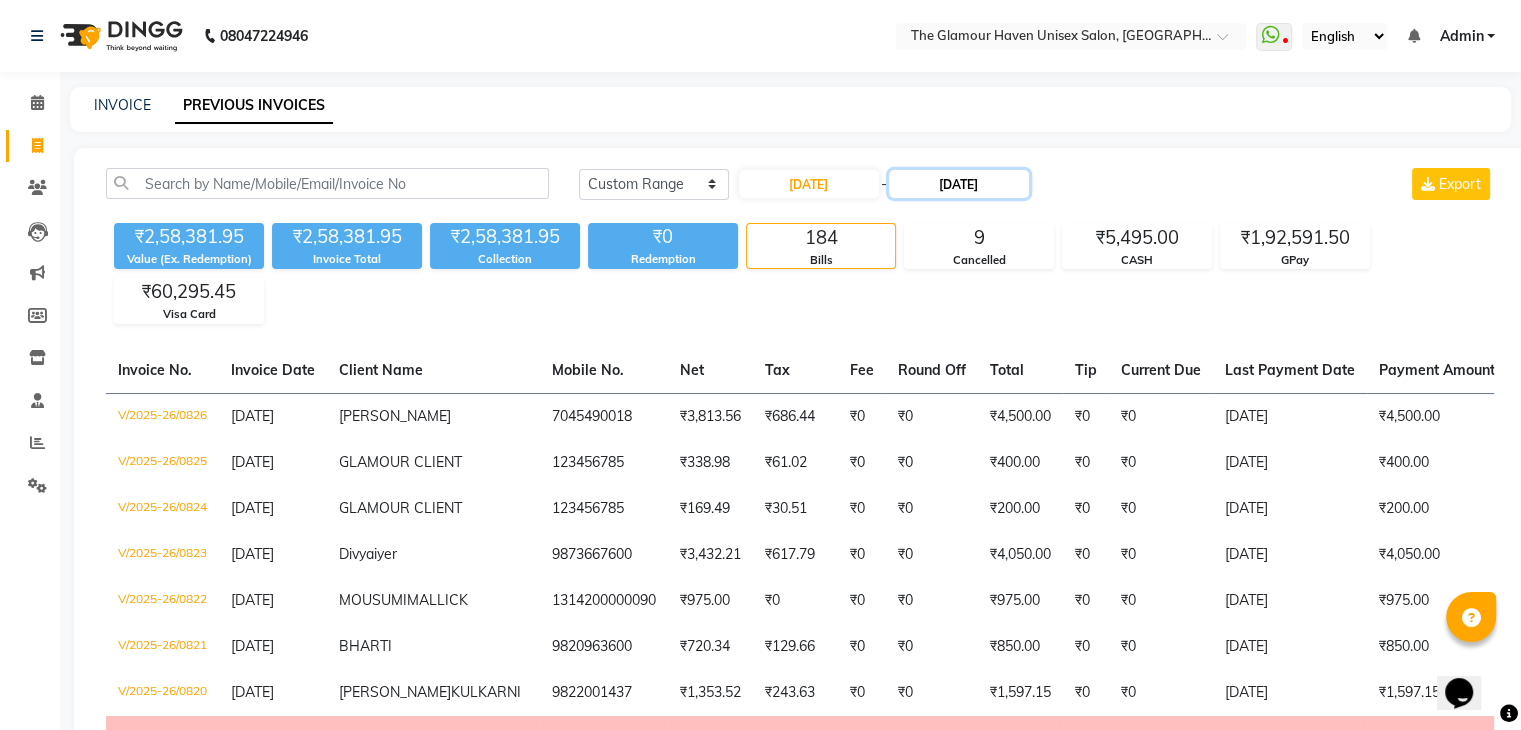 click on "30-06-2025" 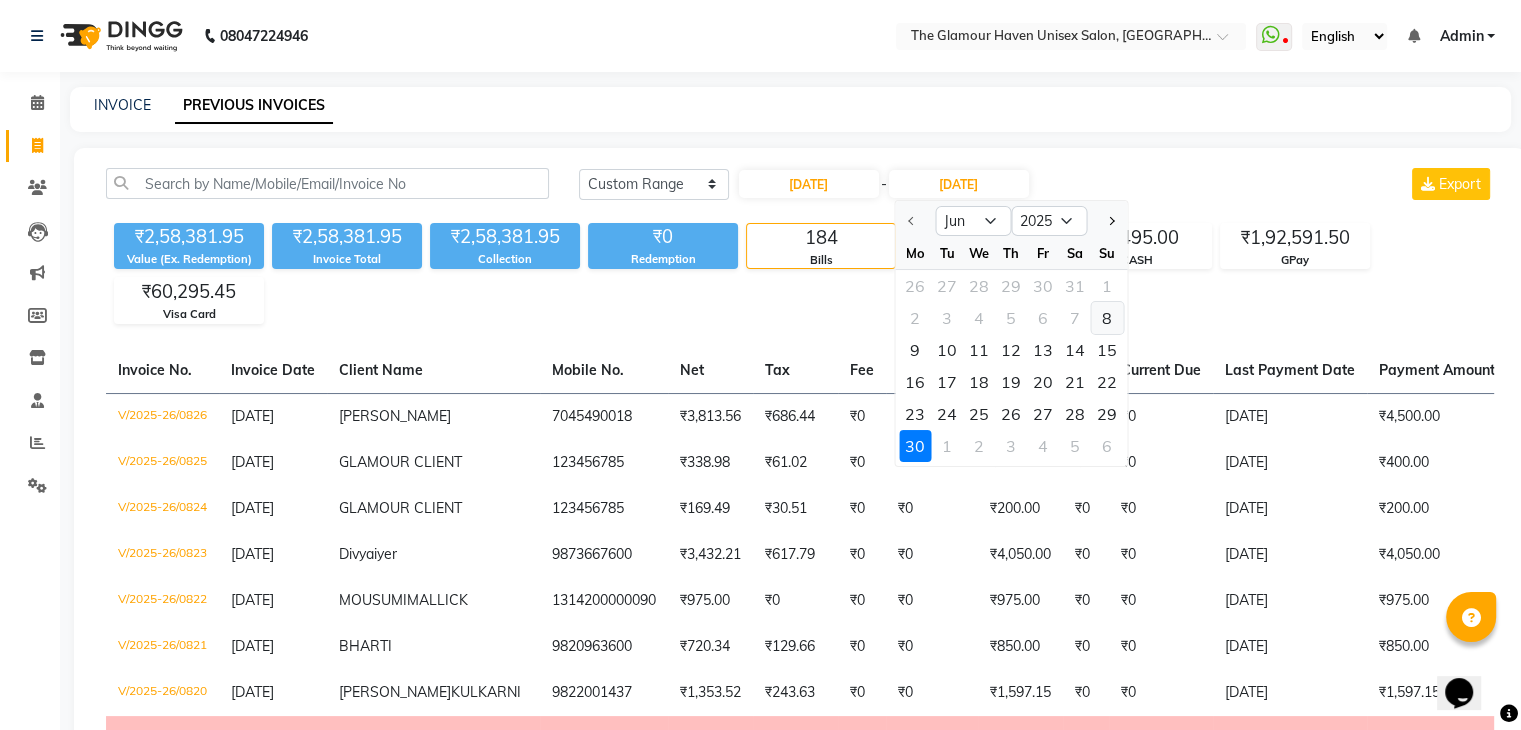 click on "8" 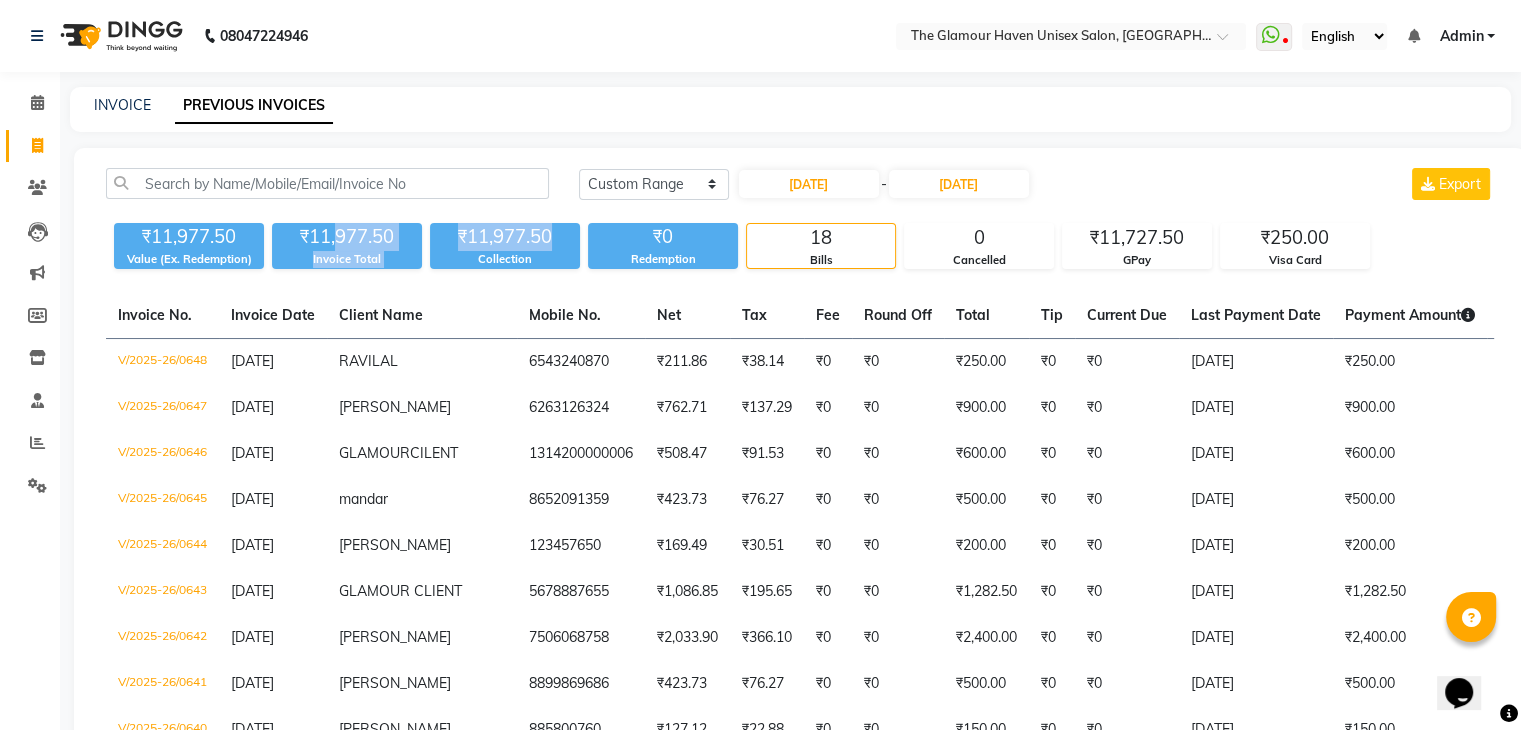 drag, startPoint x: 339, startPoint y: 243, endPoint x: 582, endPoint y: 241, distance: 243.00822 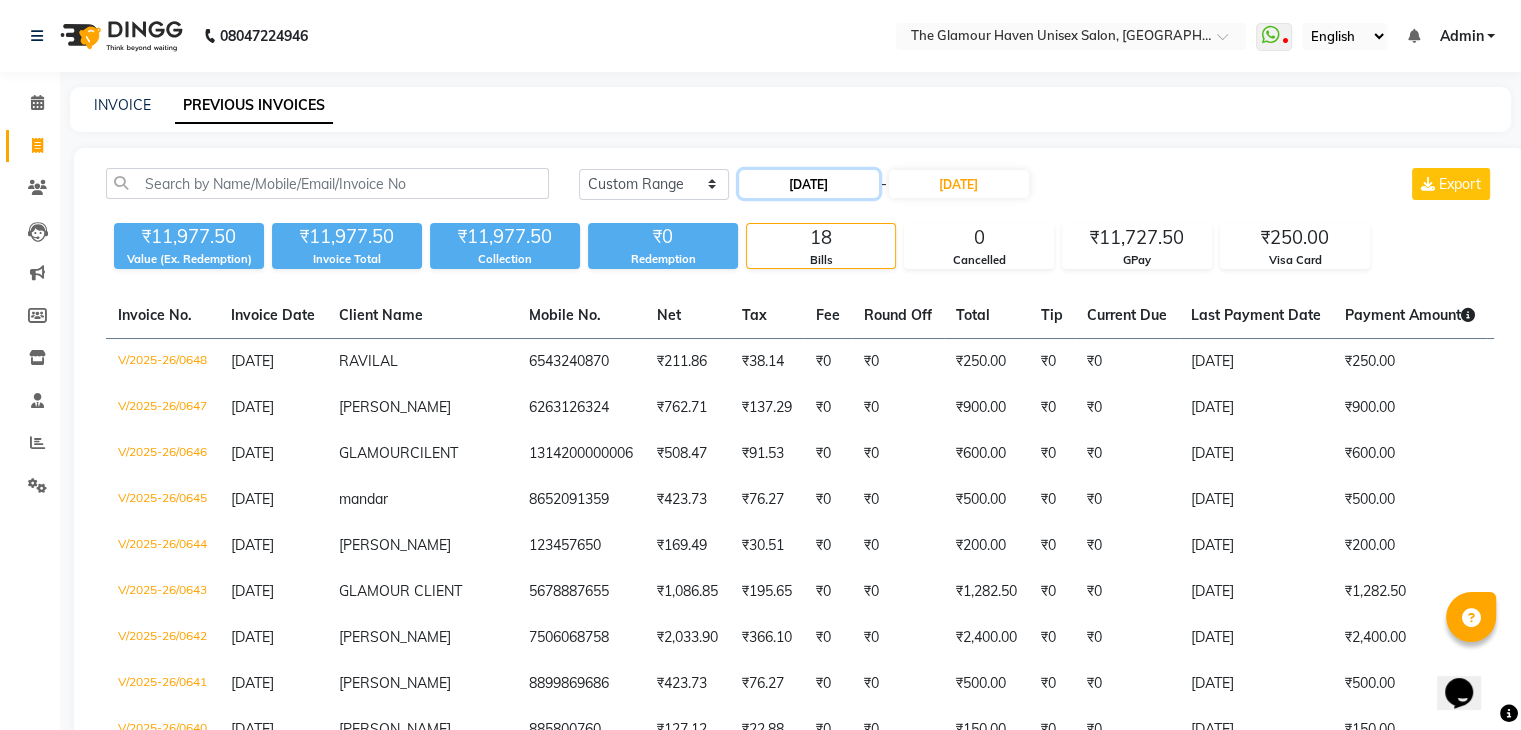 click on "08-06-2025" 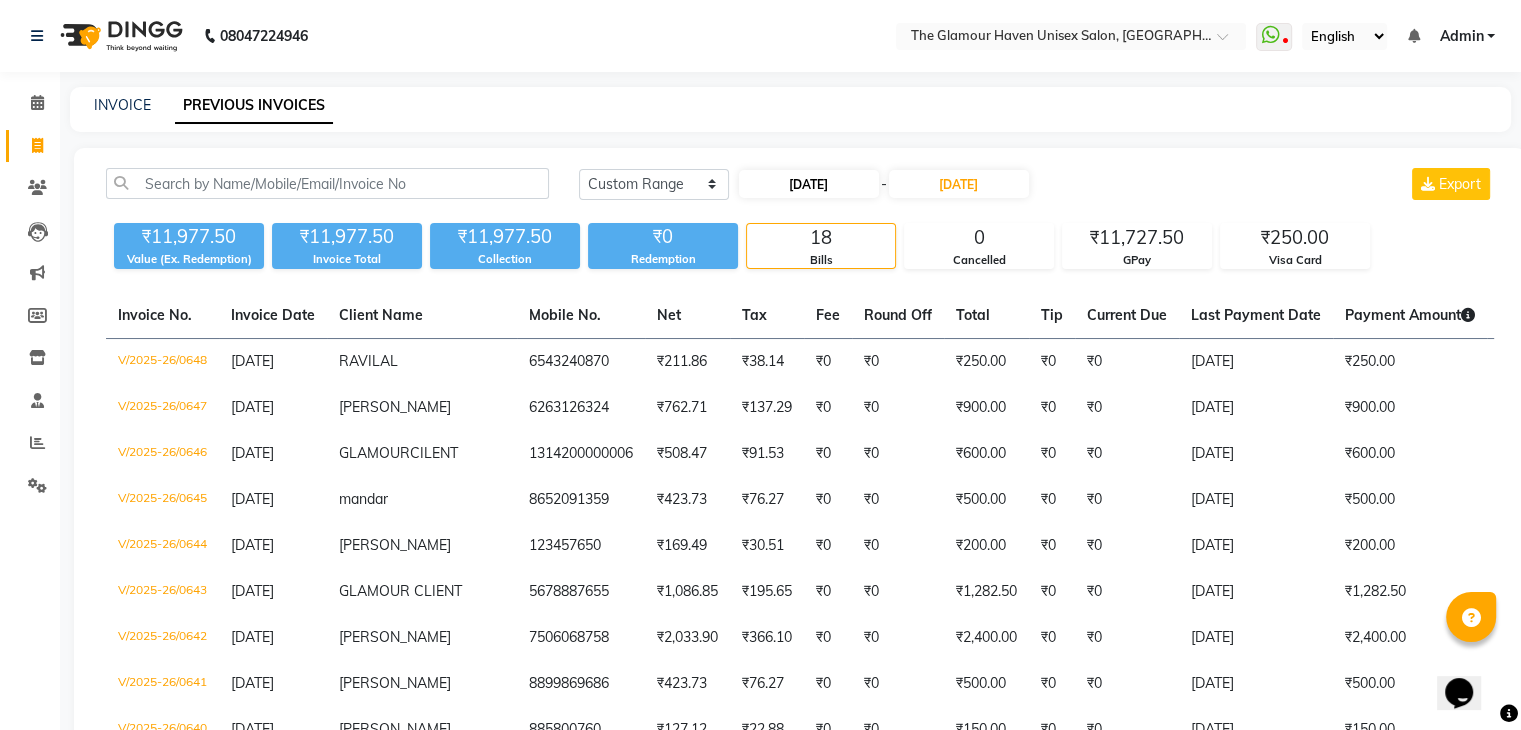 select on "6" 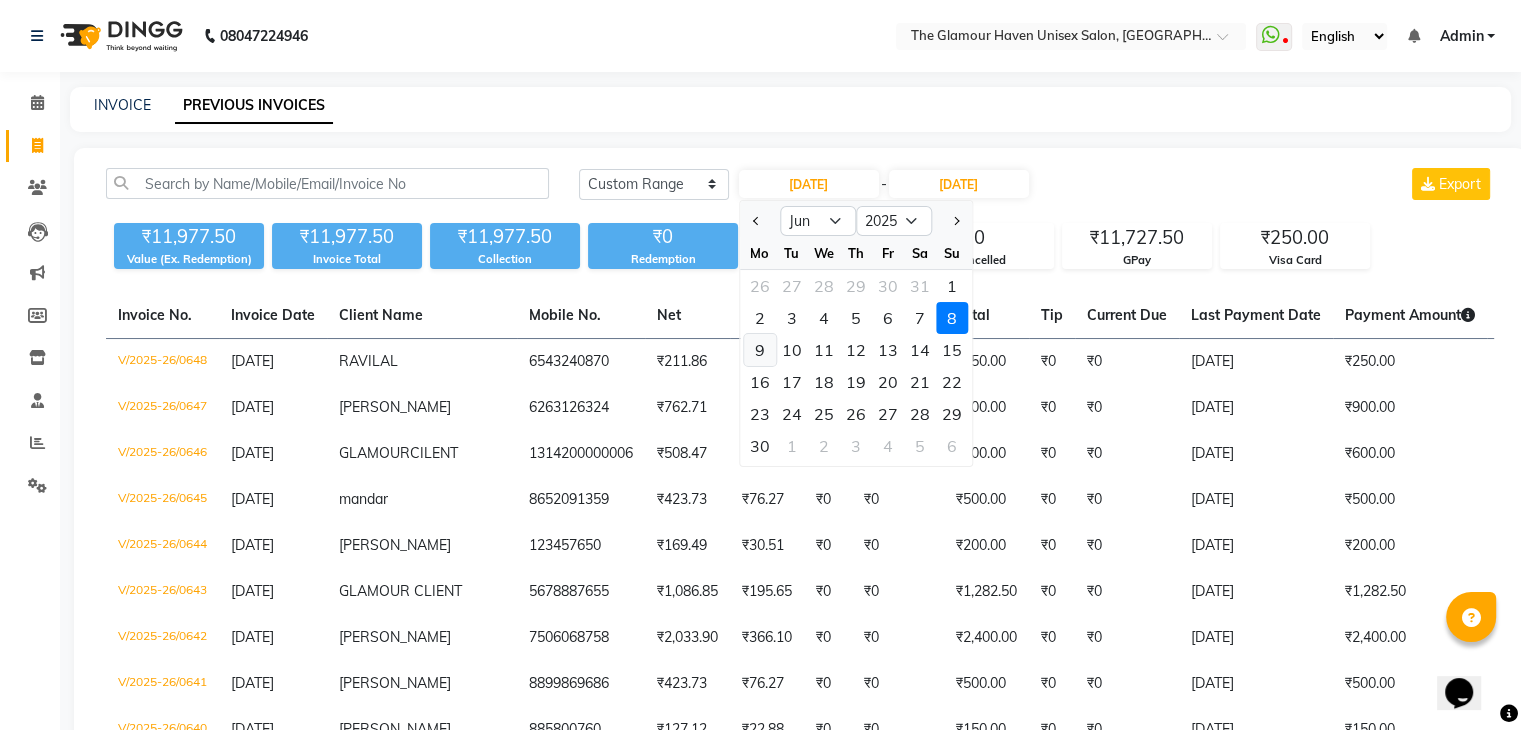 click on "9" 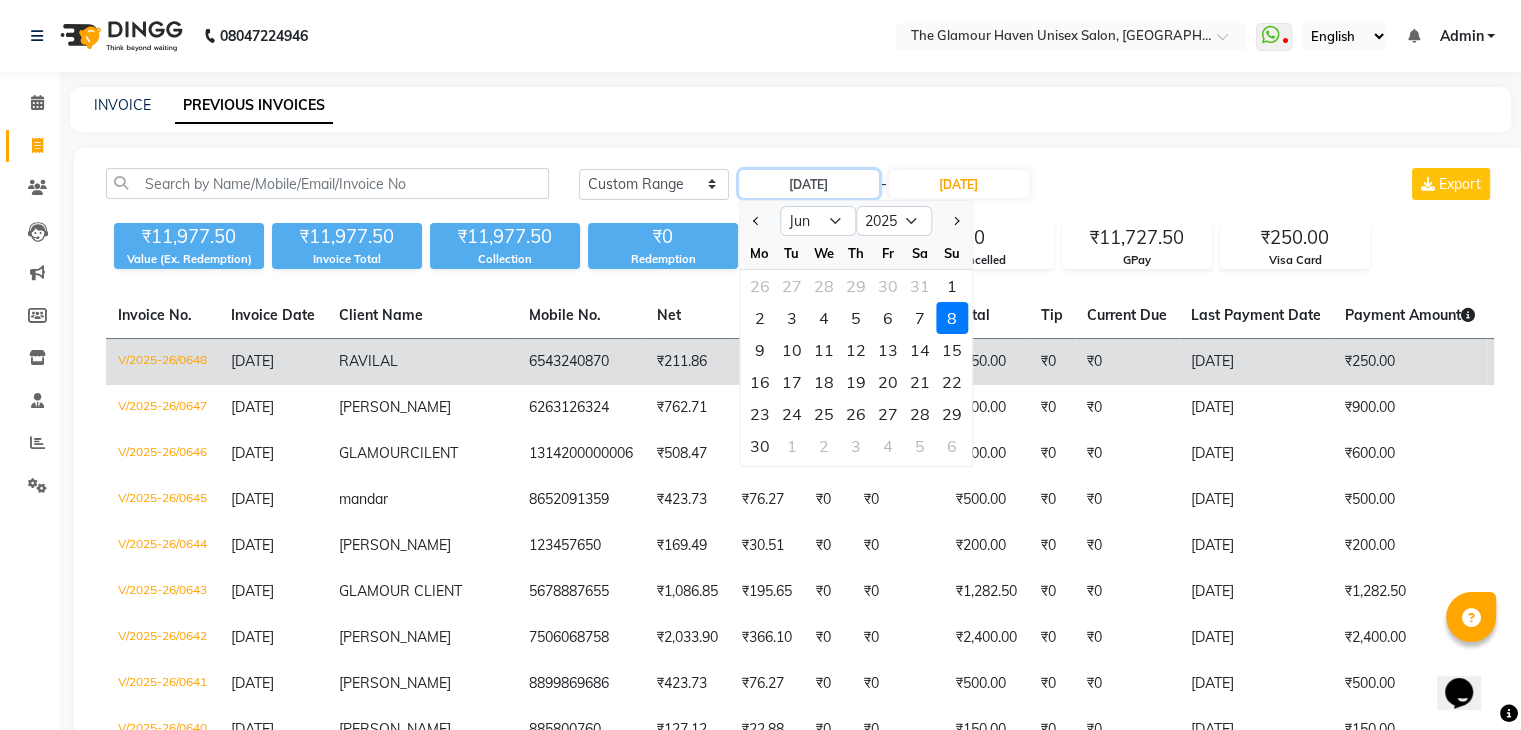 type on "09-06-2025" 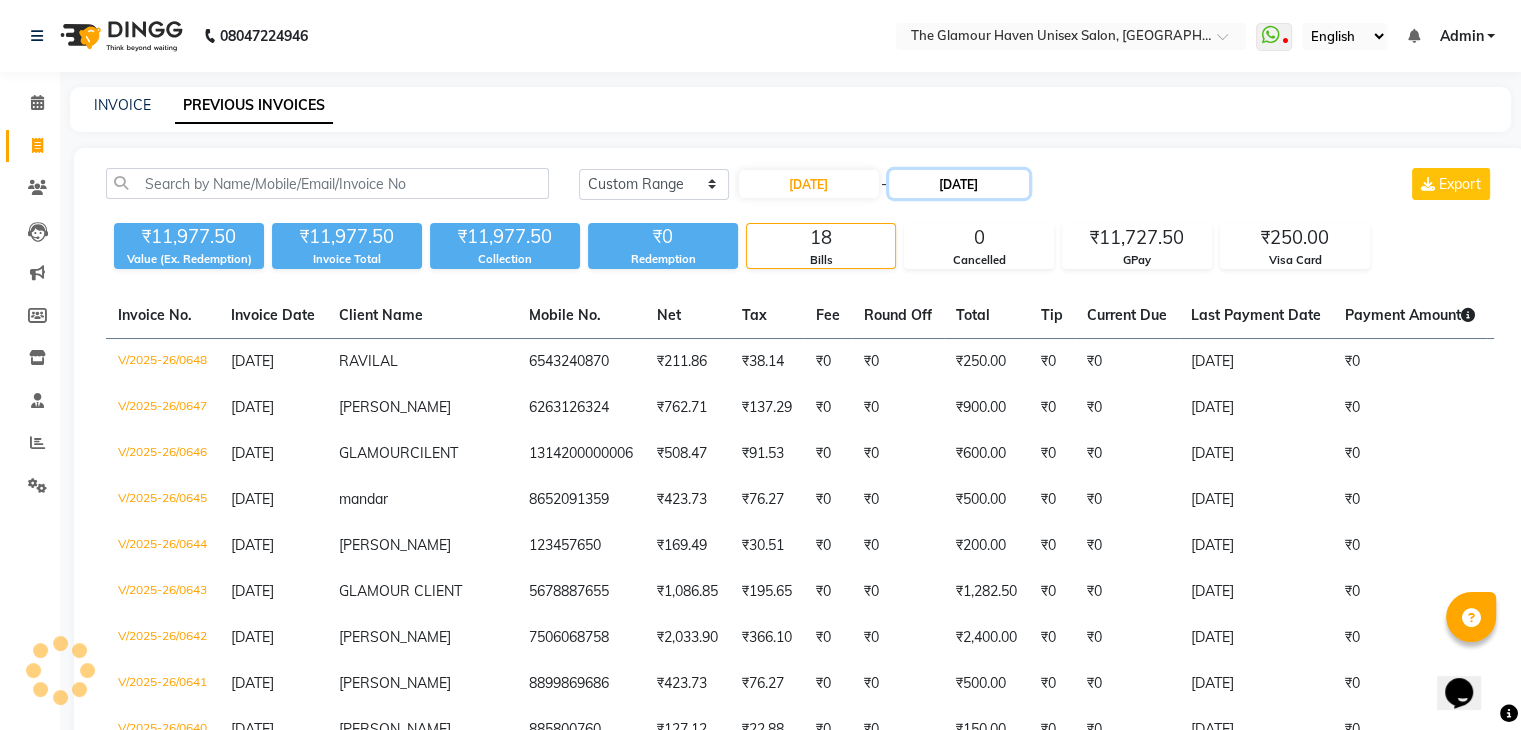 click on "08-06-2025" 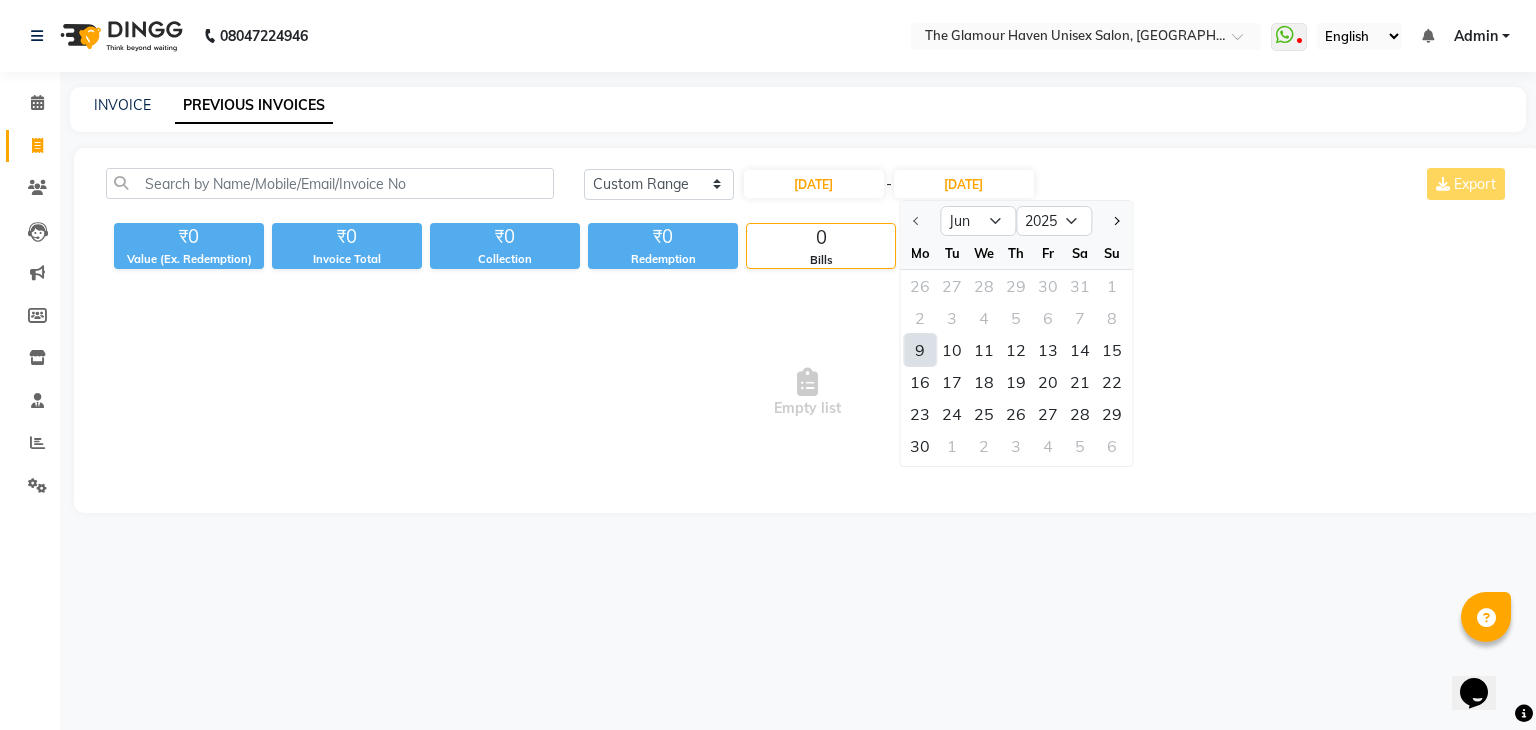 click on "9" 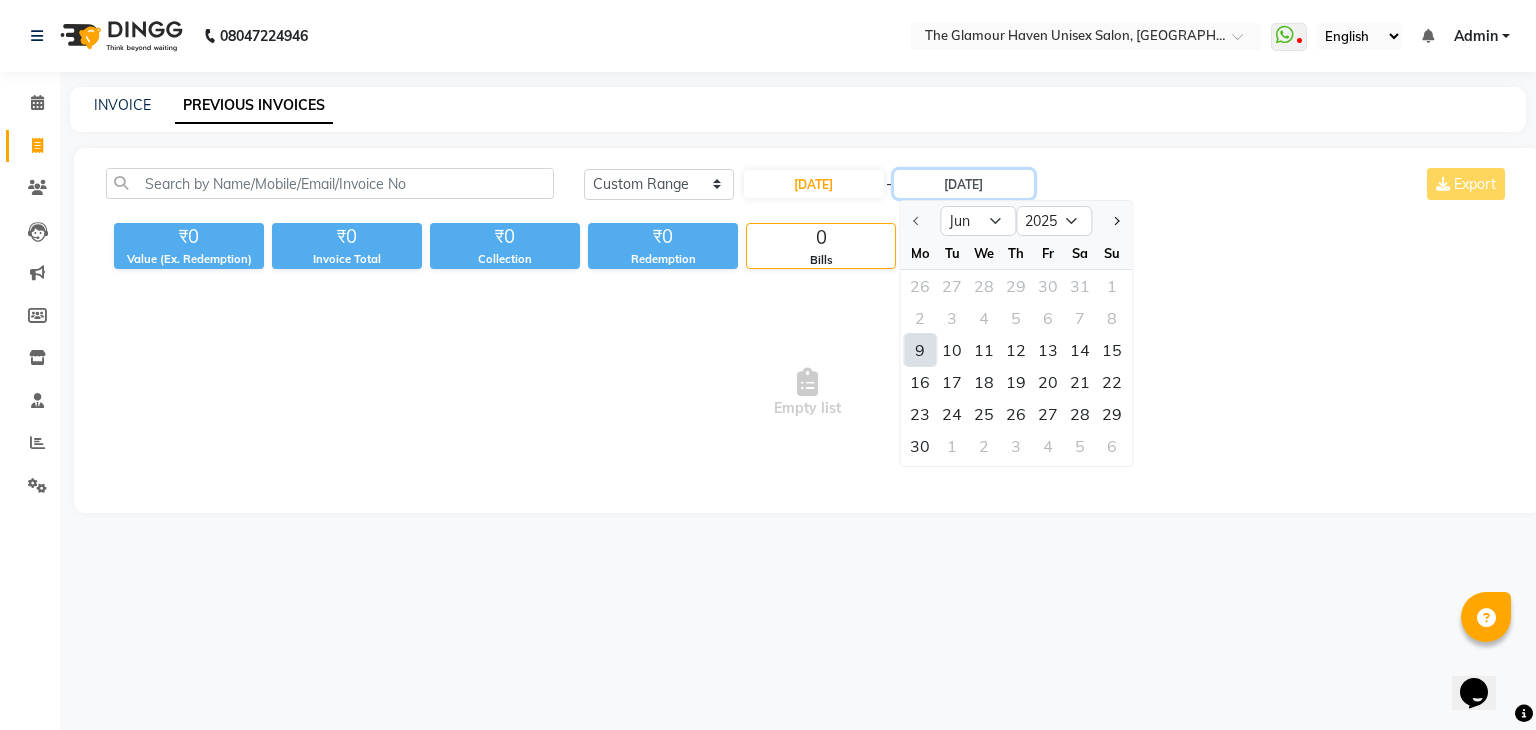 type on "09-06-2025" 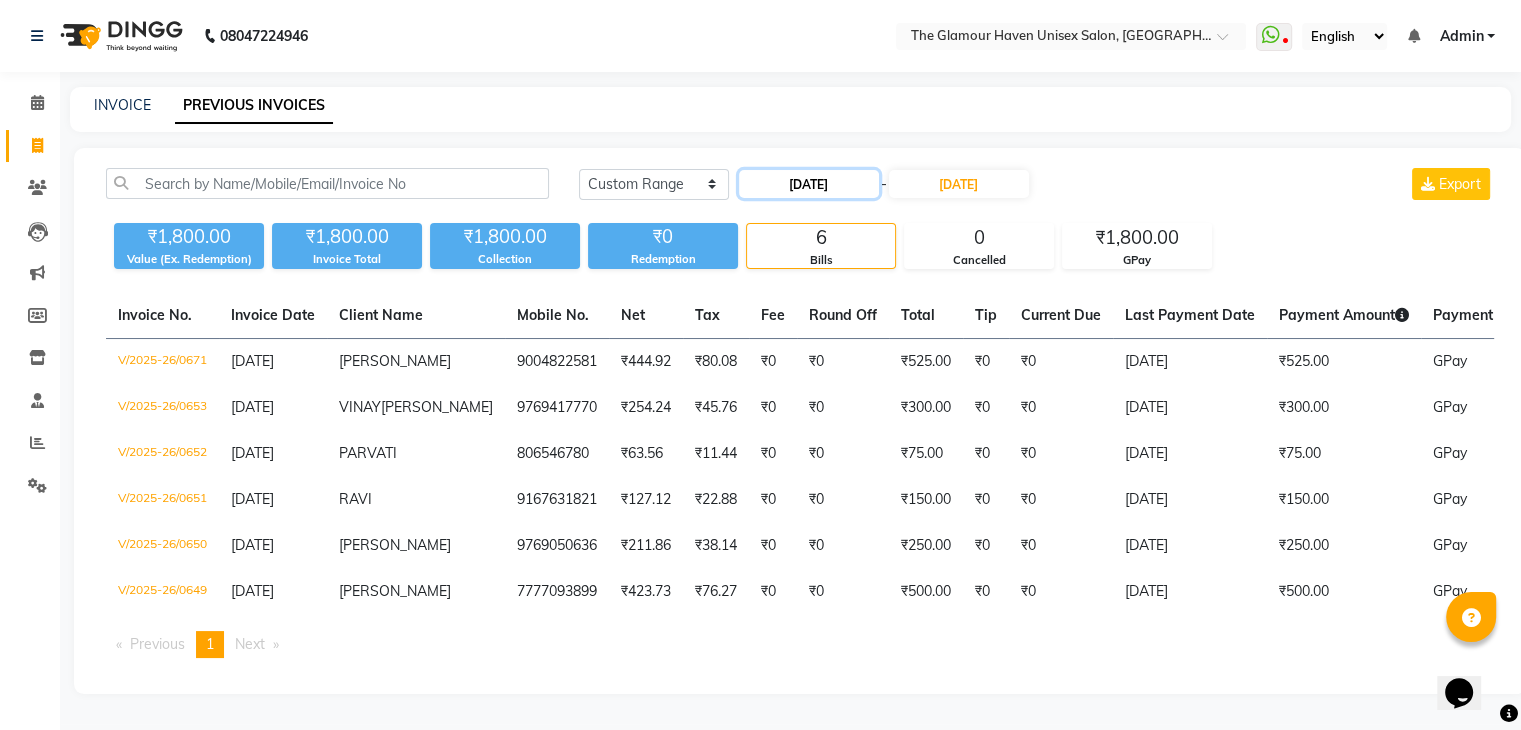 click on "09-06-2025" 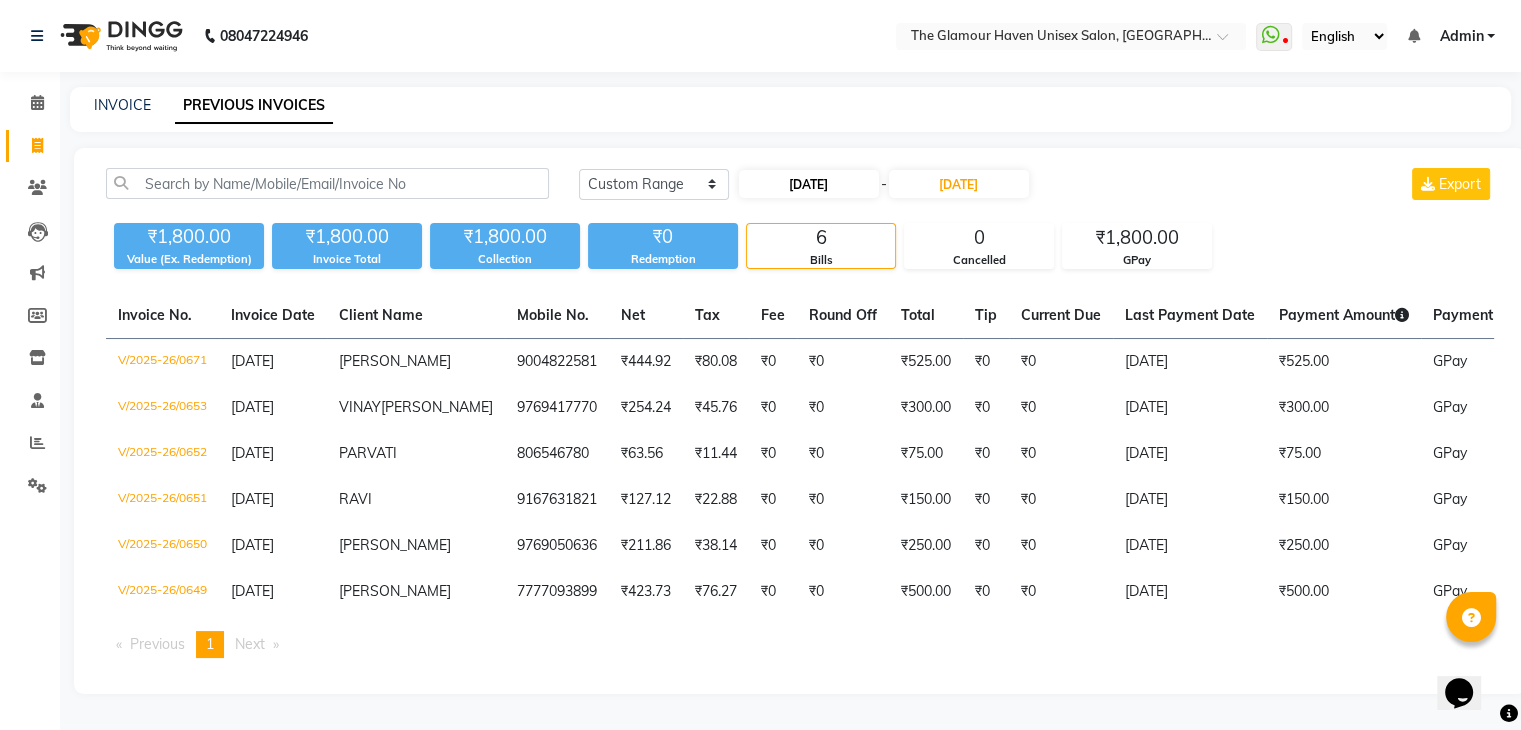 select on "6" 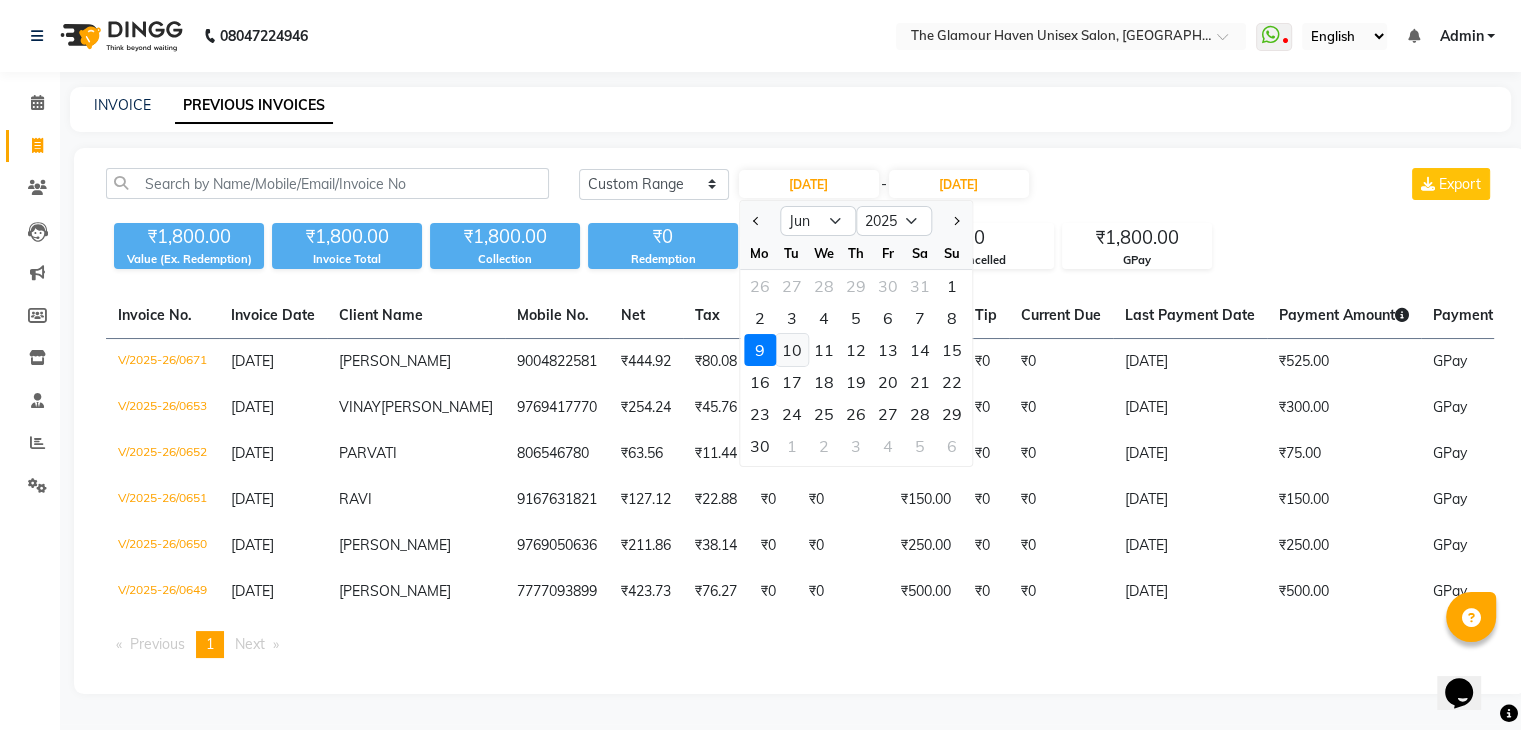 click on "10" 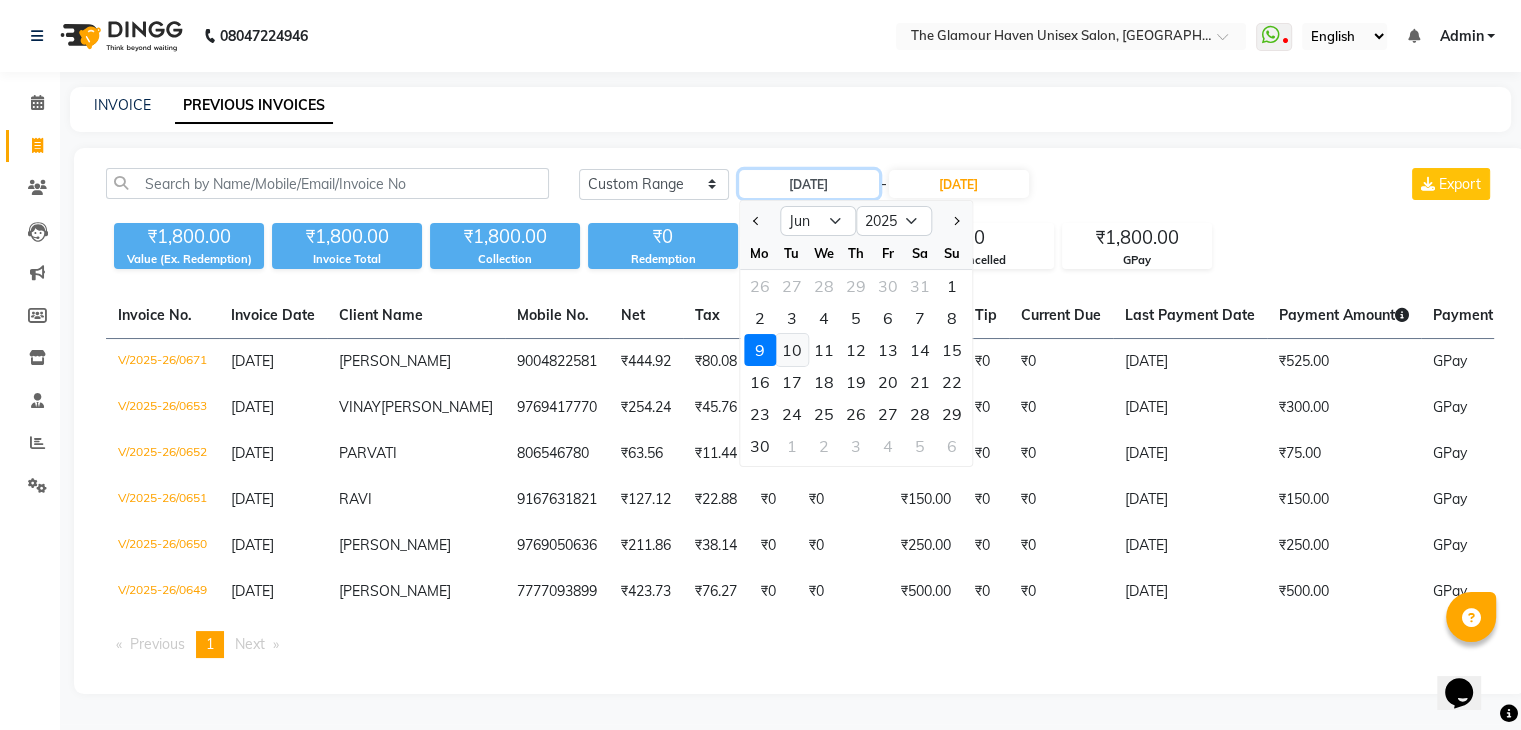 type on "10-06-2025" 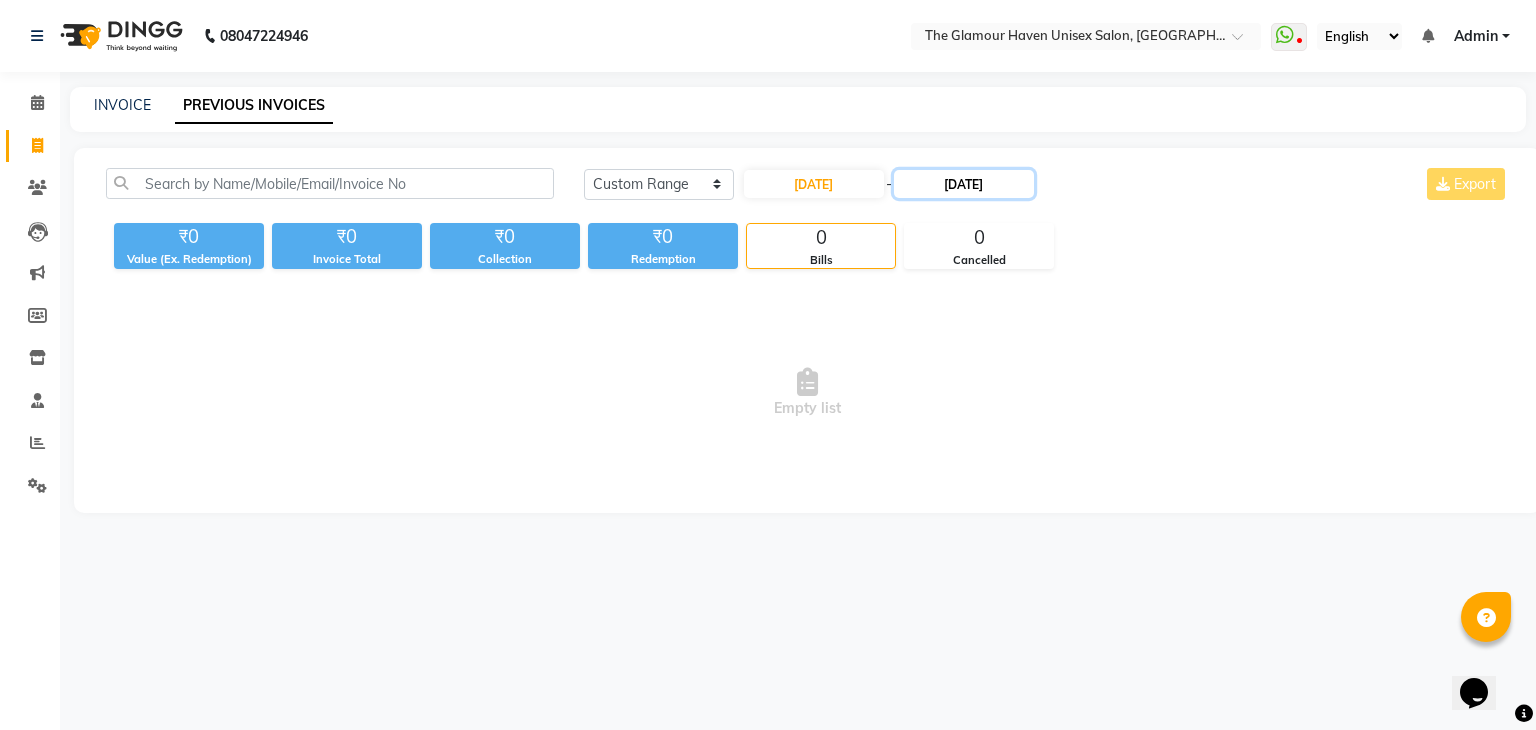 click on "09-06-2025" 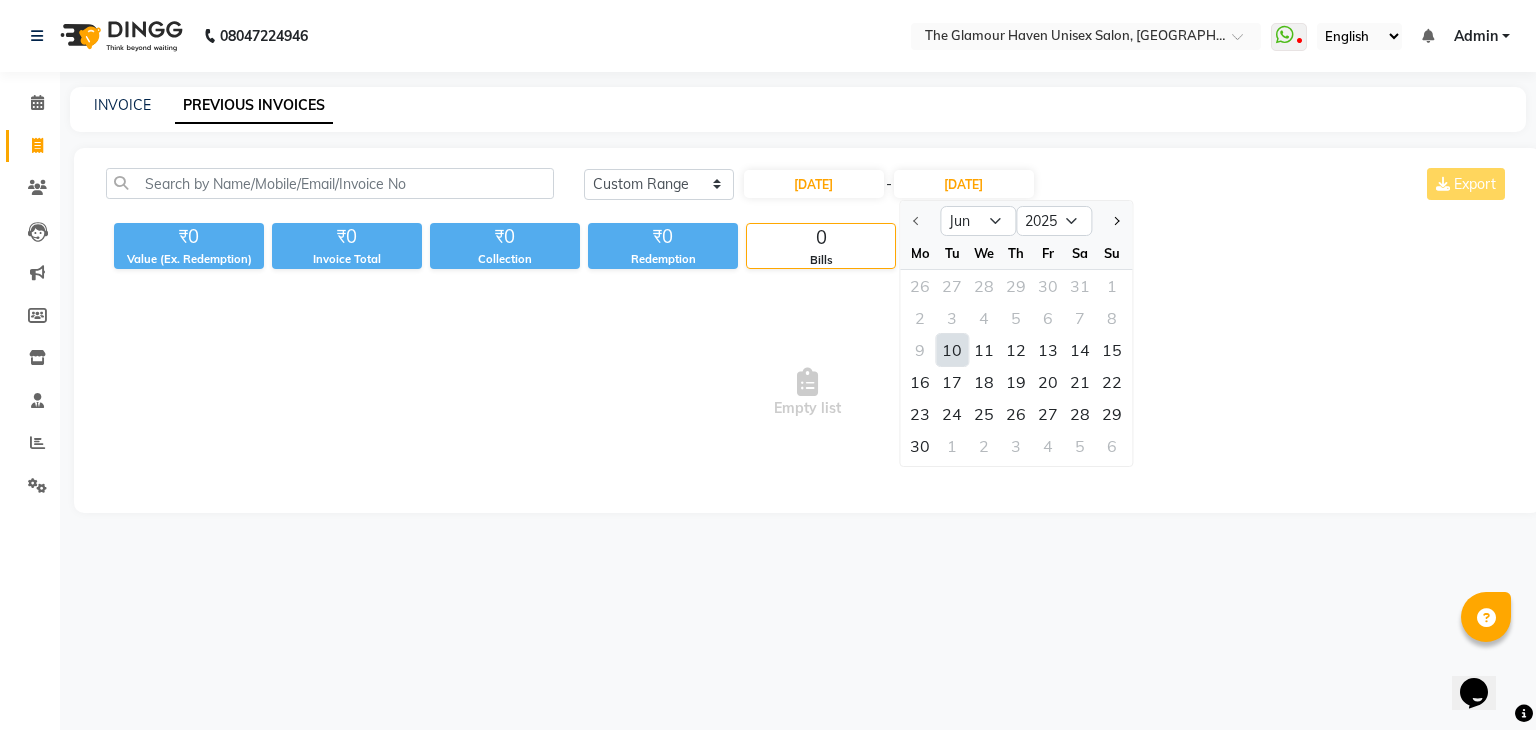 click on "10" 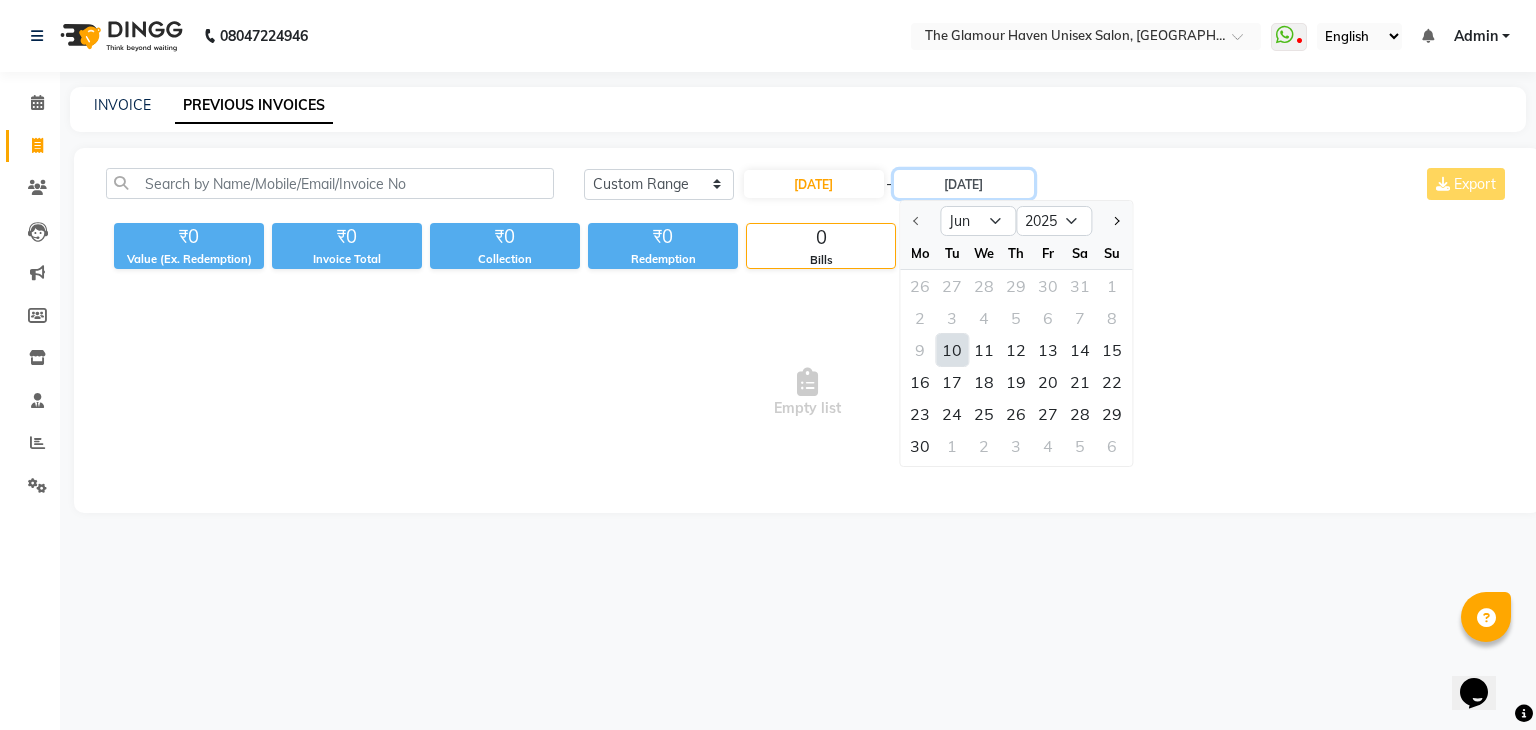 type on "10-06-2025" 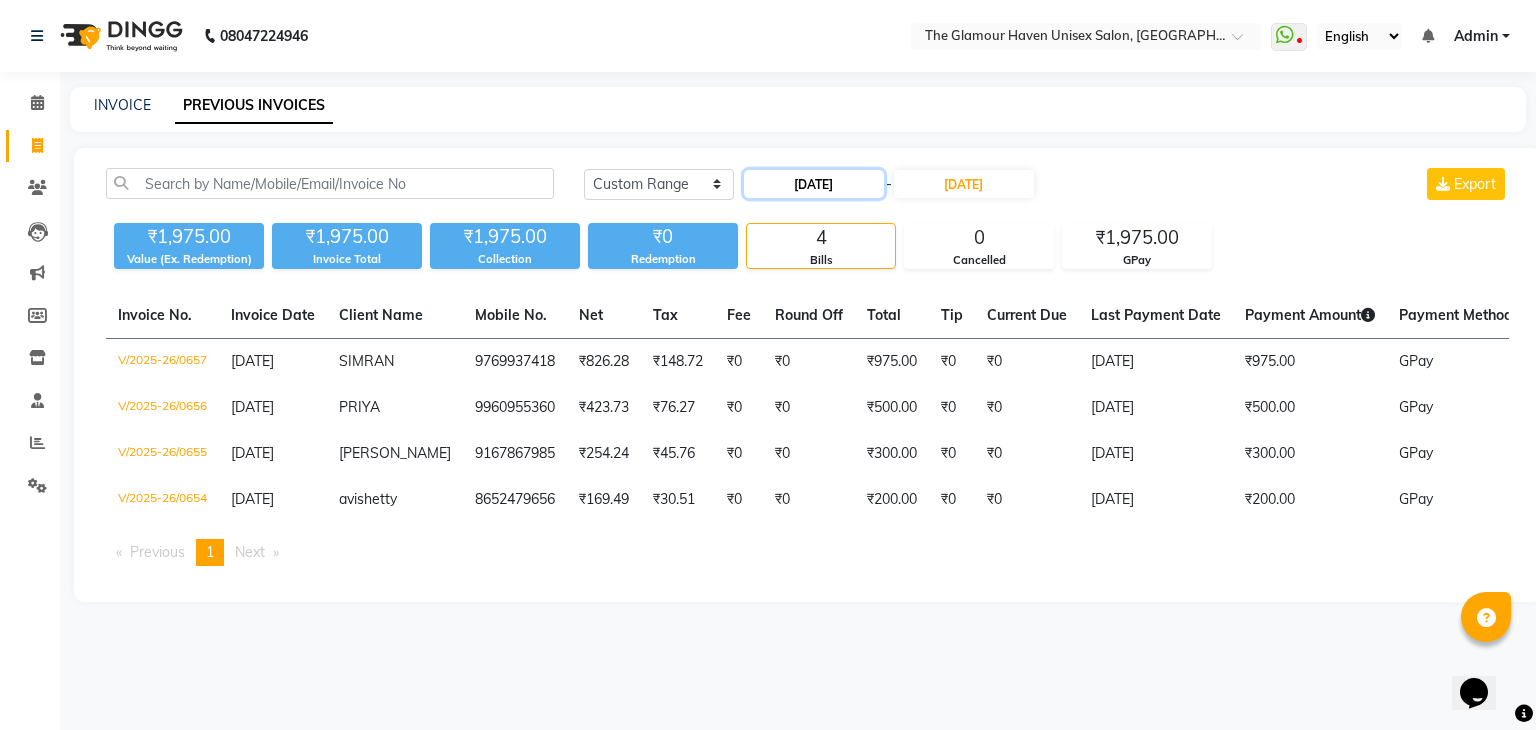 click on "10-06-2025" 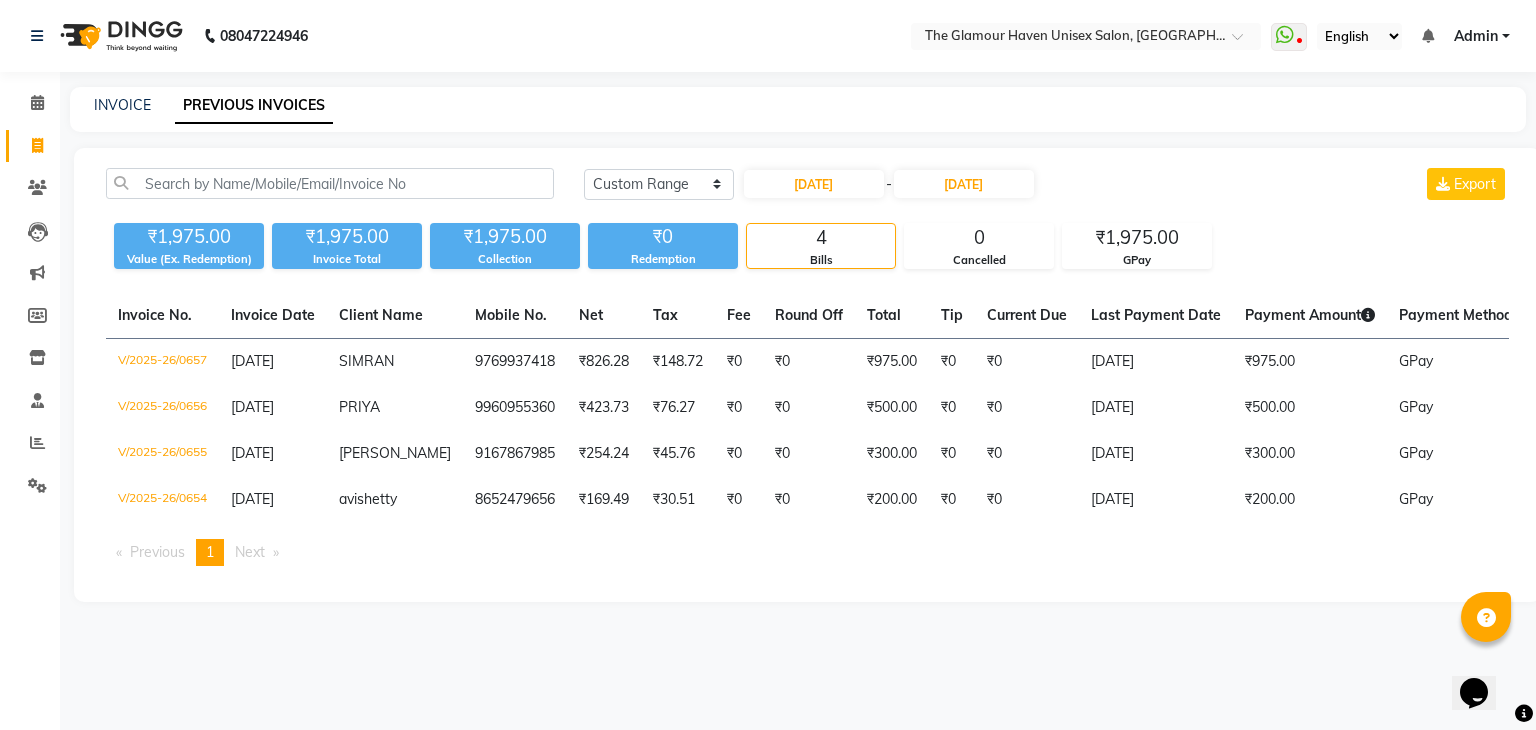 select on "6" 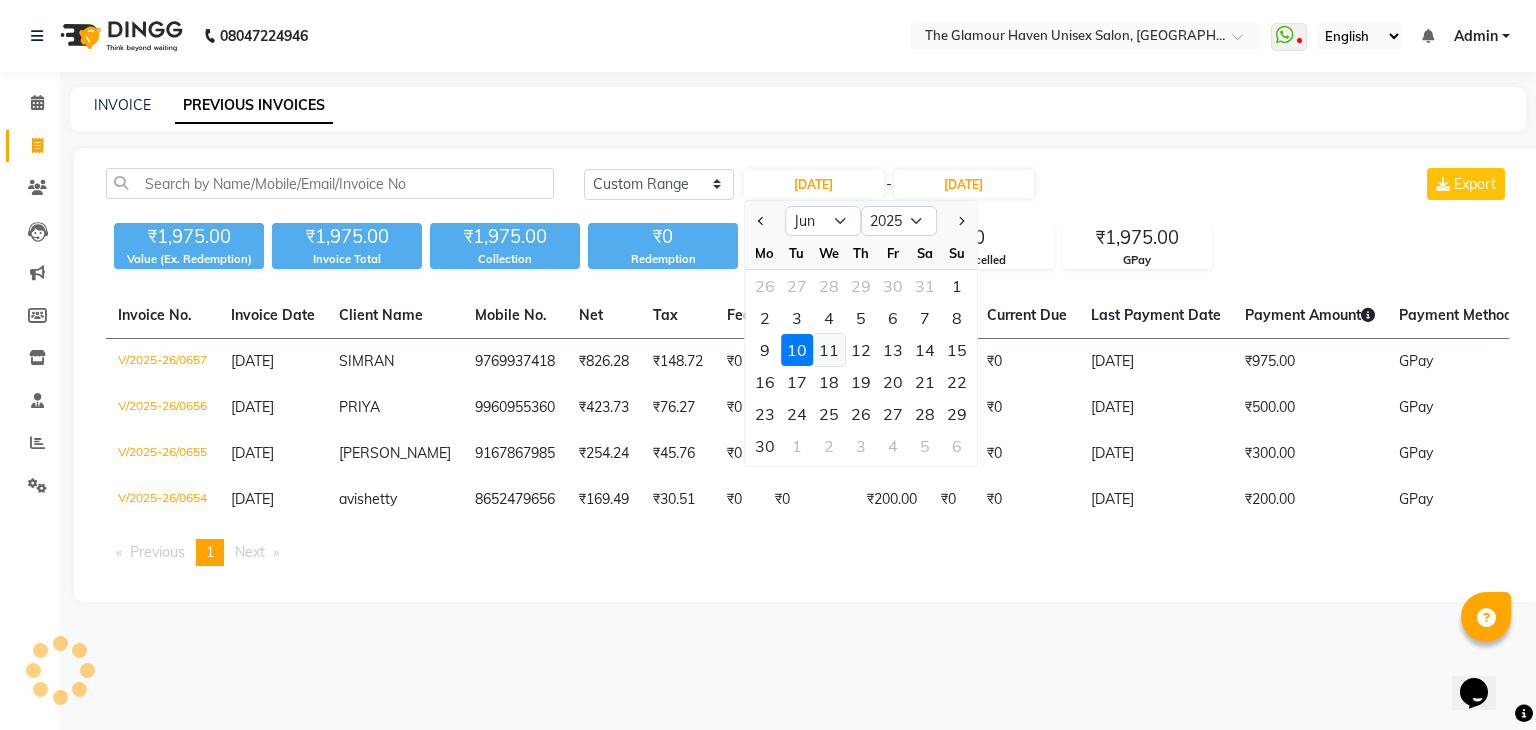 click on "11" 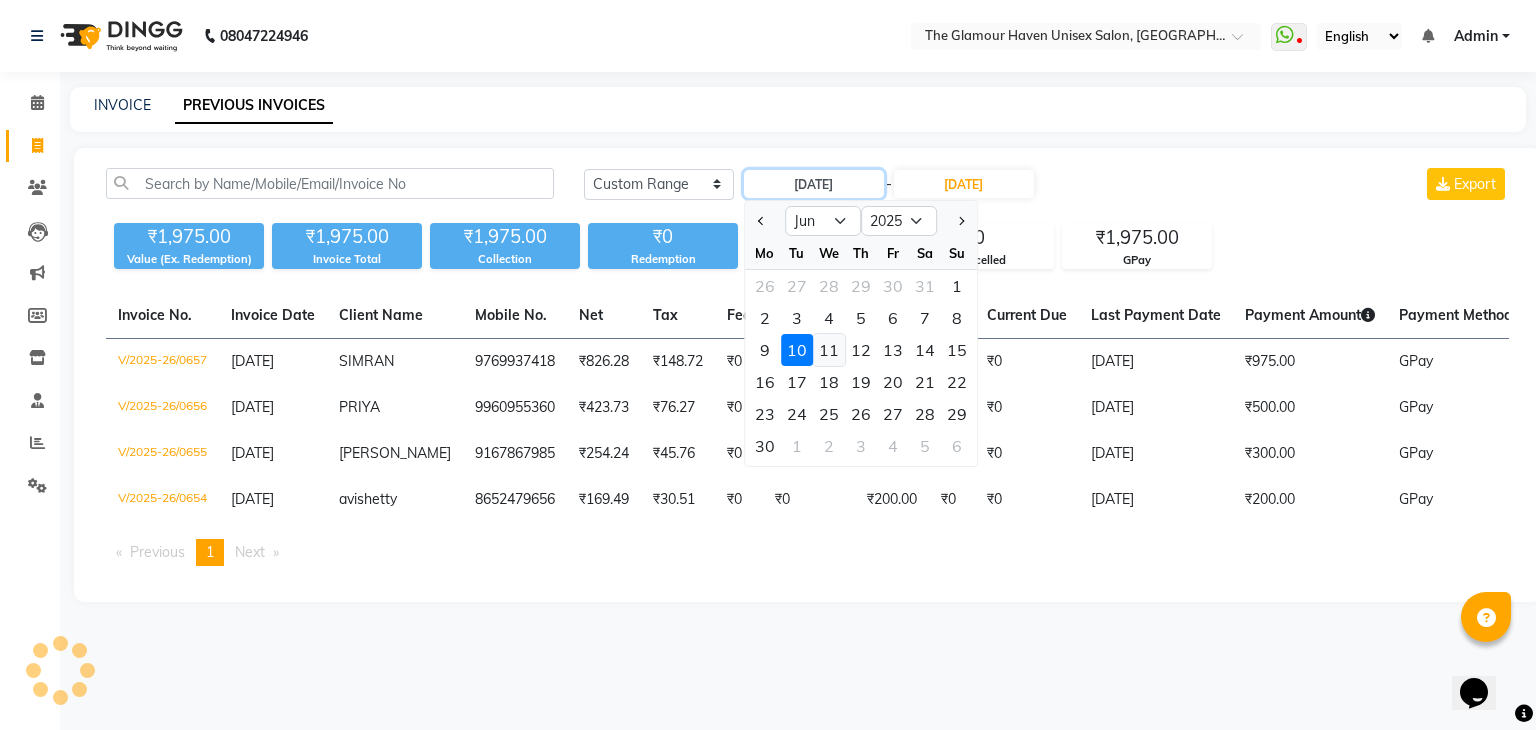 type on "11-06-2025" 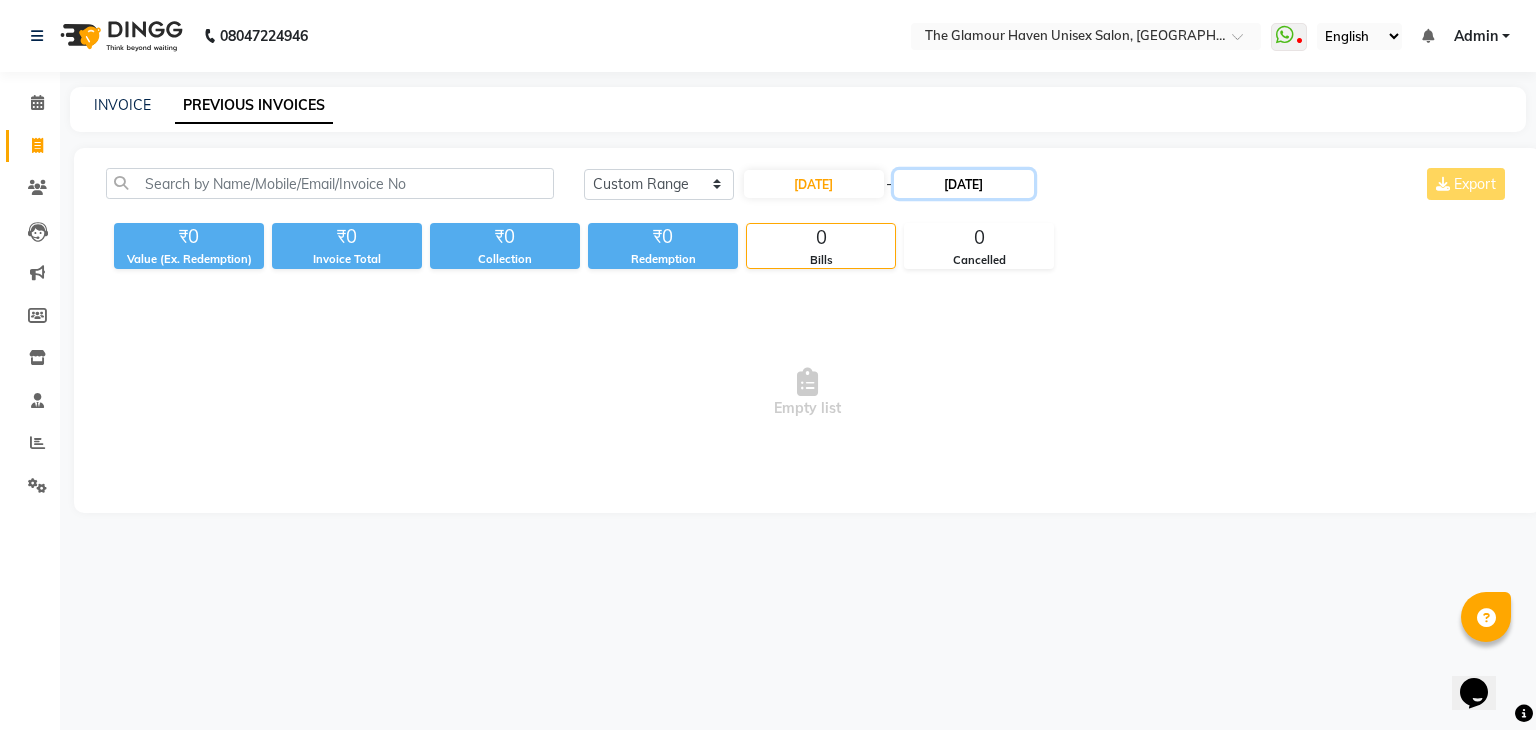 drag, startPoint x: 949, startPoint y: 178, endPoint x: 956, endPoint y: 189, distance: 13.038404 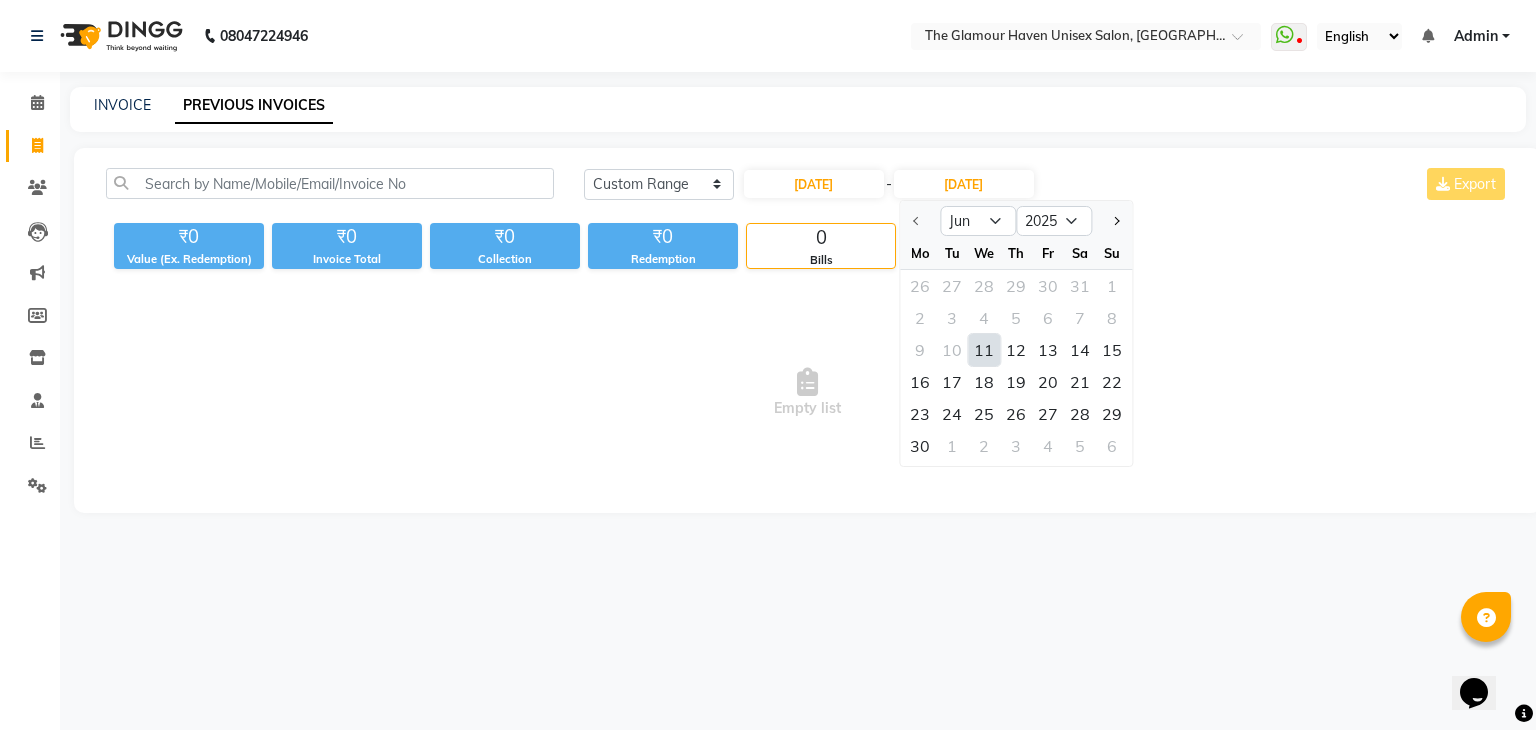 click on "11" 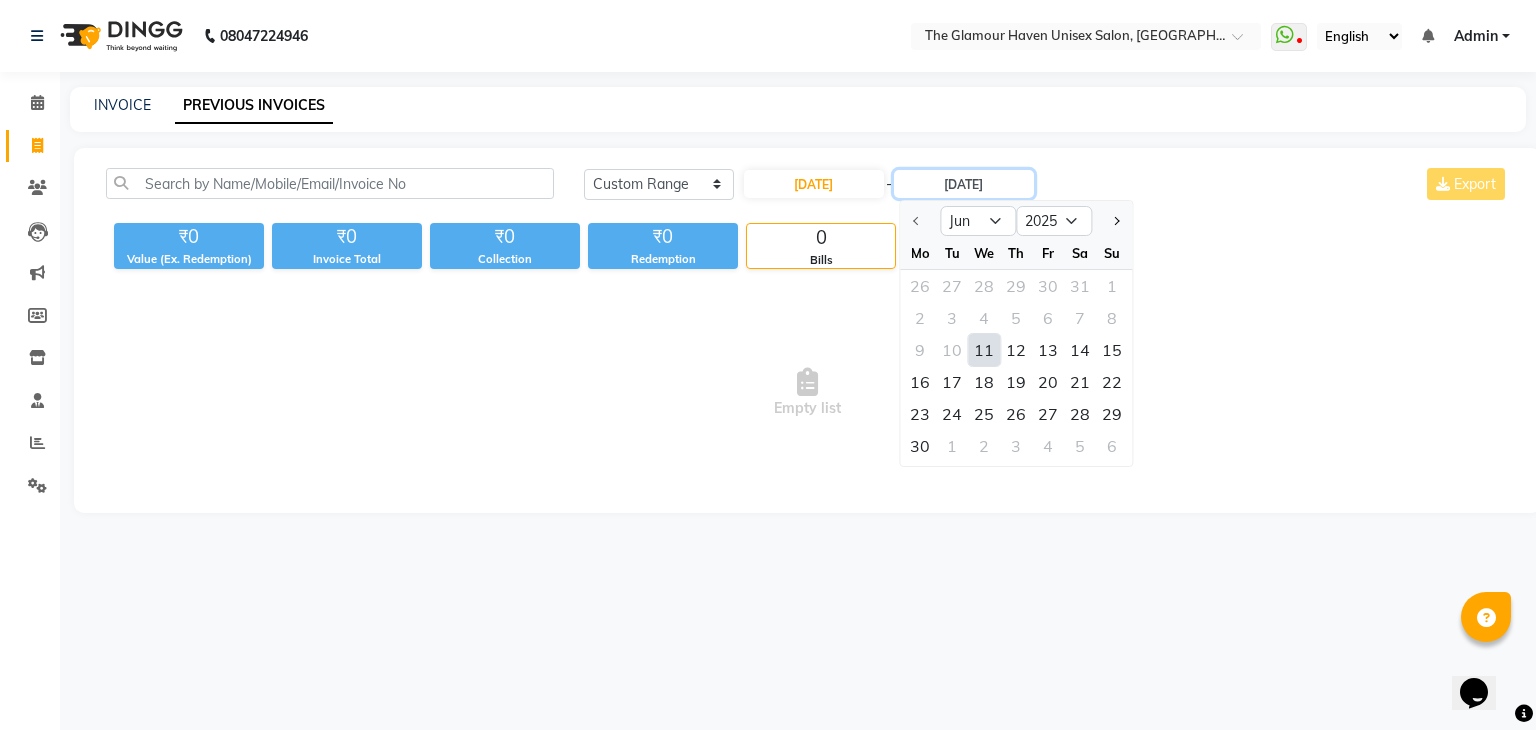 type on "11-06-2025" 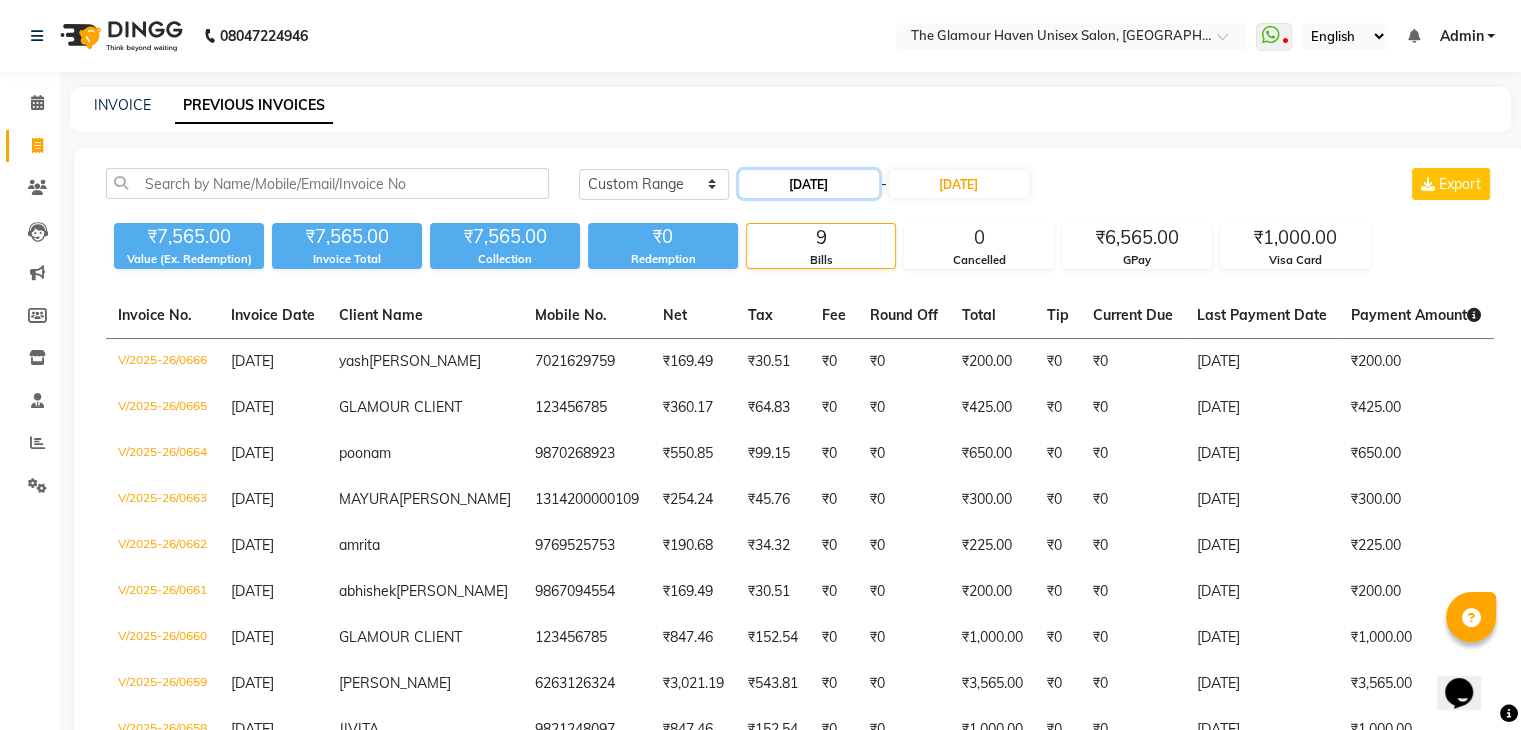 click on "11-06-2025" 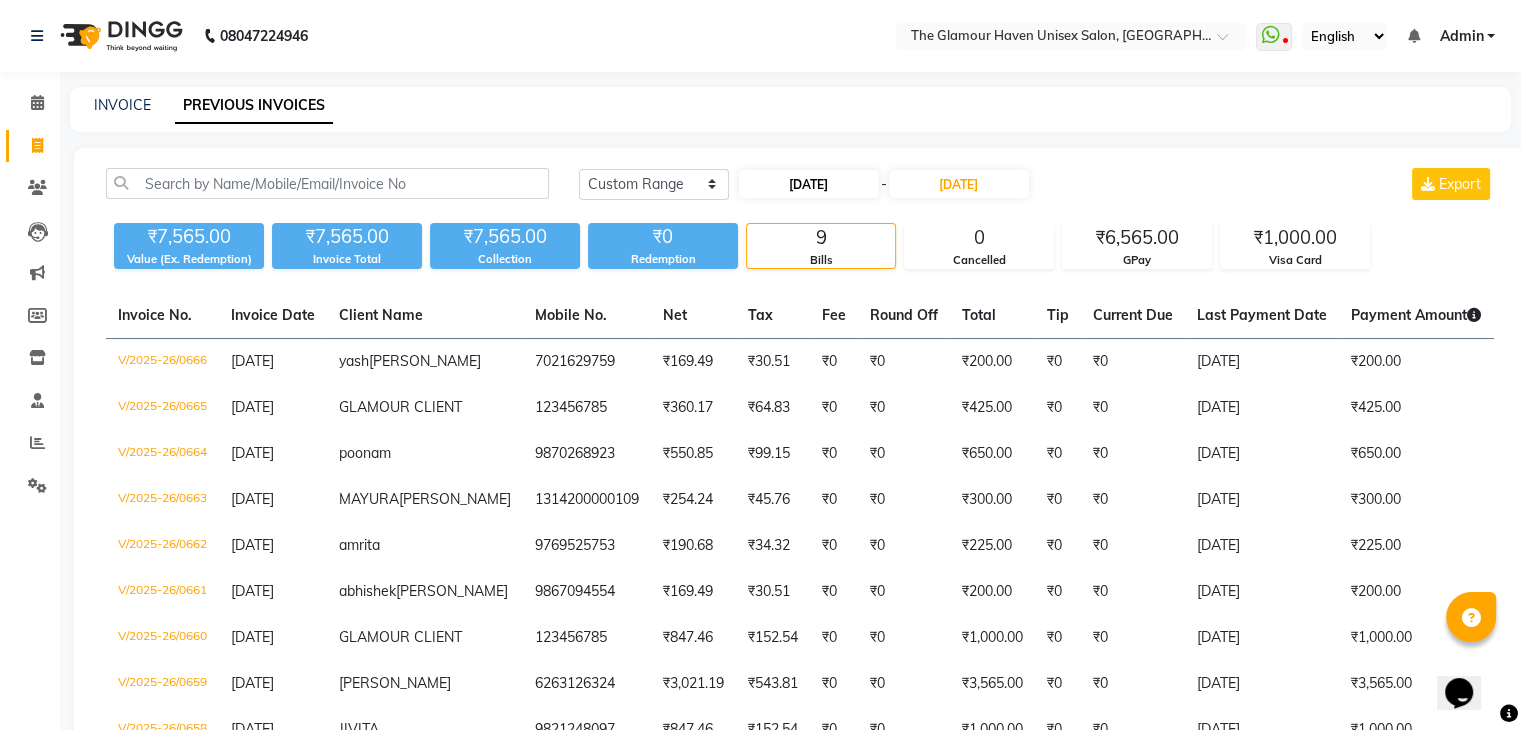 select on "6" 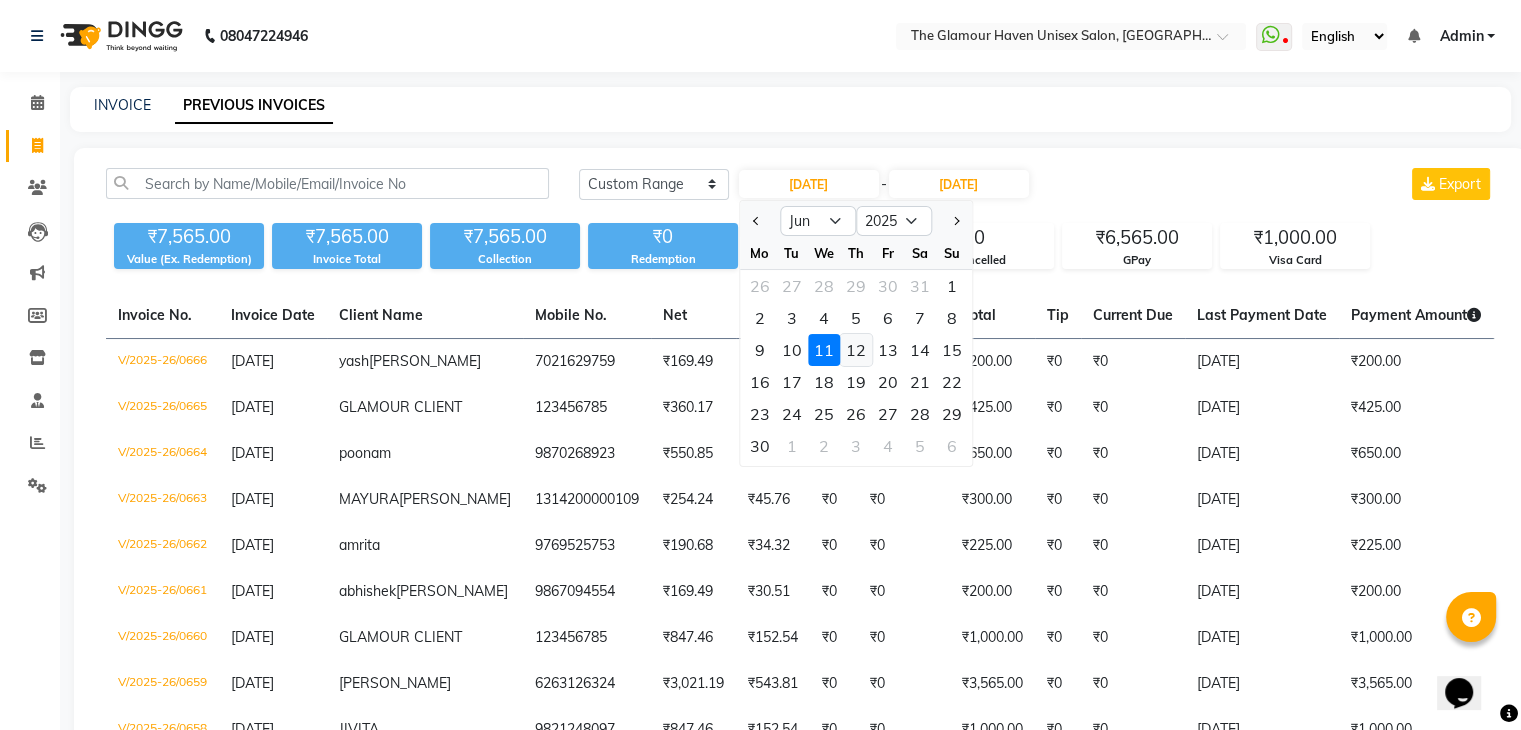 click on "12" 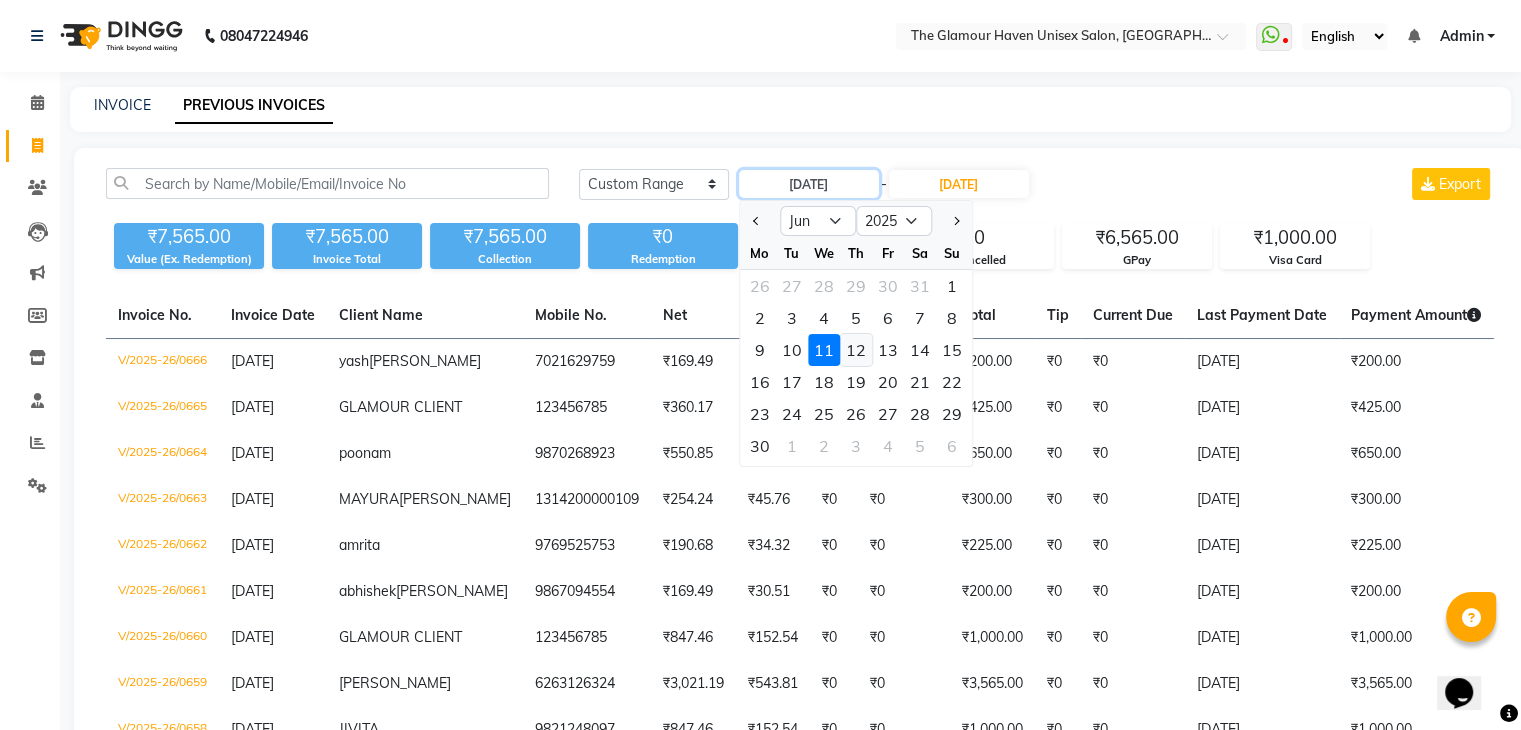 type on "12-06-2025" 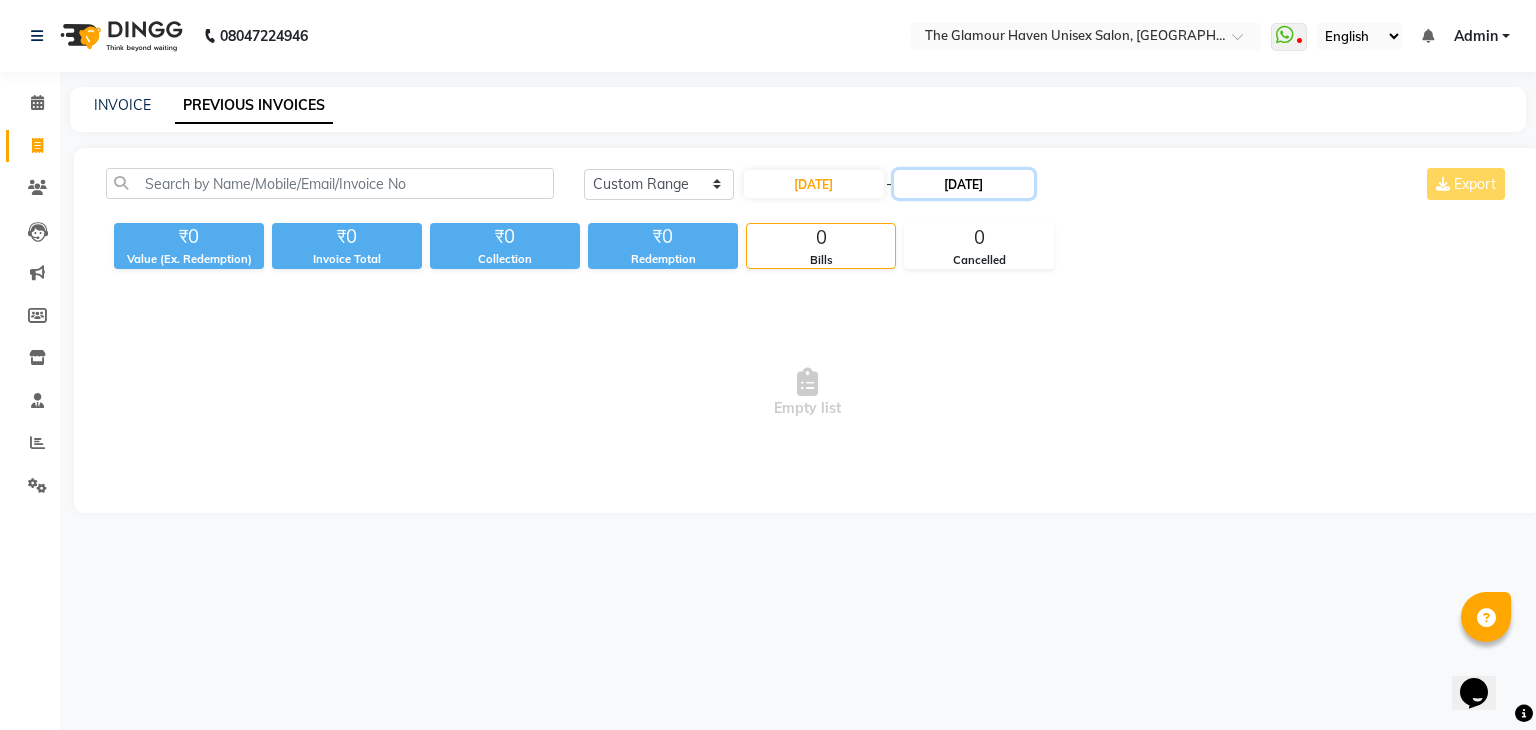 click on "11-06-2025" 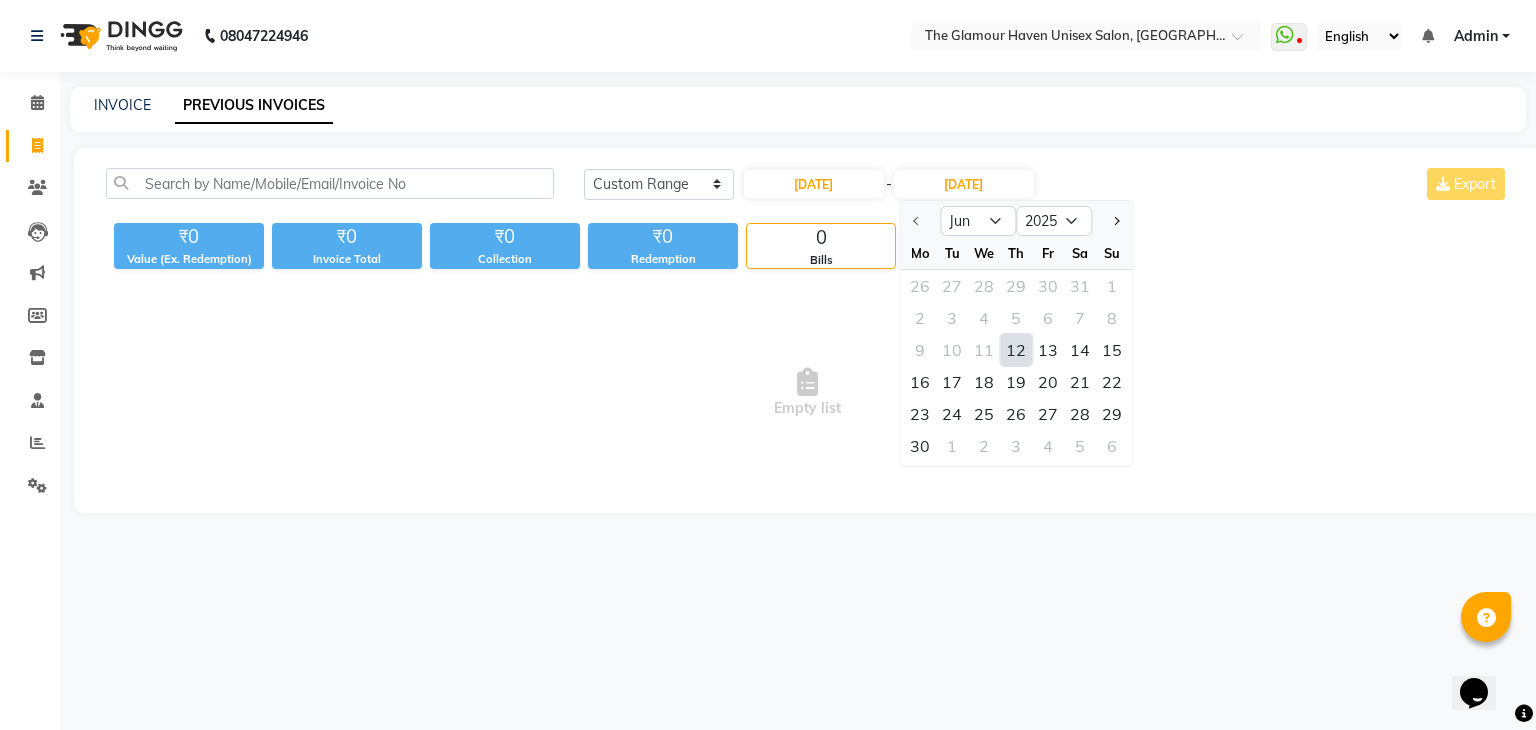 click on "12" 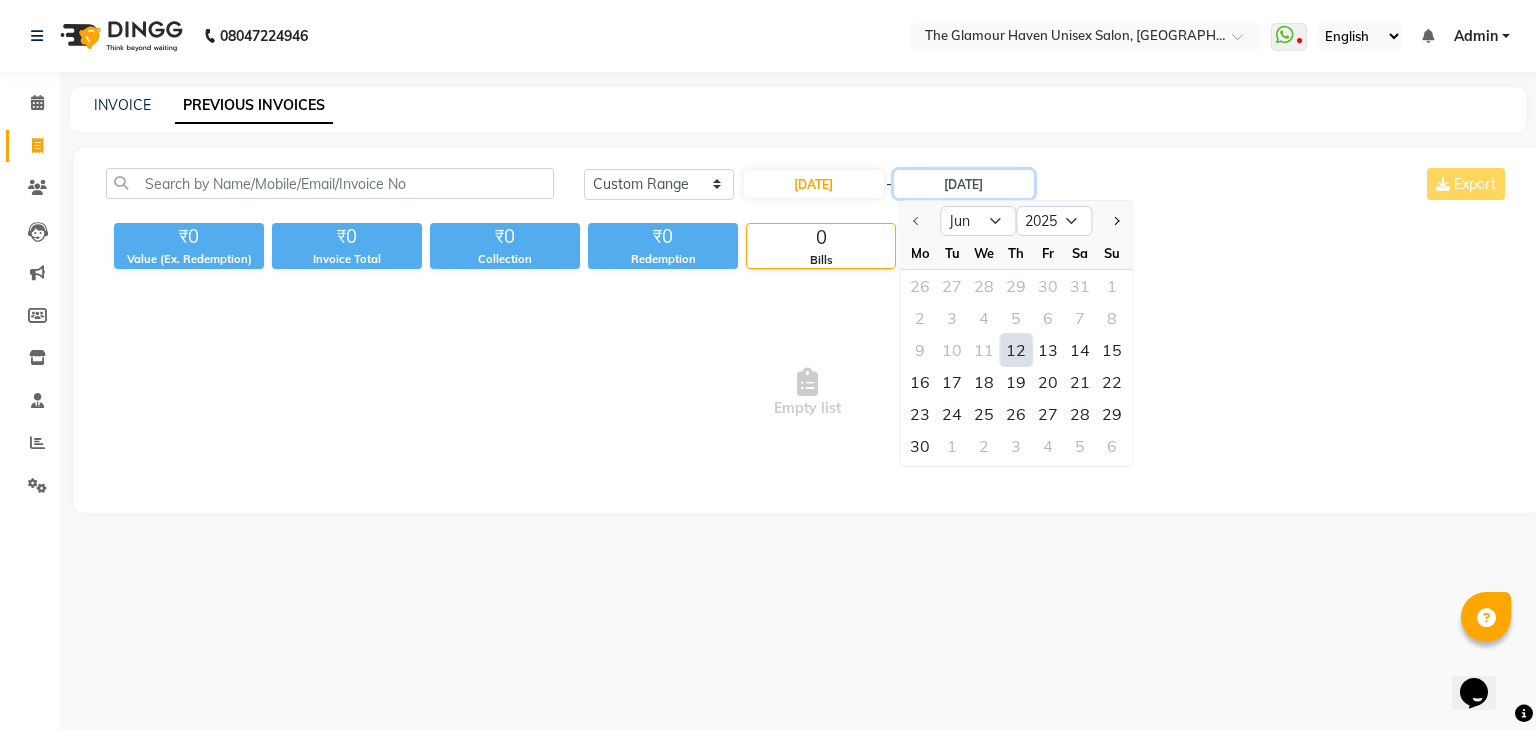 type on "12-06-2025" 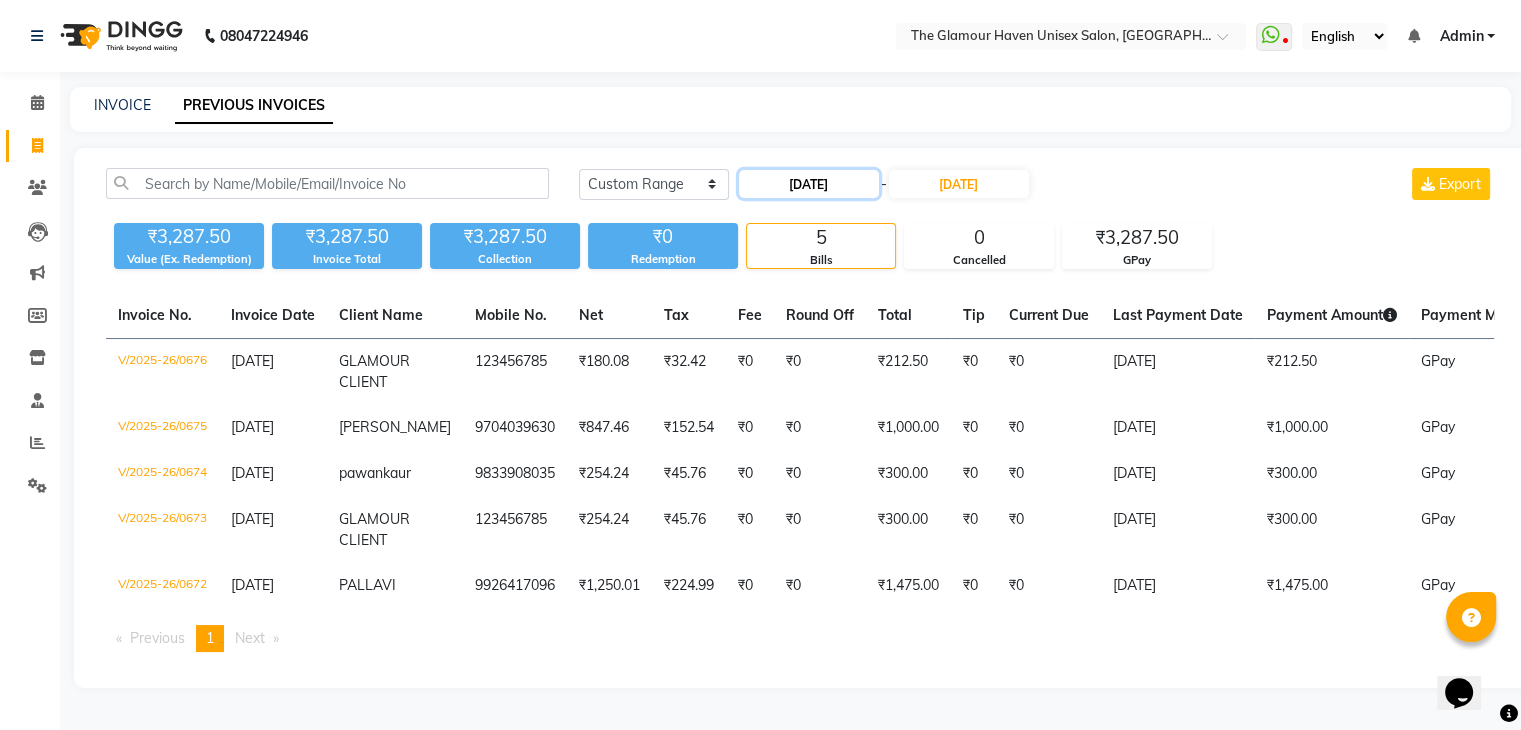 click on "12-06-2025" 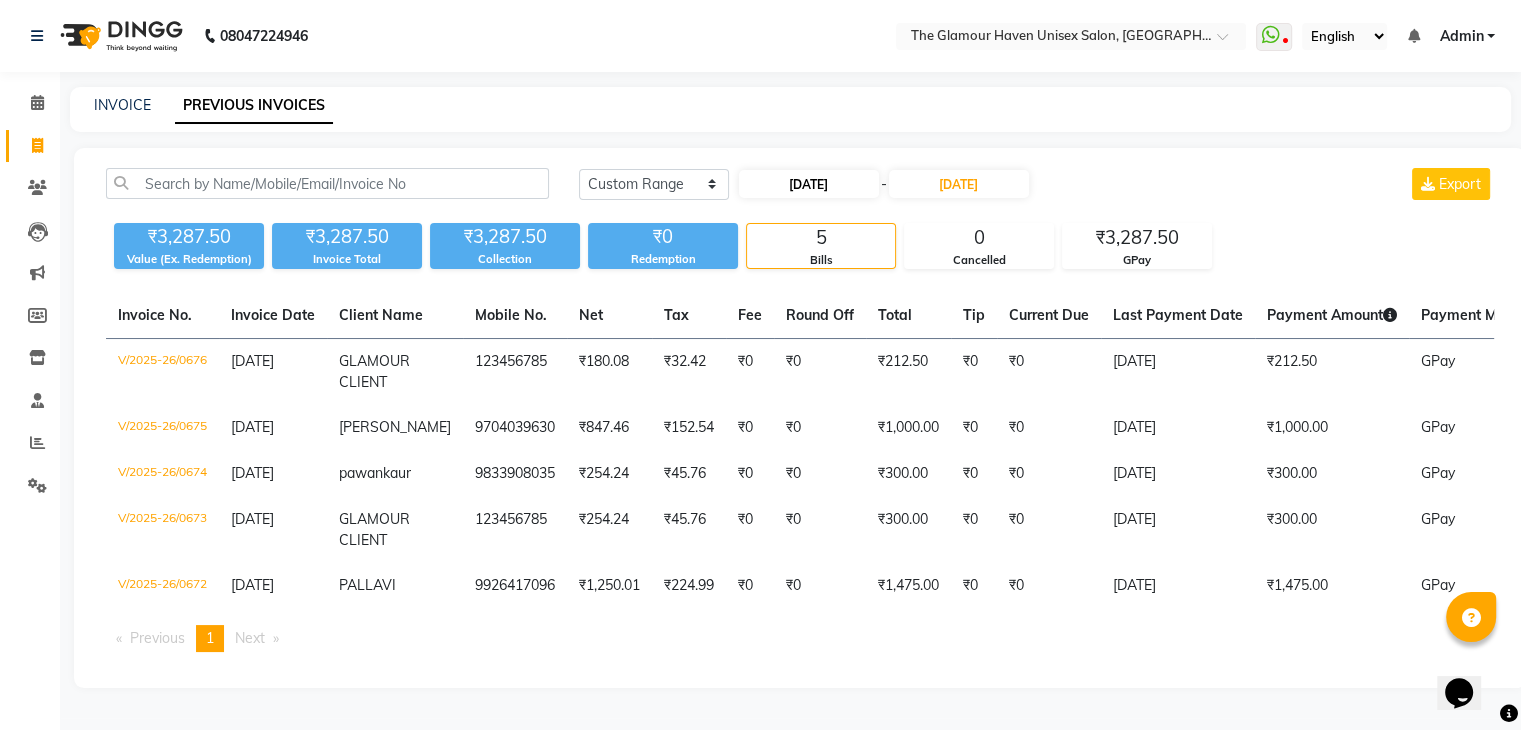 select on "6" 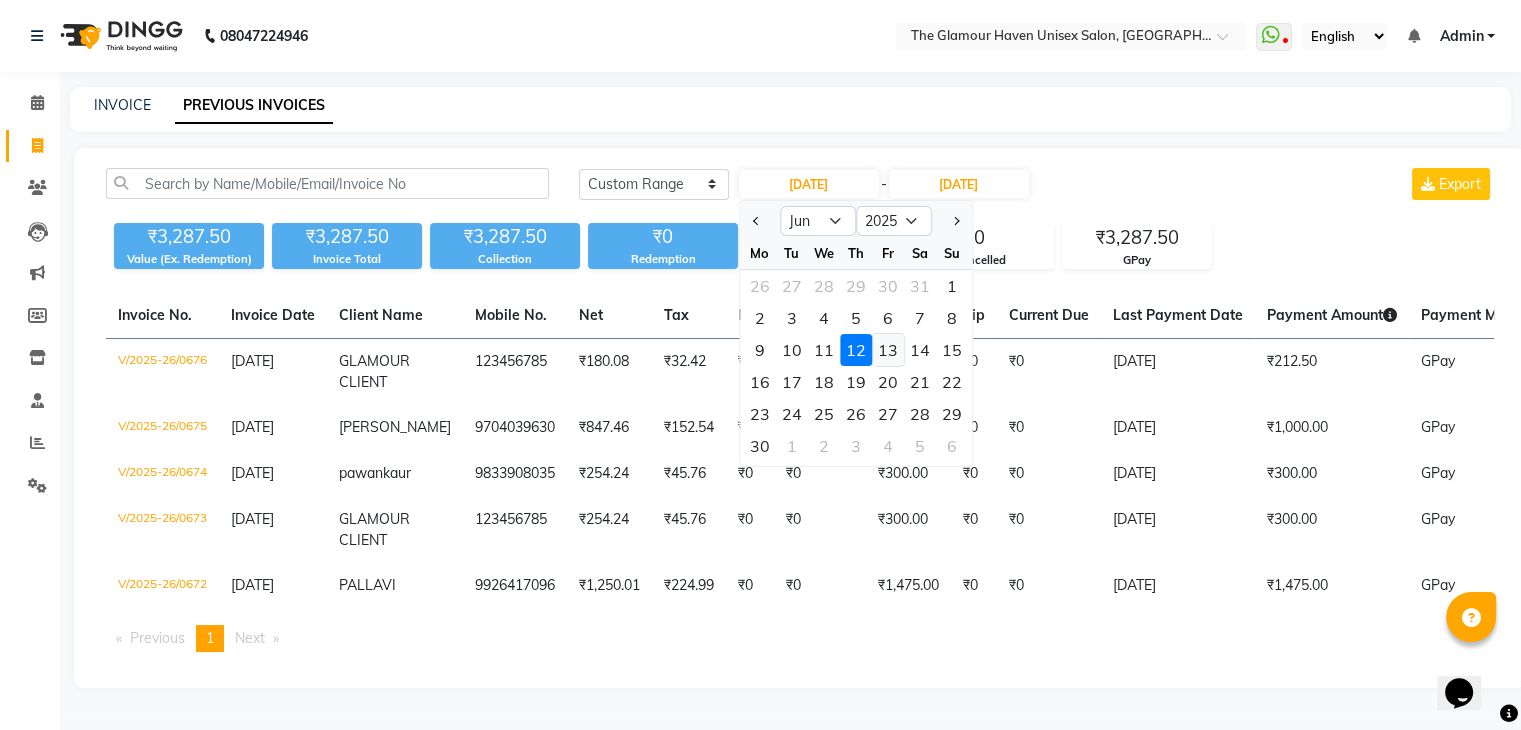 click on "13" 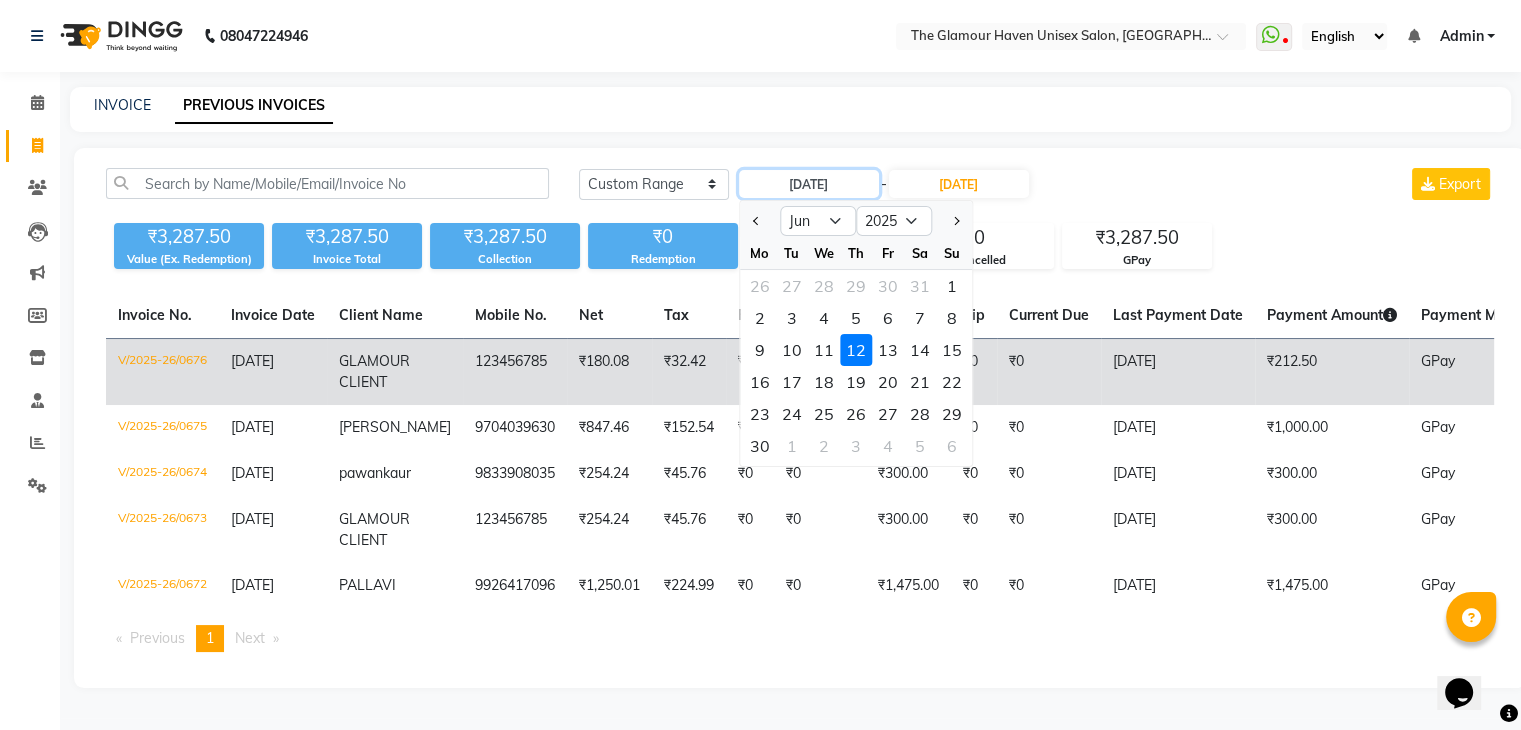 type on "13-06-2025" 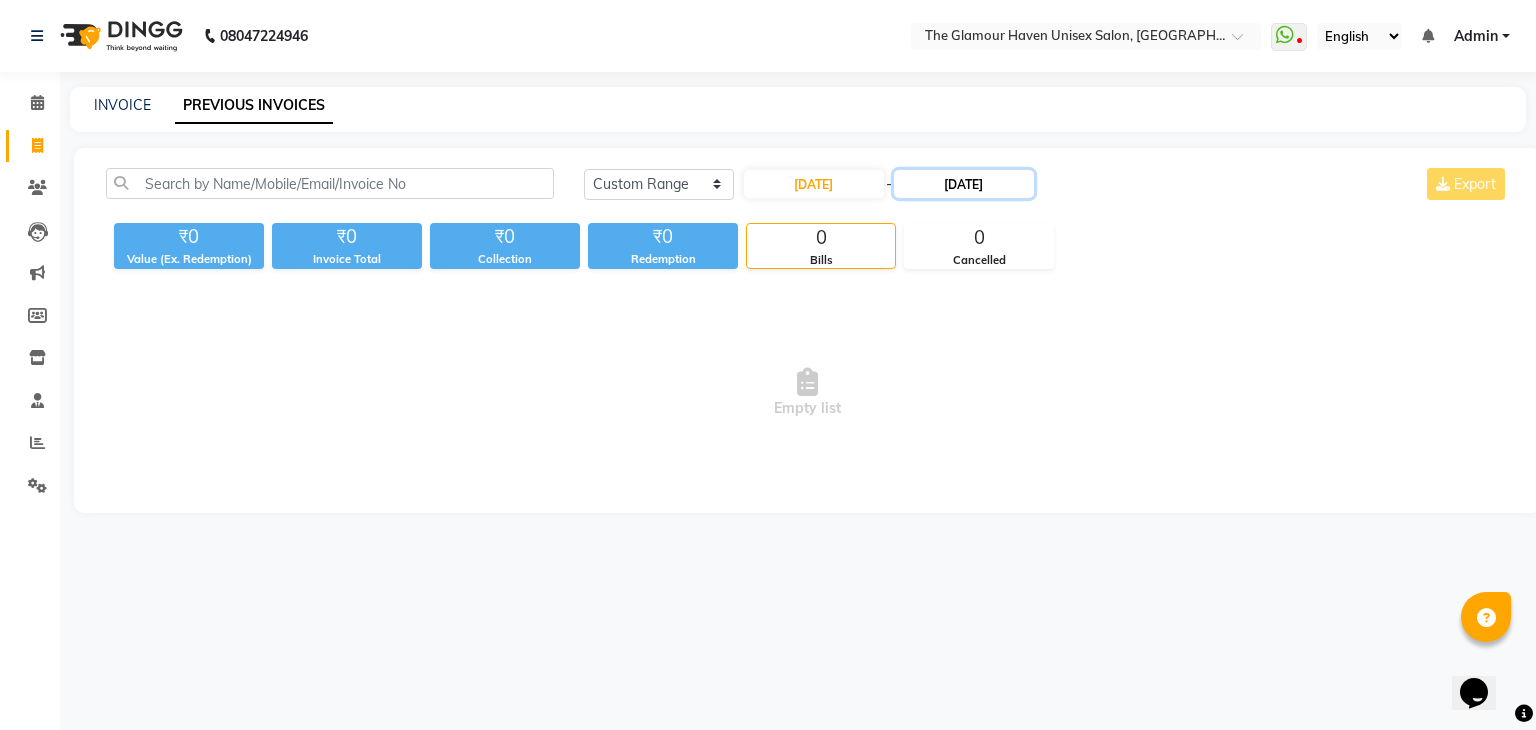 drag, startPoint x: 965, startPoint y: 181, endPoint x: 970, endPoint y: 195, distance: 14.866069 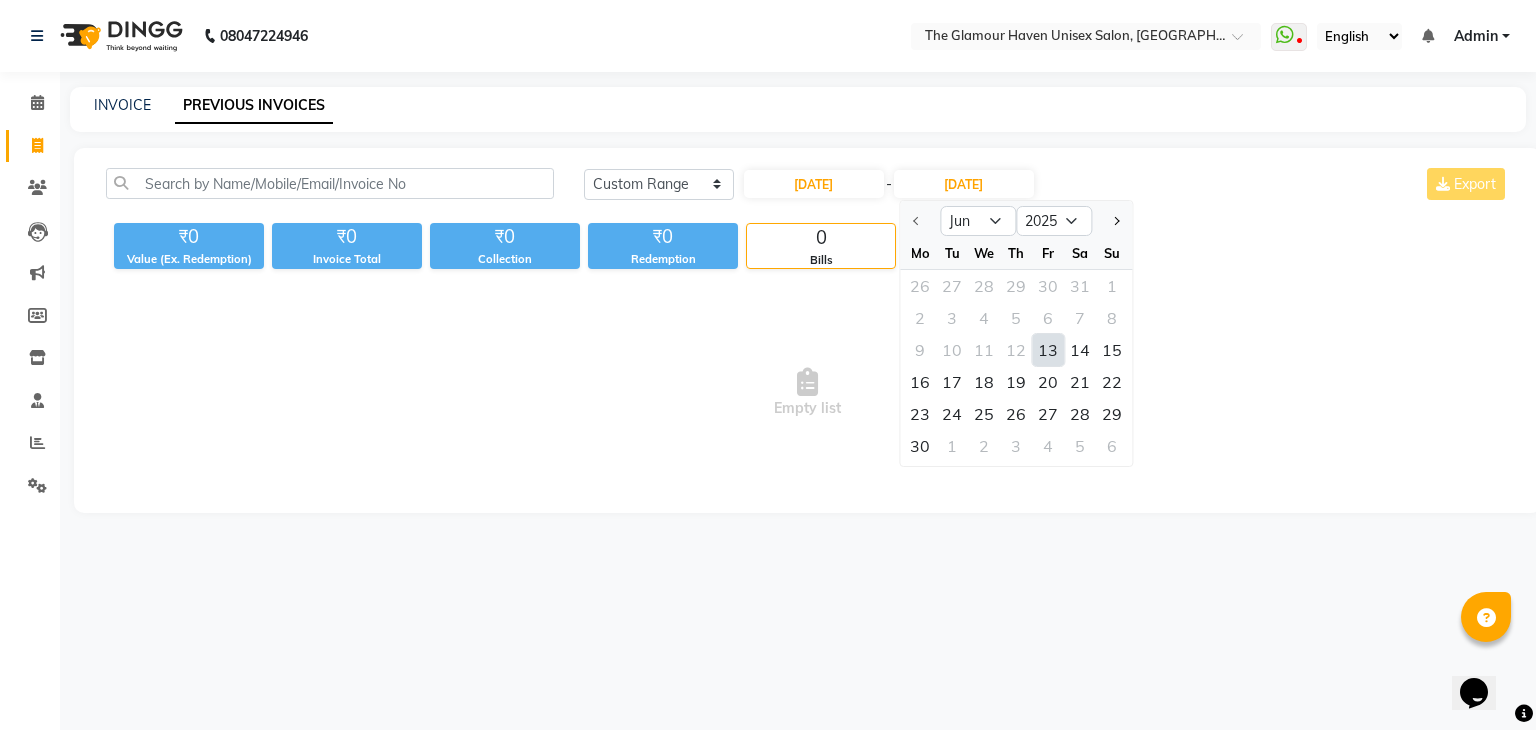 click on "13" 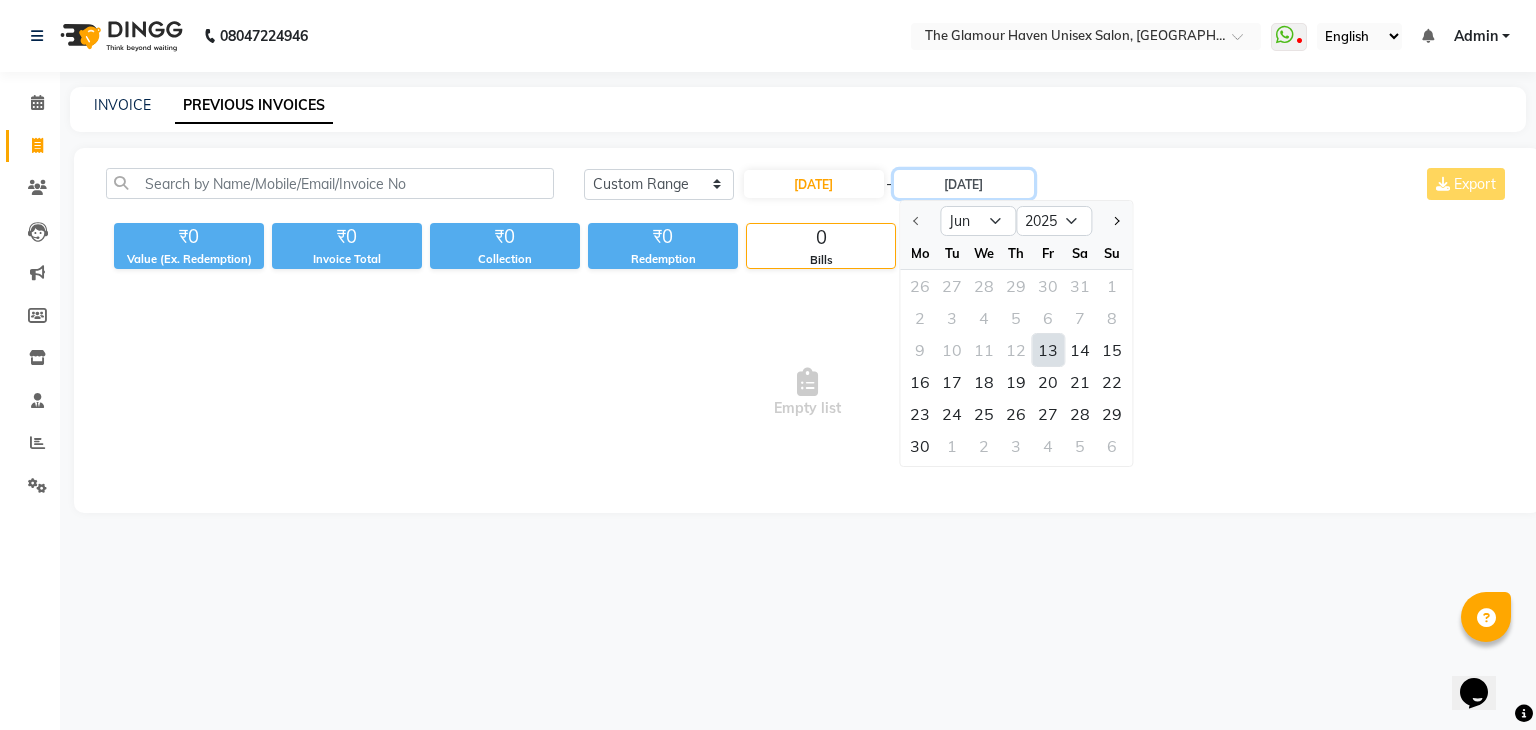 type on "13-06-2025" 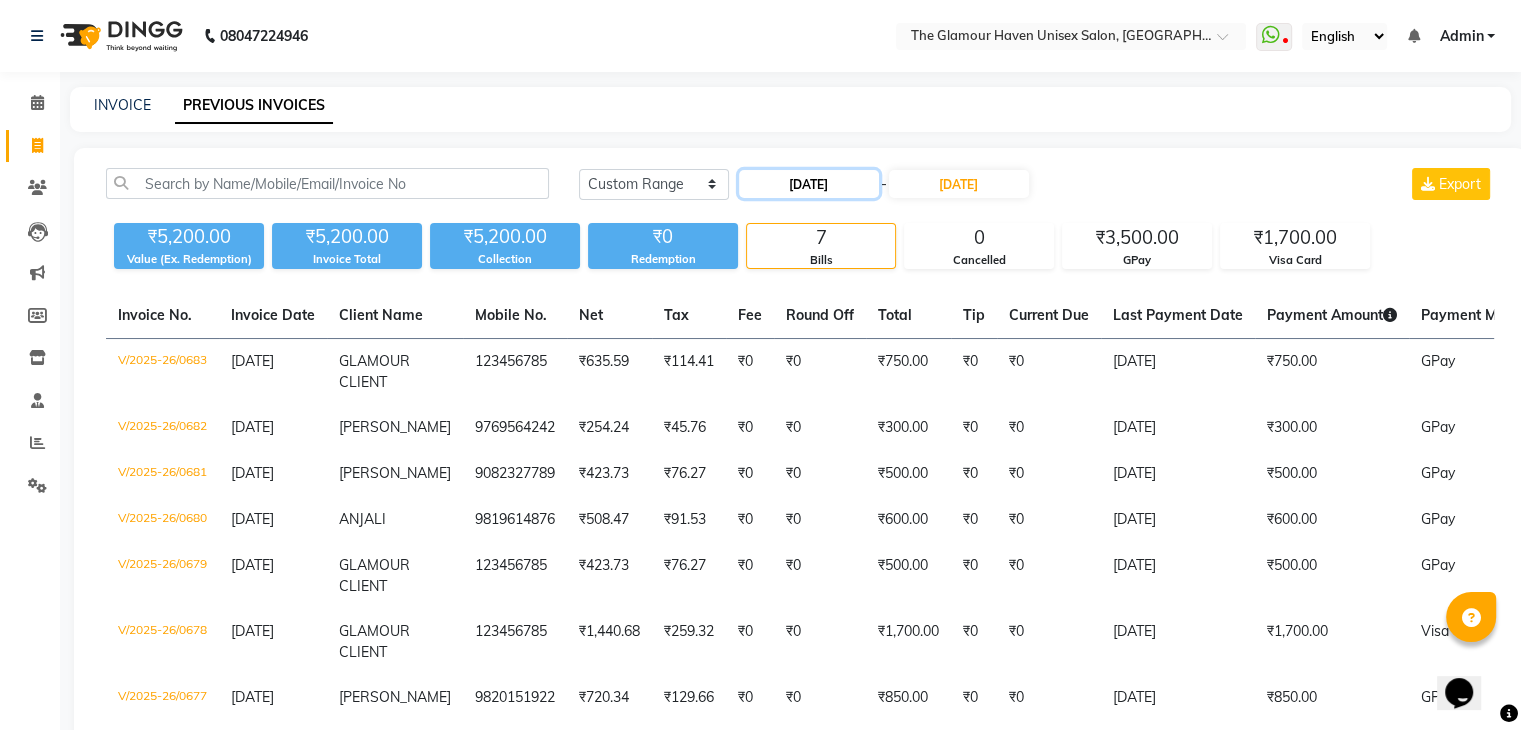 click on "13-06-2025" 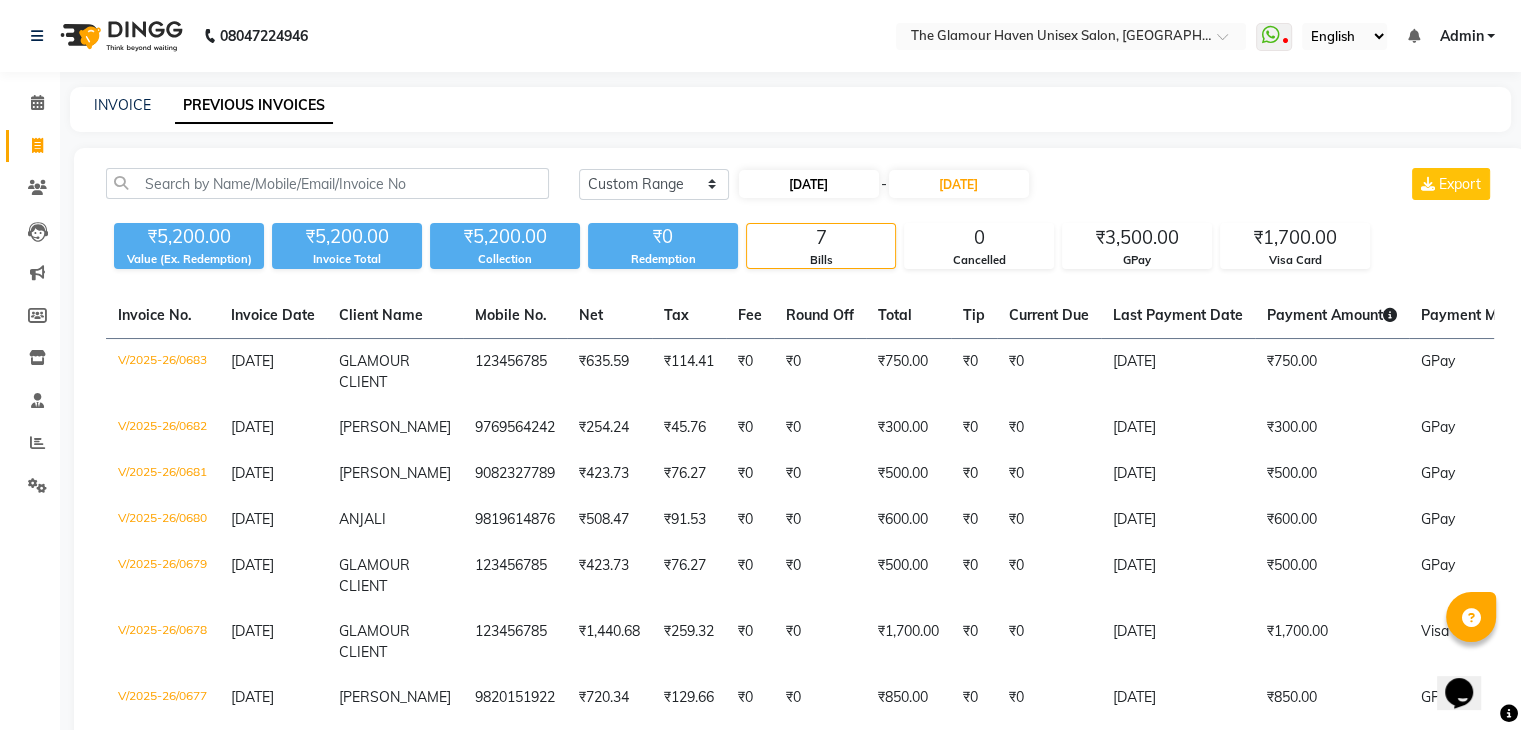 select on "6" 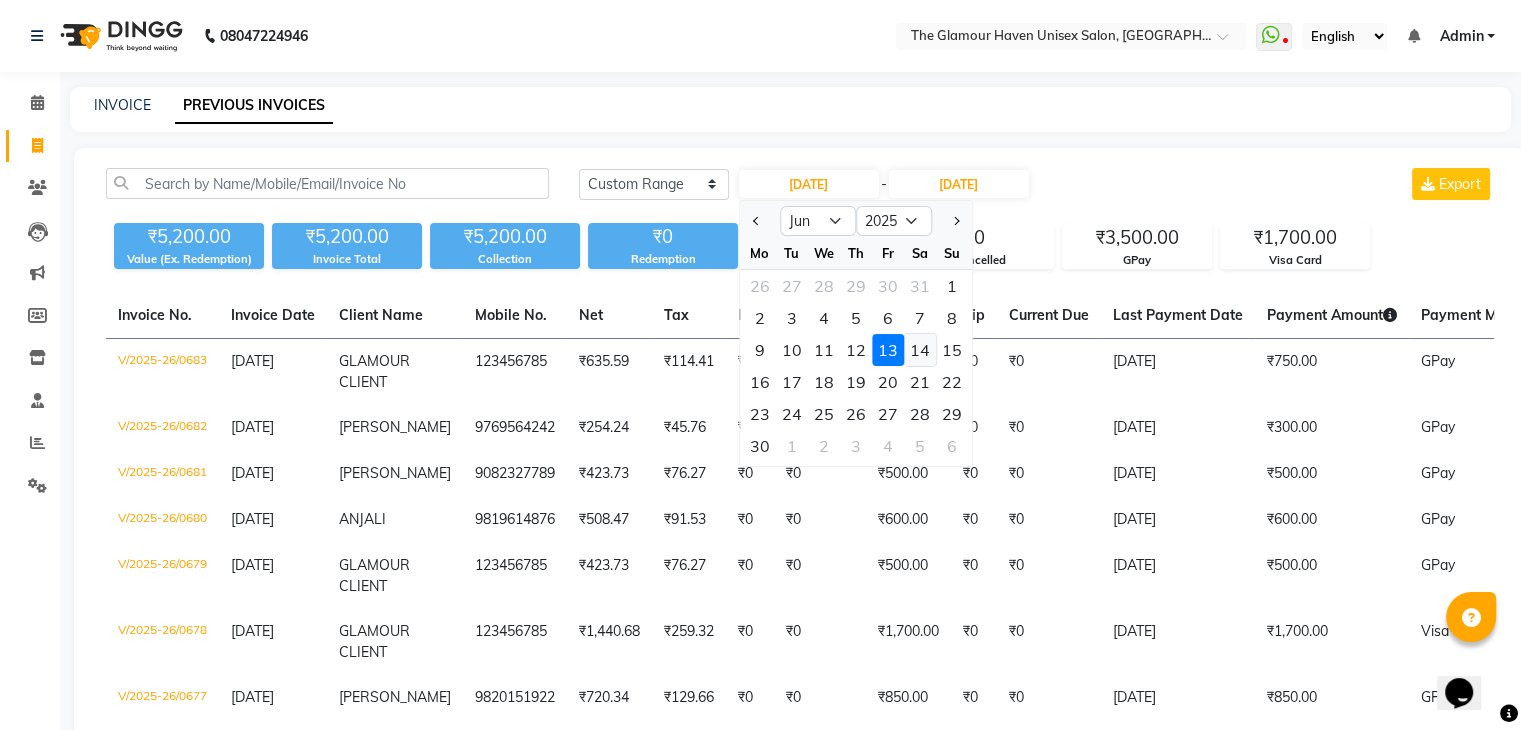 click on "14" 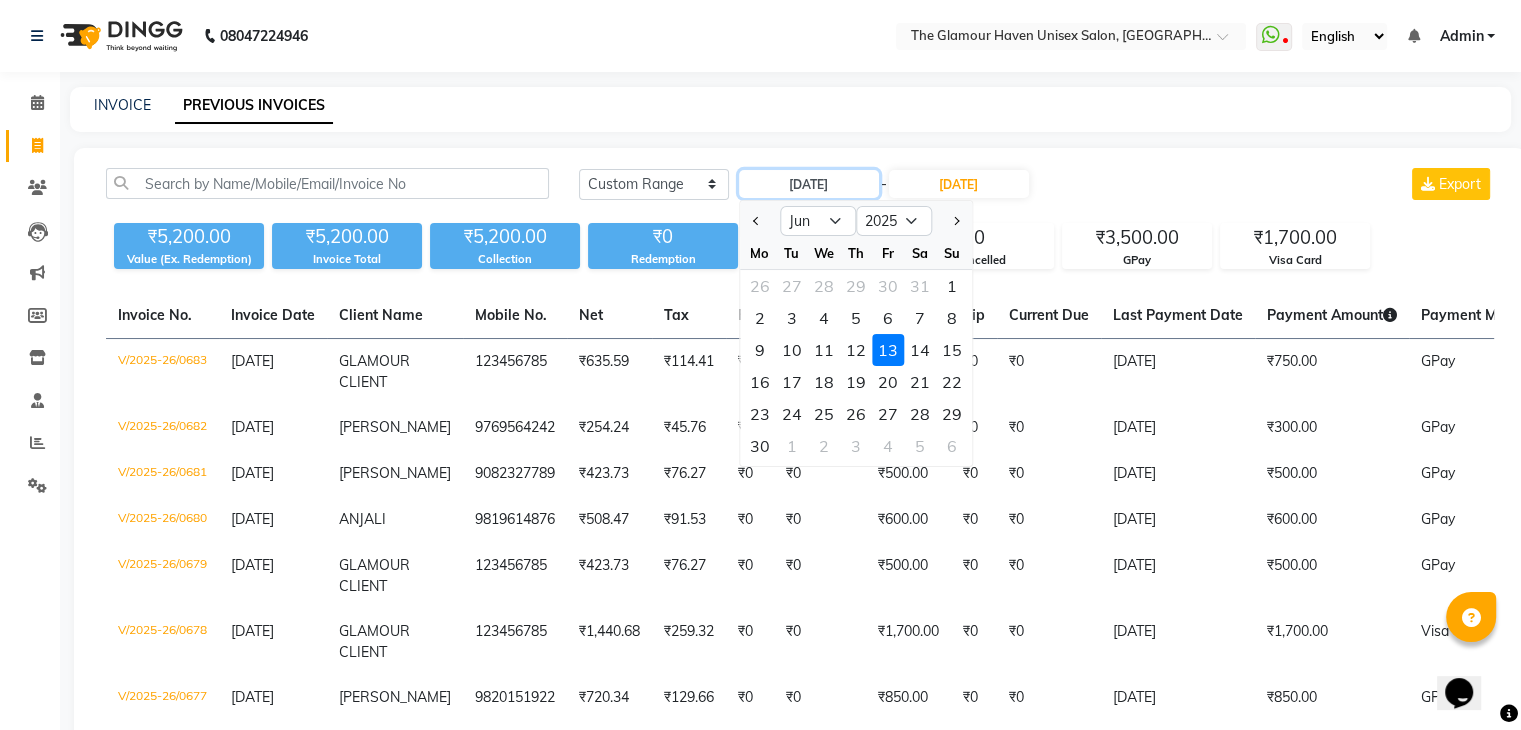 type on "14-06-2025" 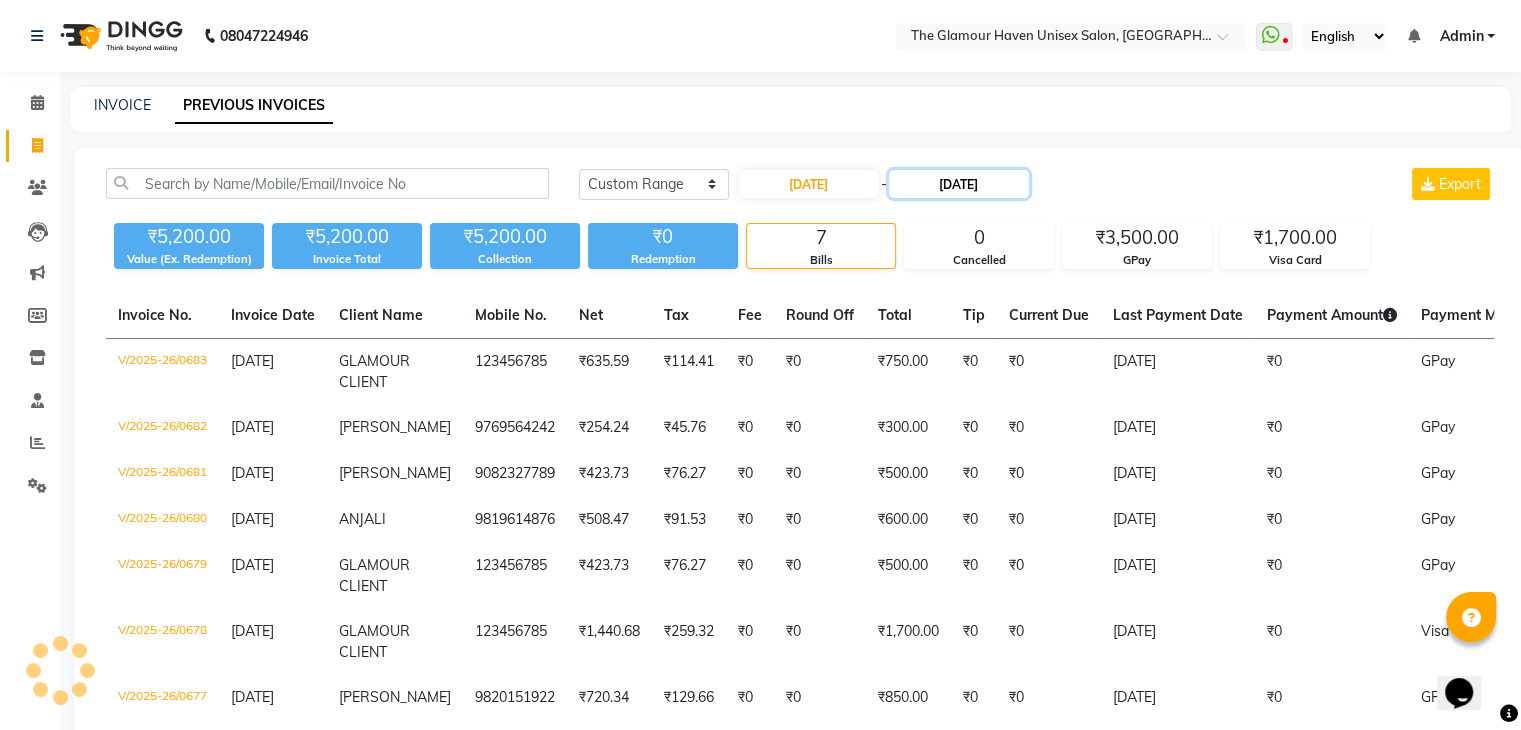 click on "13-06-2025" 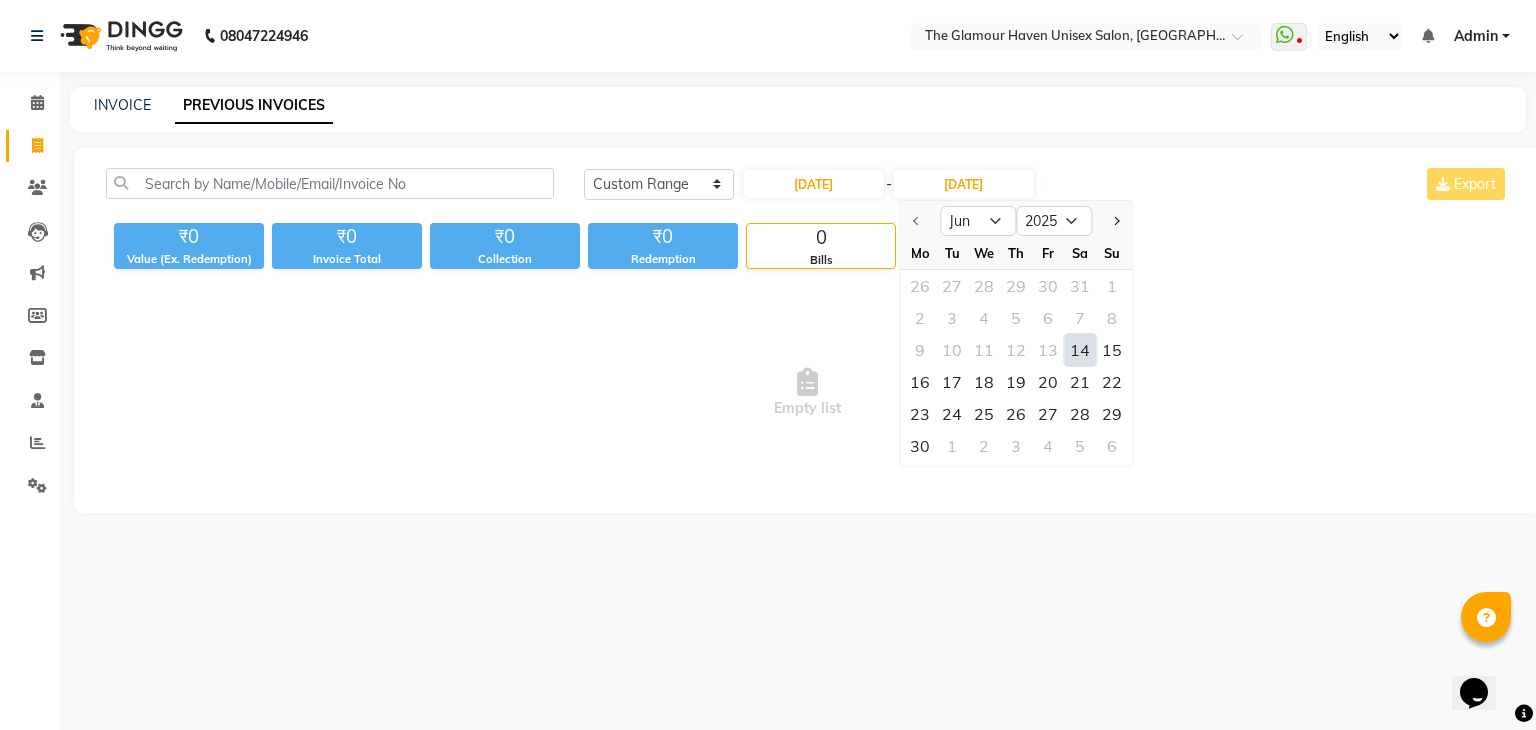 click on "14" 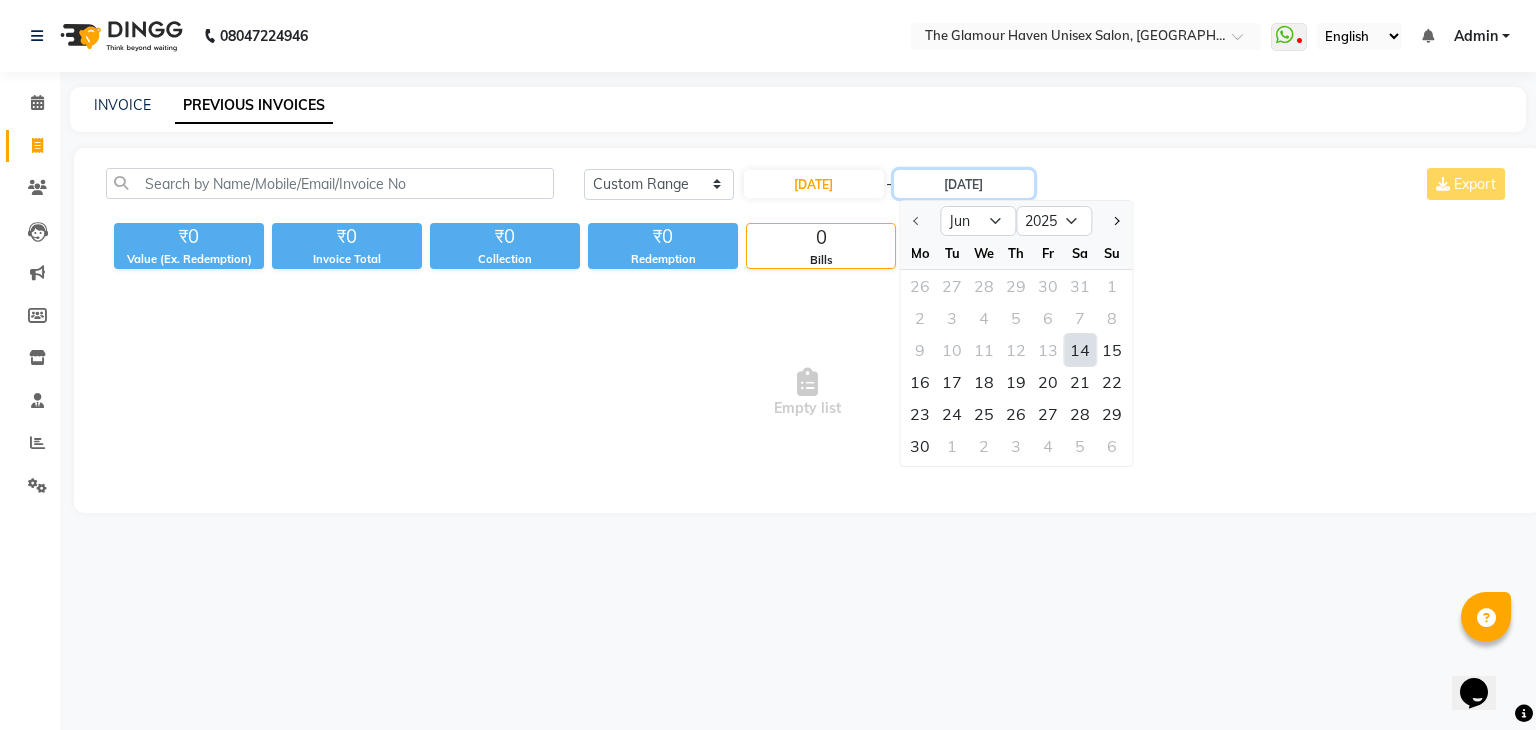 type on "14-06-2025" 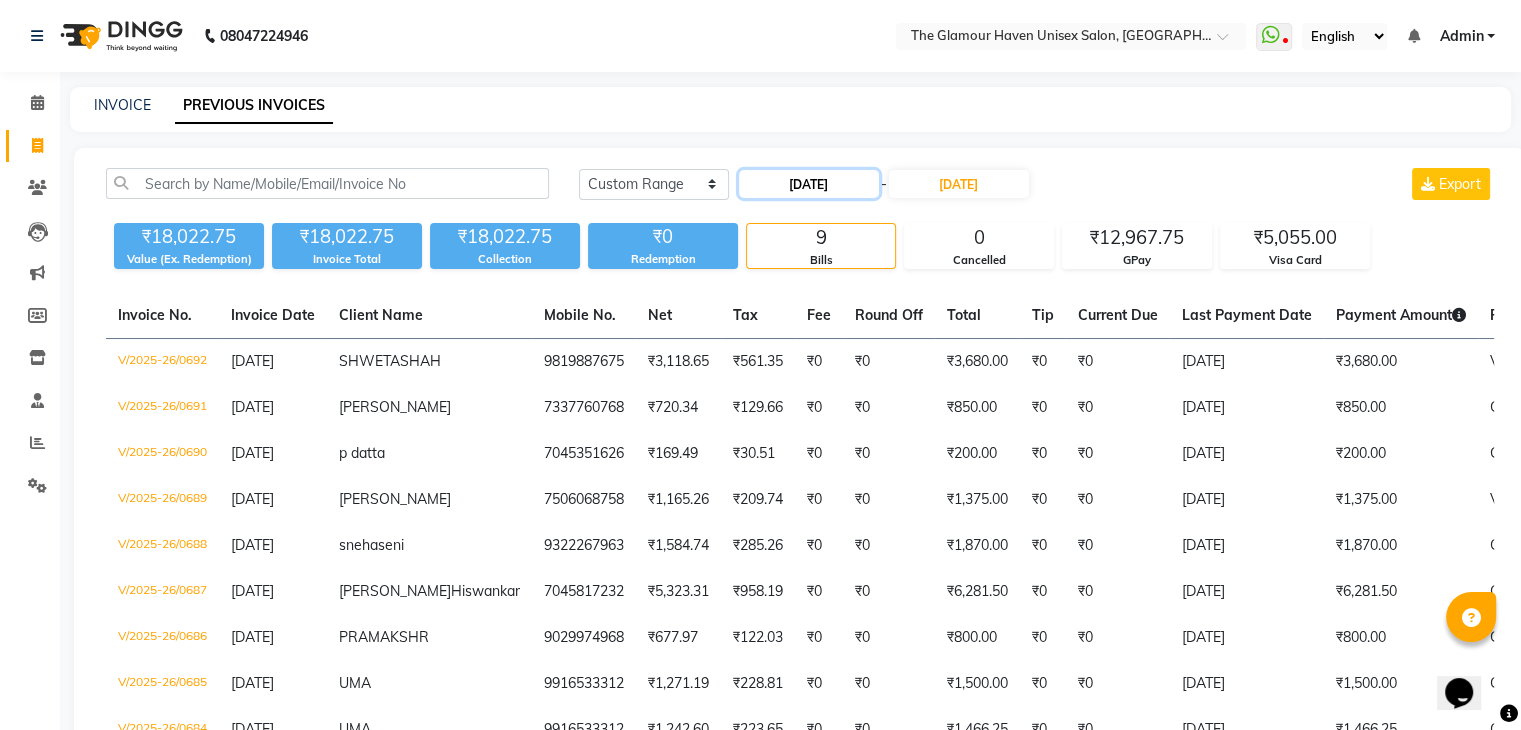 click on "14-06-2025" 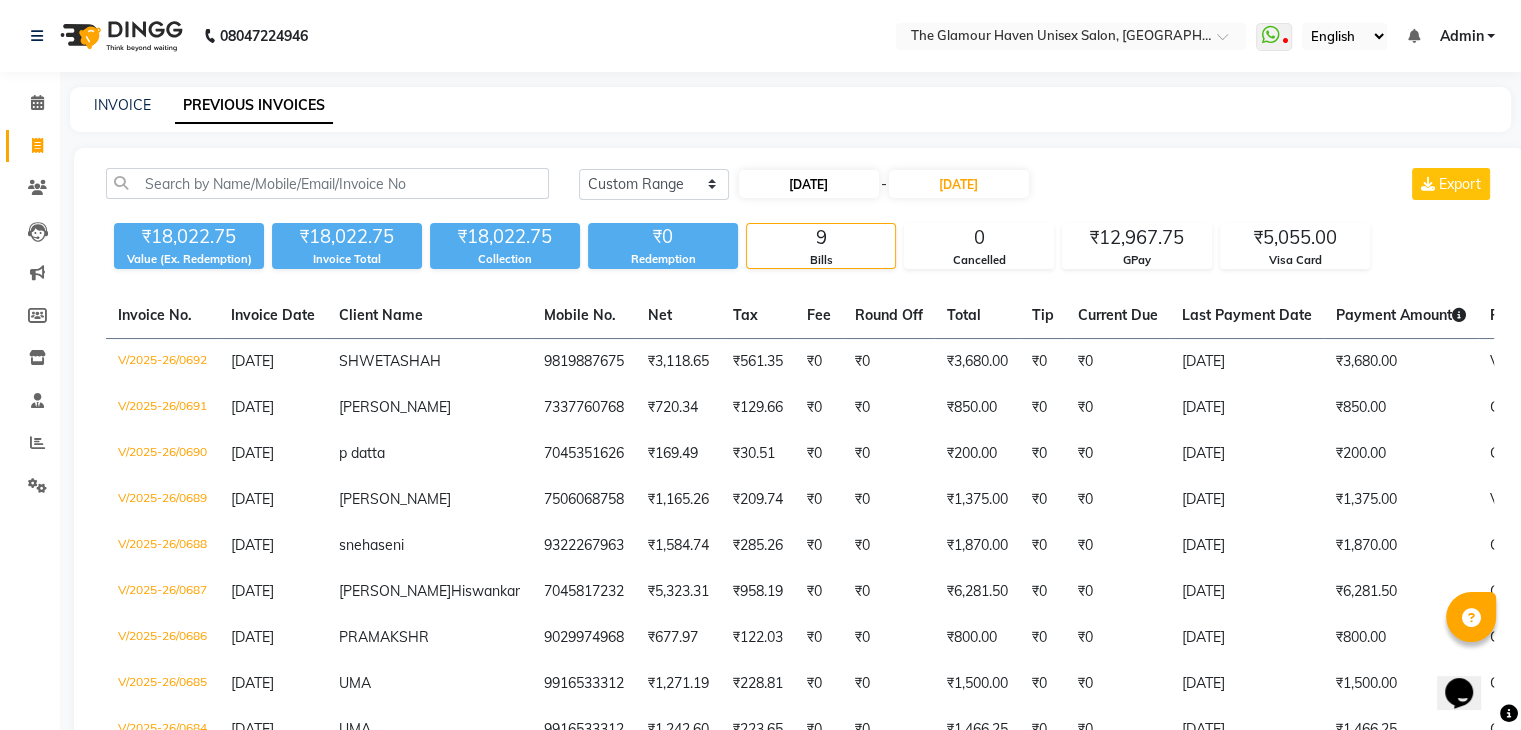 select on "6" 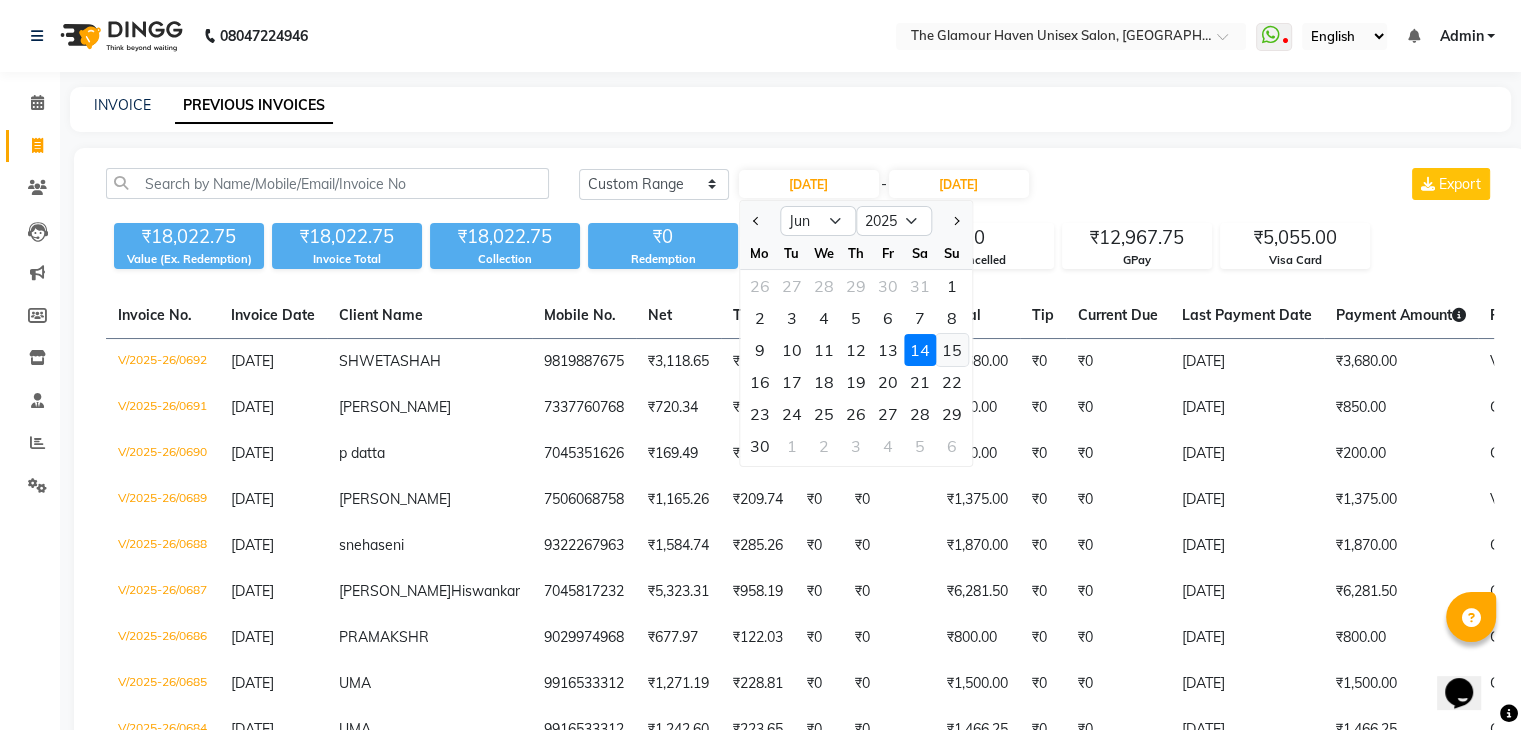 click on "15" 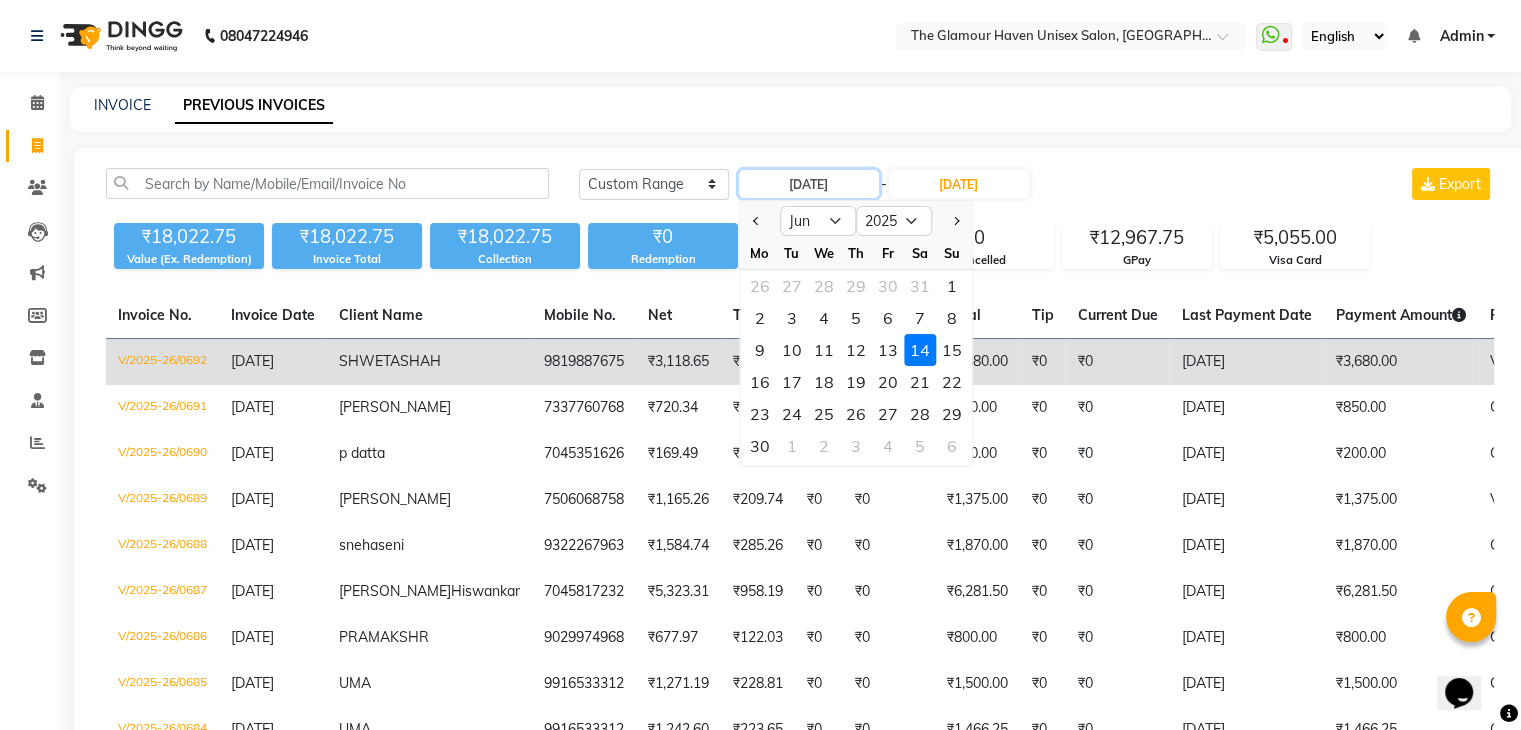 type on "15-06-2025" 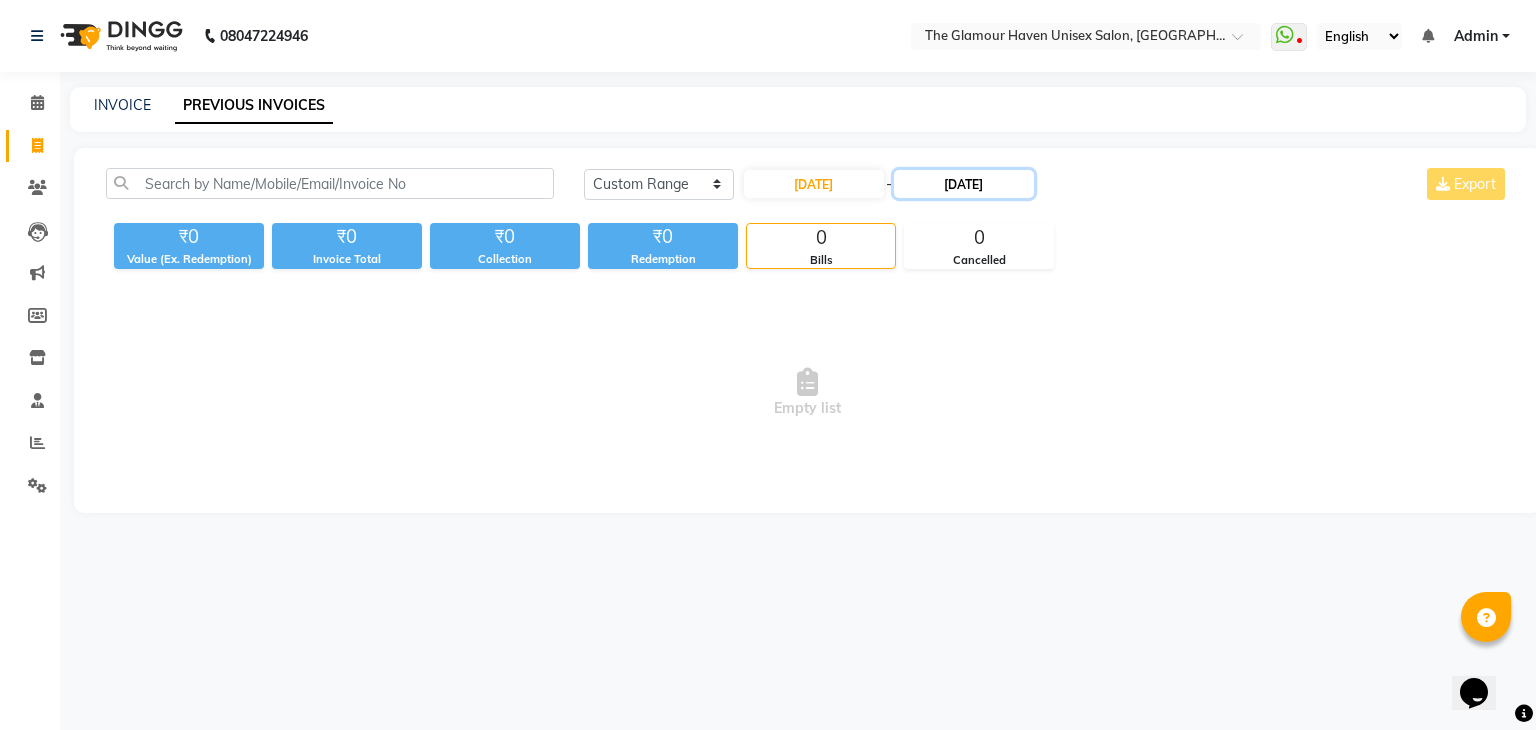 drag, startPoint x: 943, startPoint y: 172, endPoint x: 947, endPoint y: 194, distance: 22.36068 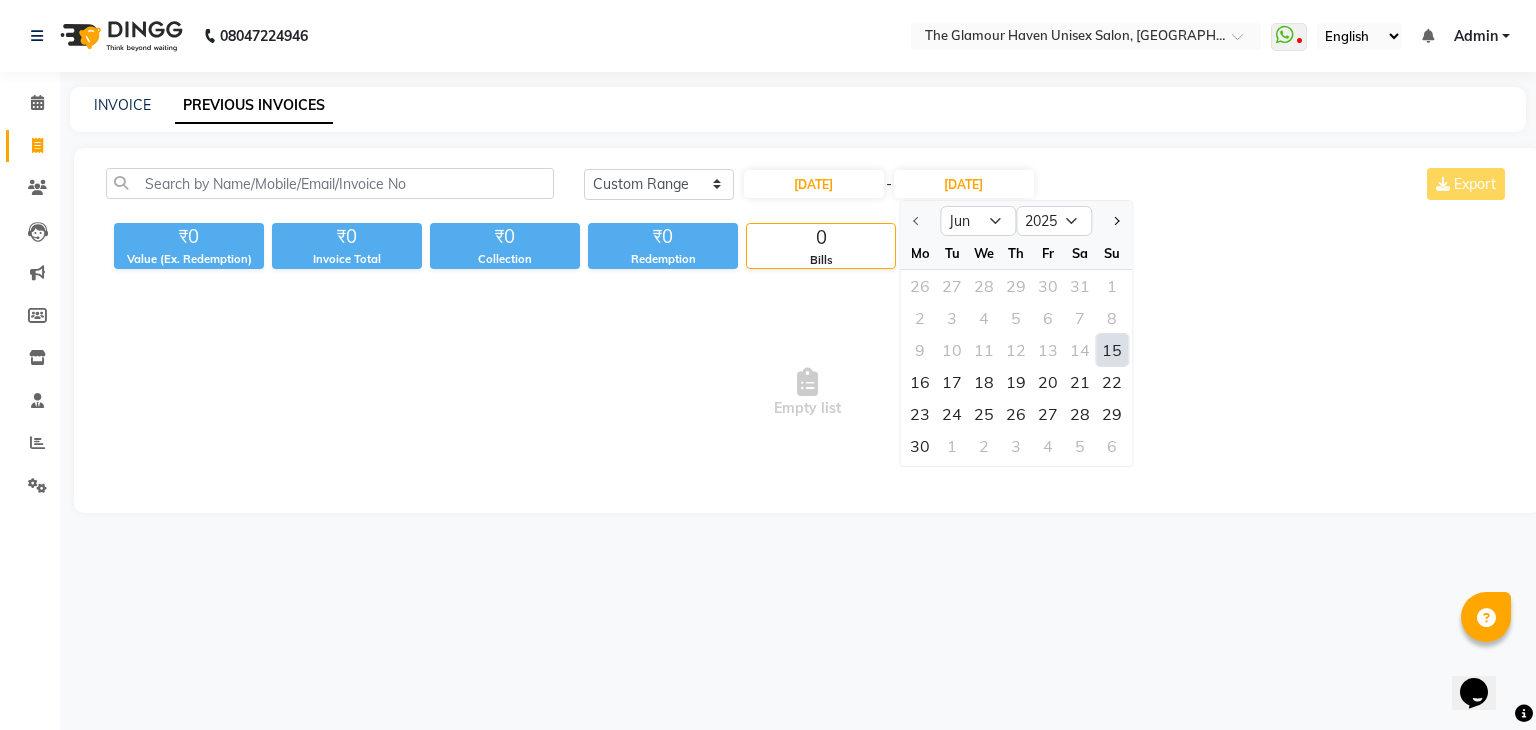 click on "15" 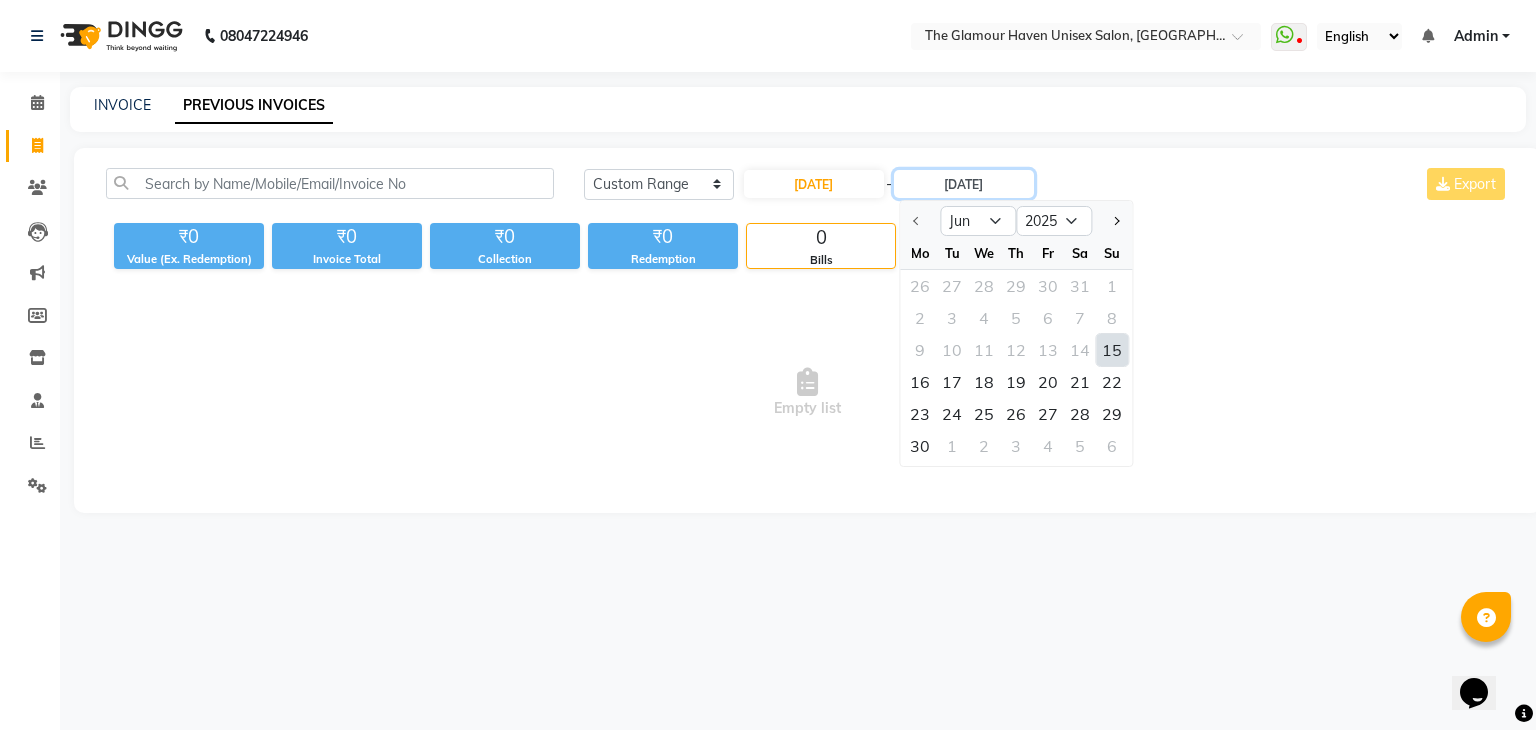 type on "15-06-2025" 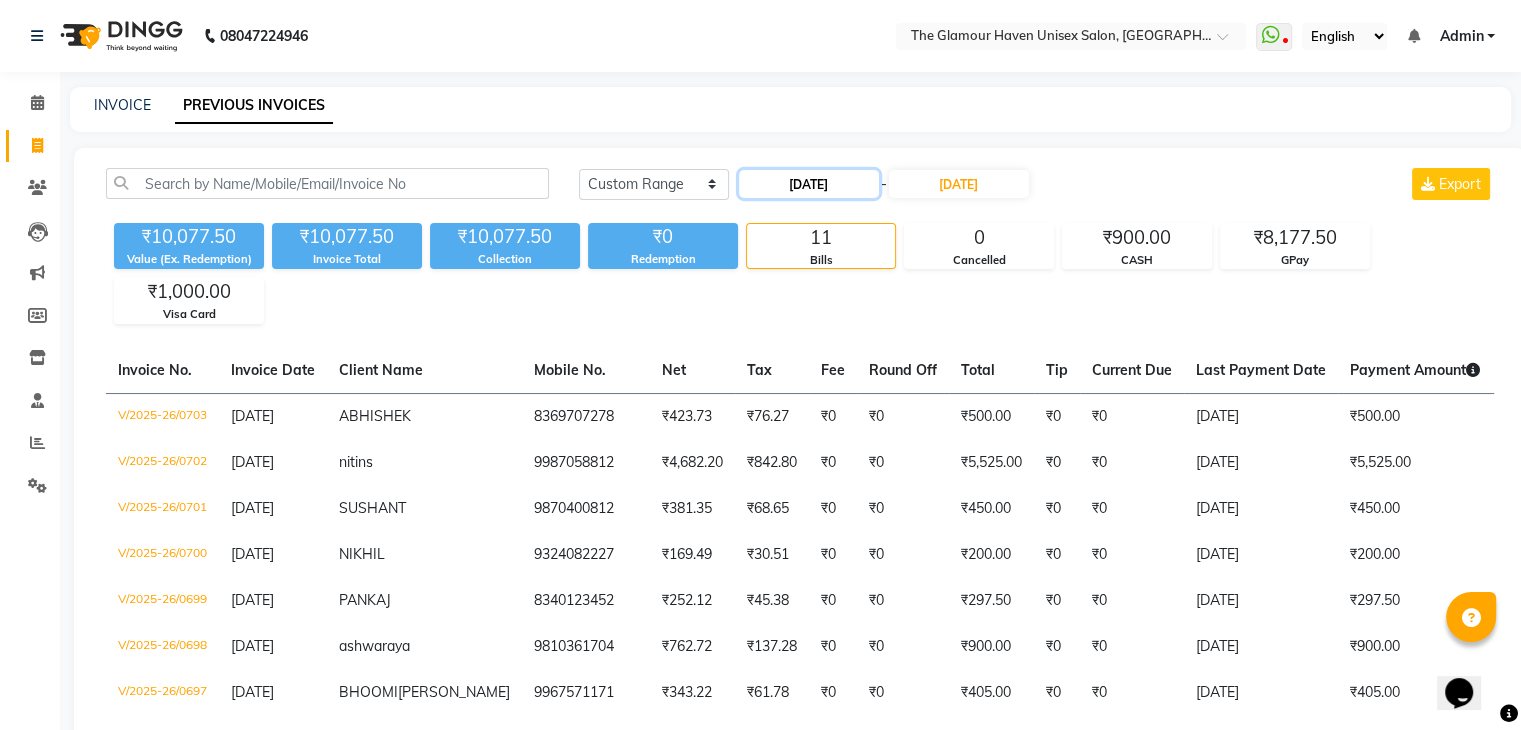 click on "15-06-2025" 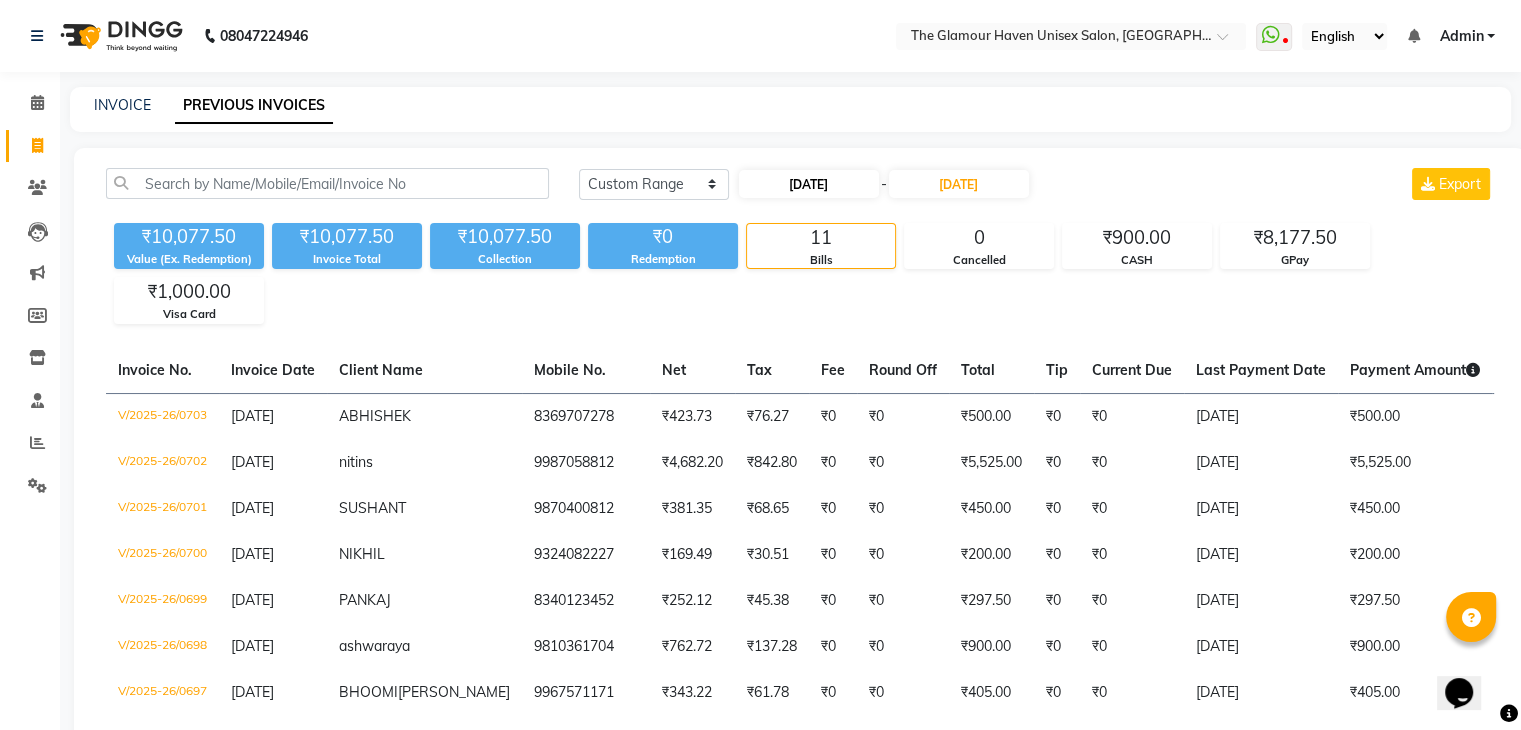 select on "6" 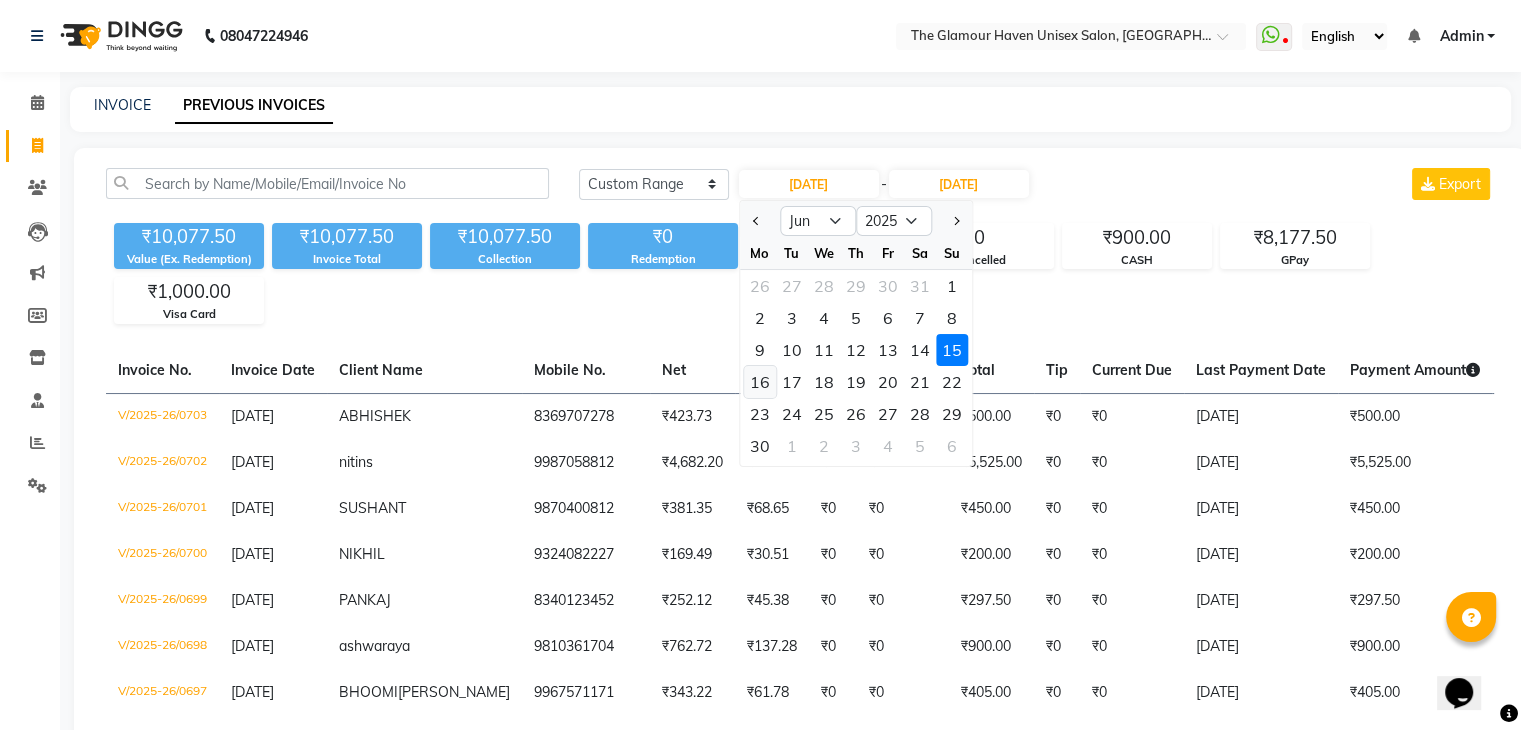 click on "16" 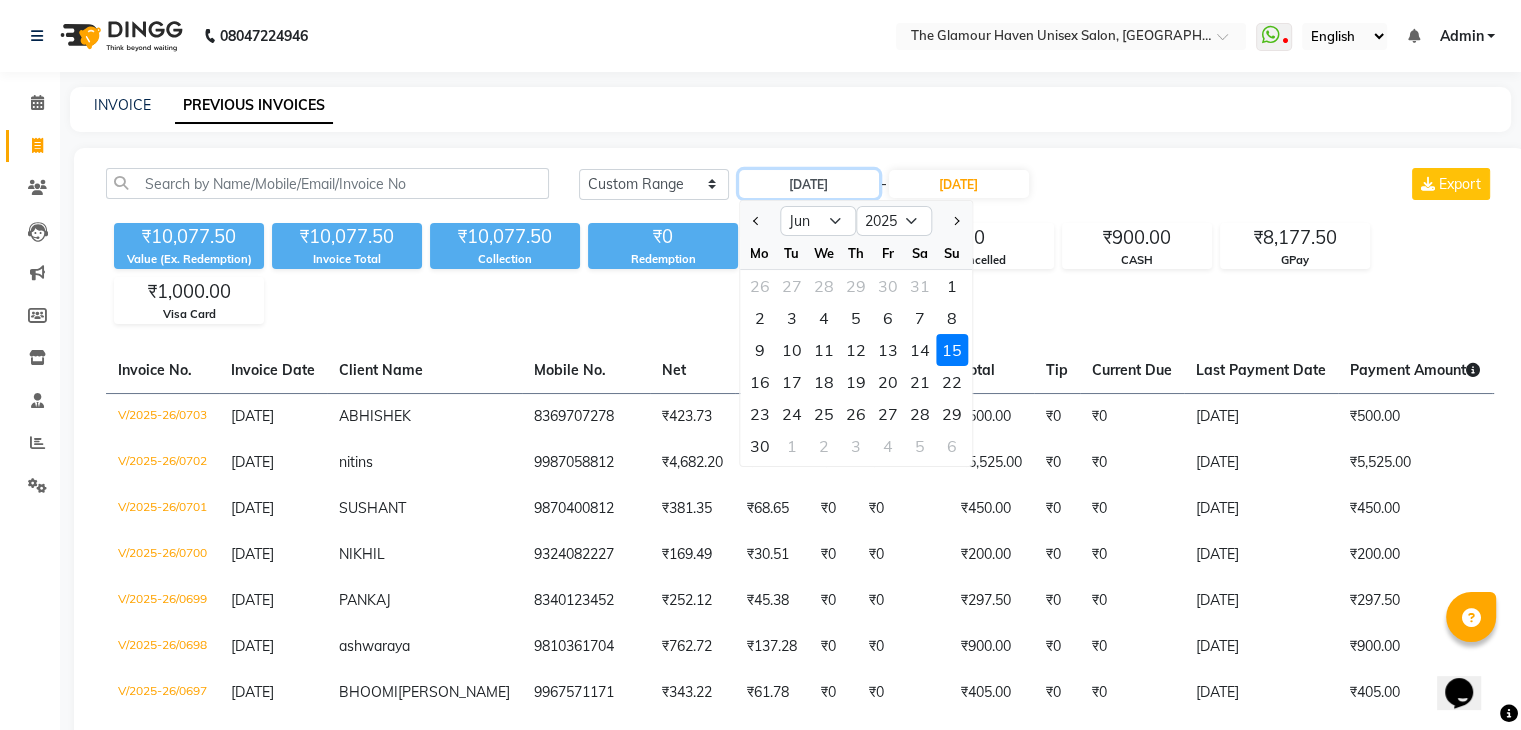 type on "16-06-2025" 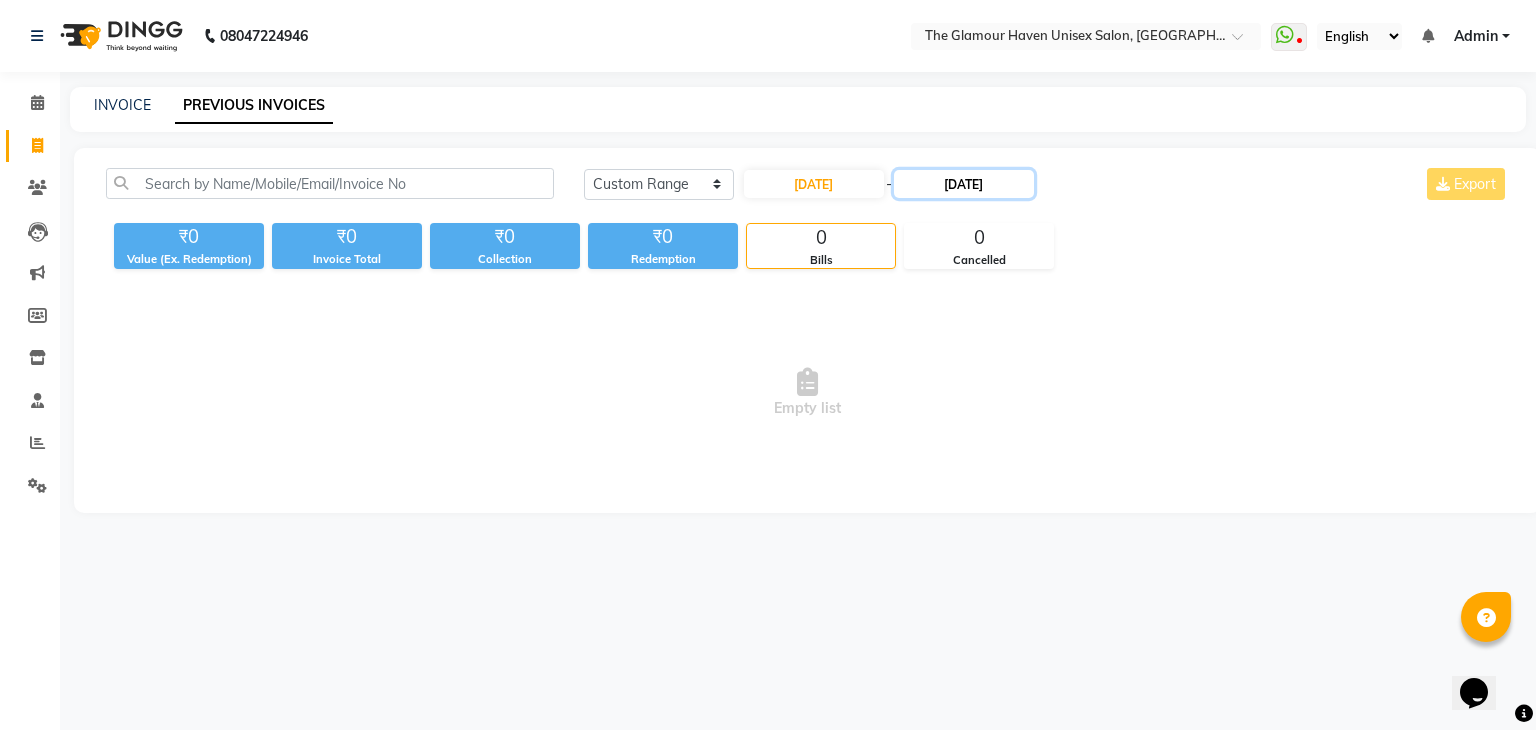 click on "15-06-2025" 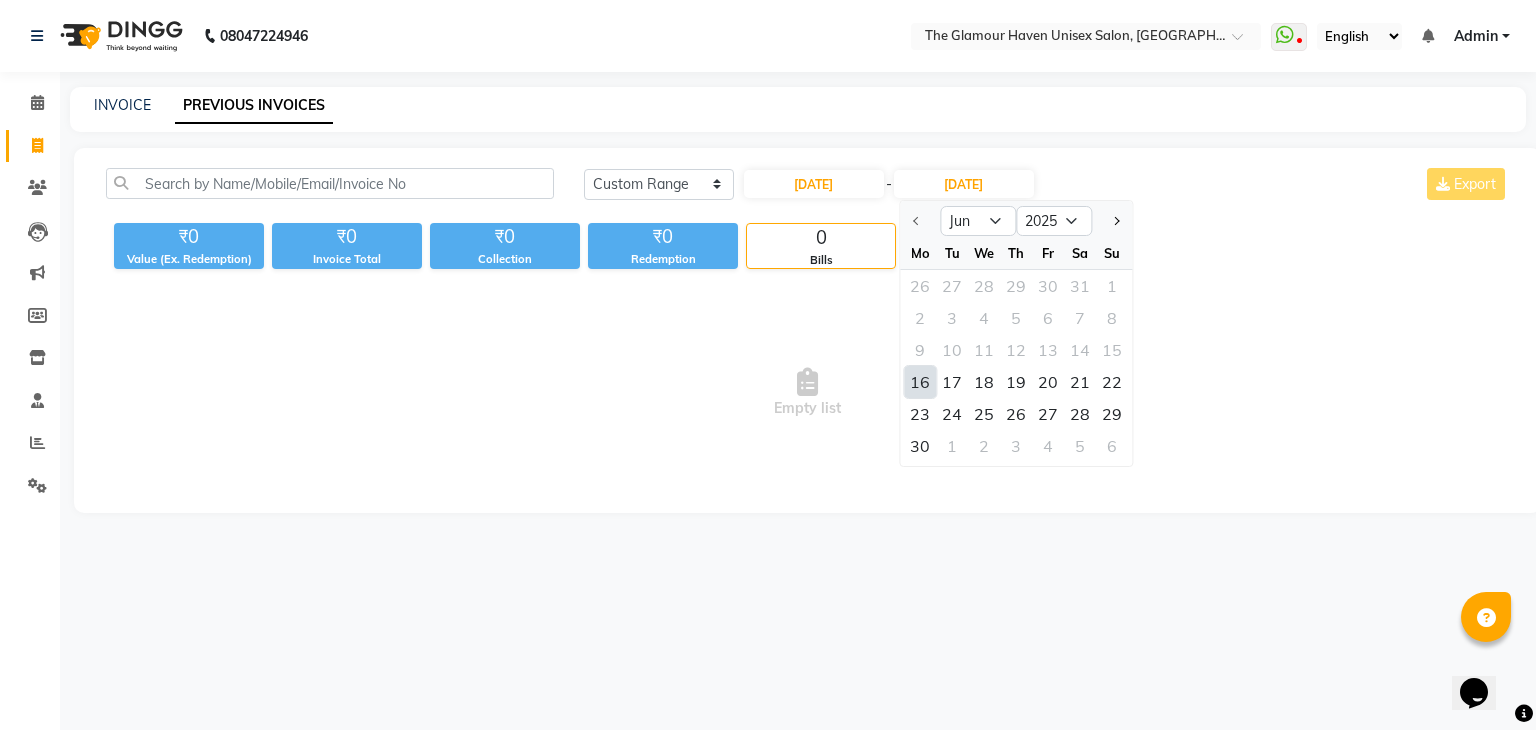 click on "16" 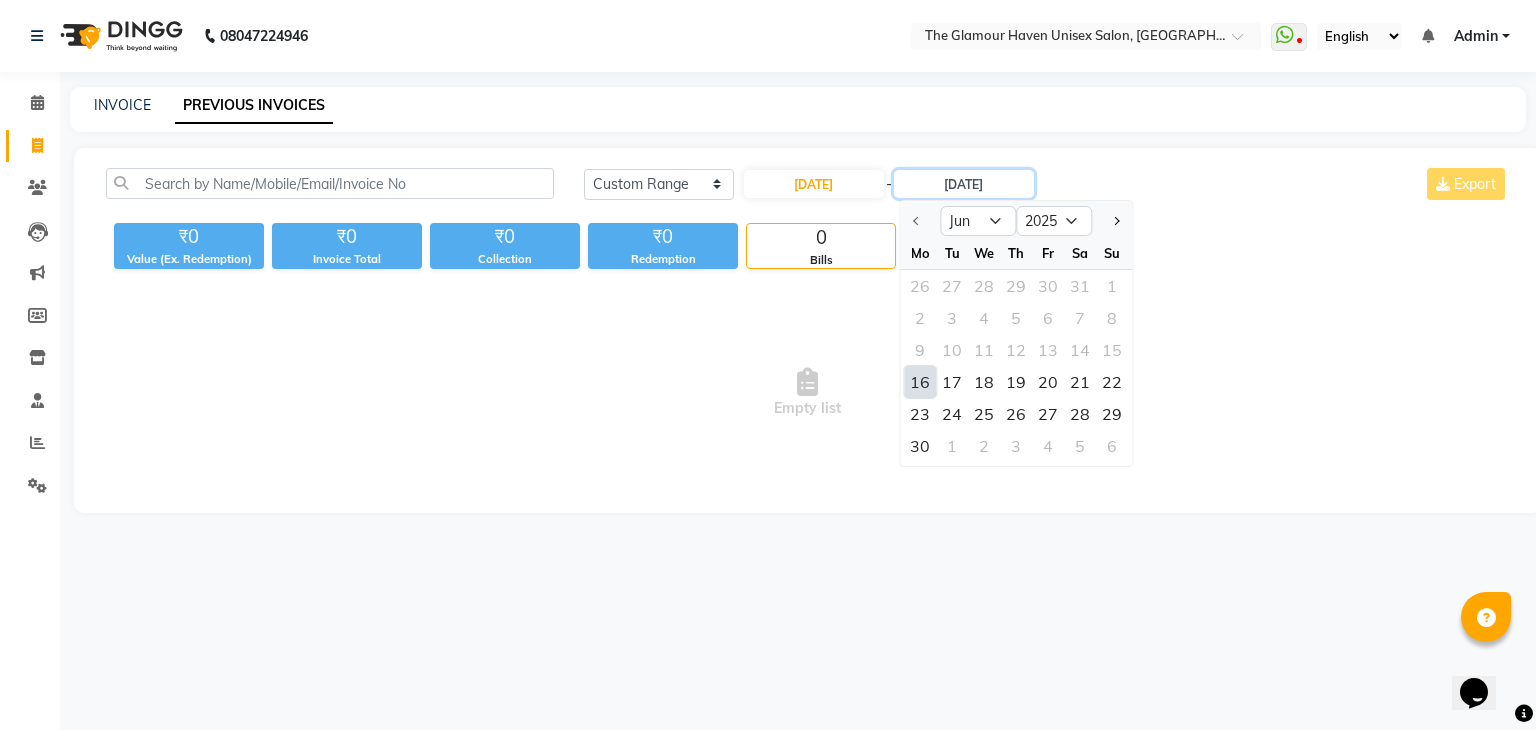 type on "16-06-2025" 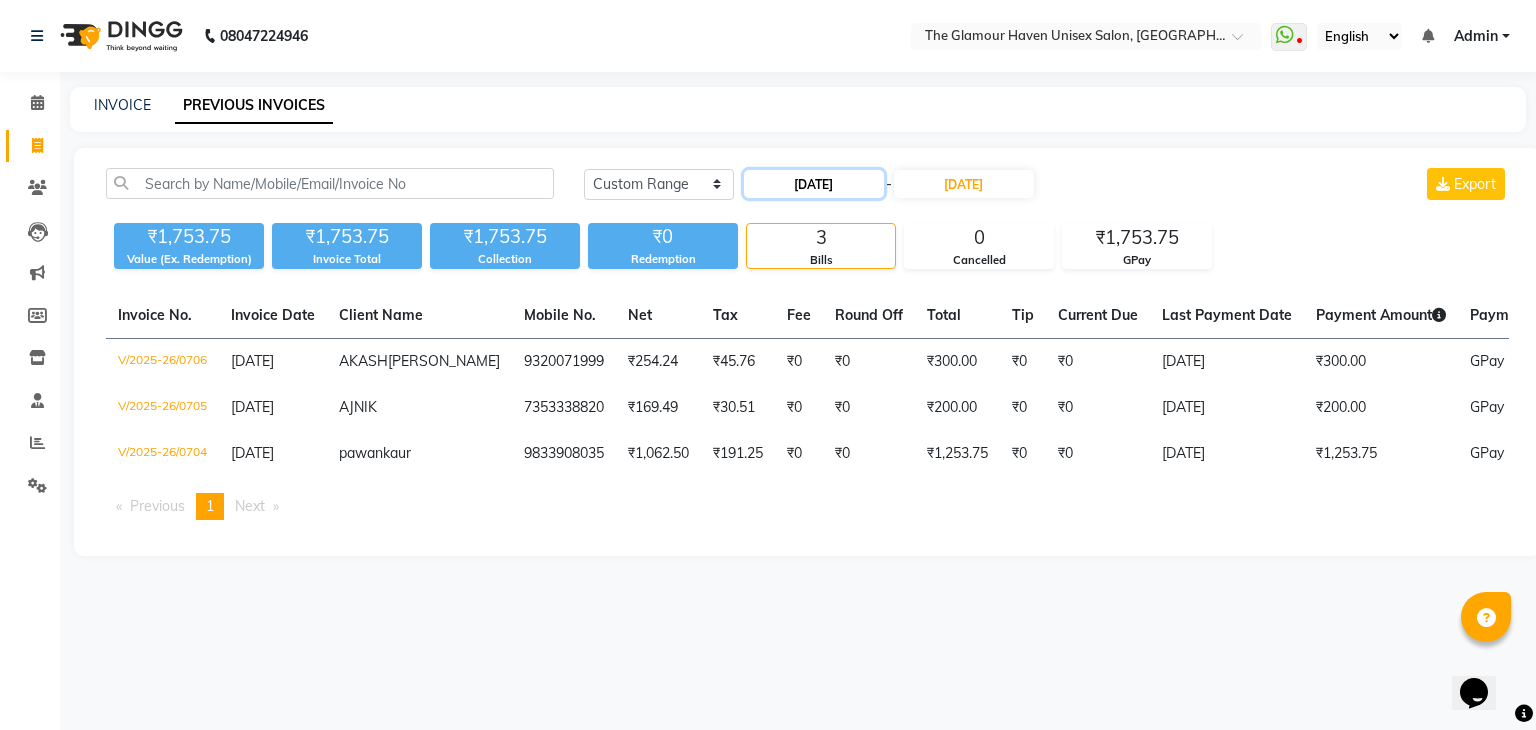 click on "16-06-2025" 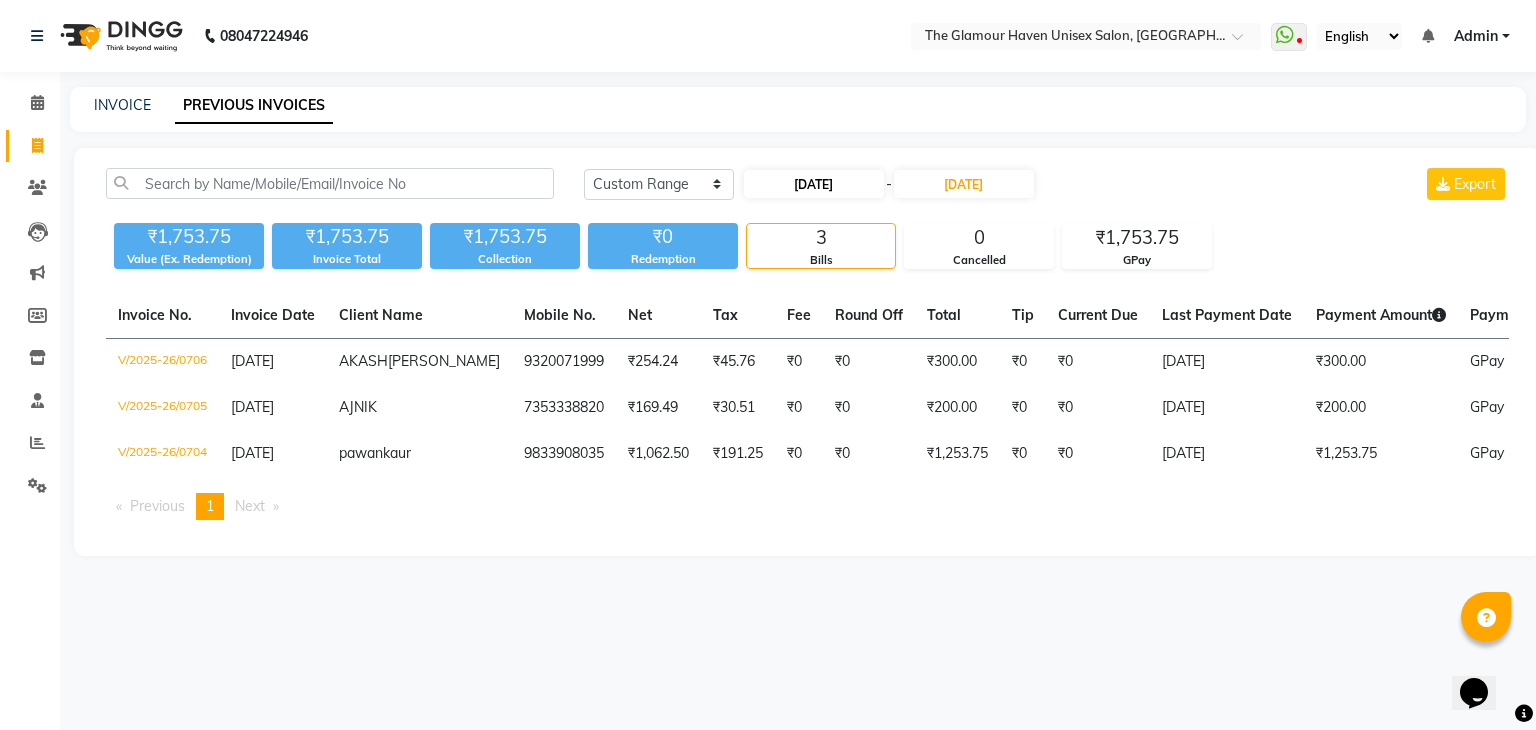 select on "6" 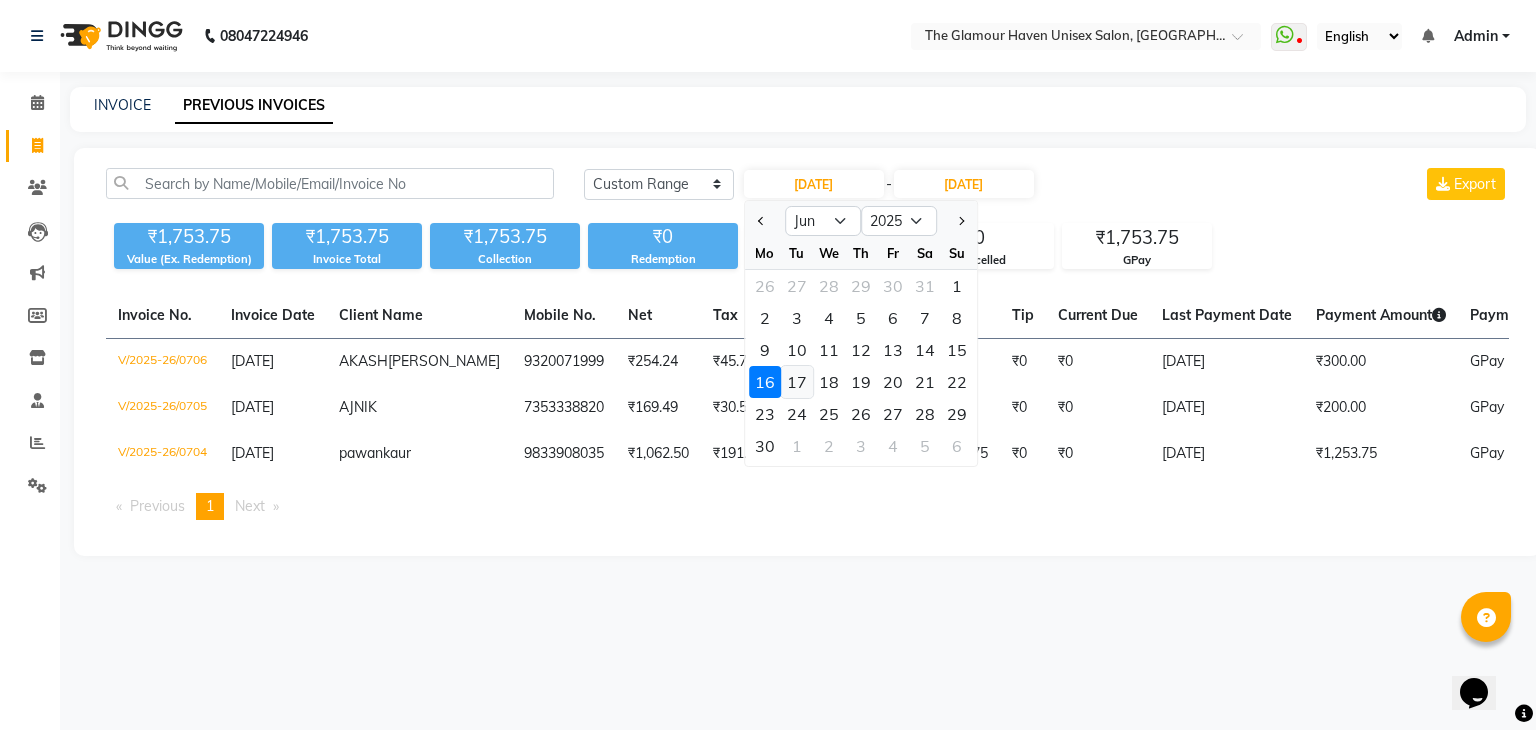 click on "17" 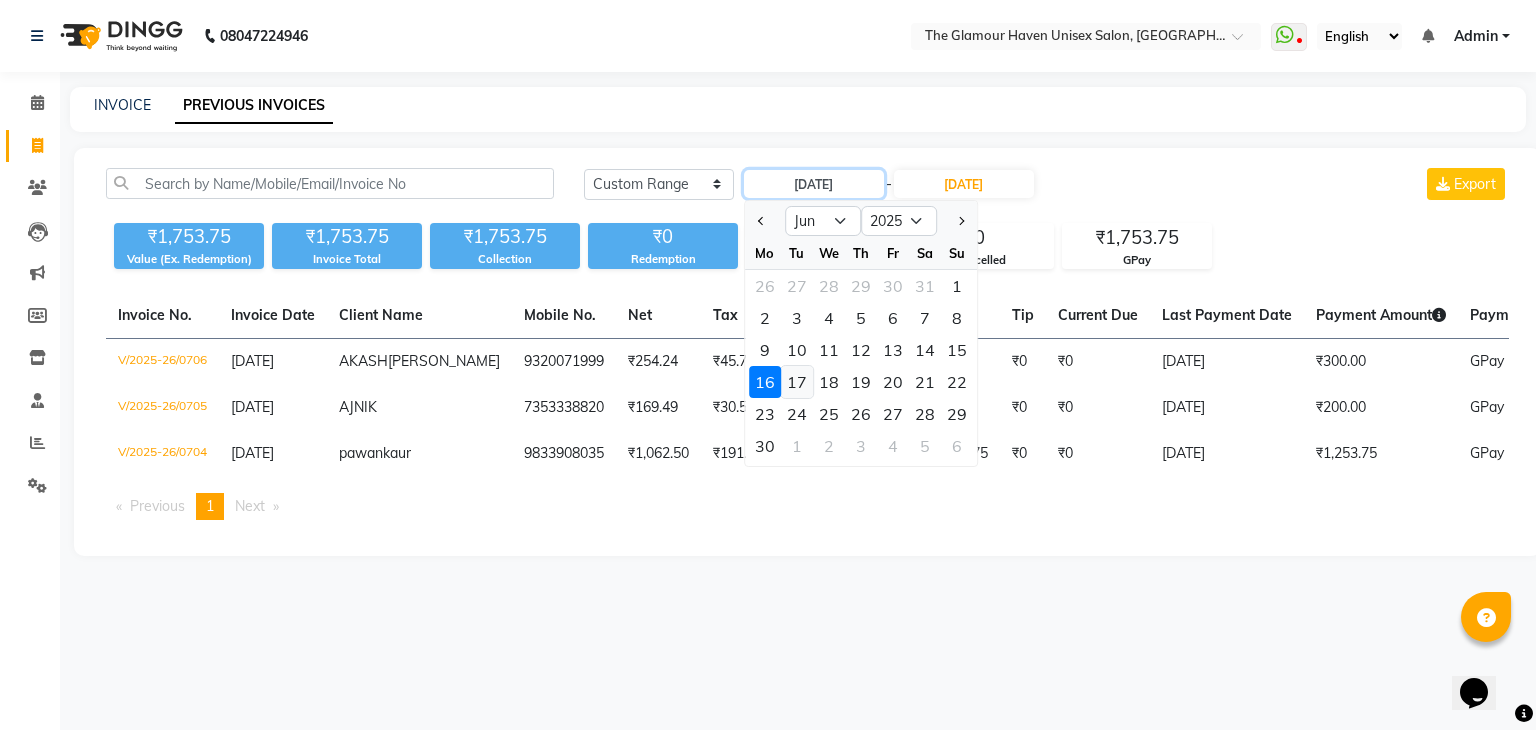 type on "17-06-2025" 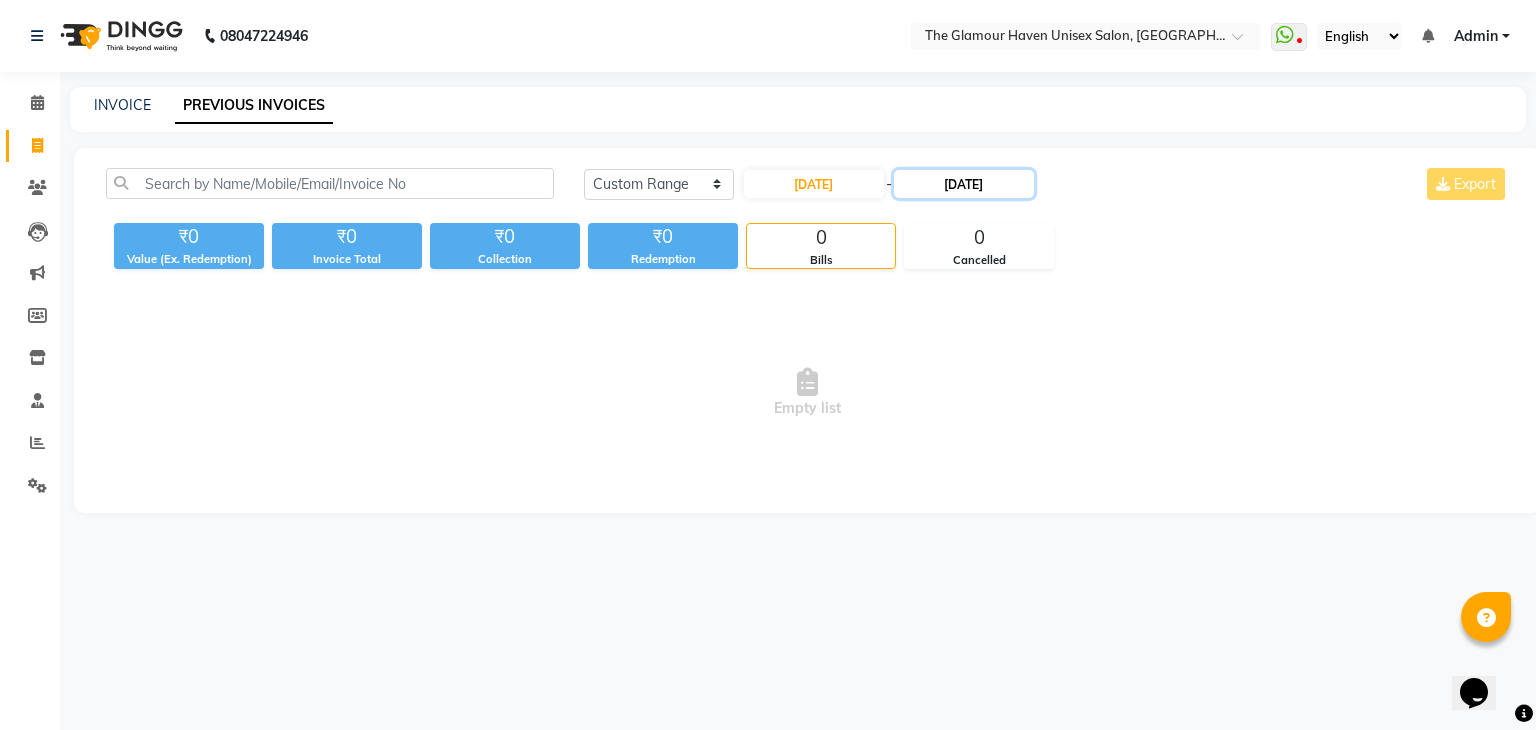 click on "16-06-2025" 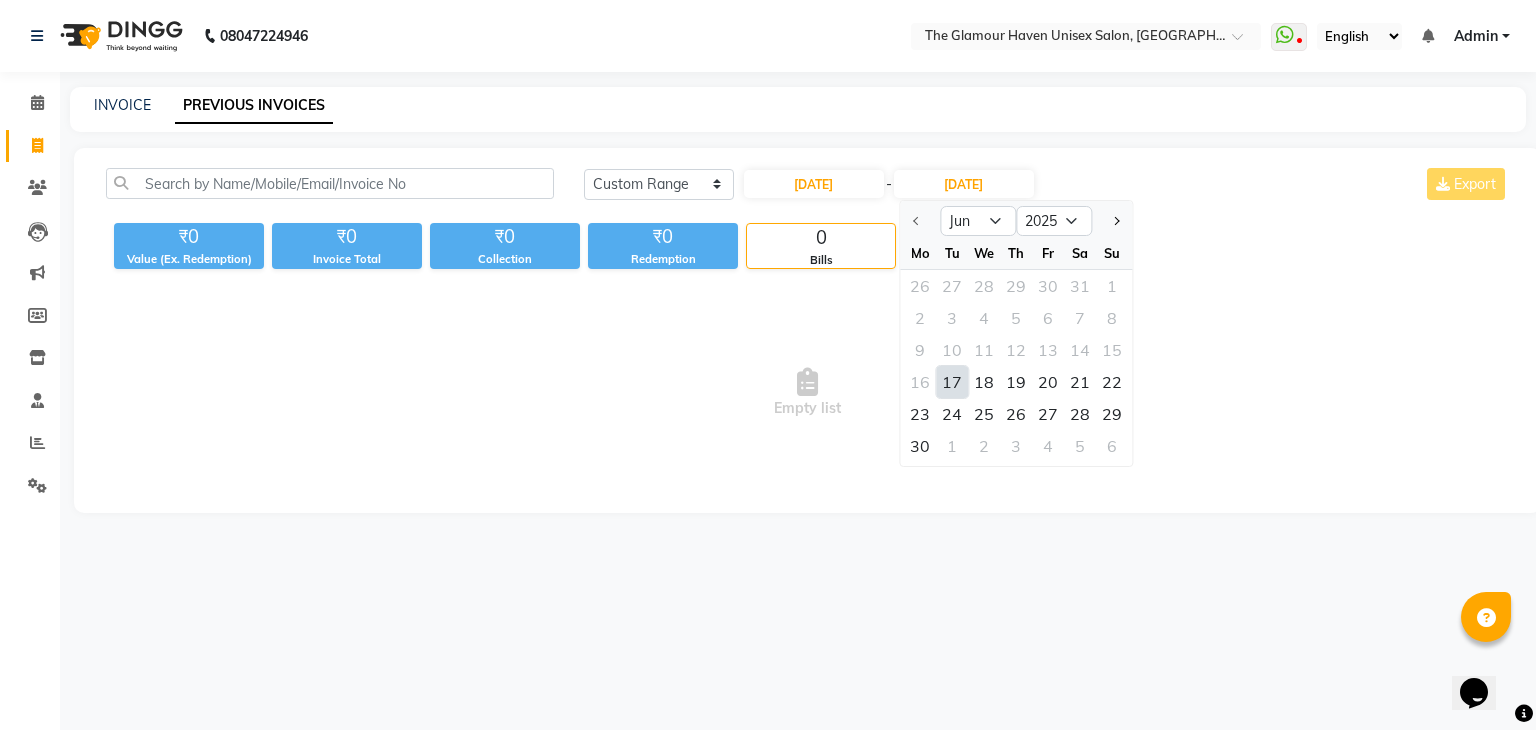 click on "17" 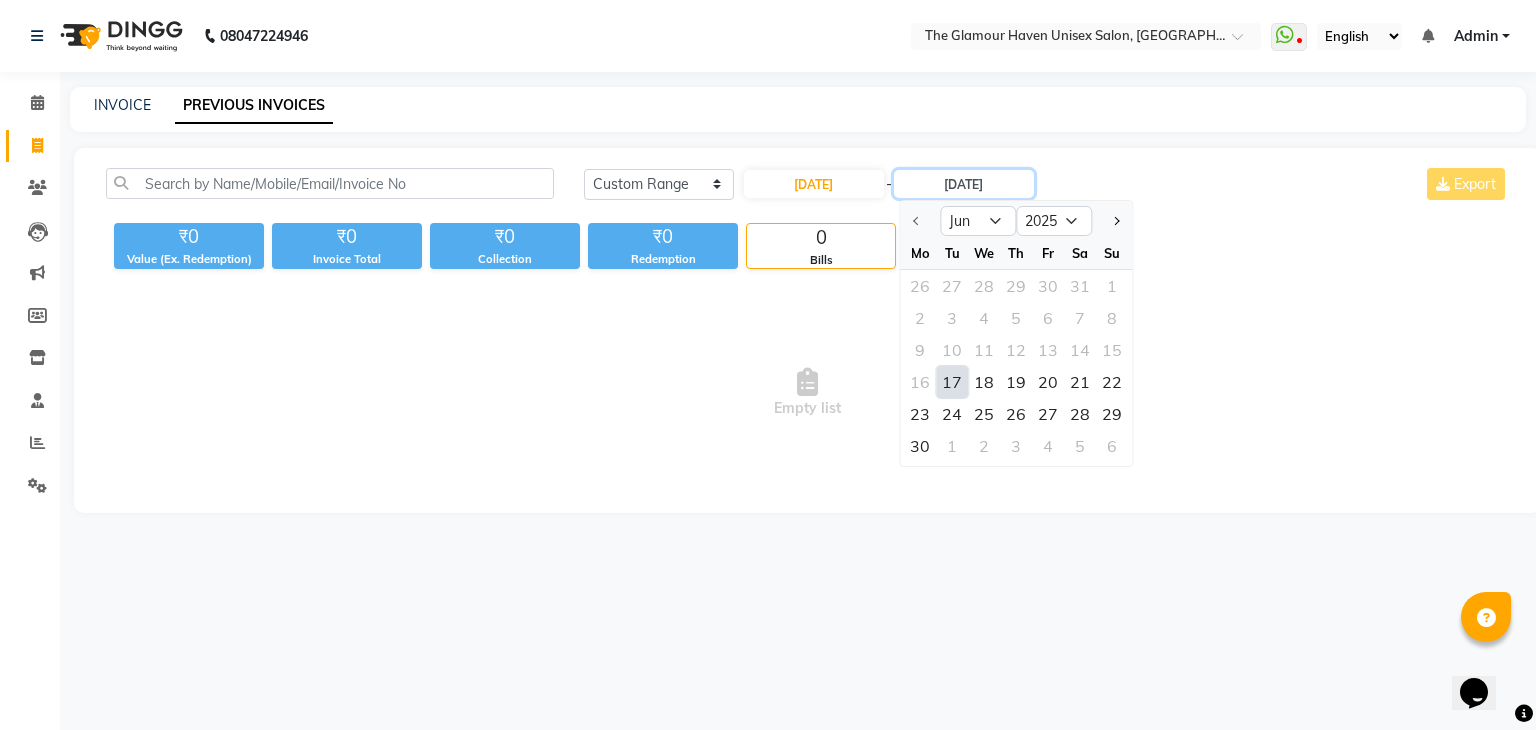 type on "17-06-2025" 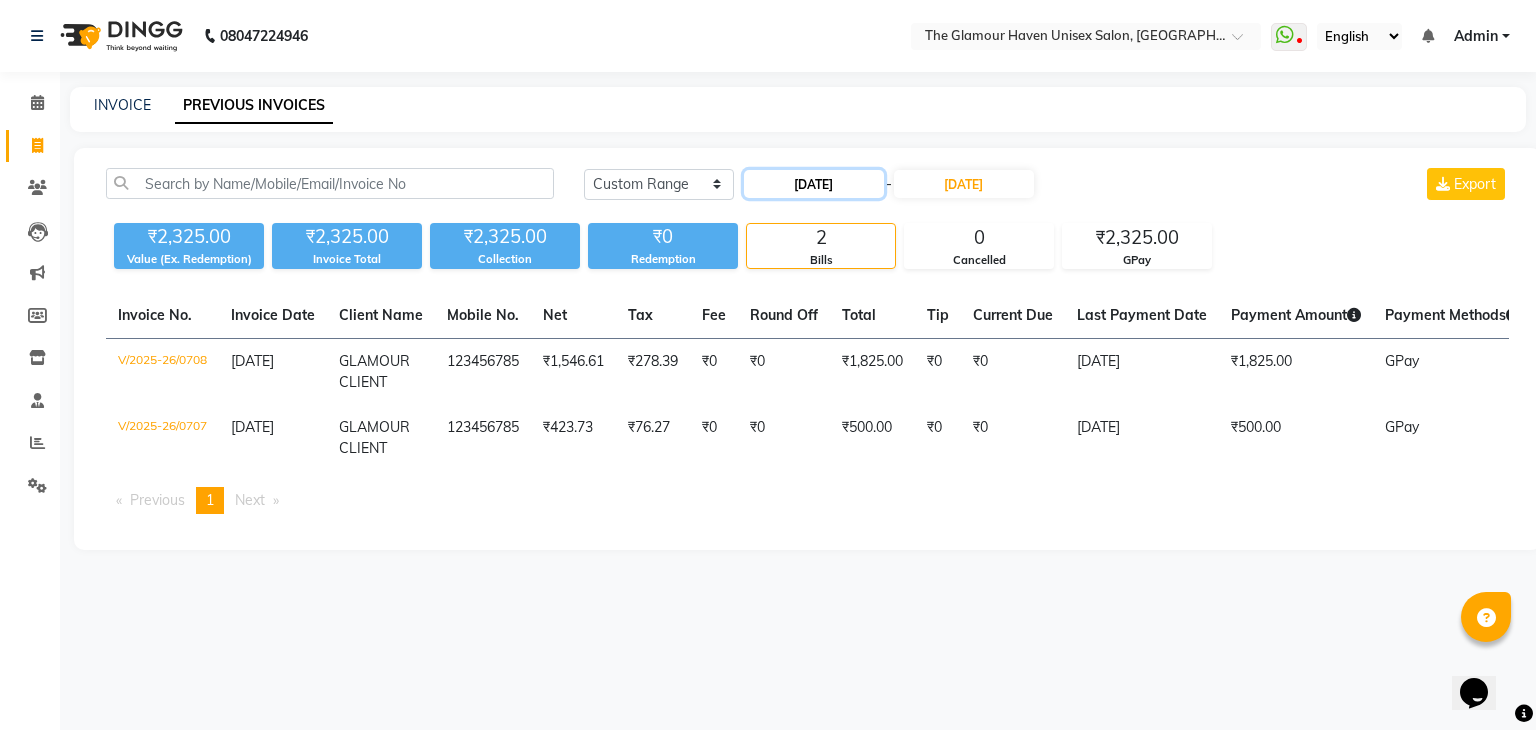 click on "17-06-2025" 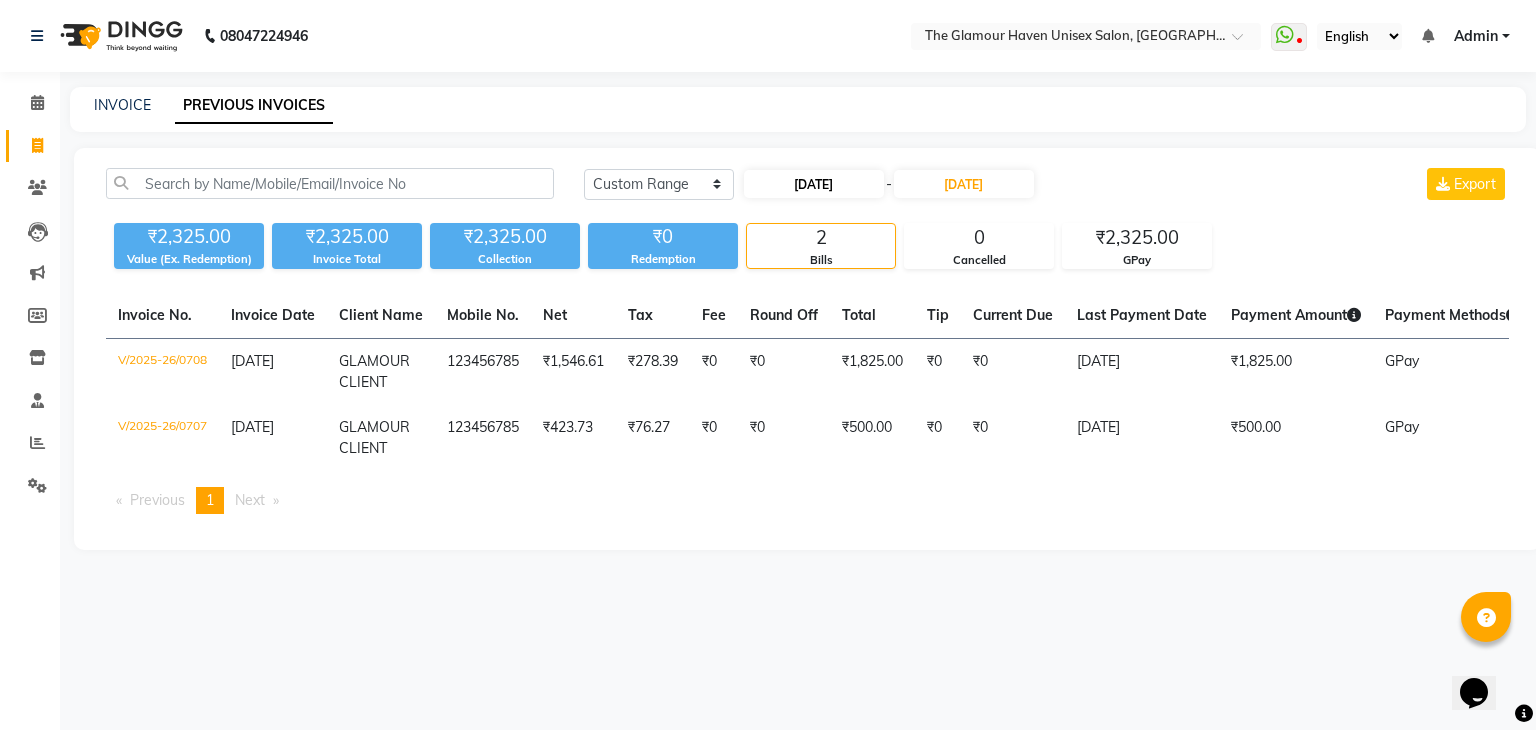select on "6" 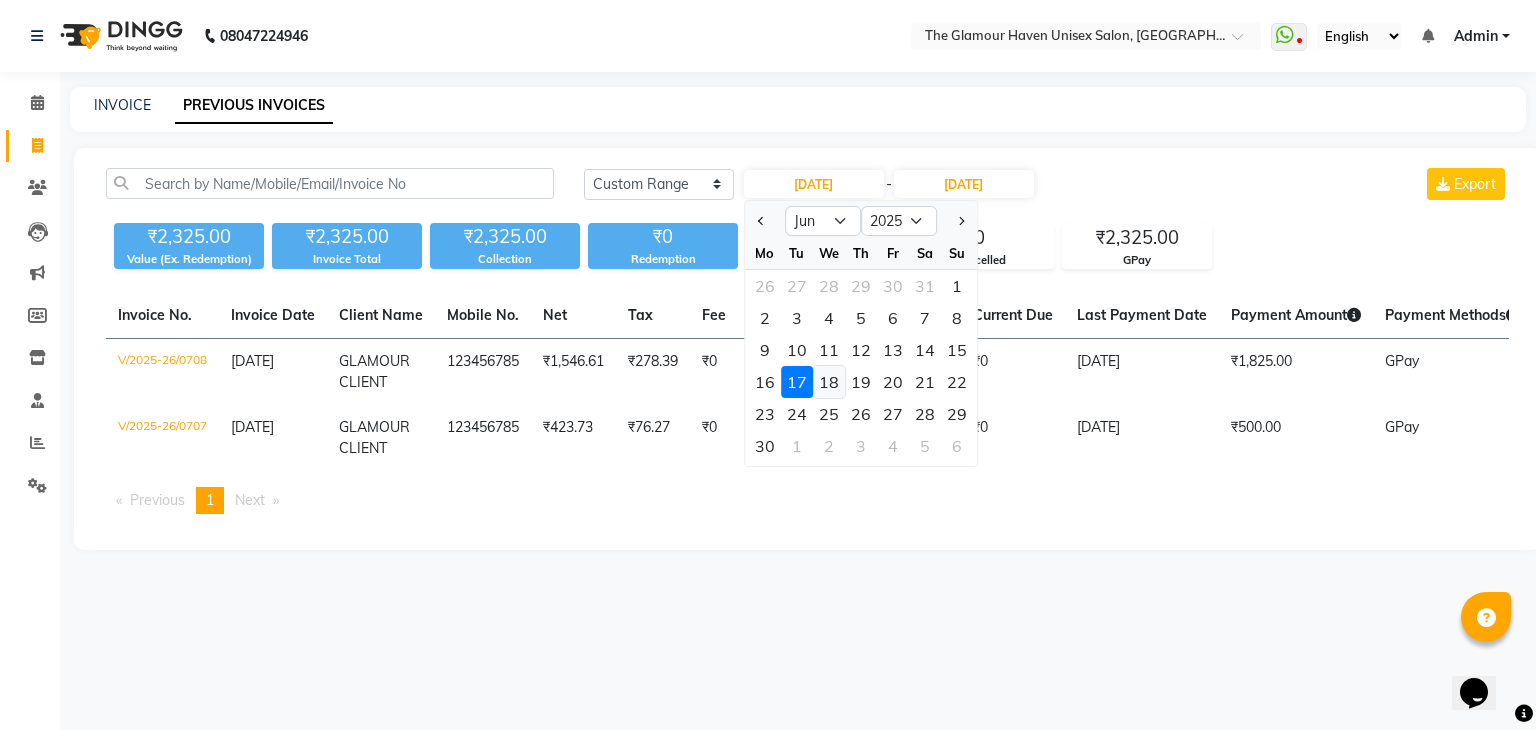 click on "18" 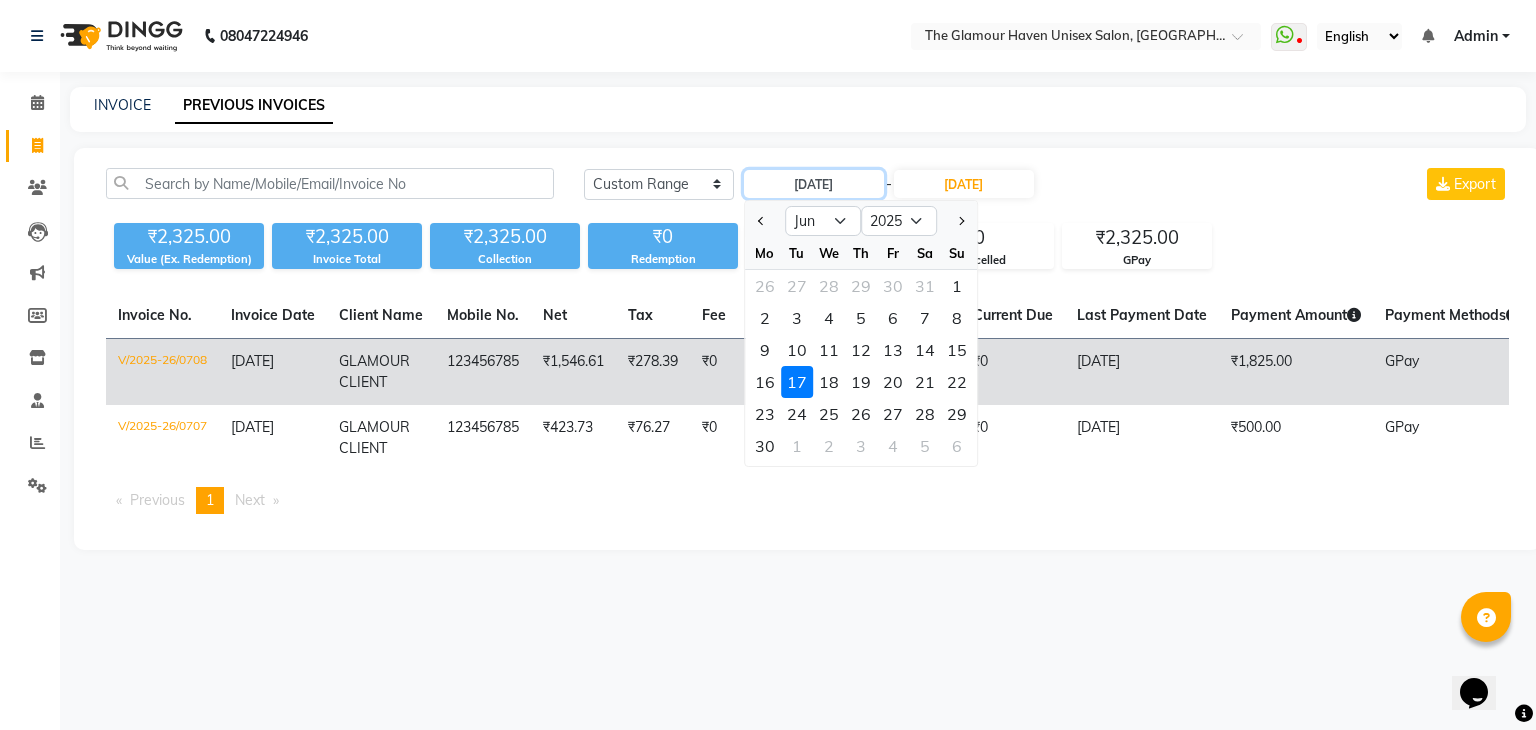 type on "18-06-2025" 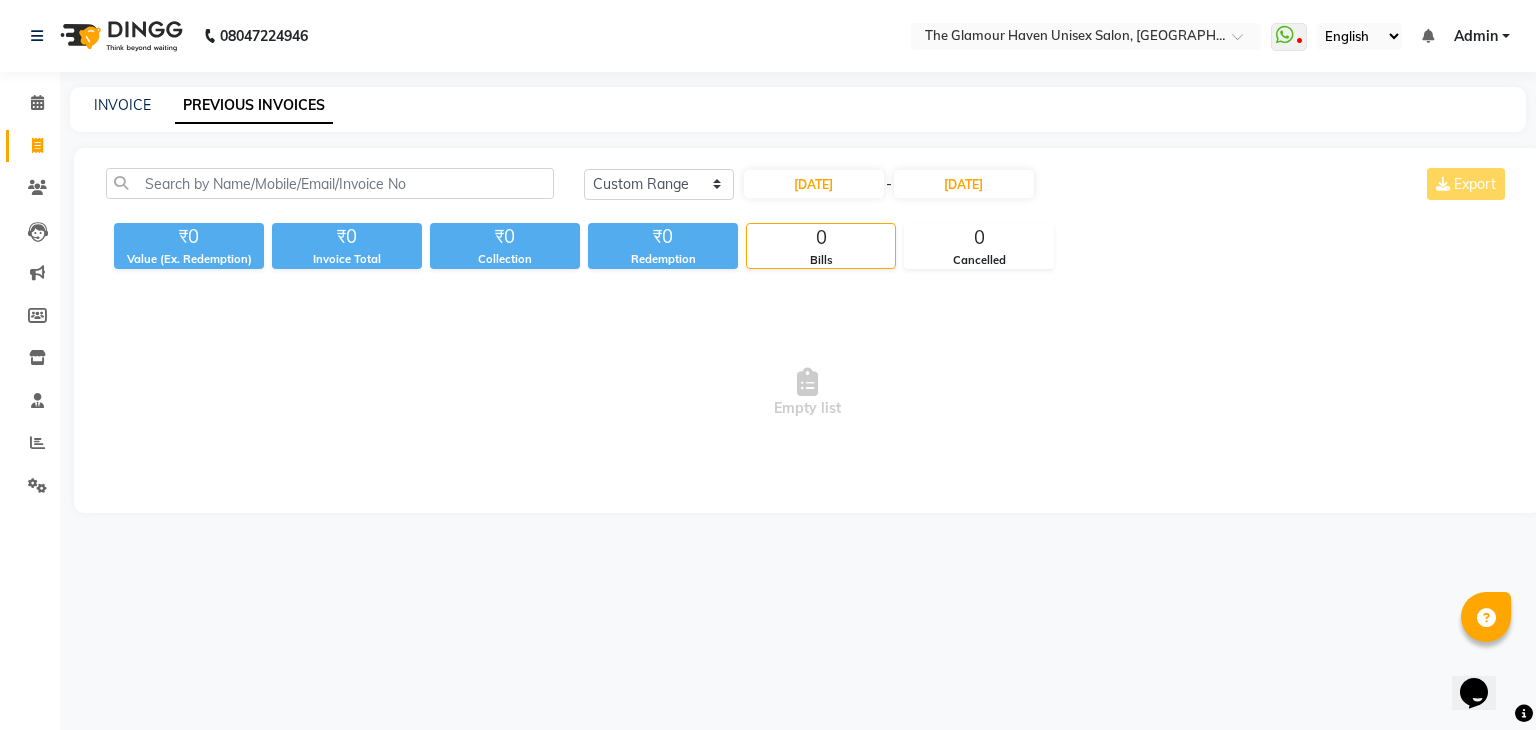click on "18-06-2025 - 17-06-2025" 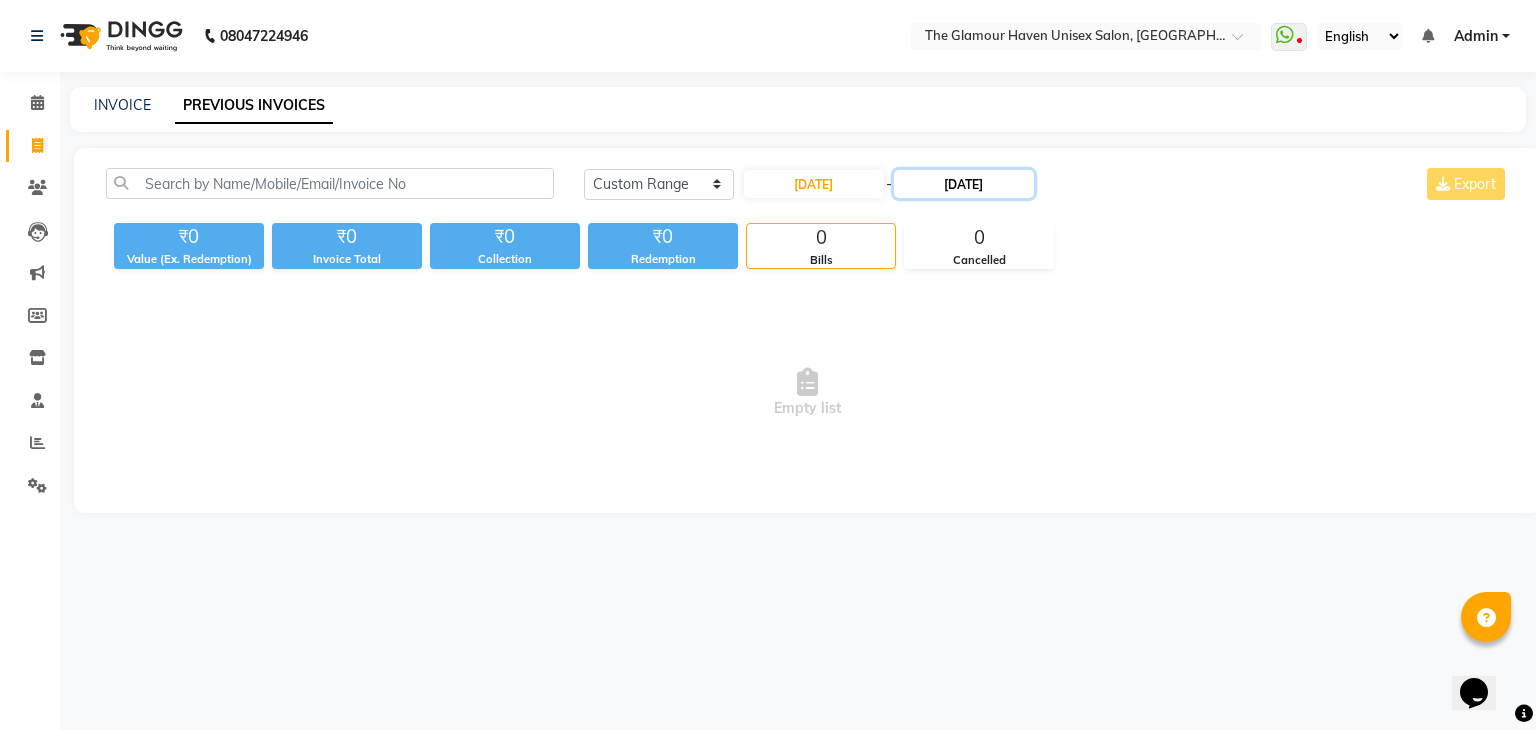 click on "17-06-2025" 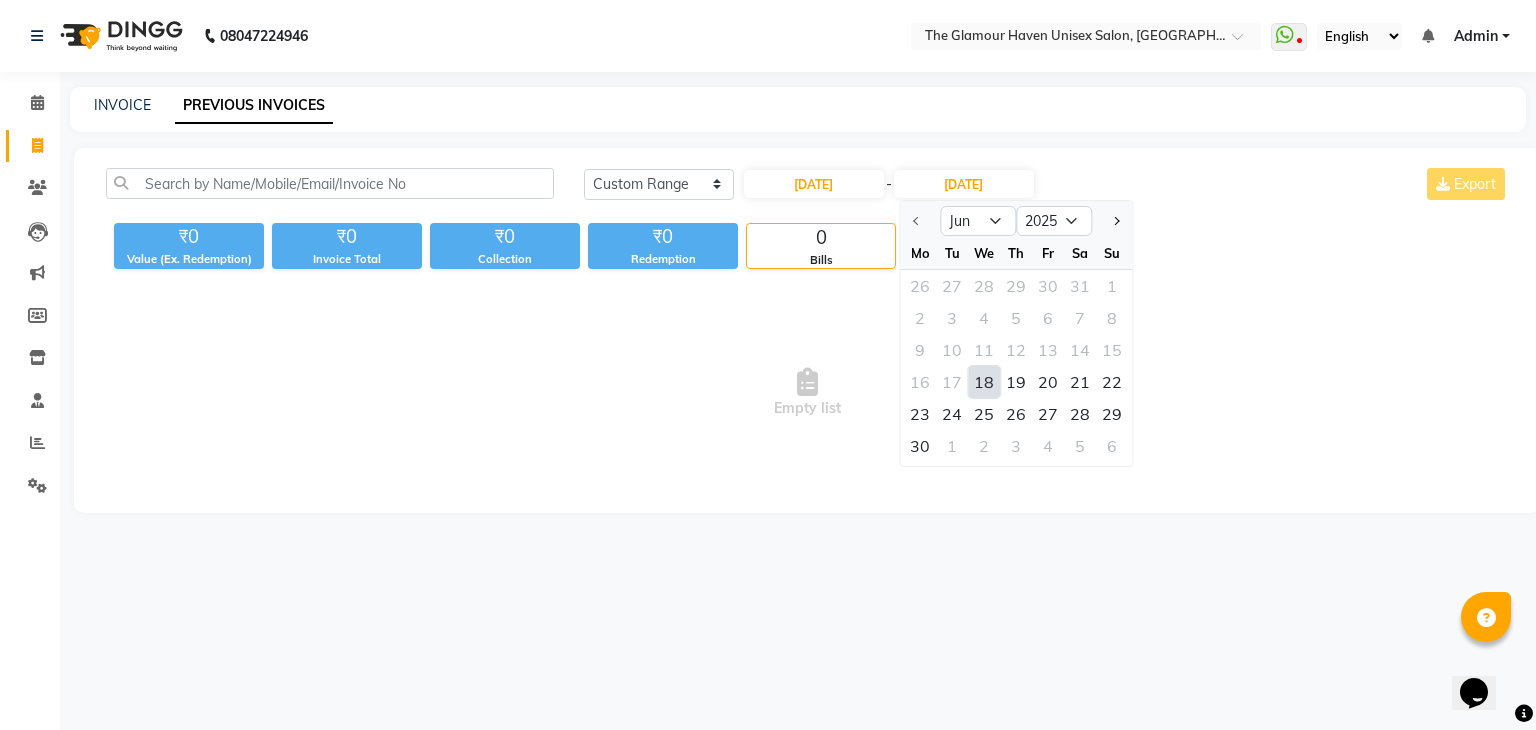 click on "18" 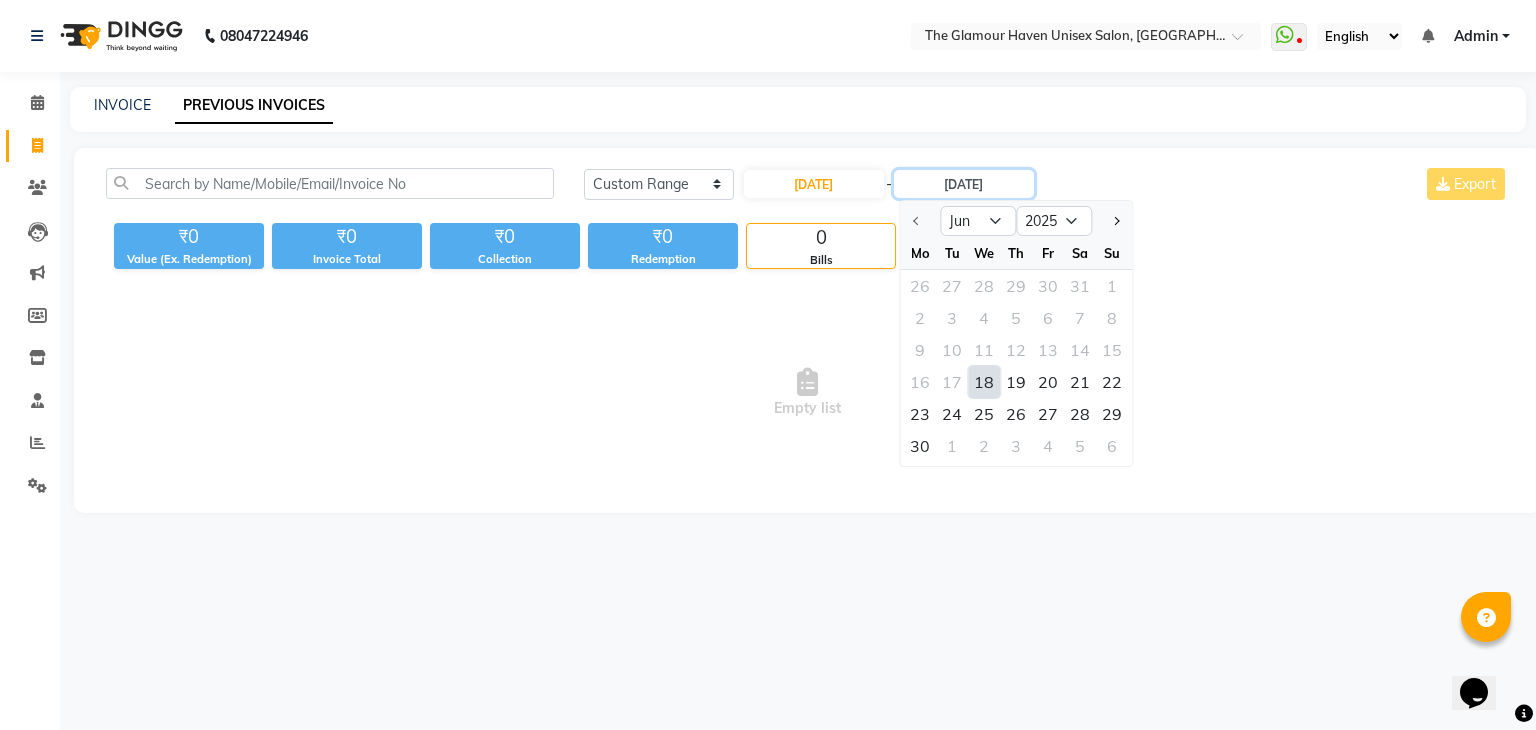 type on "18-06-2025" 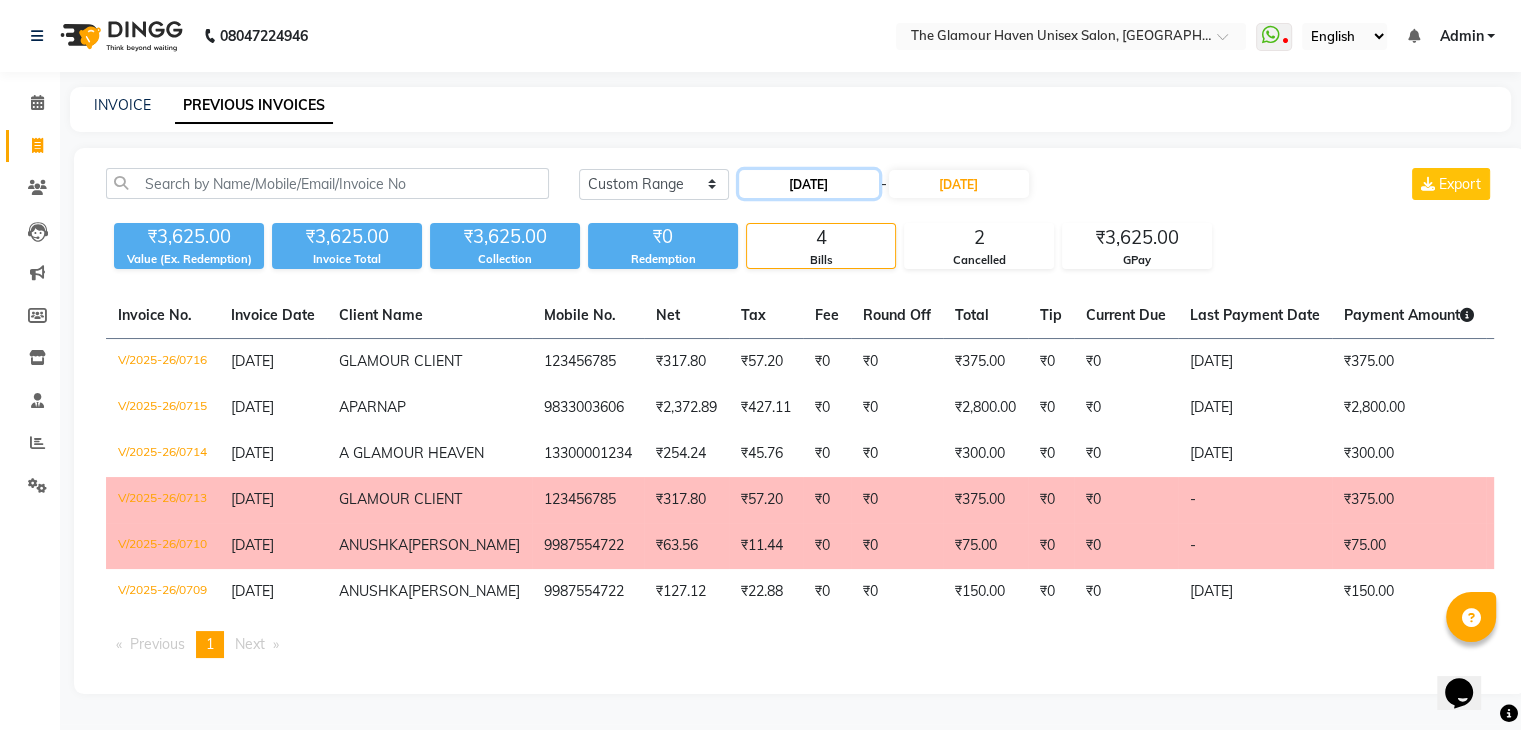 click on "18-06-2025" 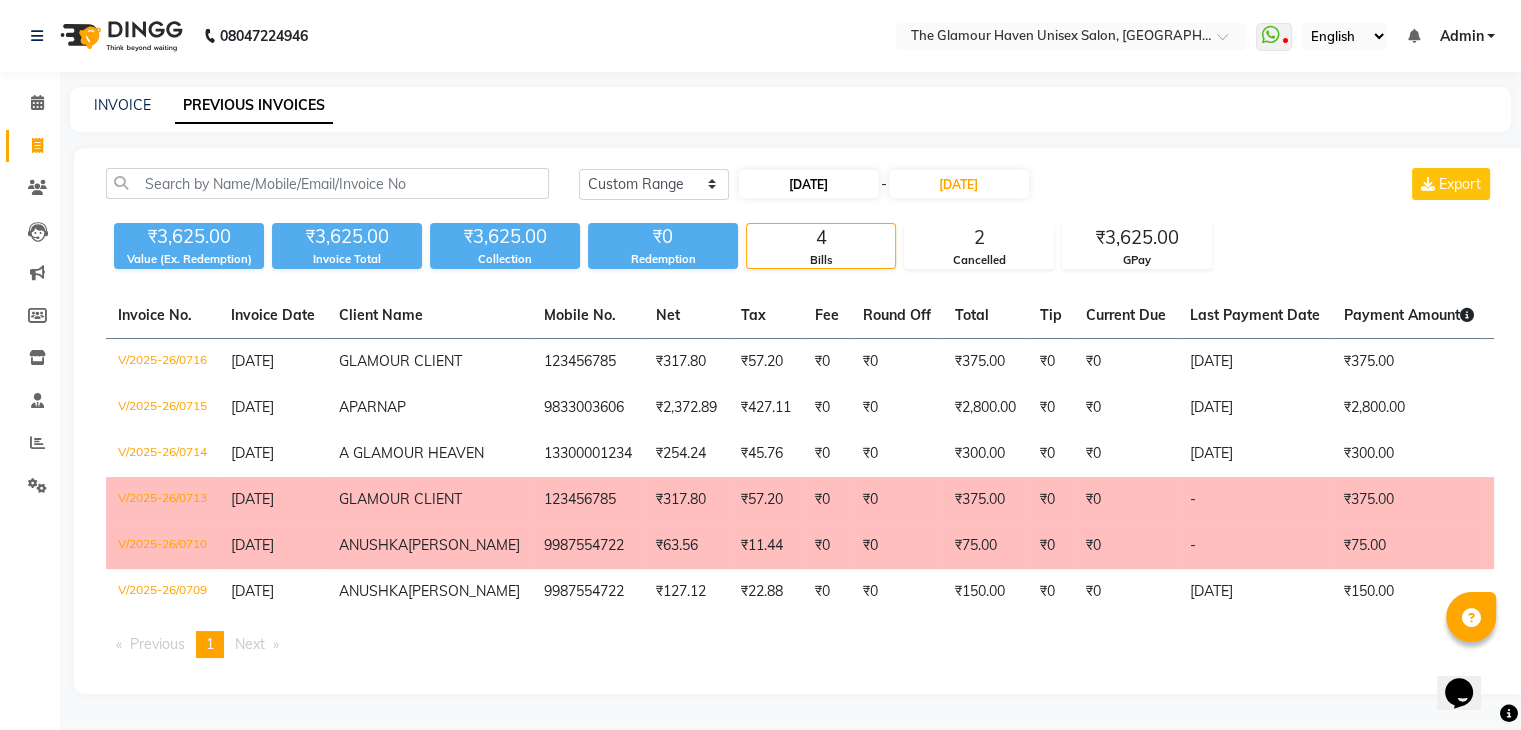 select on "6" 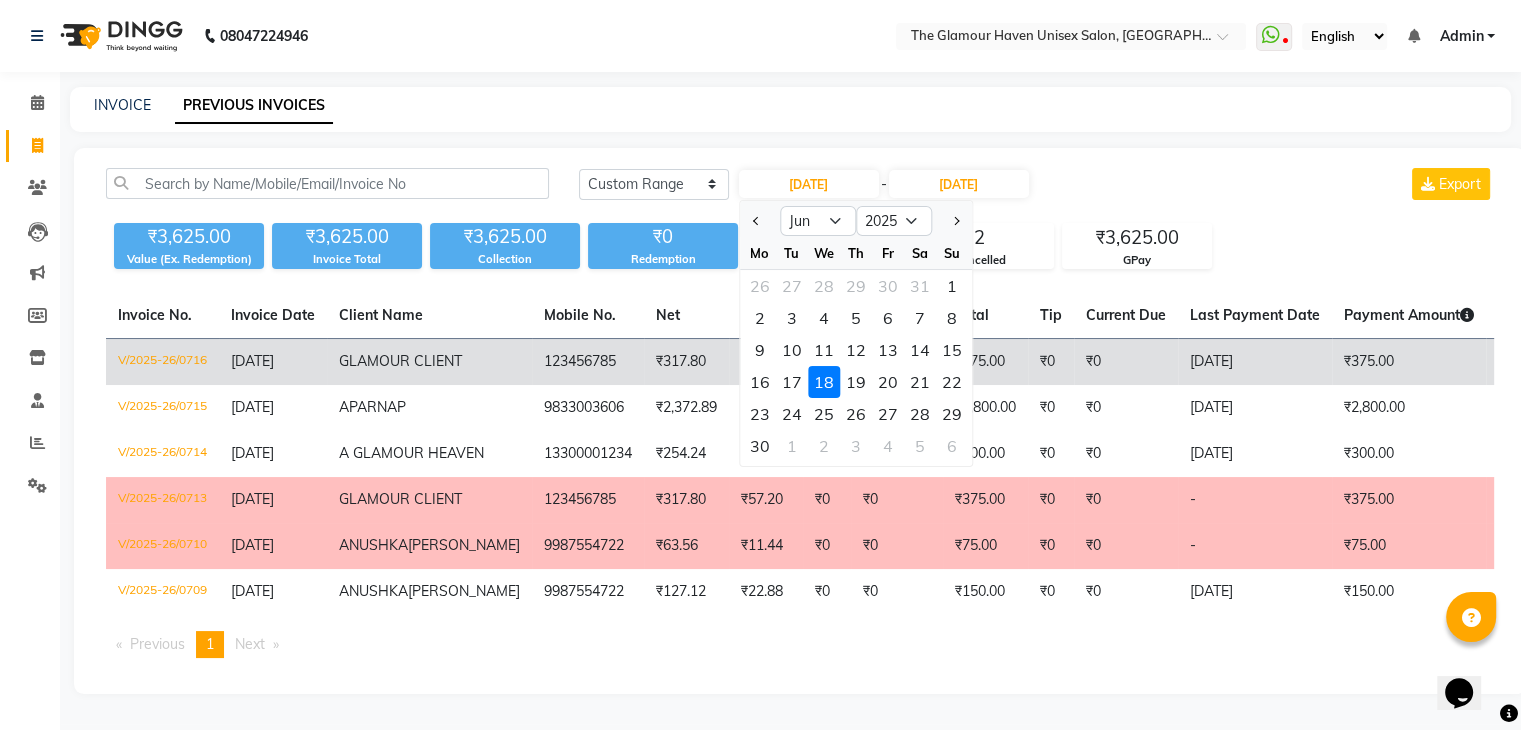 drag, startPoint x: 854, startPoint y: 376, endPoint x: 860, endPoint y: 362, distance: 15.231546 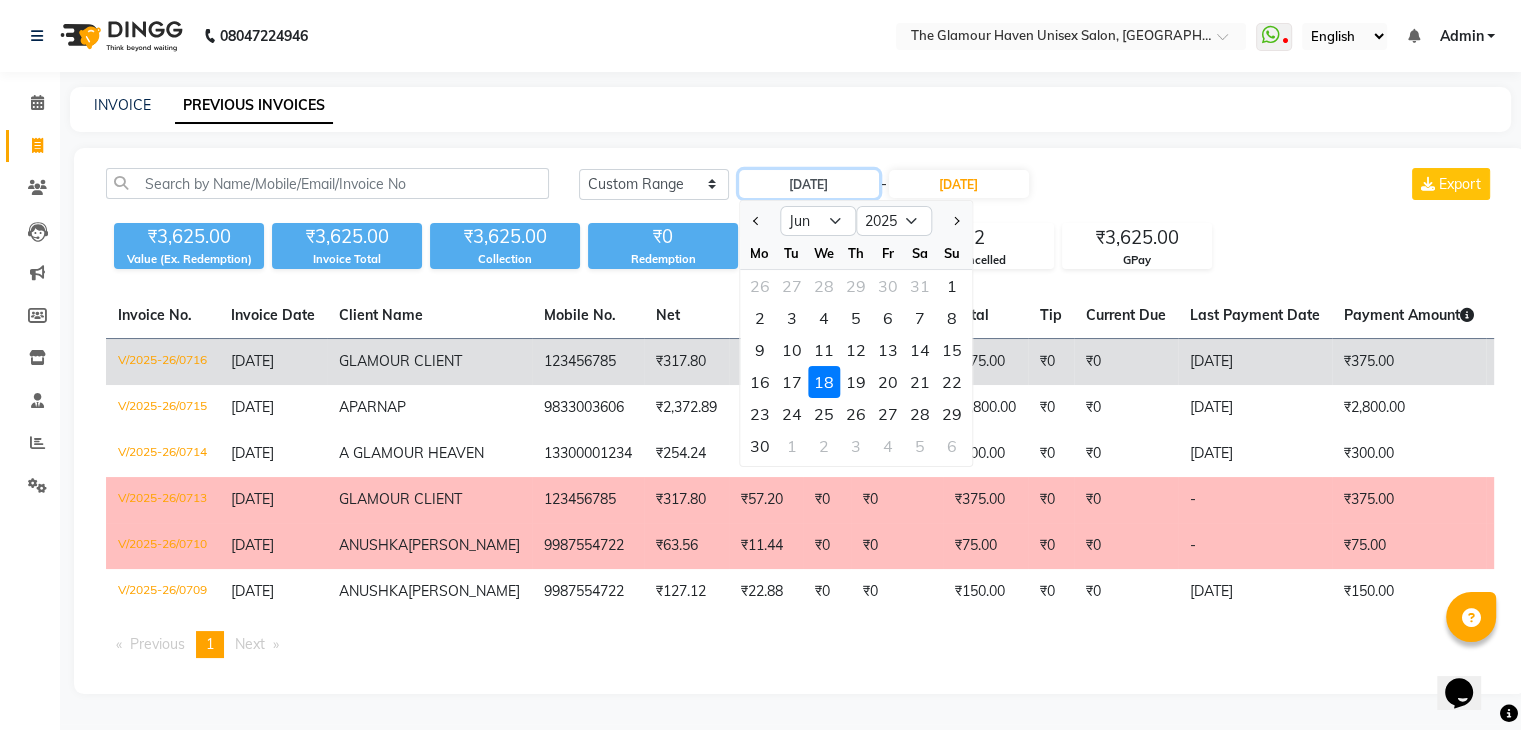 type on "19-06-2025" 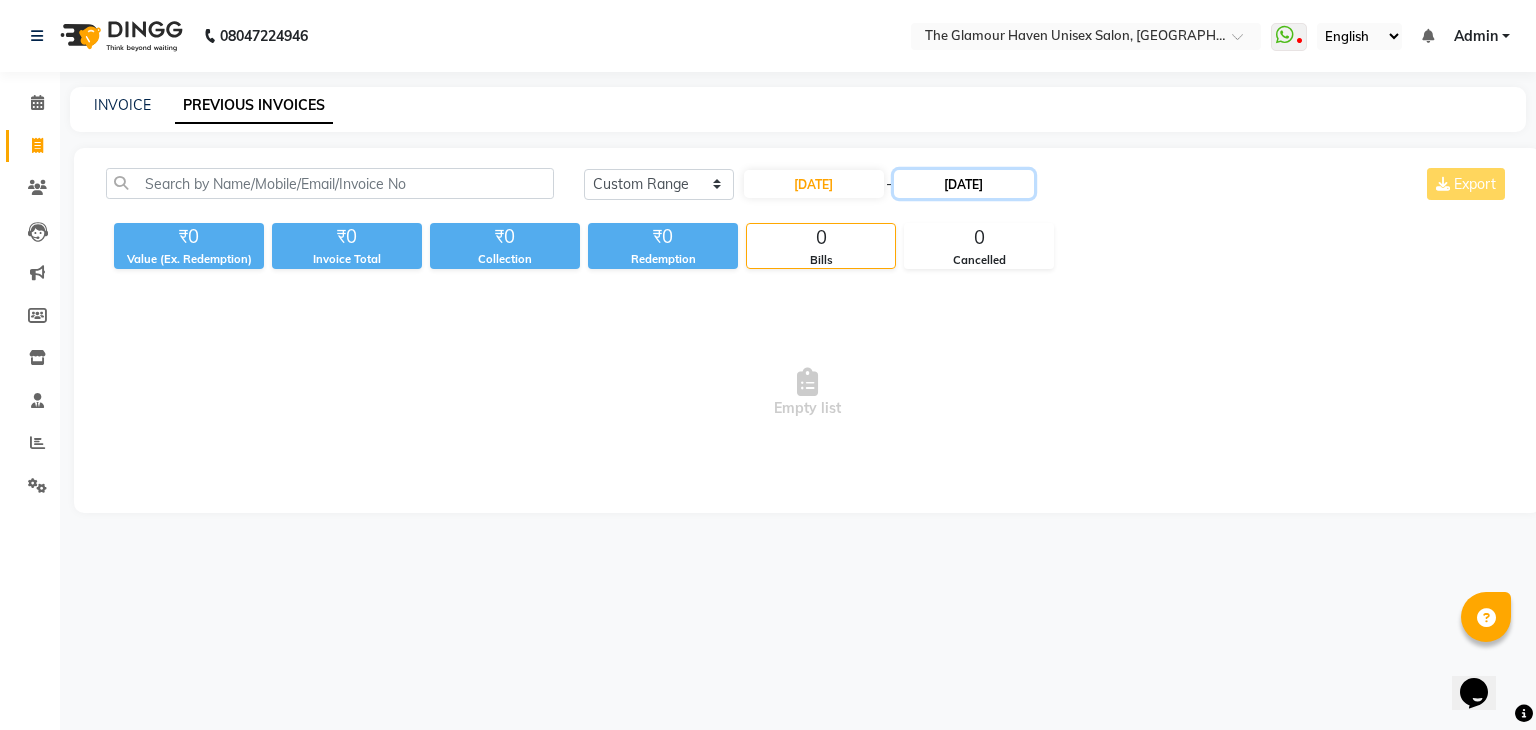 click on "18-06-2025" 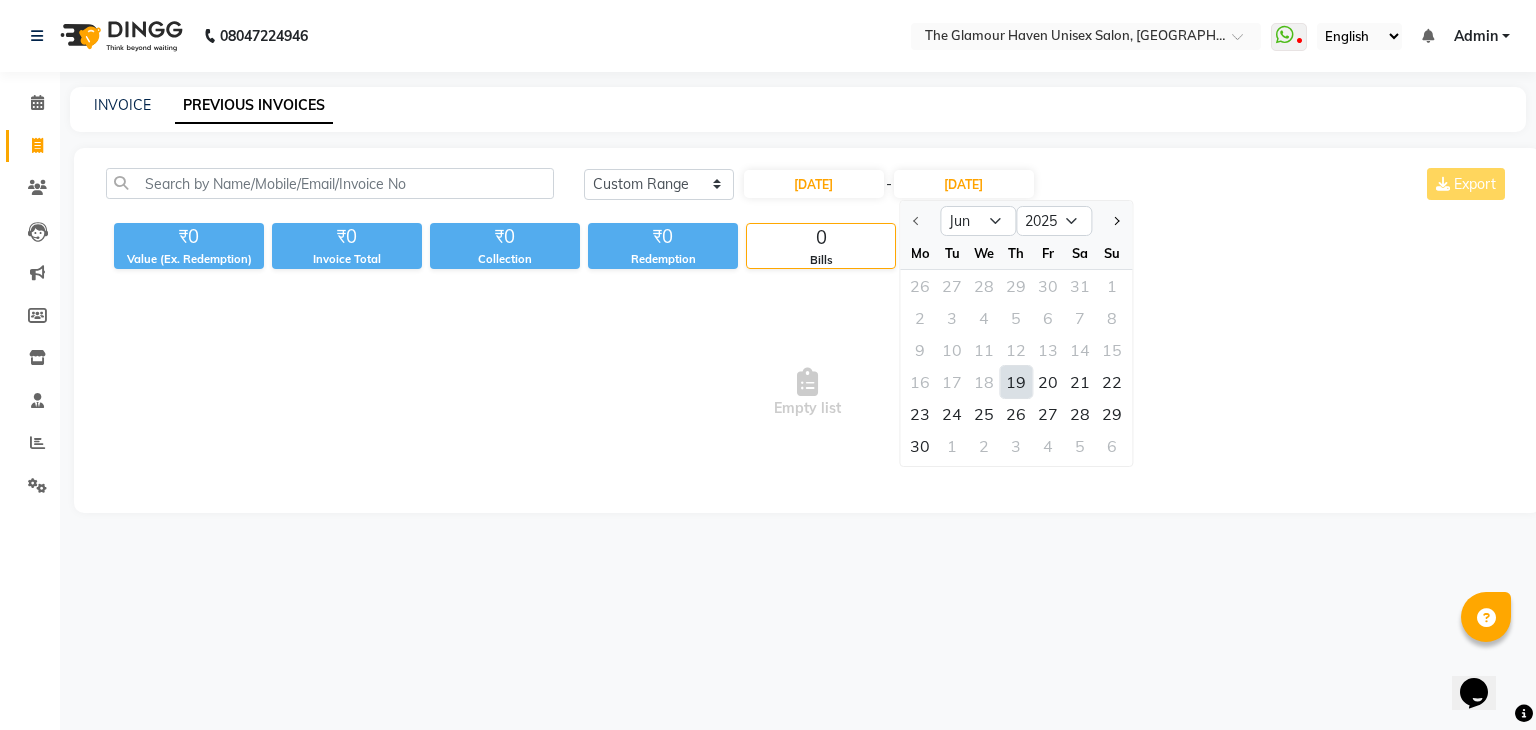click on "19" 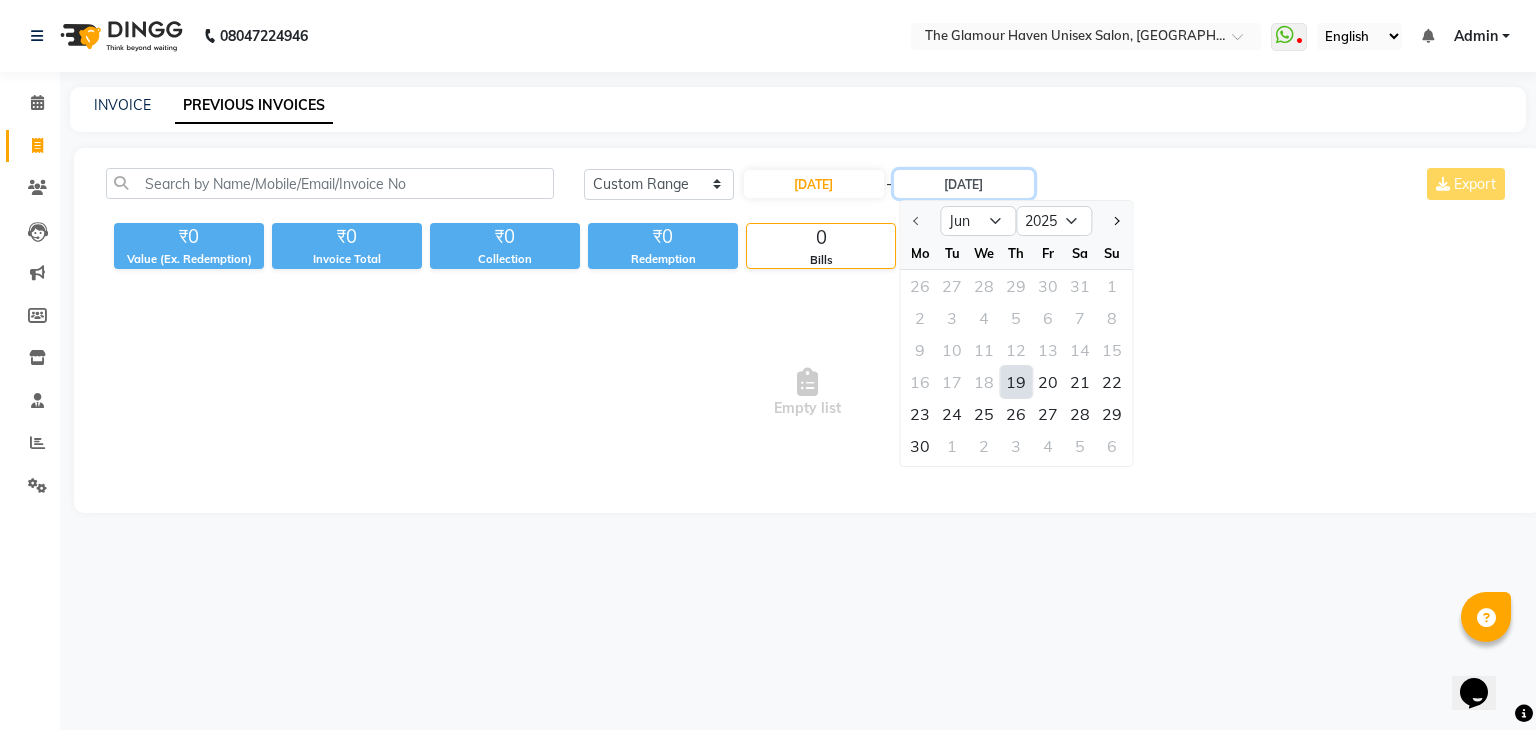 type on "19-06-2025" 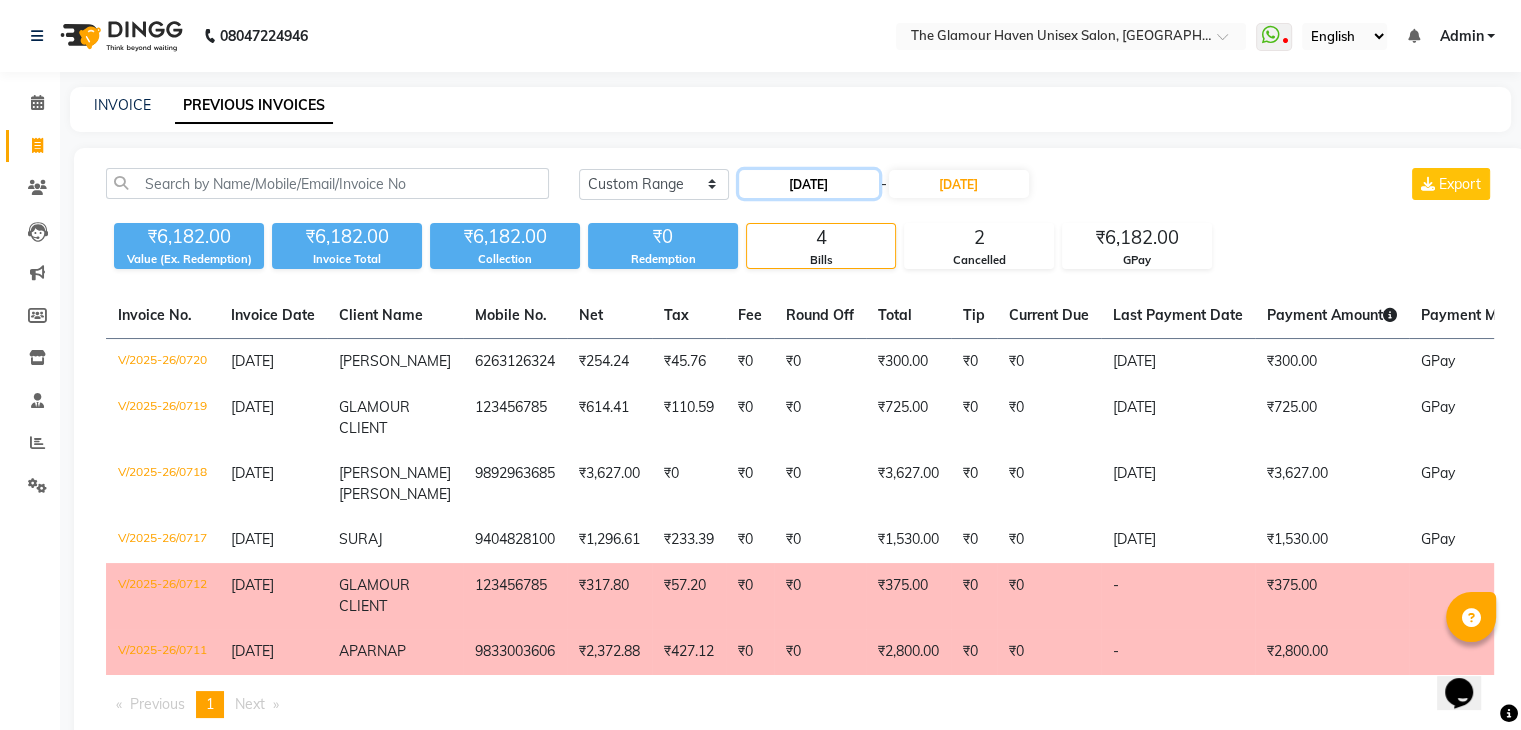 click on "19-06-2025" 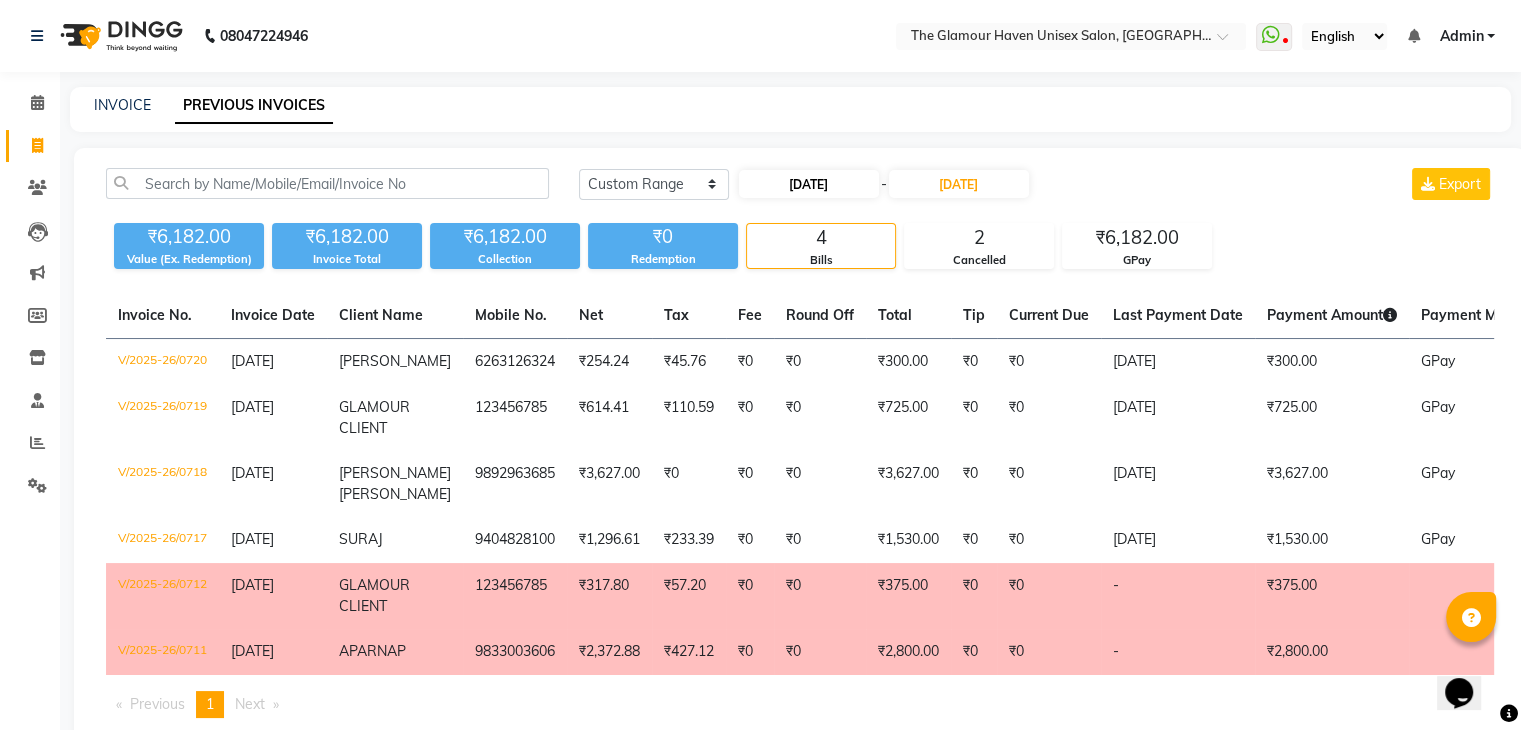select on "6" 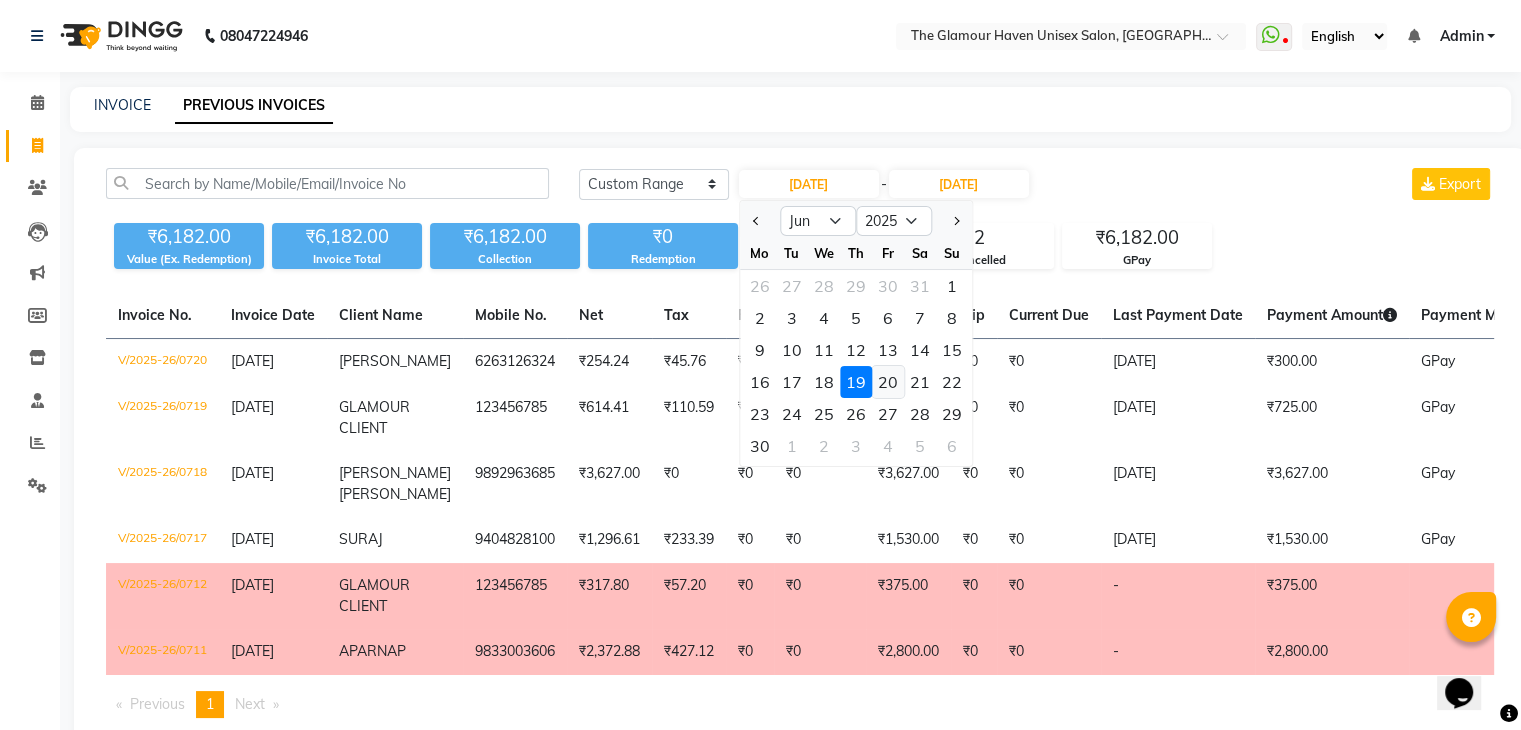 click on "20" 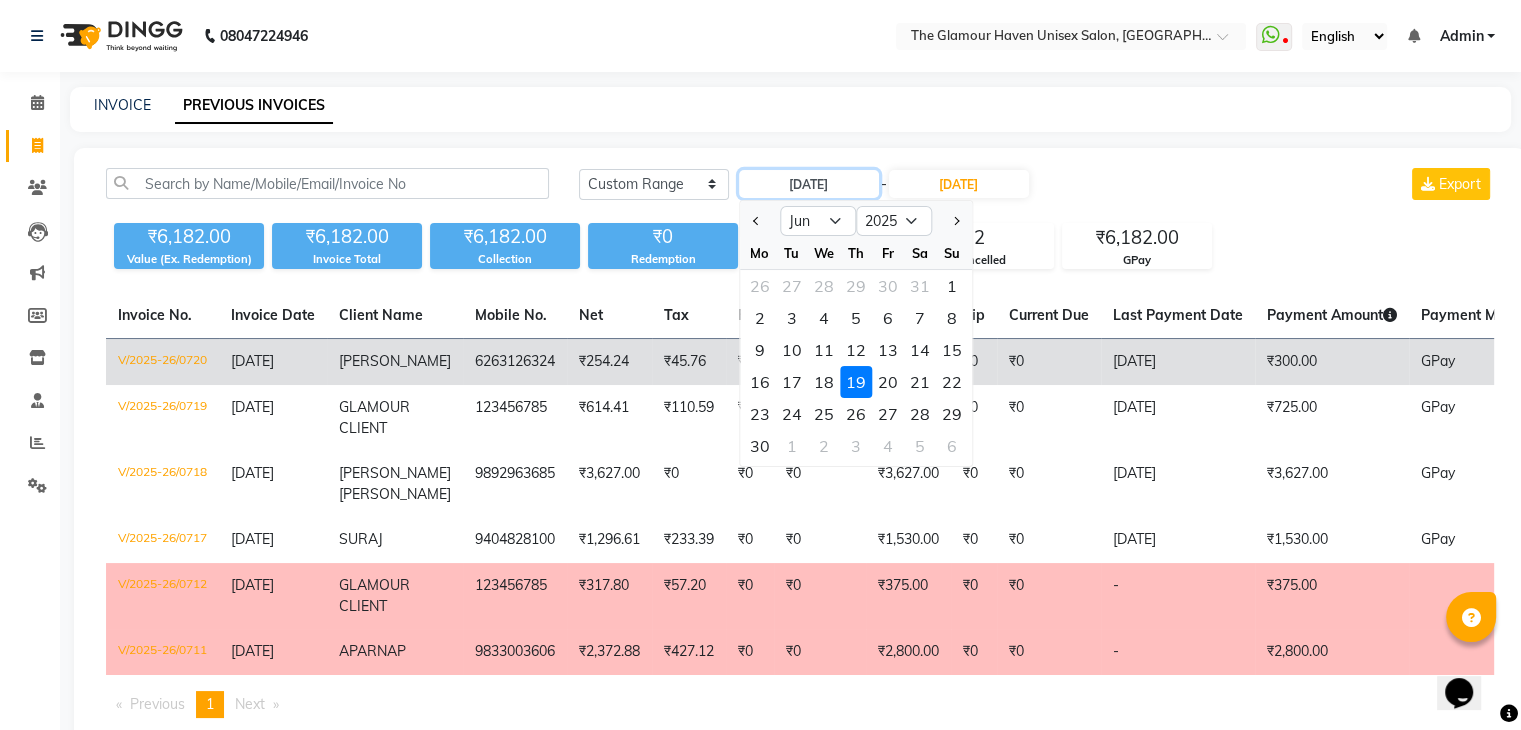 type on "20-06-2025" 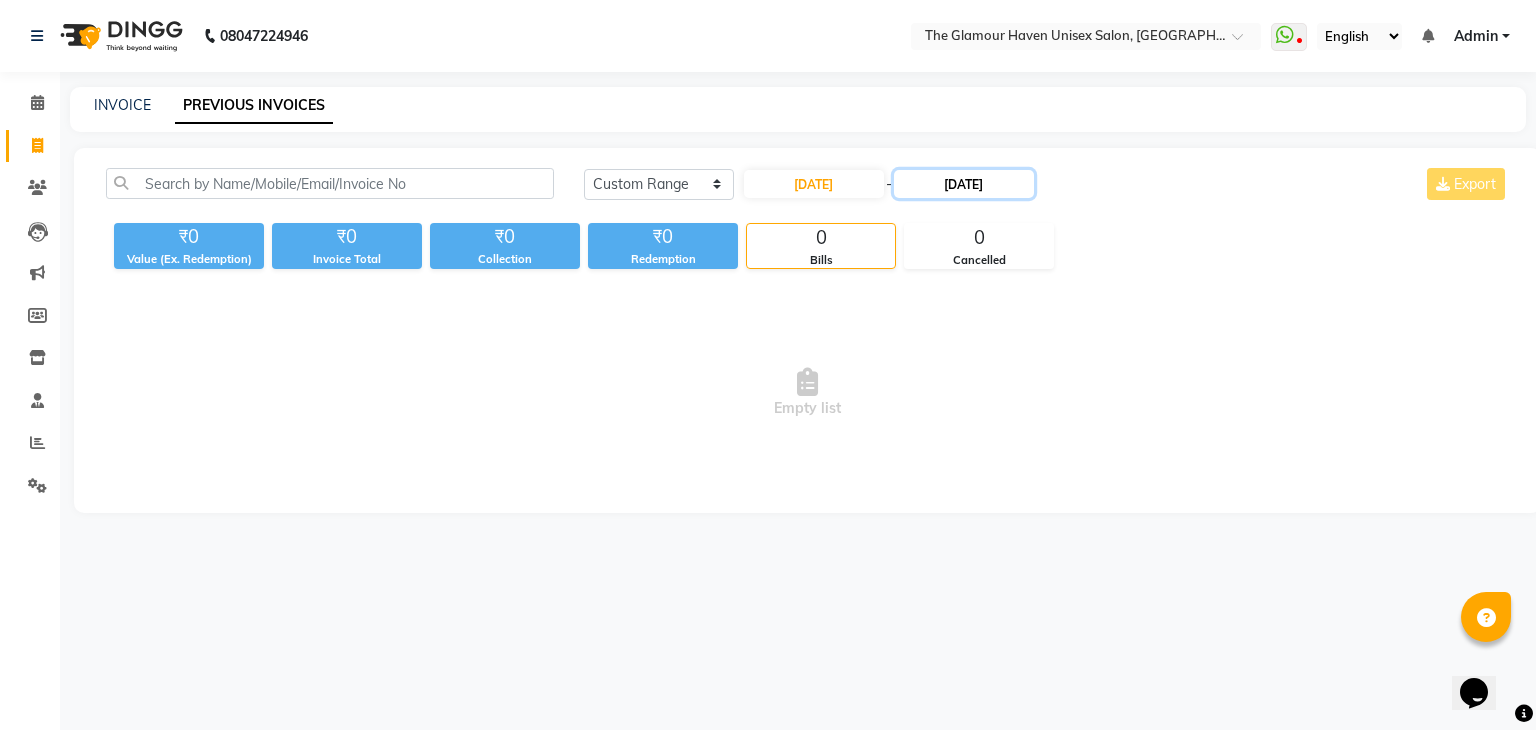 click on "19-06-2025" 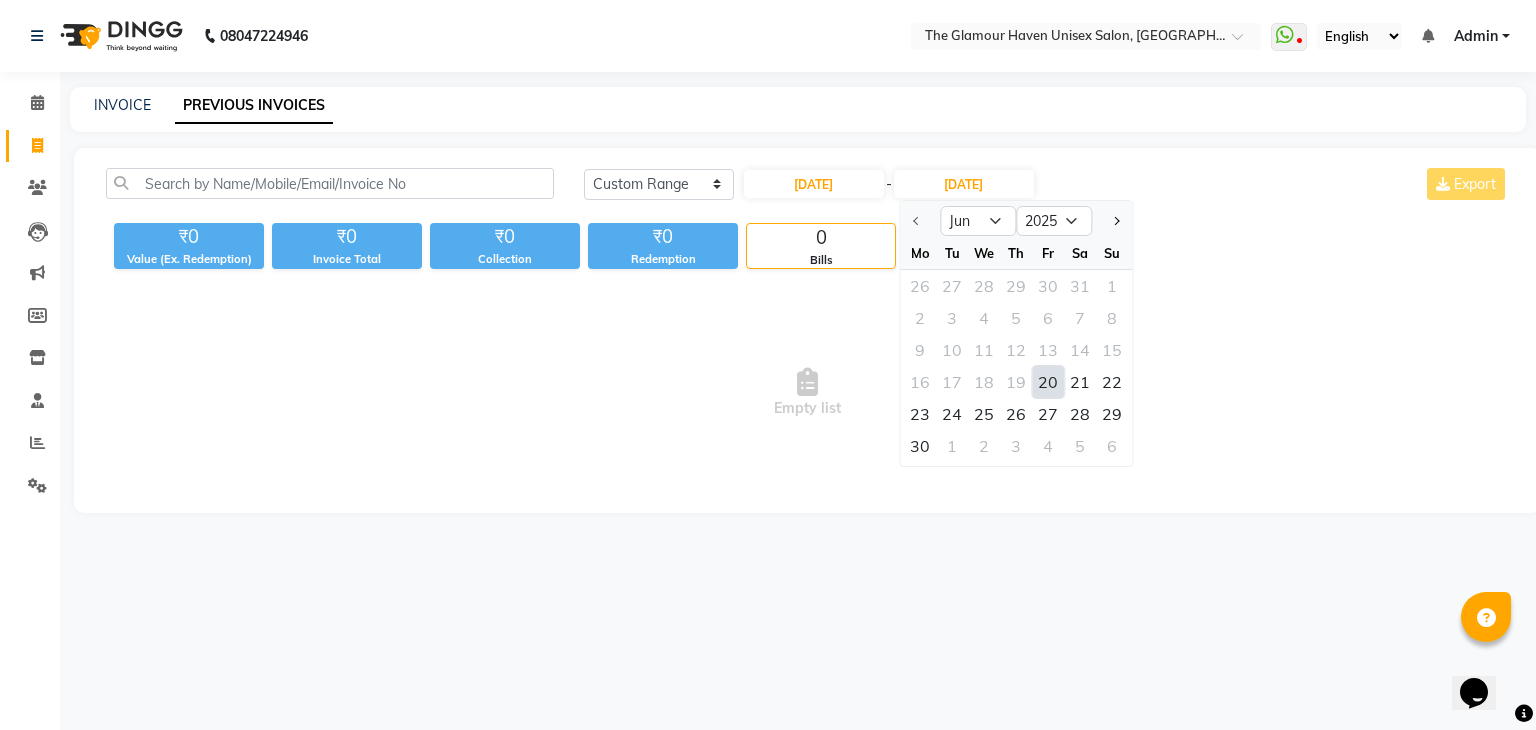 click on "20" 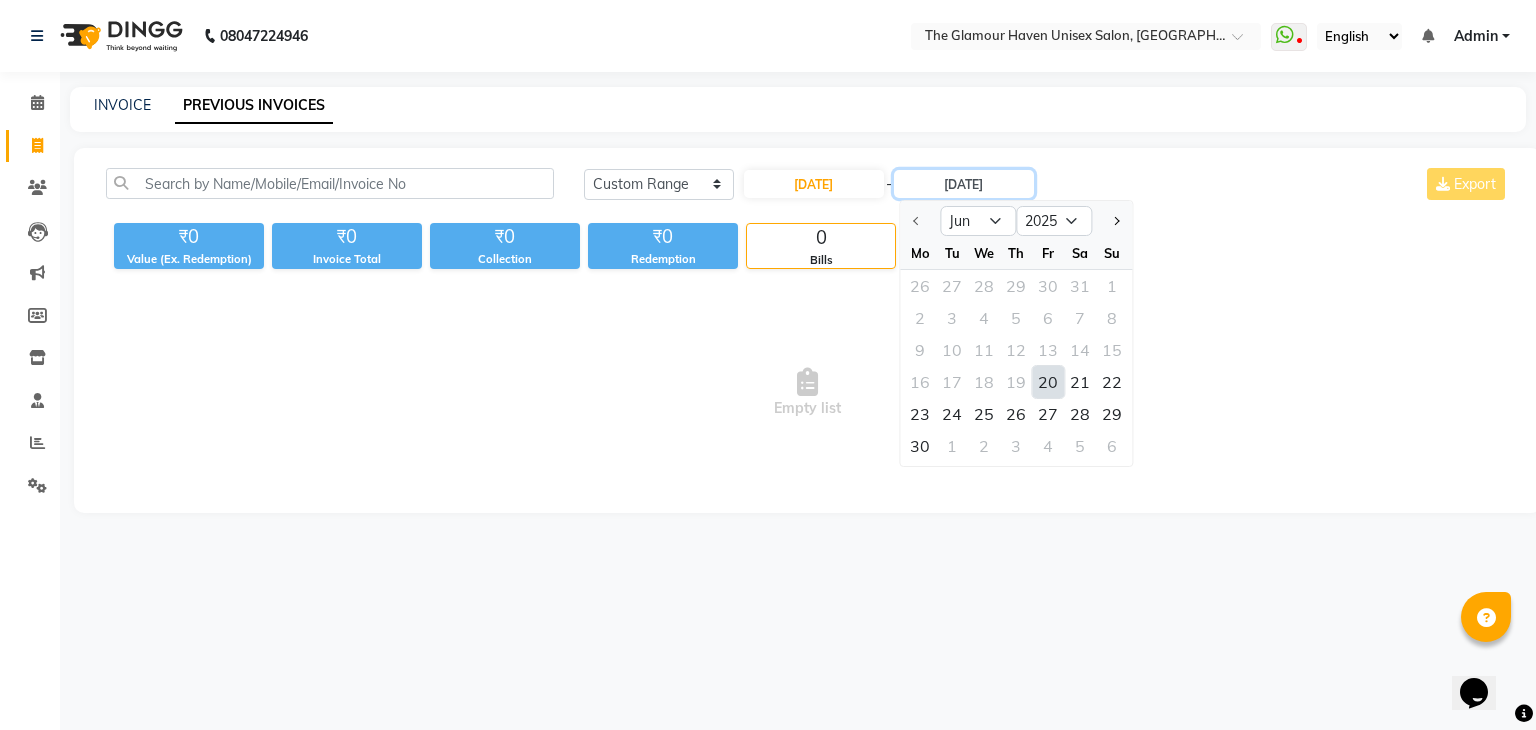 type on "20-06-2025" 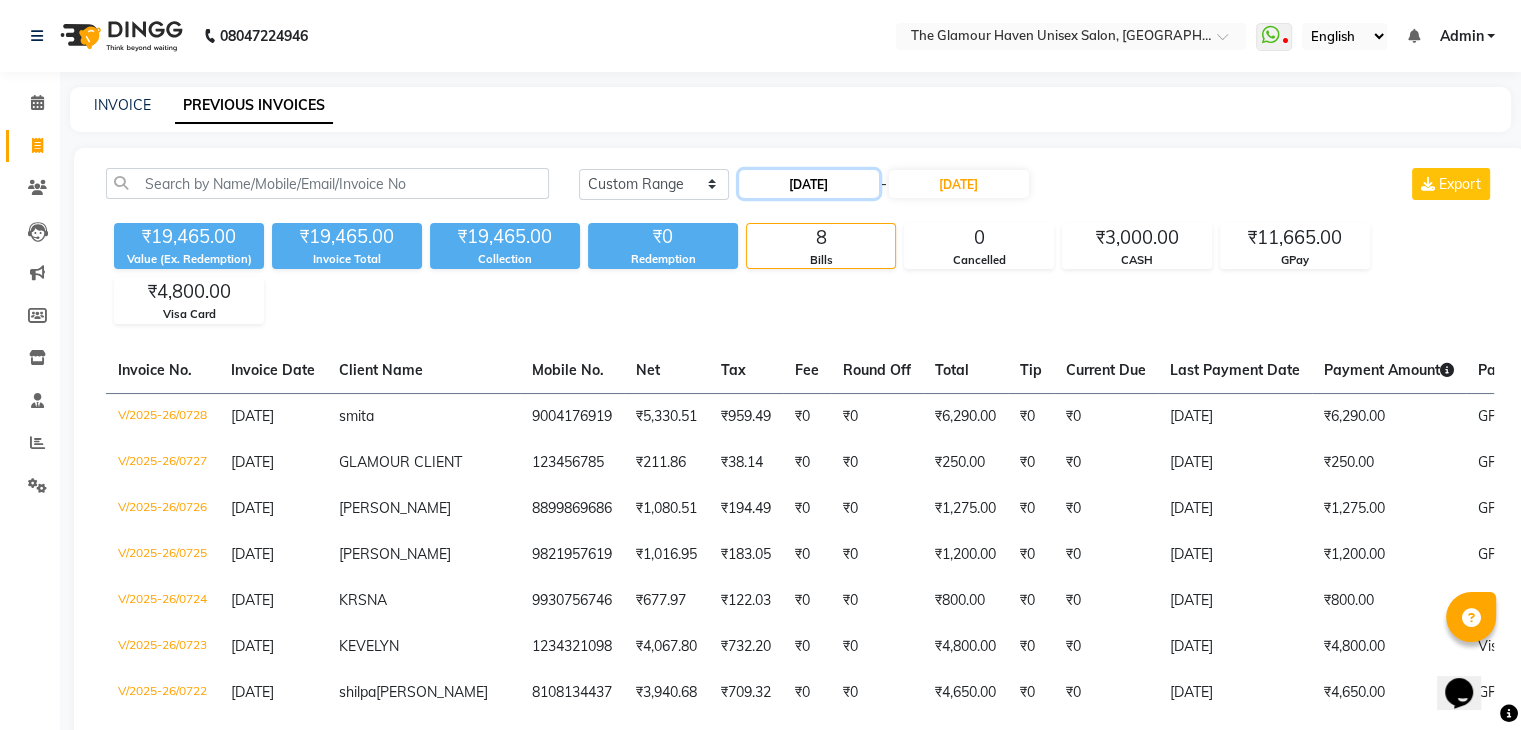 click on "20-06-2025" 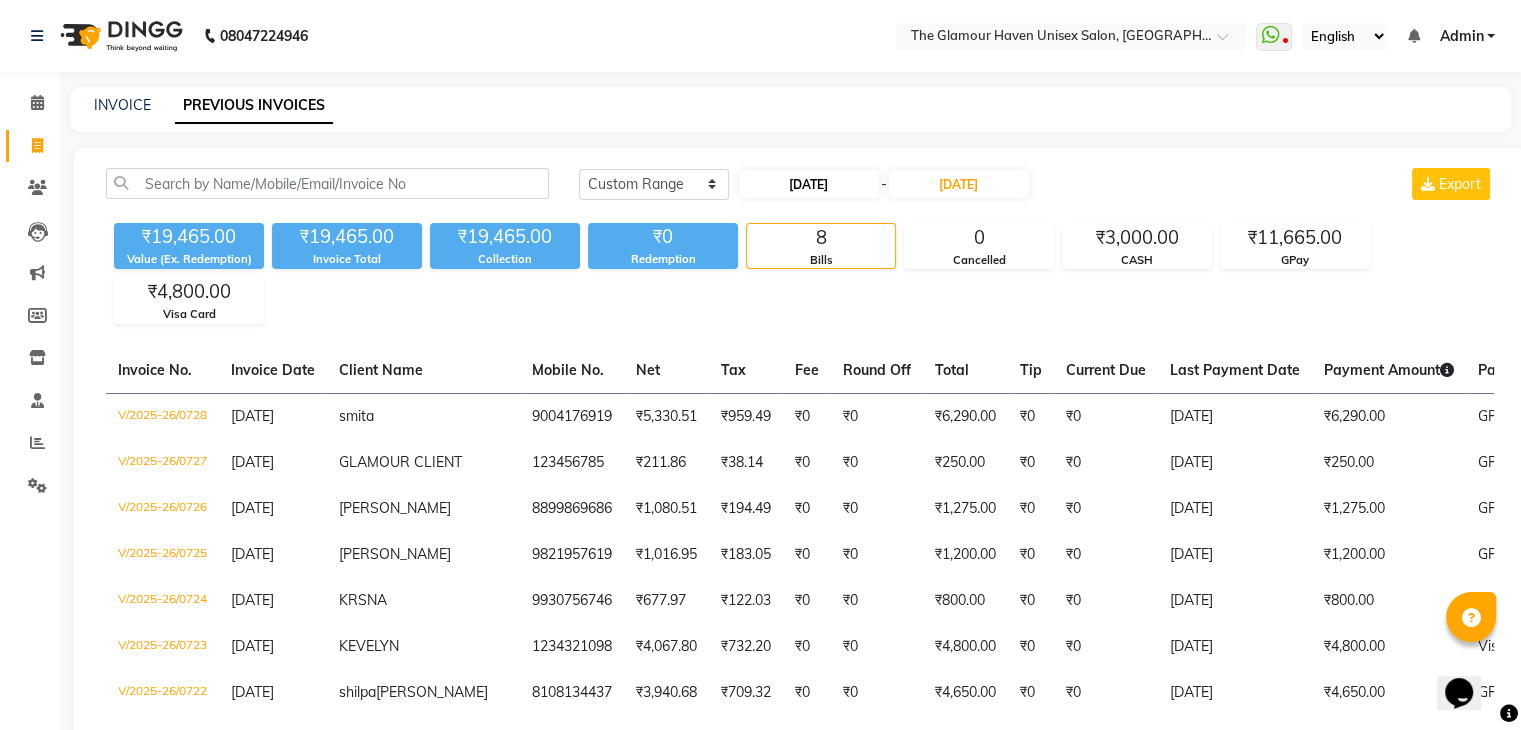 select on "6" 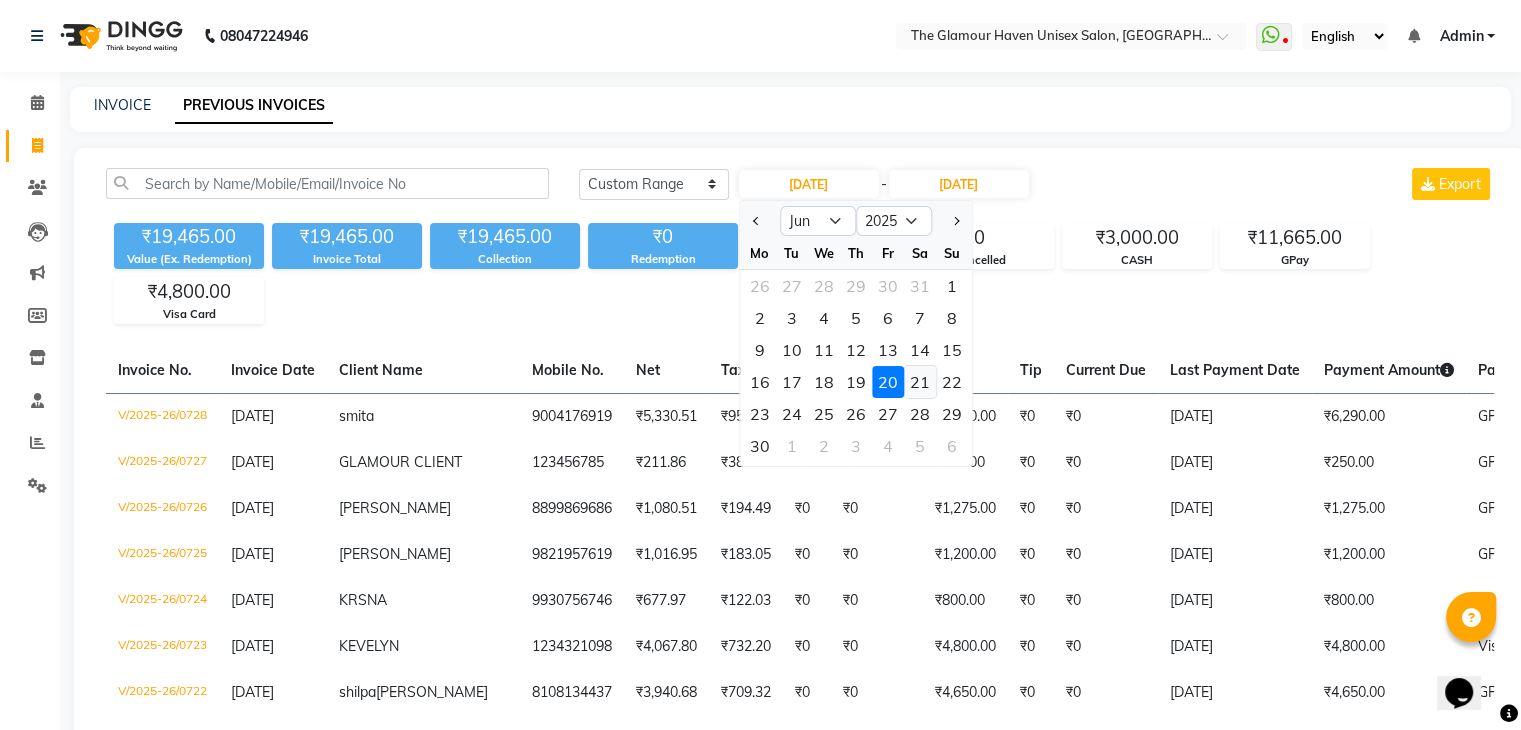 click on "21" 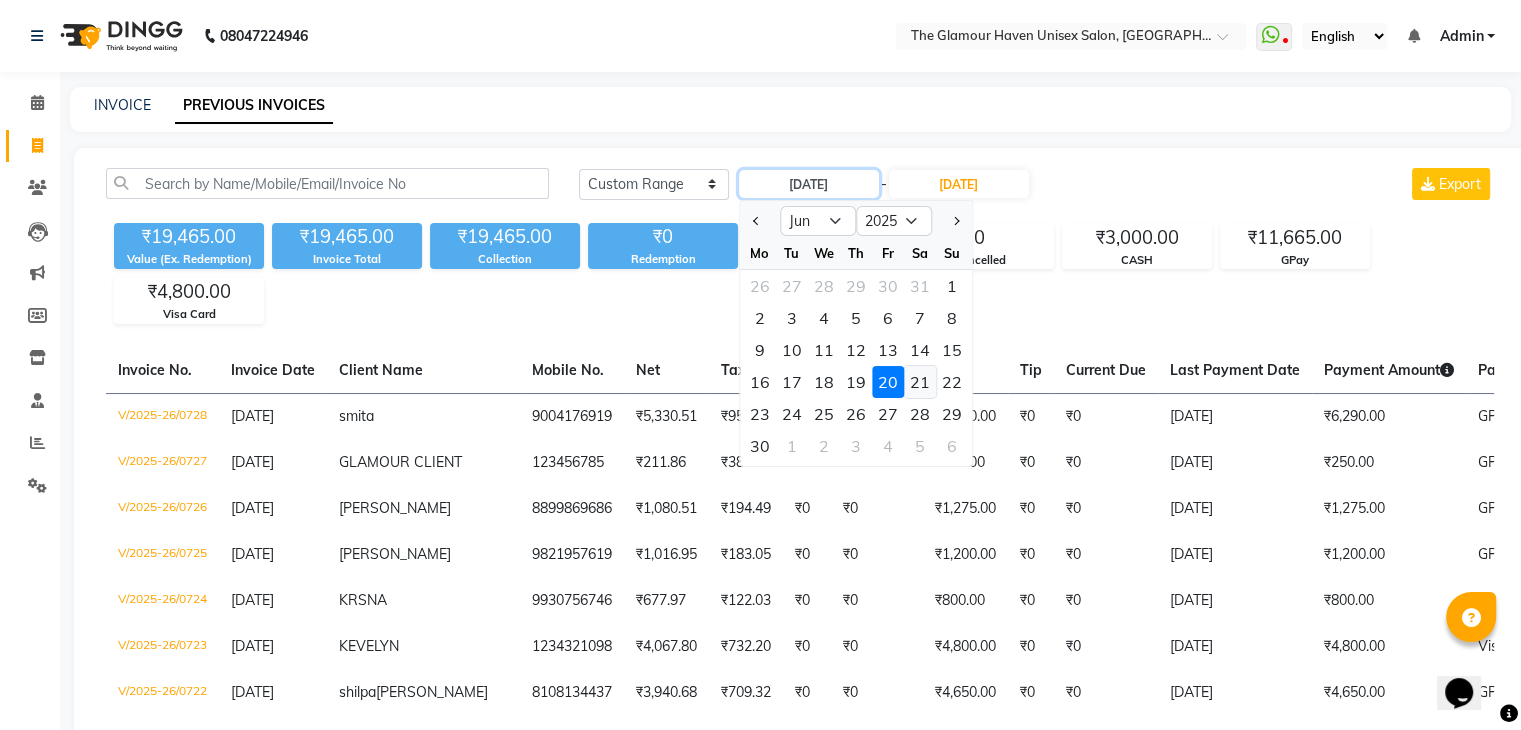 type on "21-06-2025" 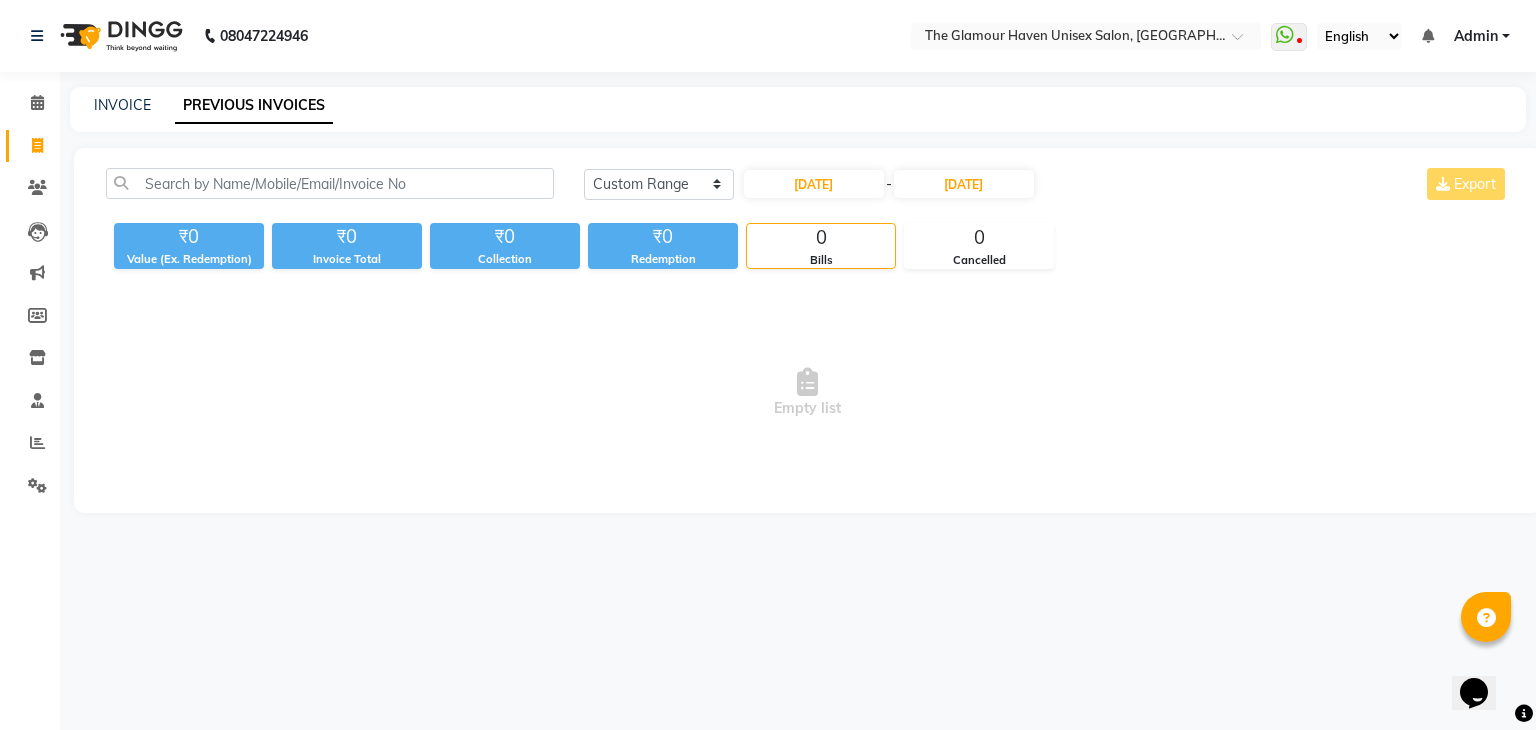 click on "Today Yesterday Custom Range 21-06-2025 - 20-06-2025 Export ₹0 Value (Ex. Redemption) ₹0 Invoice Total  ₹0 Collection ₹0 Redemption 0 Bills 0 Cancelled  Empty list" 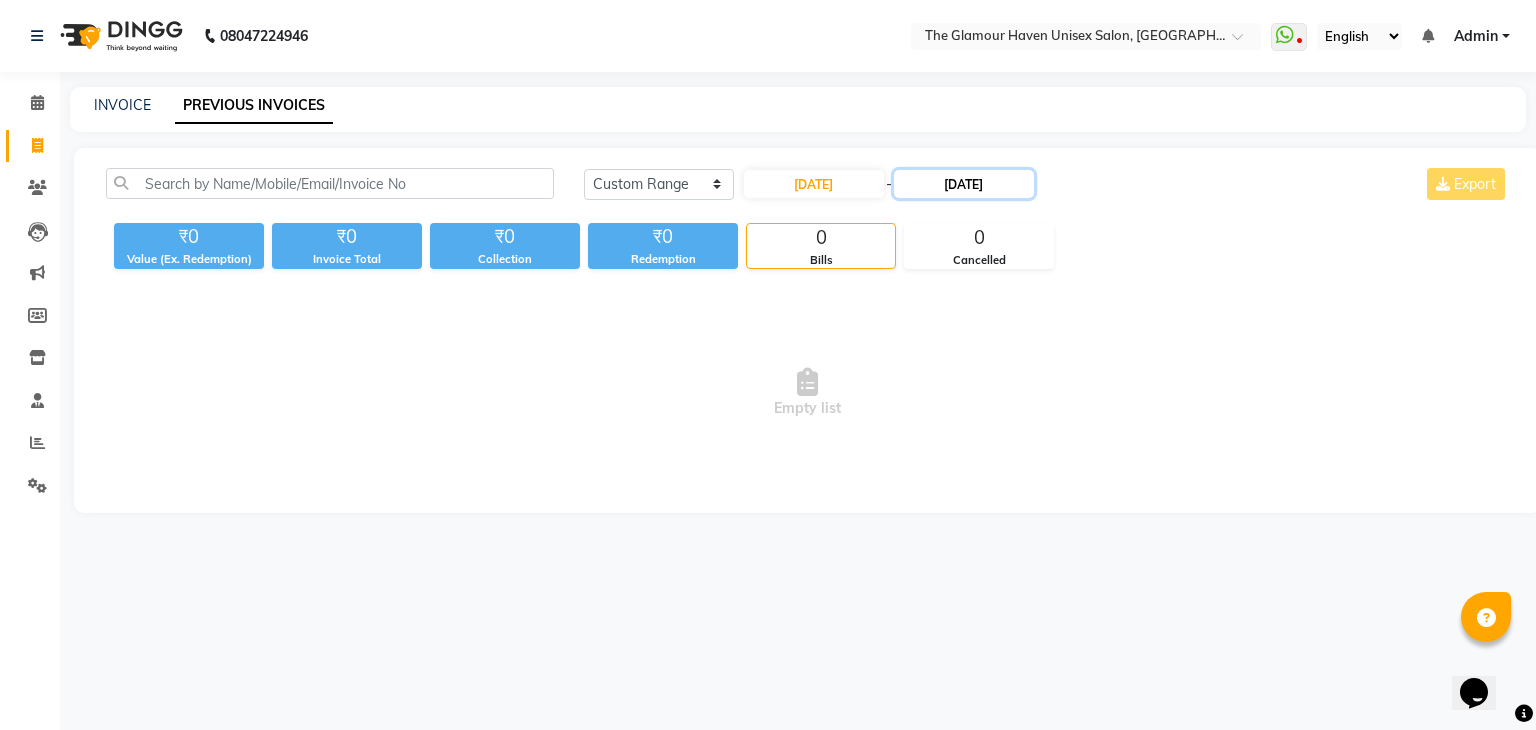 click on "20-06-2025" 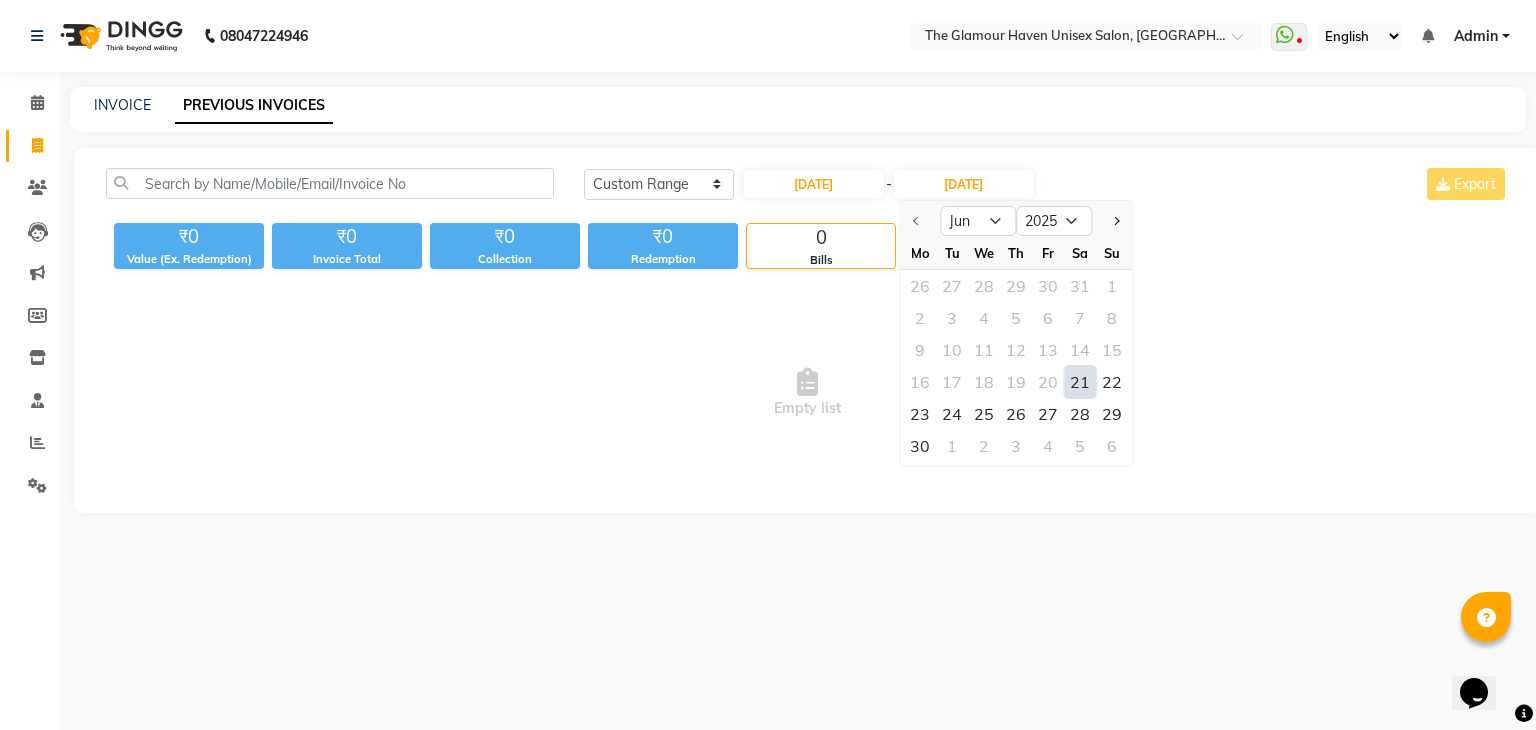 click on "21" 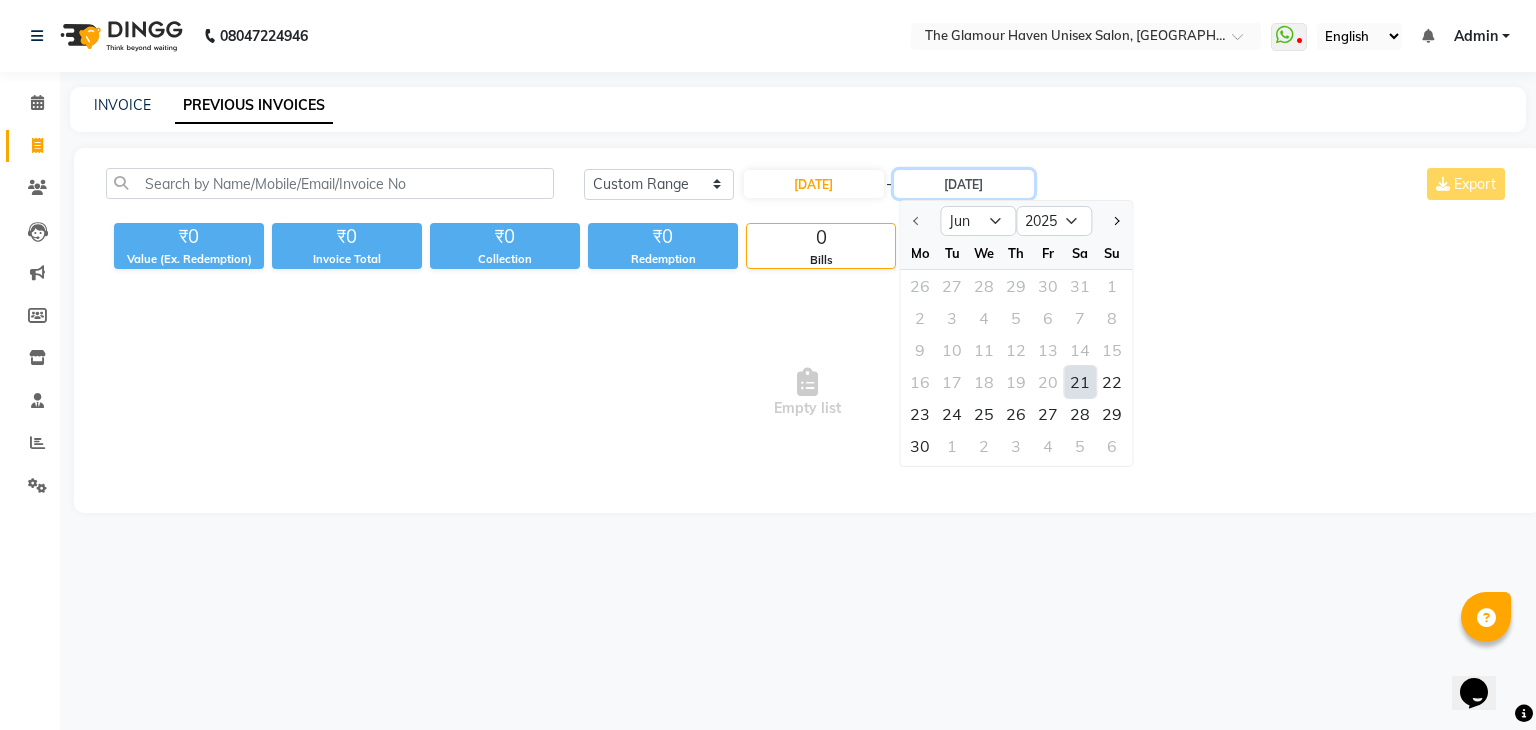 type on "21-06-2025" 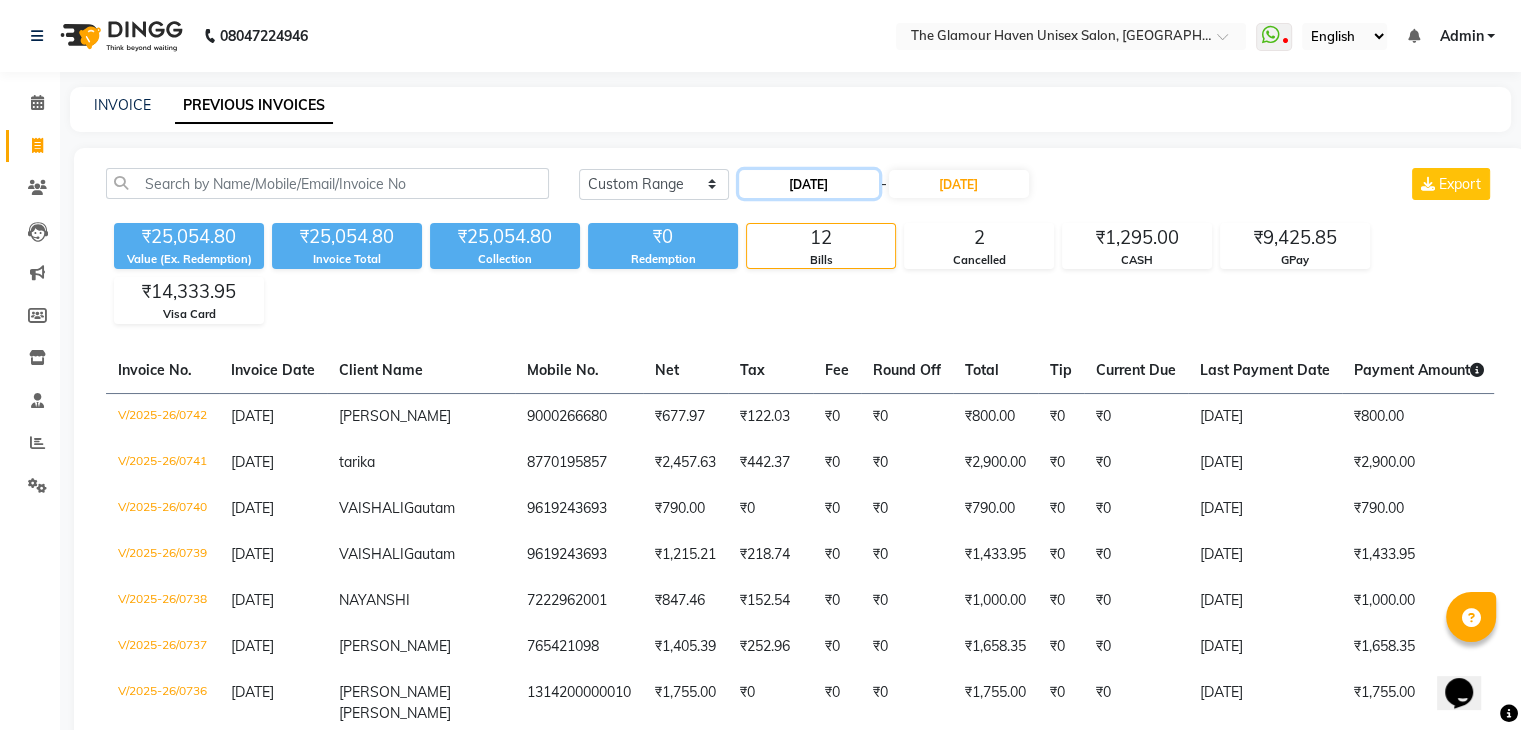 click on "21-06-2025" 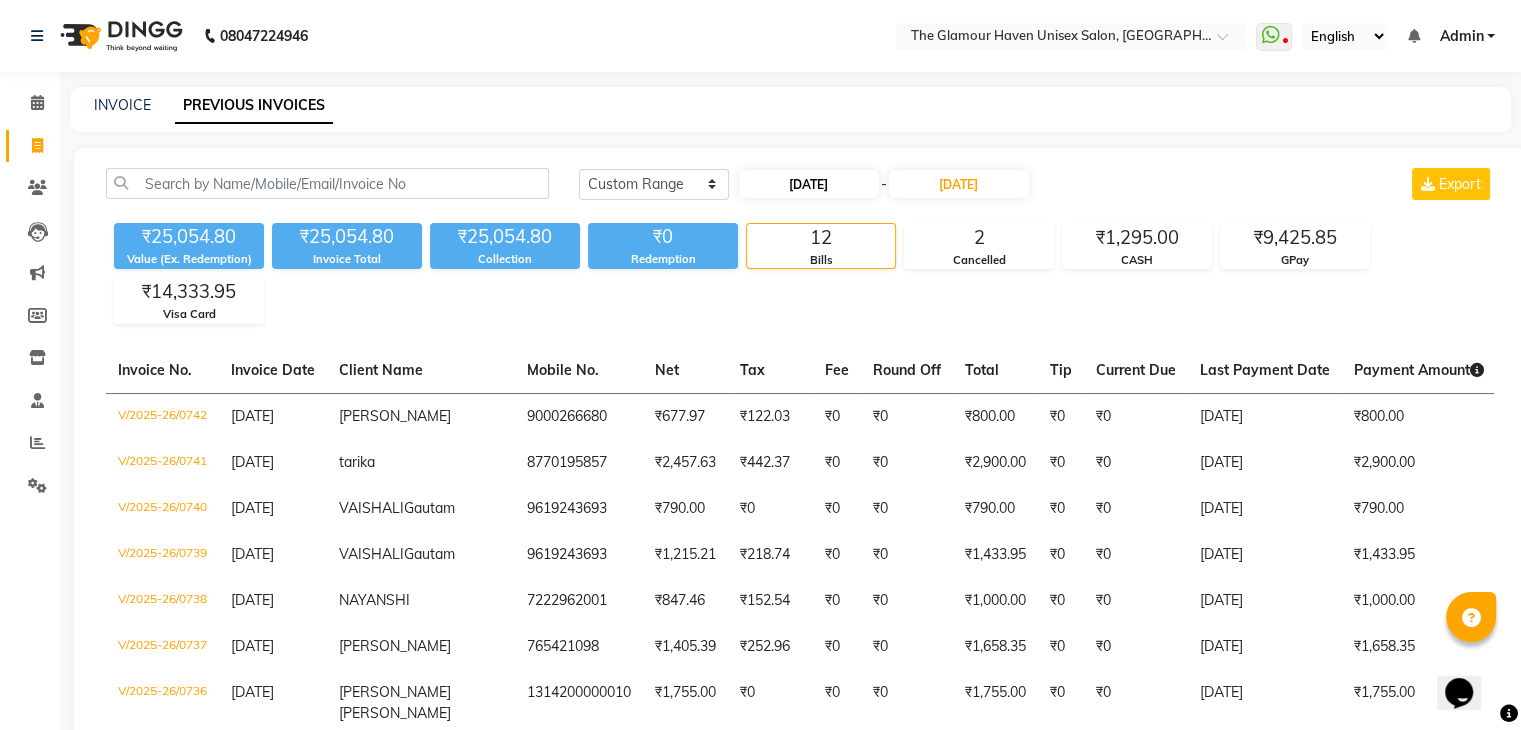select on "6" 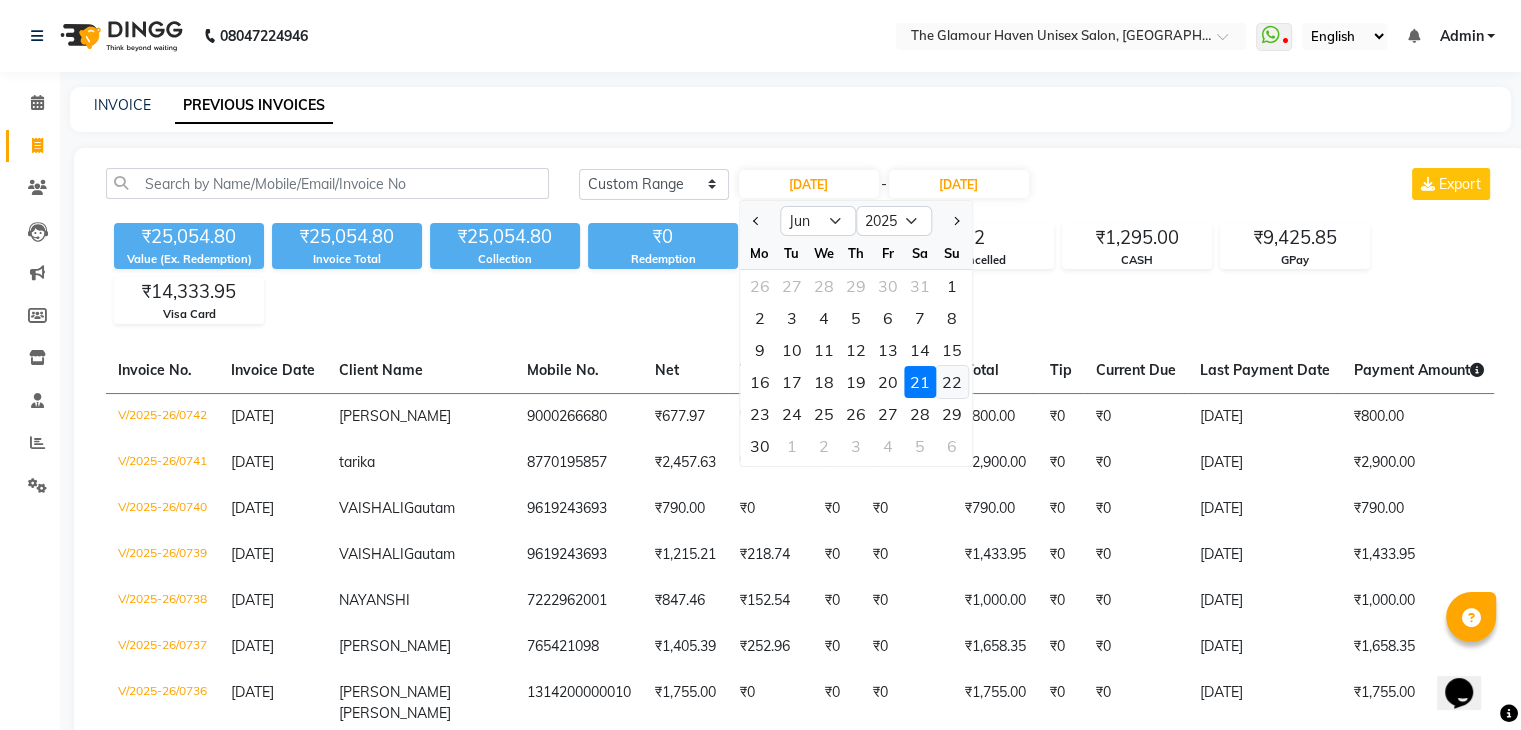 click on "22" 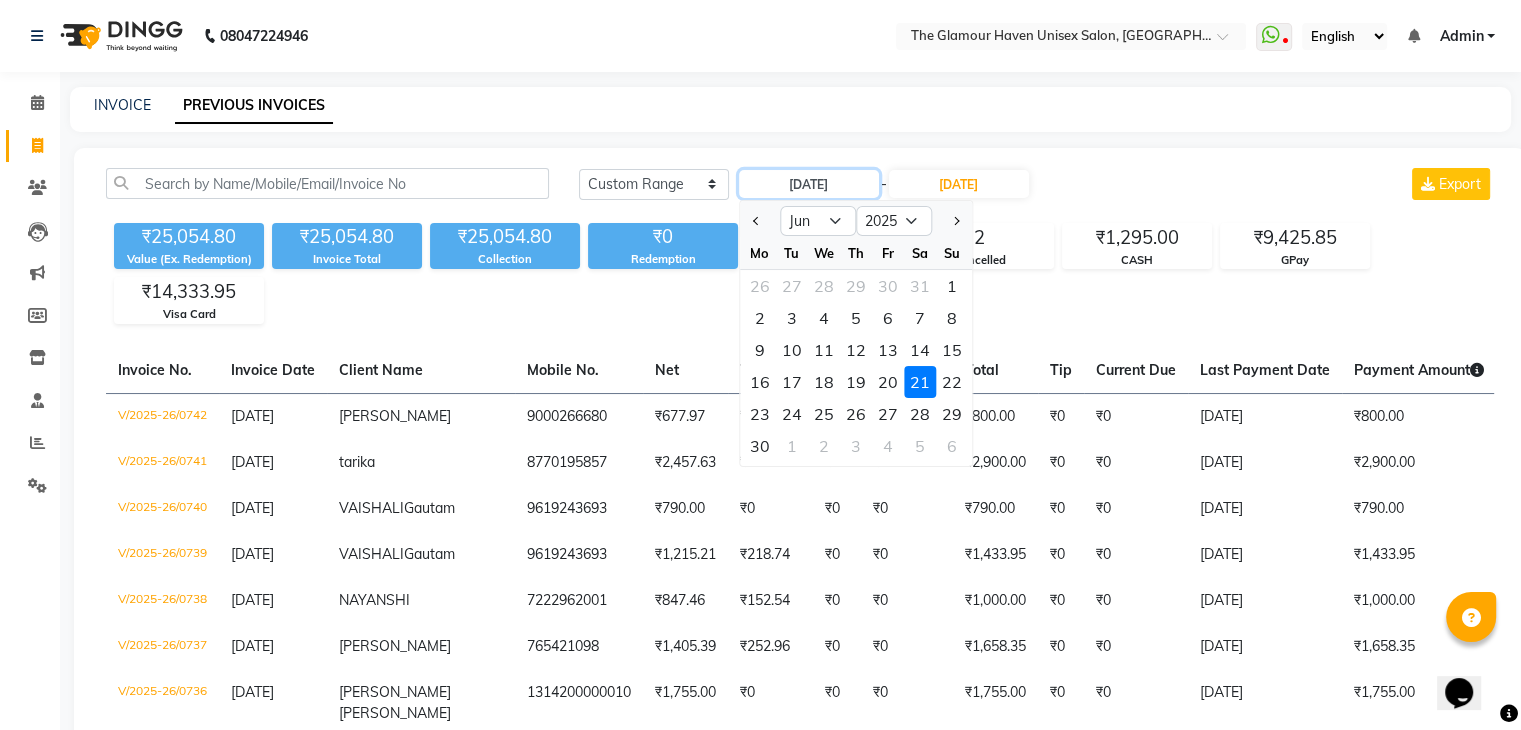 type on "22-06-2025" 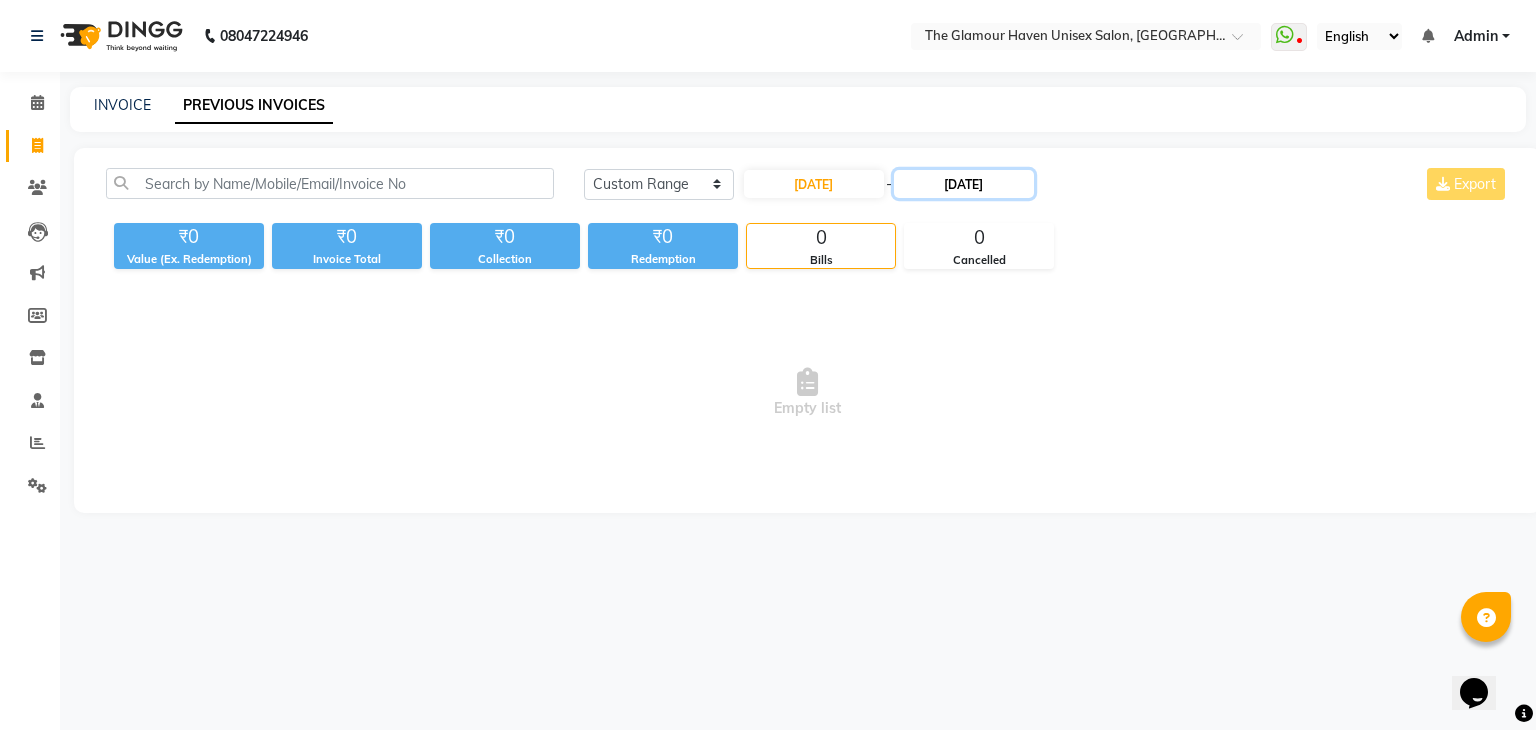 click on "21-06-2025" 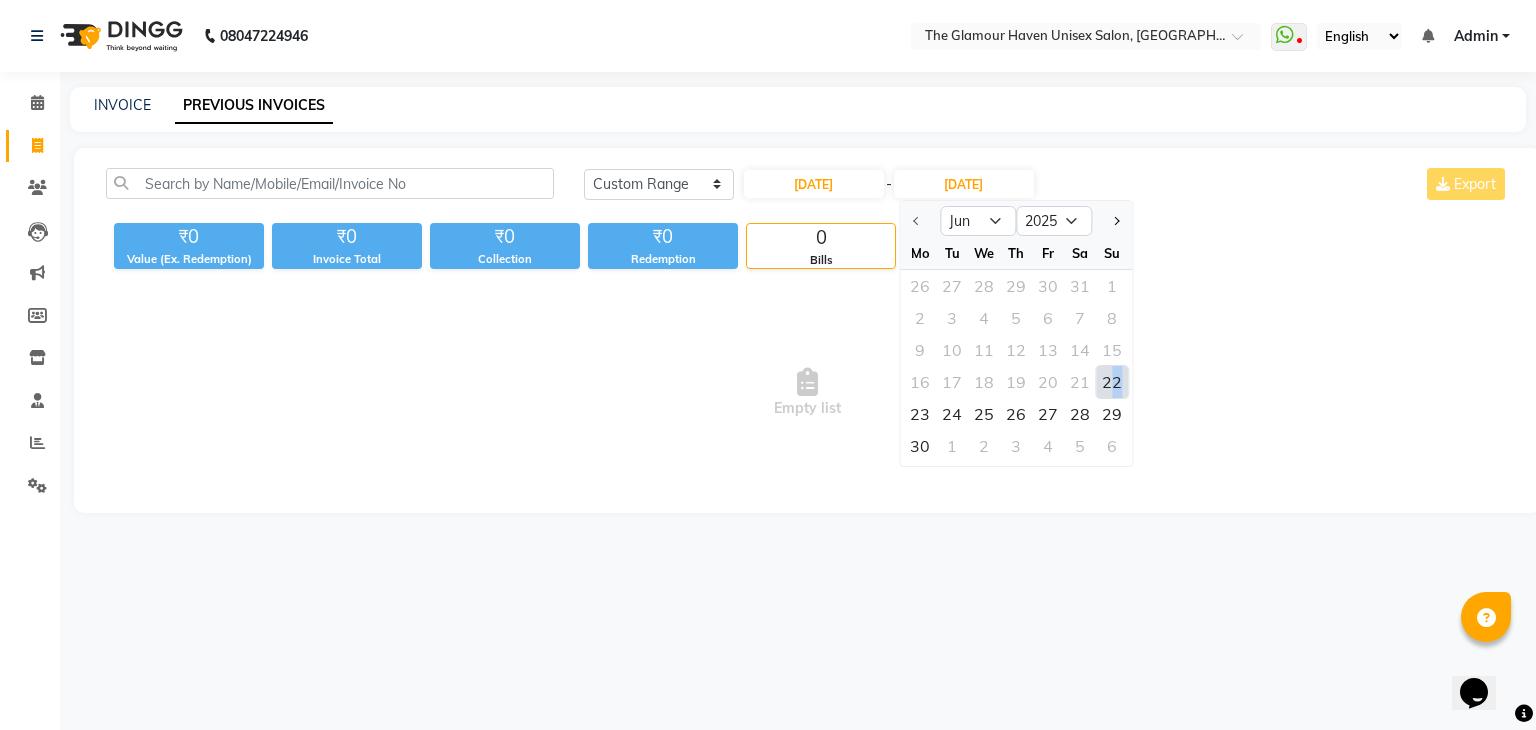 click on "22" 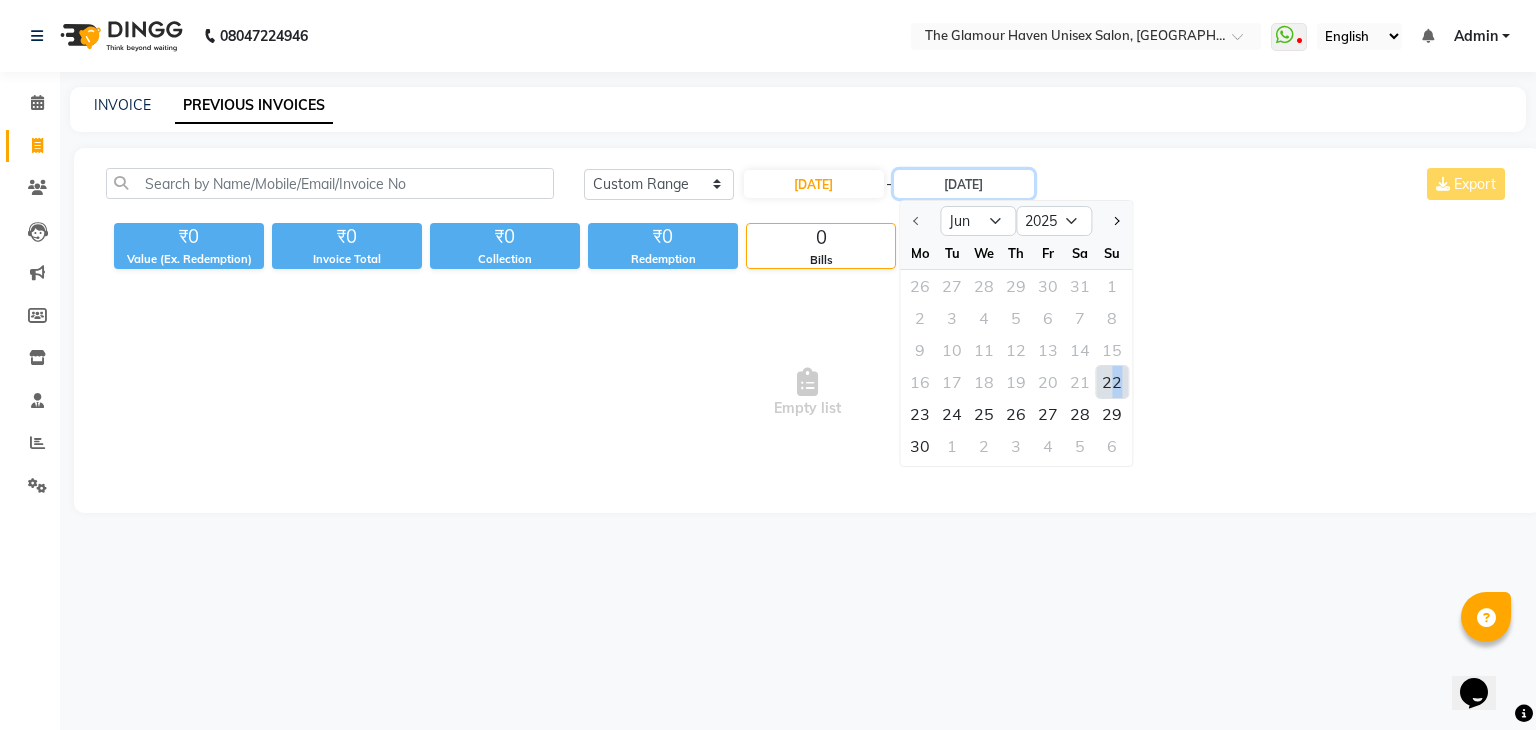 type on "22-06-2025" 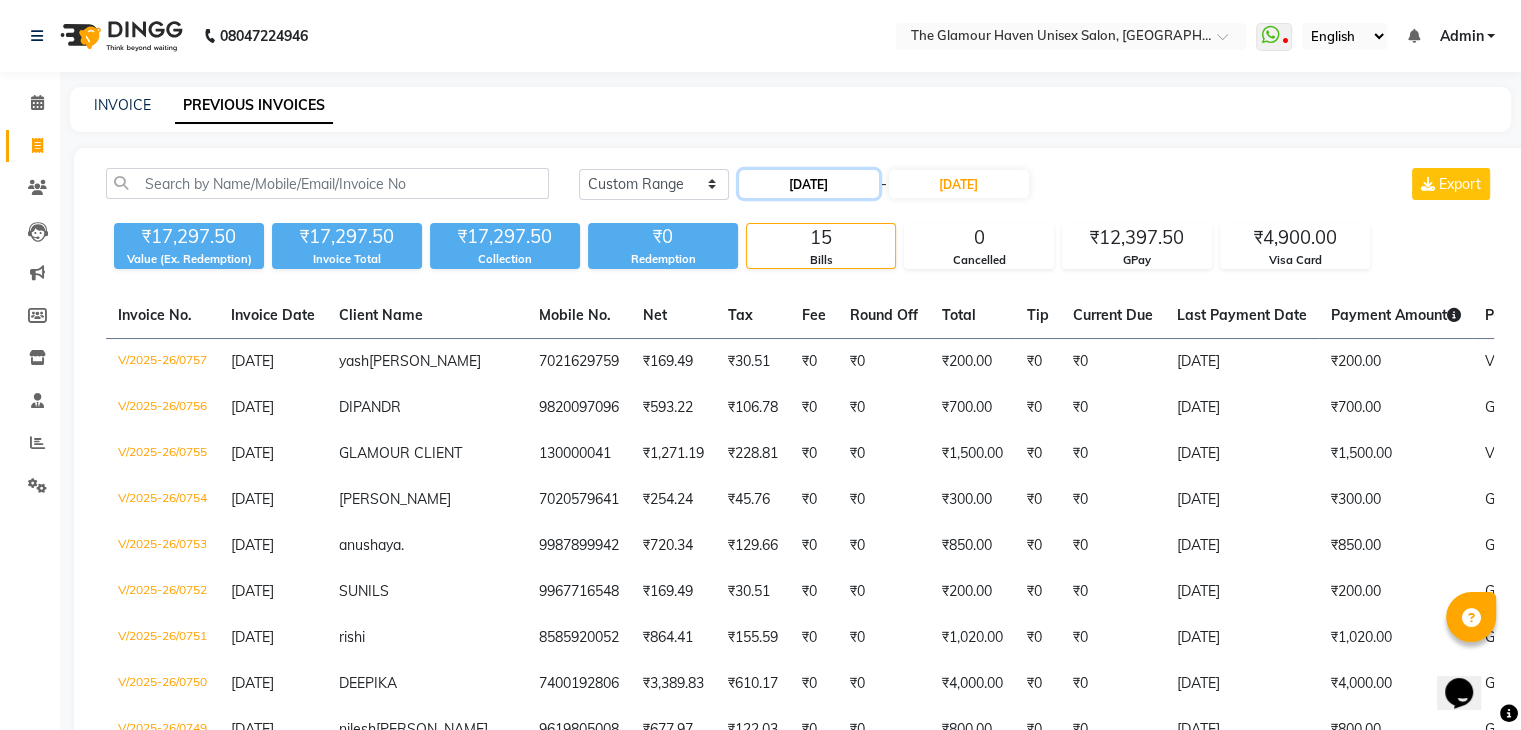click on "22-06-2025" 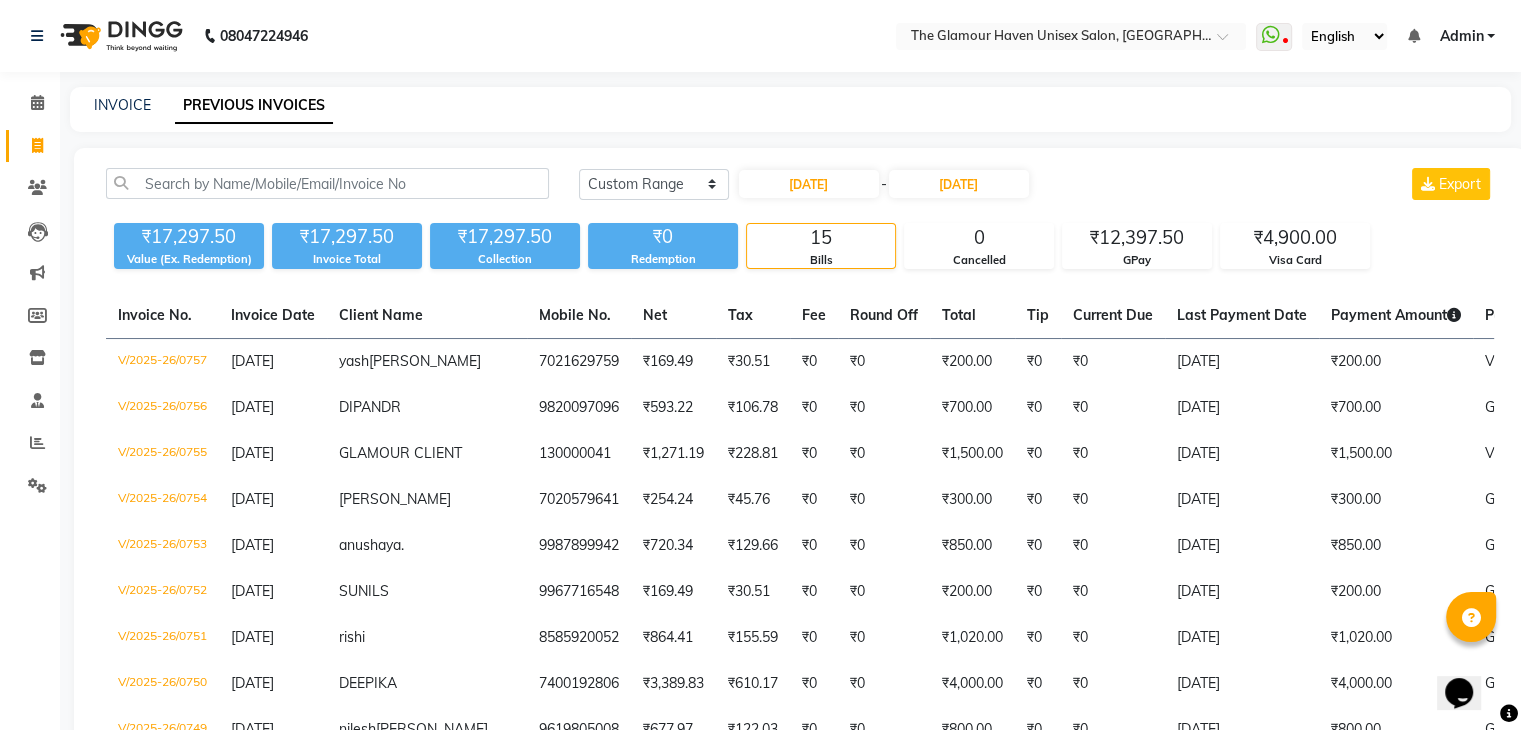 select on "6" 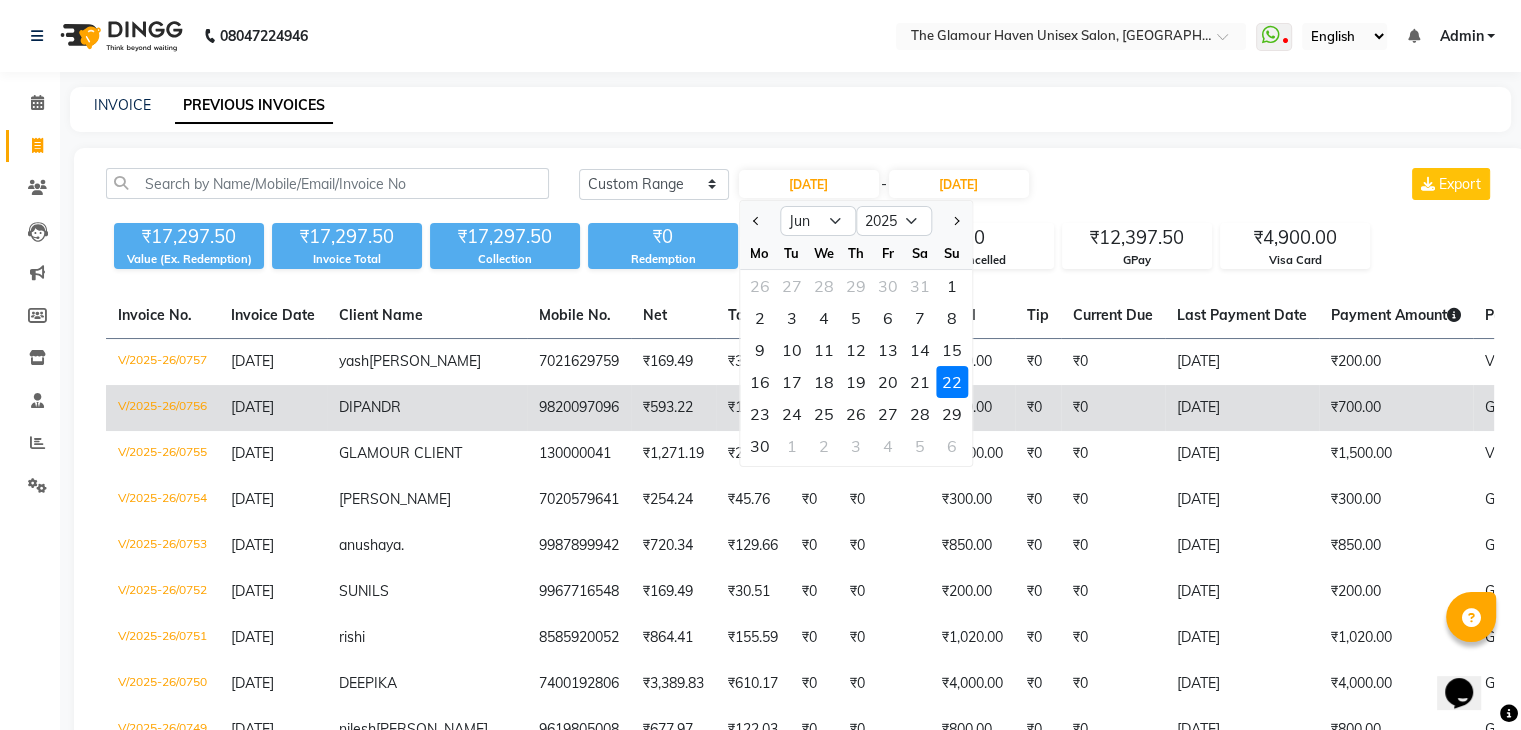 click on "23" 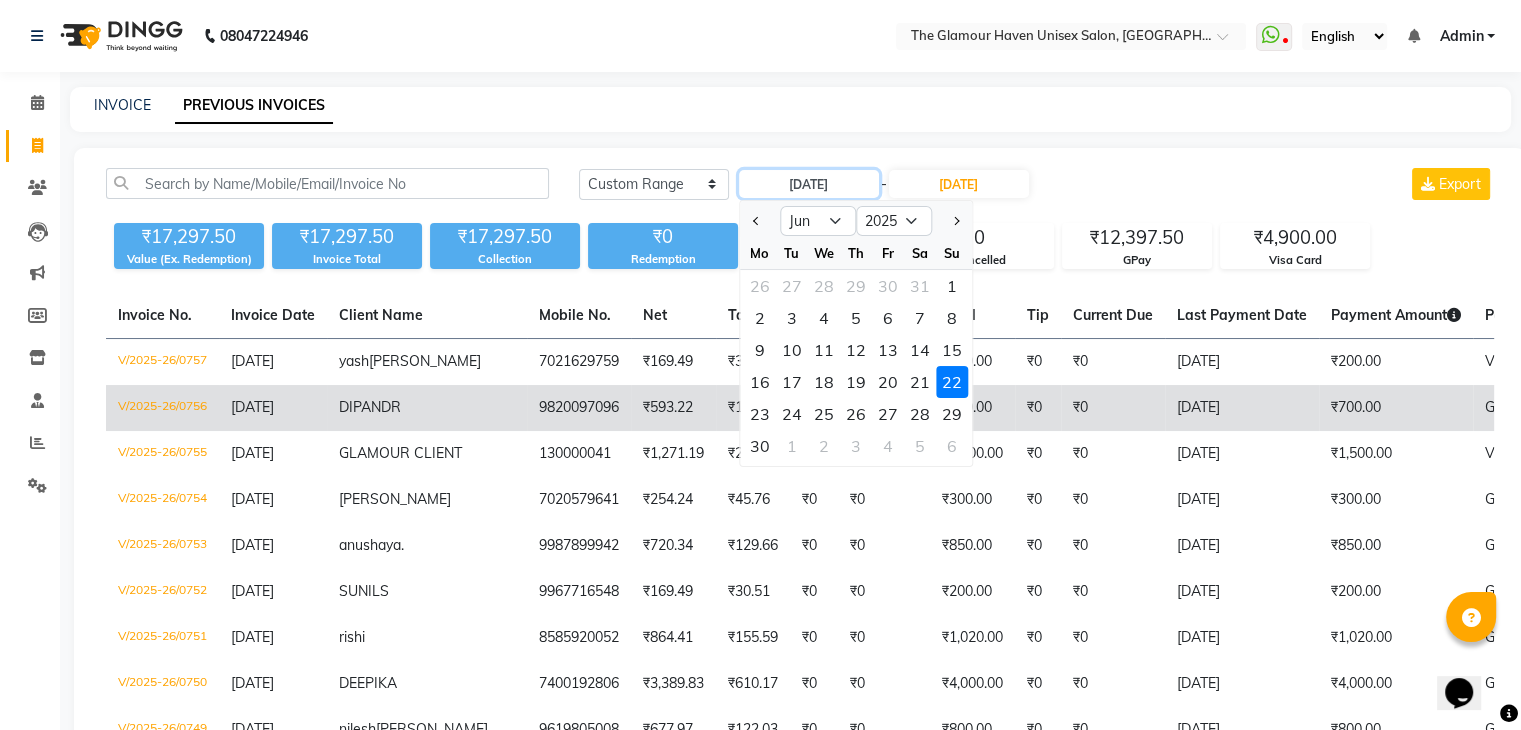 type on "23-06-2025" 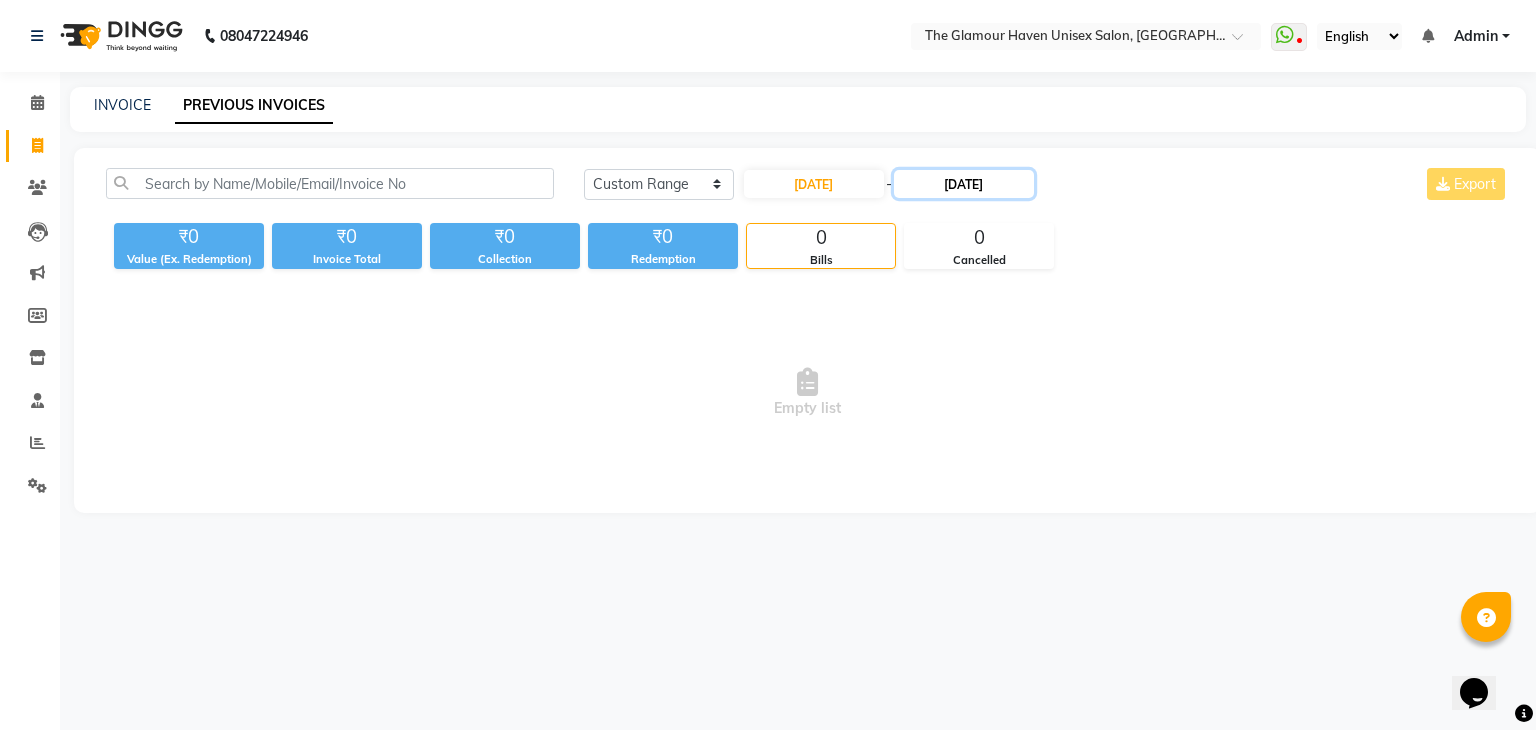click on "22-06-2025" 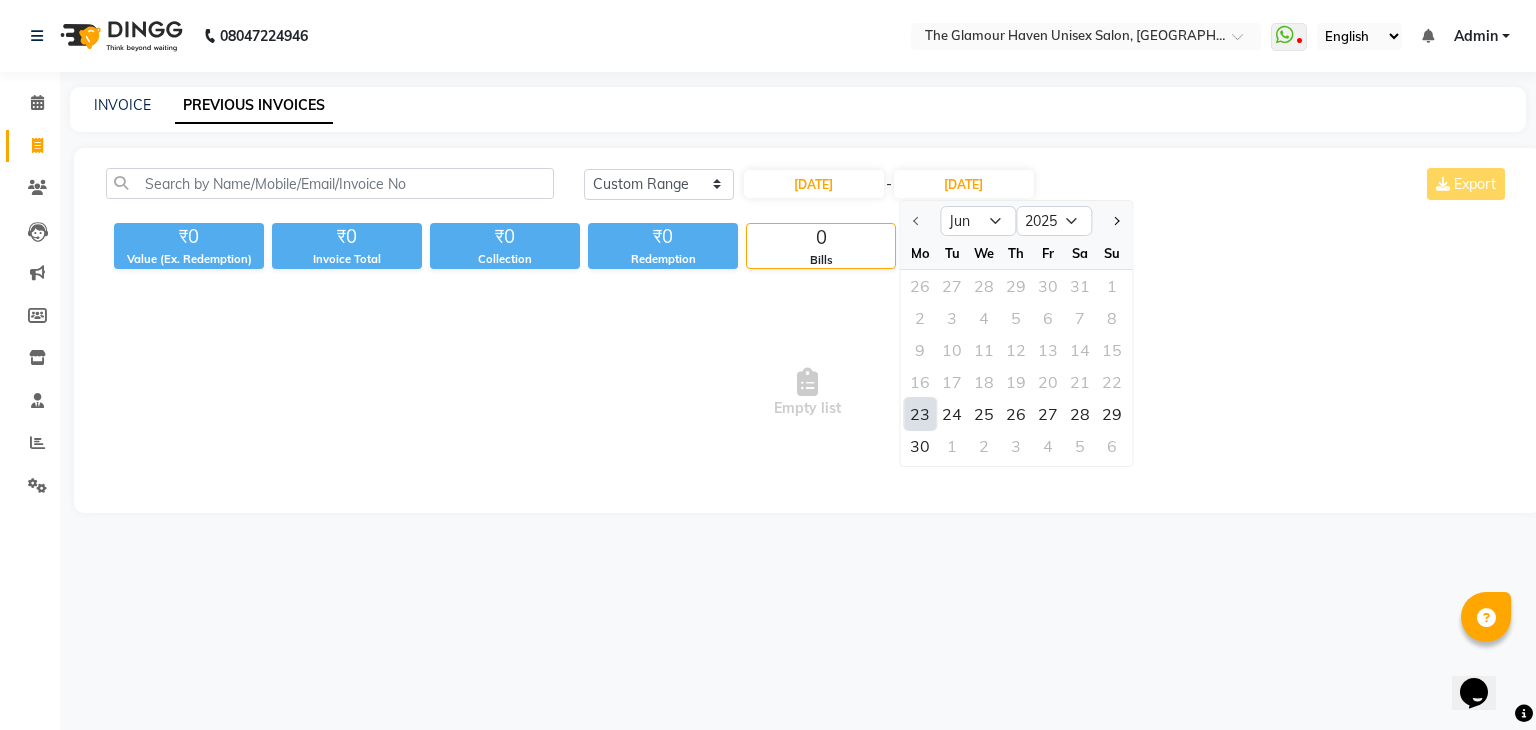 click on "23" 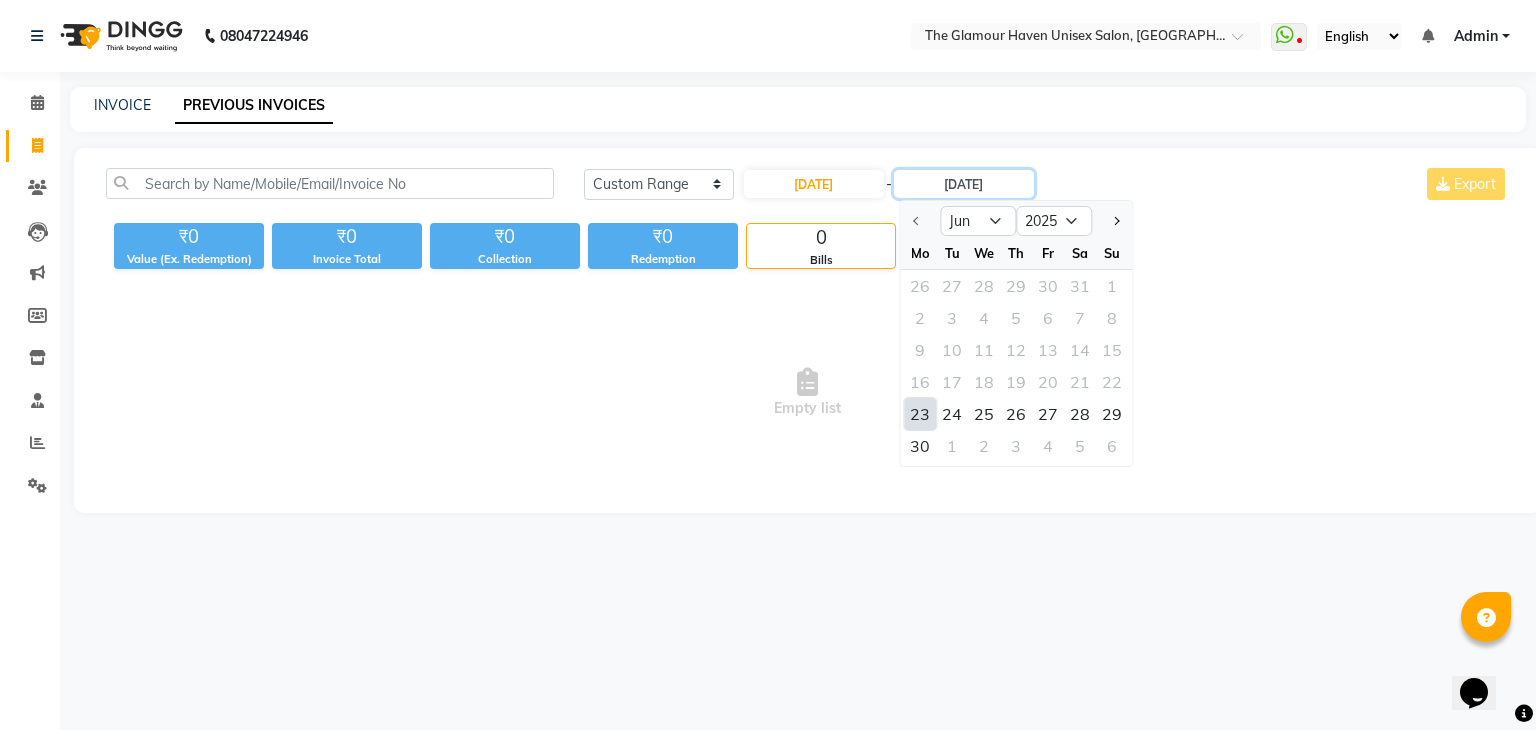 type on "23-06-2025" 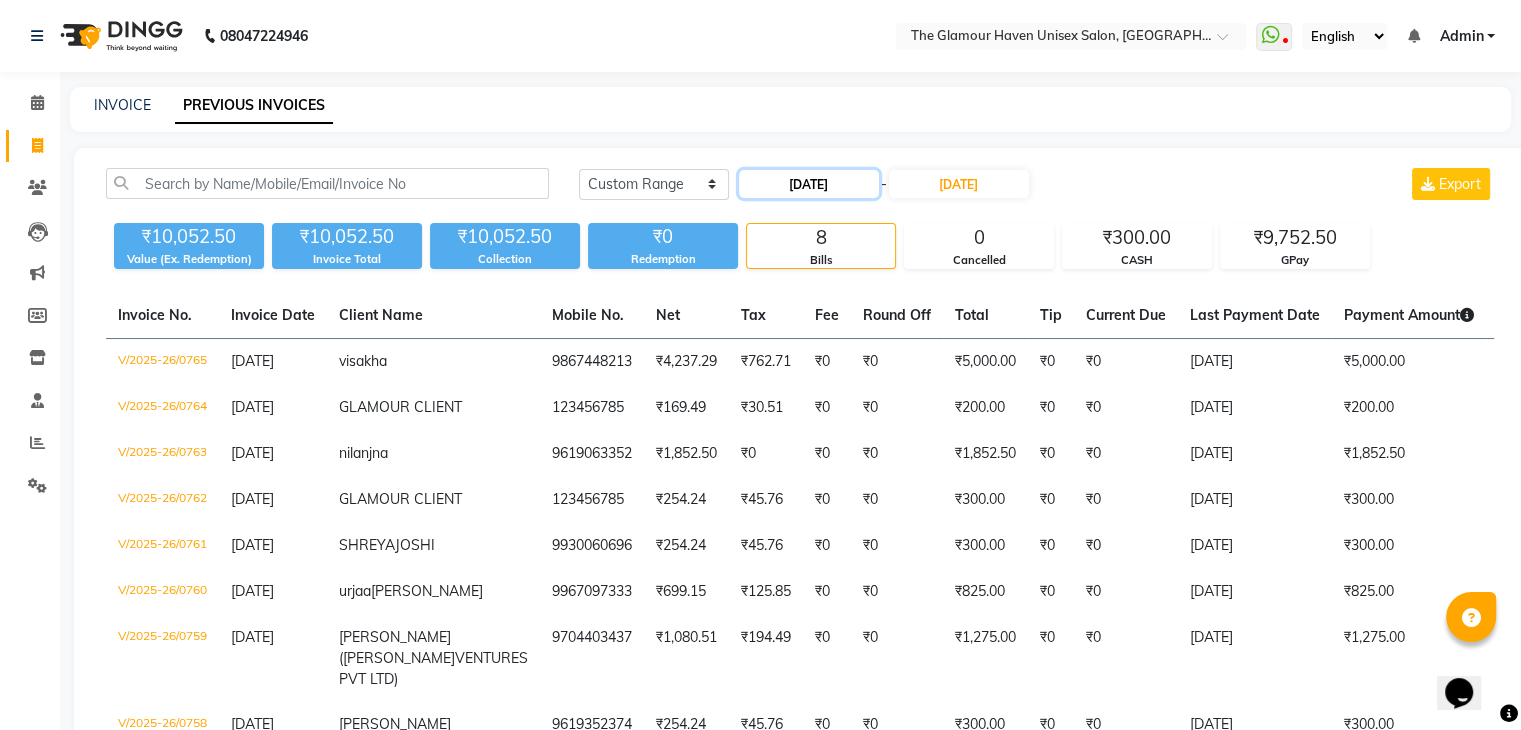 click on "23-06-2025" 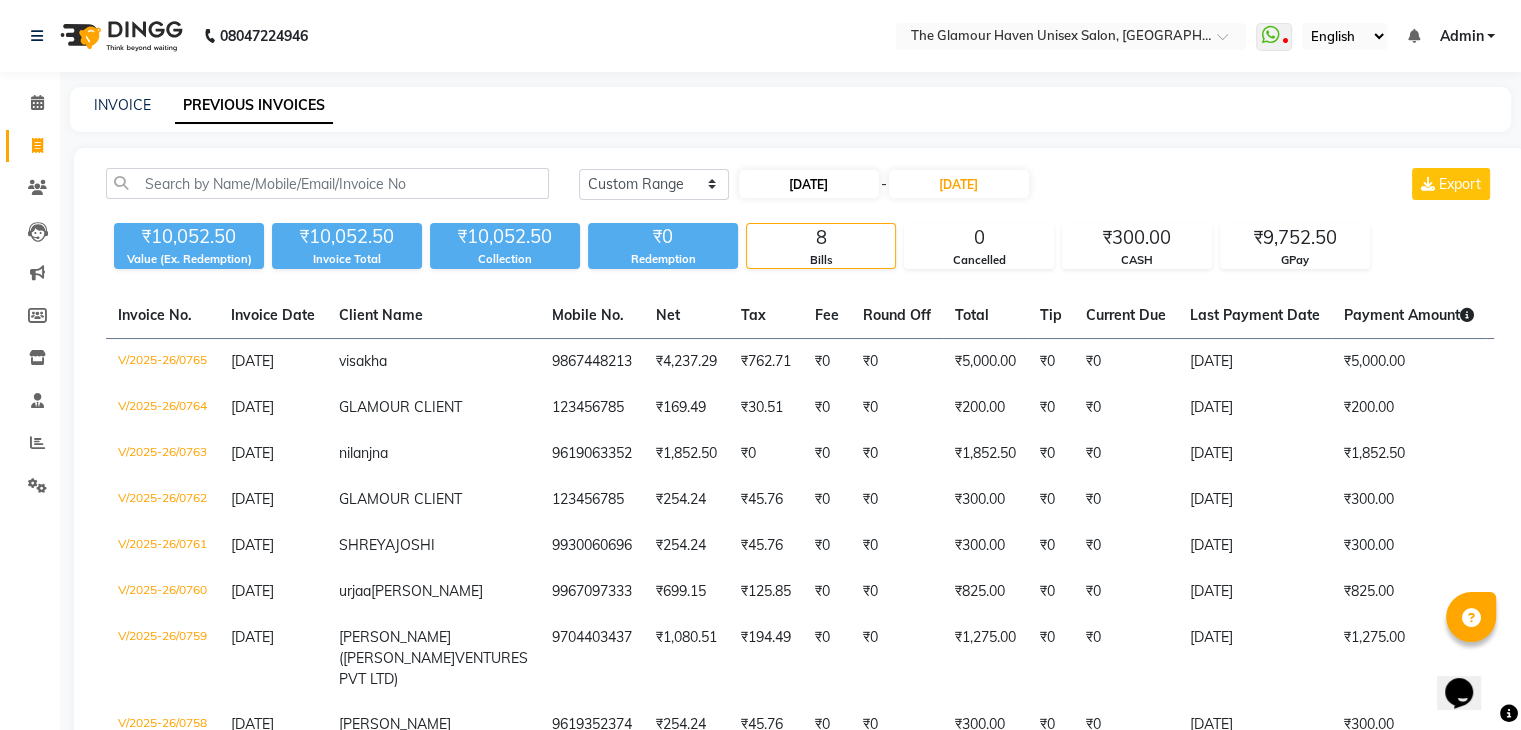 select on "6" 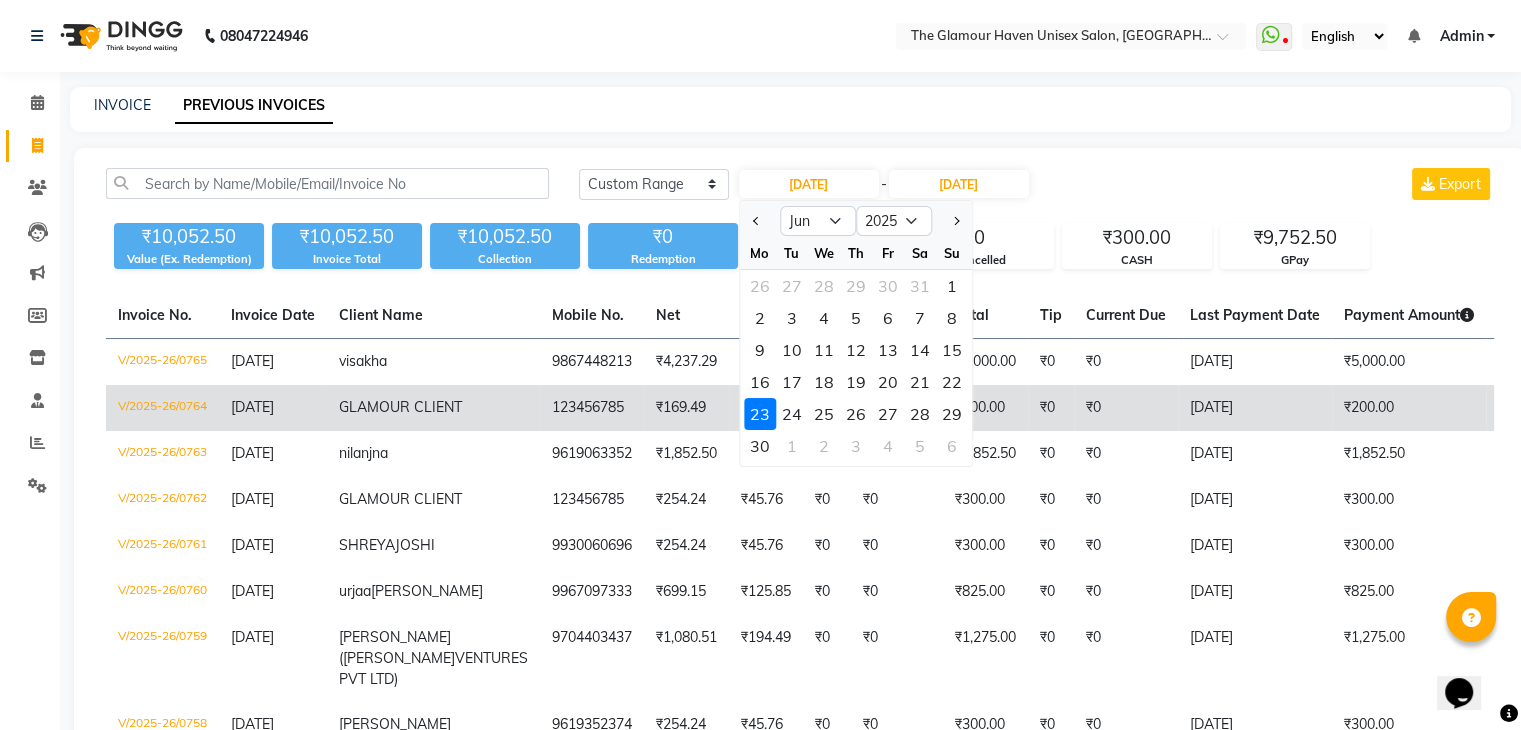 click on "24" 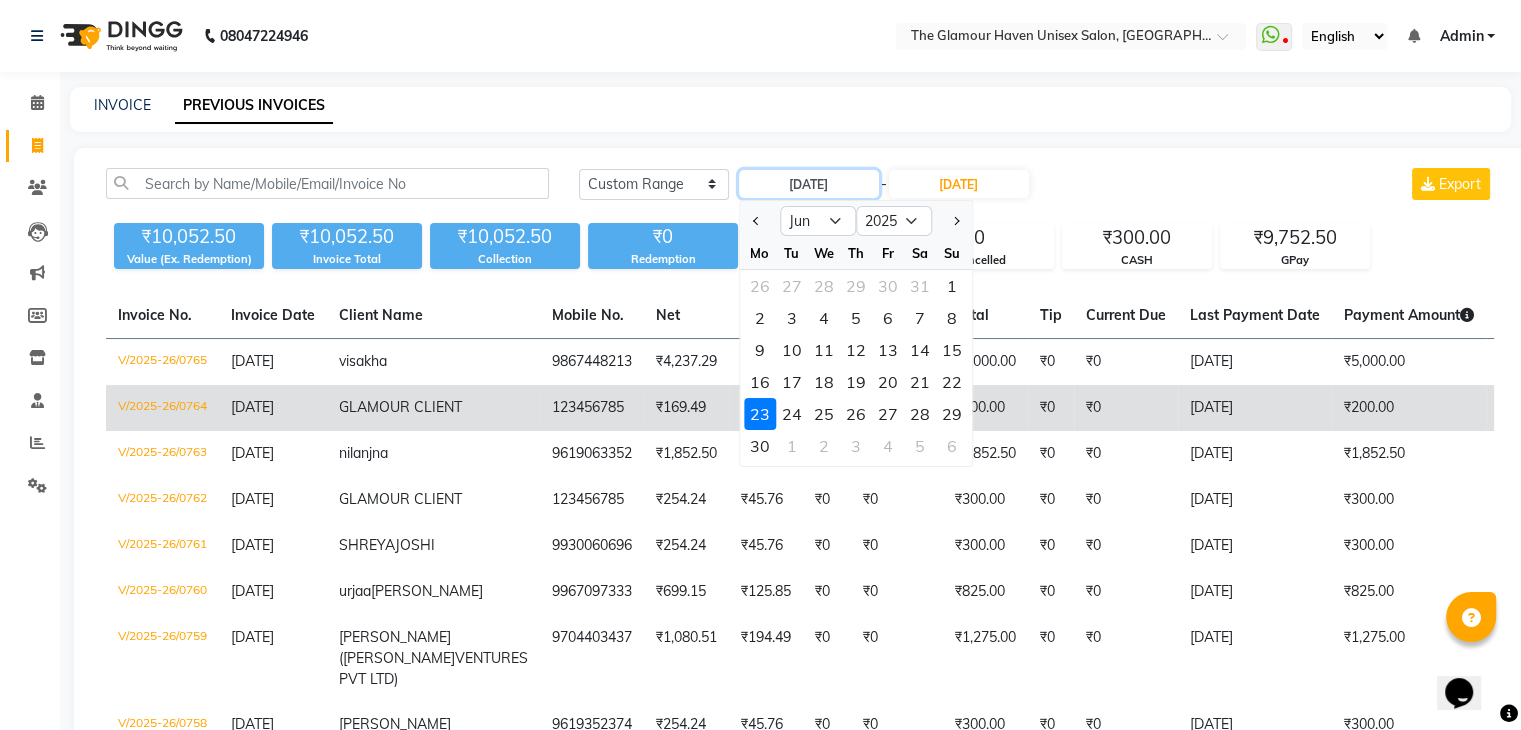 type on "24-06-2025" 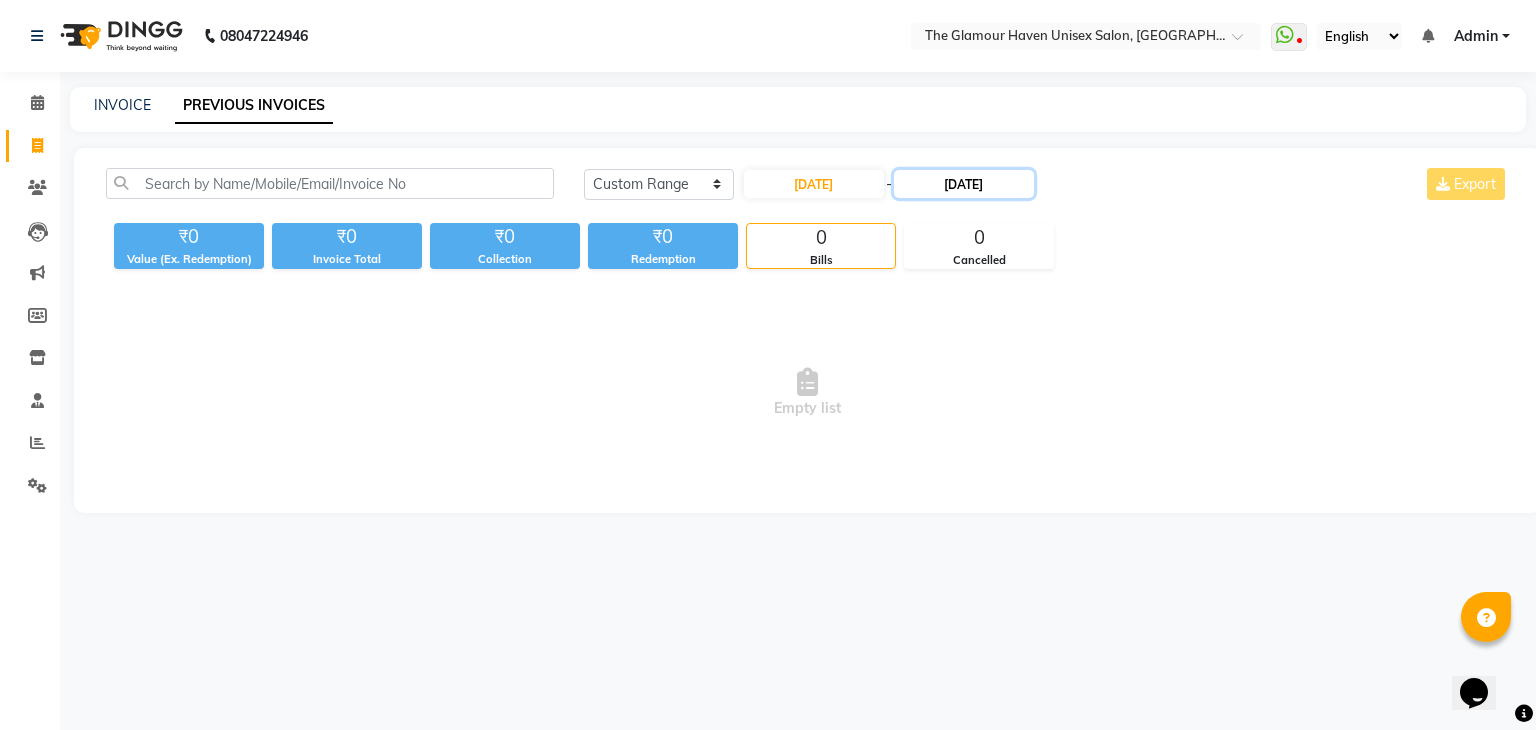 click on "23-06-2025" 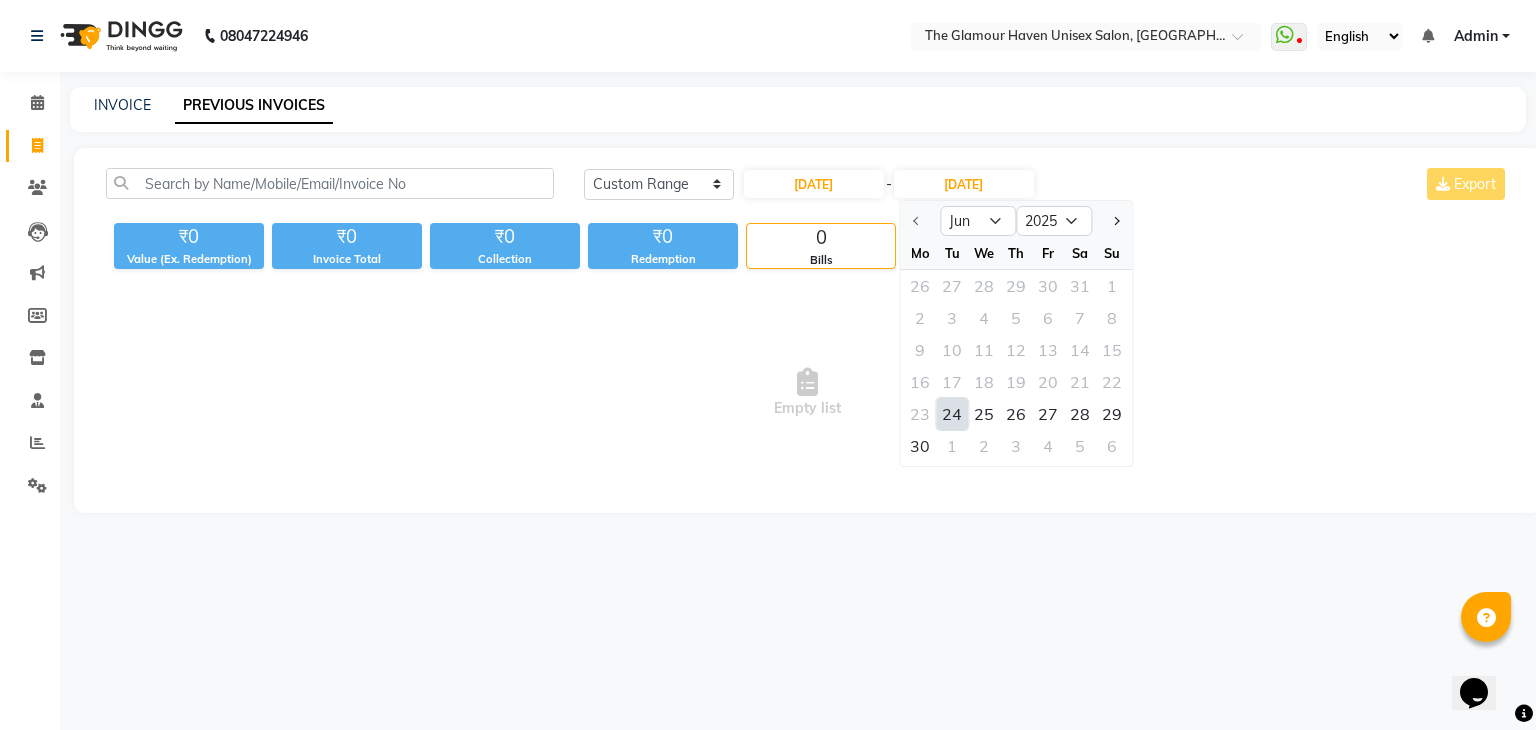 click on "24" 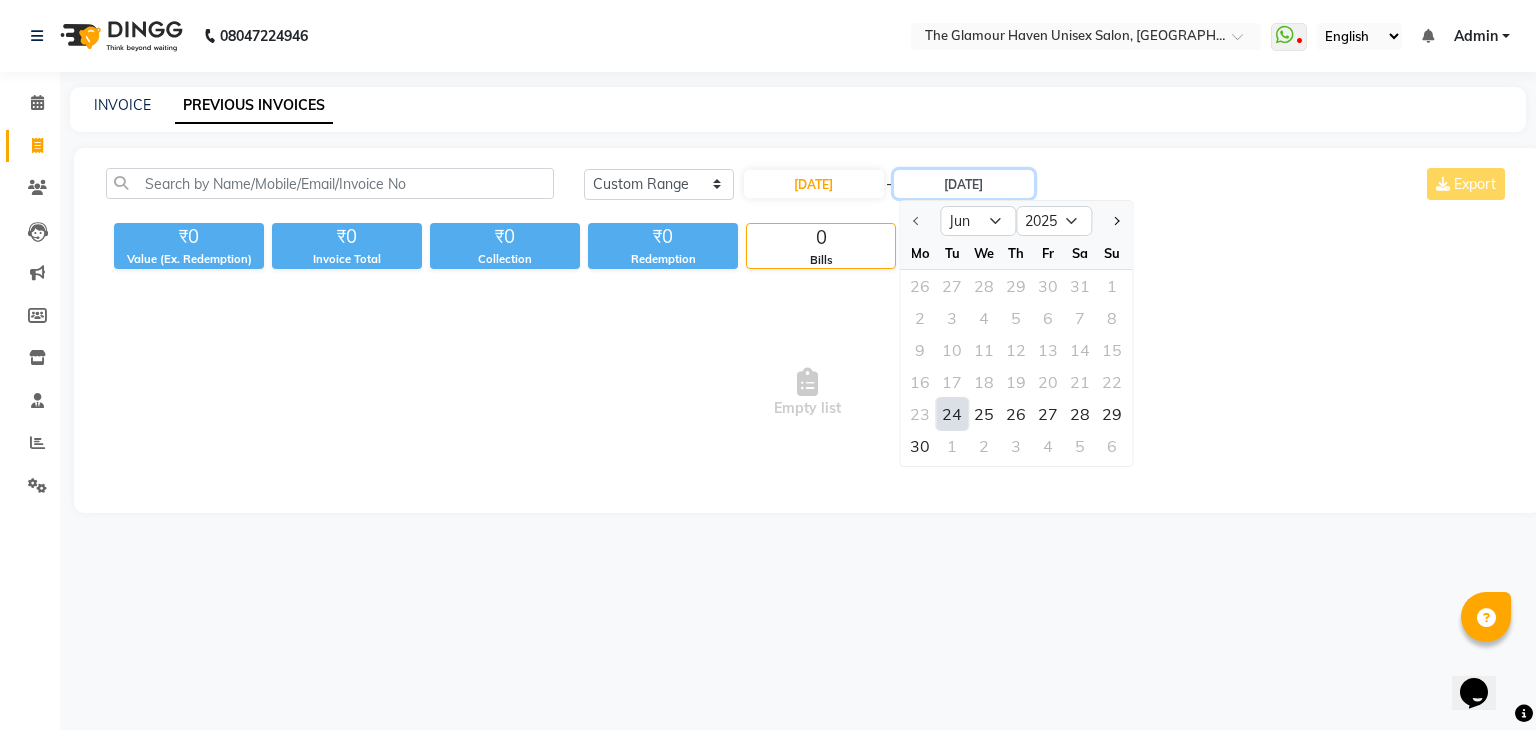 type on "24-06-2025" 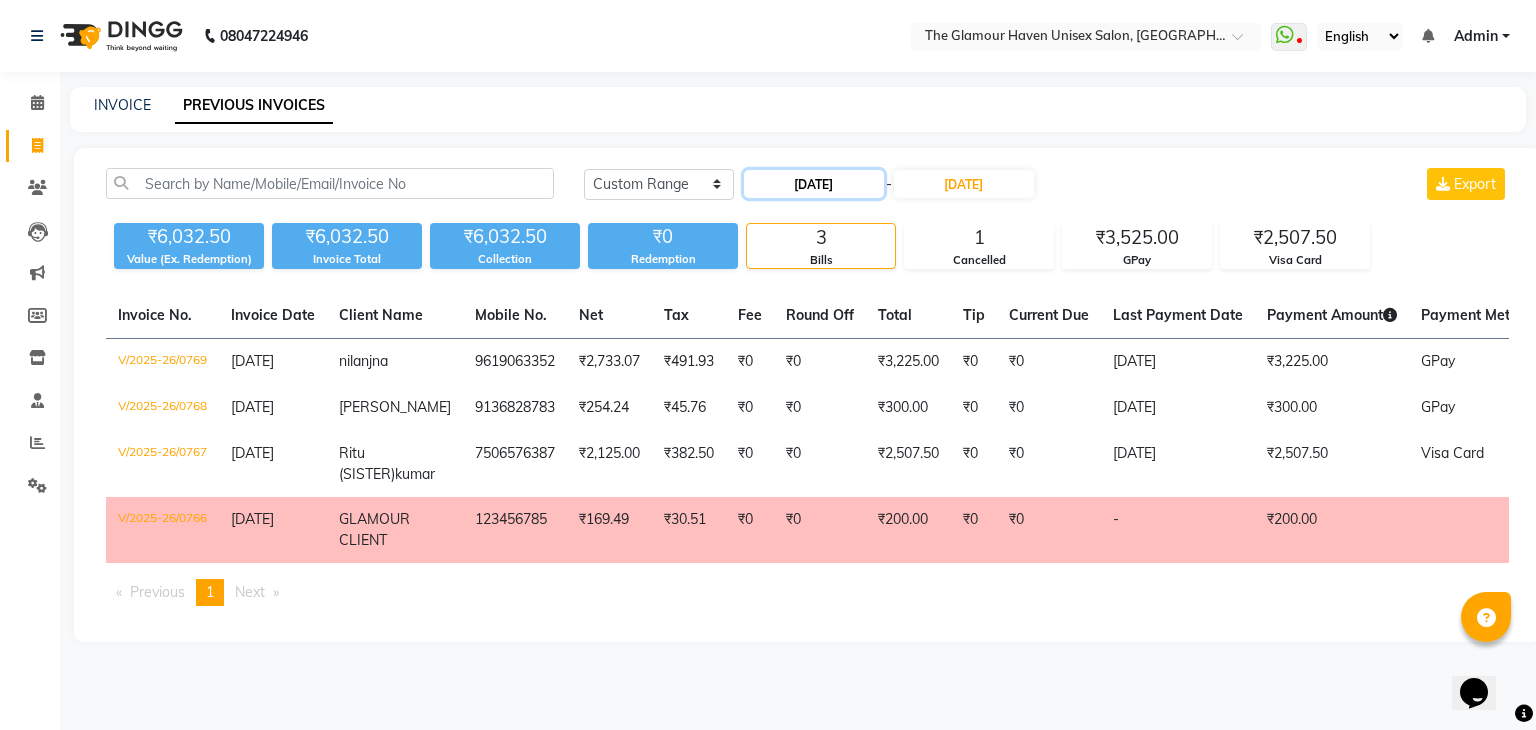 click on "24-06-2025" 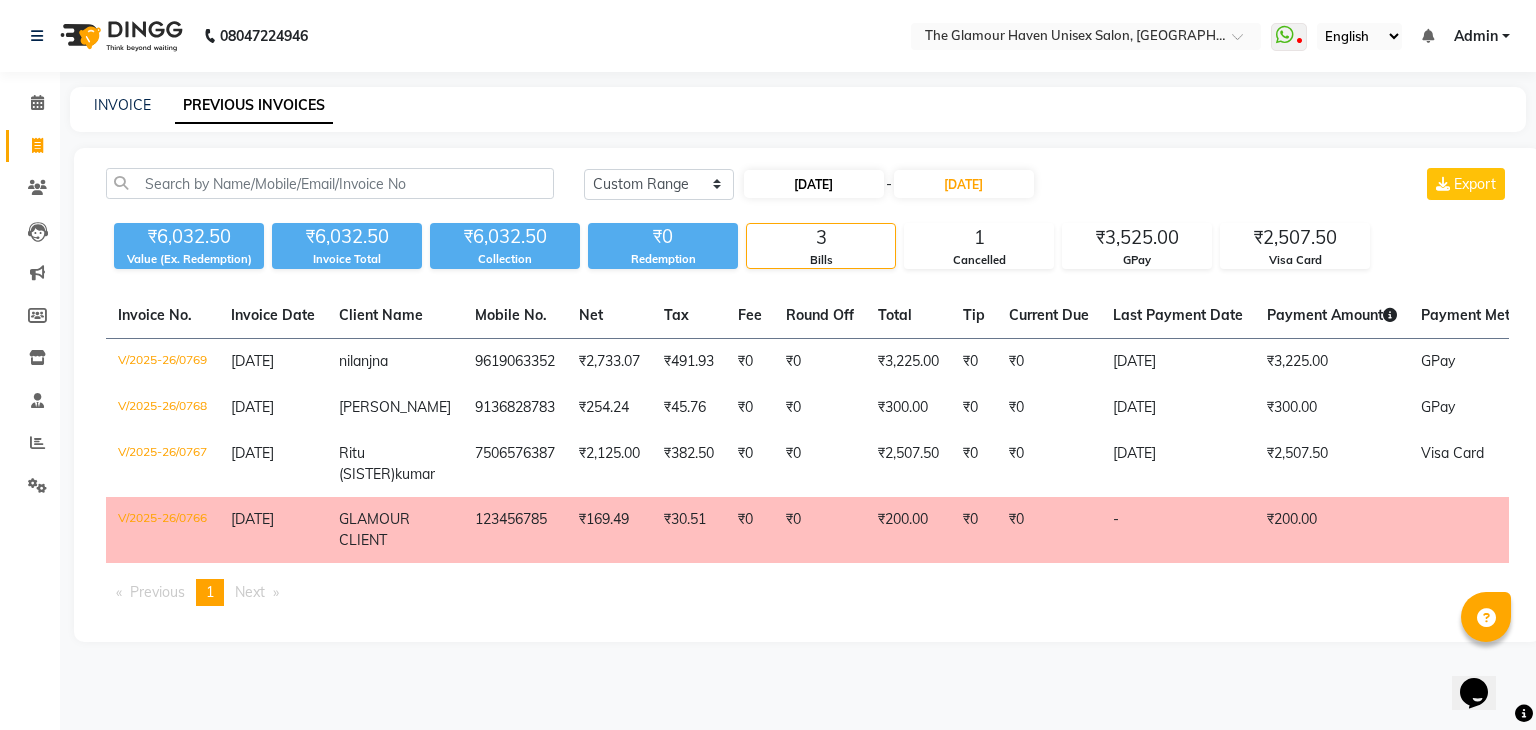 select on "6" 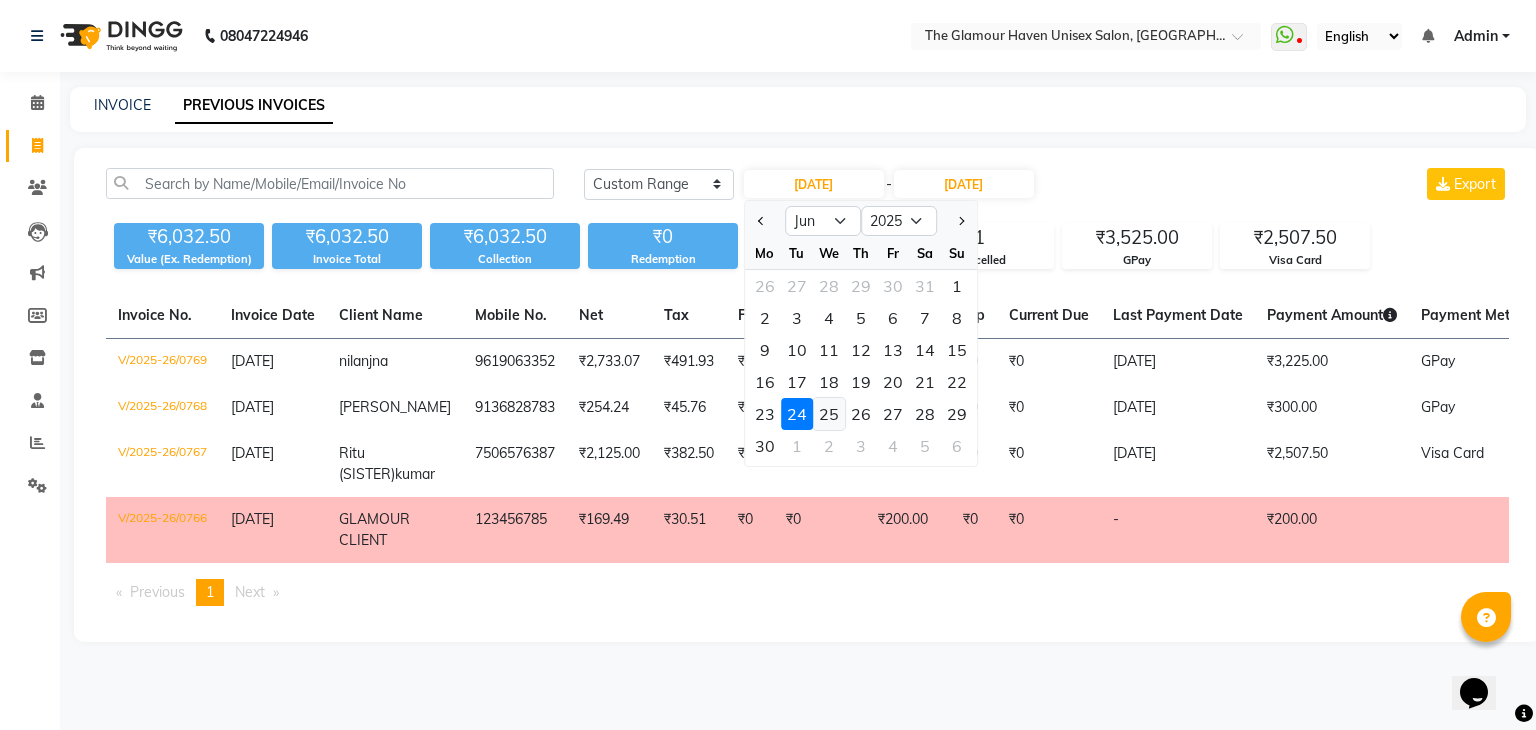 click on "25" 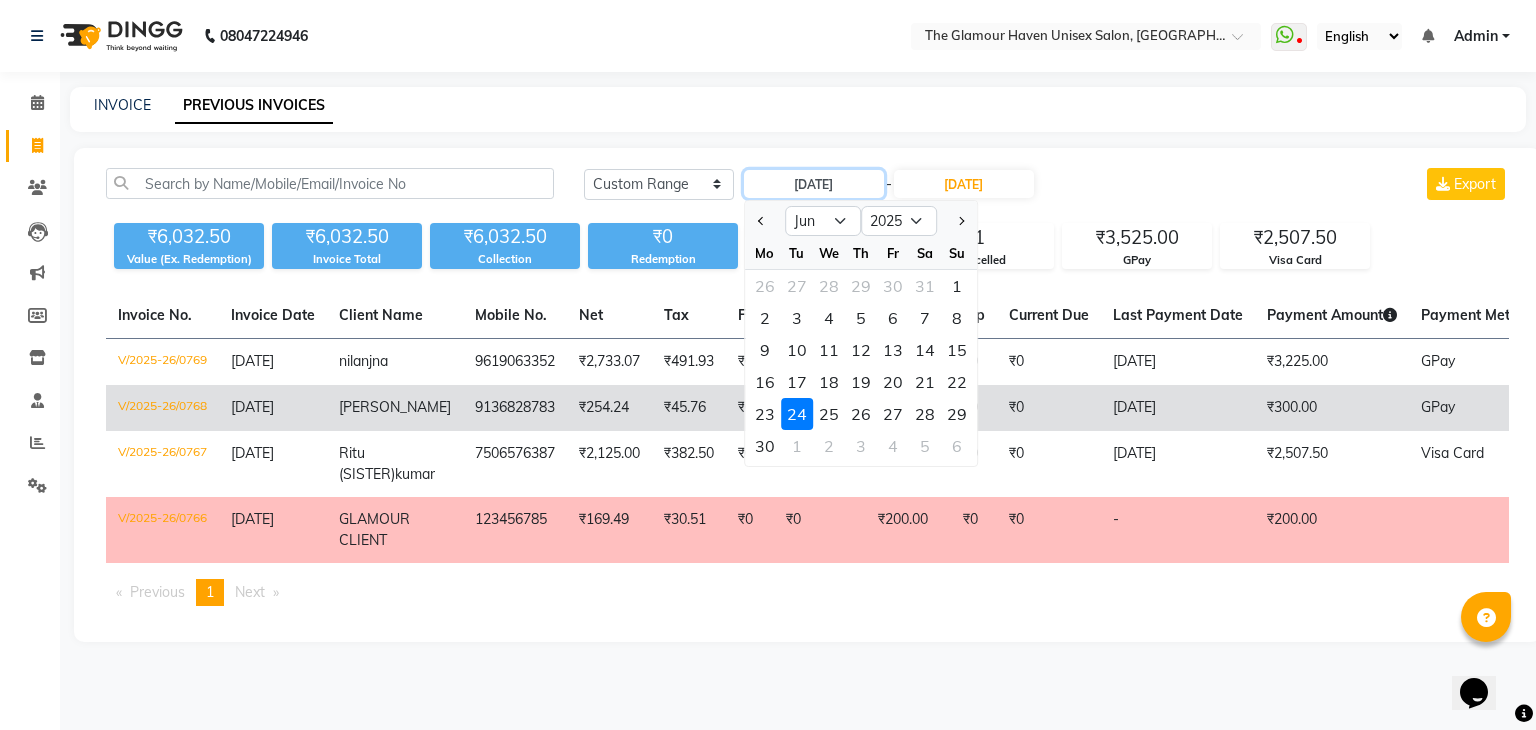 type on "25-06-2025" 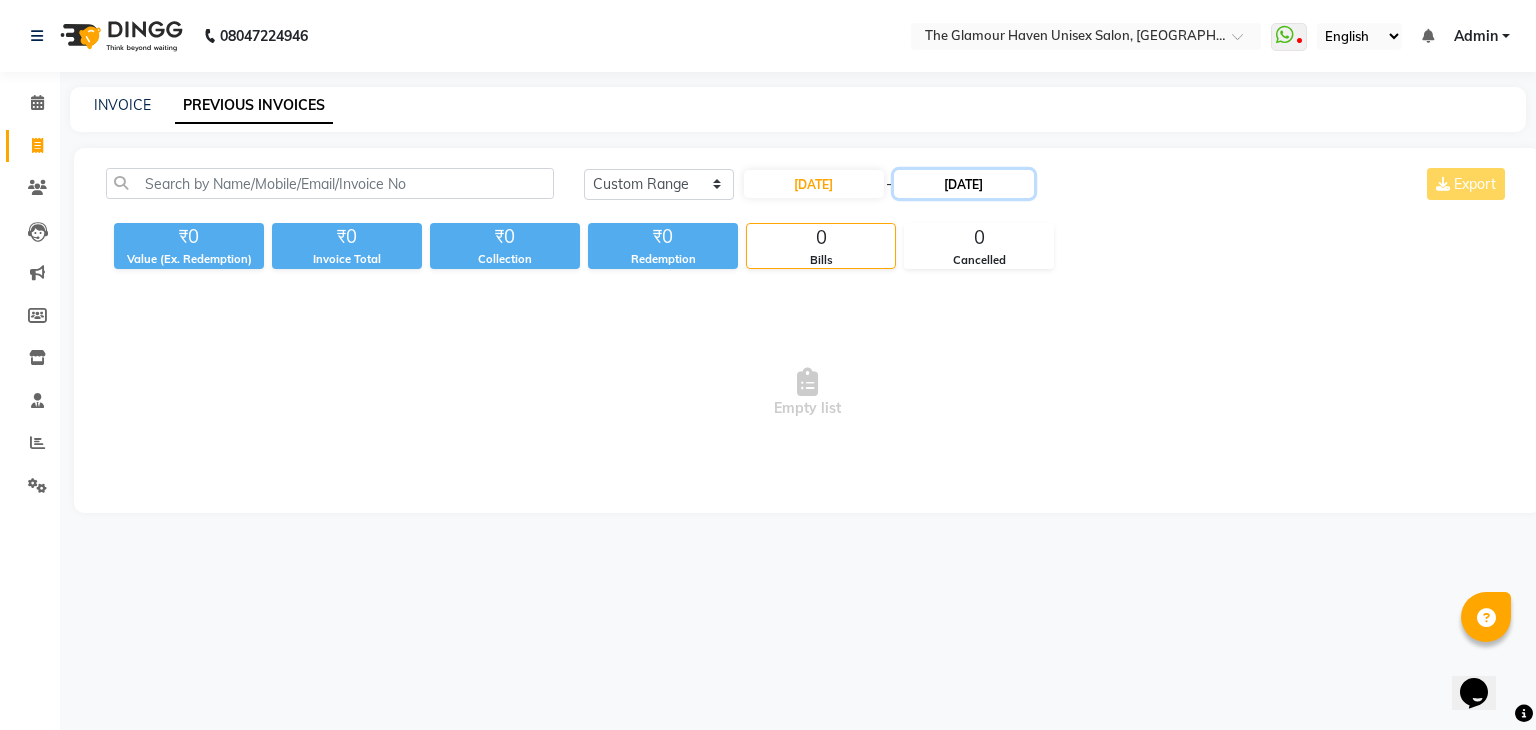 click on "24-06-2025" 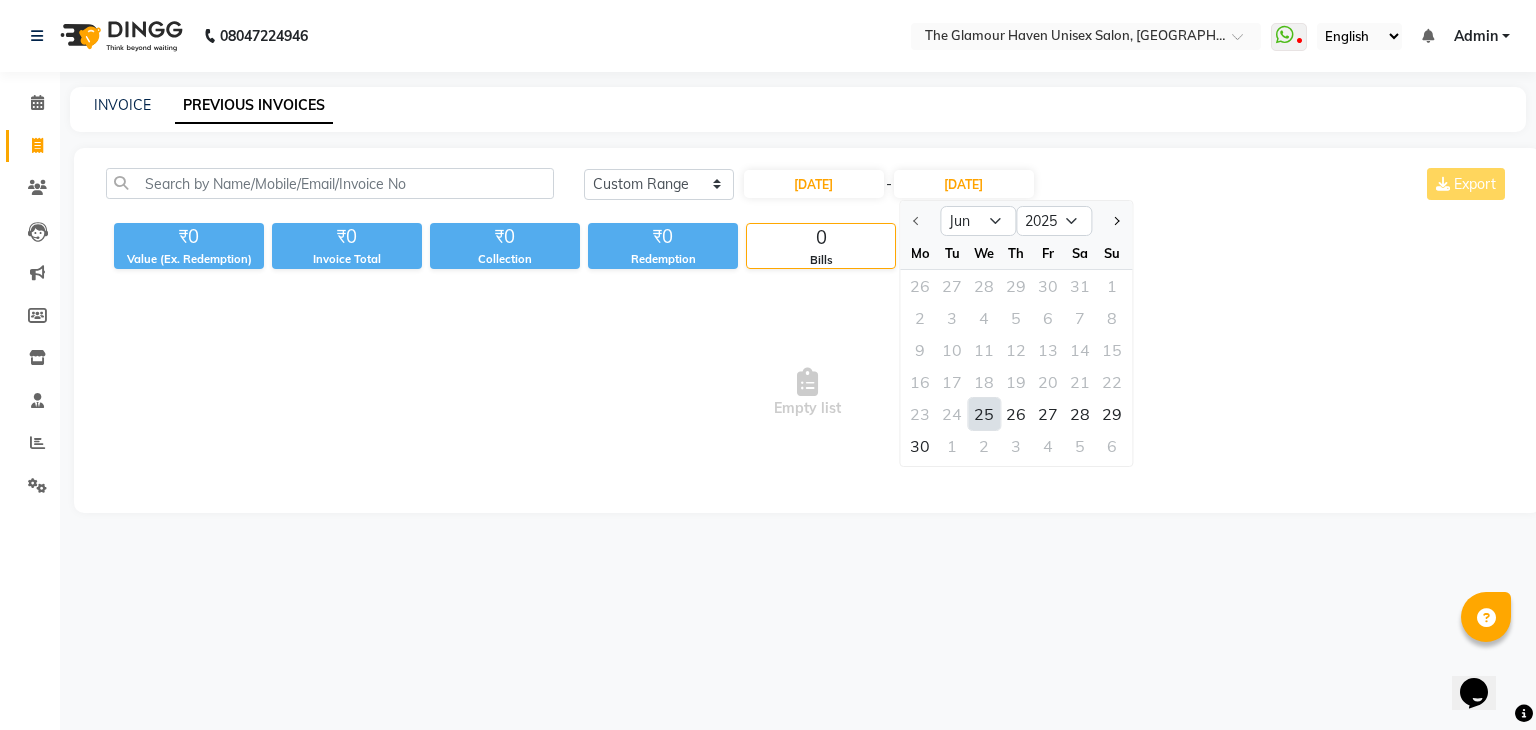 drag, startPoint x: 980, startPoint y: 417, endPoint x: 971, endPoint y: 410, distance: 11.401754 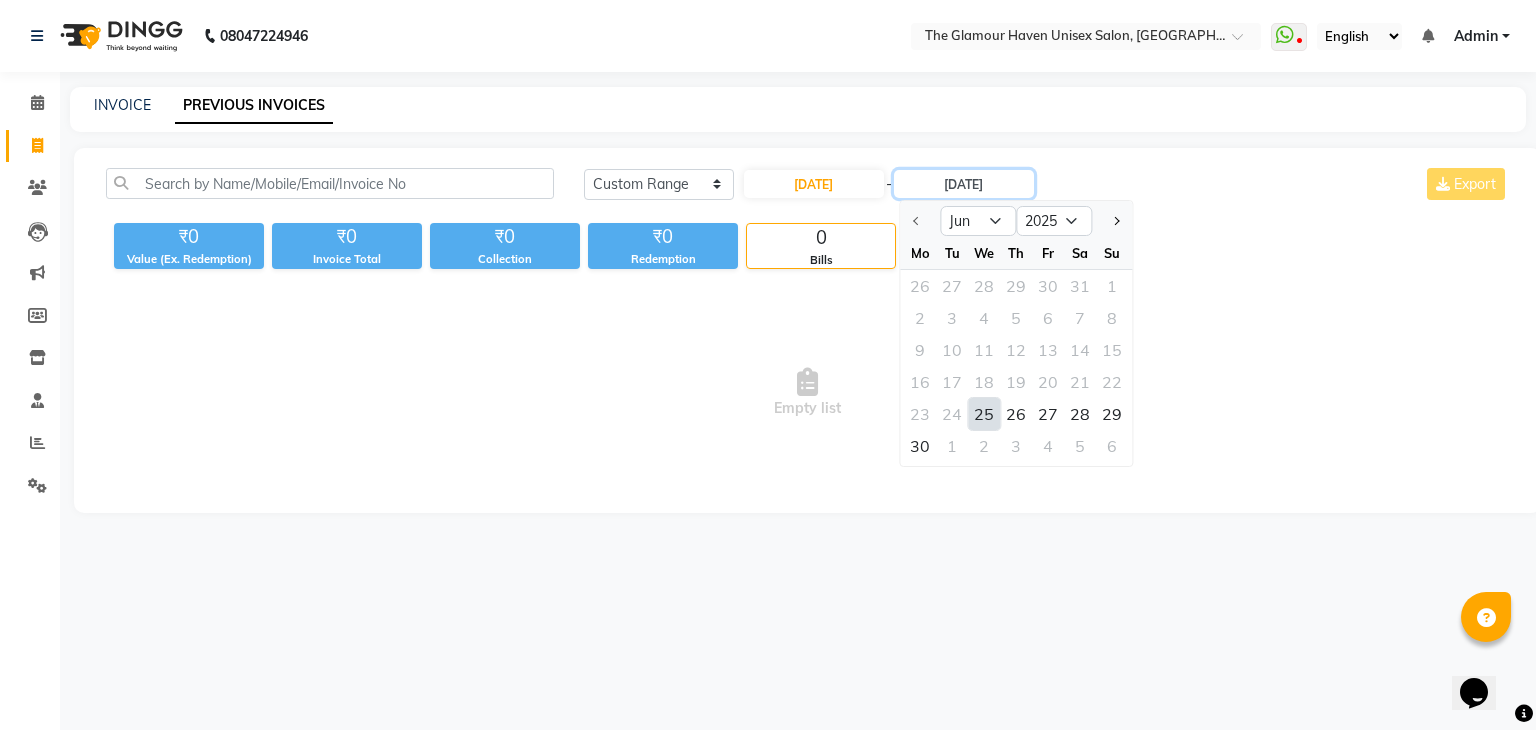 type on "25-06-2025" 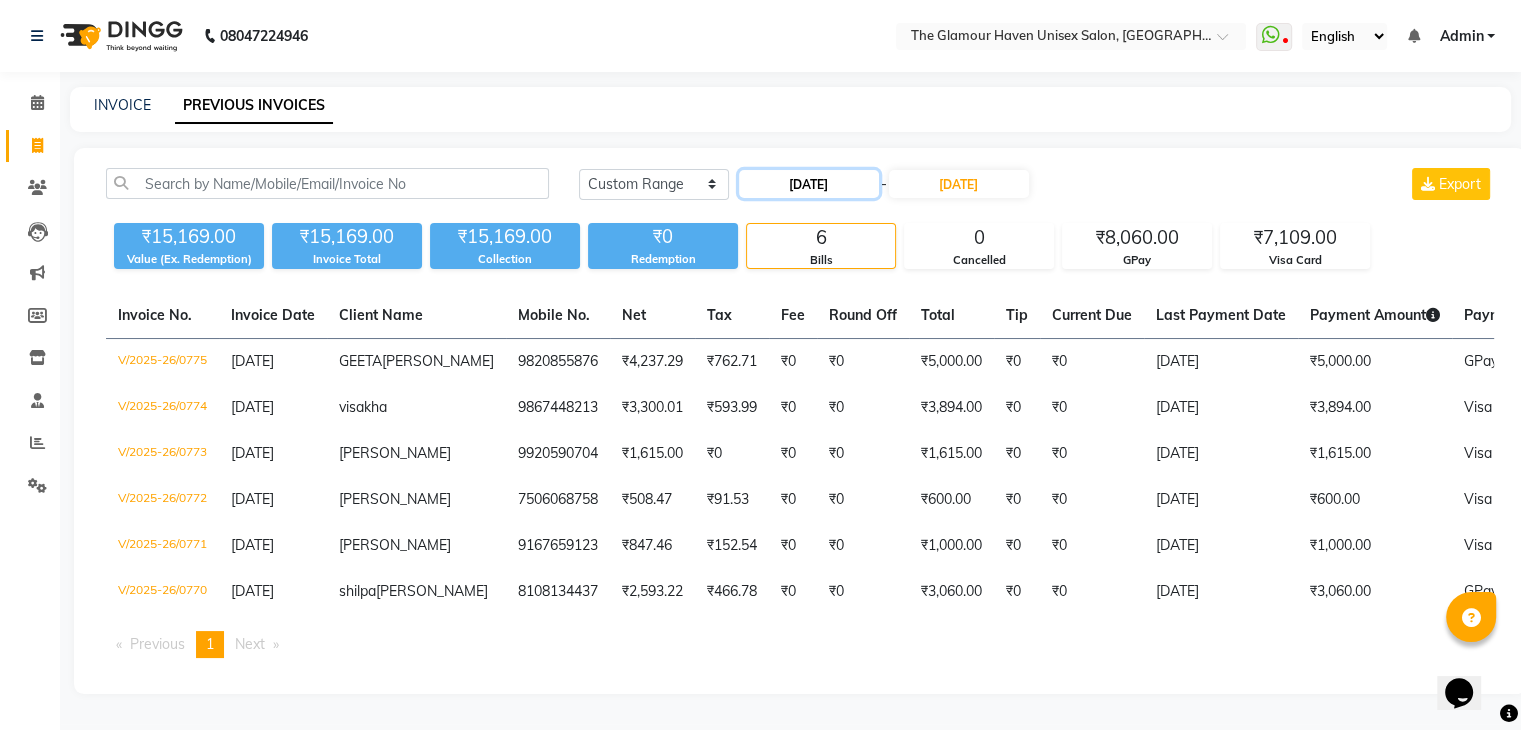 click on "25-06-2025" 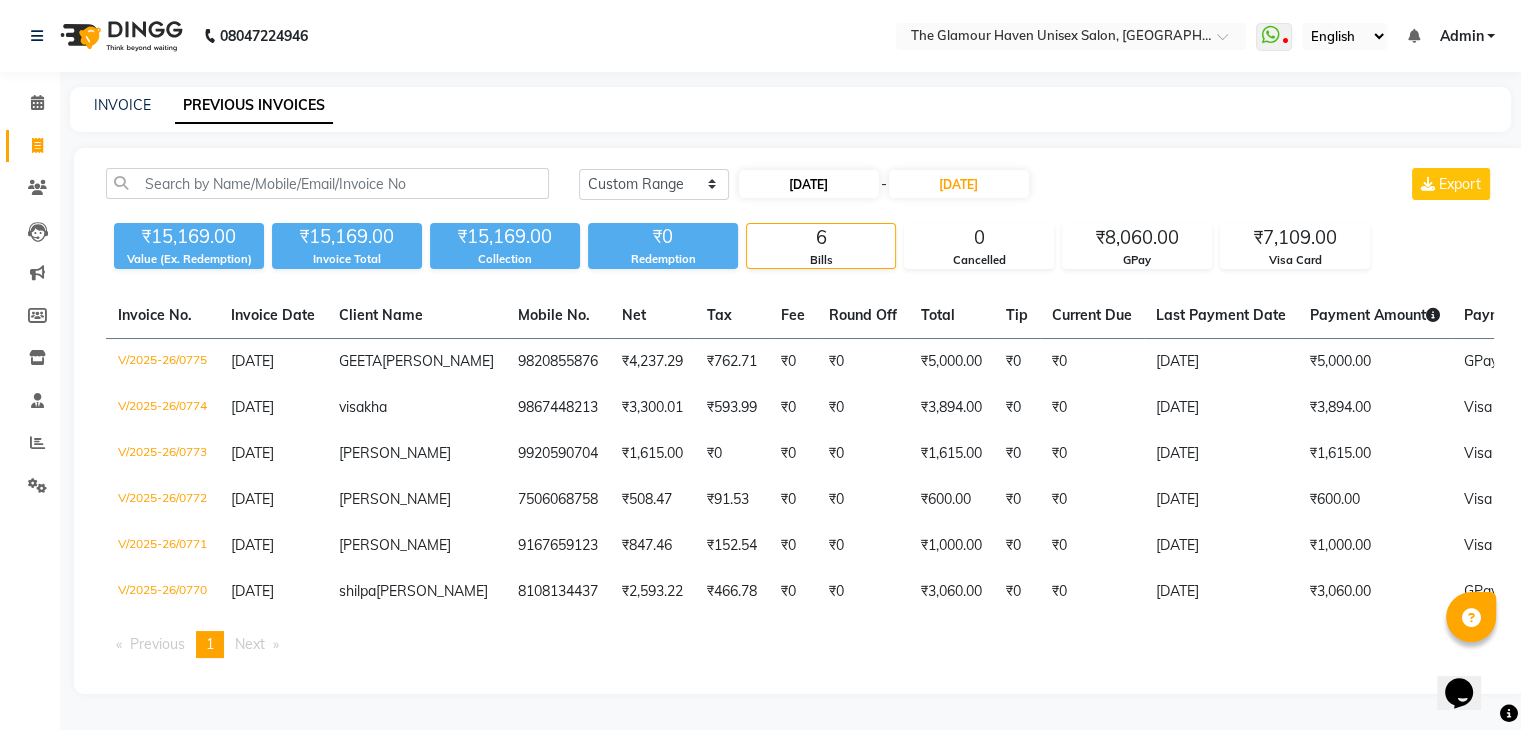 select on "6" 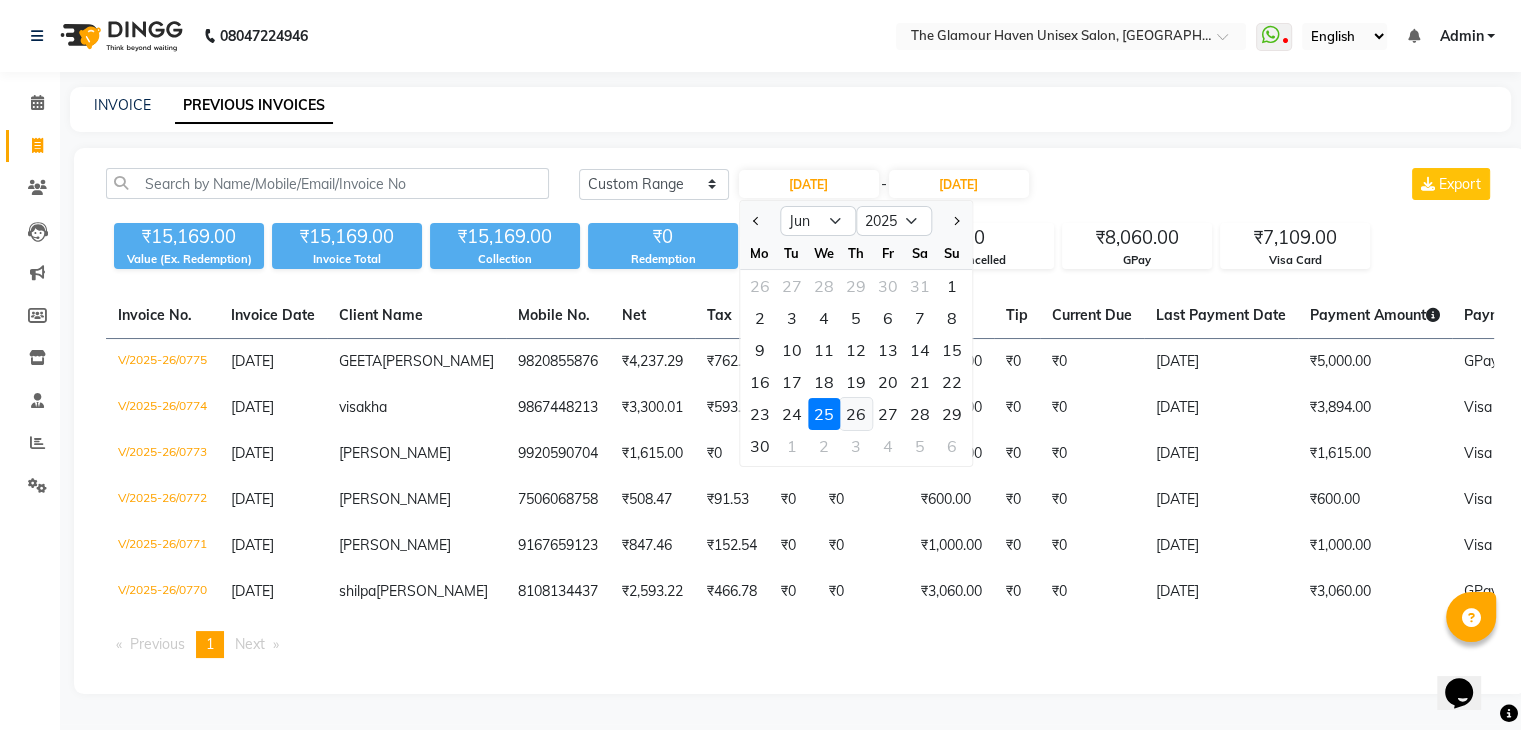 click on "26" 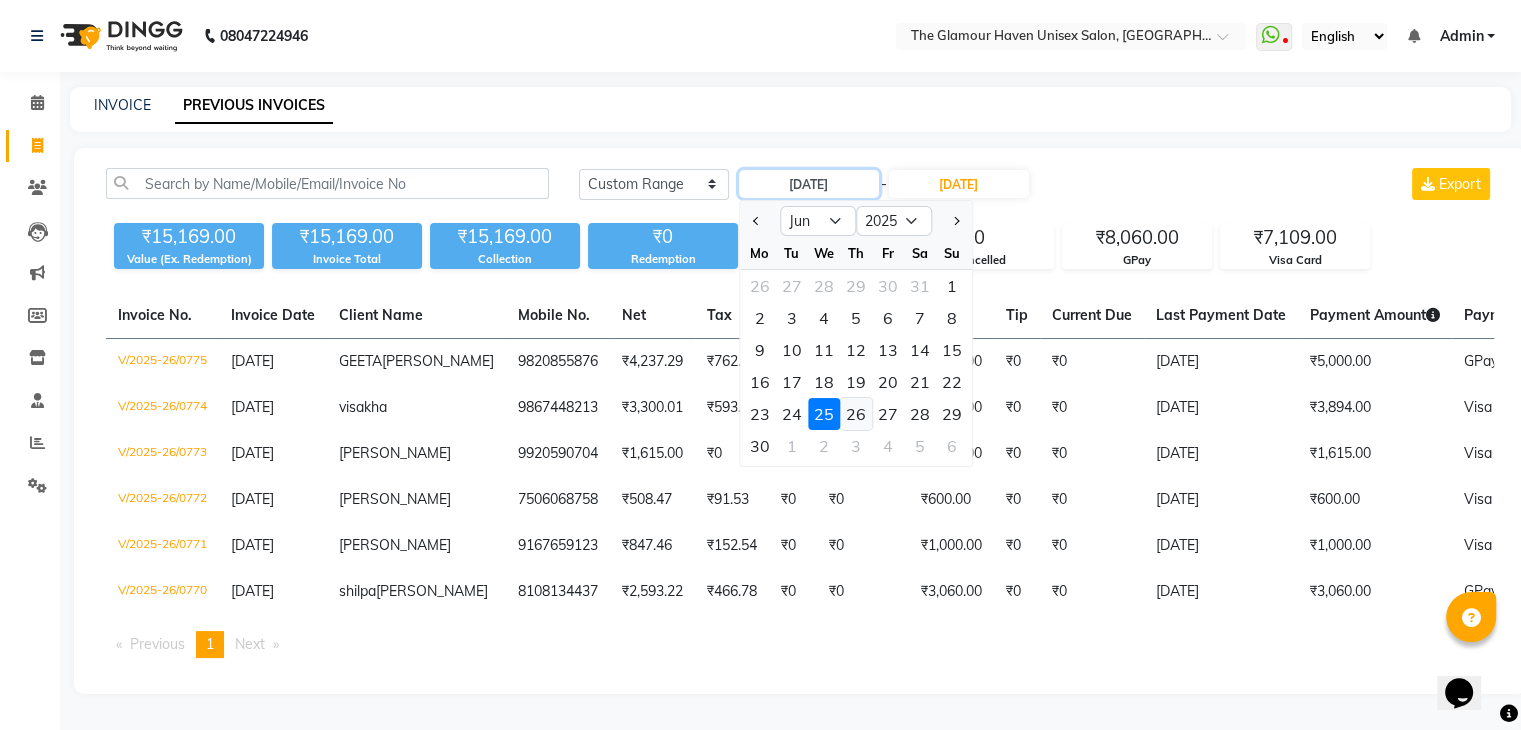 type on "26-06-2025" 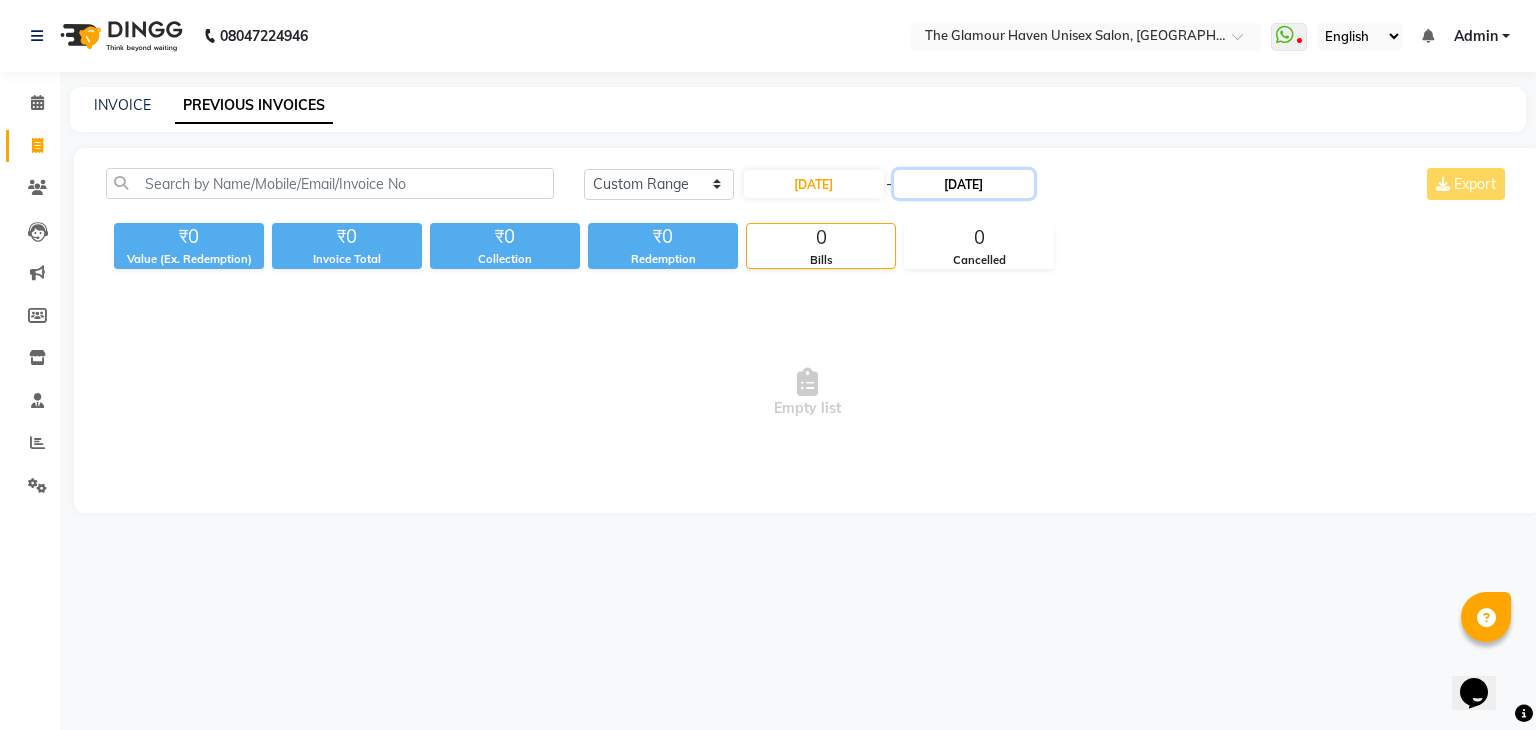 click on "25-06-2025" 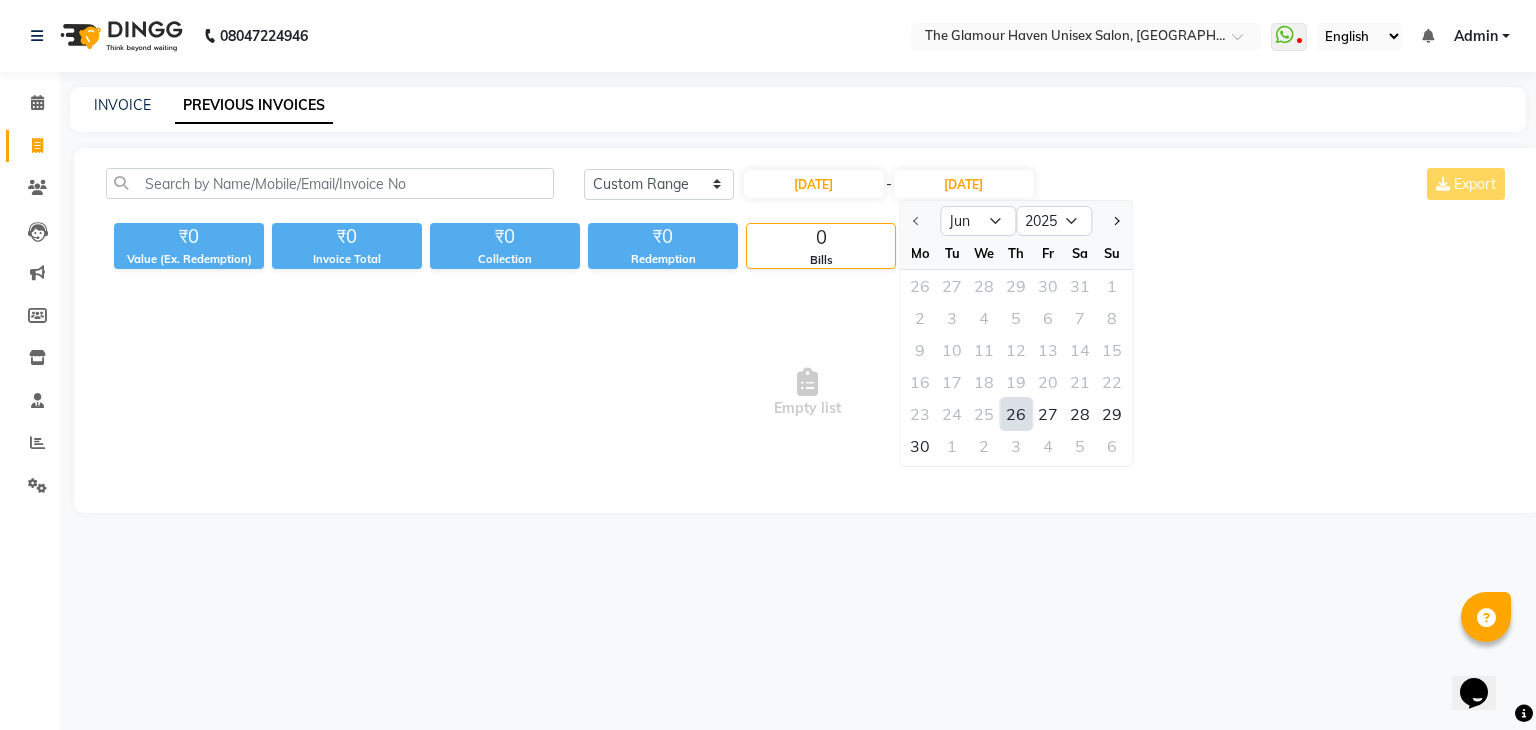click on "26" 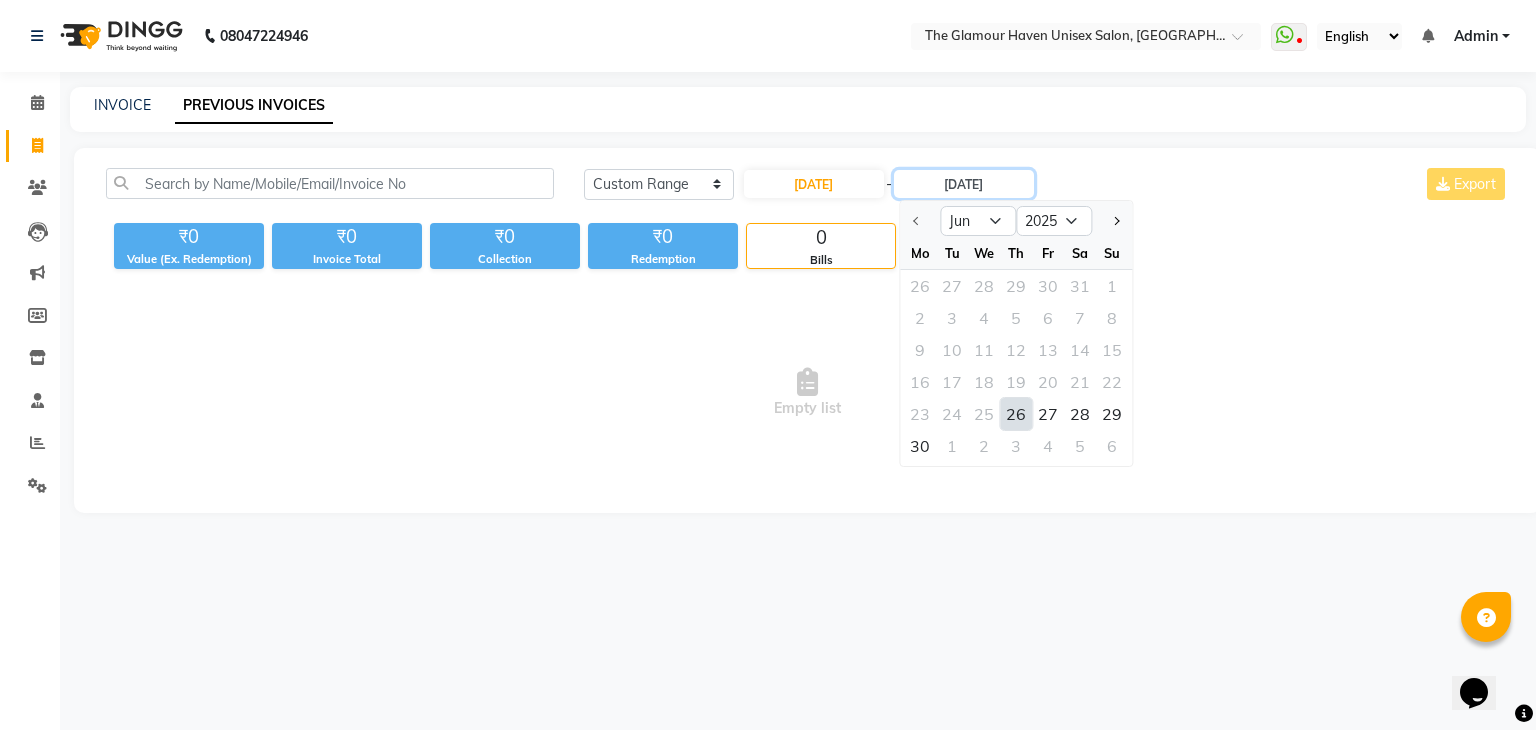 type on "26-06-2025" 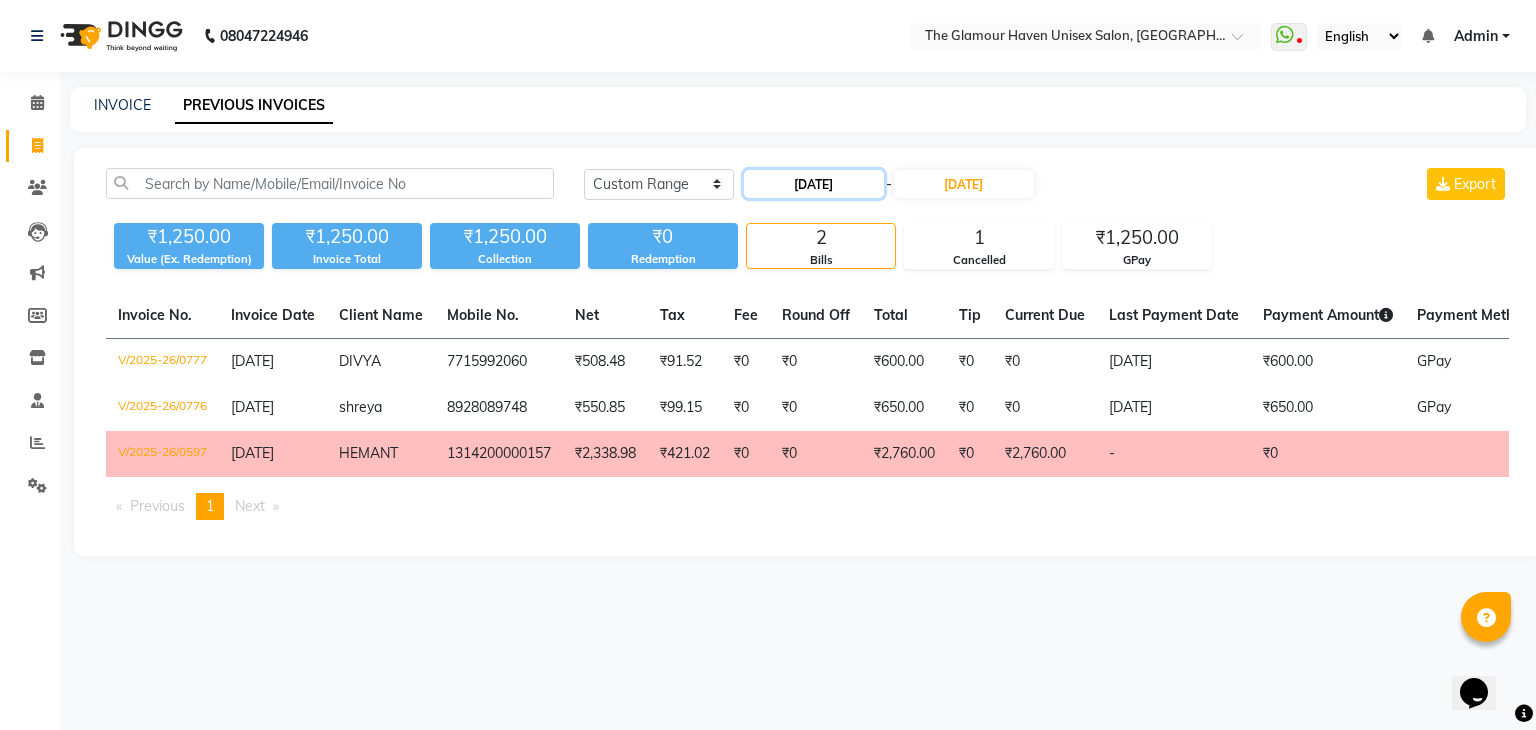 click on "26-06-2025" 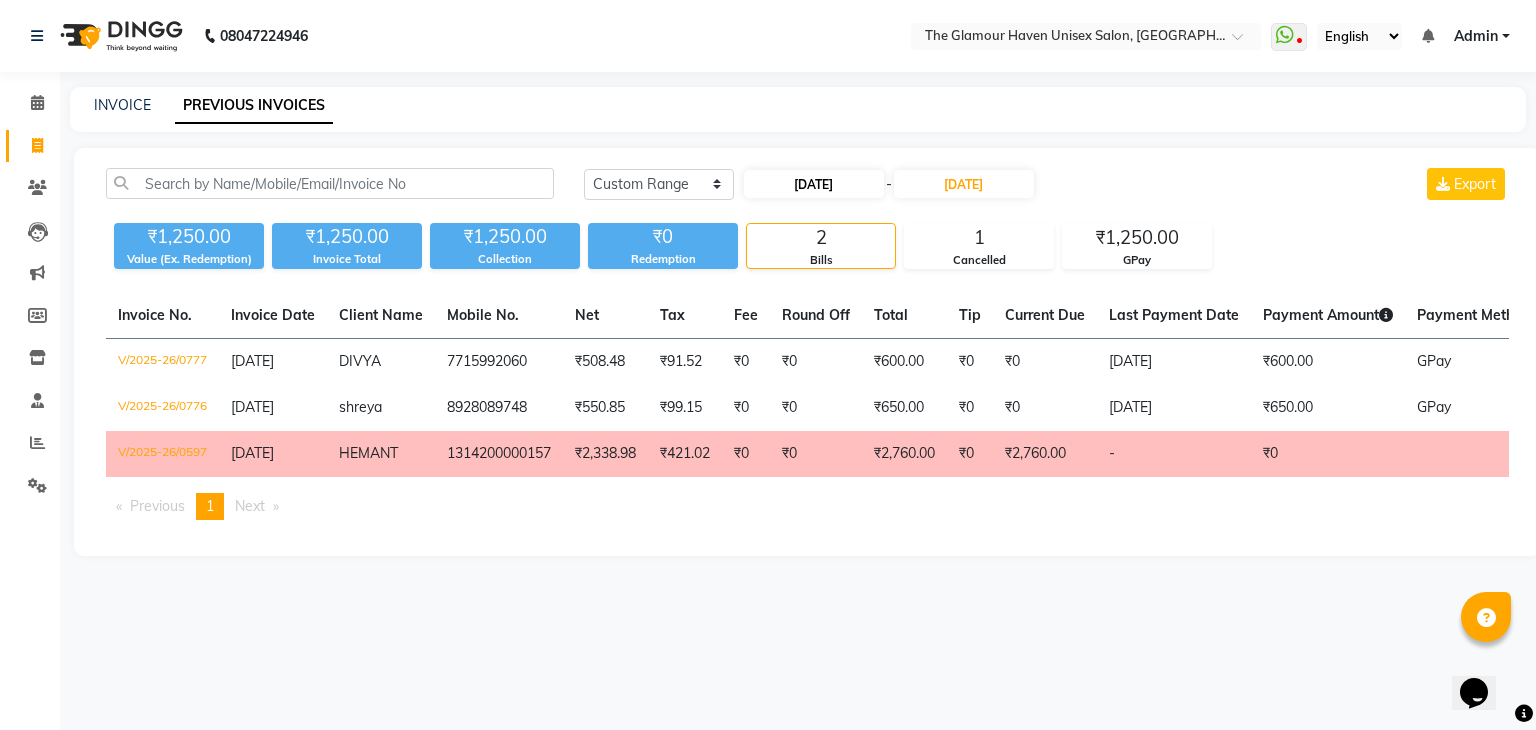 select on "6" 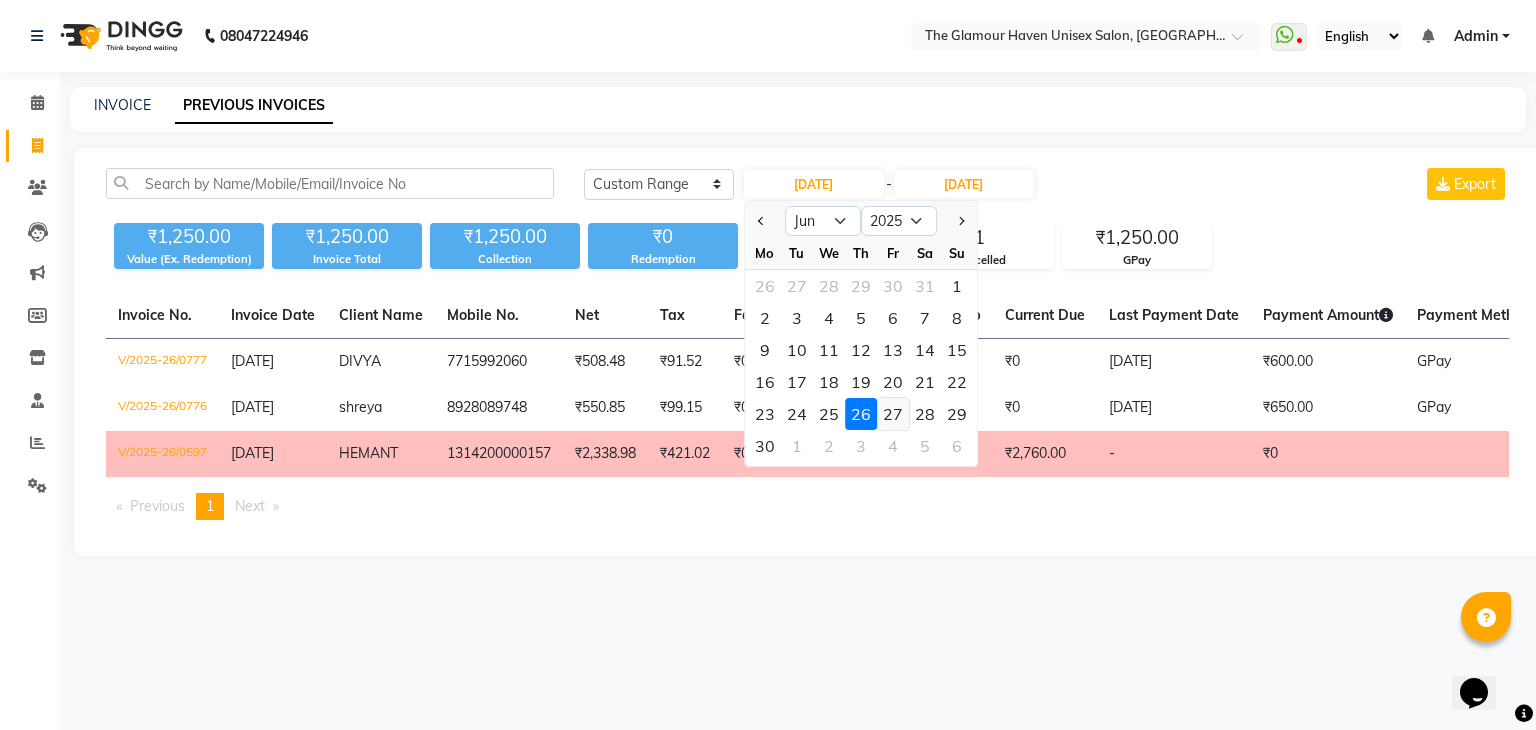 click on "27" 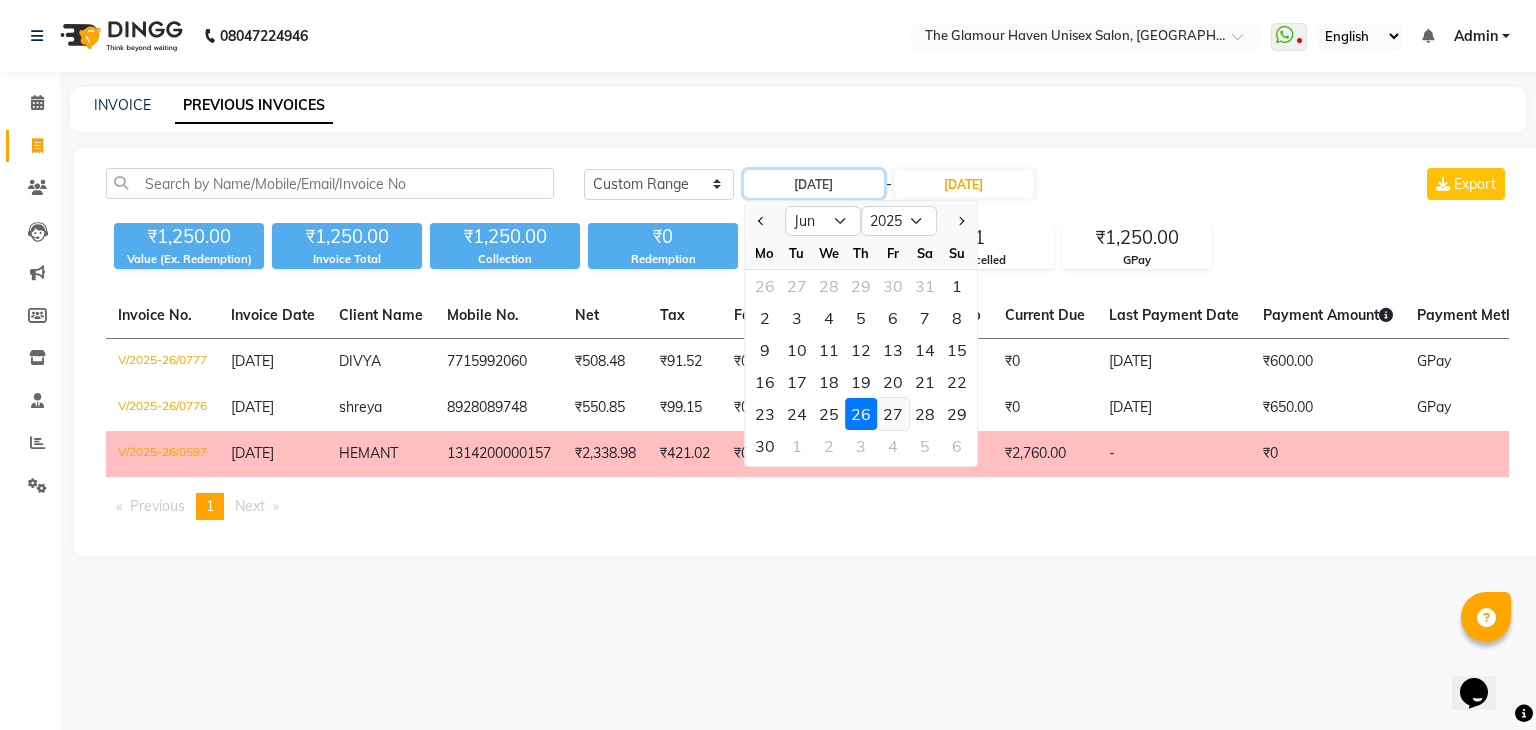 type on "27-06-2025" 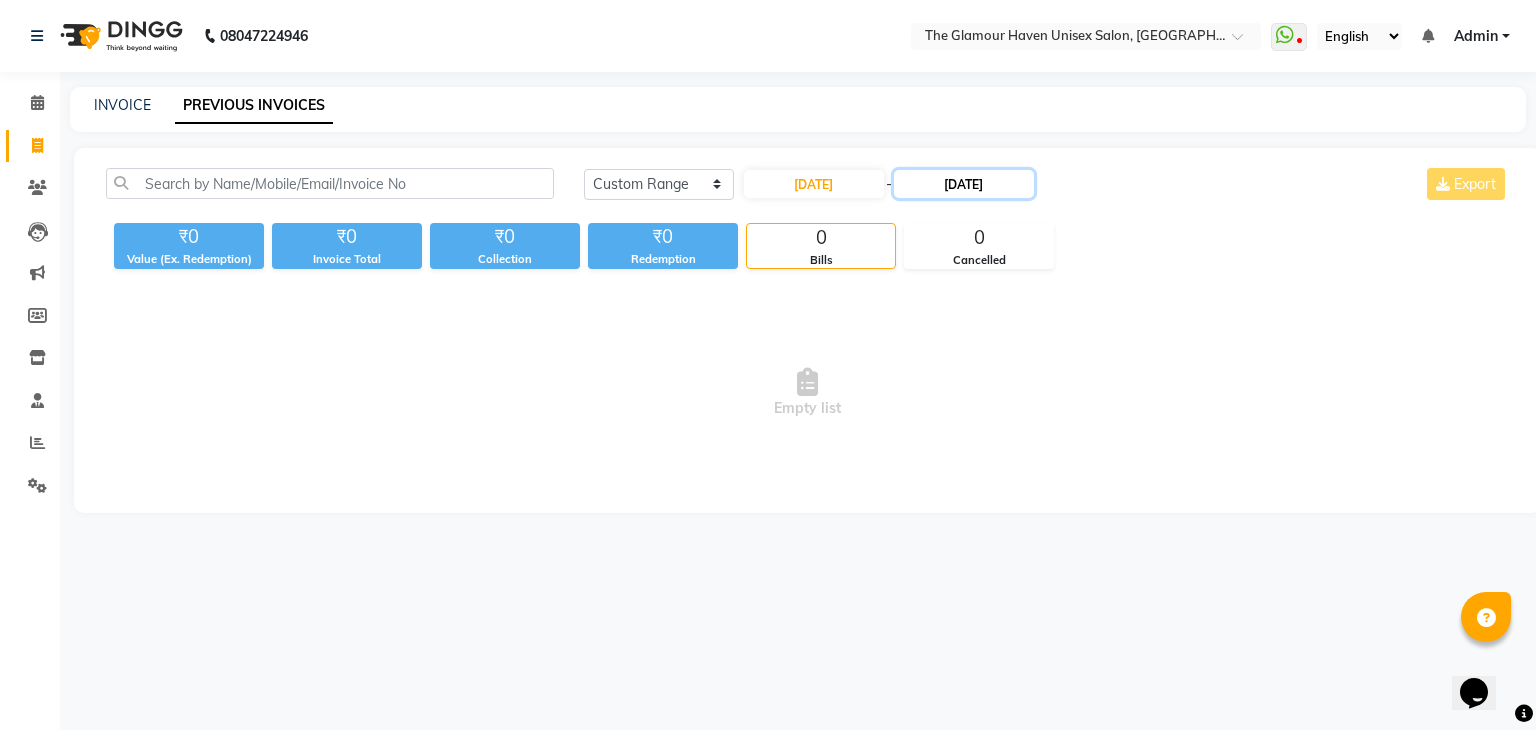 click on "26-06-2025" 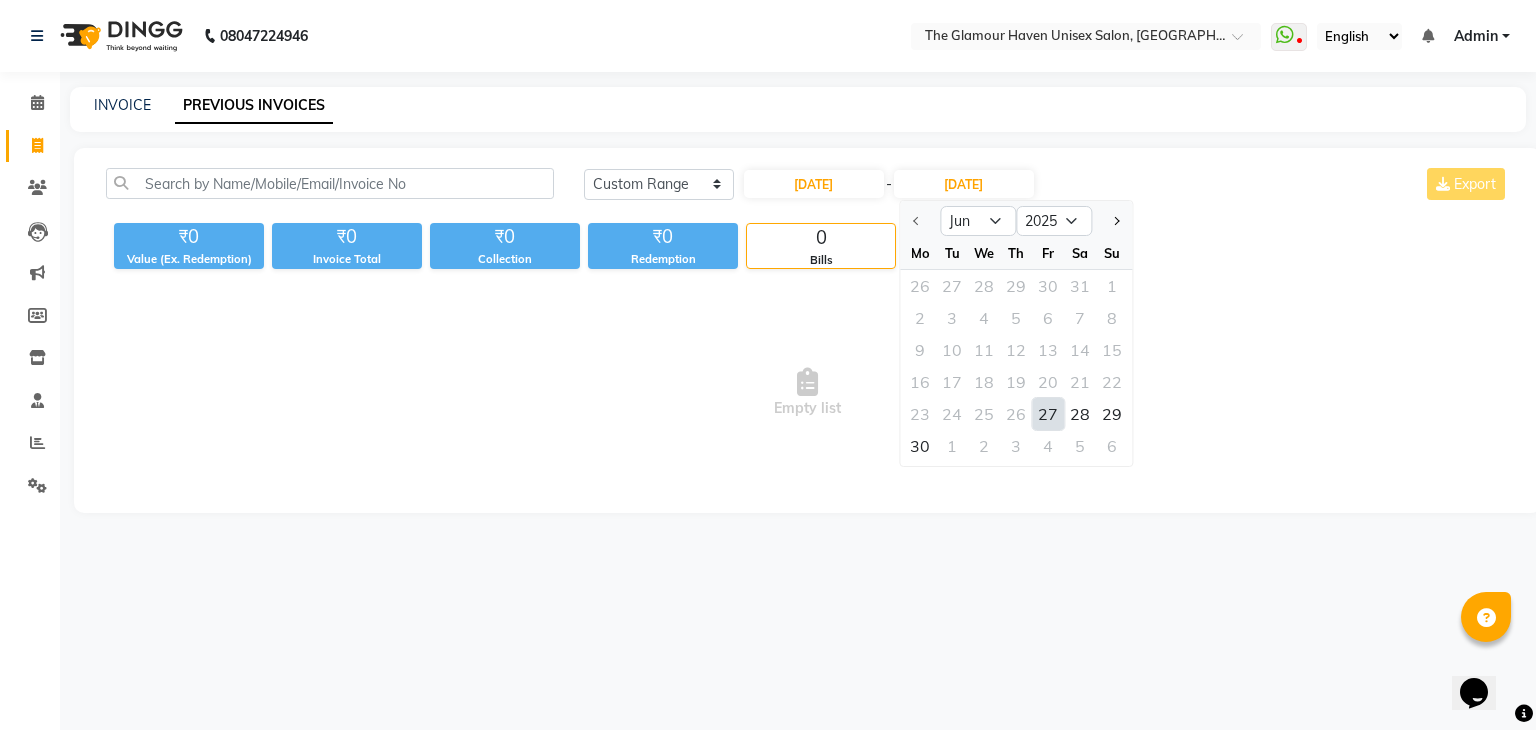 click on "27" 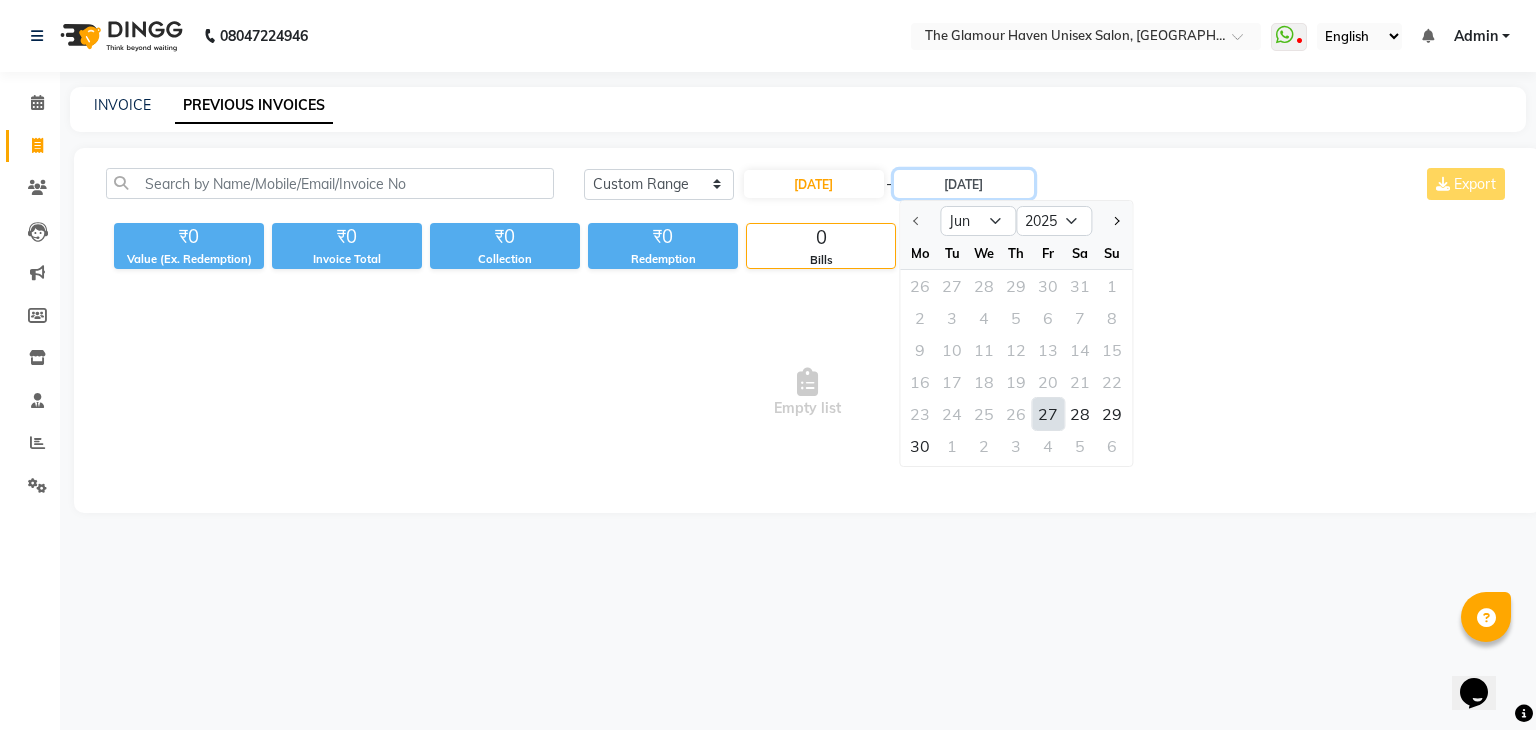 type on "27-06-2025" 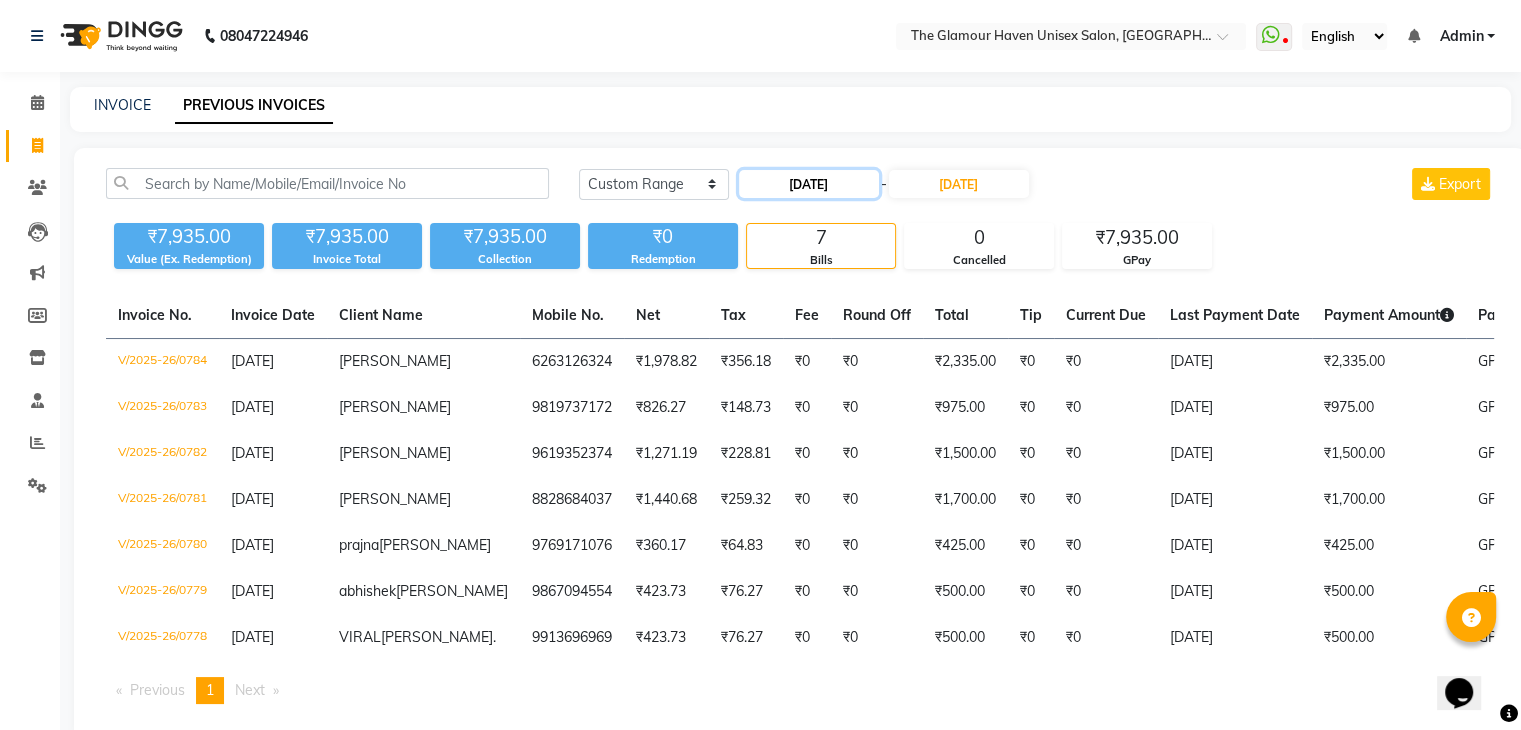click on "27-06-2025" 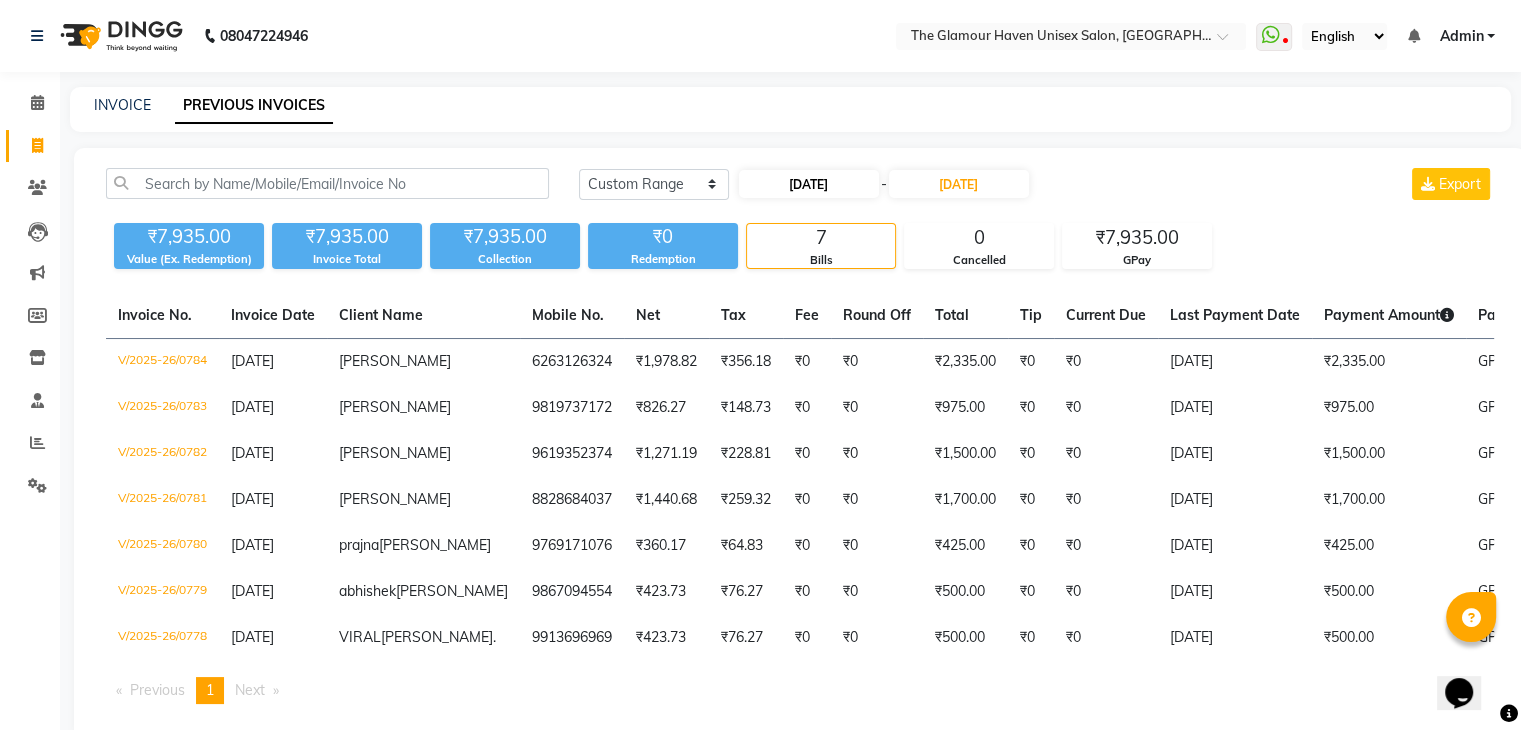 select on "6" 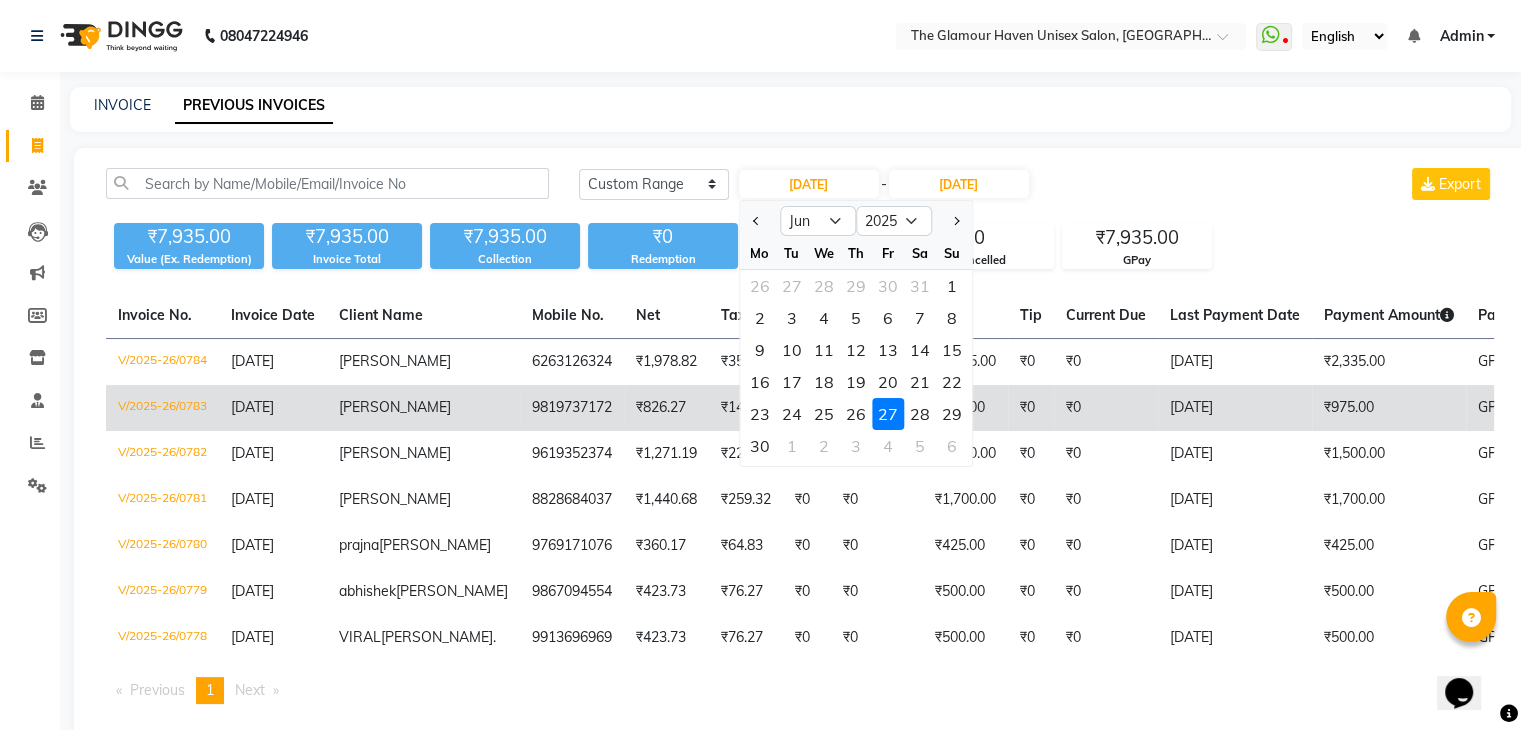 drag, startPoint x: 909, startPoint y: 421, endPoint x: 905, endPoint y: 401, distance: 20.396078 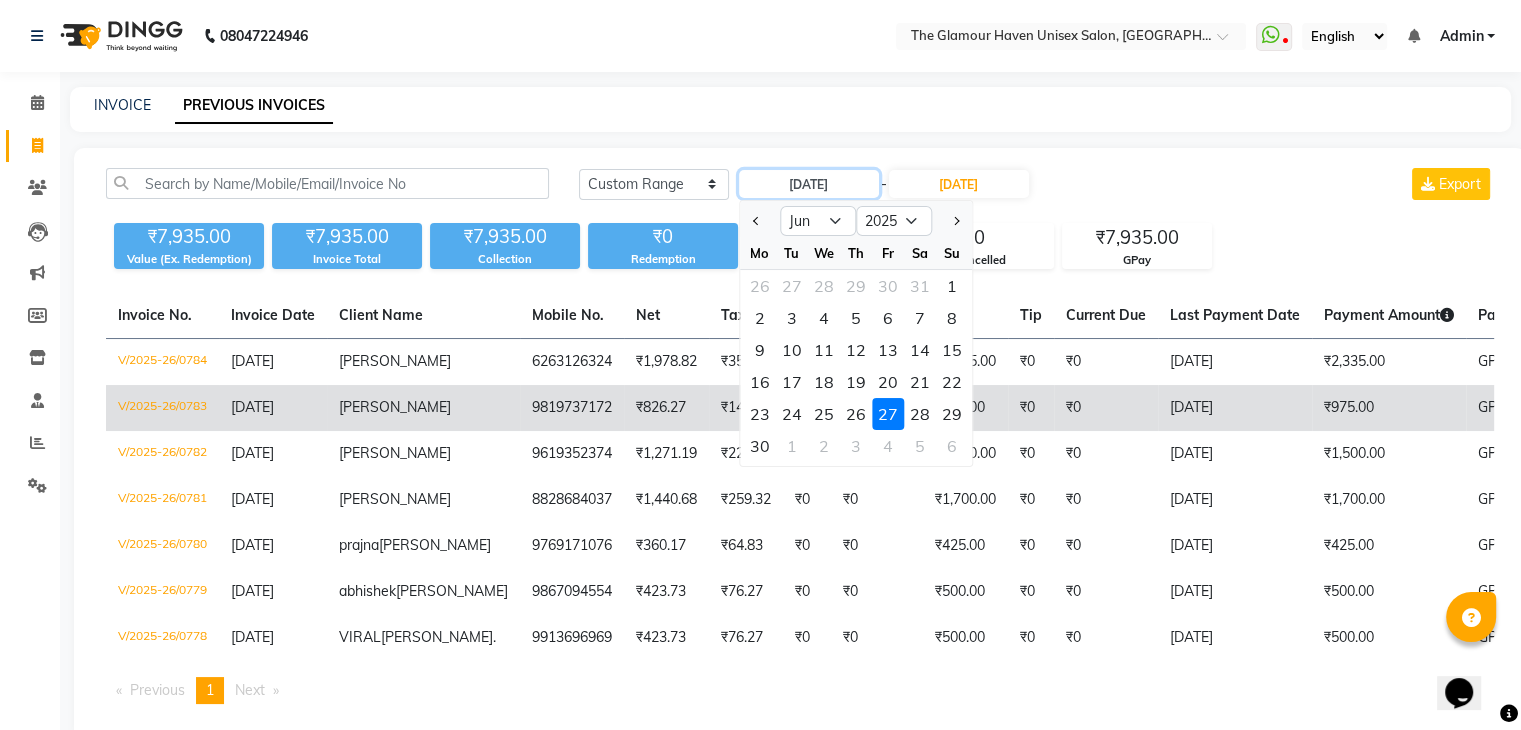 type on "28-06-2025" 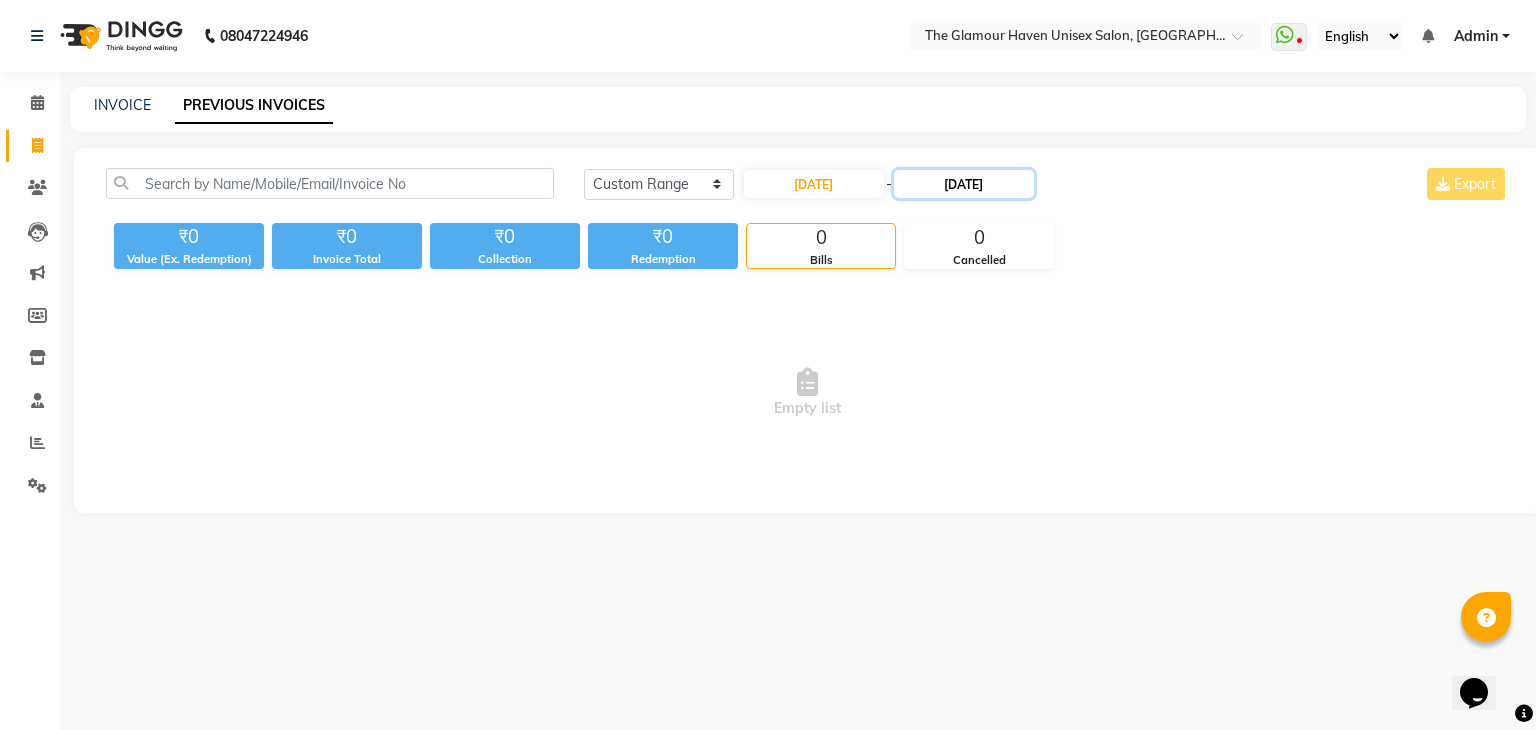 click on "27-06-2025" 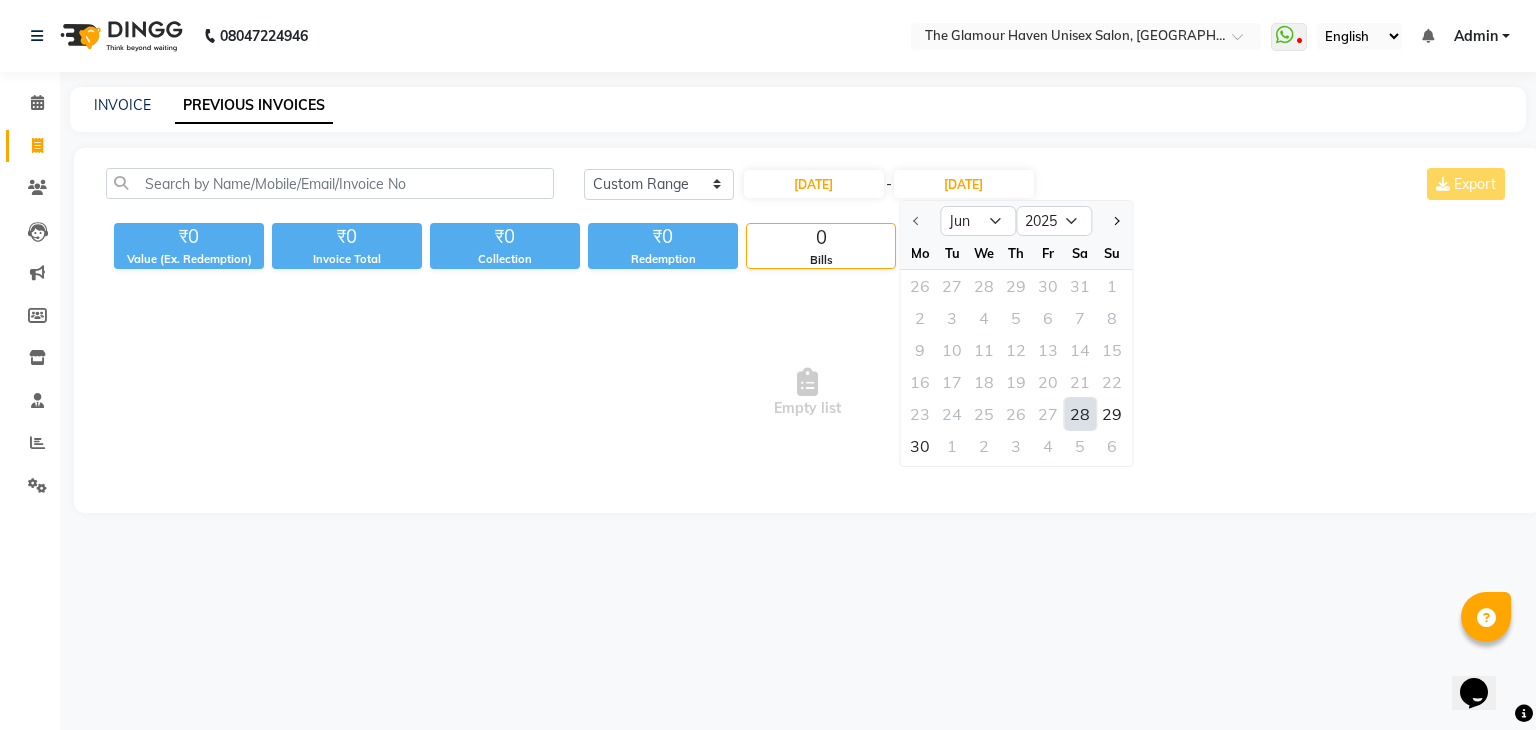 click on "28" 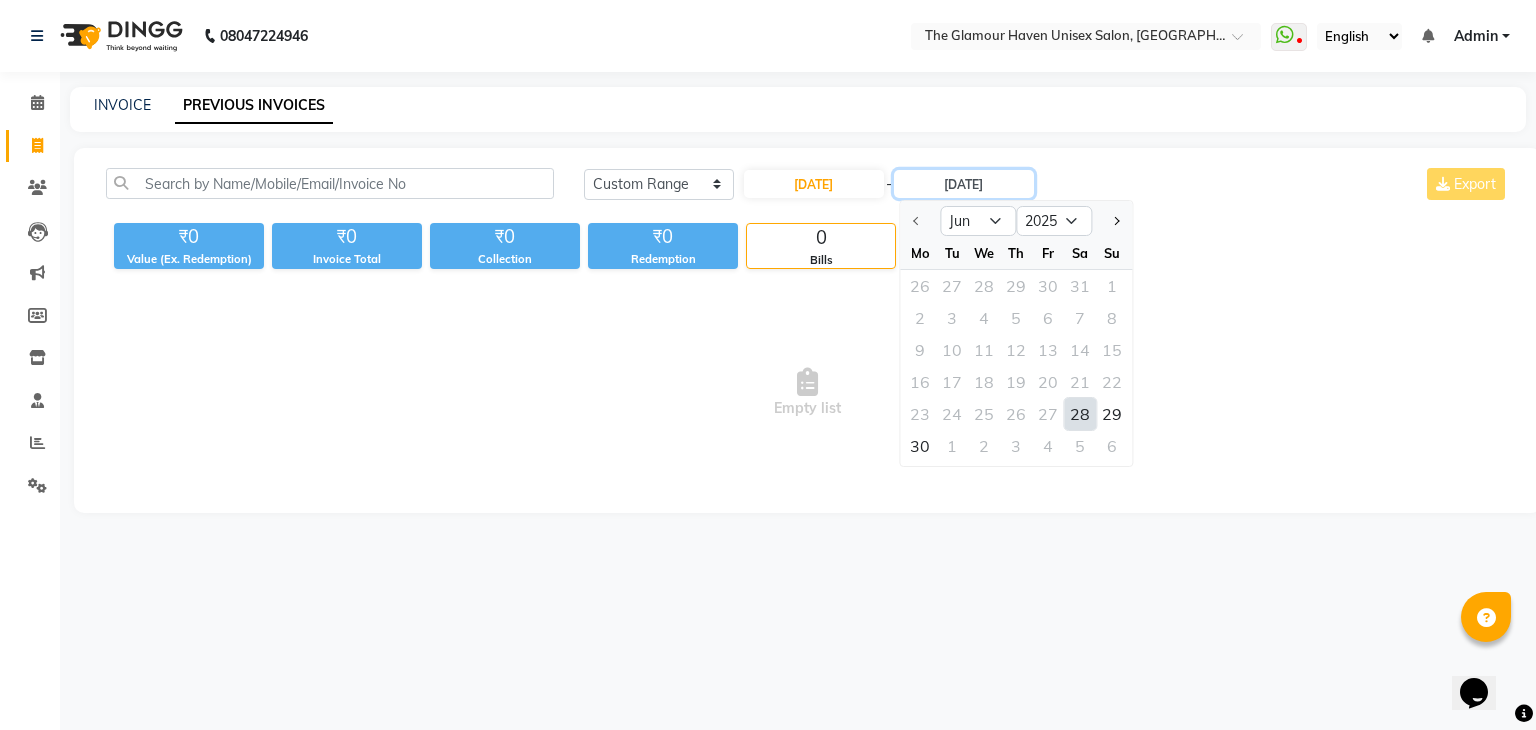 type on "28-06-2025" 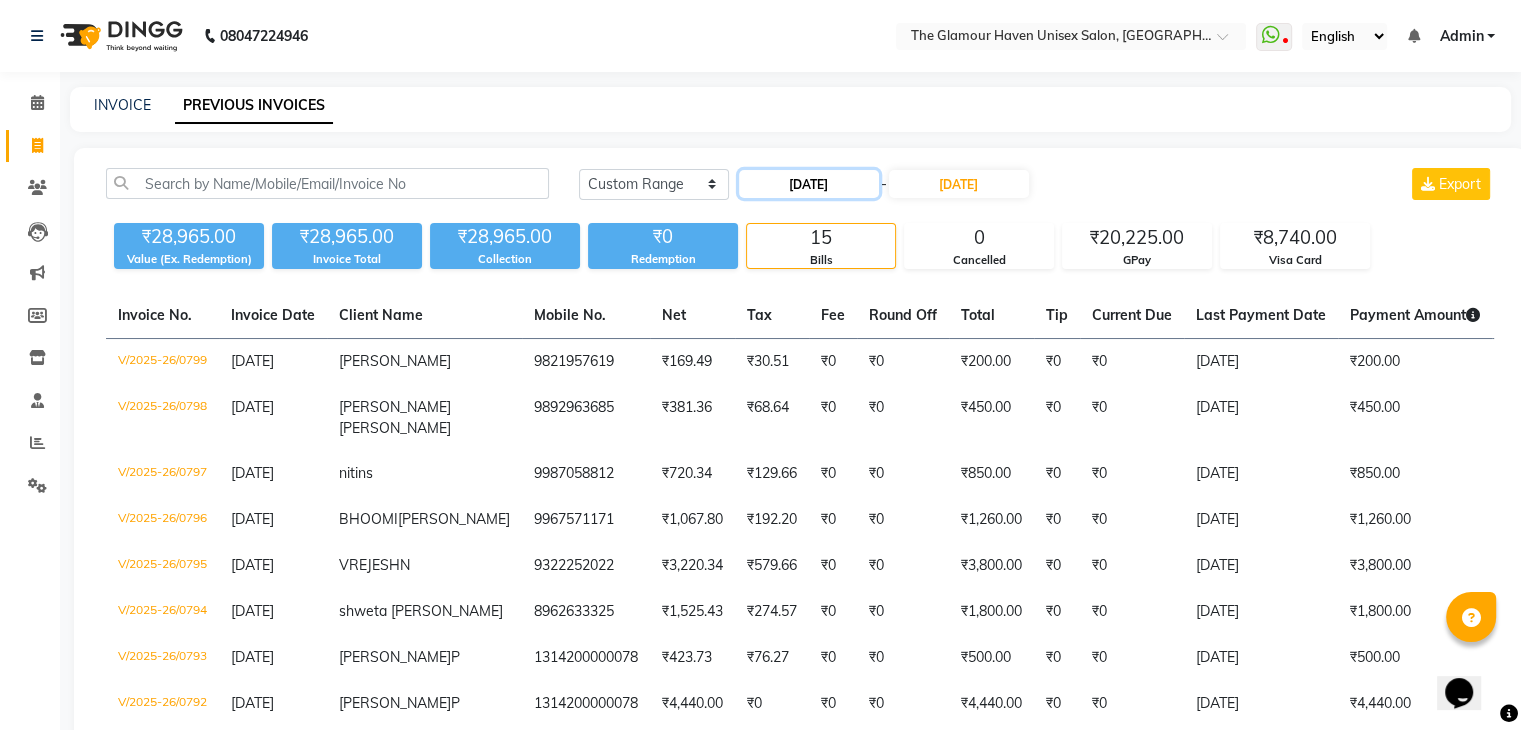 click on "28-06-2025" 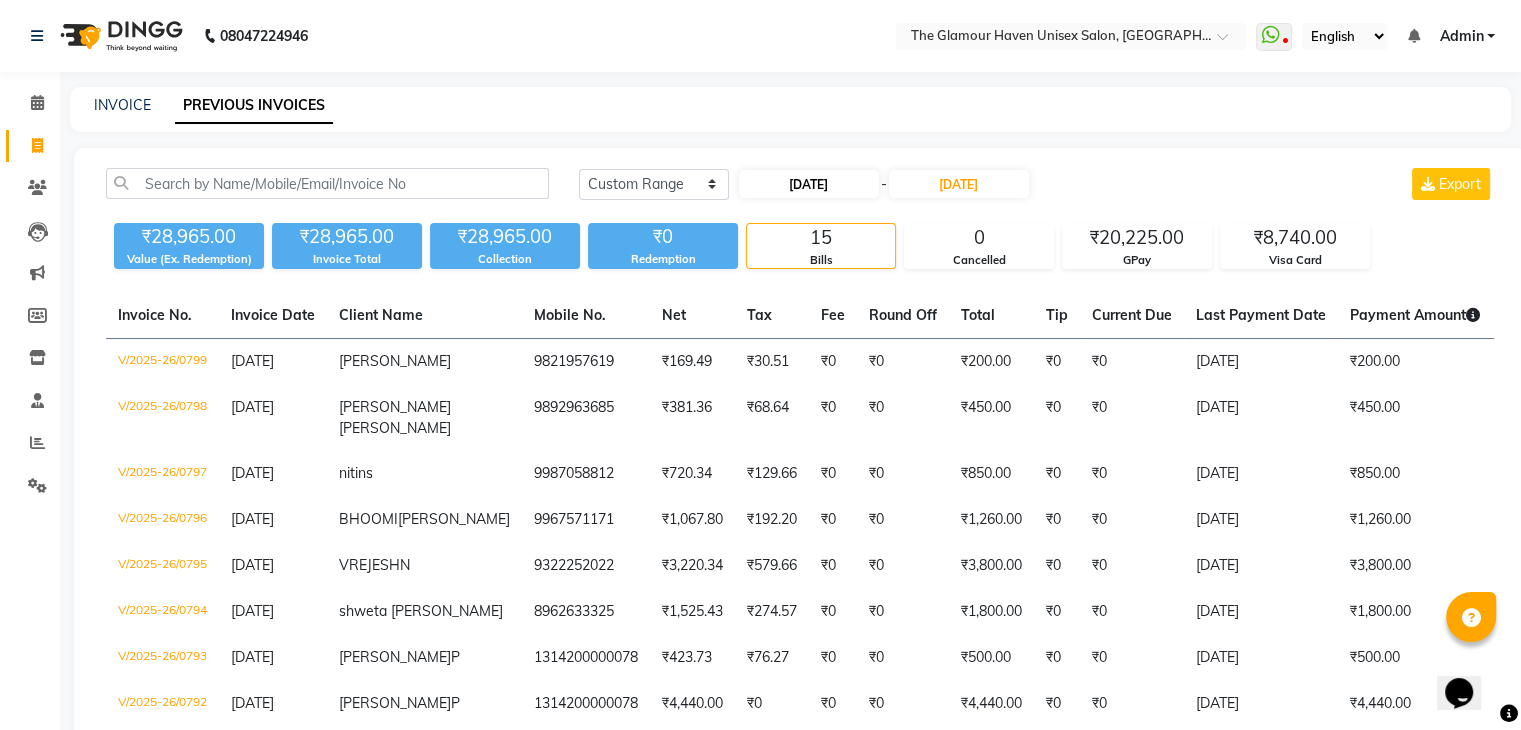 select on "6" 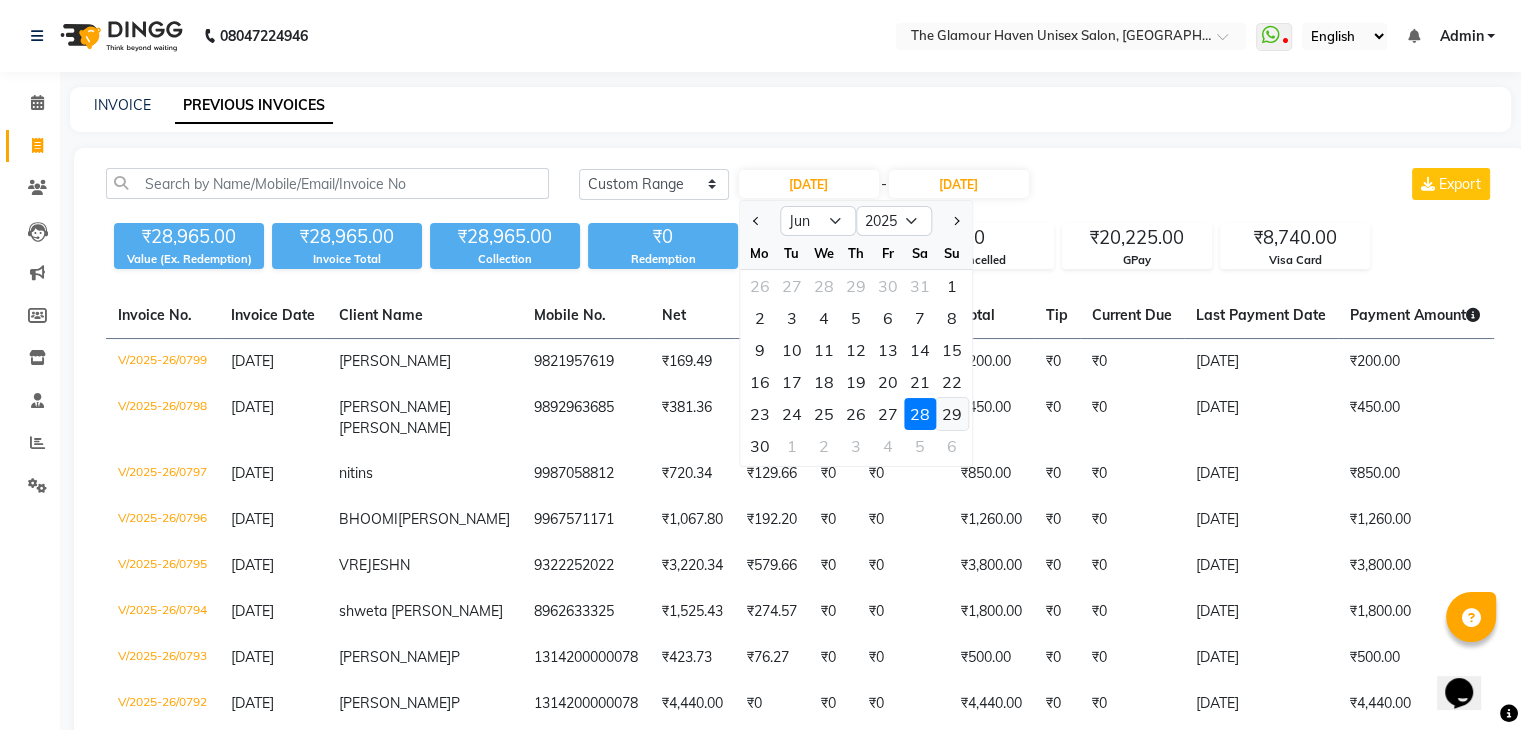 click on "29" 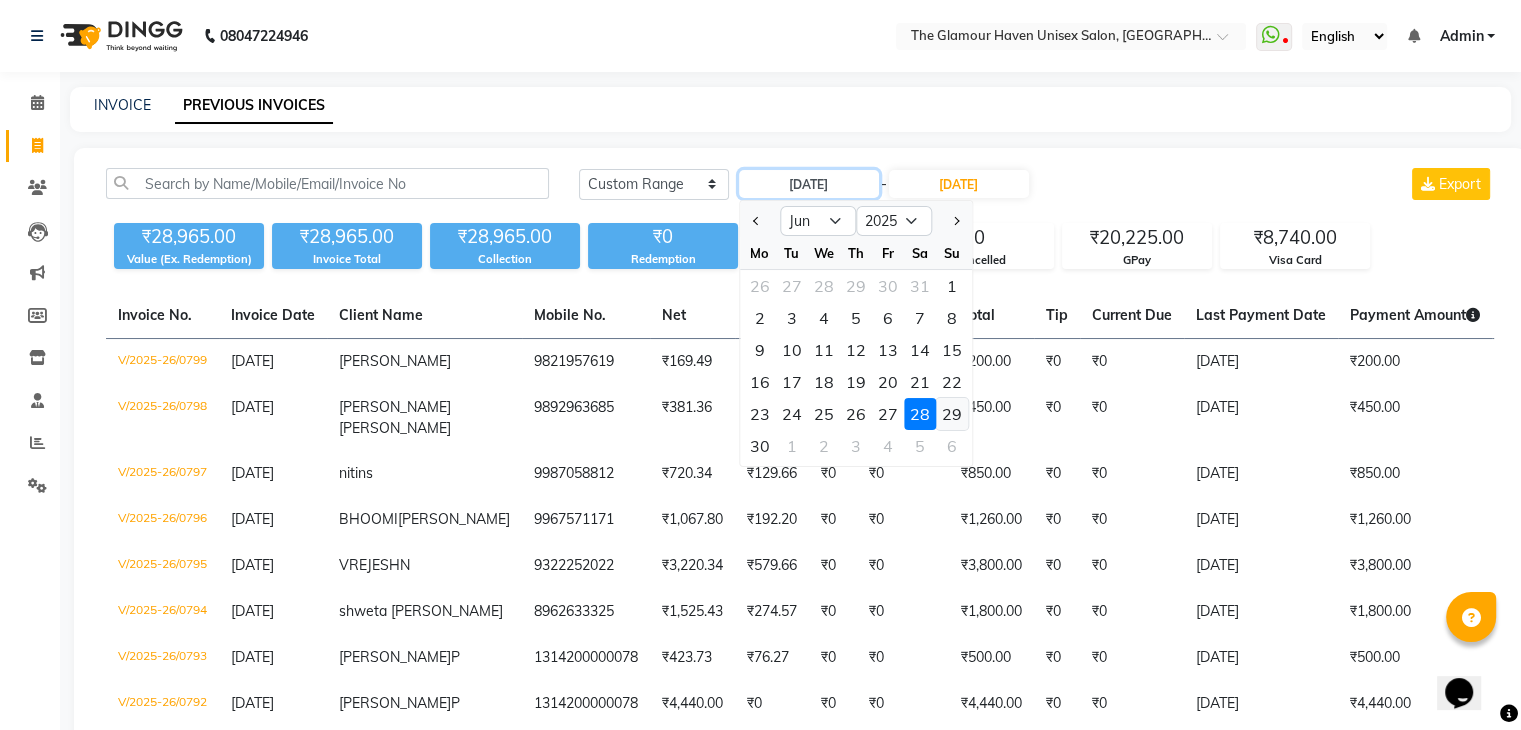 type on "29-06-2025" 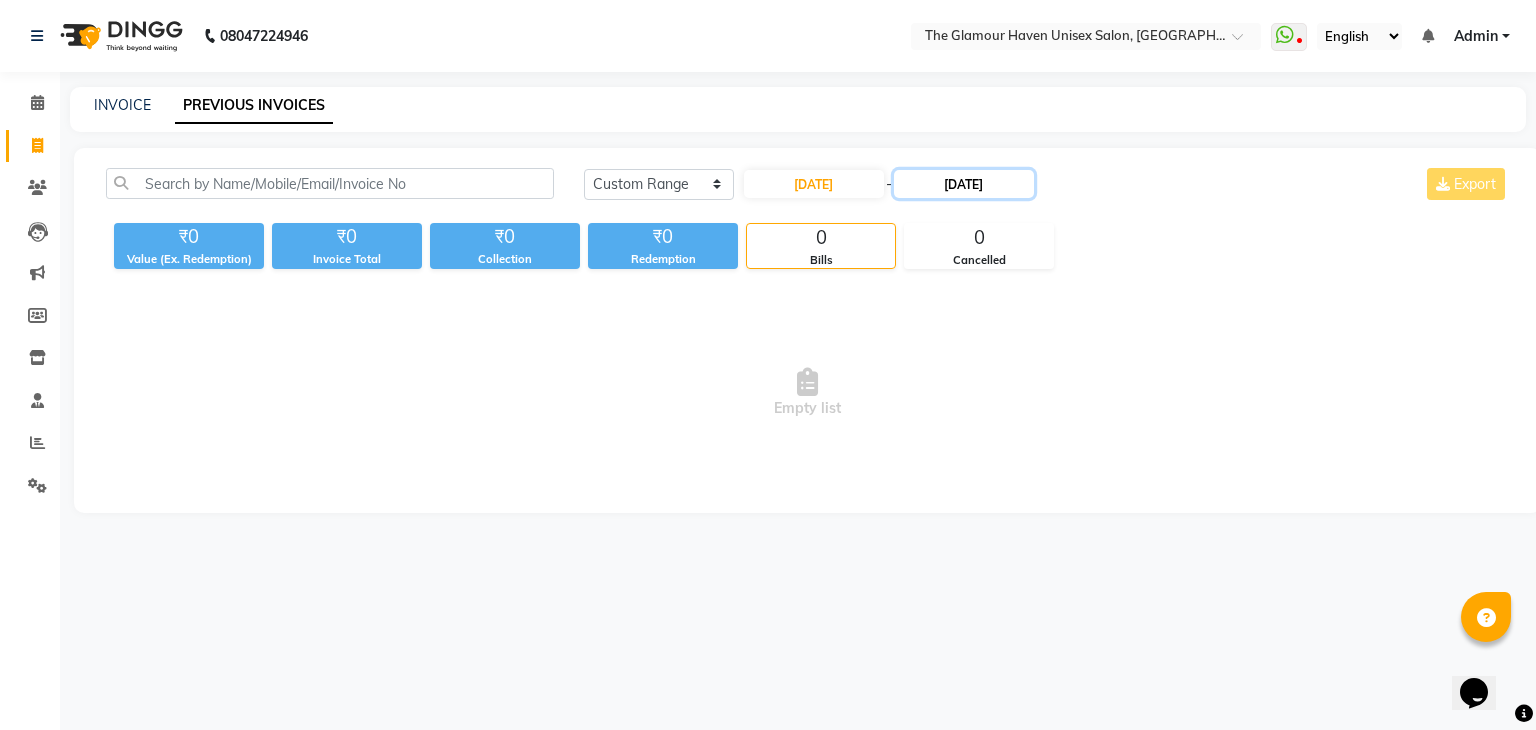 click on "28-06-2025" 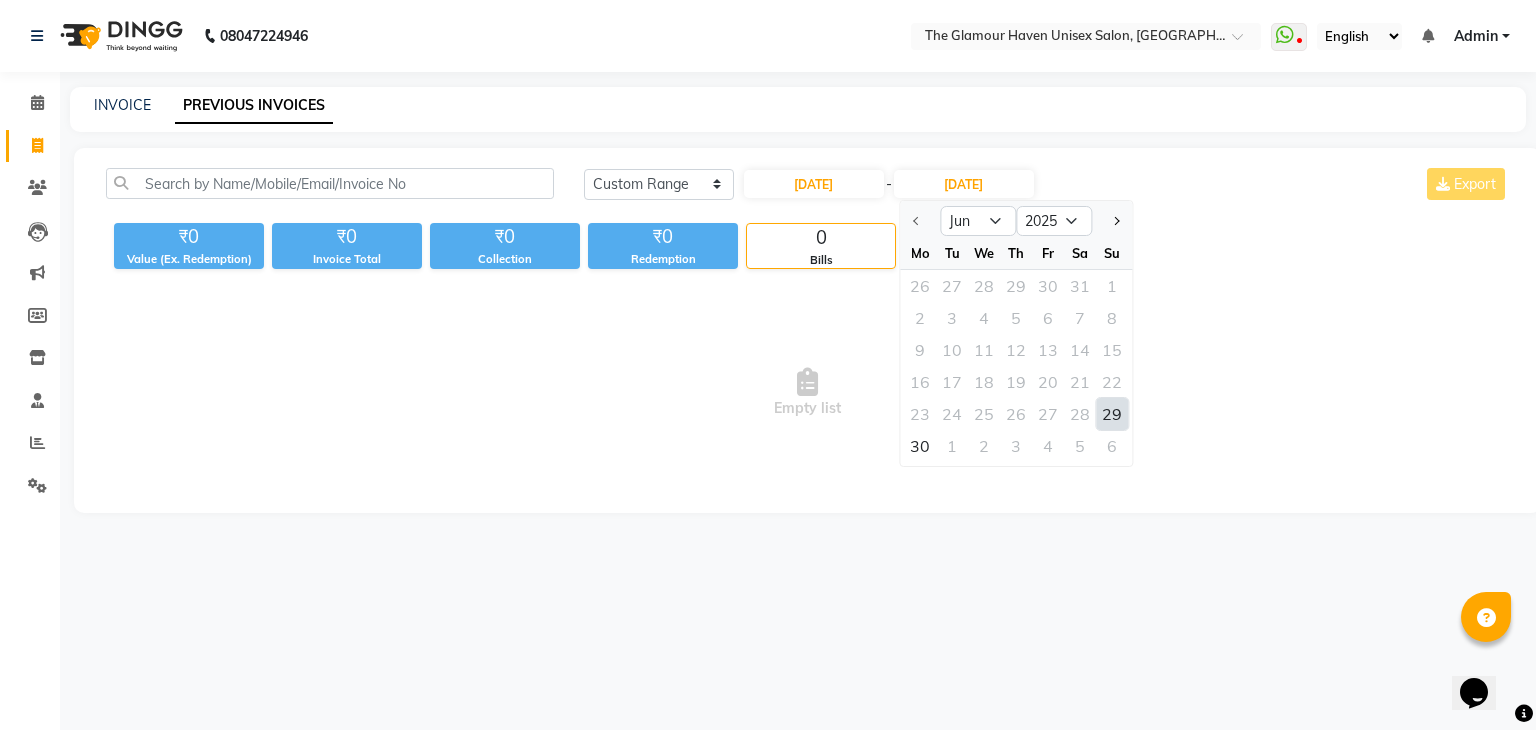 click on "29" 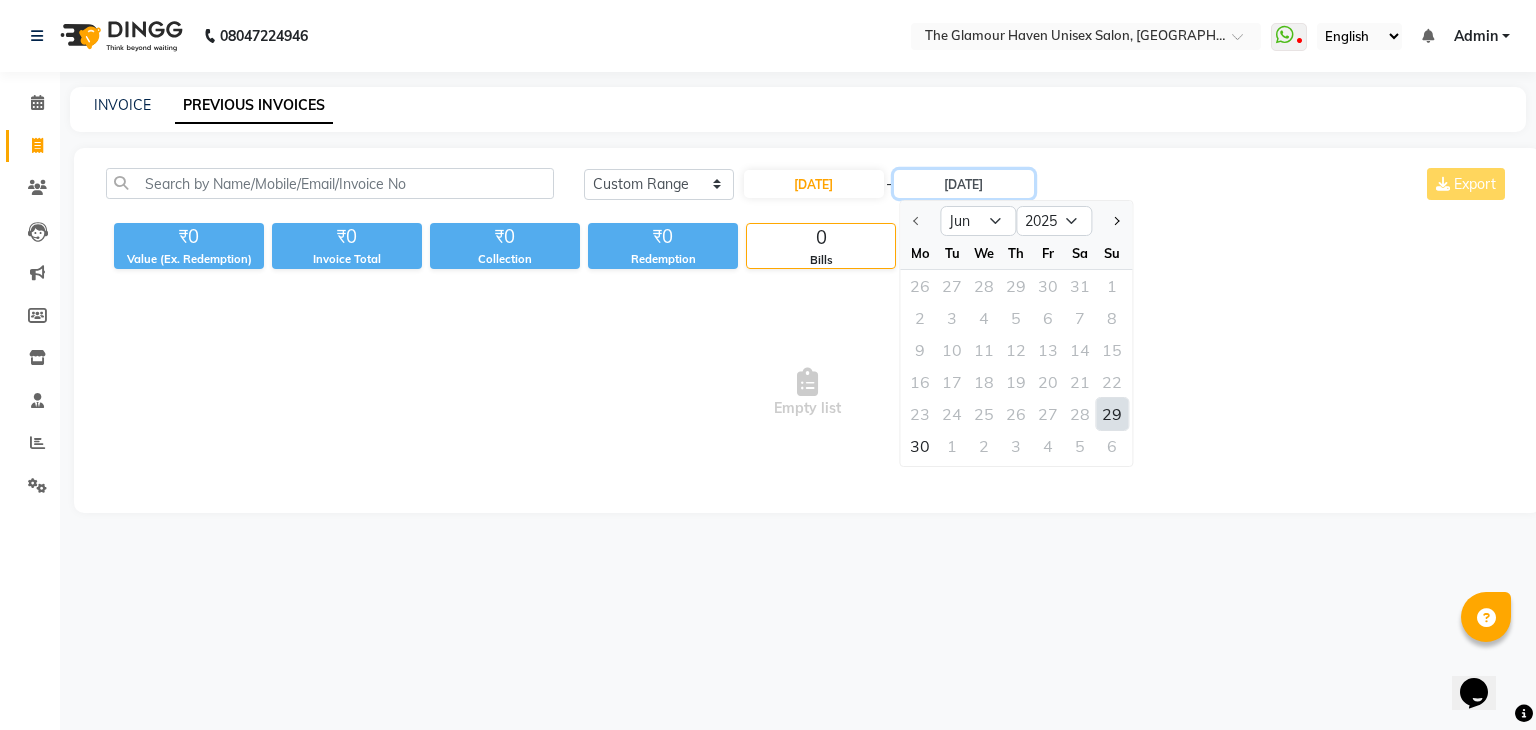 type on "29-06-2025" 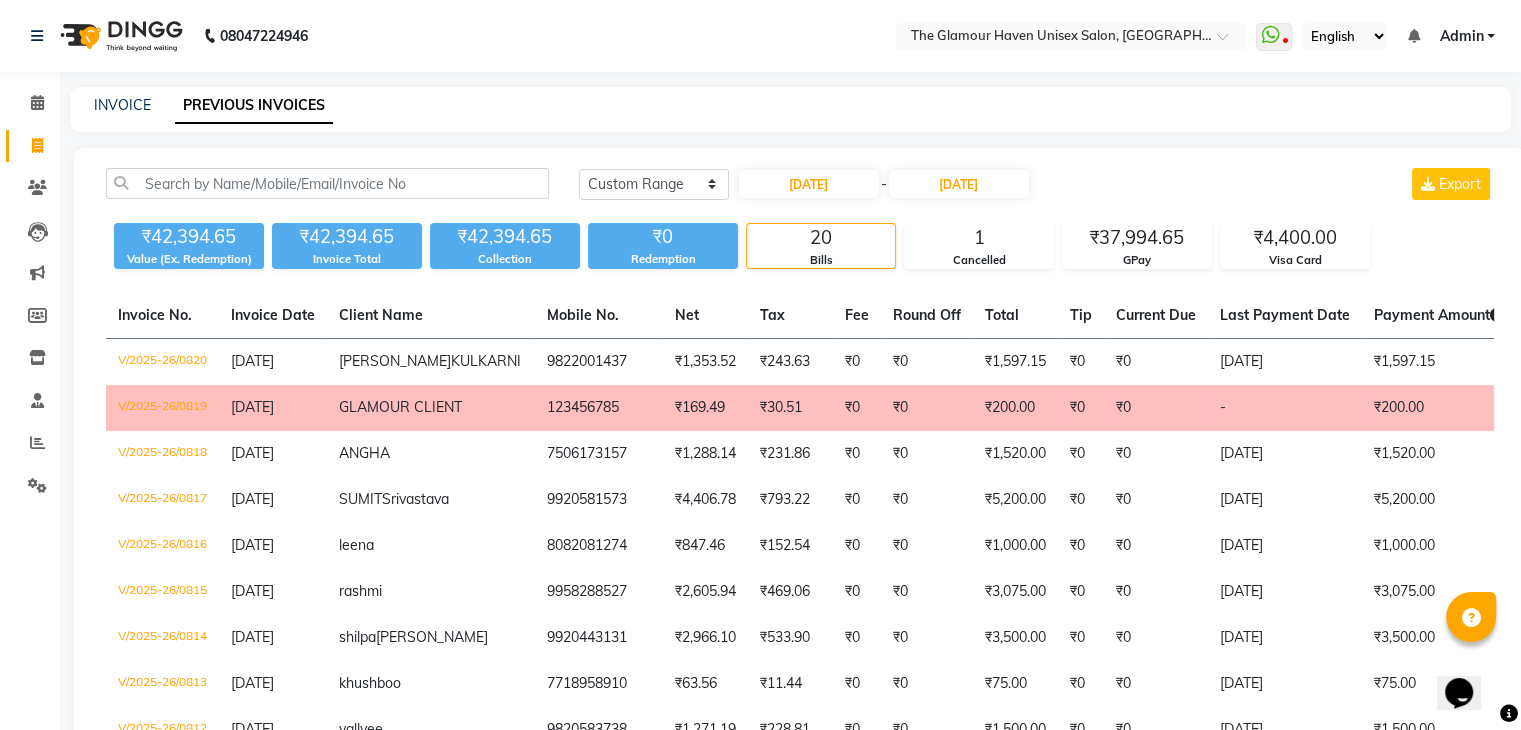 click on "29-06-2025 - 29-06-2025" 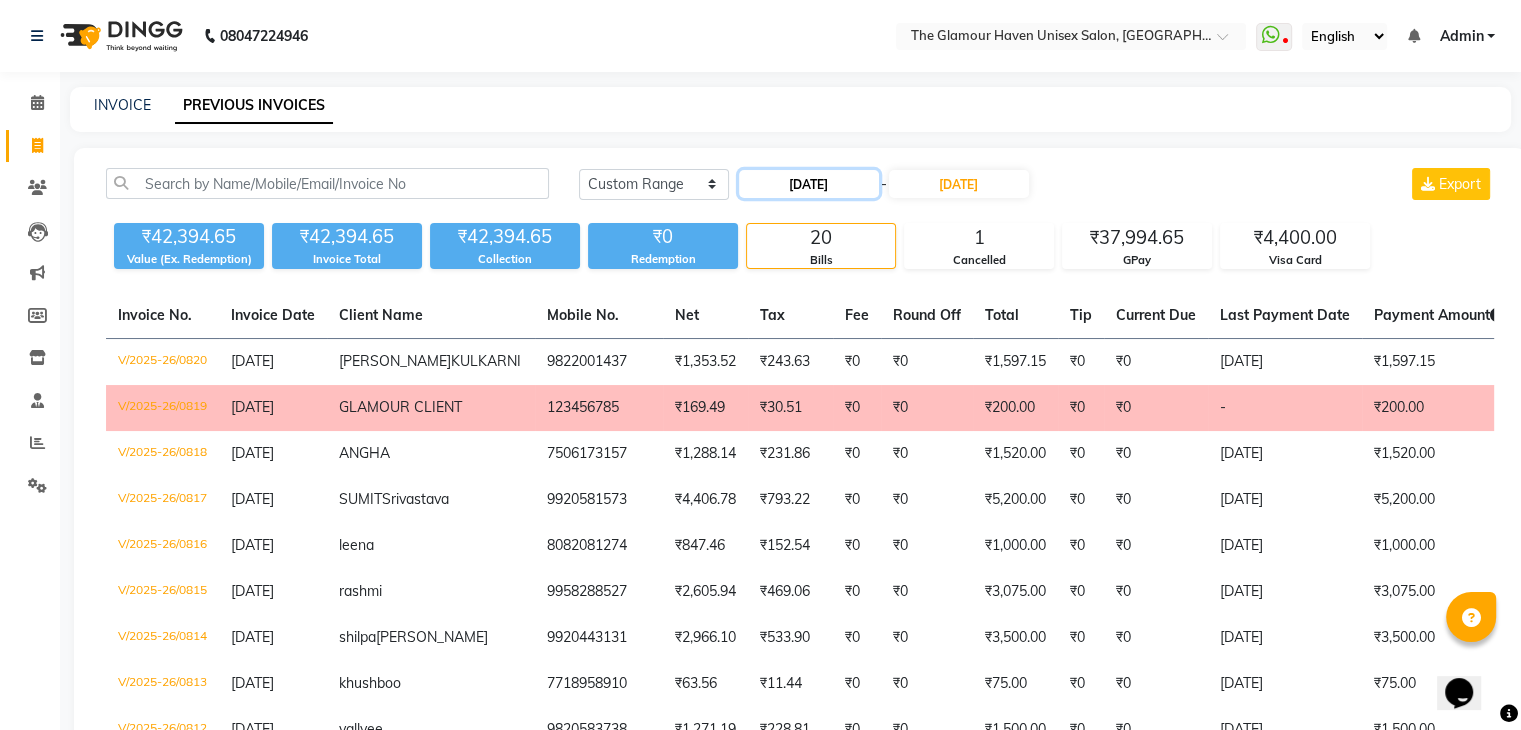 click on "29-06-2025" 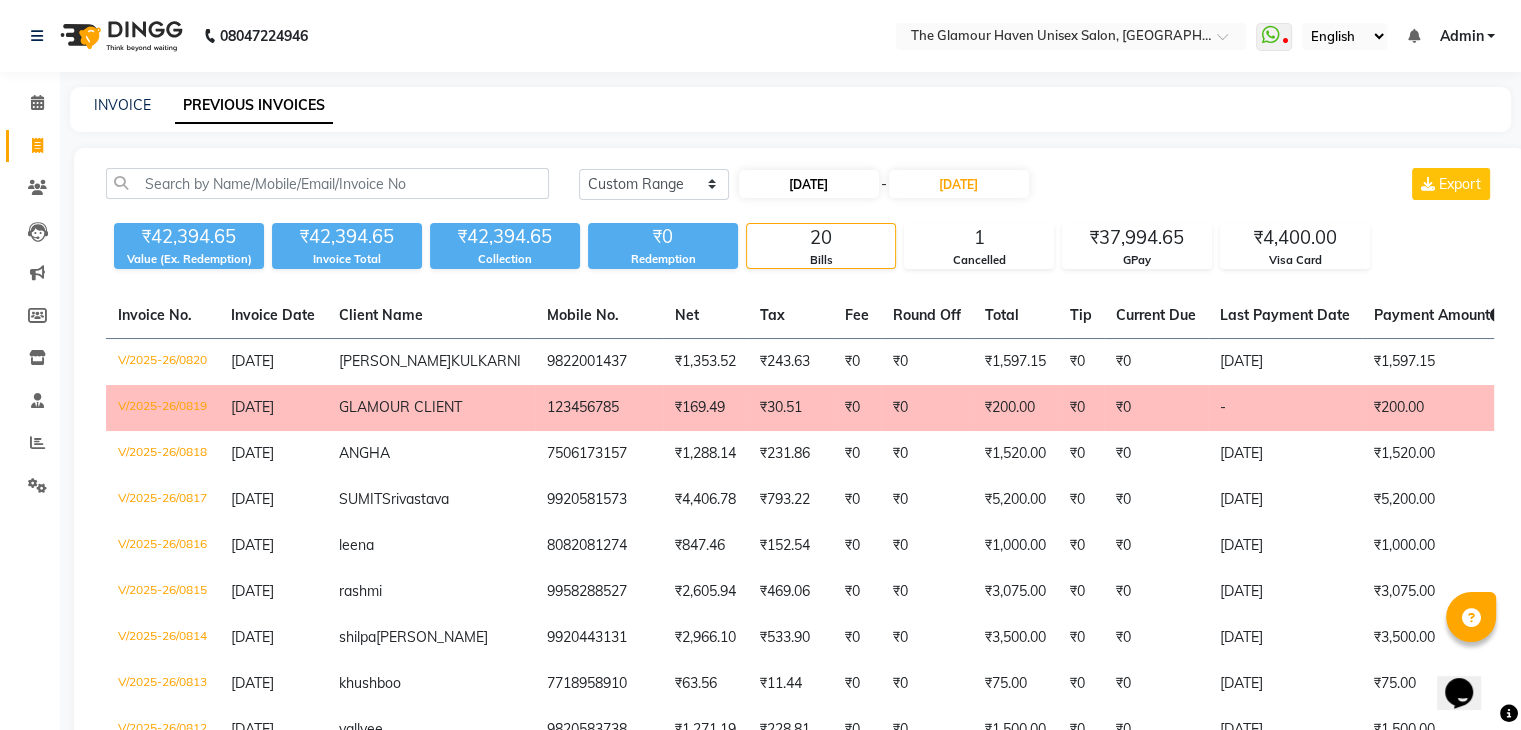 select on "6" 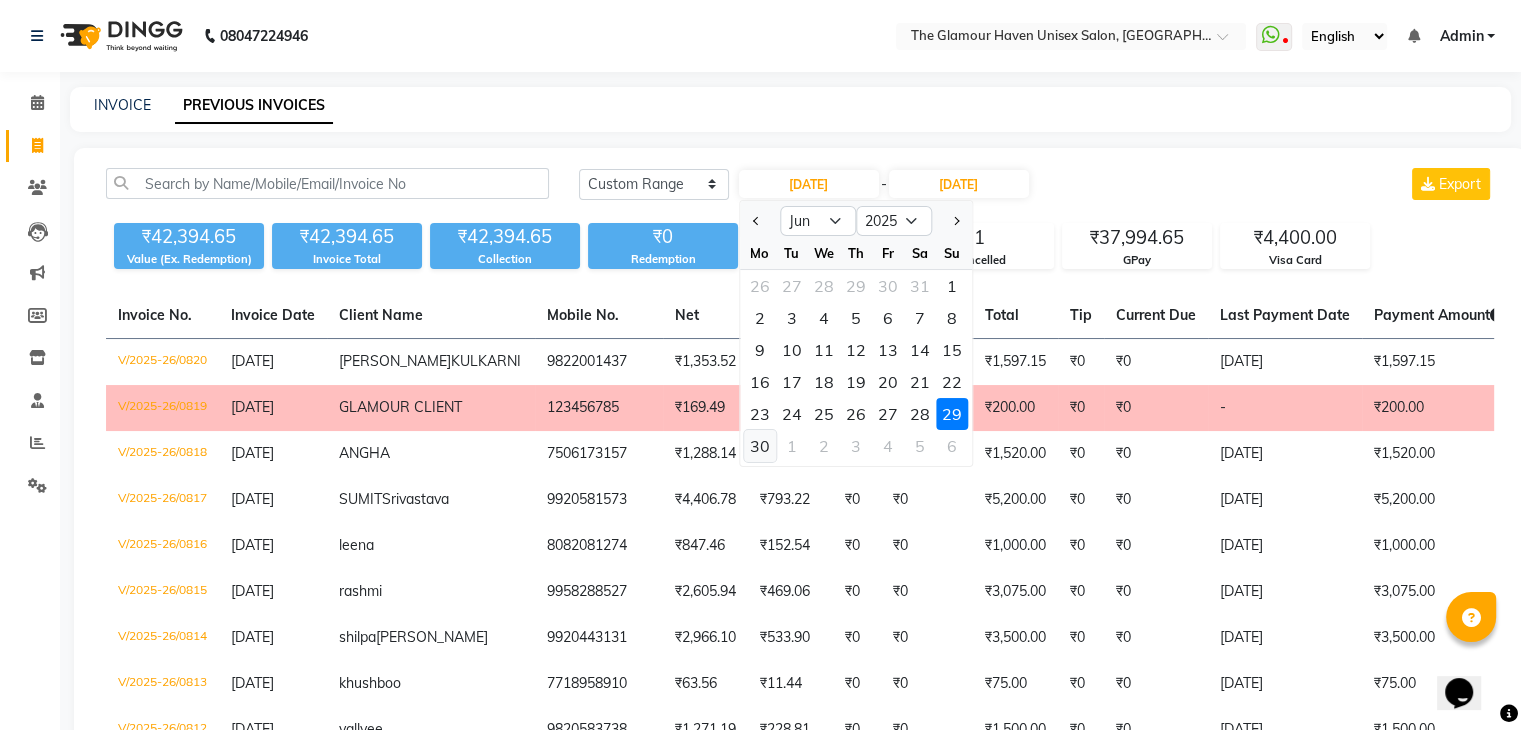 click on "30" 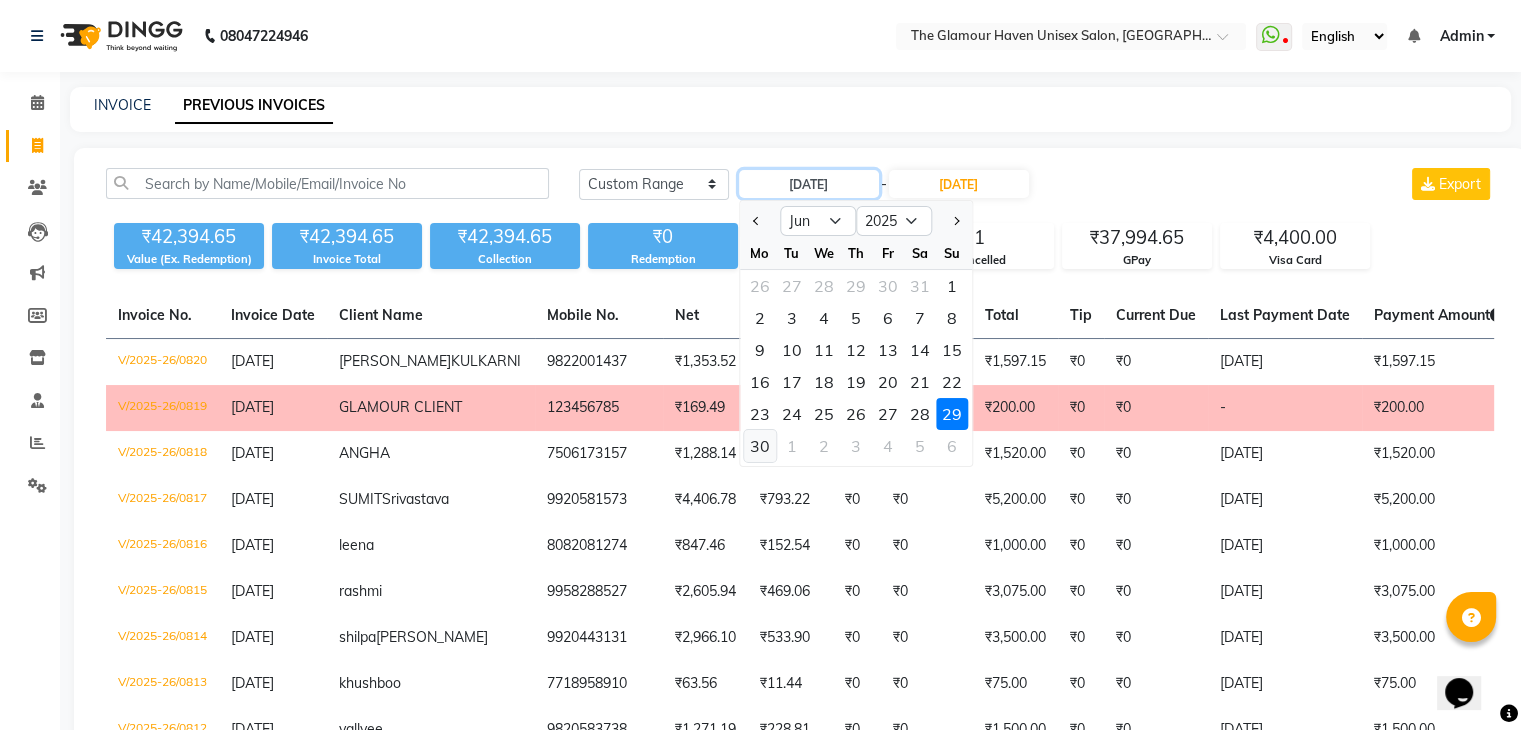 type on "30-06-2025" 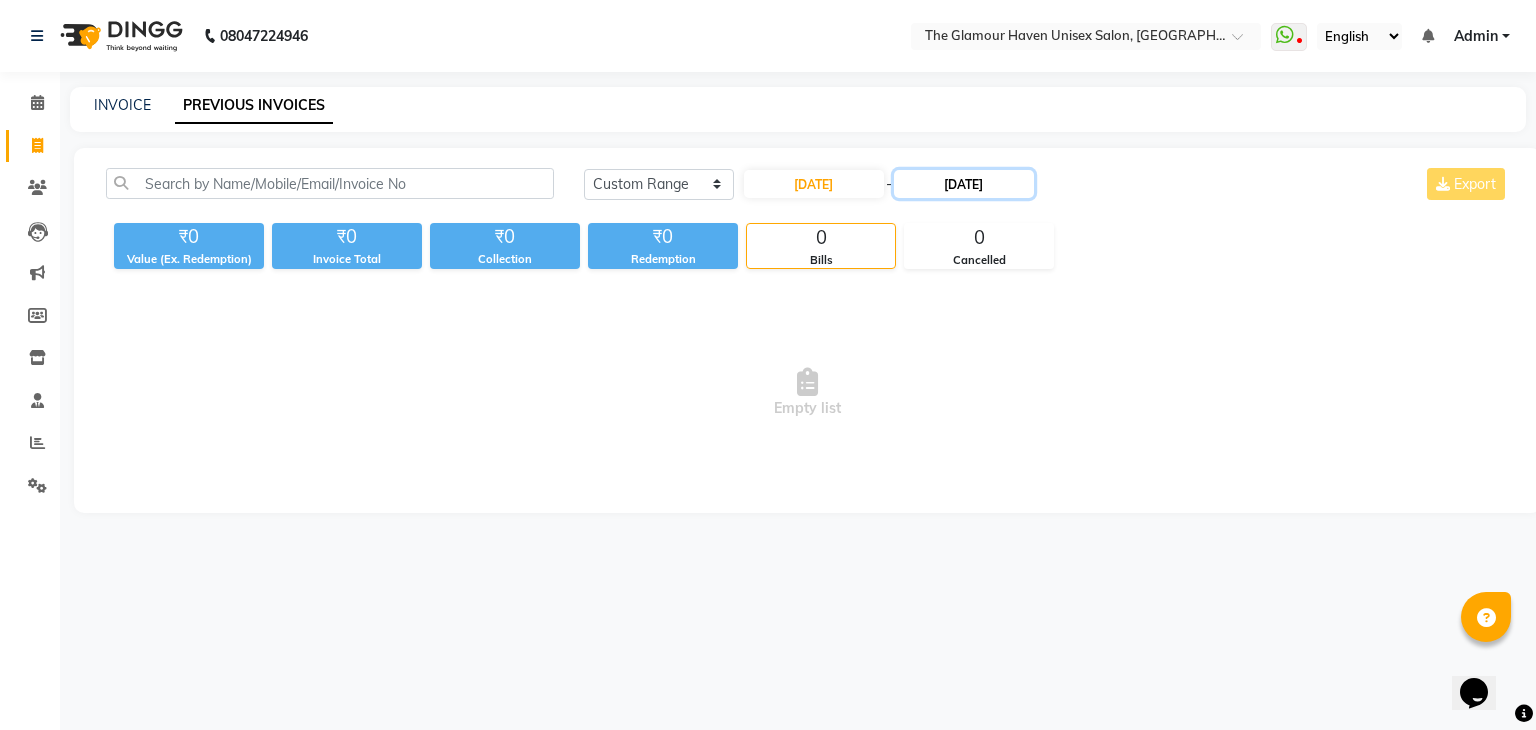 click on "29-06-2025" 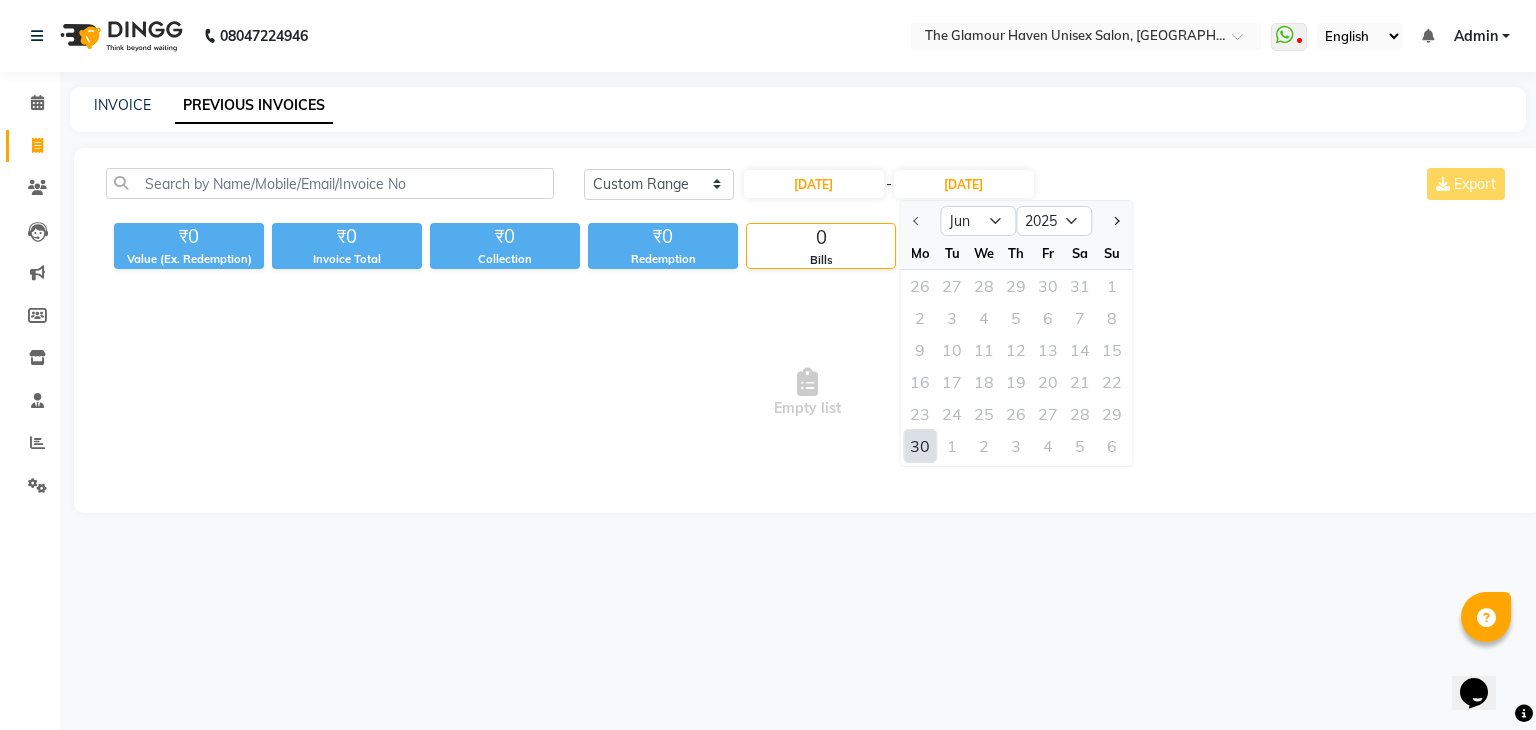 click on "23 24 25 26 27 28 29" 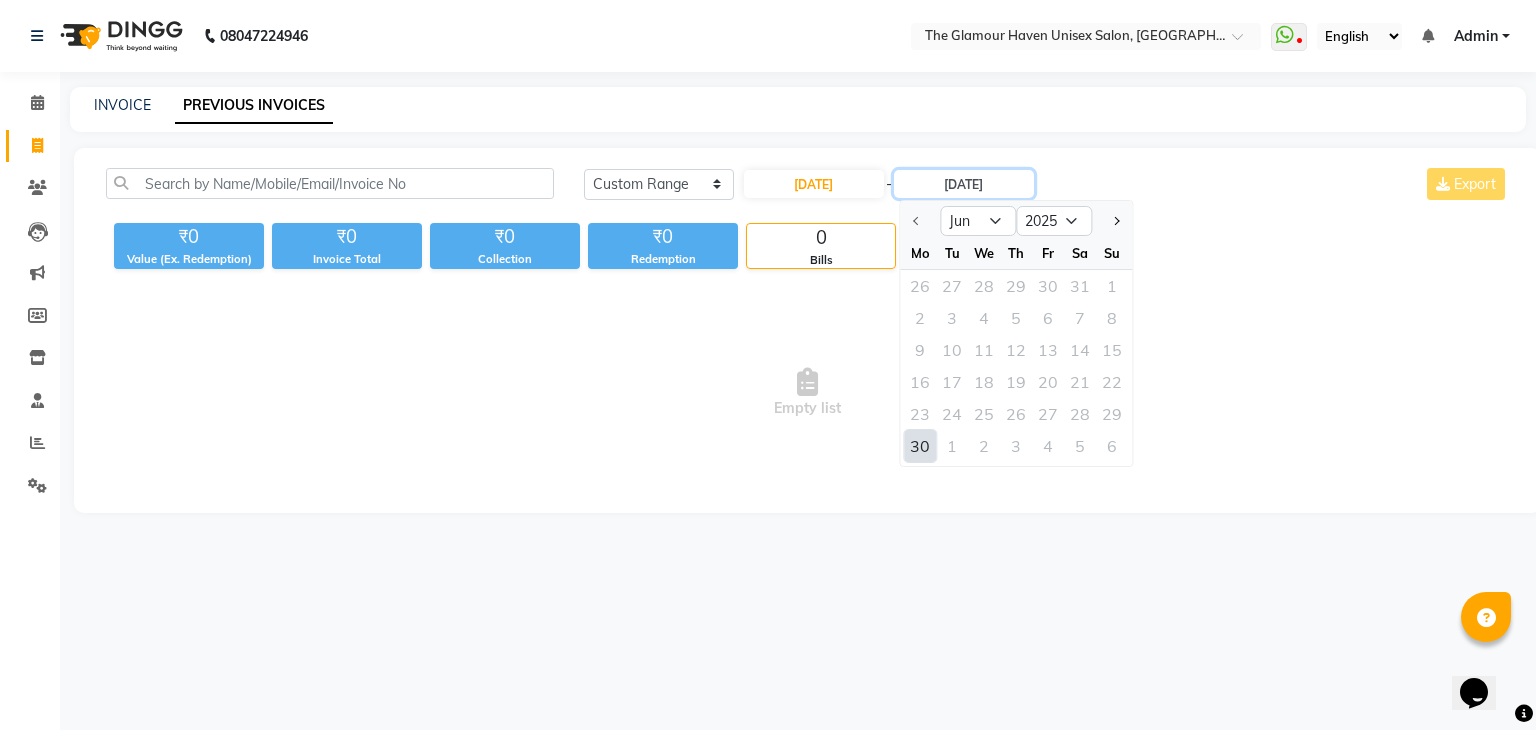 type on "30-06-2025" 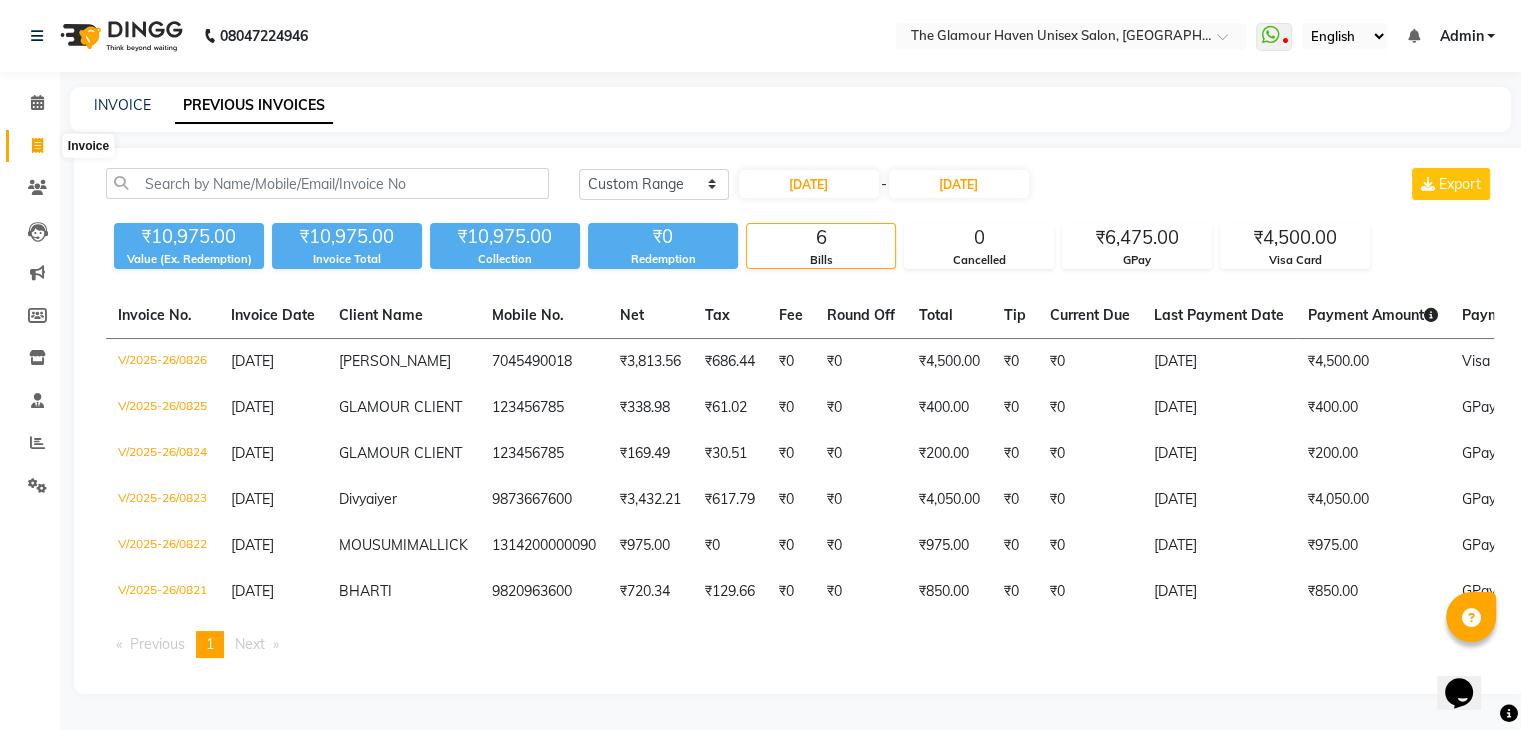 click 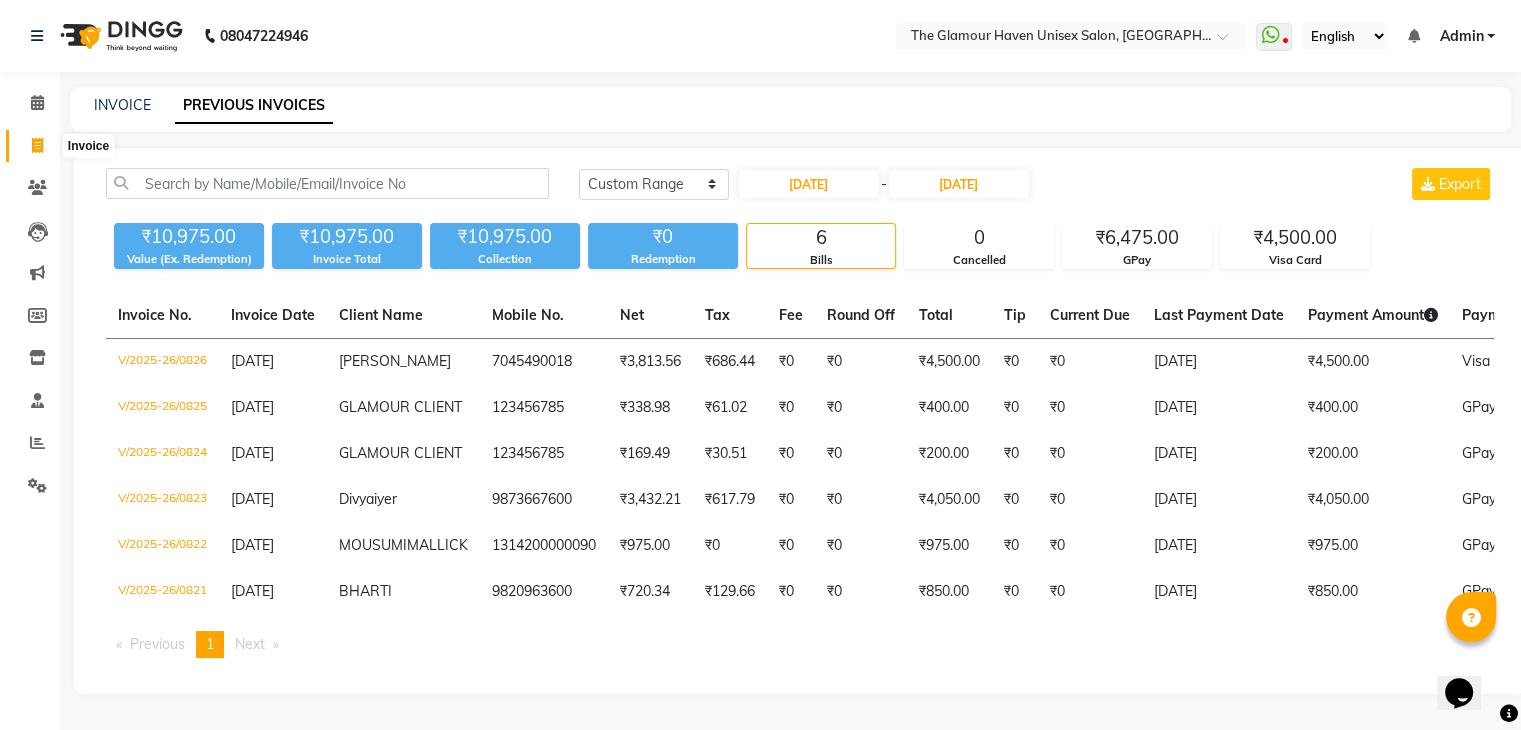 select on "7124" 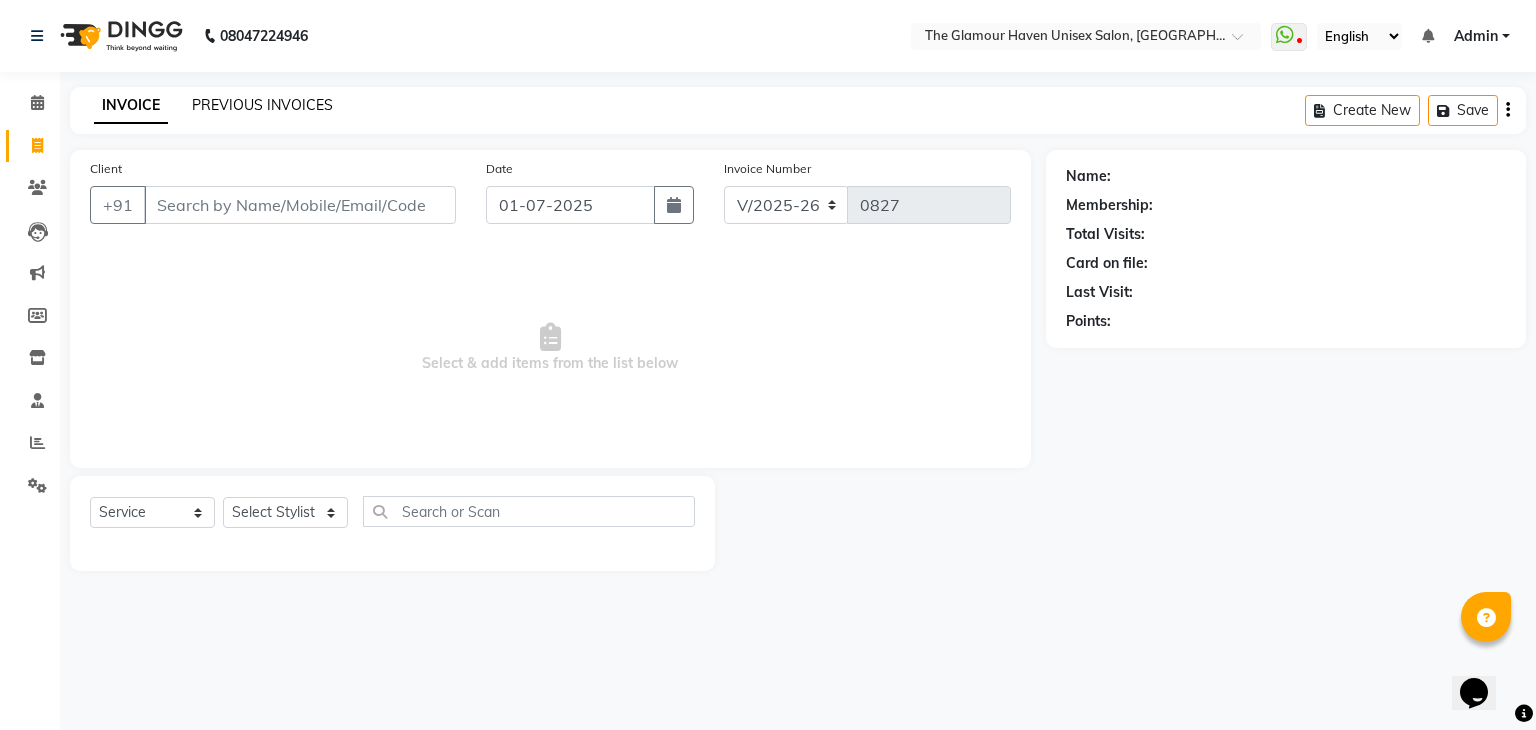 click on "PREVIOUS INVOICES" 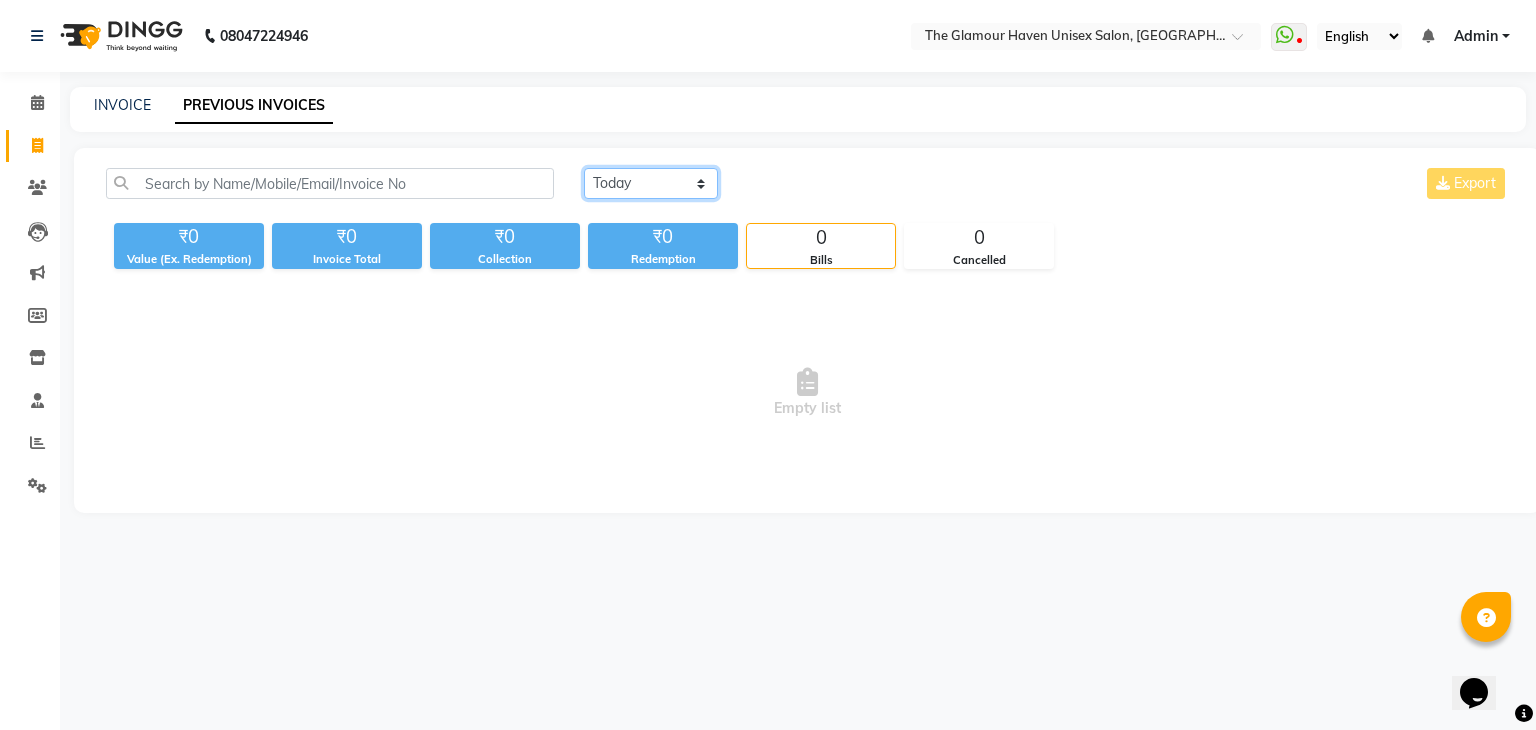 click on "Today Yesterday Custom Range" 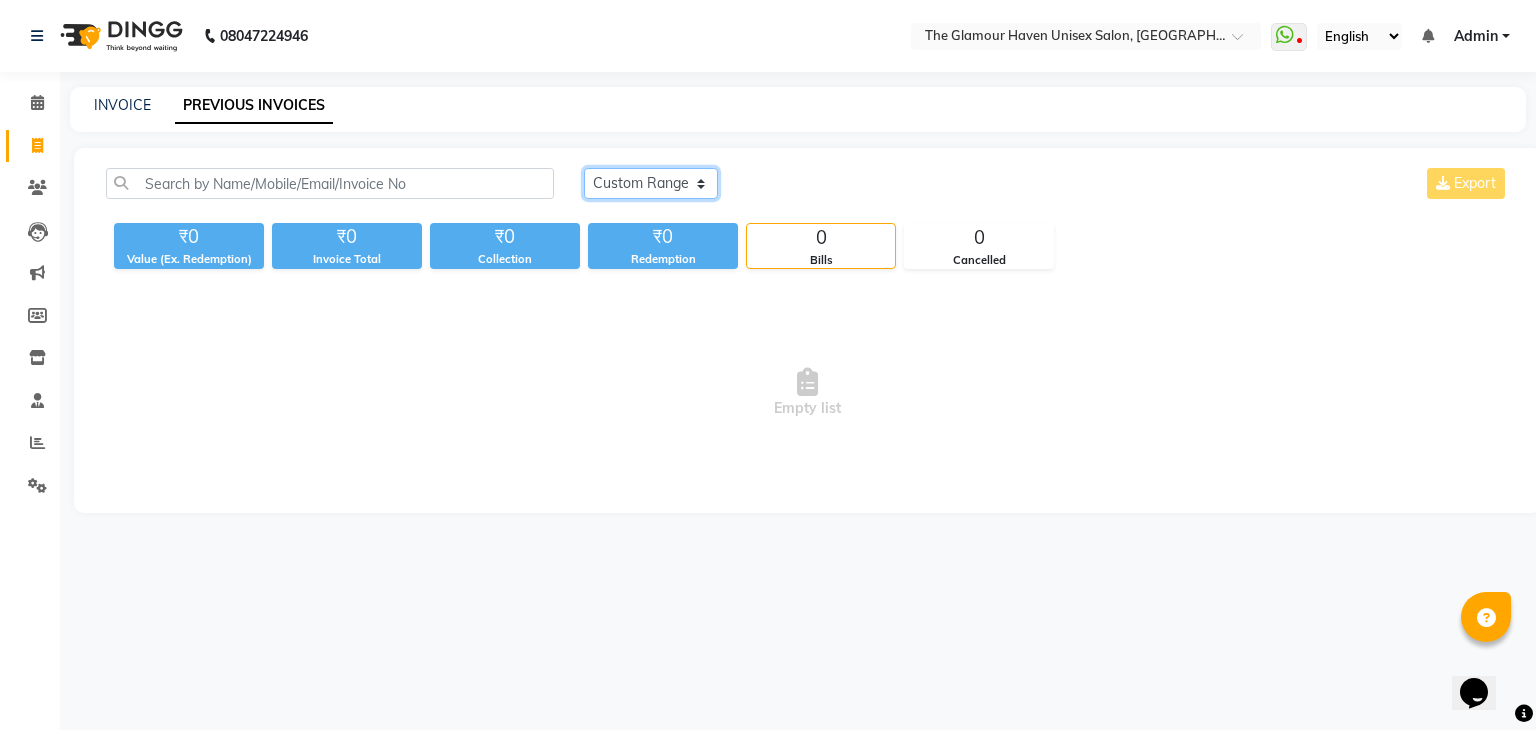 click on "Today Yesterday Custom Range" 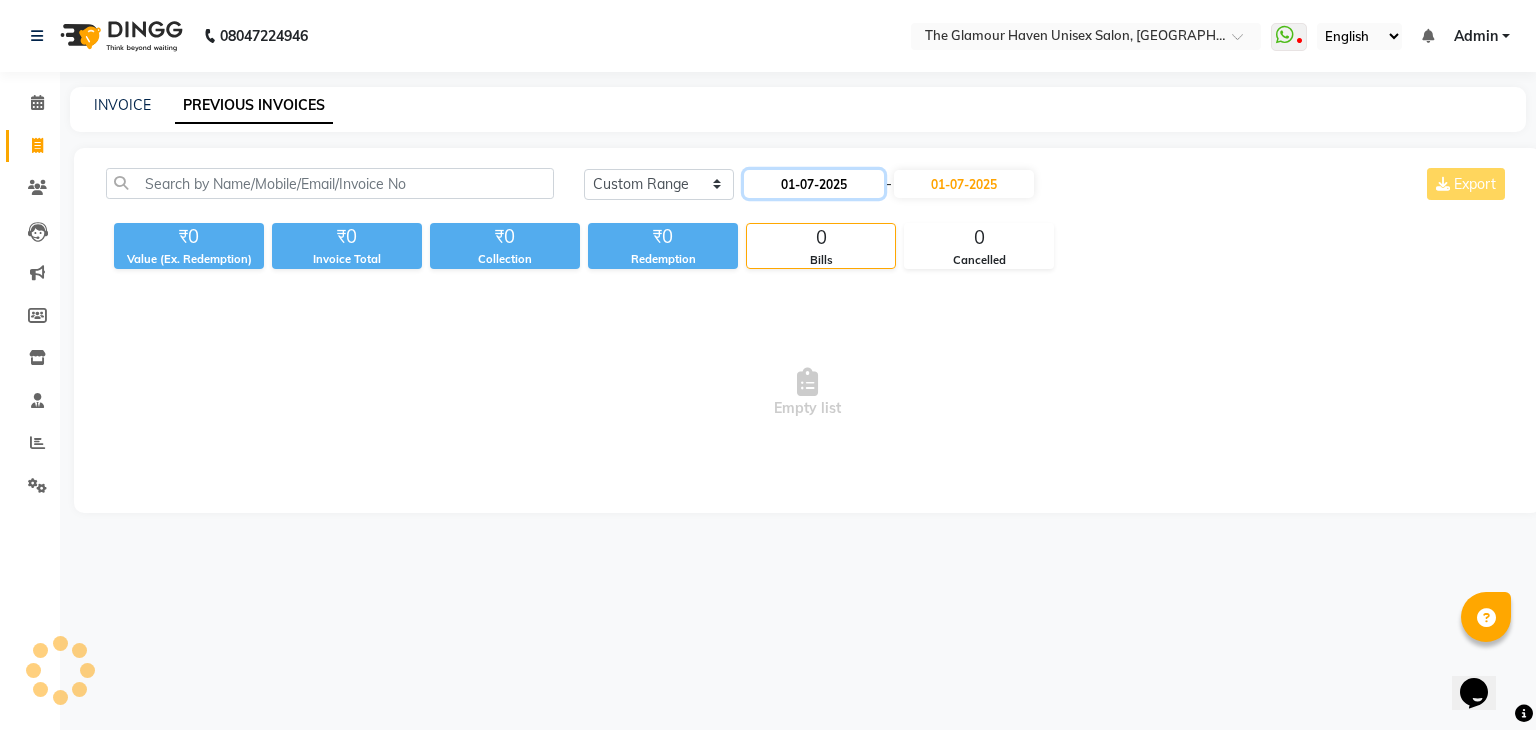 click on "01-07-2025" 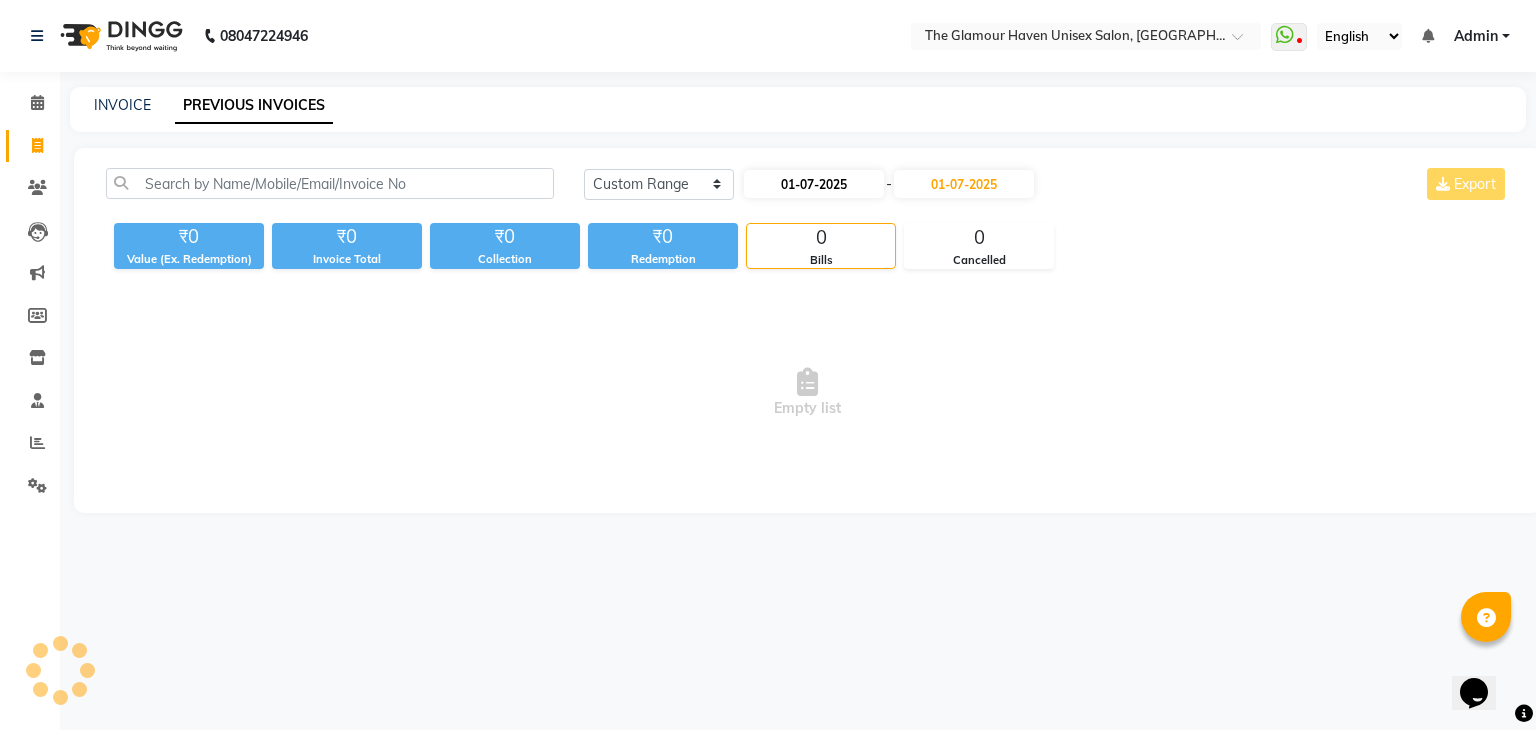 select on "7" 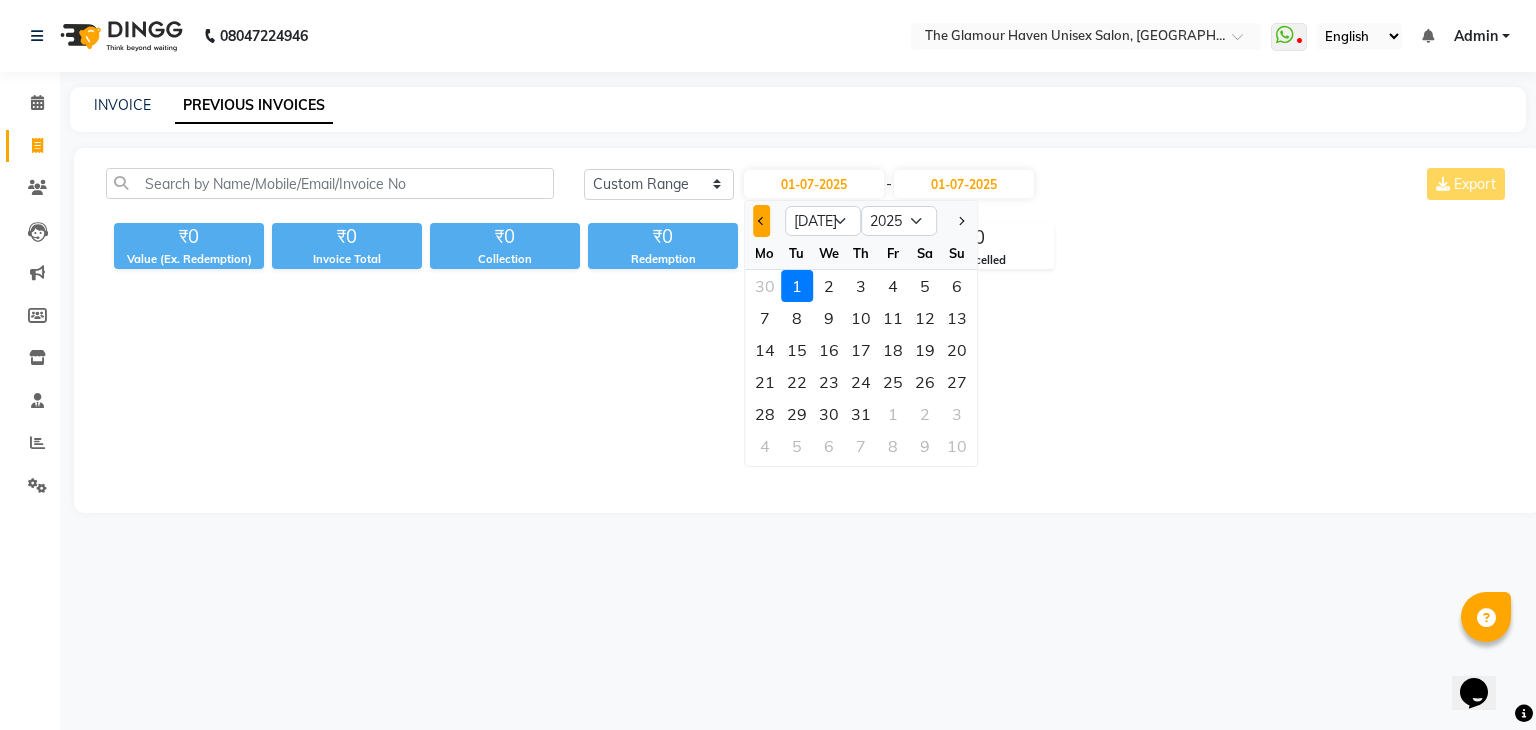 click 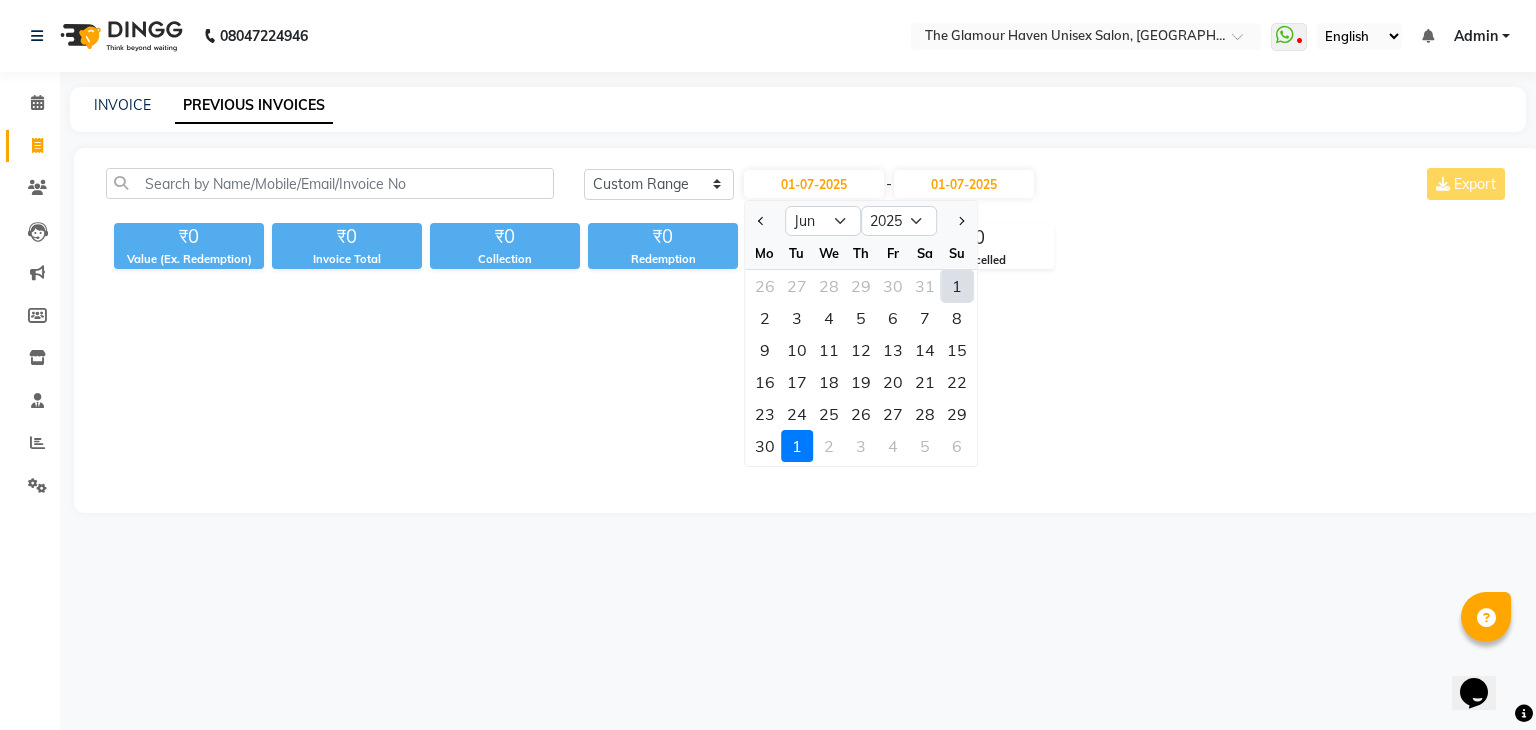 click on "1" 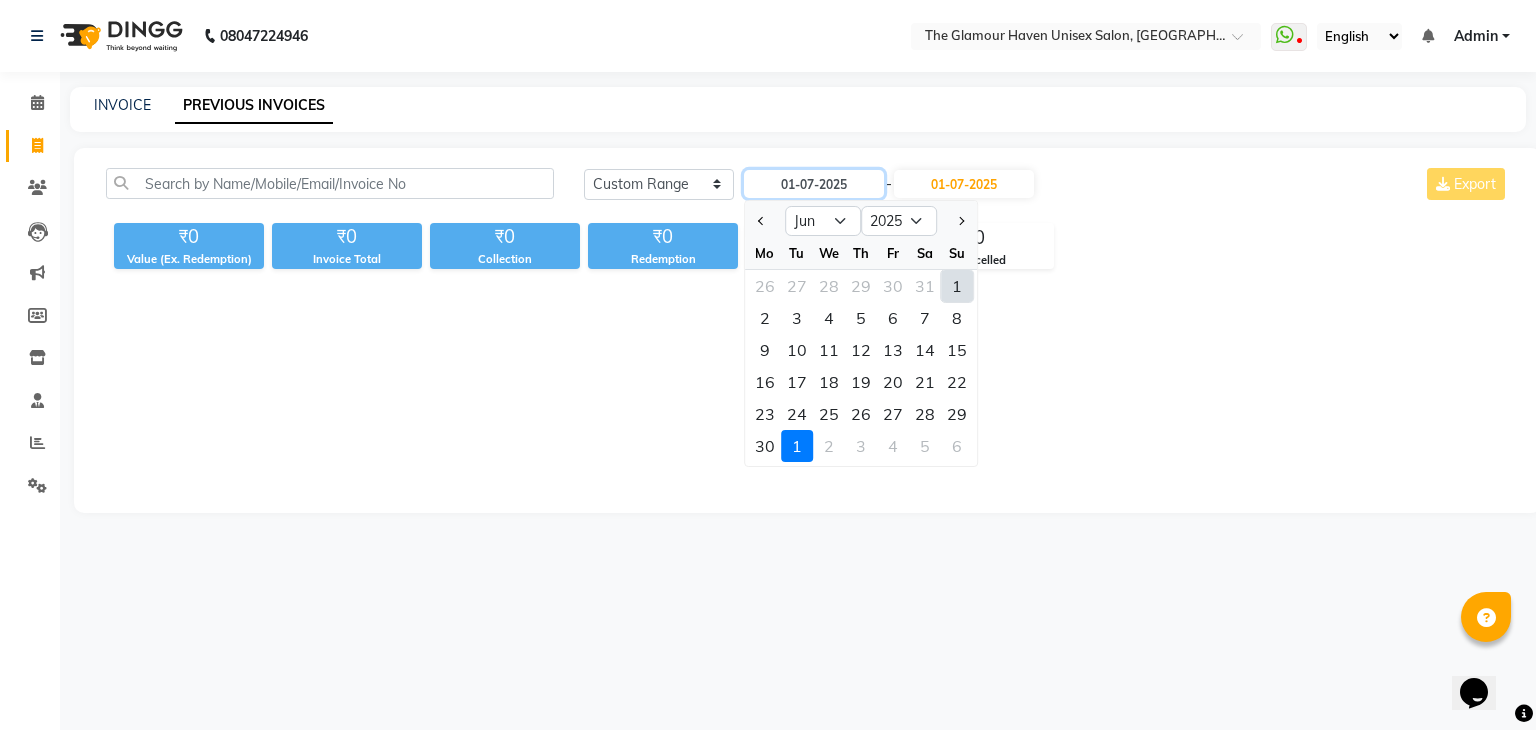 type on "01-06-2025" 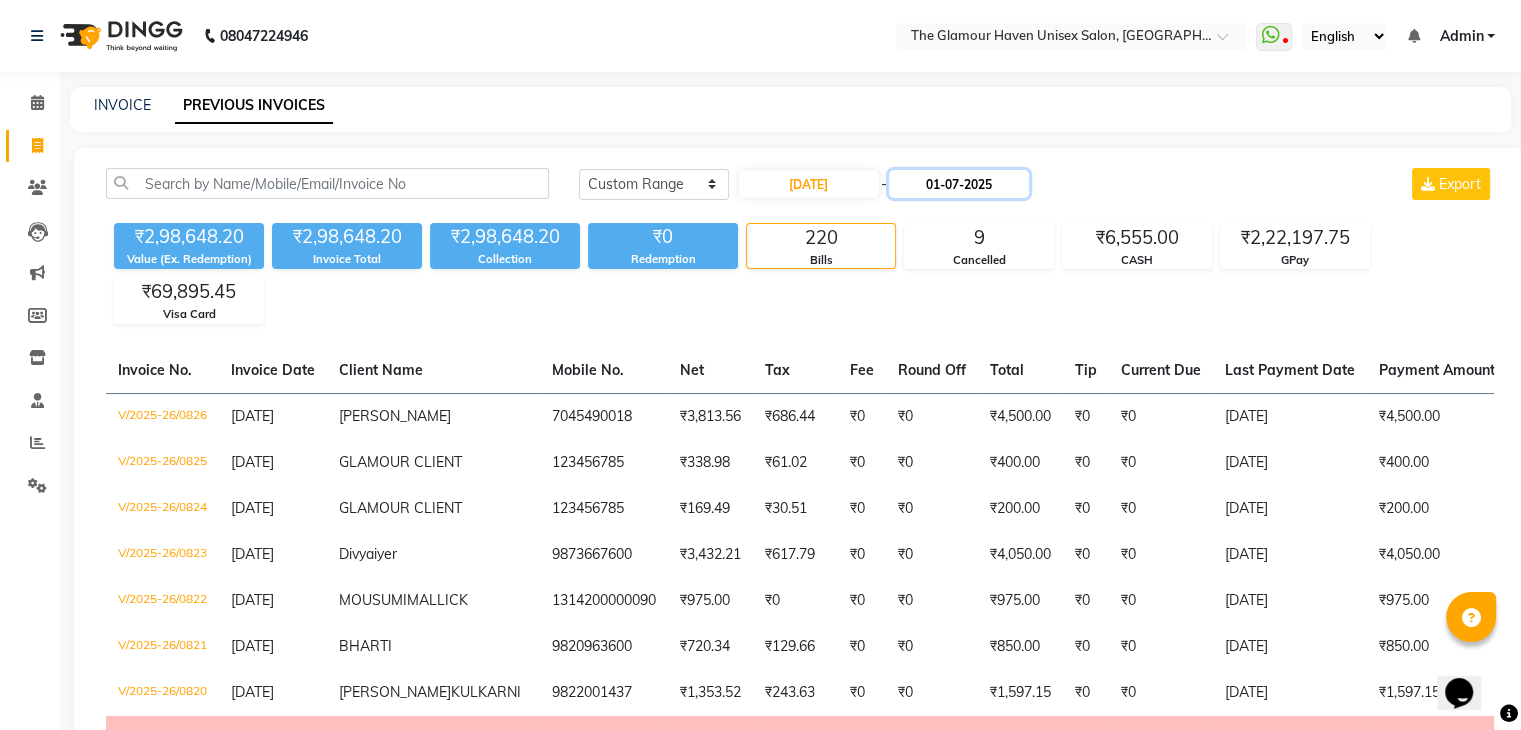 click on "01-07-2025" 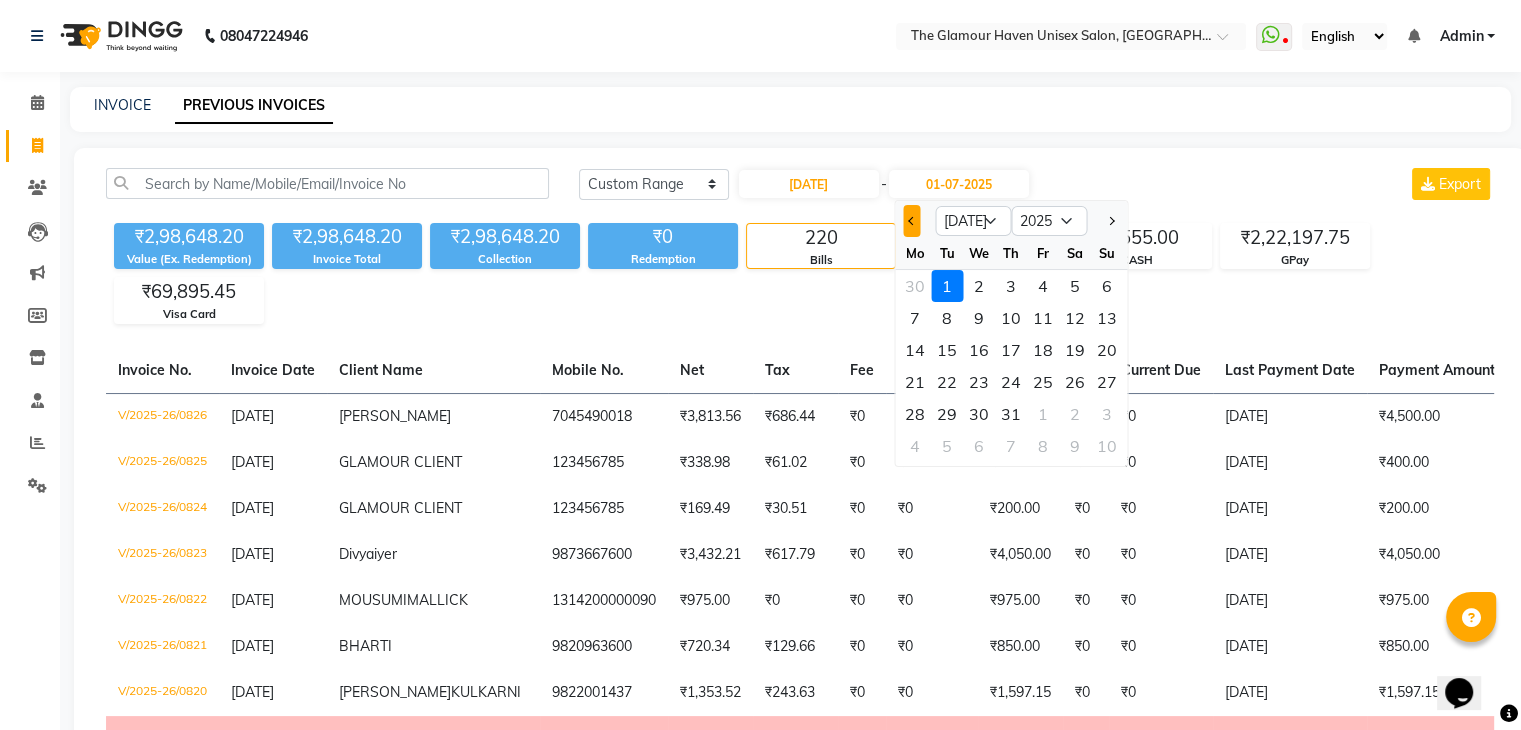 click 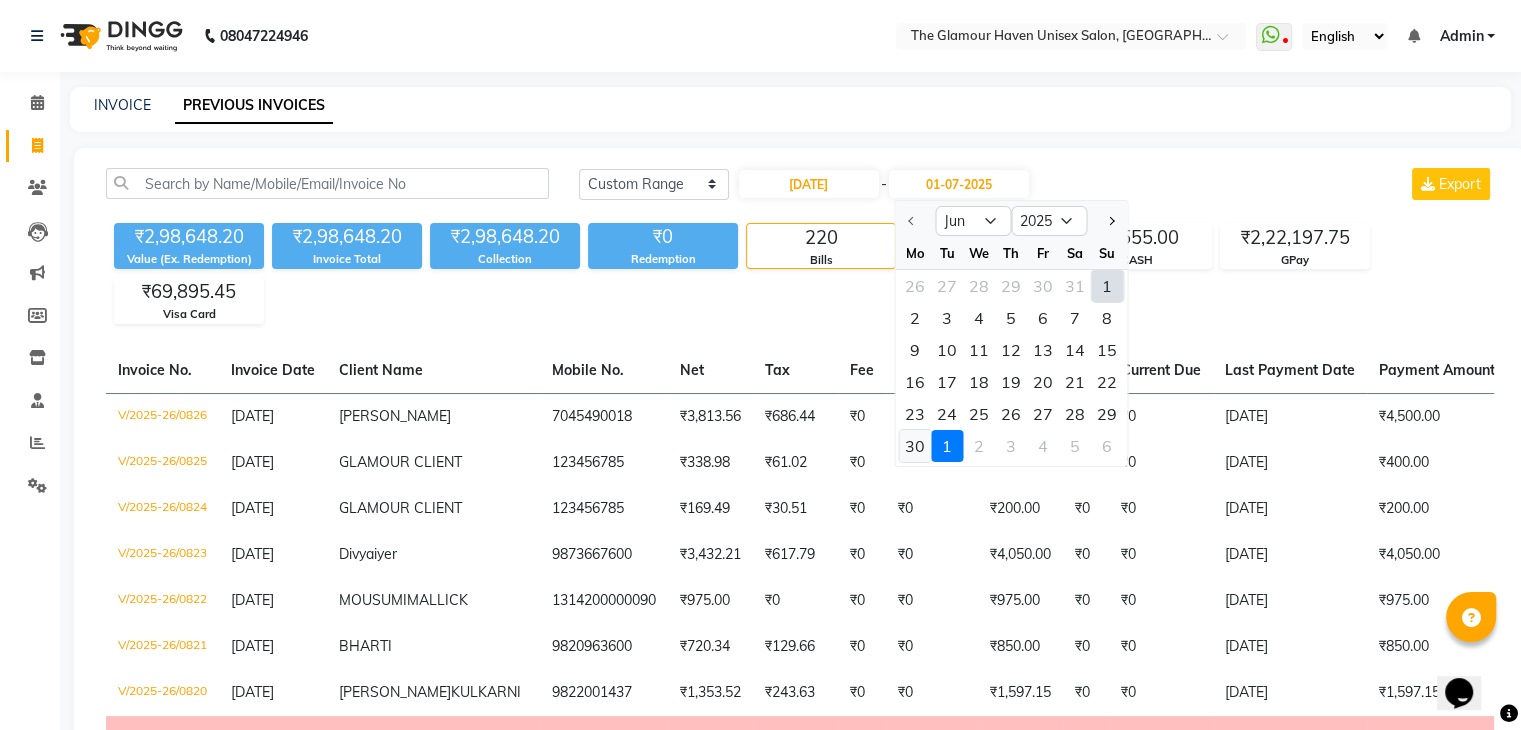 click on "30" 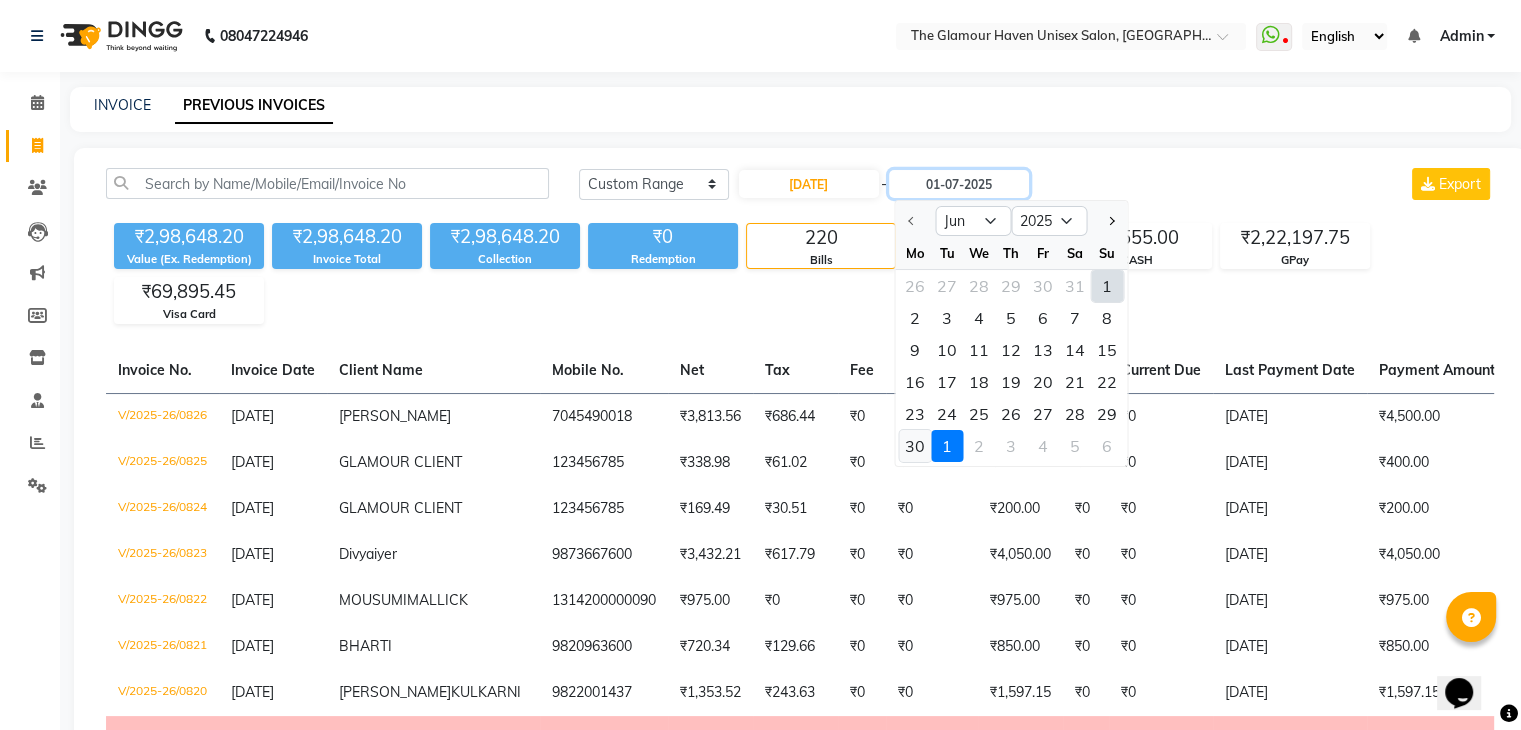 type on "30-06-2025" 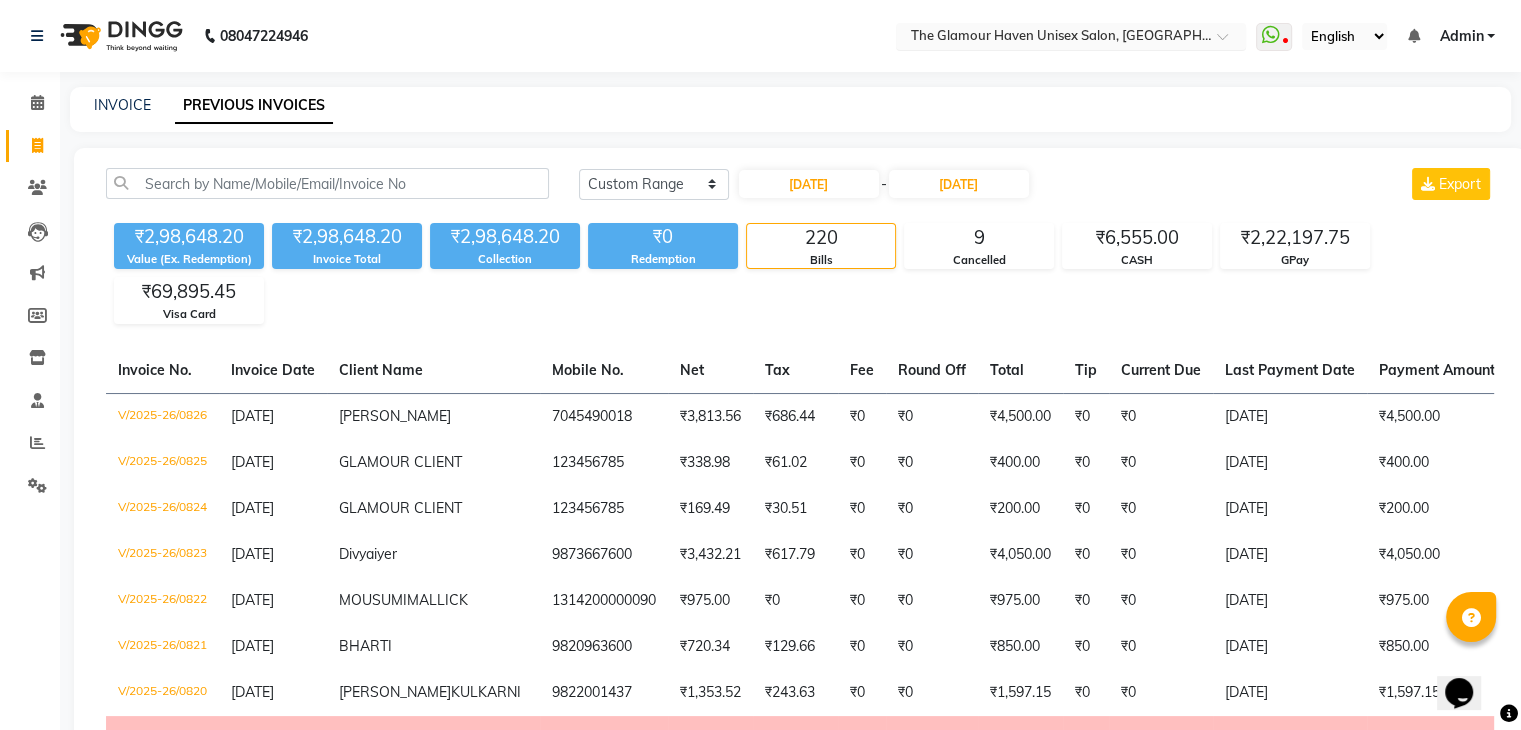 click at bounding box center (1051, 38) 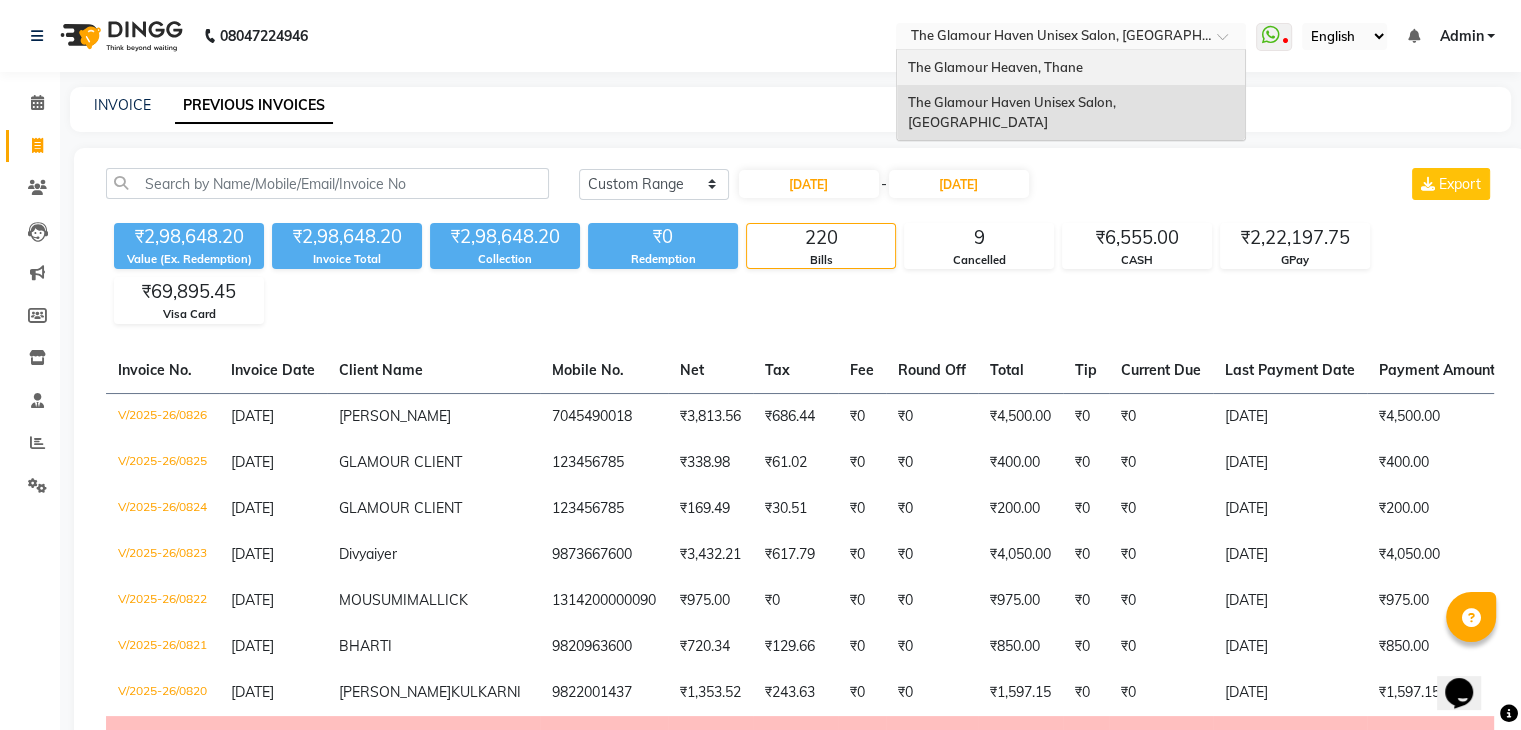 click on "The Glamour Heaven, Thane" at bounding box center [1071, 68] 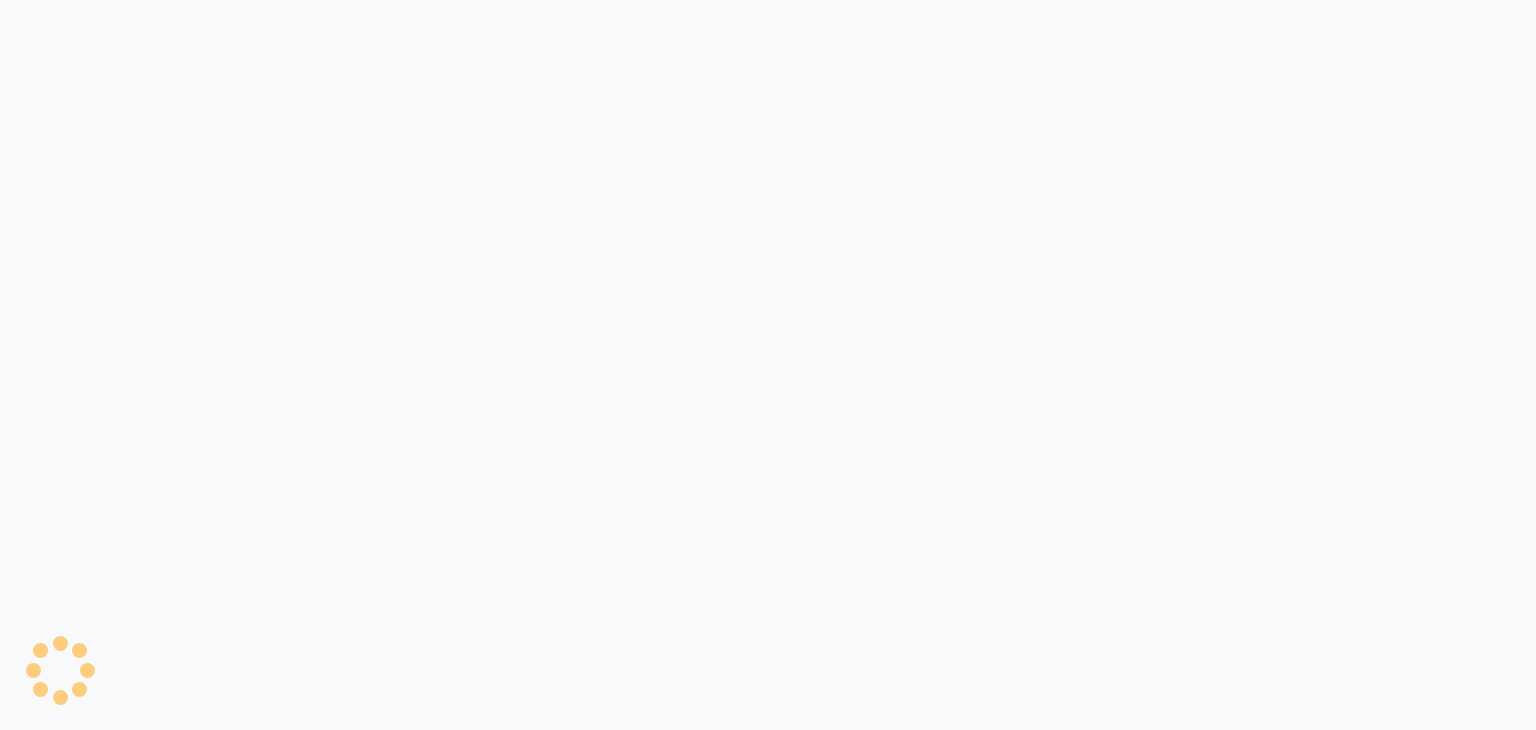 scroll, scrollTop: 0, scrollLeft: 0, axis: both 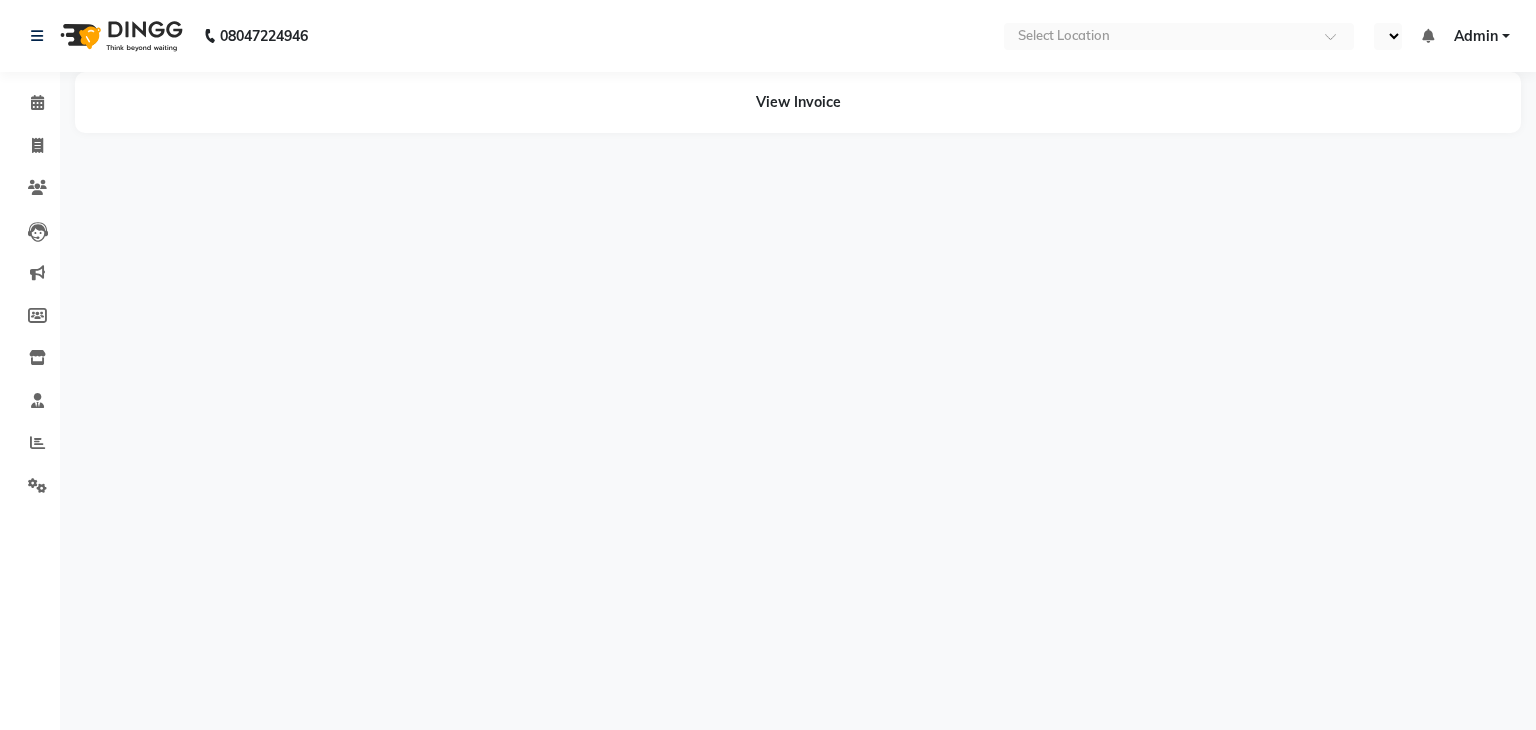 select on "en" 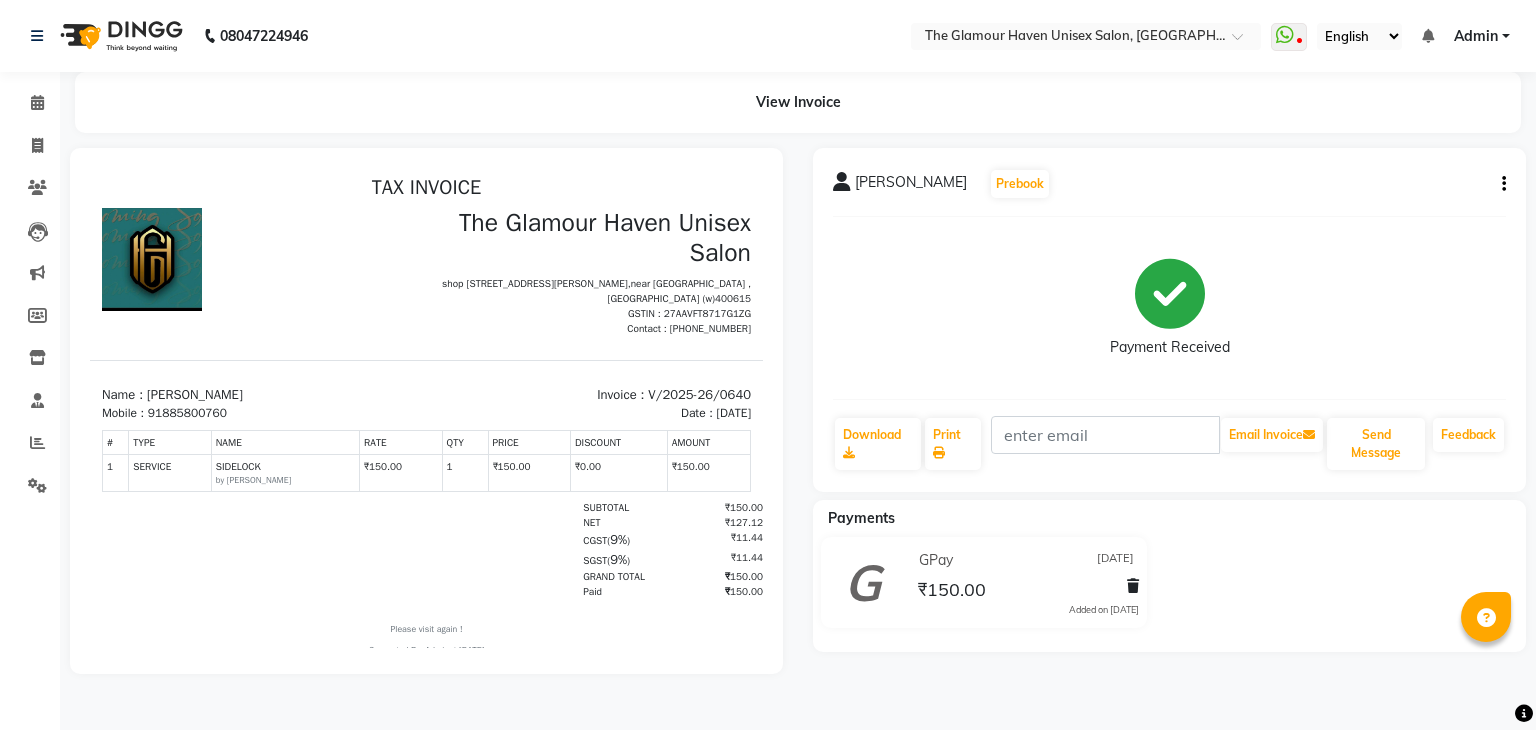 scroll, scrollTop: 0, scrollLeft: 0, axis: both 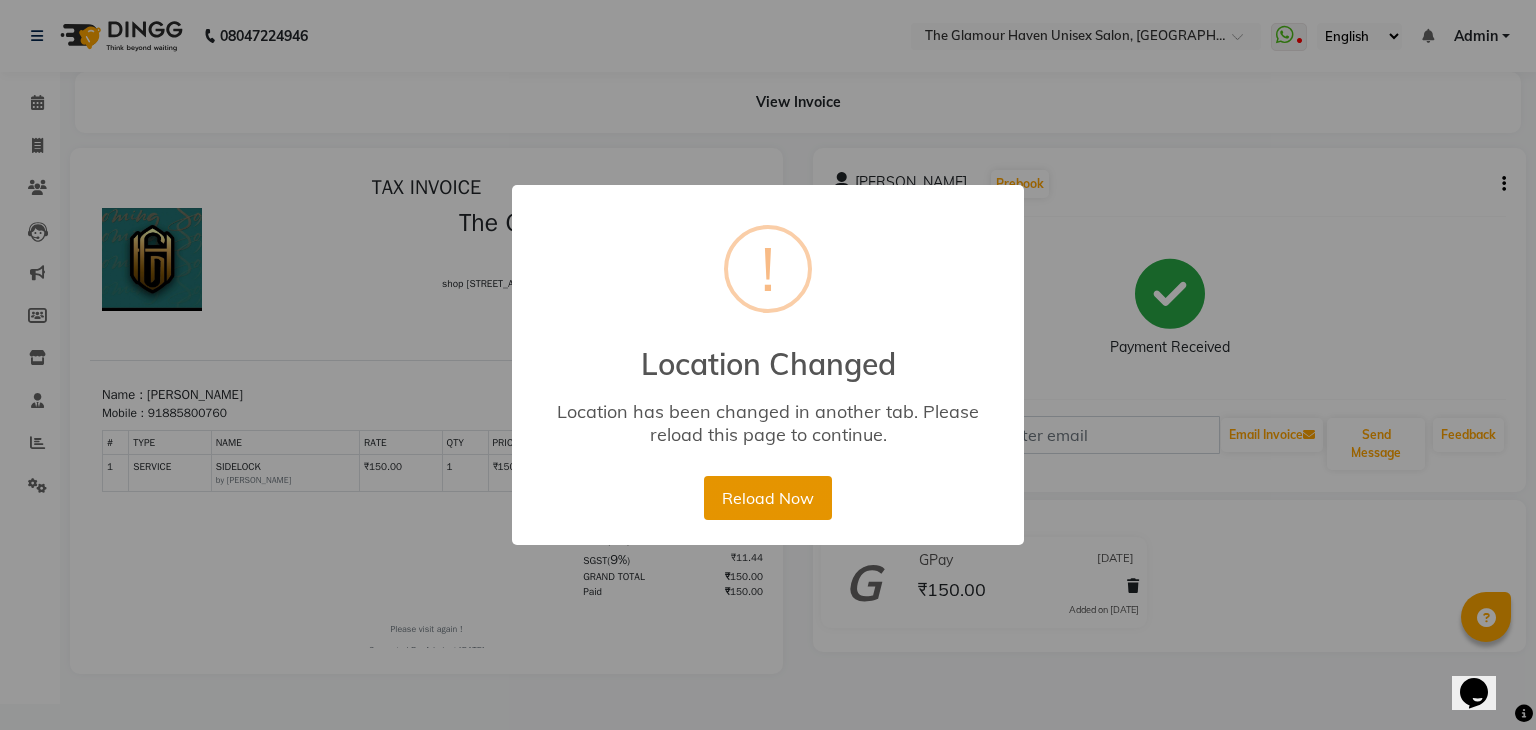 click on "Reload Now" at bounding box center (767, 498) 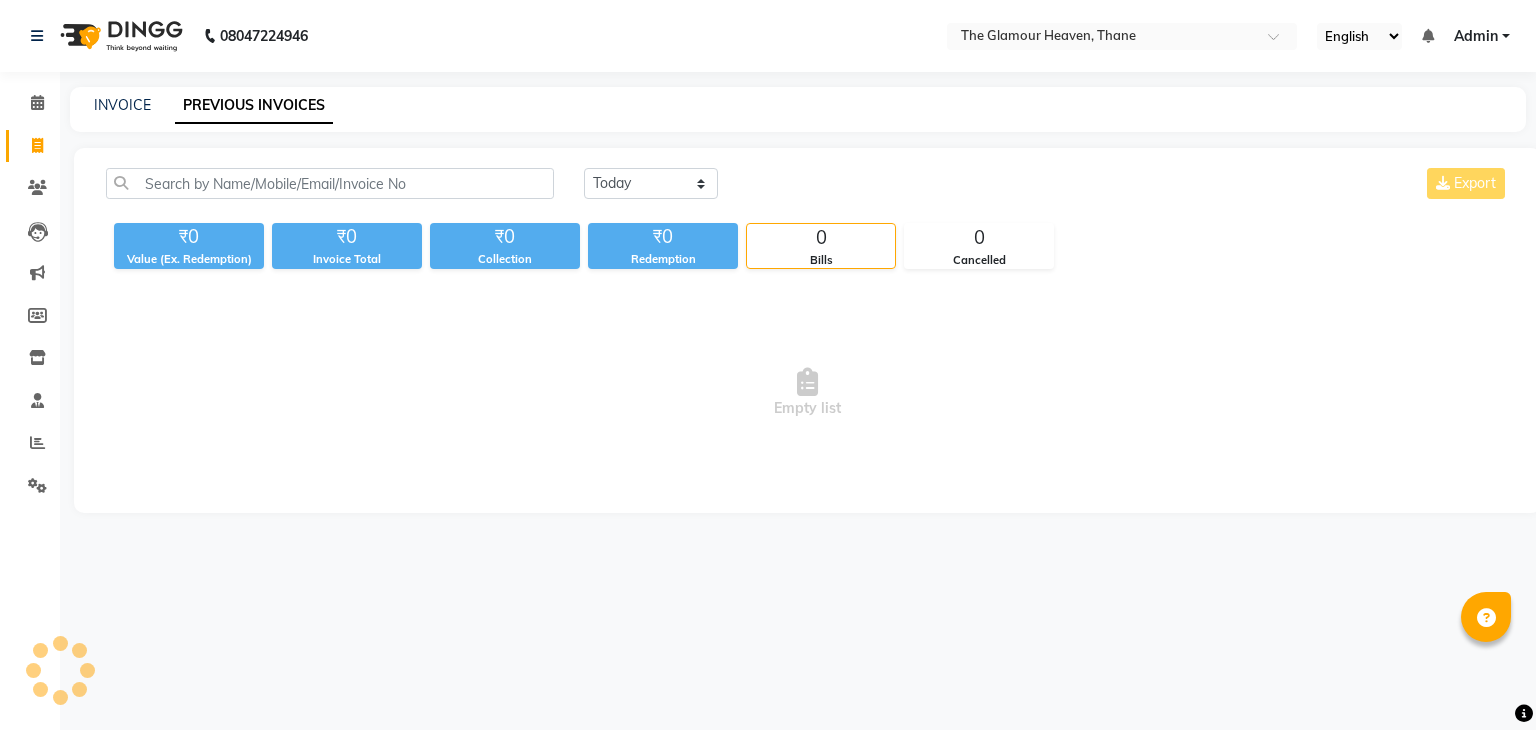 scroll, scrollTop: 0, scrollLeft: 0, axis: both 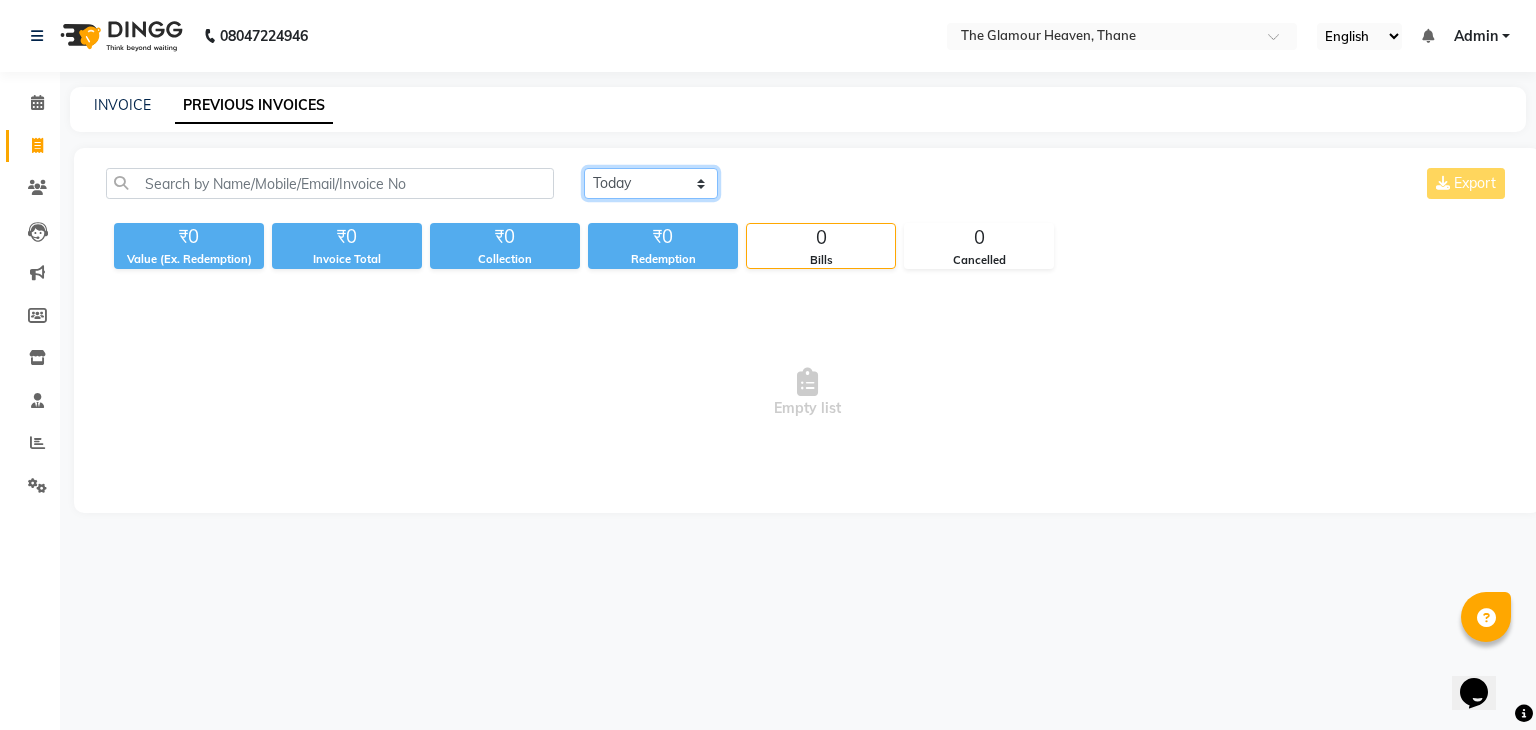 click on "[DATE] [DATE] Custom Range" 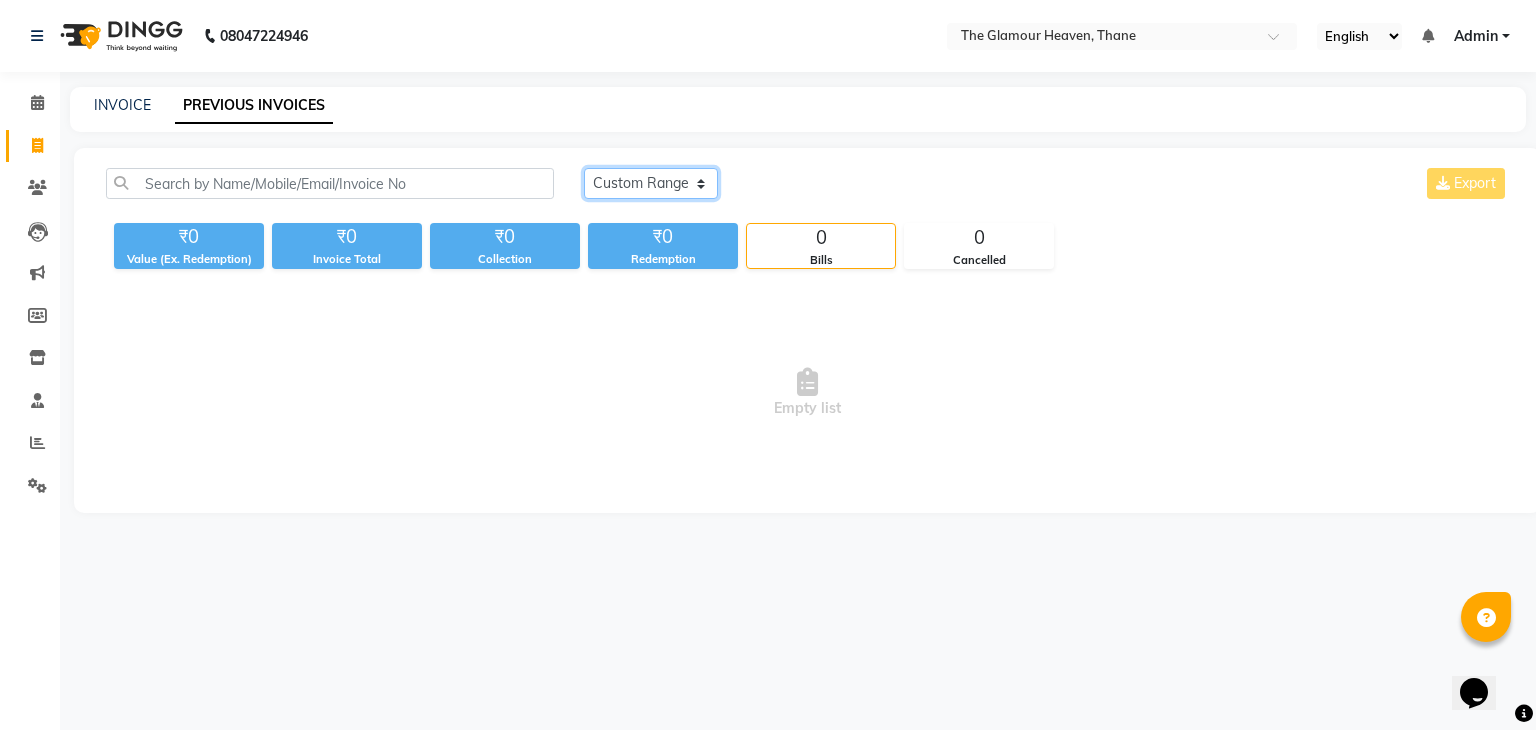 click on "[DATE] [DATE] Custom Range" 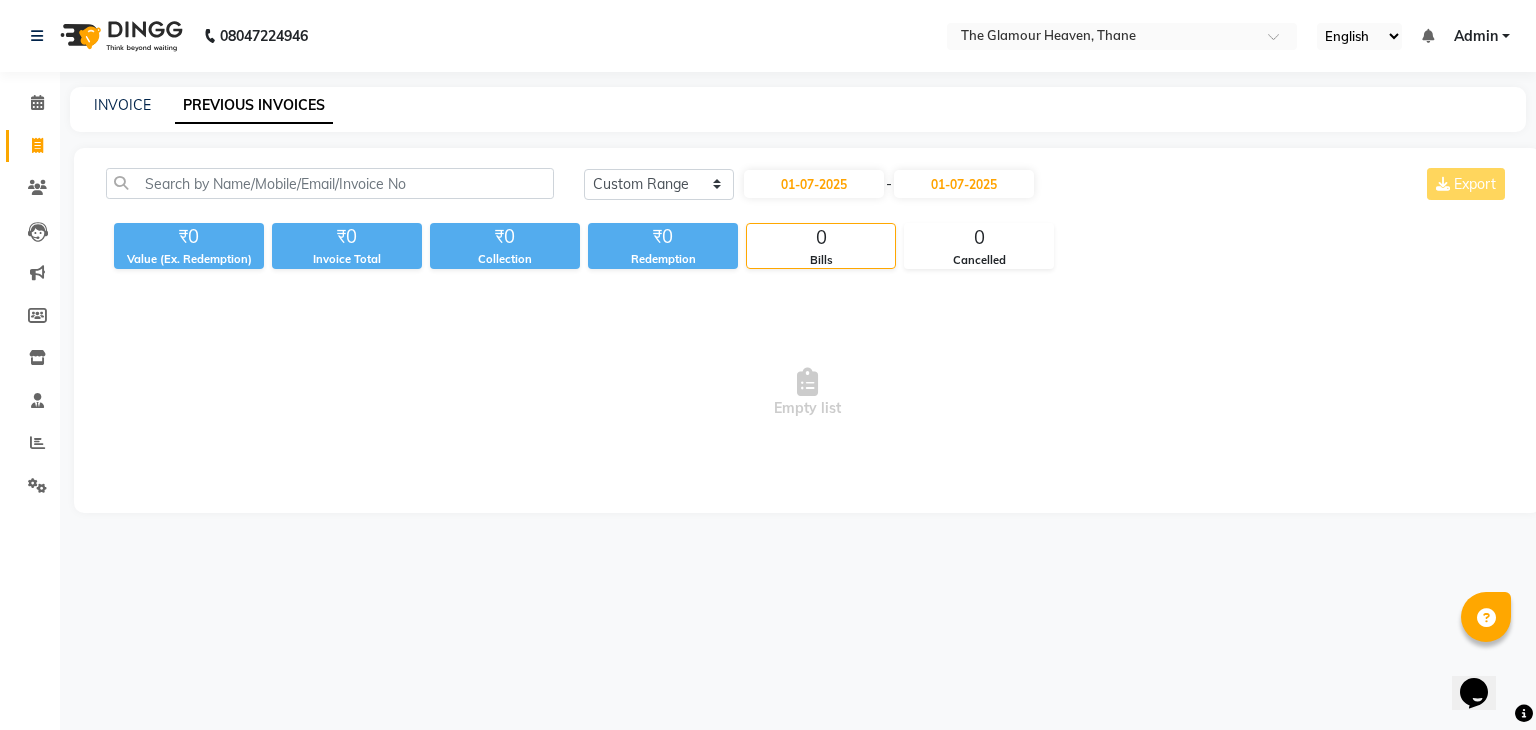 click on "[DATE] - [DATE]" 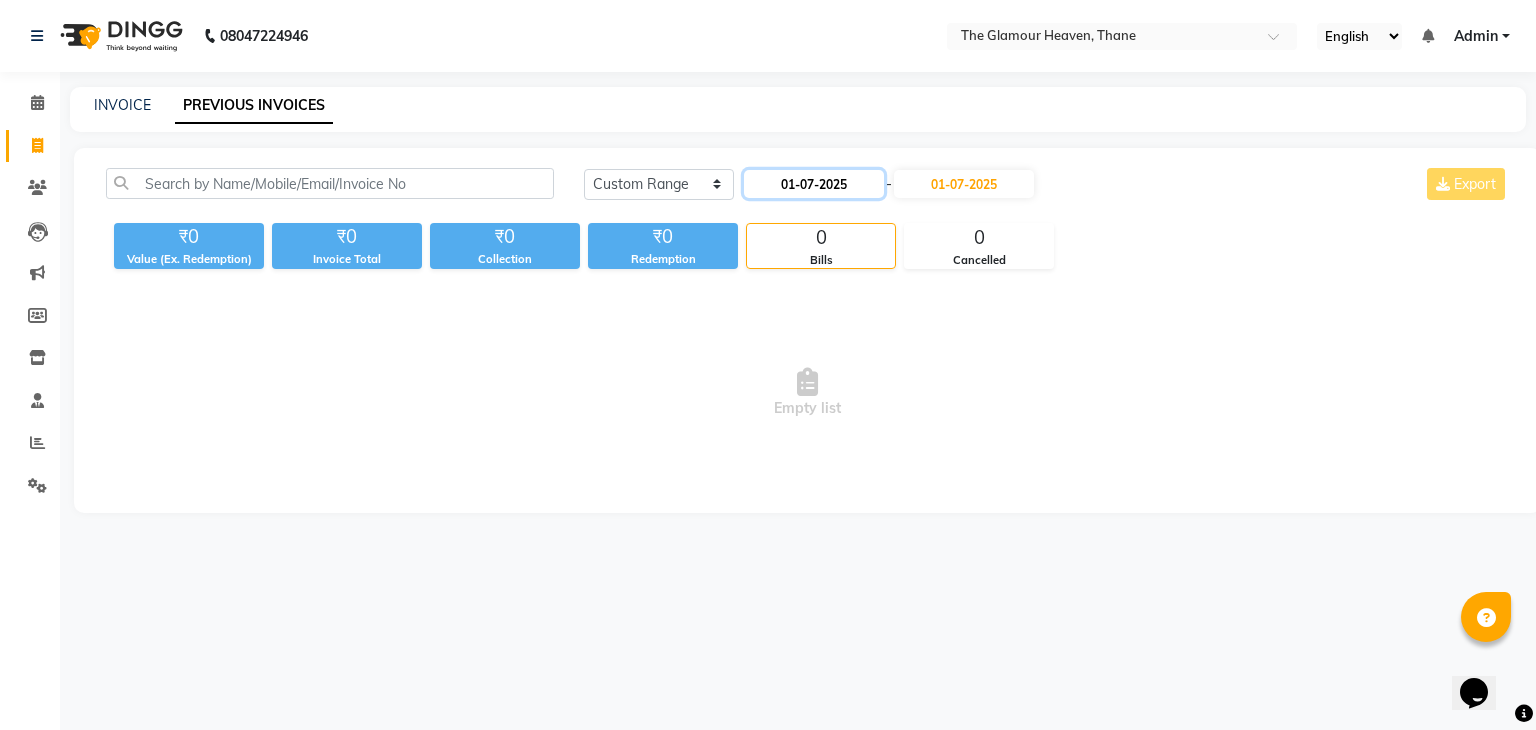 click on "01-07-2025" 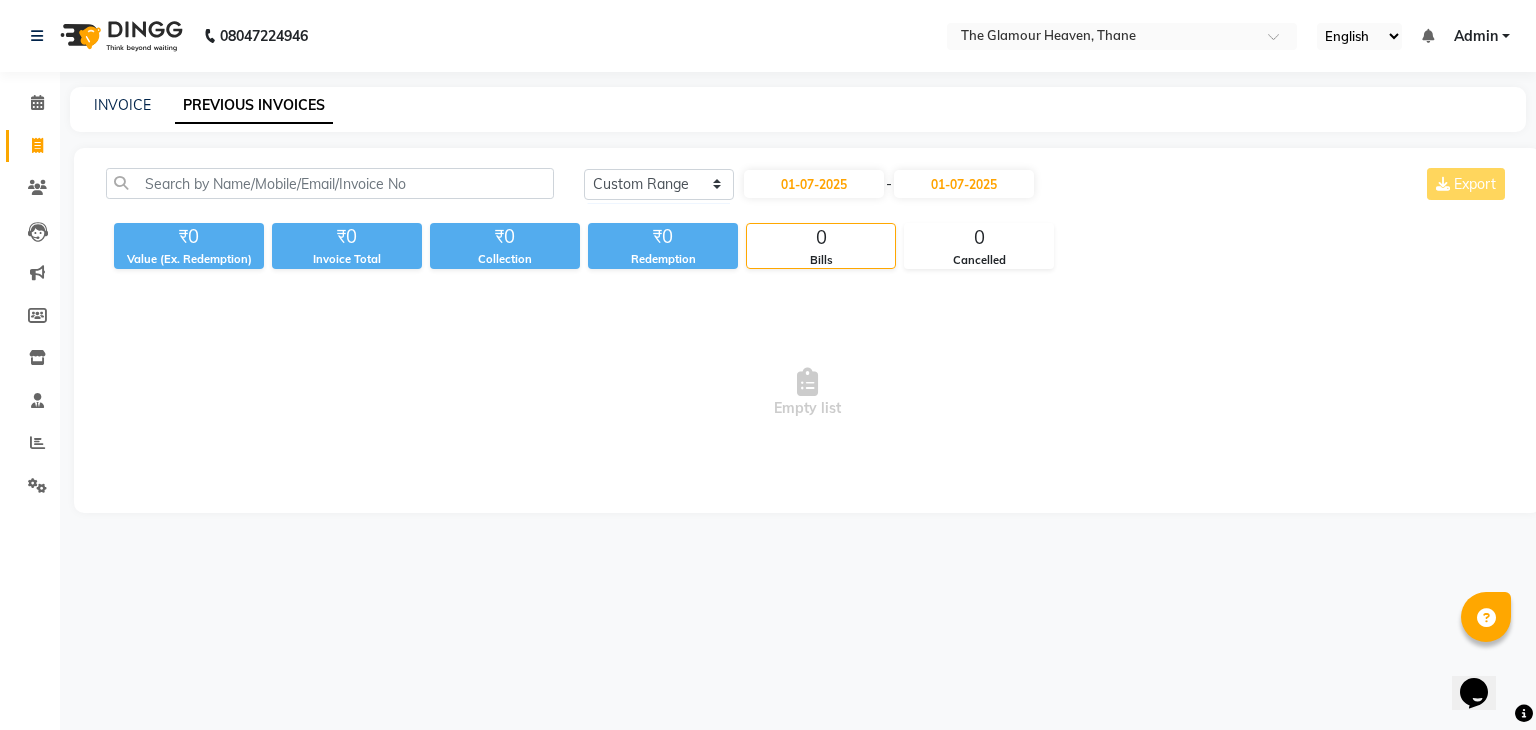 select on "7" 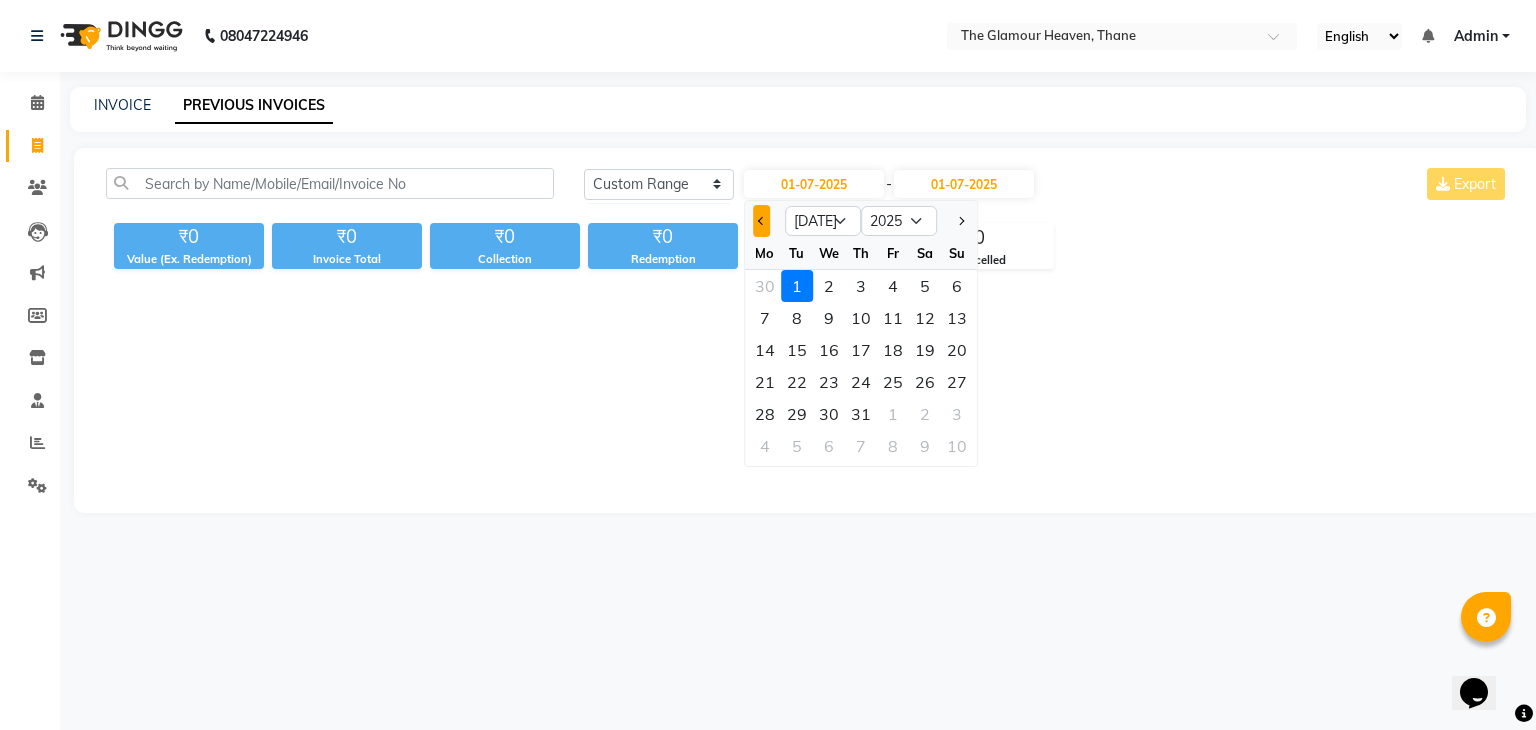 click 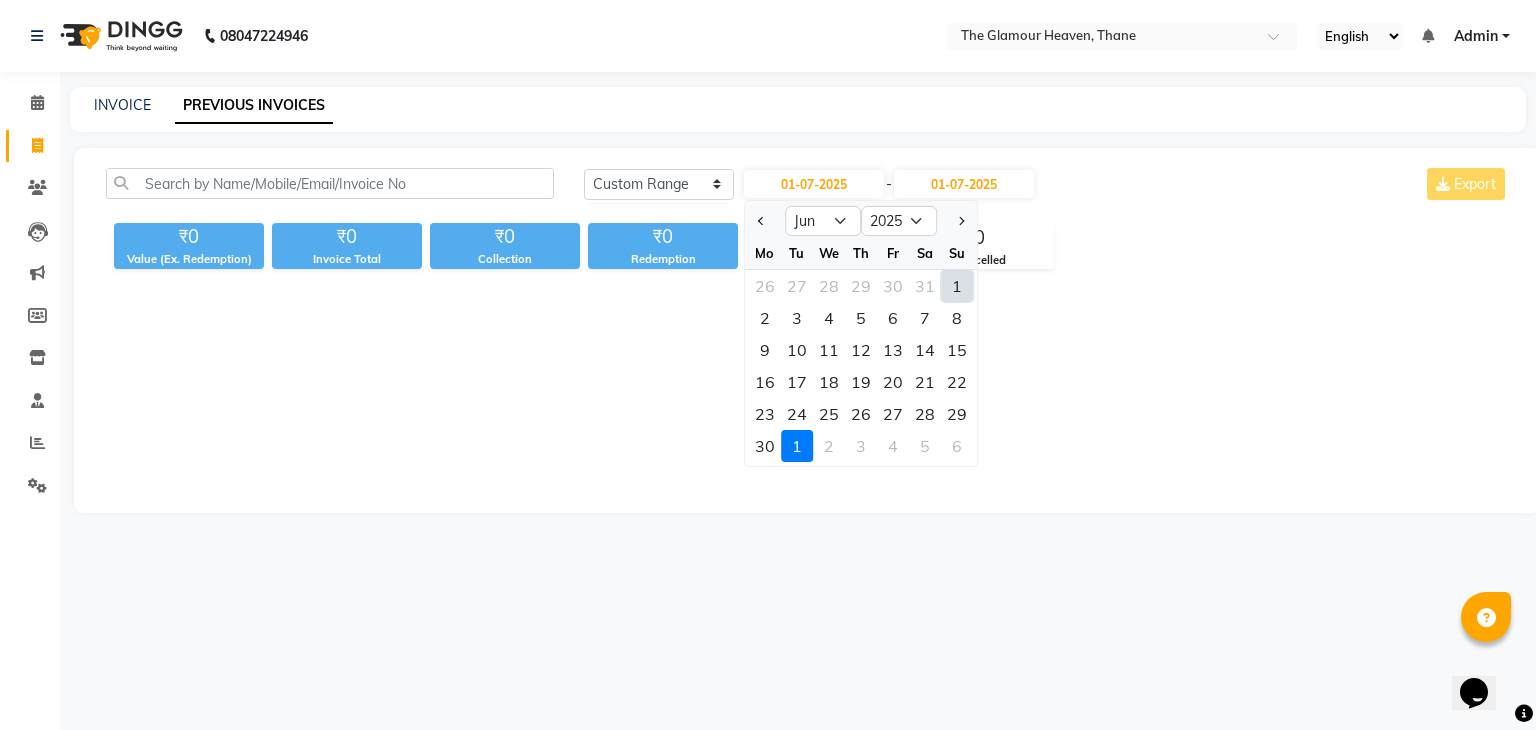 click on "1" 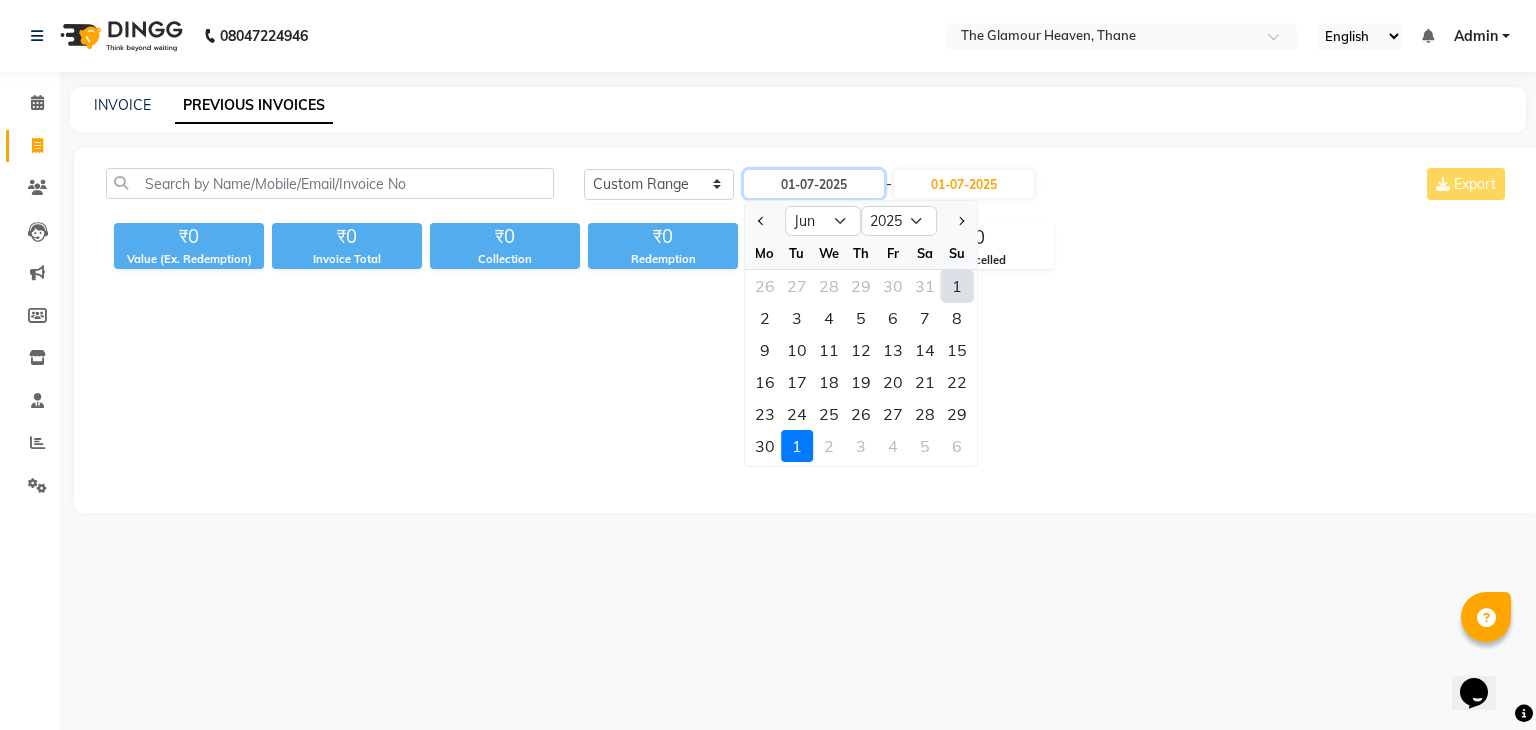 type on "[DATE]" 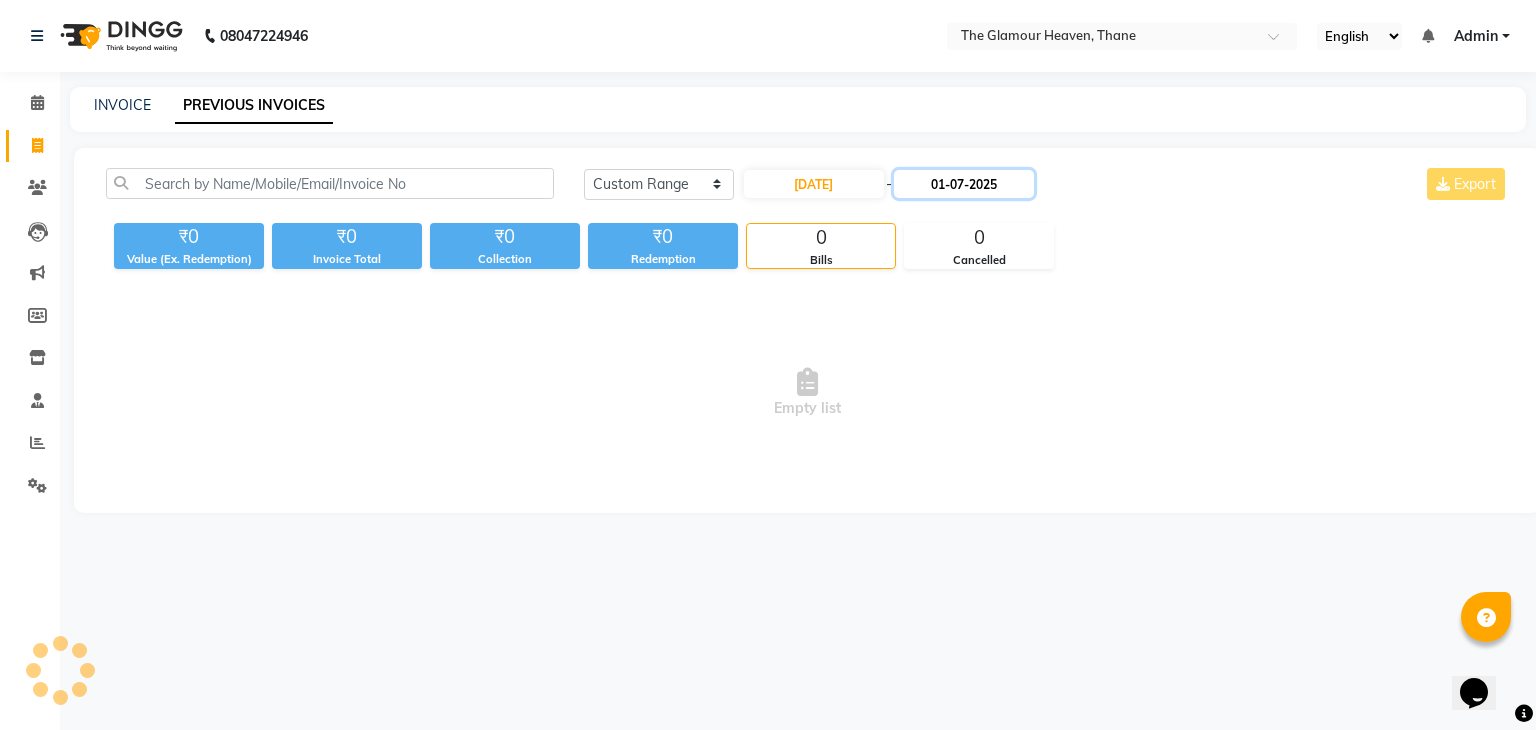 click on "01-07-2025" 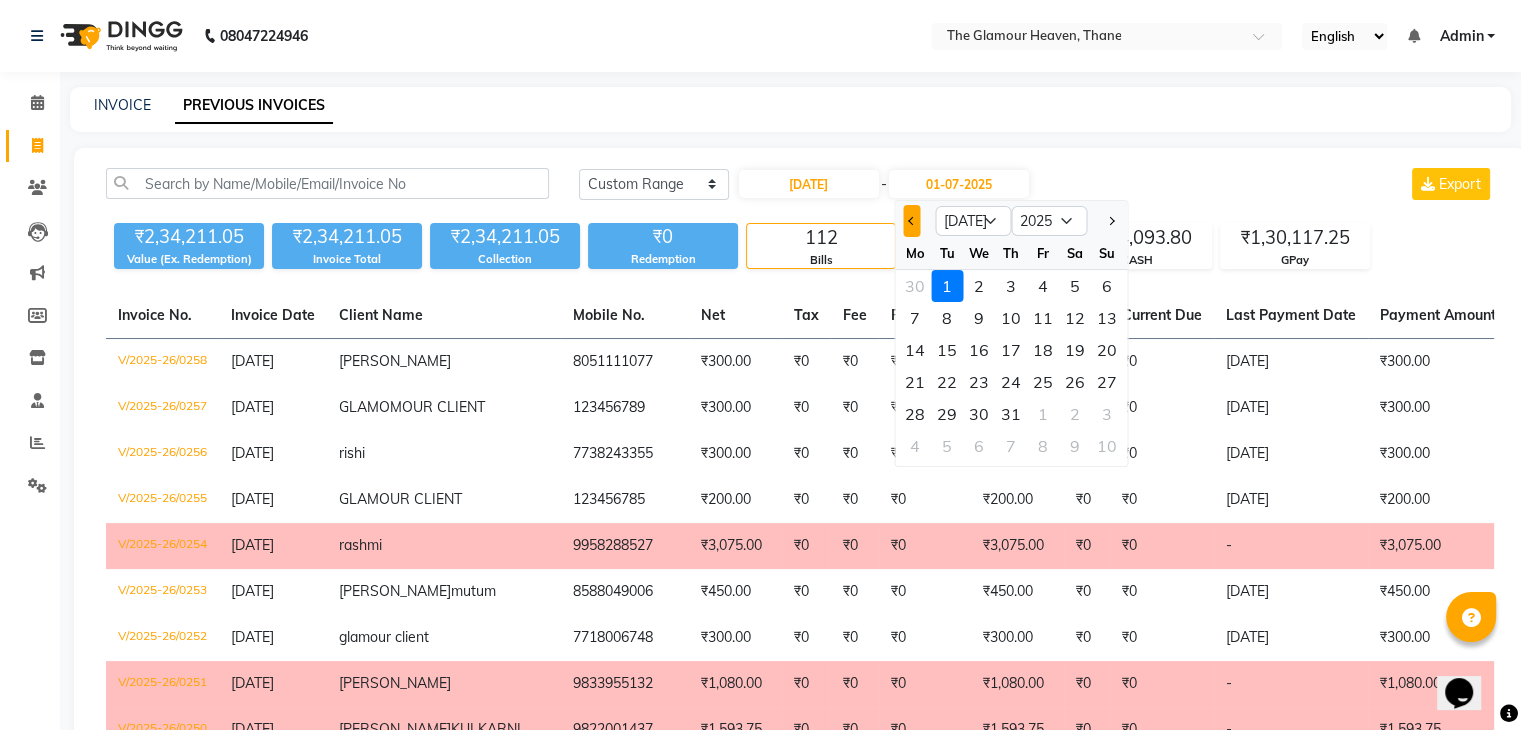 click 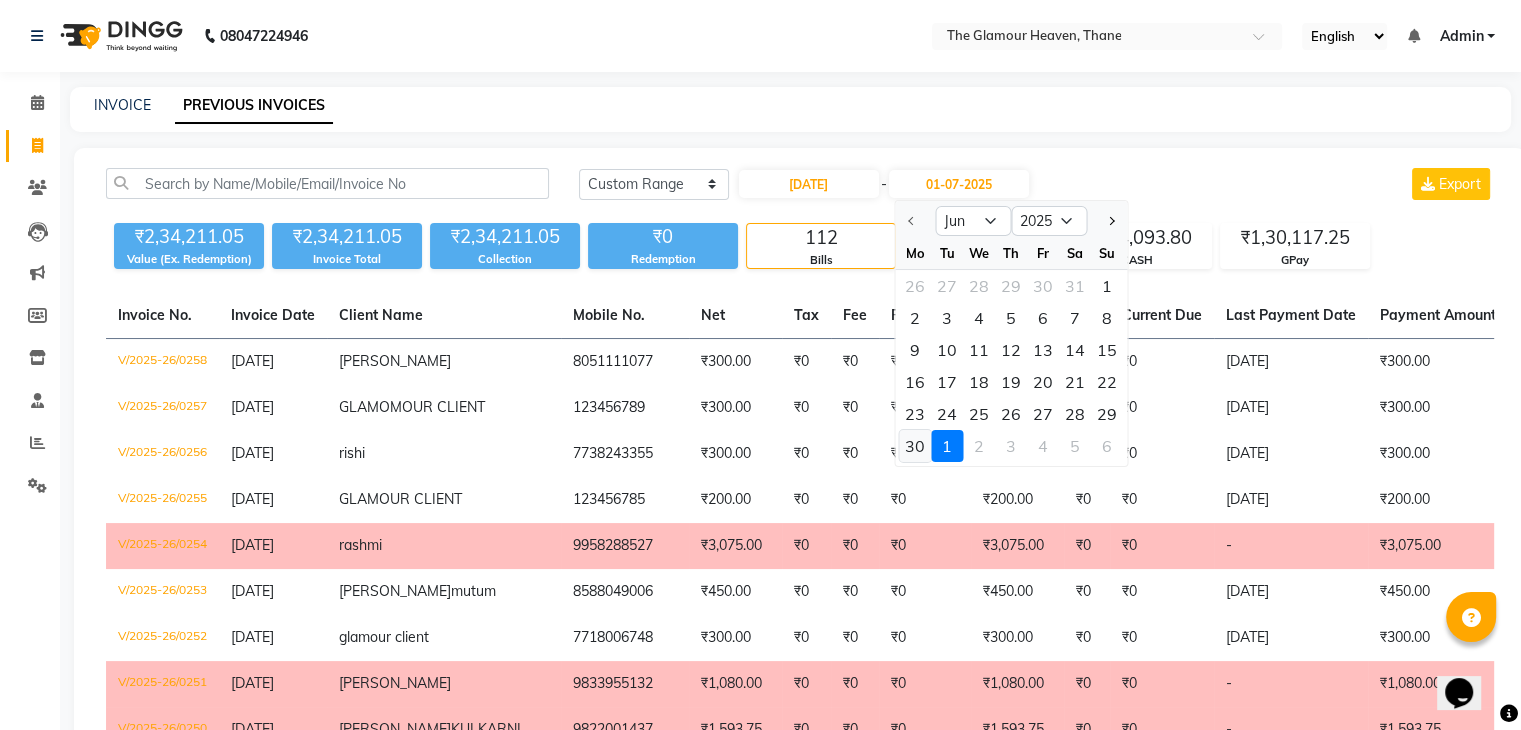 click on "30" 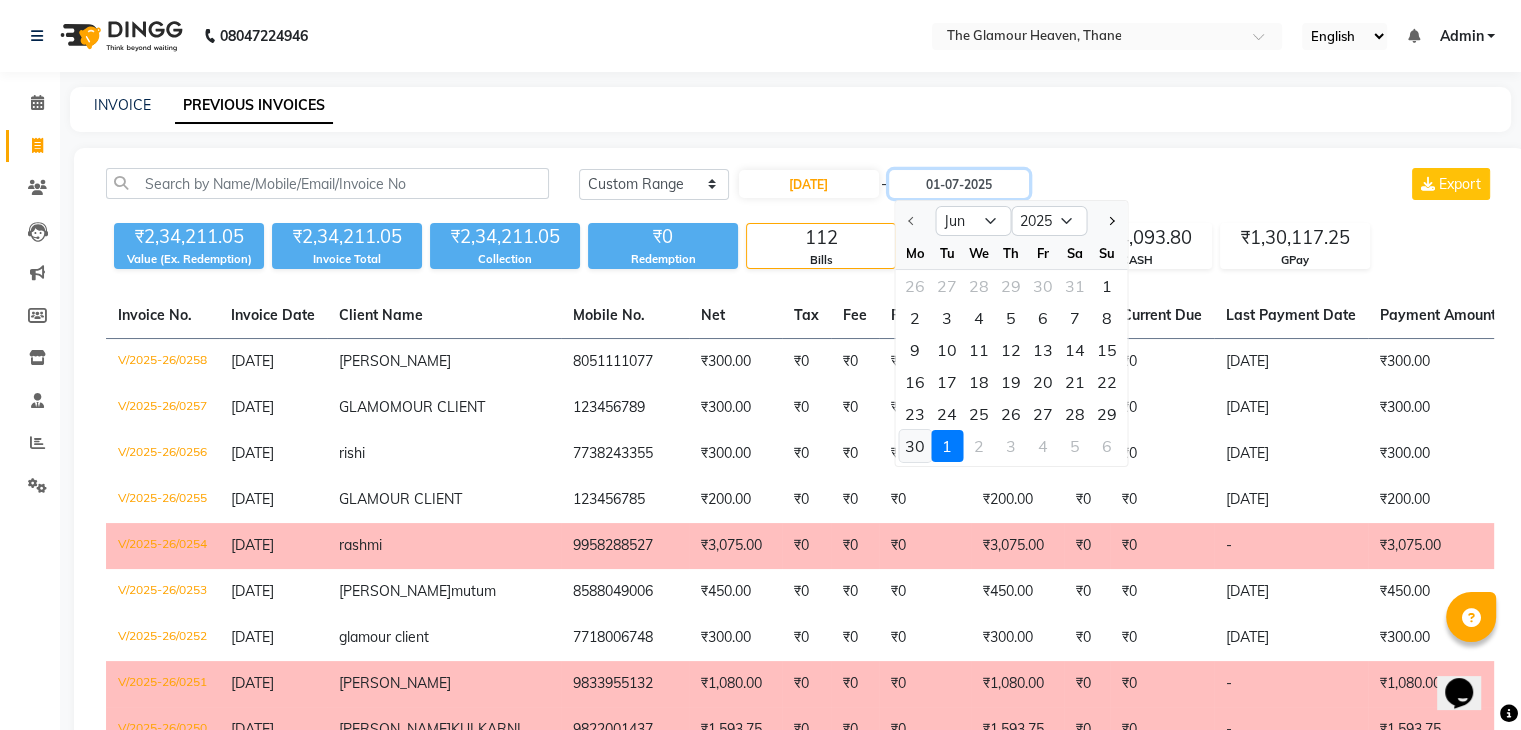 type on "[DATE]" 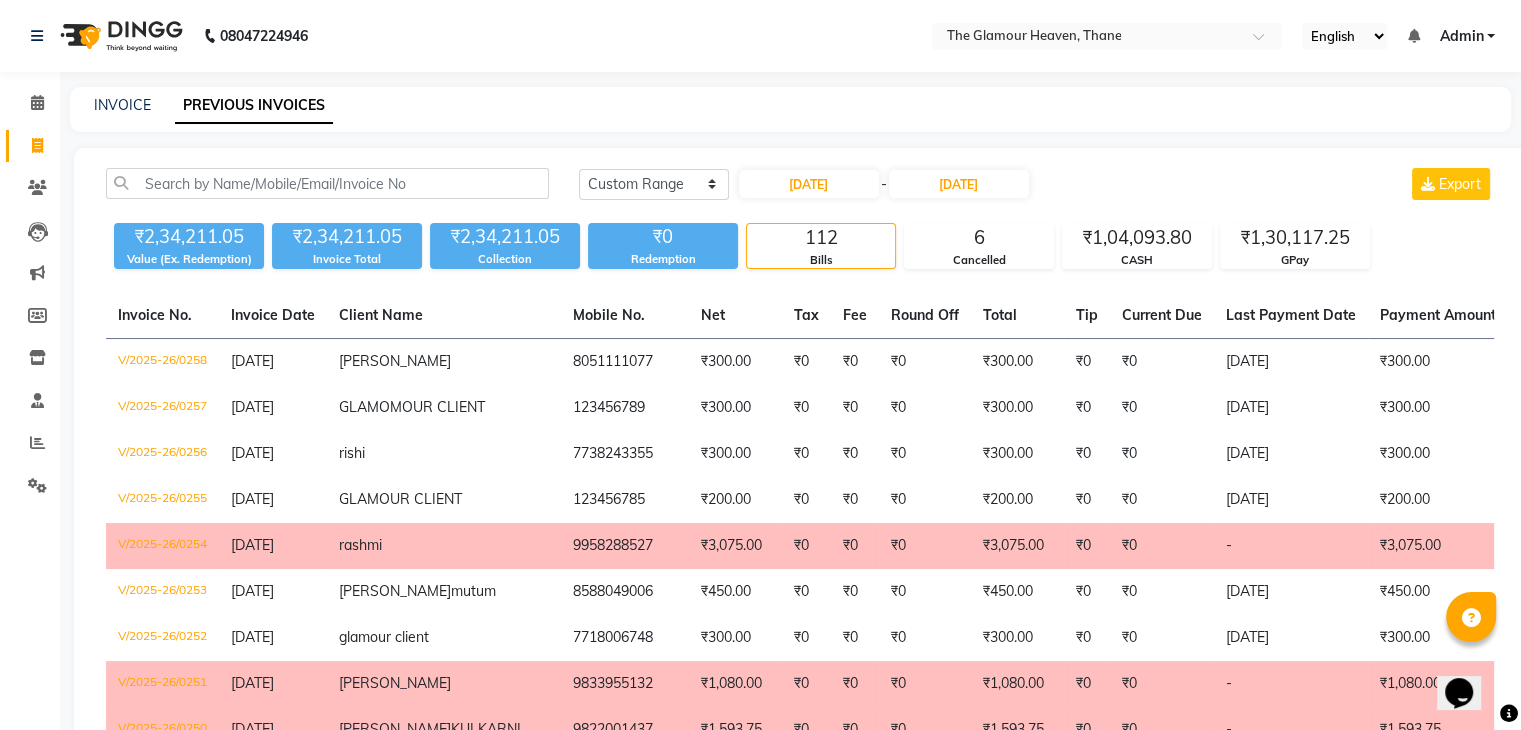 click on "08047224946 Select Location × The Glamour Heaven, Thane English ENGLISH Español العربية मराठी हिंदी ગુજરાતી தமிழ் 中文 Notifications nothing to show Admin Manage Profile Change Password Sign out  Version:3.14.0" 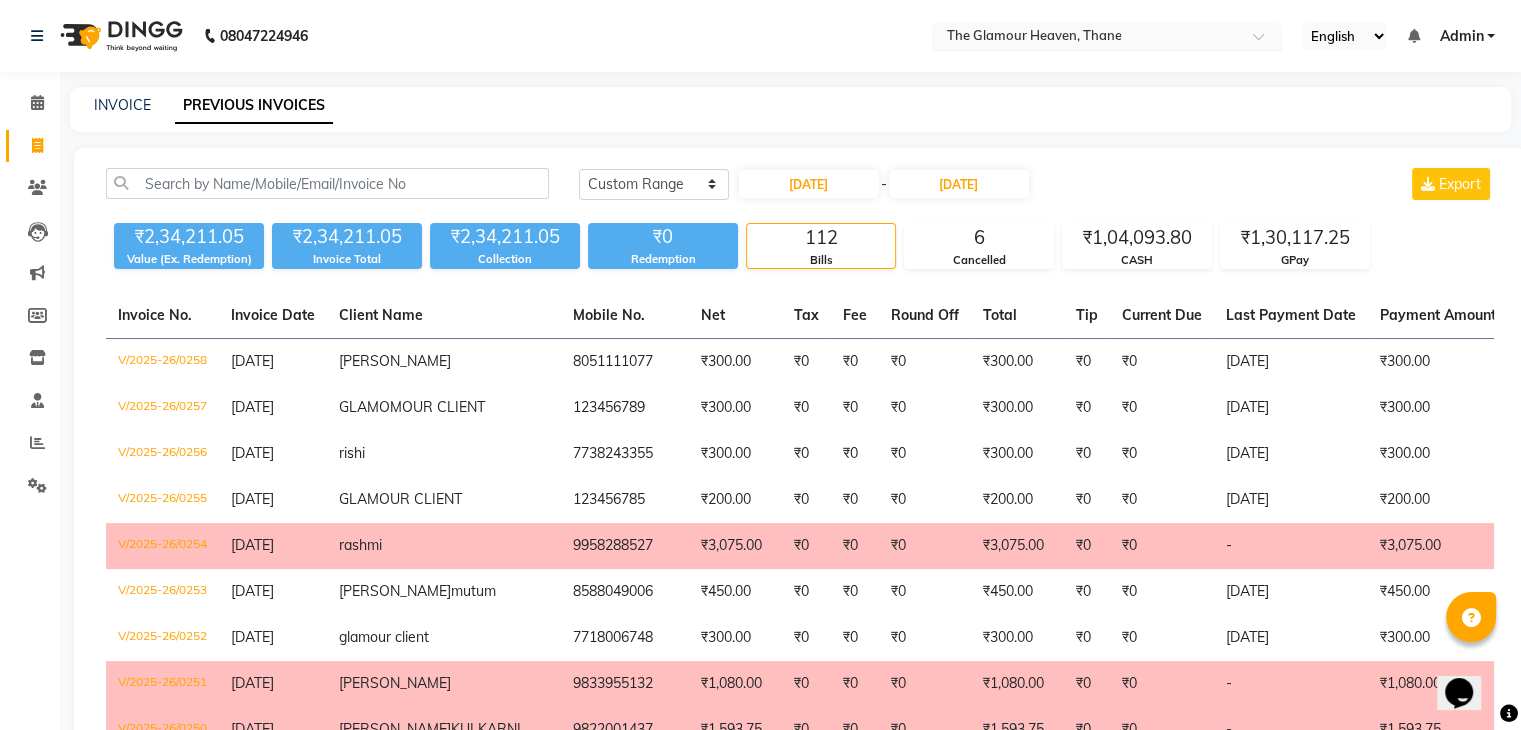 click at bounding box center [1087, 38] 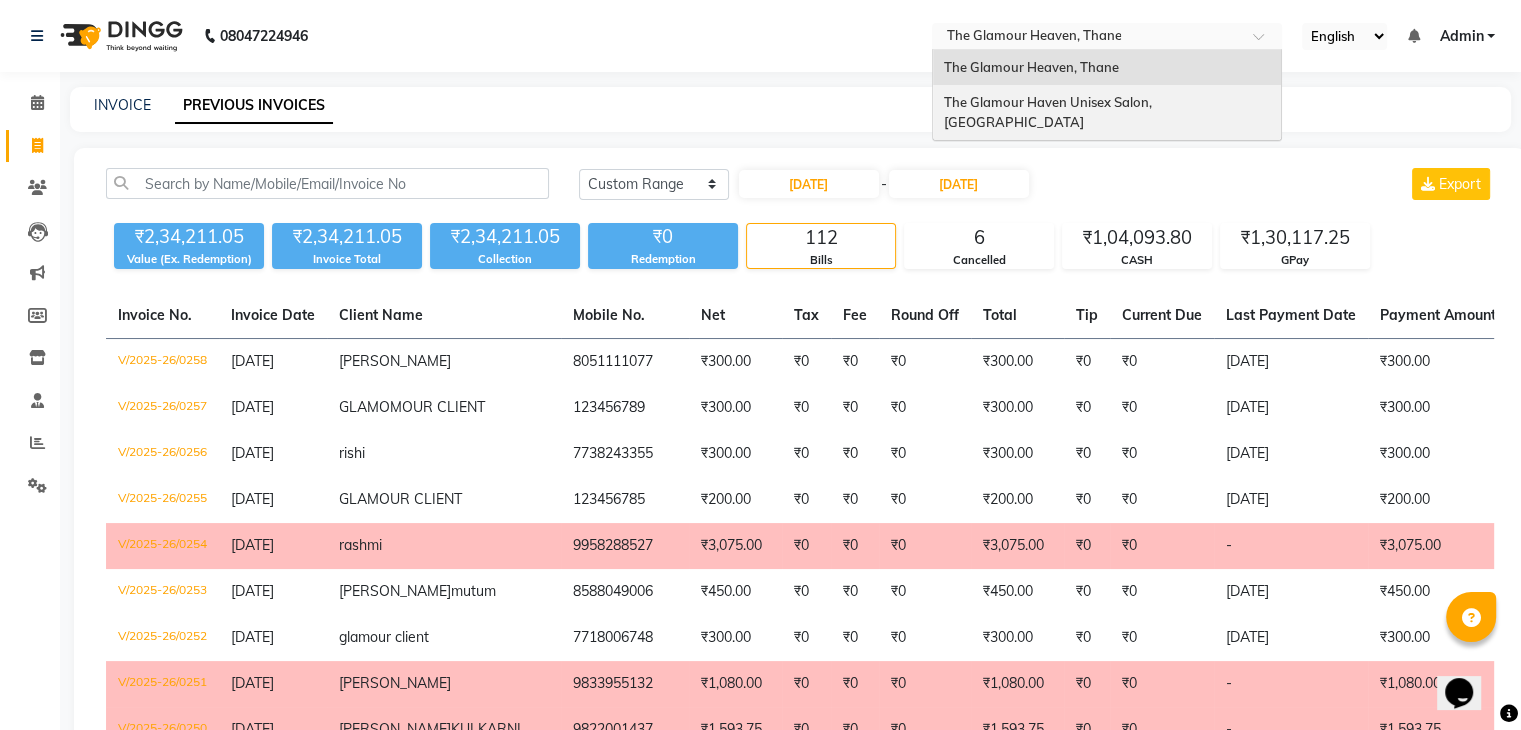 click on "The Glamour Haven Unisex Salon, [GEOGRAPHIC_DATA]" at bounding box center (1048, 112) 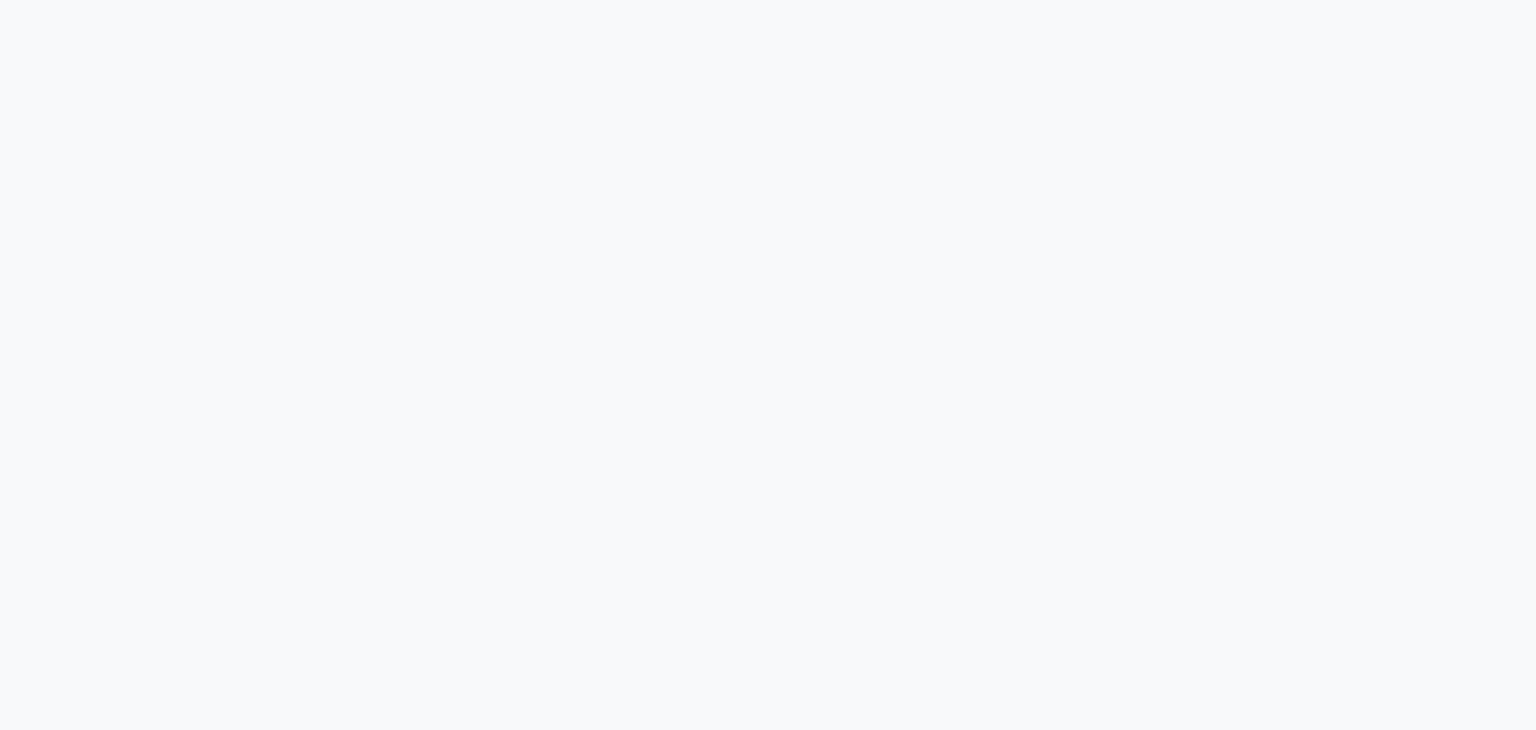 scroll, scrollTop: 0, scrollLeft: 0, axis: both 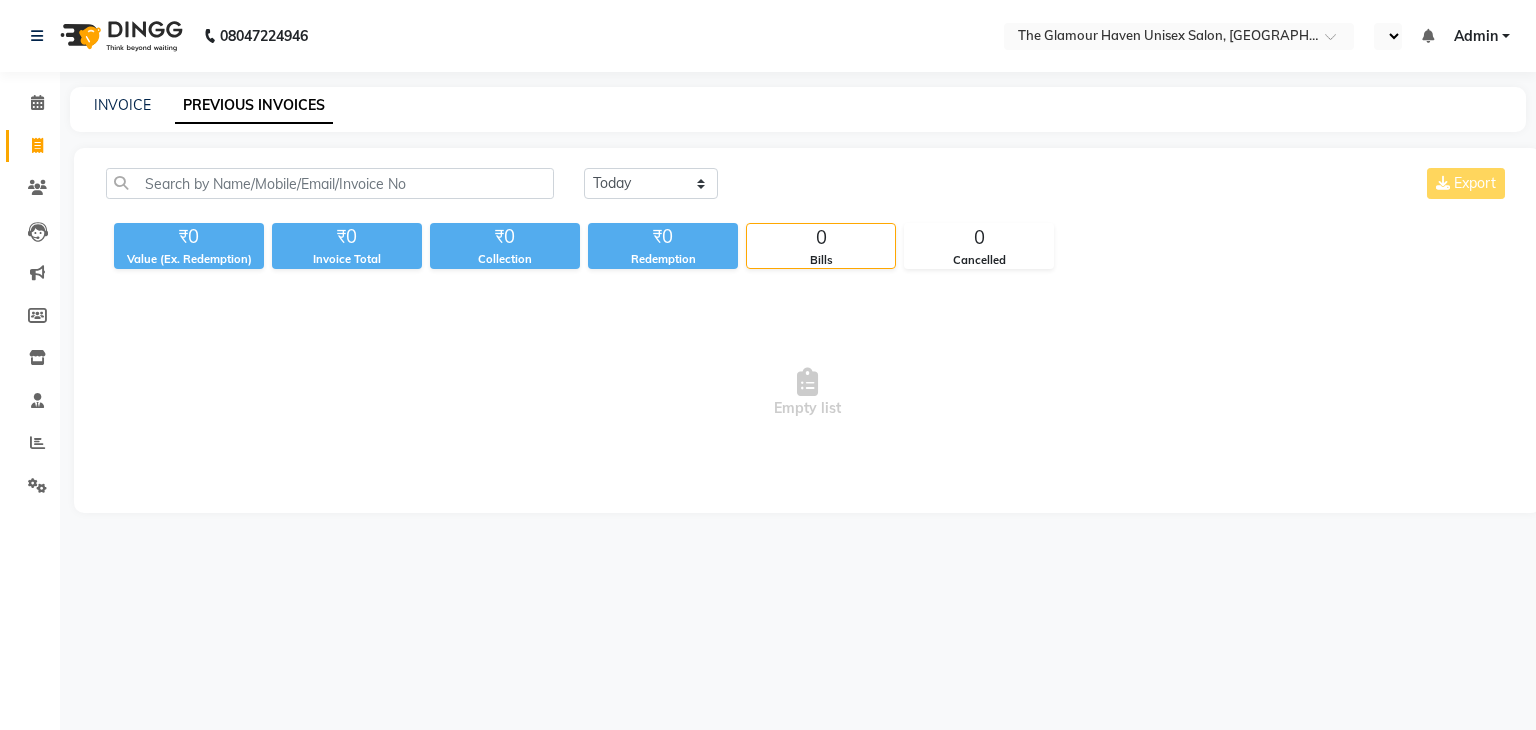 select on "en" 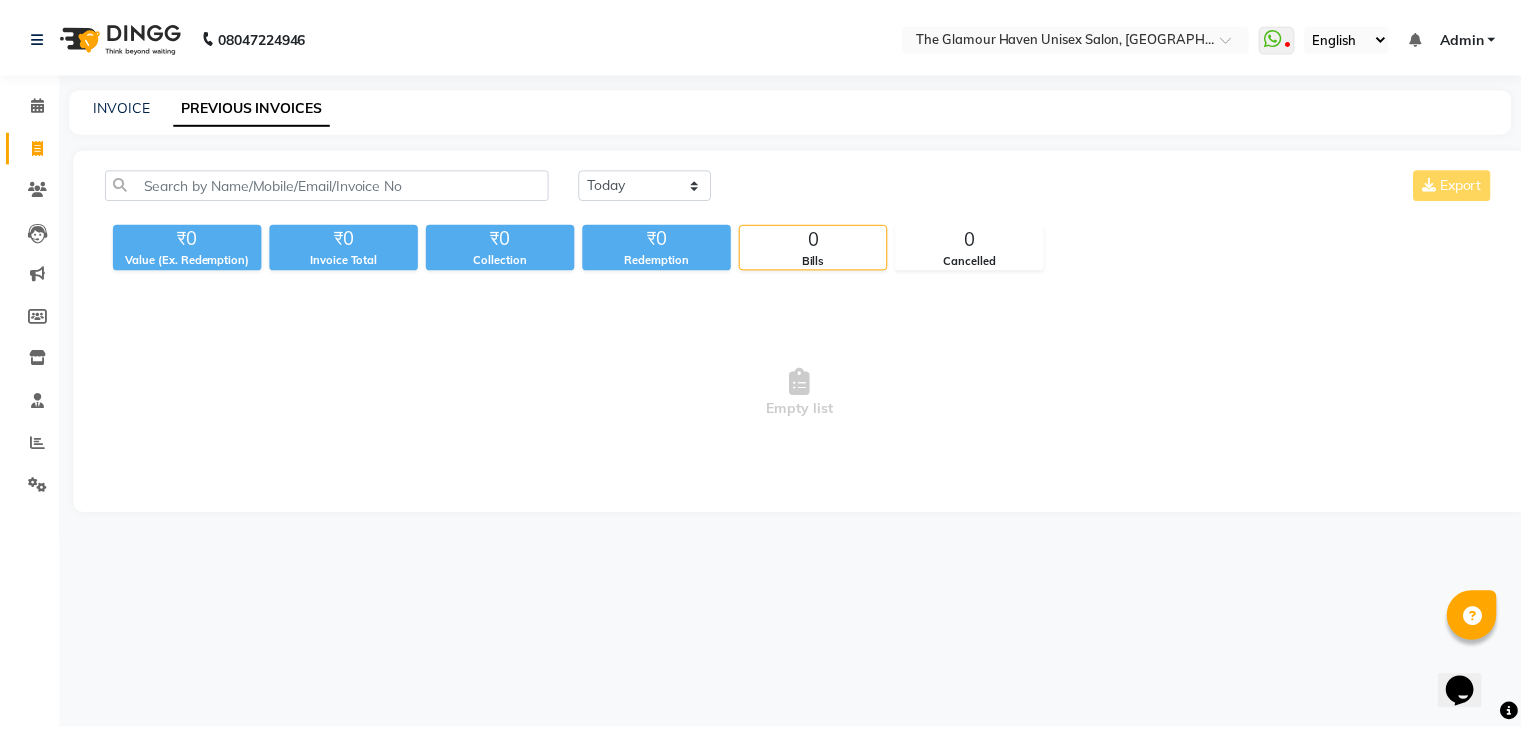 scroll, scrollTop: 0, scrollLeft: 0, axis: both 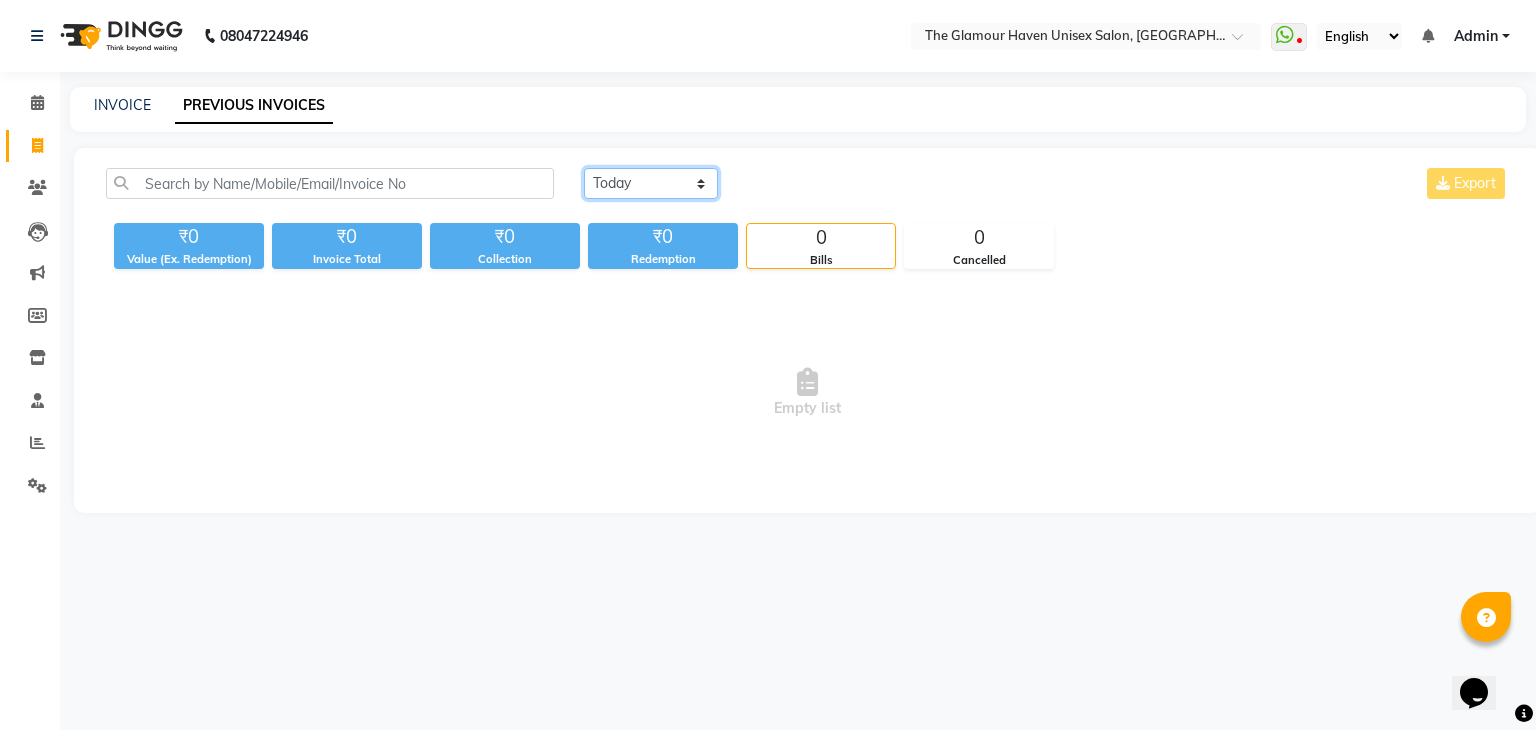 drag, startPoint x: 616, startPoint y: 181, endPoint x: 620, endPoint y: 197, distance: 16.492422 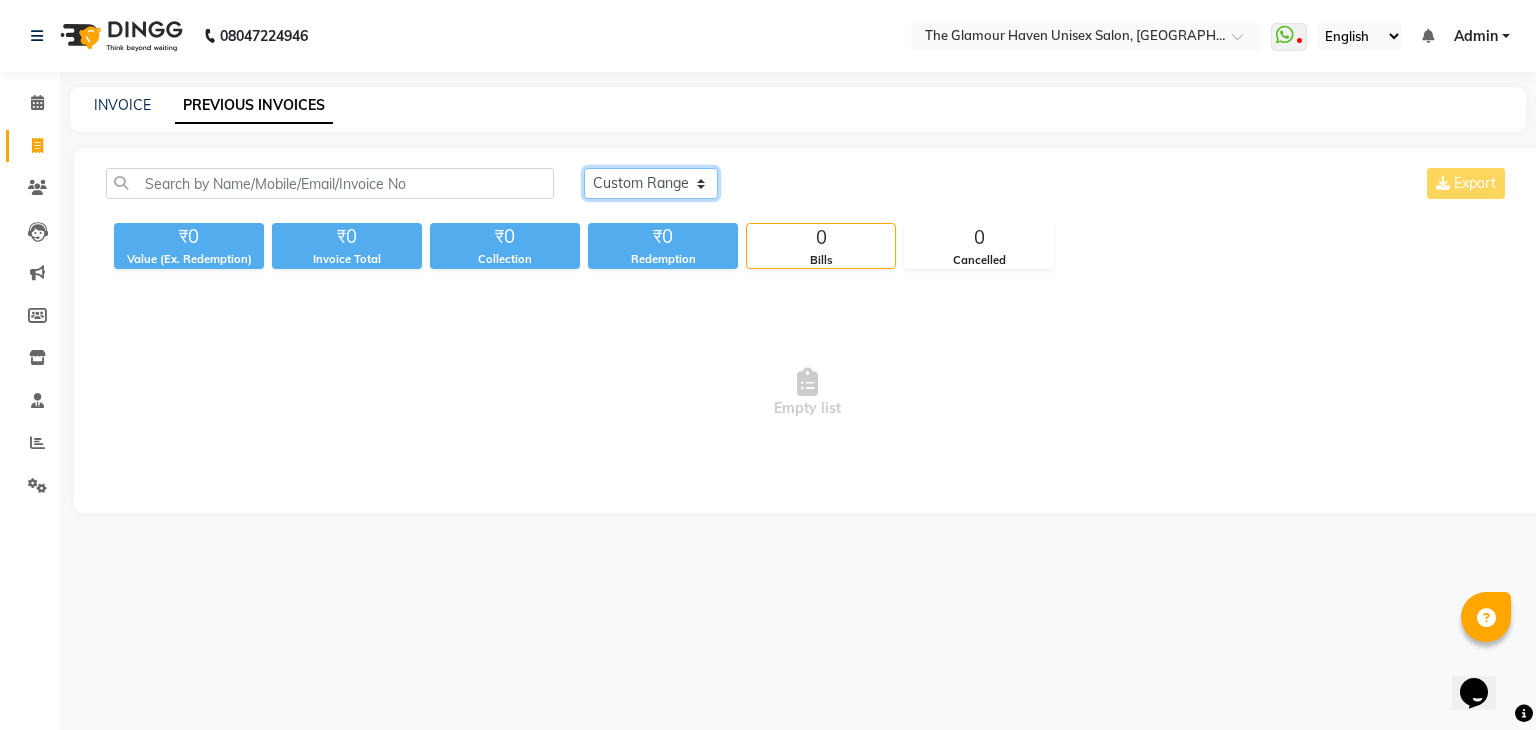 click on "[DATE] [DATE] Custom Range" 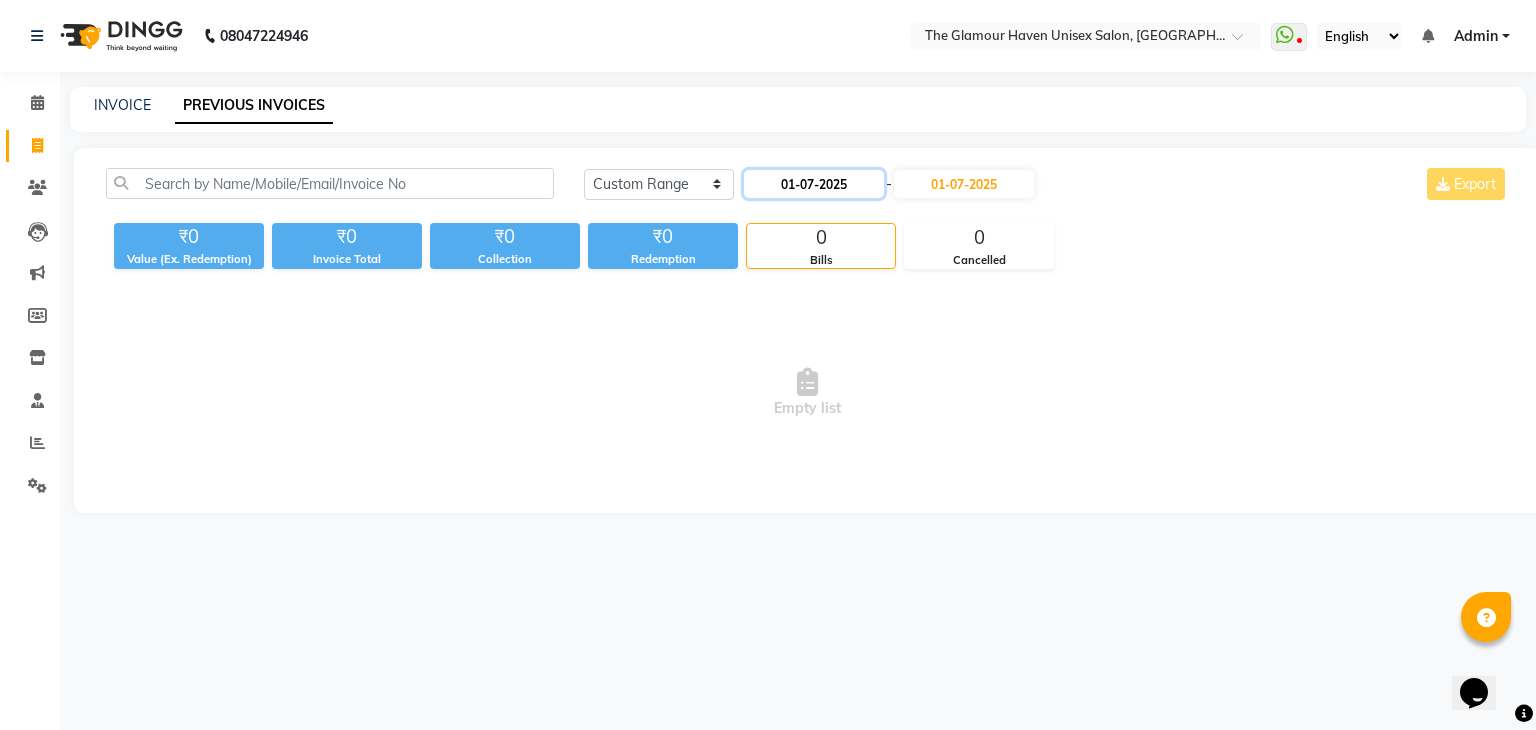 click on "01-07-2025" 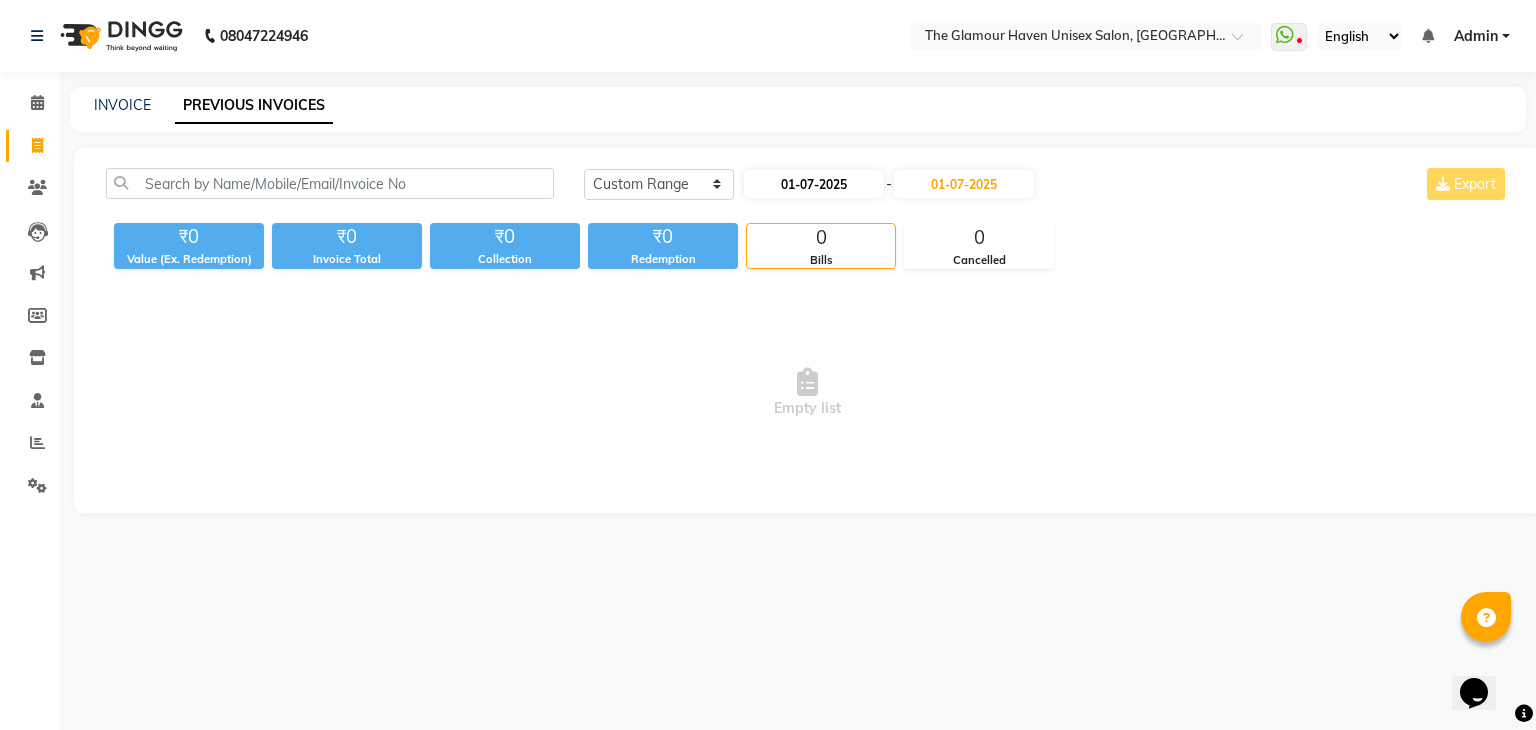 select on "7" 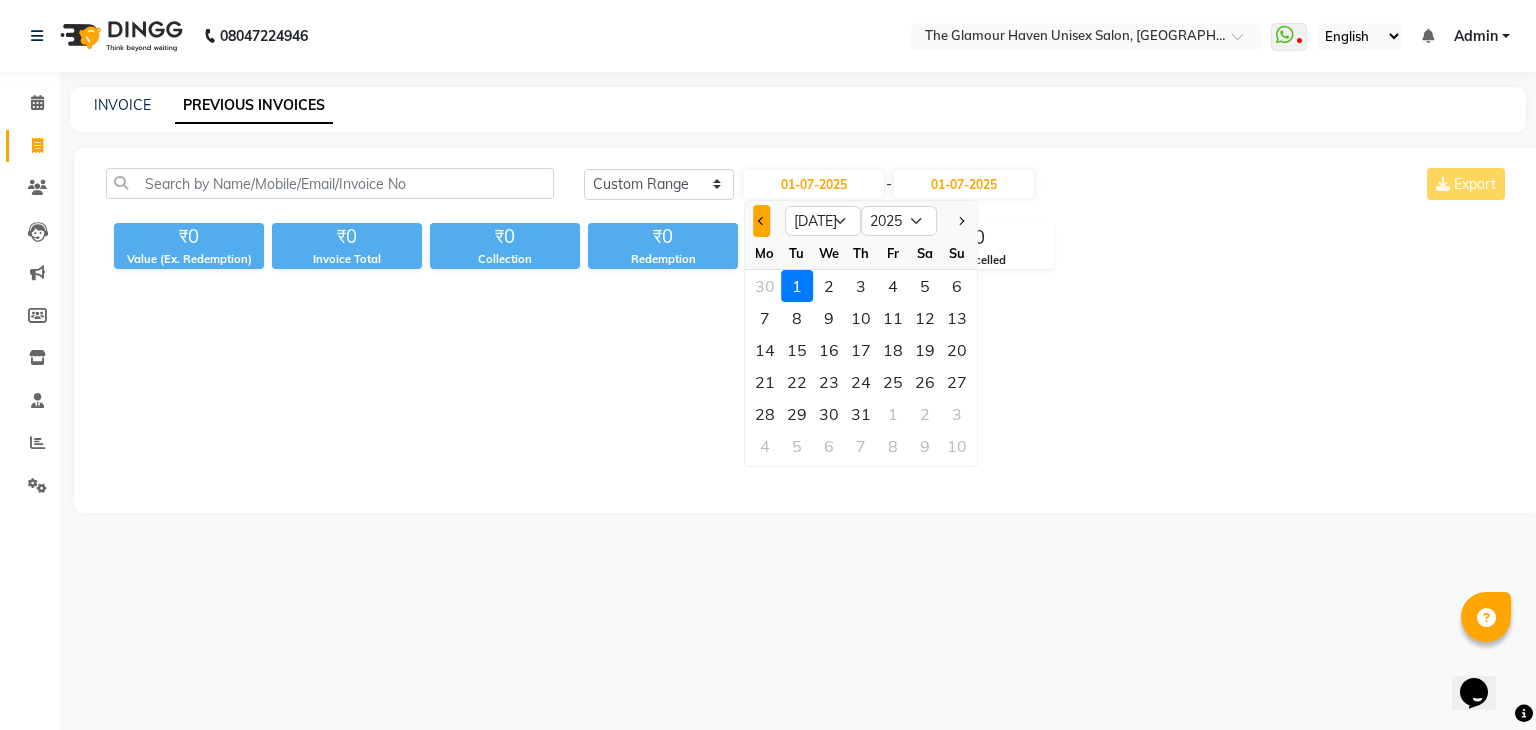 click 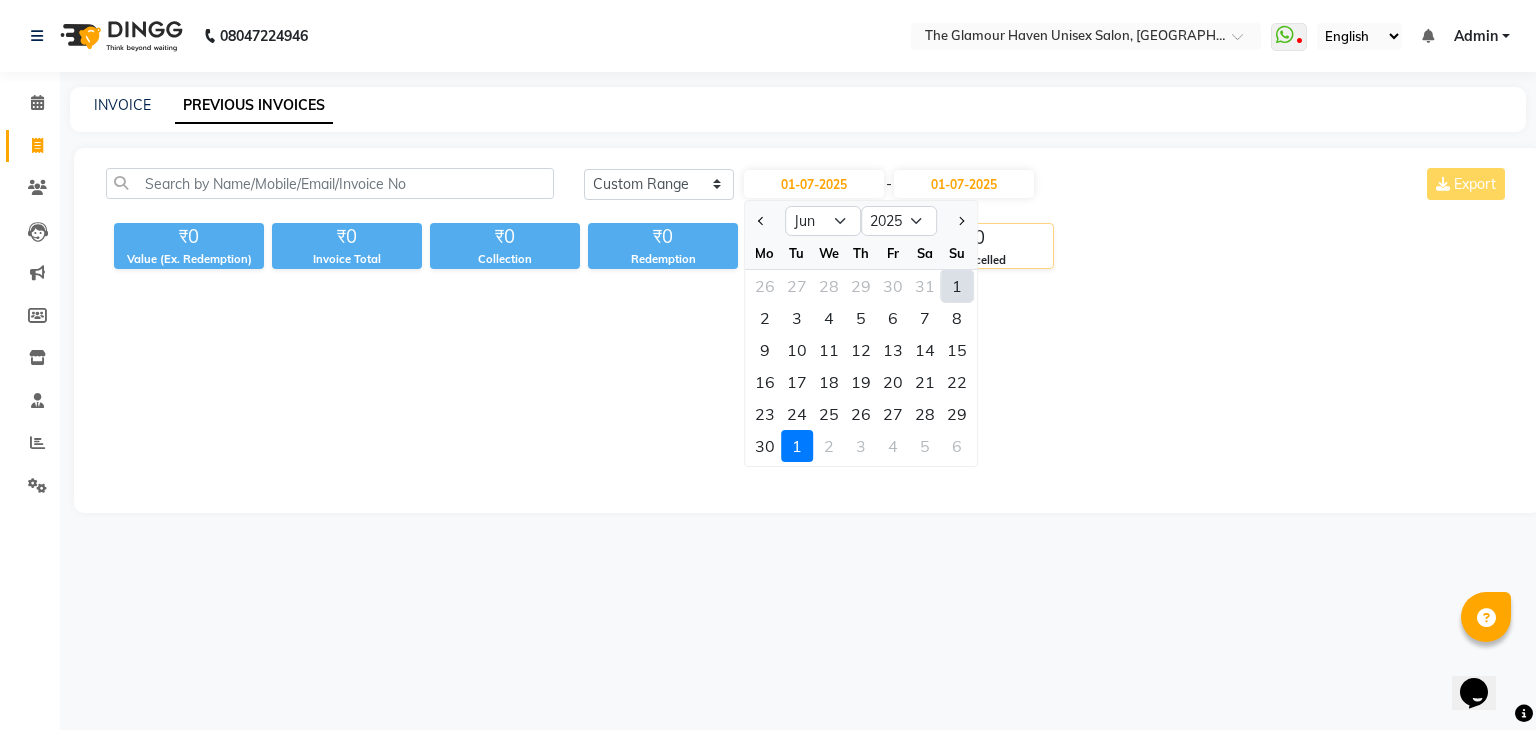 drag, startPoint x: 956, startPoint y: 283, endPoint x: 951, endPoint y: 247, distance: 36.345562 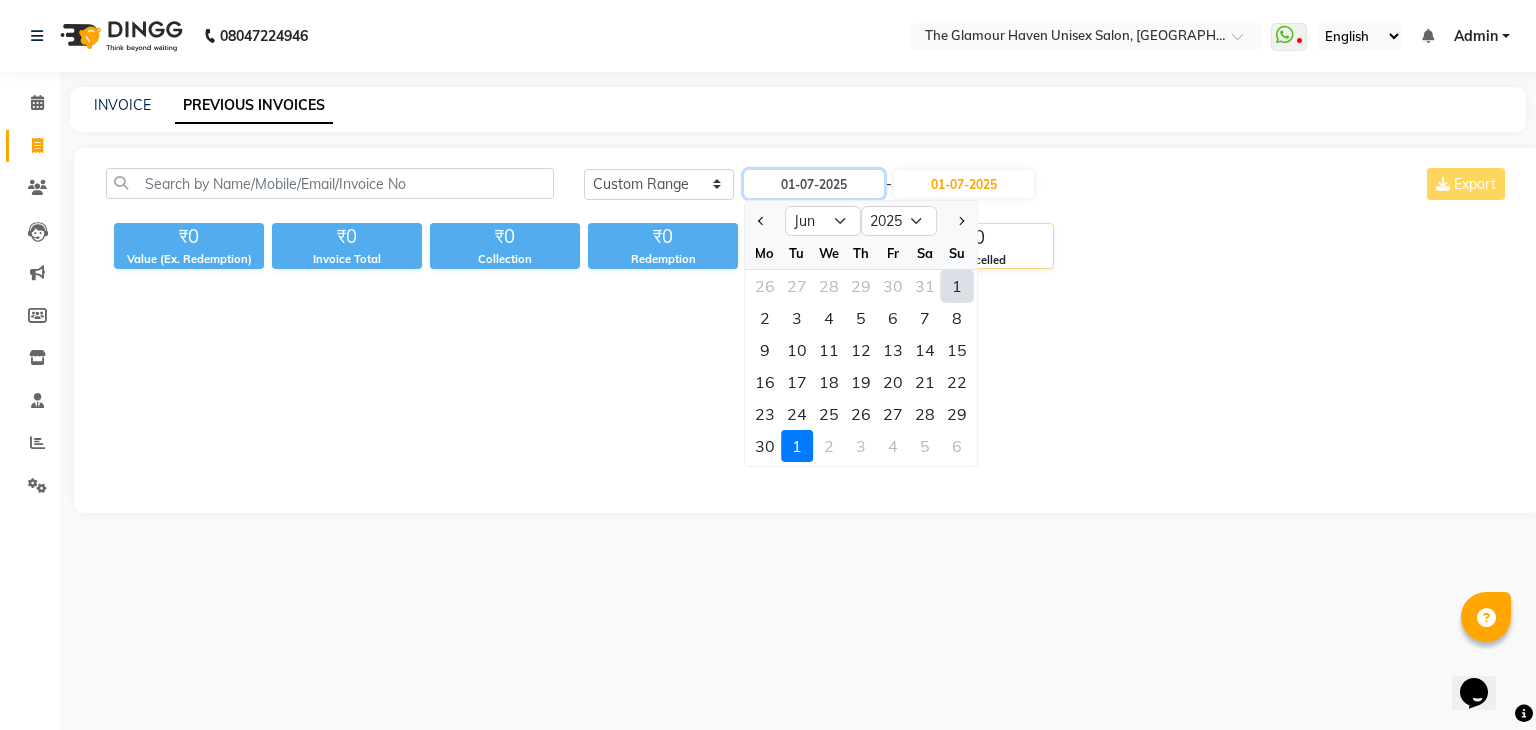 type on "[DATE]" 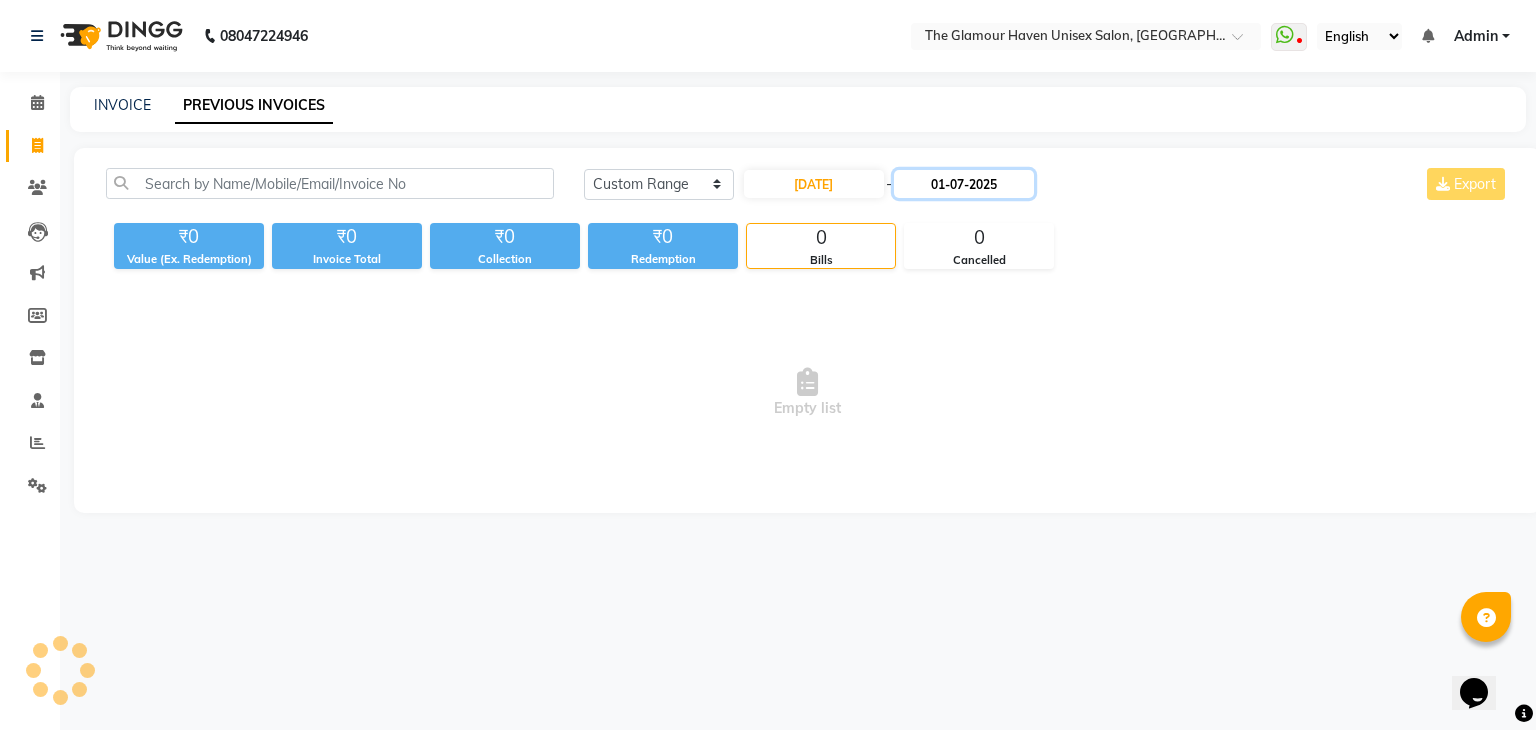 click on "01-07-2025" 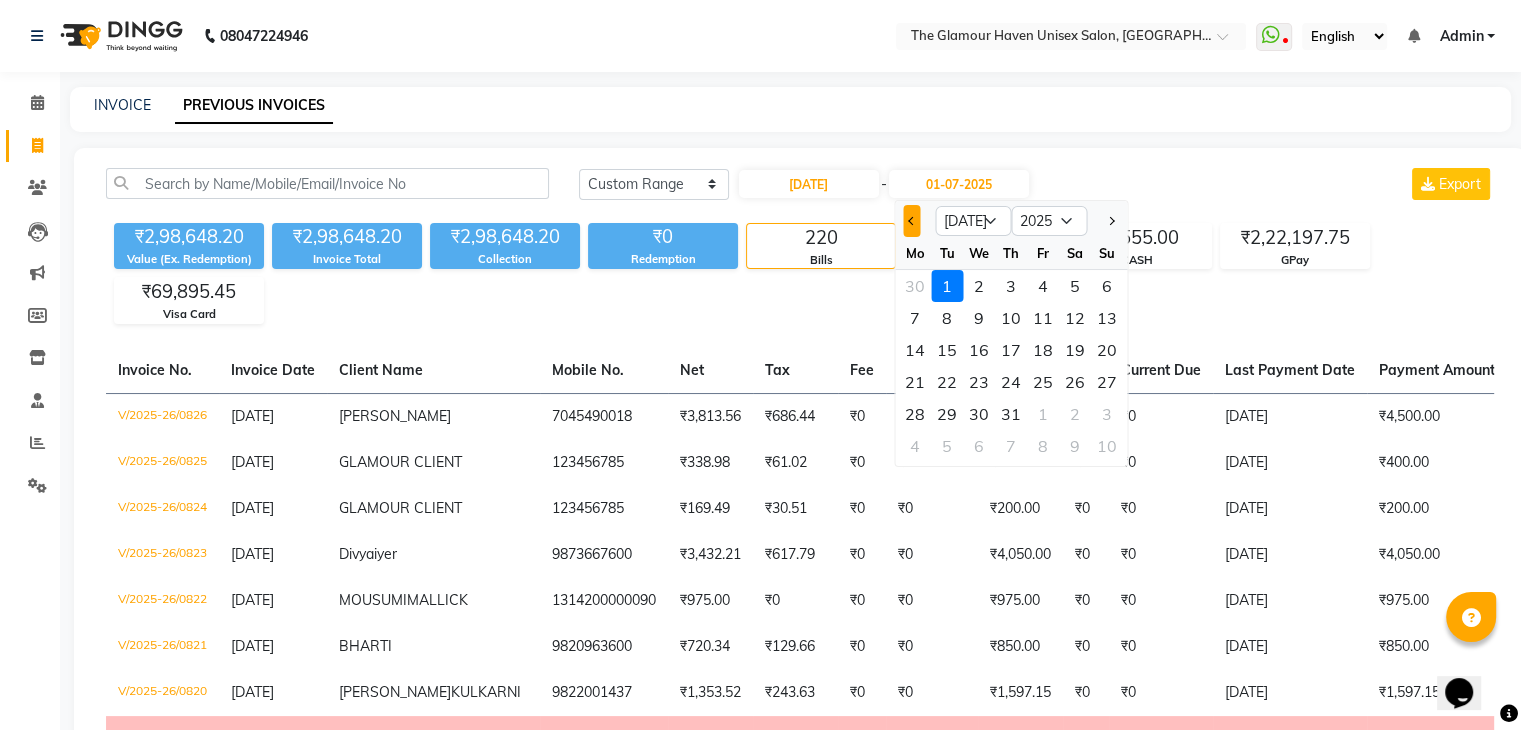 click 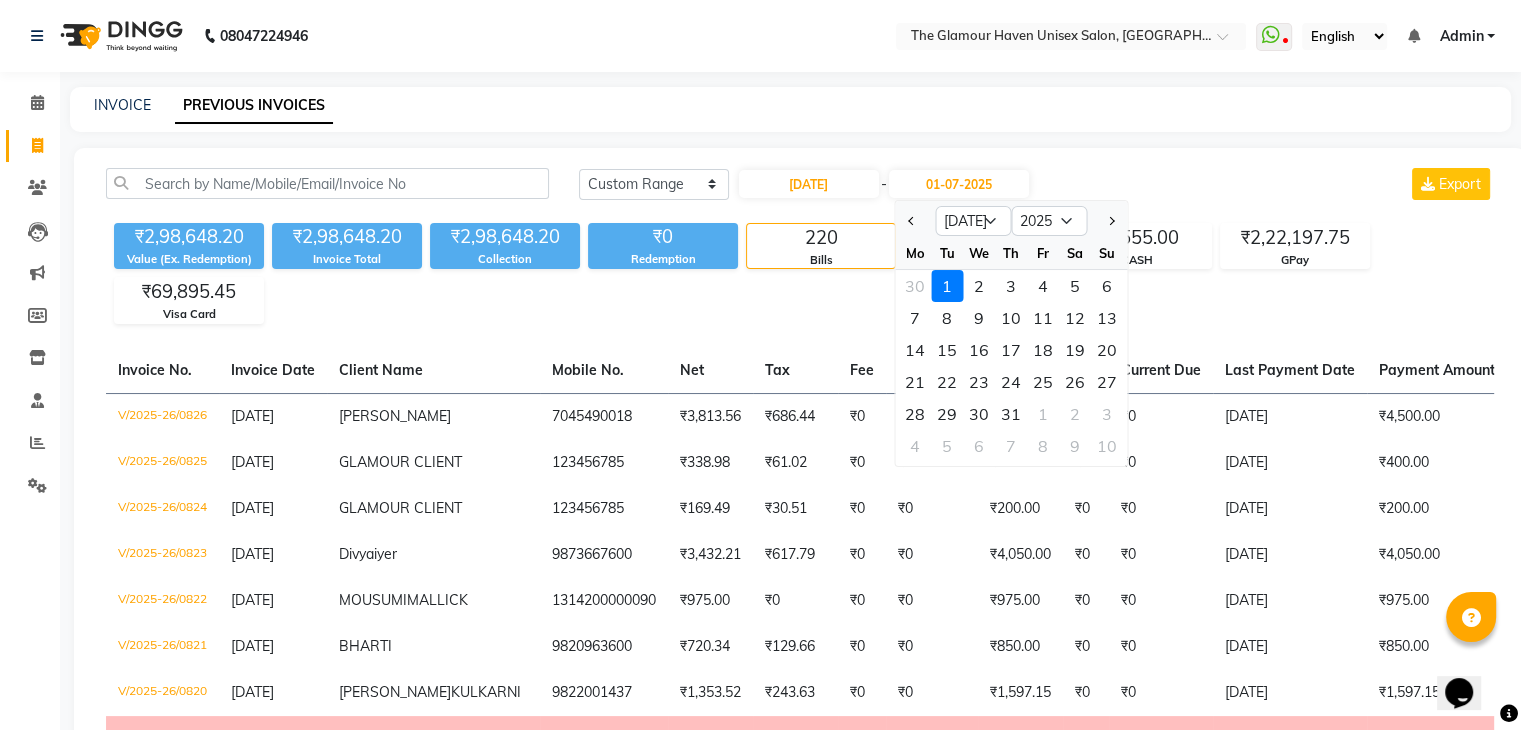 select on "6" 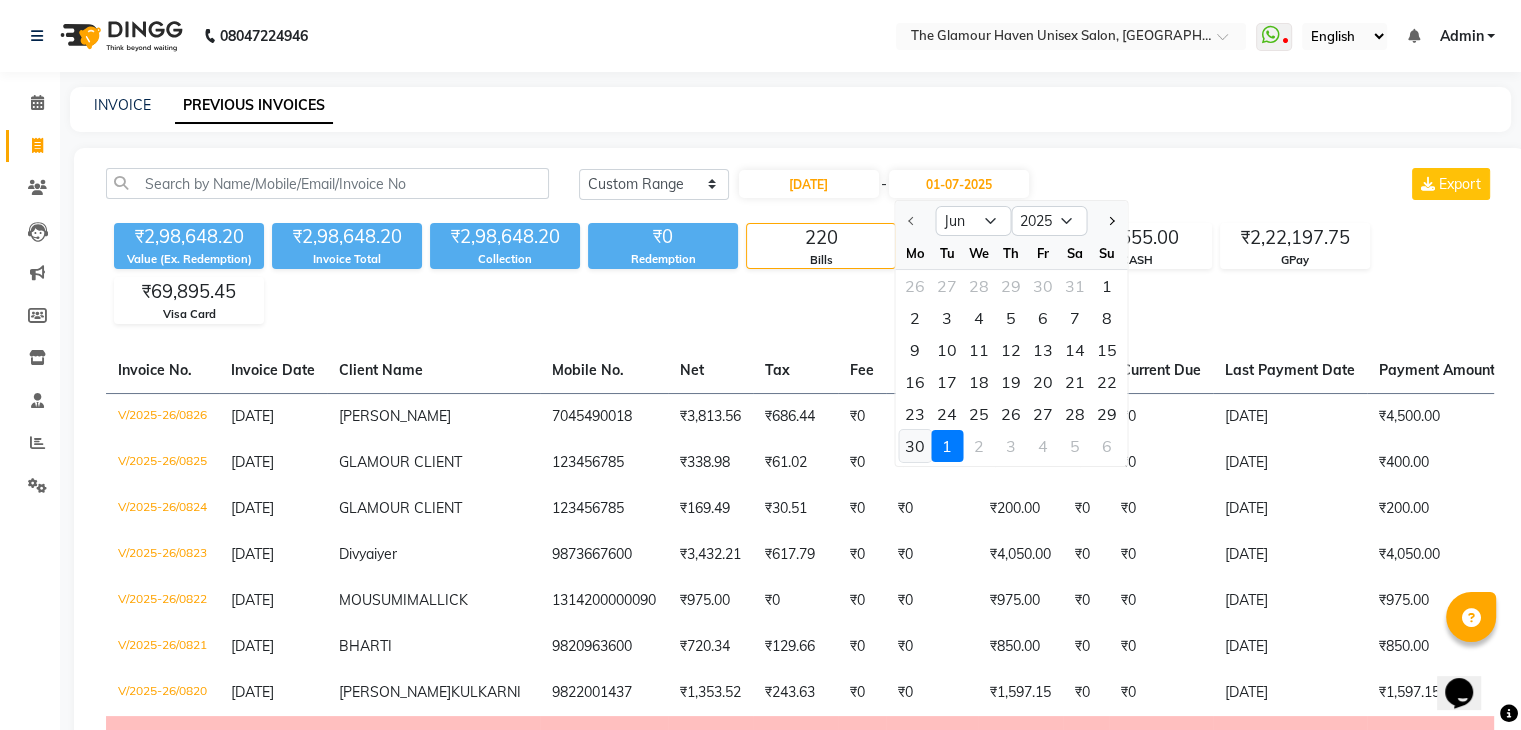 click on "30" 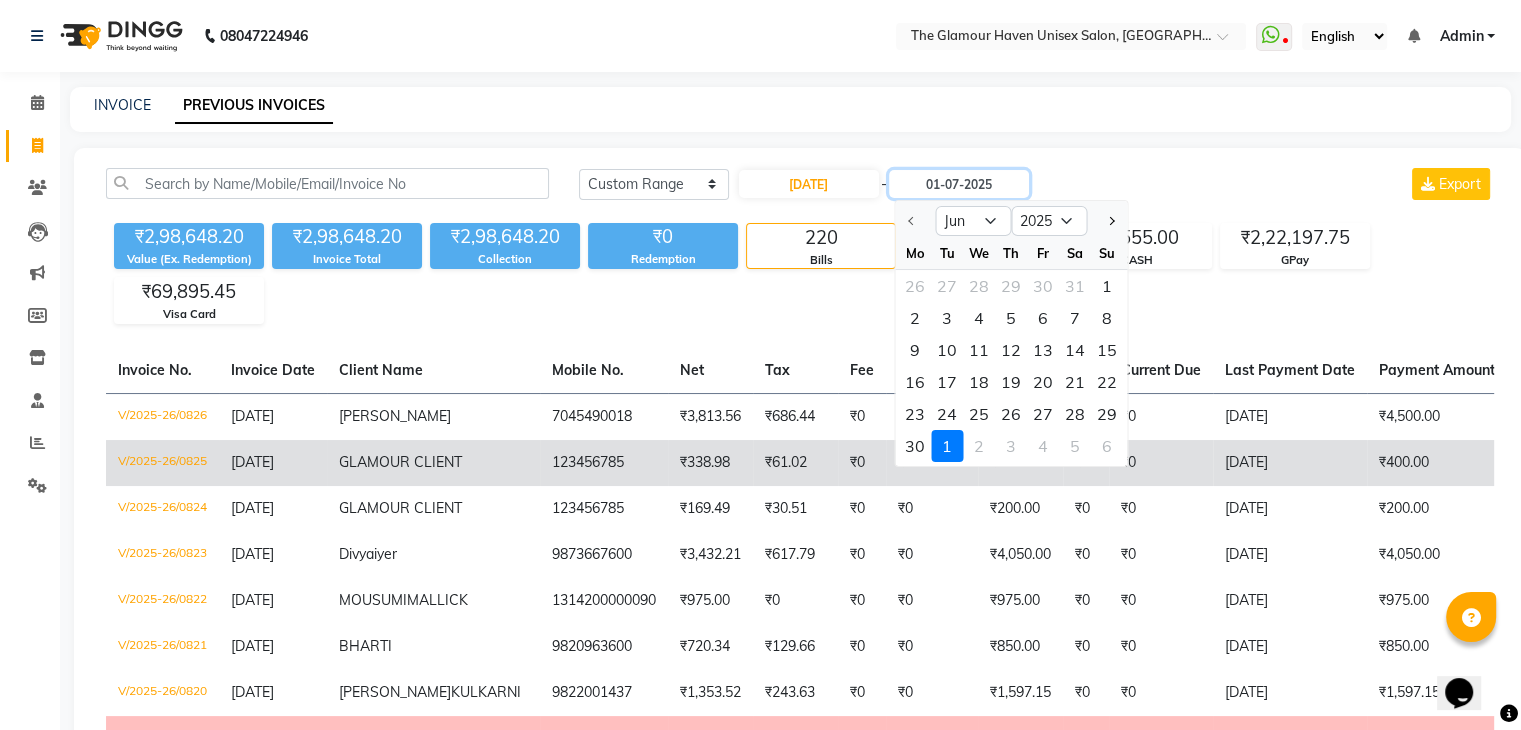 type on "30-06-2025" 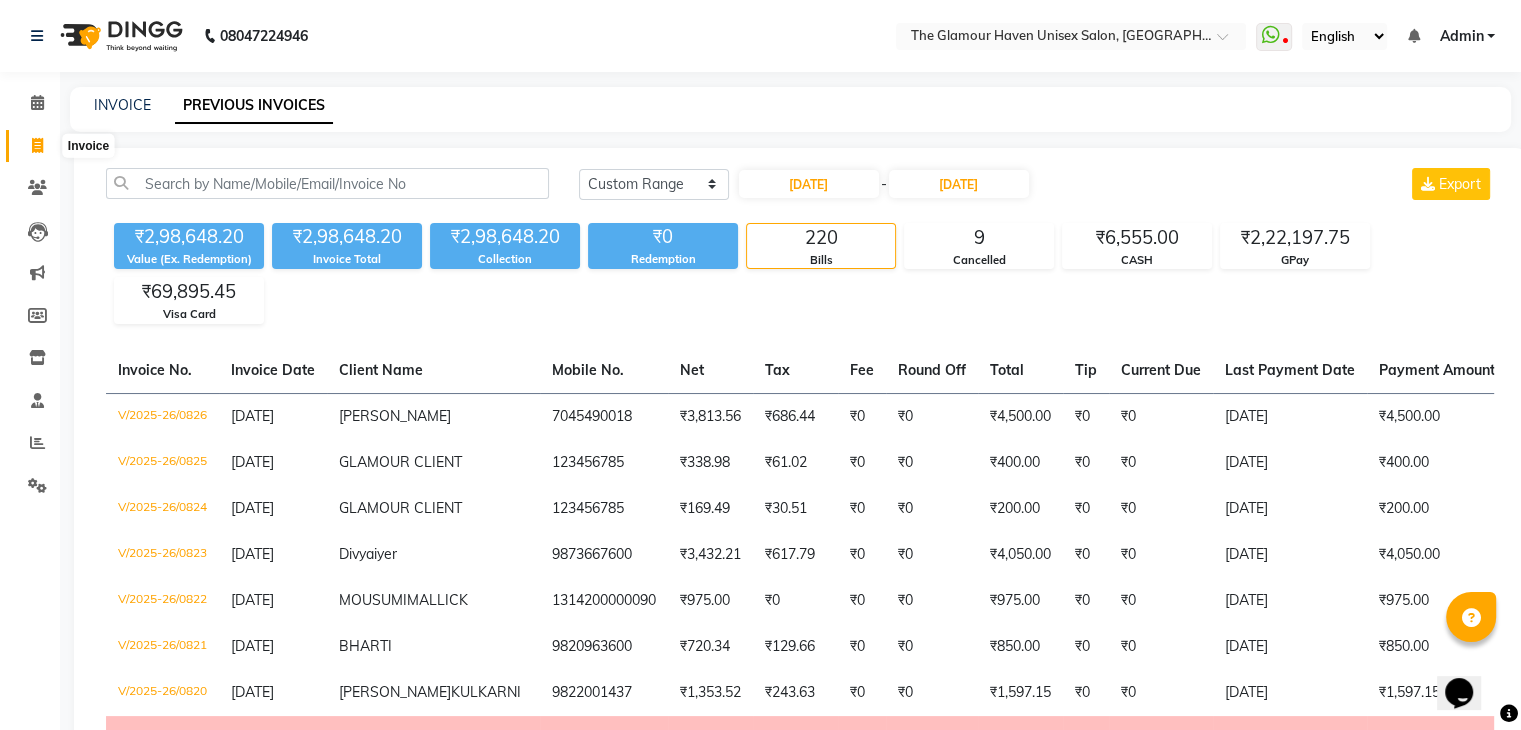 click 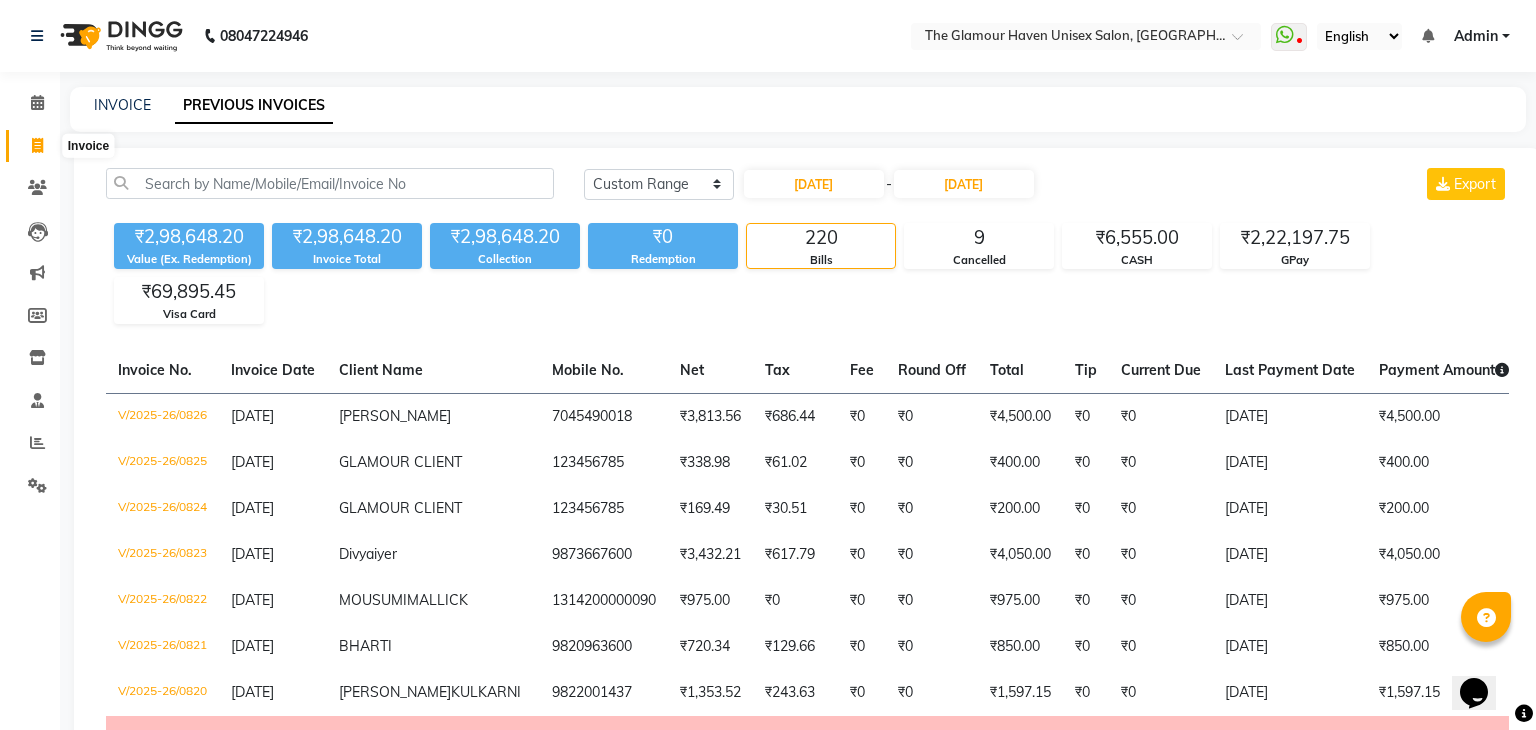 select on "service" 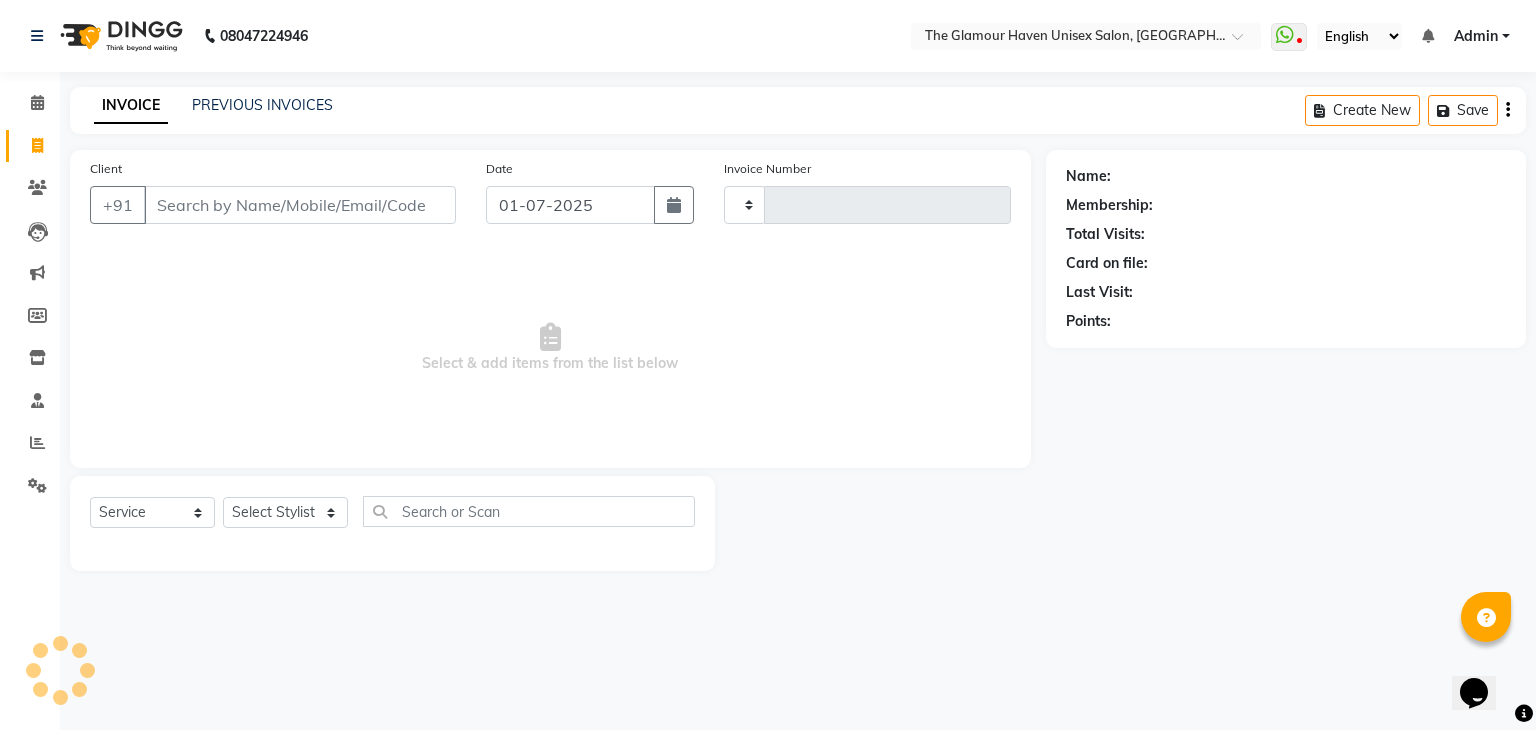 type on "0827" 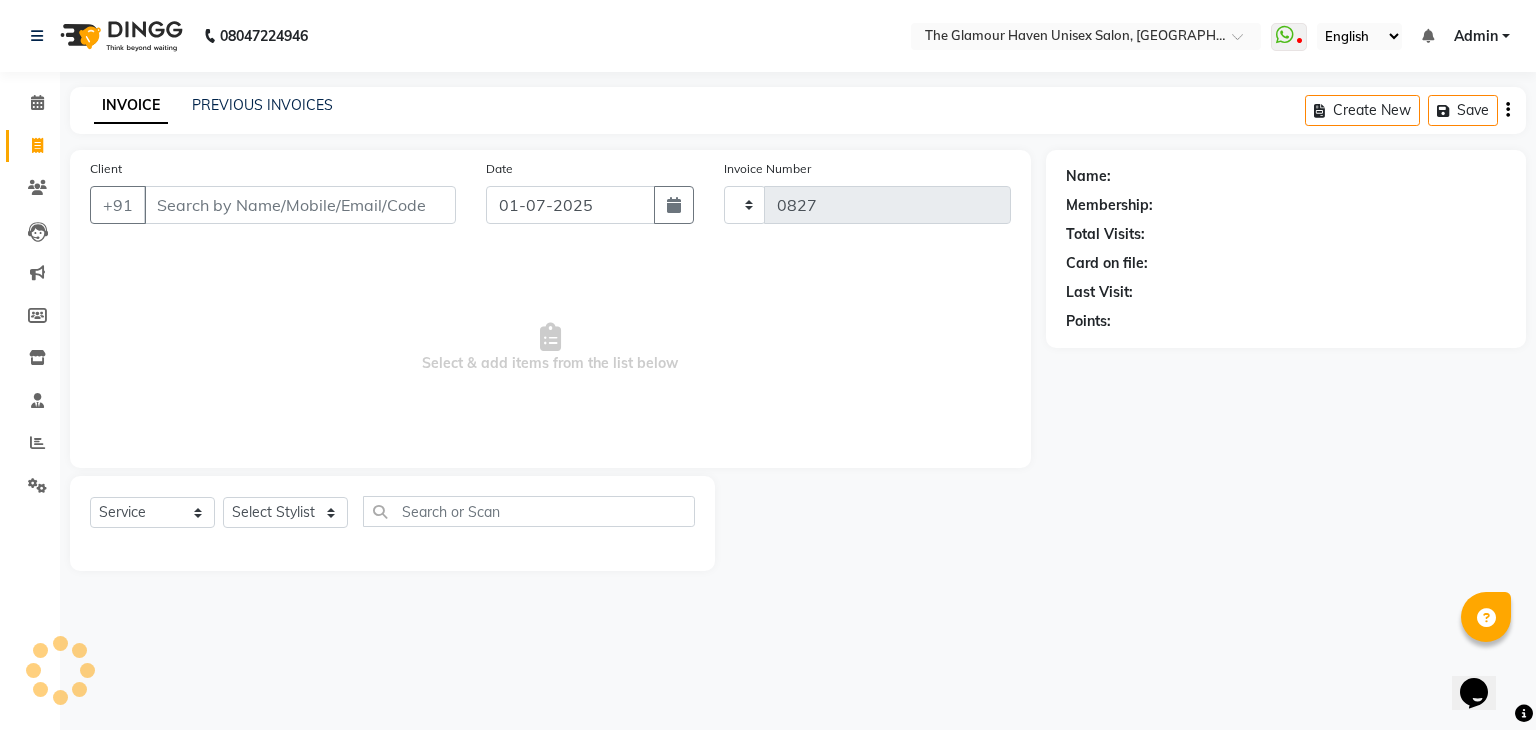 select on "7124" 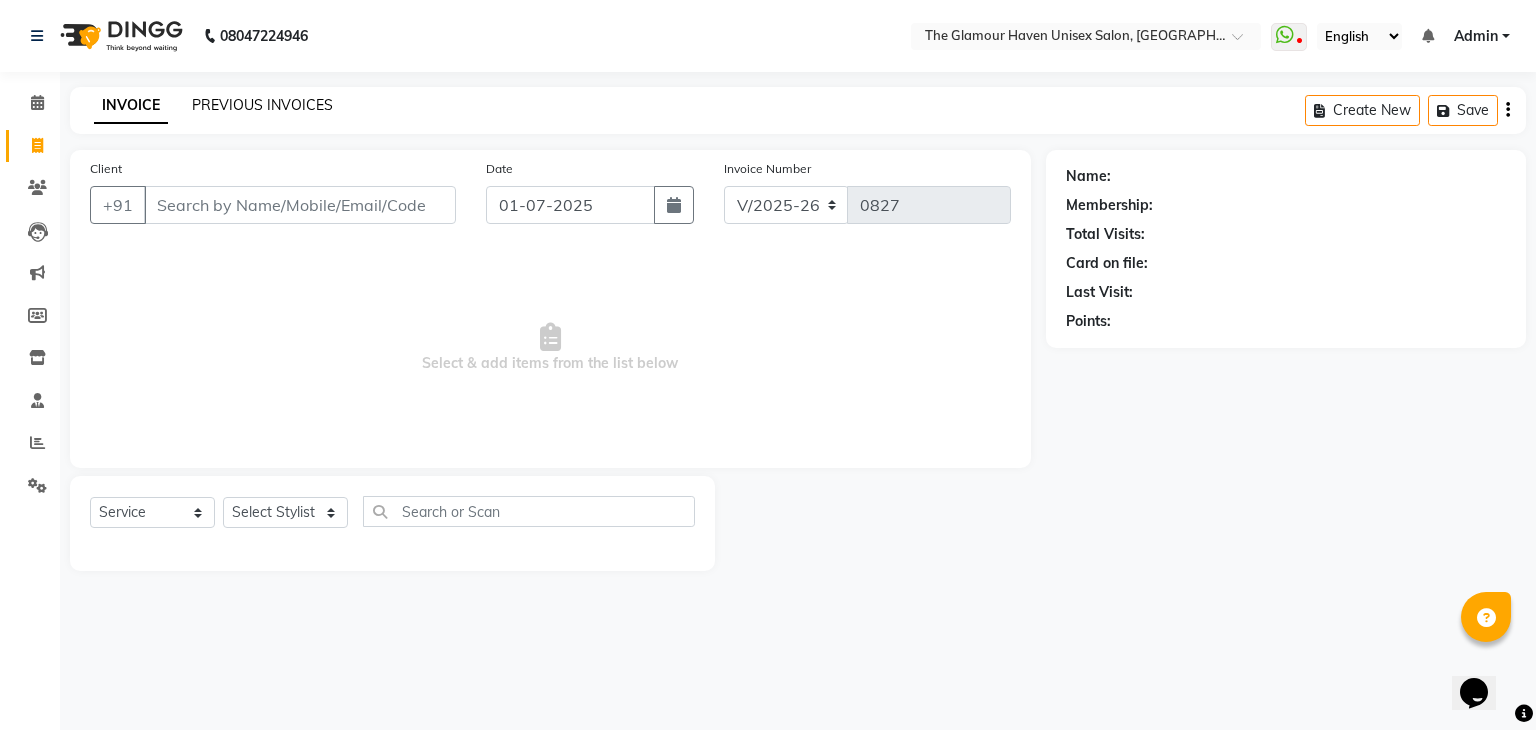 click on "PREVIOUS INVOICES" 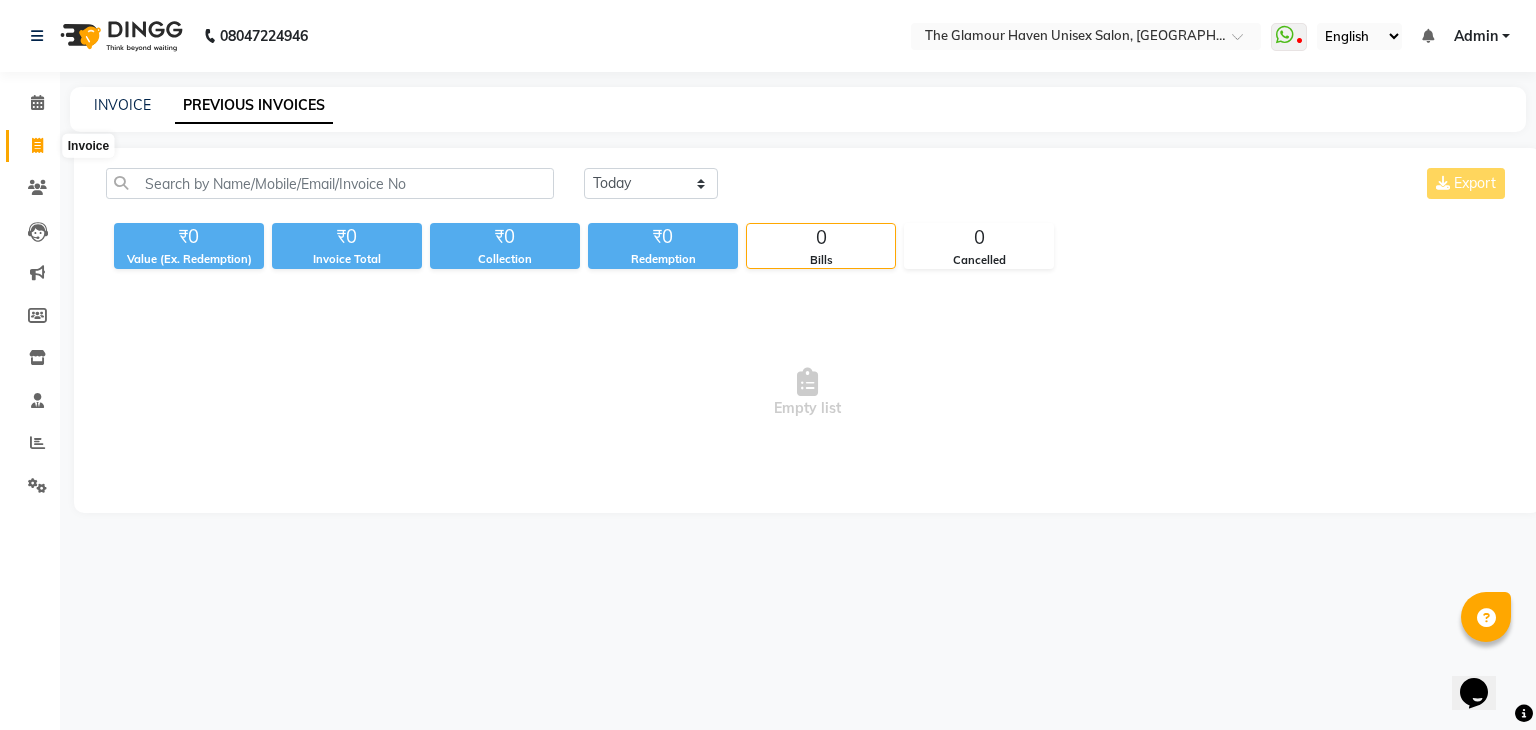 drag, startPoint x: 43, startPoint y: 156, endPoint x: 0, endPoint y: 321, distance: 170.511 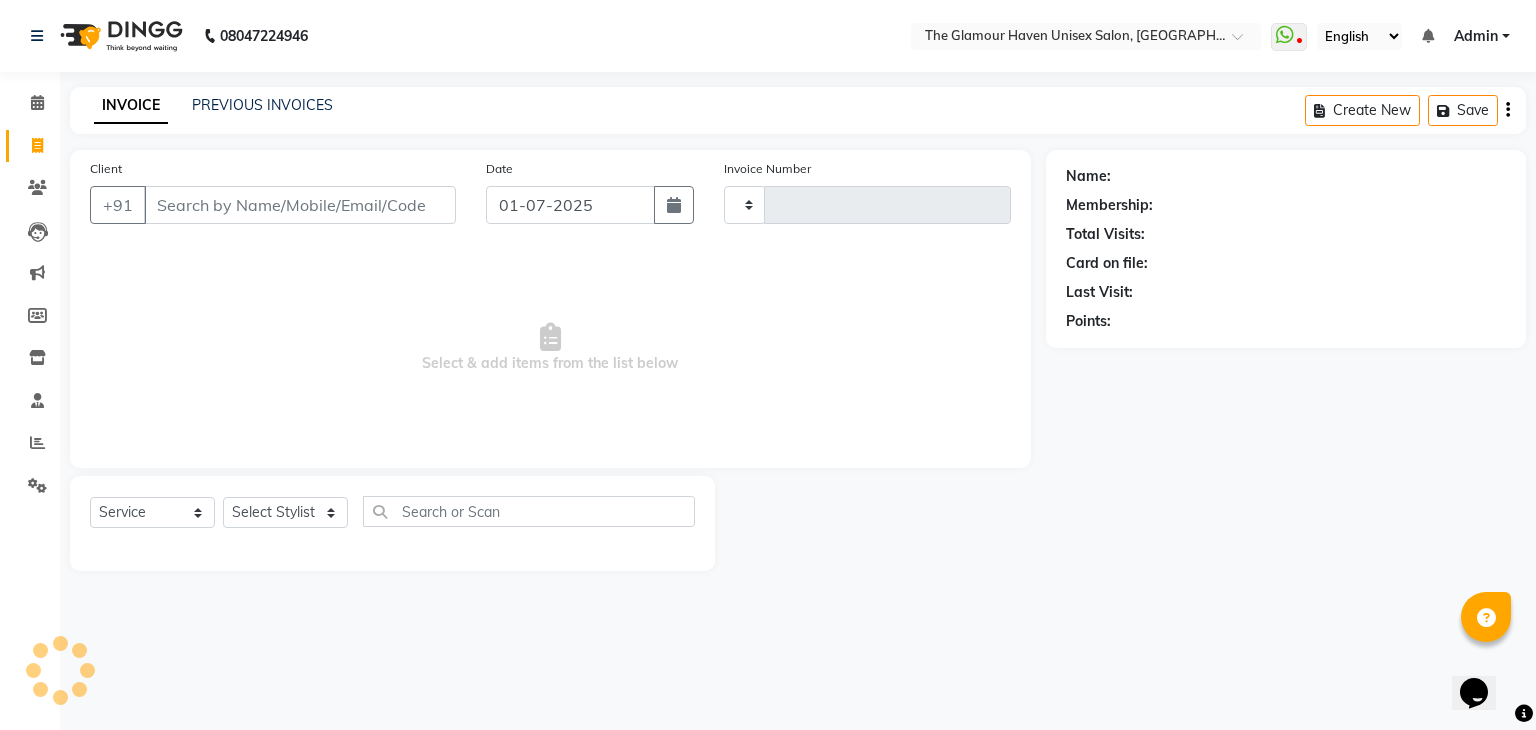 type on "0827" 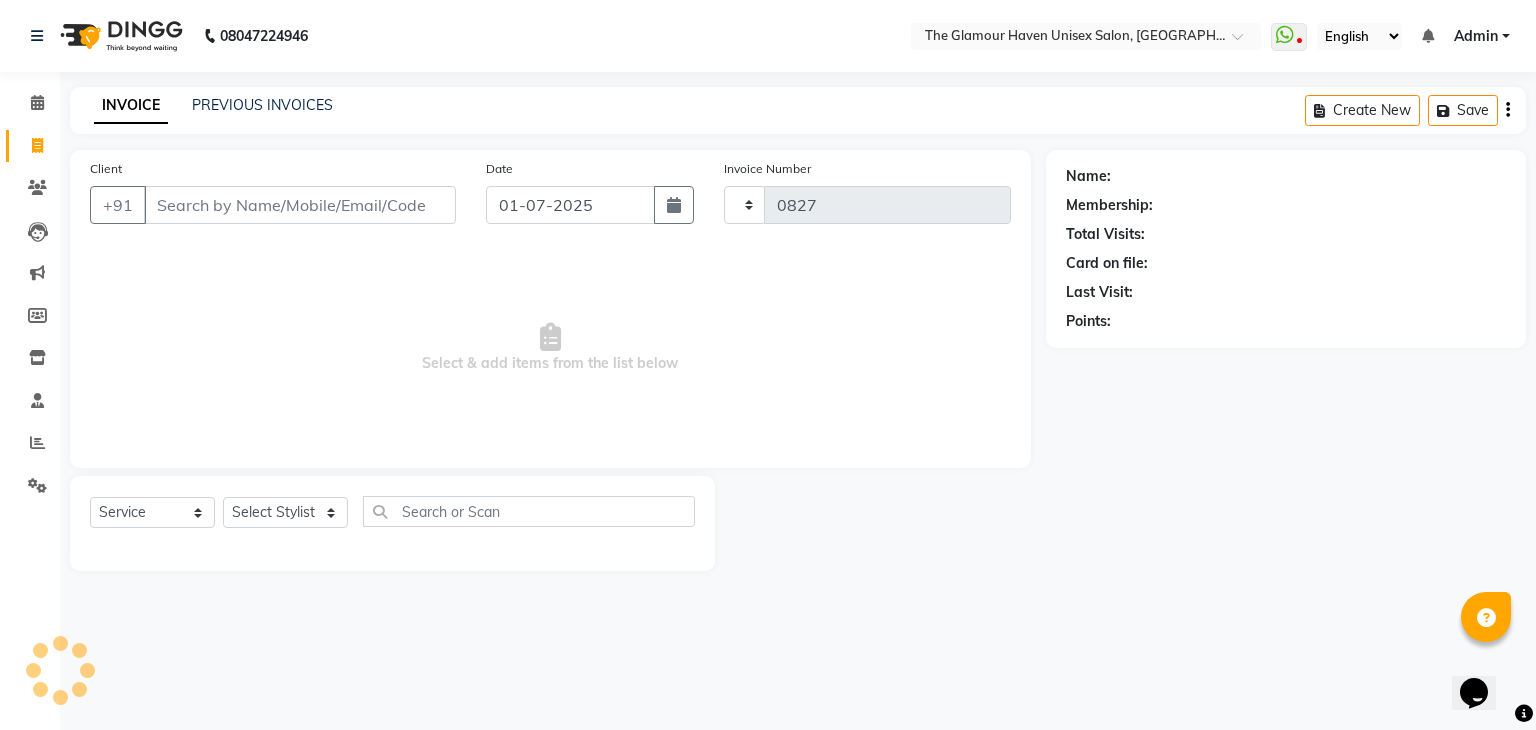 select on "7124" 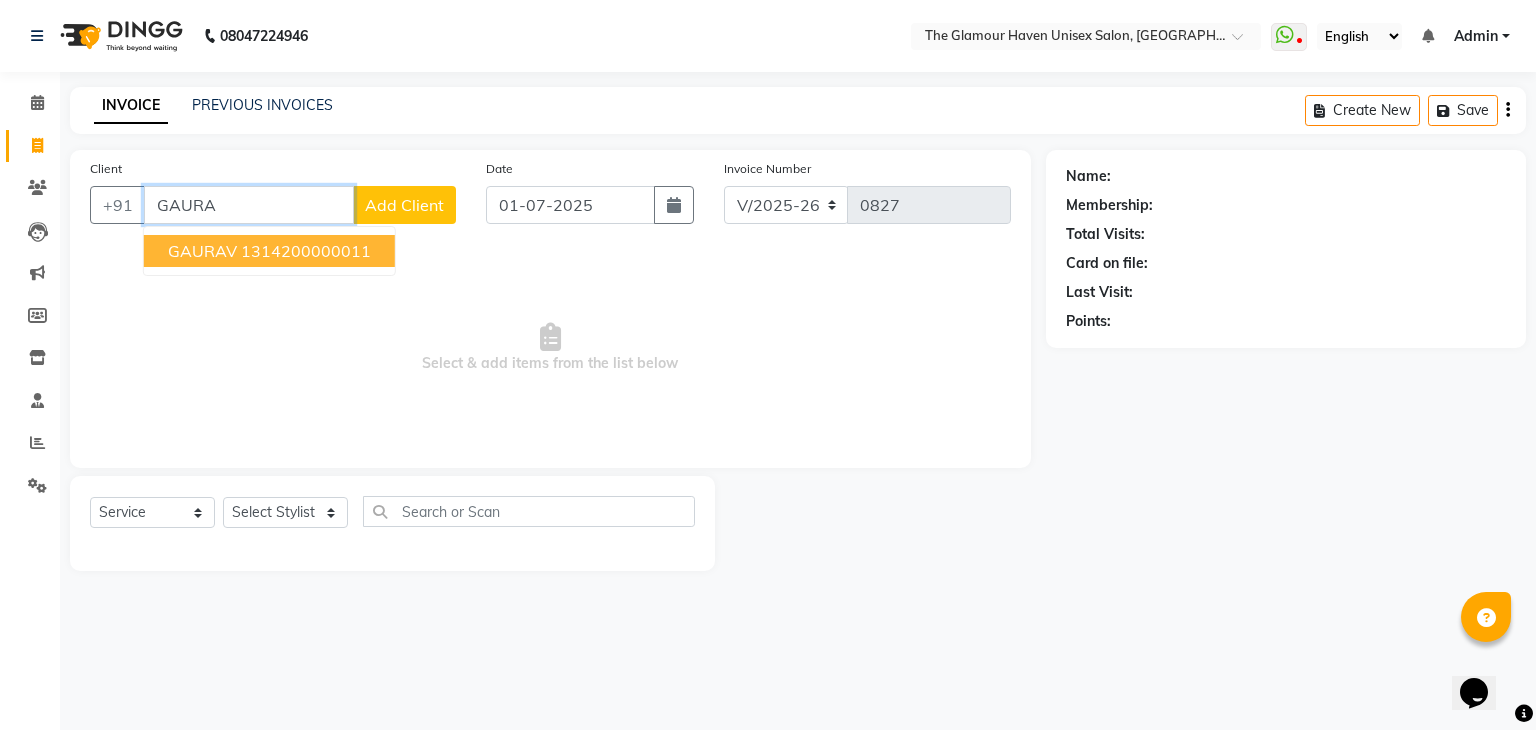 click on "1314200000011" at bounding box center (306, 251) 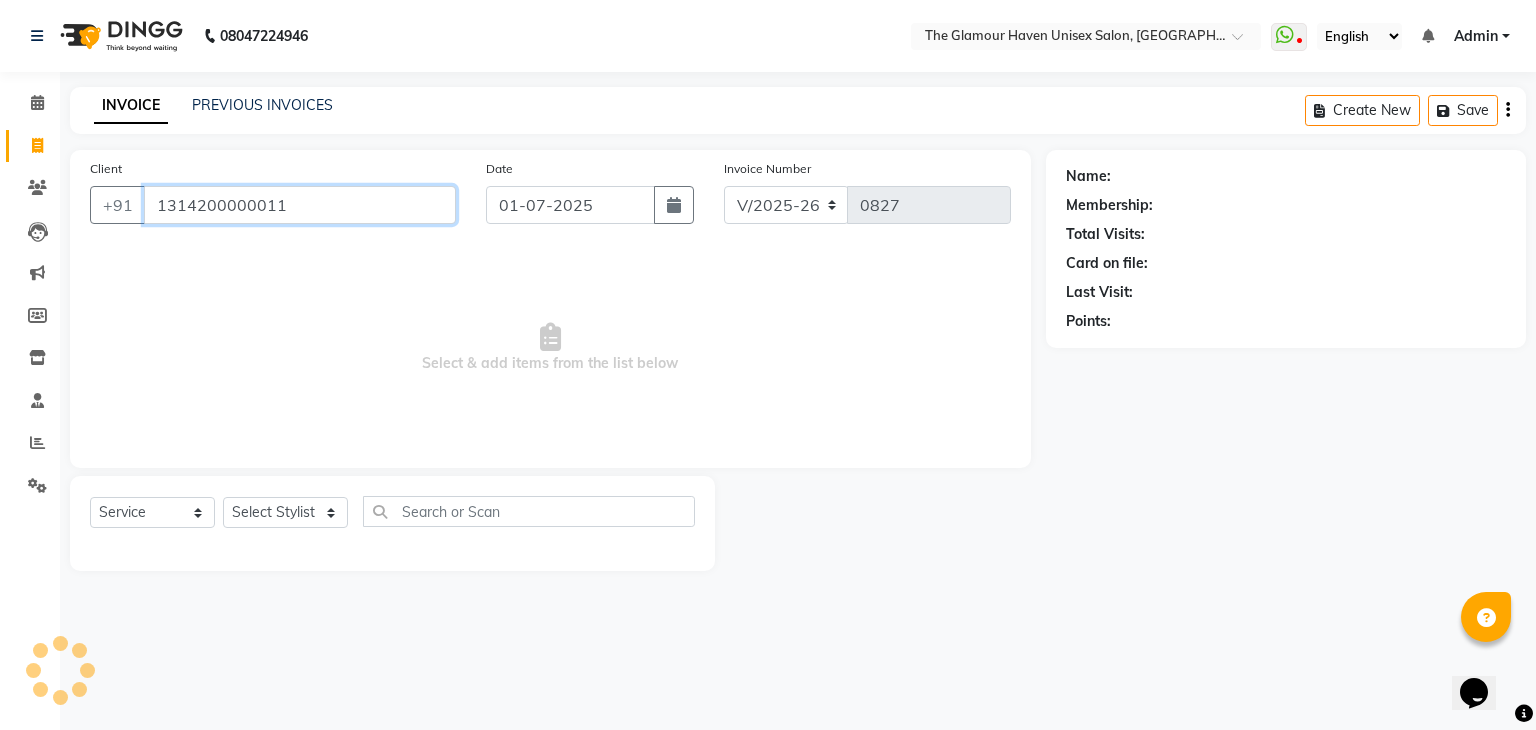 type on "1314200000011" 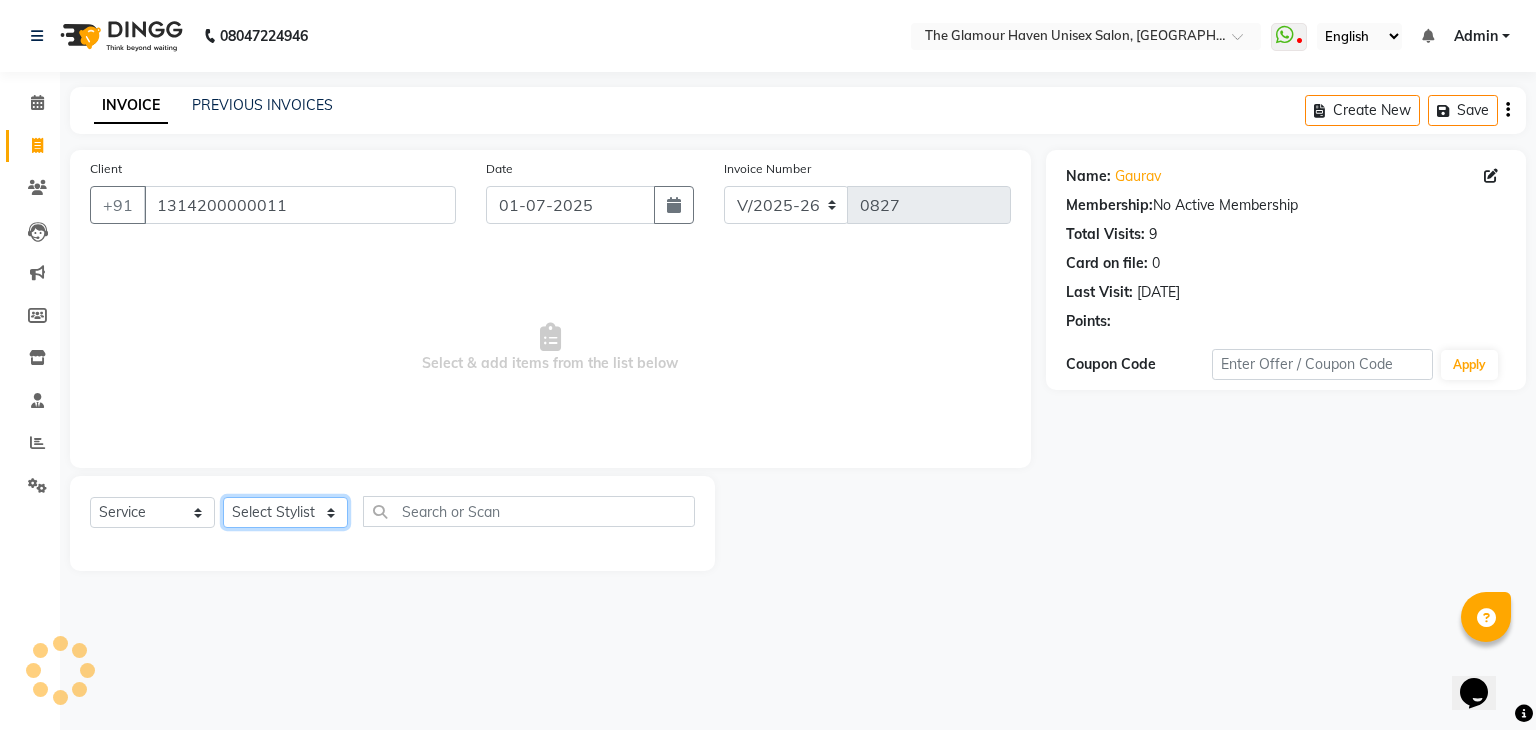 click on "Select Stylist Bharat sen Devyani Vighne Geeta shetye KAPIL Kundan varma NITIN RAHUL Rahul Dixit RESHMA RUSHI SHASANK SWATI SWEATA NAG vijay sonawane VINAY DIXIT" 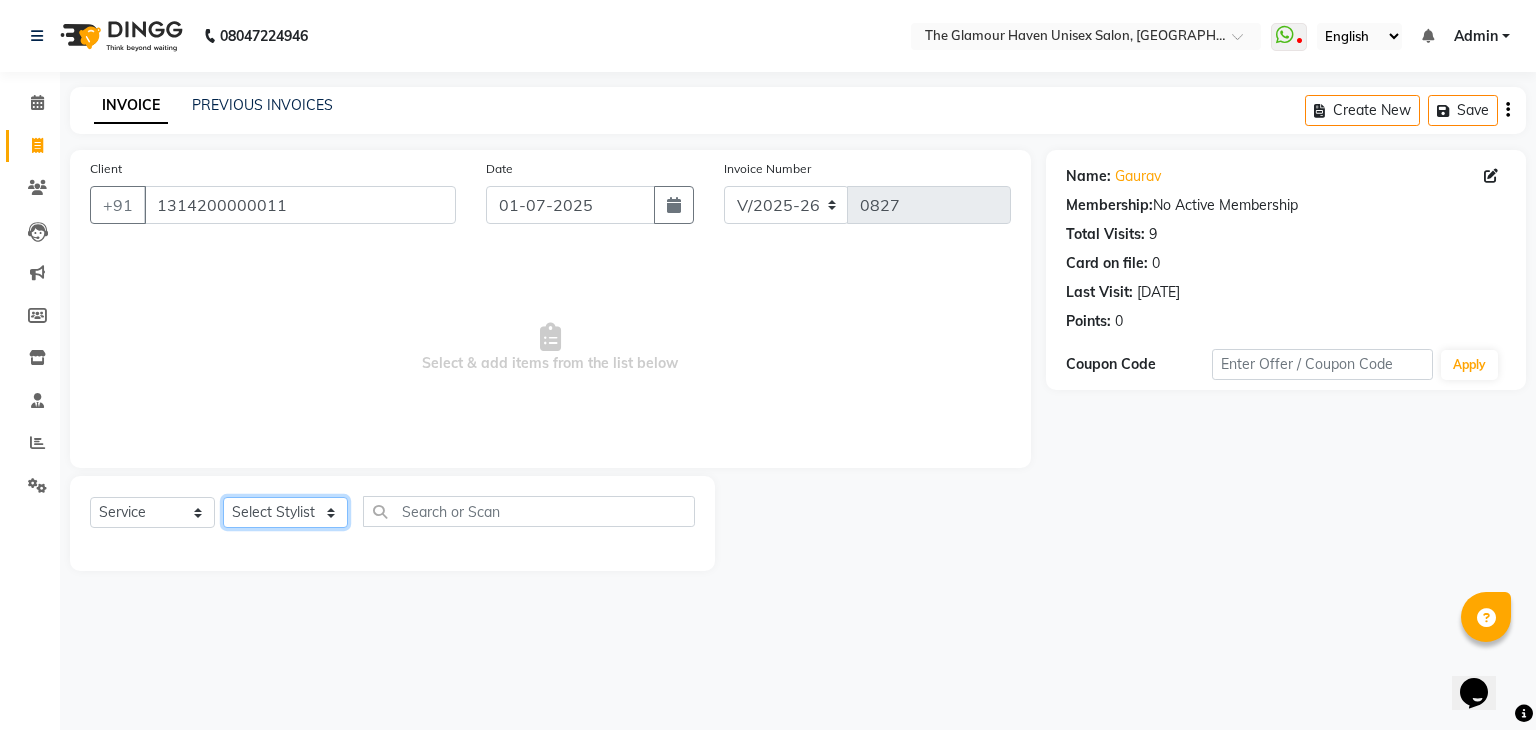 select on "68634" 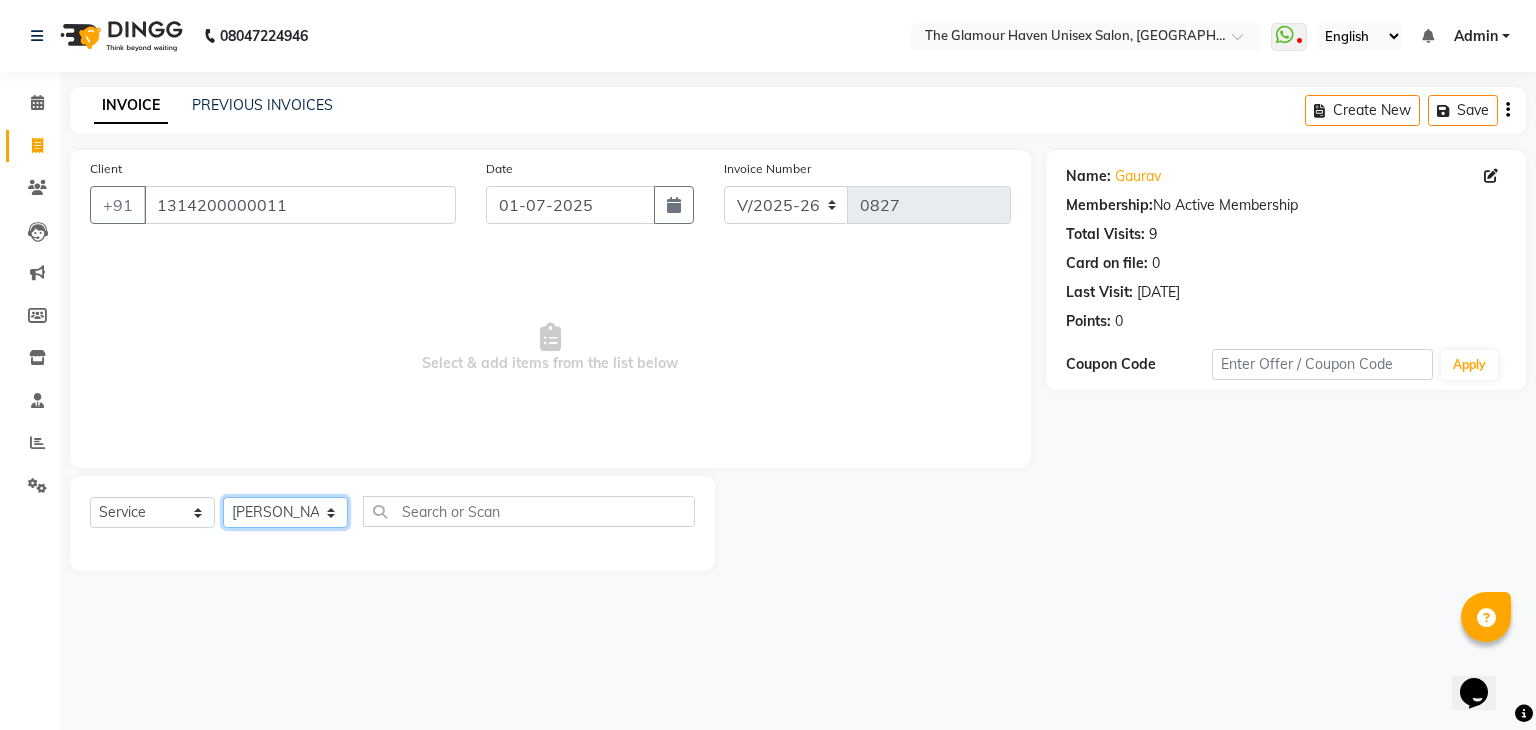 click on "Select Stylist Bharat sen Devyani Vighne Geeta shetye KAPIL Kundan varma NITIN RAHUL Rahul Dixit RESHMA RUSHI SHASANK SWATI SWEATA NAG vijay sonawane VINAY DIXIT" 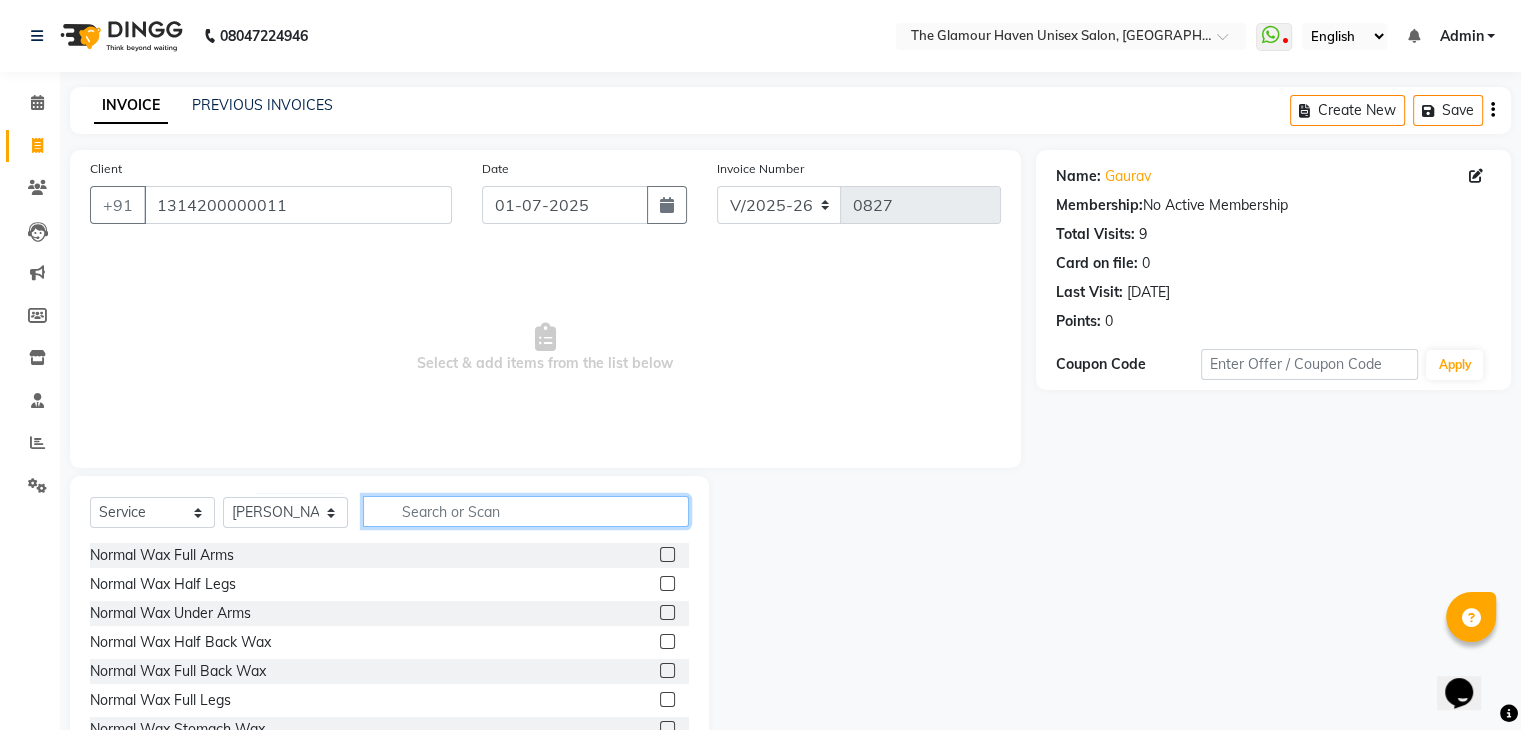drag, startPoint x: 428, startPoint y: 502, endPoint x: 445, endPoint y: 505, distance: 17.262676 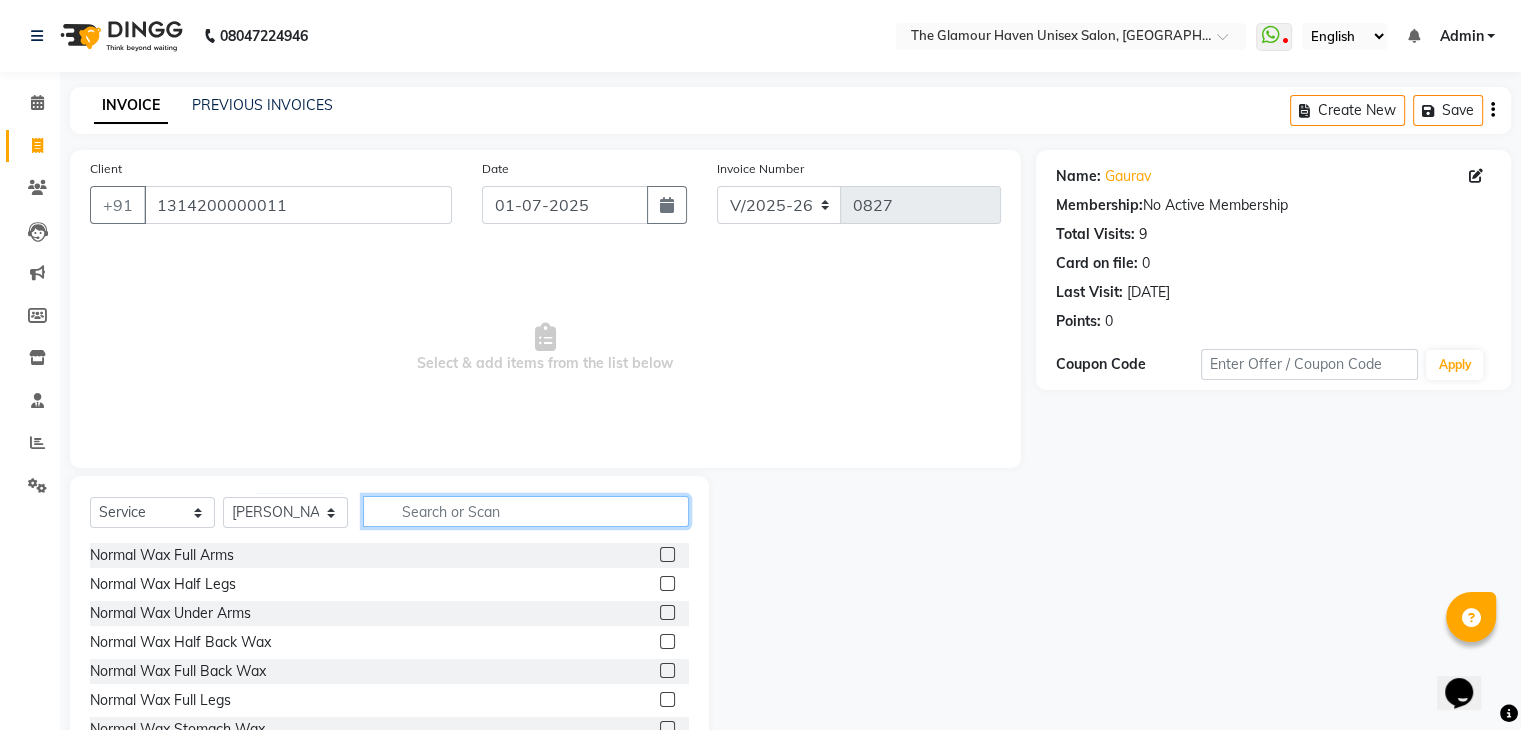 click 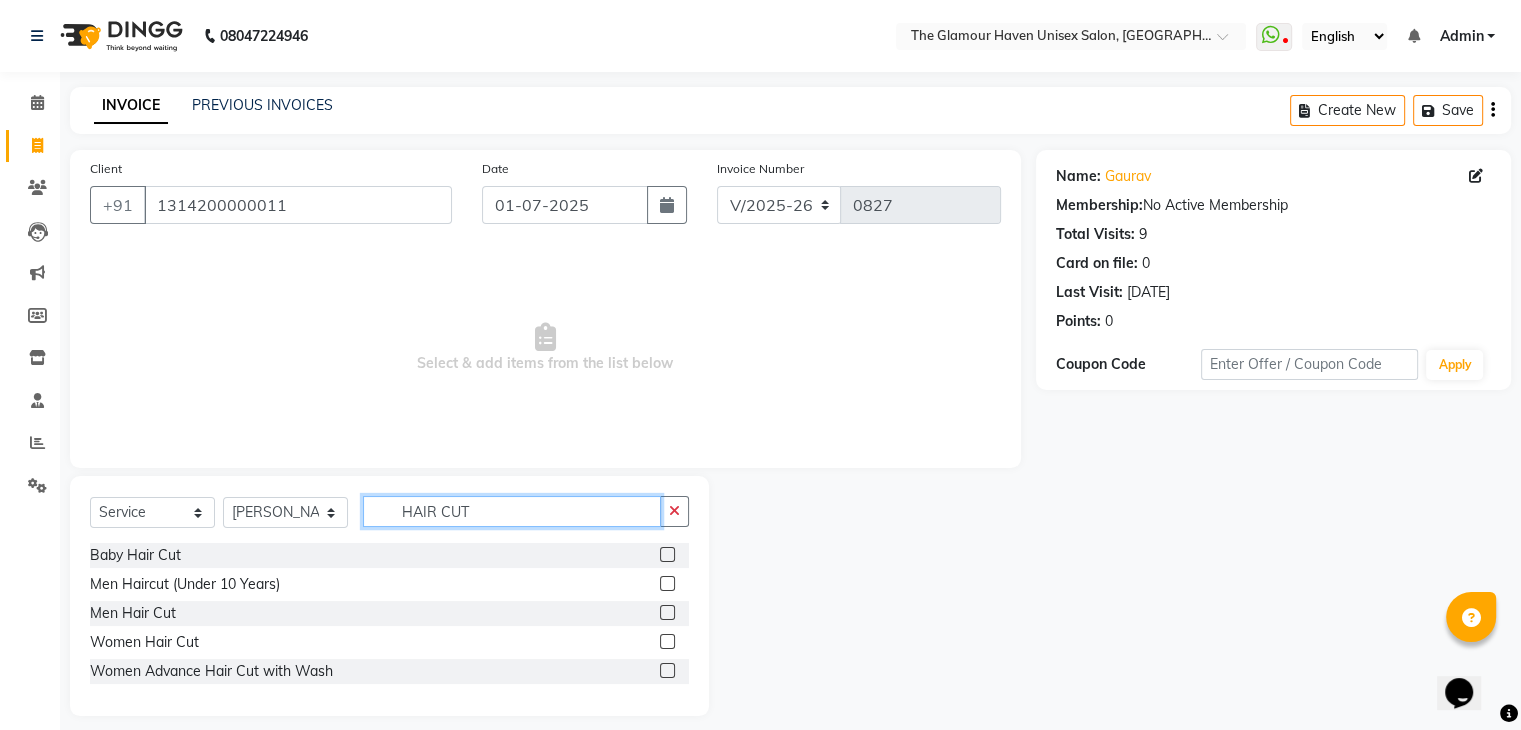 type on "HAIR CUT" 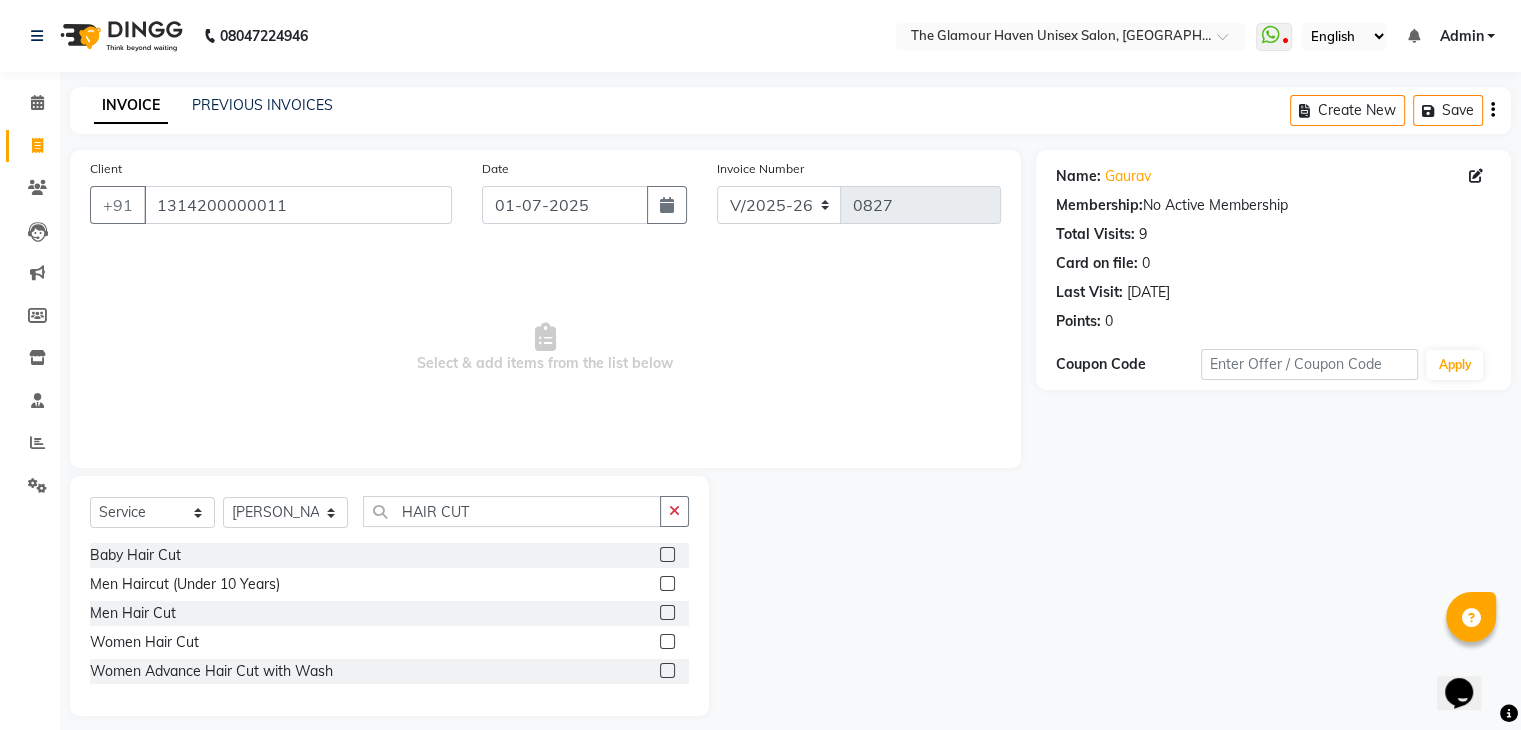 click 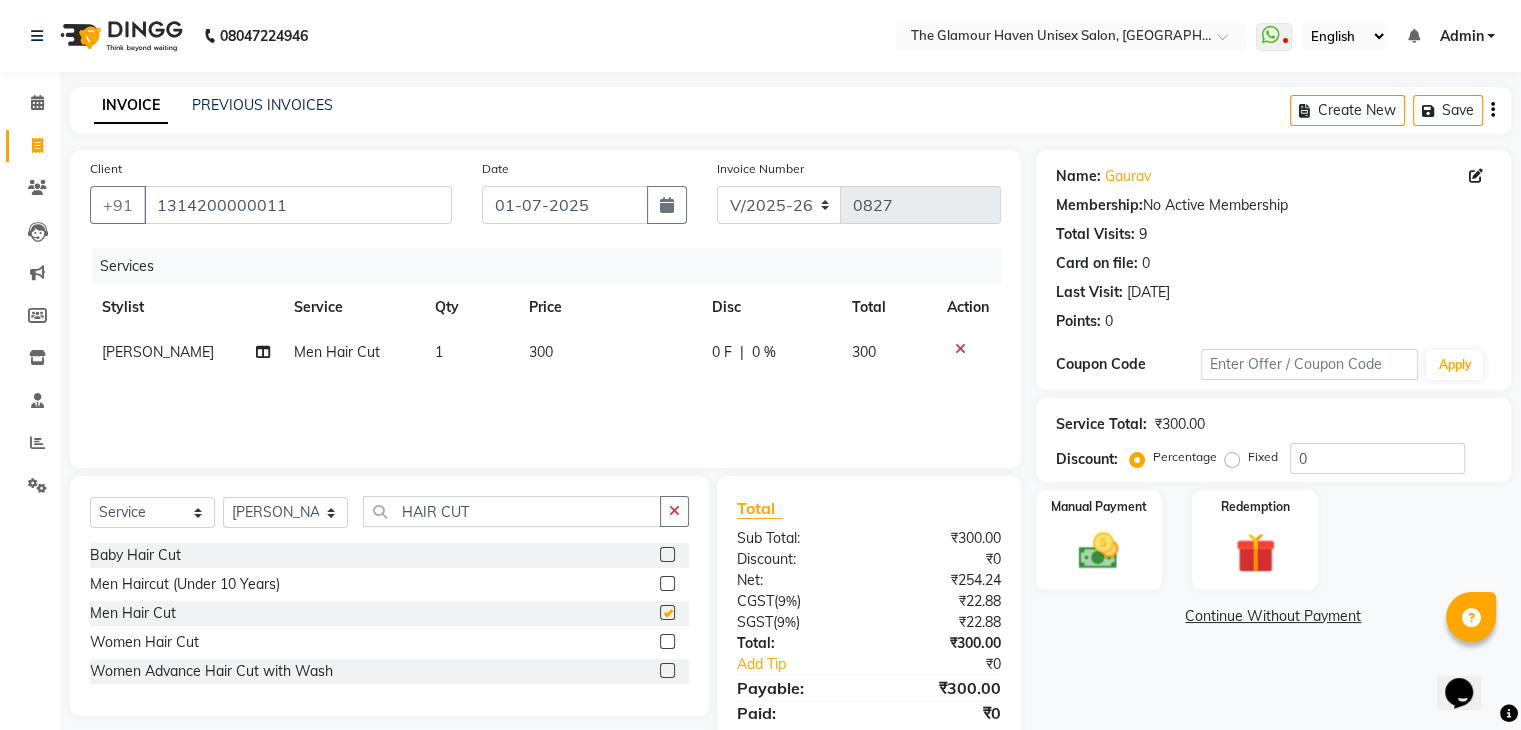 checkbox on "false" 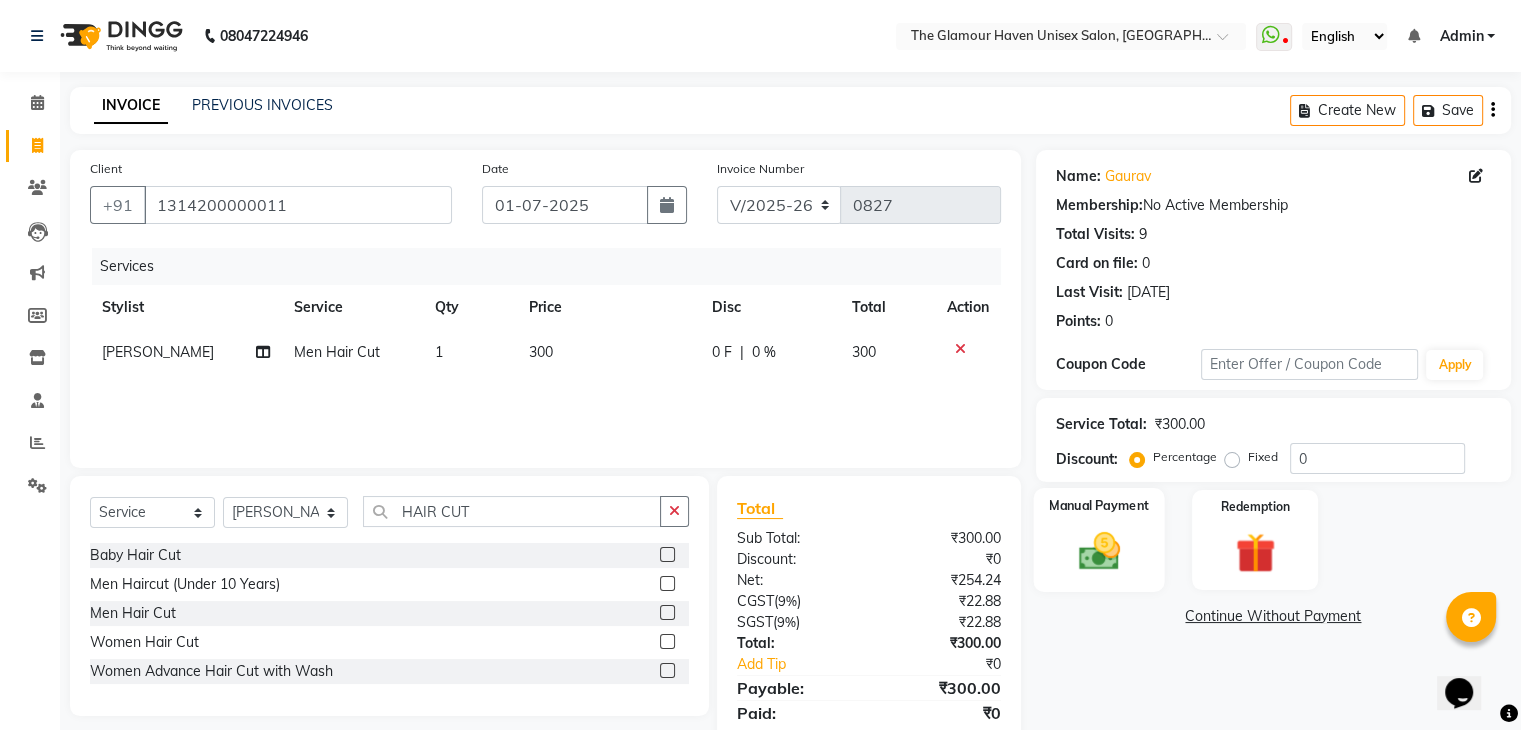 drag, startPoint x: 1102, startPoint y: 536, endPoint x: 1139, endPoint y: 547, distance: 38.600517 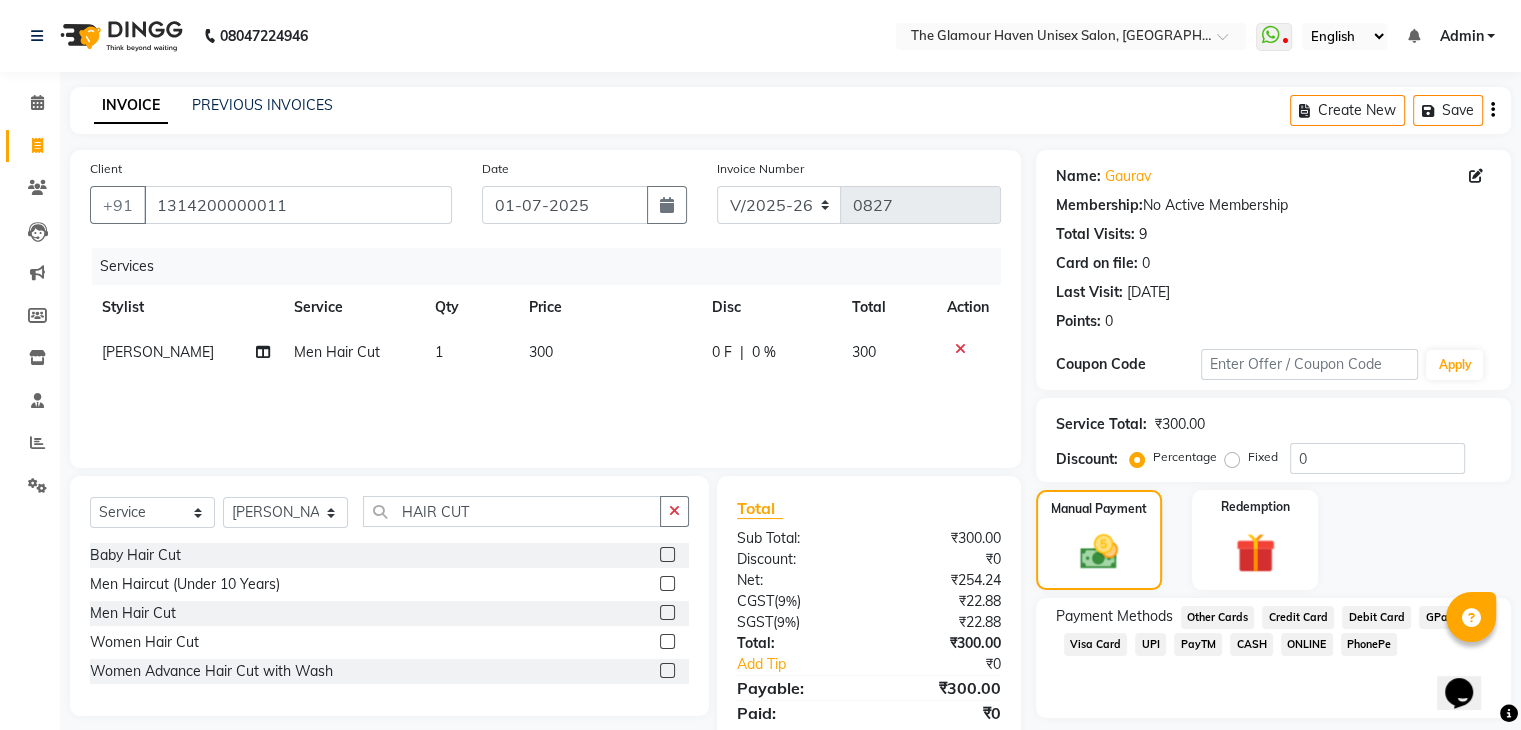 click on "GPay" 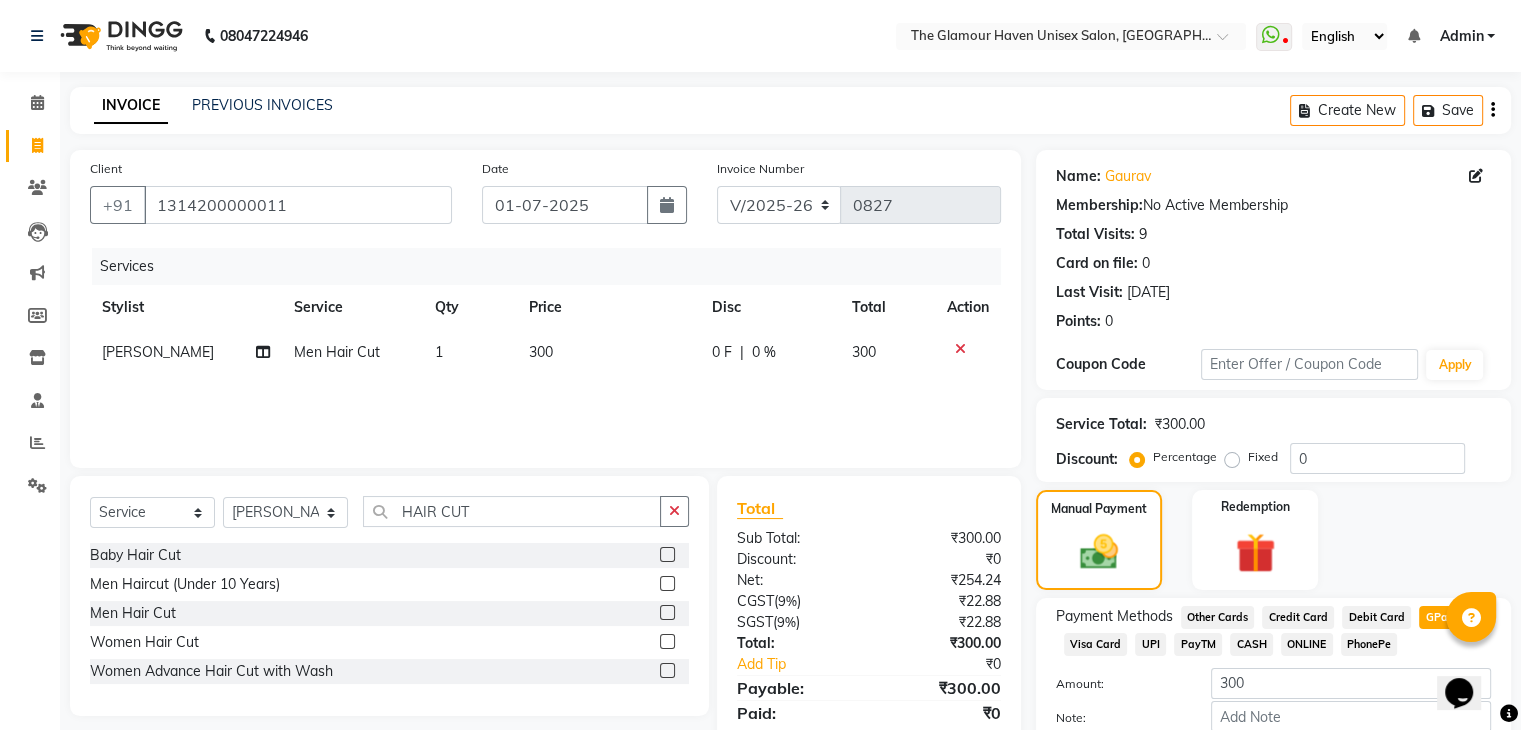 scroll, scrollTop: 117, scrollLeft: 0, axis: vertical 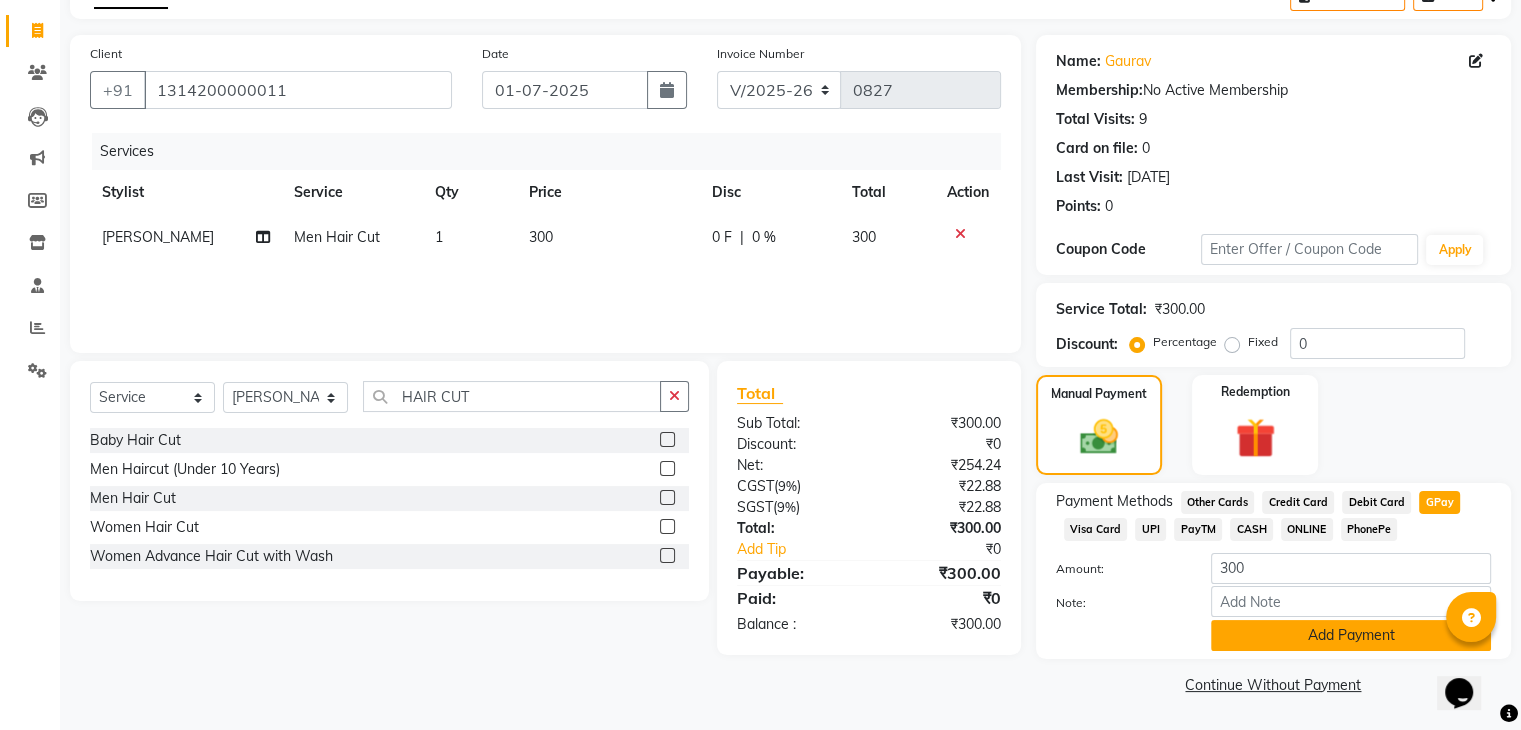click on "Add Payment" 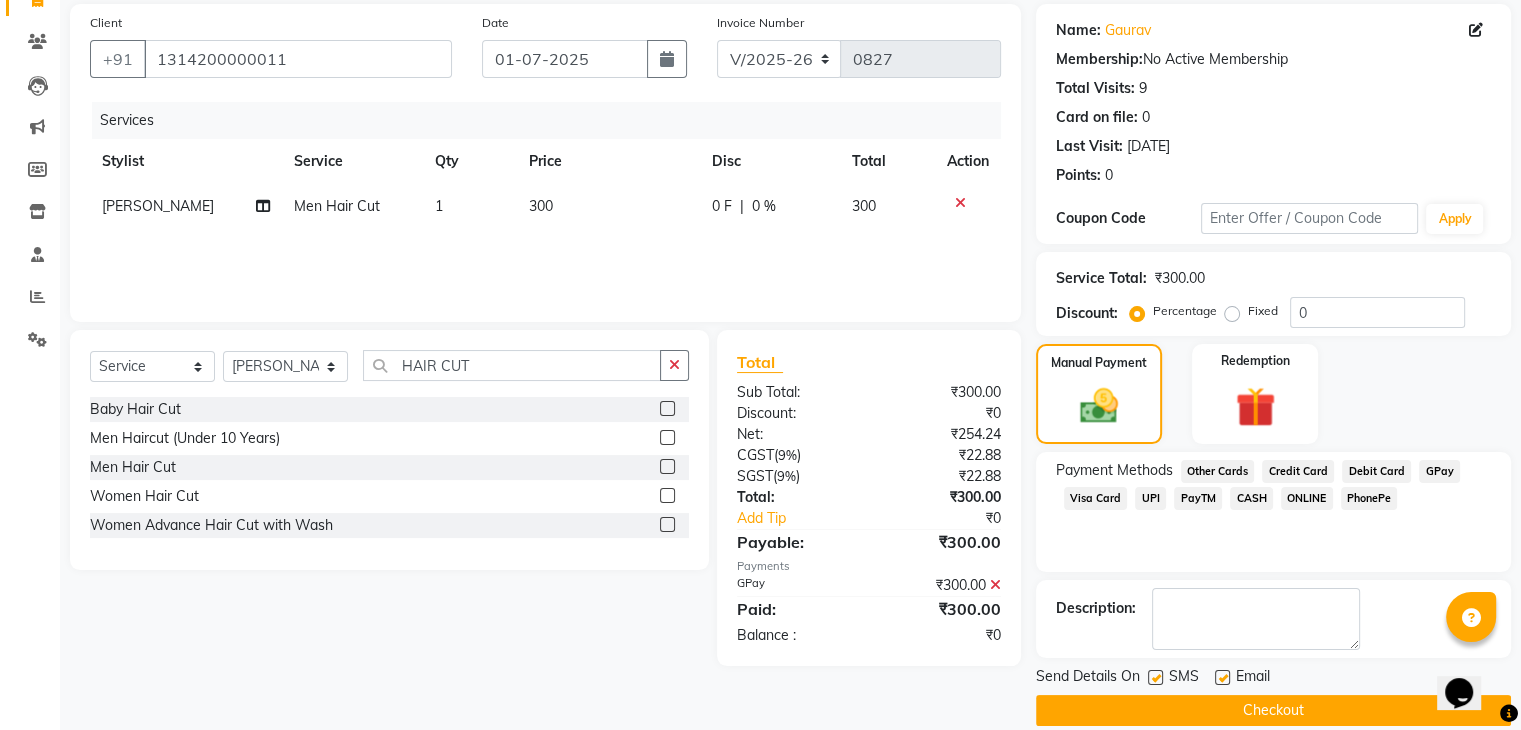 scroll, scrollTop: 171, scrollLeft: 0, axis: vertical 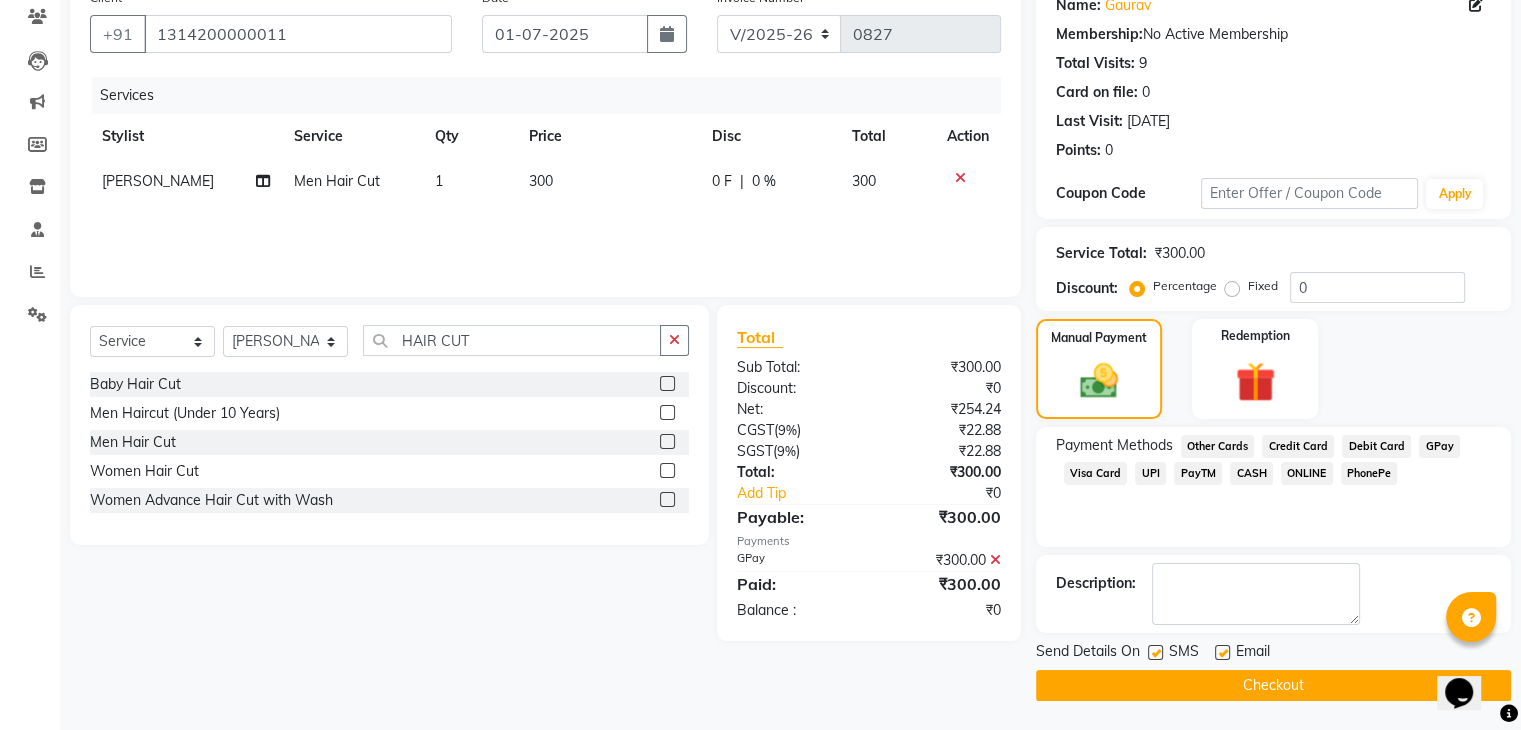 click 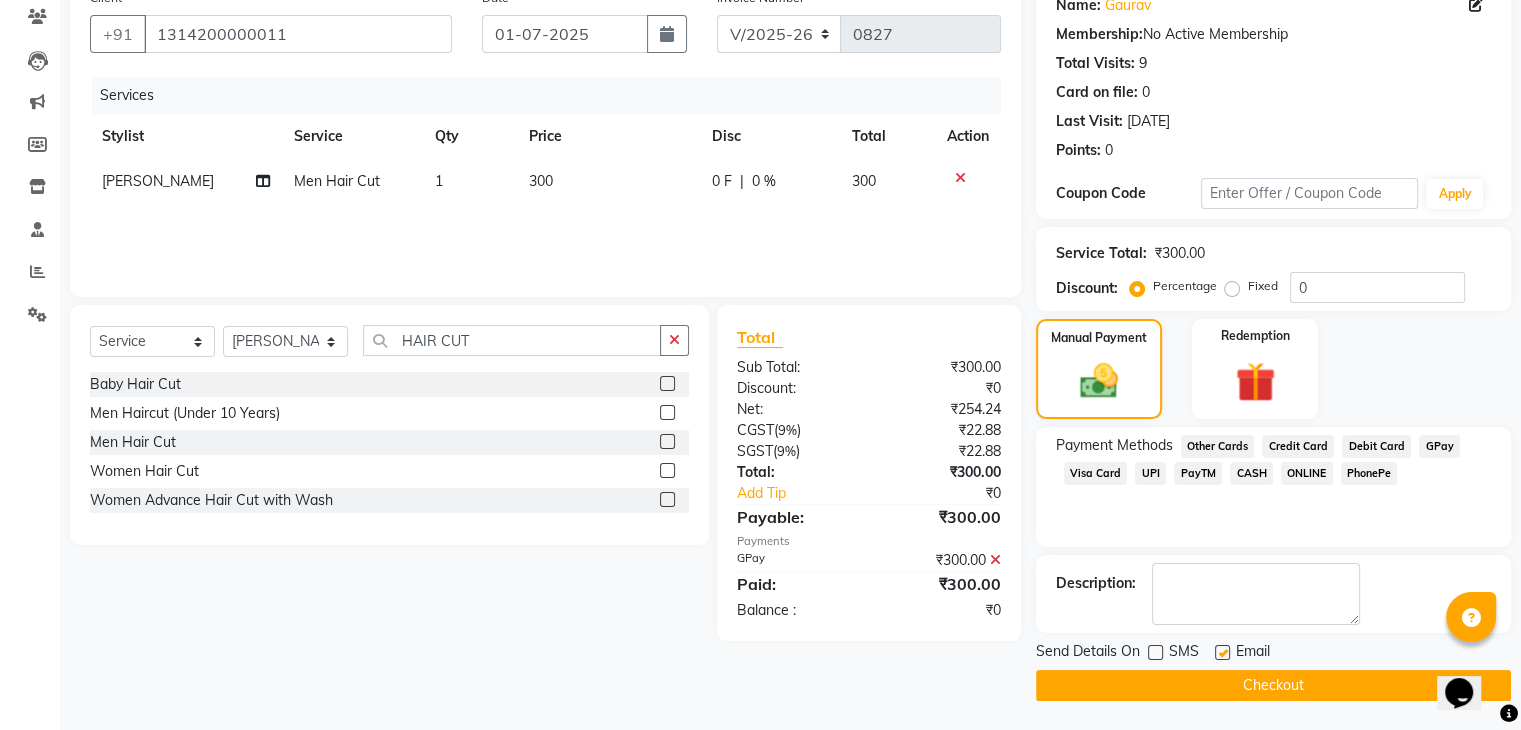 click on "Checkout" 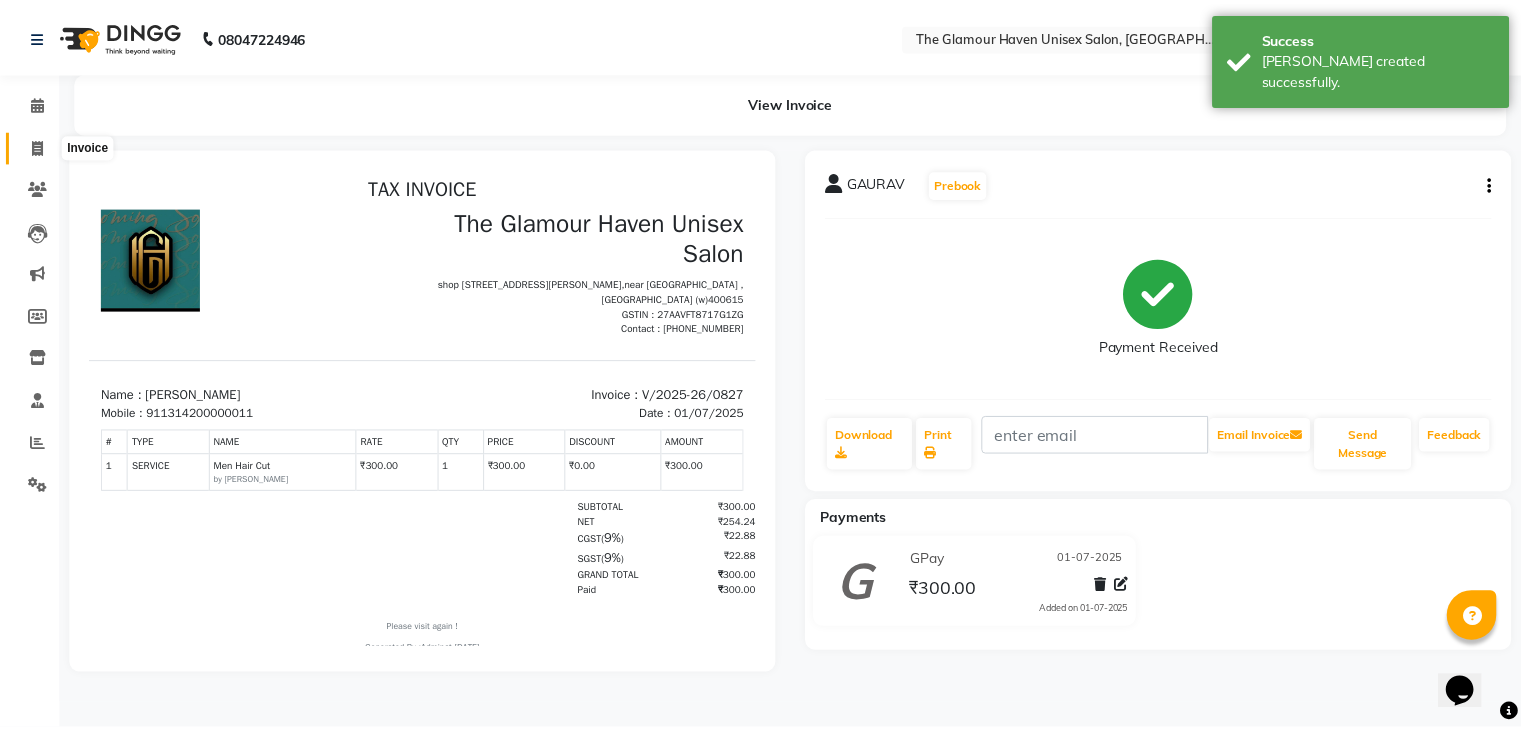 scroll, scrollTop: 0, scrollLeft: 0, axis: both 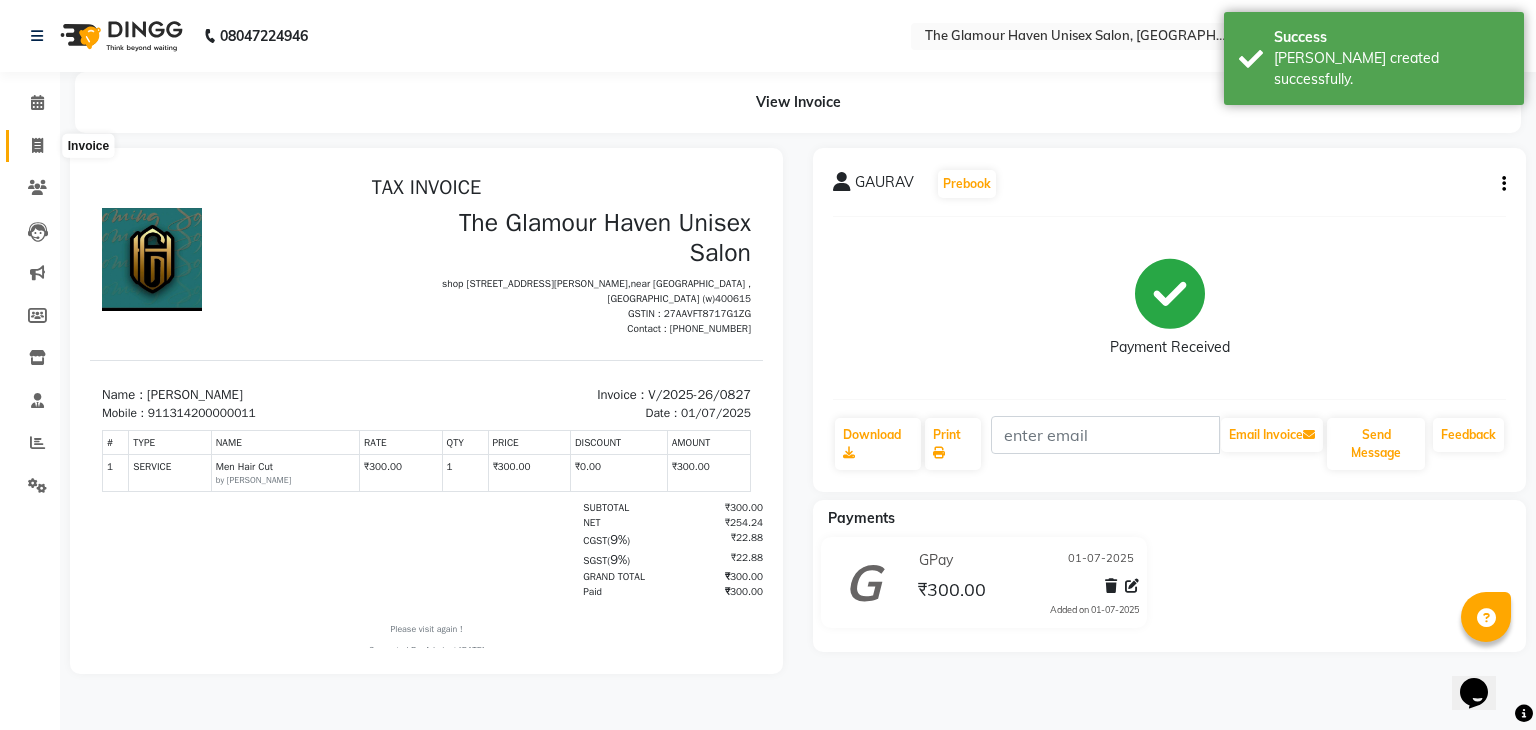 click 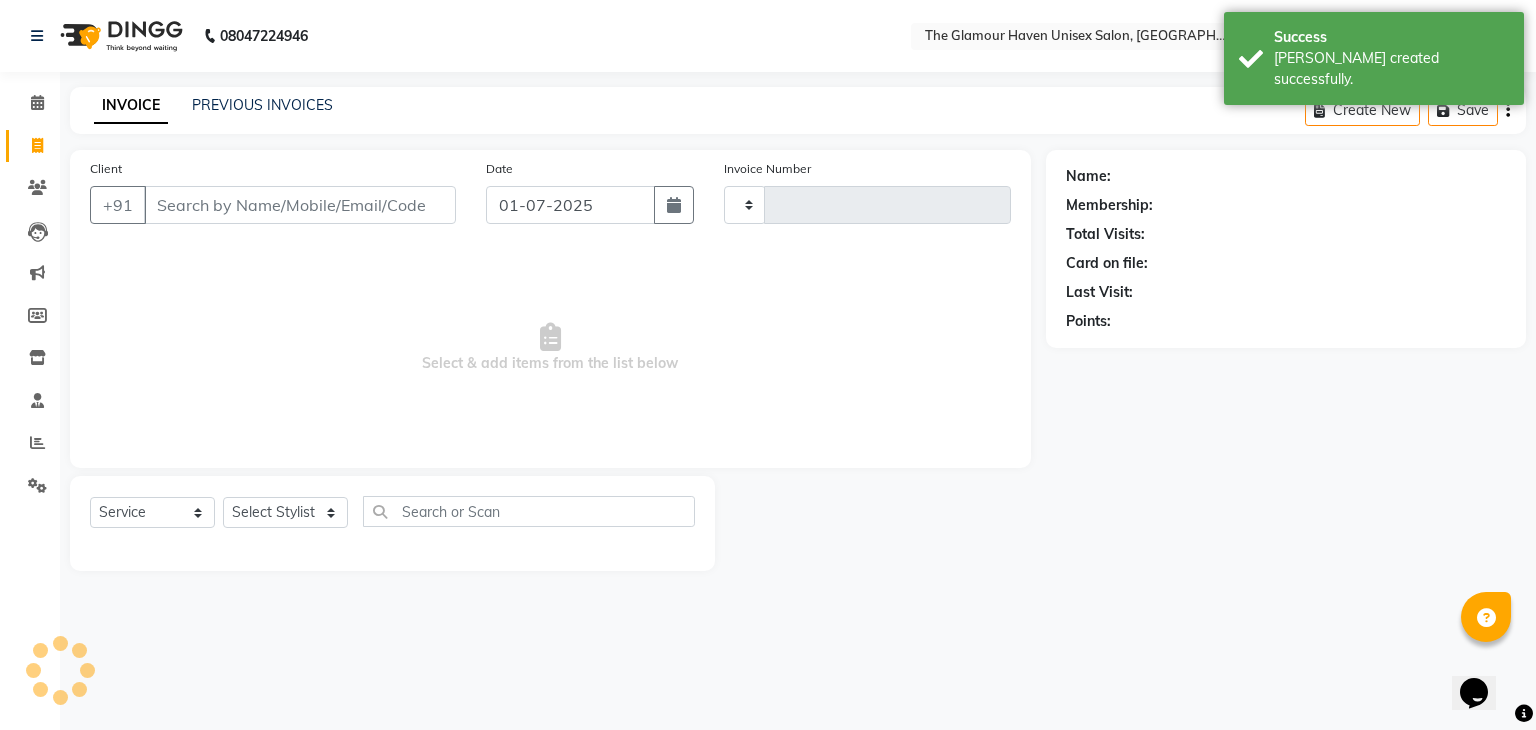 type on "0828" 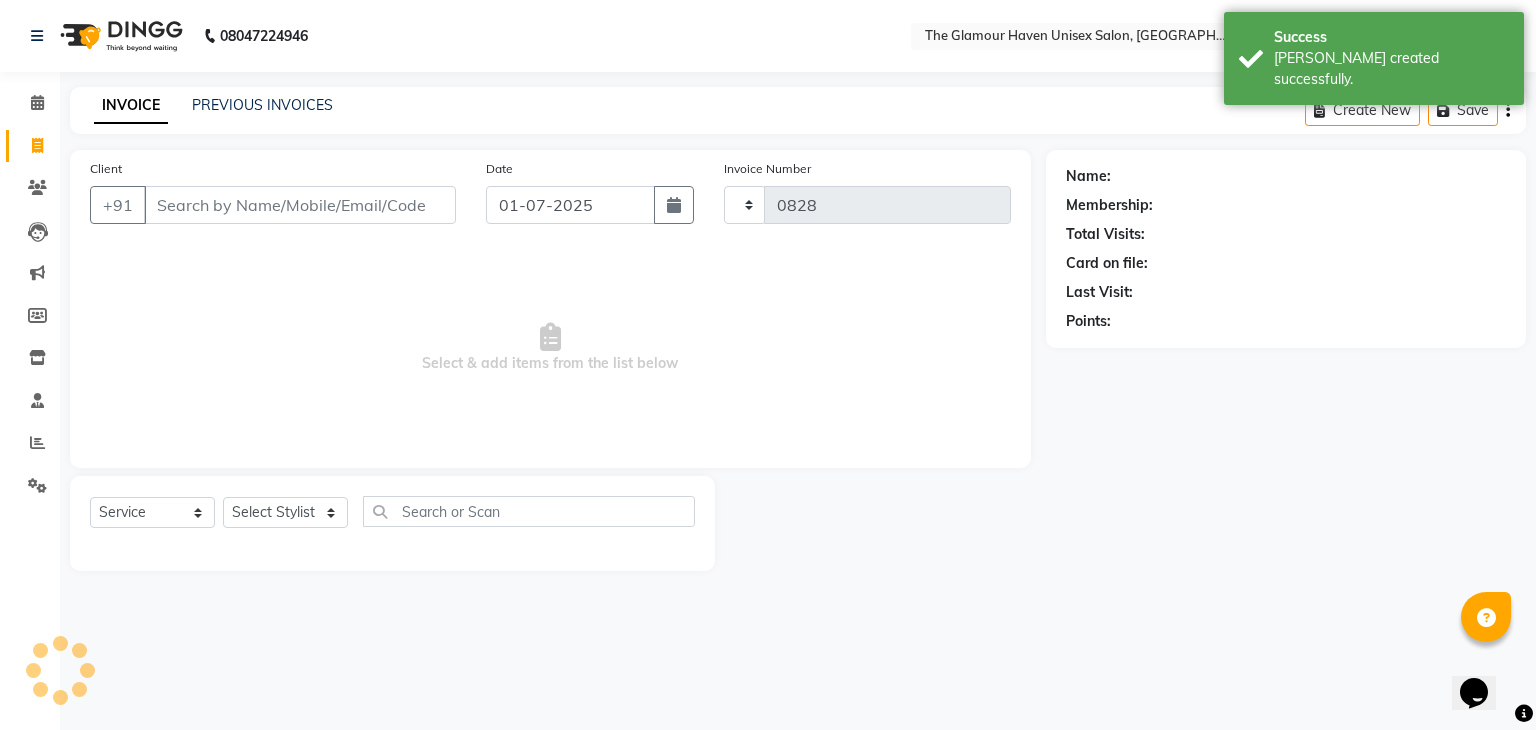select on "7124" 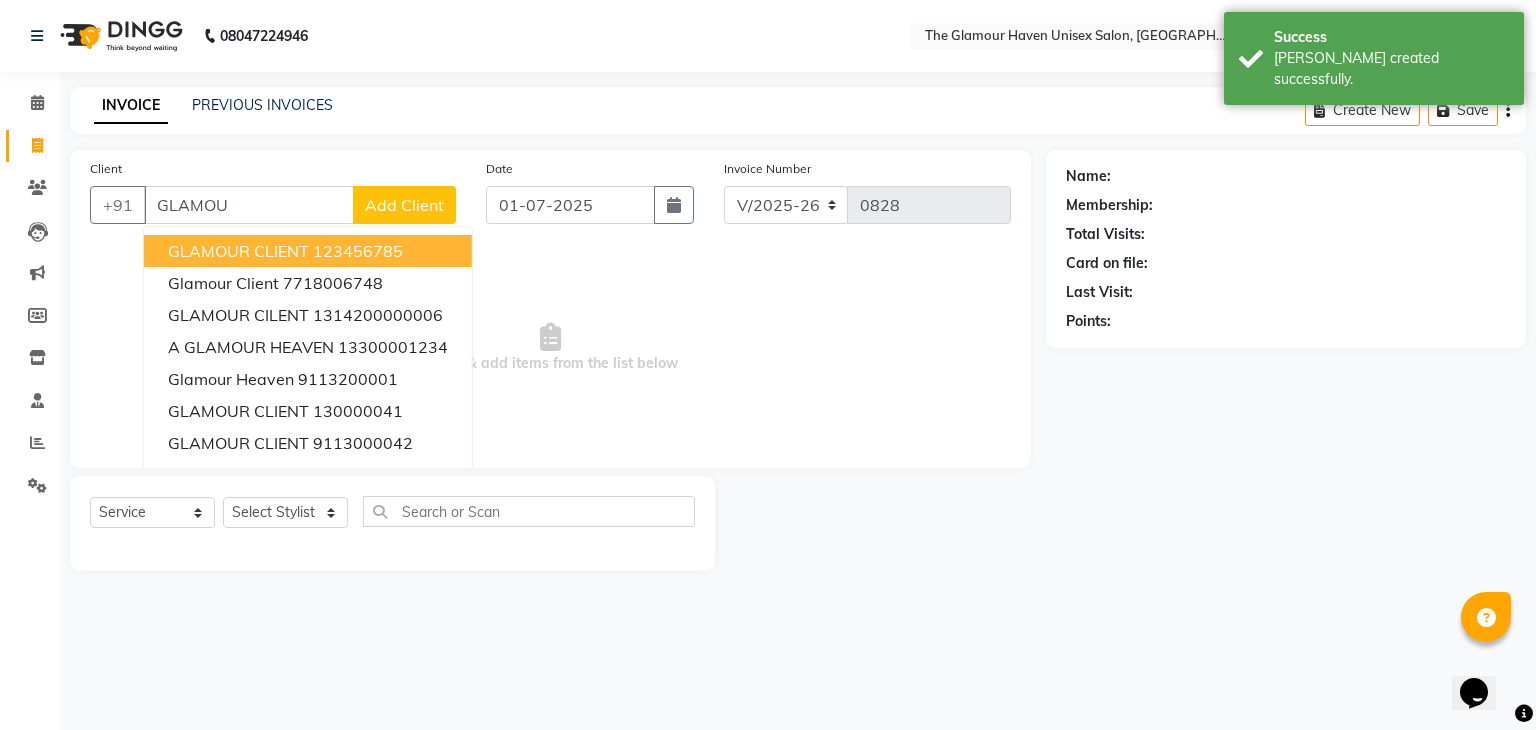 click on "GLAMOUR CLIENT" at bounding box center [238, 251] 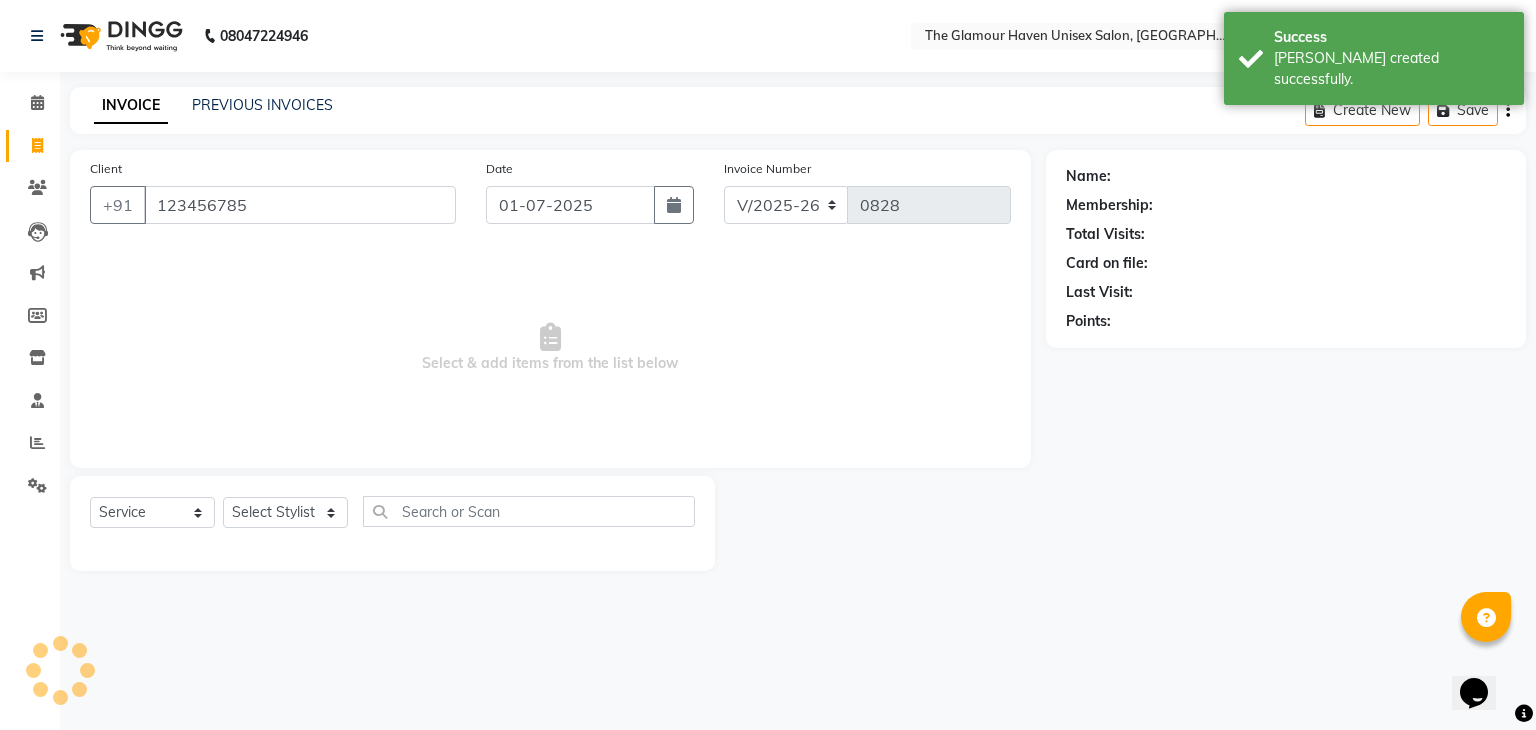 type on "123456785" 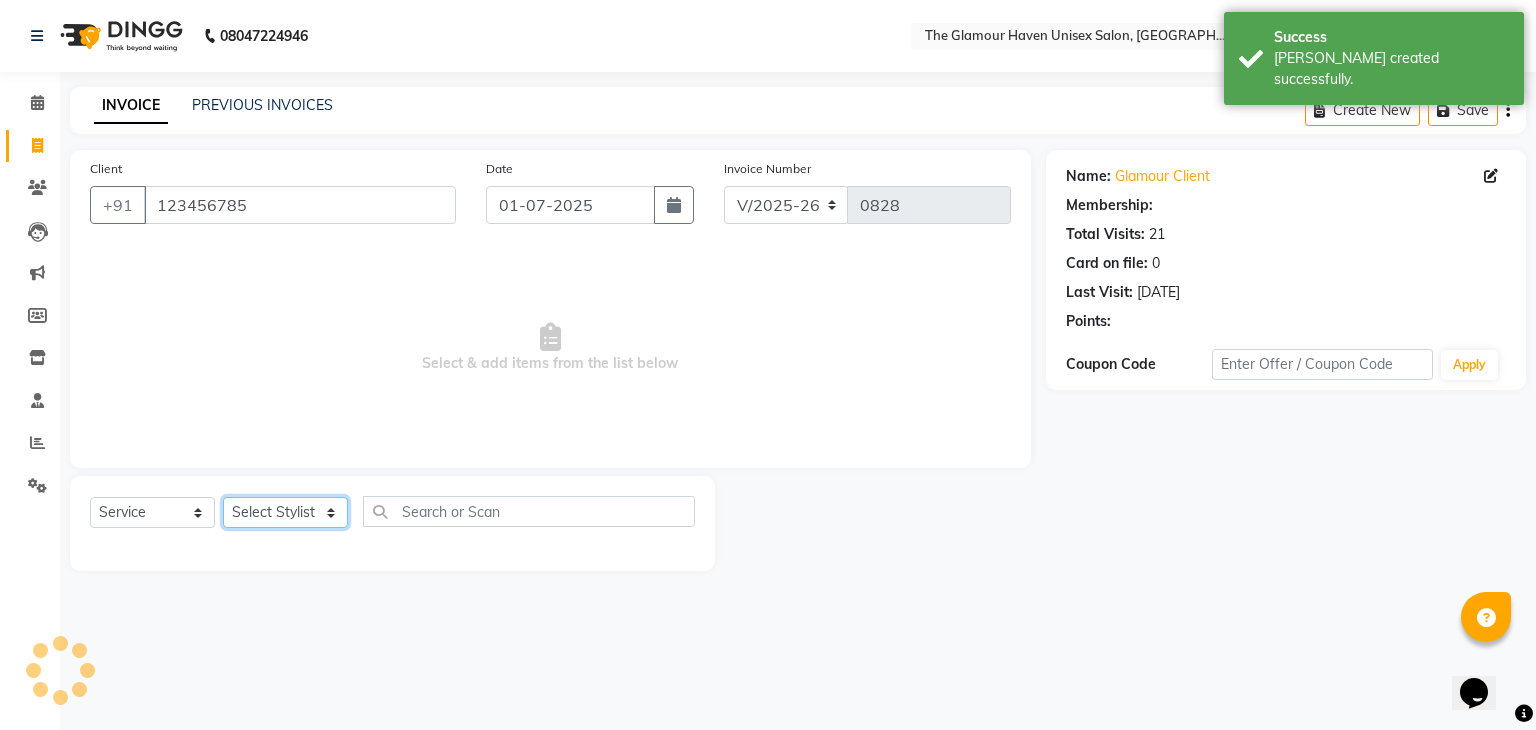 click on "Select Stylist Bharat sen Devyani Vighne Geeta shetye KAPIL Kundan varma NITIN RAHUL Rahul Dixit RESHMA RUSHI SHASANK SWATI SWEATA NAG vijay sonawane VINAY DIXIT" 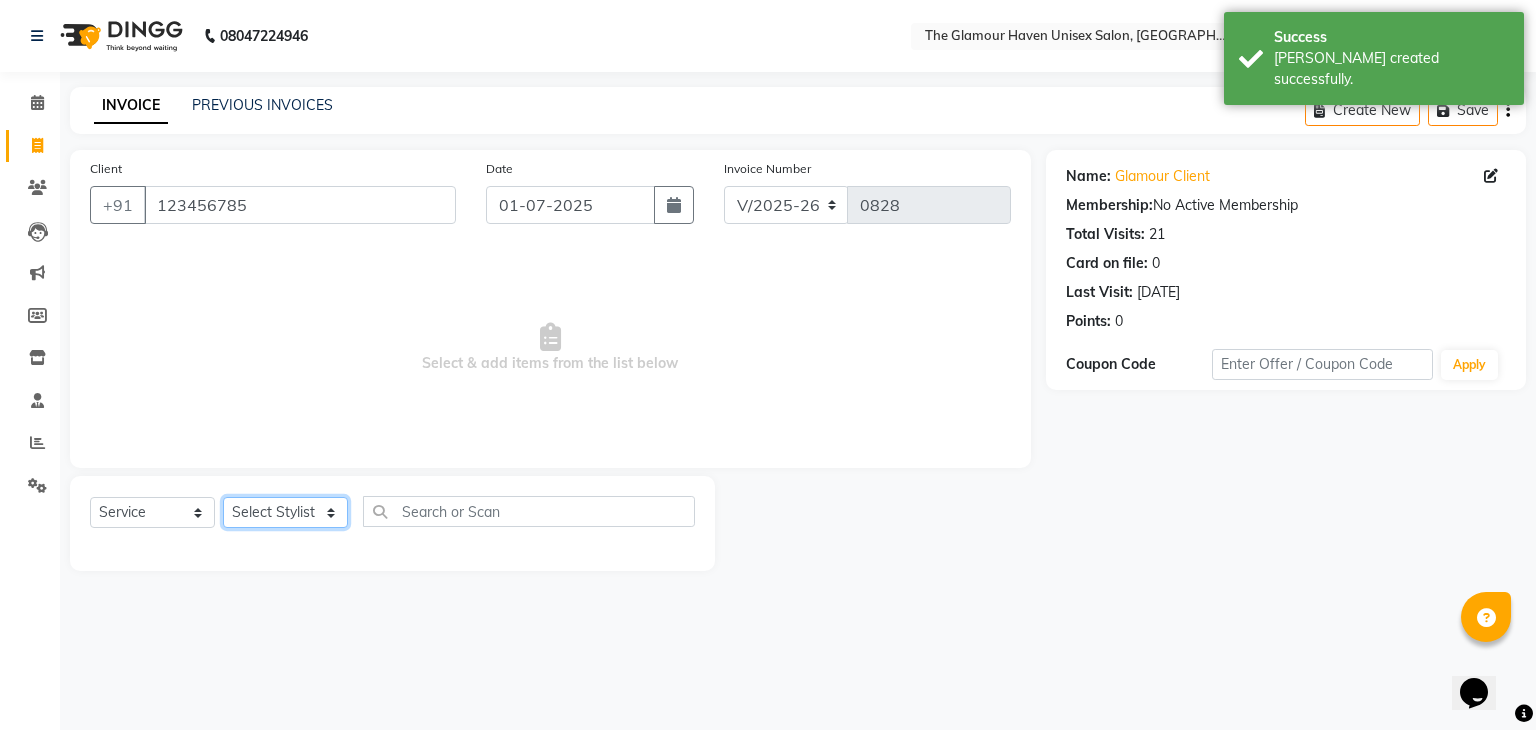 select on "68634" 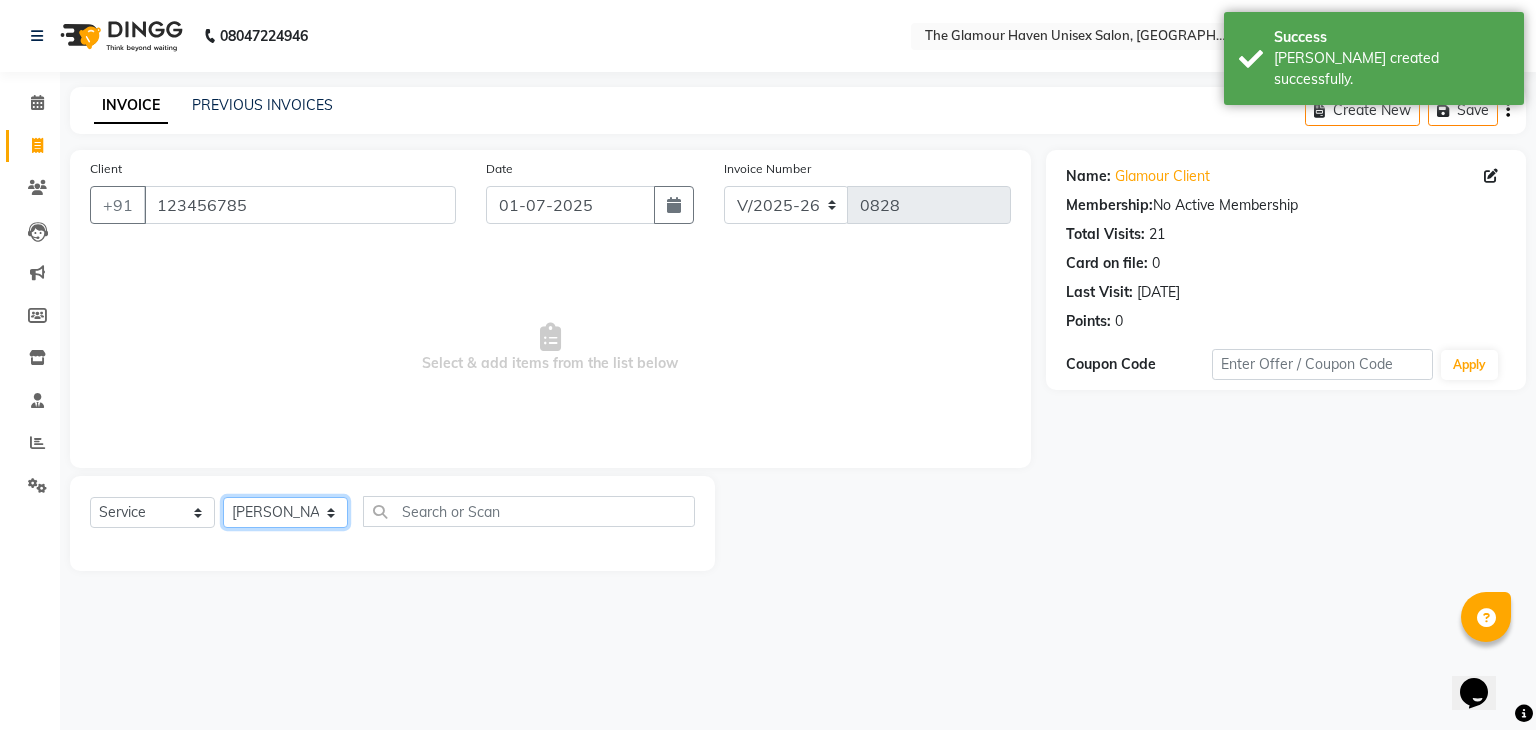 click on "Select Stylist Bharat sen Devyani Vighne Geeta shetye KAPIL Kundan varma NITIN RAHUL Rahul Dixit RESHMA RUSHI SHASANK SWATI SWEATA NAG vijay sonawane VINAY DIXIT" 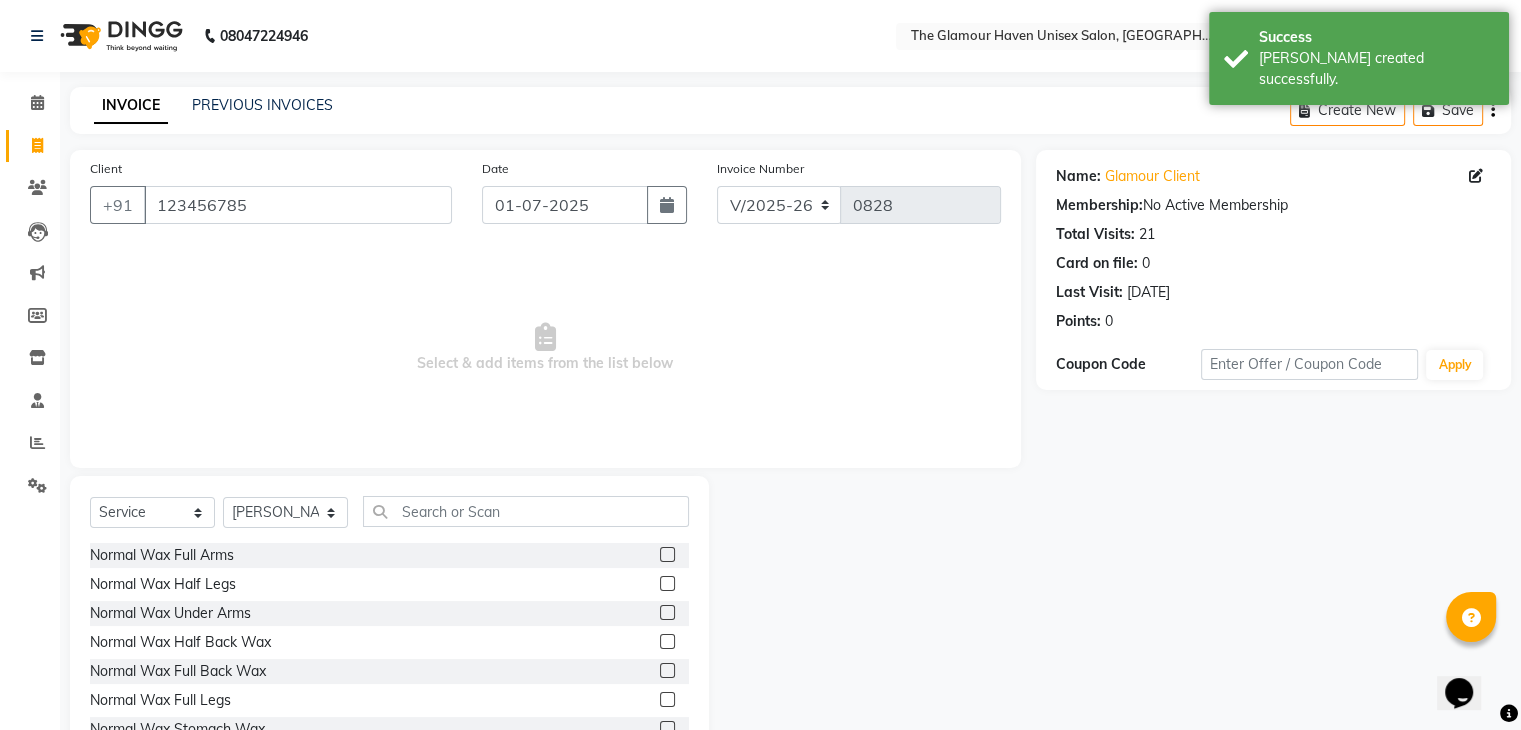 click on "Select  Service  Product  Membership  Package Voucher Prepaid Gift Card  Select Stylist Bharat sen Devyani Vighne Geeta shetye KAPIL Kundan varma NITIN RAHUL Rahul Dixit RESHMA RUSHI SHASANK SWATI SWEATA NAG vijay sonawane VINAY DIXIT Normal Wax Full Arms  Normal Wax Half Legs  Normal Wax Under Arms  Normal Wax Half Back Wax  Normal Wax Full Back Wax  Normal Wax Full Legs  Normal Wax Stomach Wax  Normal Wax Full Front Wax  Normal Wax Half Front Wax  Normal Wax Bead Wax Full Face  Normal Wax Bead Wax (U. Lip, Forehead, S.L, Chin, L. Lip)  Normal Wax Under Arm Bead  Normal Wax Bikini Line  Normal Wax Brazilian  Roll on Cartridge Wax Classic  Roll on Cartridge Wax Classic (1+1)  Roll on Cartridge Wax Premium  Roll on Cartridge Wax Premium (1+1)  Liposoluble Wax / Imported Full Arms  Liposoluble Wax / Imported Half Arms  Liposoluble Wax / Imported Half Legs  Liposoluble Wax / Imported Full Legs  Liposoluble Wax / Imported Under Arms  Liposoluble Wax / Imported Full Back Waxing  Black & Mask Full Arm  EYEBROW" 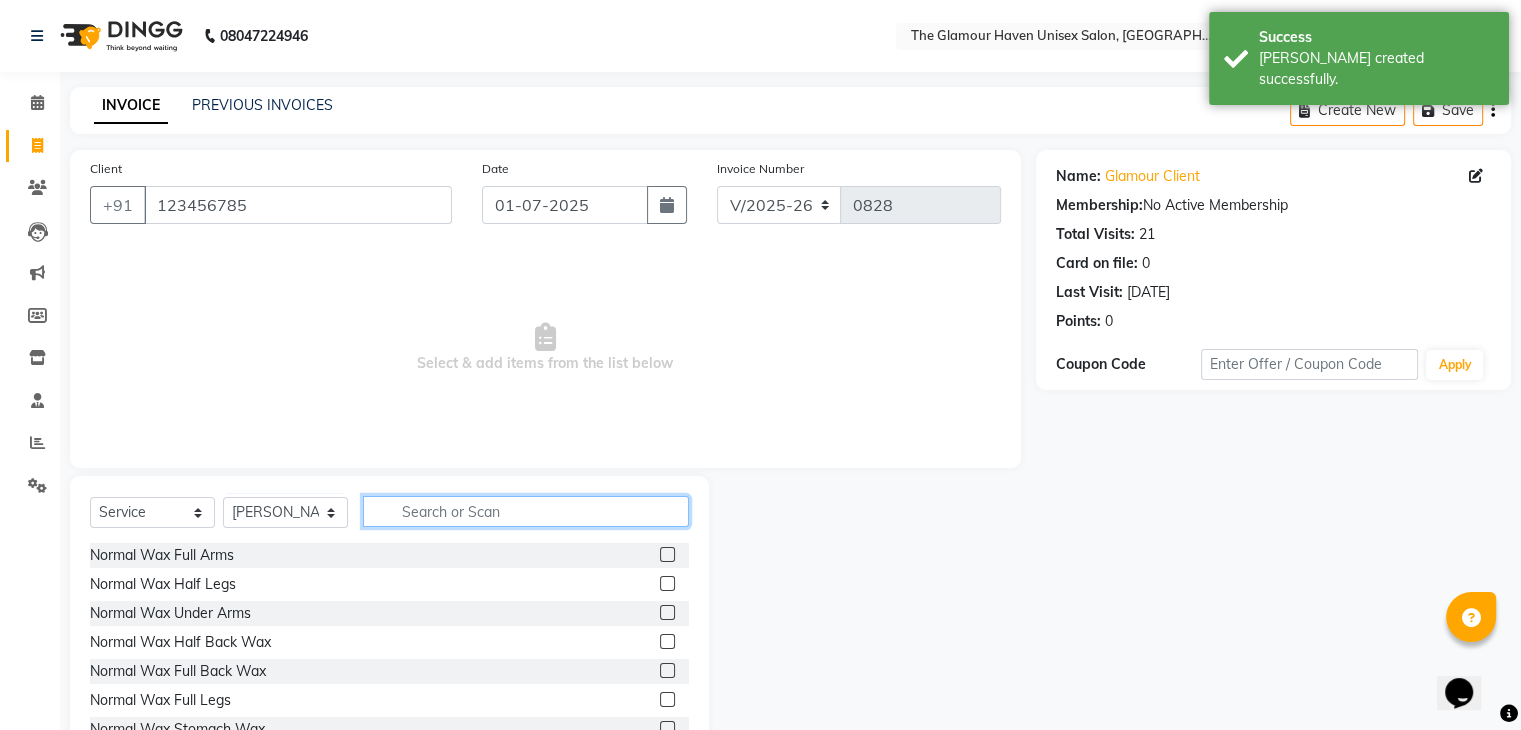 click 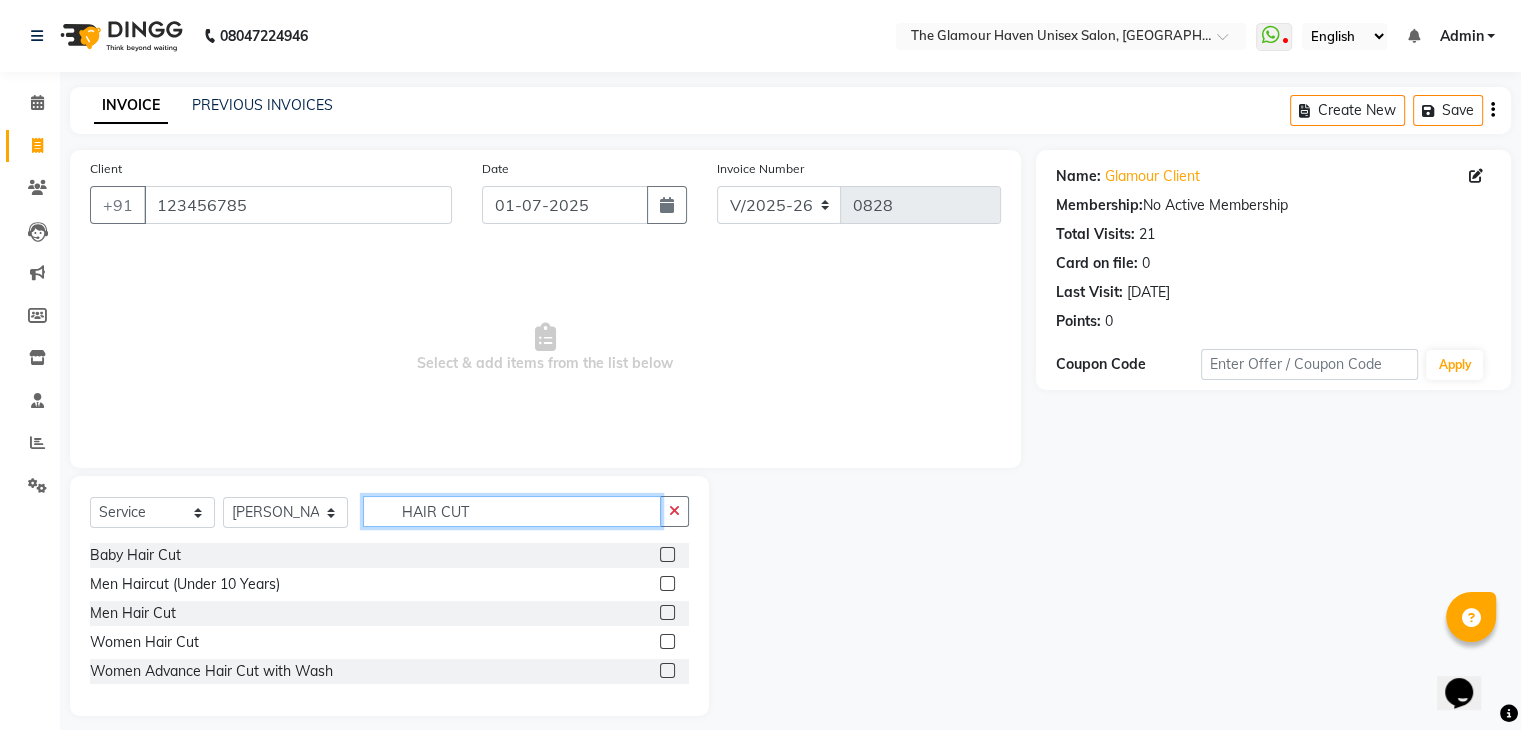 type on "HAIR CUT" 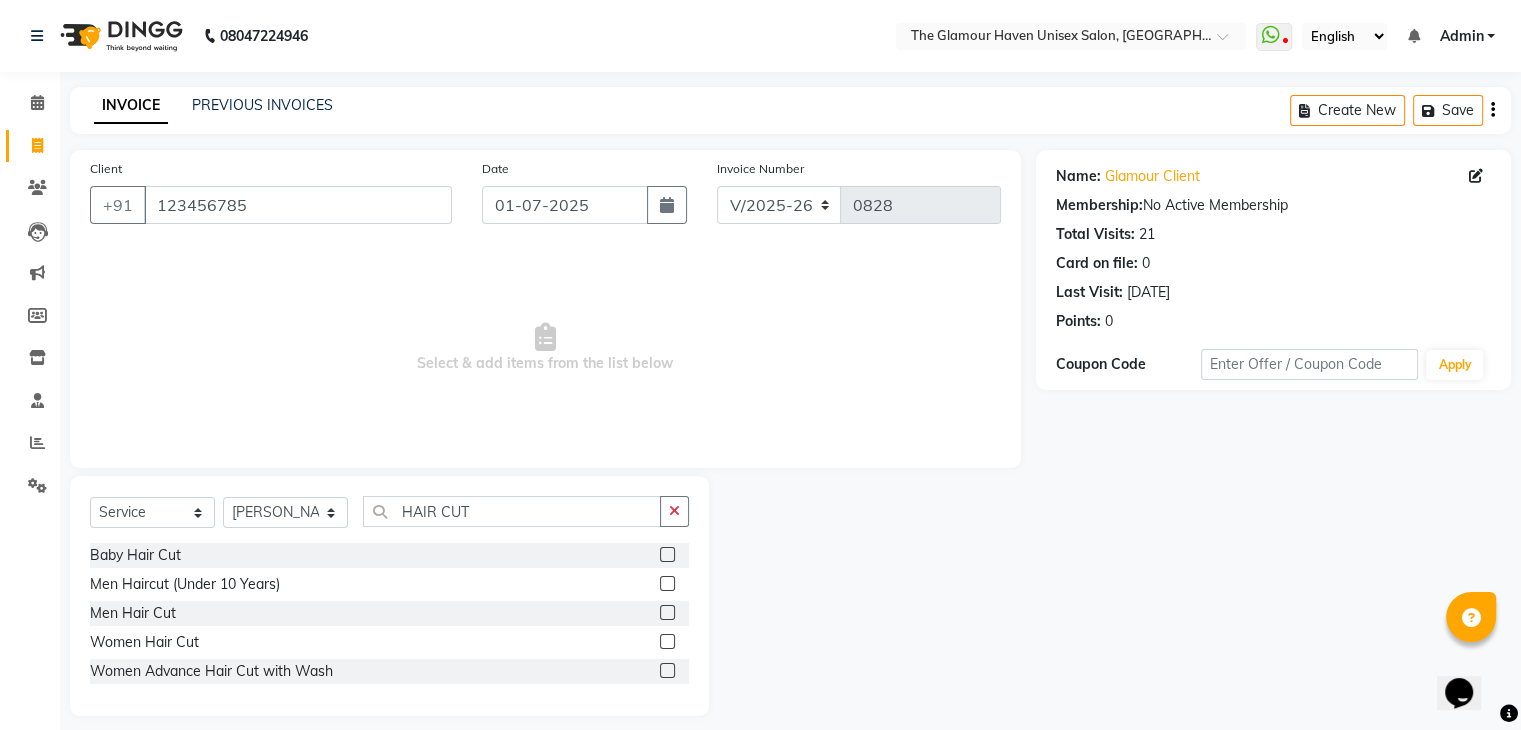 drag, startPoint x: 663, startPoint y: 611, endPoint x: 640, endPoint y: 572, distance: 45.276924 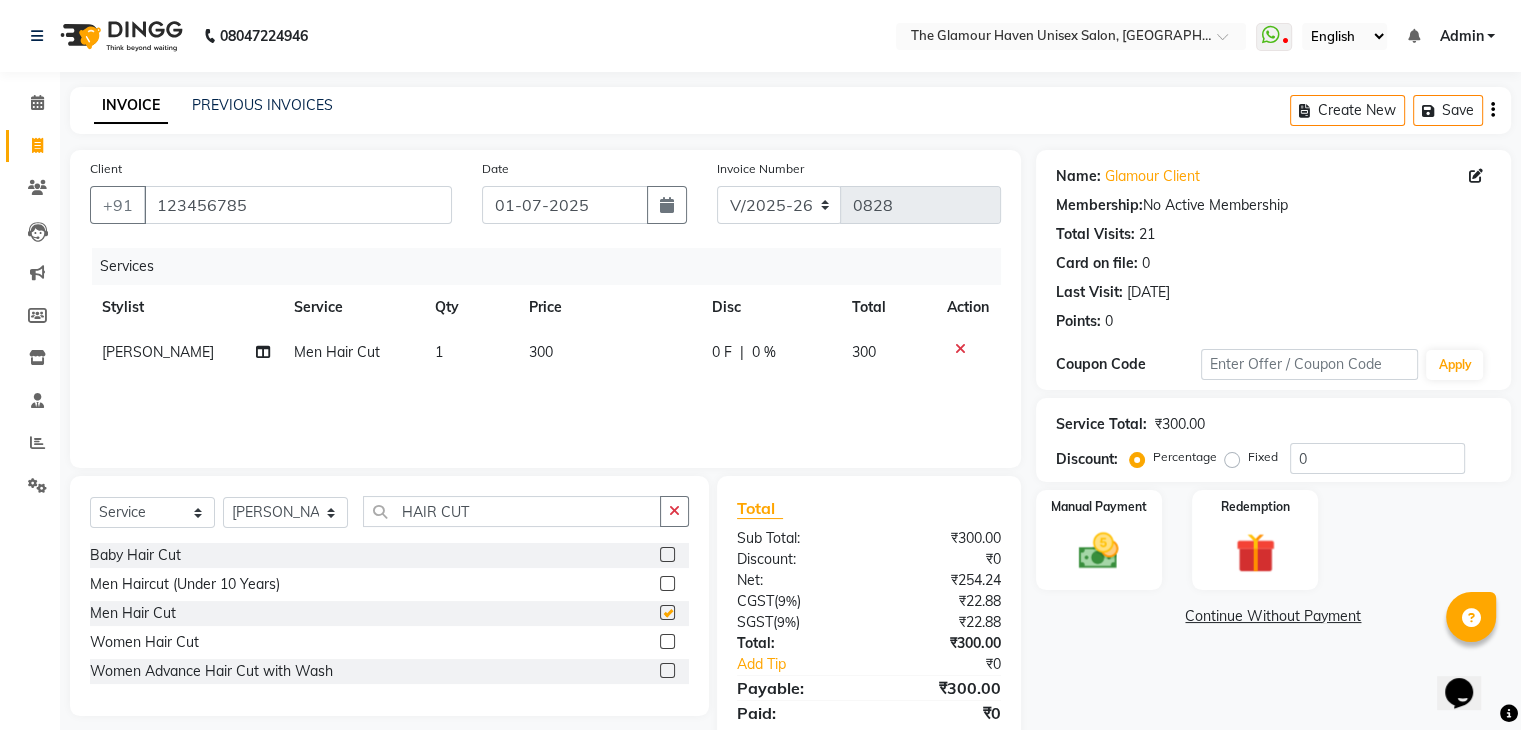 checkbox on "false" 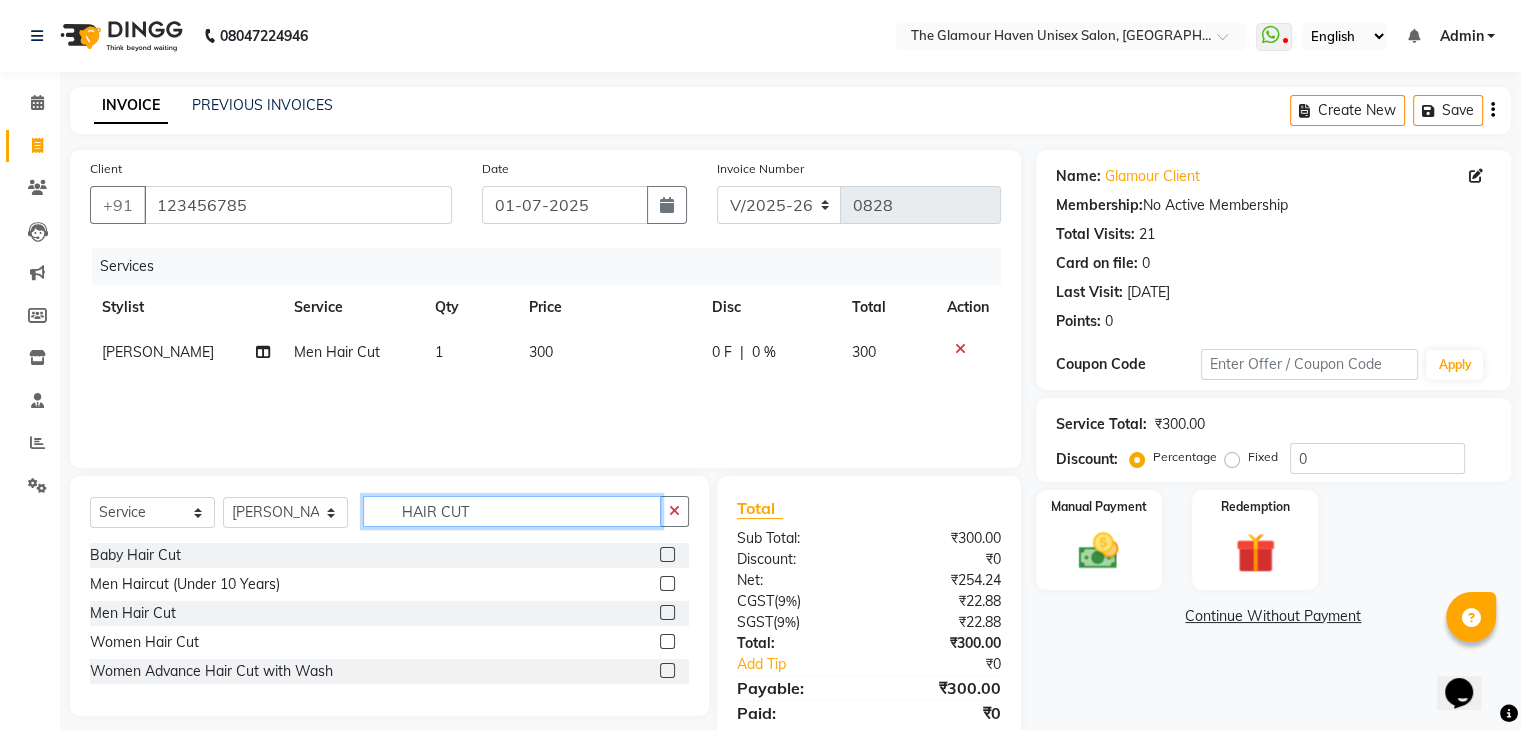 drag, startPoint x: 554, startPoint y: 514, endPoint x: 0, endPoint y: 630, distance: 566.01416 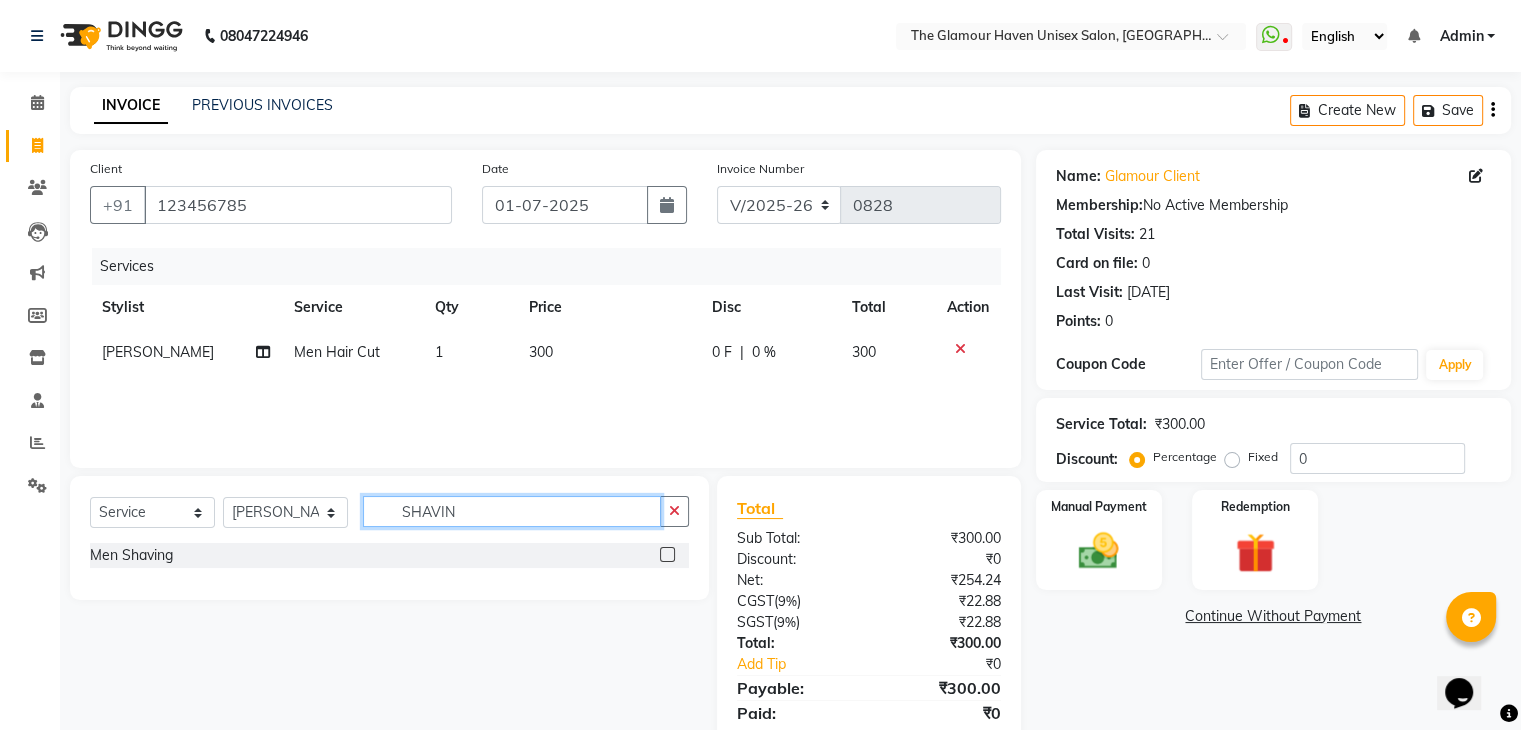 type on "SHAVIN" 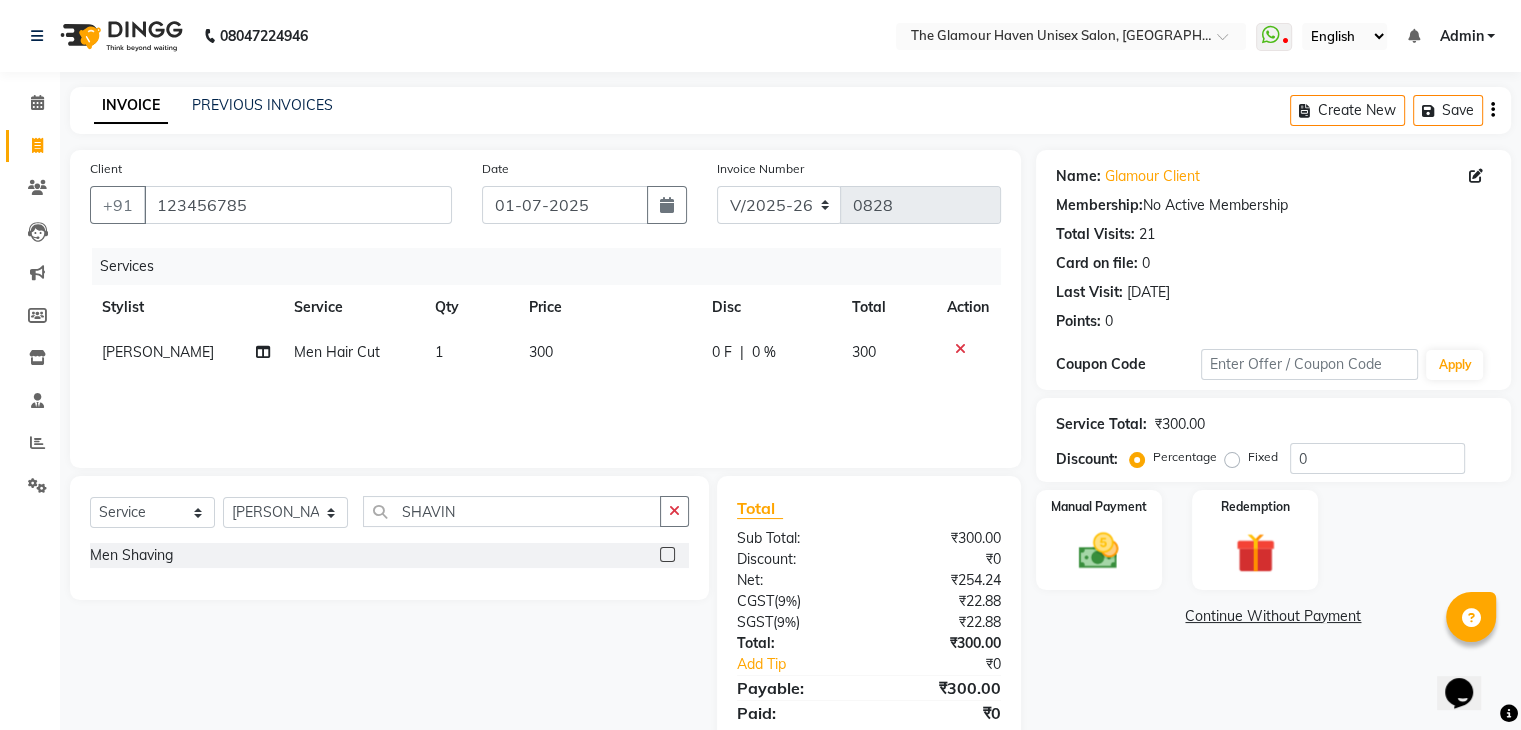 click 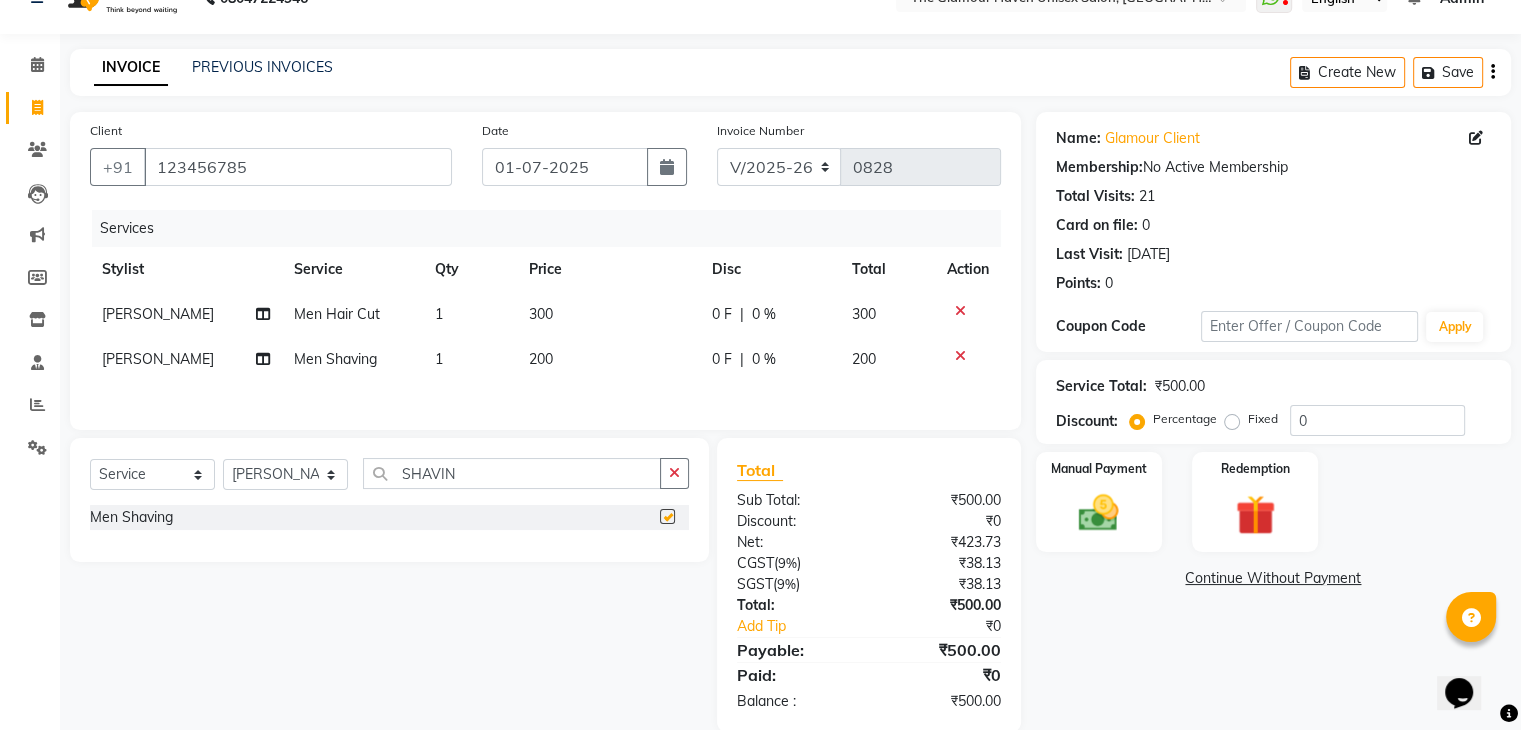 checkbox on "false" 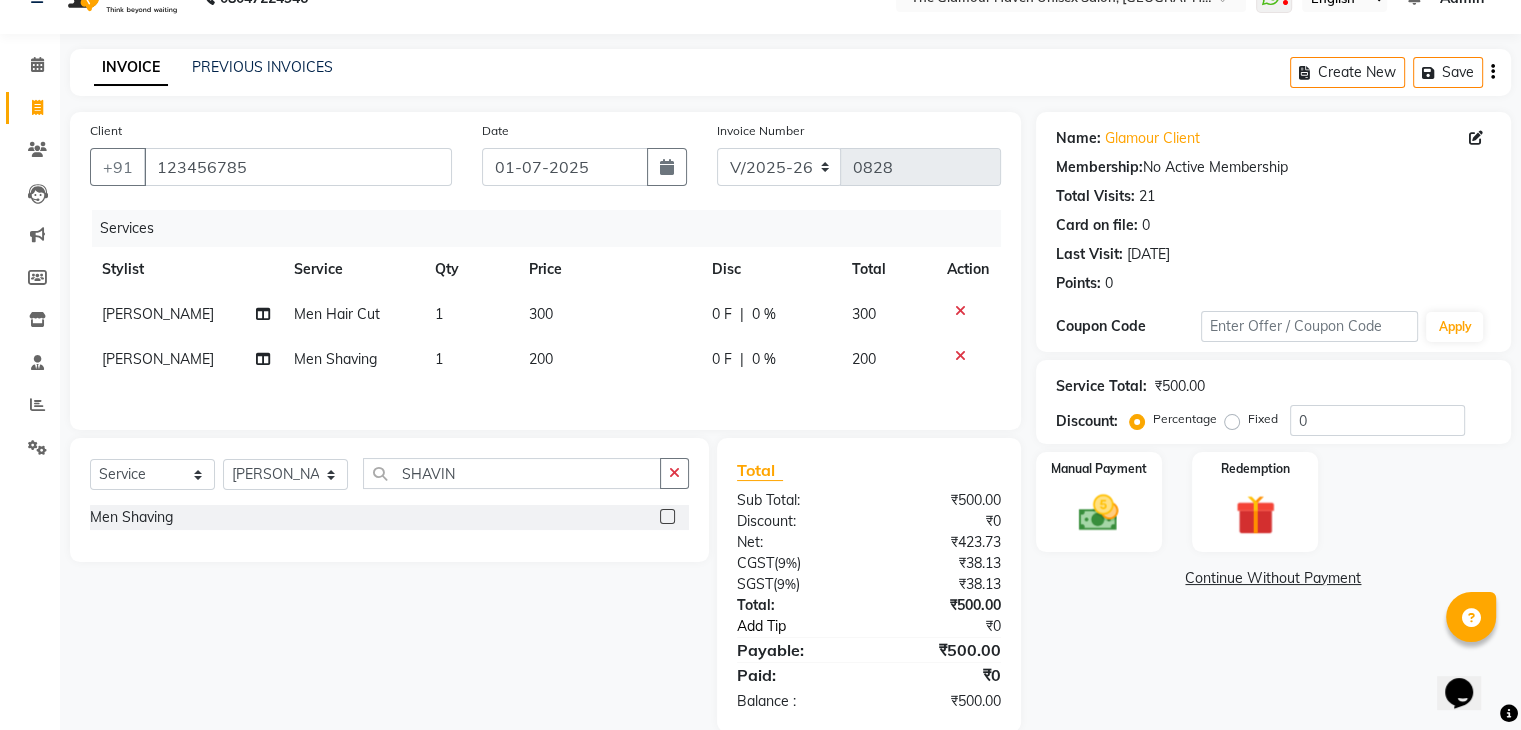 scroll, scrollTop: 74, scrollLeft: 0, axis: vertical 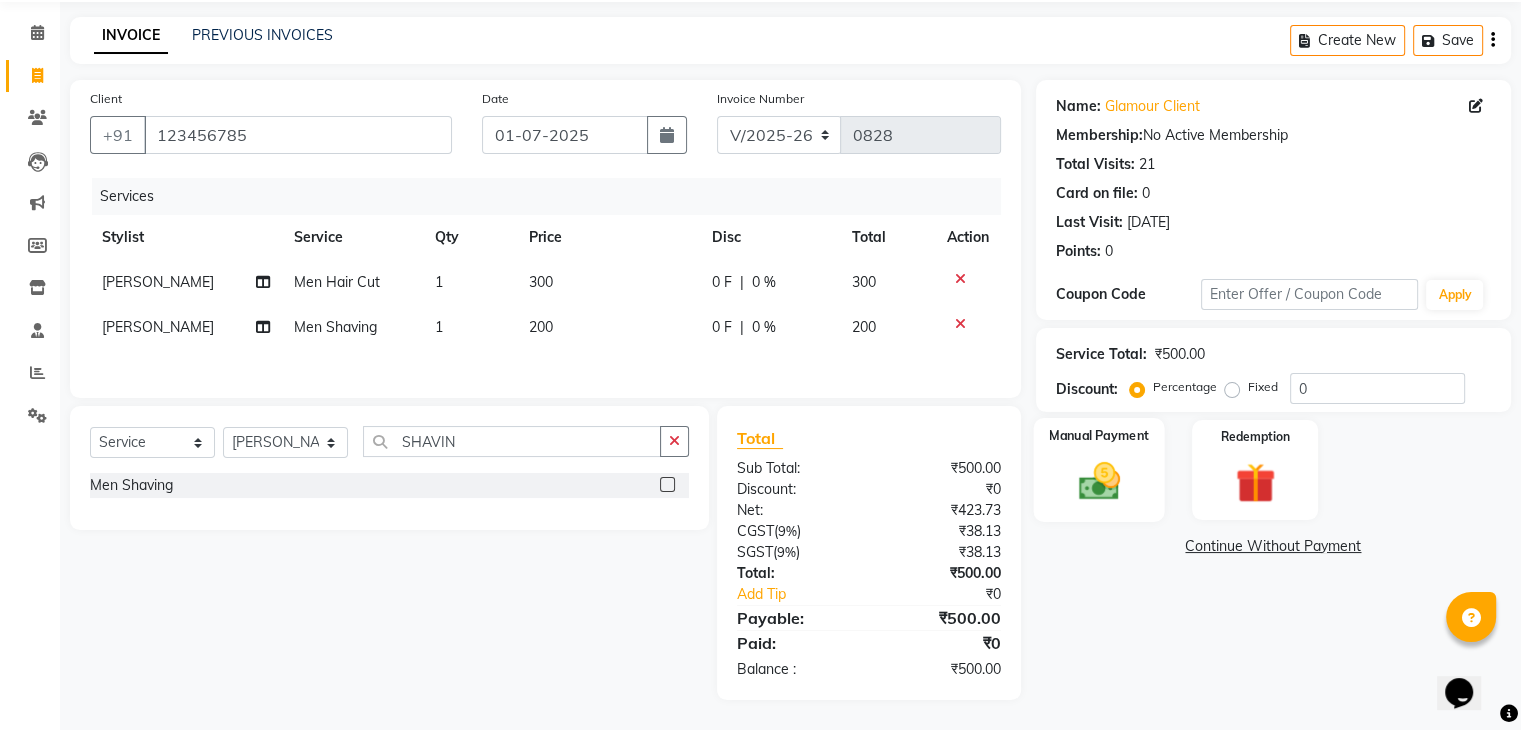 drag, startPoint x: 1102, startPoint y: 521, endPoint x: 1107, endPoint y: 508, distance: 13.928389 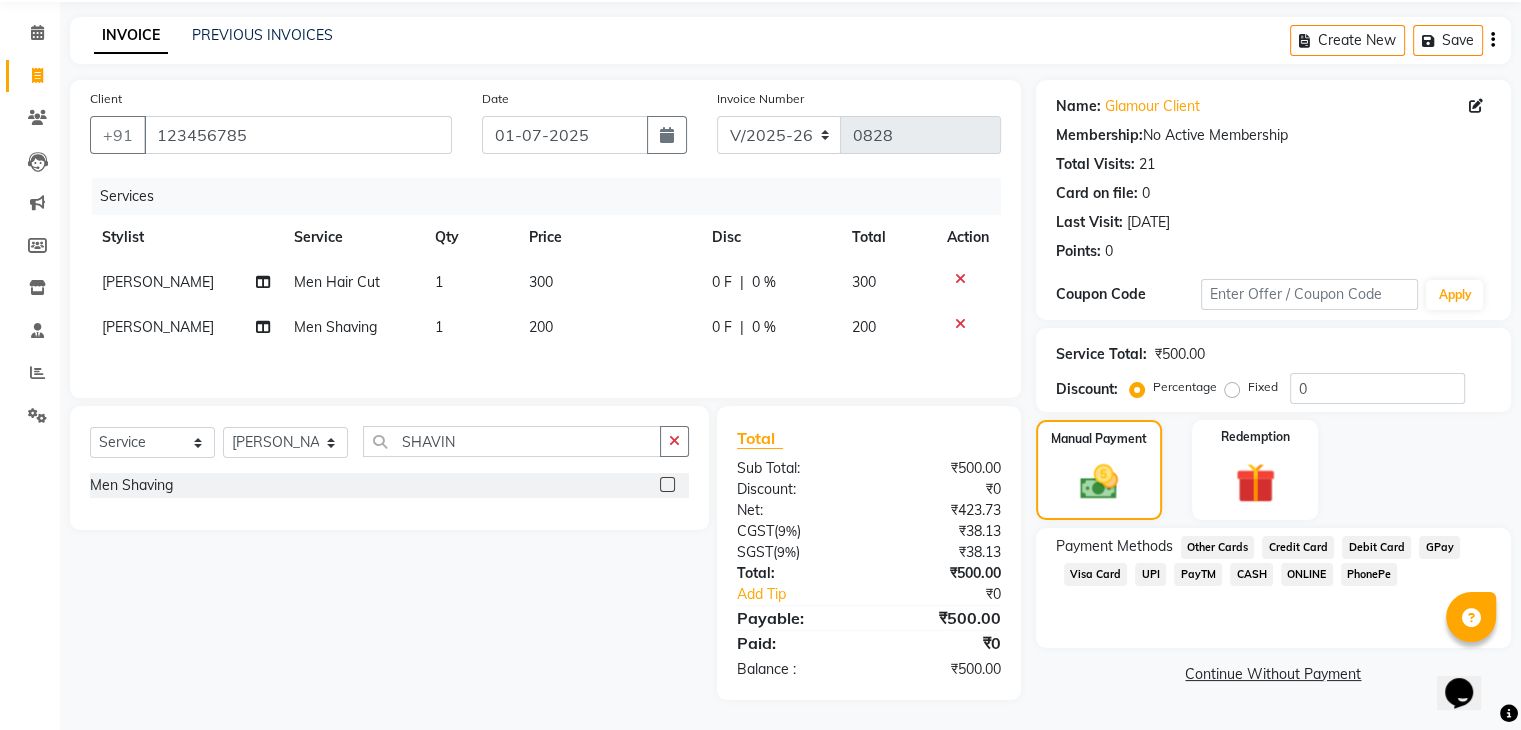 click on "GPay" 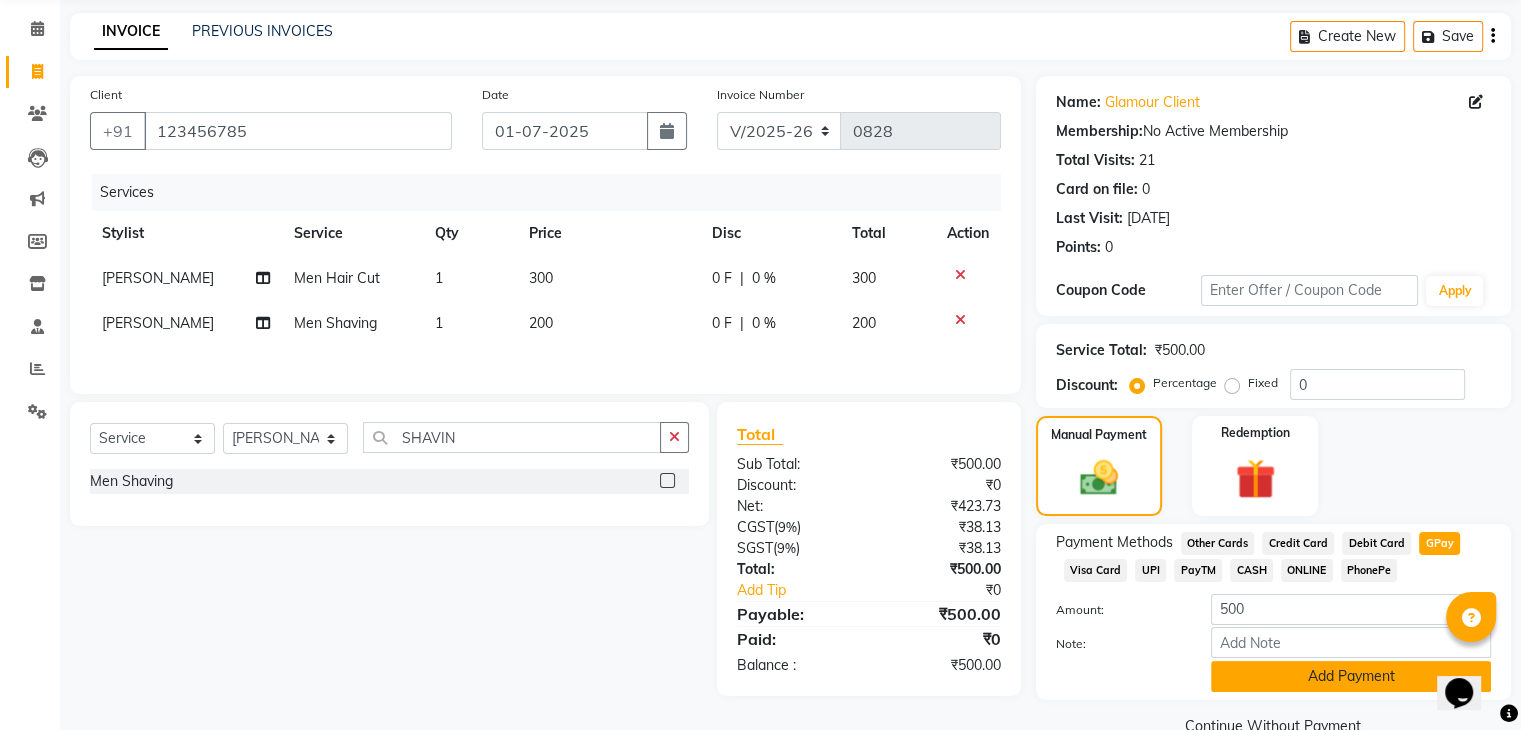 click on "Add Payment" 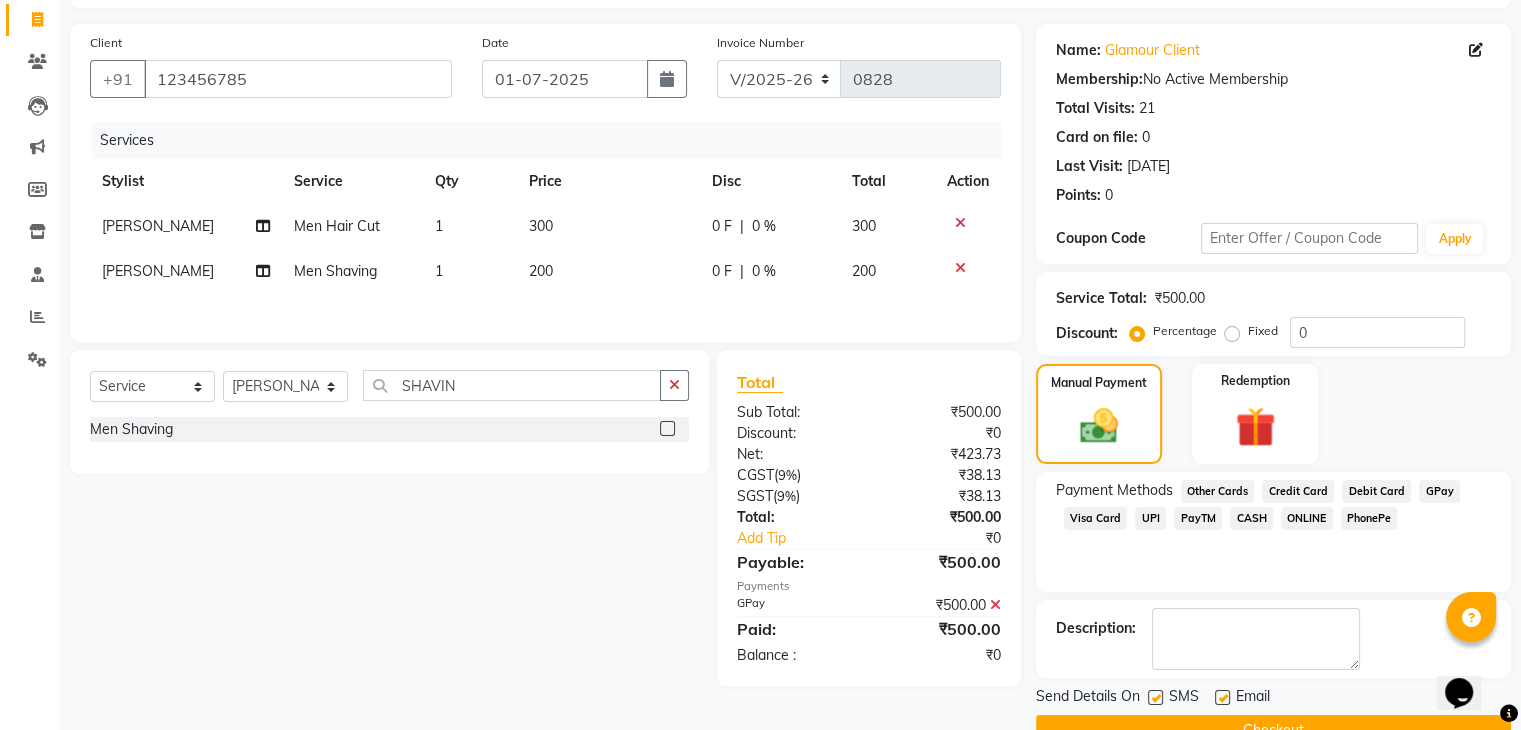 scroll, scrollTop: 171, scrollLeft: 0, axis: vertical 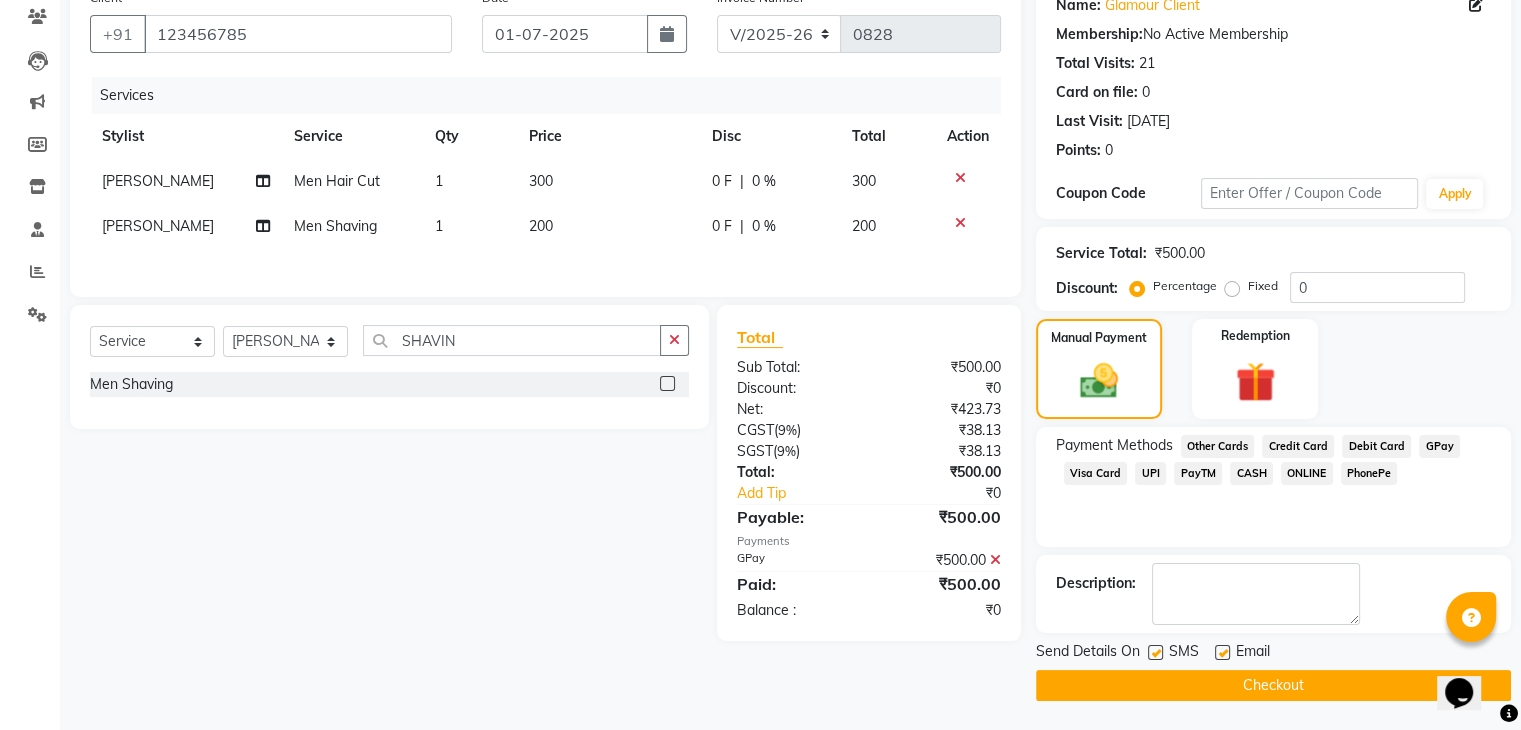 click 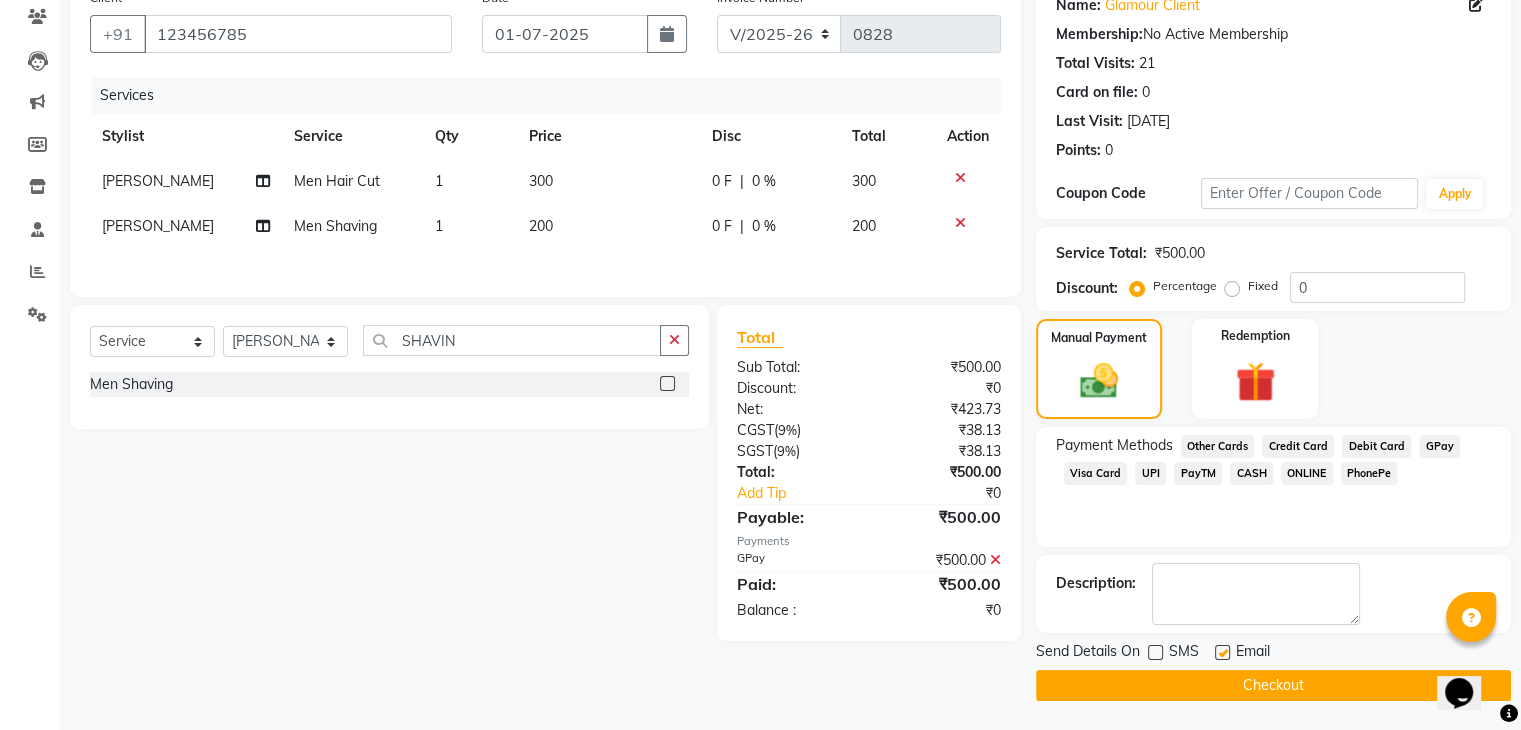 click 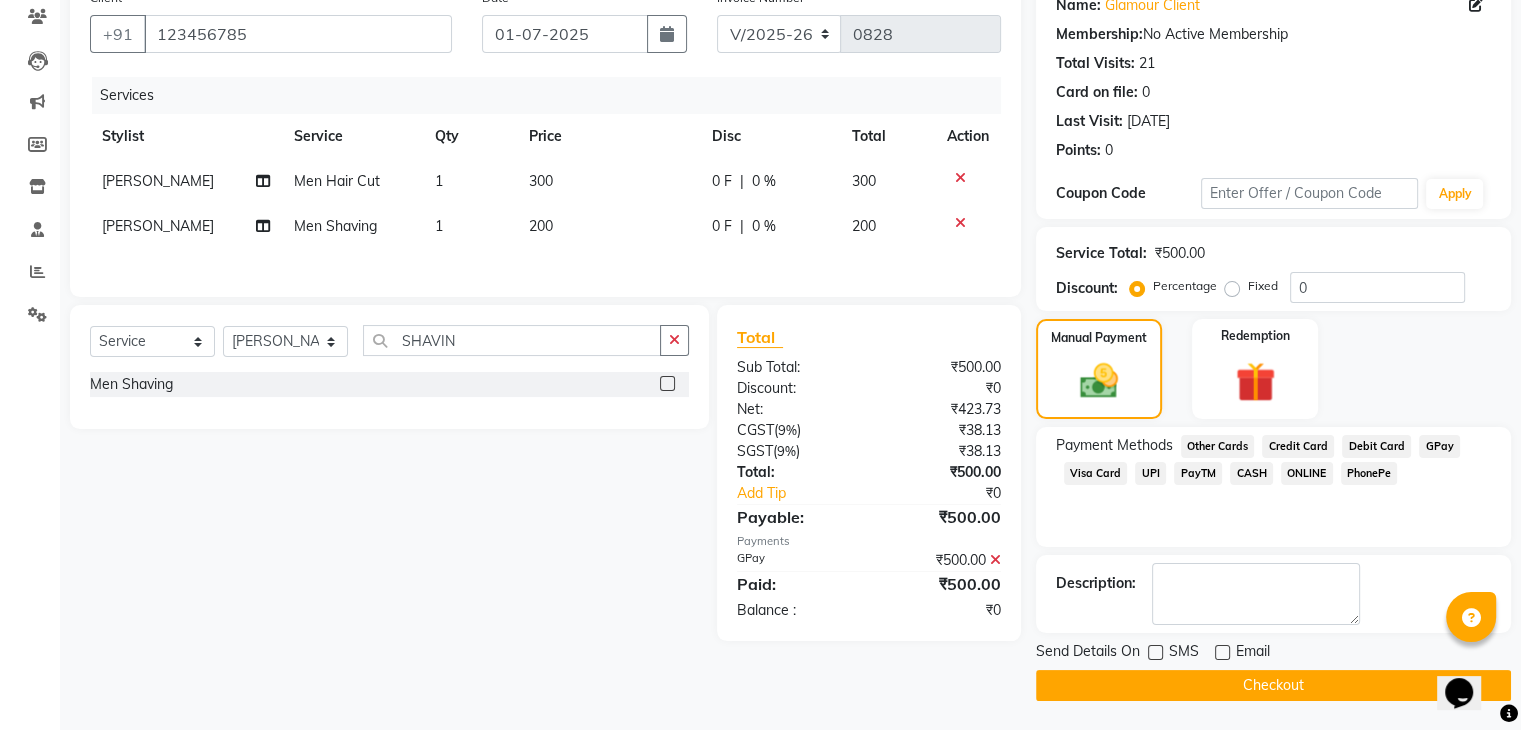 click on "Checkout" 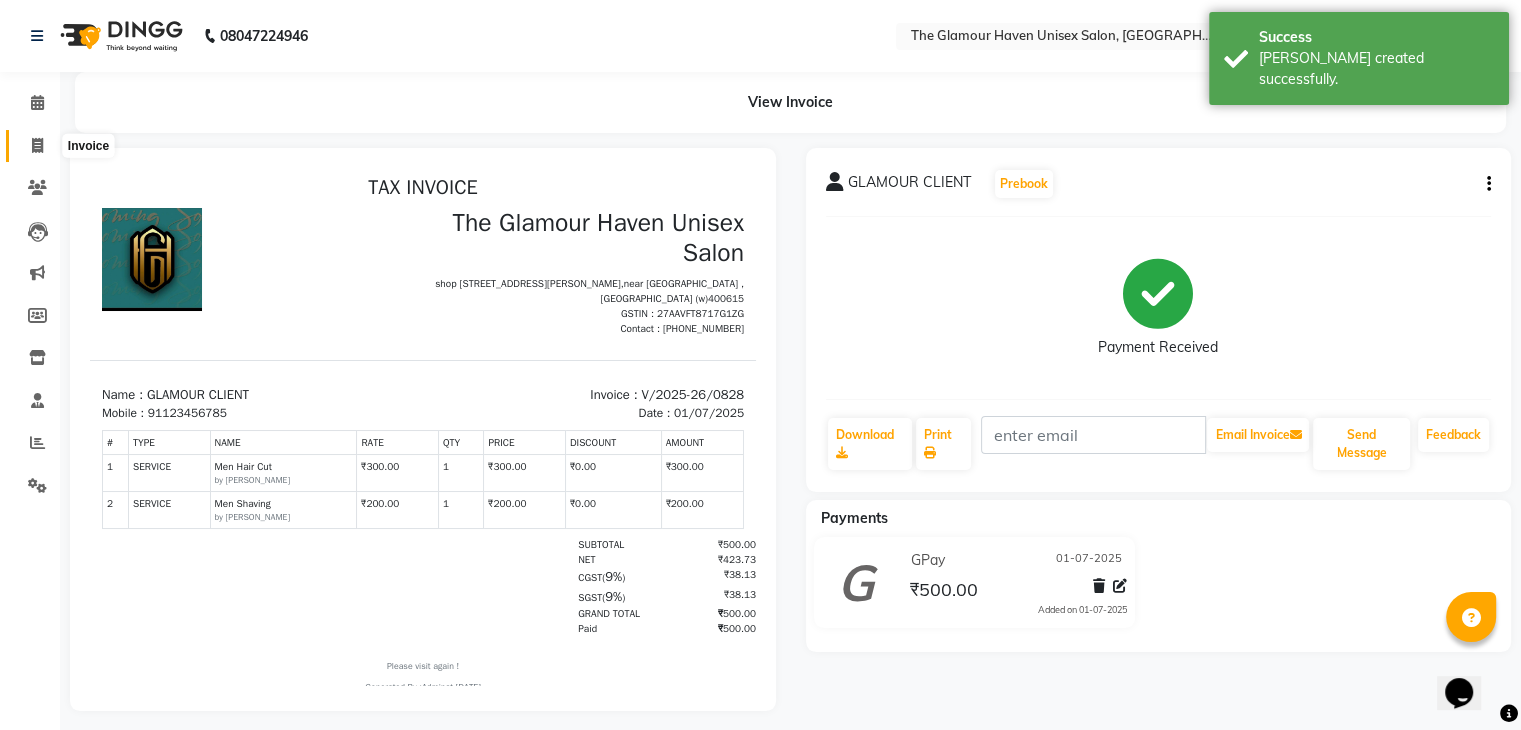 scroll, scrollTop: 0, scrollLeft: 0, axis: both 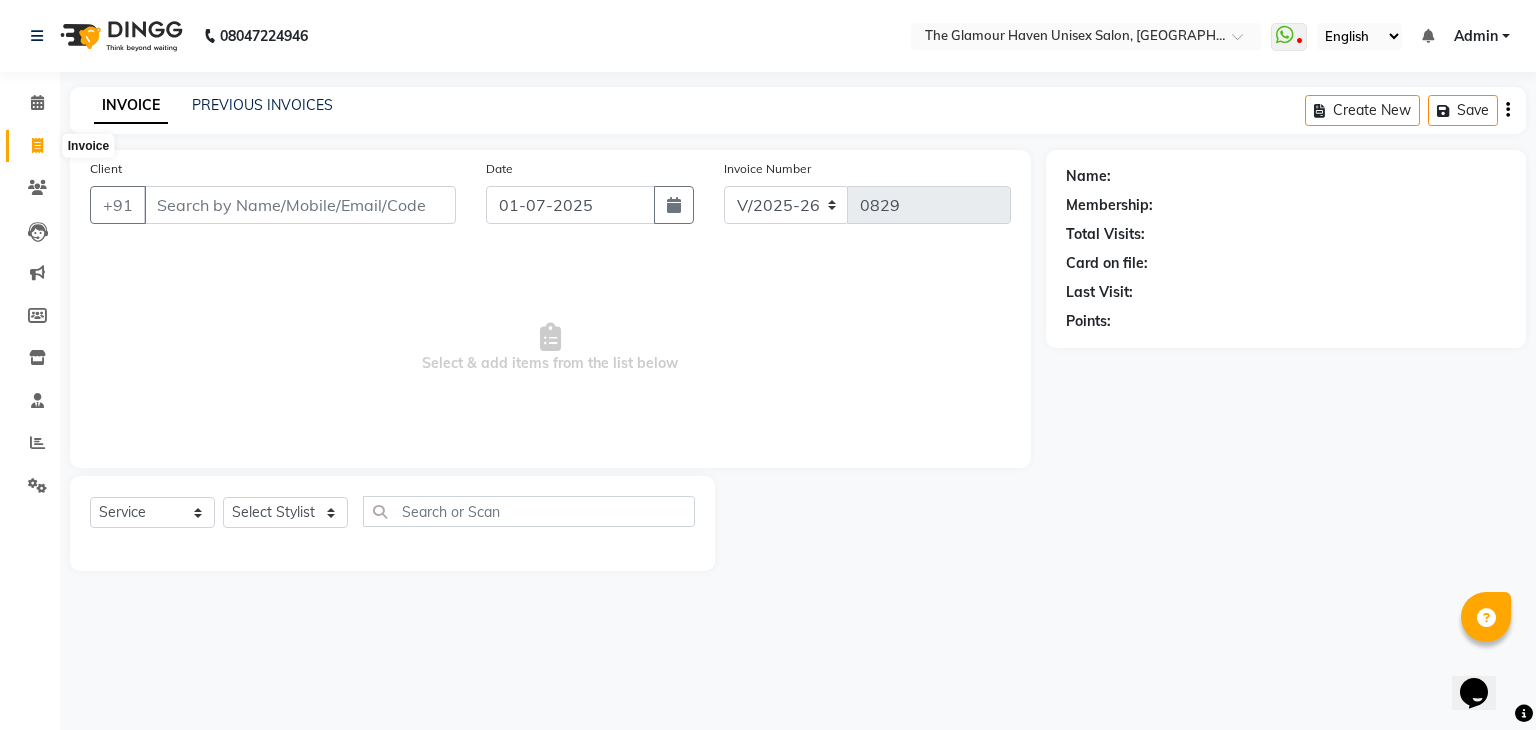click 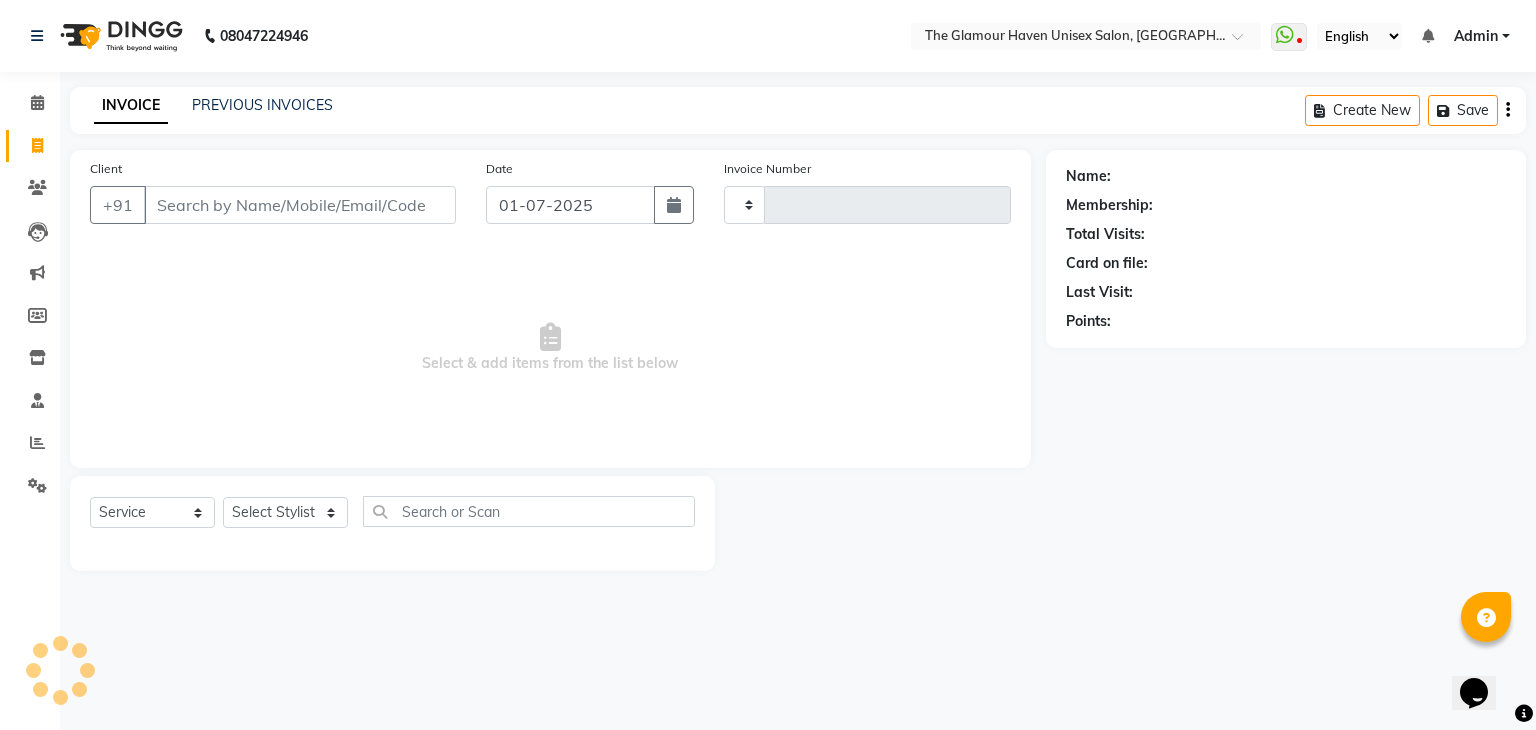 type on "0829" 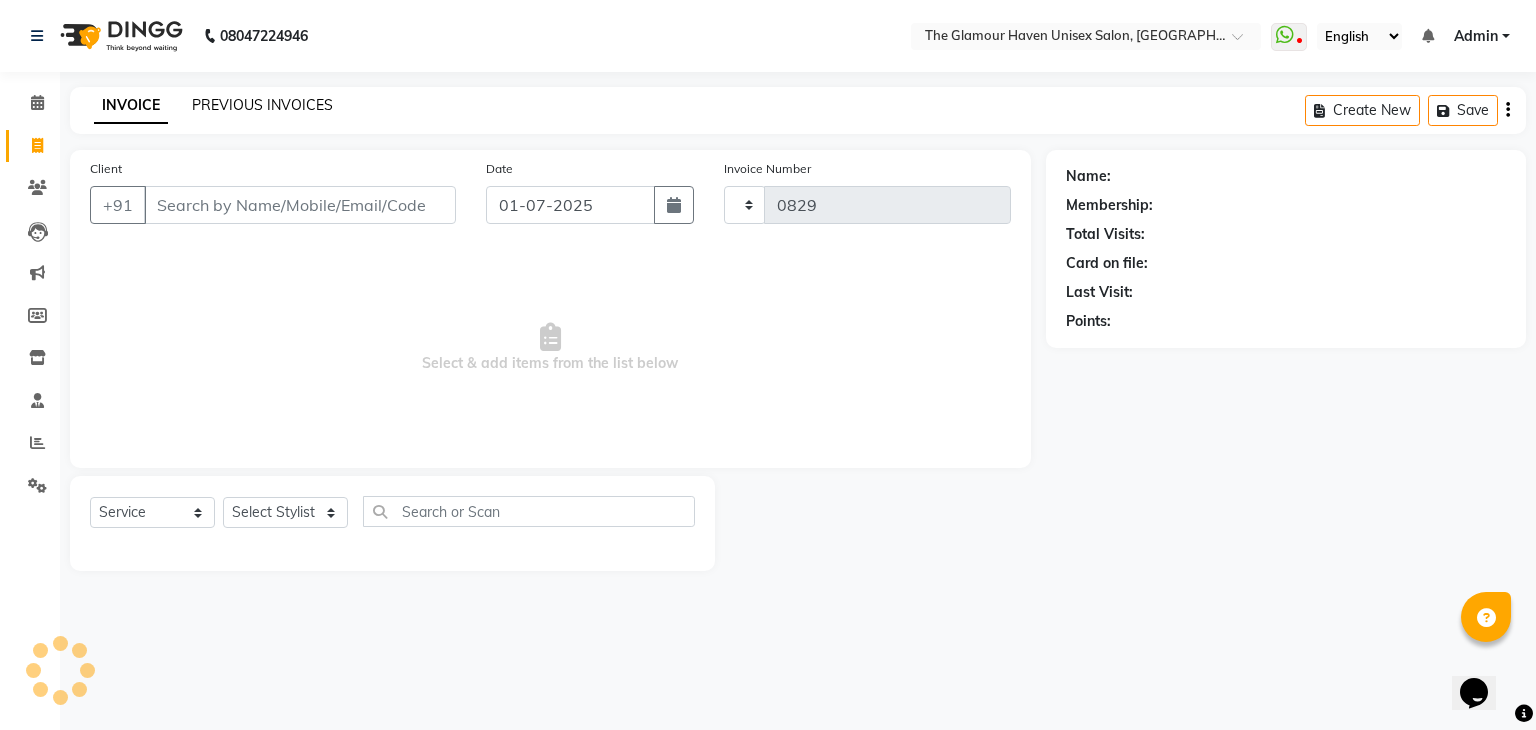 select on "7124" 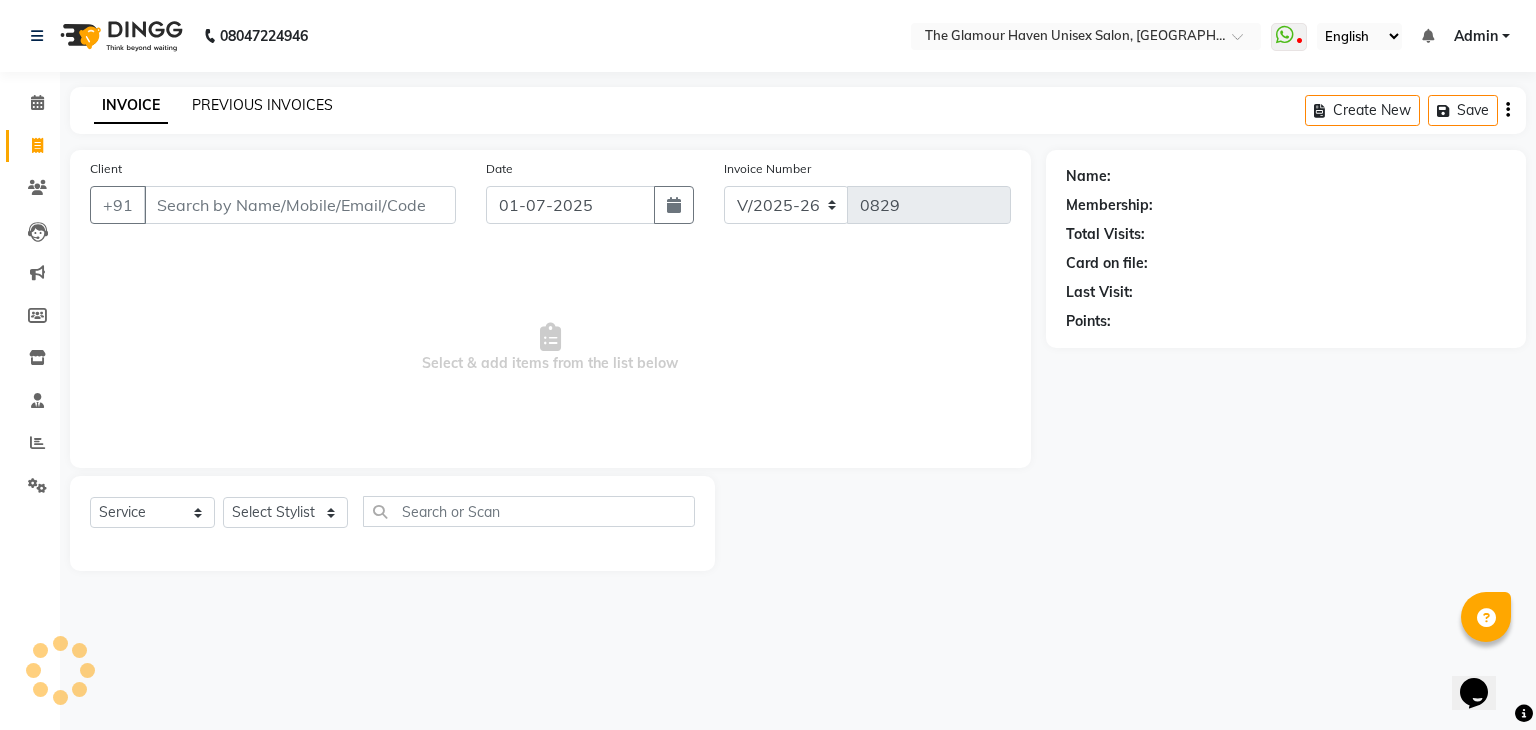 click on "PREVIOUS INVOICES" 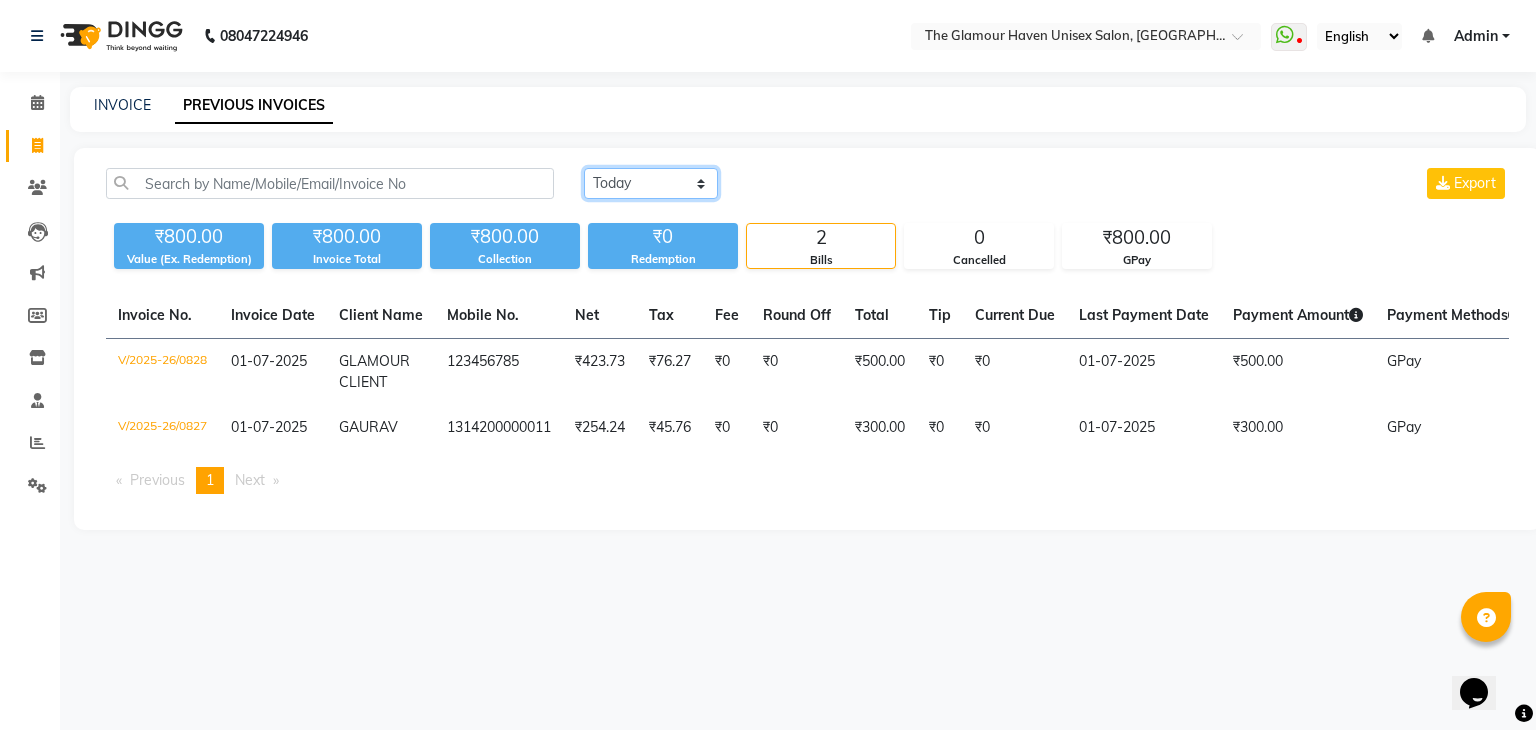 click on "Today Yesterday Custom Range" 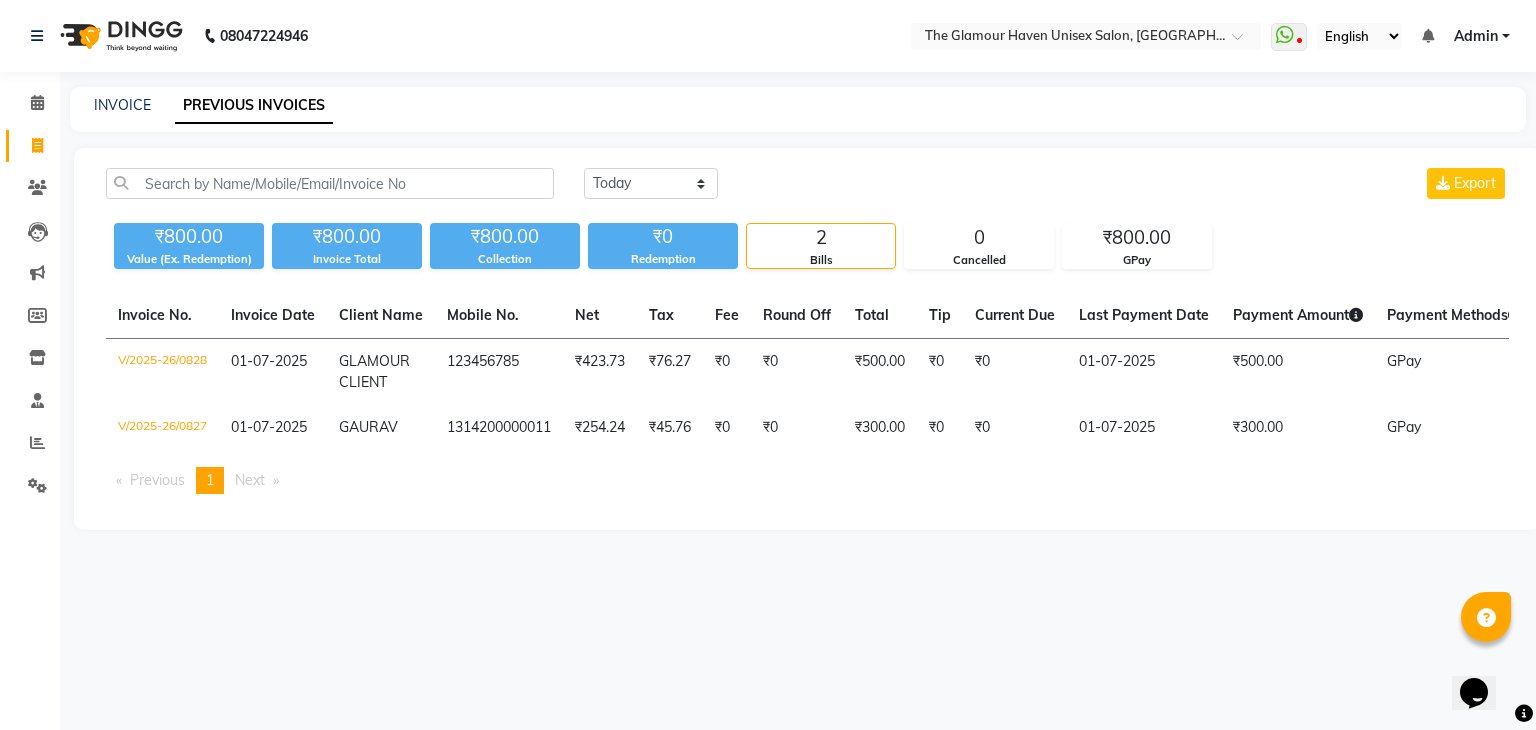 click on "Today Yesterday Custom Range Export" 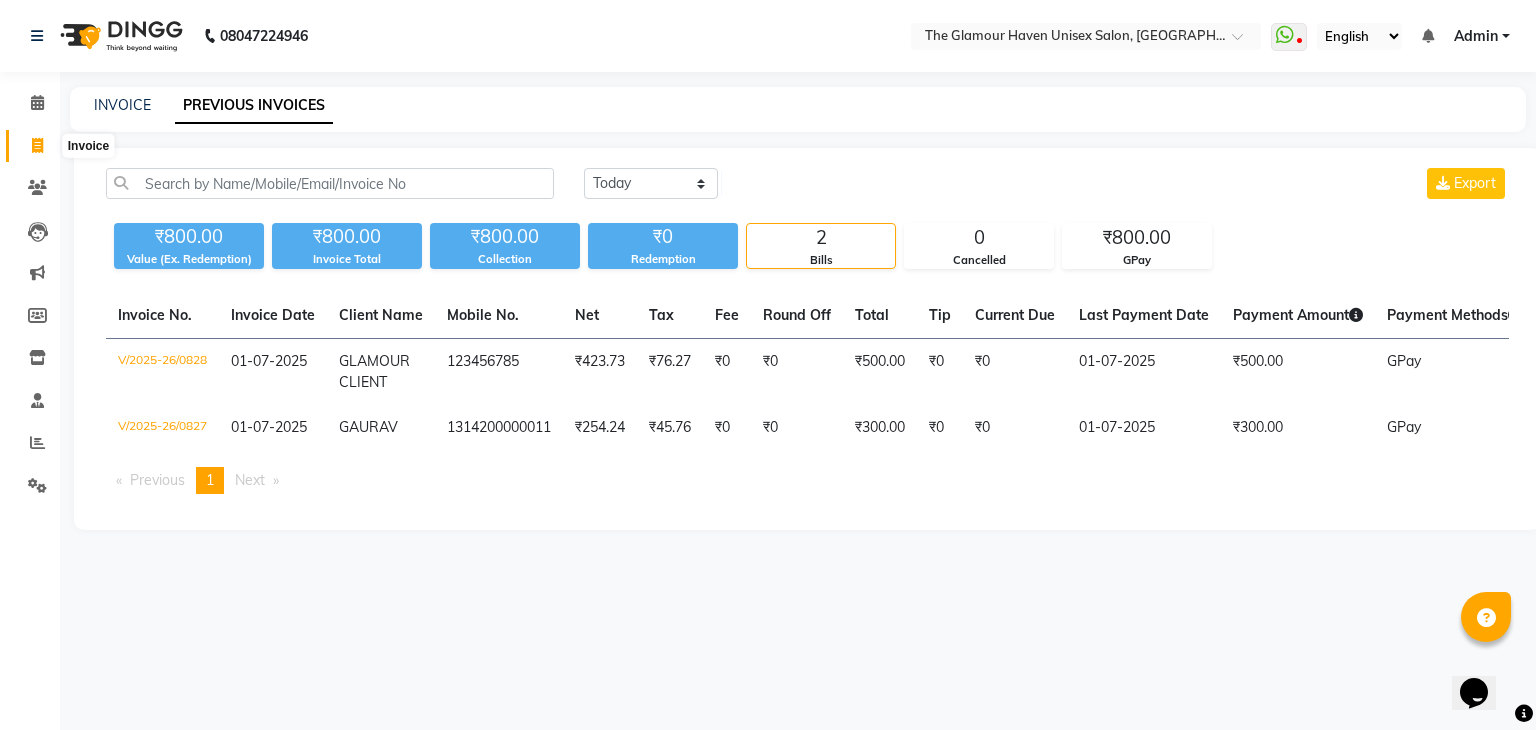 click 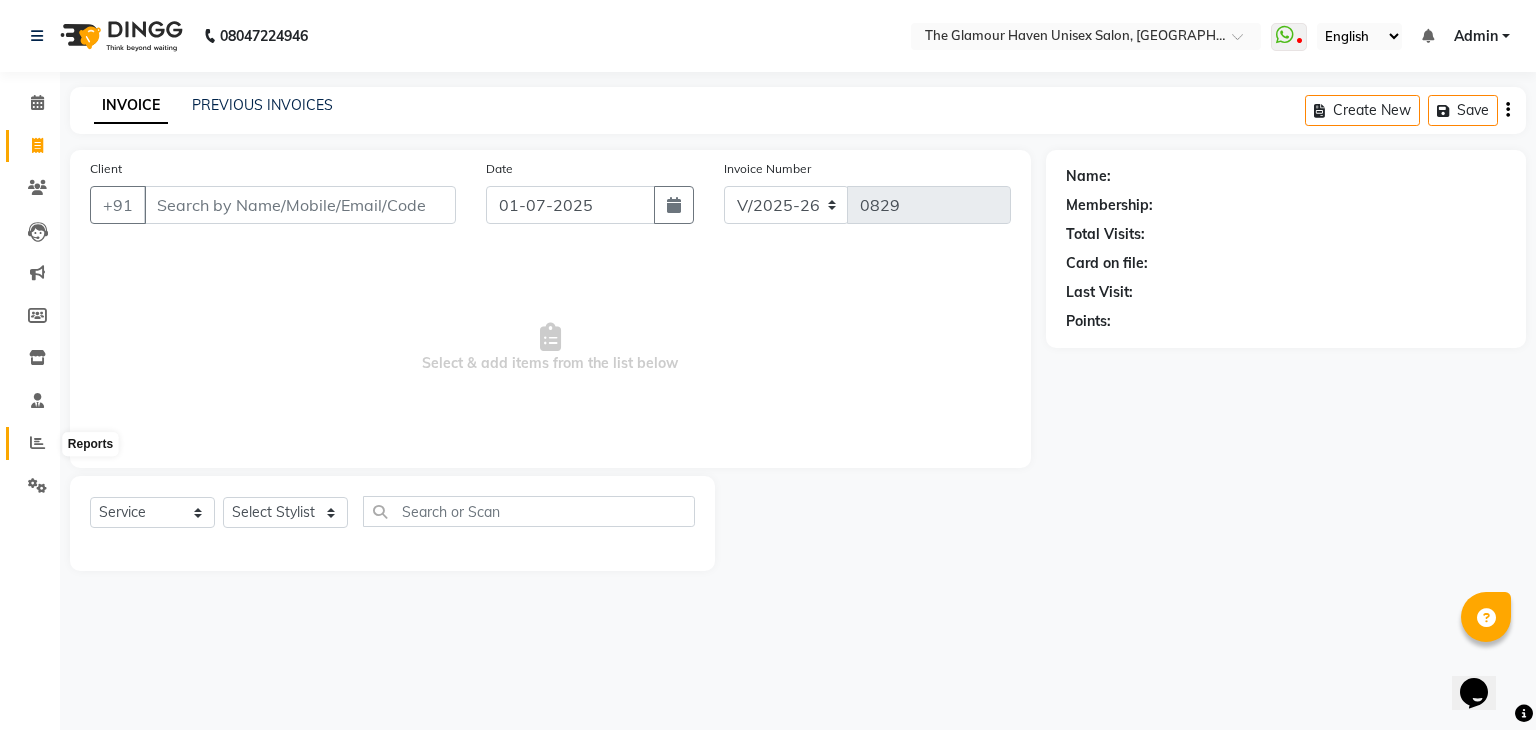 click 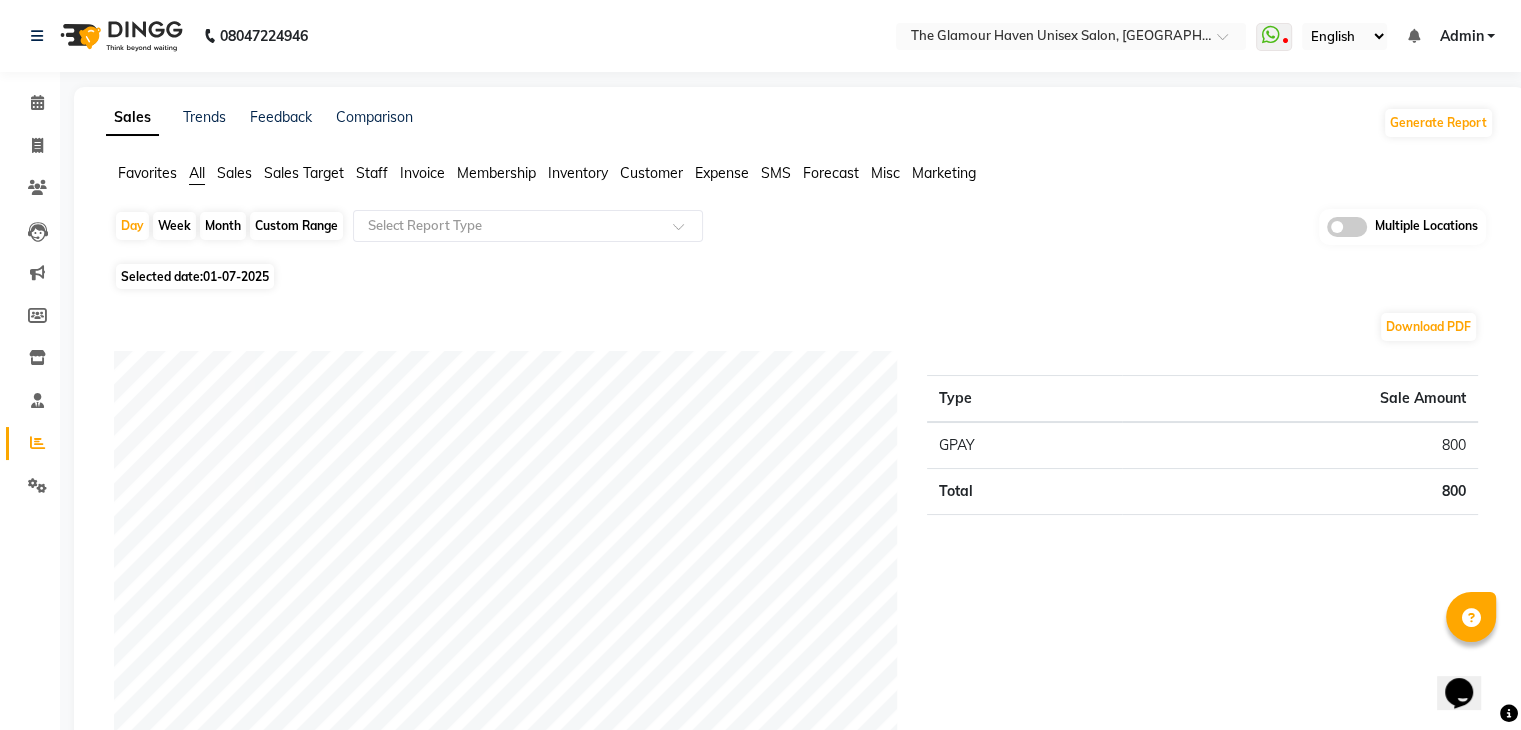 click on "Custom Range" 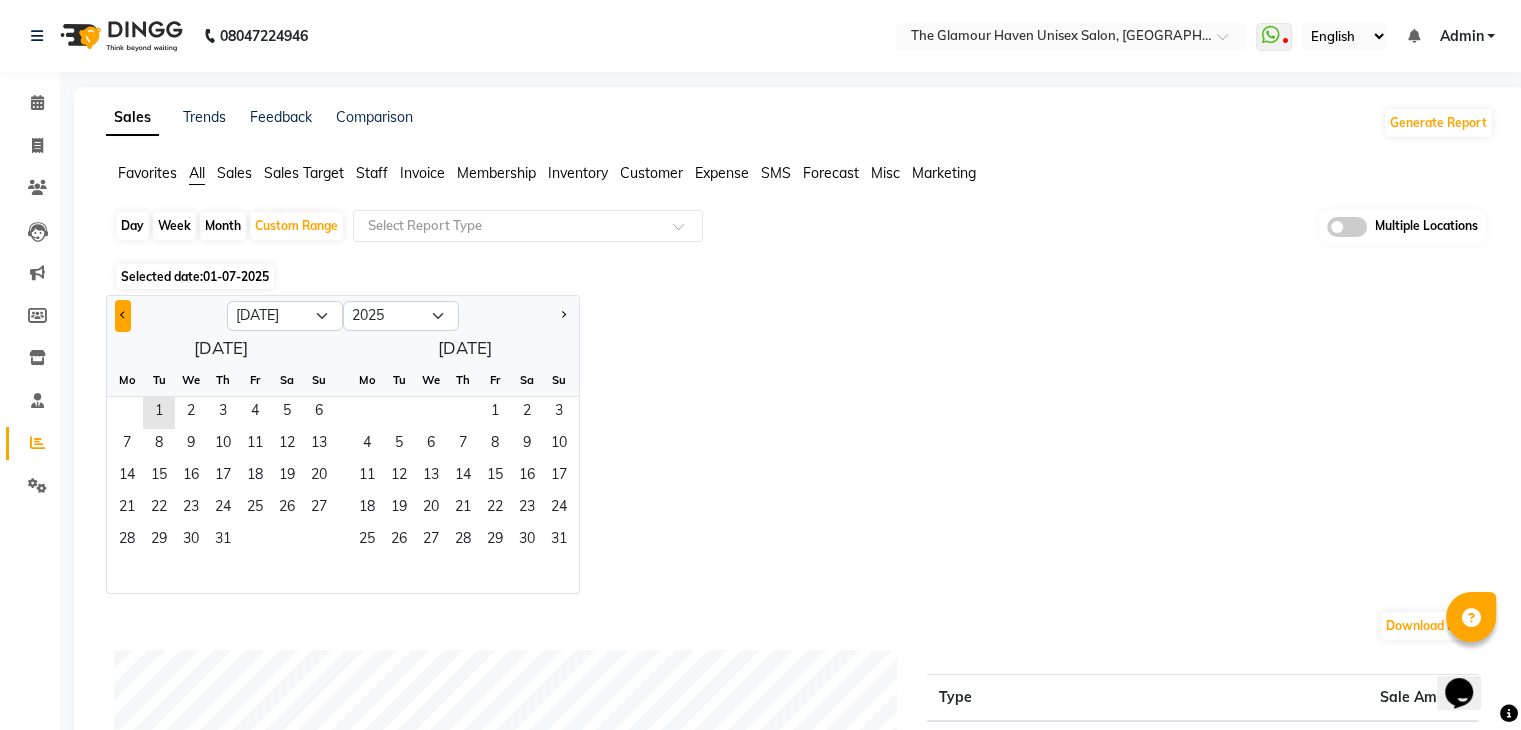 click 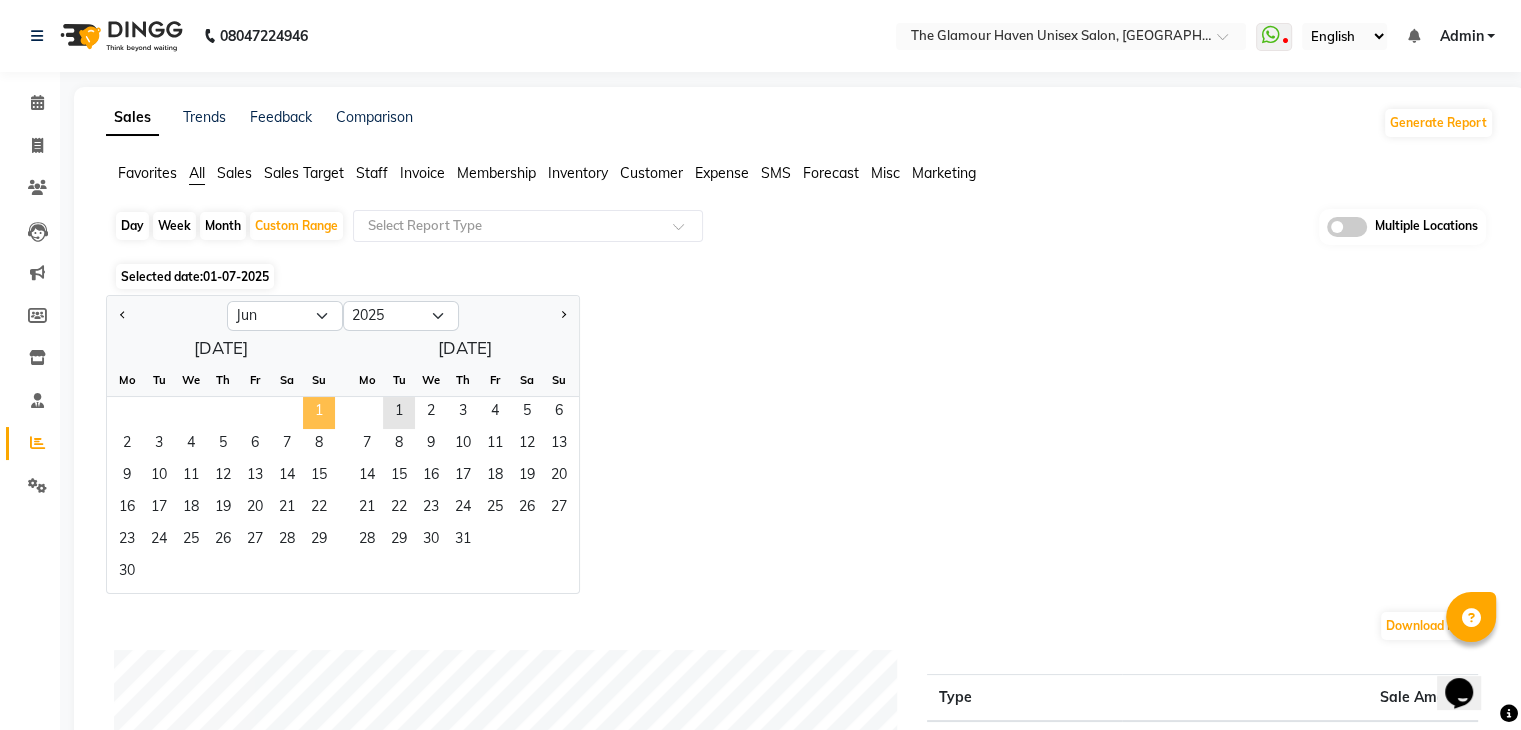 click on "1" 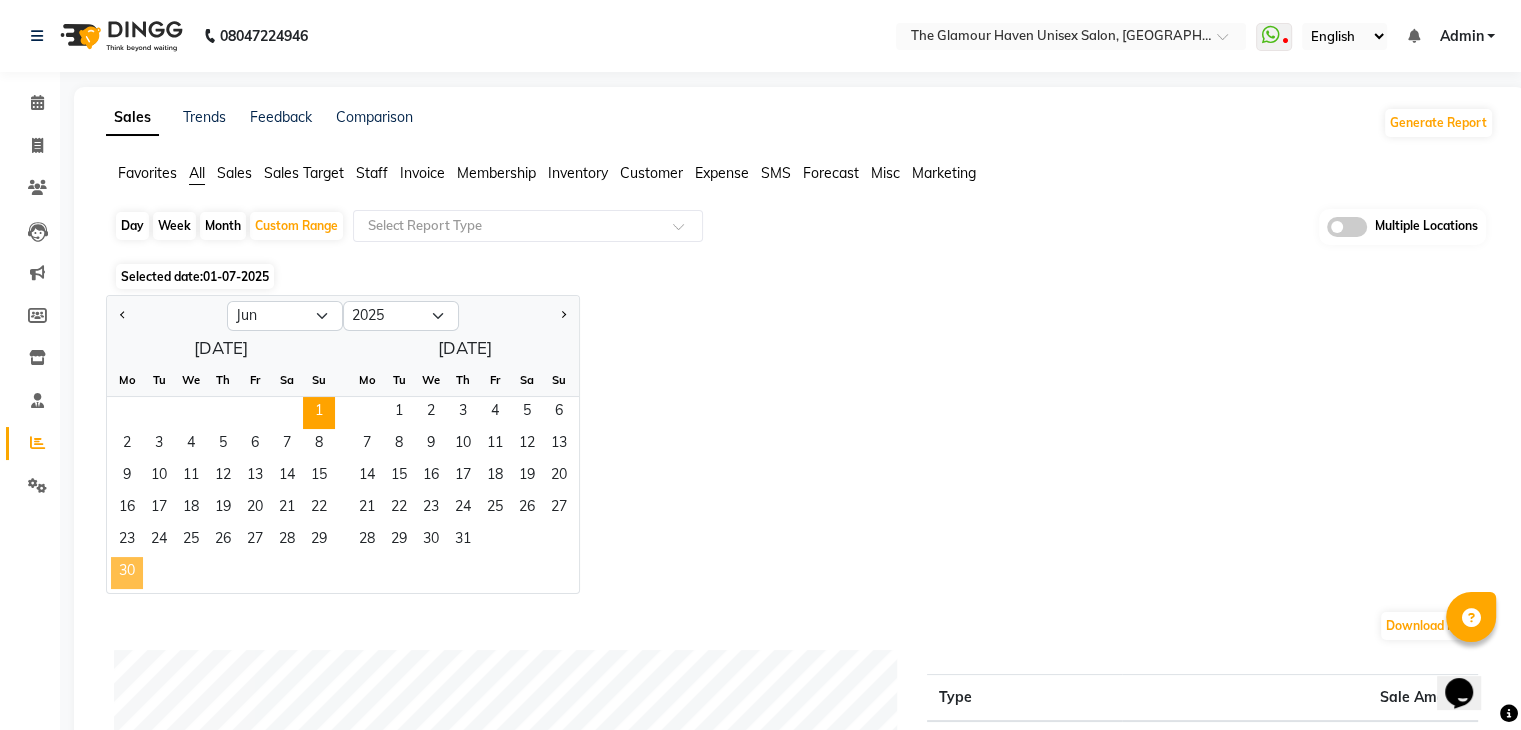 click on "30" 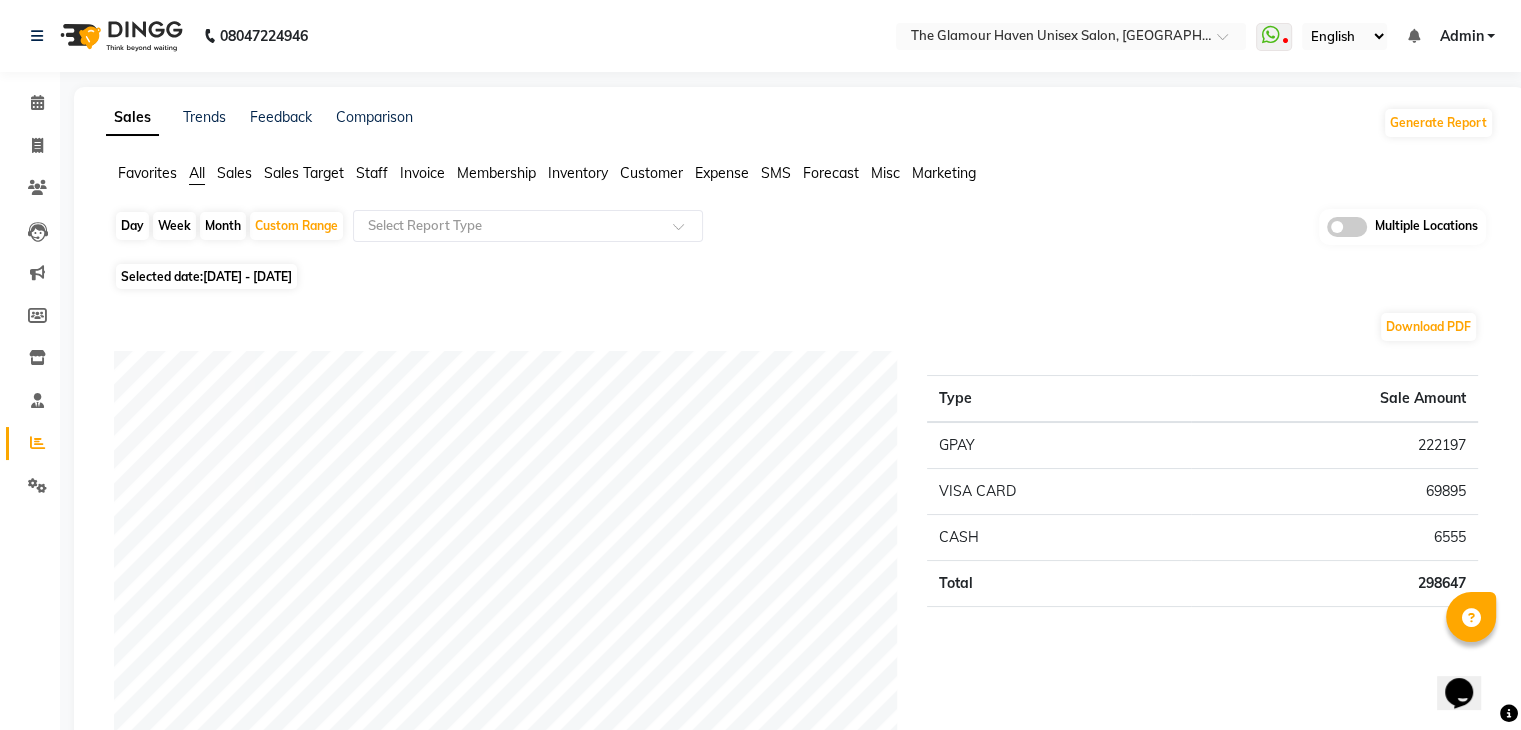 click on "Invoice" 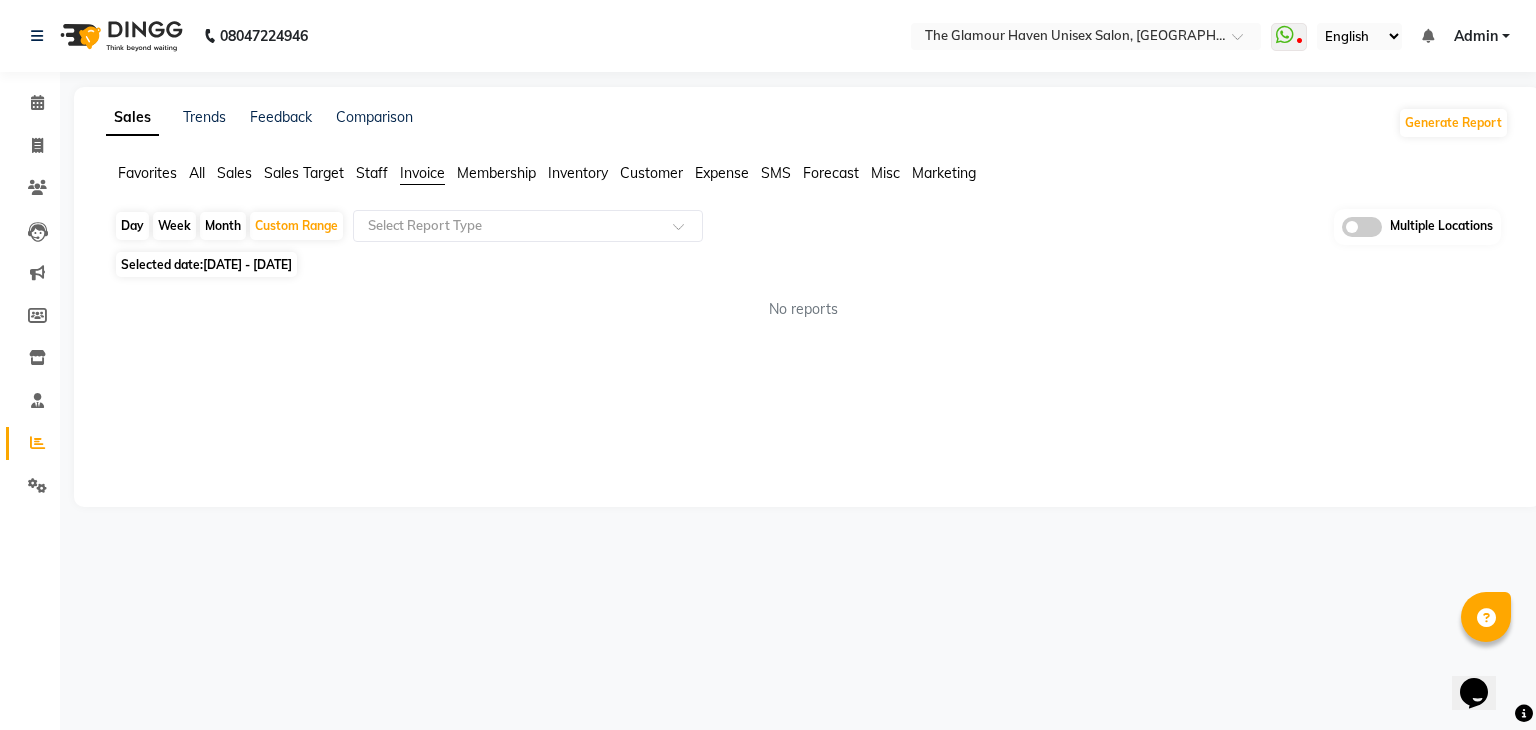 click on "Invoice" 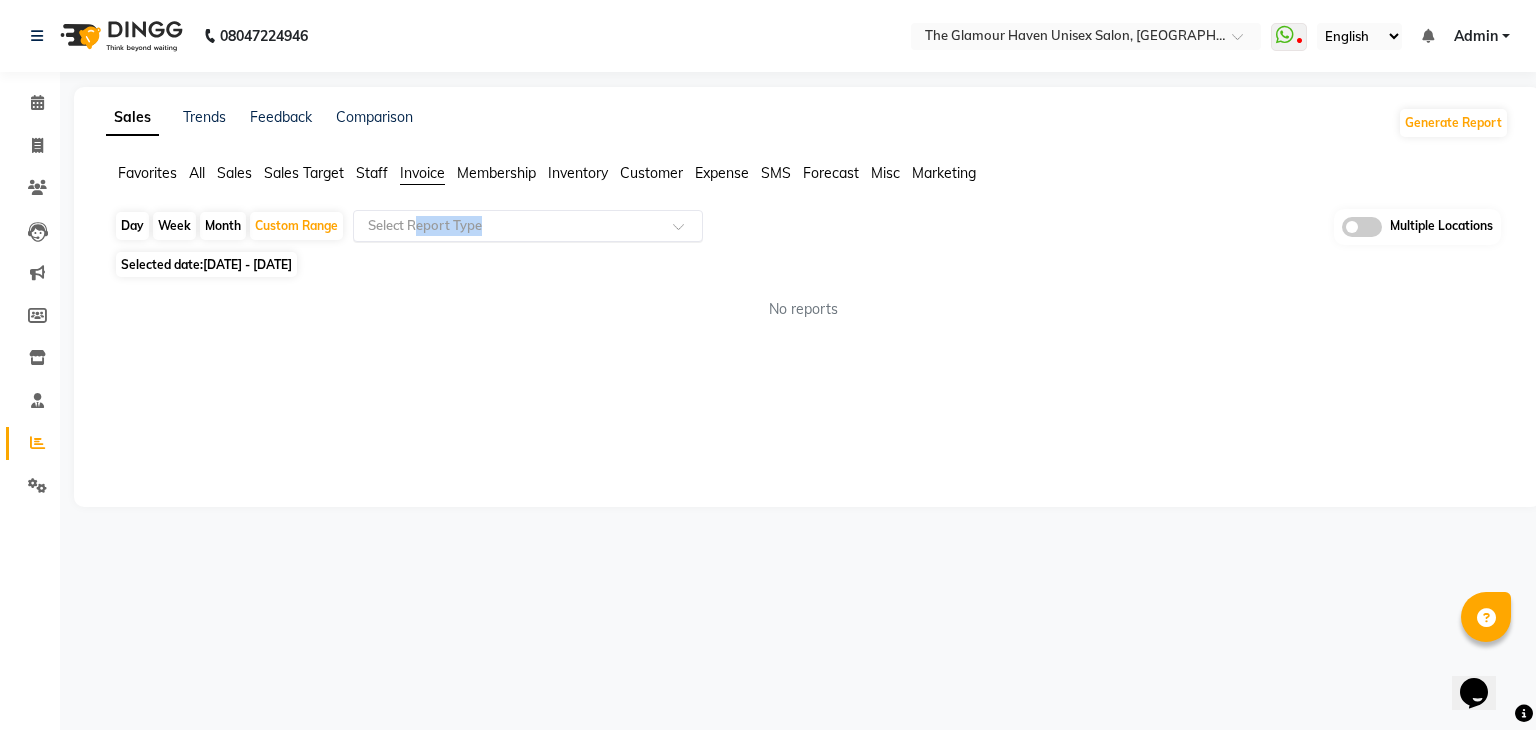 drag, startPoint x: 421, startPoint y: 205, endPoint x: 424, endPoint y: 219, distance: 14.3178215 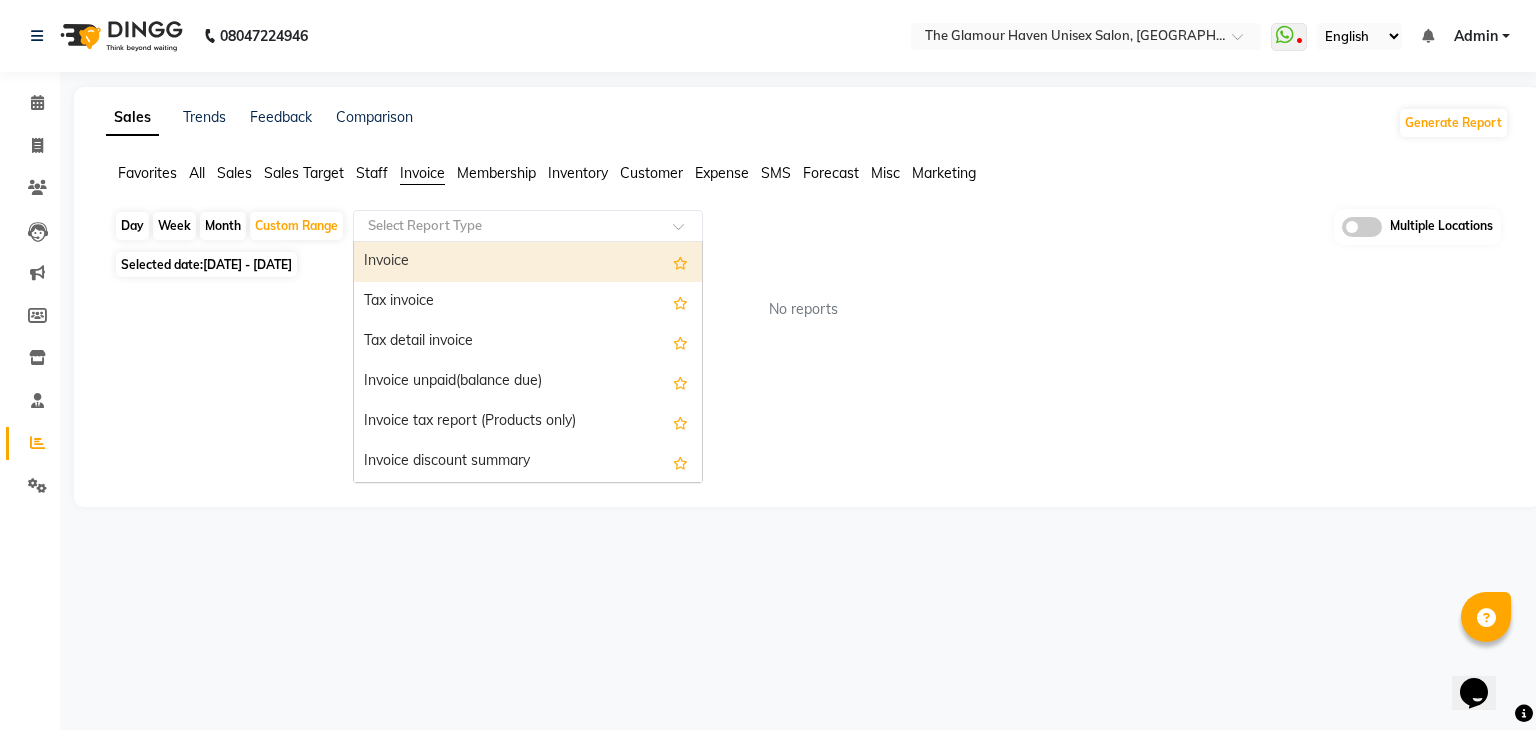 click 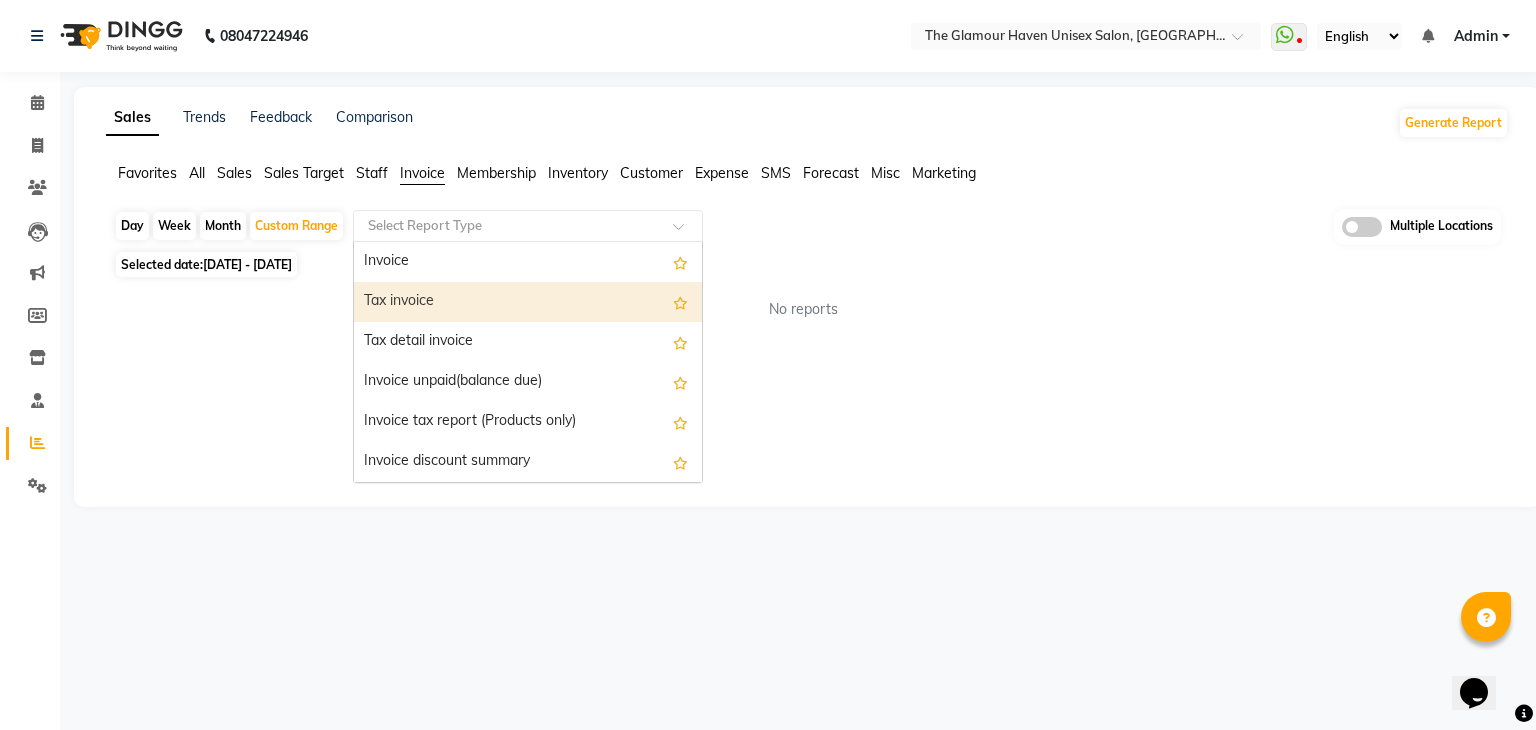 click on "Tax invoice" at bounding box center (528, 302) 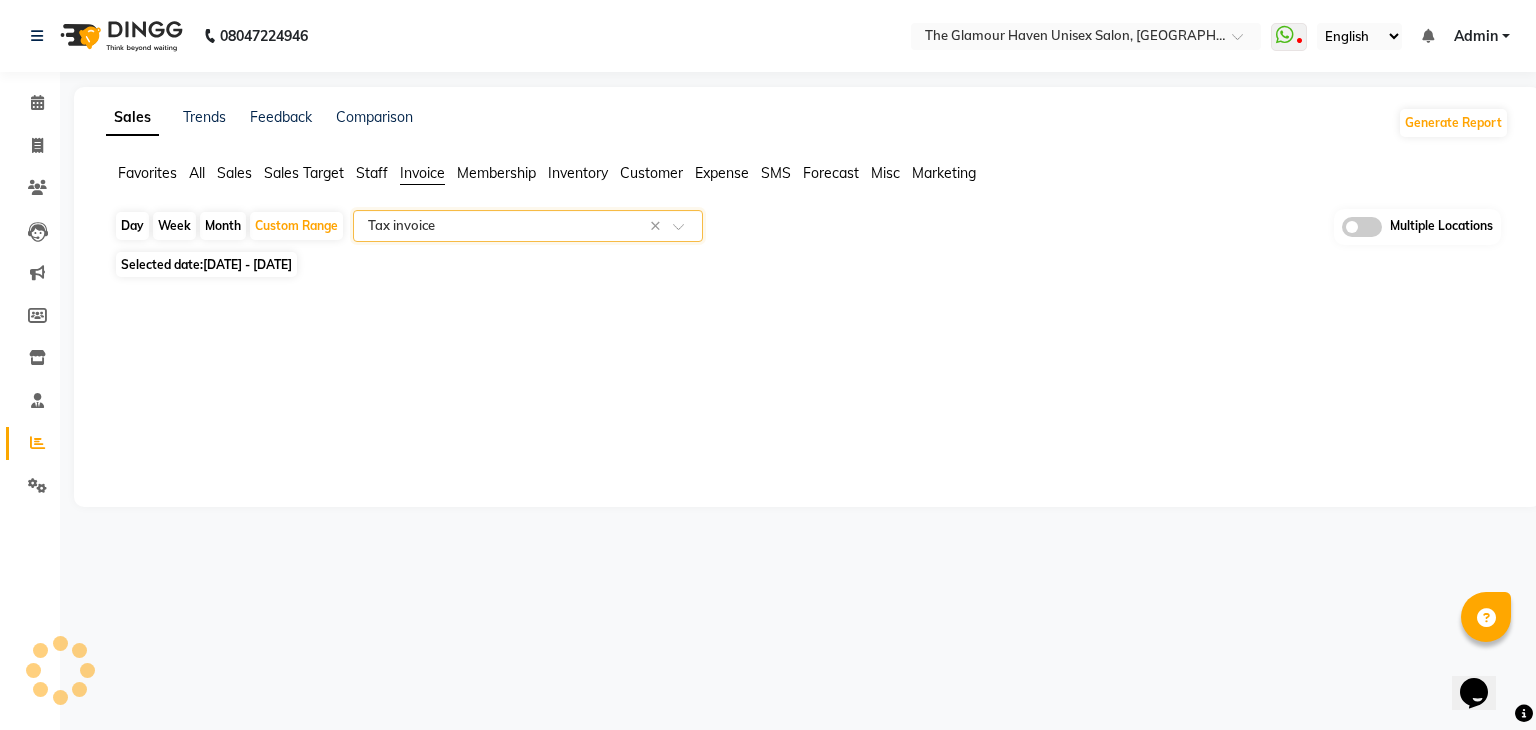select on "full_report" 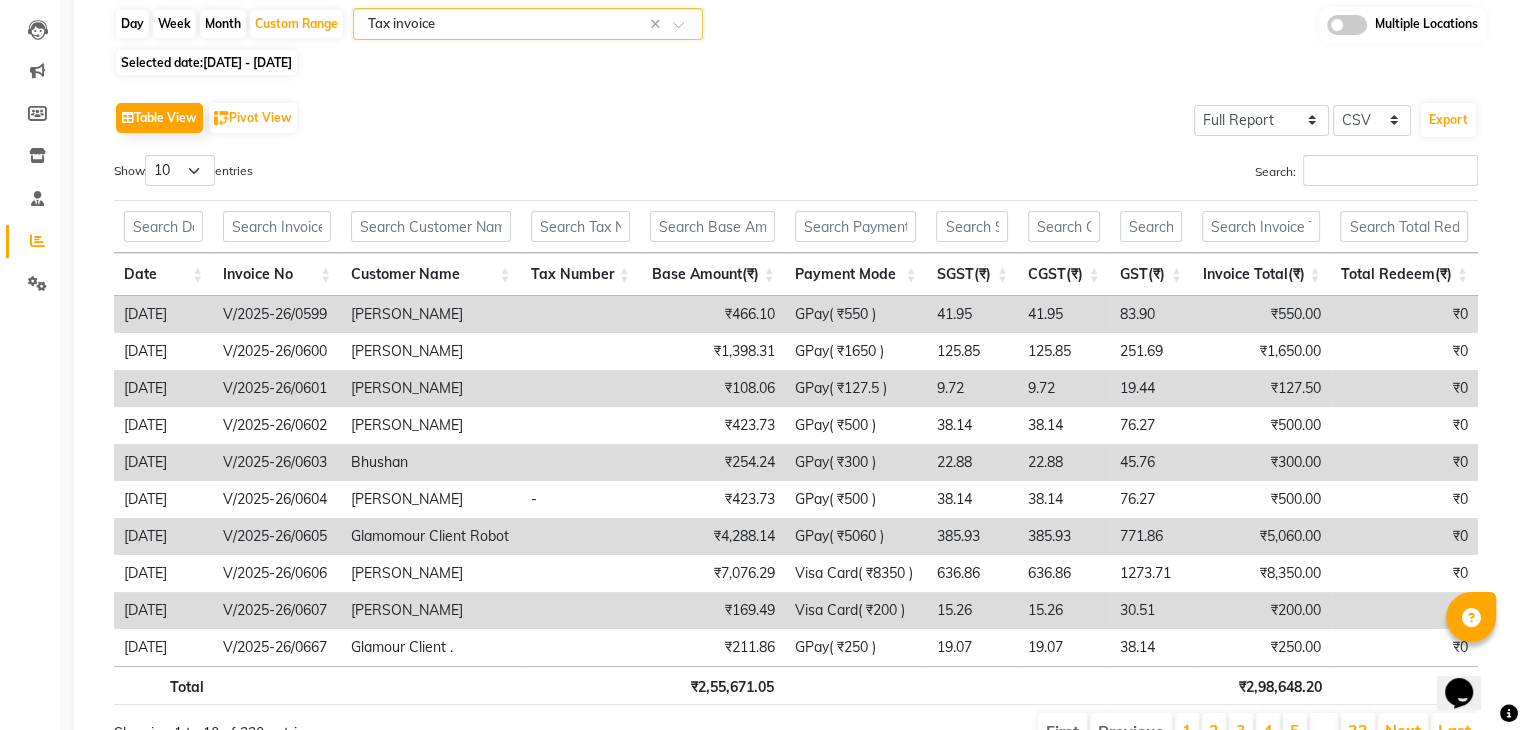 scroll, scrollTop: 0, scrollLeft: 0, axis: both 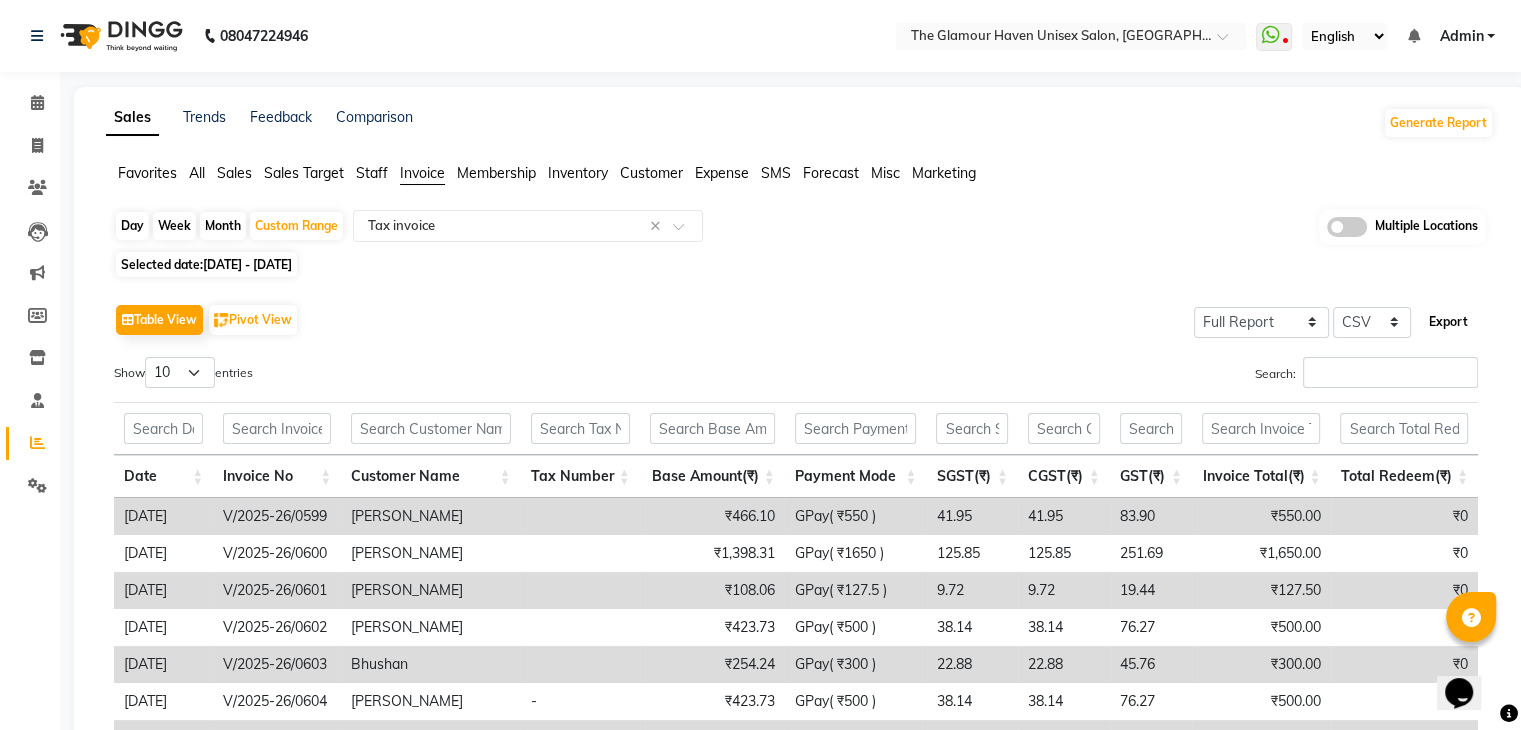 click on "Export" 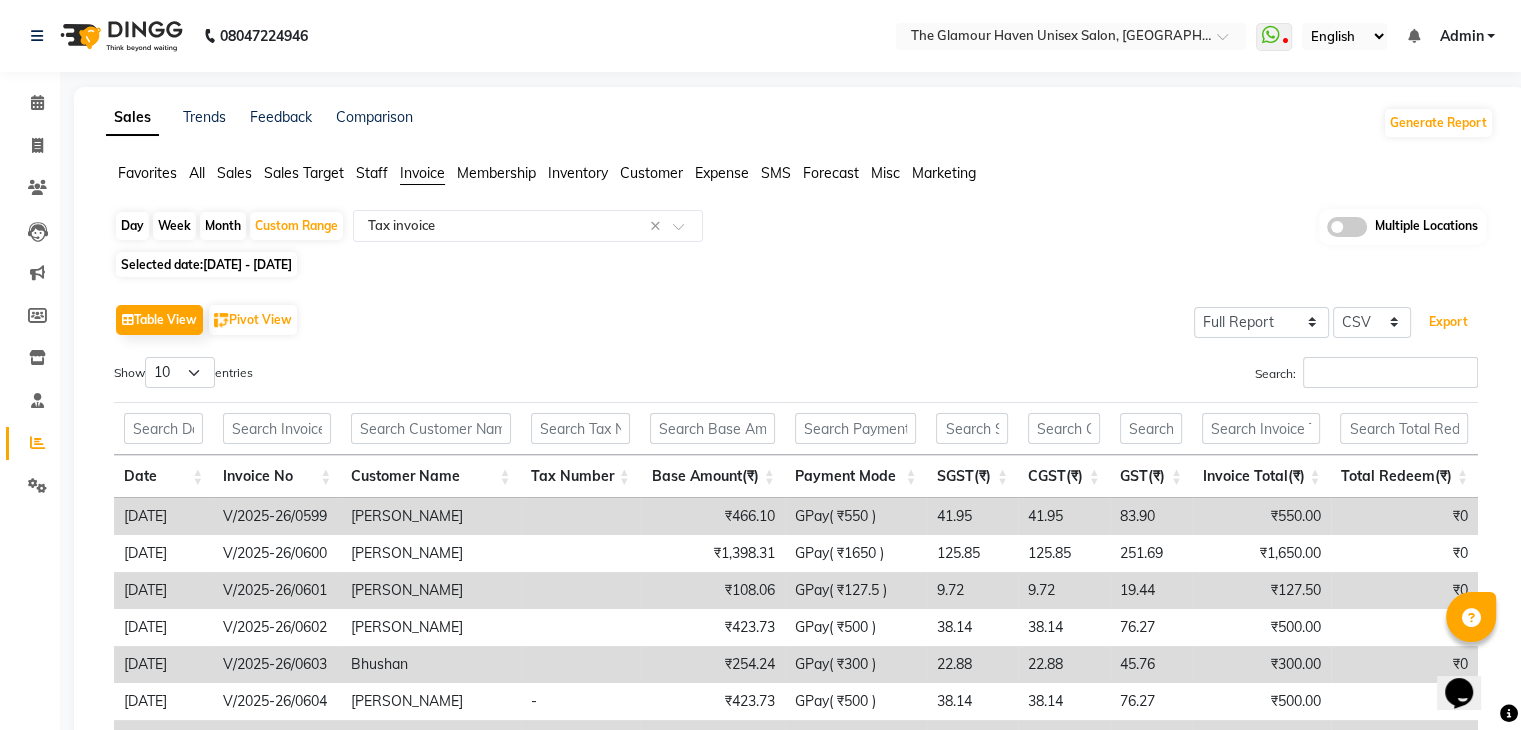 scroll, scrollTop: 0, scrollLeft: 0, axis: both 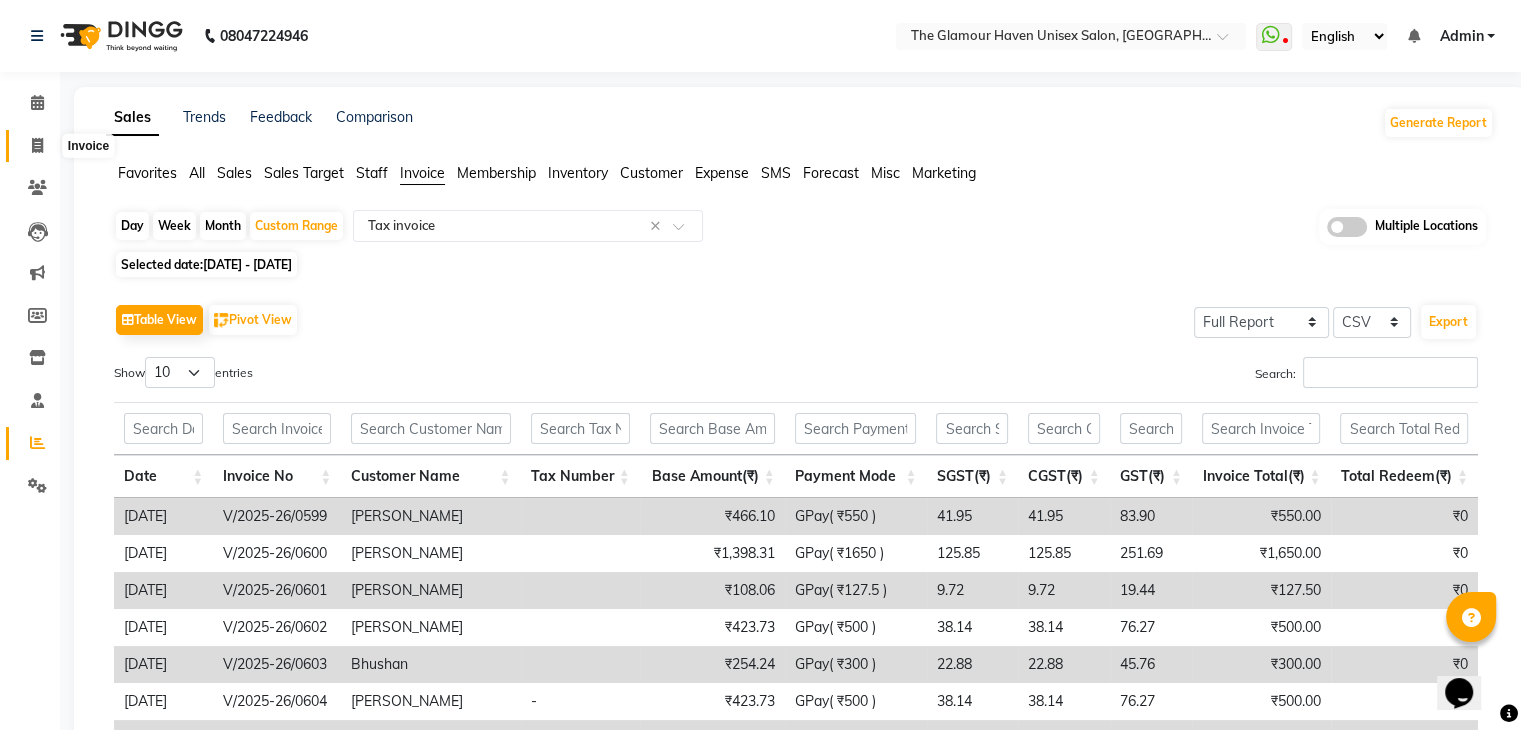 click 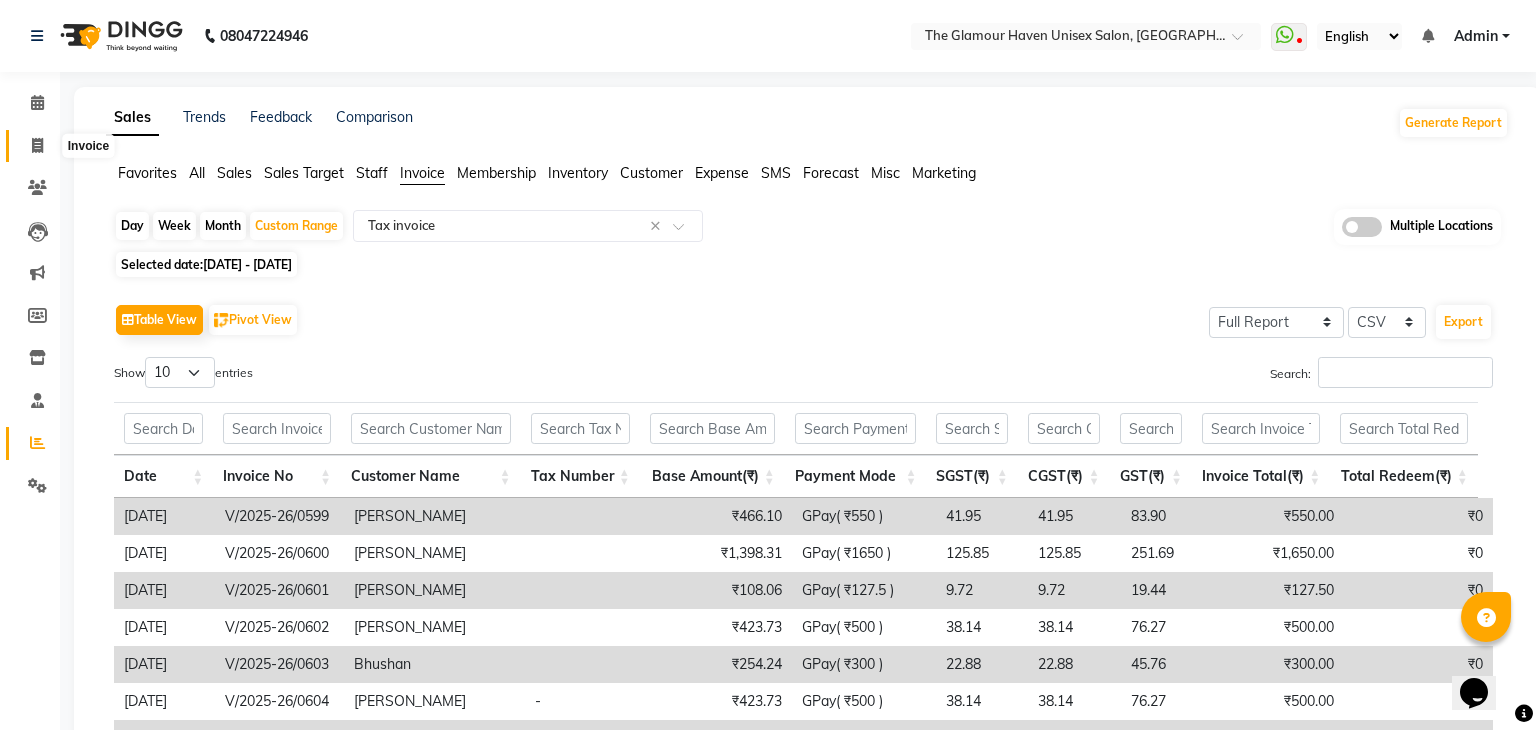 select on "service" 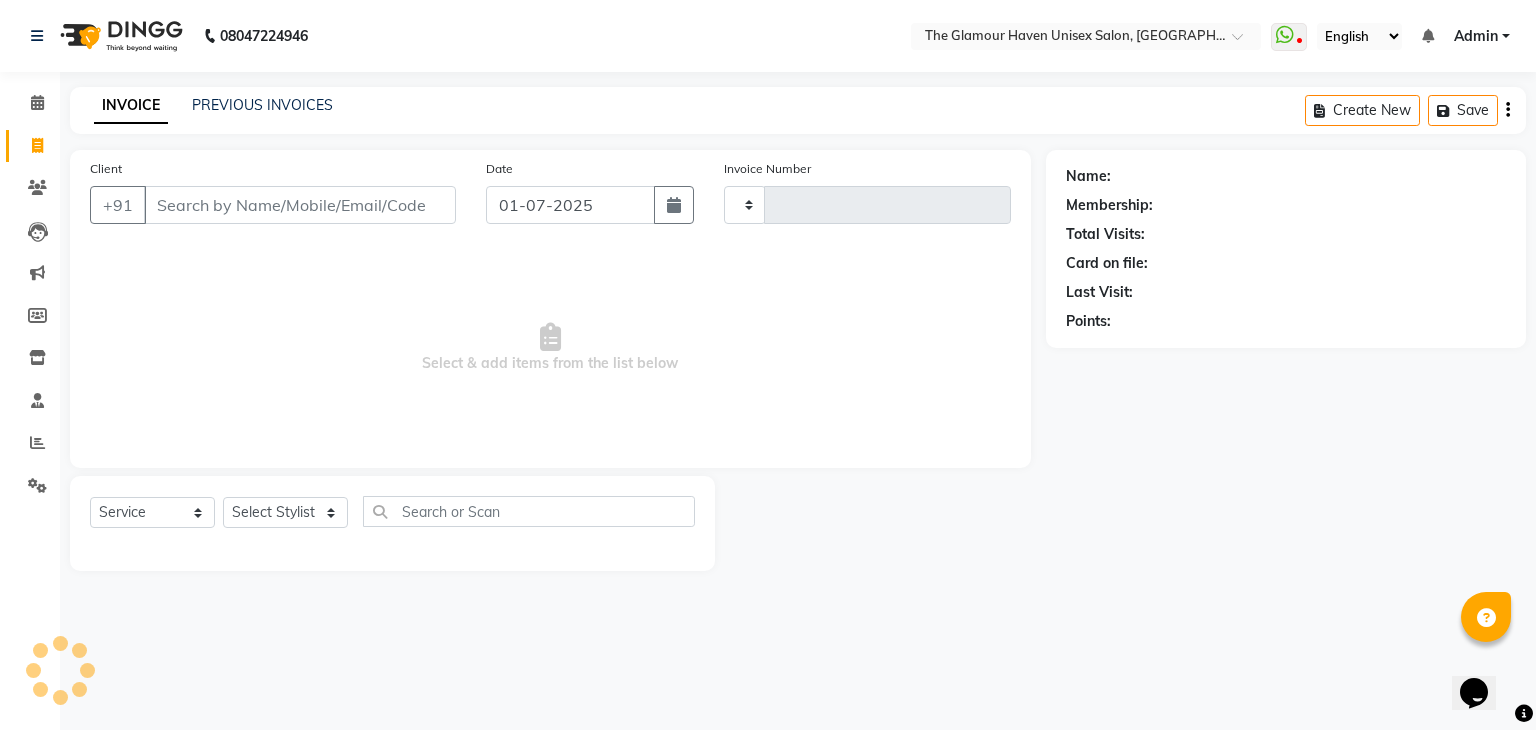 type on "0829" 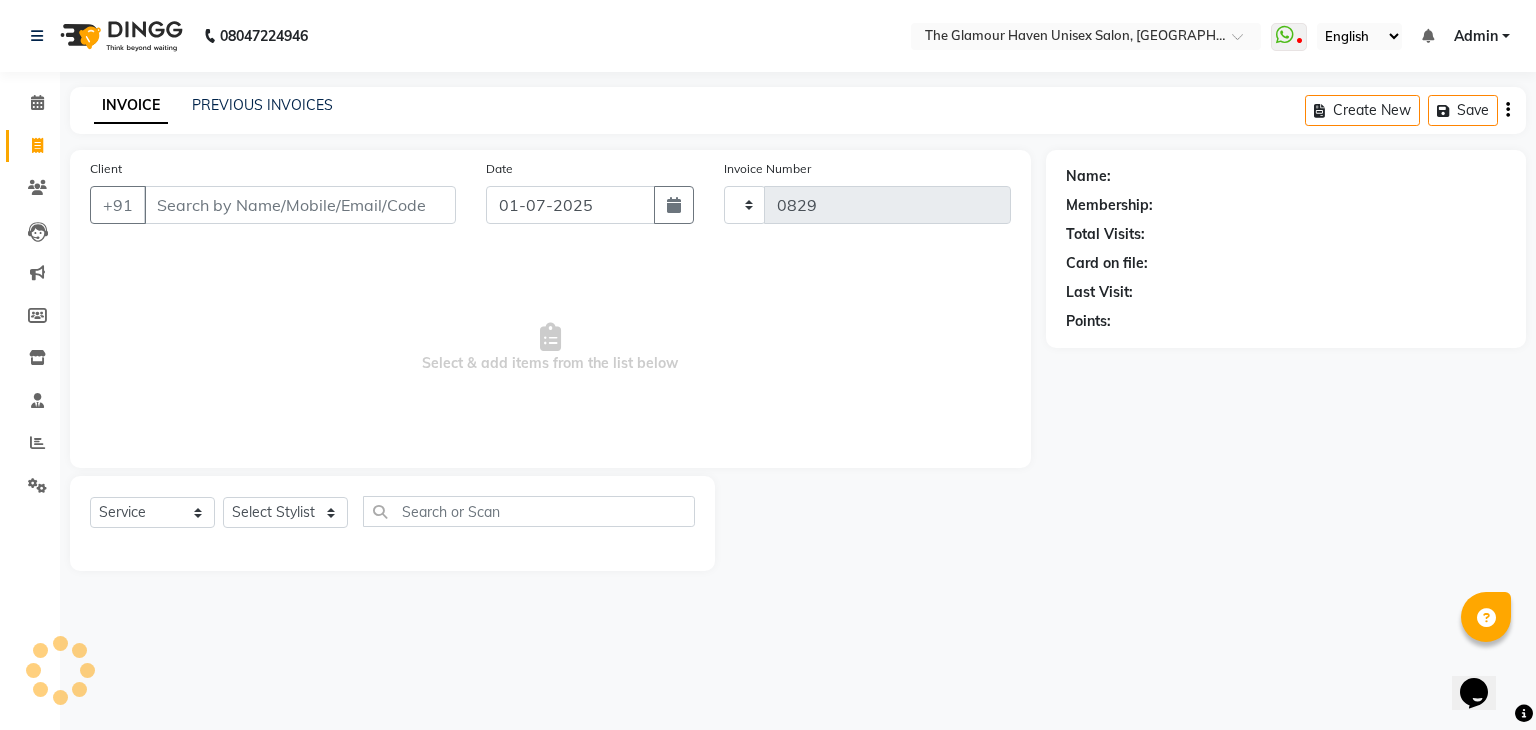 select on "7124" 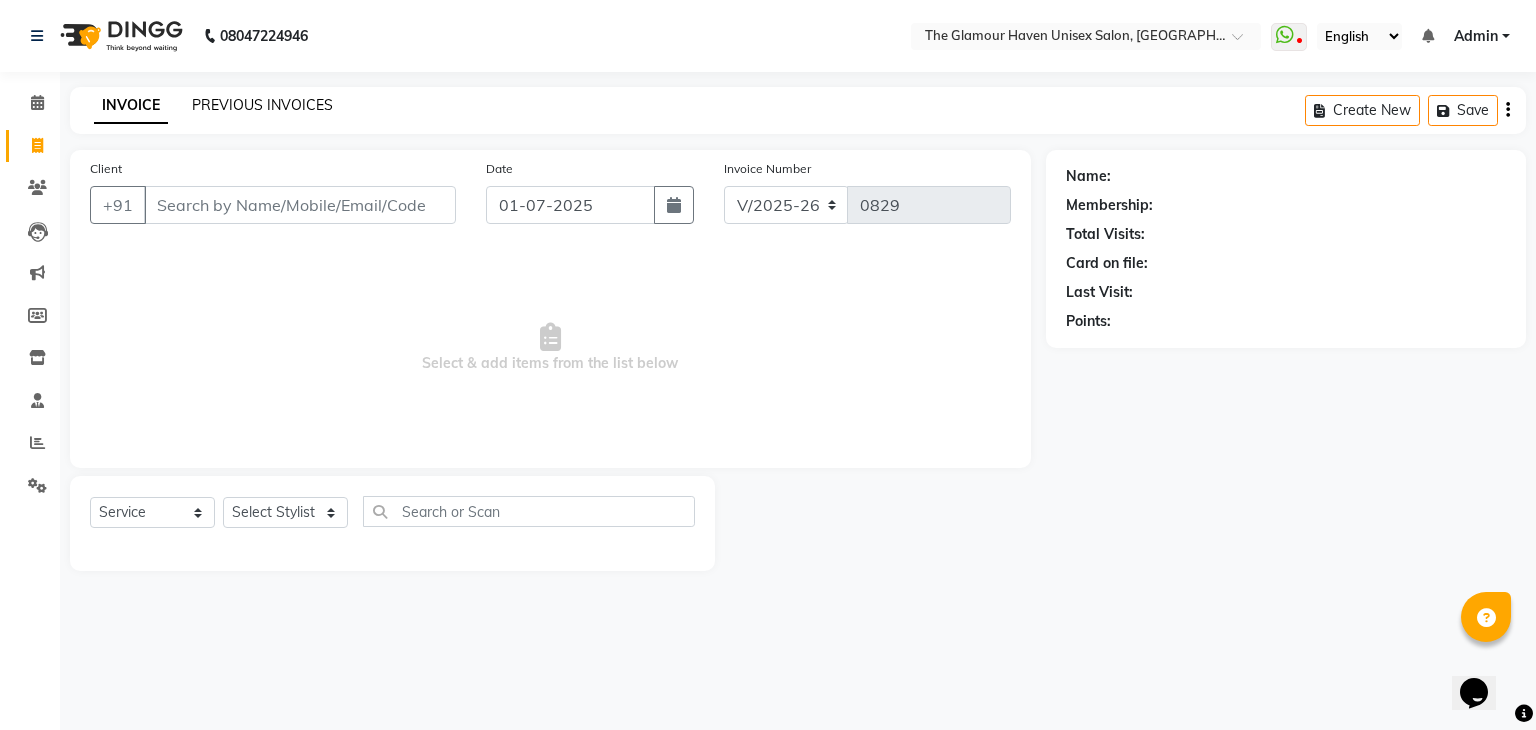 click on "PREVIOUS INVOICES" 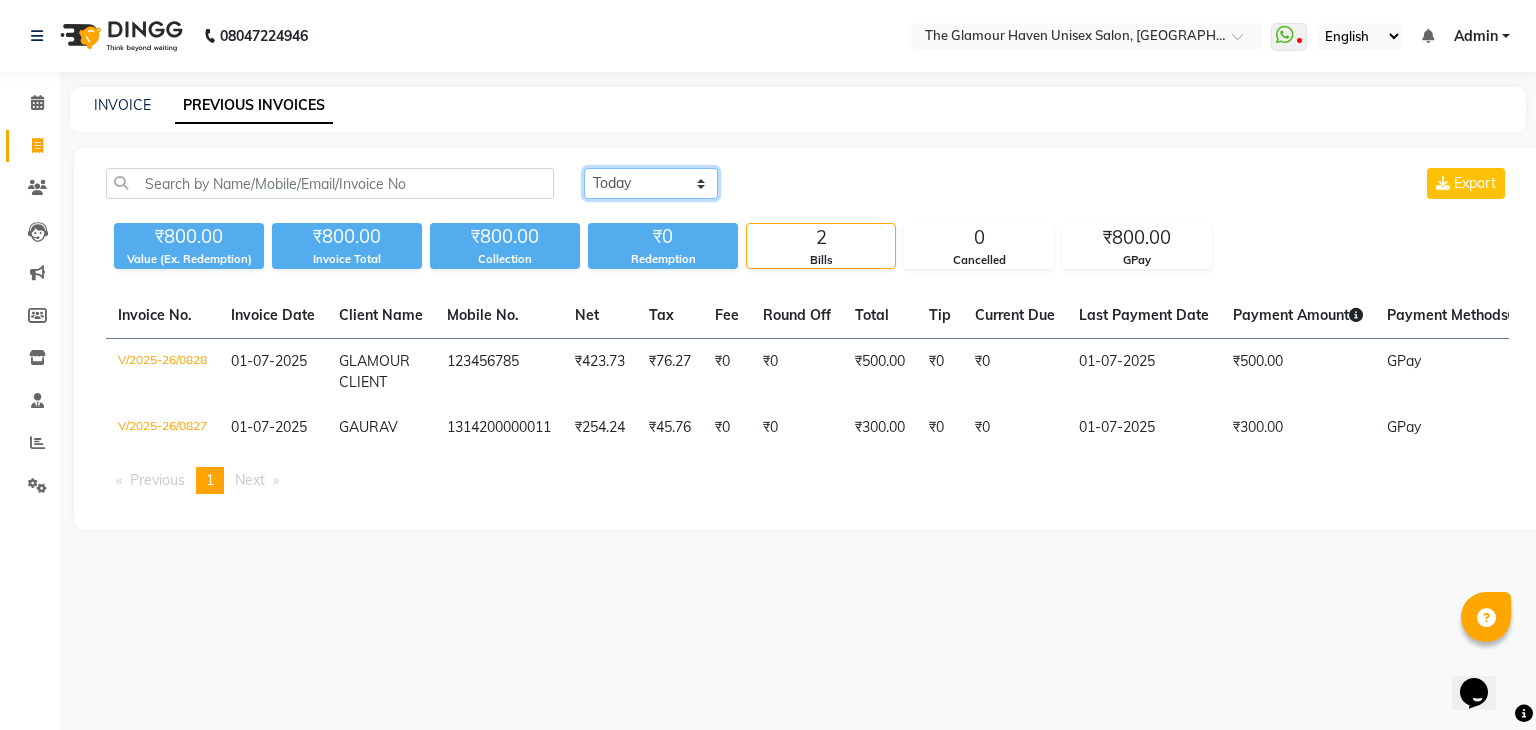 click on "Today Yesterday Custom Range" 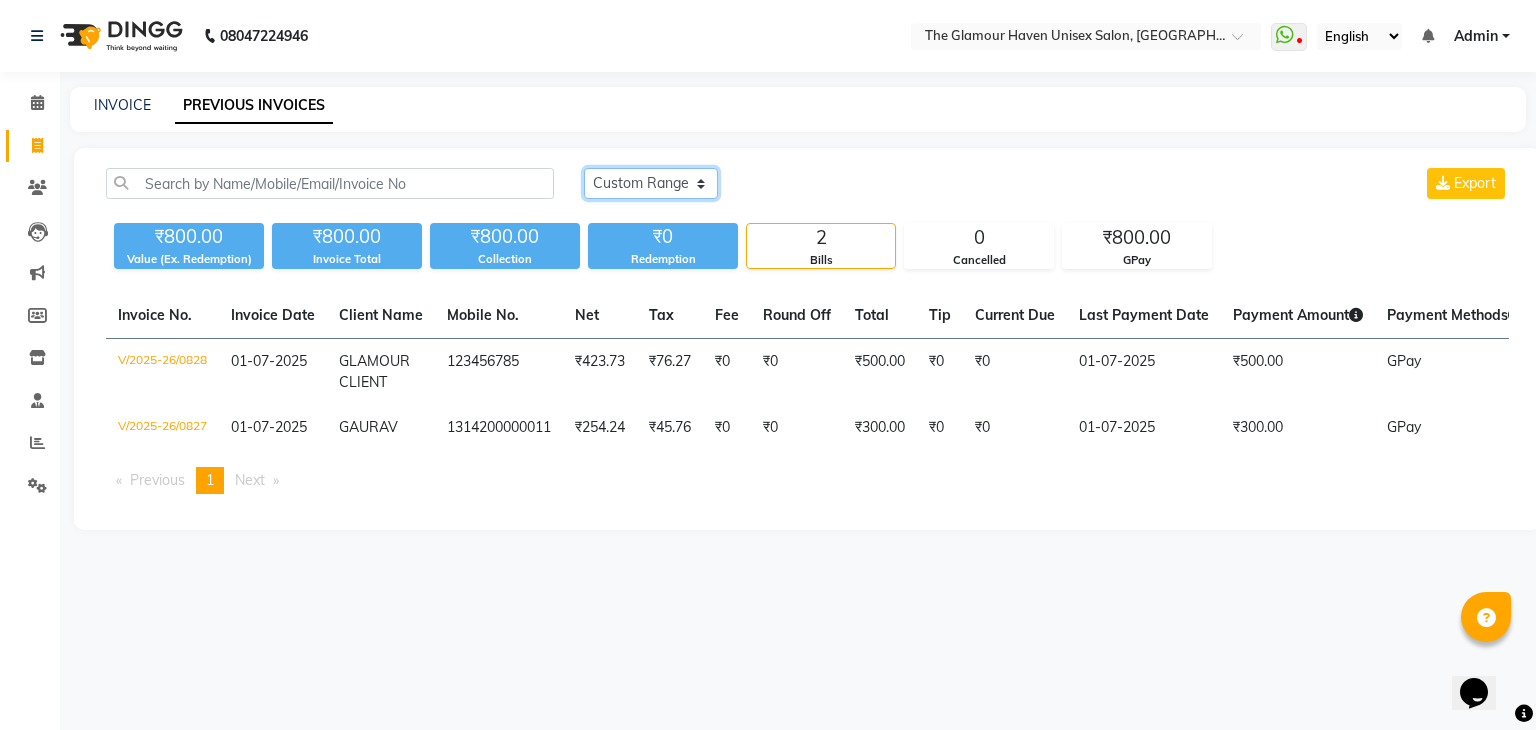 click on "Today Yesterday Custom Range" 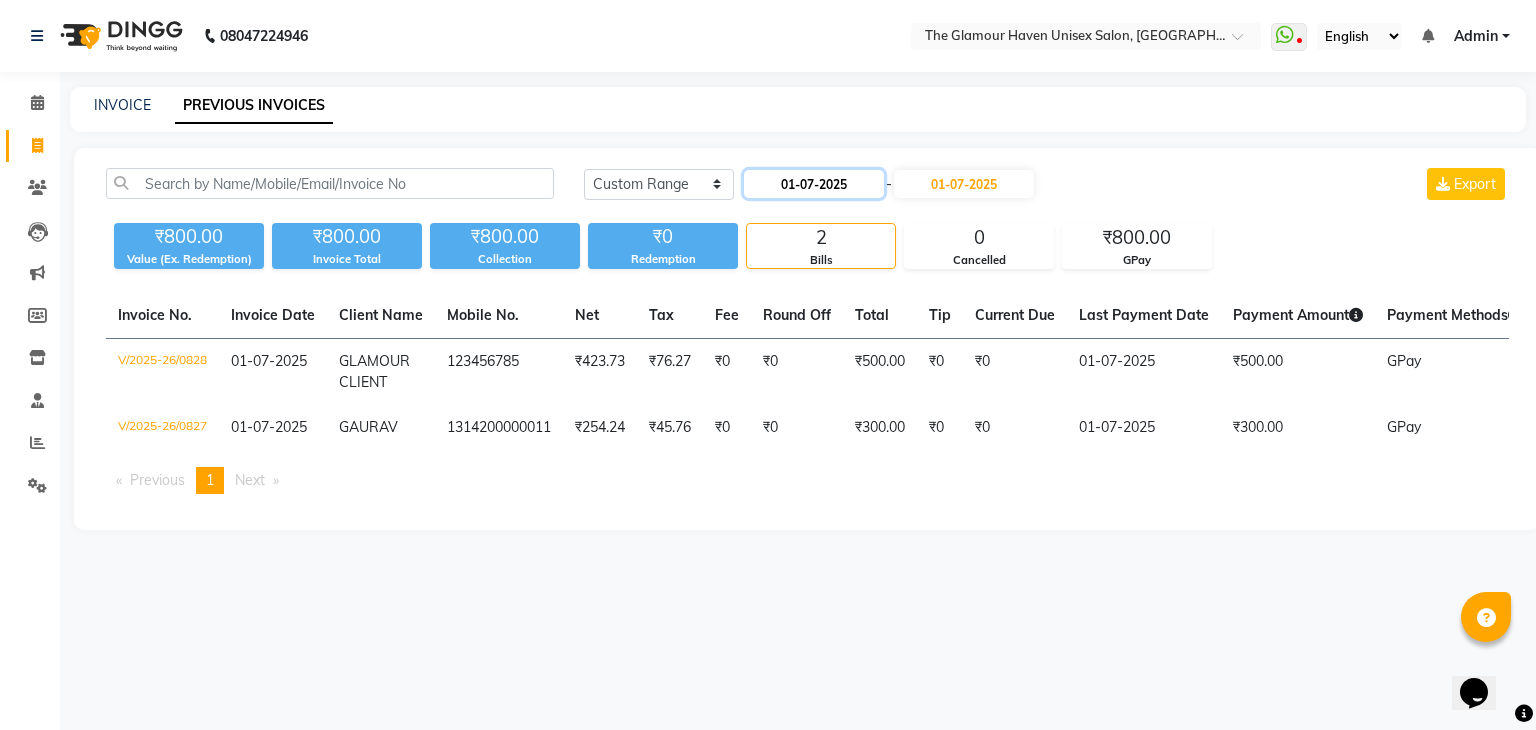 click on "01-07-2025" 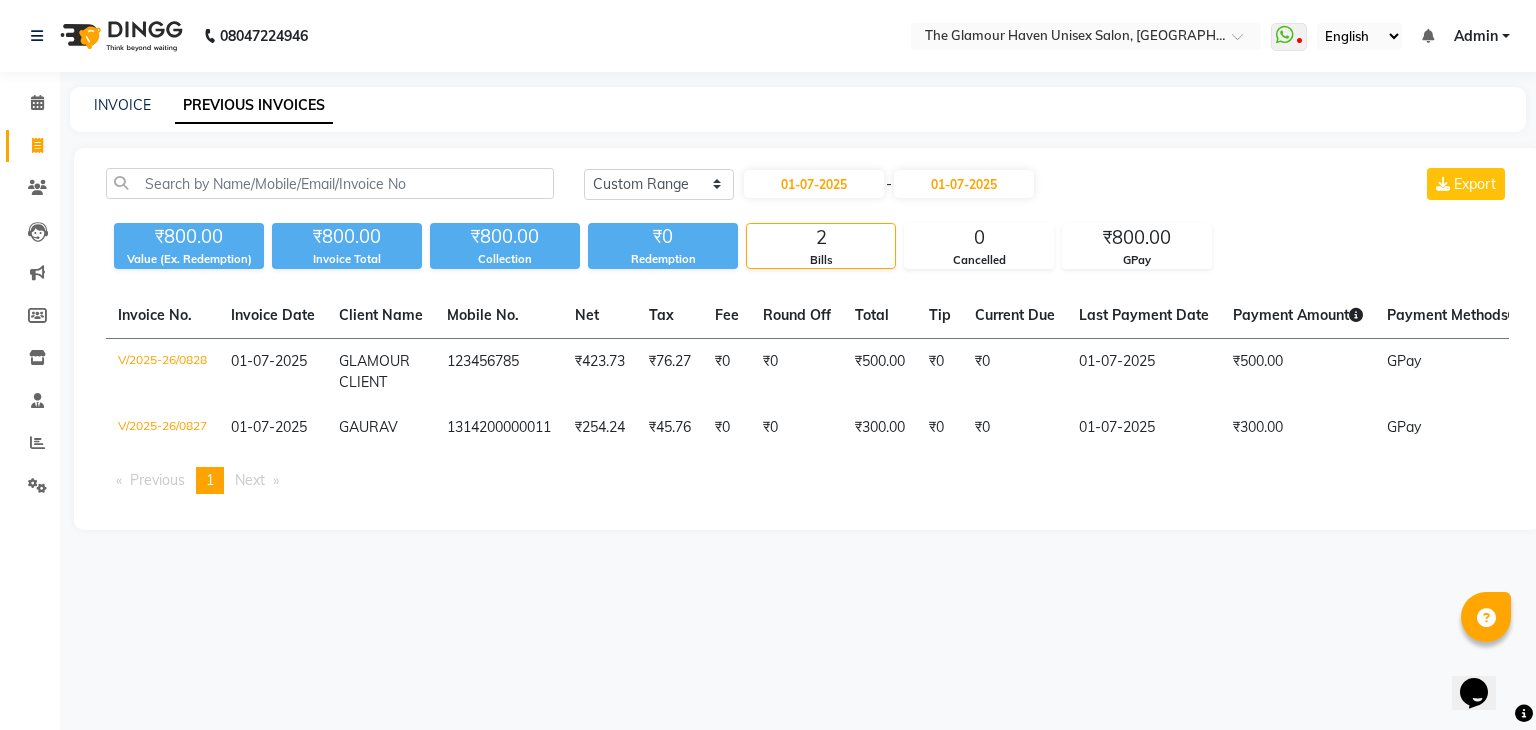 select on "7" 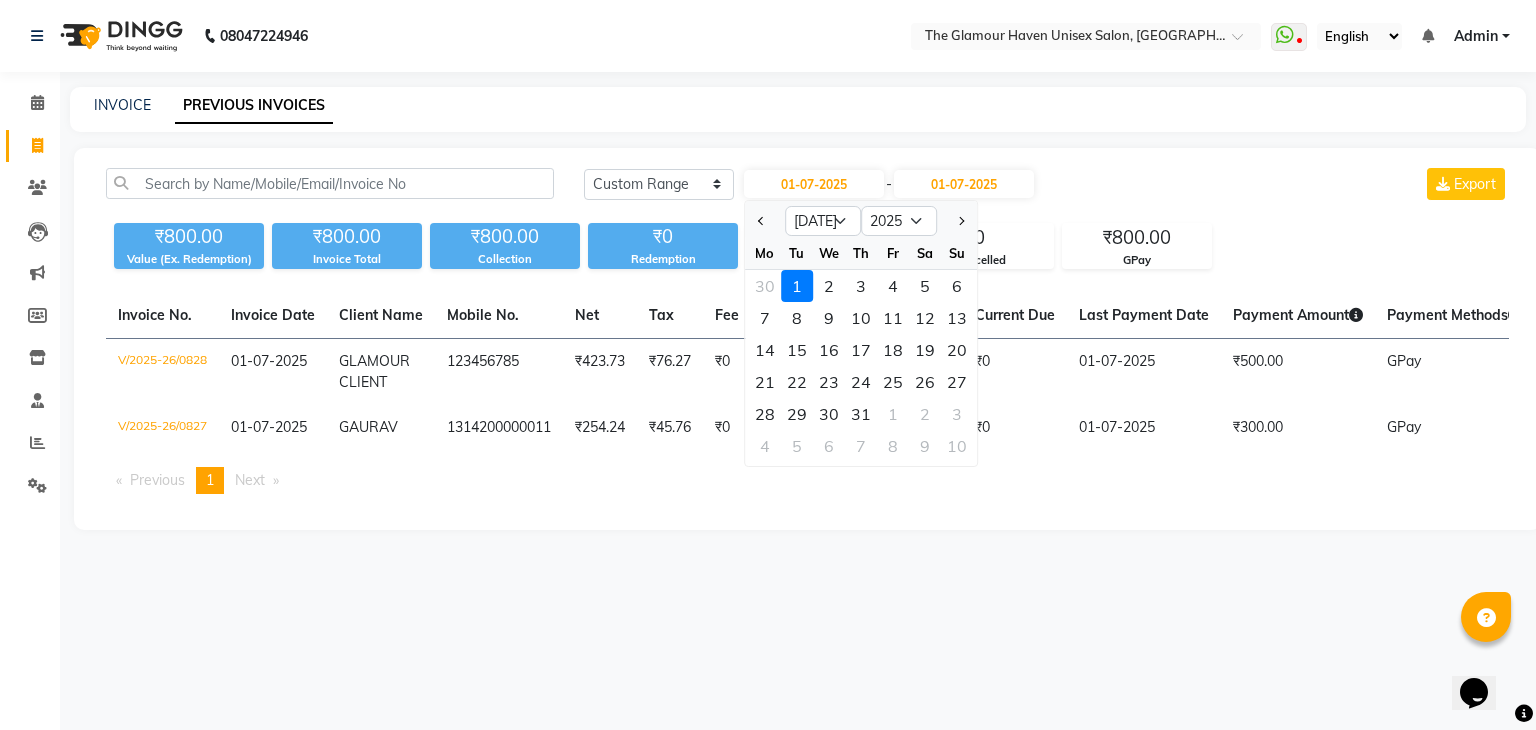click 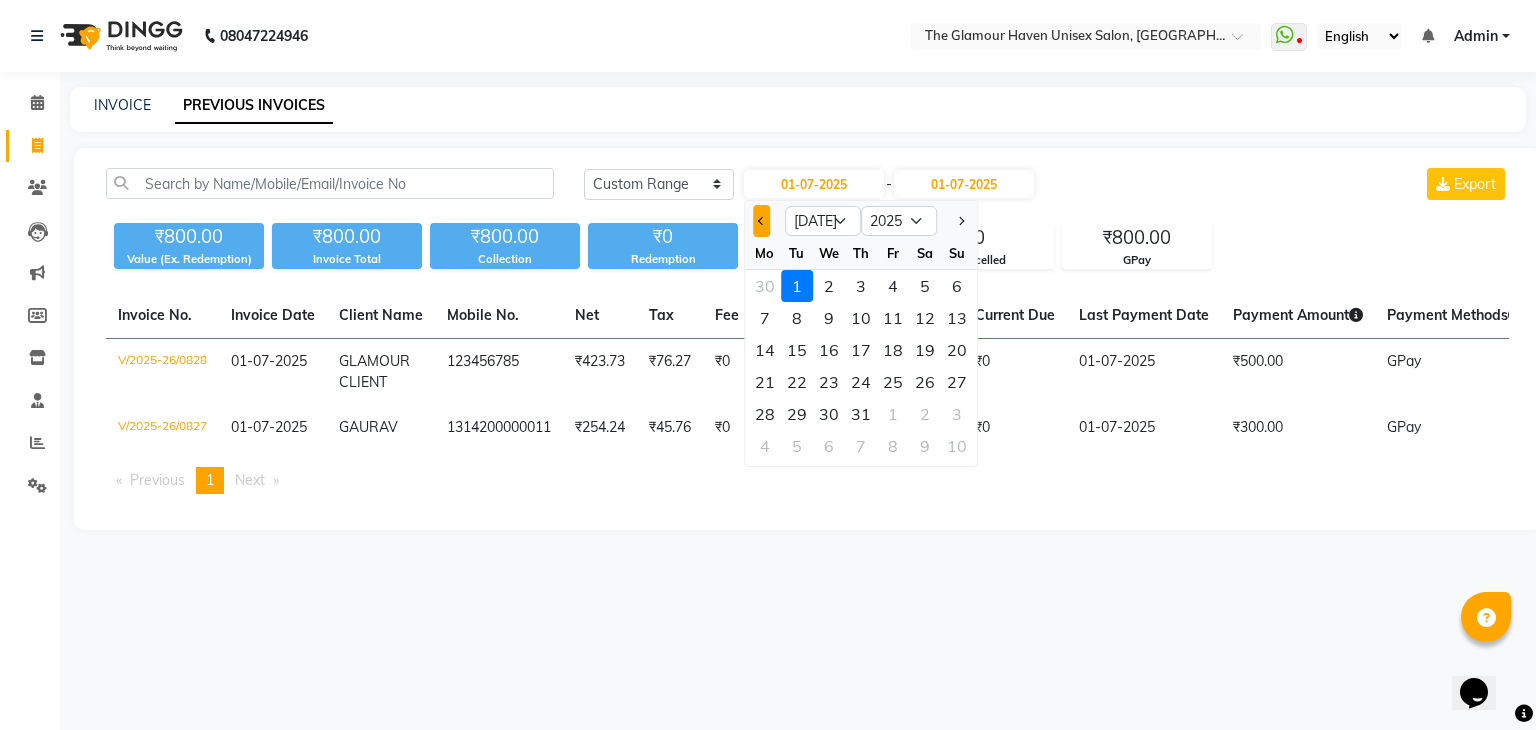 drag, startPoint x: 760, startPoint y: 218, endPoint x: 766, endPoint y: 230, distance: 13.416408 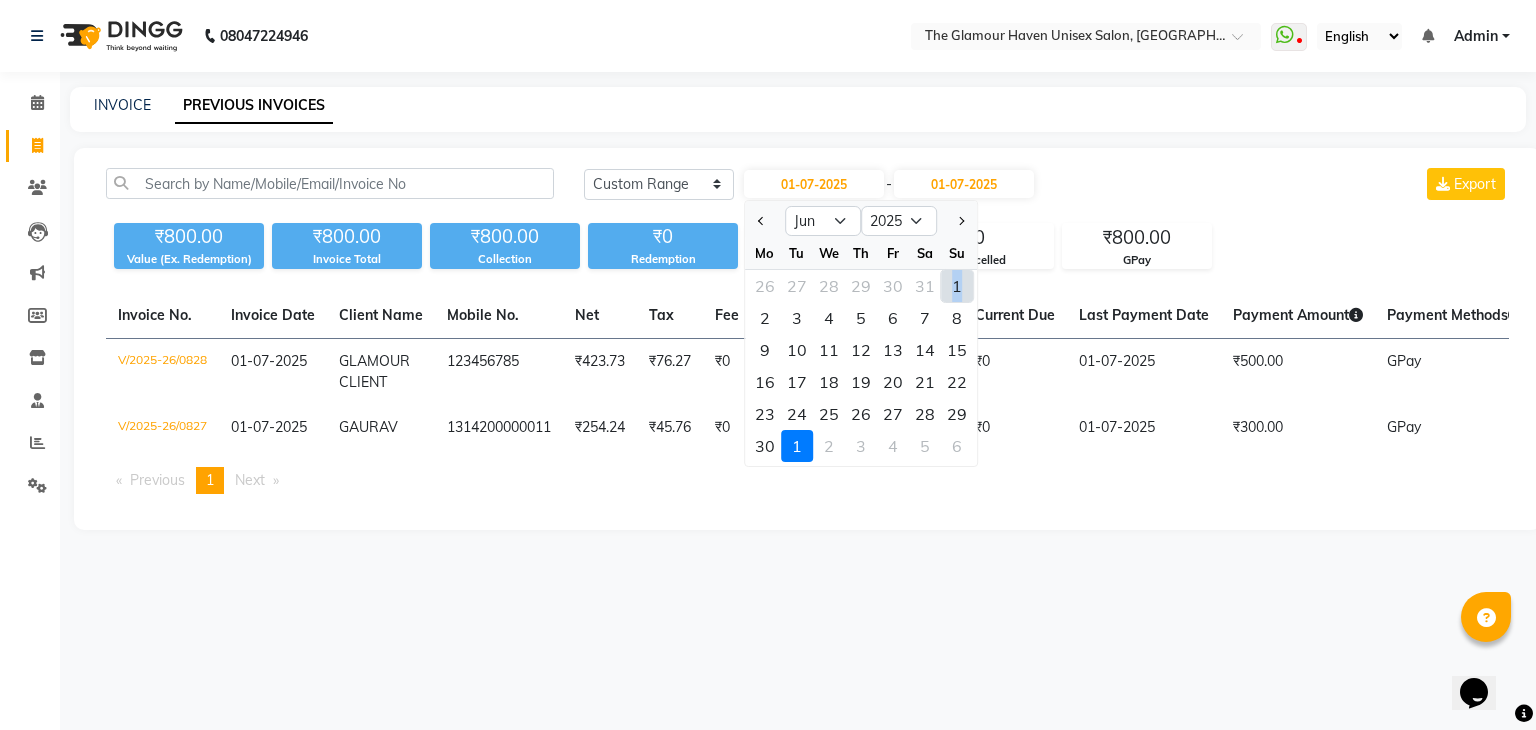 drag, startPoint x: 955, startPoint y: 290, endPoint x: 937, endPoint y: 261, distance: 34.132095 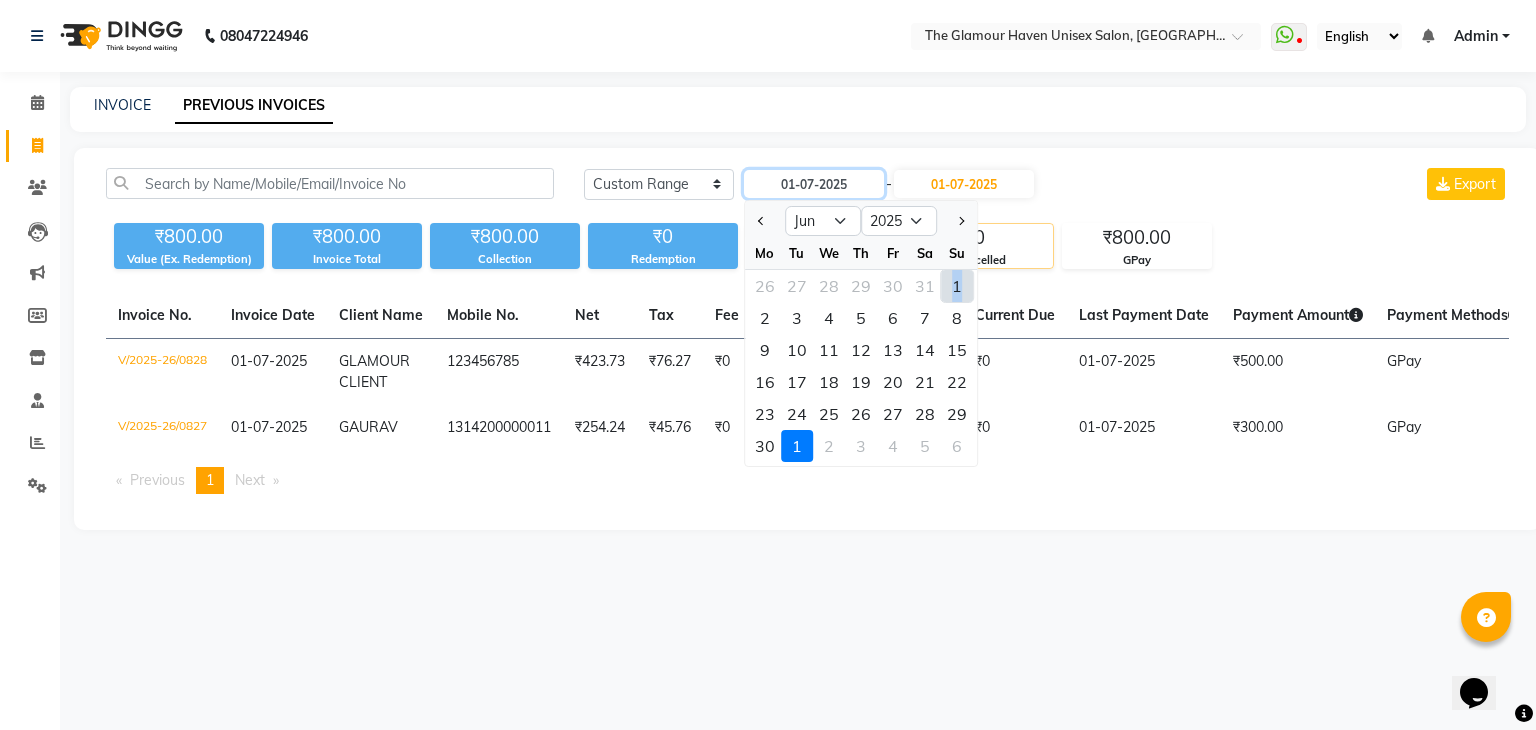 type on "01-06-2025" 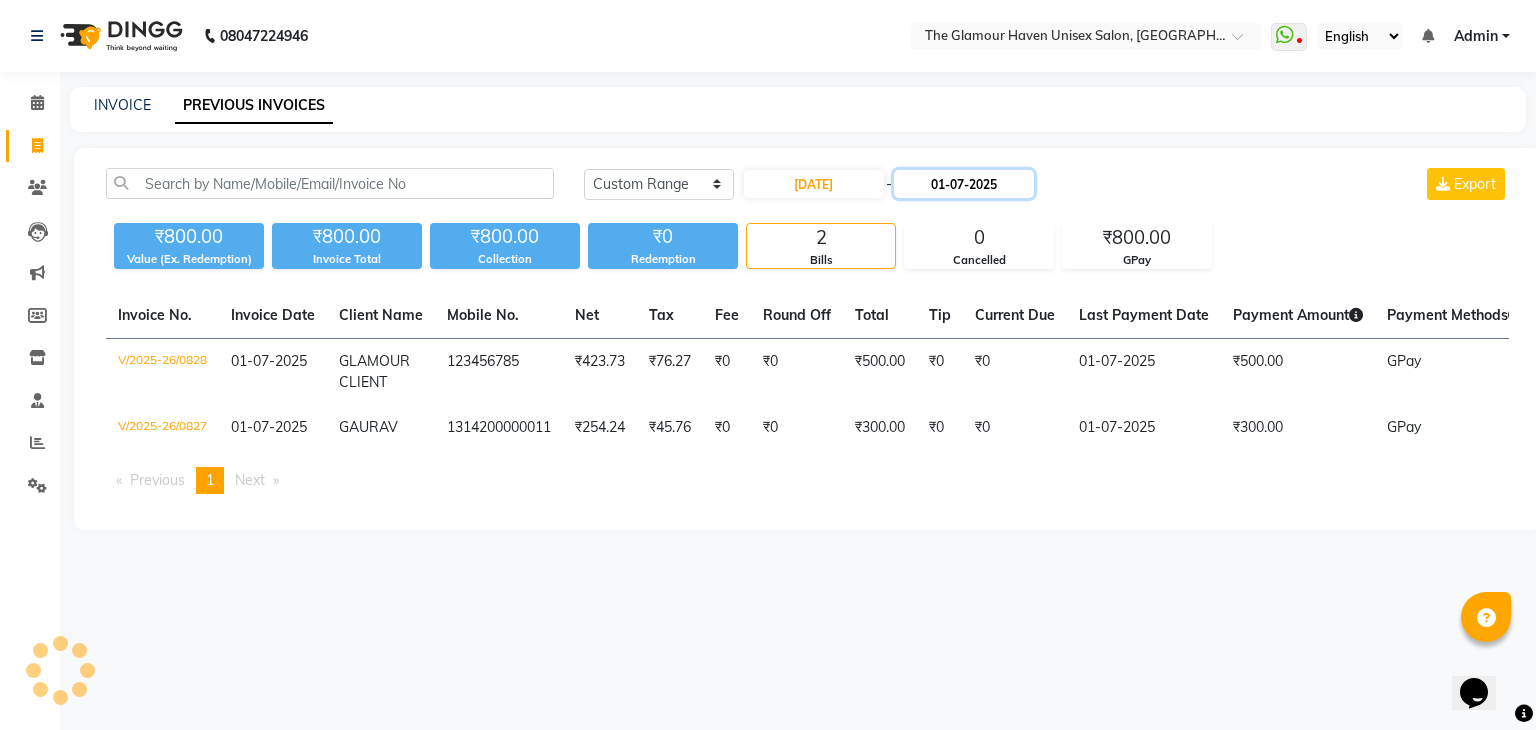 click on "01-07-2025" 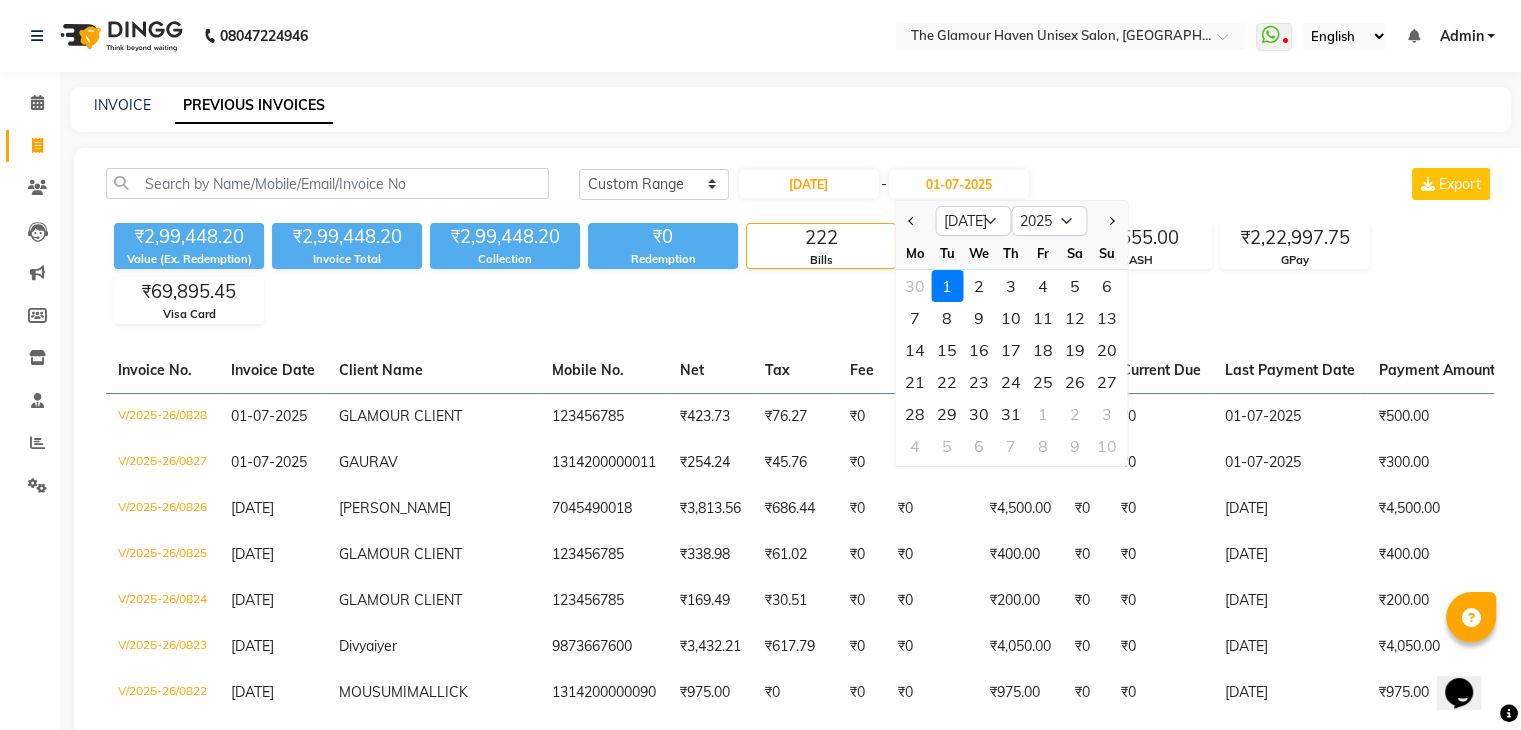 click 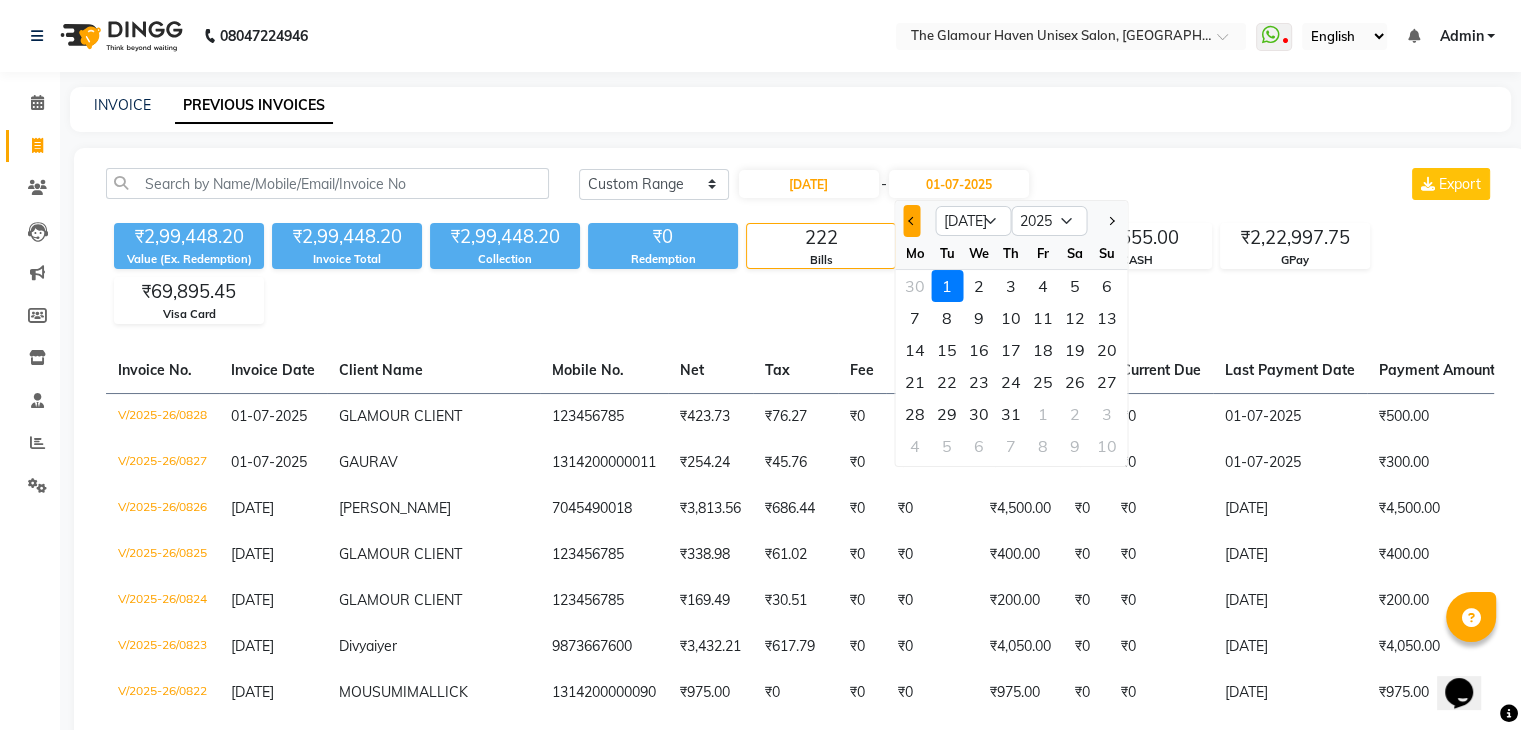 click 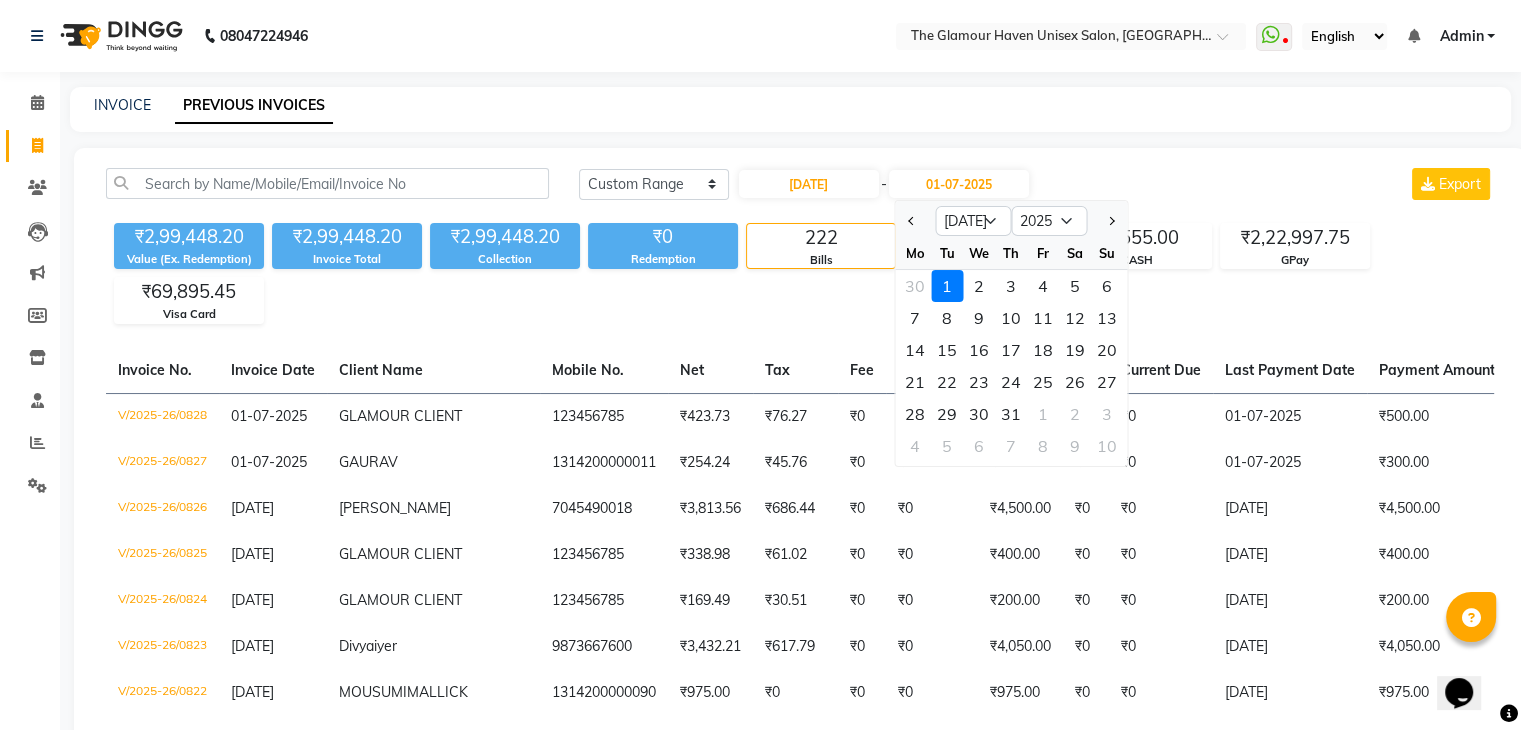 select on "6" 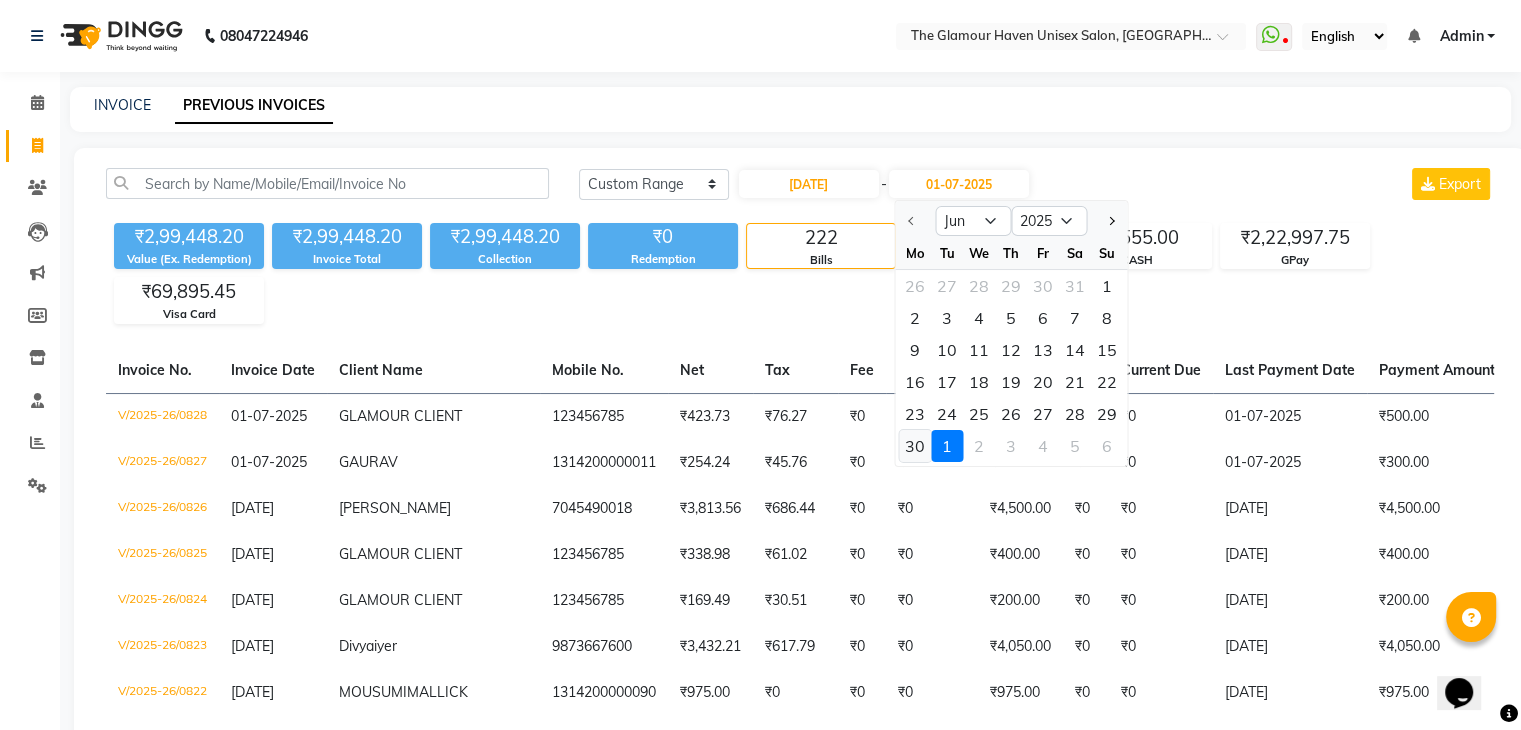 click on "30" 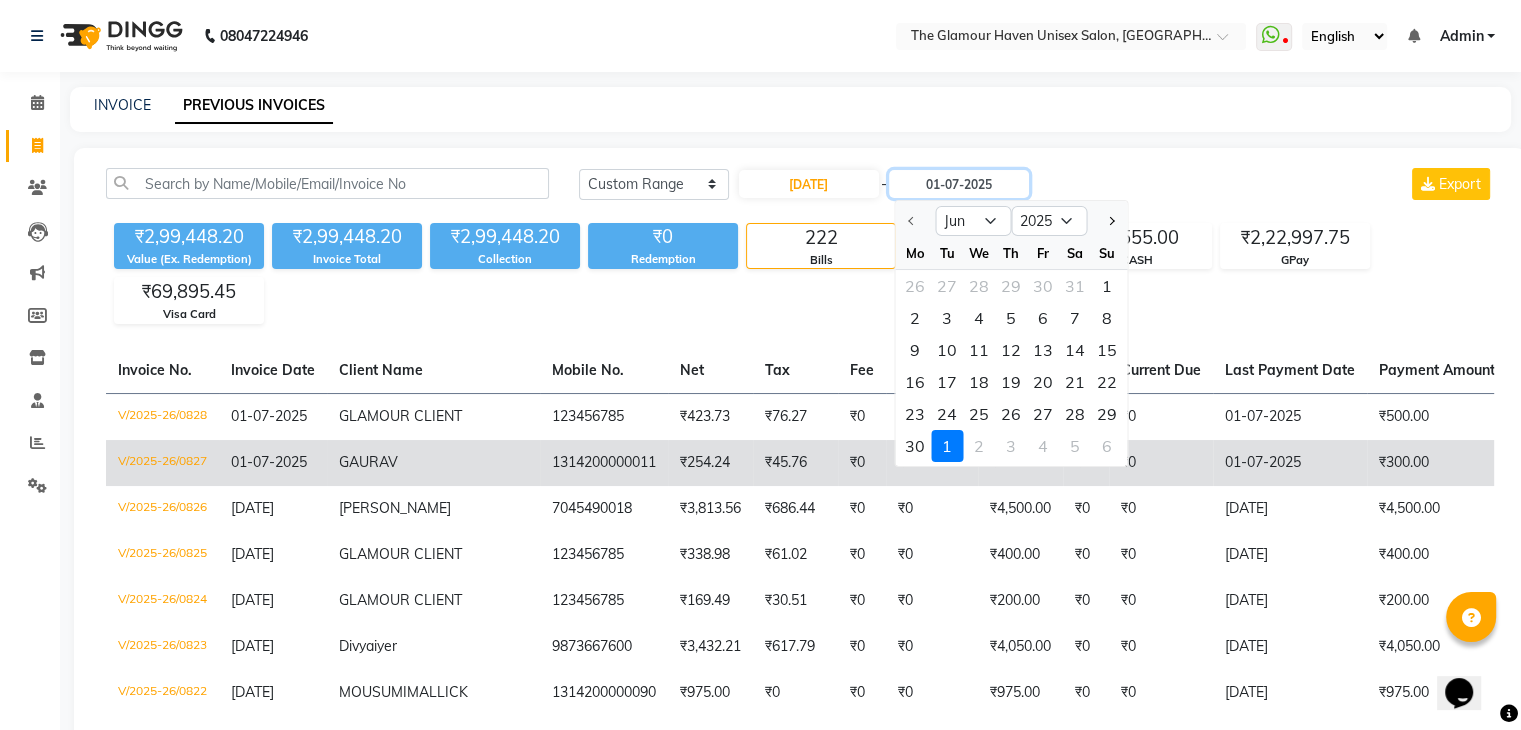 type on "30-06-2025" 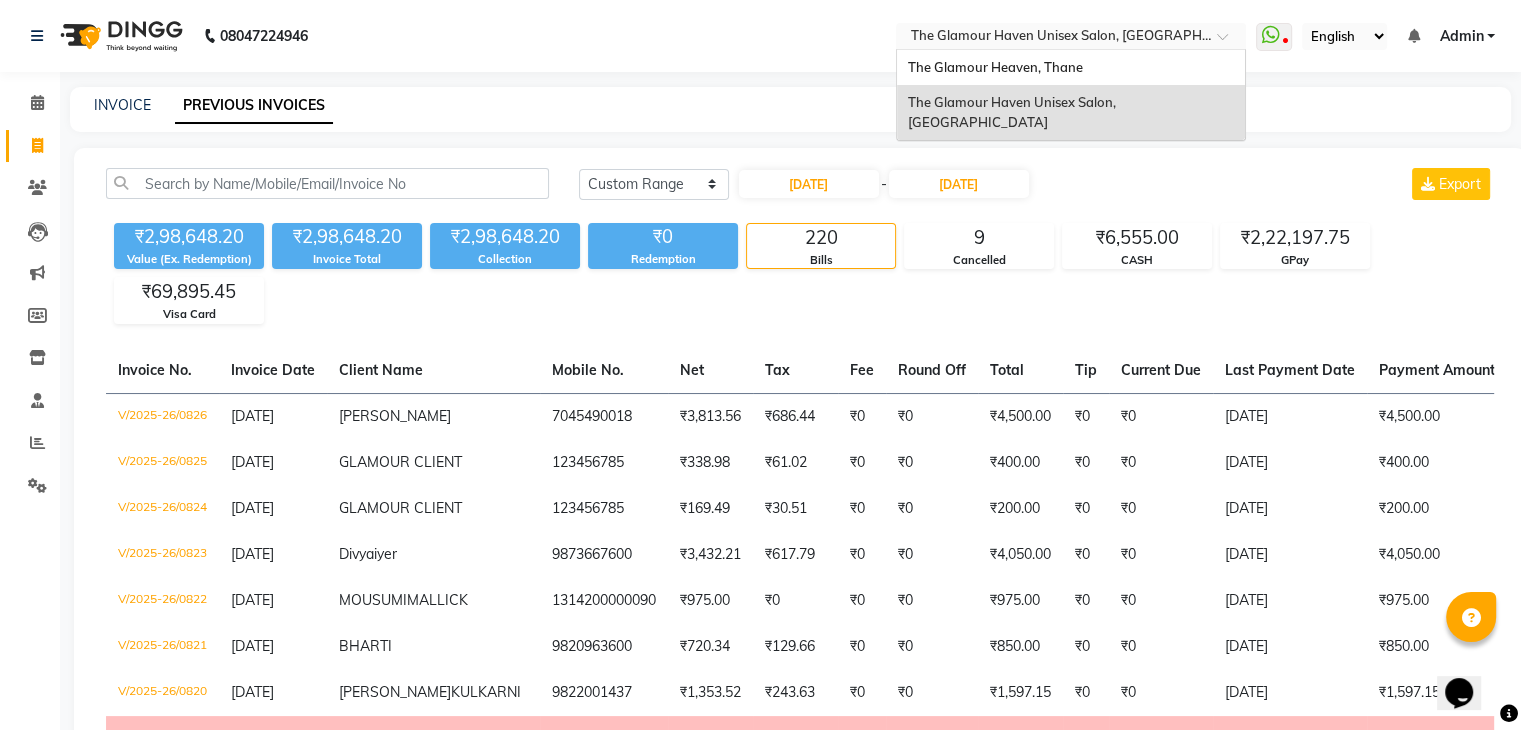 click at bounding box center [1051, 38] 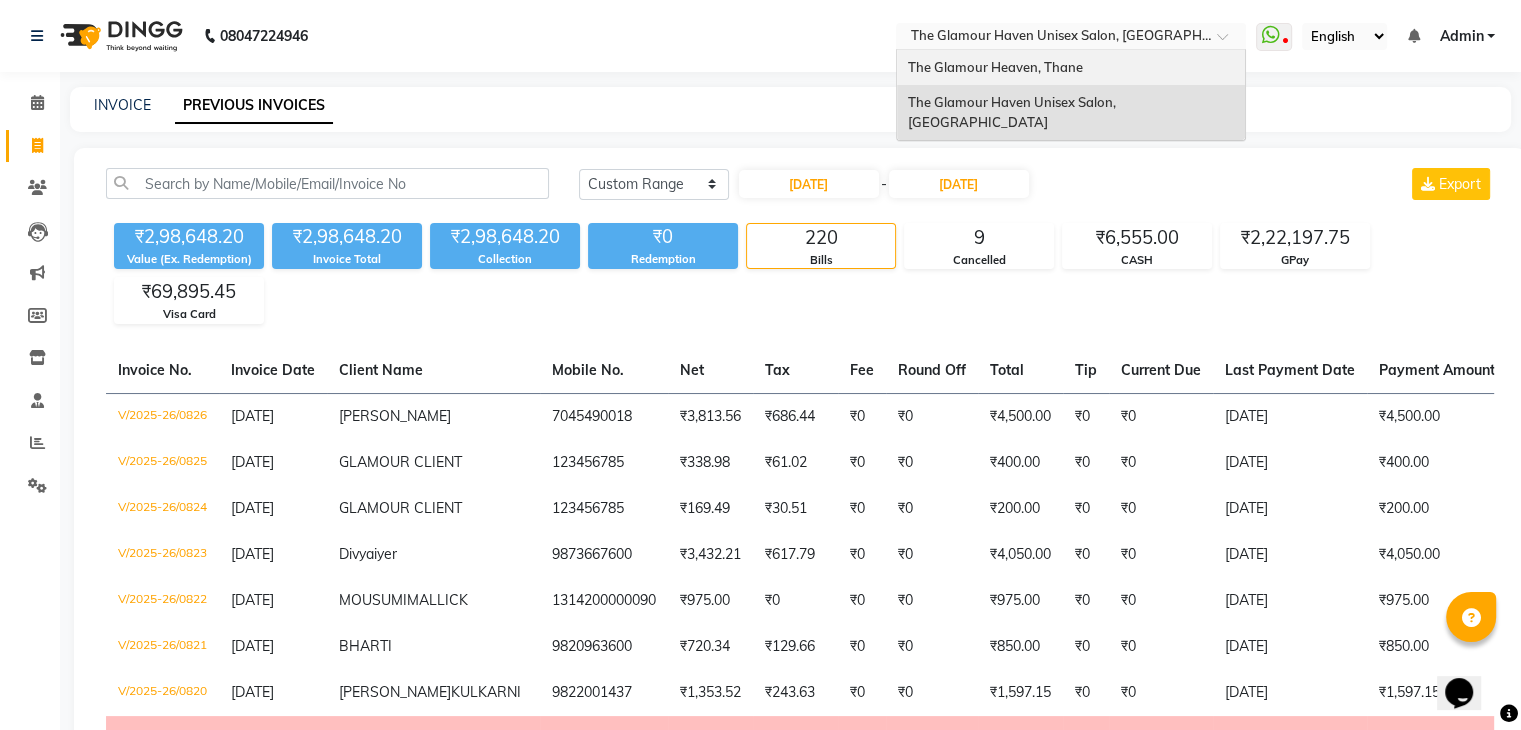 click on "The Glamour Heaven, Thane" at bounding box center (1071, 68) 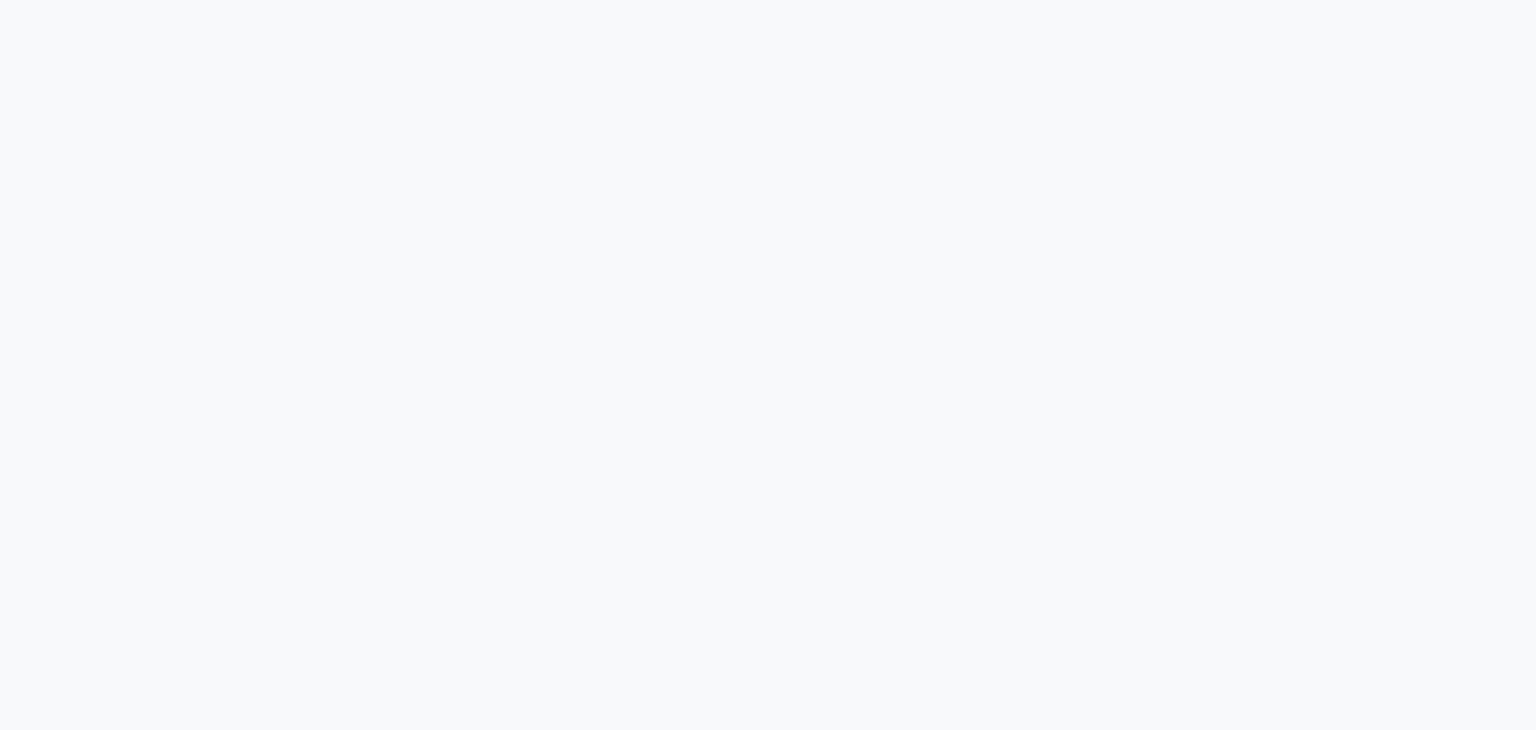 scroll, scrollTop: 0, scrollLeft: 0, axis: both 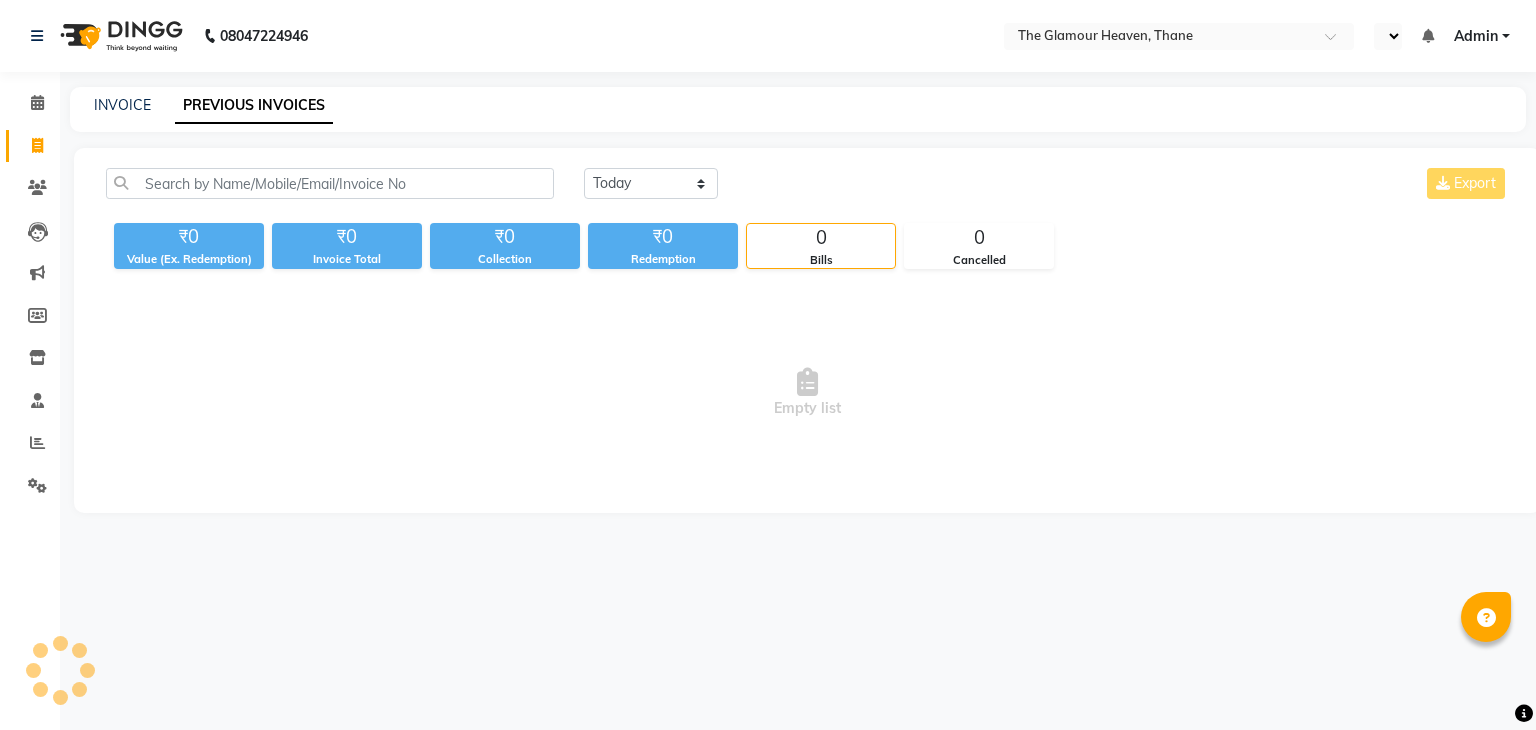 select on "en" 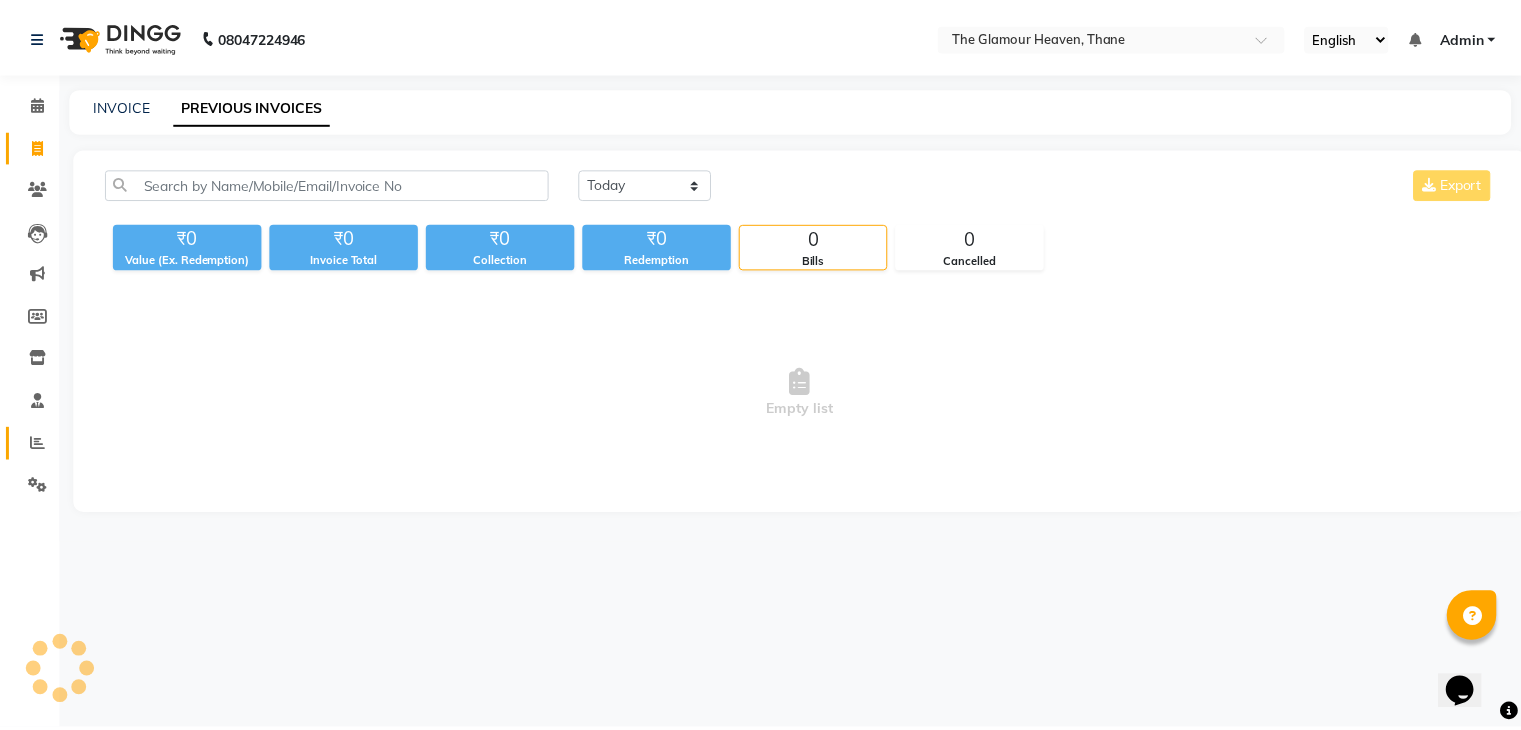 scroll, scrollTop: 0, scrollLeft: 0, axis: both 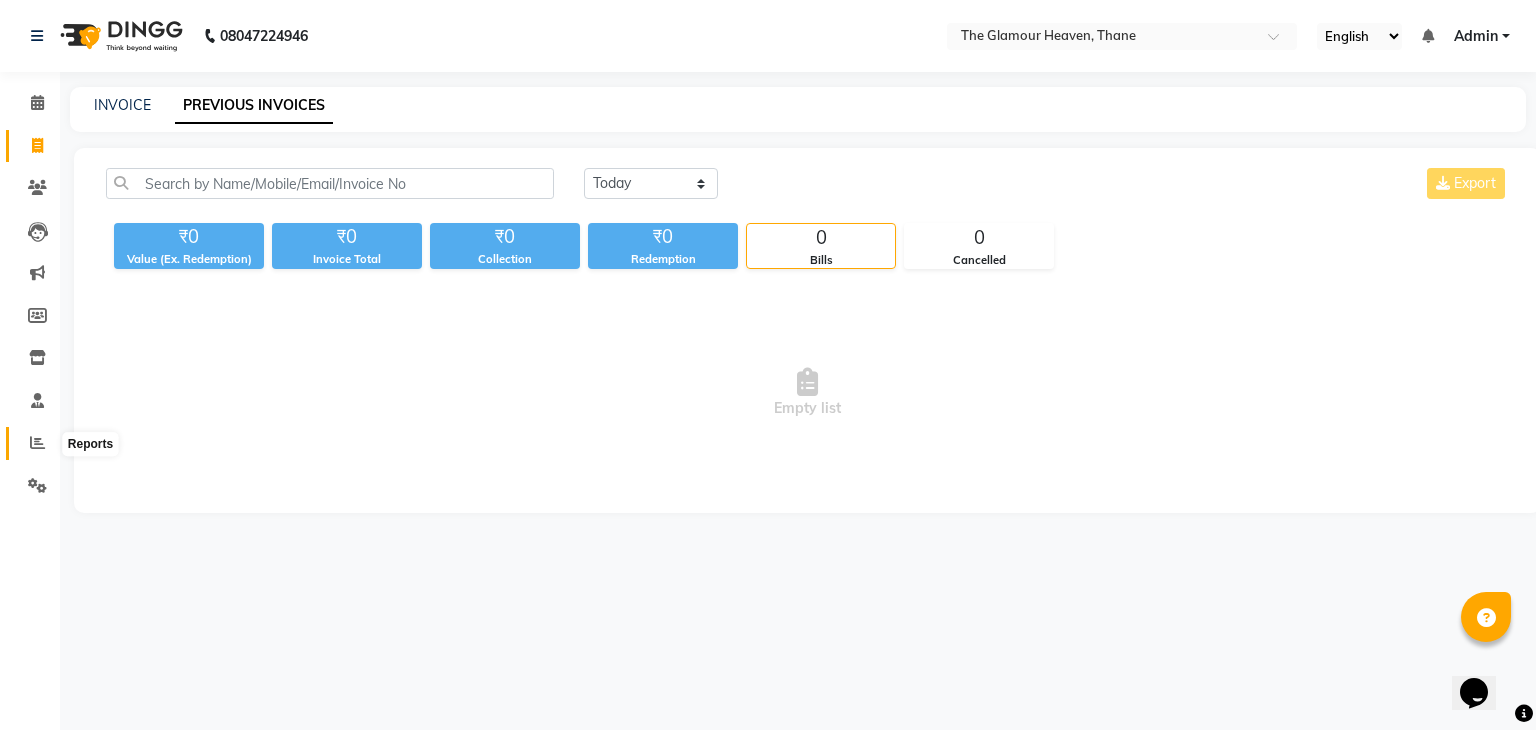 click 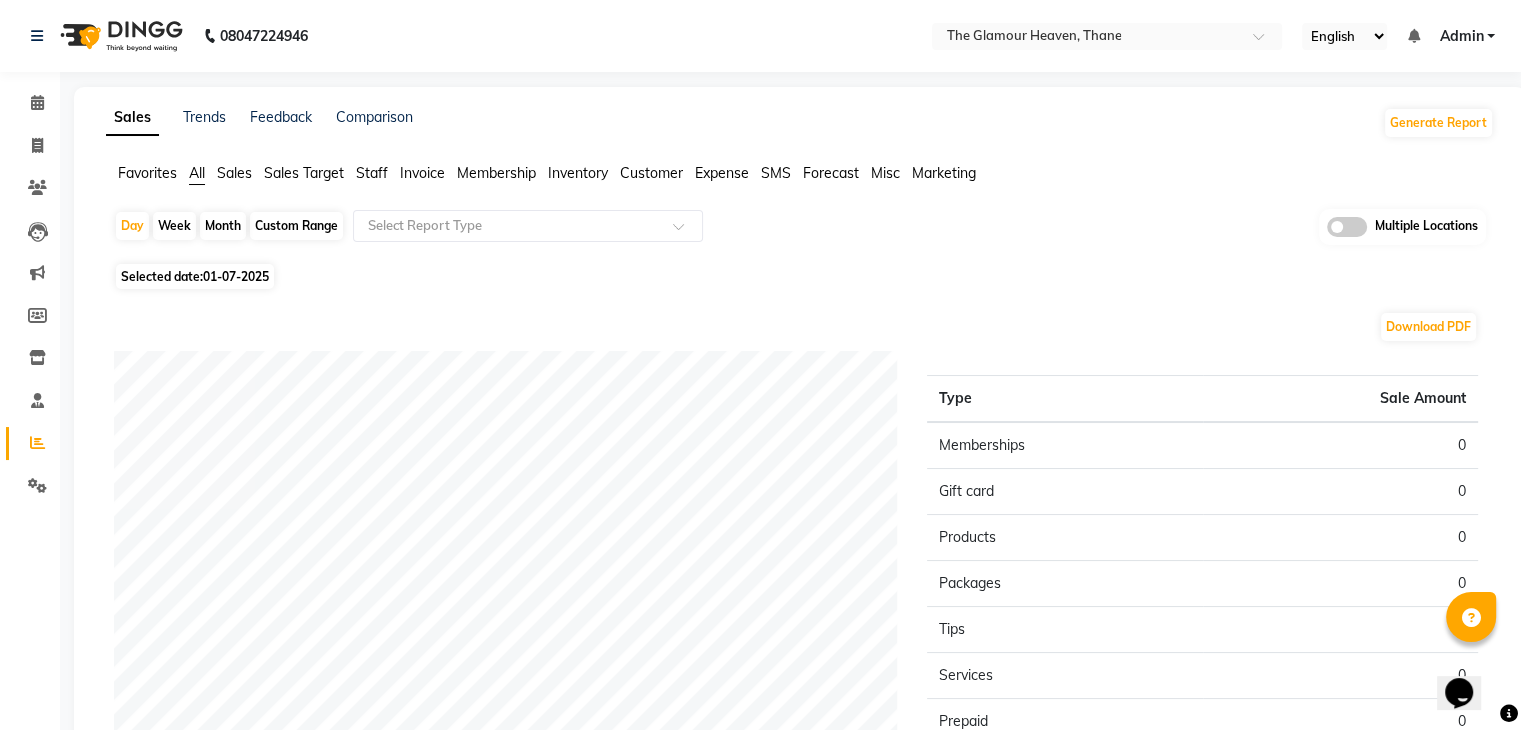 click on "Invoice" 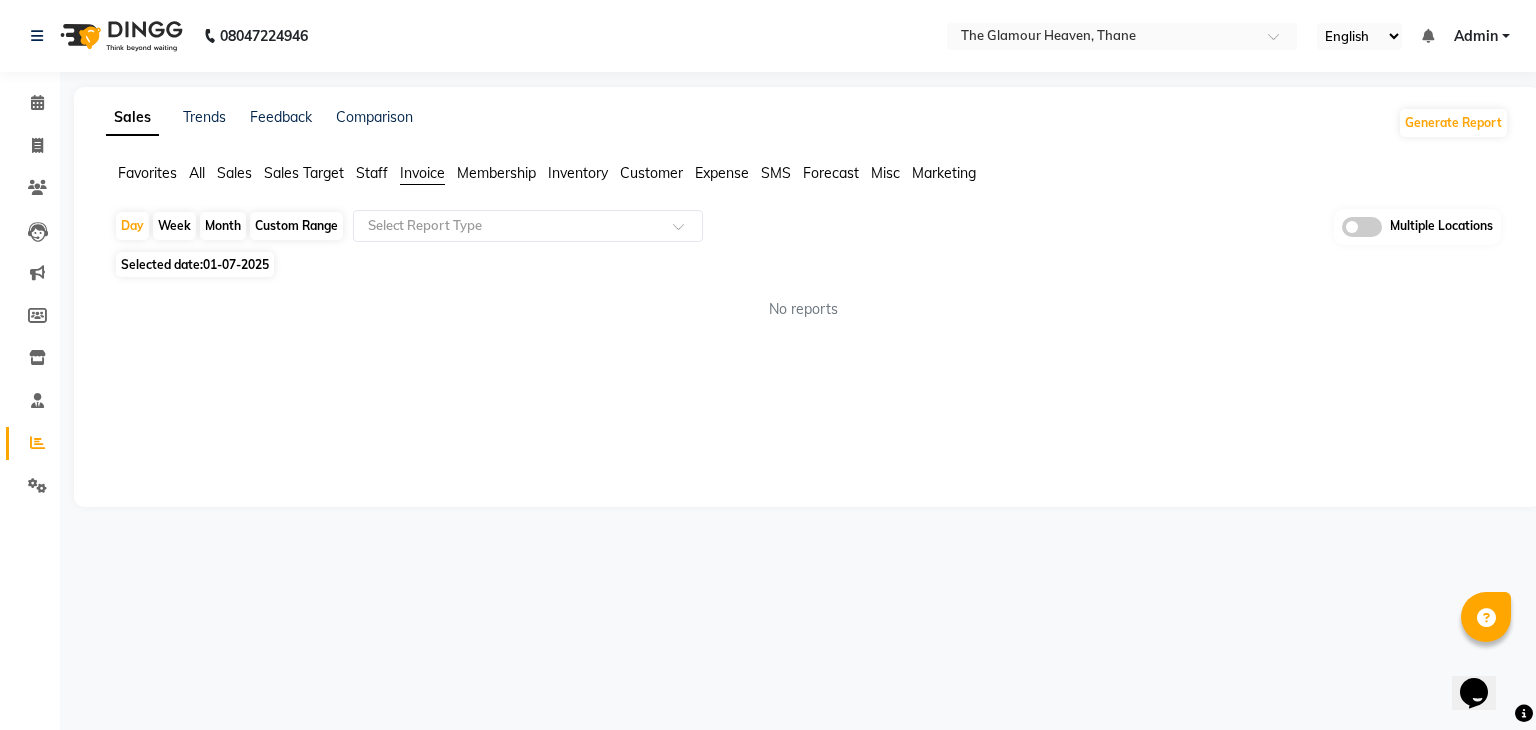 click on "Custom Range" 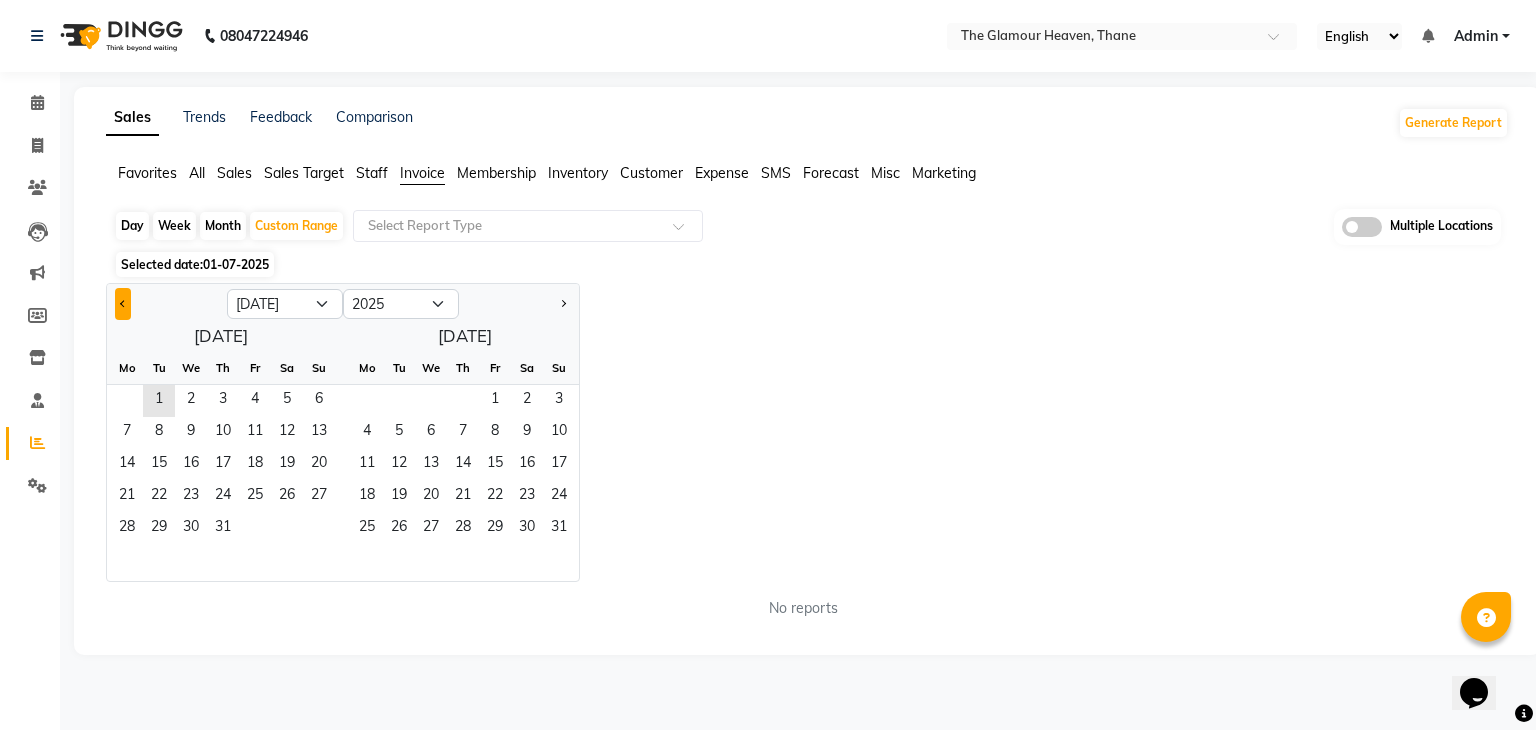 click 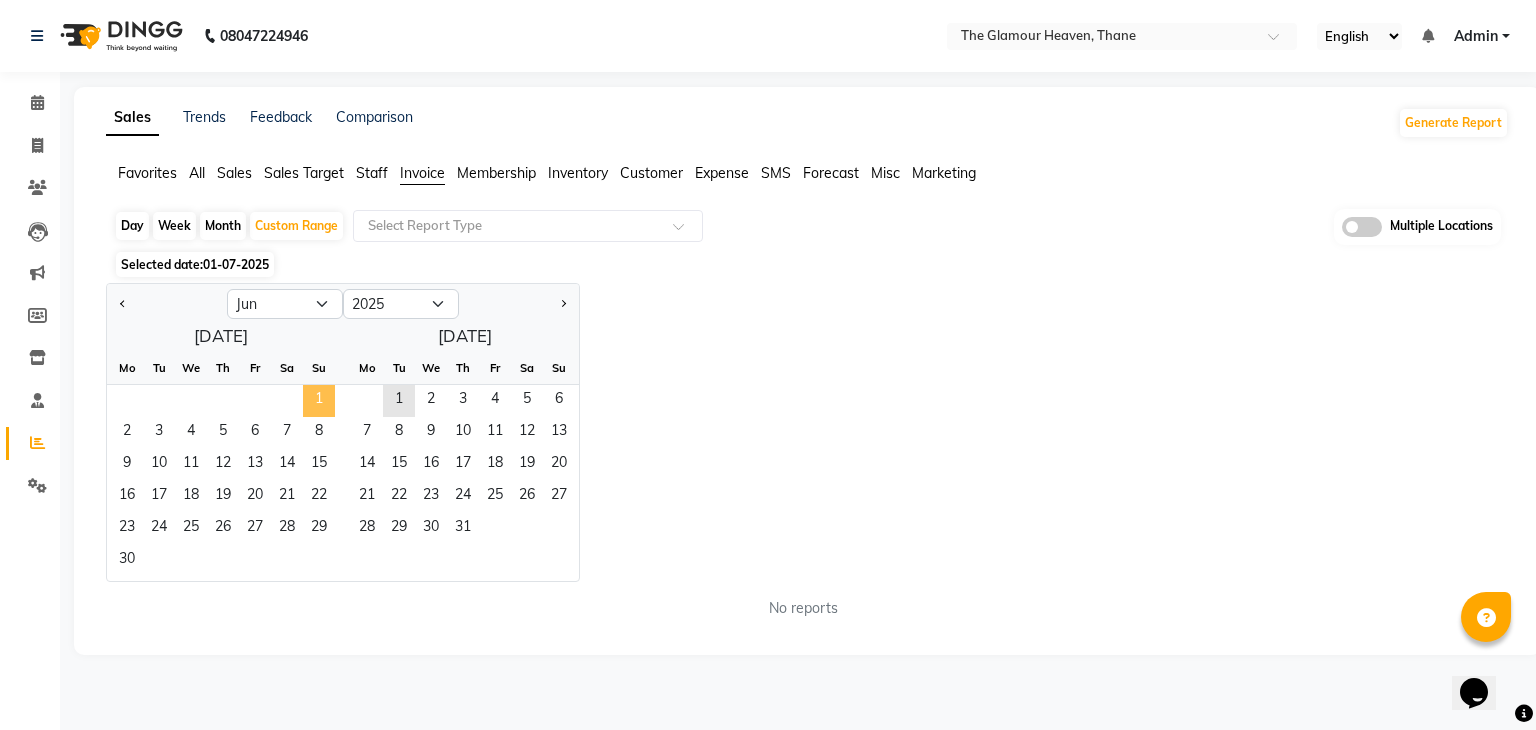 click on "1" 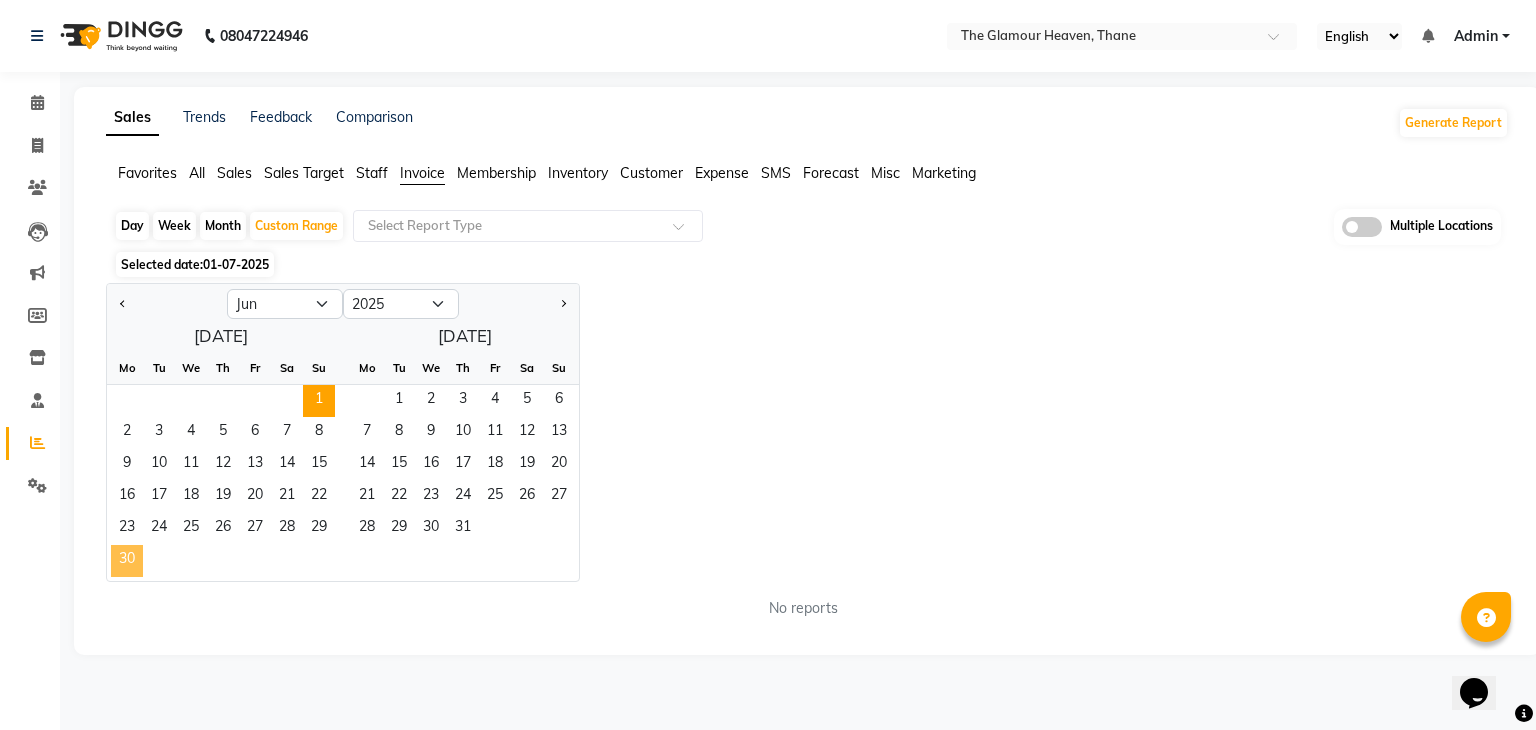 click on "30" 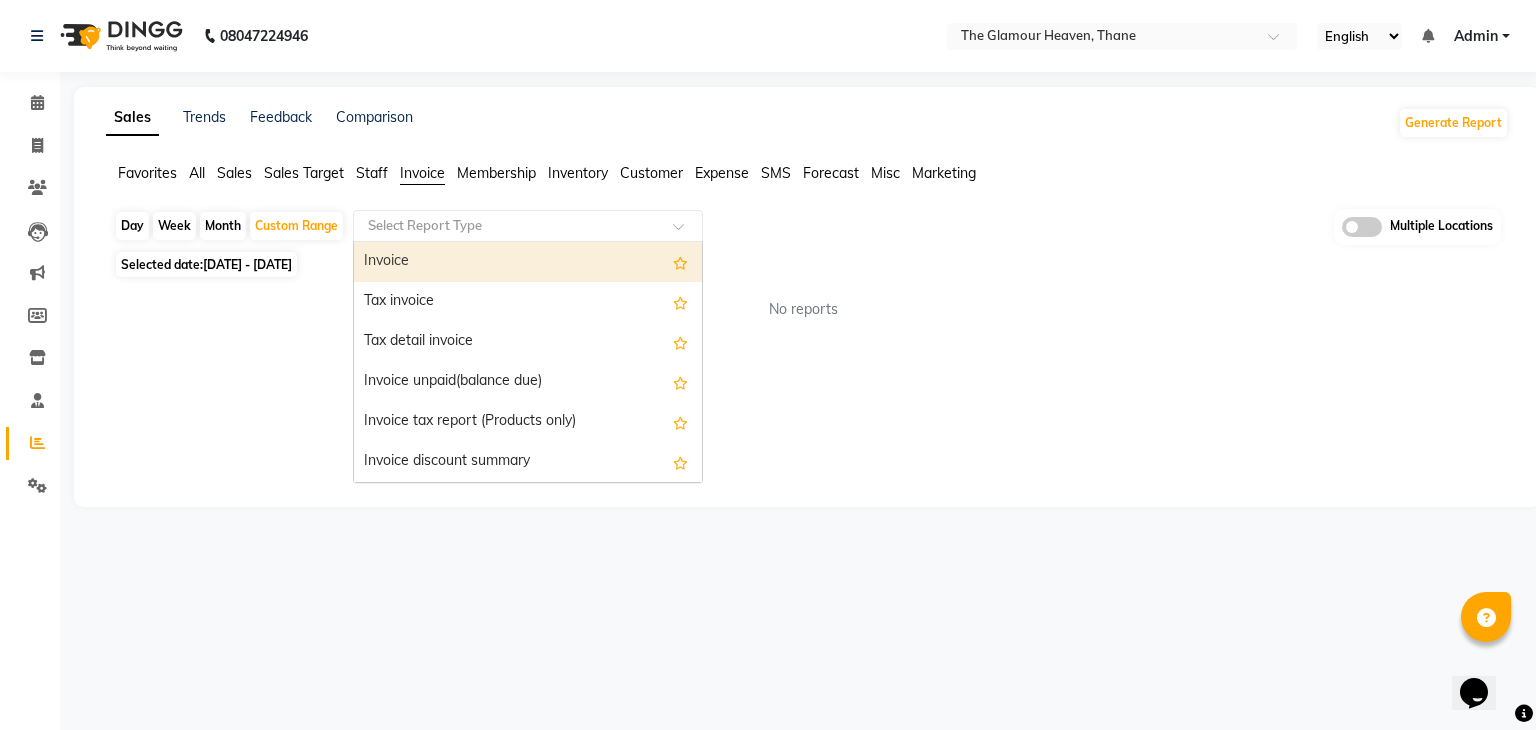 click 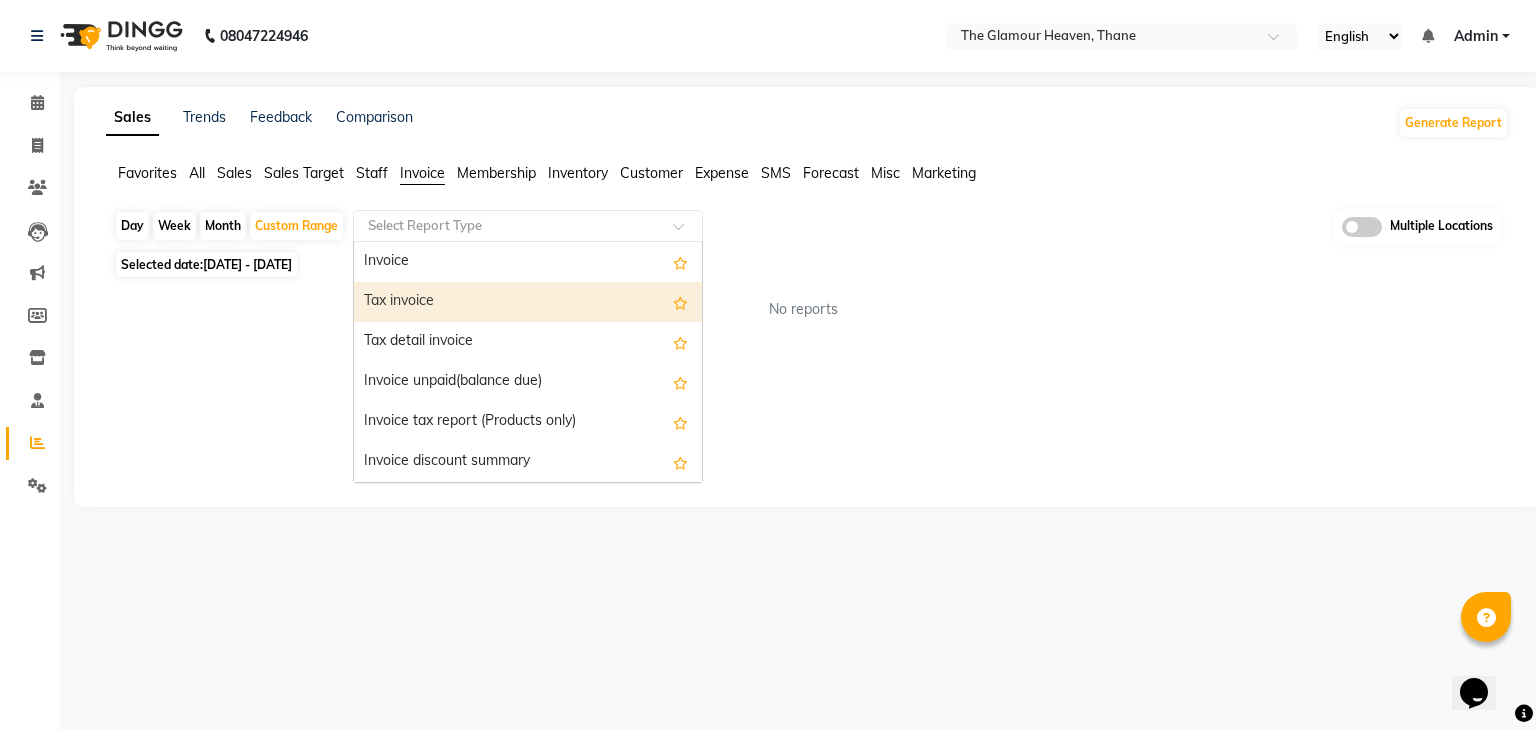 click on "Tax invoice" at bounding box center [528, 302] 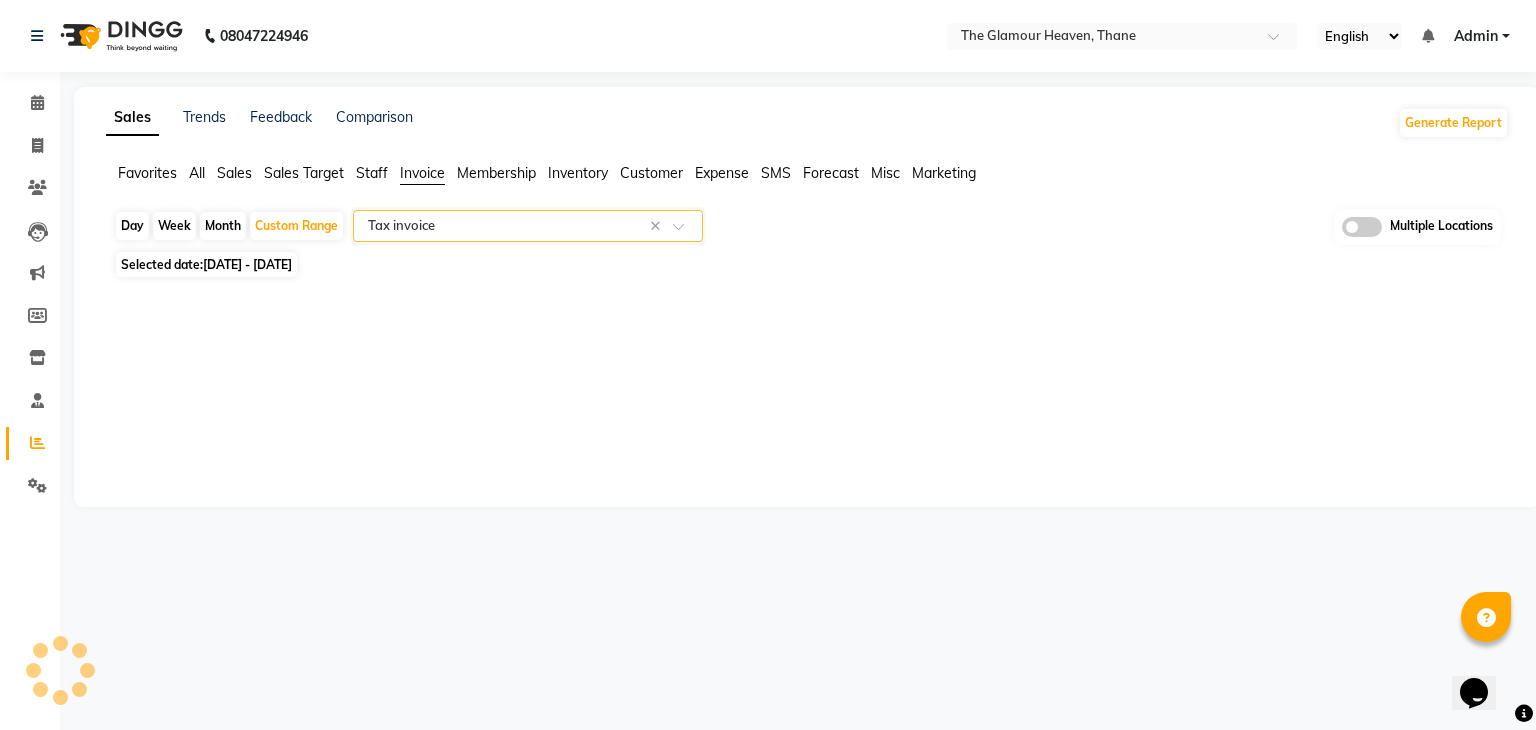 select on "full_report" 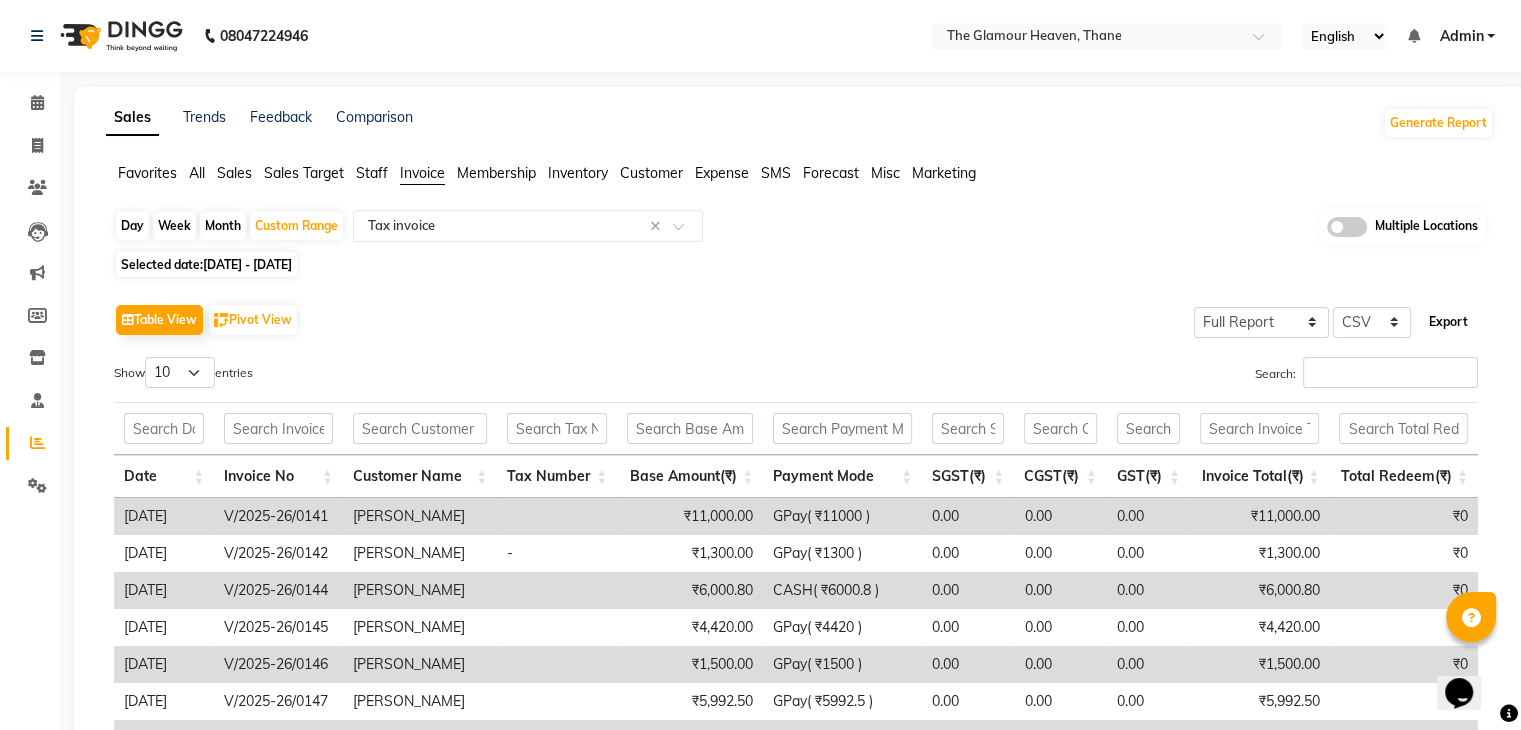 click on "Export" 